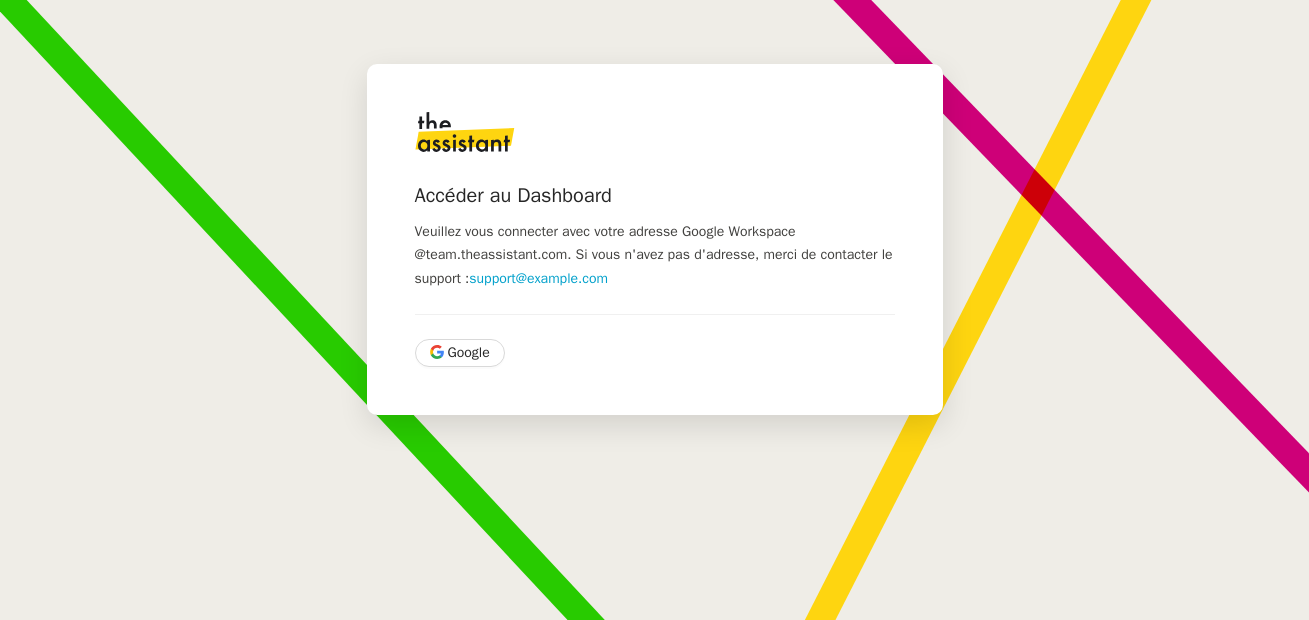 scroll, scrollTop: 0, scrollLeft: 0, axis: both 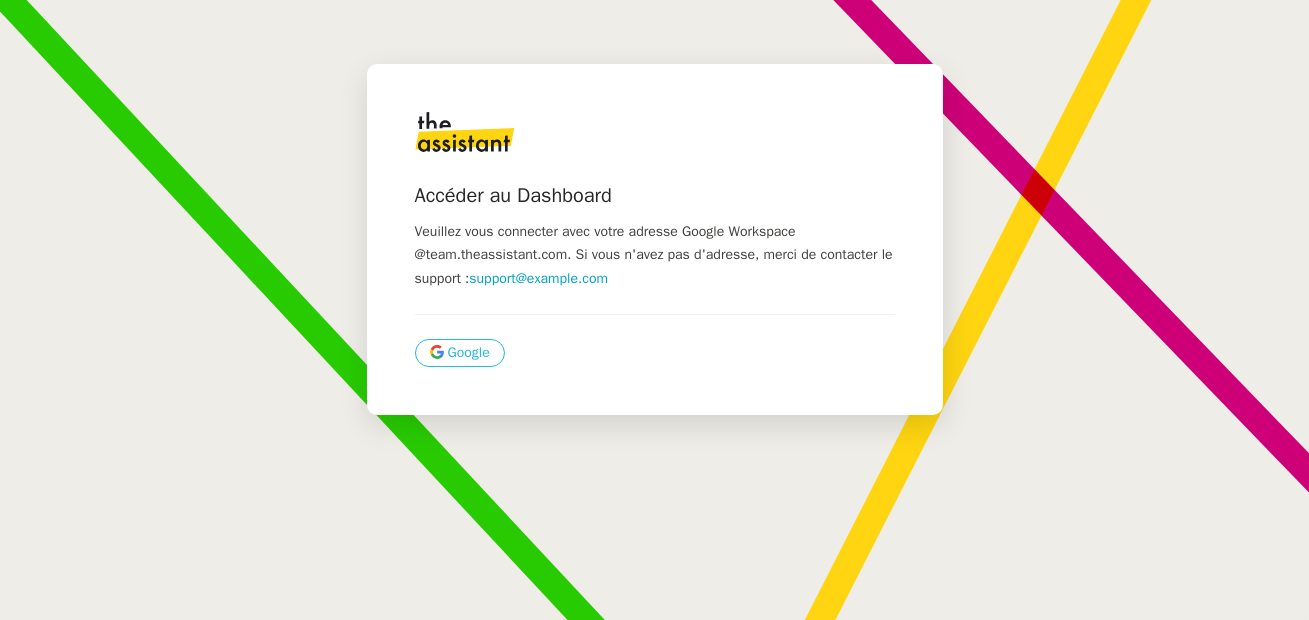 click on "Google" 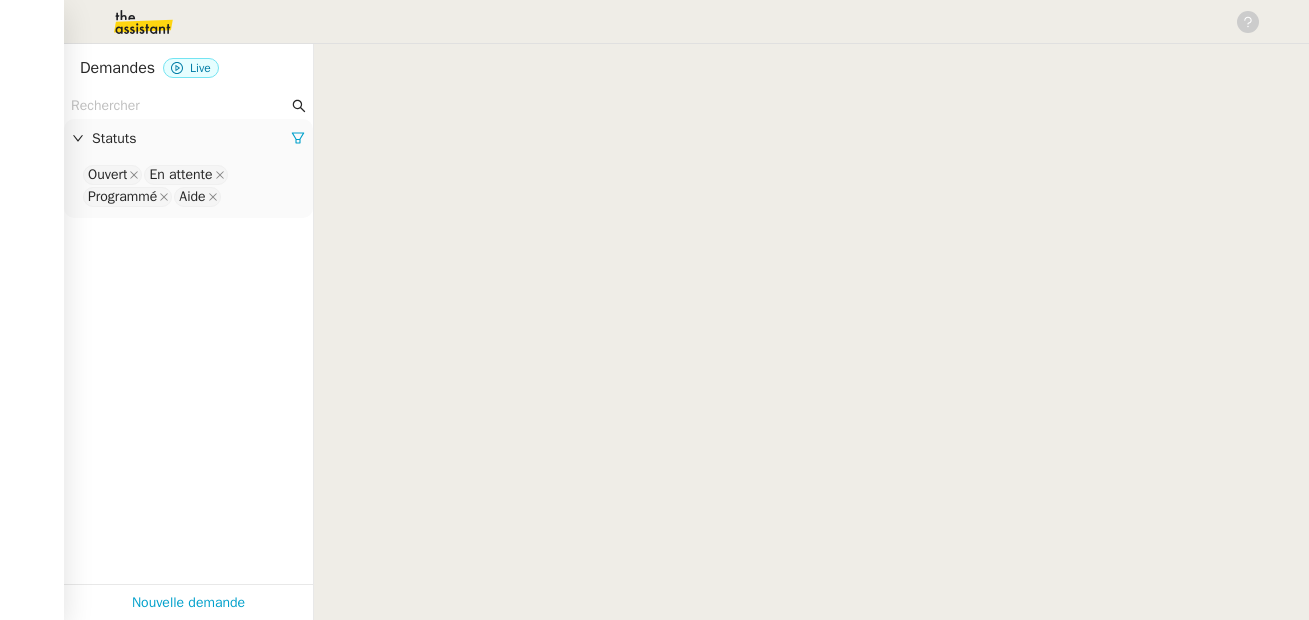 scroll, scrollTop: 0, scrollLeft: 0, axis: both 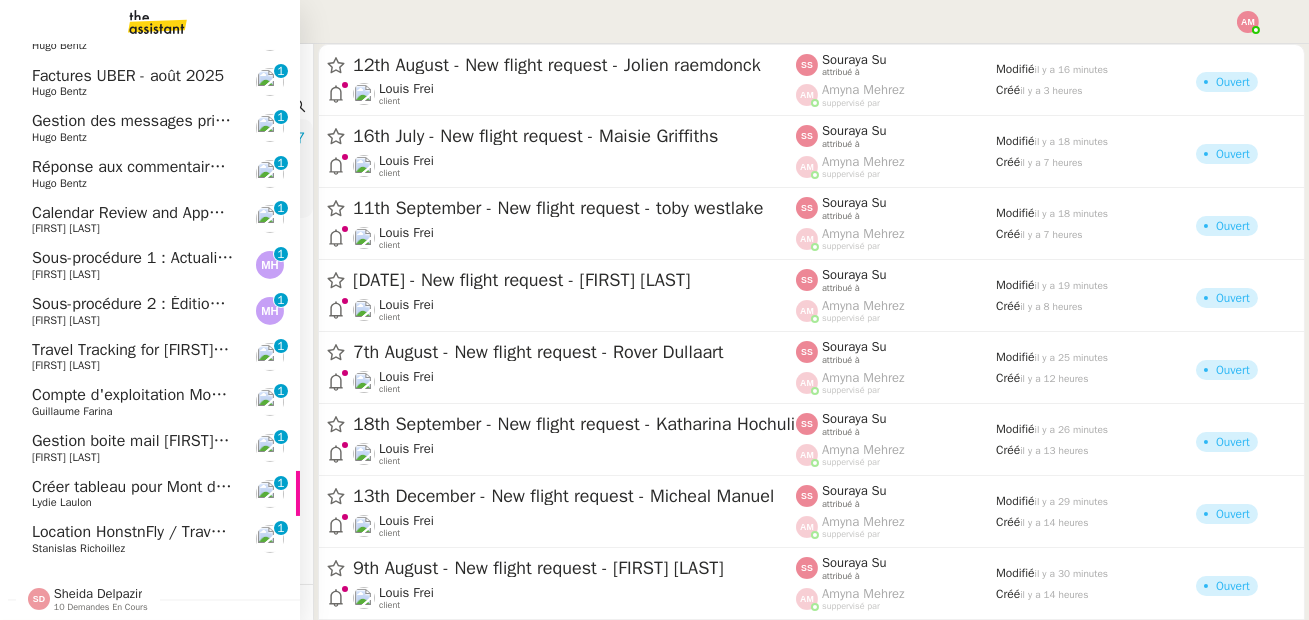 click on "Calendar Review and Appointment Confirmation - [DATE]    [FIRST] [LAST]     0   1   2   3   4   5   6   7   8   9" 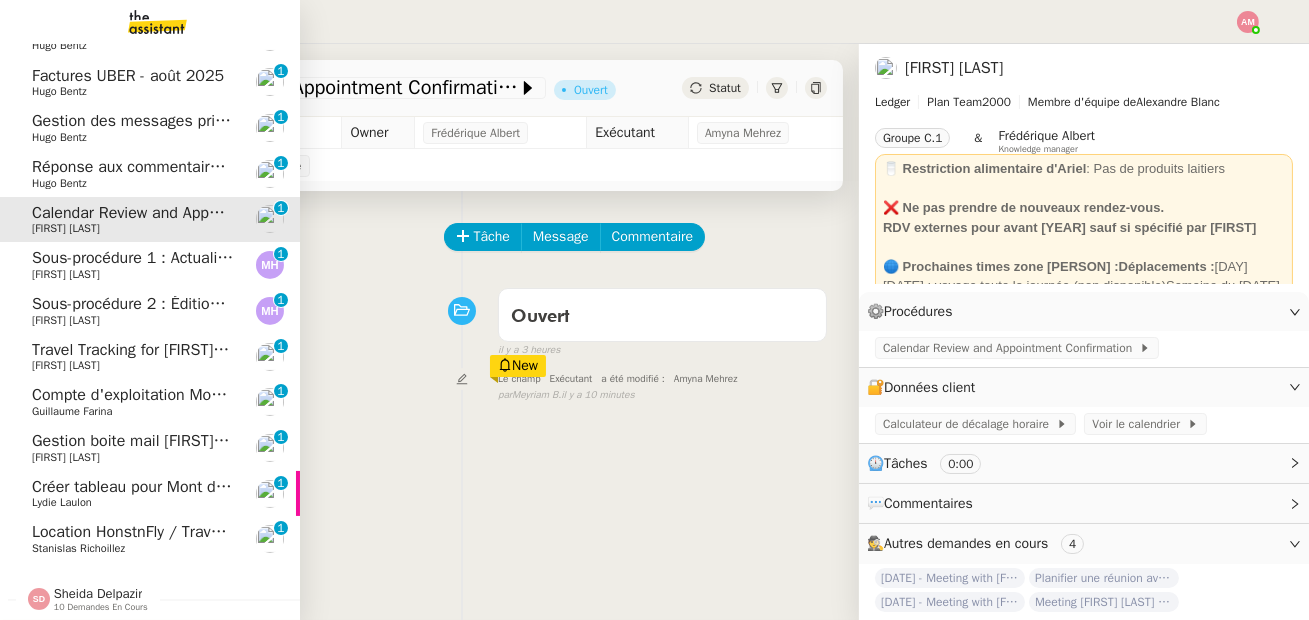 scroll, scrollTop: 0, scrollLeft: 0, axis: both 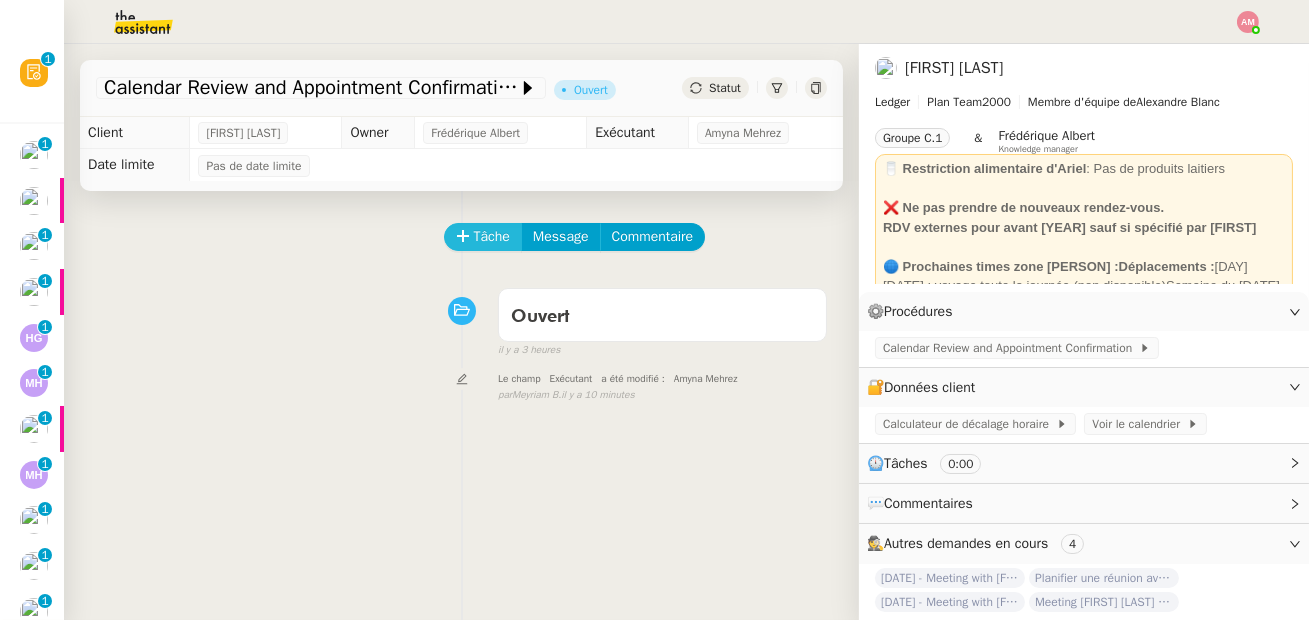 click on "Tâche" 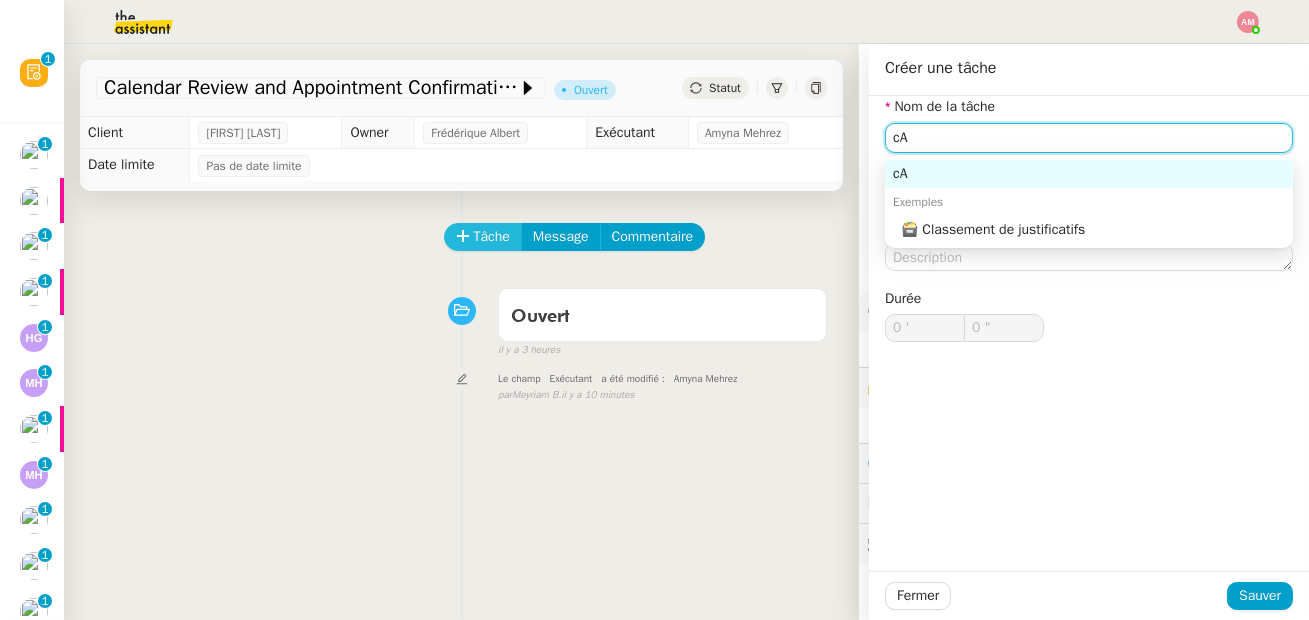 type on "c" 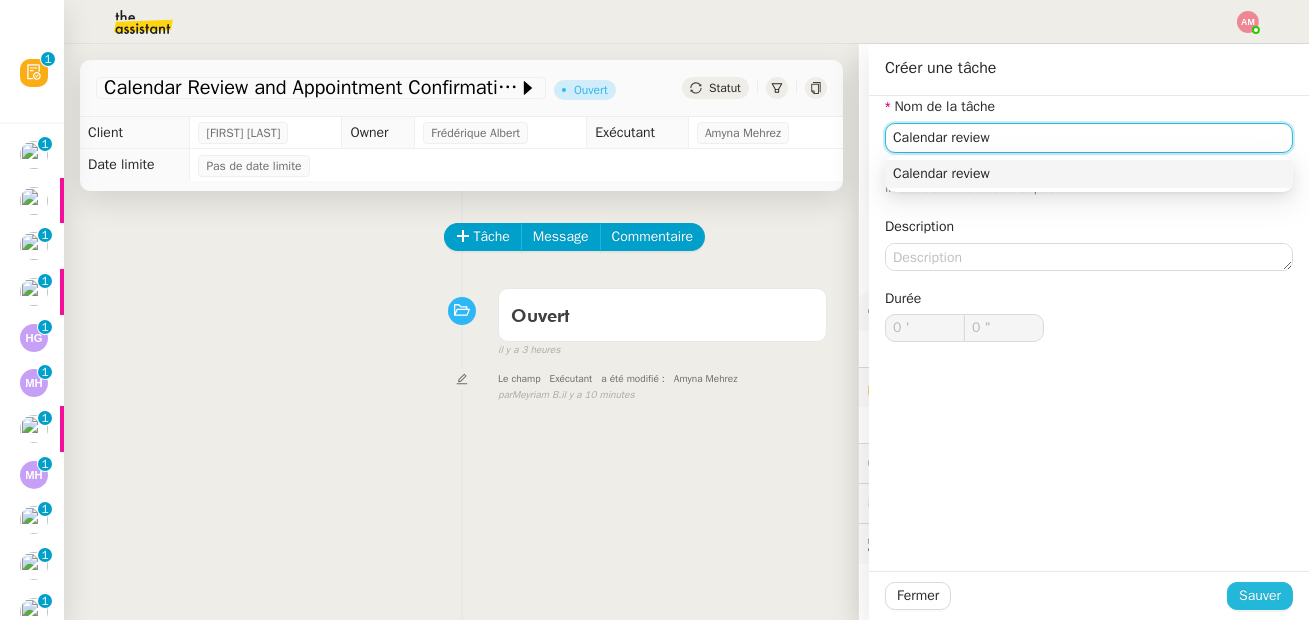 type on "Calendar review" 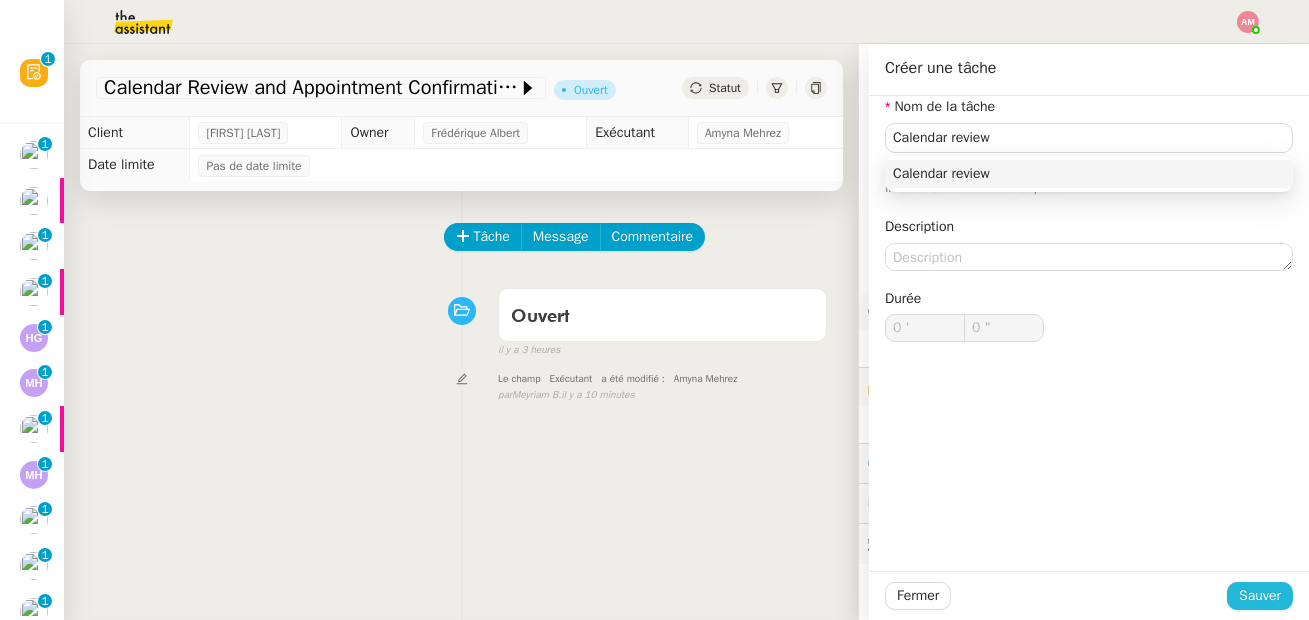 click on "Sauver" 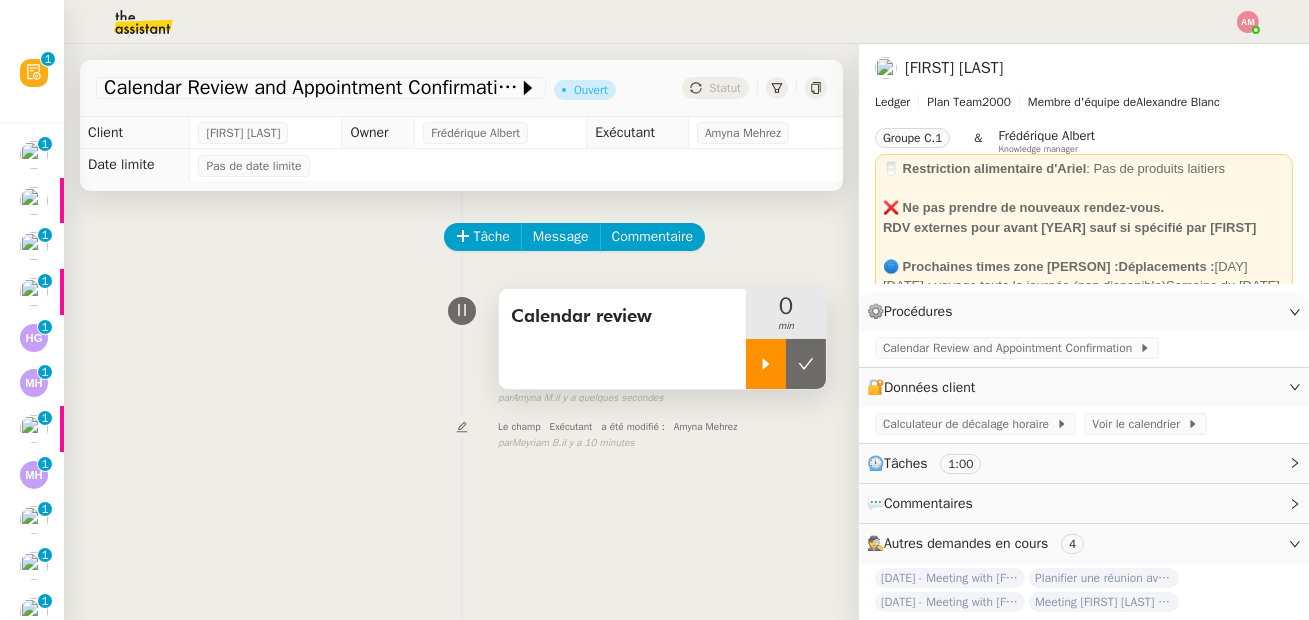 click at bounding box center [766, 364] 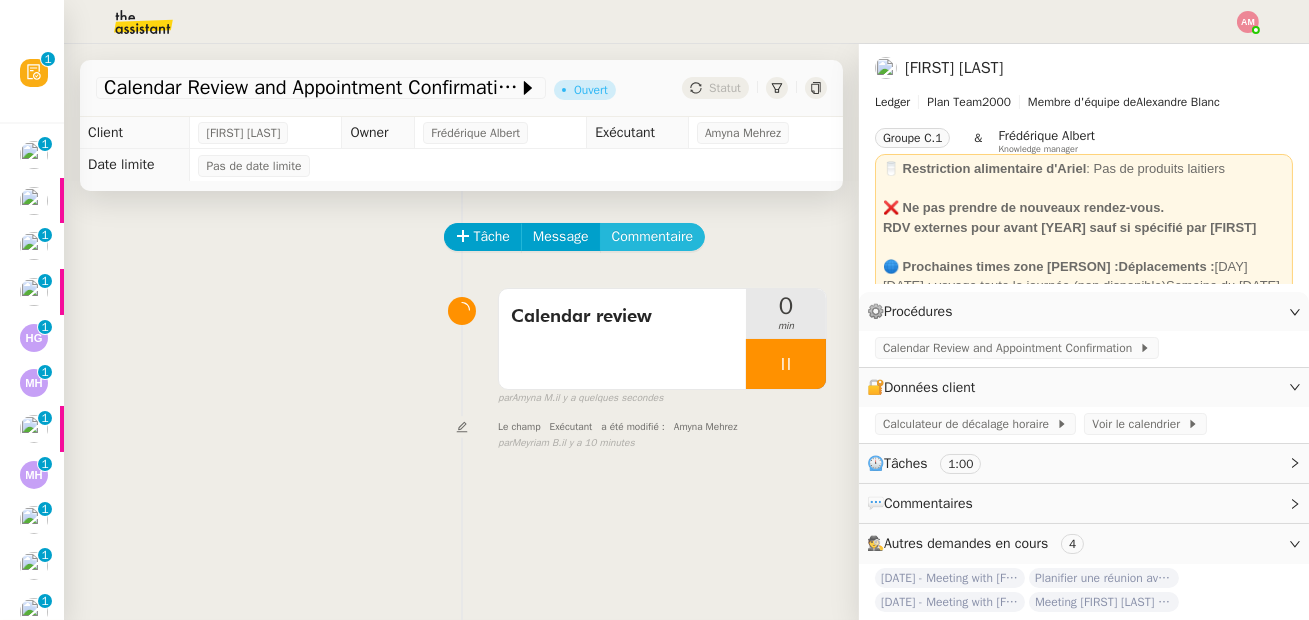 click on "Commentaire" 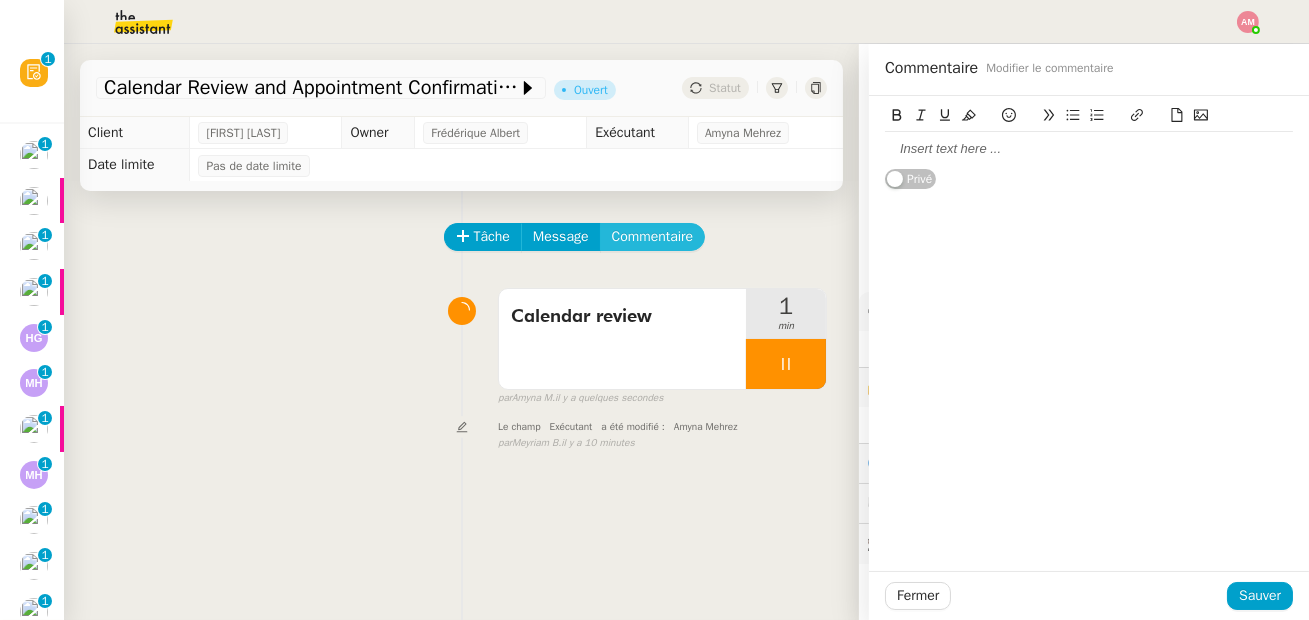 type 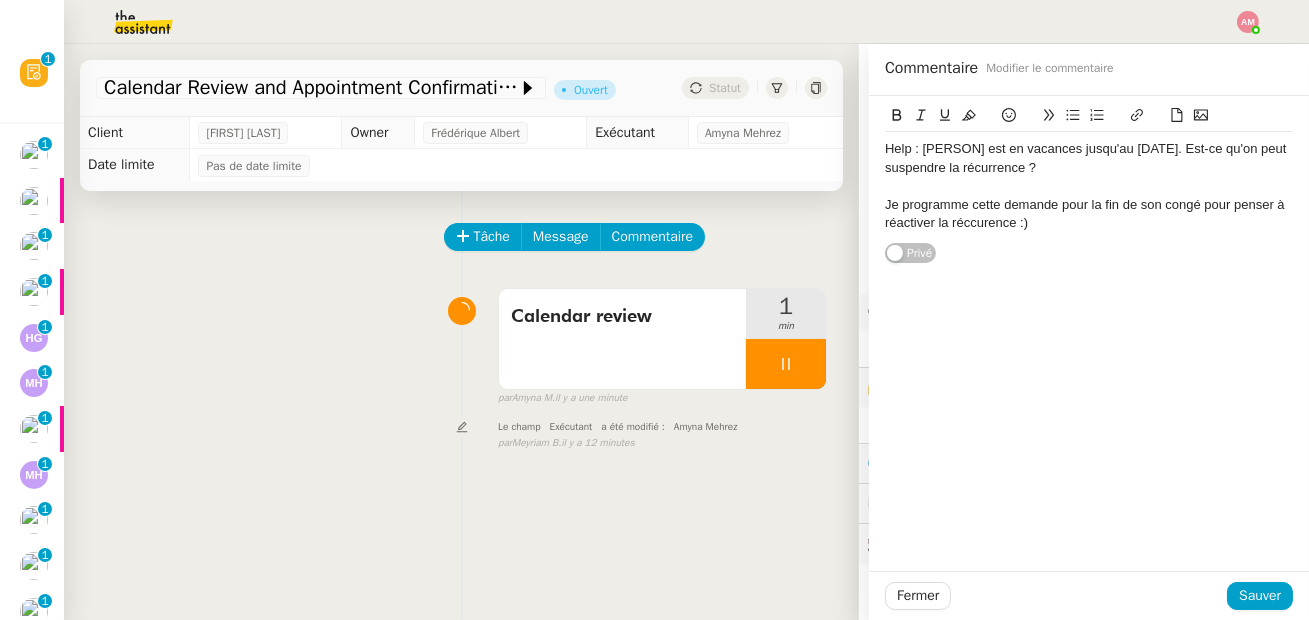 click on "Je programme cette demande pour la fin de son congé pour penser à réactiver la réccurence :)" 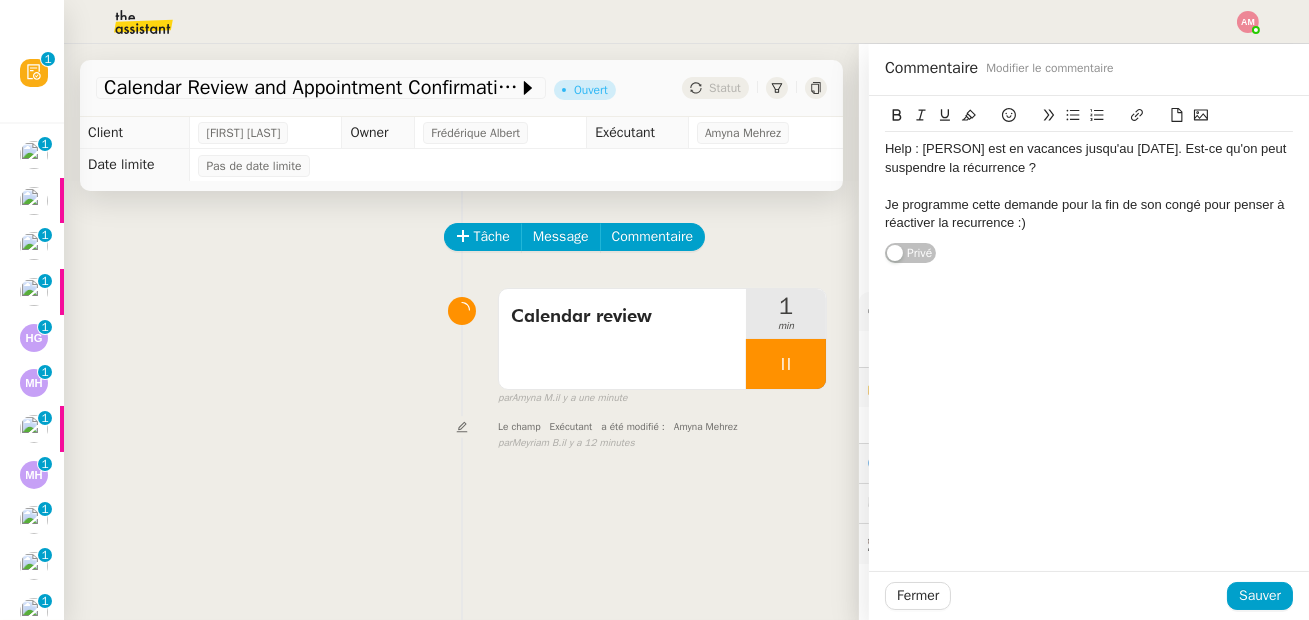 drag, startPoint x: 918, startPoint y: 144, endPoint x: 864, endPoint y: 134, distance: 54.91812 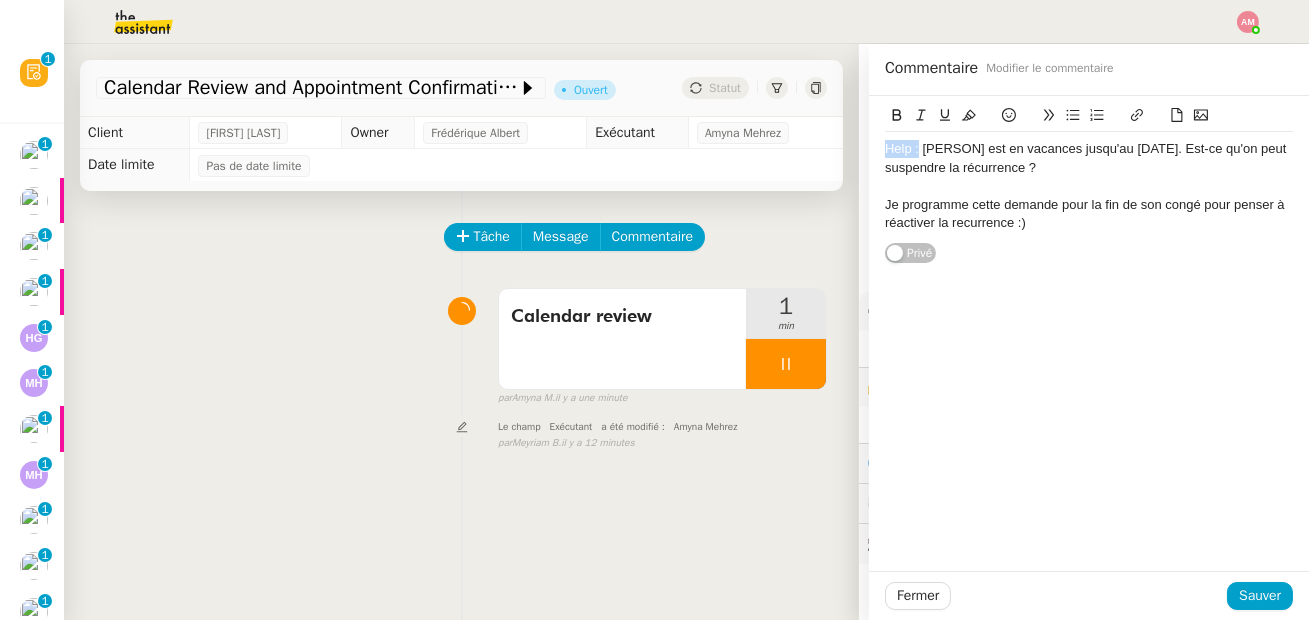click 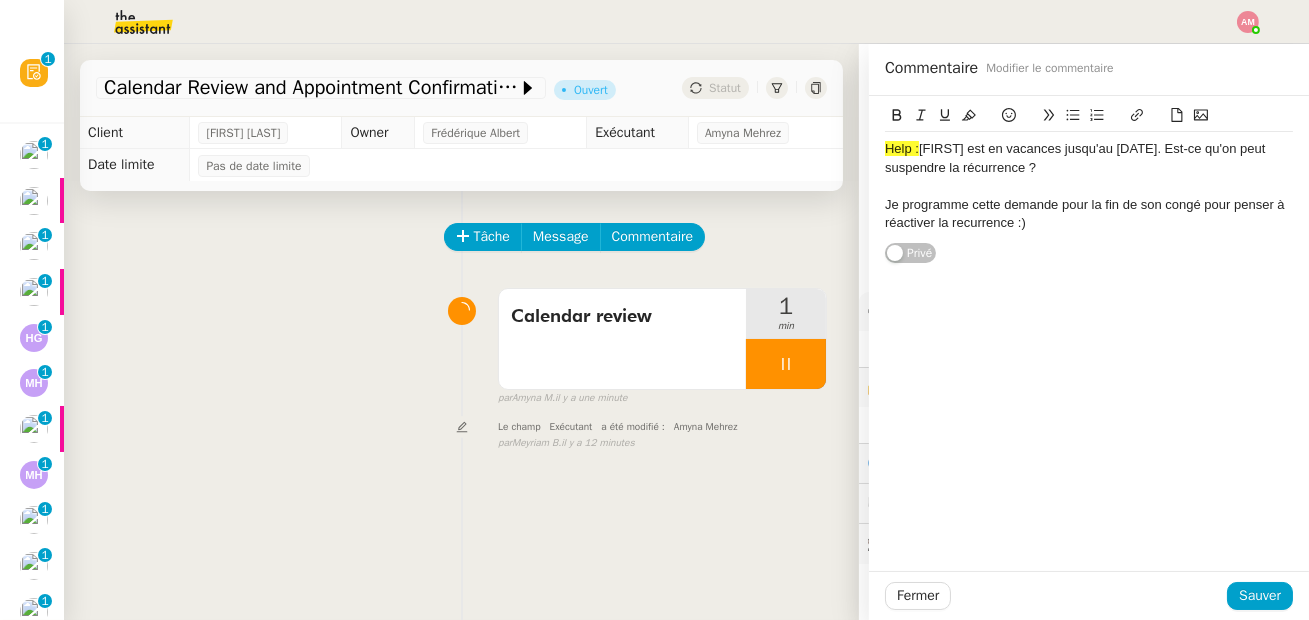 click on "Help : <[FIRST]> [FIRST] est en vacances jusqu'au [DATE] [MONTH]. Est-ce qu'on peut suspendre la récurrence ?  Je programme cette demande pour la fin de son congé pour penser à réactiver la recurrence :)  Privé" 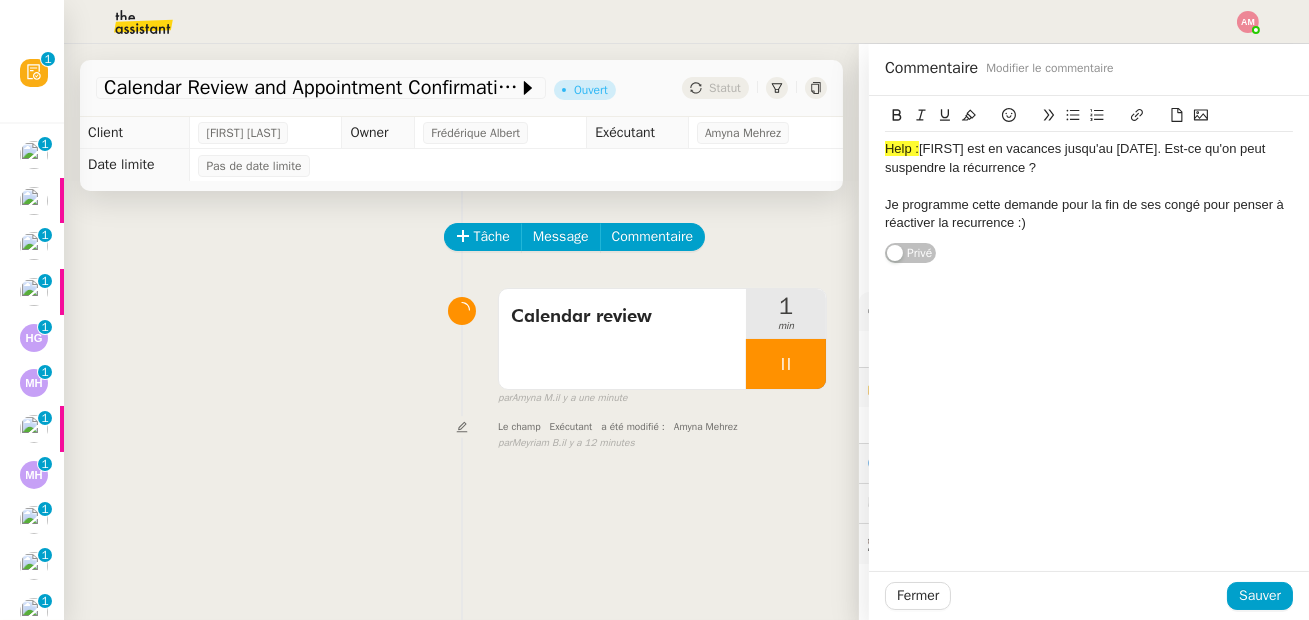 click on "Je programme cette demande pour la fin de ses congé pour penser à réactiver la recurrence :)" 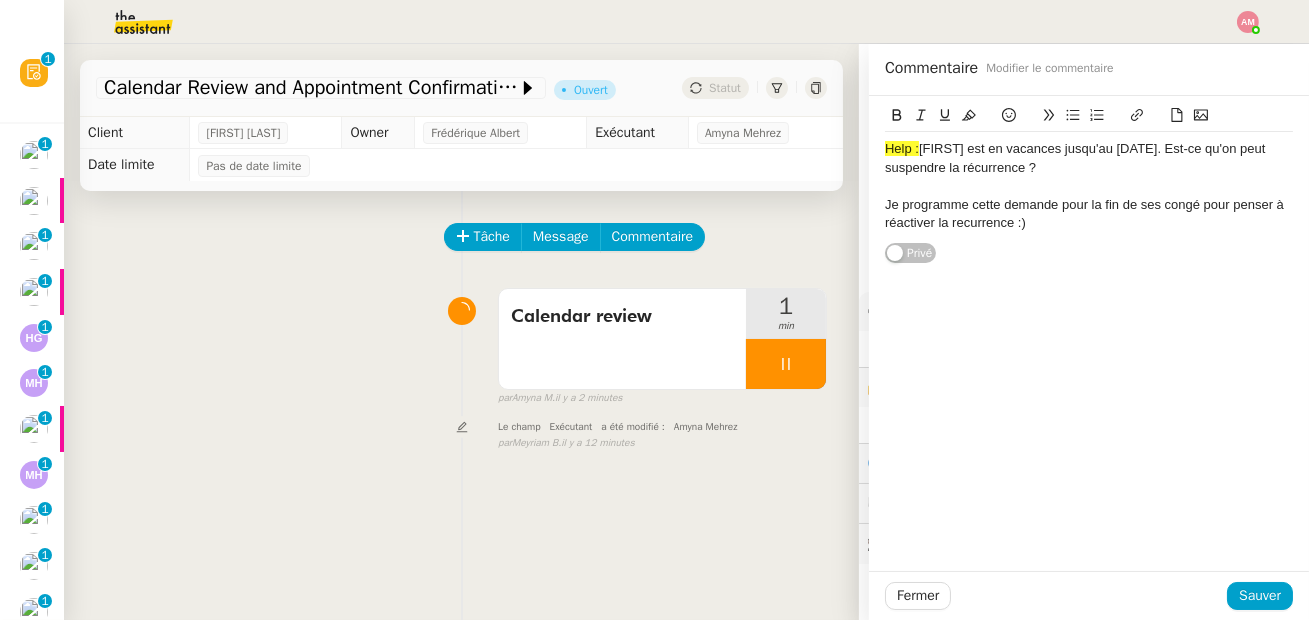 click on "Je programme cette demande pour la fin de ses congé pour penser à réactiver la recurrence :)" 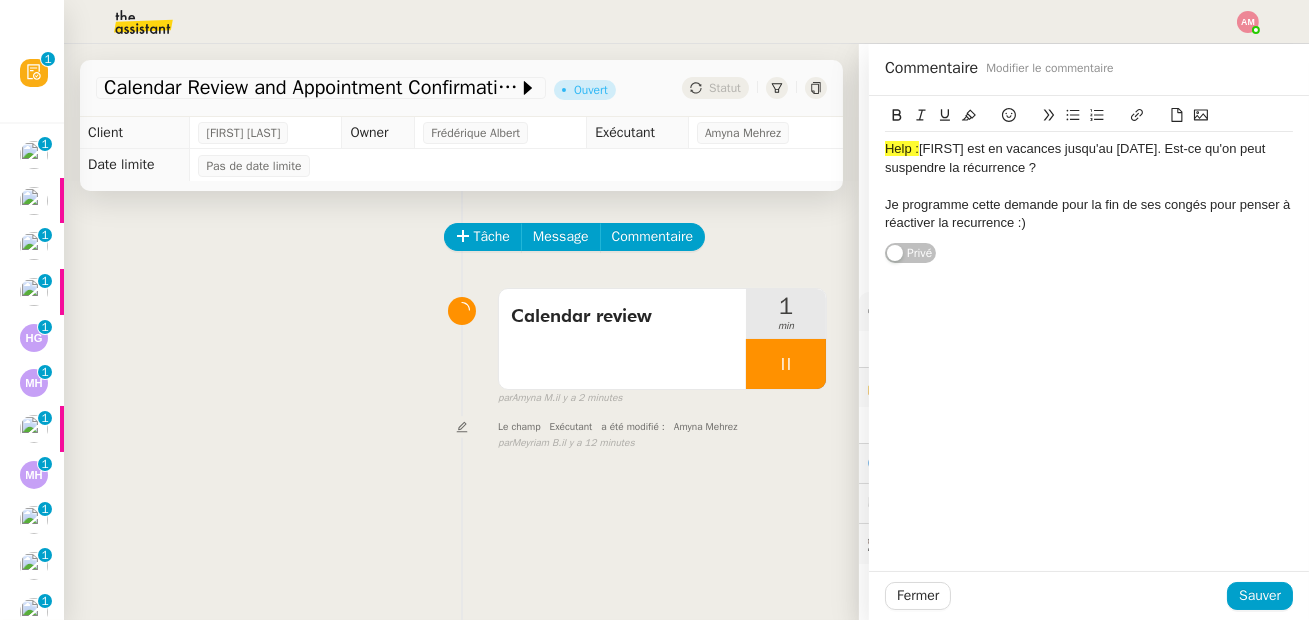 click on "Help : [FIRST] est en vacances jusqu'au 25 août. Est-ce qu'on peut suspendre la récurrence ? Je programme cette demande pour la fin de ses congés pour penser à réactiver la recurrence :) Privé" 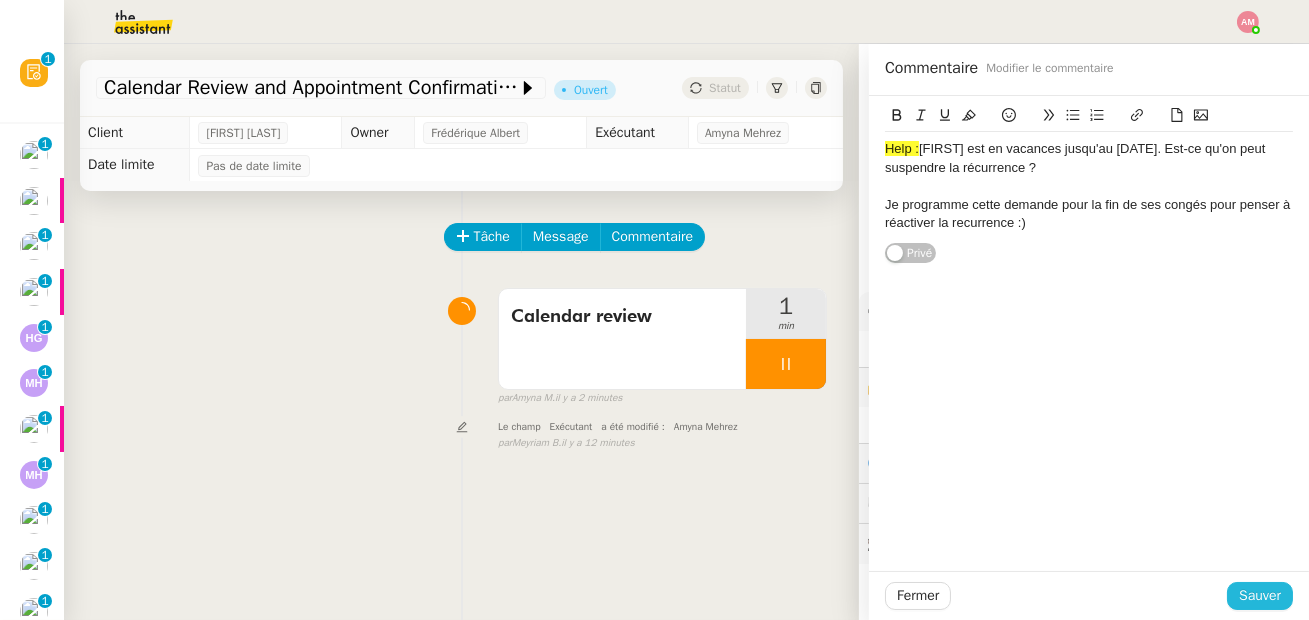 click on "Sauver" 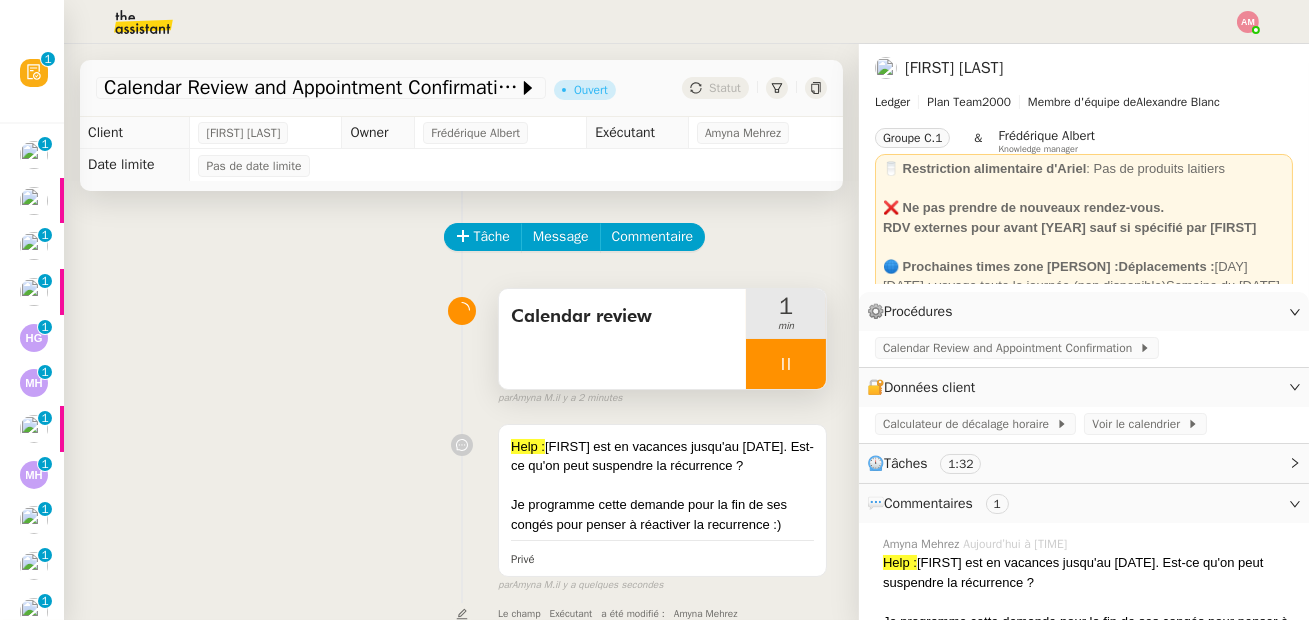 click on "Calendar review" at bounding box center (622, 339) 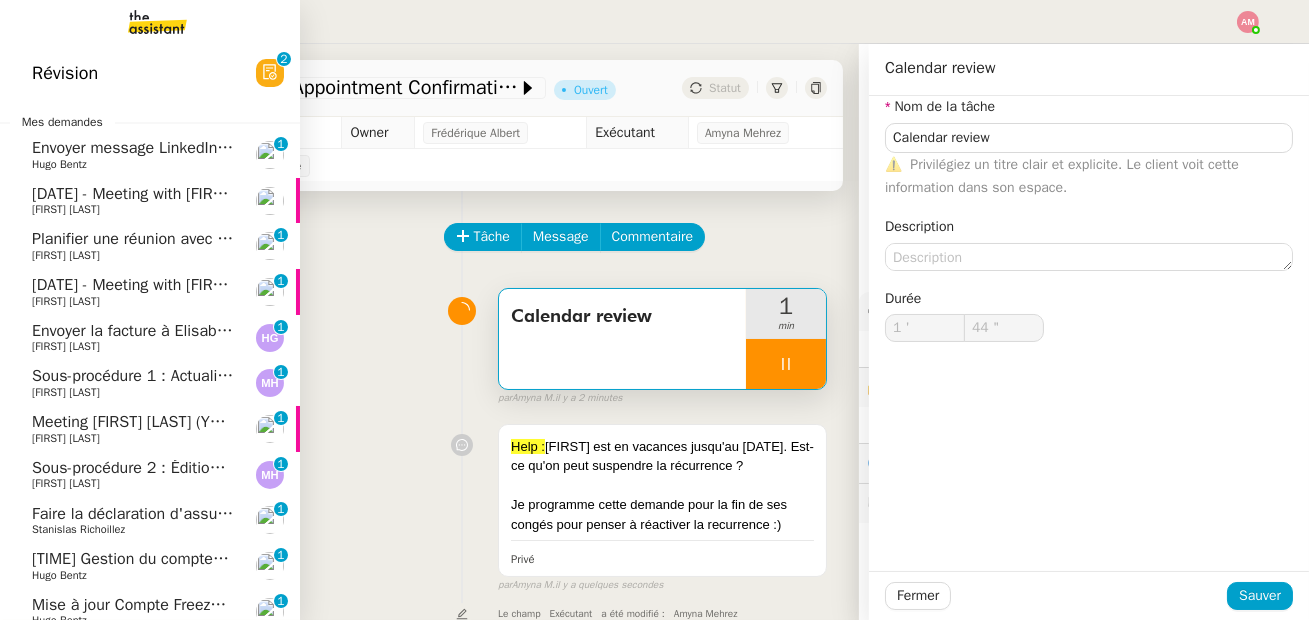 scroll, scrollTop: 621, scrollLeft: 0, axis: vertical 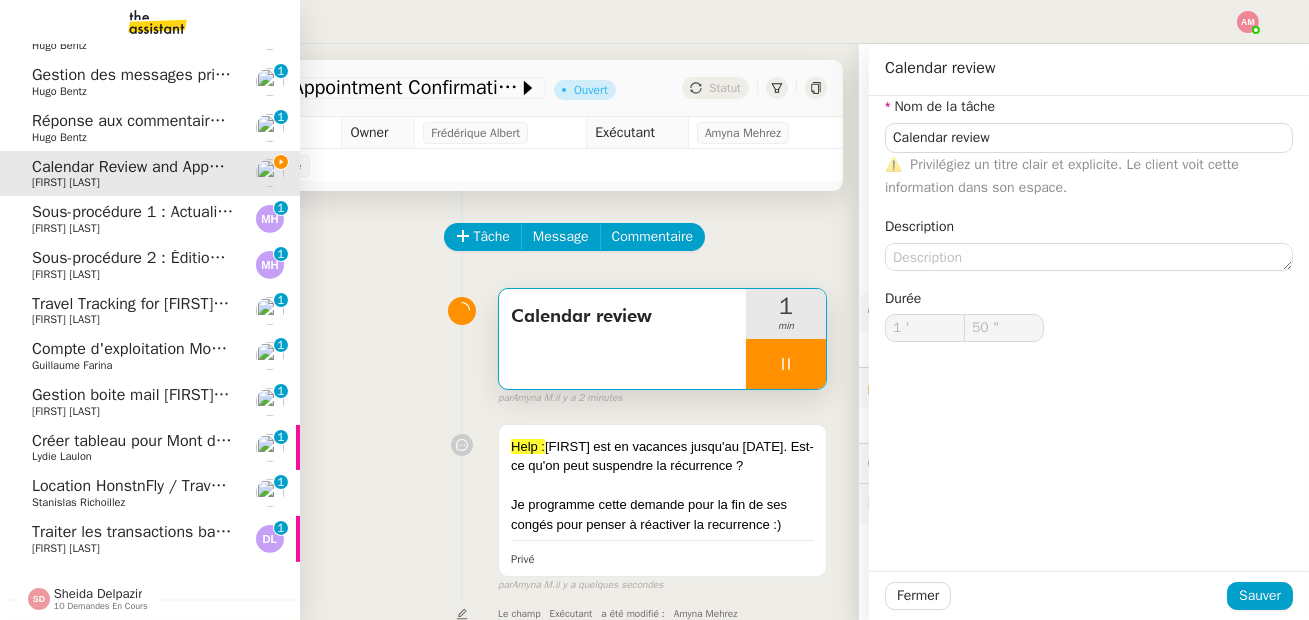 click on "[FIRST] [LAST]    10 demandes en cours" 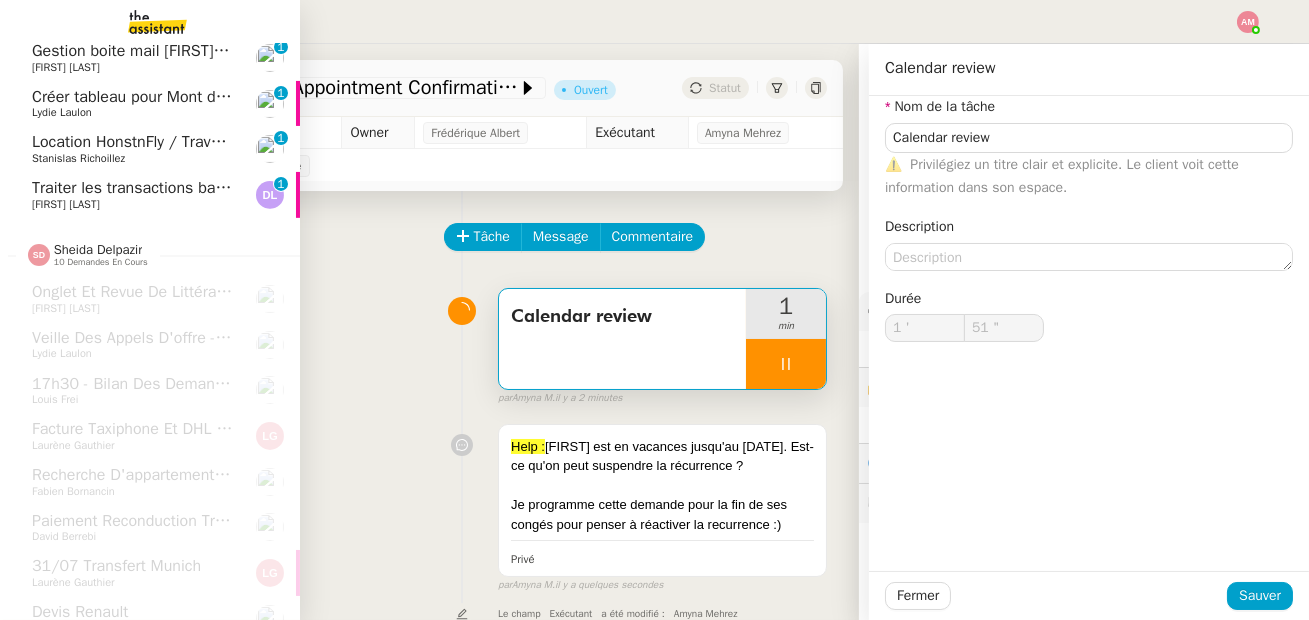 scroll, scrollTop: 1078, scrollLeft: 0, axis: vertical 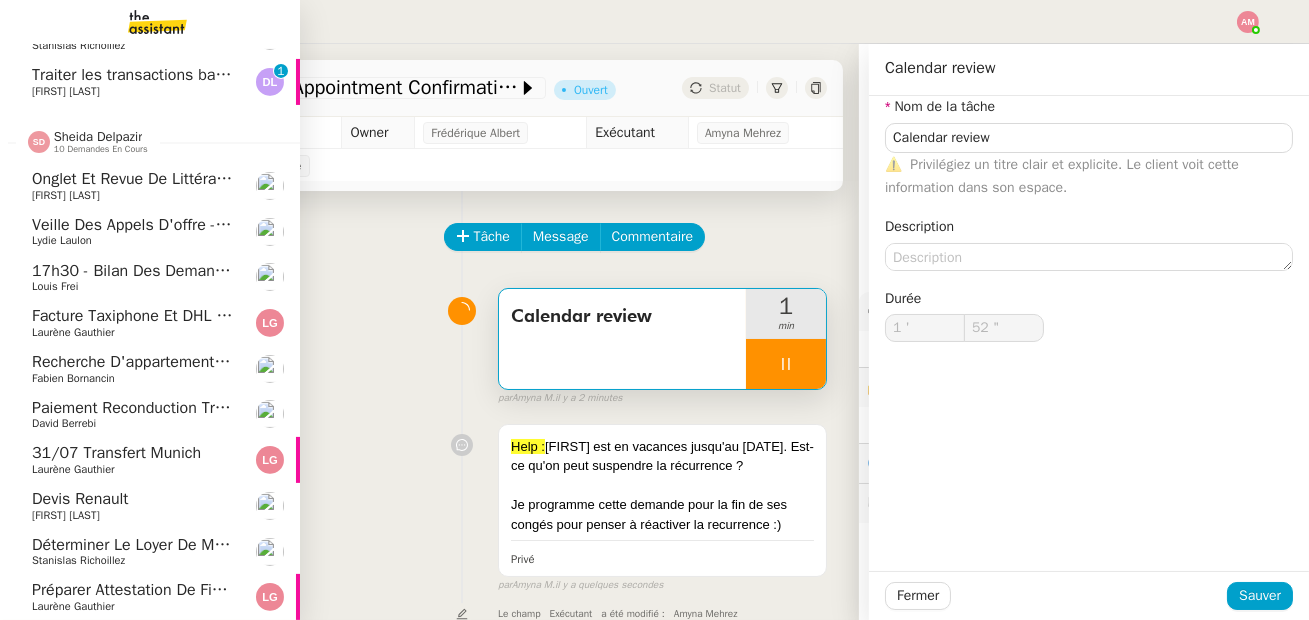 type on "53 "" 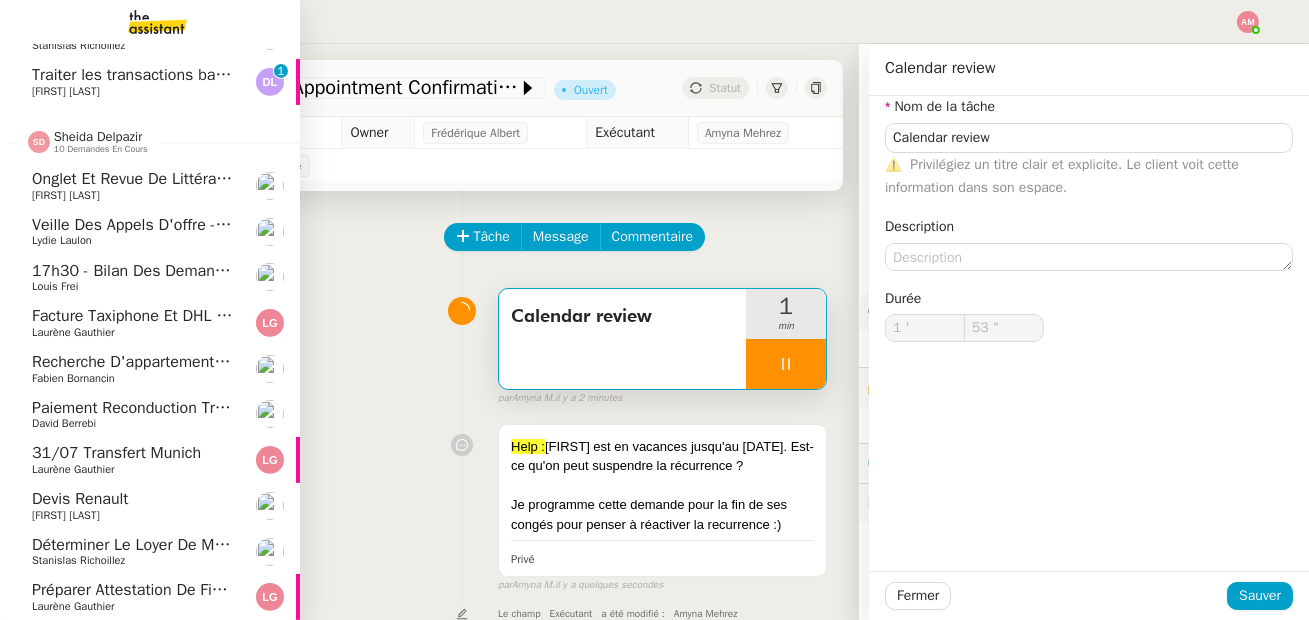 click on "Onglet et revue de littérature - 1 août 2025" 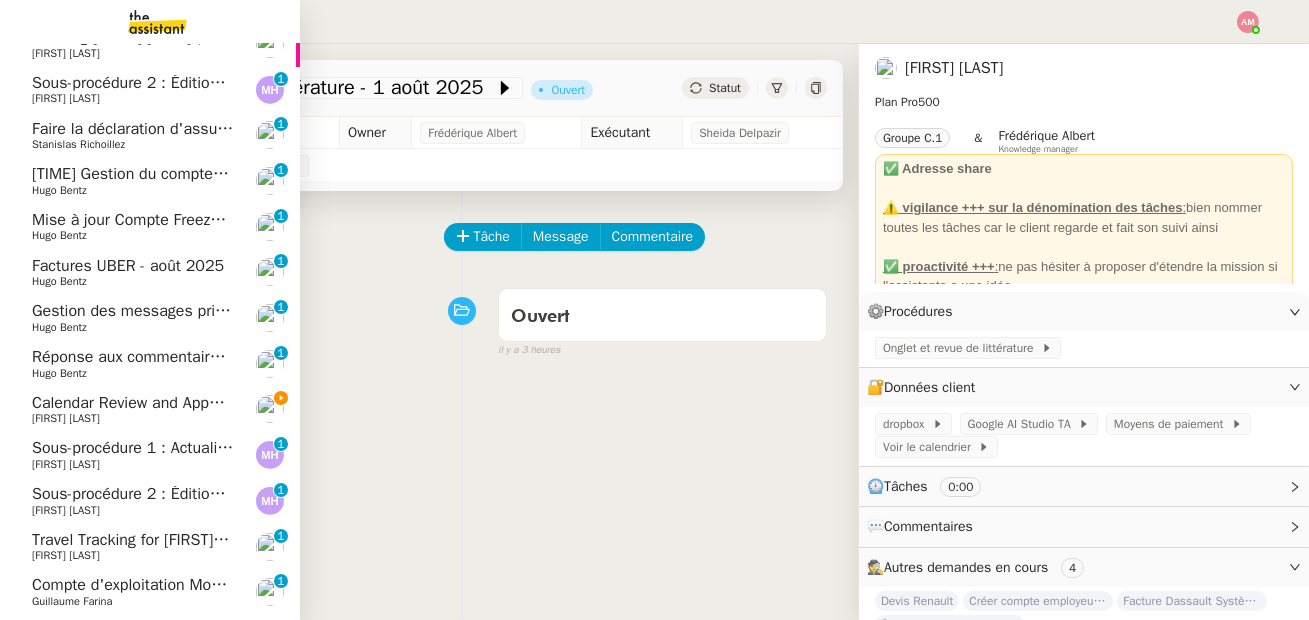 scroll, scrollTop: 313, scrollLeft: 0, axis: vertical 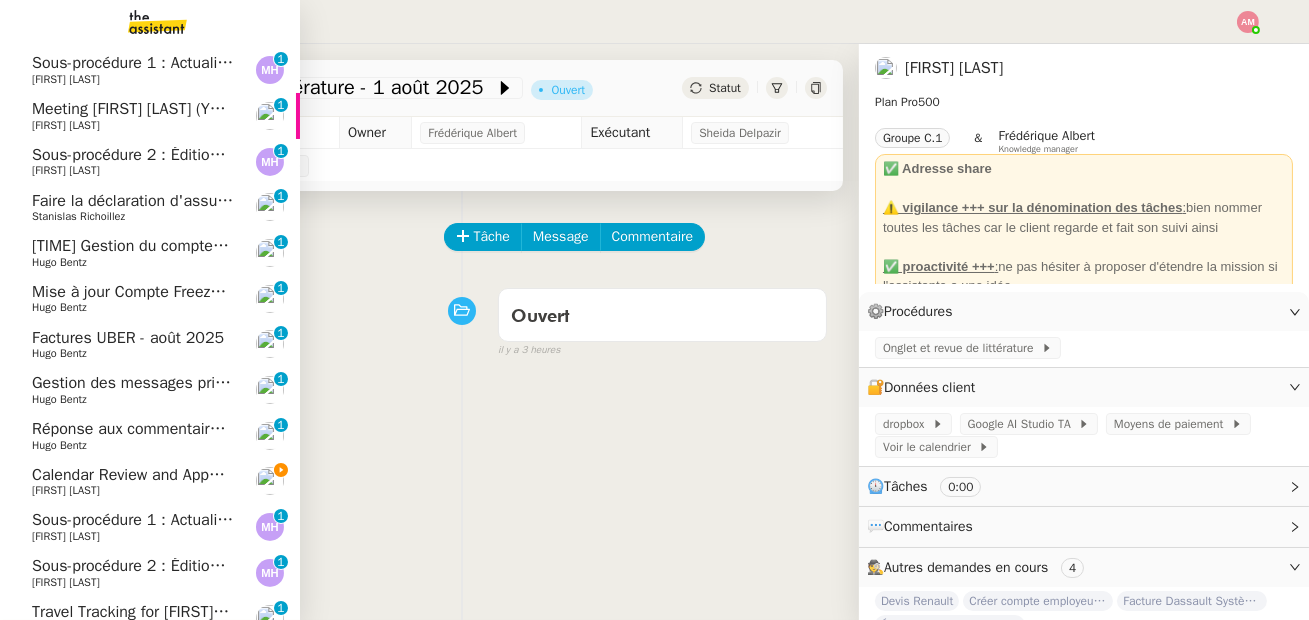 click on "Calendar Review and Appointment Confirmation - 1 août 2025" 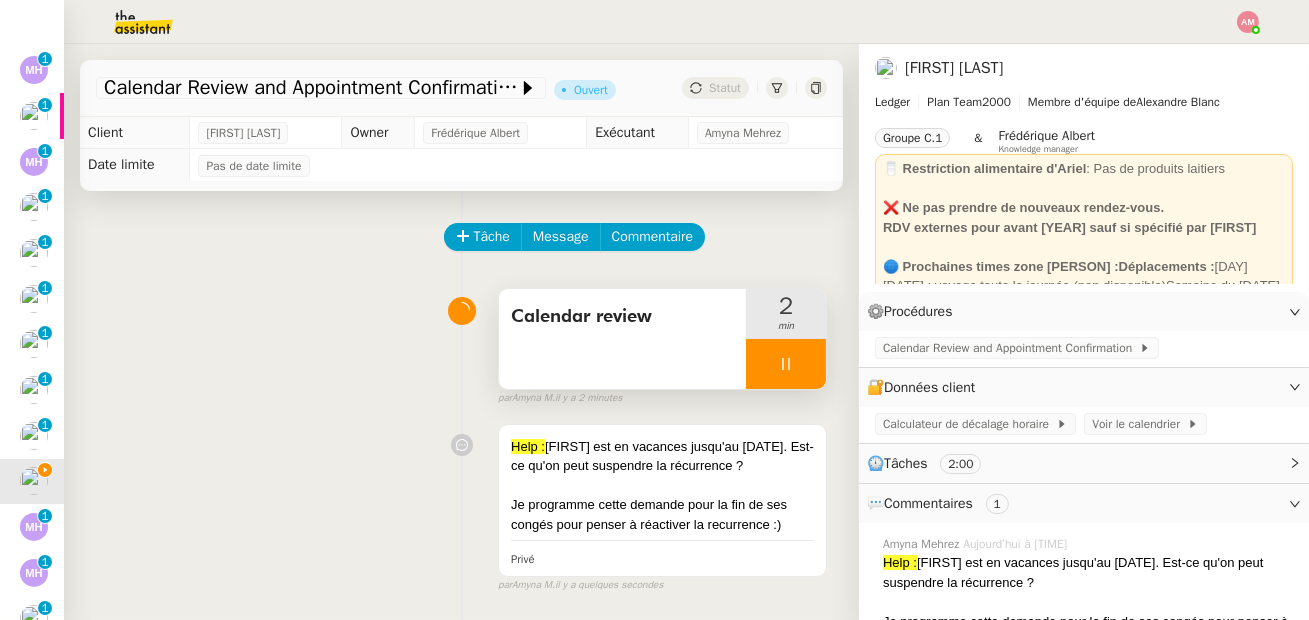 click at bounding box center (786, 364) 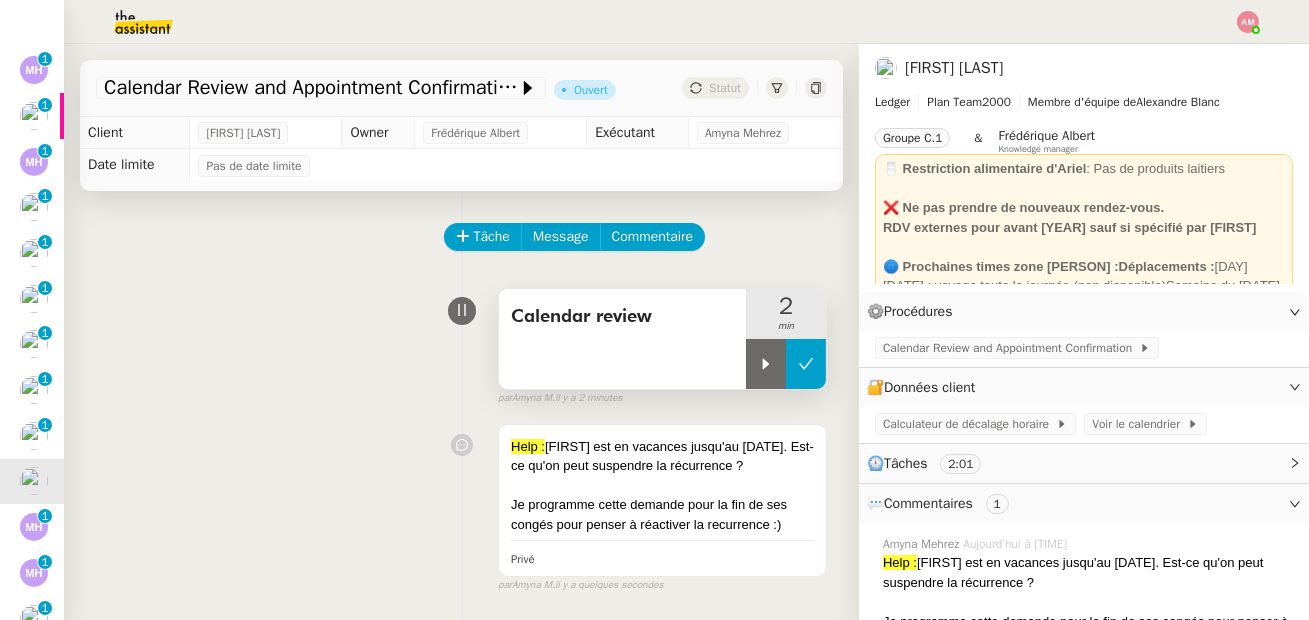 click at bounding box center [806, 364] 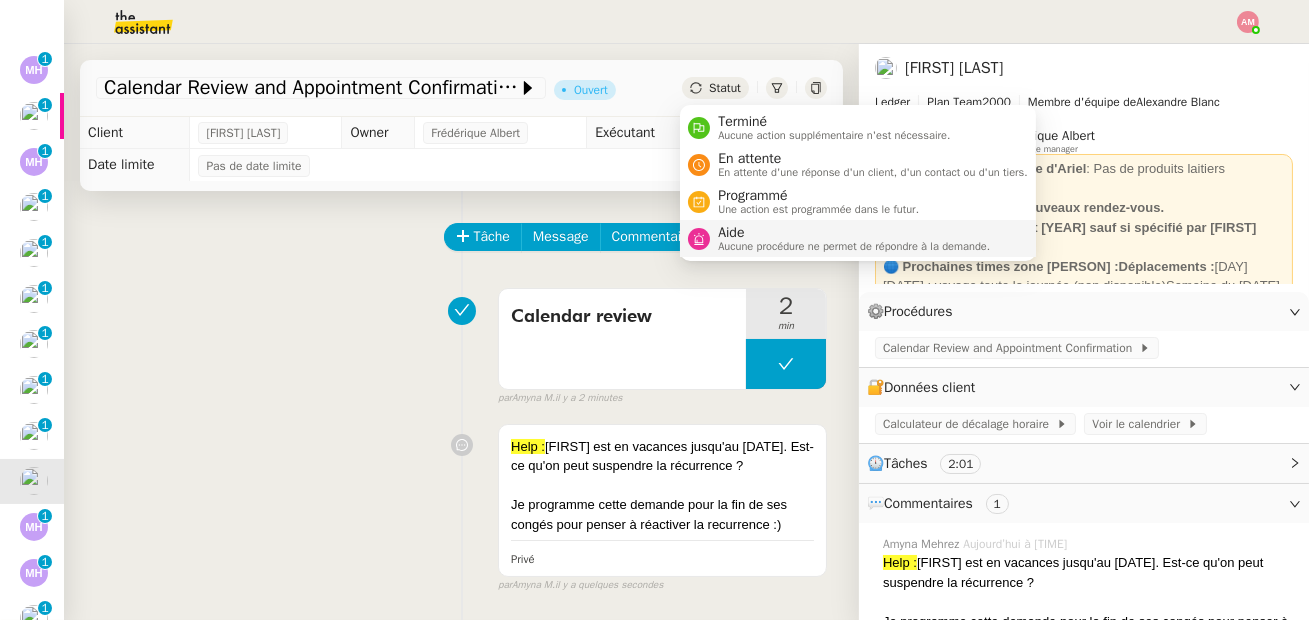 click on "Aucune procédure ne permet de répondre à la demande." at bounding box center (854, 246) 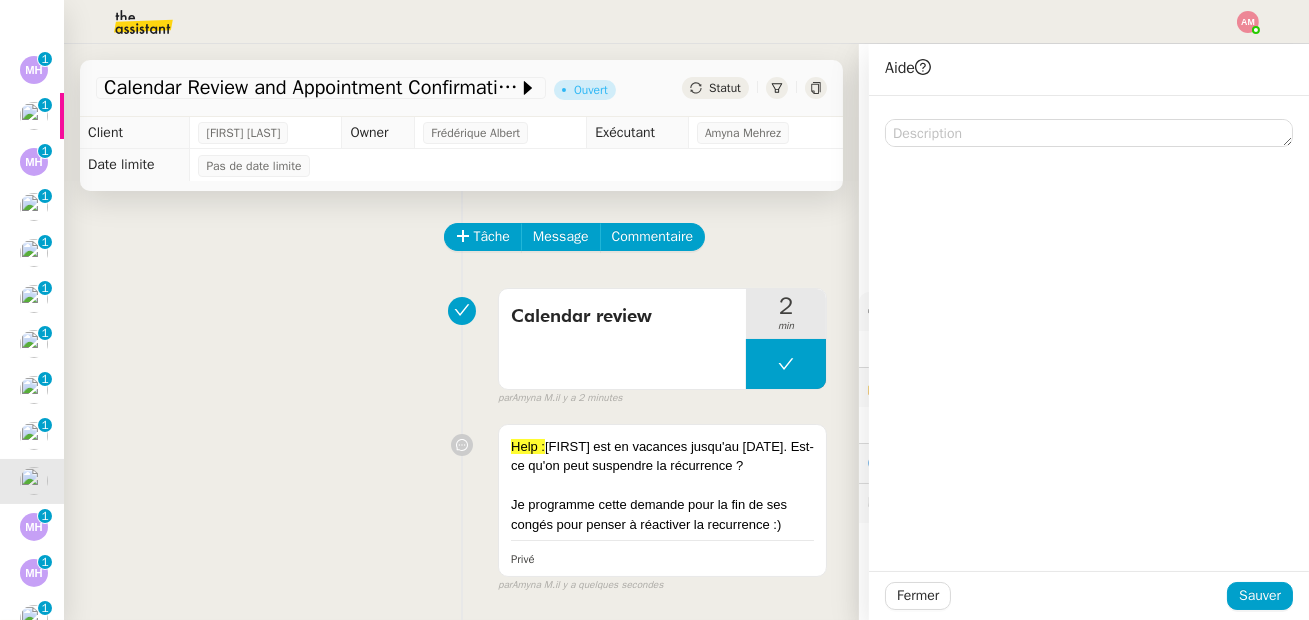 click on "Fermer Sauver" 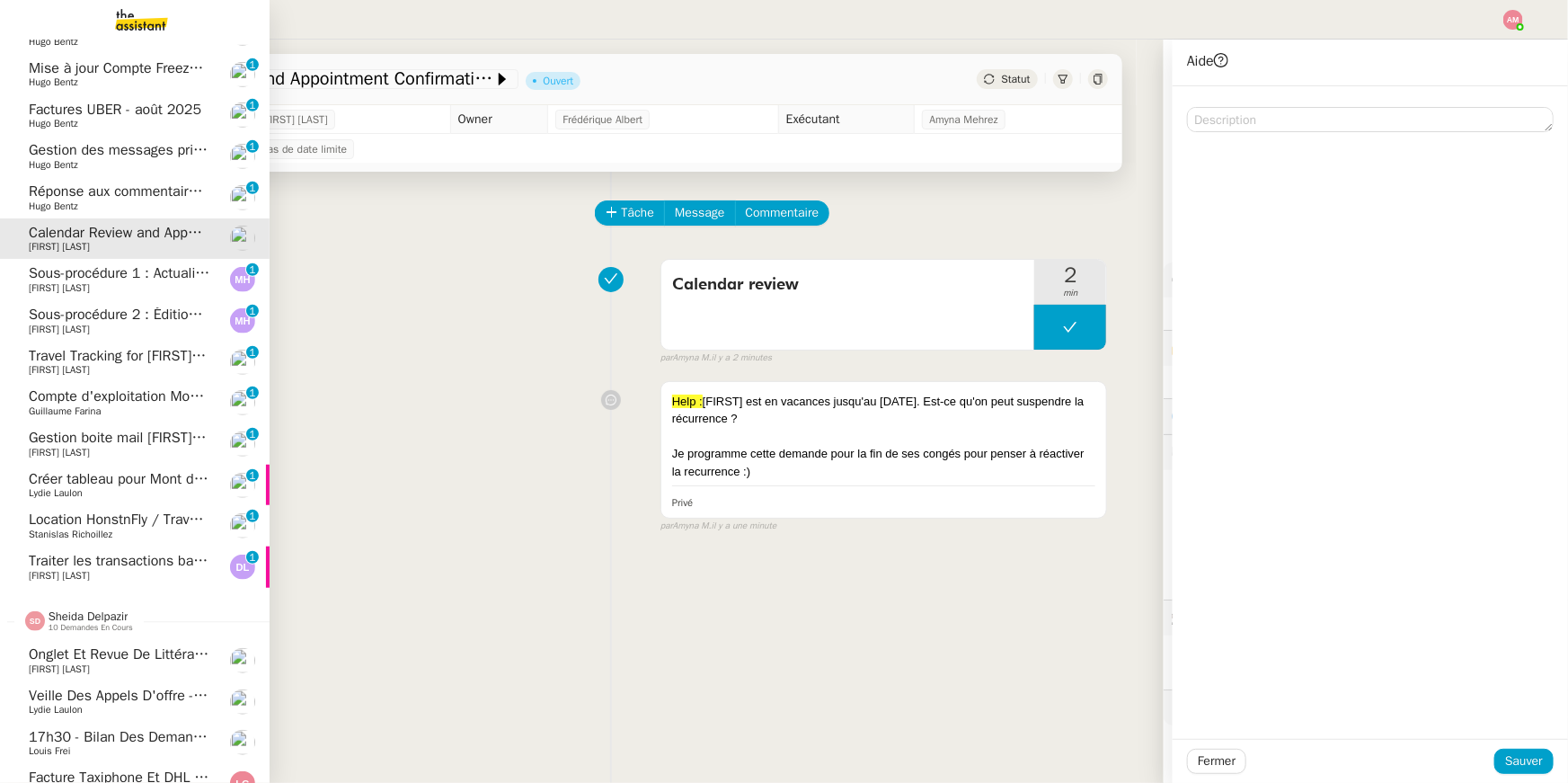 scroll, scrollTop: 450, scrollLeft: 0, axis: vertical 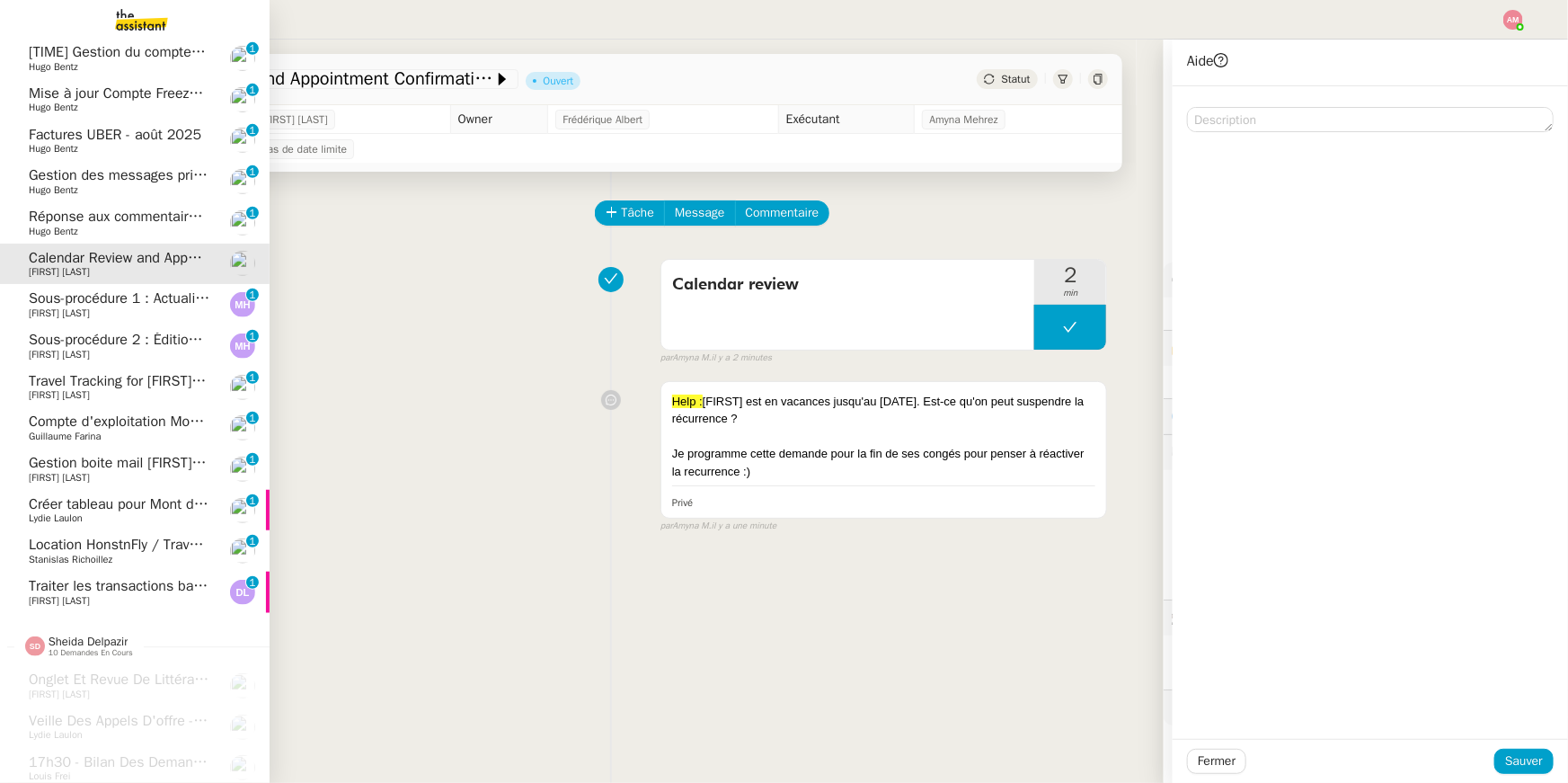 click on "Guillaume Farina" 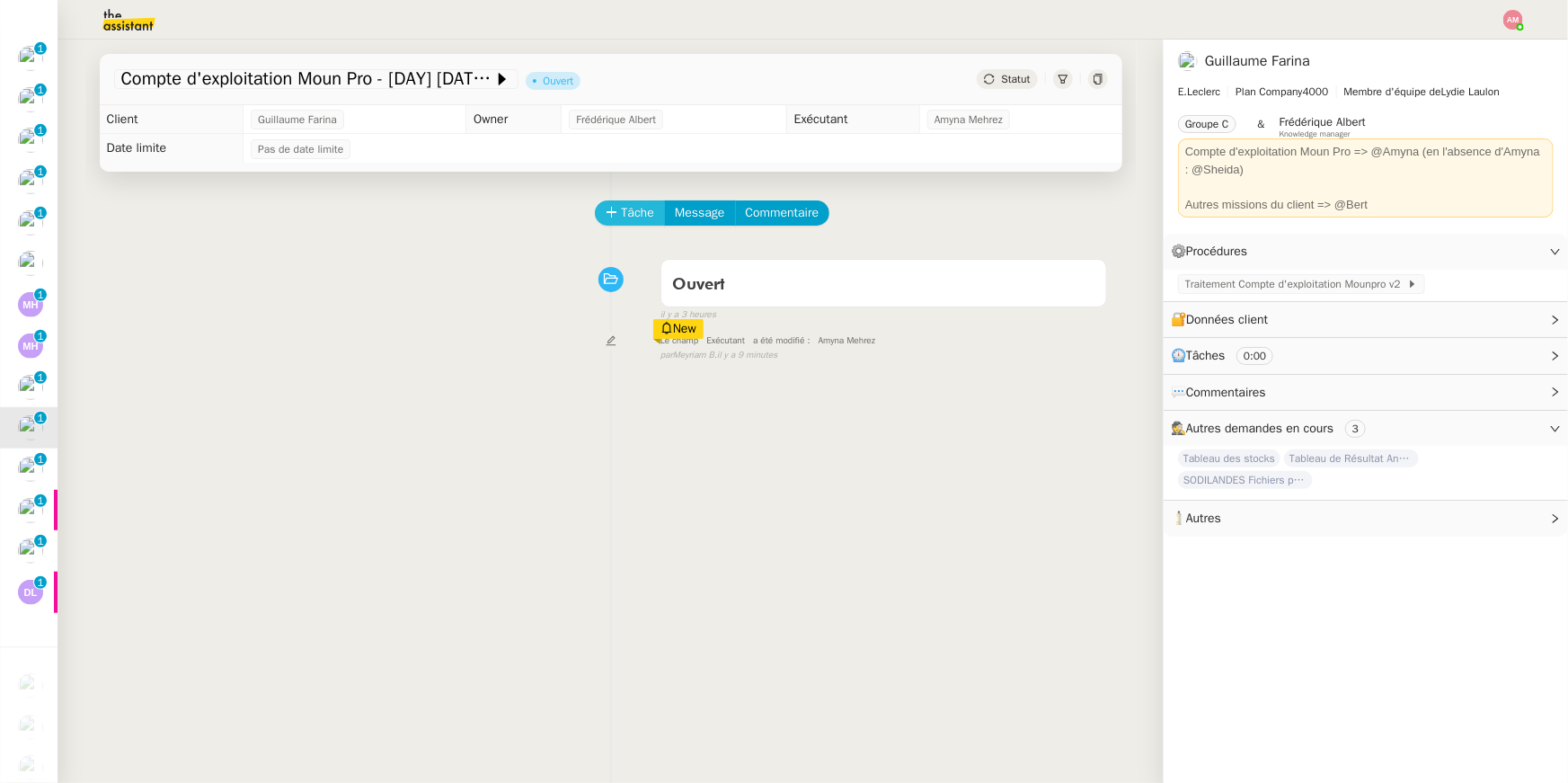 click on "Tâche" 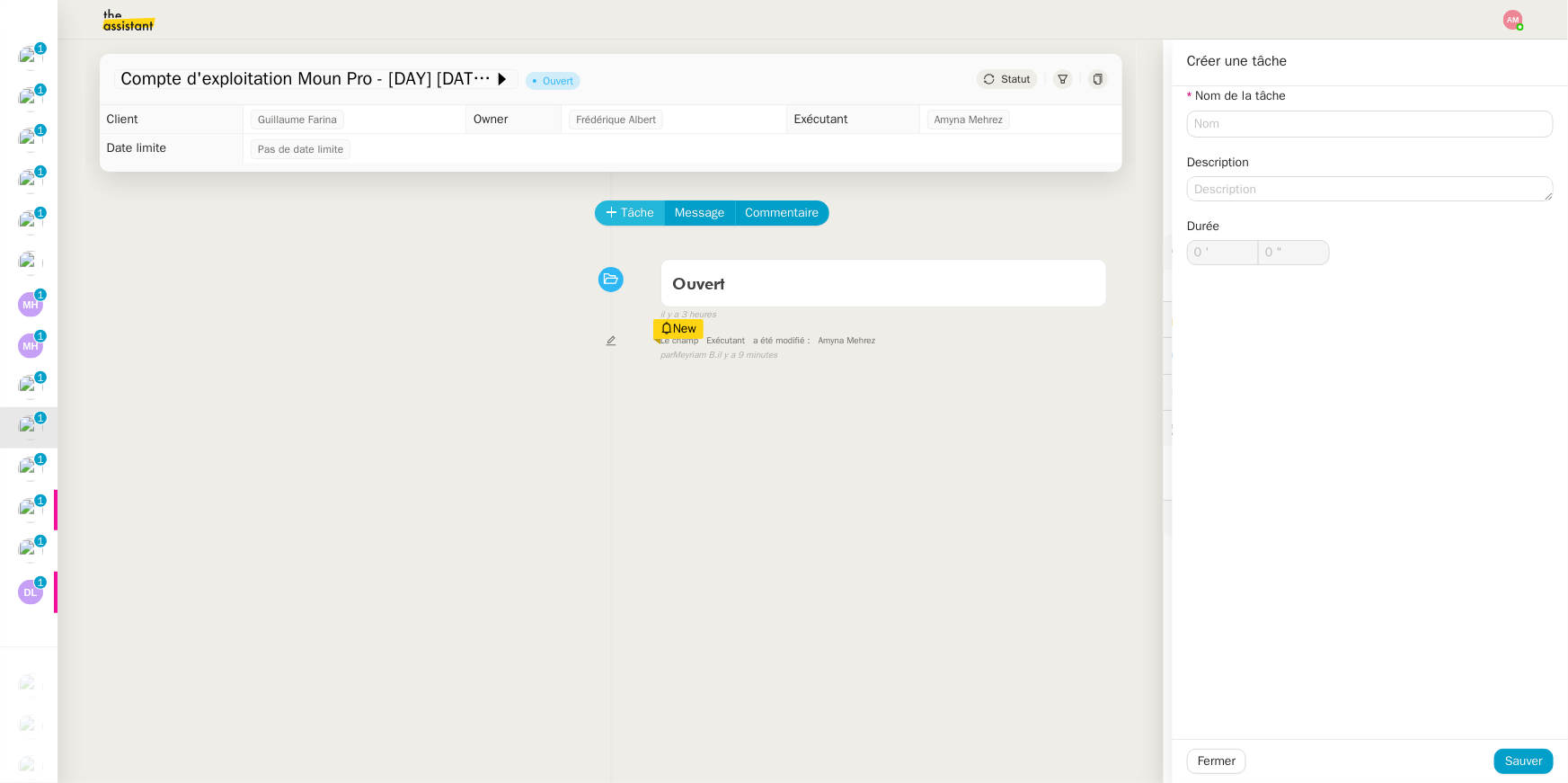 type 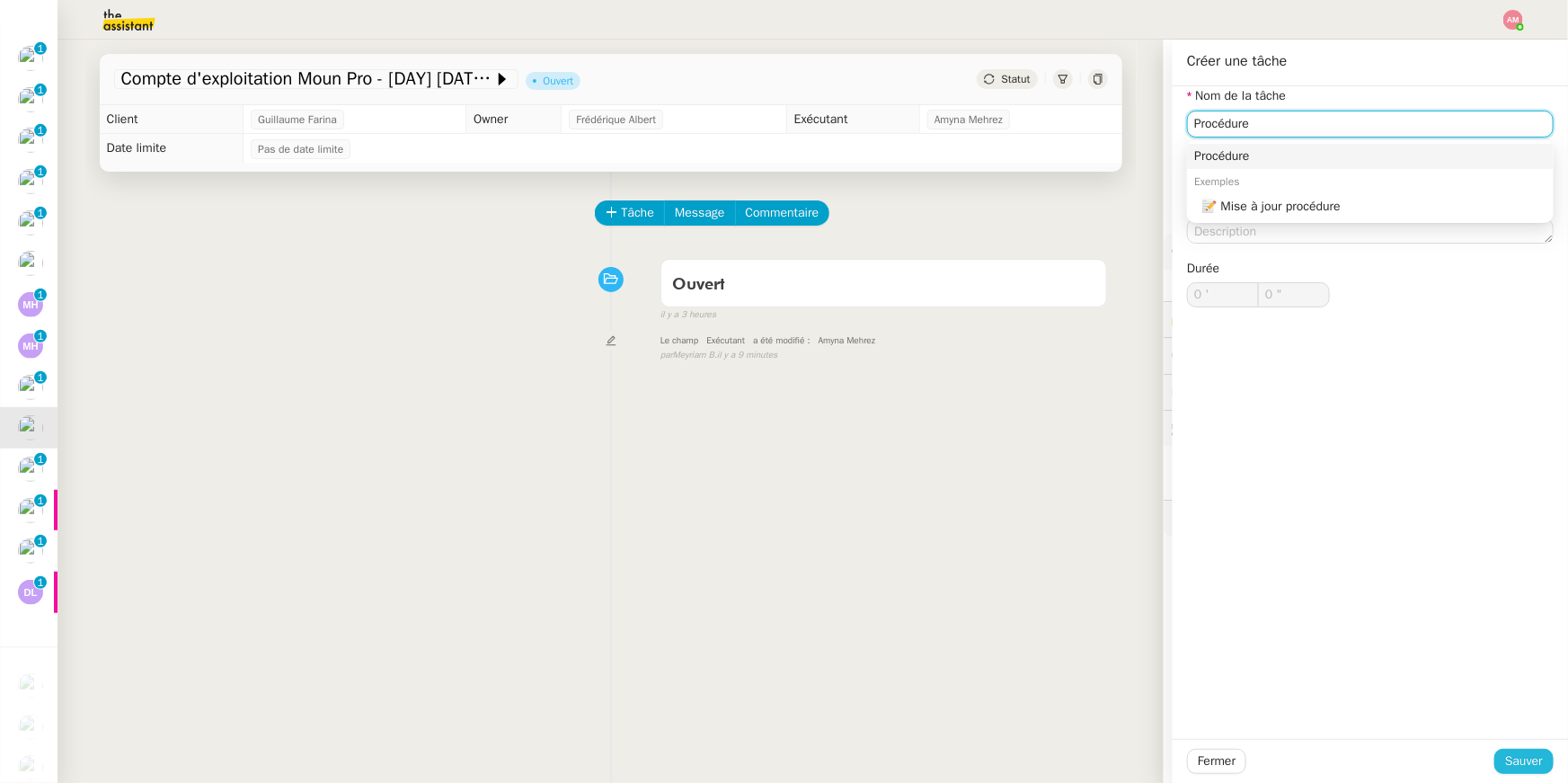 type on "Procédure" 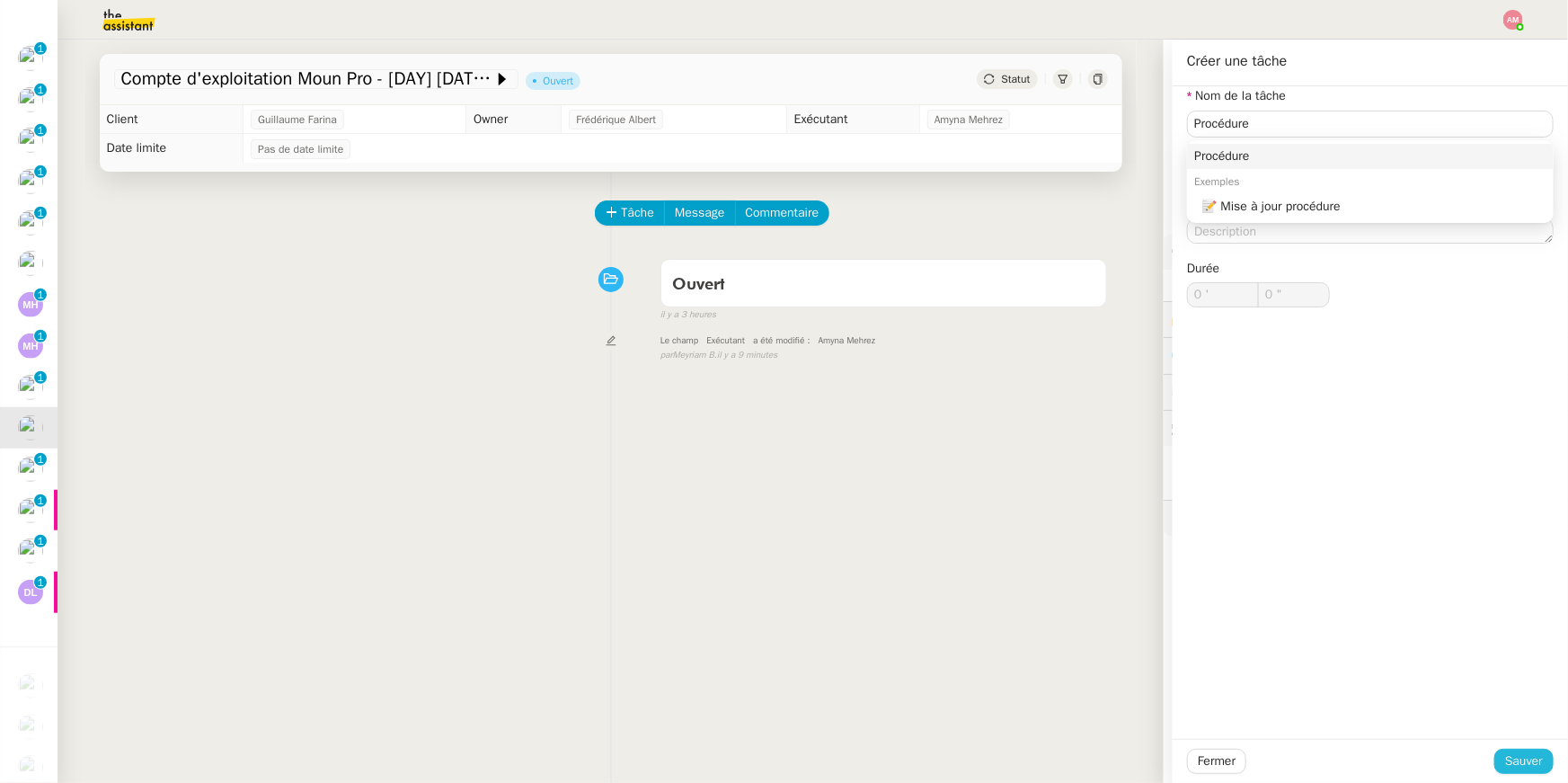 scroll, scrollTop: 333, scrollLeft: 0, axis: vertical 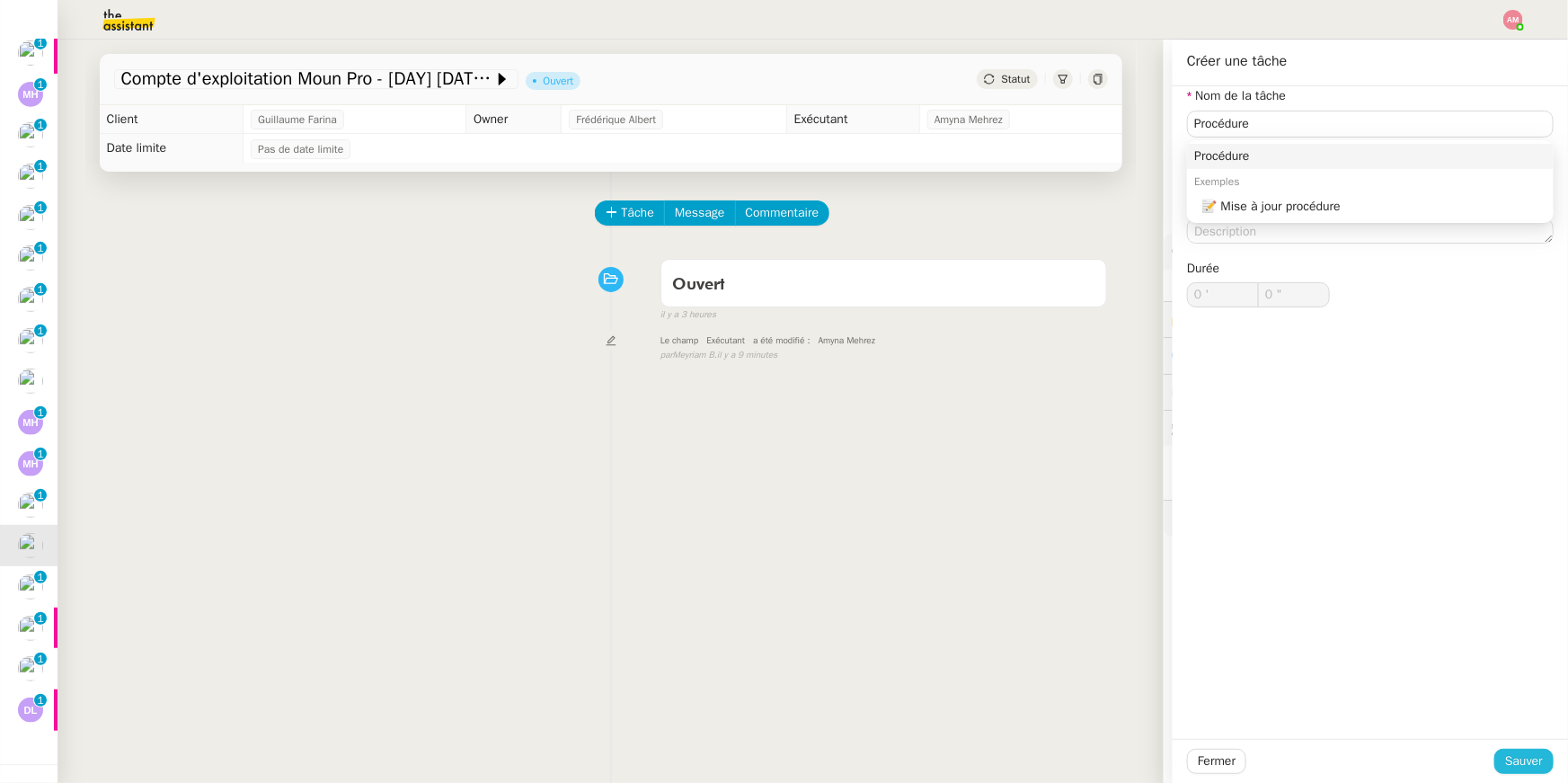 click on "Sauver" 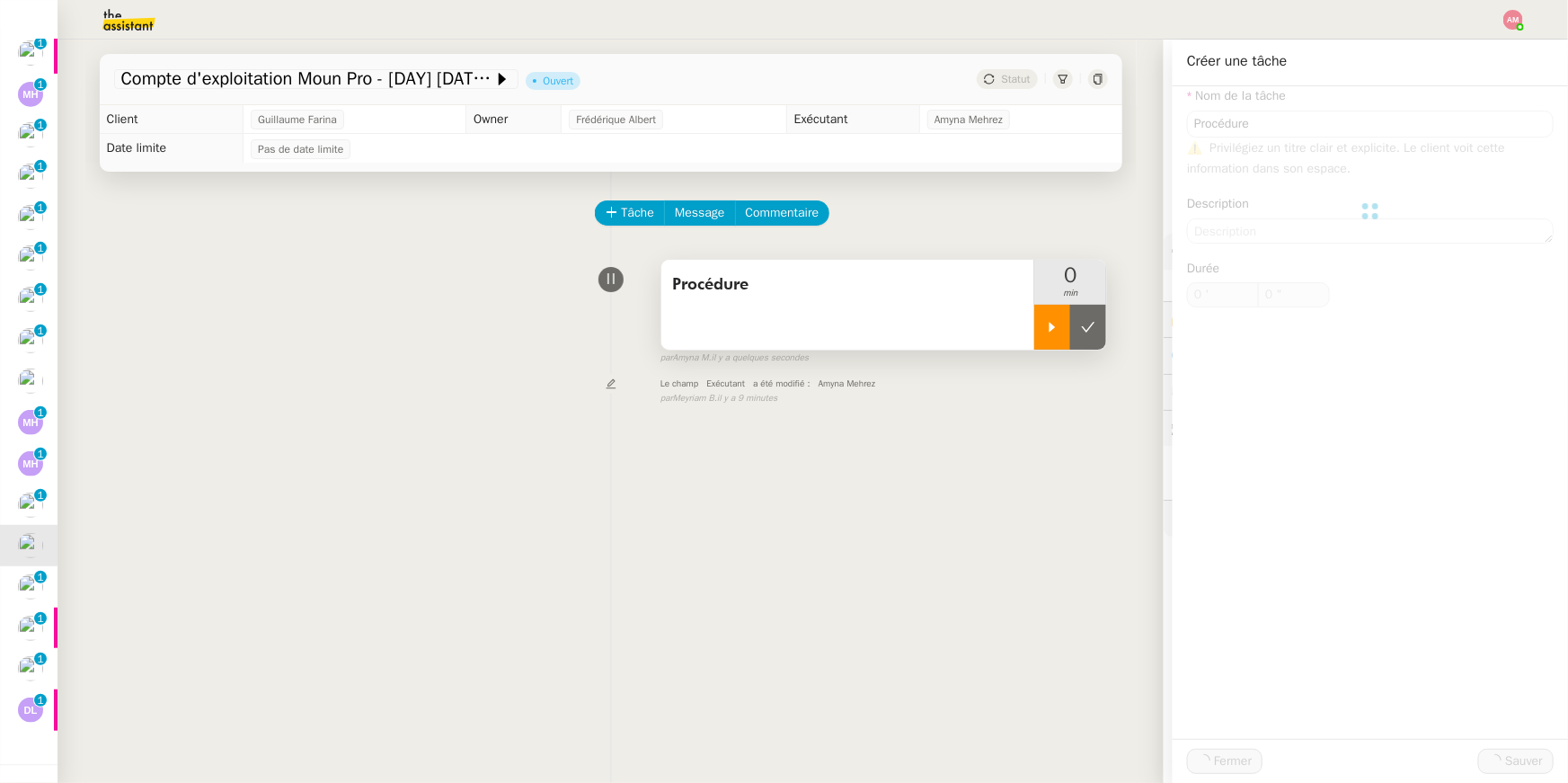 click 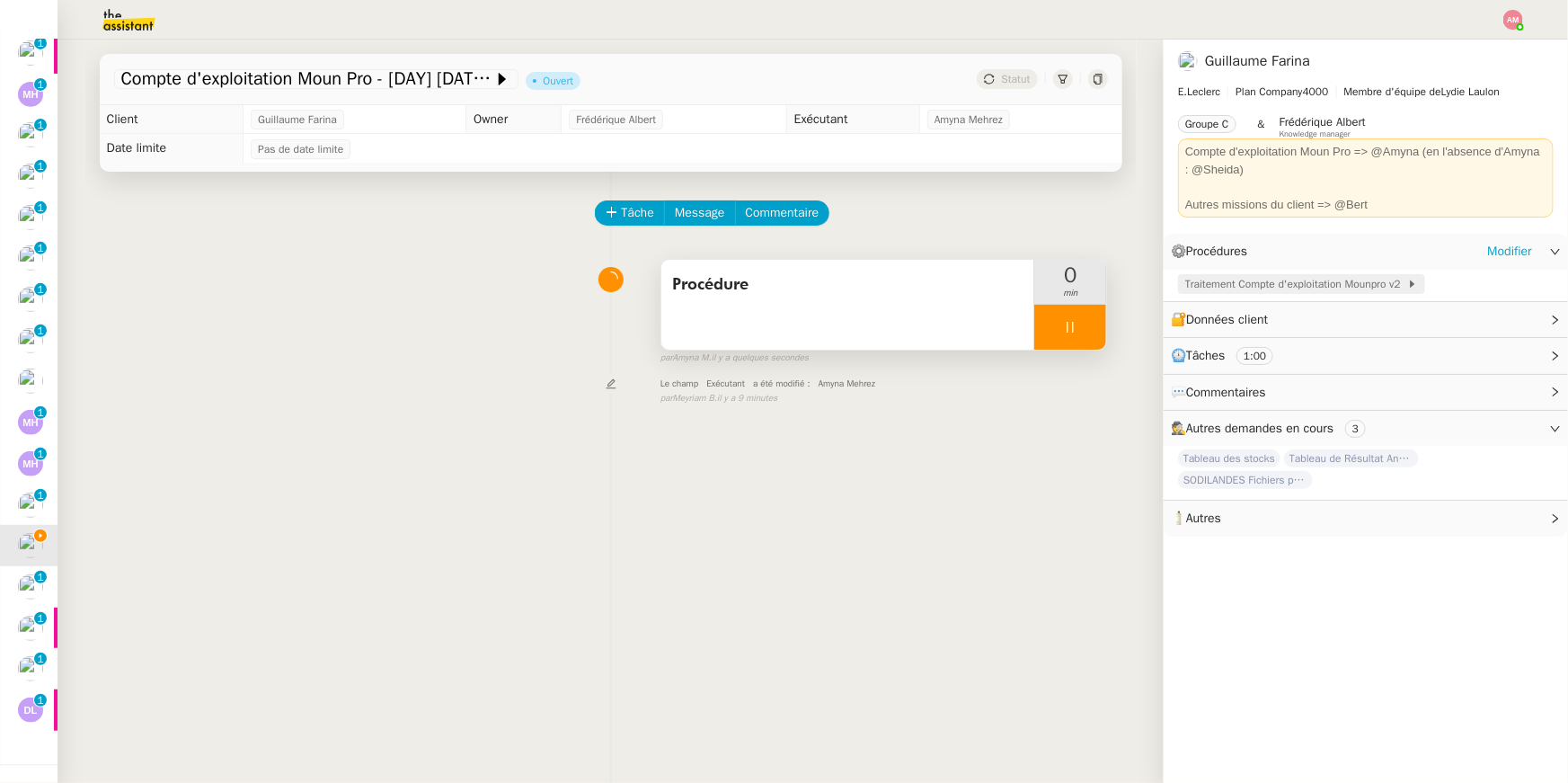 click on "Traitement Compte d'exploitation Mounpro v2" 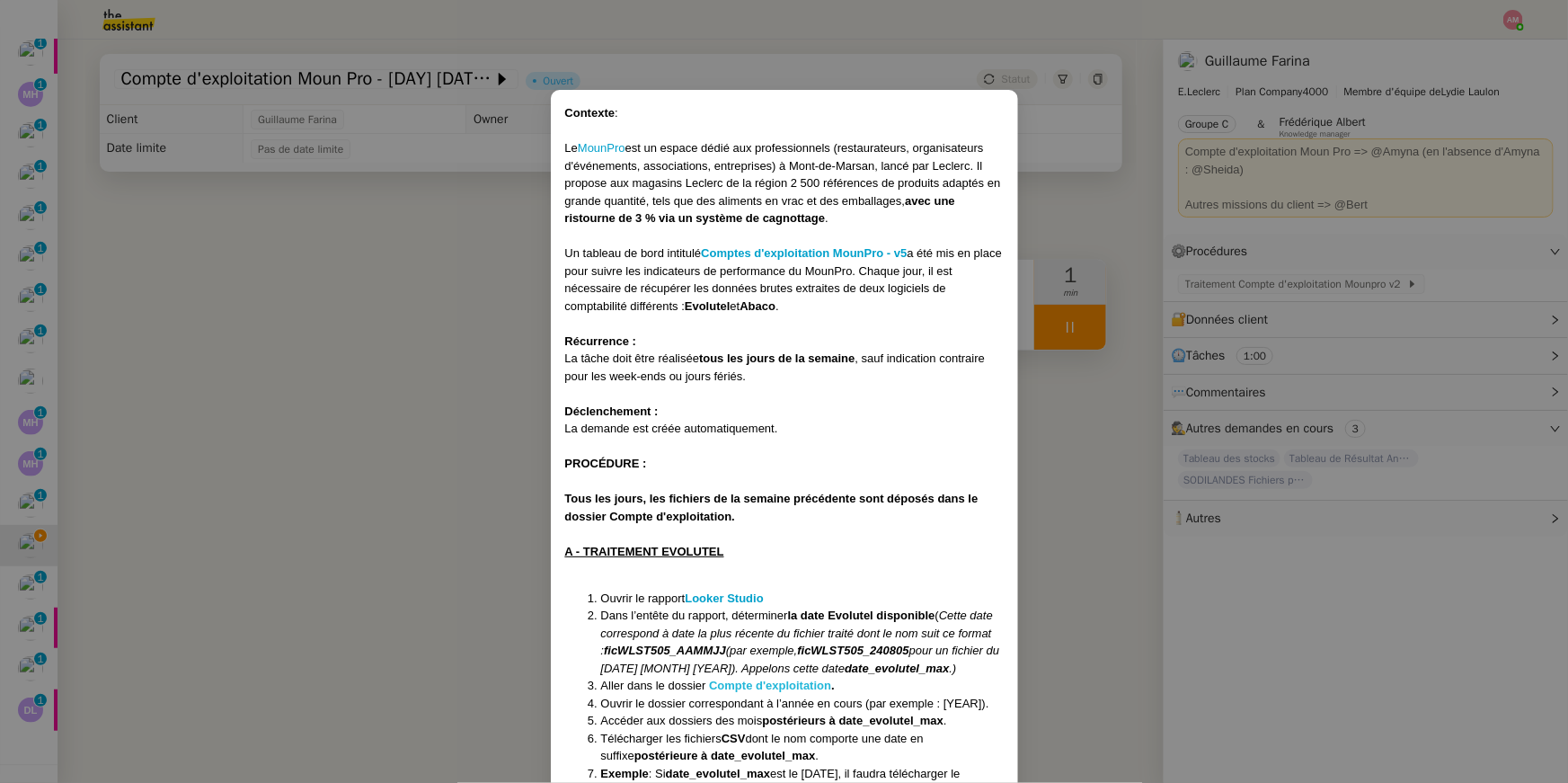 click on "Compte d'exploitation" at bounding box center [770, 685] 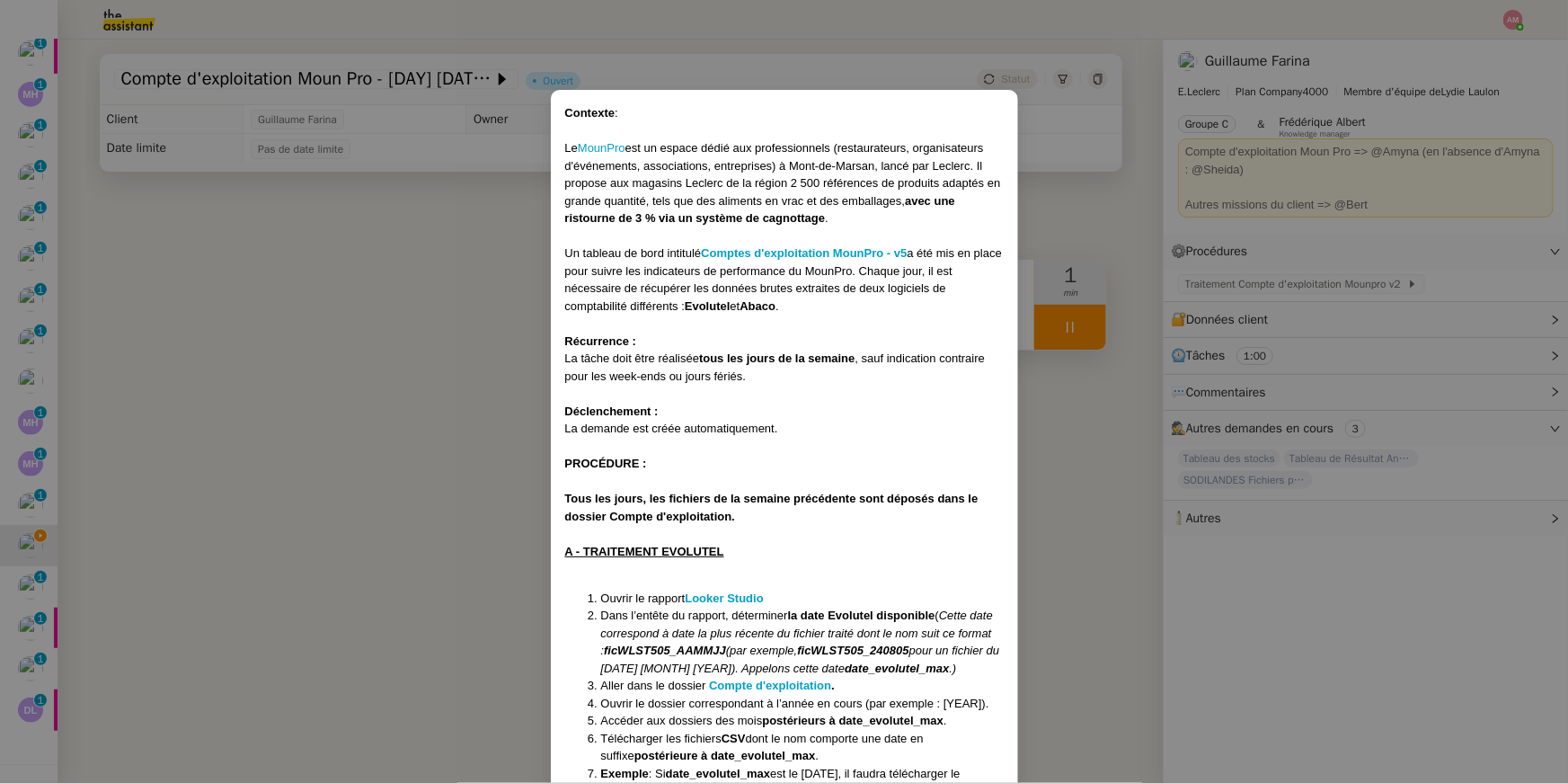 click on "Contexte  : Le  MounPro  est un espace dédié aux professionnels (restaurateurs, organisateurs d'événements, associations, entreprises) à Mont-de-Marsan, lancé par Leclerc. Il propose aux magasins Leclerc de la région 2 500 références de produits adaptés en grande quantité, tels que des aliments en vrac et des emballages,  avec une ristourne de 3 % via un système de cagnottage . Un tableau de bord intitulé  Comptes d'exploitation MounPro - v5  a été mis en place pour suivre les indicateurs de performance du MounPro. Chaque jour, il est nécessaire de récupérer les données brutes extraites de deux logiciels de comptabilité différents :  Evolutel  et  Abaco . Récurrence : La tâche doit être réalisée  tous les jours de la semaine , sauf indication contraire pour les week-ends ou jours fériés. Déclenchement : La demande est créée automatiquement. PROCÉDURE : Tous les jours, les fichiers de la semaine précédente sont déposés dans le dossier Compte d'exploitation. Looker Studio" at bounding box center [784, 391] 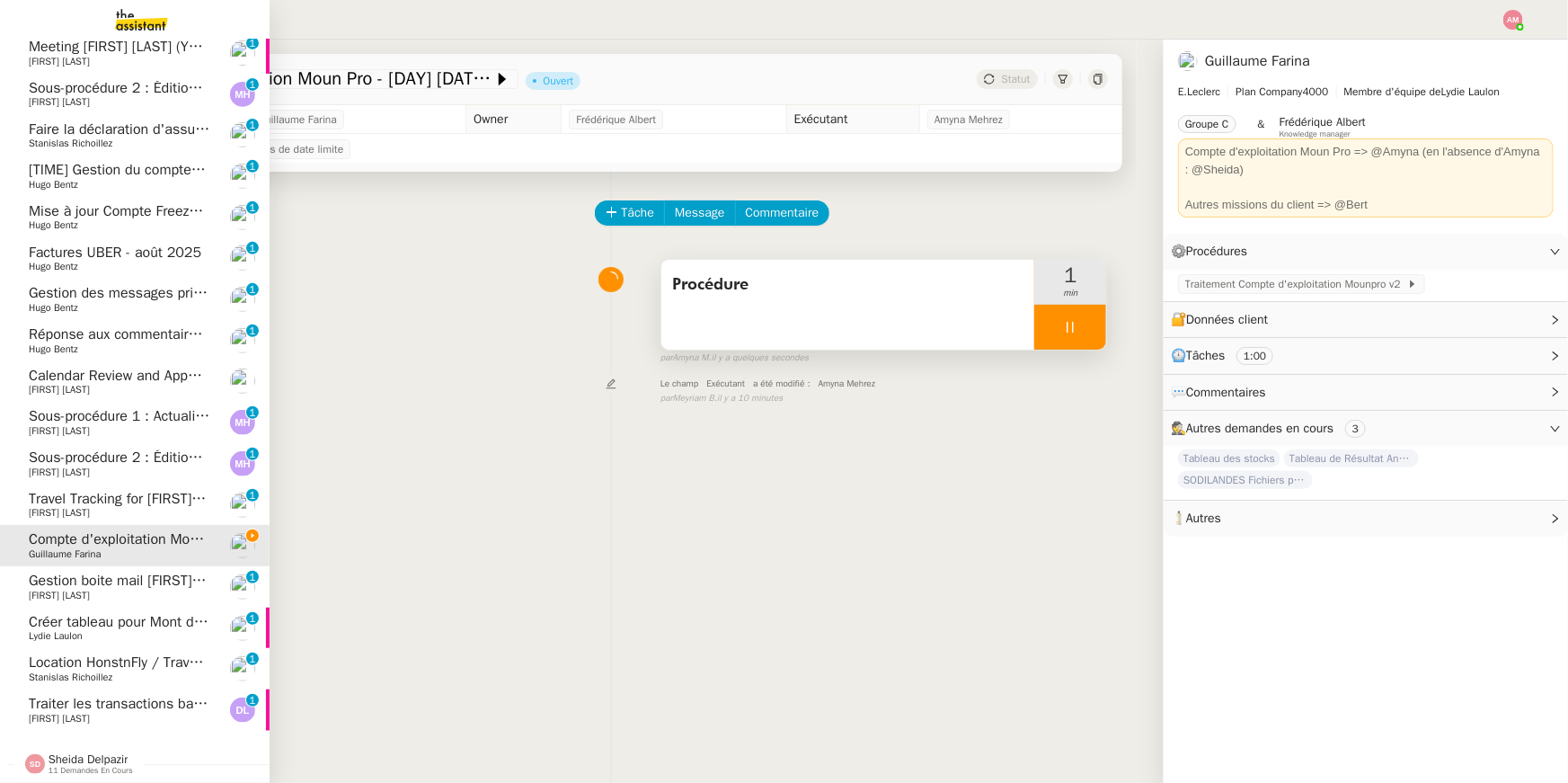 scroll, scrollTop: 333, scrollLeft: 0, axis: vertical 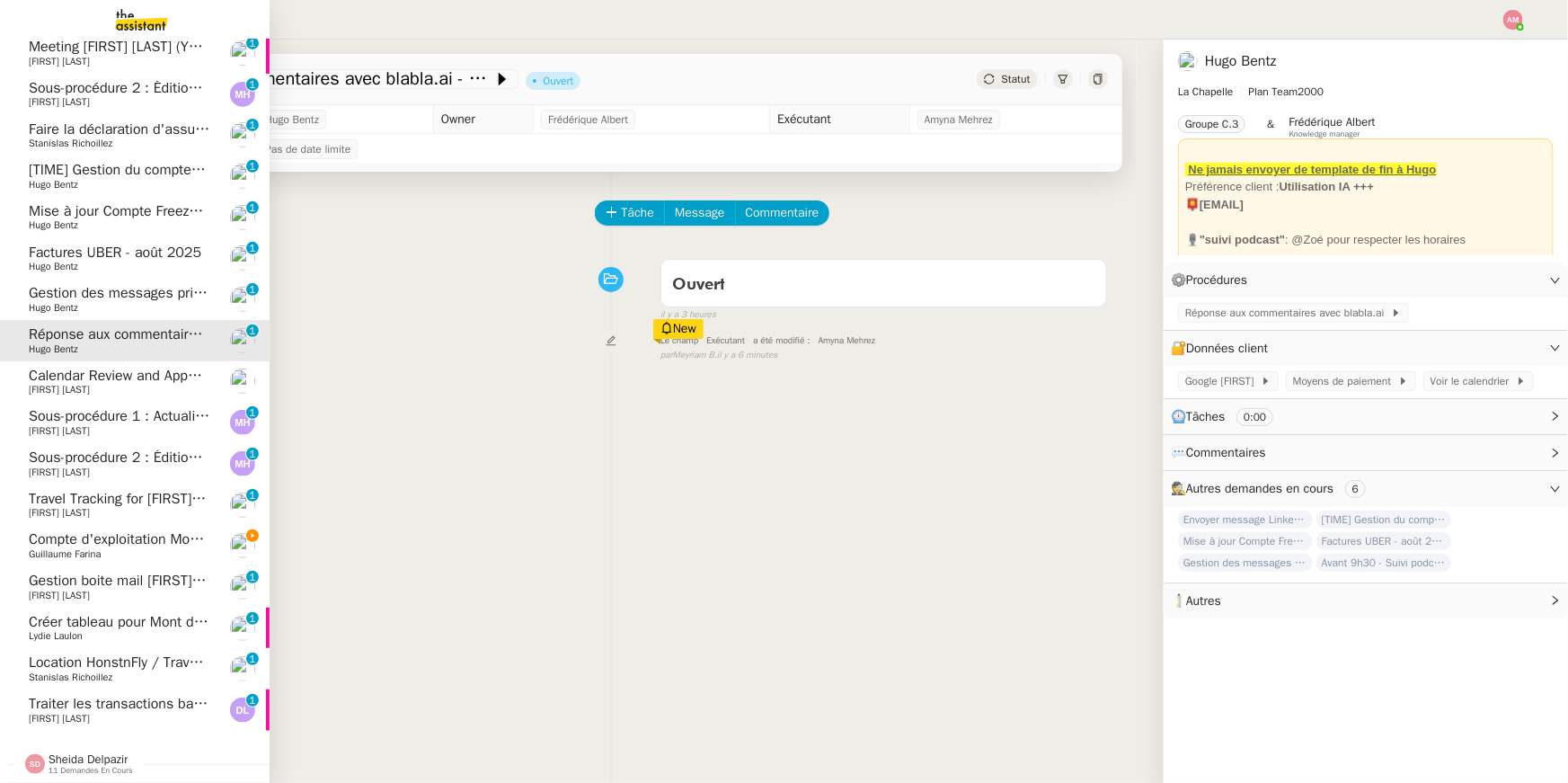 click on "Hugo Bentz" 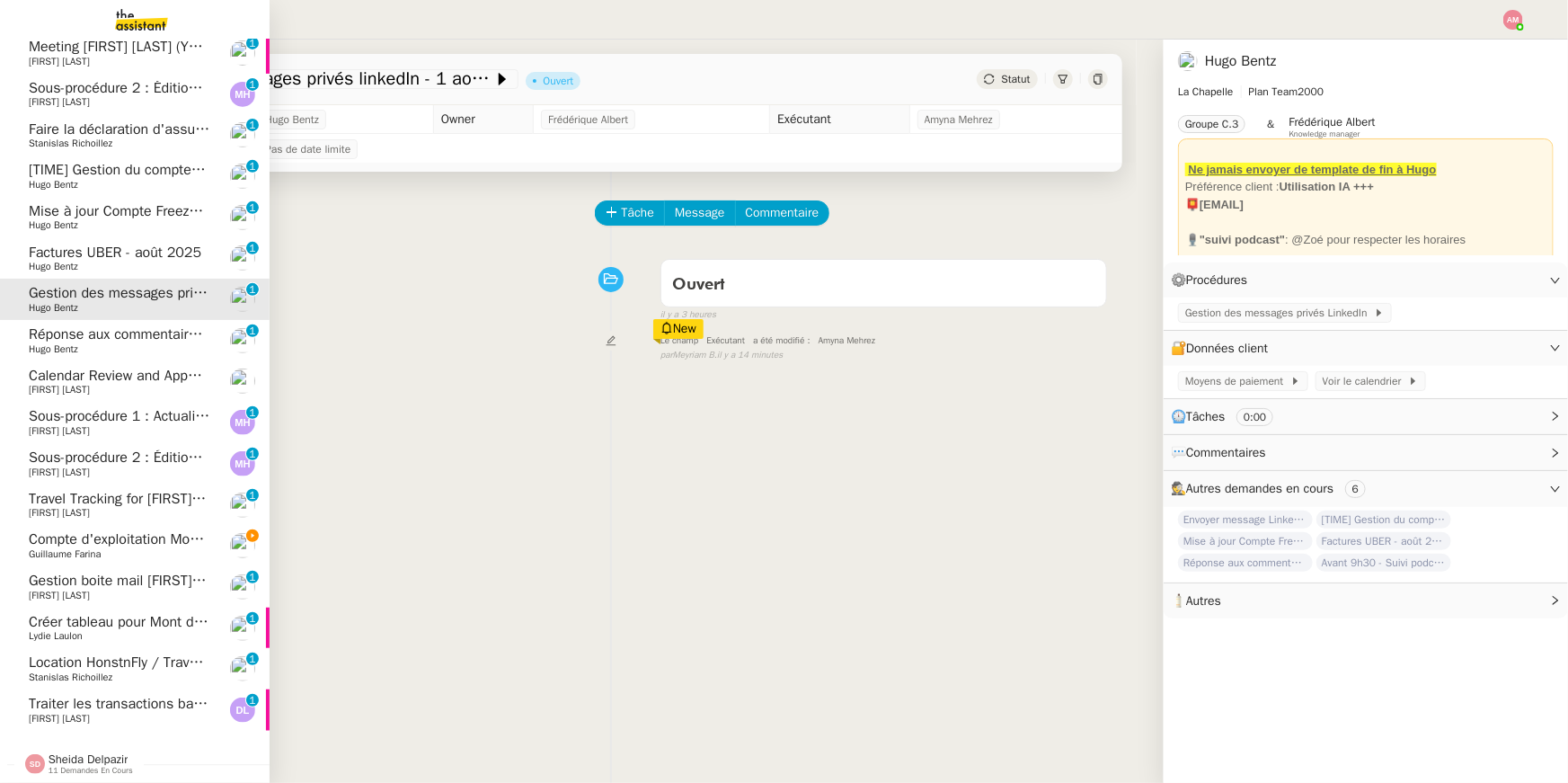 click on "Factures UBER - août 2025" 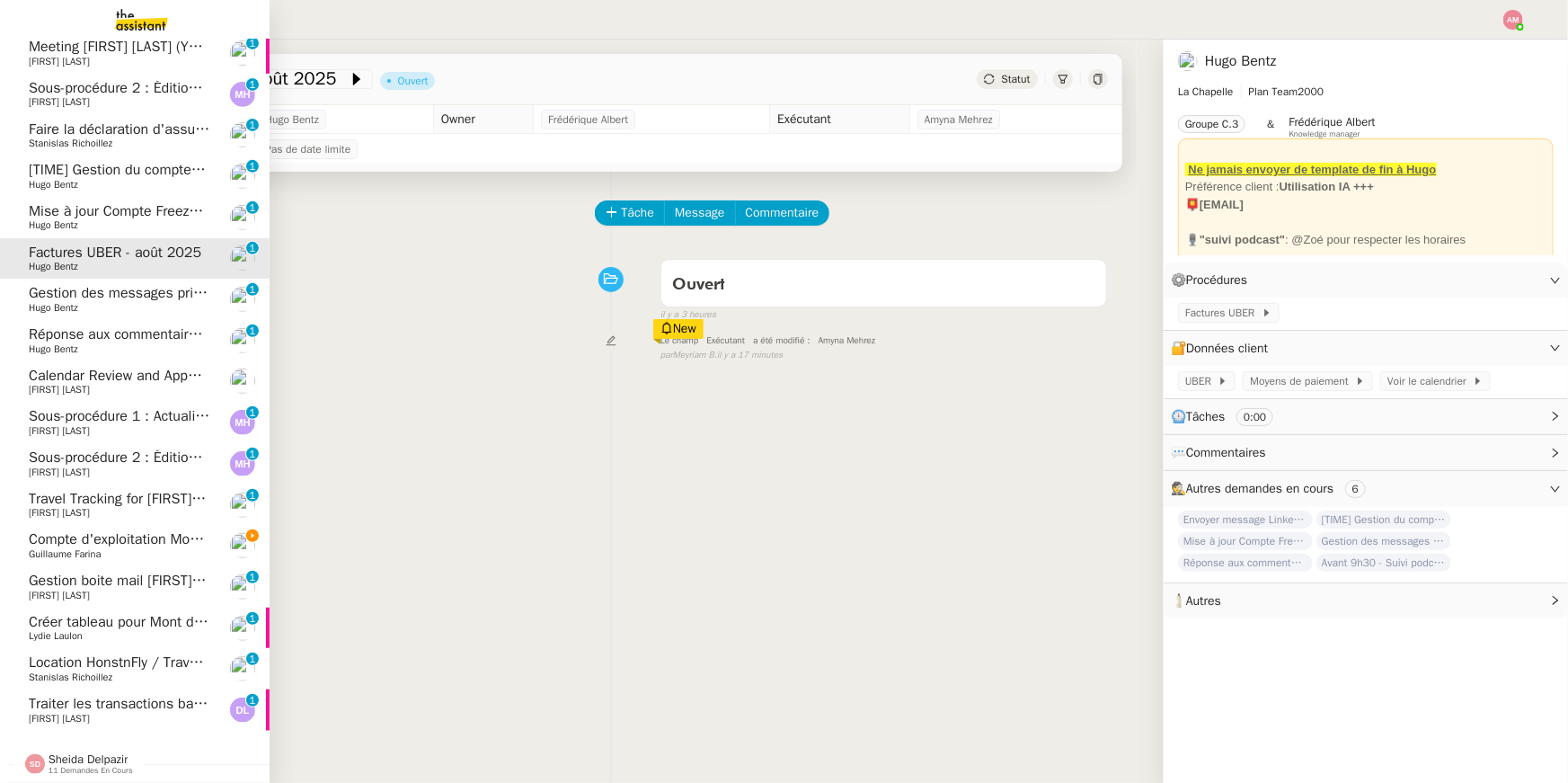 click on "Mise à jour Compte Freezbee - 1 août 2025" 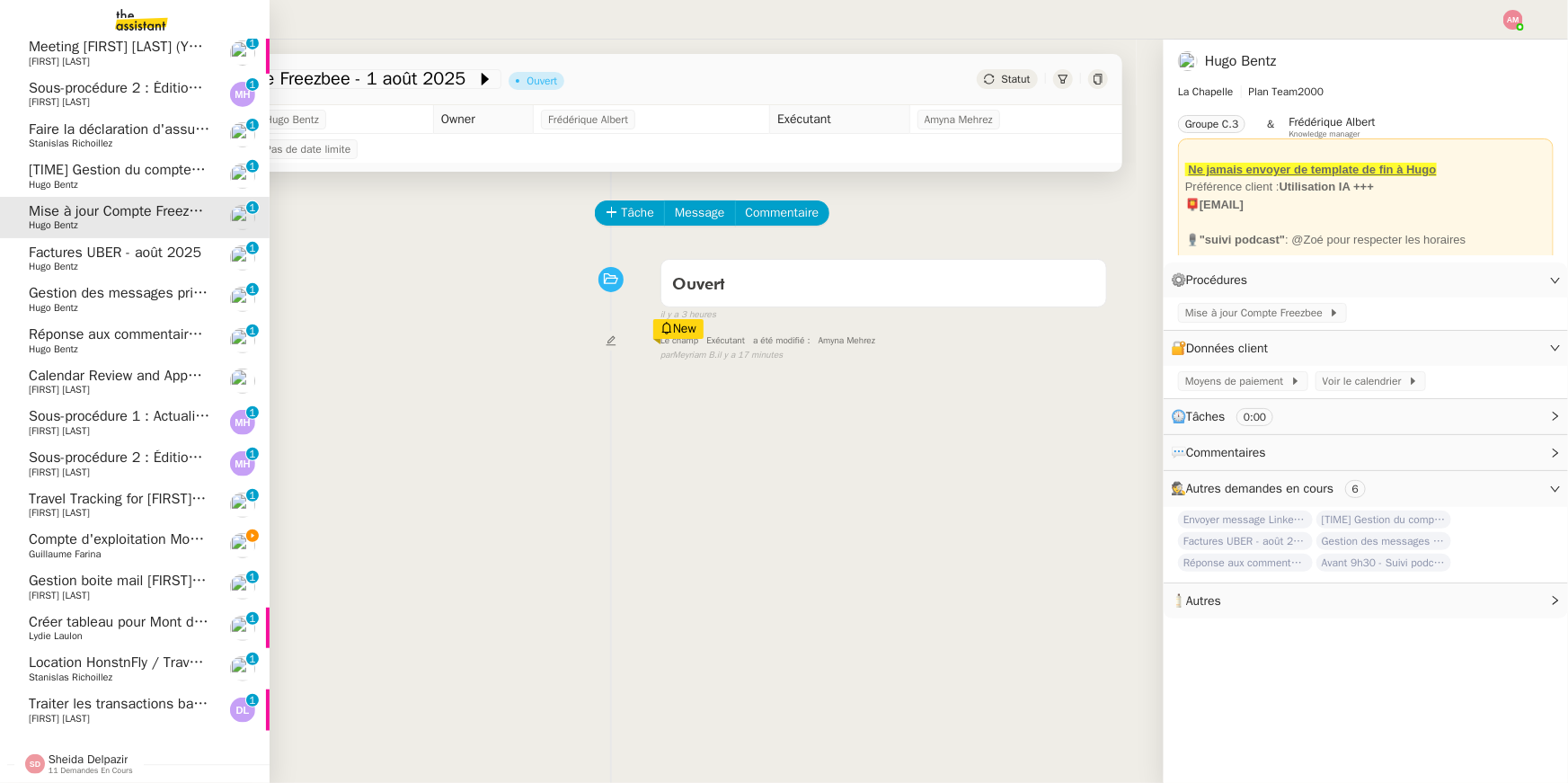 click on "Hugo Bentz" 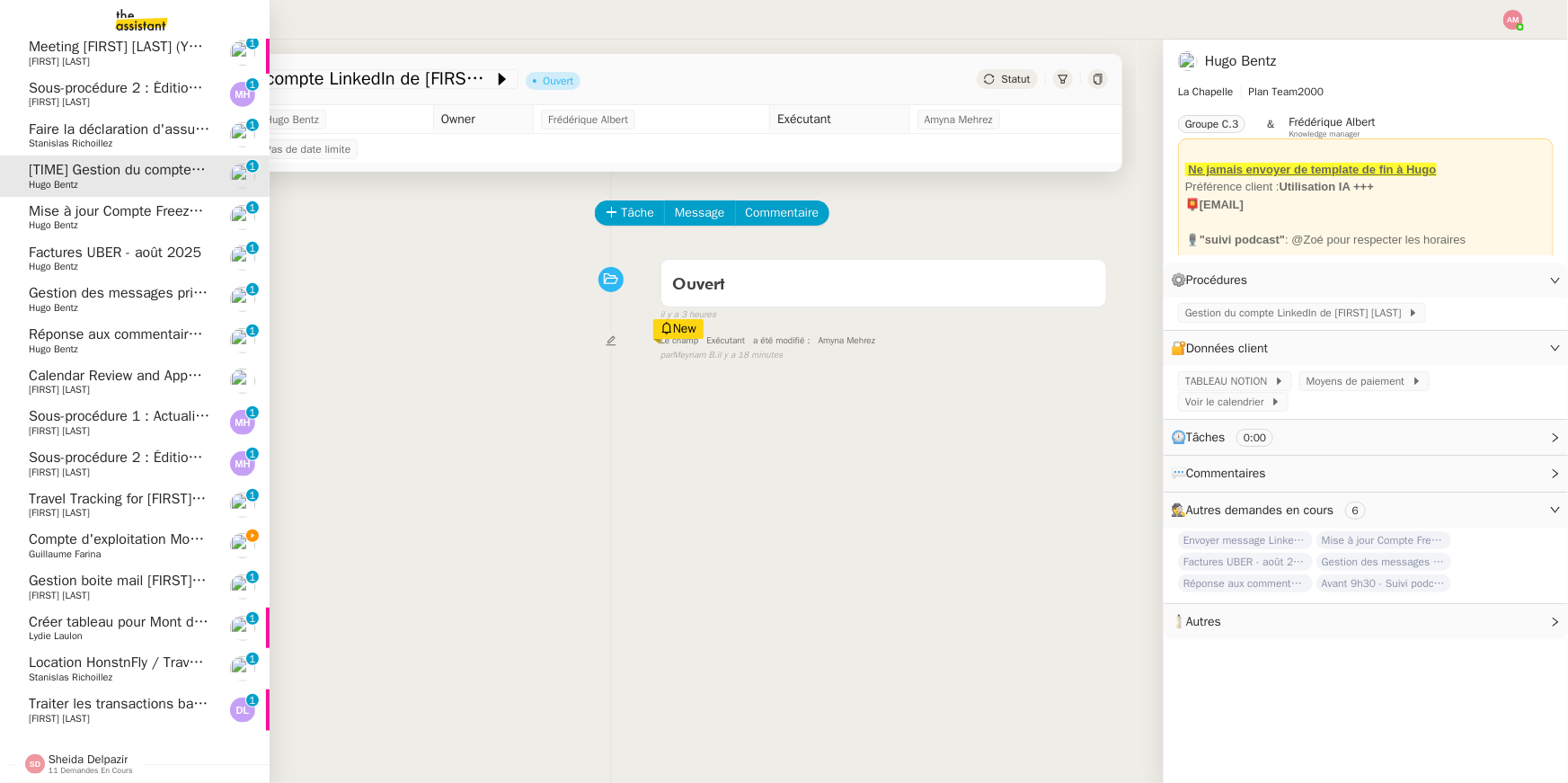 click on "Faire la déclaration d'assurance pour fuite - 6 rue Leibniz" 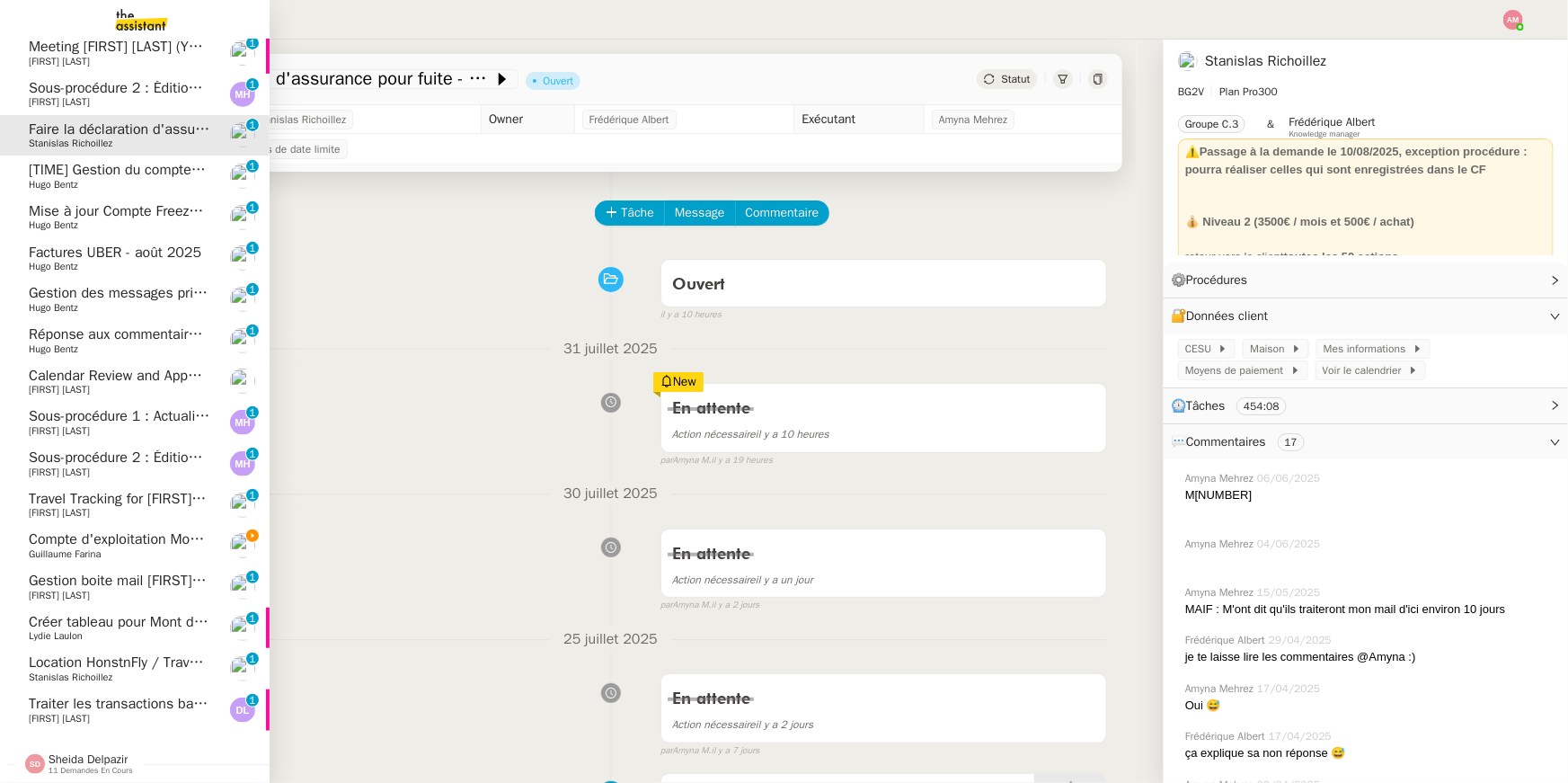 click on "Calendar Review and Appointment Confirmation - 1 août 2025" 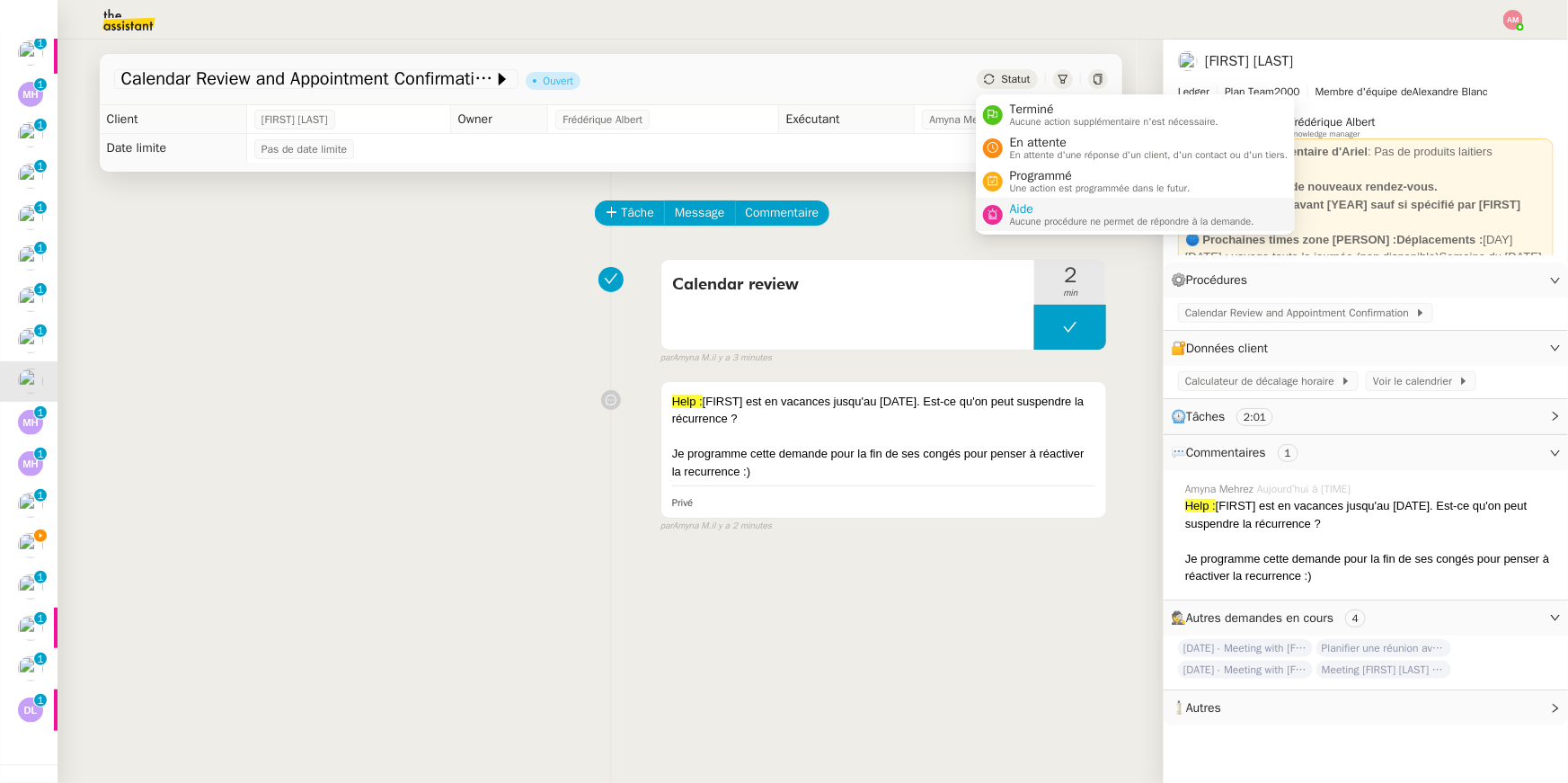 click on "Aide" at bounding box center (1132, 209) 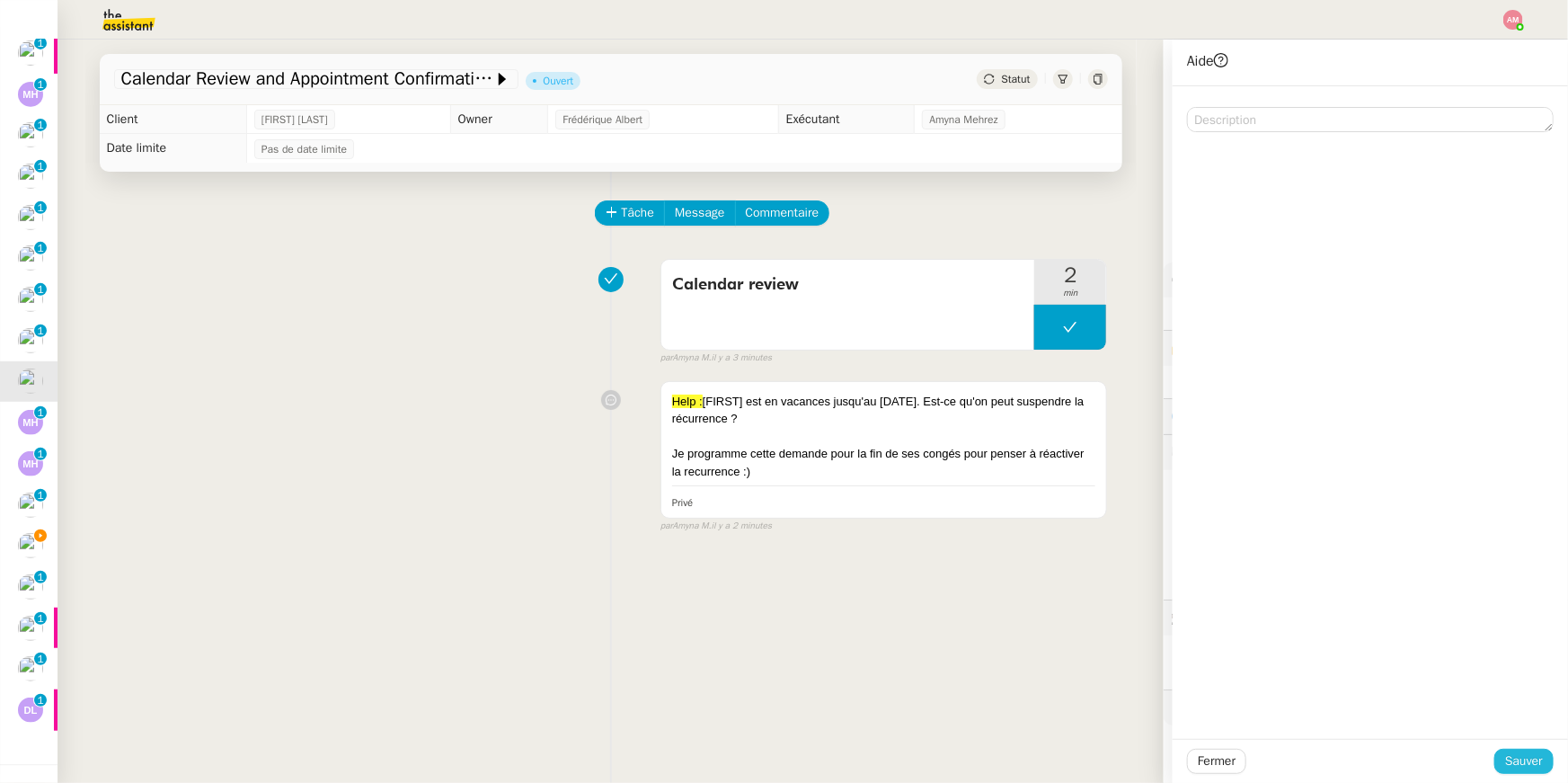 click on "Sauver" 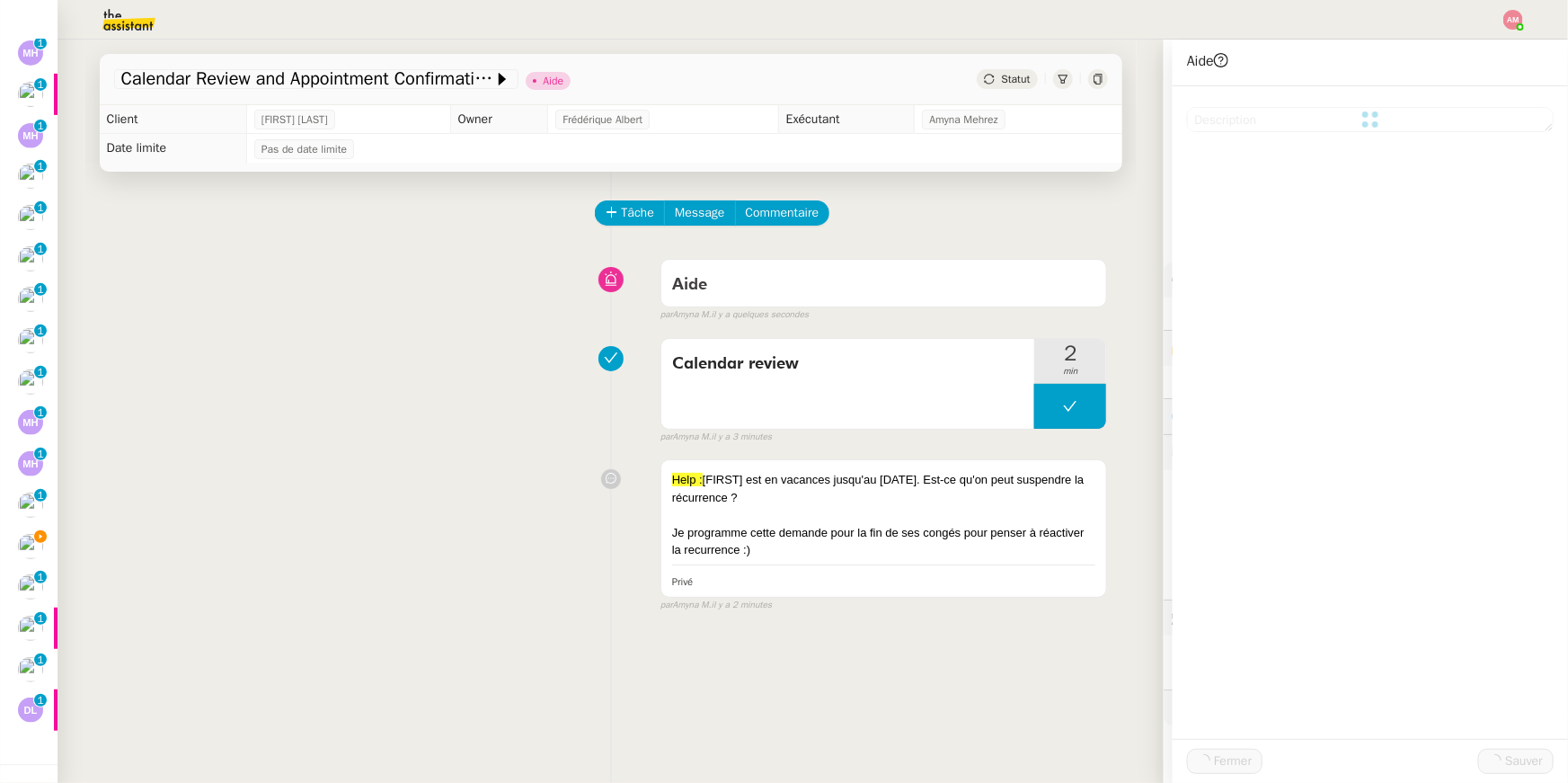 scroll, scrollTop: 333, scrollLeft: 0, axis: vertical 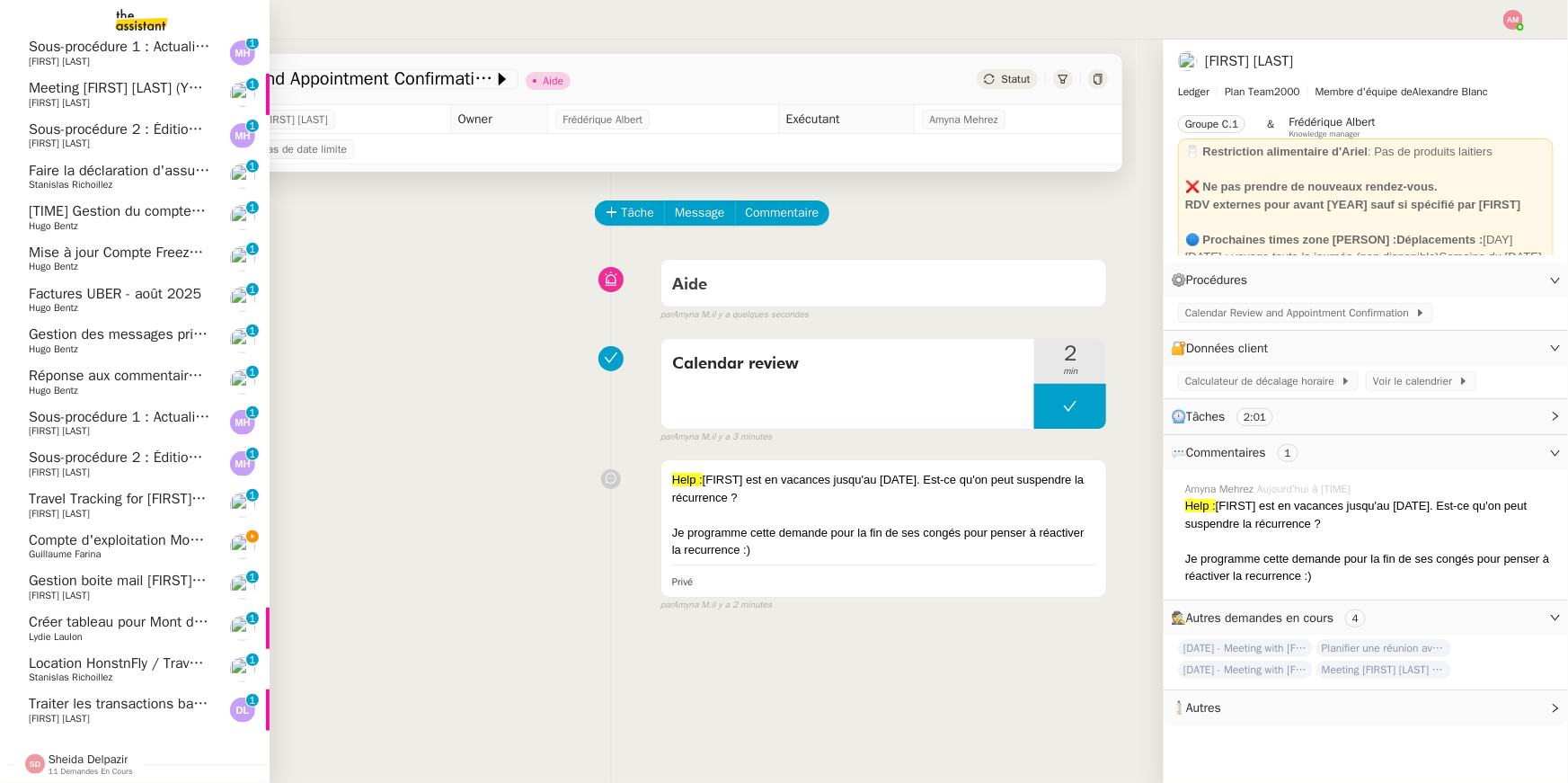 click on "[FIRST] [LAST]" 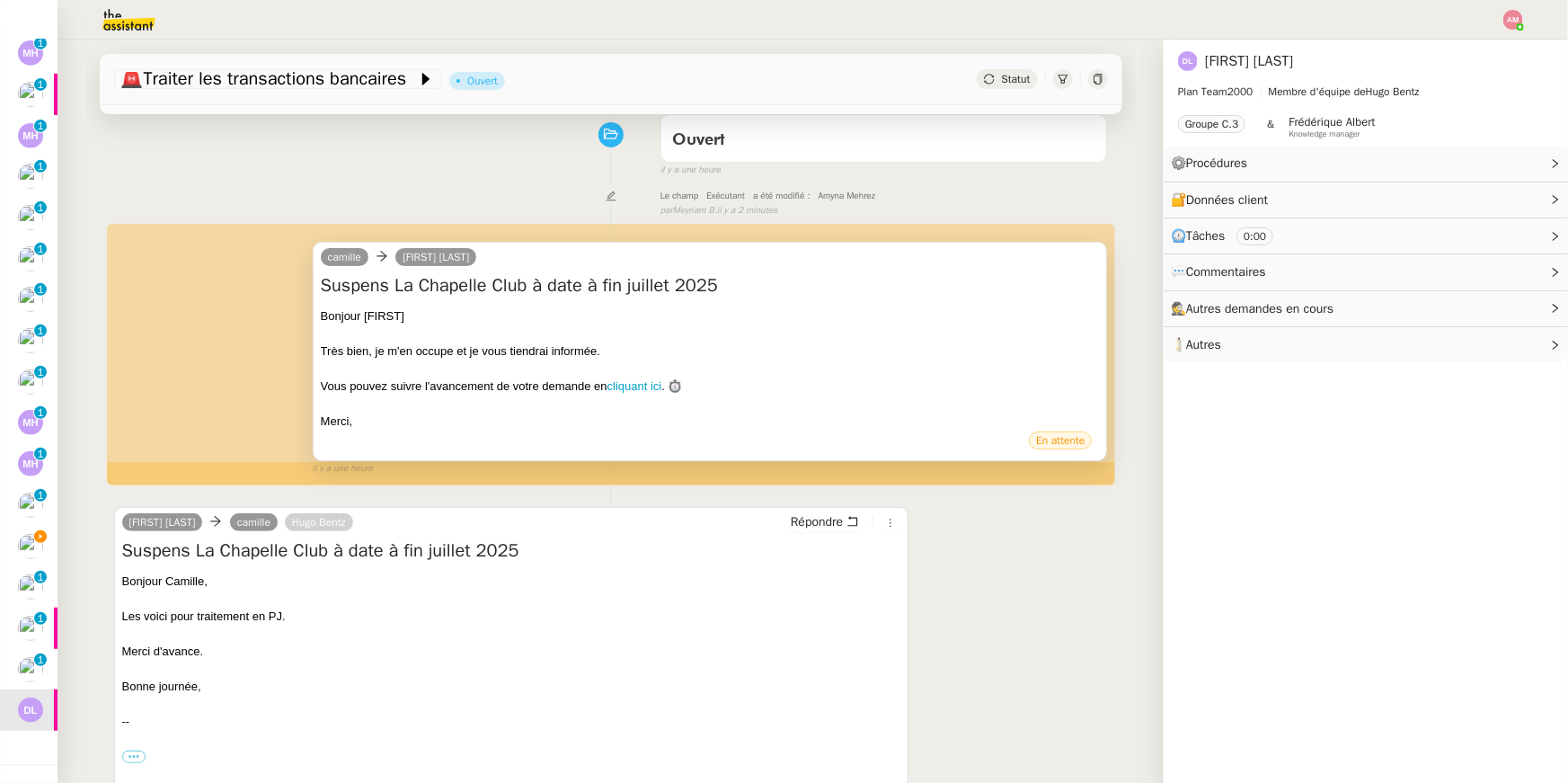scroll, scrollTop: 306, scrollLeft: 0, axis: vertical 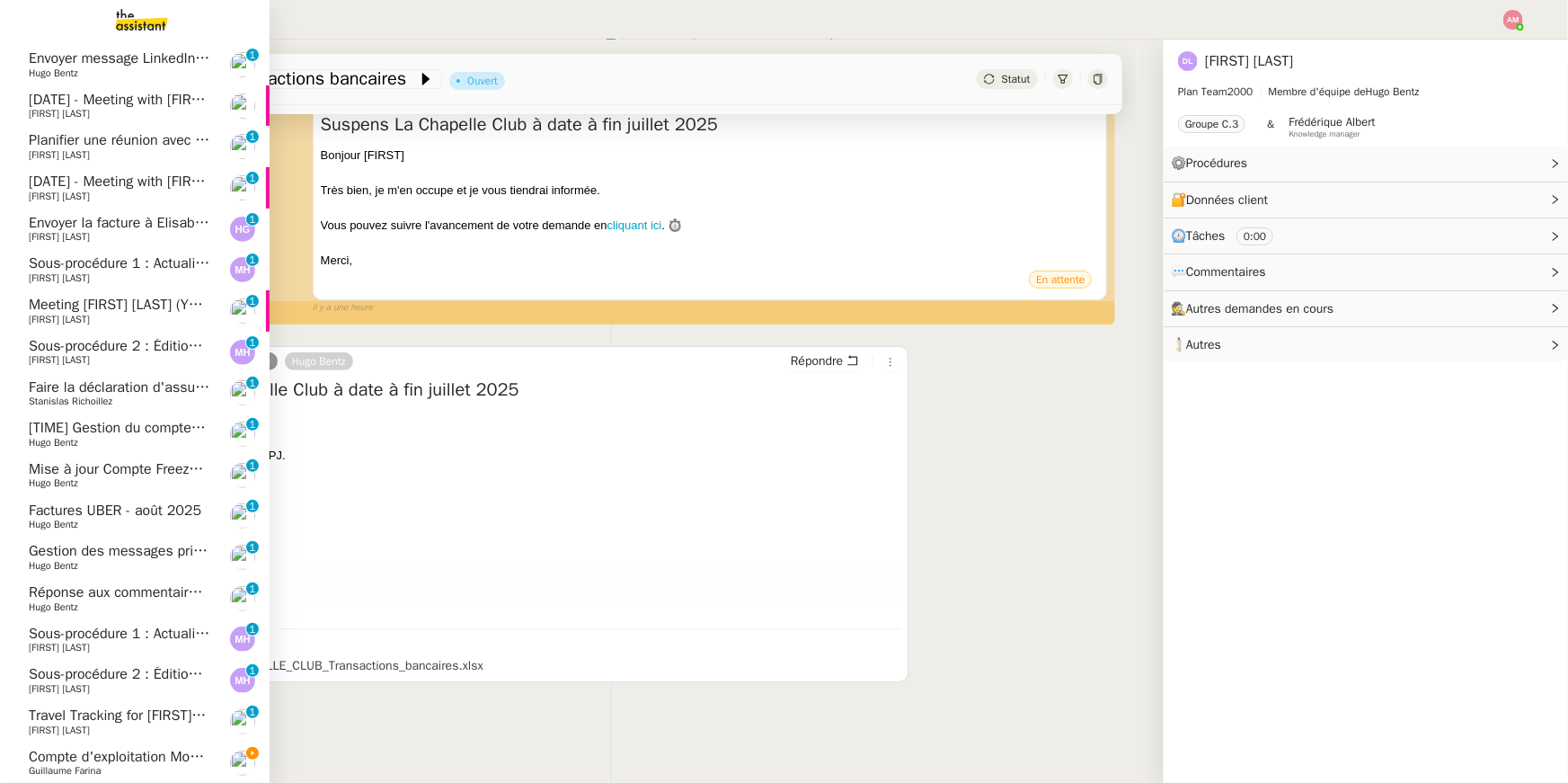 click on "Meeting  [FIRST] [LAST] (YRDS)" 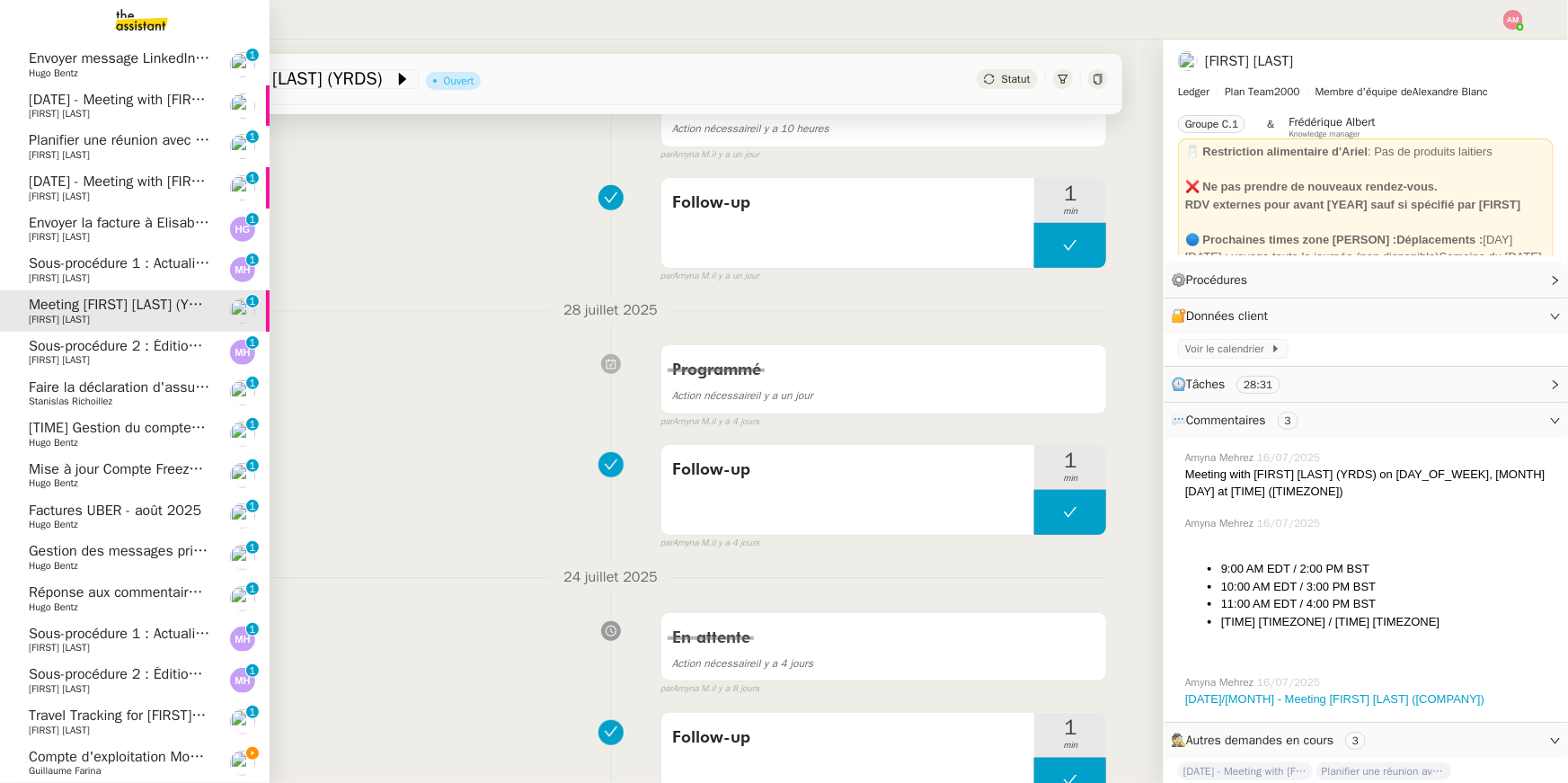 scroll, scrollTop: 228, scrollLeft: 0, axis: vertical 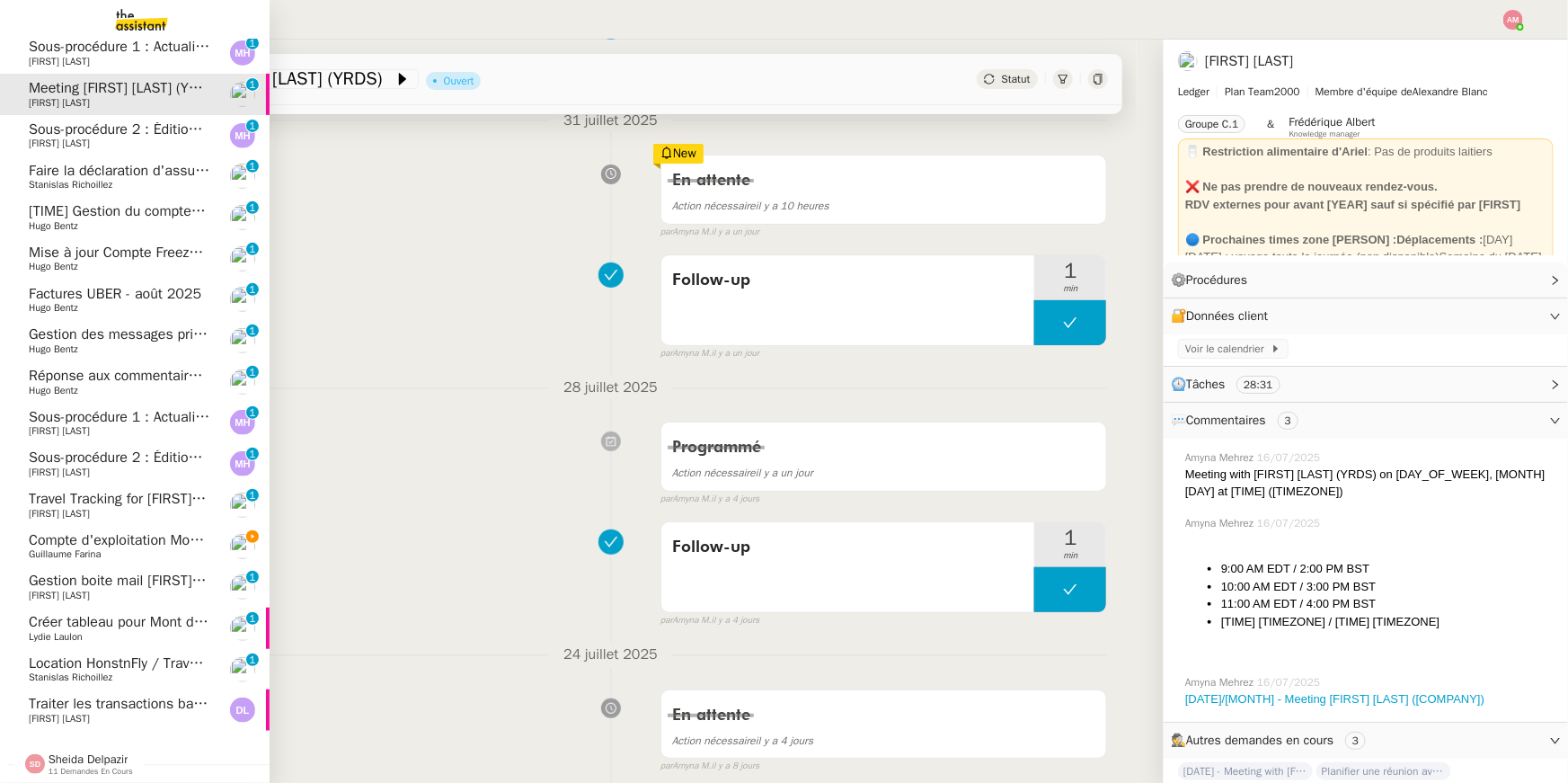 click on "Compte d'exploitation Moun Pro - [DAY] [DATE] [MONTH] [YEAR]" 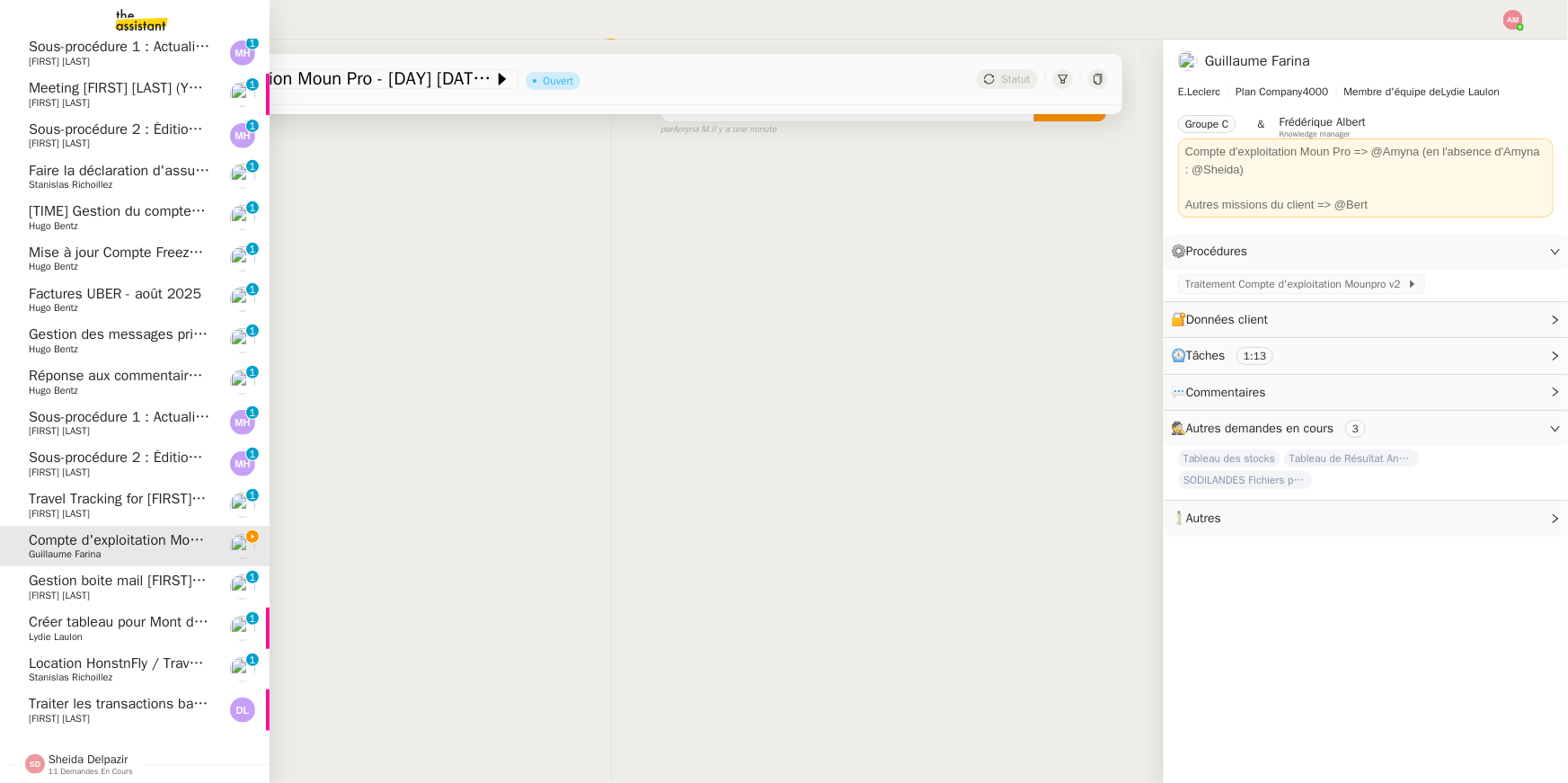 click on "Sheida Delpazir" 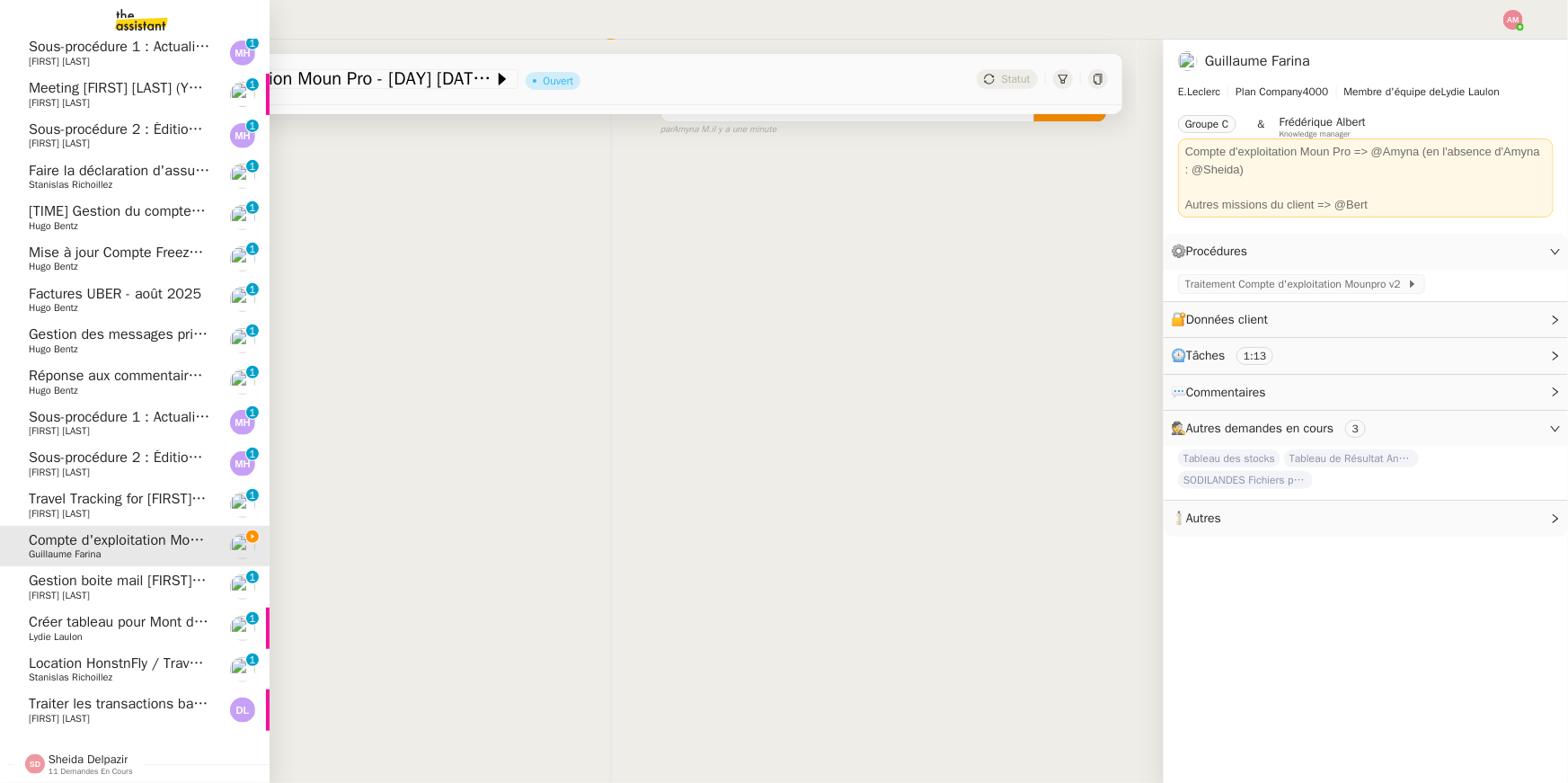 scroll, scrollTop: 785, scrollLeft: 0, axis: vertical 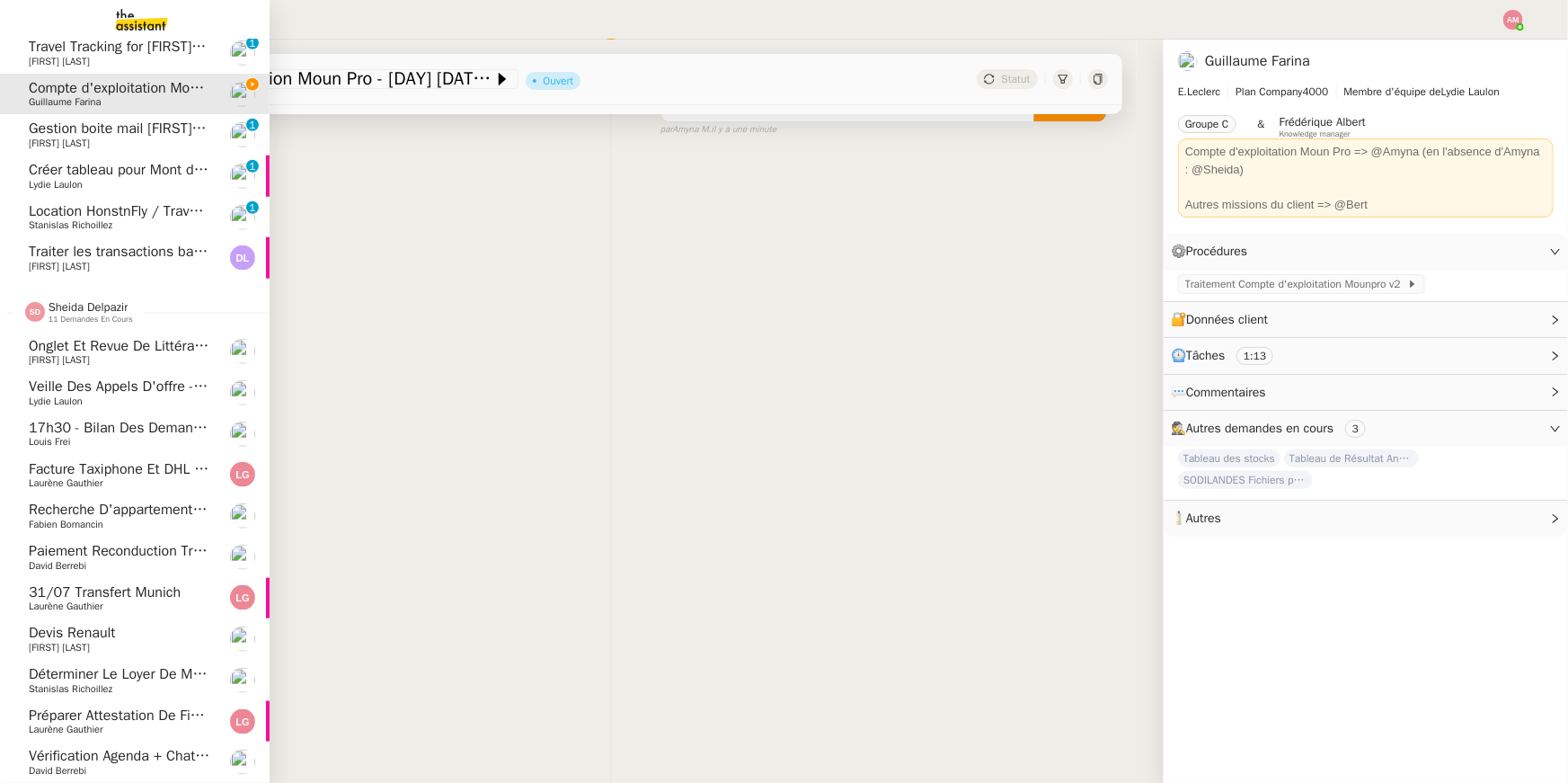 click on "[FIRST] [LAST]" 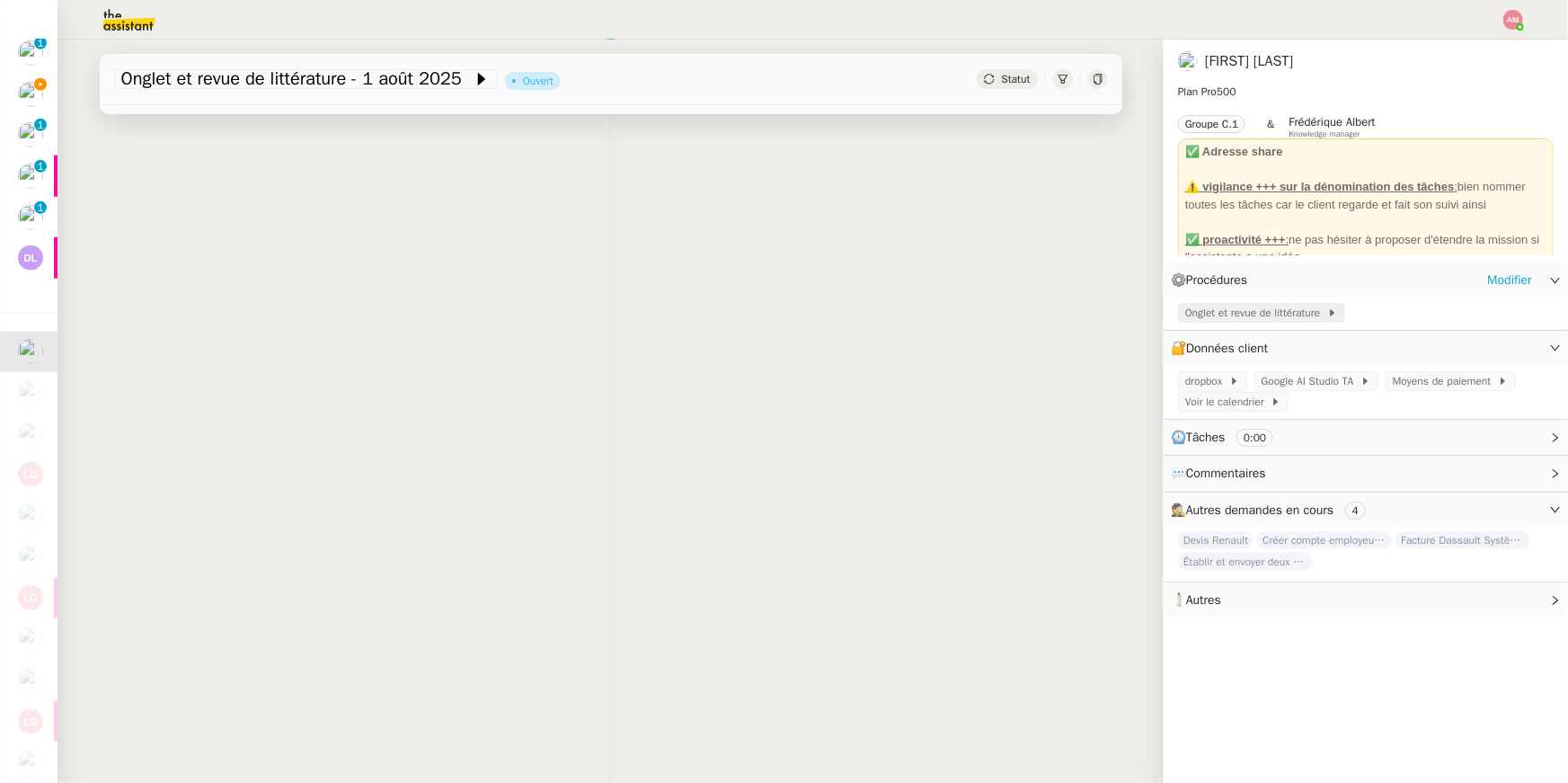click on "Onglet et revue de littérature" 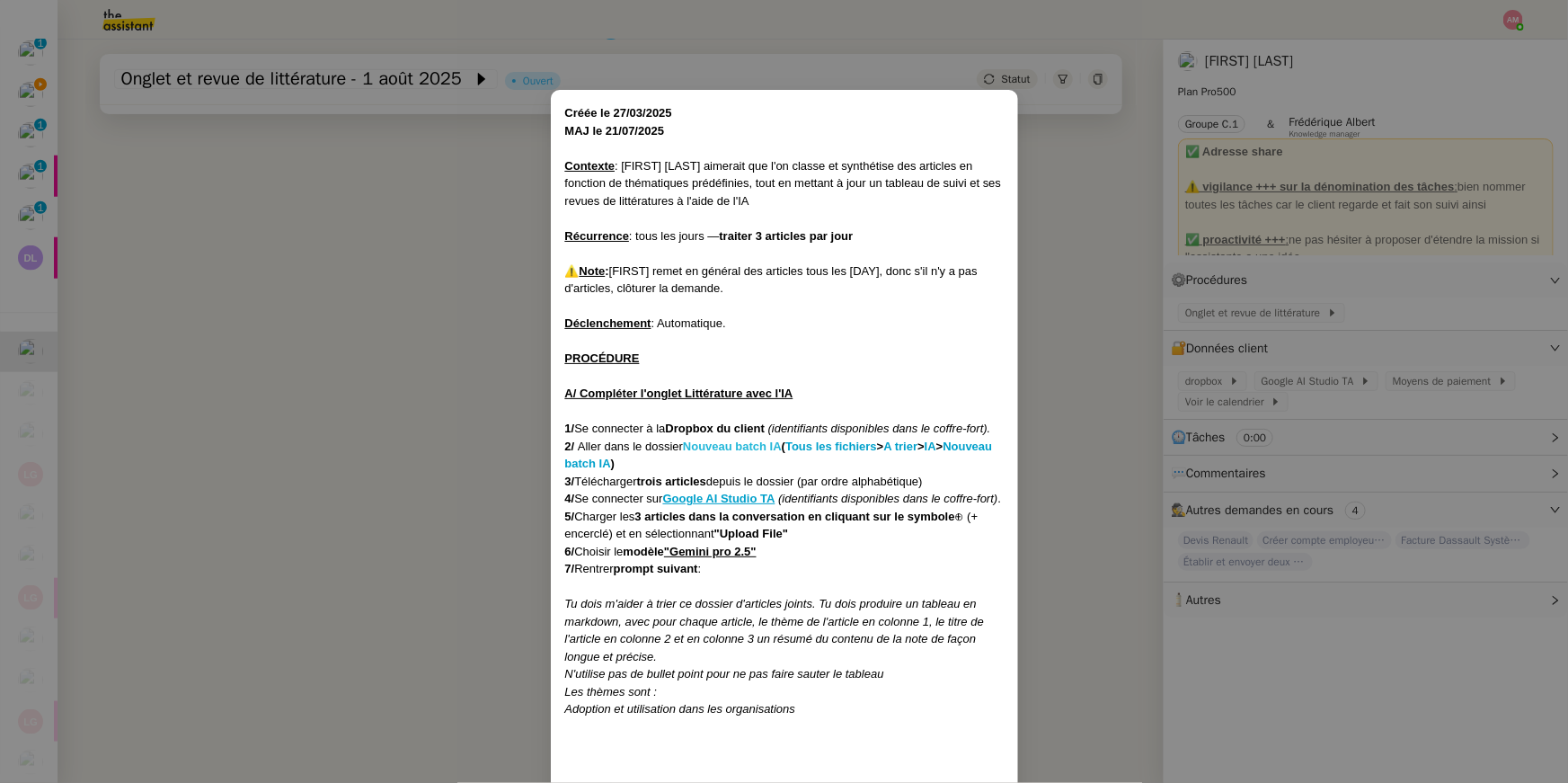 click on "Nouveau batch IA" at bounding box center (732, 446) 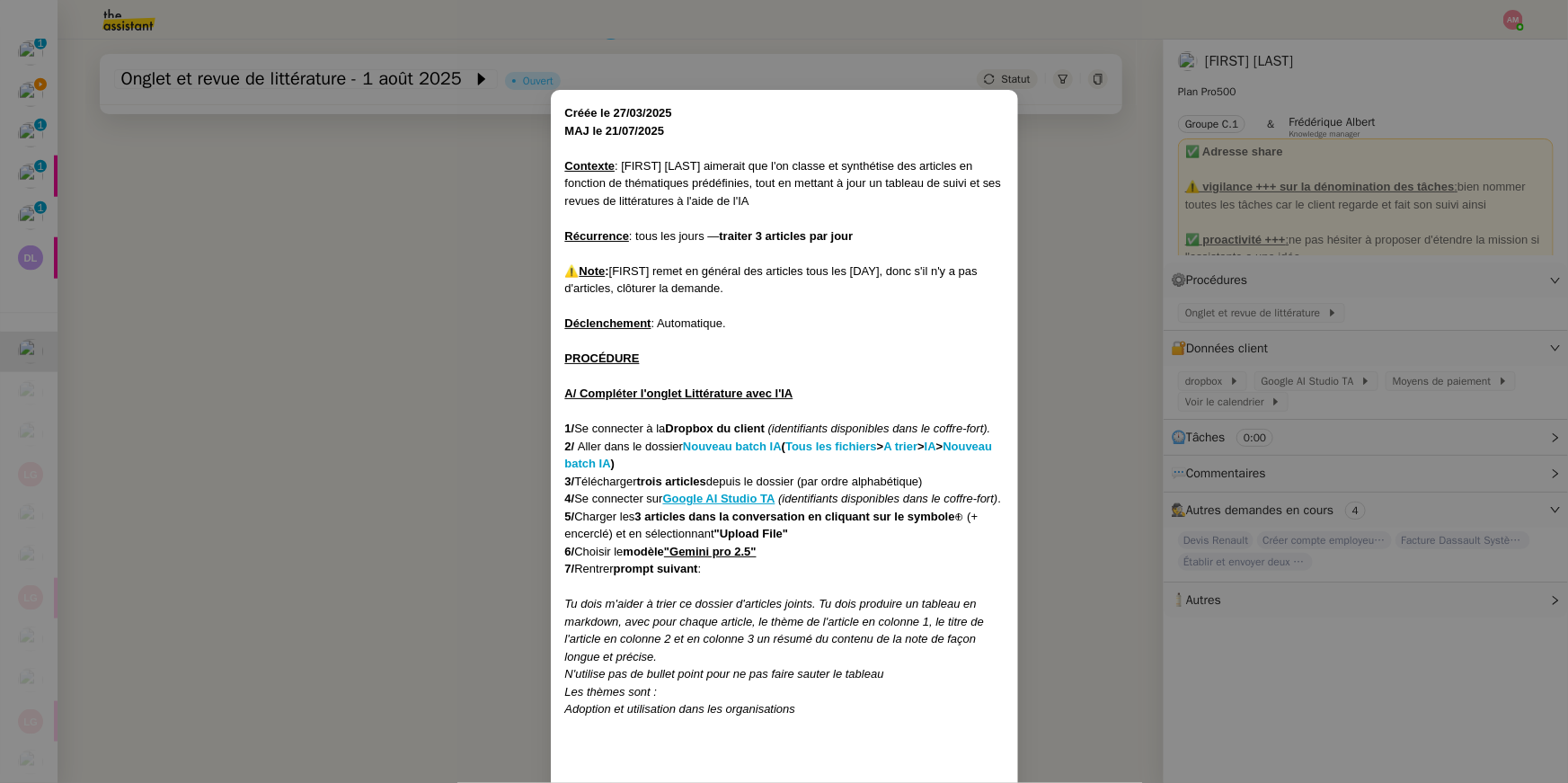 click on "Créée le [DATE] MAJ le [DATE] Contexte : [PERSON] aimerait que l'on classe et synthétise des articles en fonction de thématiques prédéfinies, tout en mettant à jour un tableau de suivi et ses revues de littératures à l'aide de l'IA Récurrence : tous les jours — traiter 3 articles par jour ⚠️ Note : [PERSON] remet en général des articles tous les lundis, donc s'il n'y a pas d'articles, clôturer la demande. Déclenchement : Automatique. PROCÉDURE A/ Compléter l'onglet Littérature avec l'IA 1/ Se connecter à la Dropbox du client (identifiants disponibles dans le coffre-fort). 2/ Aller dans le dossier Nouveau batch IA ( Tous les fichiers > A trier > IA > Nouveau batch IA ) 3/ Télécharger trois articles depuis le dossier (par ordre alphabétique) 4/ Se connecter sur Google AI Studio TA (identifiants disponibles dans le coffre-fort) . 5/ Charger les 3 articles dans la conversation en cliquant sur le symbole 6/ 7/" at bounding box center [784, 391] 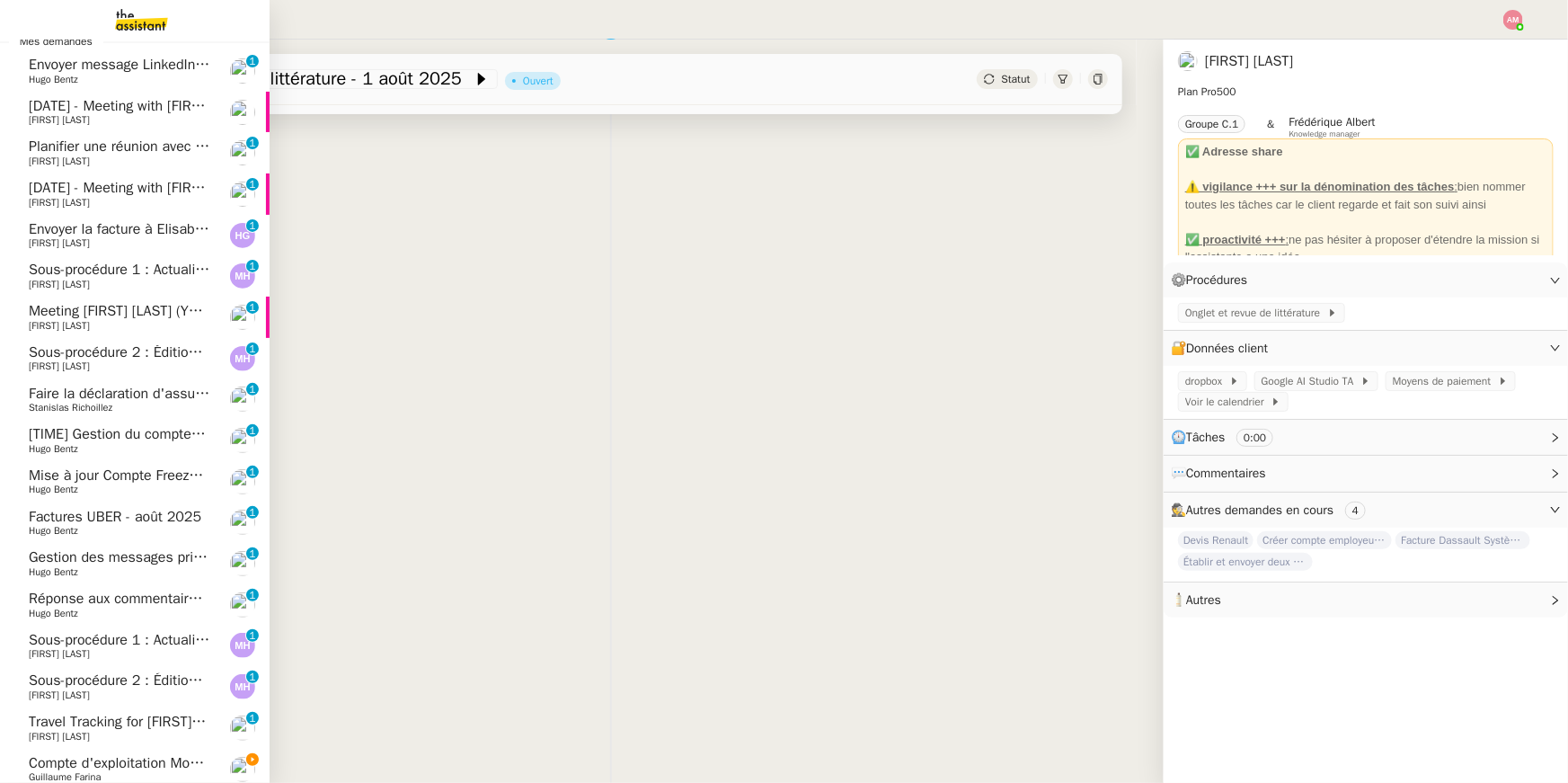 scroll, scrollTop: 647, scrollLeft: 0, axis: vertical 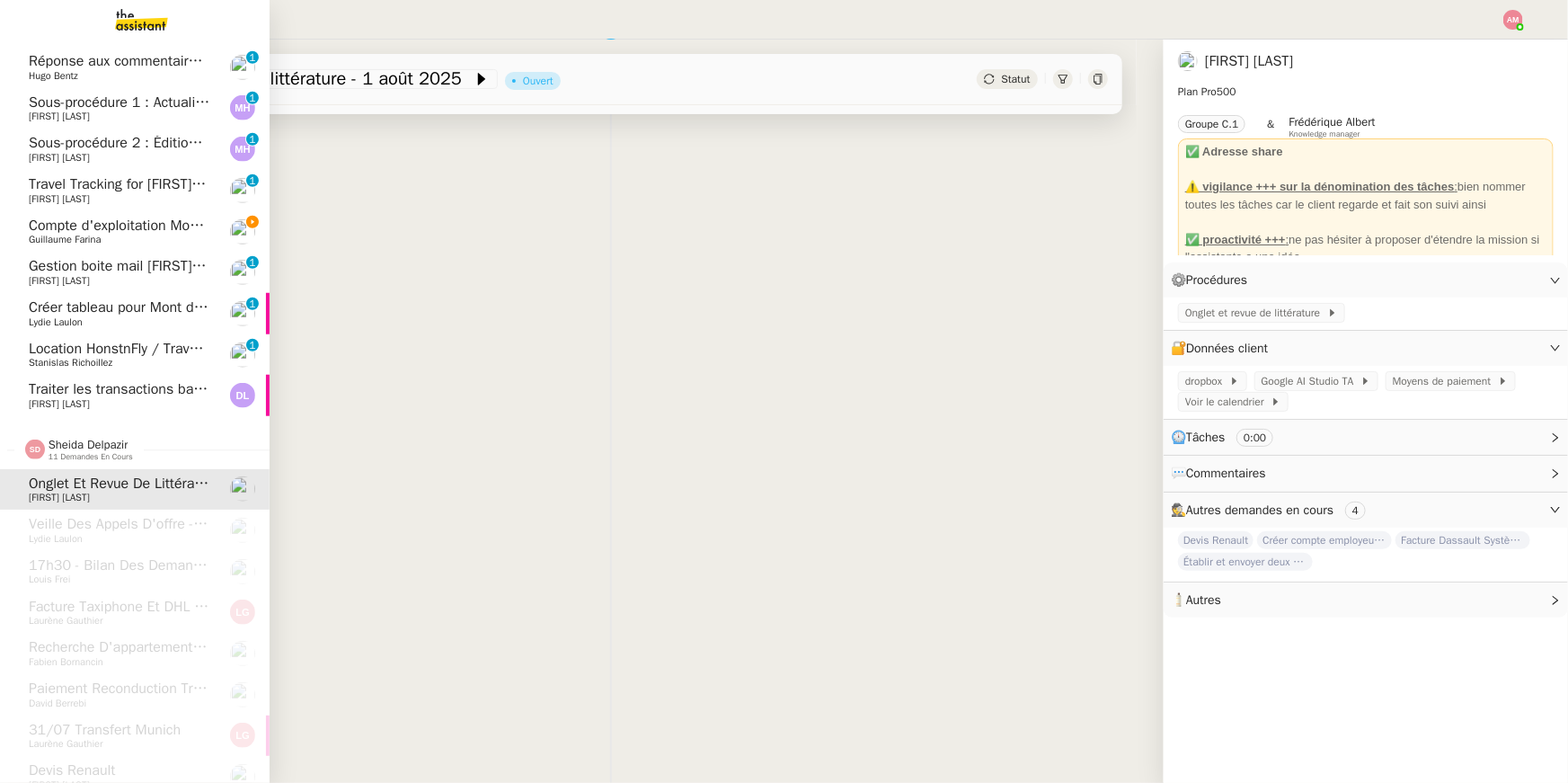 click on "Guillaume Farina" 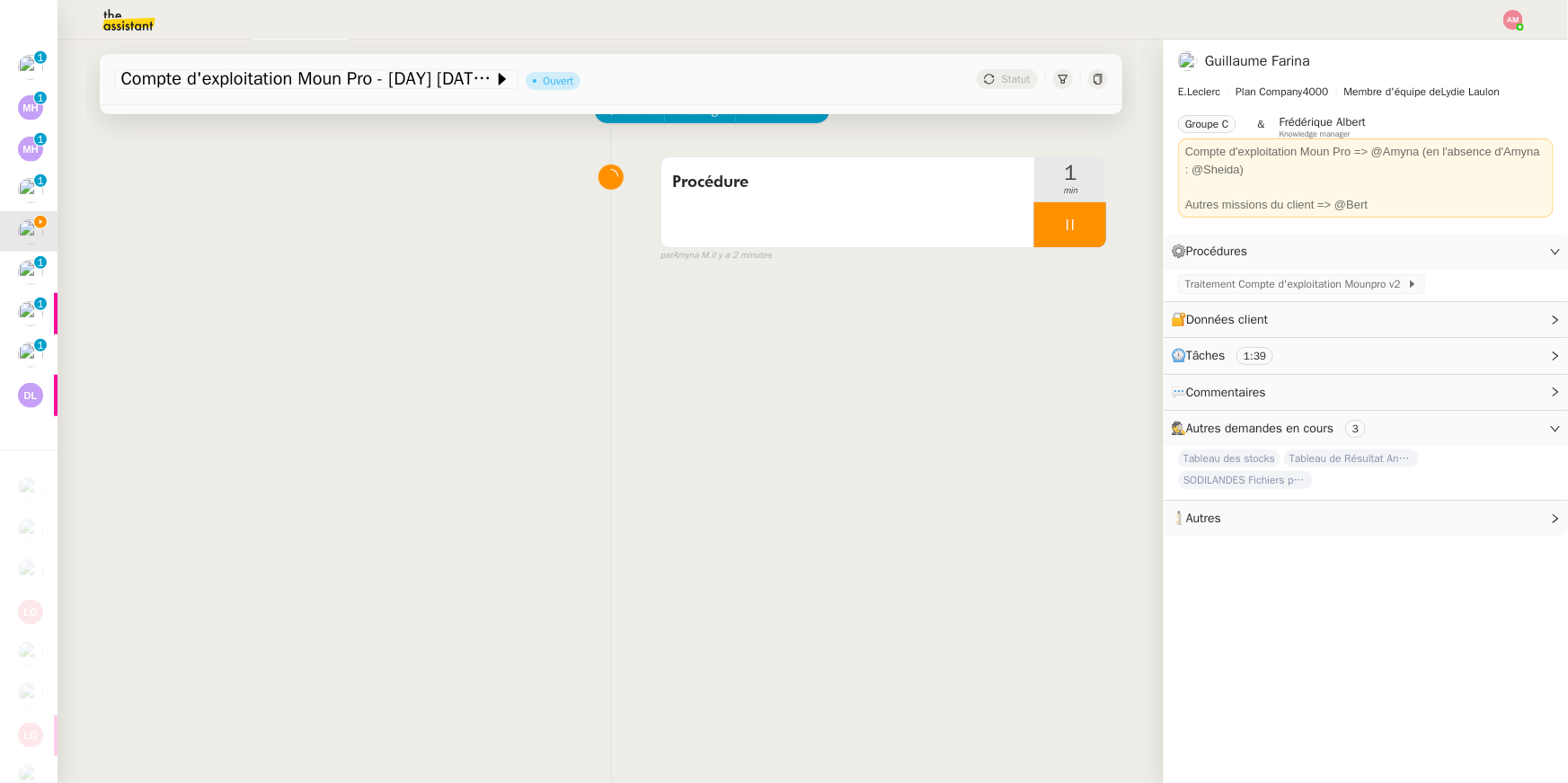 scroll, scrollTop: 0, scrollLeft: 0, axis: both 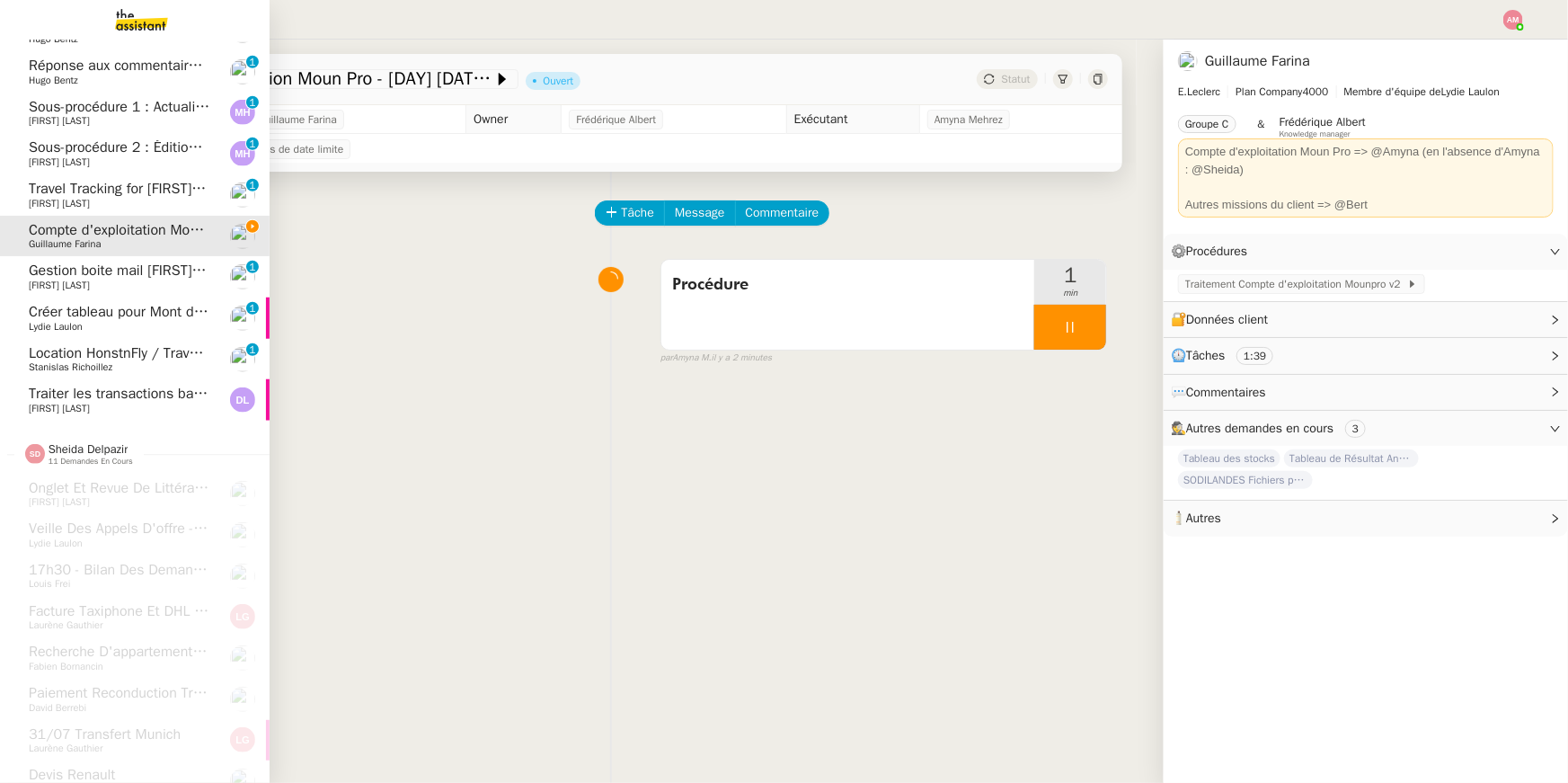 click on "Location HonstnFly / Travailleur saisonnier" 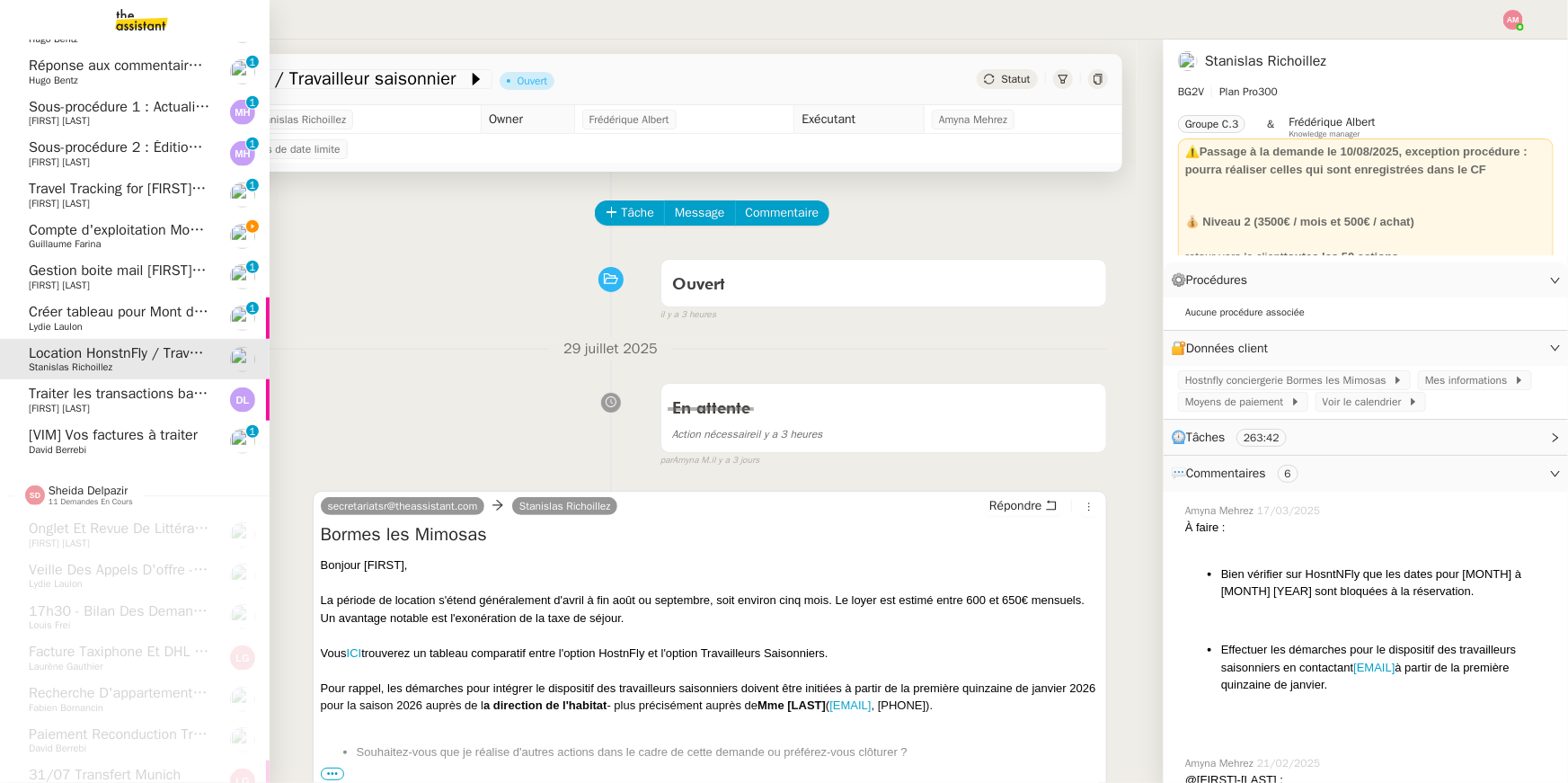 click on "David Berrebi" 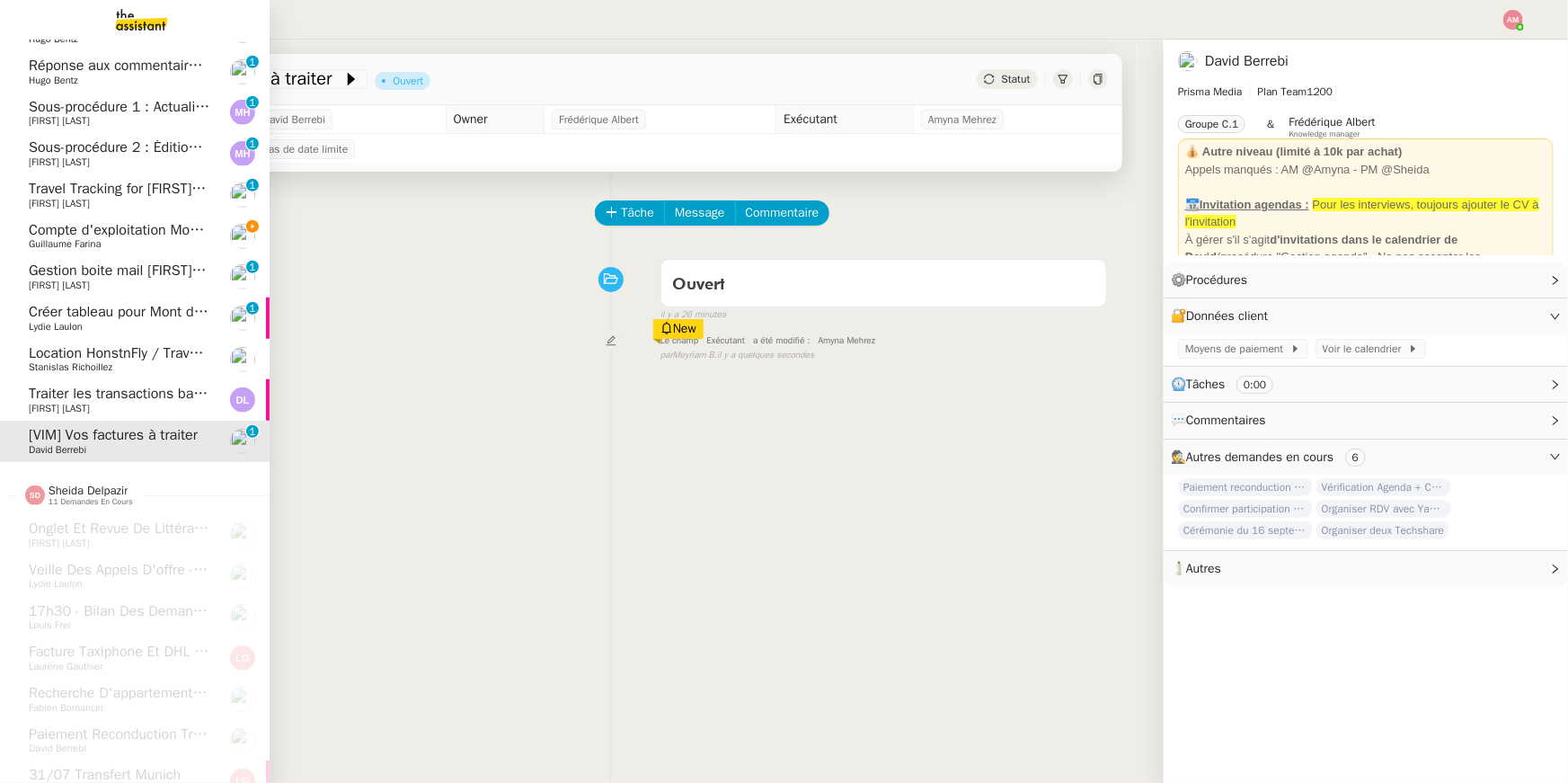 click on "Guillaume Farina" 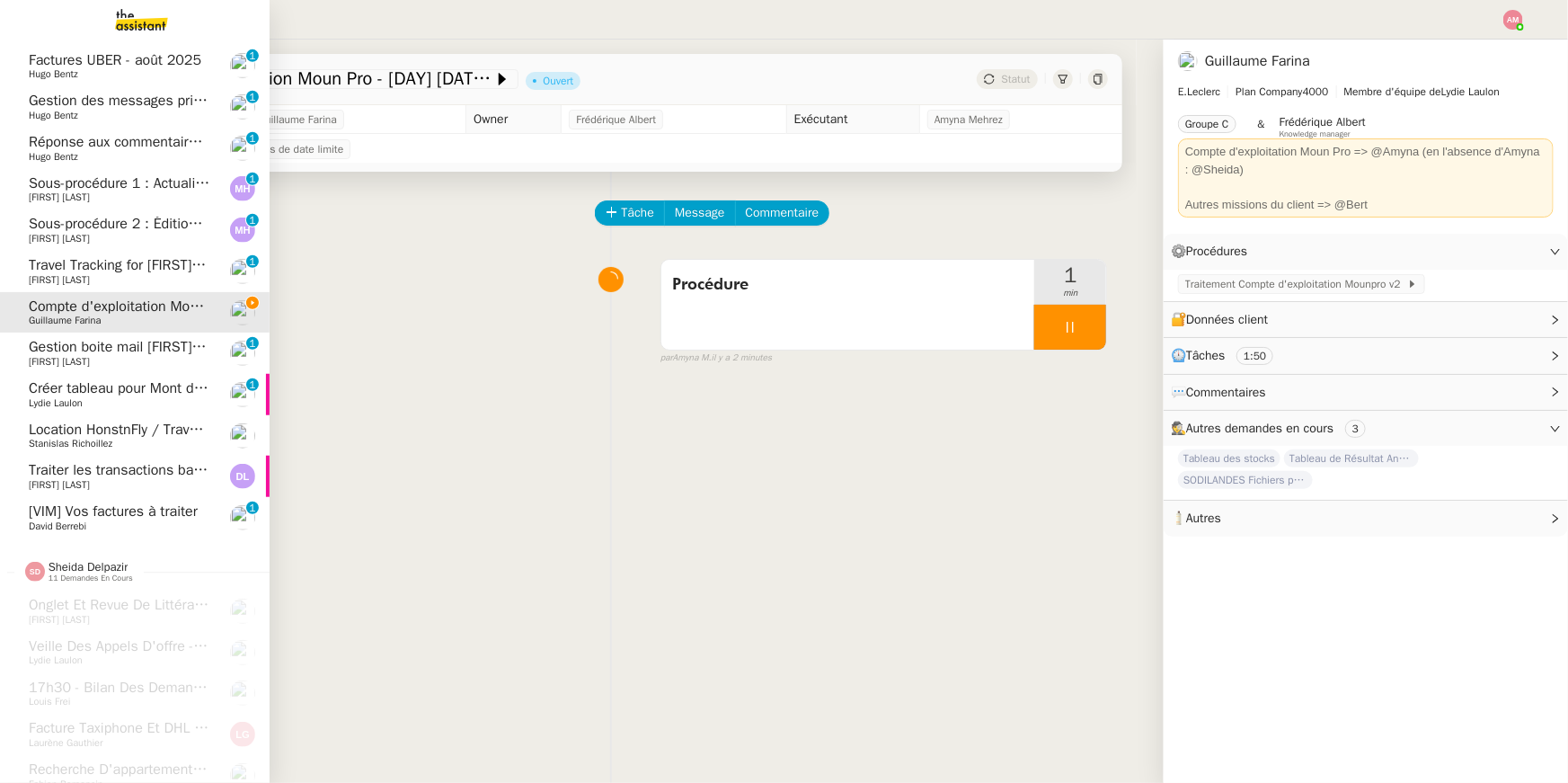 scroll, scrollTop: 562, scrollLeft: 0, axis: vertical 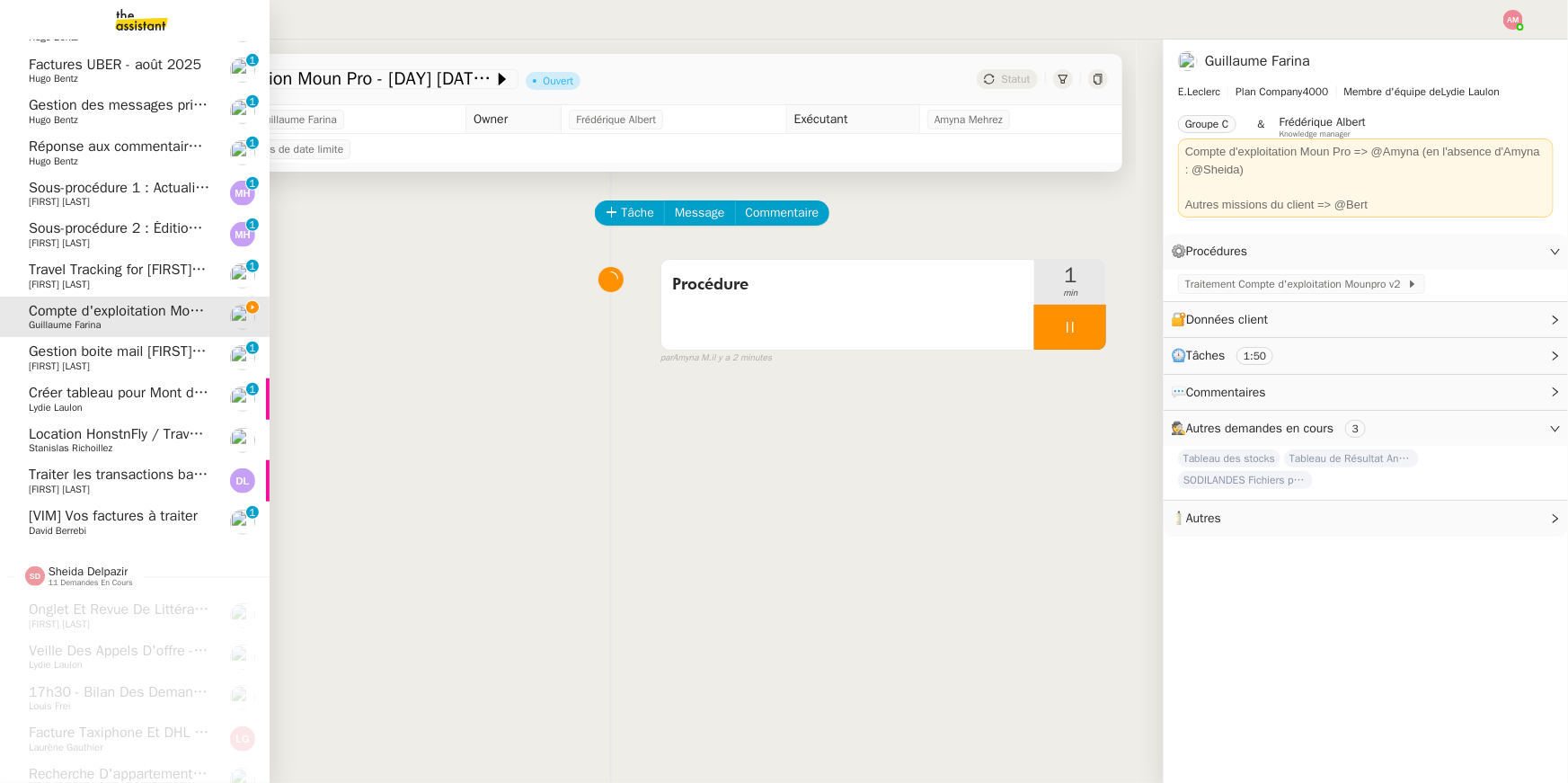 click on "Travel Tracking for [FIRST] [LAST] - août 2025" 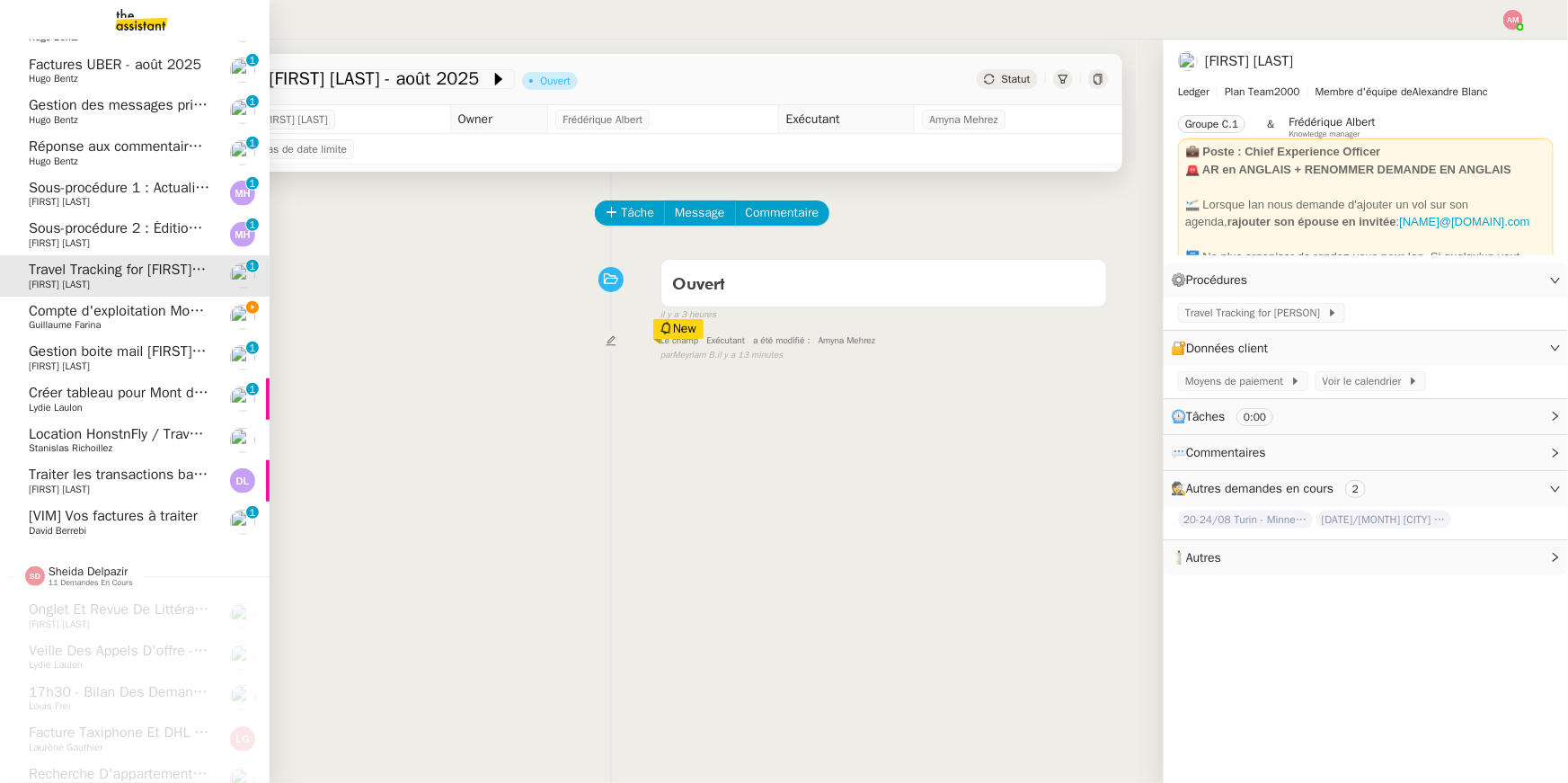 click on "Compte d'exploitation Moun Pro - [DAY] [DATE] [MONTH] [YEAR]" 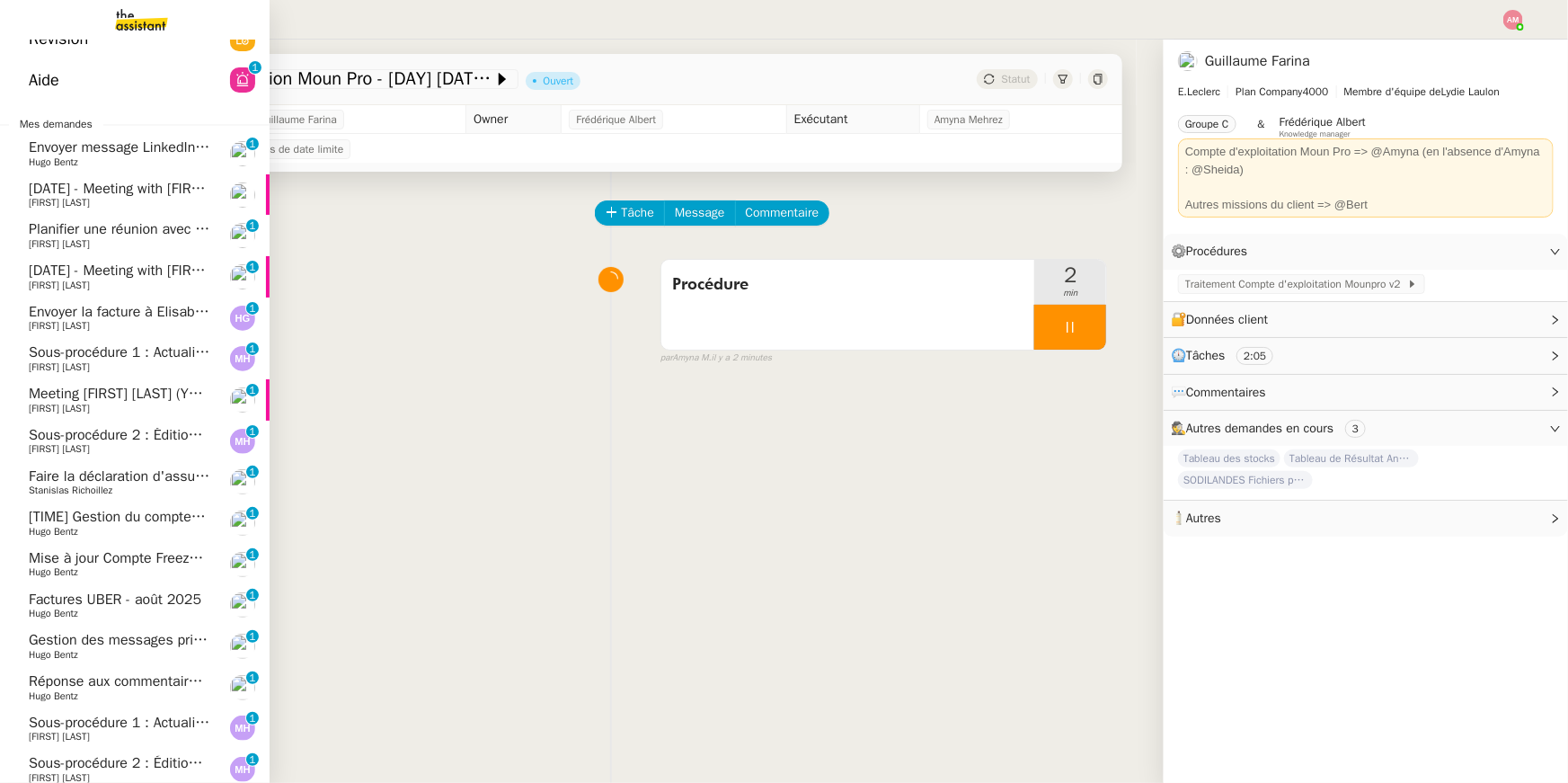 scroll, scrollTop: 0, scrollLeft: 0, axis: both 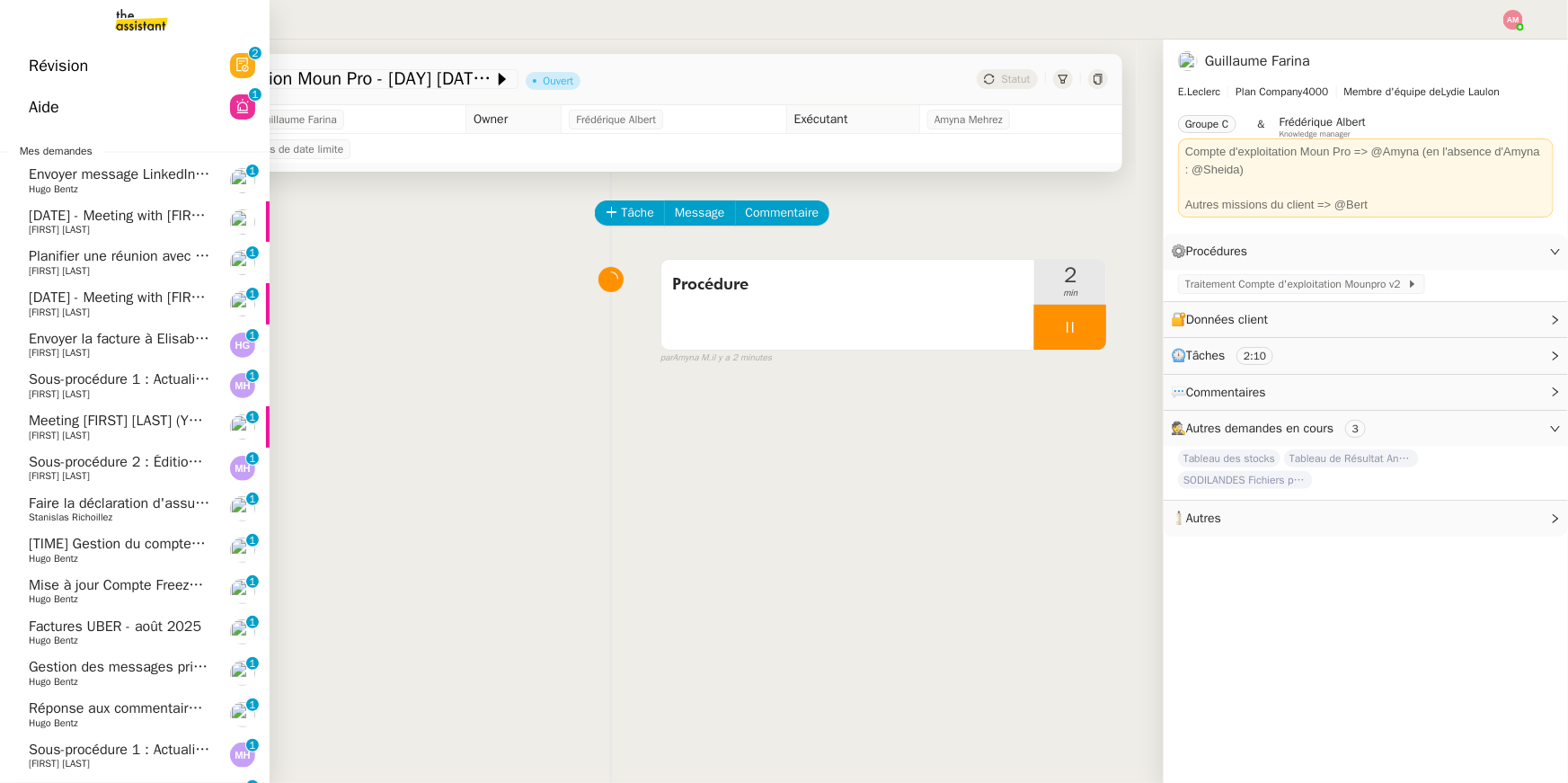 click on "Envoyer message LinkedIn aux commentateurs" 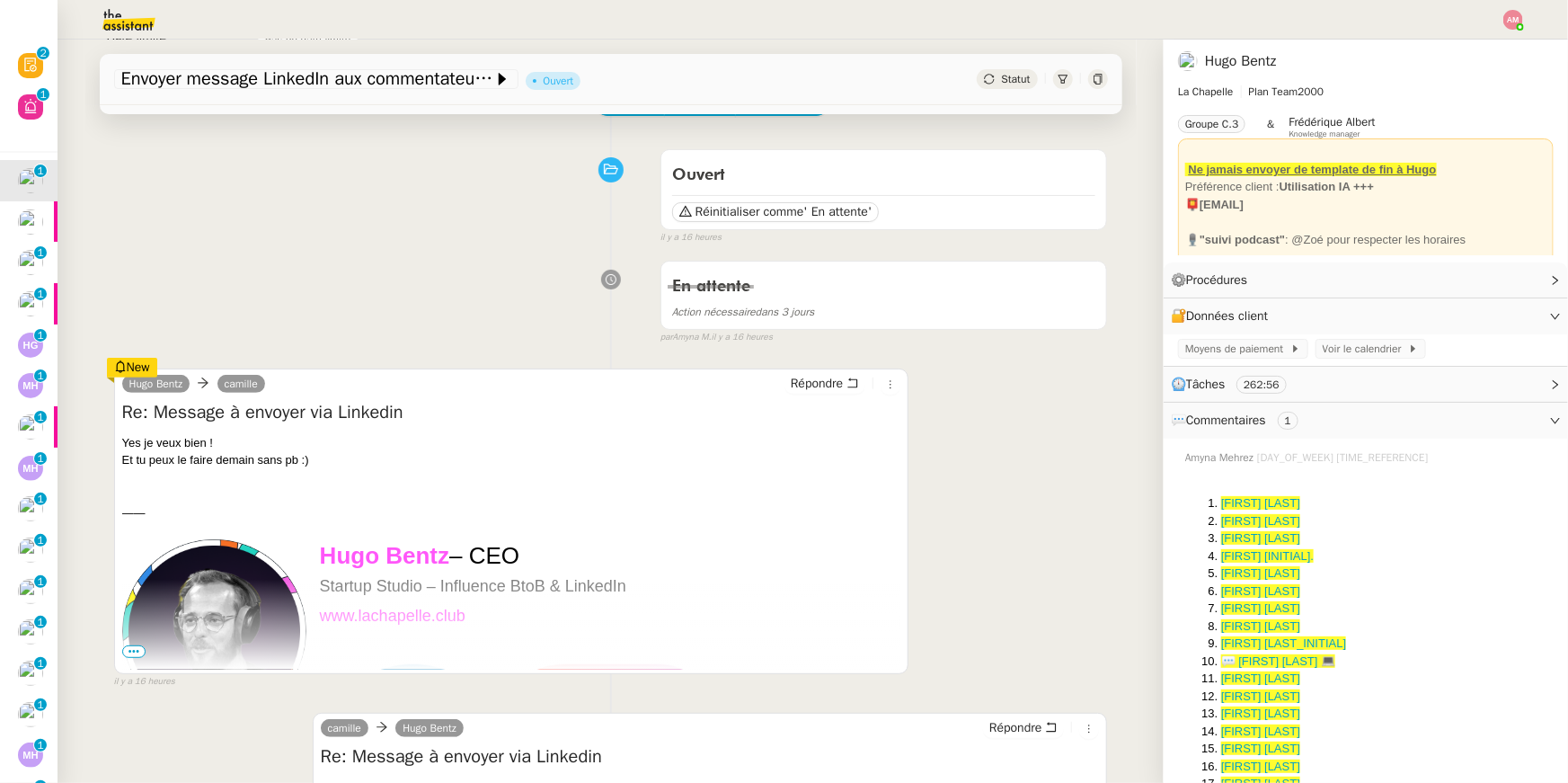 scroll, scrollTop: 111, scrollLeft: 0, axis: vertical 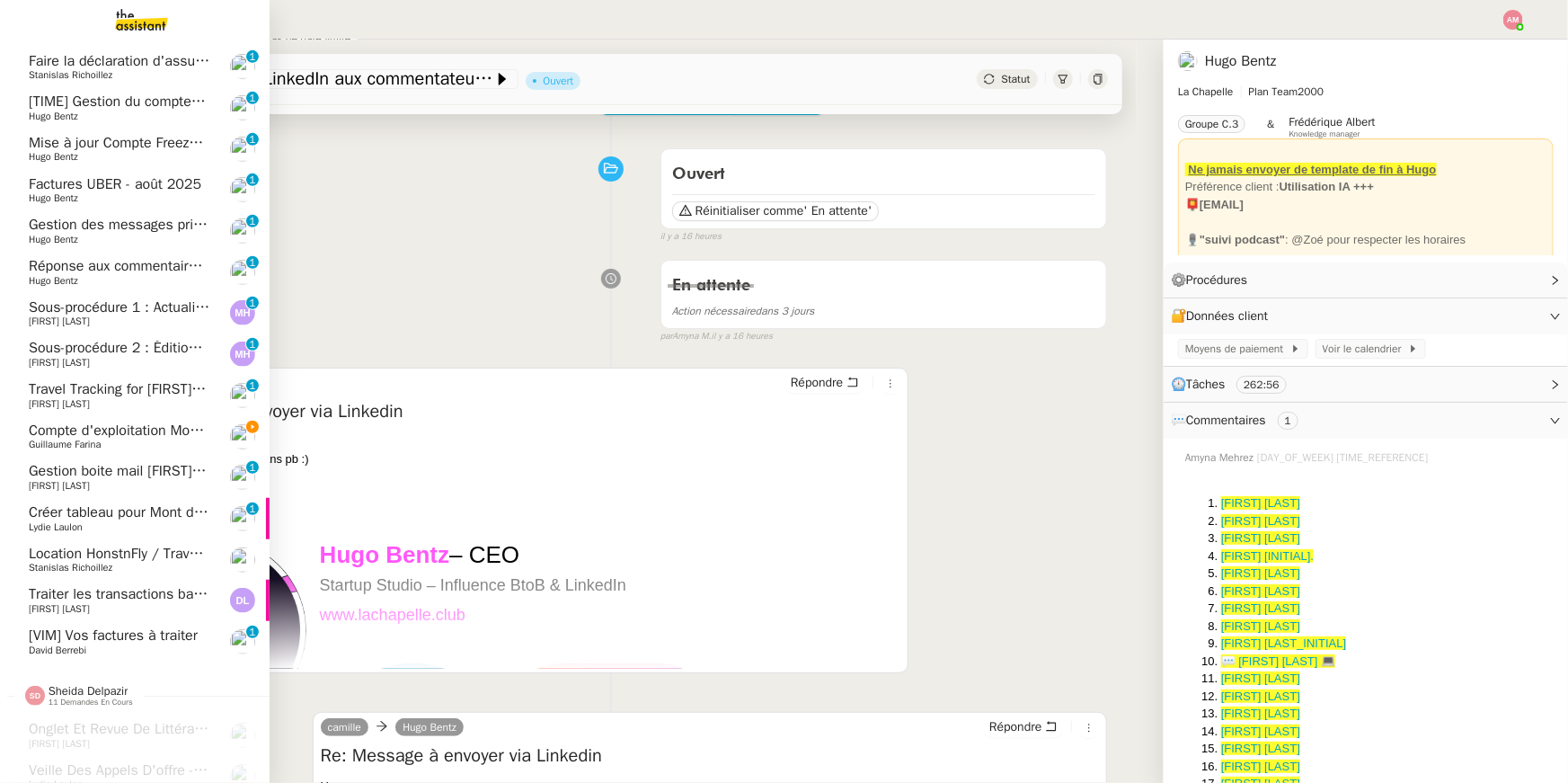 click on "Compte d'exploitation Moun Pro - [DAY] [DATE] [MONTH] [YEAR]" 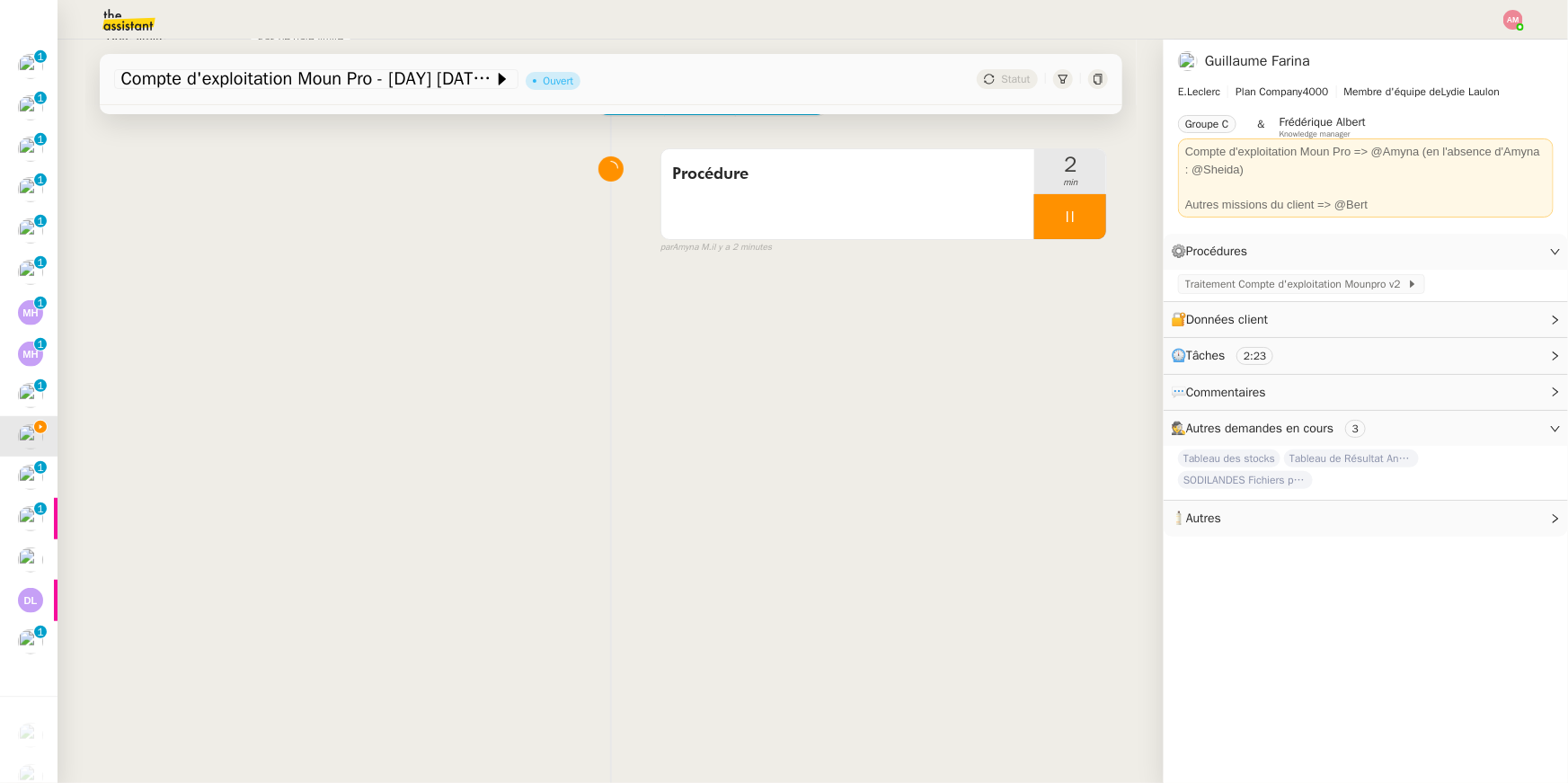scroll, scrollTop: 0, scrollLeft: 0, axis: both 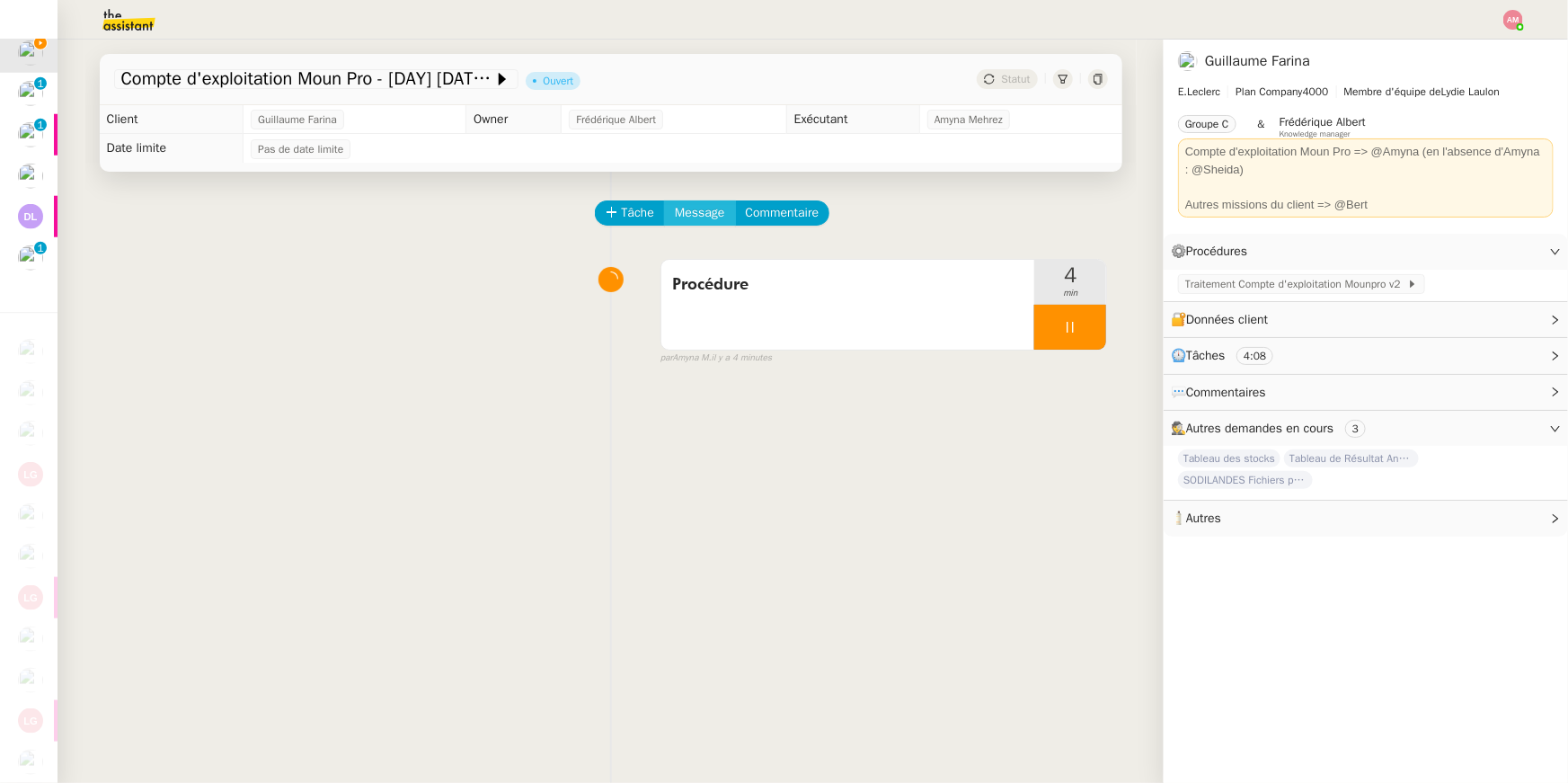 click on "Message" 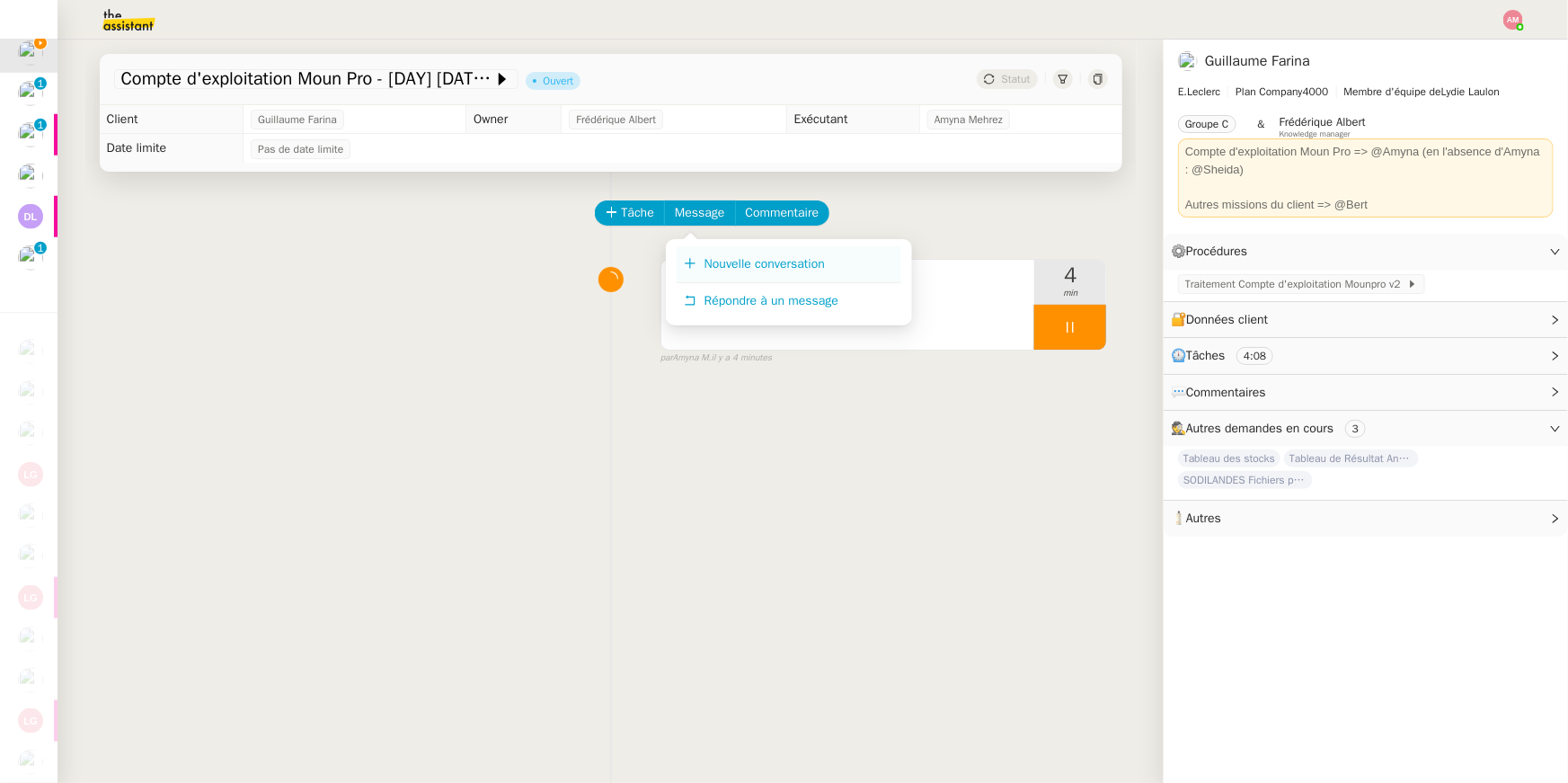 click on "Nouvelle conversation" at bounding box center (765, 263) 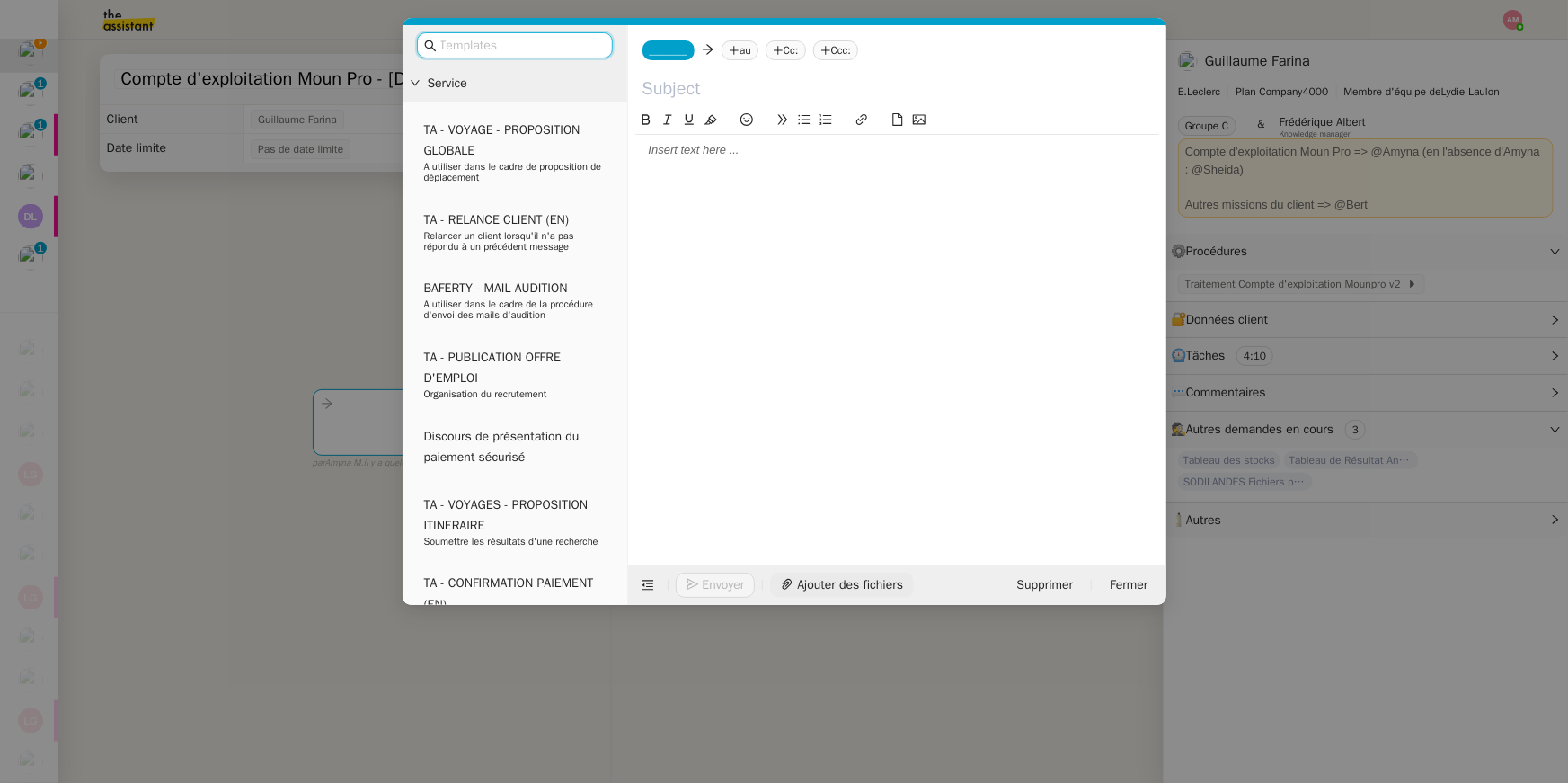 click on "Ajouter des fichiers" 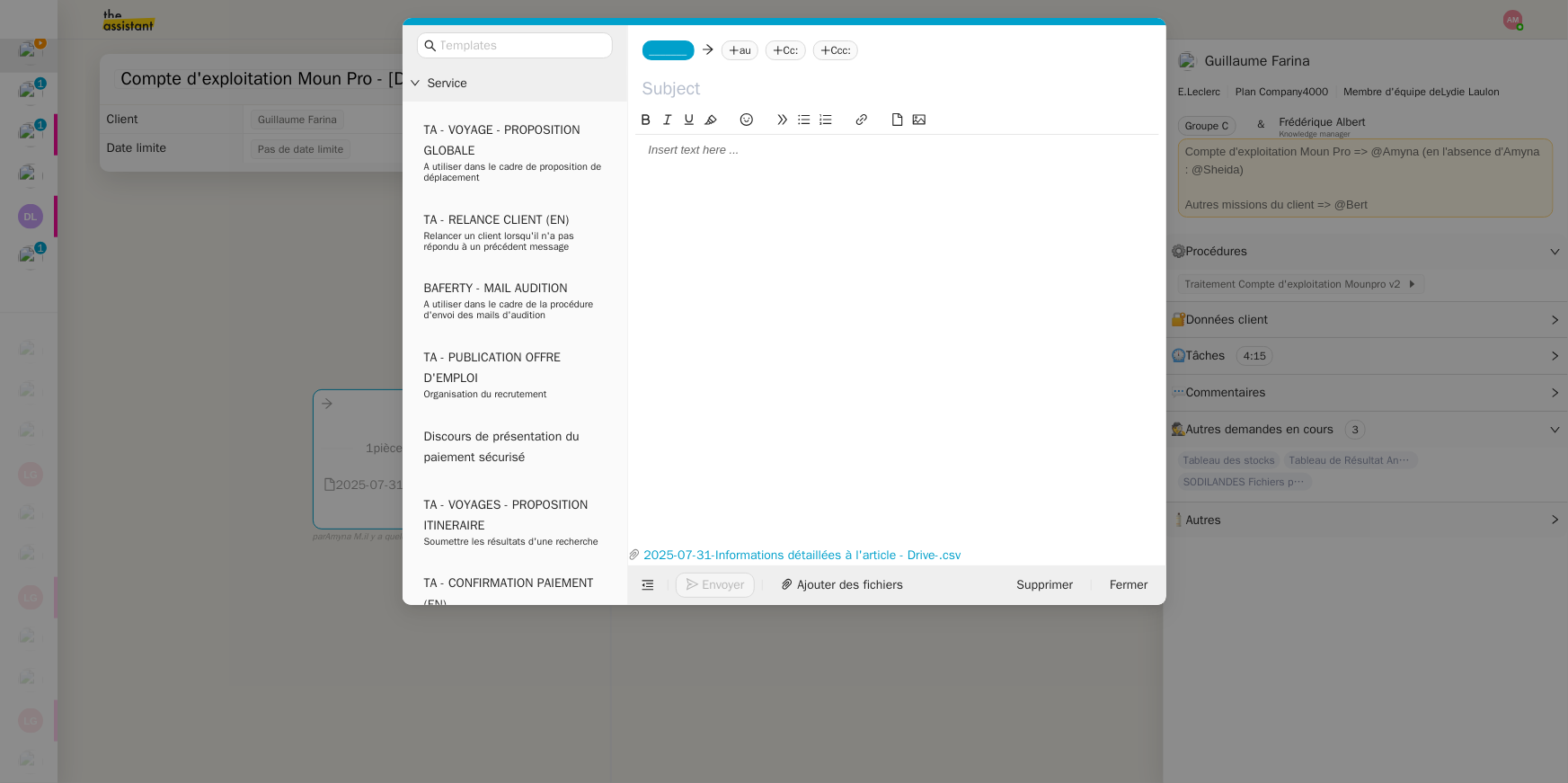 click on "Service TA - VOYAGE - PROPOSITION GLOBALE A utiliser dans le cadre de proposition de déplacement TA - RELANCE CLIENT (EN) Relancer un client lorsqu'il n'a pas répondu à un précédent message BAFERTY - MAIL AUDITION A utiliser dans le cadre de la procédure d'envoi des mails d'audition TA - PUBLICATION OFFRE D'EMPLOI Organisation du recrutement Discours de présentation du paiement sécurisé TA - VOYAGES - PROPOSITION ITINERAIRE Soumettre les résultats d'une recherche TA - CONFIRMATION PAIEMENT (EN) Confirmer avec le client de modèle de transaction - Attention Plan Pro nécessaire. TA - COURRIER EXPEDIE (recommandé) A utiliser dans le cadre de l'envoi d'un courrier recommandé TA - PARTAGE DE CALENDRIER (EN) A utiliser pour demander au client de partager son calendrier afin de faciliter l'accès et la gestion PSPI - Appel de fonds MJL A utiliser dans le cadre de la procédure d'appel de fonds MJL Compte d'exploitation - Evolutel Guillaume Farina" at bounding box center [784, 391] 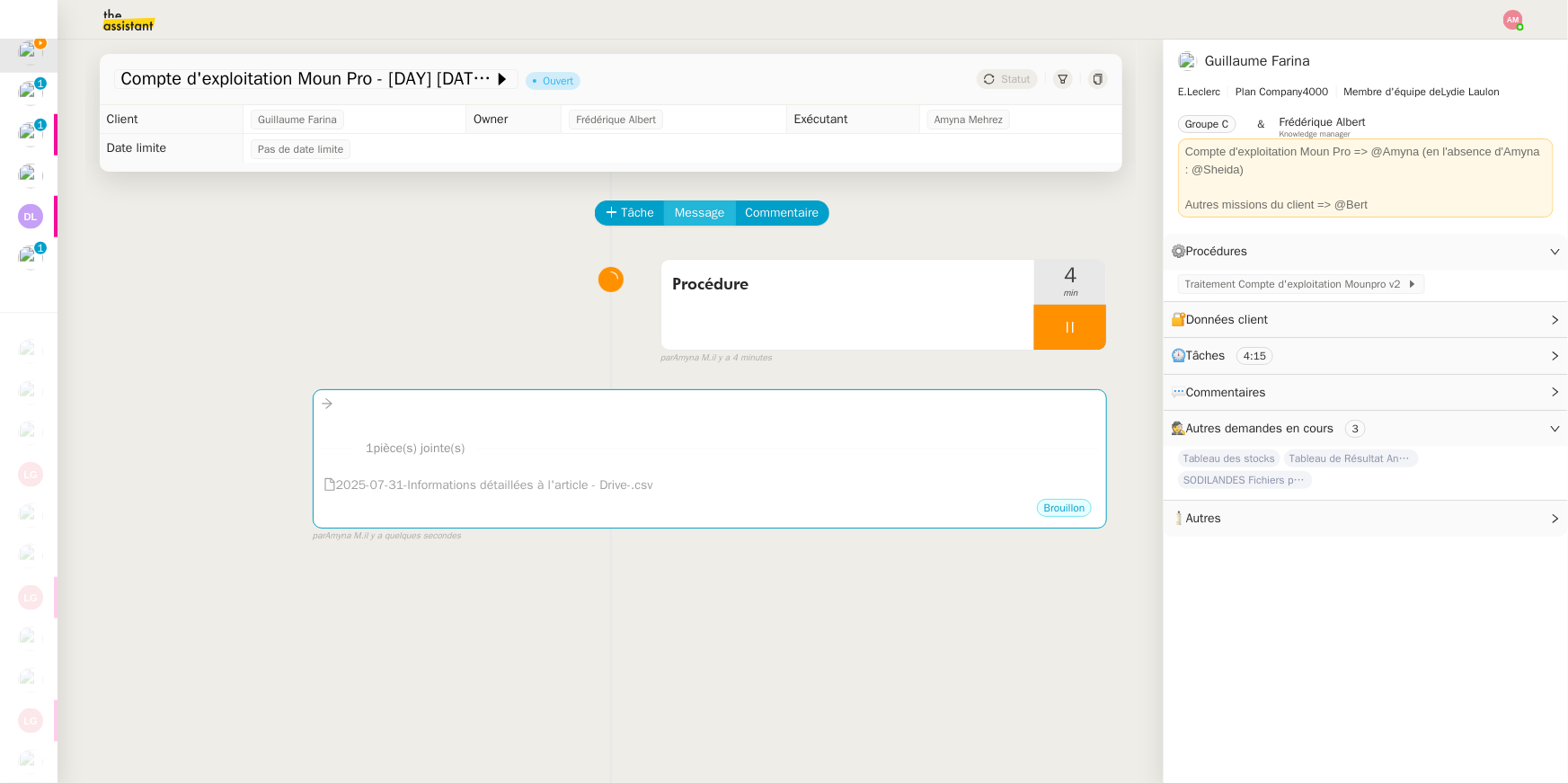 click on "Message" 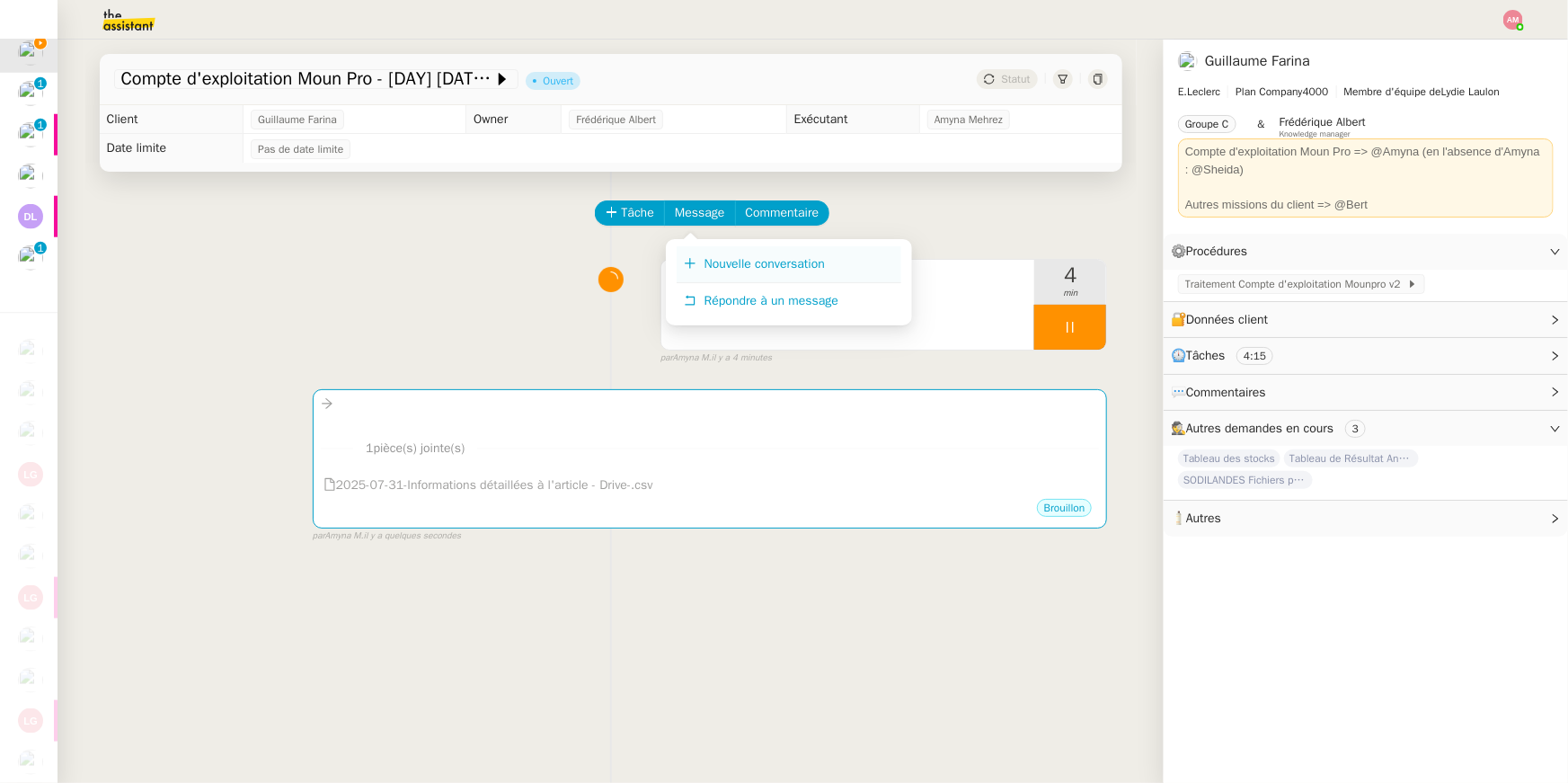 click on "Nouvelle conversation" at bounding box center (765, 263) 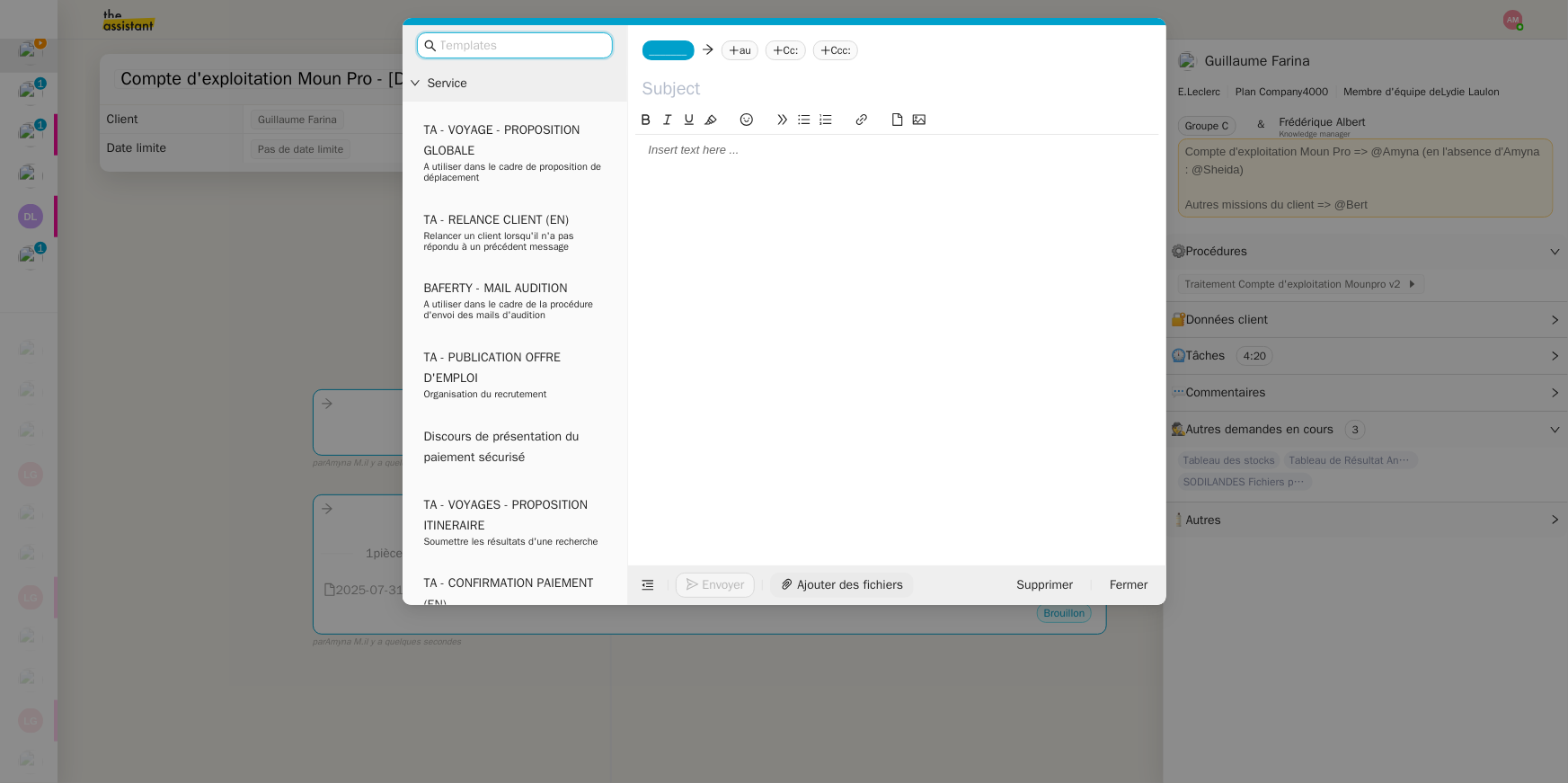 click on "Ajouter des fichiers" 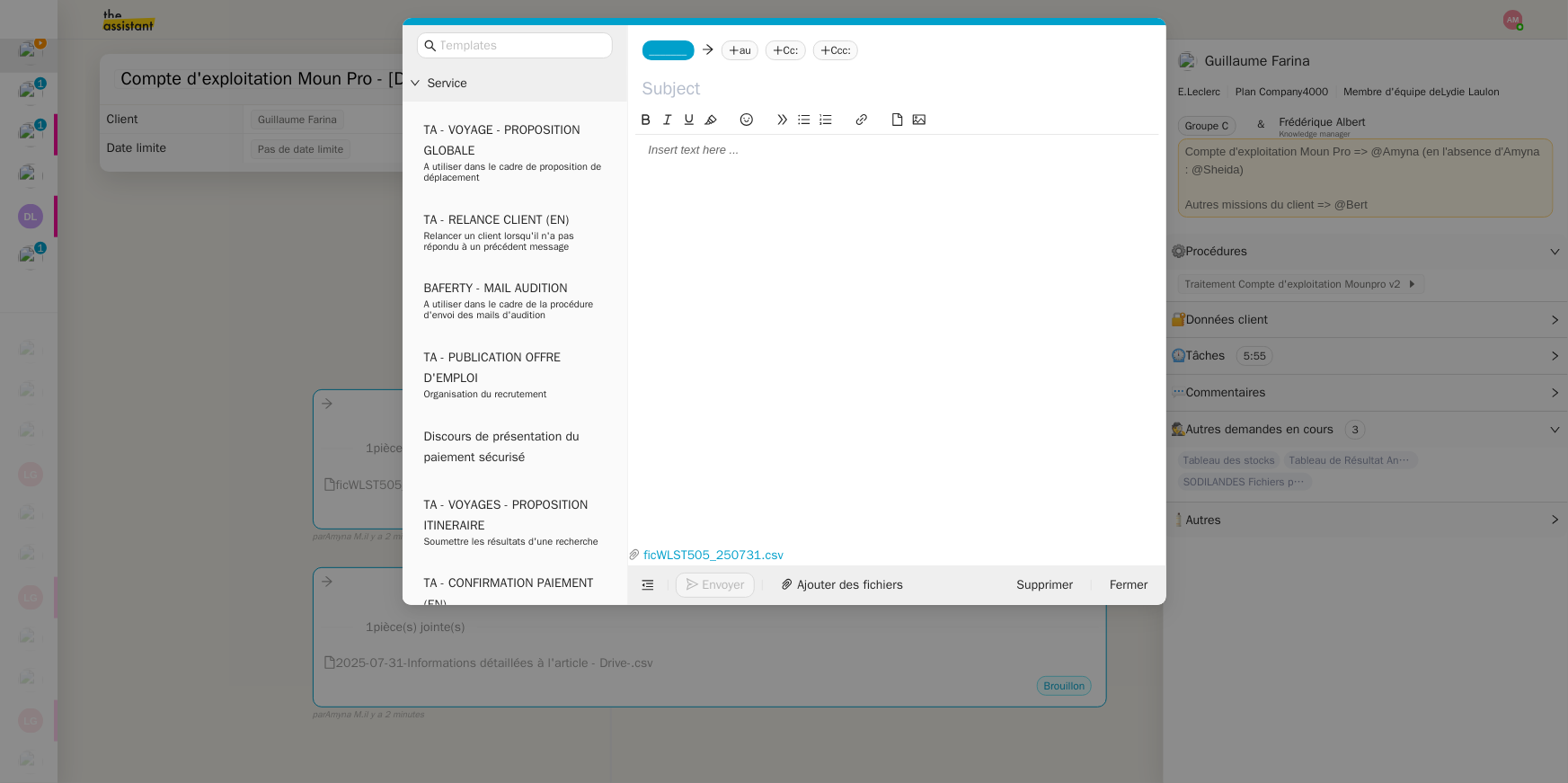 click on "Service TA - VOYAGE - PROPOSITION GLOBALE A utiliser dans le cadre de proposition de déplacement TA - RELANCE CLIENT (EN) Relancer un client lorsqu'il n'a pas répondu à un précédent message BAFERTY - MAIL AUDITION A utiliser dans le cadre de la procédure d'envoi des mails d'audition TA - PUBLICATION OFFRE D'EMPLOI Organisation du recrutement Discours de présentation du paiement sécurisé TA - VOYAGES - PROPOSITION ITINERAIRE Soumettre les résultats d'une recherche TA - CONFIRMATION PAIEMENT (EN) Confirmer avec le client de modèle de transaction - Attention Plan Pro nécessaire. TA - COURRIER EXPEDIE (recommandé) A utiliser dans le cadre de l'envoi d'un courrier recommandé TA - PARTAGE DE CALENDRIER (EN) A utiliser pour demander au client de partager son calendrier afin de faciliter l'accès et la gestion PSPI - Appel de fonds MJL A utiliser dans le cadre de la procédure d'appel de fonds MJL Compte d'exploitation - Evolutel Guillaume Farina" at bounding box center (784, 391) 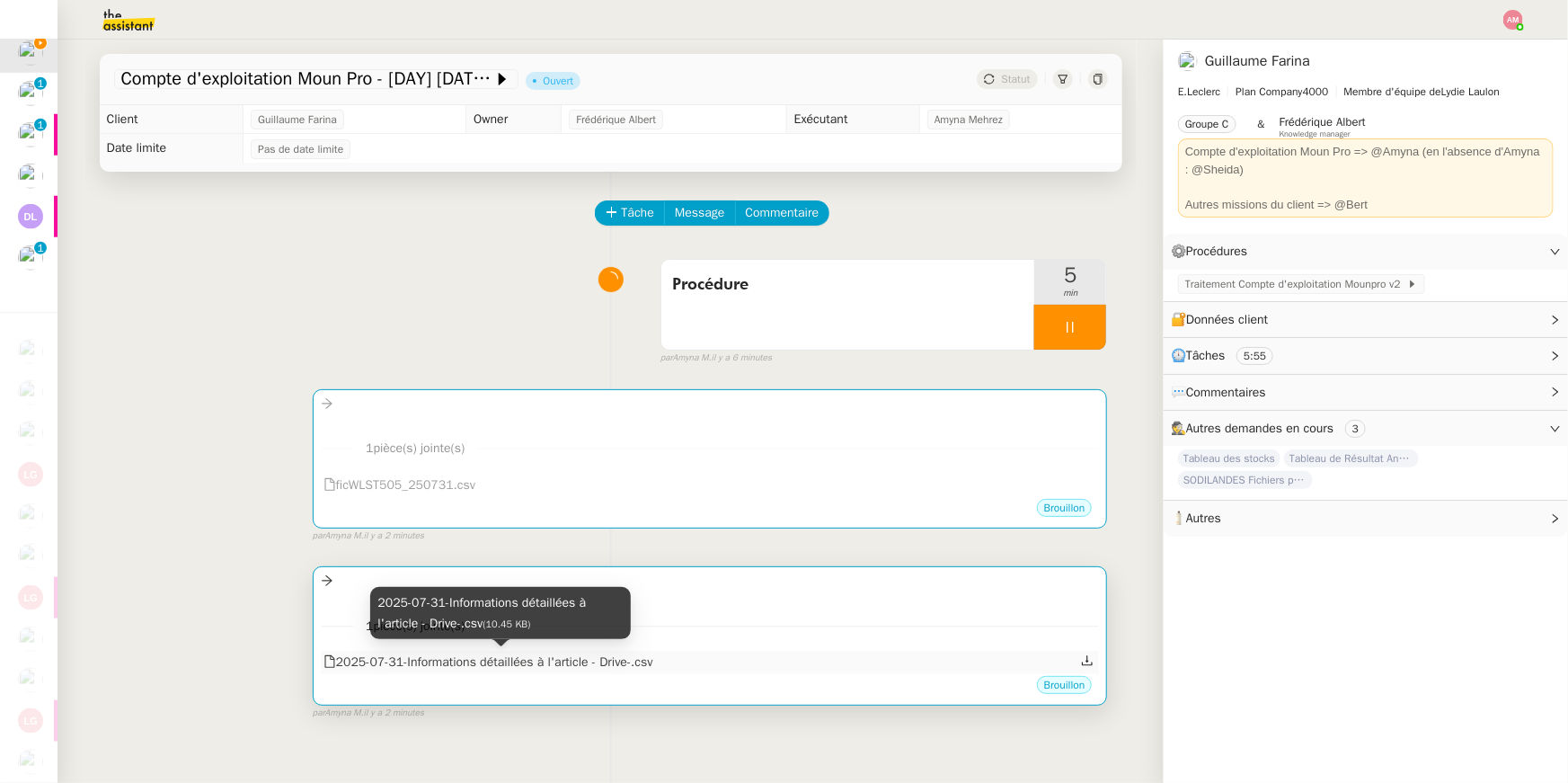 copy on "2025-07-31-Informations détaillées à l'article - Drive-.csv" 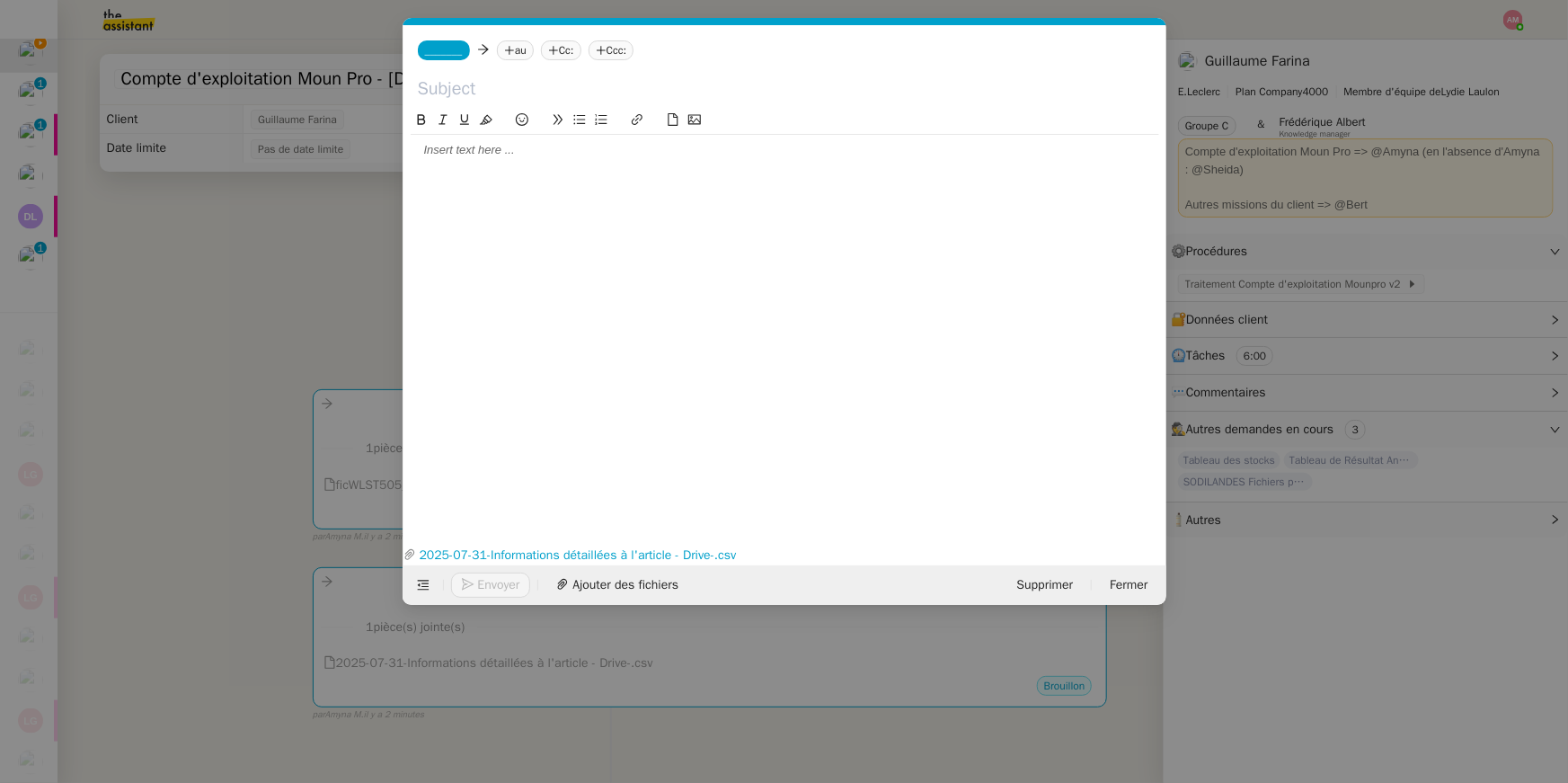 scroll, scrollTop: 0, scrollLeft: 38, axis: horizontal 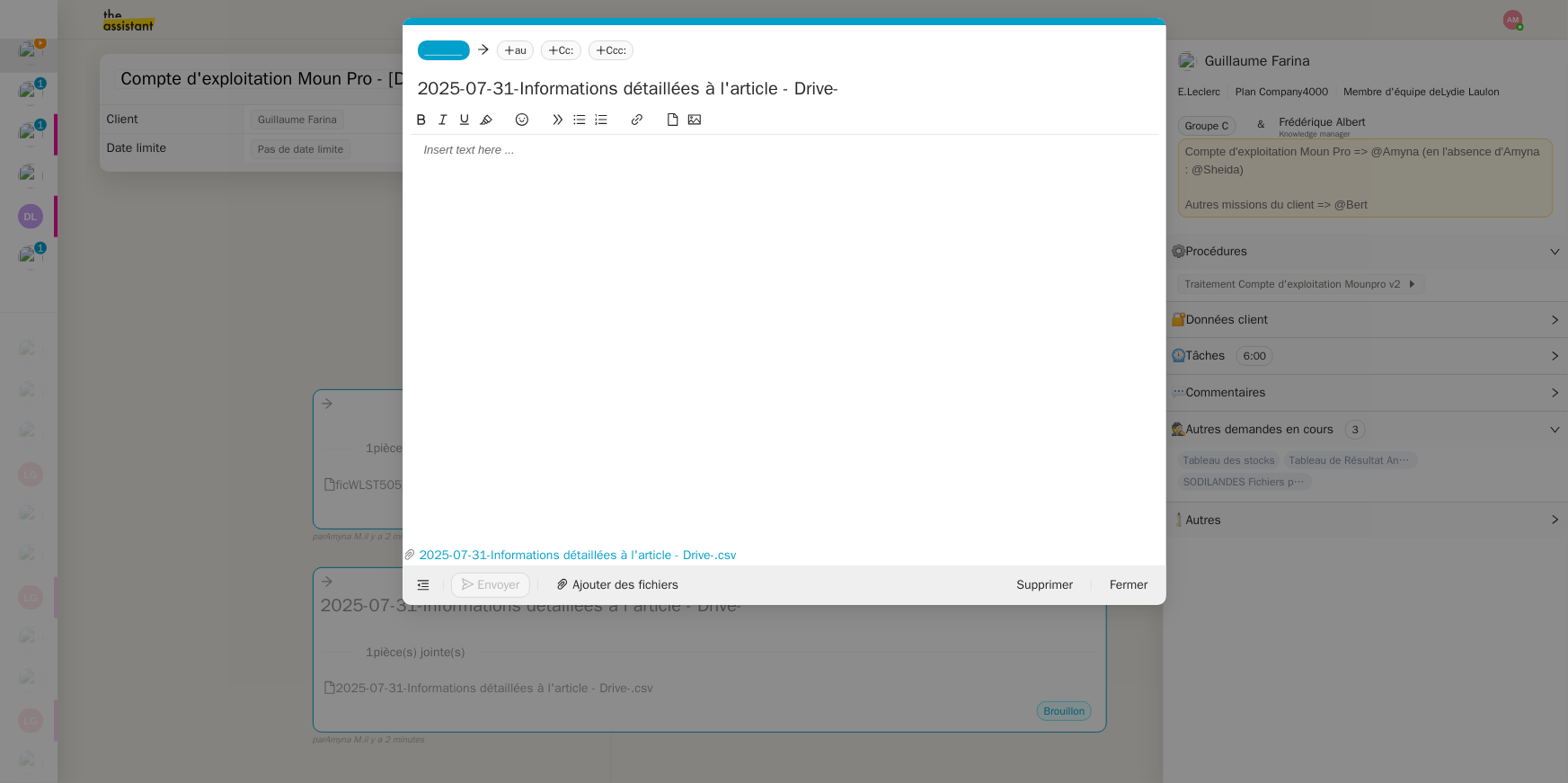 drag, startPoint x: 421, startPoint y: 89, endPoint x: 381, endPoint y: 89, distance: 40 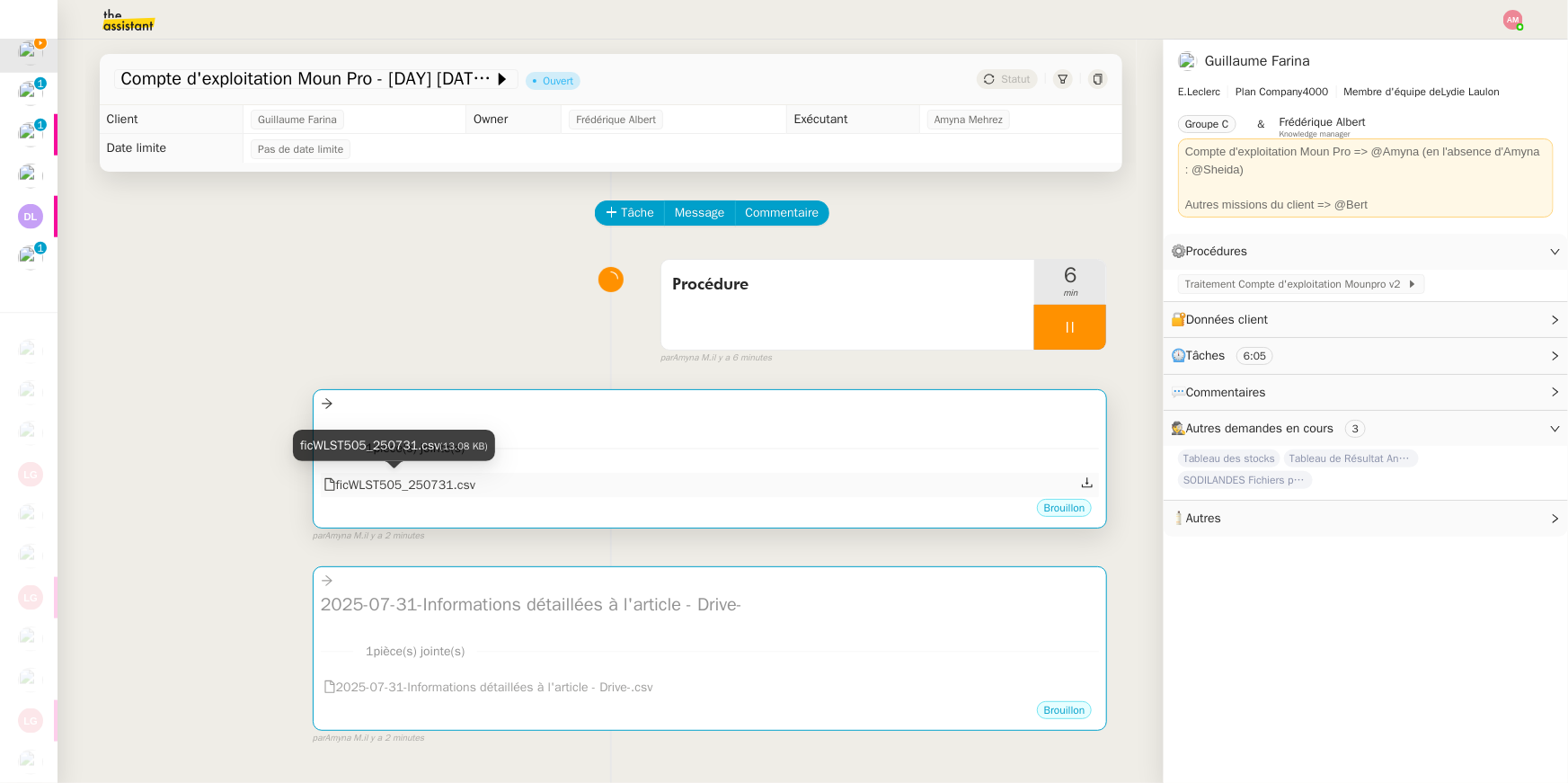 copy on "ficWLST505_250731.csv" 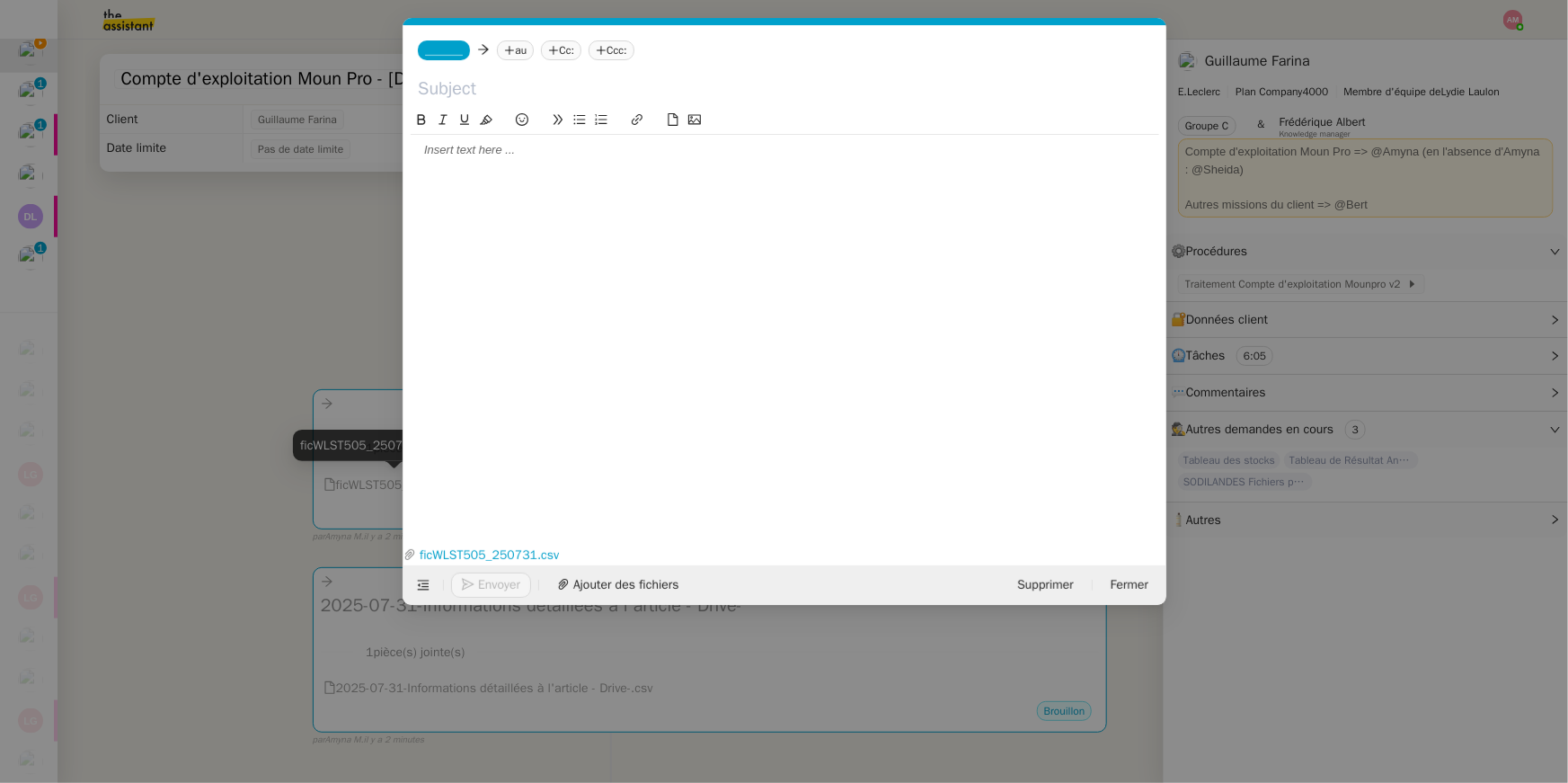 scroll, scrollTop: 0, scrollLeft: 38, axis: horizontal 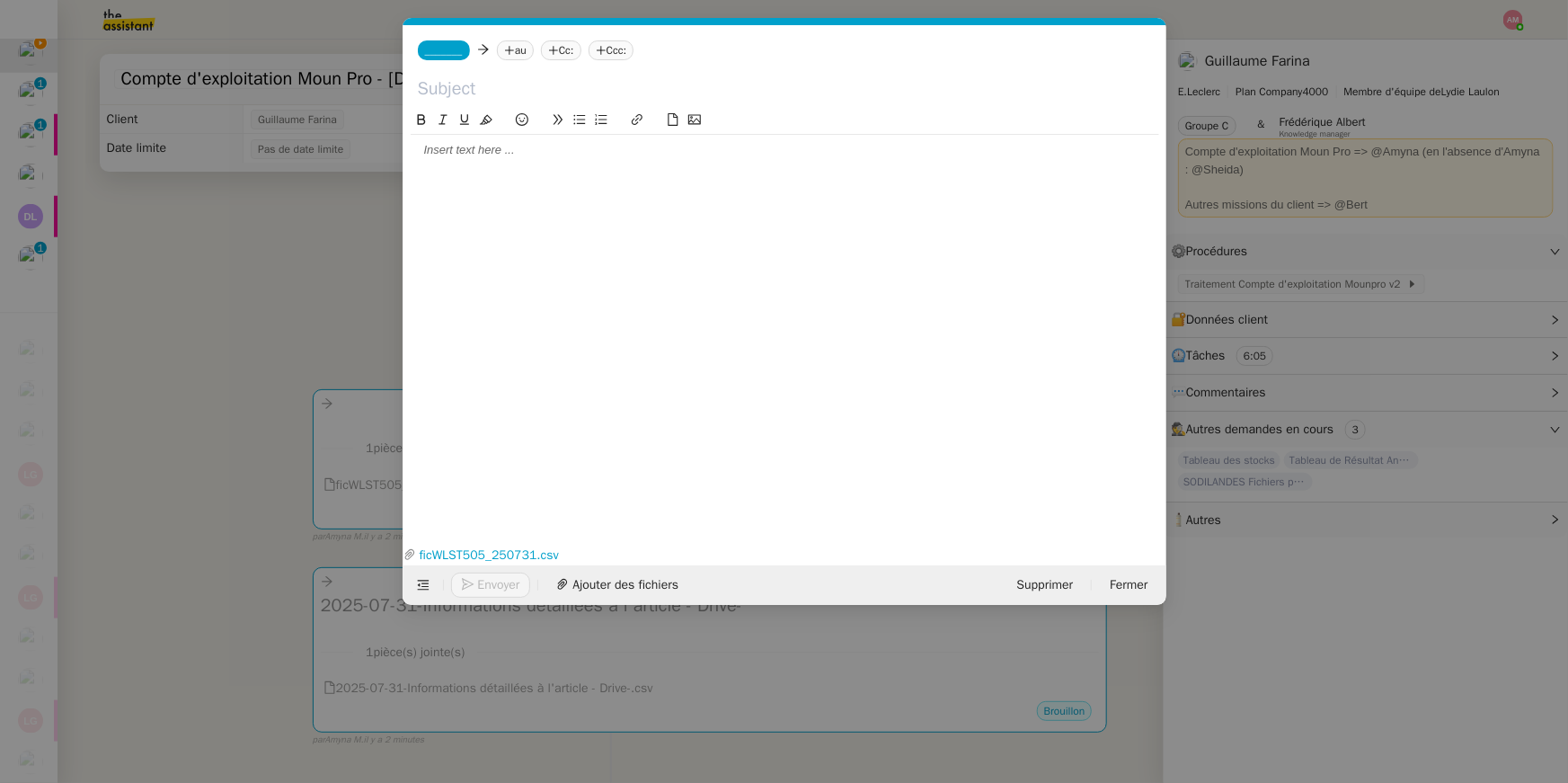 click 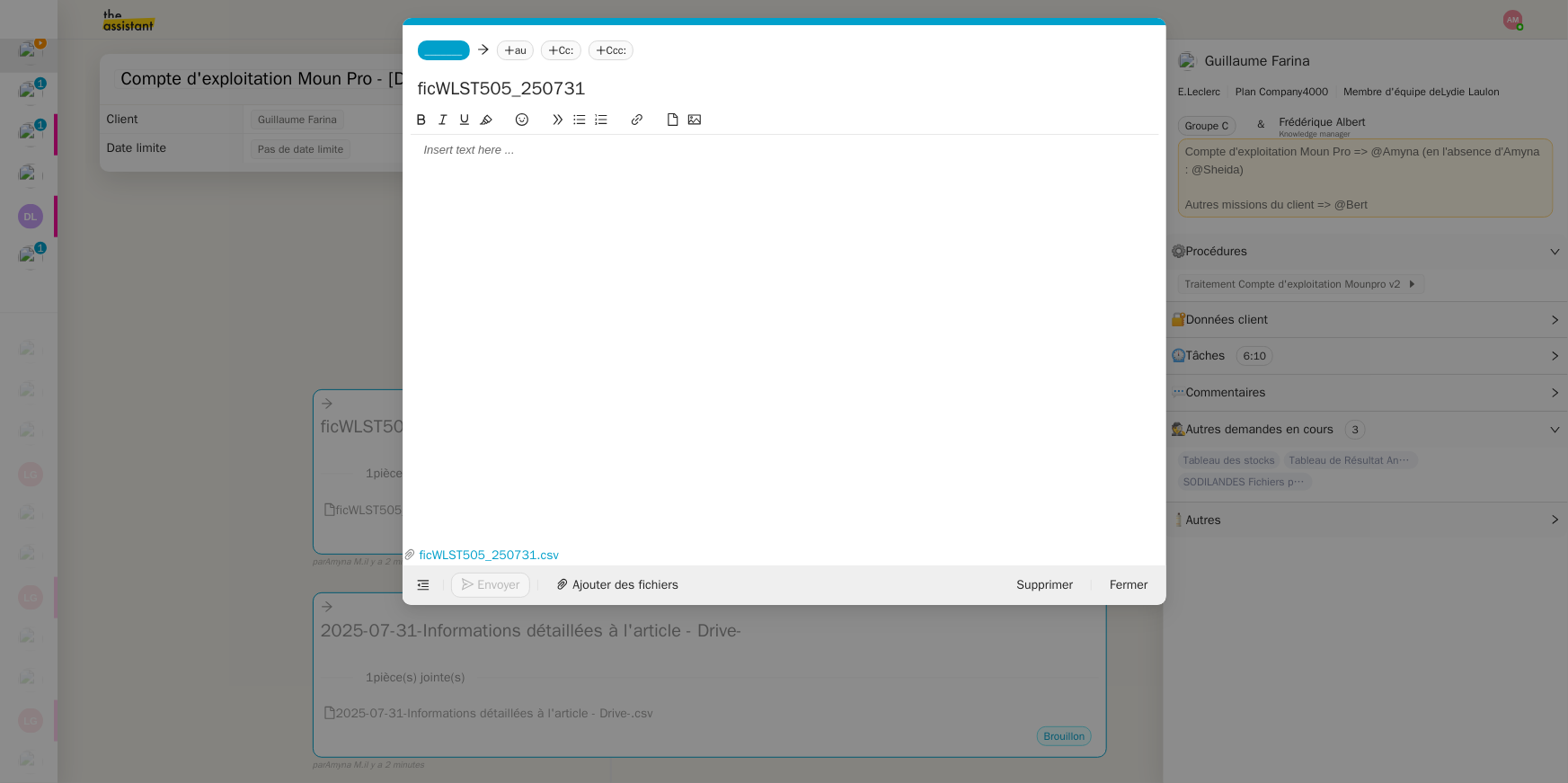 drag, startPoint x: 417, startPoint y: 84, endPoint x: 394, endPoint y: 84, distance: 23 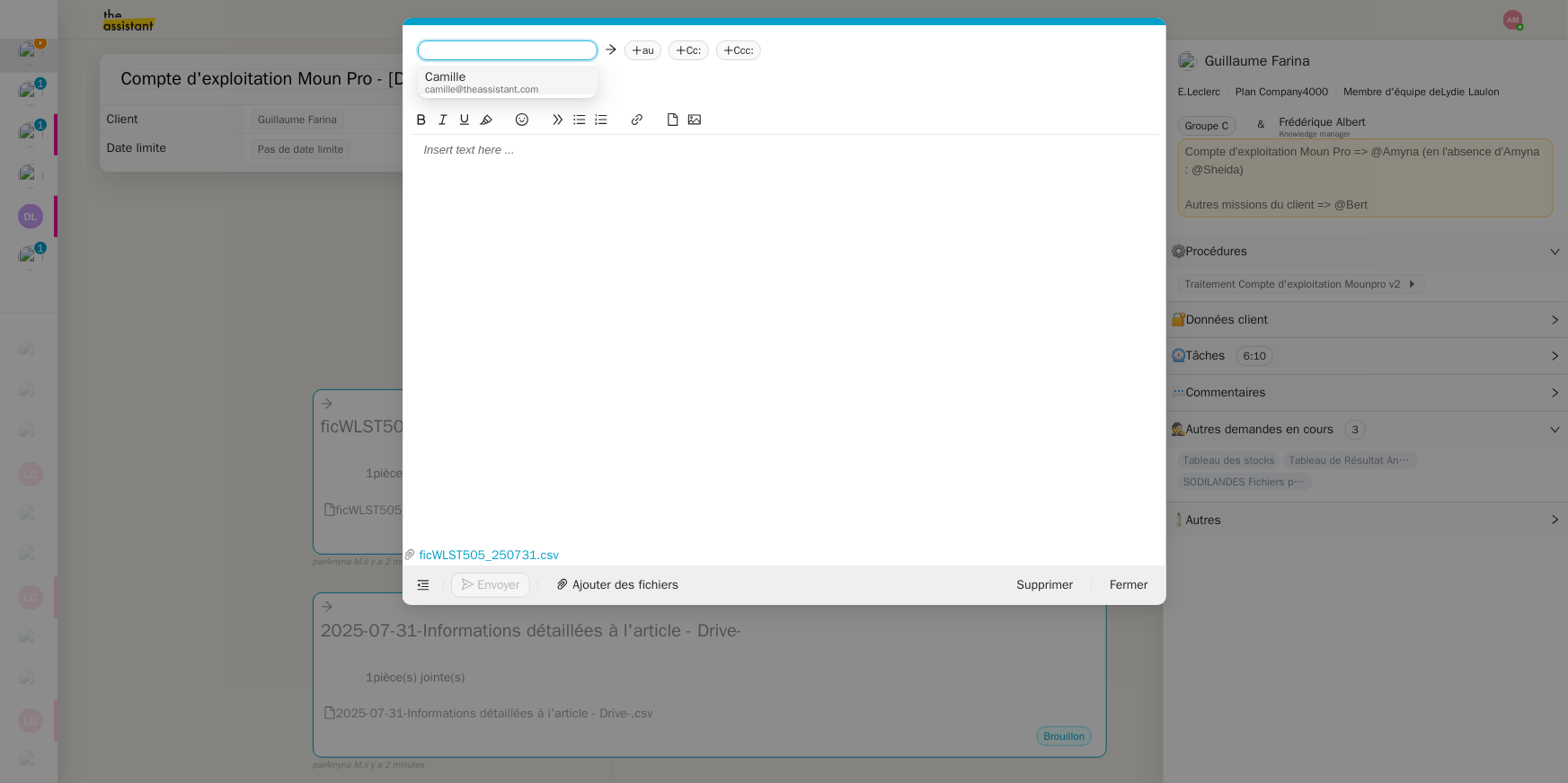 click on "Camille" at bounding box center (482, 77) 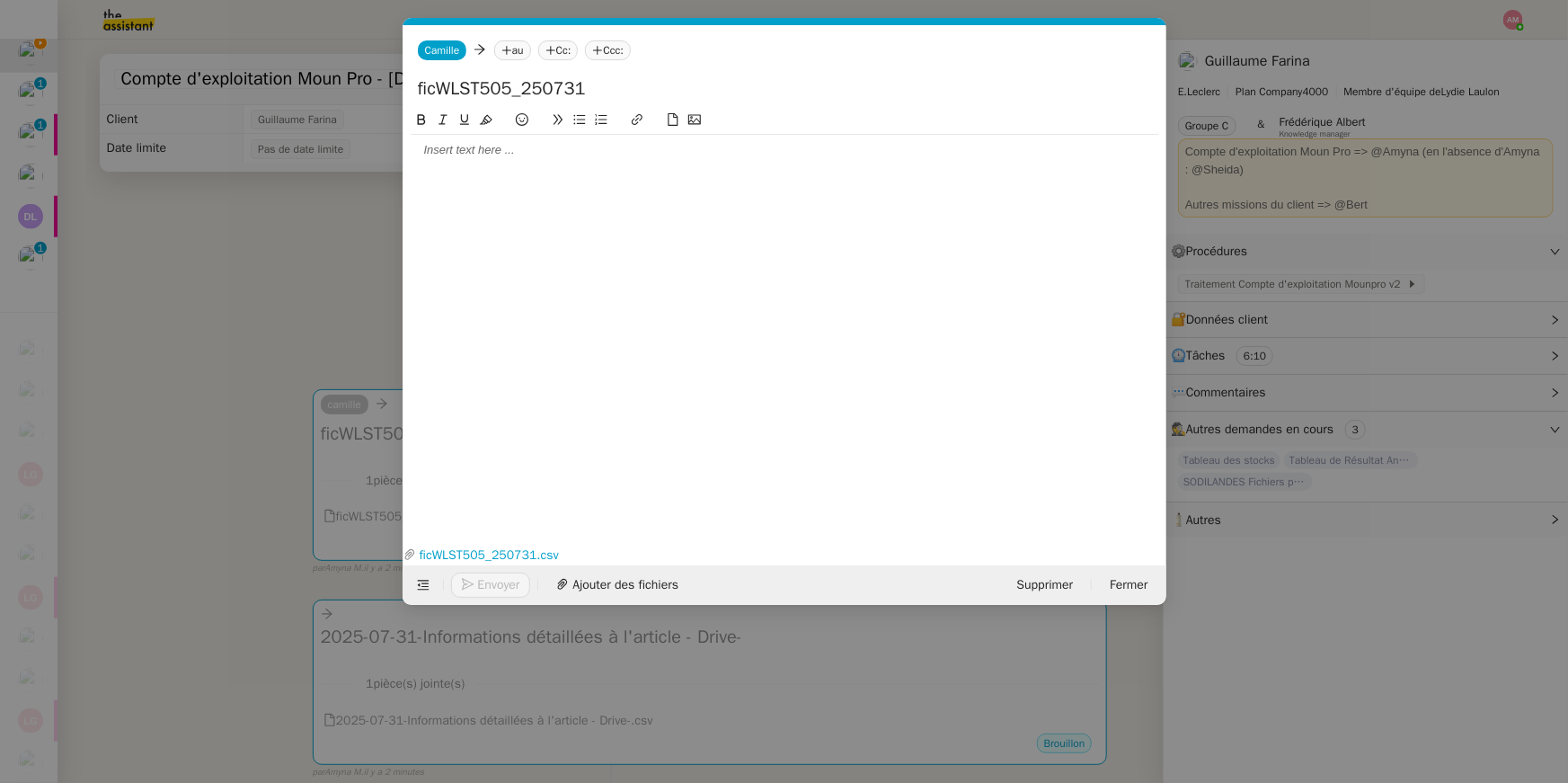 click on "Service TA - VOYAGE - PROPOSITION GLOBALE A utiliser dans le cadre de proposition de déplacement TA - RELANCE CLIENT (EN) Relancer un client lorsqu'il n'a pas répondu à un précédent message BAFERTY - MAIL AUDITION A utiliser dans le cadre de la procédure d'envoi des mails d'audition TA - PUBLICATION OFFRE D'EMPLOI Organisation du recrutement Discours de présentation du paiement sécurisé TA - VOYAGES - PROPOSITION ITINERAIRE Soumettre les résultats d'une recherche TA - CONFIRMATION PAIEMENT (EN) Confirmer avec le client de modèle de transaction - Attention Plan Pro nécessaire. TA - COURRIER EXPEDIE (recommandé) A utiliser dans le cadre de l'envoi d'un courrier recommandé TA - PARTAGE DE CALENDRIER (EN) A utiliser pour demander au client de partager son calendrier afin de faciliter l'accès et la gestion PSPI - Appel de fonds MJL A utiliser dans le cadre de la procédure d'appel de fonds MJL Compte d'exploitation - Evolutel Guillaume Farina" at bounding box center (784, 391) 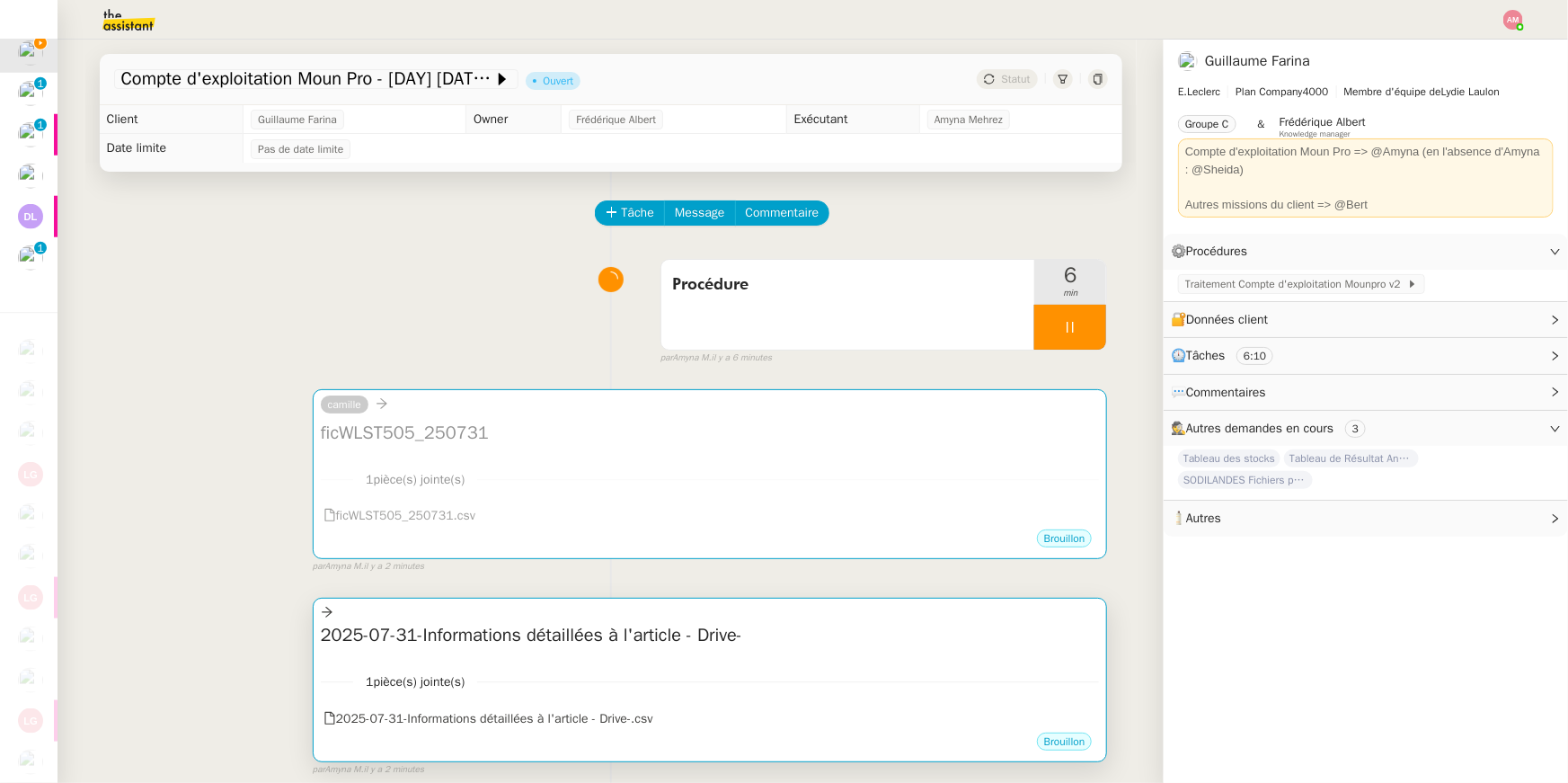 click at bounding box center (710, 612) 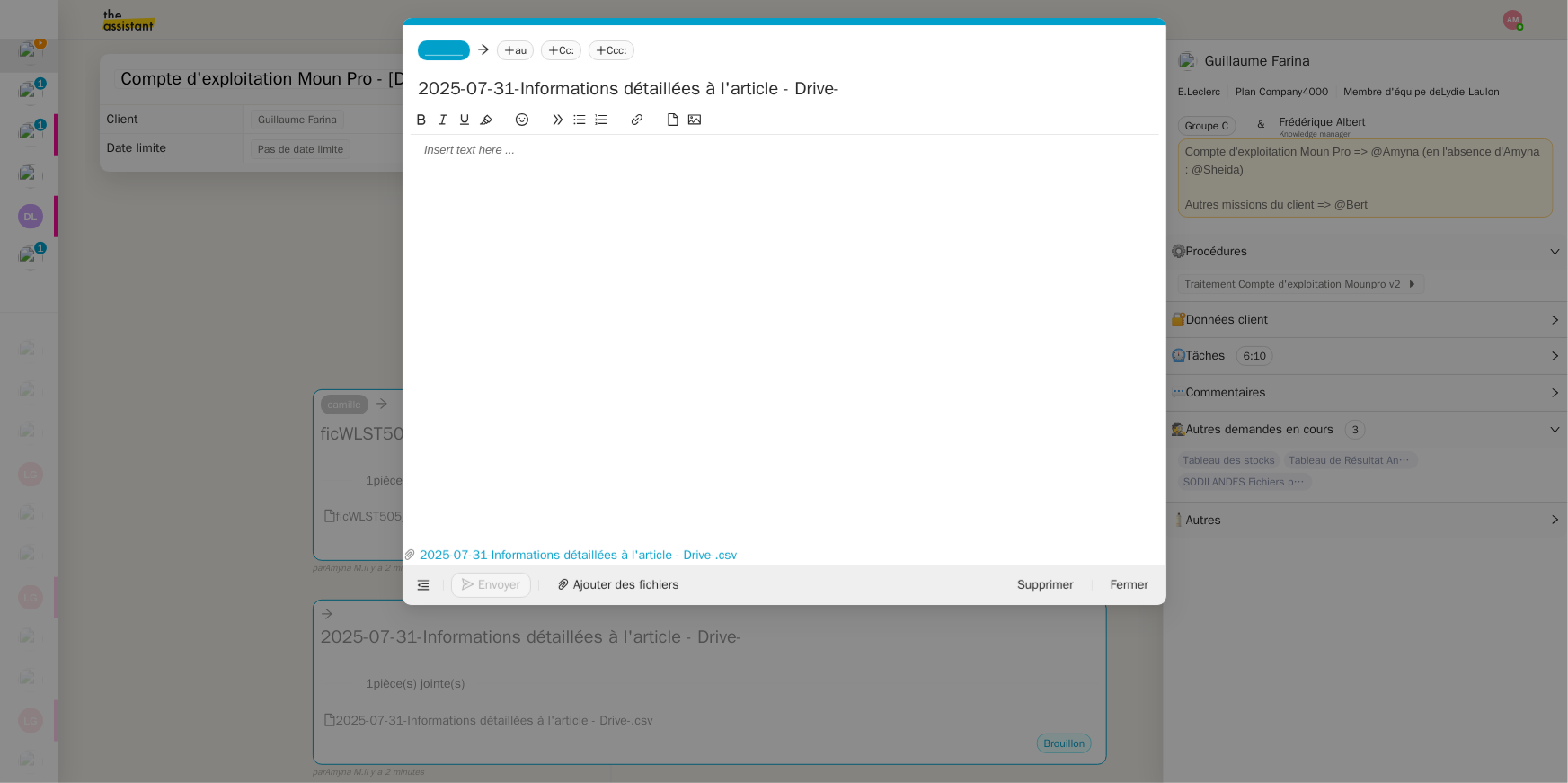 scroll, scrollTop: 0, scrollLeft: 38, axis: horizontal 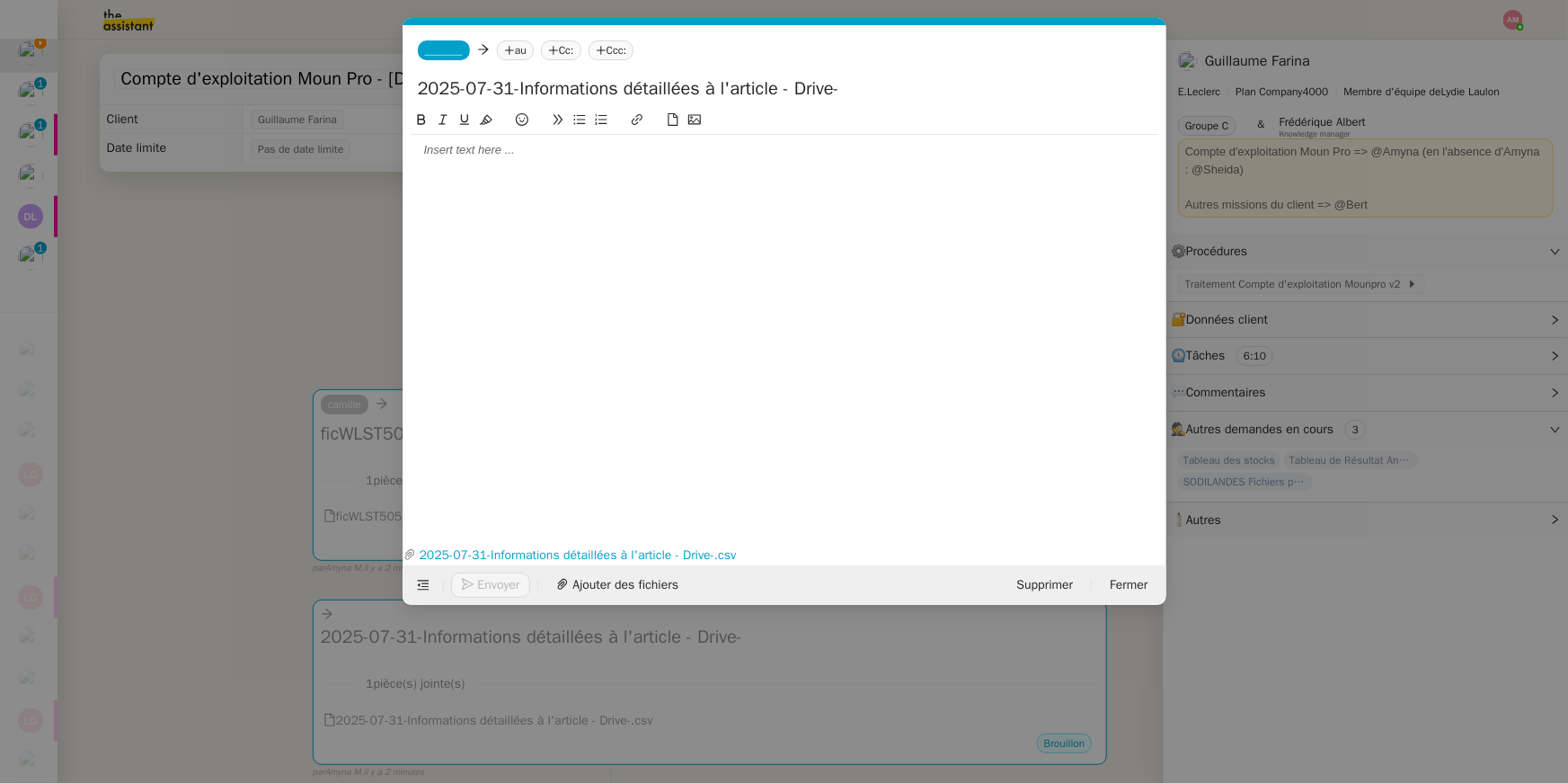 click on "_______" 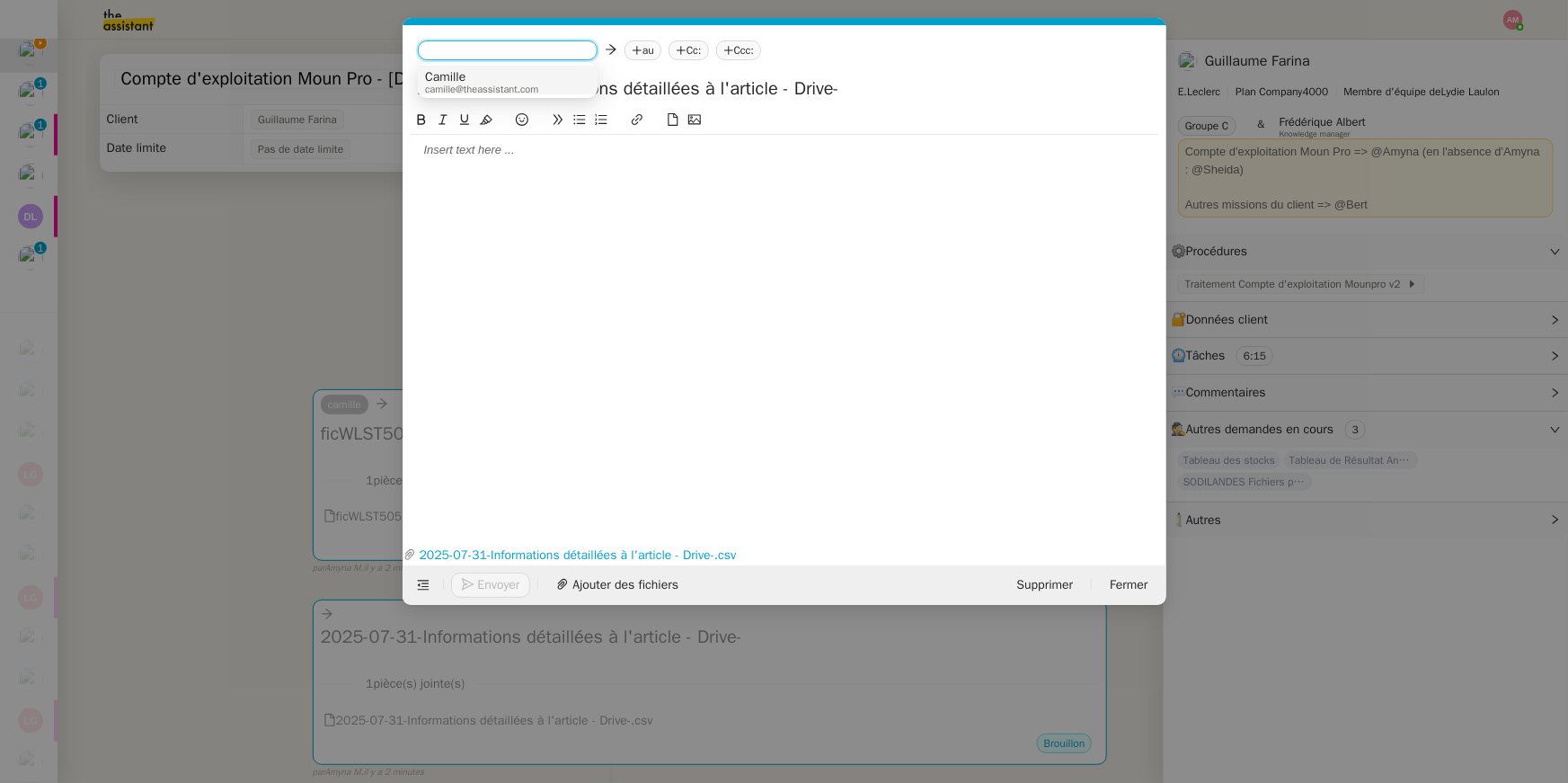 click on "Camille" at bounding box center (482, 77) 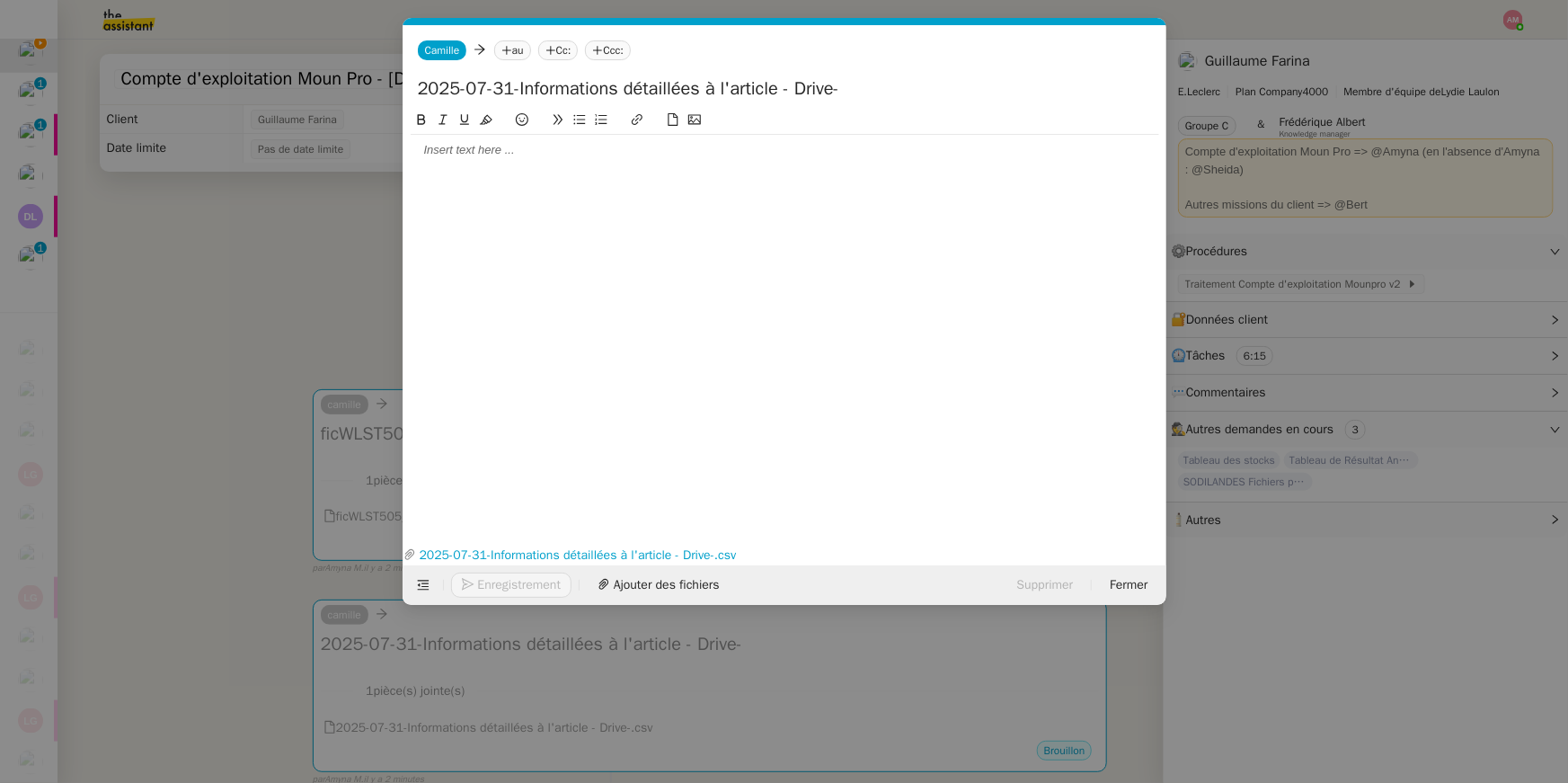 click on "Service TA - VOYAGE - PROPOSITION GLOBALE A utiliser dans le cadre de proposition de déplacement TA - RELANCE CLIENT (EN) Relancer un client lorsqu'il n'a pas répondu à un précédent message BAFERTY - MAIL AUDITION A utiliser dans le cadre de la procédure d'envoi des mails d'audition TA - PUBLICATION OFFRE D'EMPLOI Organisation du recrutement Discours de présentation du paiement sécurisé TA - VOYAGES - PROPOSITION ITINERAIRE Soumettre les résultats d'une recherche TA - CONFIRMATION PAIEMENT (EN) Confirmer avec le client de modèle de transaction - Attention Plan Pro nécessaire. TA - COURRIER EXPEDIE (recommandé) A utiliser dans le cadre de l'envoi d'un courrier recommandé TA - PARTAGE DE CALENDRIER (EN) A utiliser pour demander au client de partager son calendrier afin de faciliter l'accès et la gestion PSPI - Appel de fonds MJL A utiliser dans le cadre de la procédure d'appel de fonds MJL Compte d'exploitation - Evolutel Guillaume Farina" at bounding box center (784, 391) 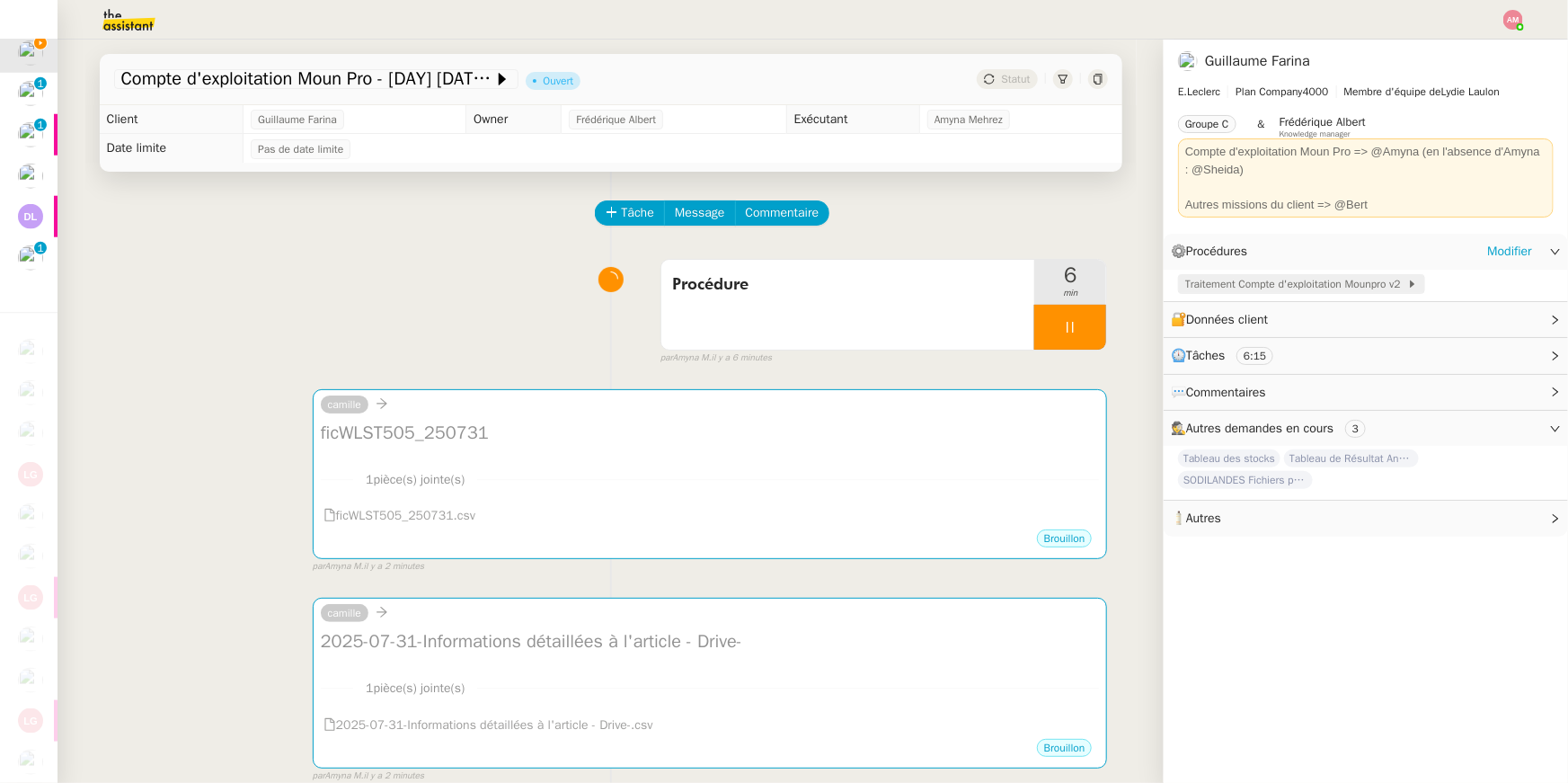 click on "Traitement Compte d'exploitation Mounpro v2" 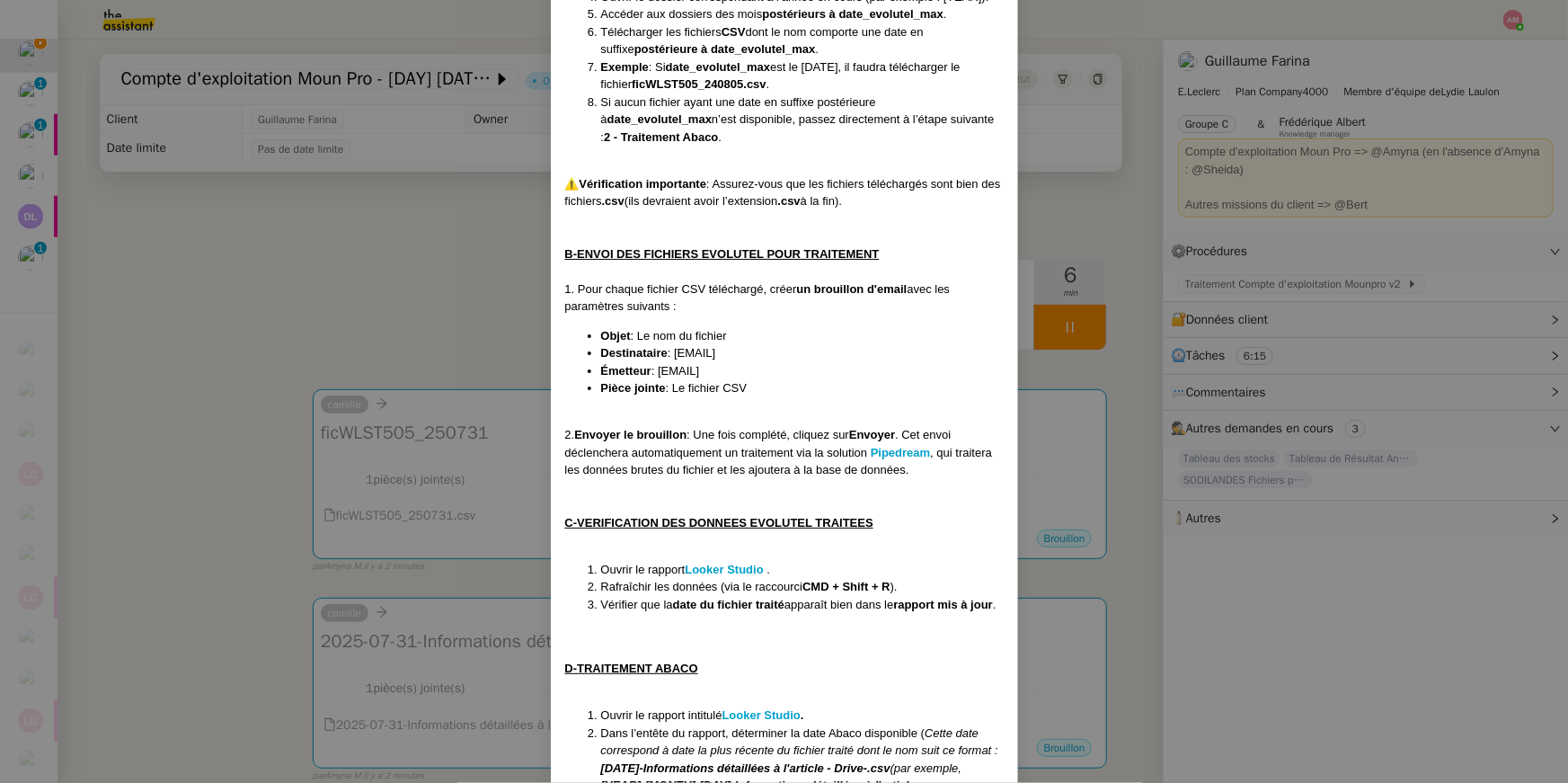 scroll, scrollTop: 769, scrollLeft: 0, axis: vertical 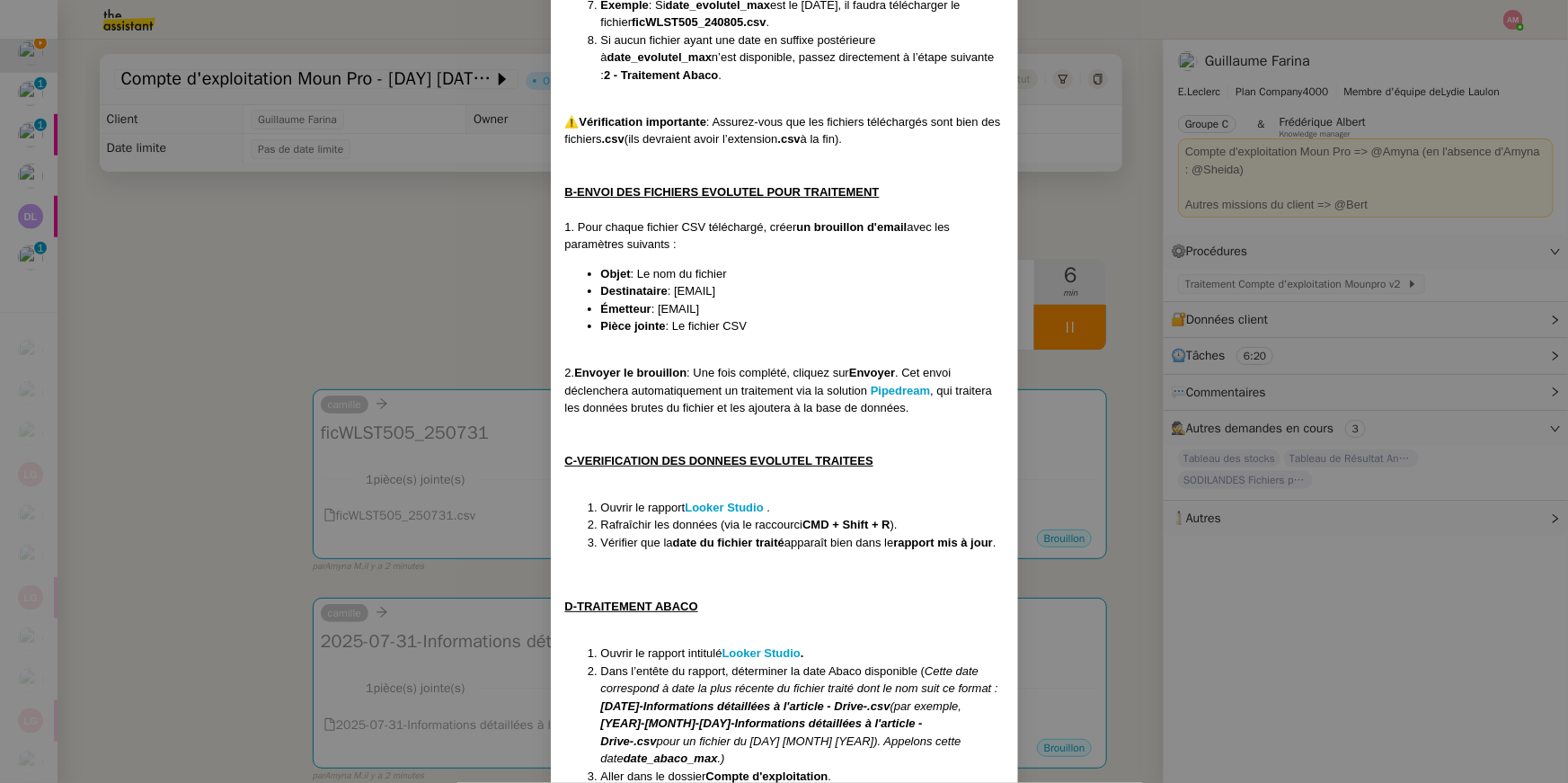 copy on ": [EMAIL]" 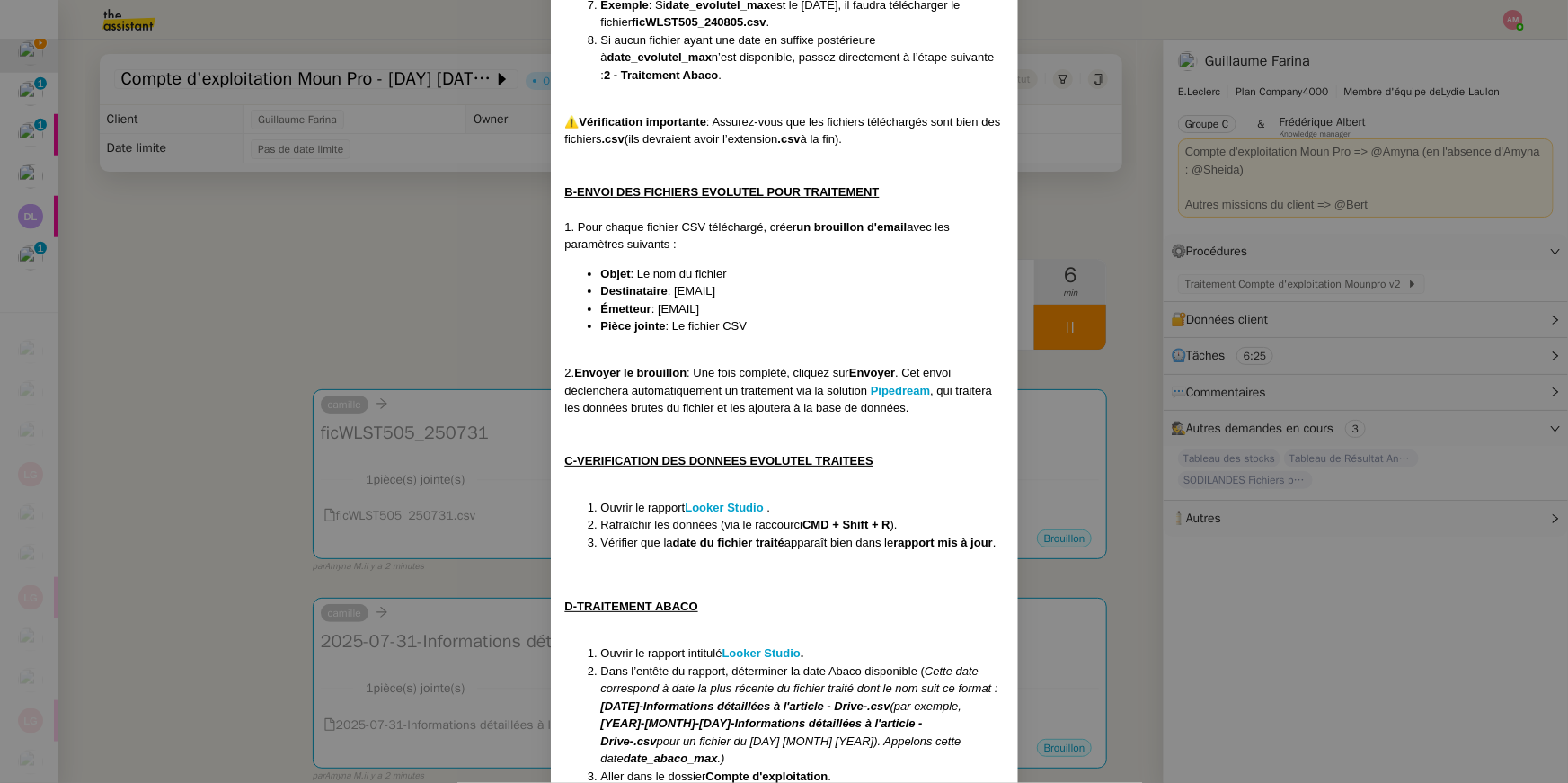 copy on ": [EMAIL]" 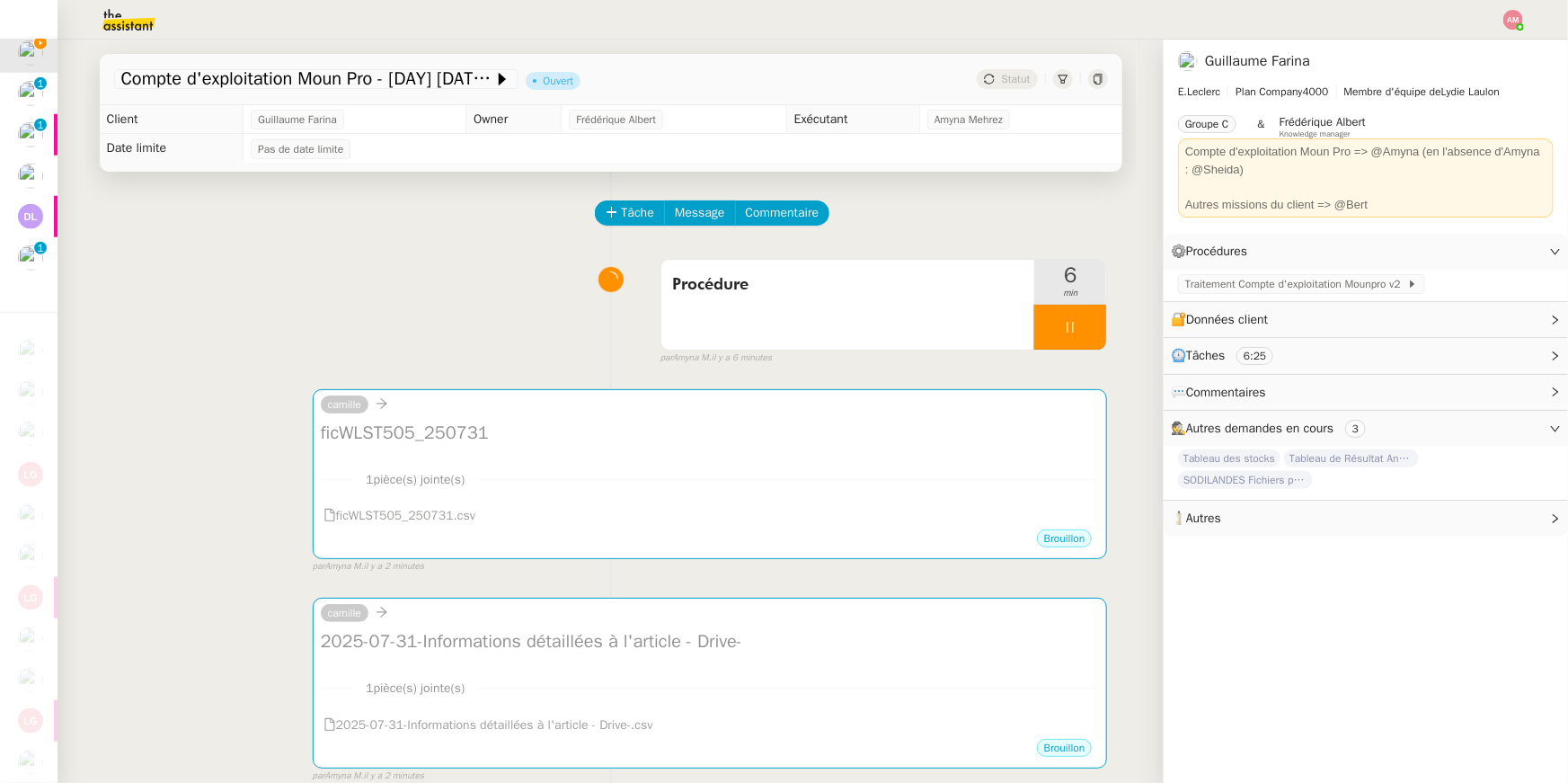 click on "camille" at bounding box center [710, 407] 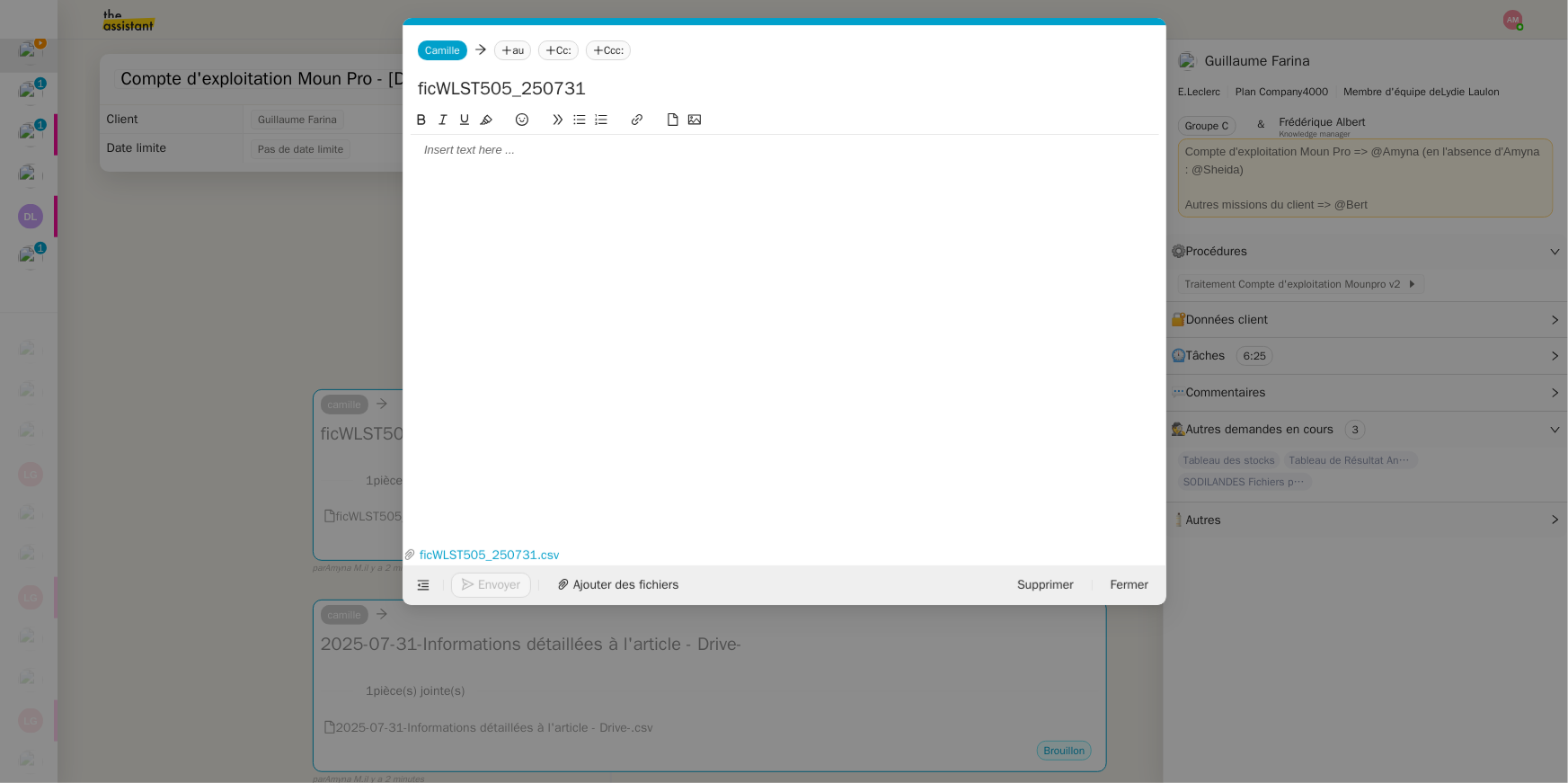 scroll, scrollTop: 0, scrollLeft: 38, axis: horizontal 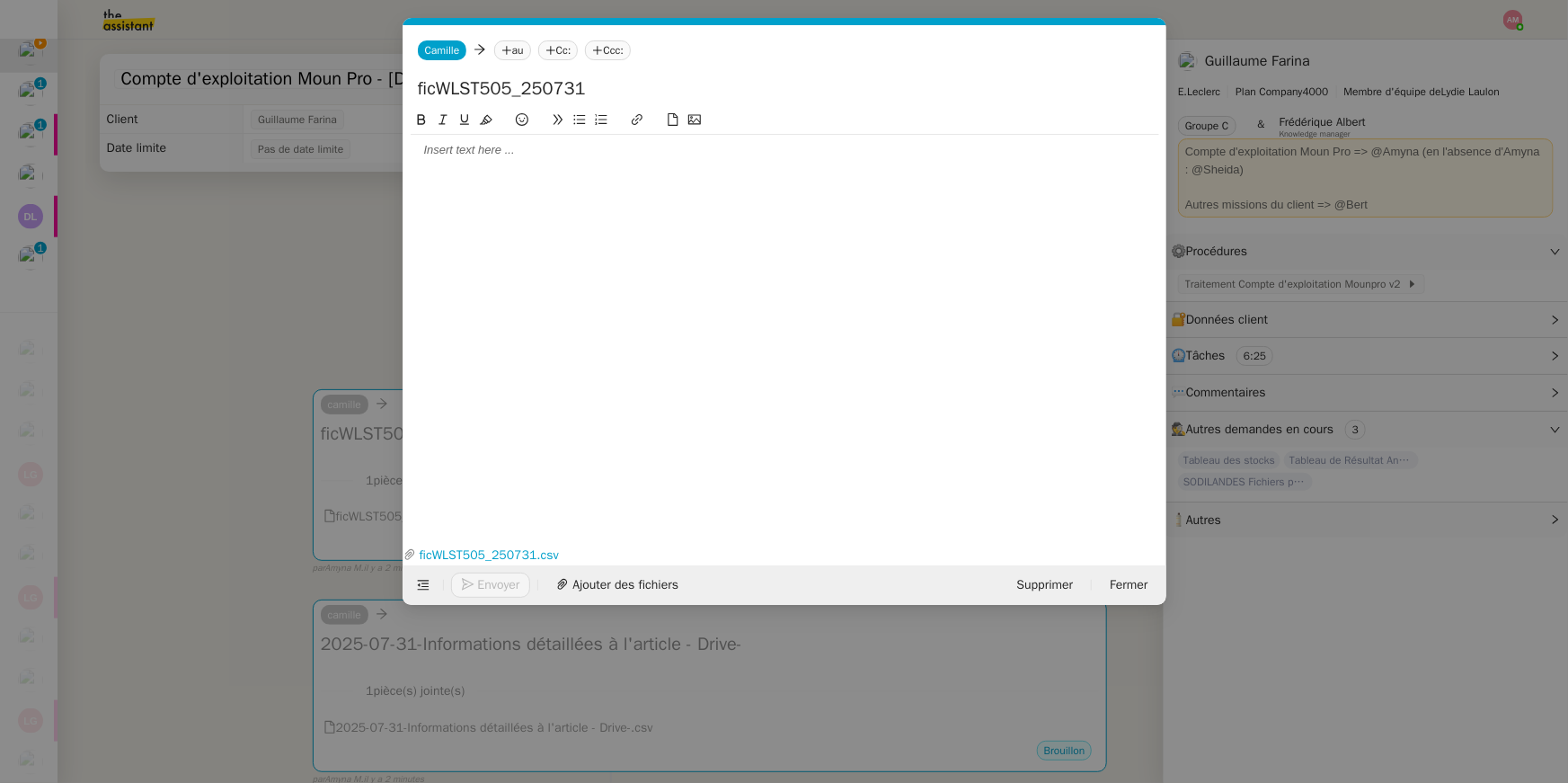 click 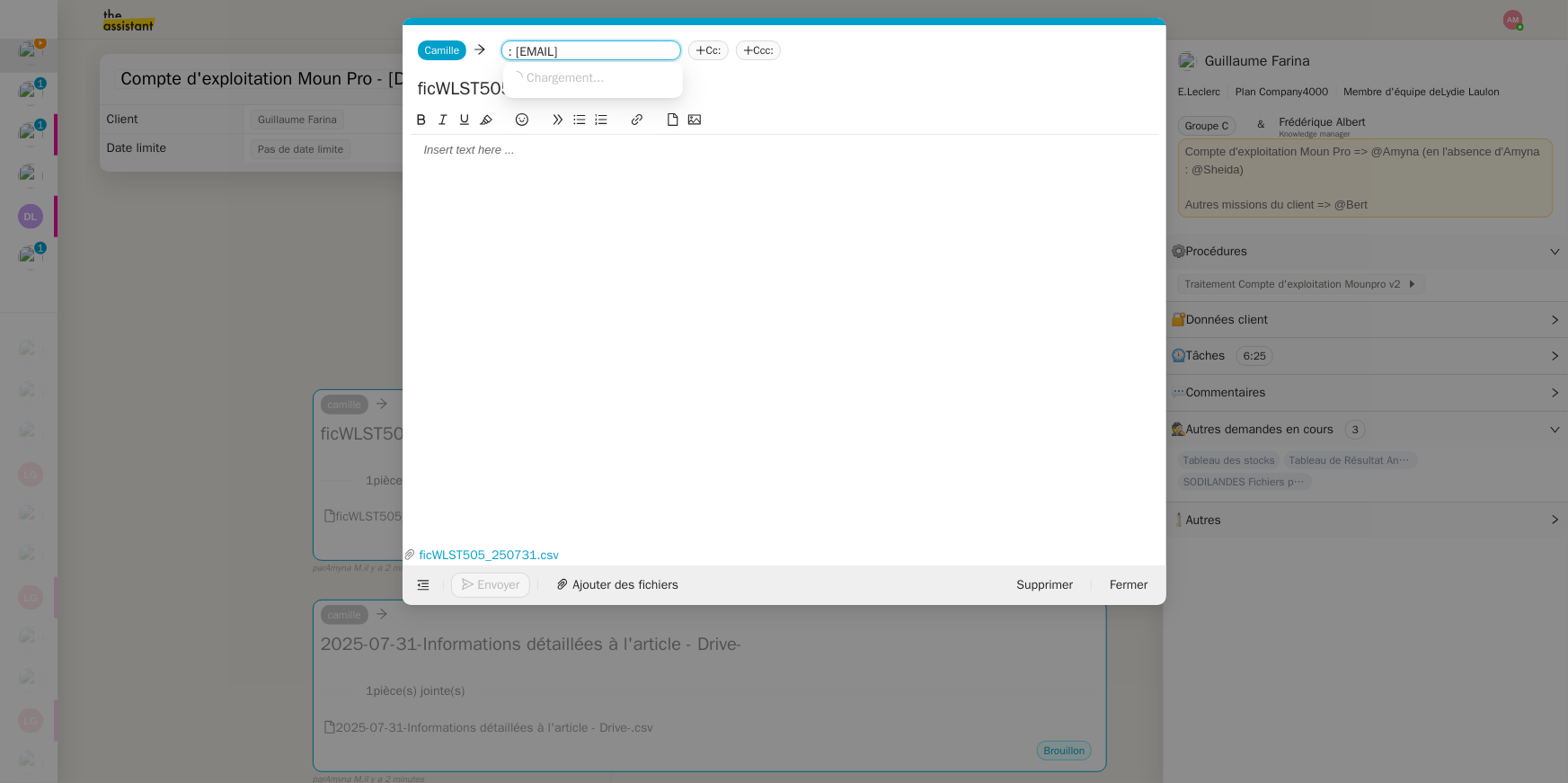 scroll, scrollTop: 0, scrollLeft: 88, axis: horizontal 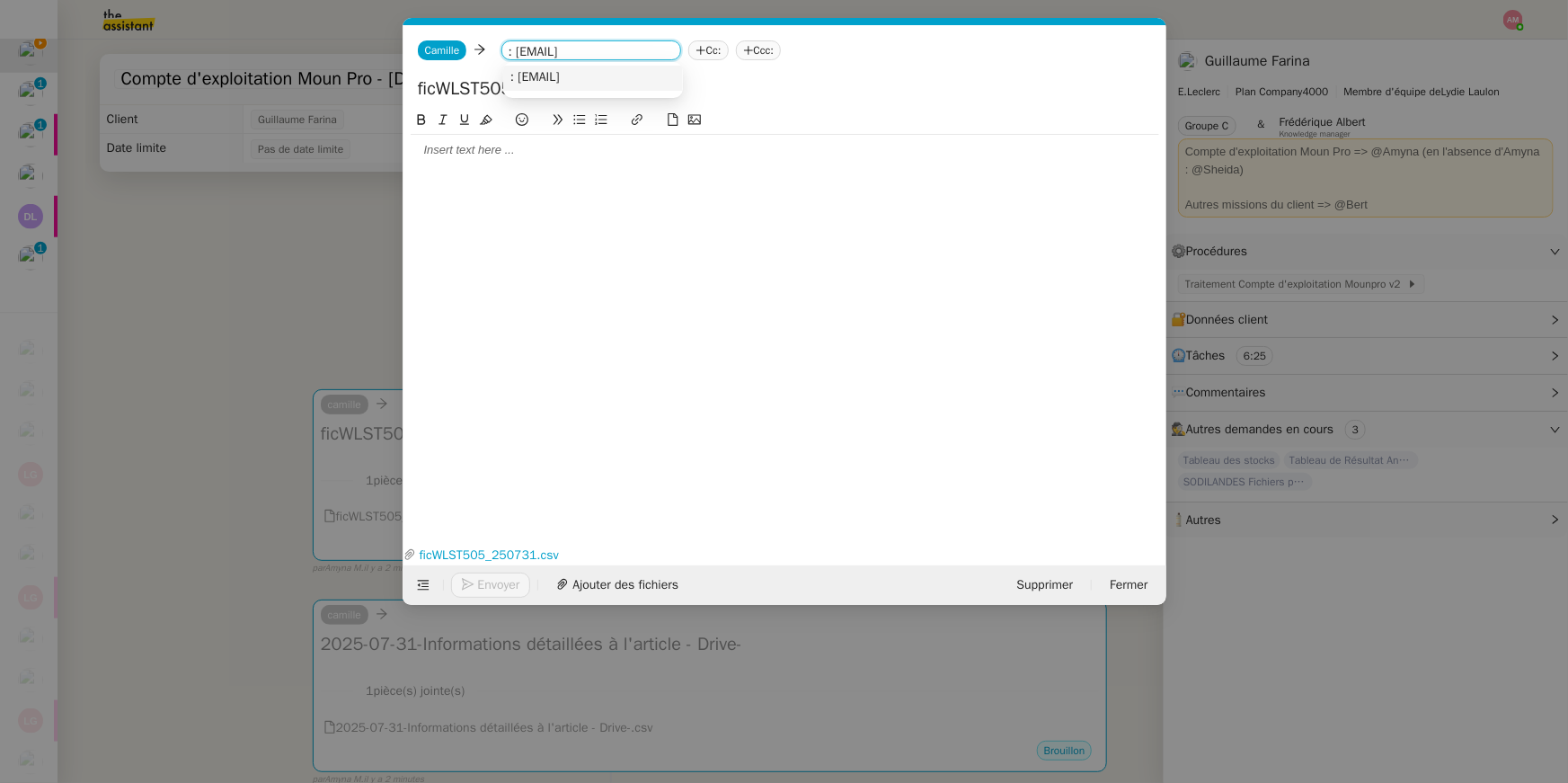 type on ": [EMAIL]" 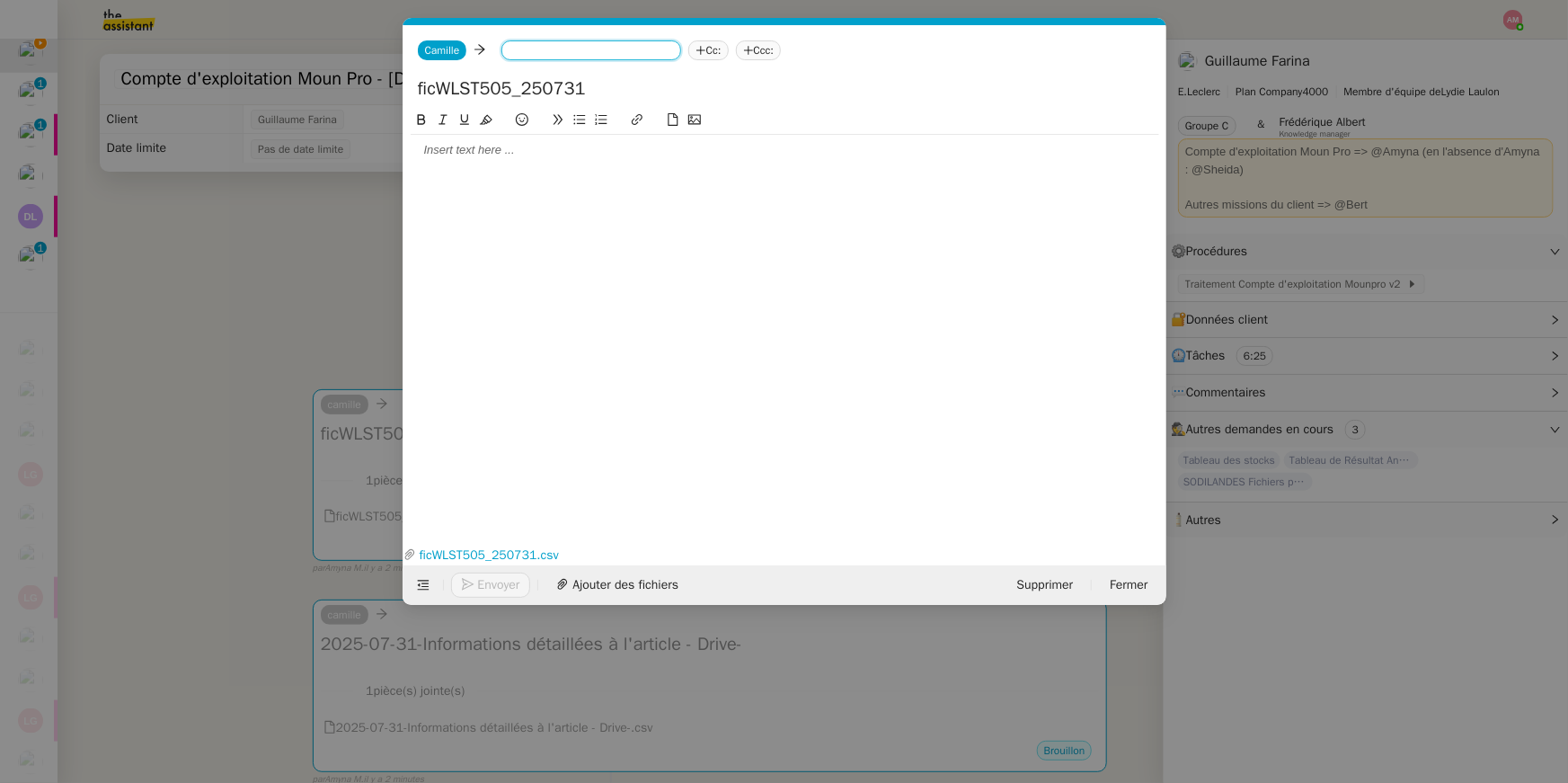 scroll, scrollTop: 0, scrollLeft: 0, axis: both 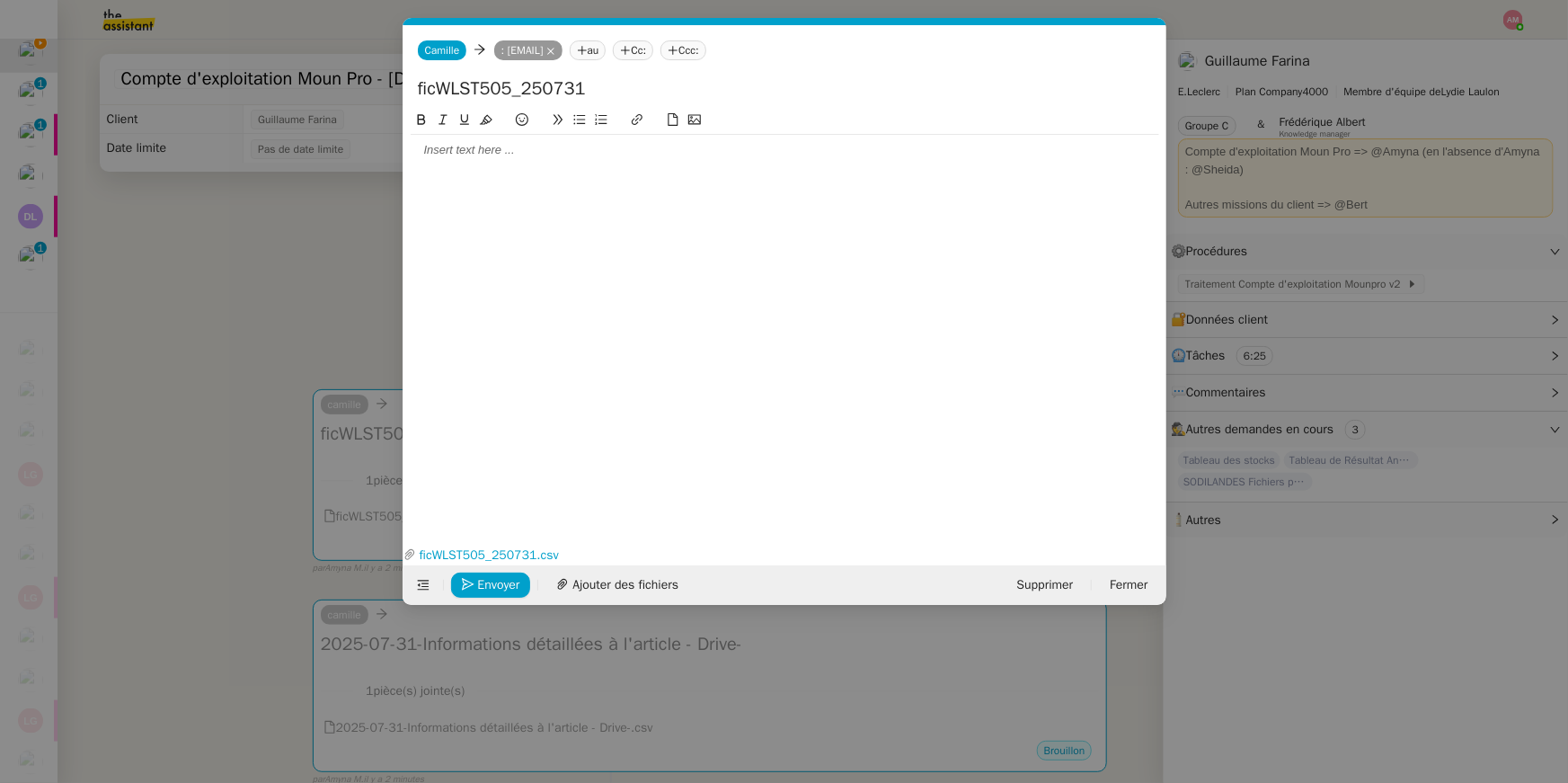 click on "Service TA - VOYAGE - PROPOSITION GLOBALE A utiliser dans le cadre de proposition de déplacement TA - RELANCE CLIENT (EN) Relancer un client lorsqu'il n'a pas répondu à un précédent message BAFERTY - MAIL AUDITION A utiliser dans le cadre de la procédure d'envoi des mails d'audition TA - PUBLICATION OFFRE D'EMPLOI Organisation du recrutement Discours de présentation du paiement sécurisé TA - VOYAGES - PROPOSITION ITINERAIRE Soumettre les résultats d'une recherche TA - CONFIRMATION PAIEMENT (EN) Confirmer avec le client de modèle de transaction - Attention Plan Pro nécessaire. TA - COURRIER EXPEDIE (recommandé) A utiliser dans le cadre de l'envoi d'un courrier recommandé TA - PARTAGE DE CALENDRIER (EN) A utiliser pour demander au client de partager son calendrier afin de faciliter l'accès et la gestion PSPI - Appel de fonds MJL A utiliser dans le cadre de la procédure d'appel de fonds MJL Compte d'exploitation - Evolutel Guillaume Farina" at bounding box center [784, 391] 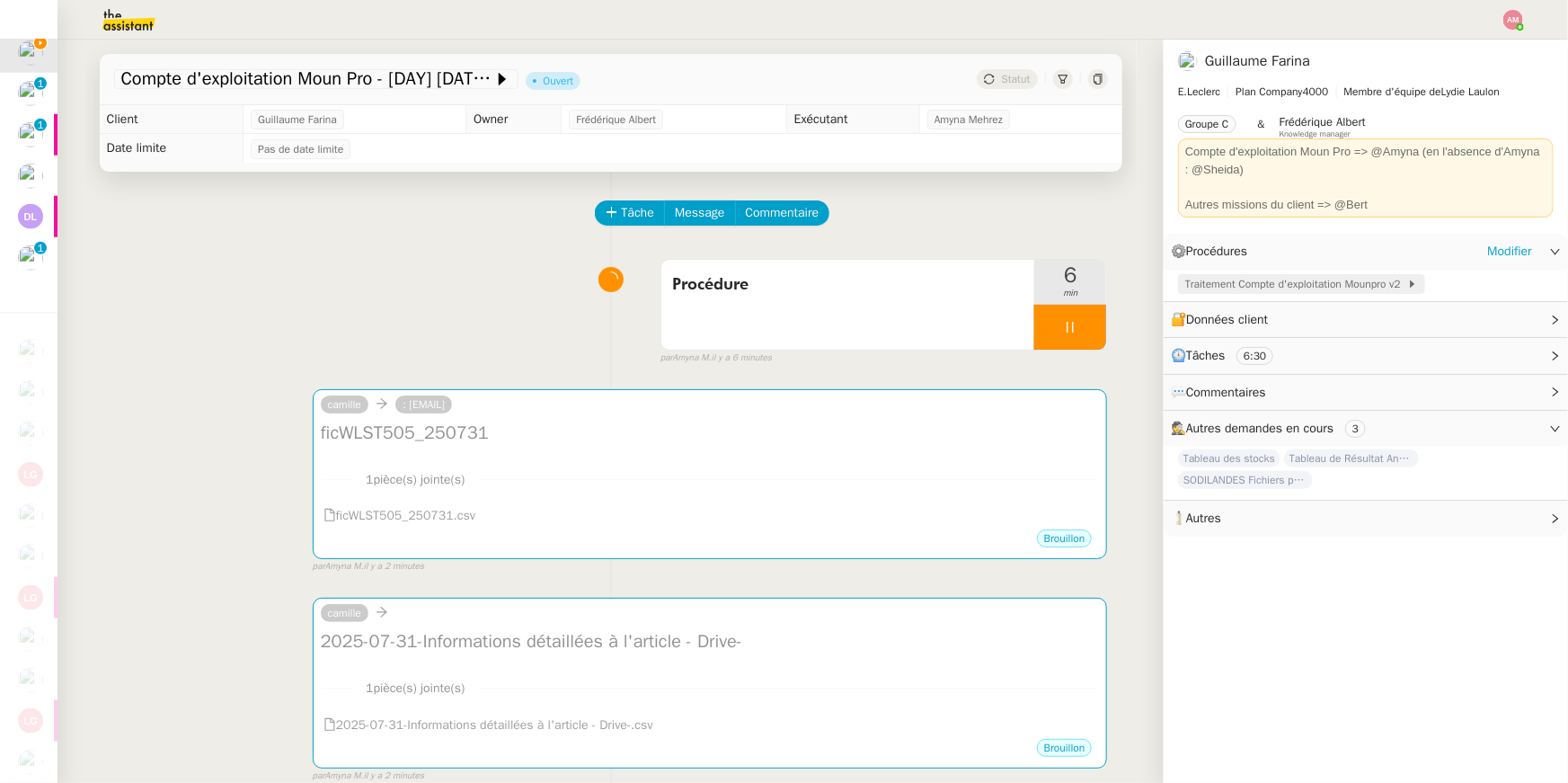 click on "Traitement Compte d'exploitation Mounpro v2" 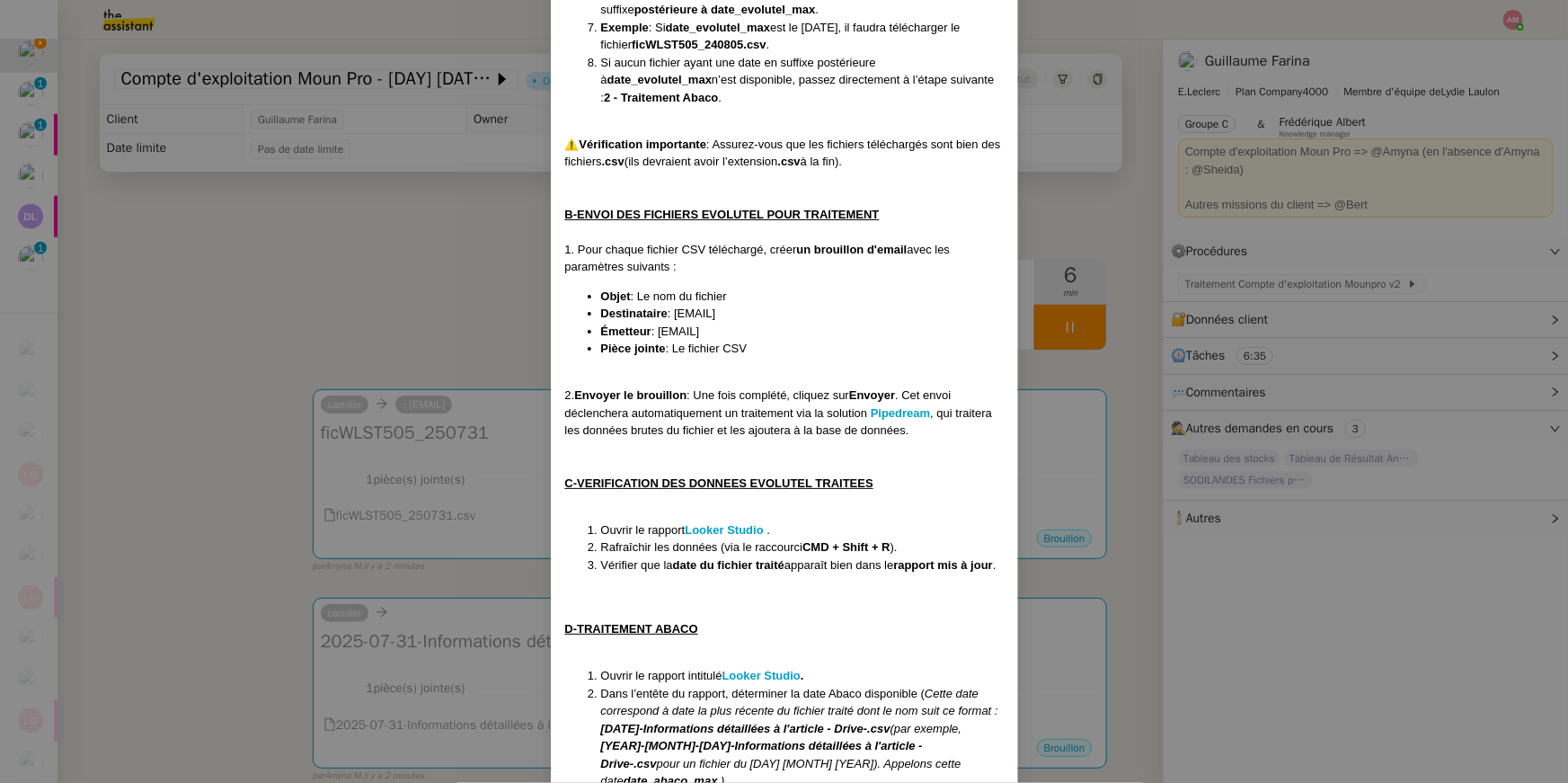 scroll, scrollTop: 753, scrollLeft: 0, axis: vertical 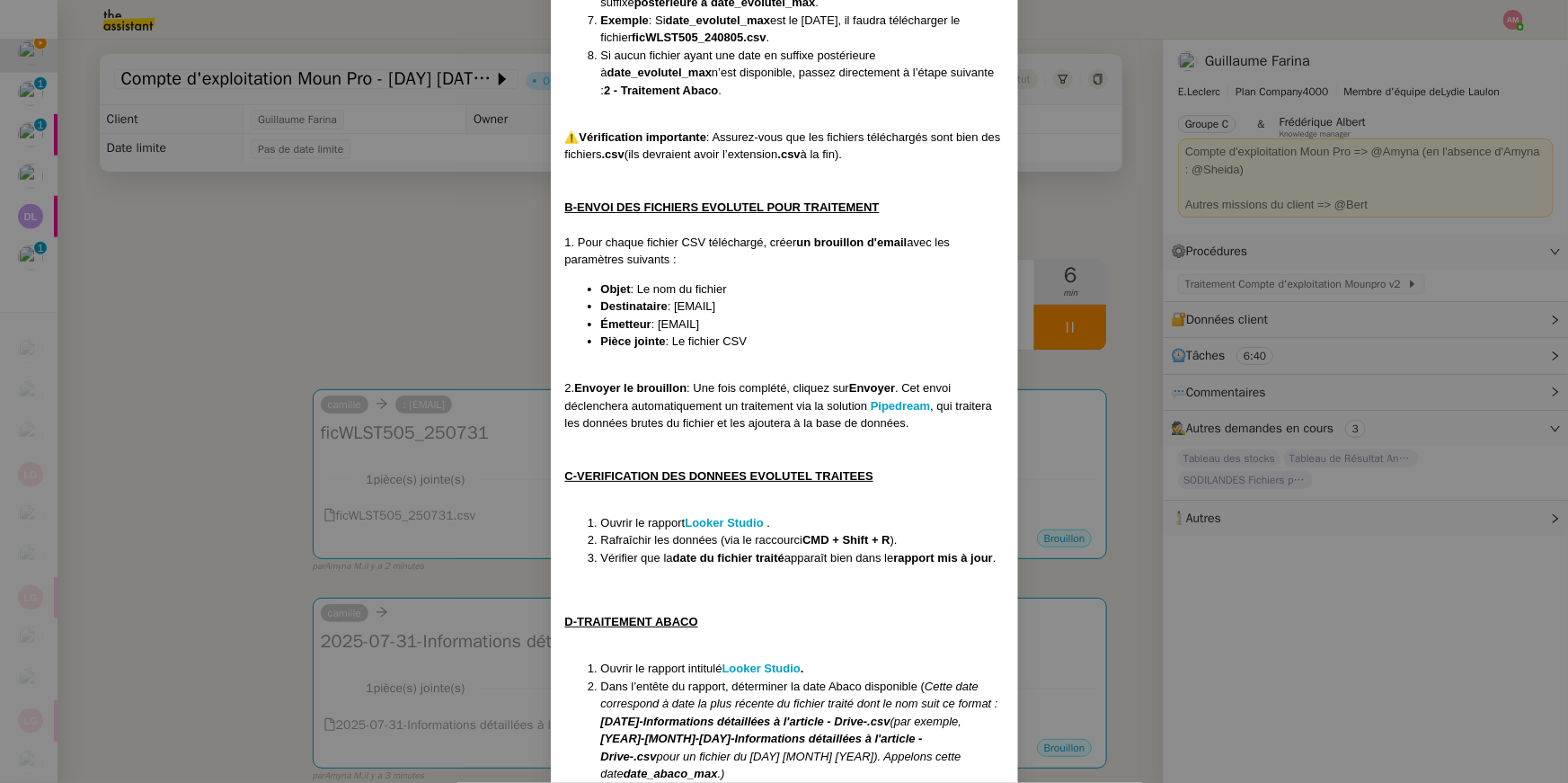 drag, startPoint x: 679, startPoint y: 303, endPoint x: 889, endPoint y: 302, distance: 210.00238 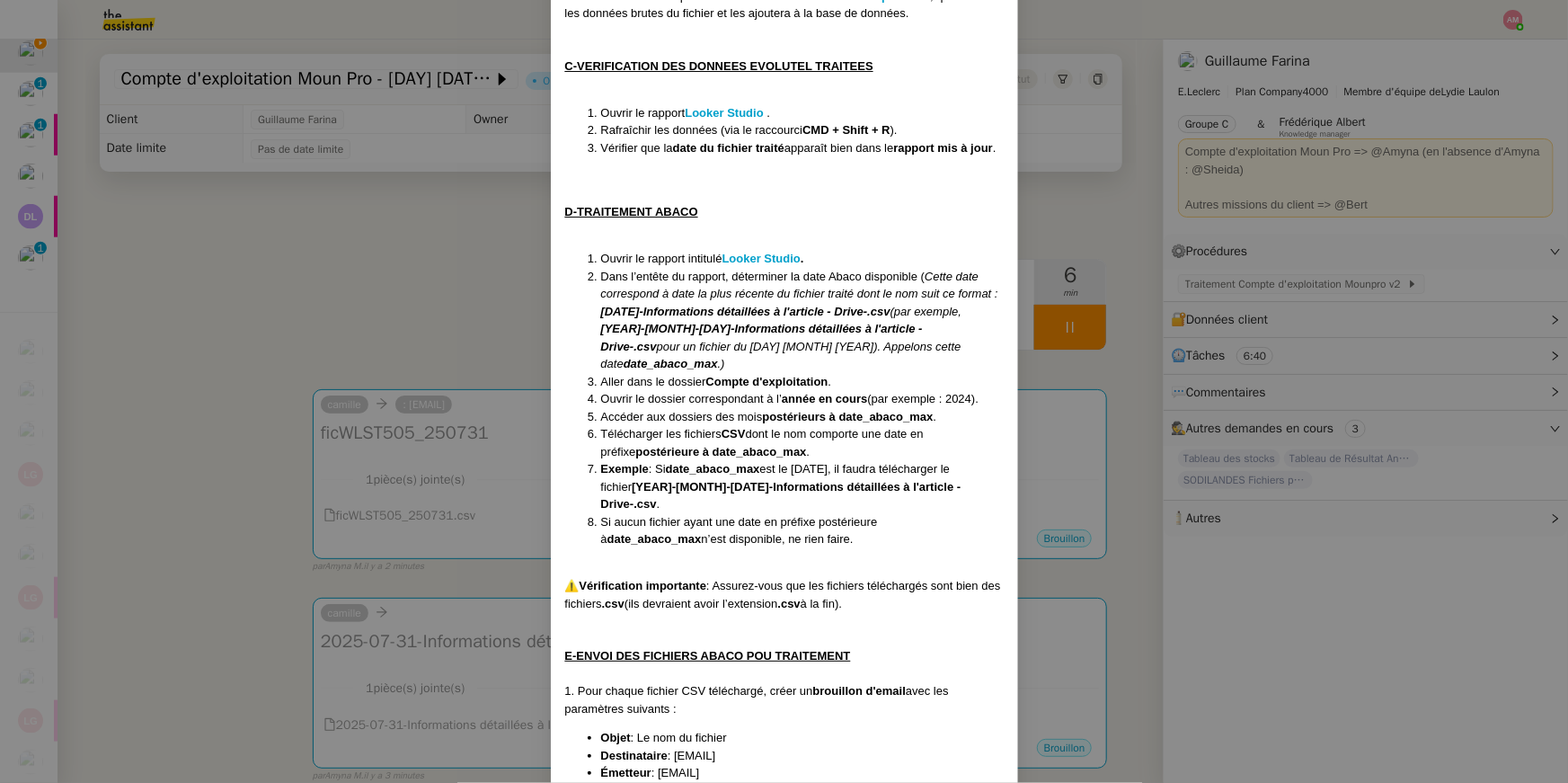 scroll, scrollTop: 1529, scrollLeft: 0, axis: vertical 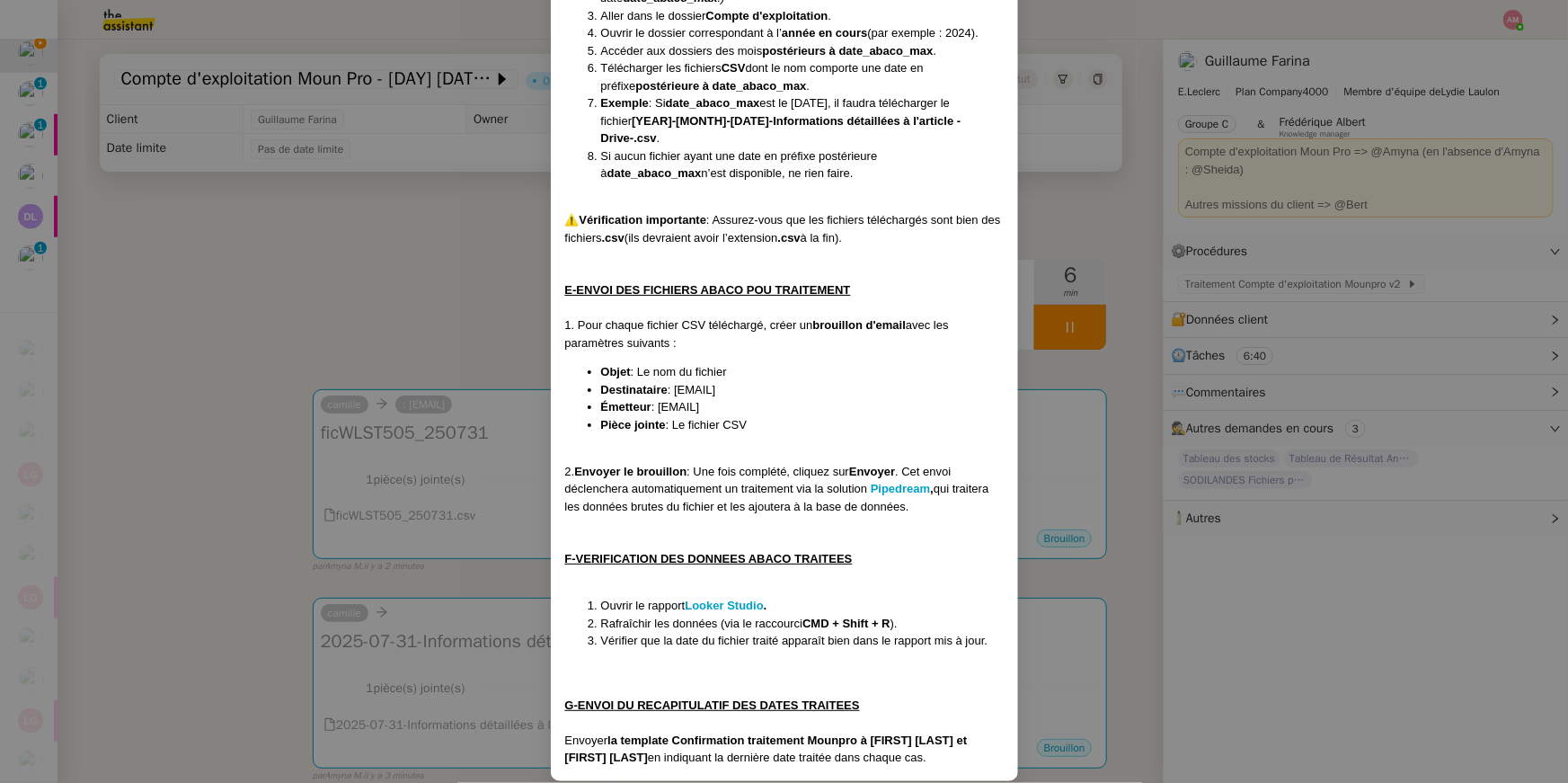 drag, startPoint x: 678, startPoint y: 372, endPoint x: 917, endPoint y: 377, distance: 239.052 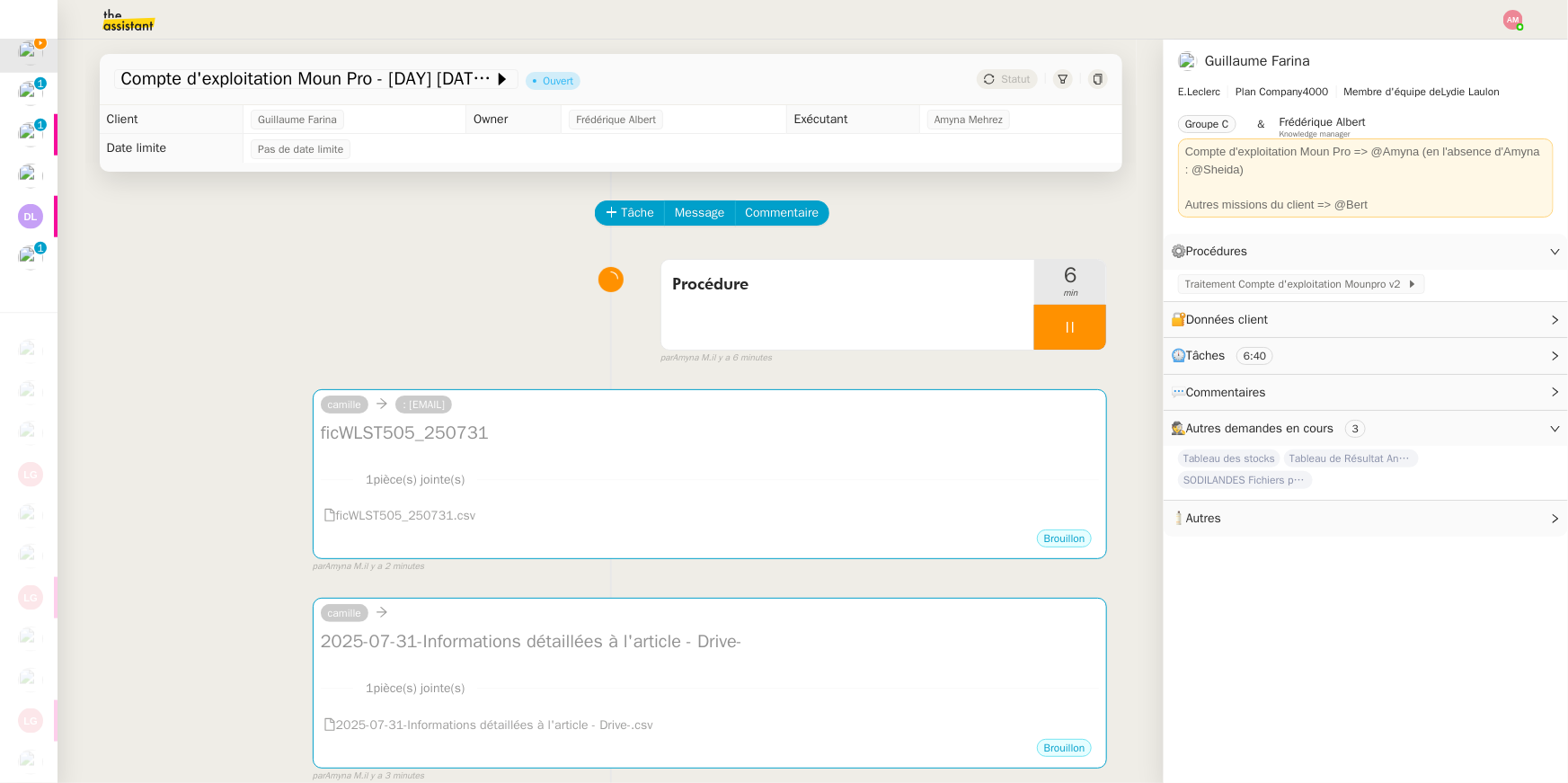 click on "camille" at bounding box center [710, 616] 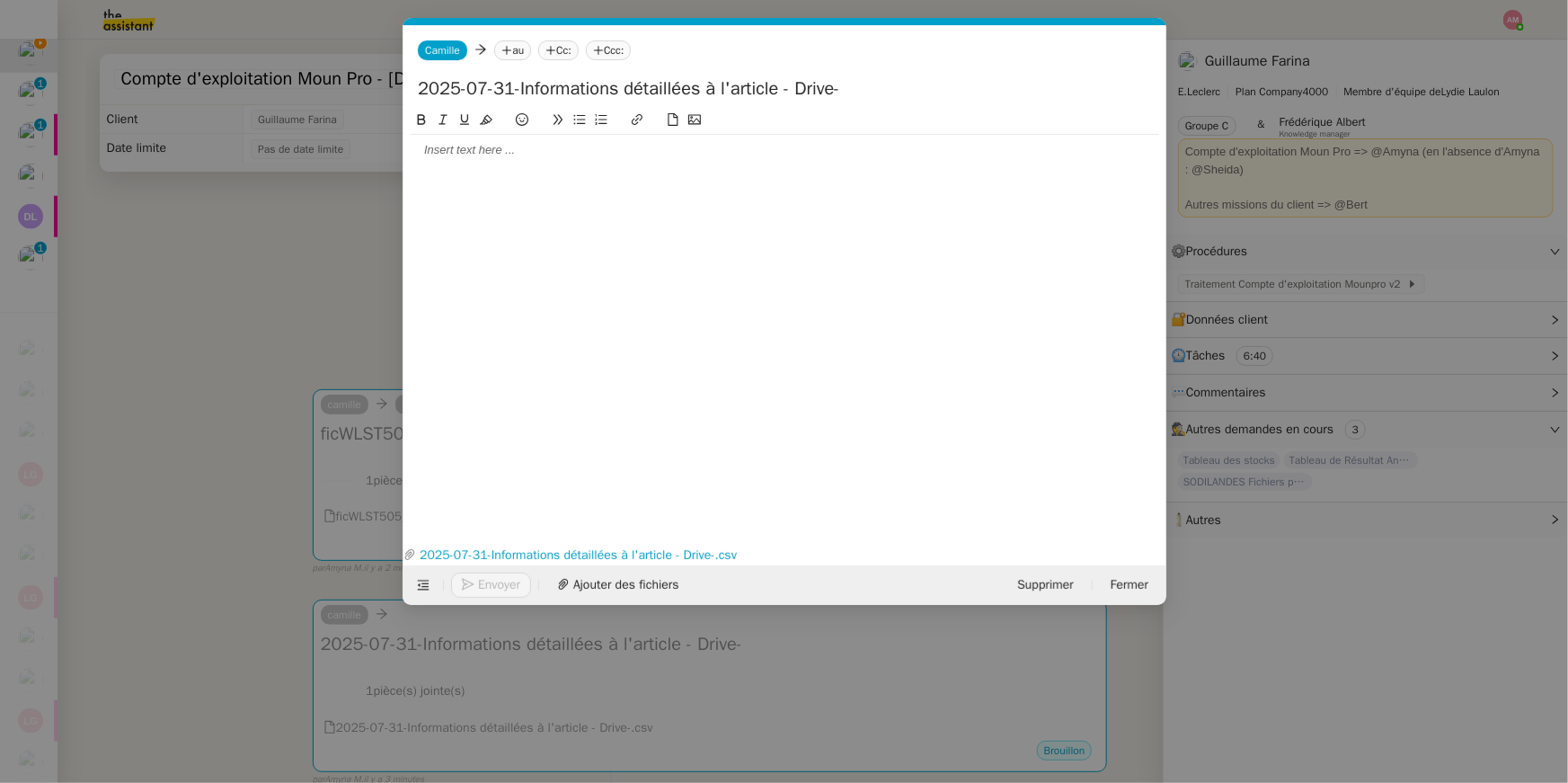 scroll, scrollTop: 0, scrollLeft: 38, axis: horizontal 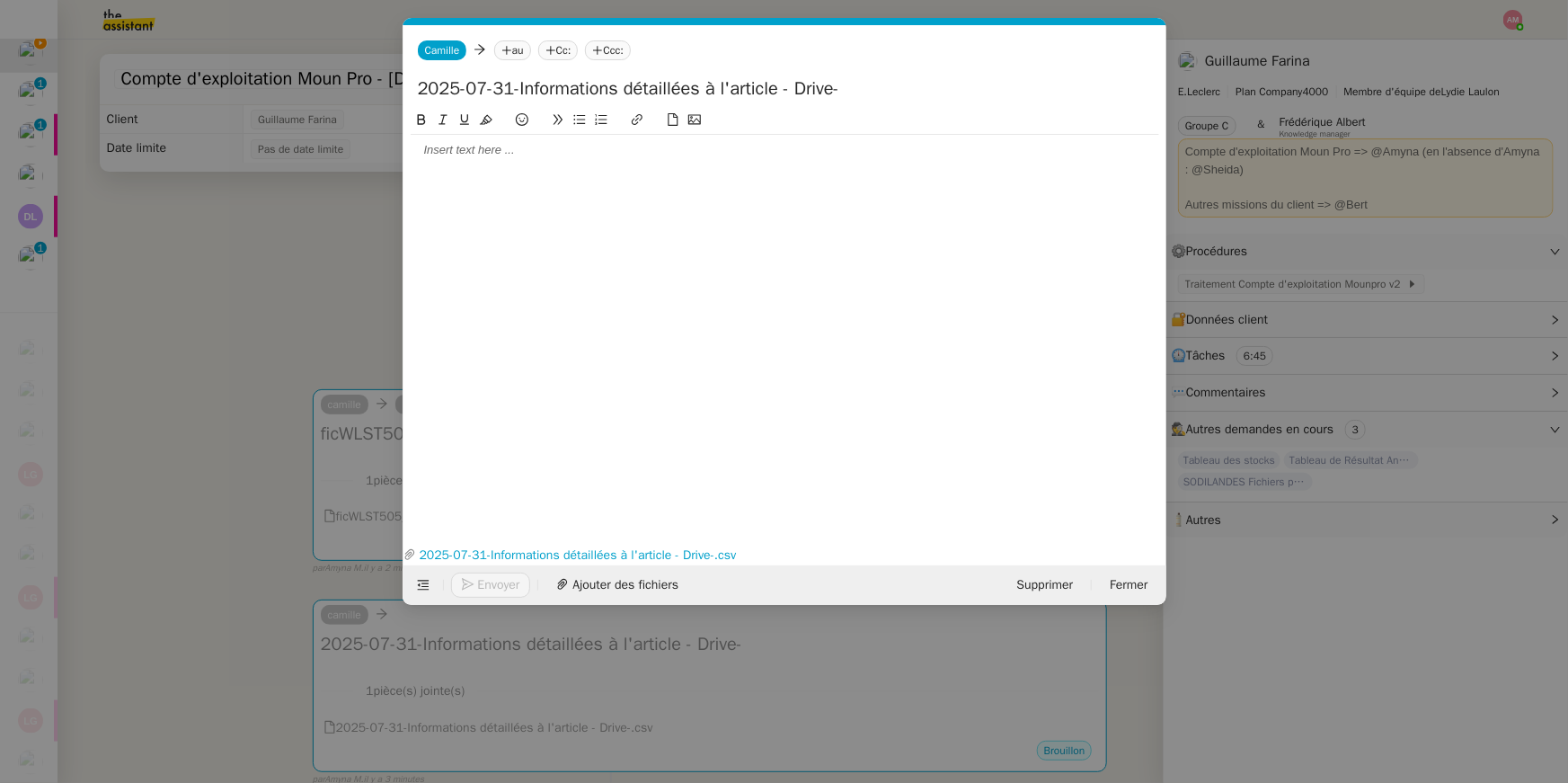 click on "au" 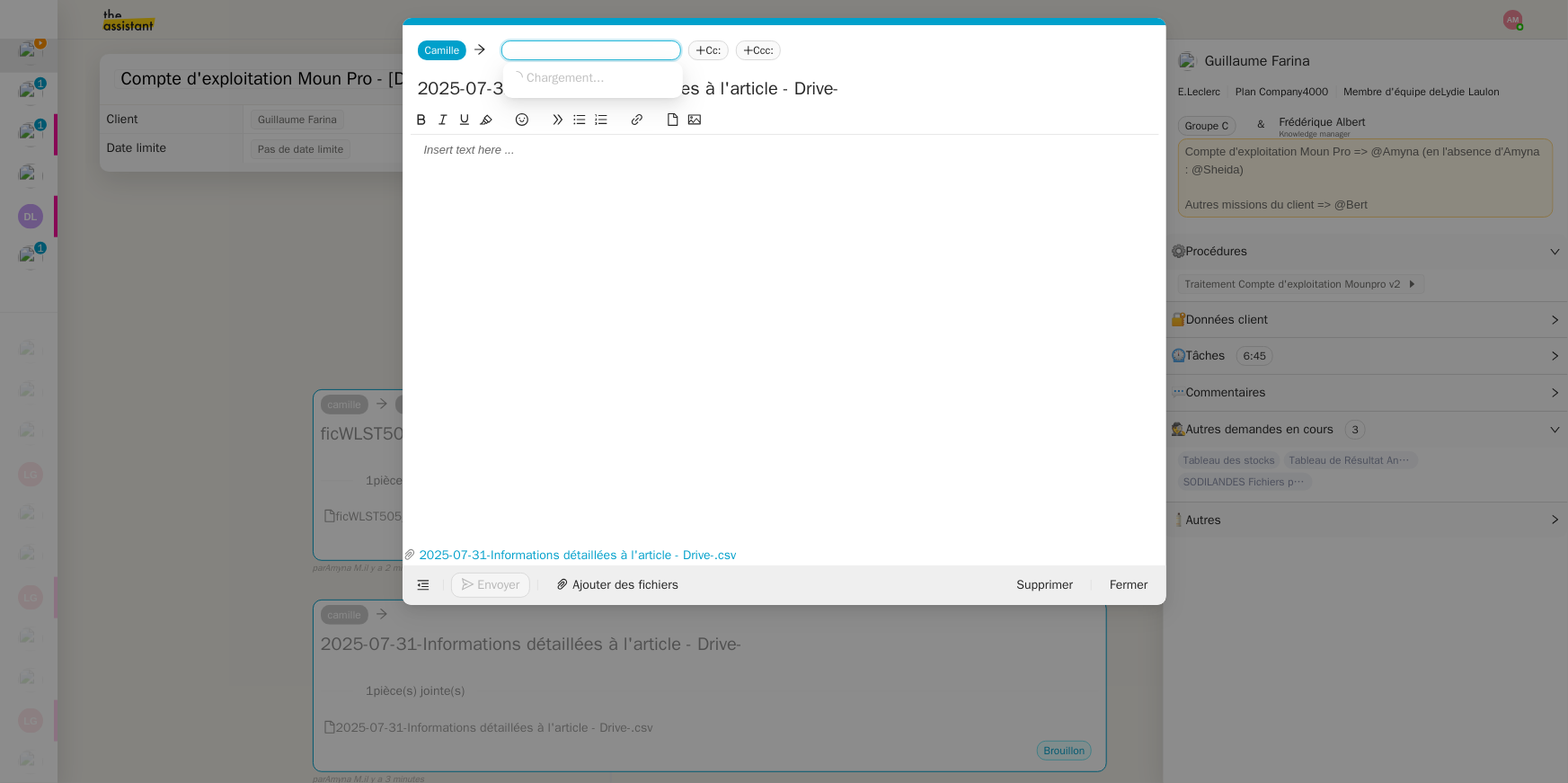 paste on ": [EMAIL]" 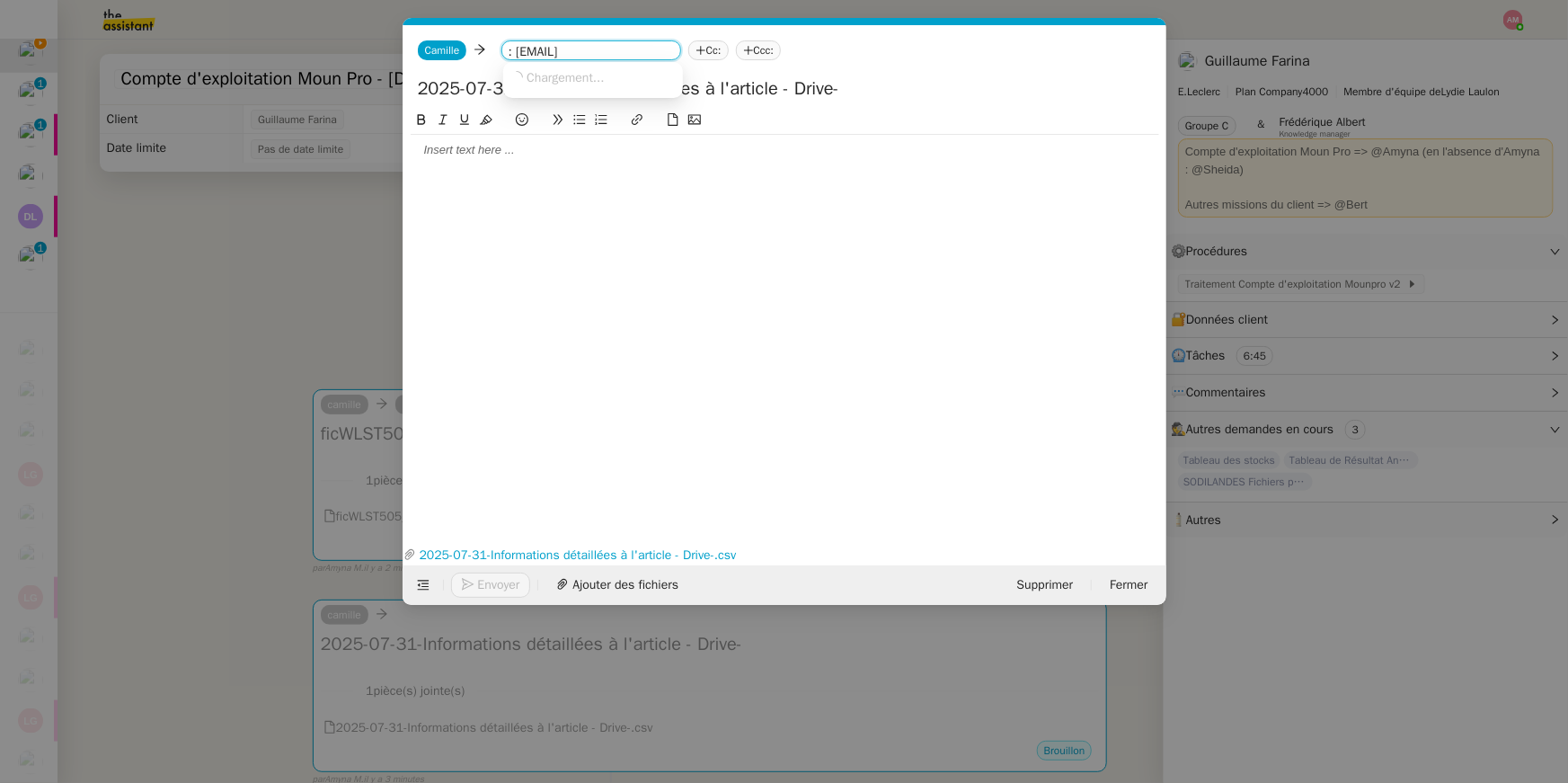scroll, scrollTop: 0, scrollLeft: 84, axis: horizontal 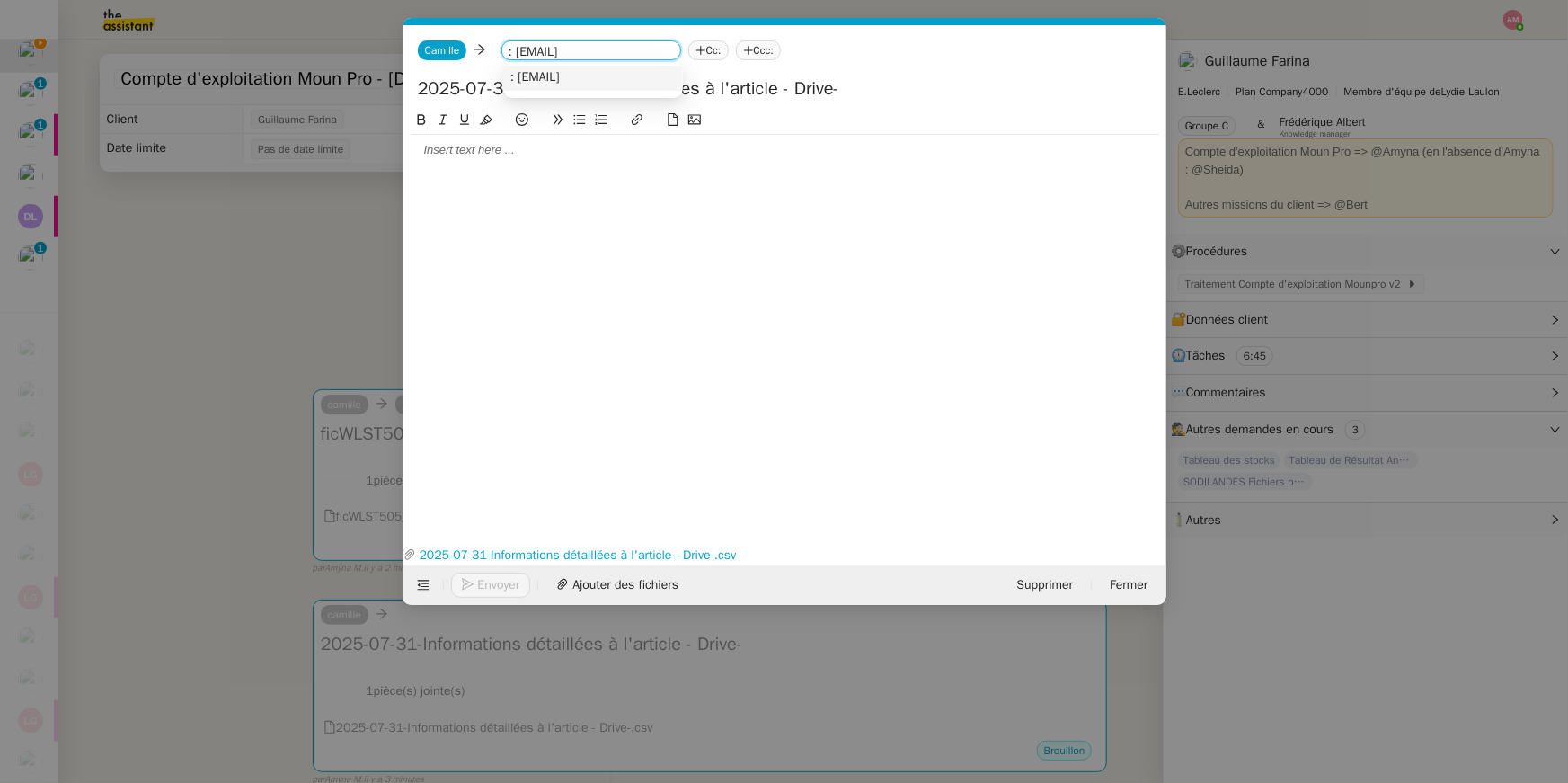 type on ": [EMAIL]" 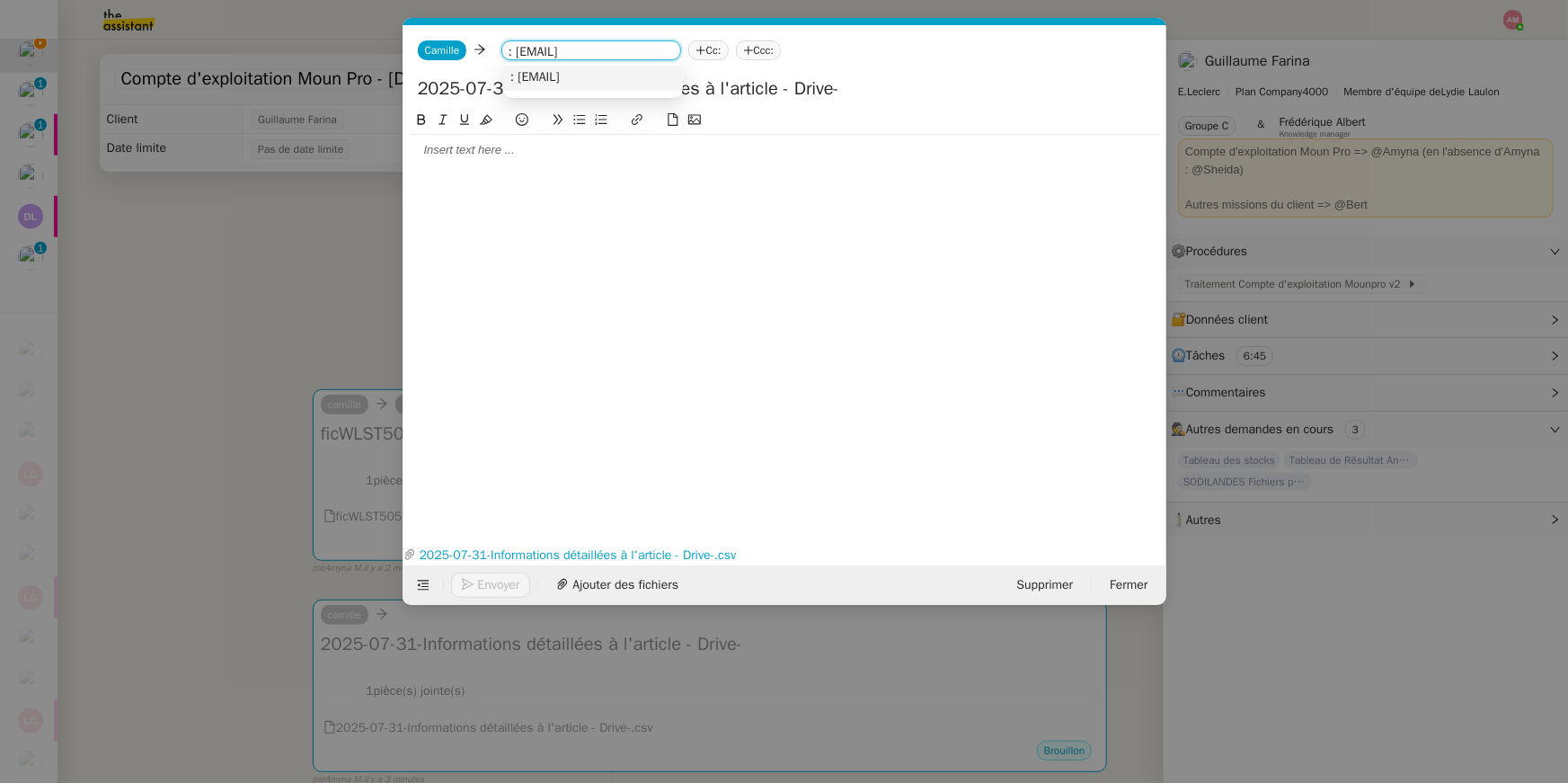 scroll, scrollTop: 0, scrollLeft: 0, axis: both 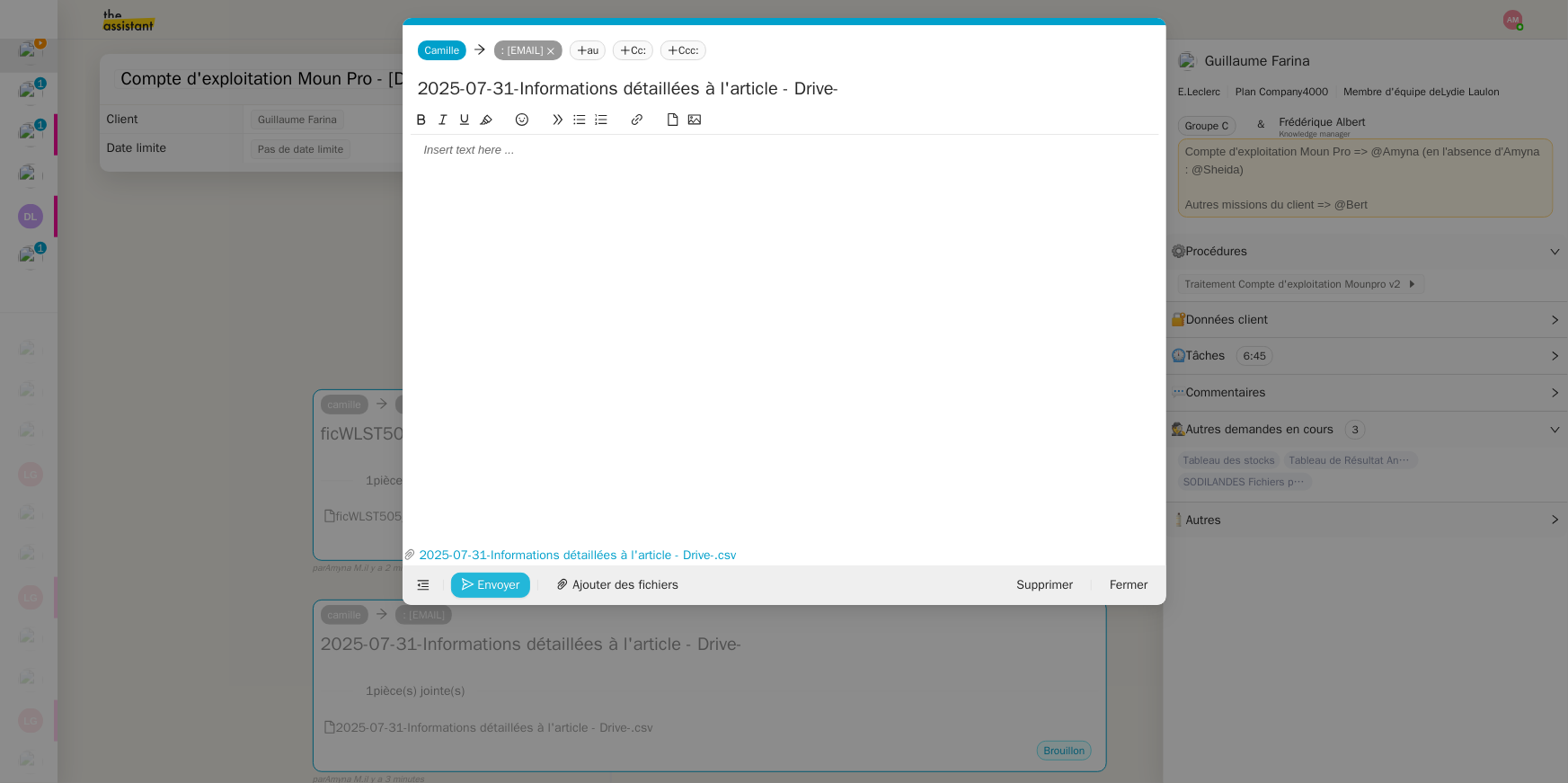 click on "Envoyer" 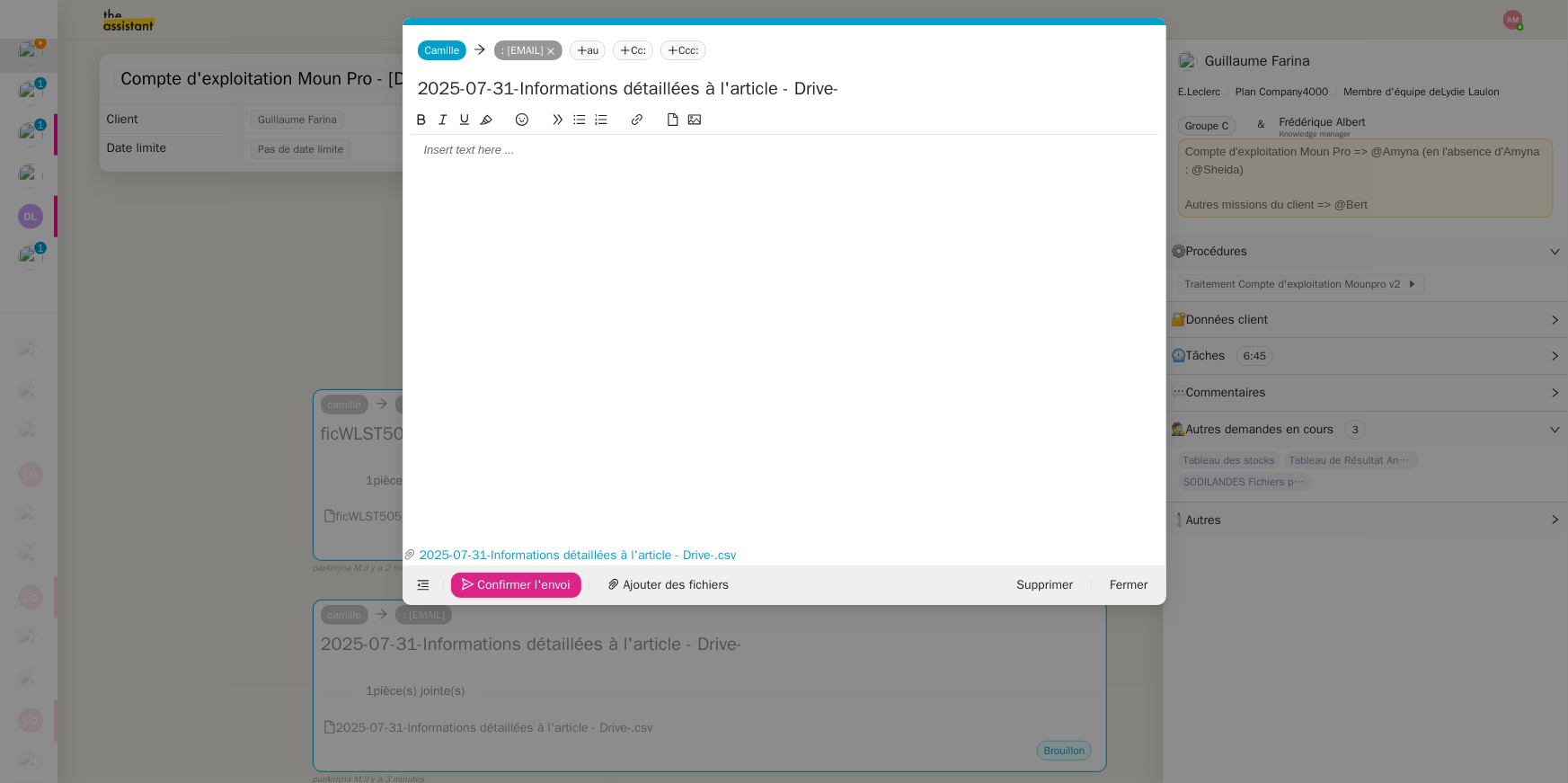 click on "Confirmer l'envoi" 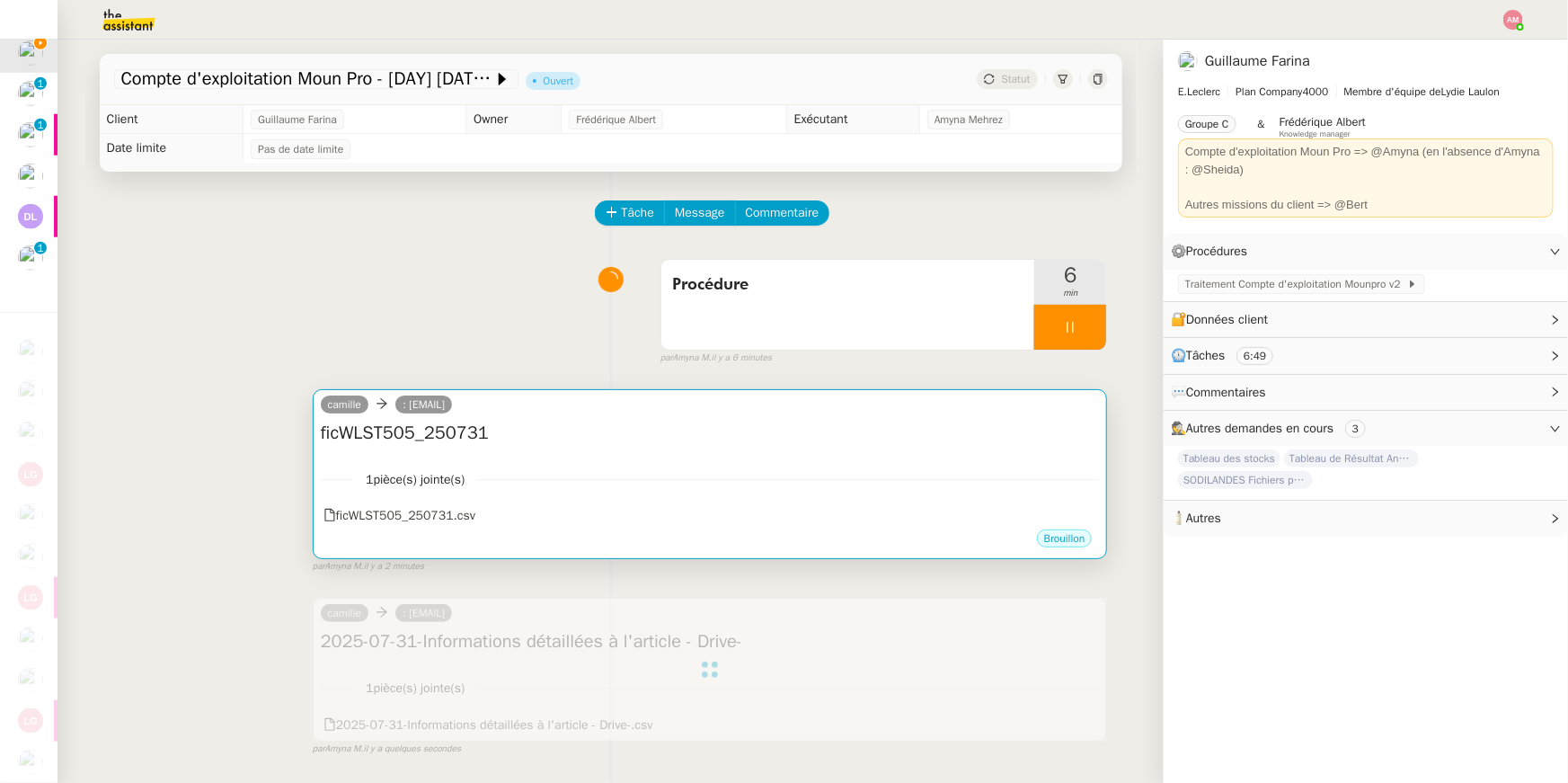 click on "1  pièce(s) jointe(s)" at bounding box center [710, 479] 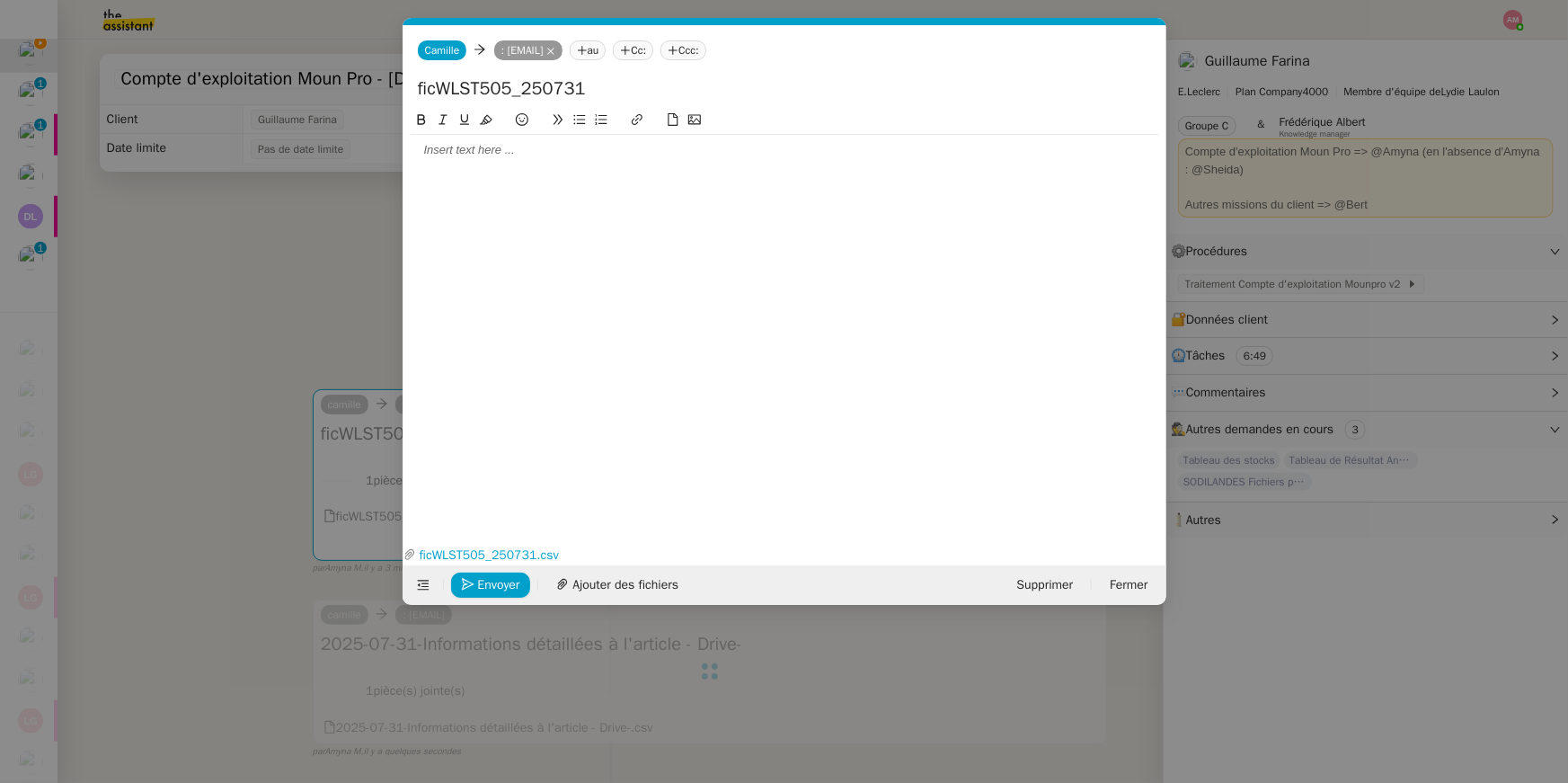 scroll, scrollTop: 0, scrollLeft: 38, axis: horizontal 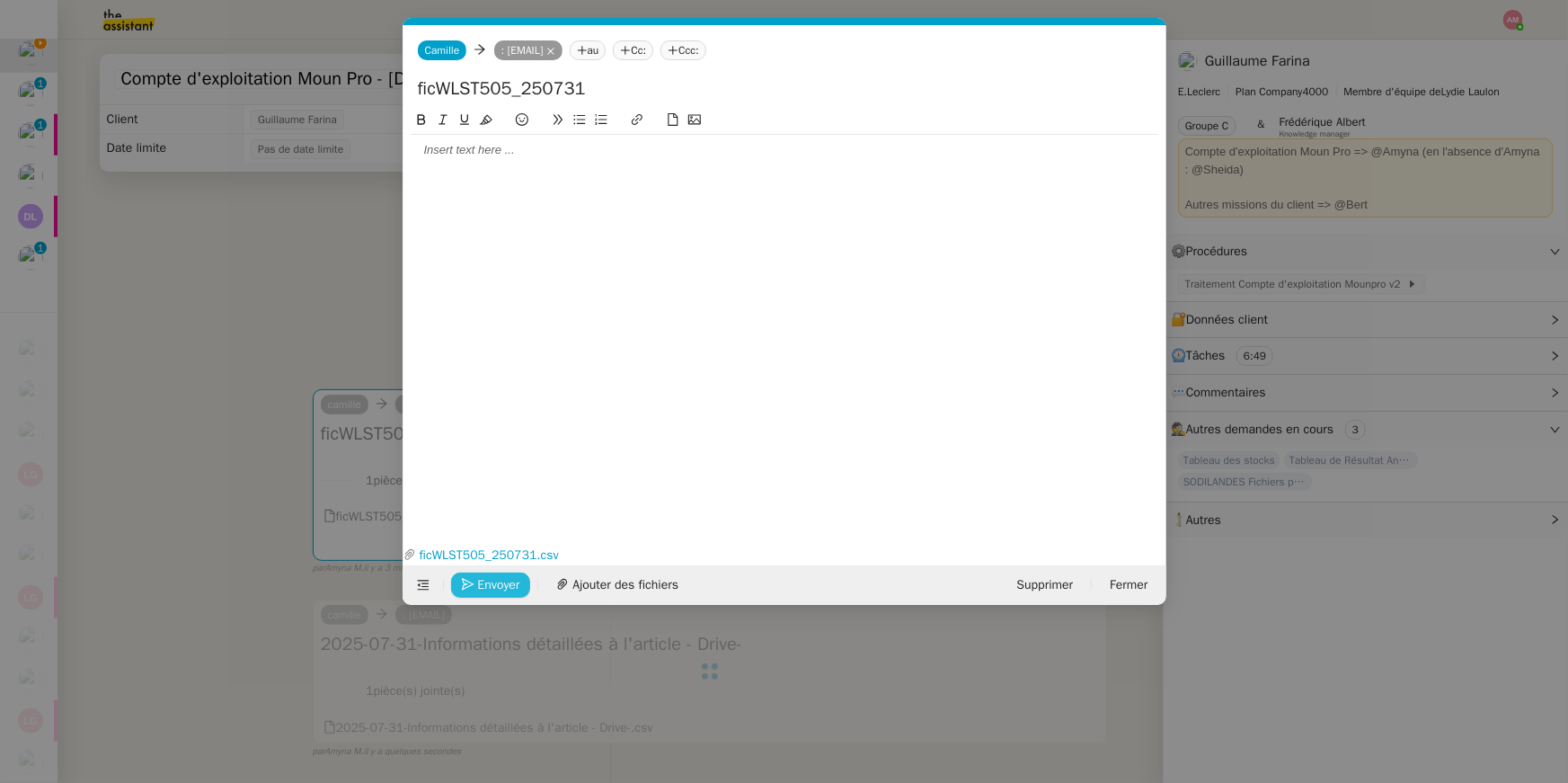 click on "Envoyer" 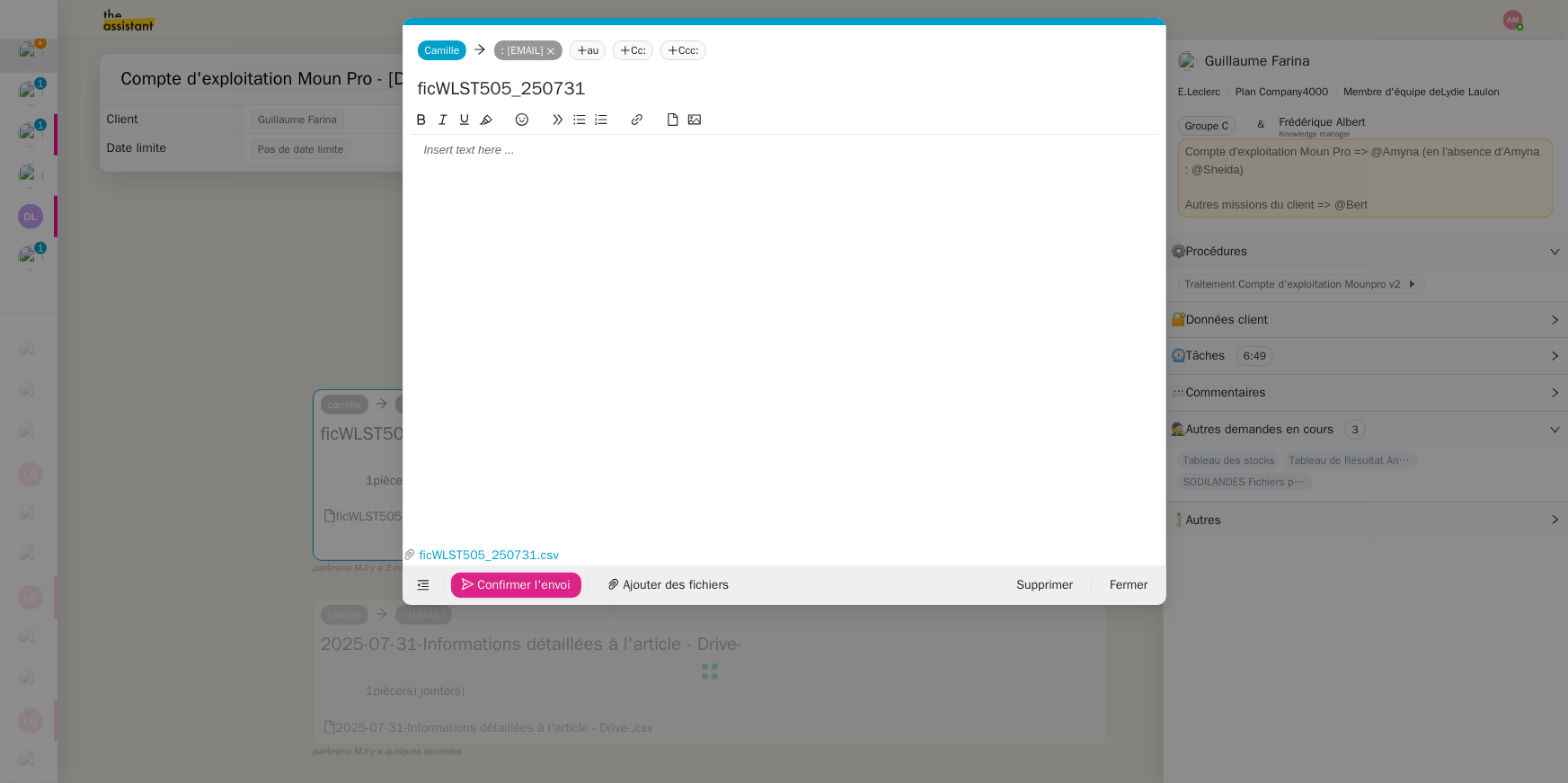 click on "Confirmer l'envoi" 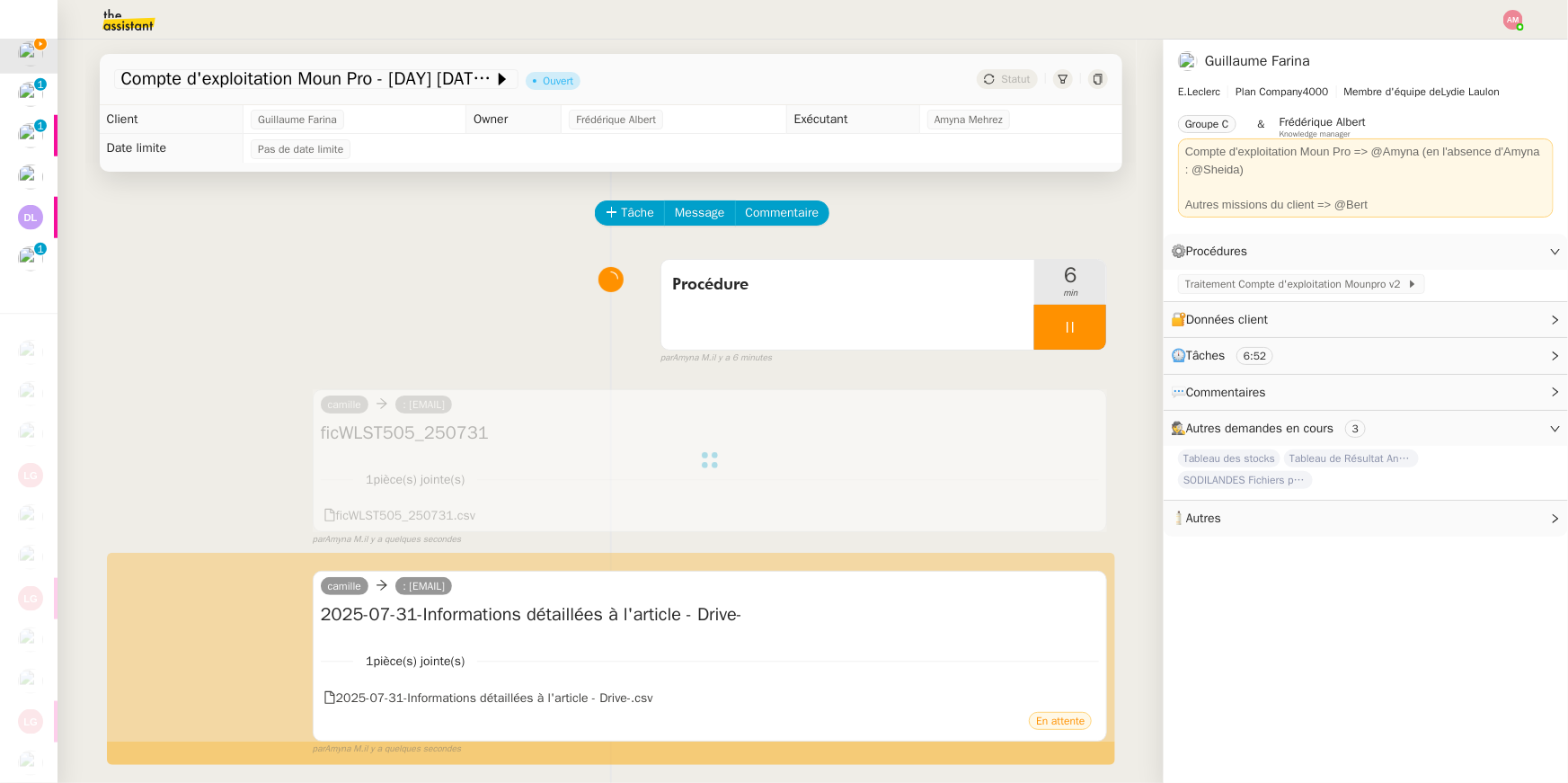 scroll, scrollTop: 826, scrollLeft: 0, axis: vertical 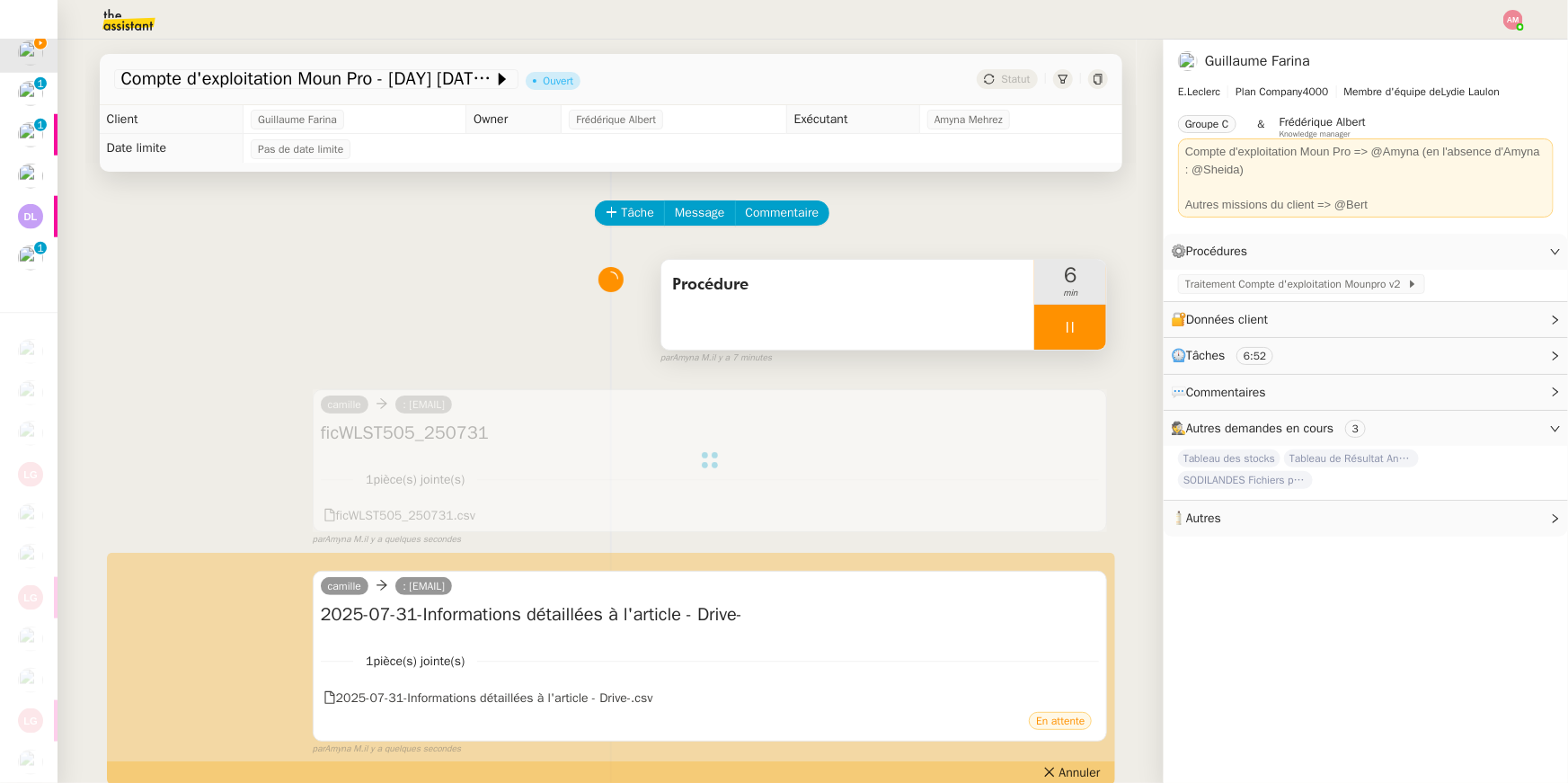 click at bounding box center [1070, 327] 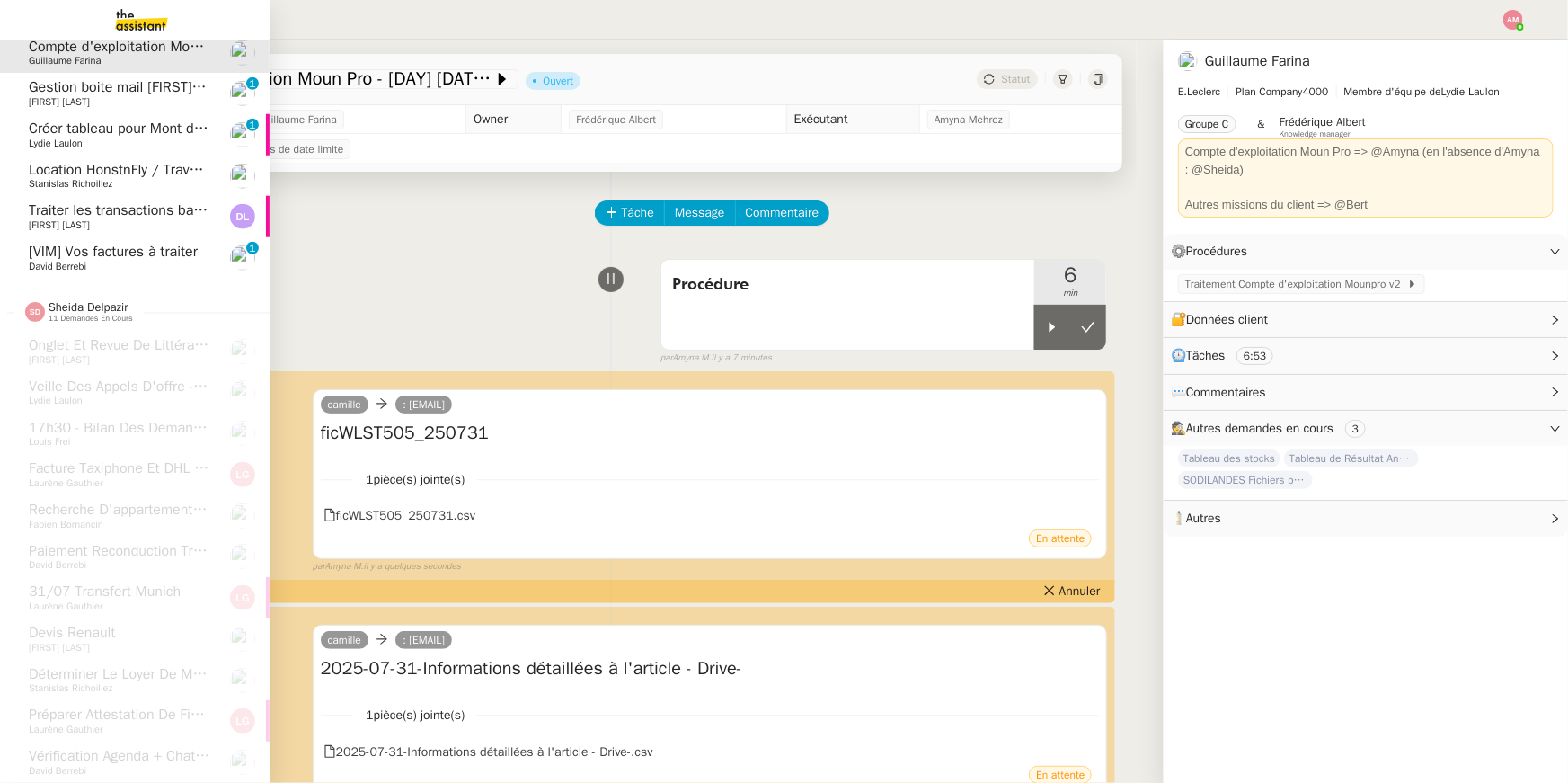 click on "[VIM] Vos factures à traiter" 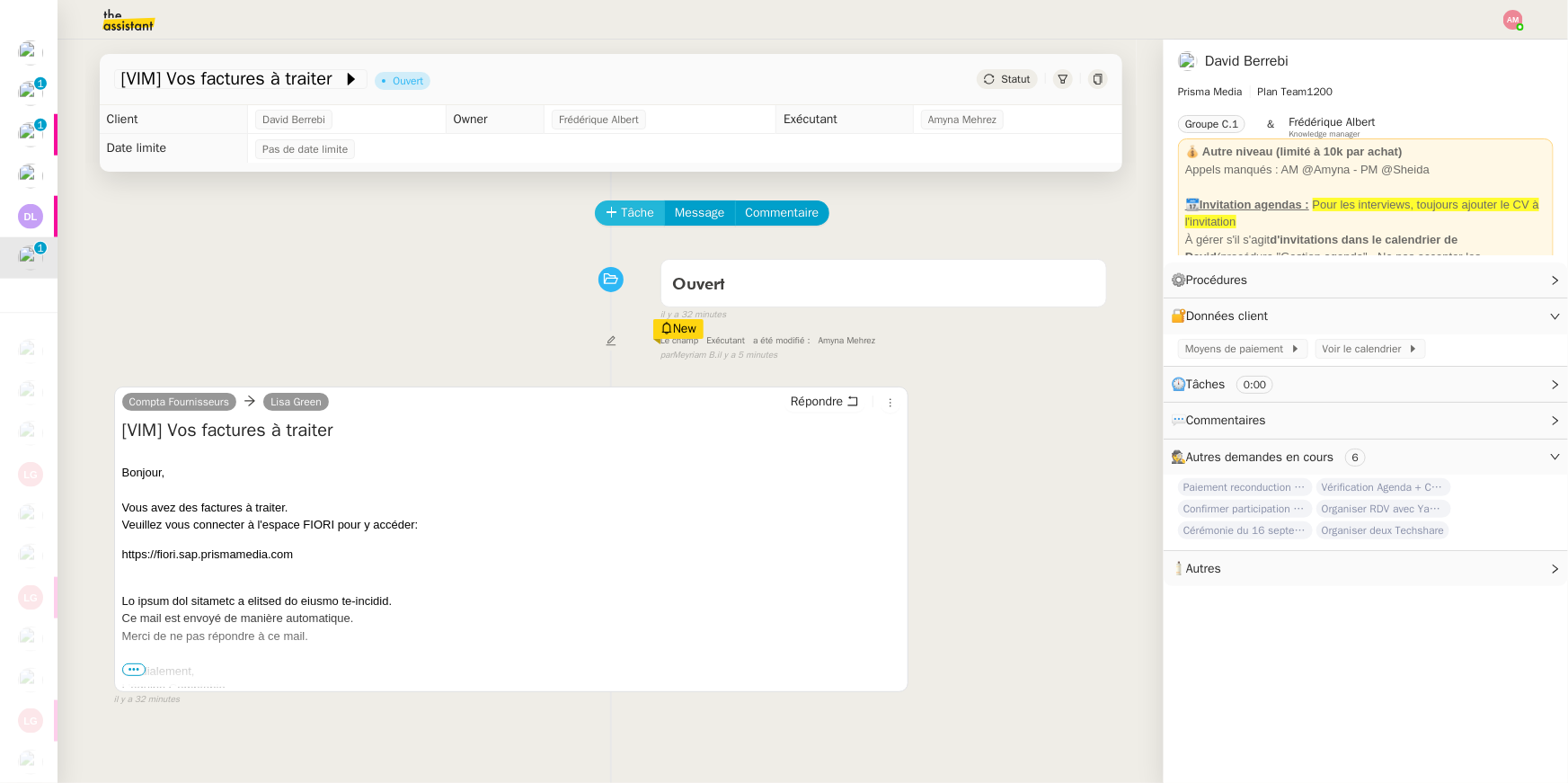 click on "Tâche" 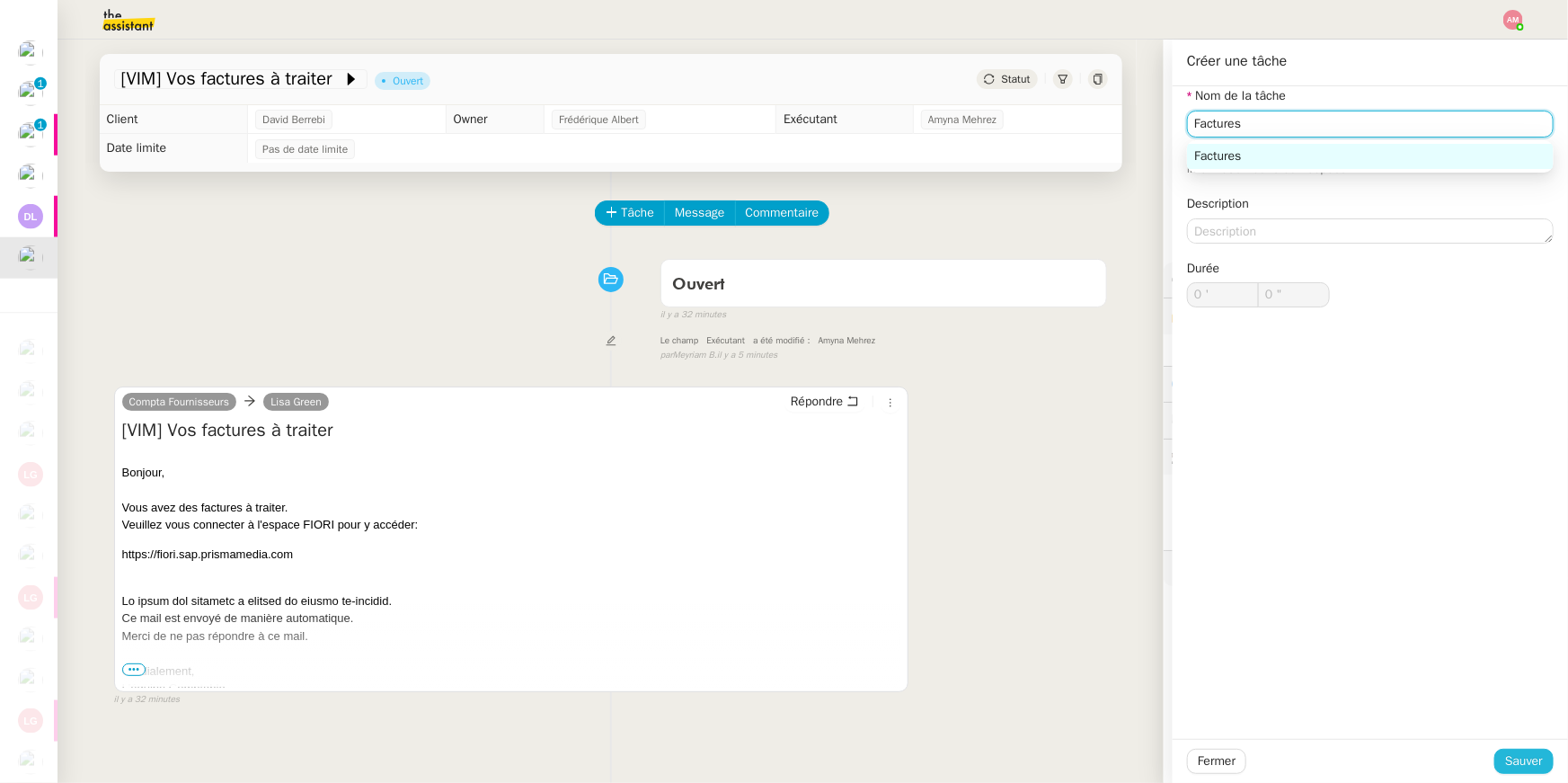type on "Factures" 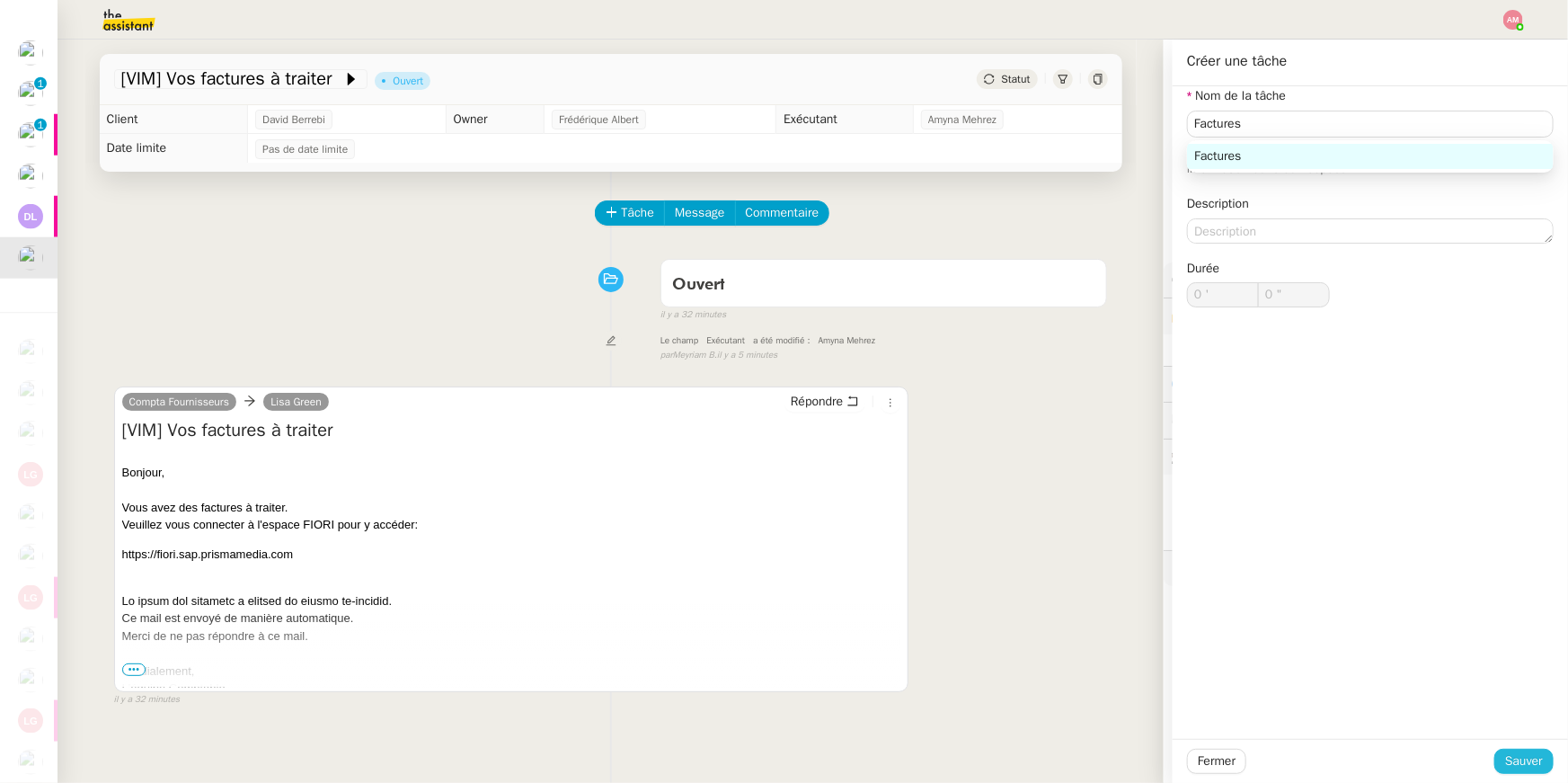 click on "Sauver" 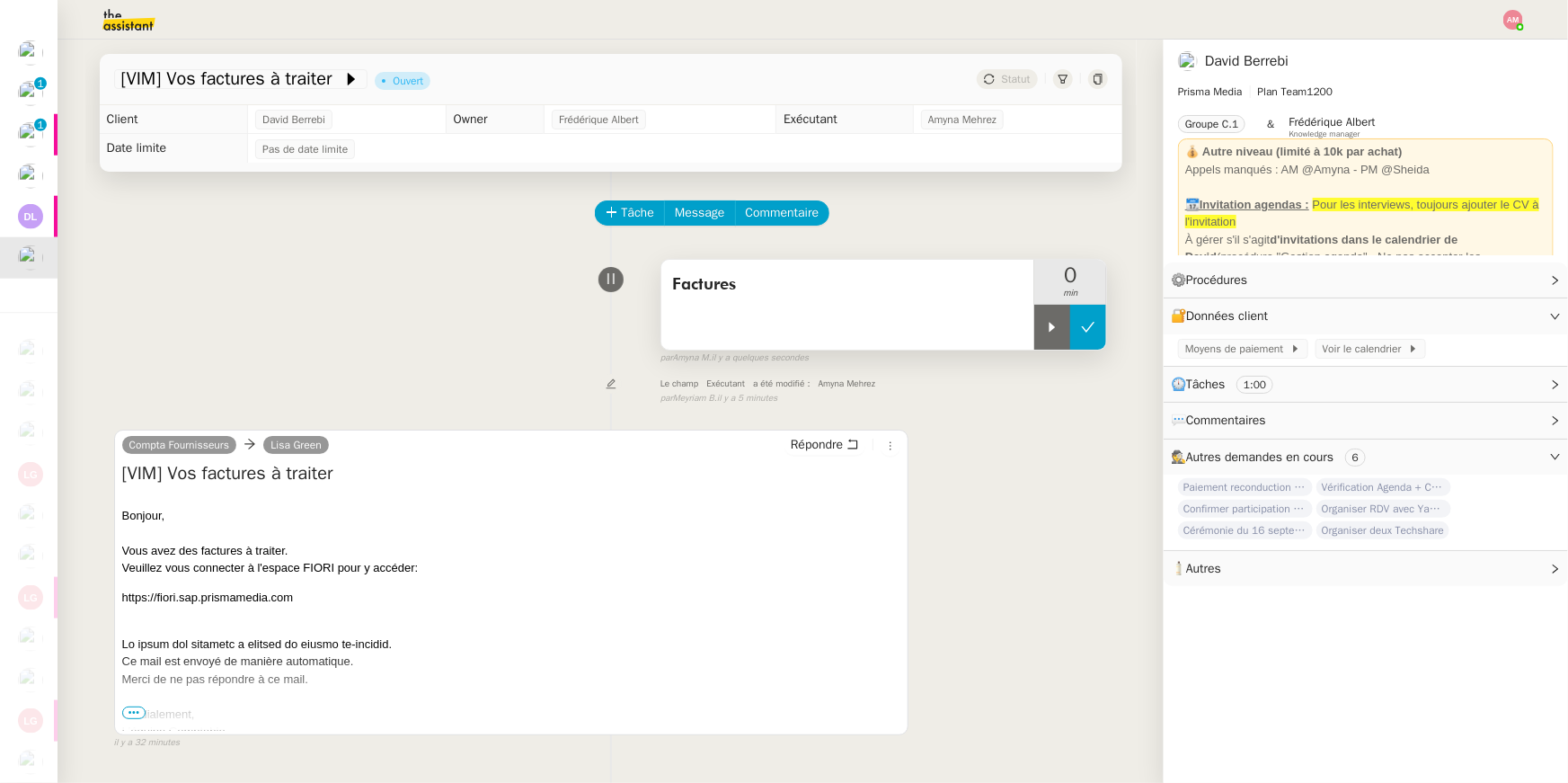 click at bounding box center [1088, 327] 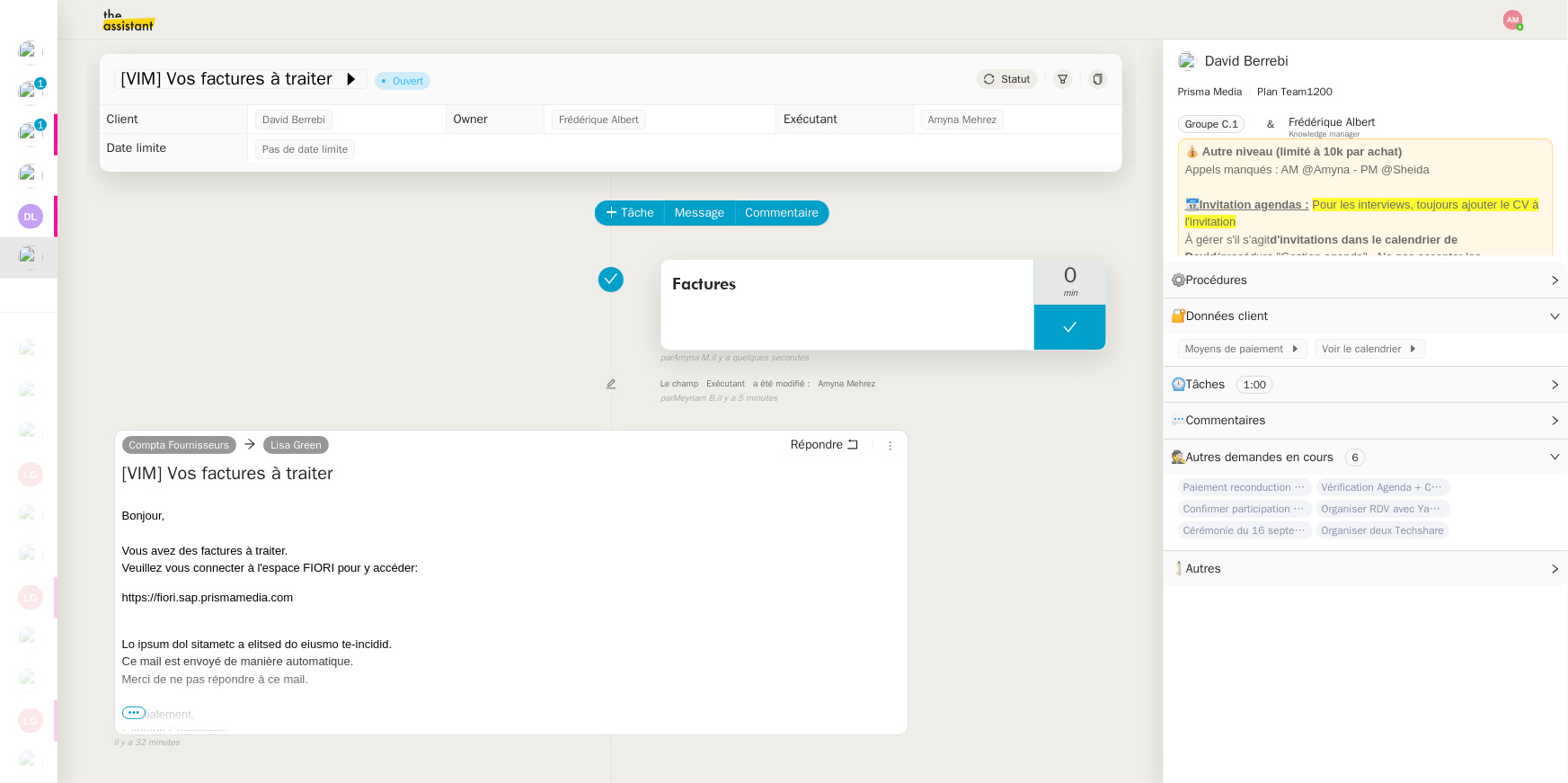 click 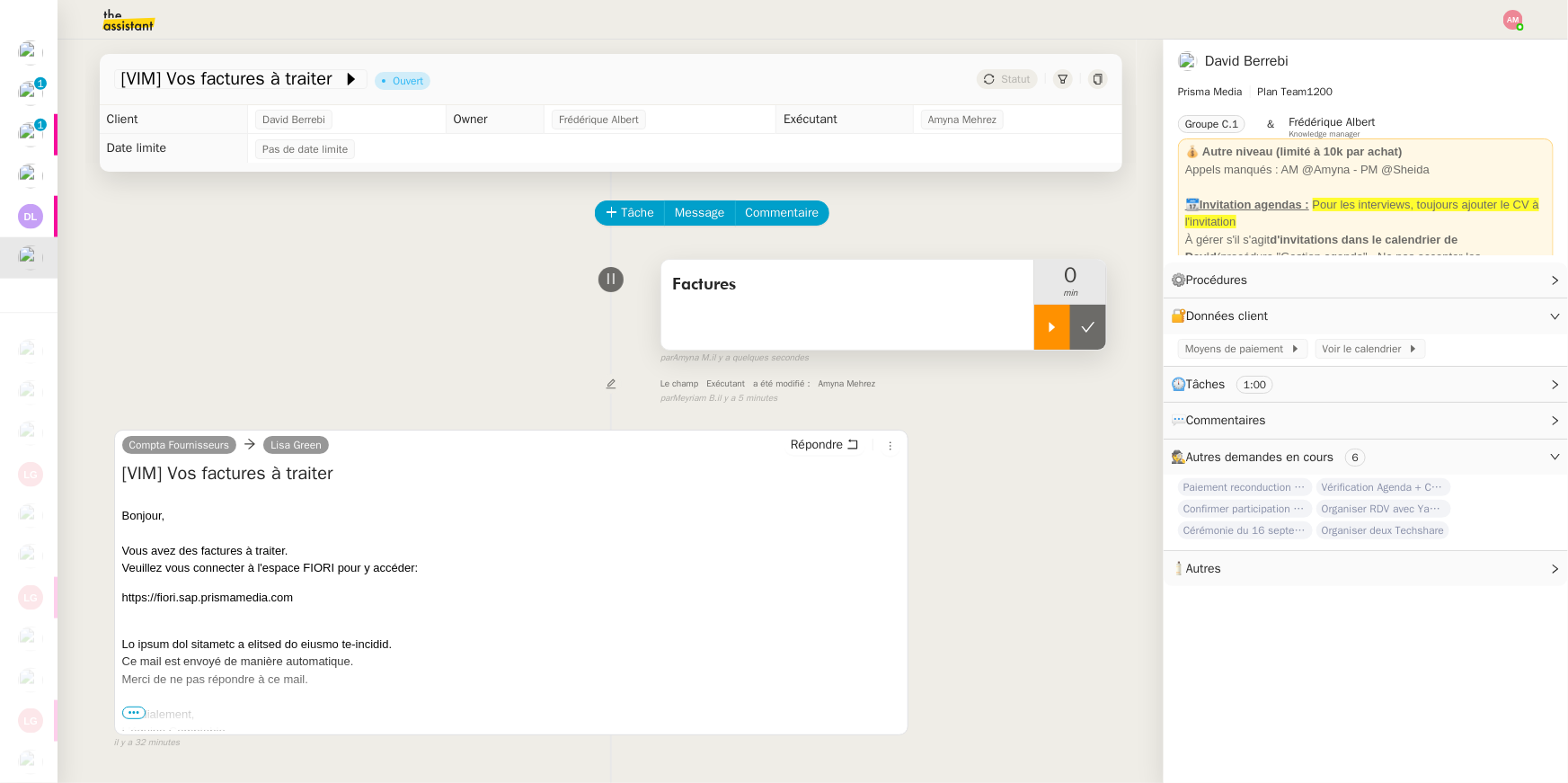 click 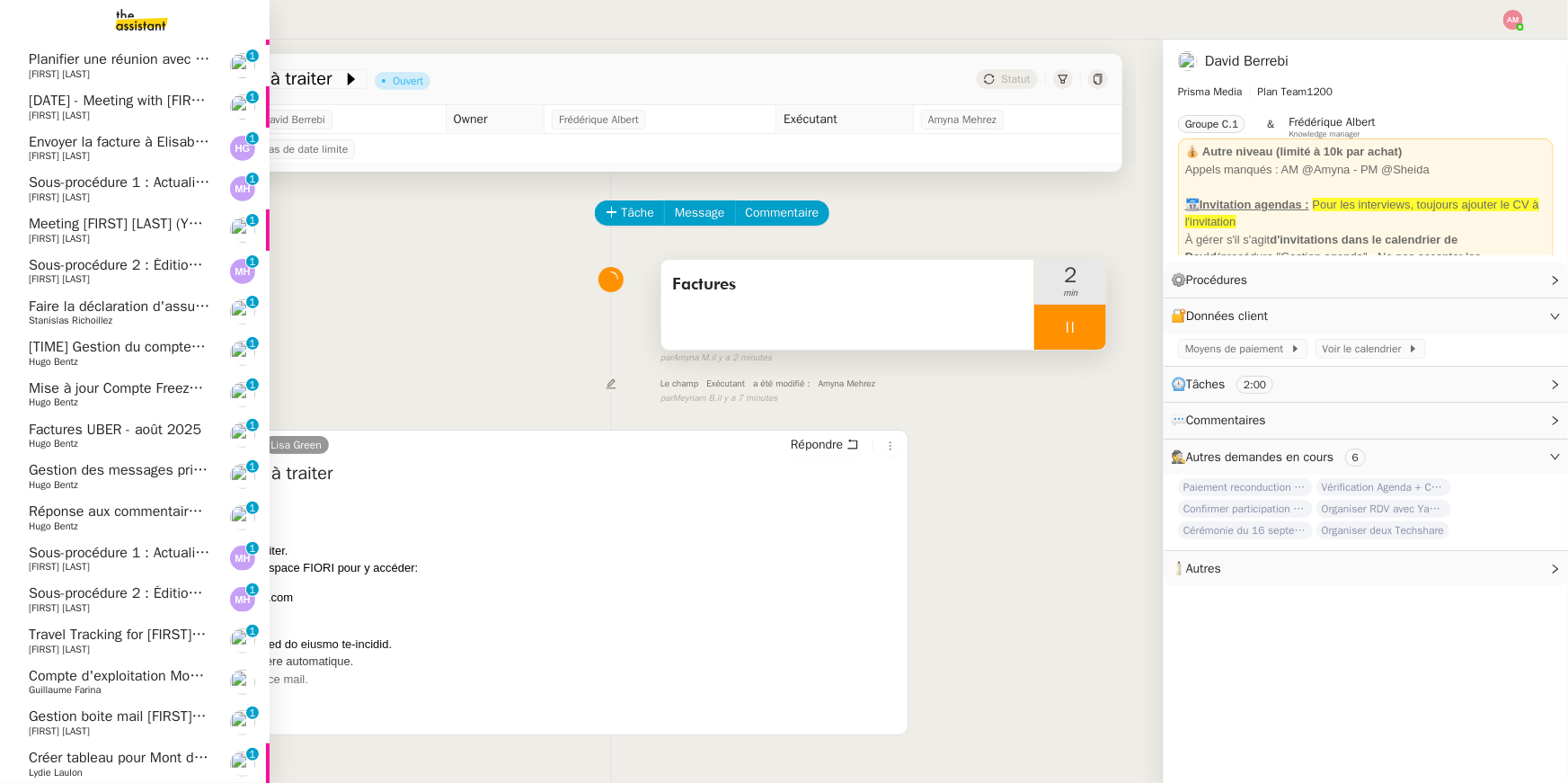 scroll, scrollTop: 115, scrollLeft: 0, axis: vertical 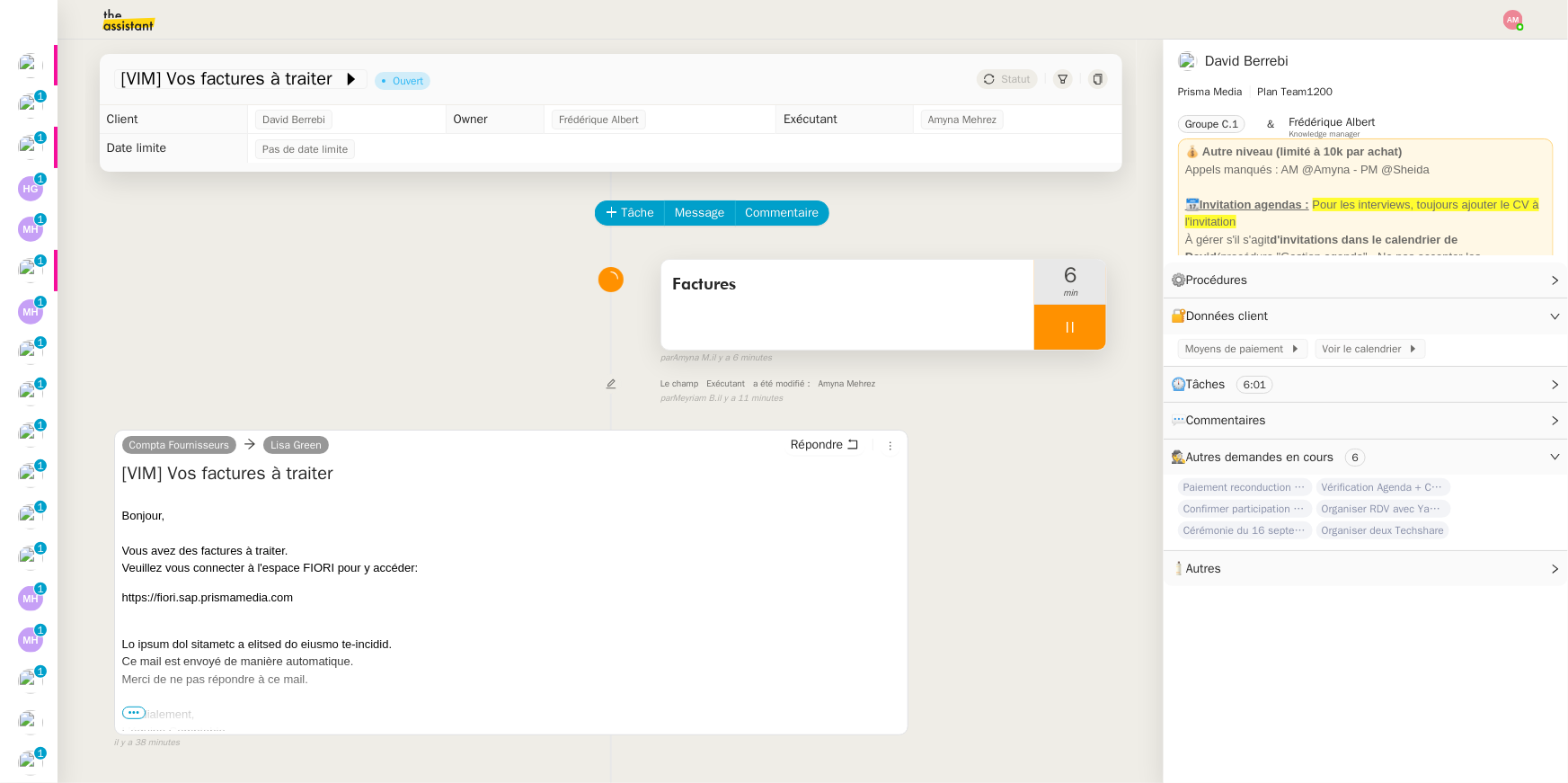 click 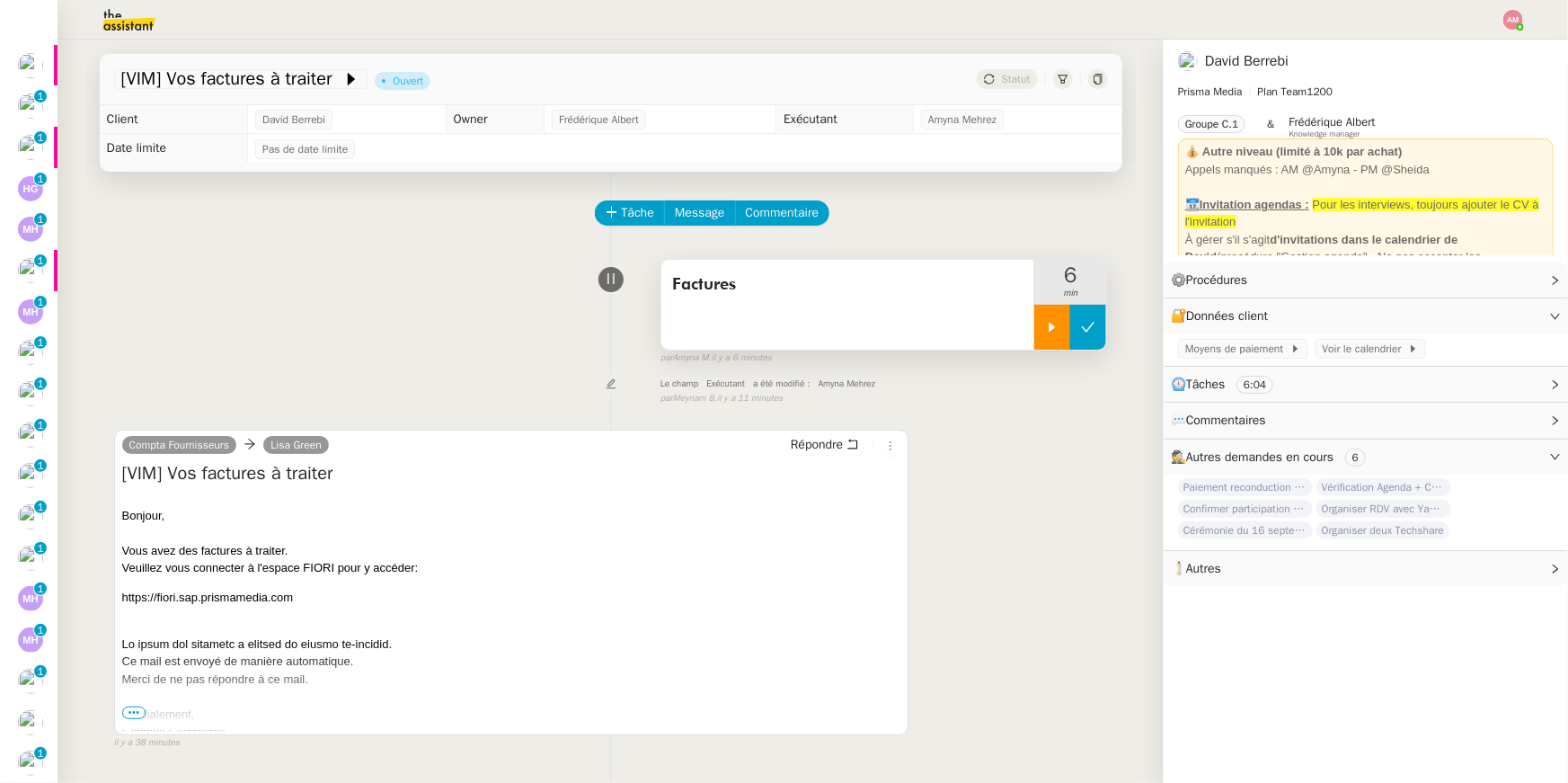 click 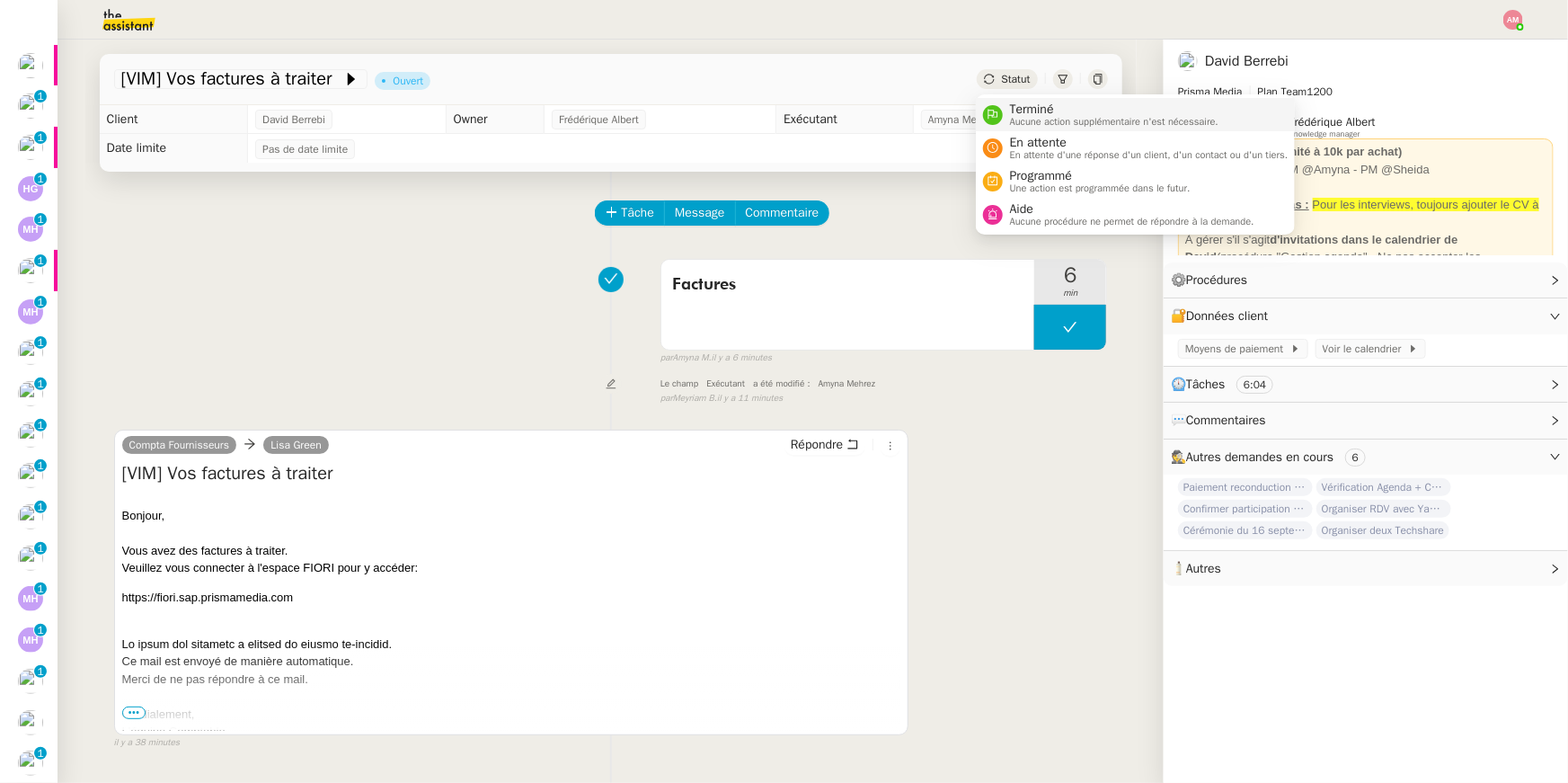 click on "Terminé" at bounding box center [1114, 110] 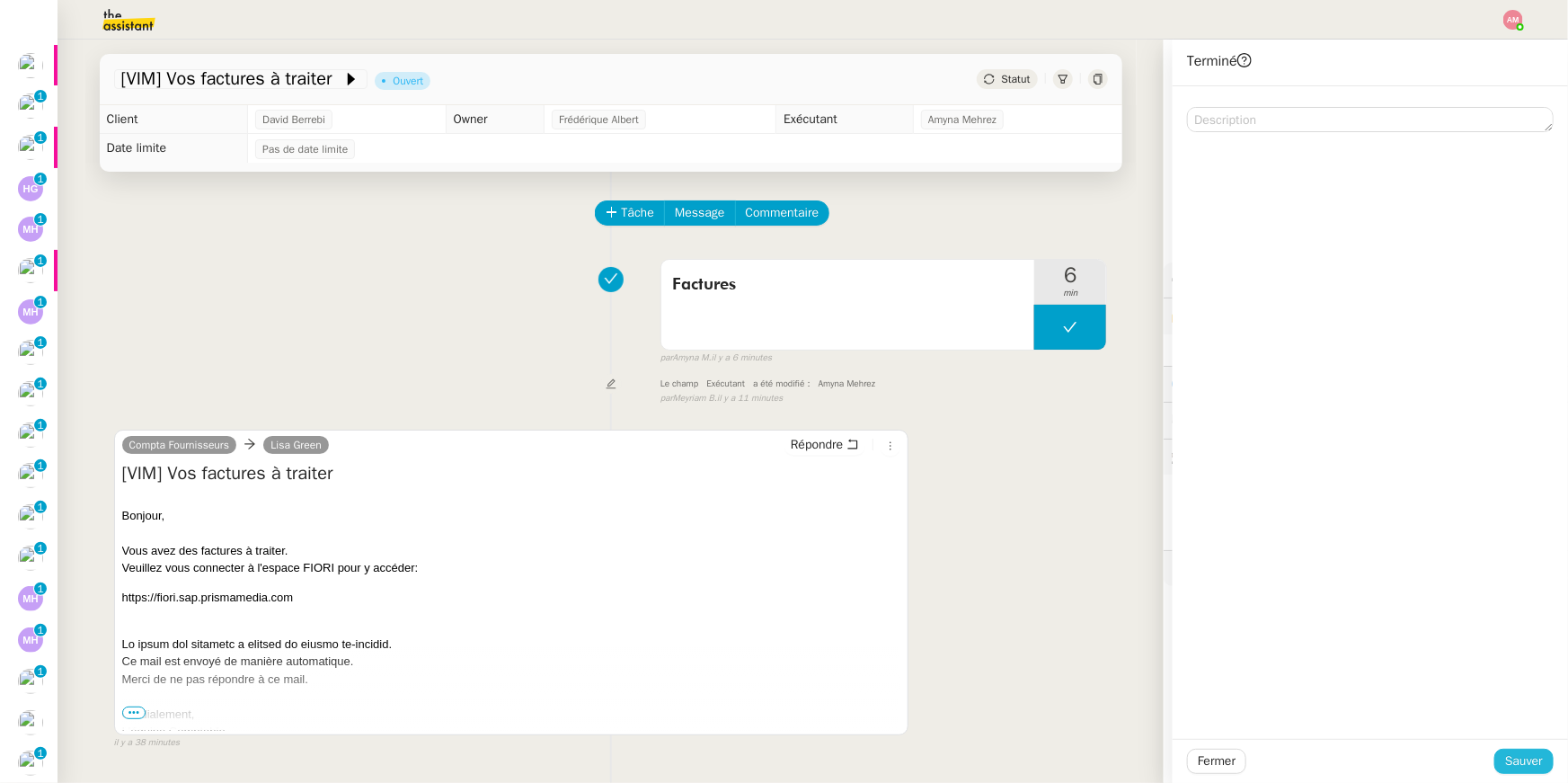 click on "Sauver" 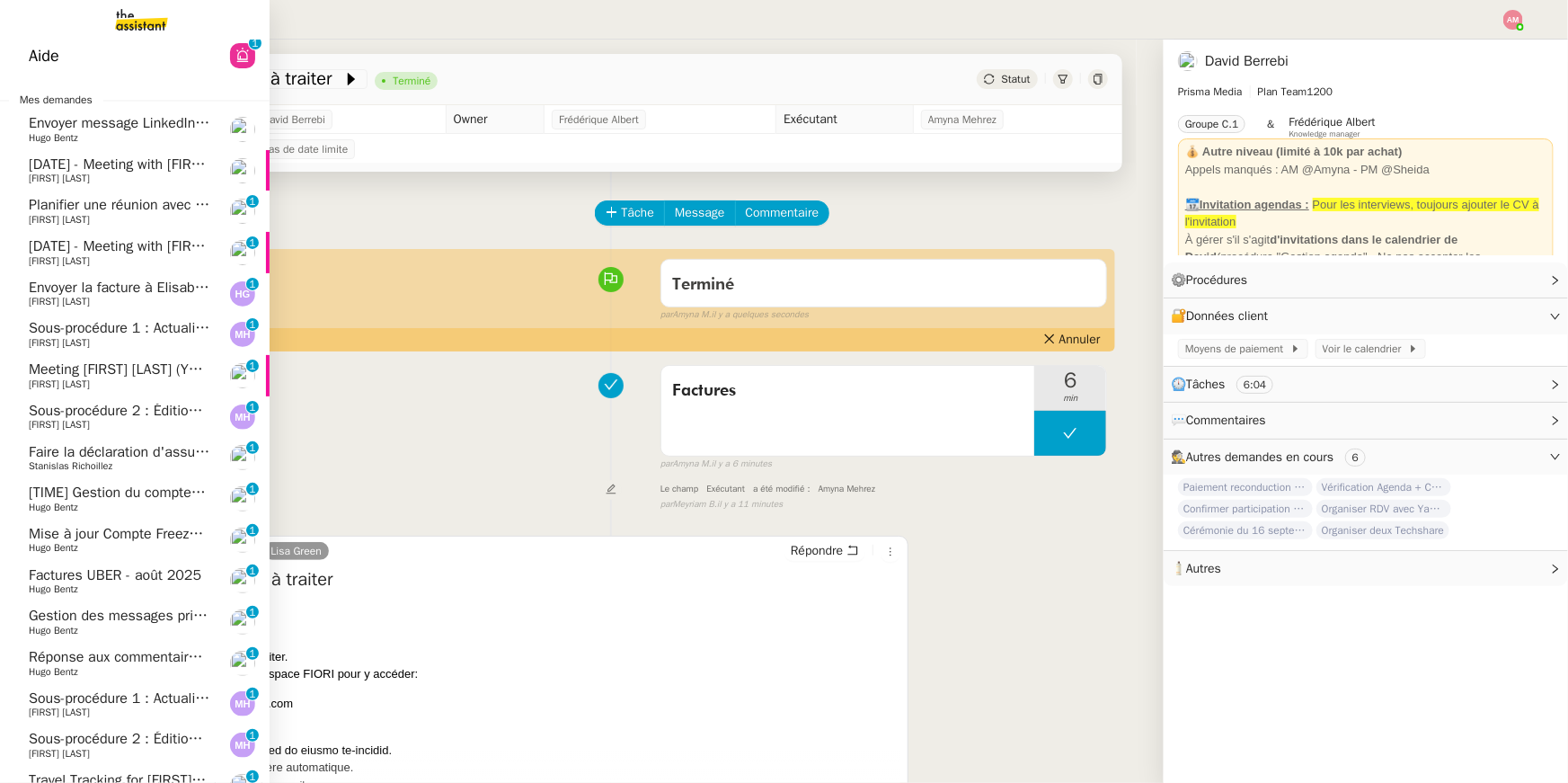 scroll, scrollTop: 0, scrollLeft: 0, axis: both 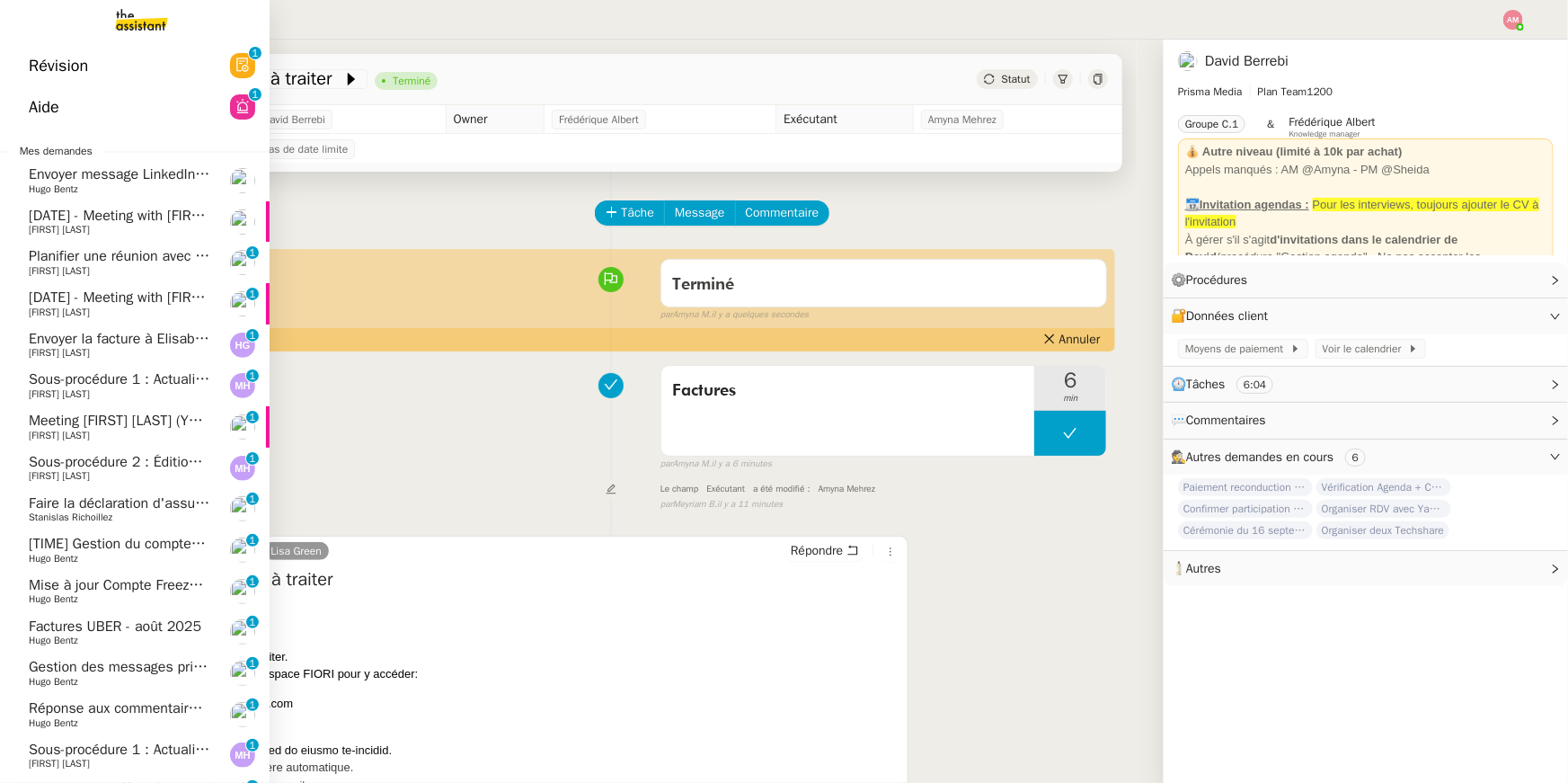 click on "Planifier une réunion avec Ignyte" 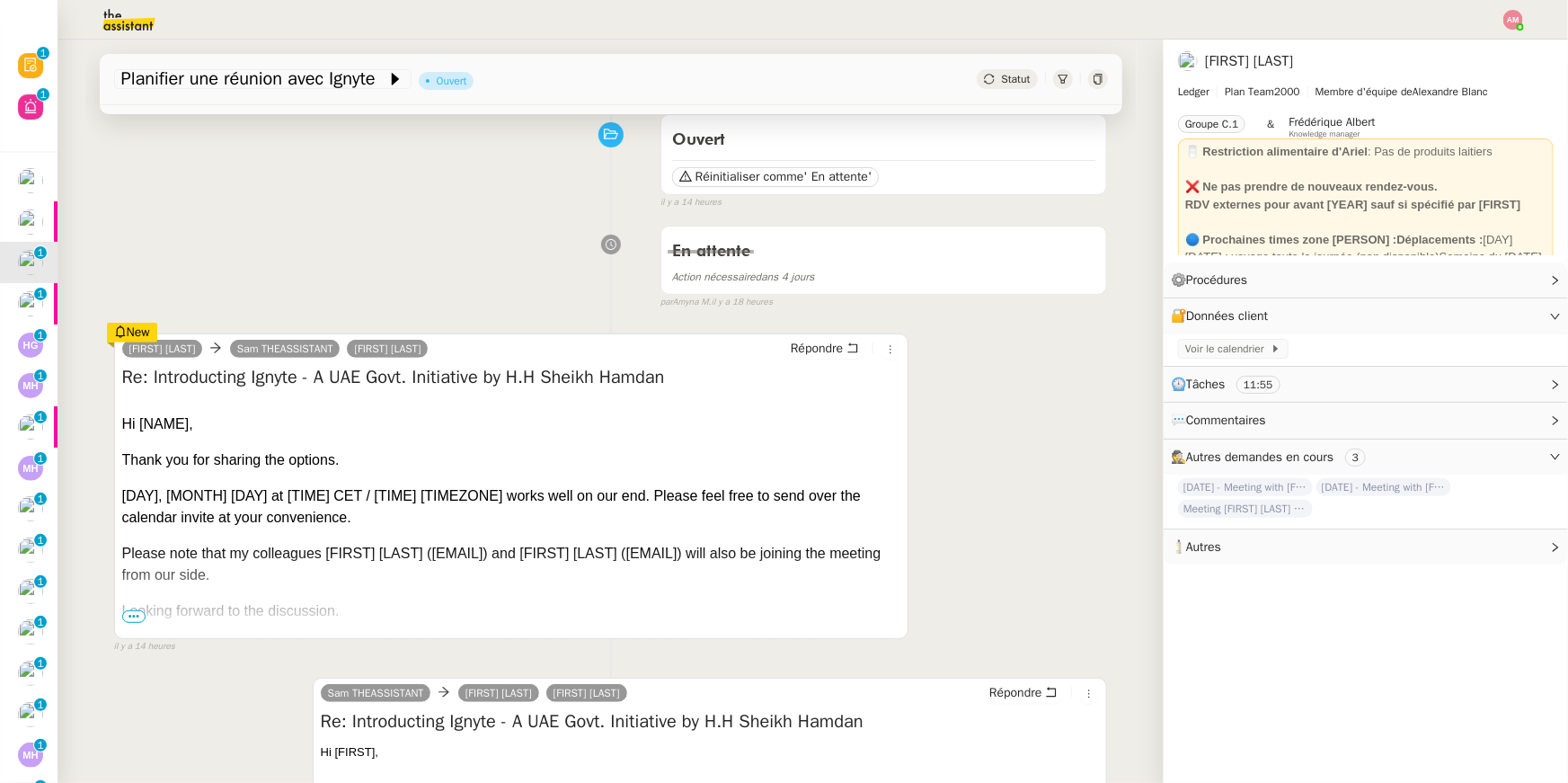 scroll, scrollTop: 143, scrollLeft: 0, axis: vertical 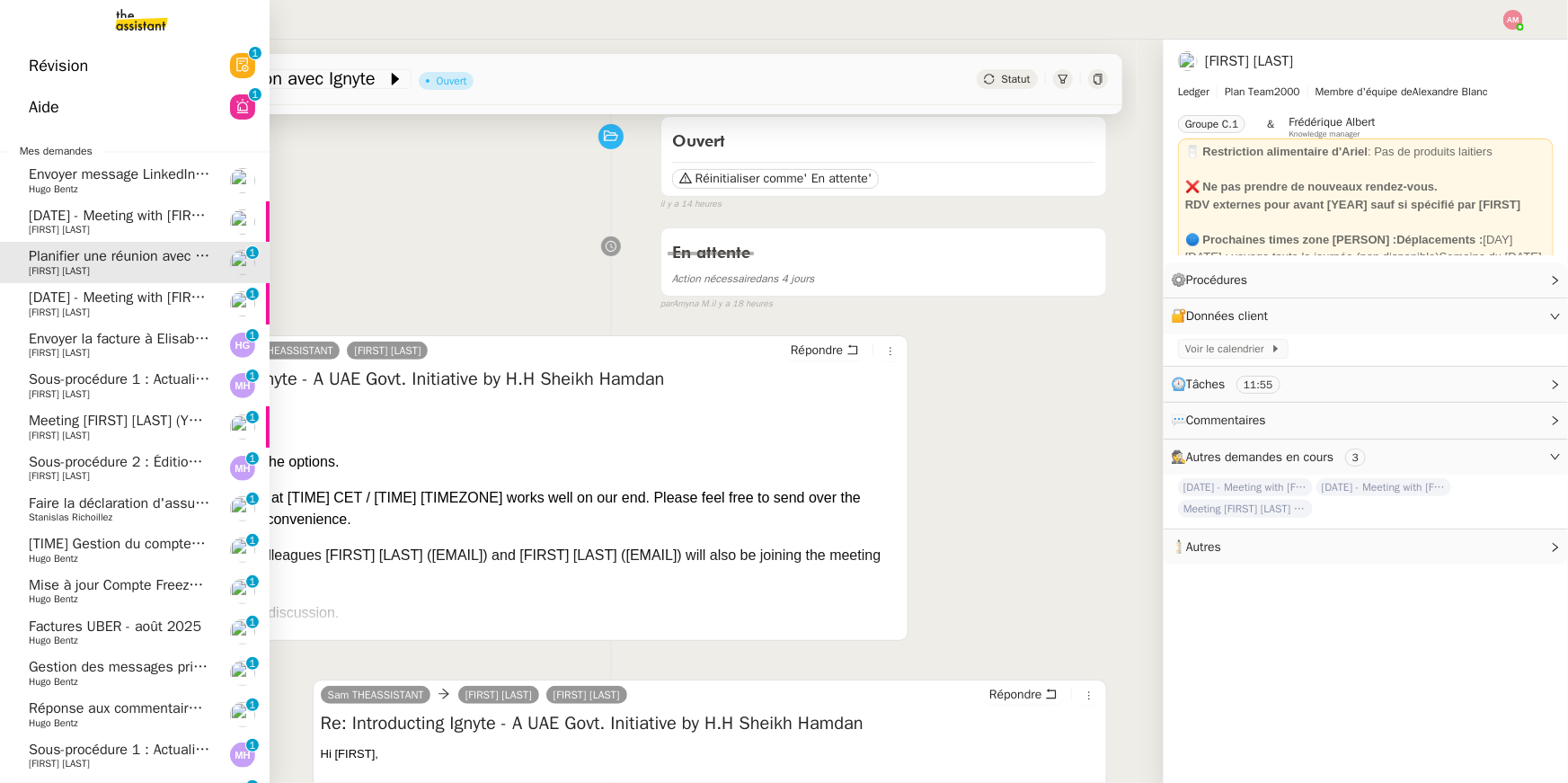 click on "[DATE] - Meeting with [FIRST] [LAST] (The Campus Crowd)" 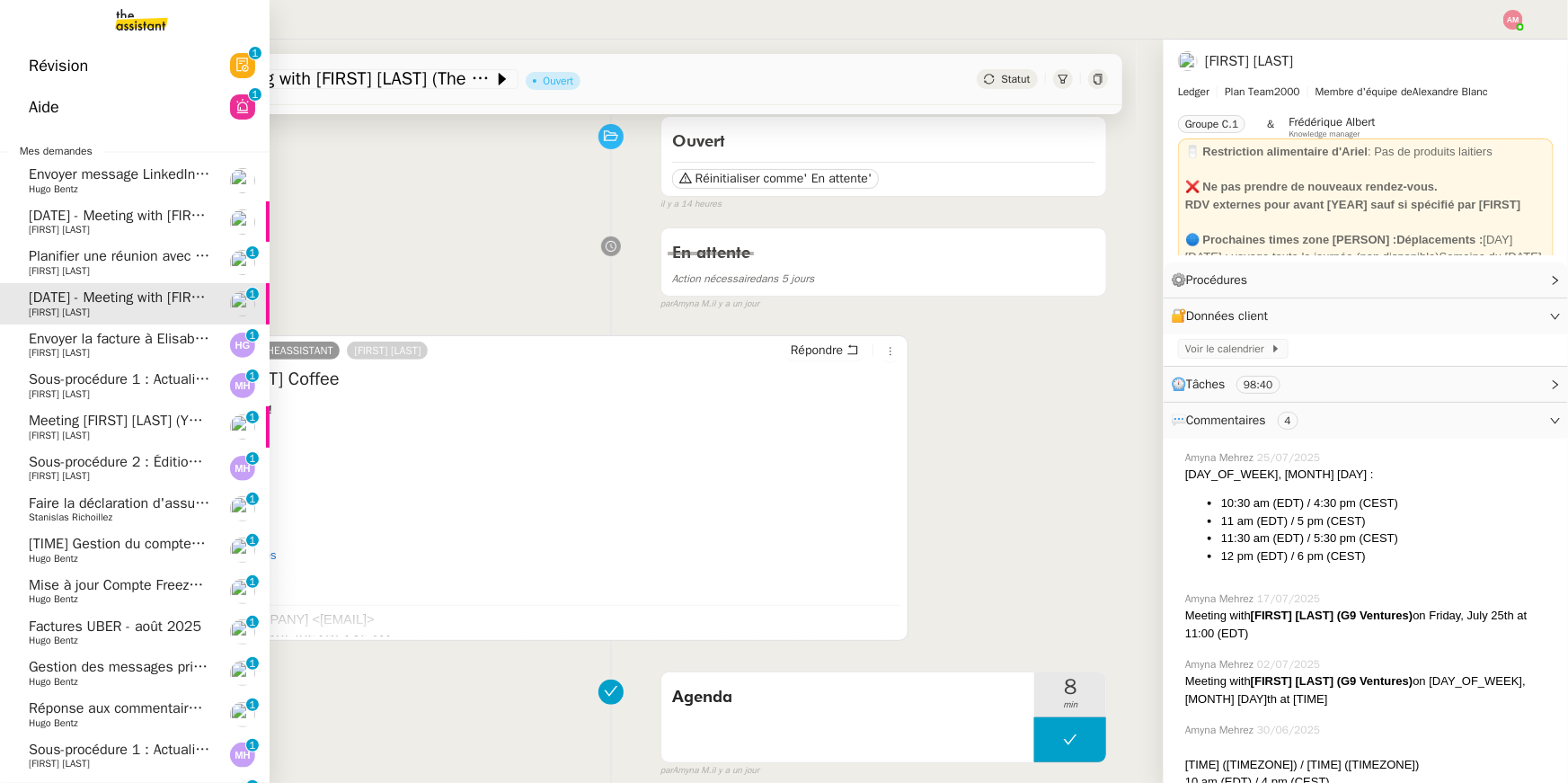 click on "Meeting  [FIRST] [LAST] (YRDS)" 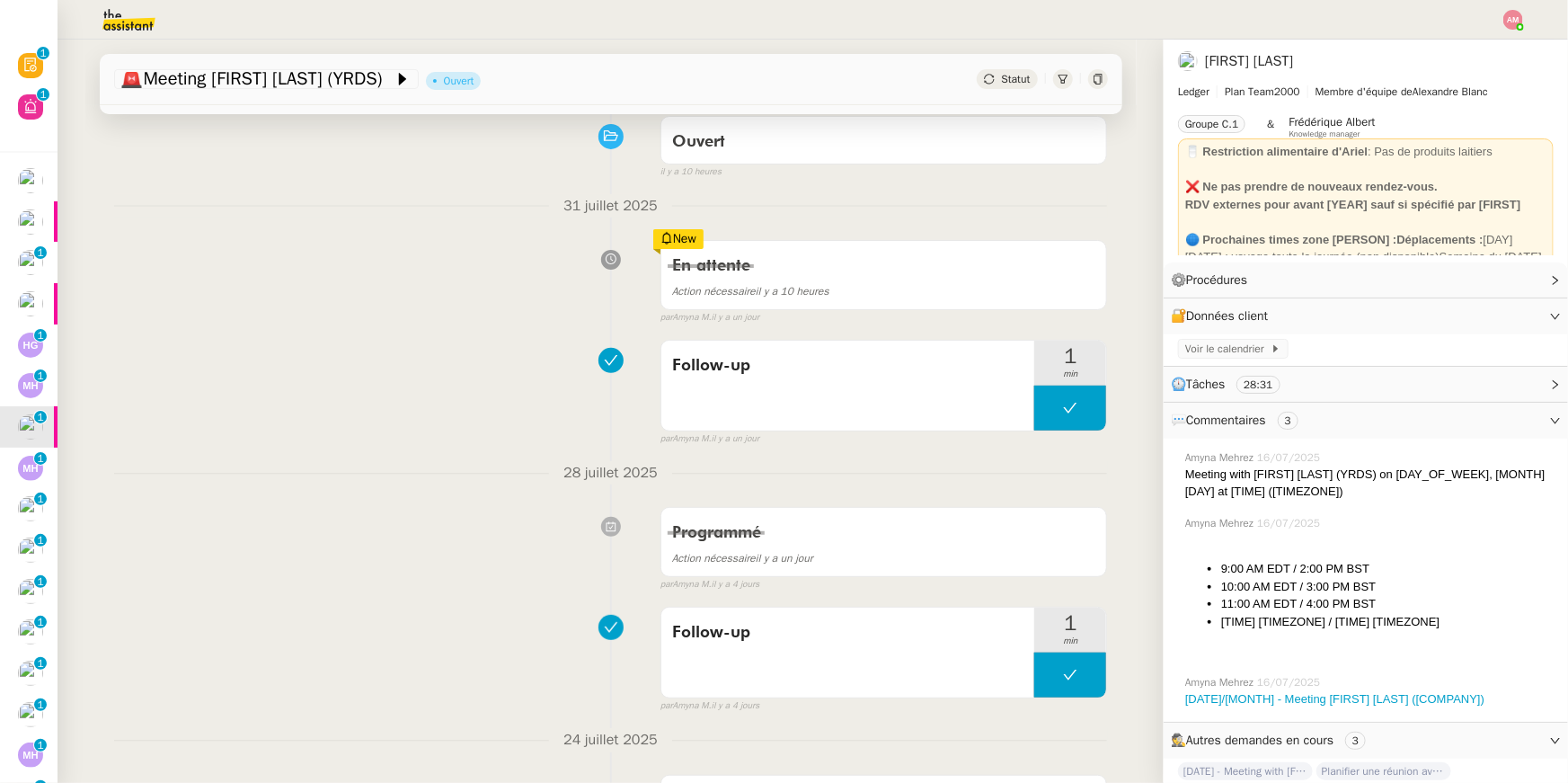 scroll, scrollTop: 0, scrollLeft: 0, axis: both 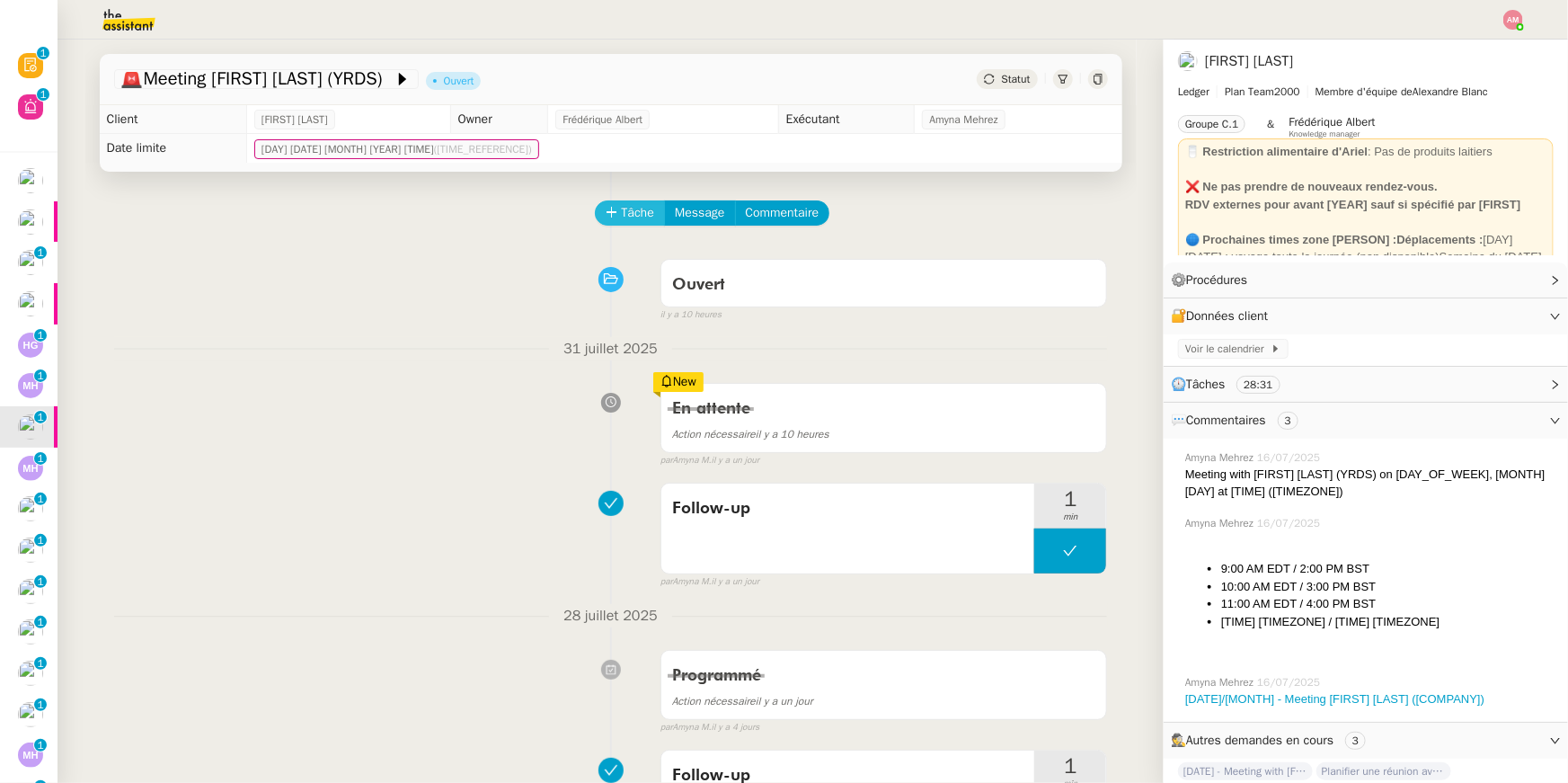click on "Tâche" 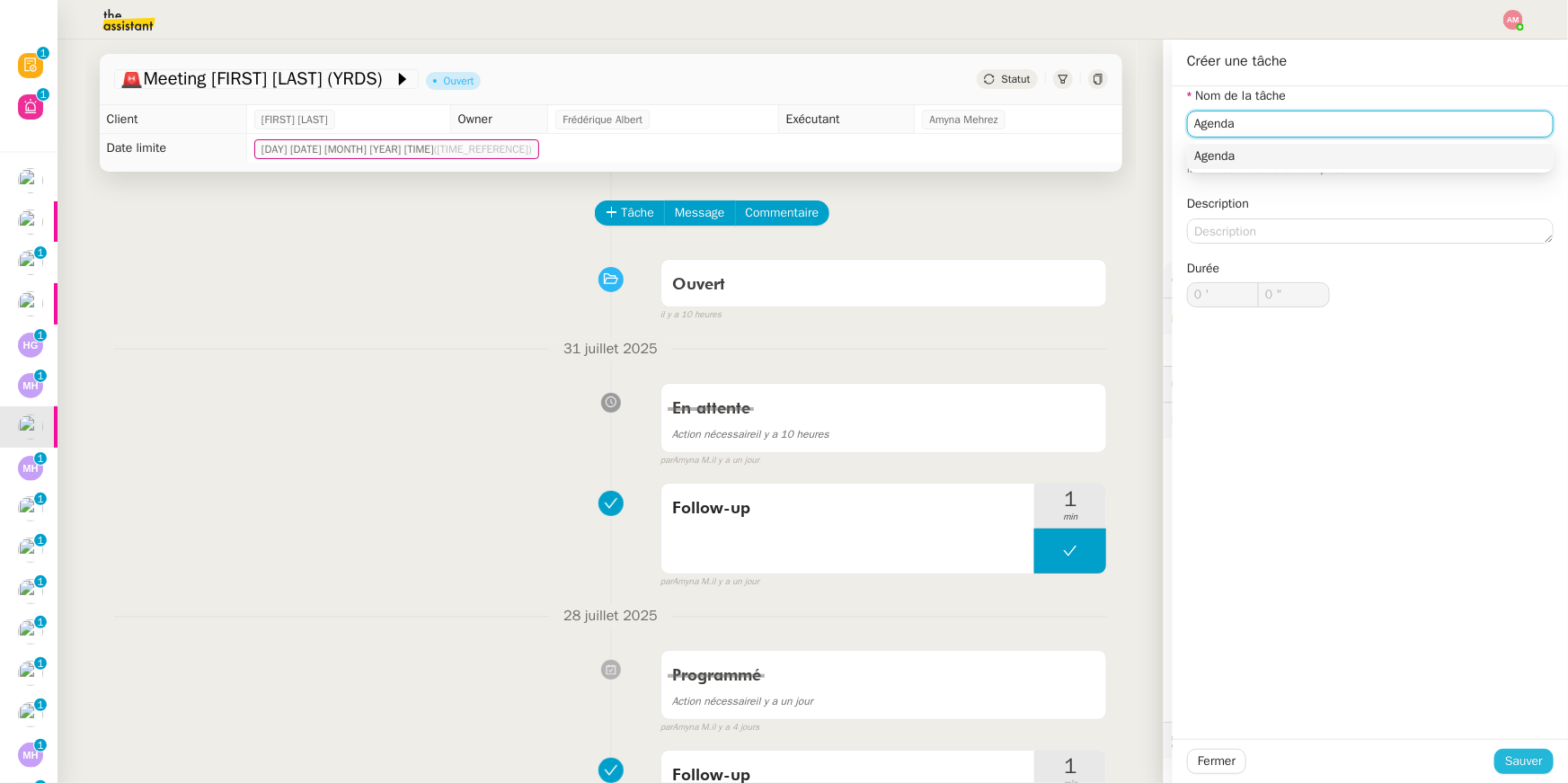 type on "Agenda" 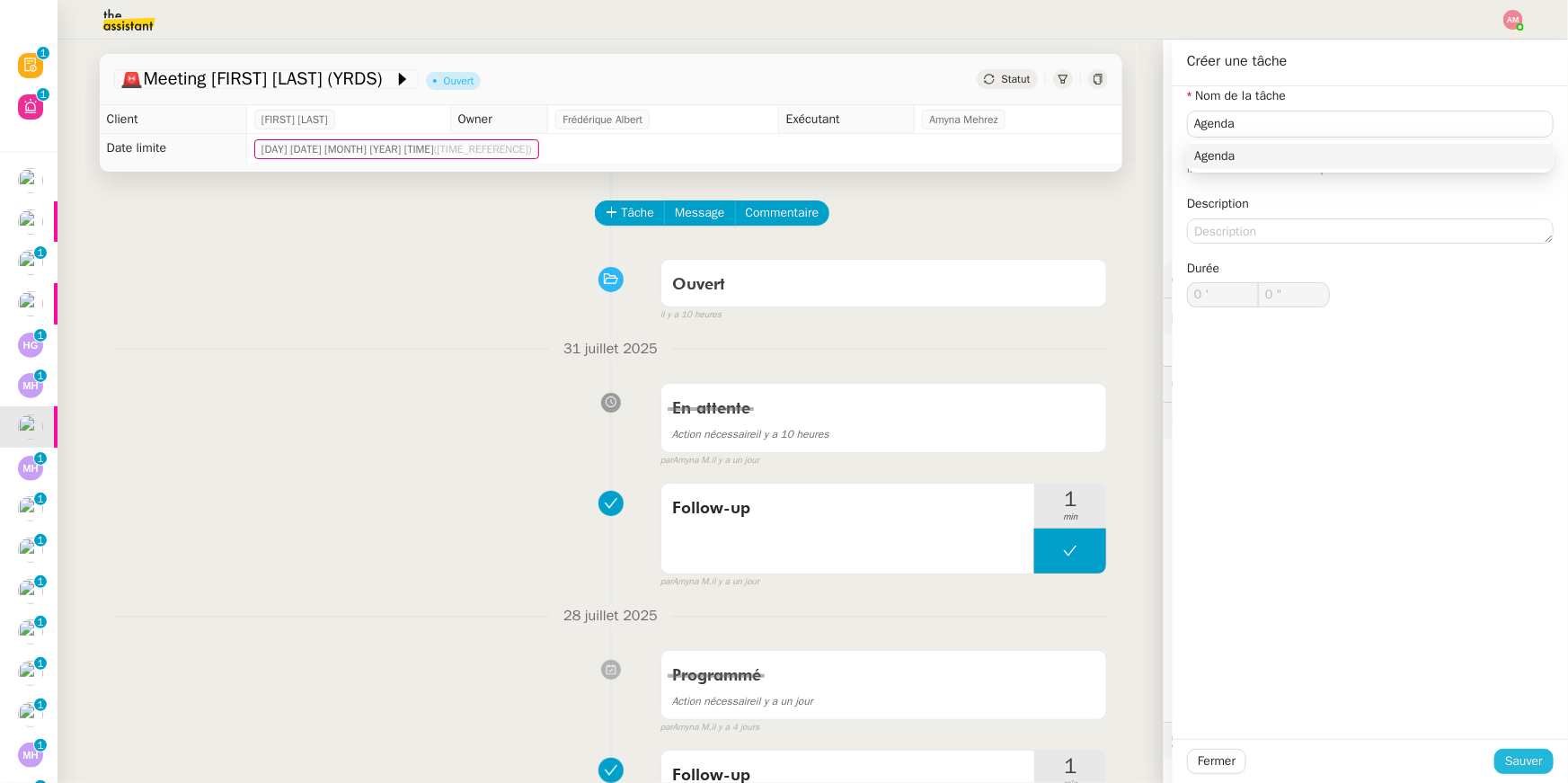 click on "Sauver" 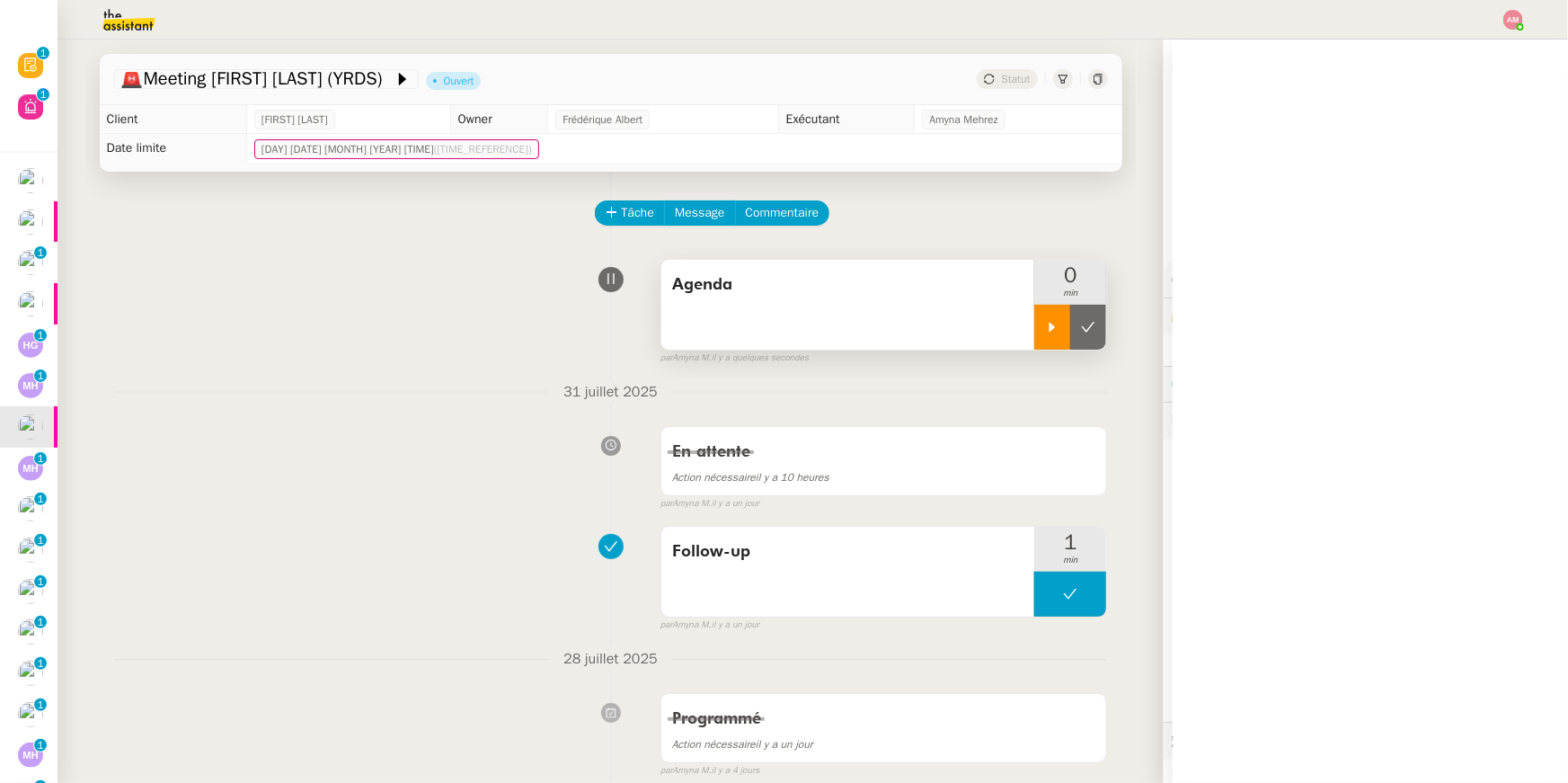 scroll, scrollTop: 0, scrollLeft: 0, axis: both 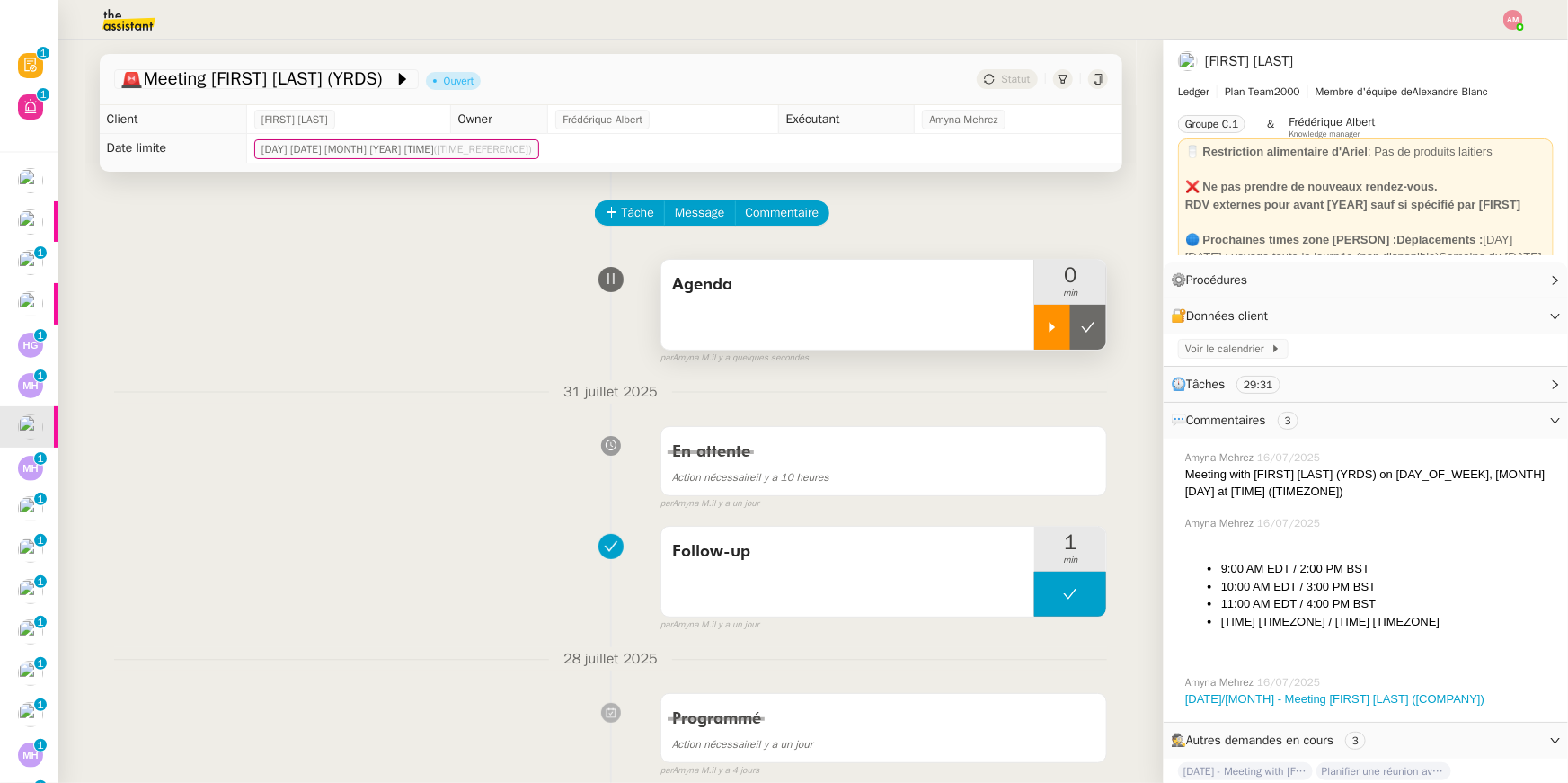 click 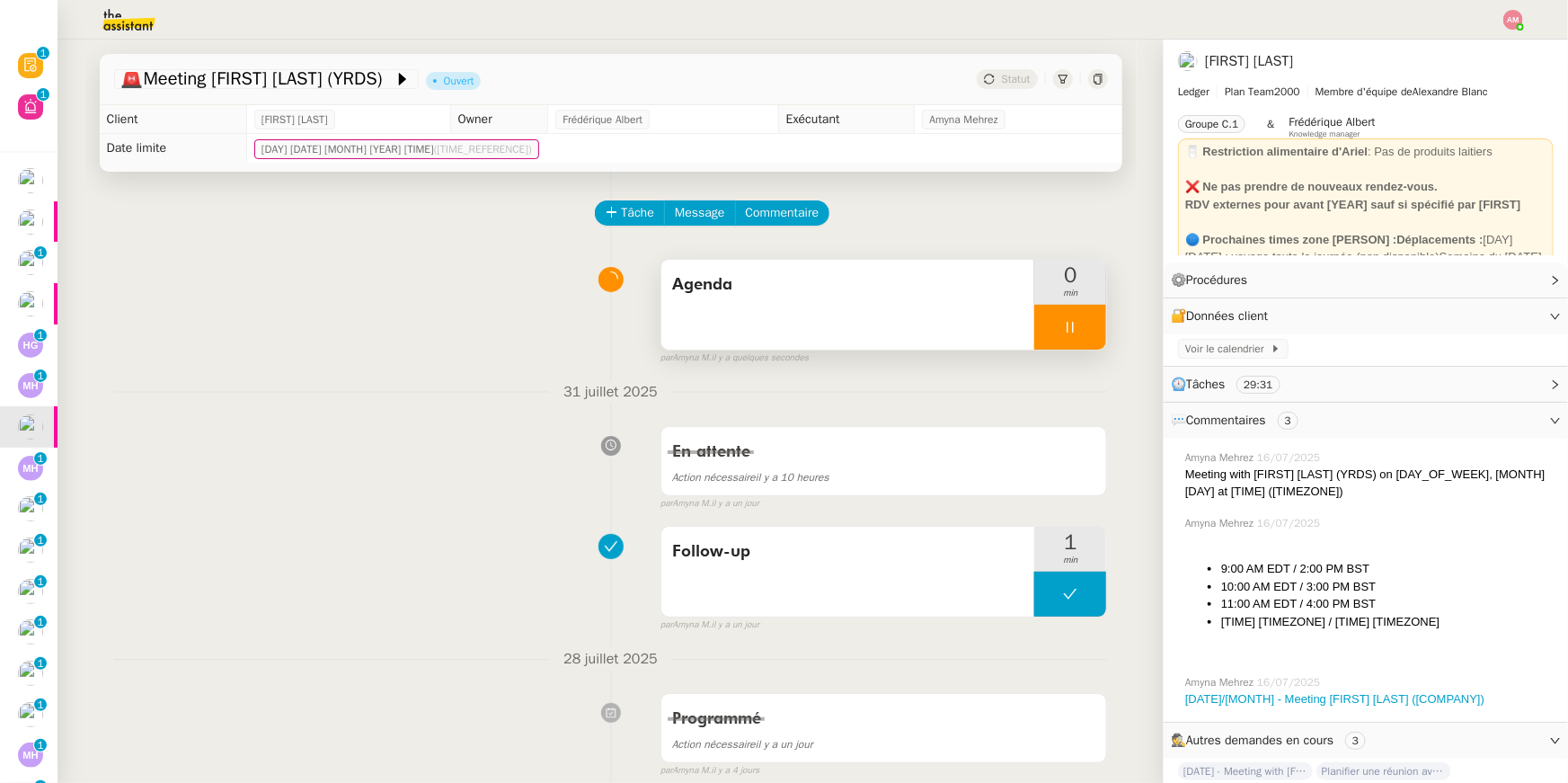 click at bounding box center [1070, 327] 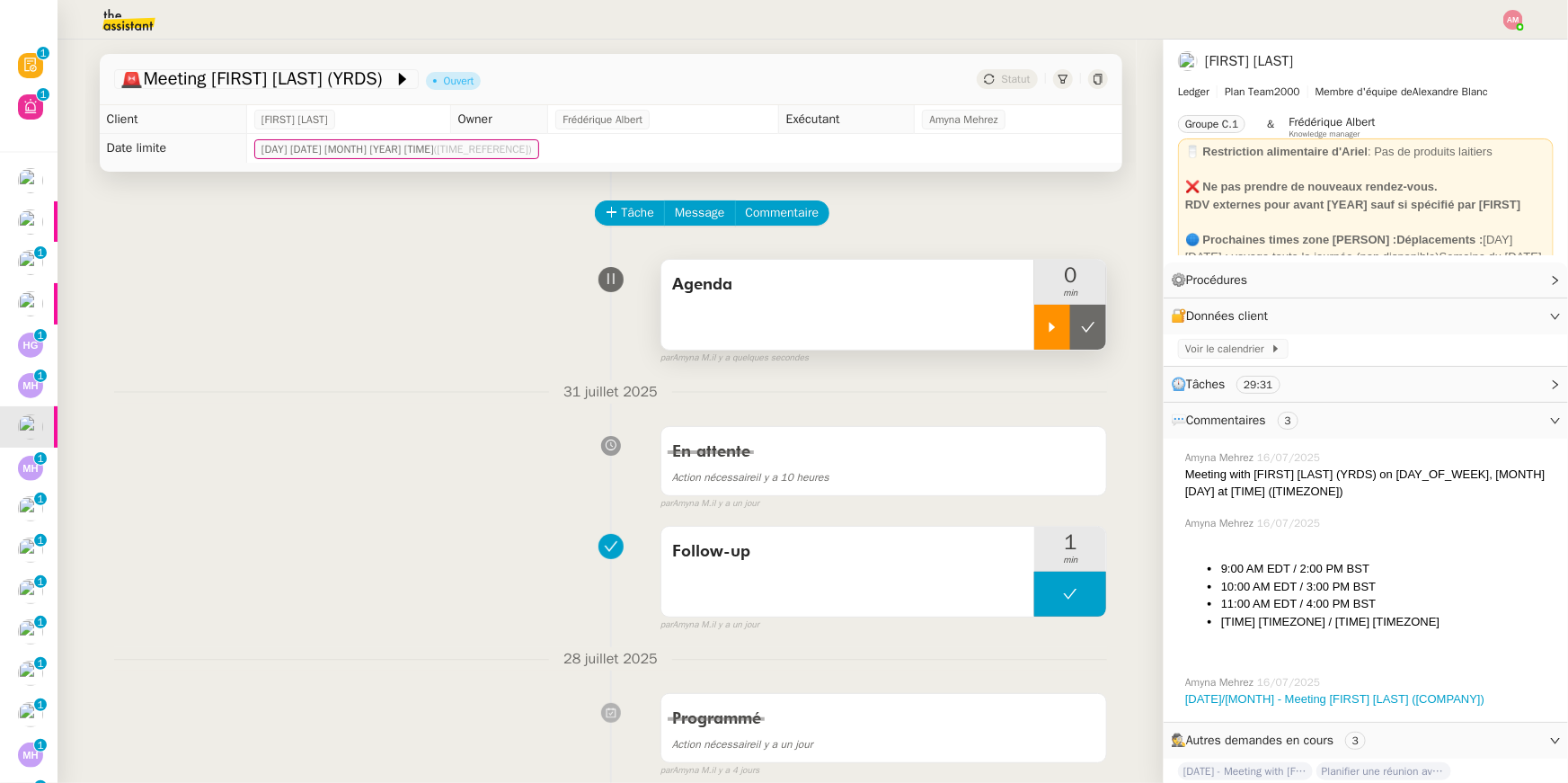 click at bounding box center [1052, 327] 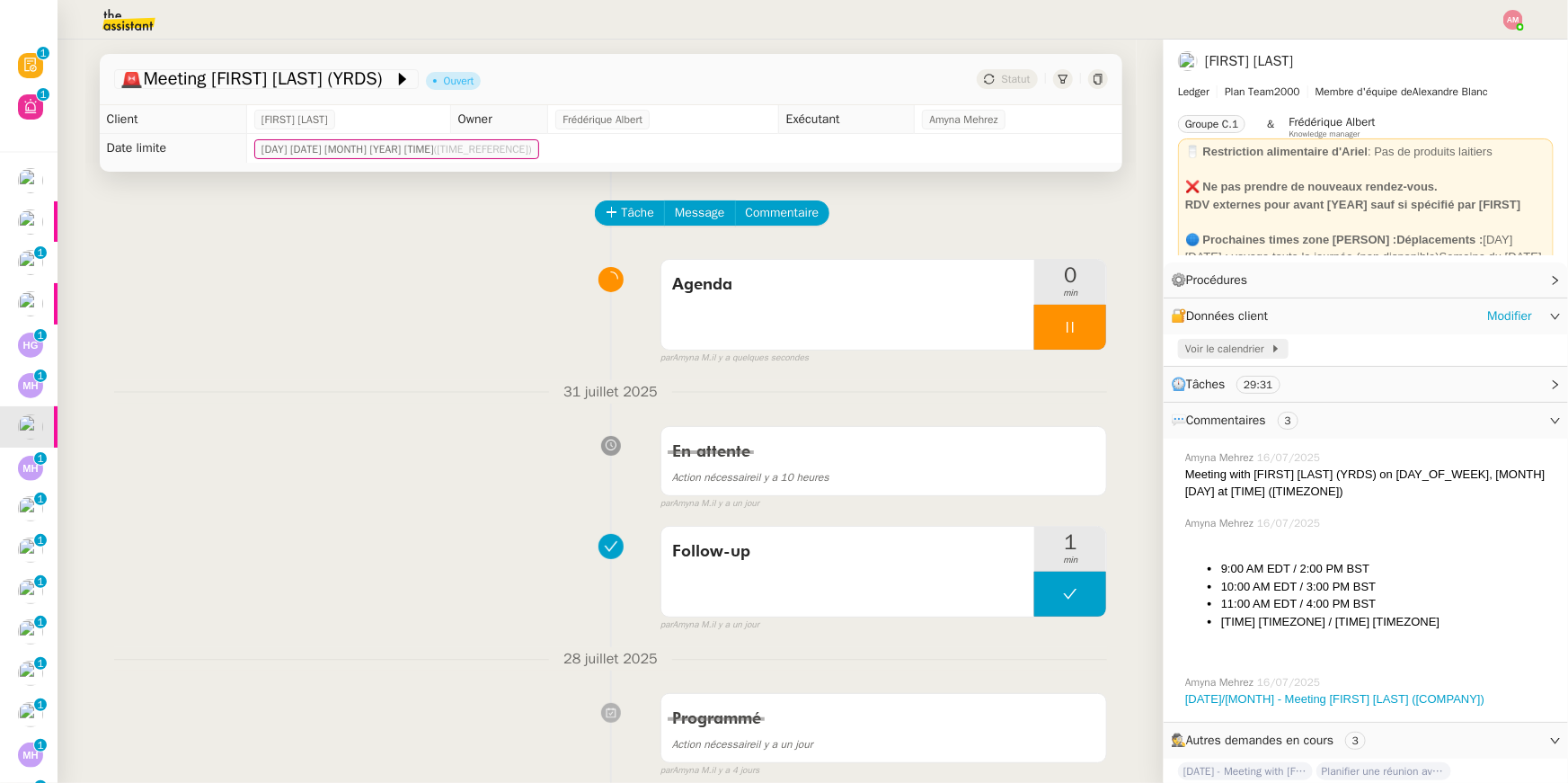 click on "Voir le calendrier" 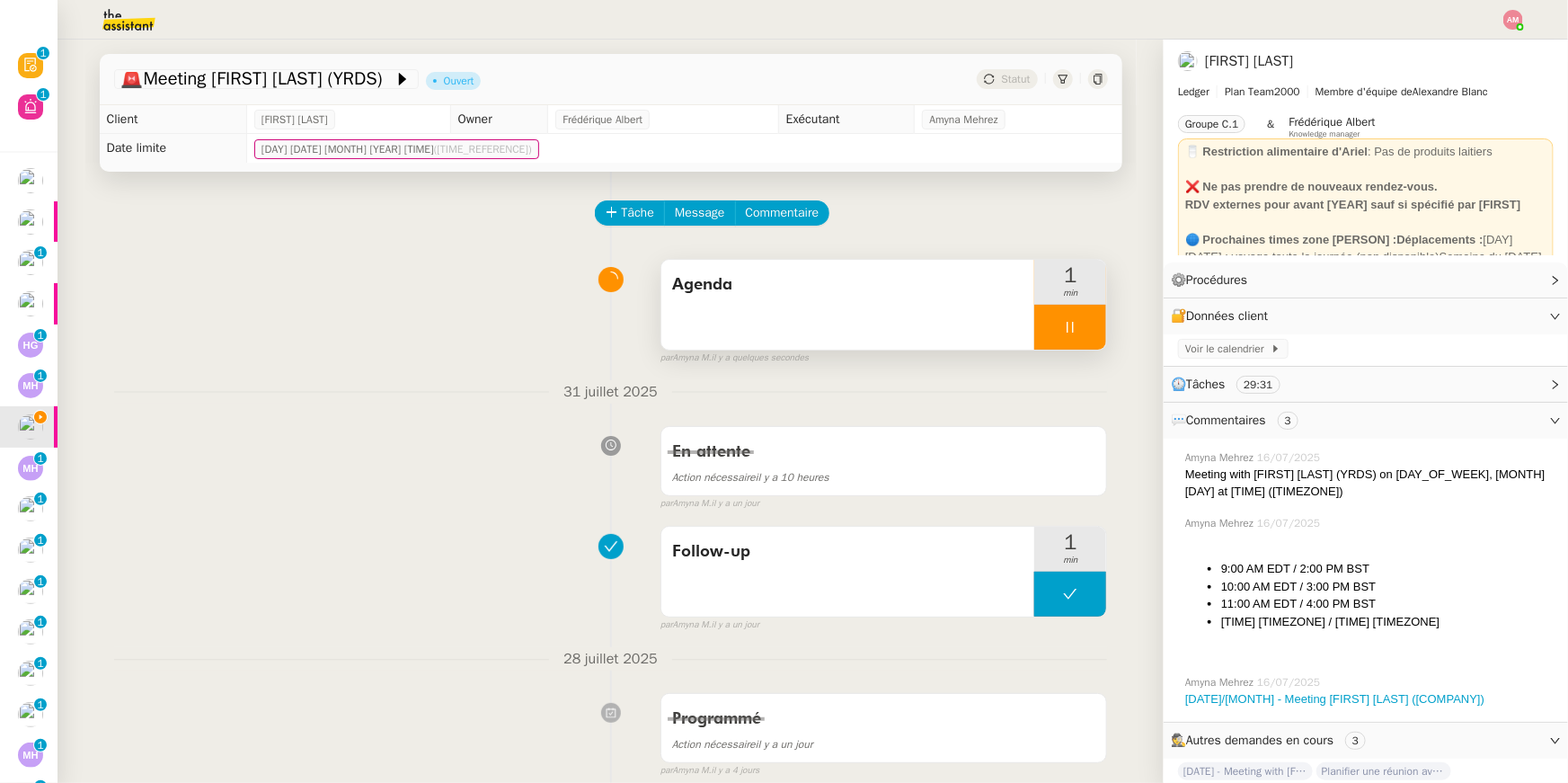 click on "Agenda" at bounding box center (848, 285) 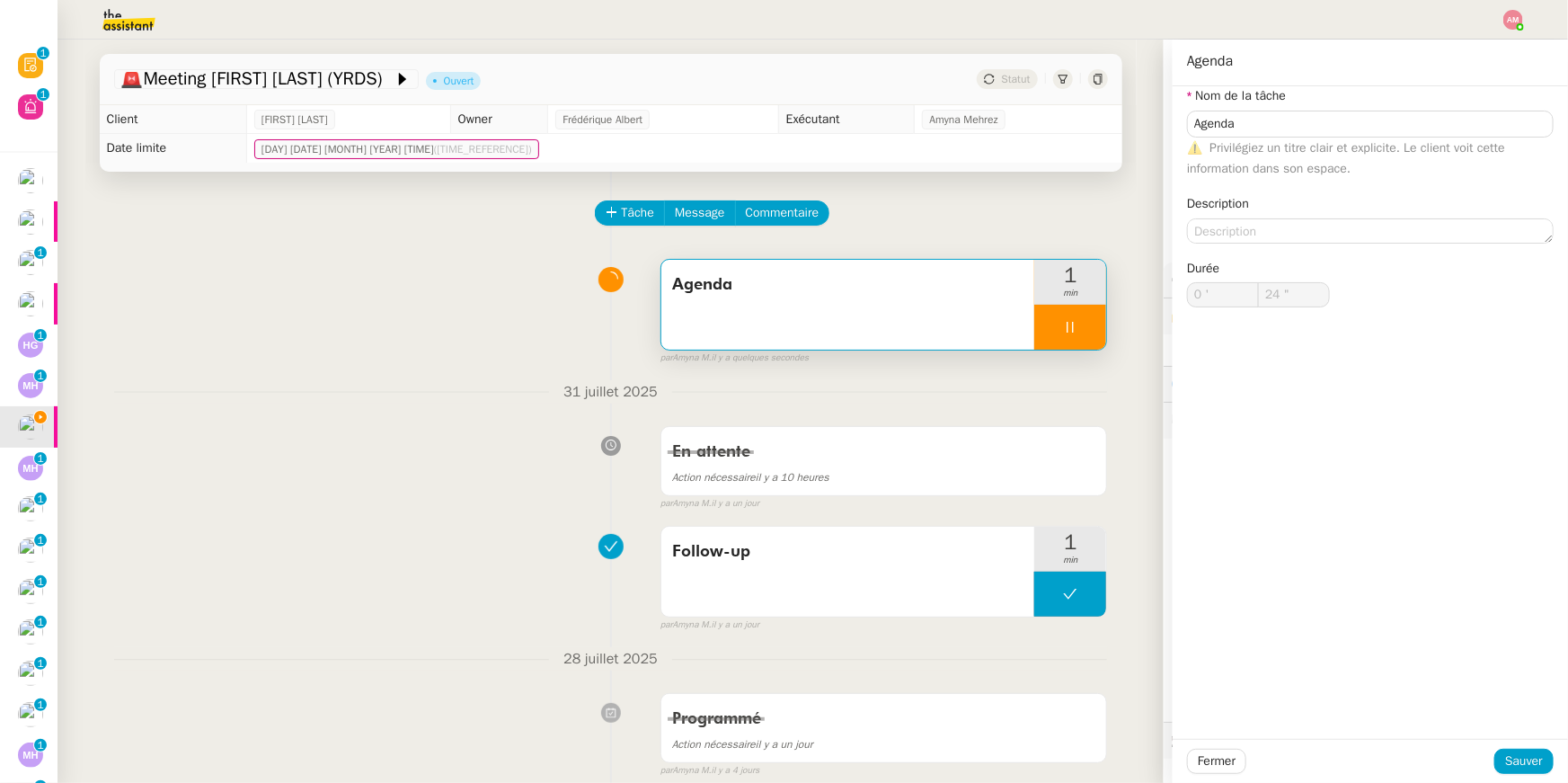 click at bounding box center (1070, 327) 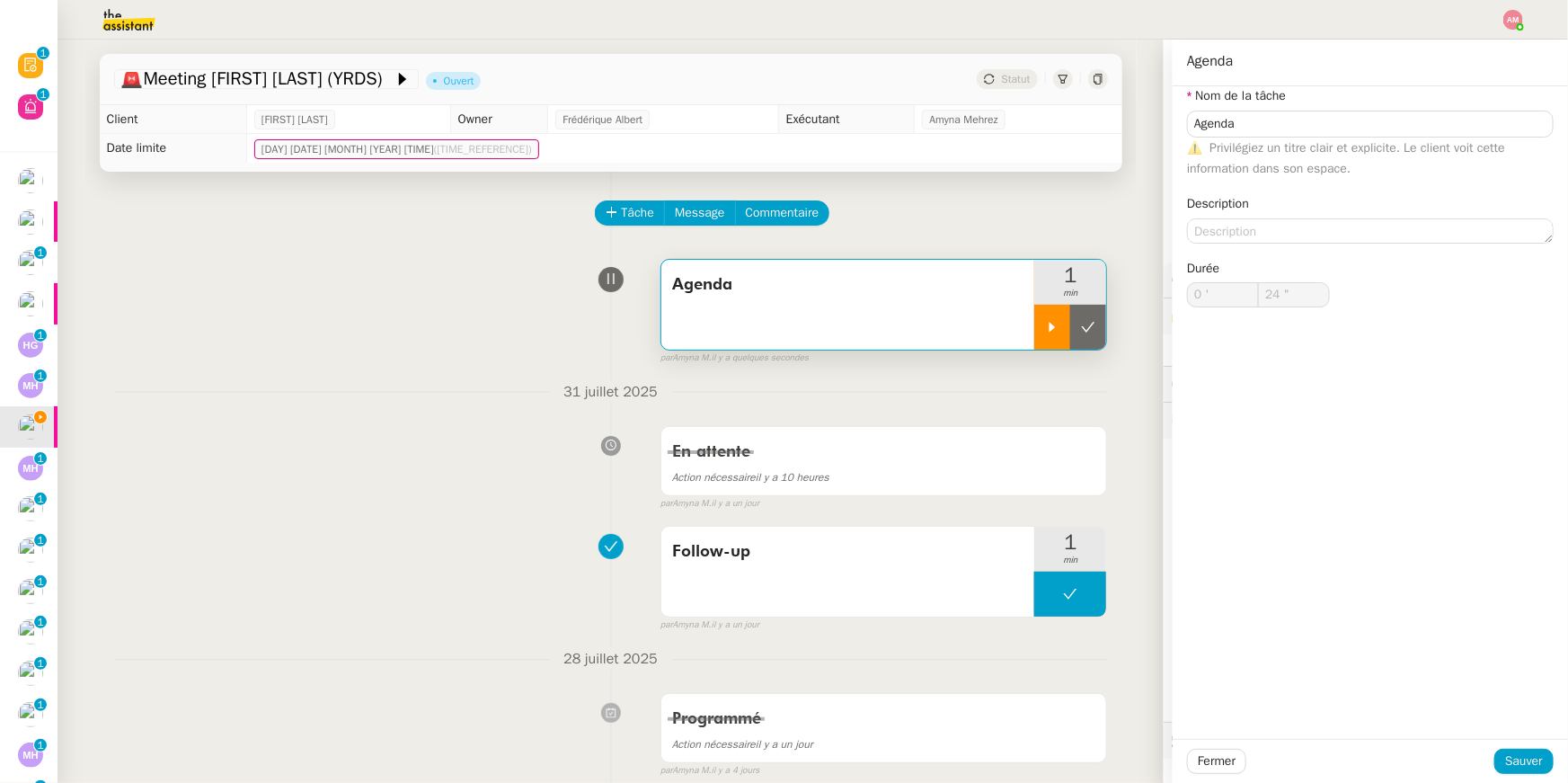click 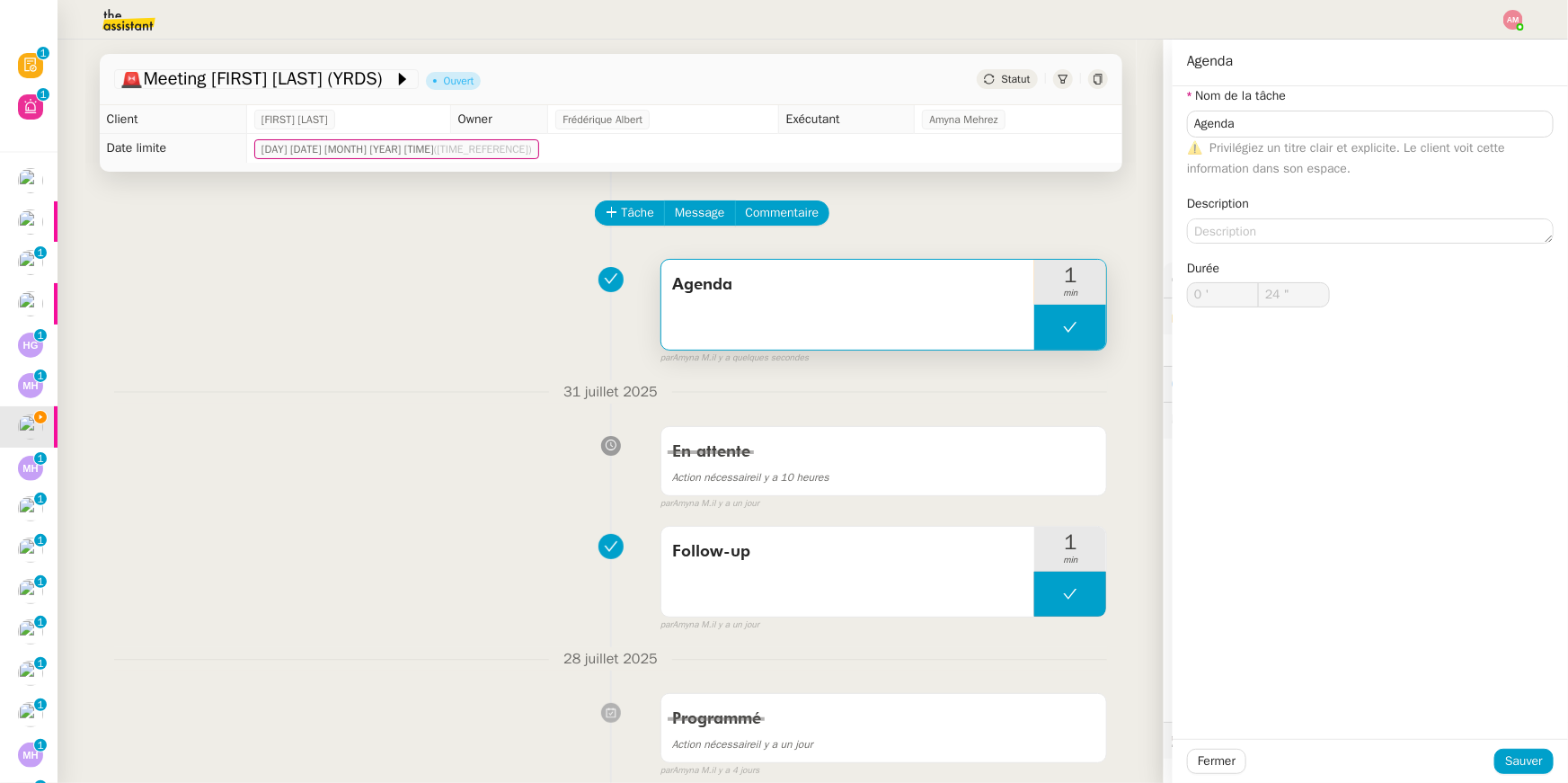 type on "Agenda" 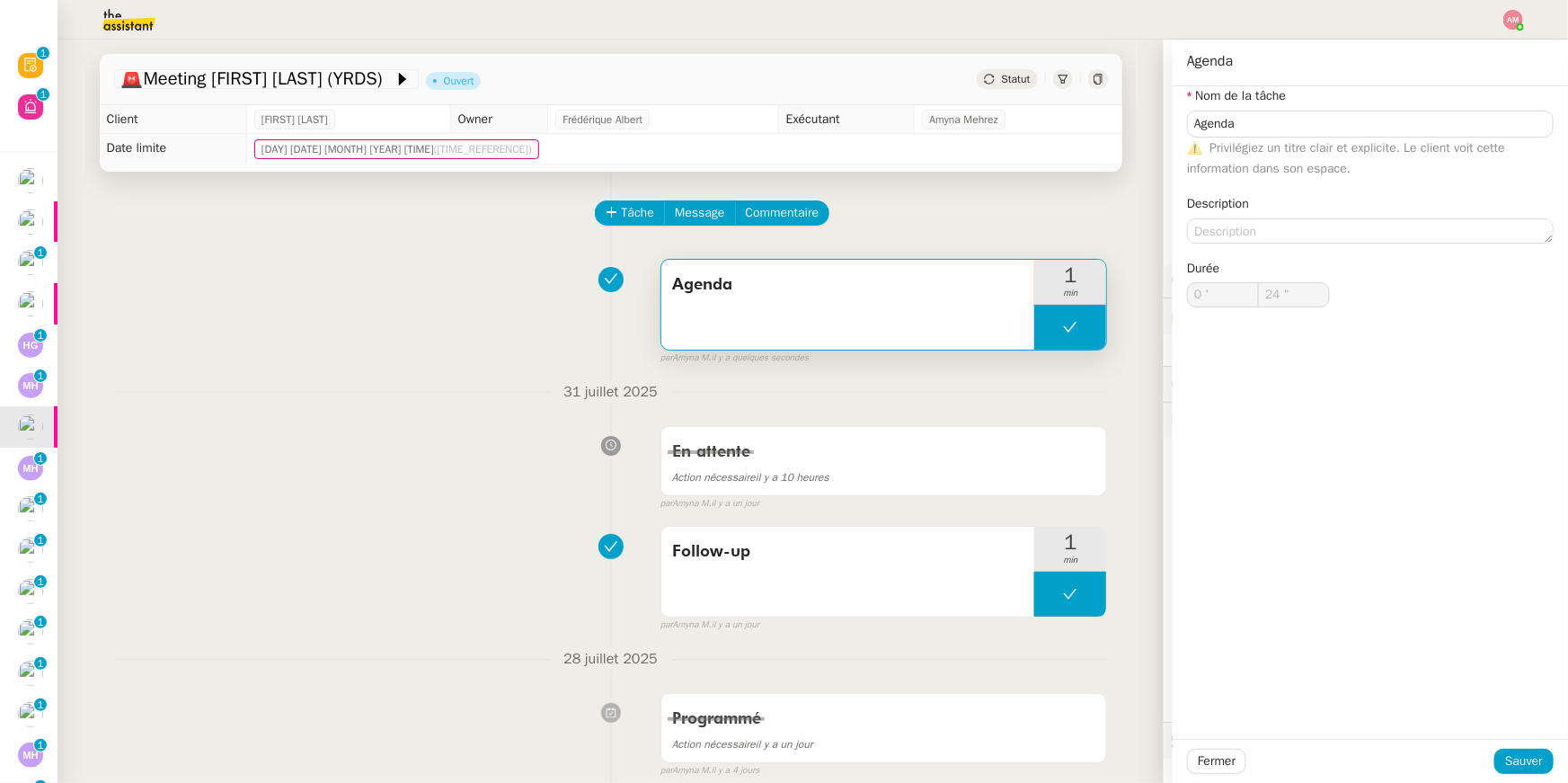 type on "Agenda" 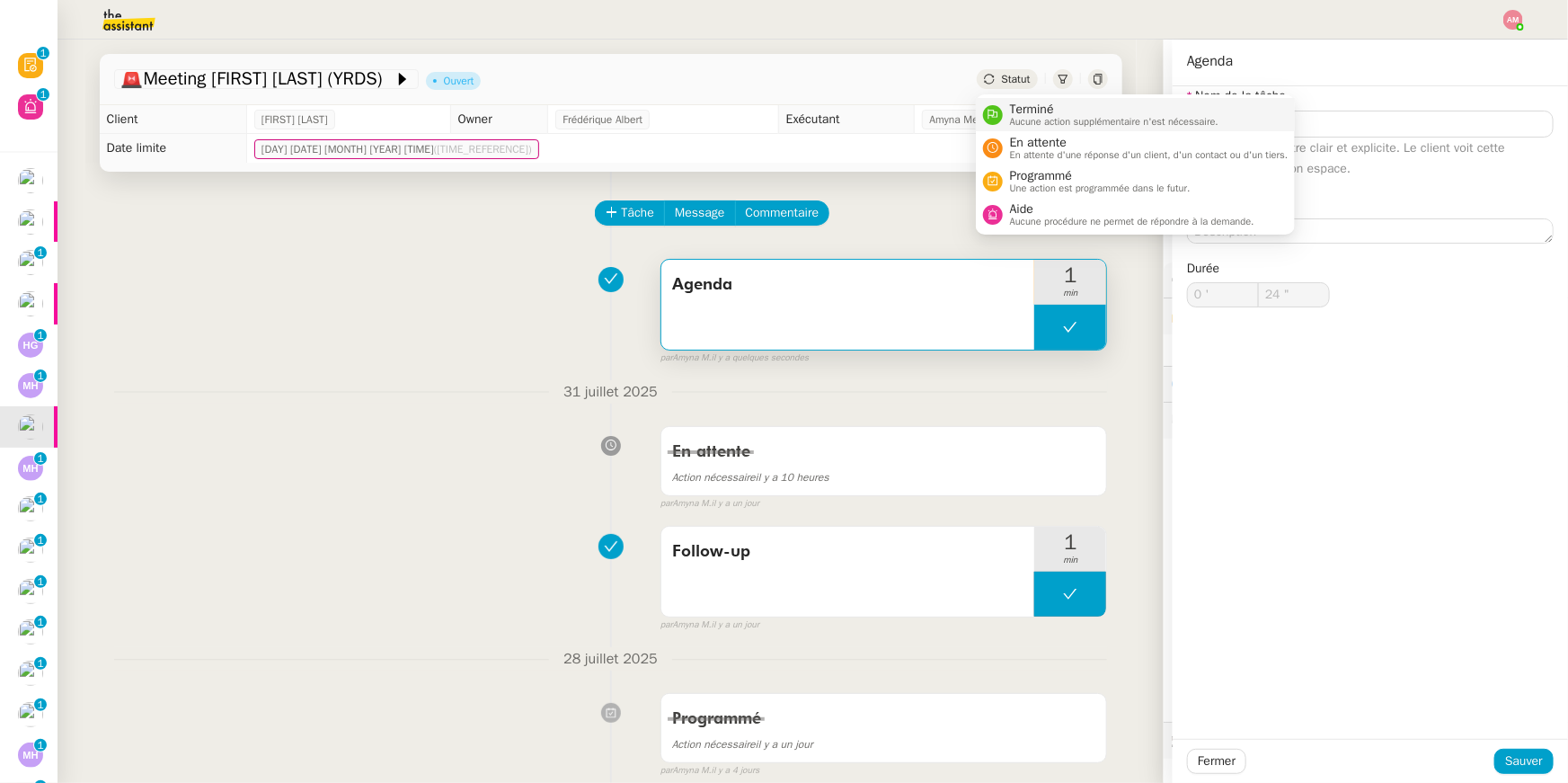 click on "Terminé Aucune action supplémentaire n'est nécessaire." at bounding box center [1136, 114] 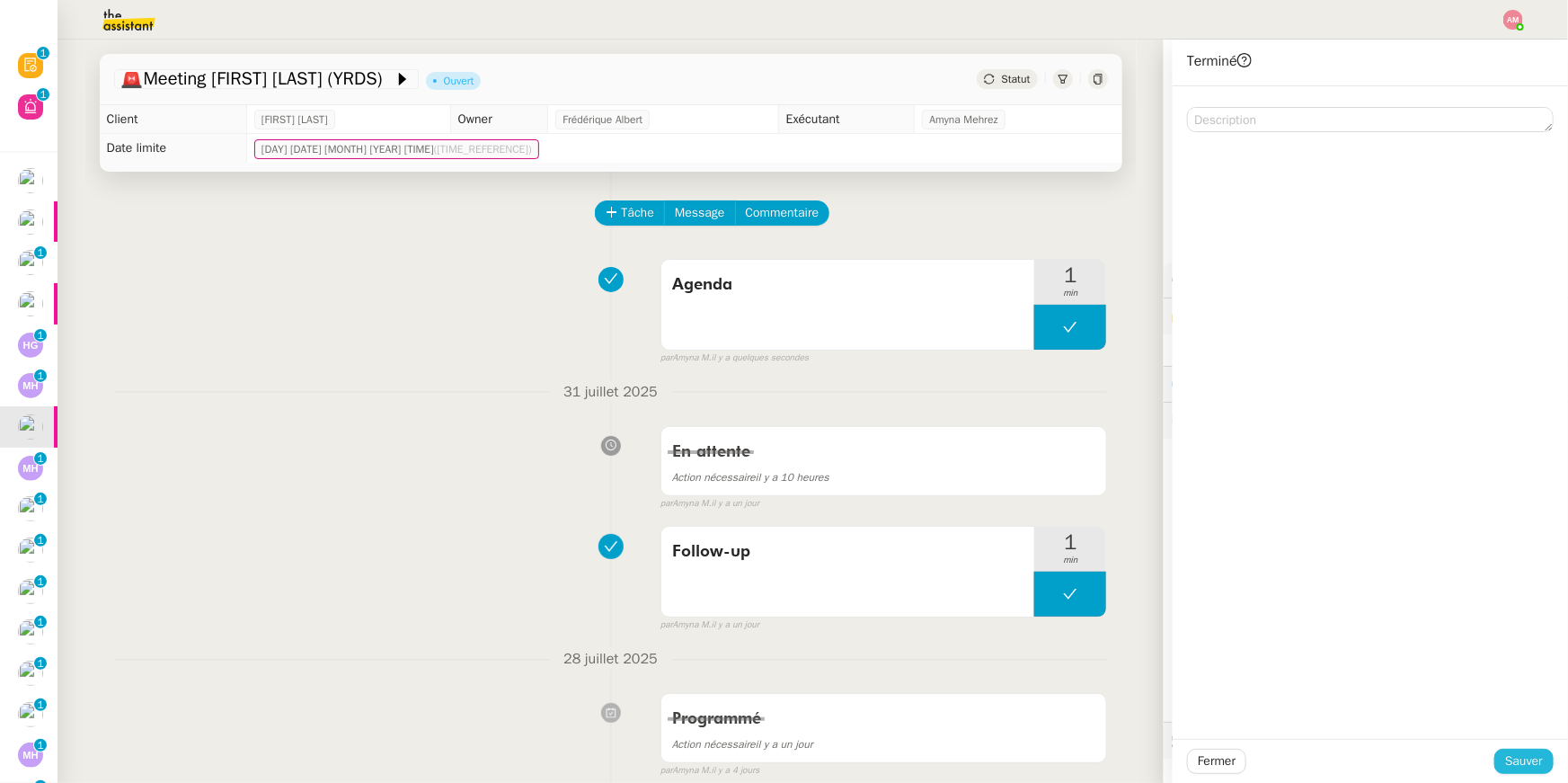 click on "Sauver" 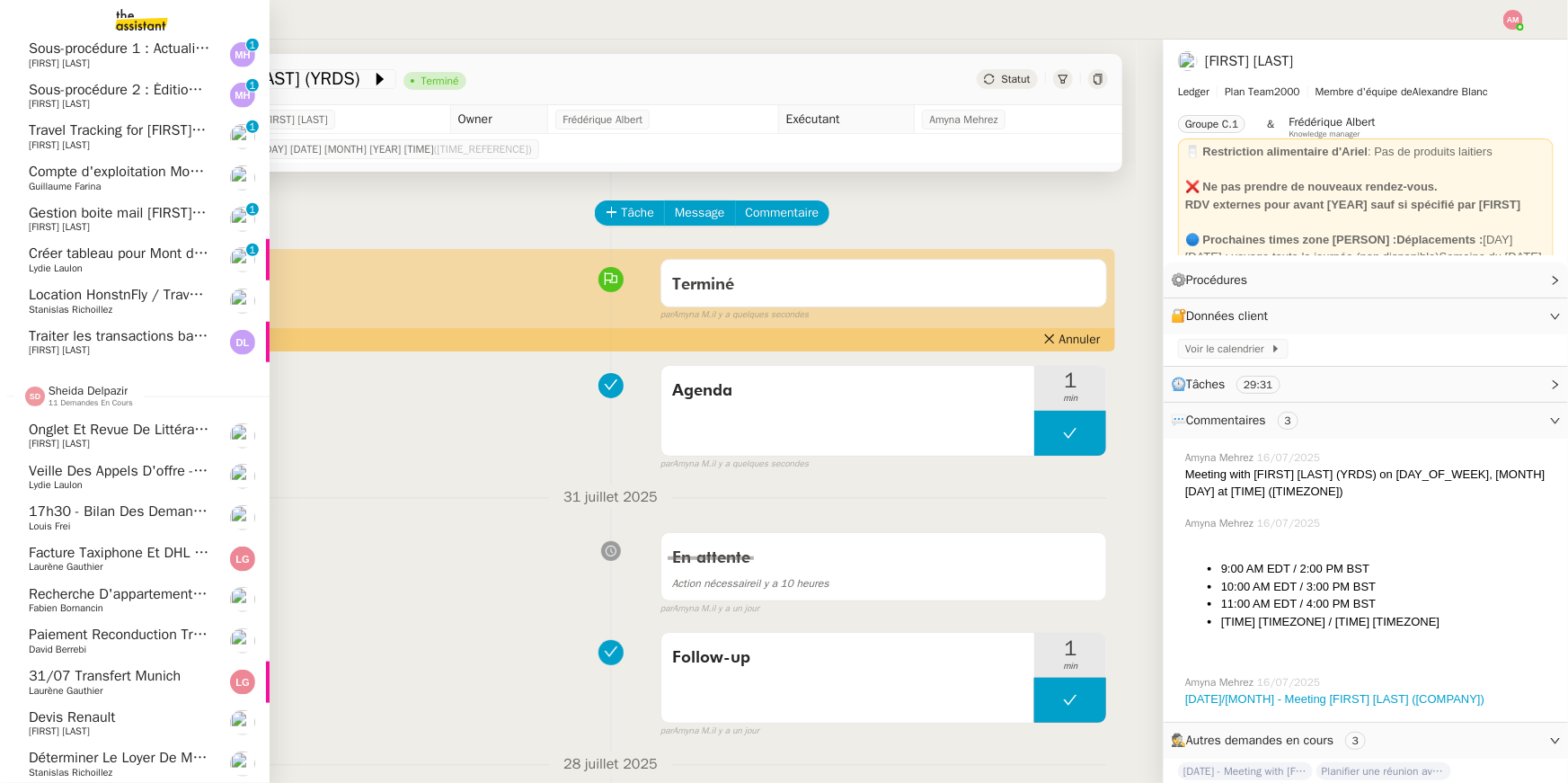 scroll, scrollTop: 636, scrollLeft: 0, axis: vertical 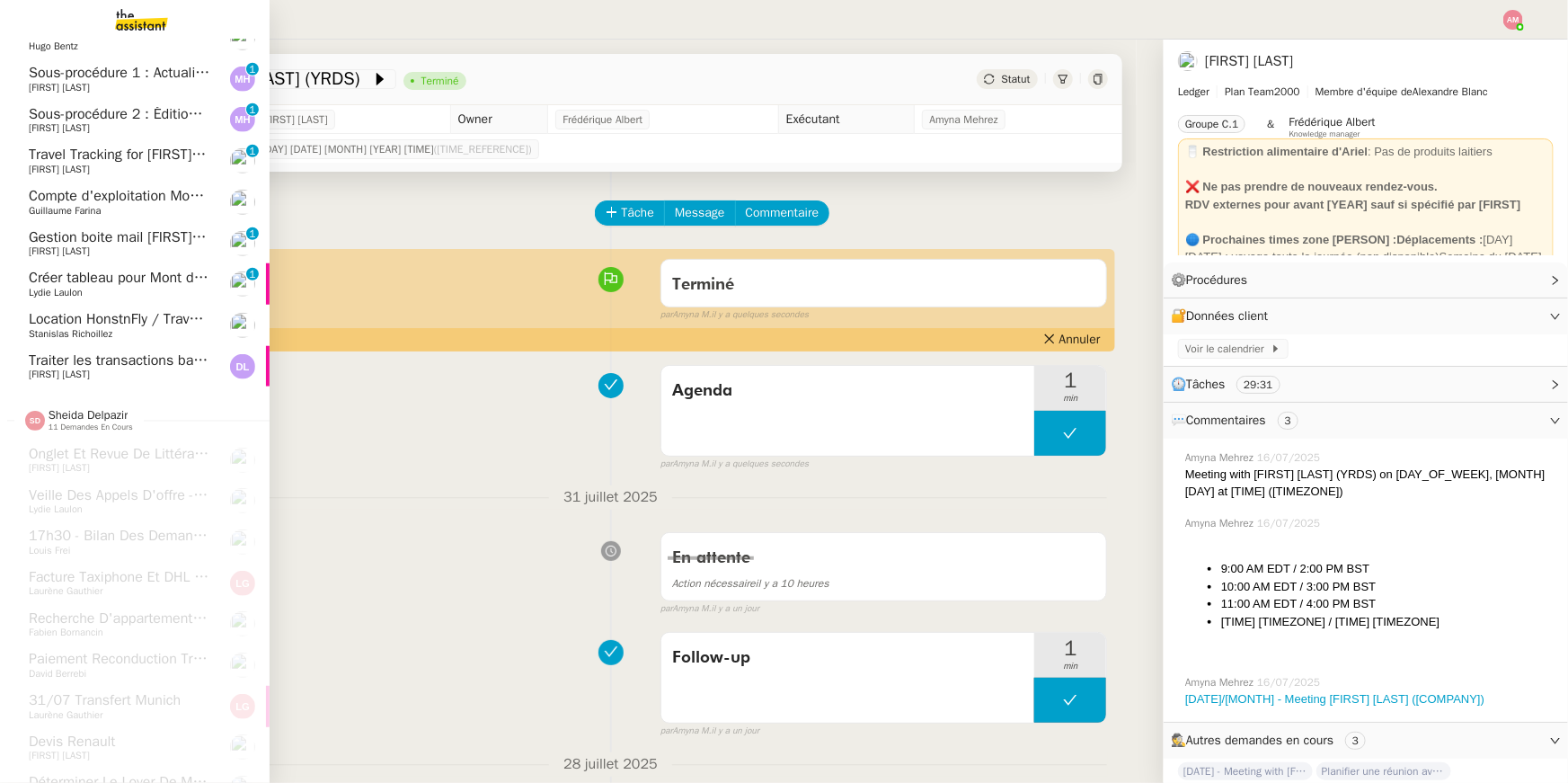 click on "Location HonstnFly / Travailleur saisonnier" 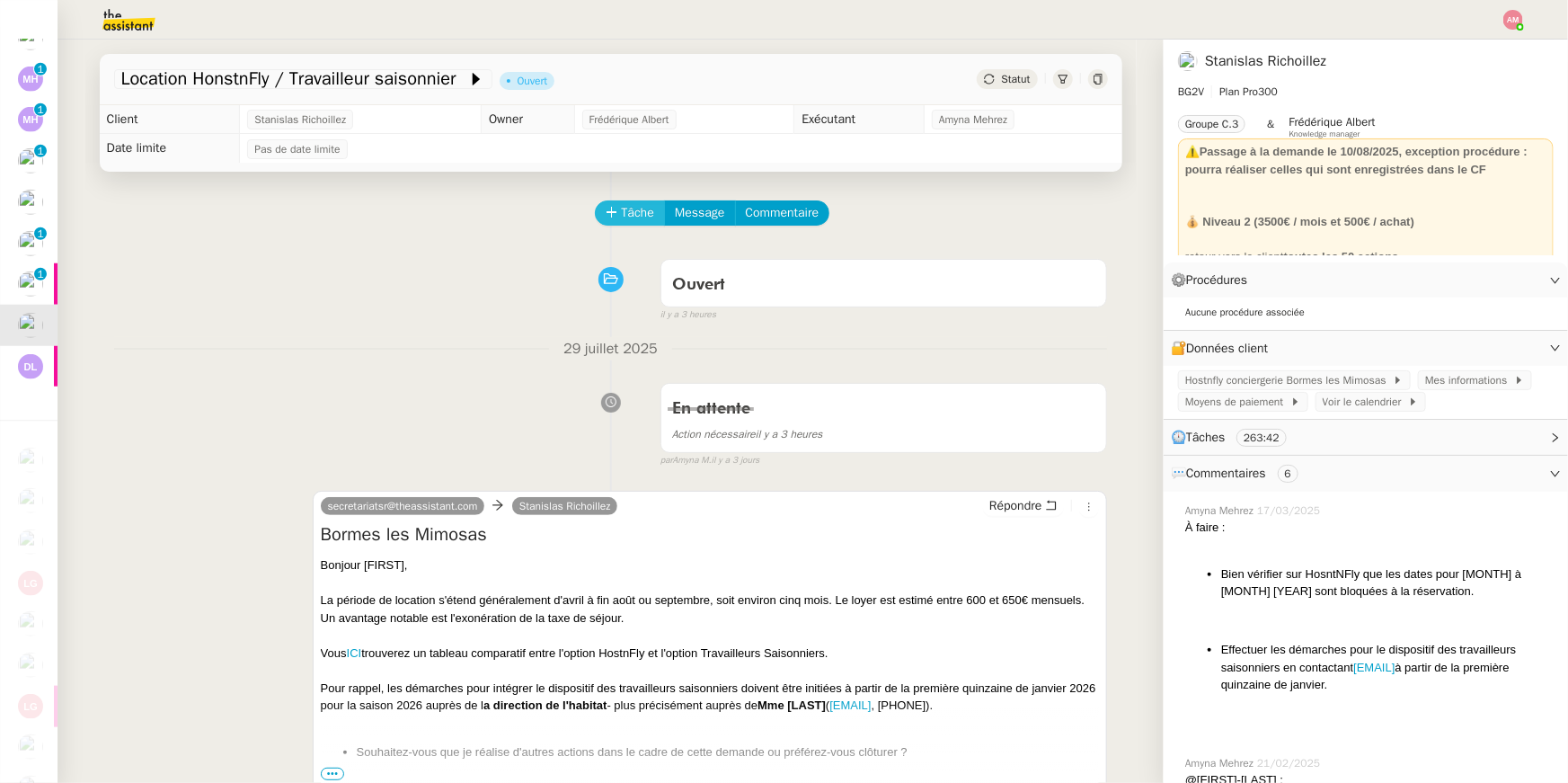click on "Tâche" 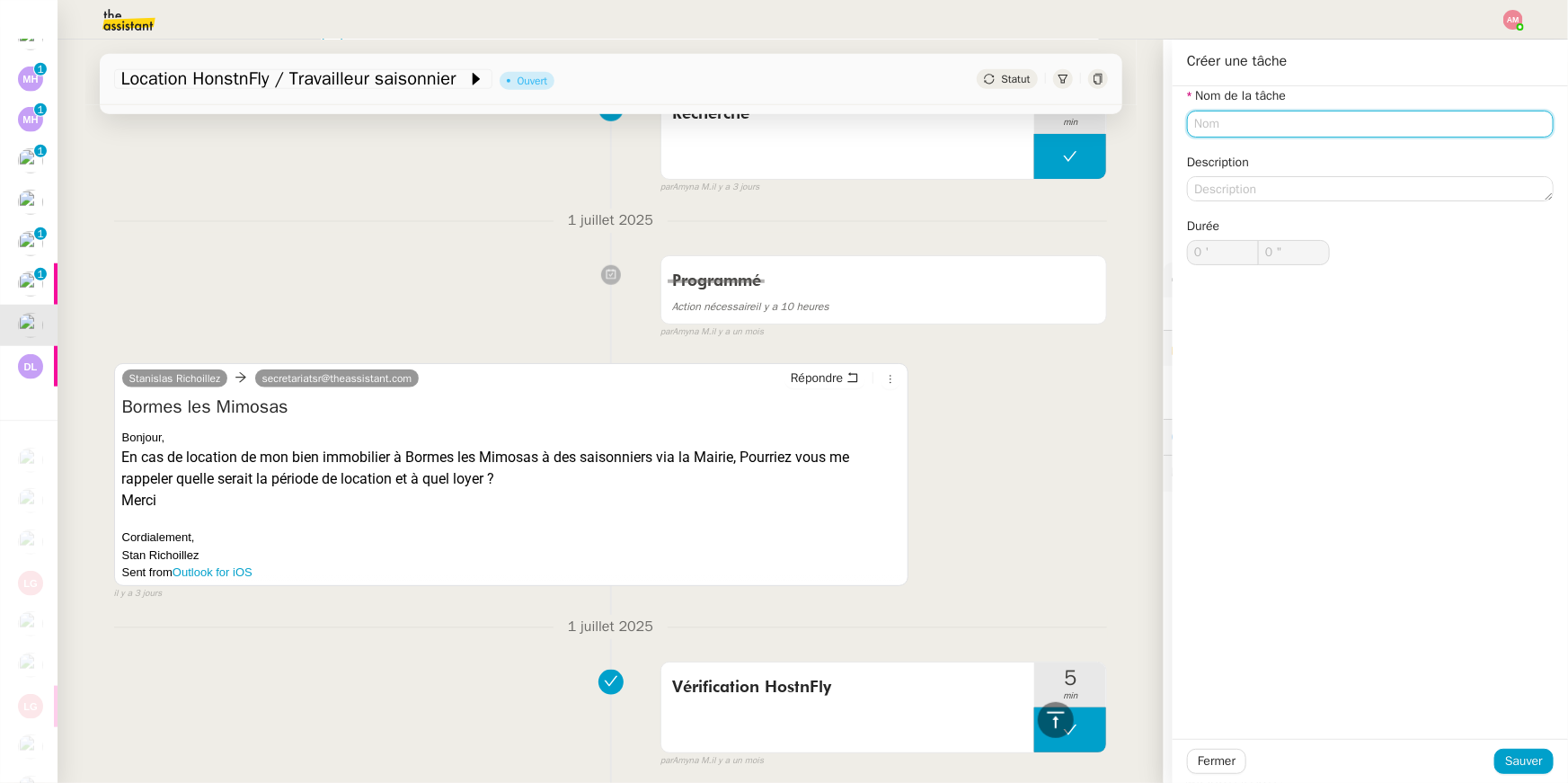 scroll, scrollTop: 837, scrollLeft: 0, axis: vertical 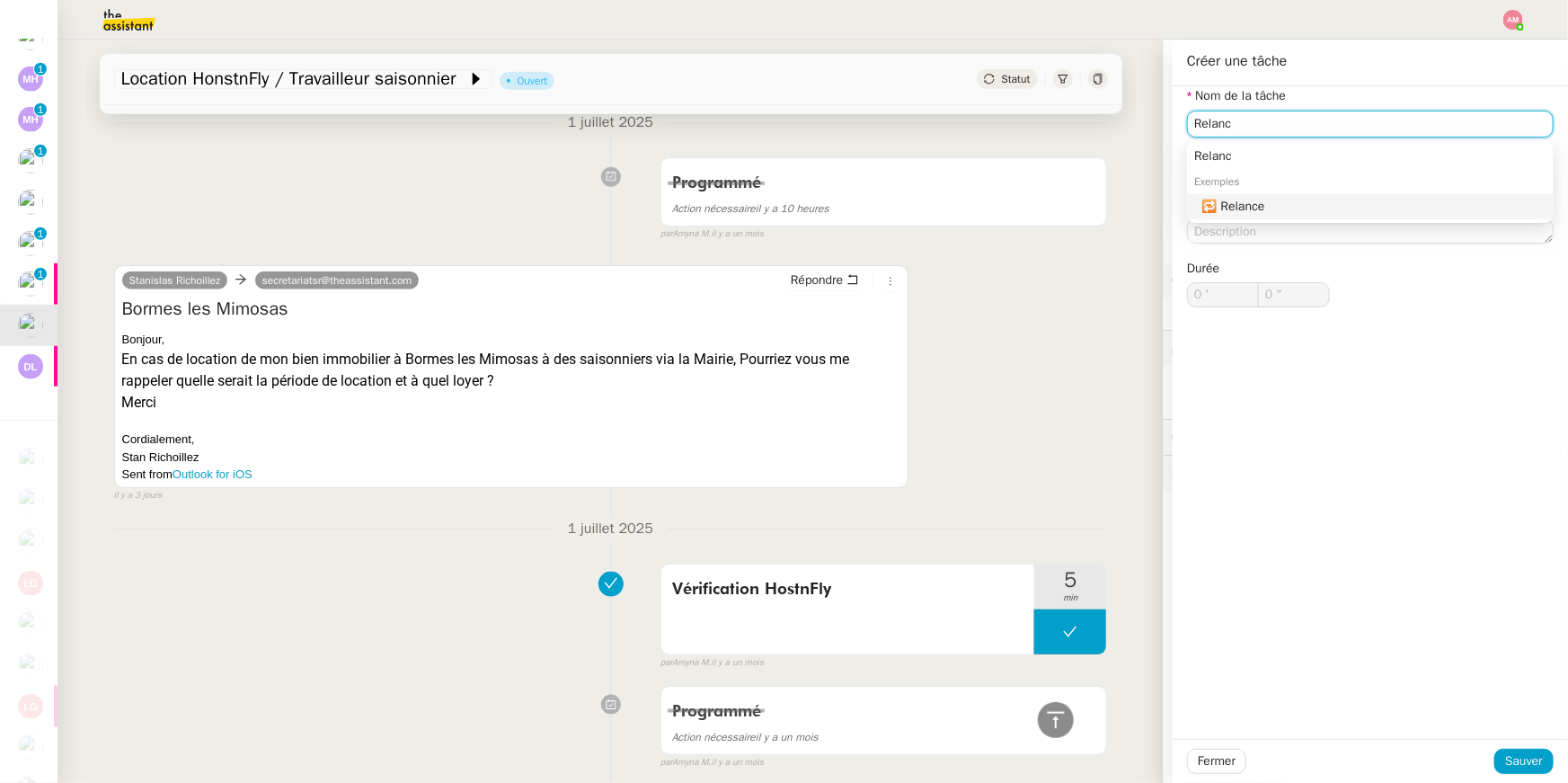 click on "🔁 Relance" 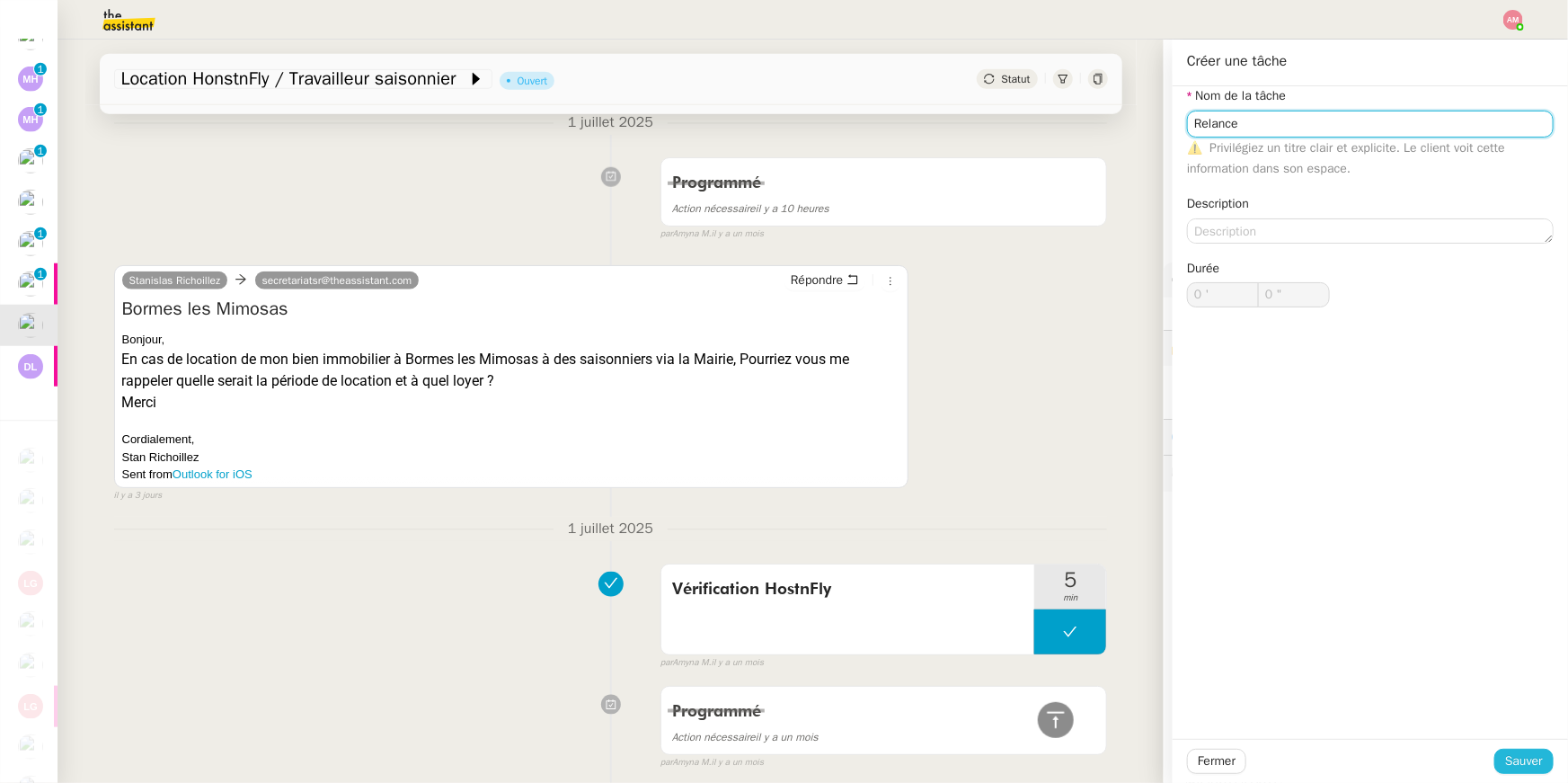 type on "Relance" 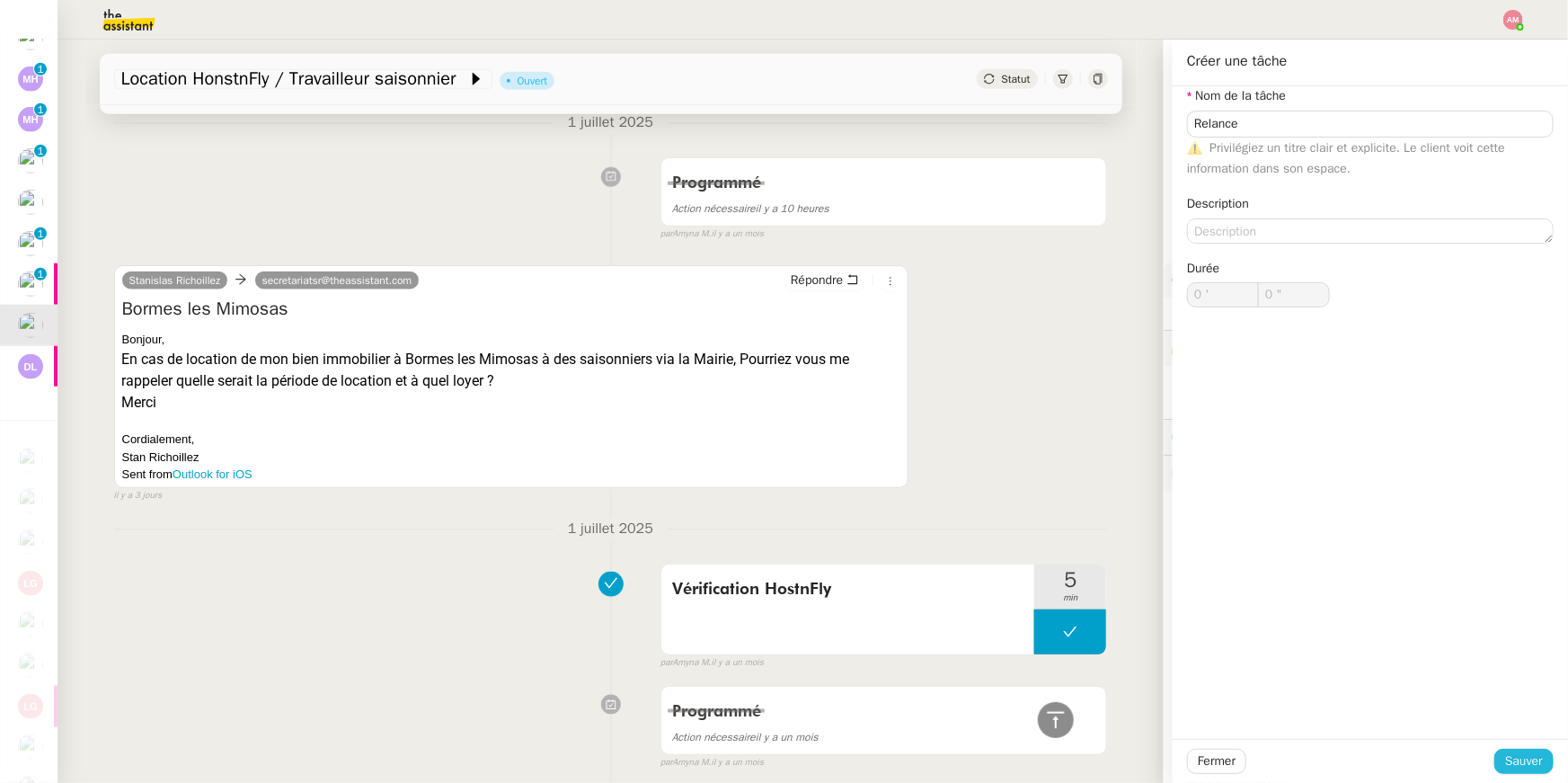 click on "Sauver" 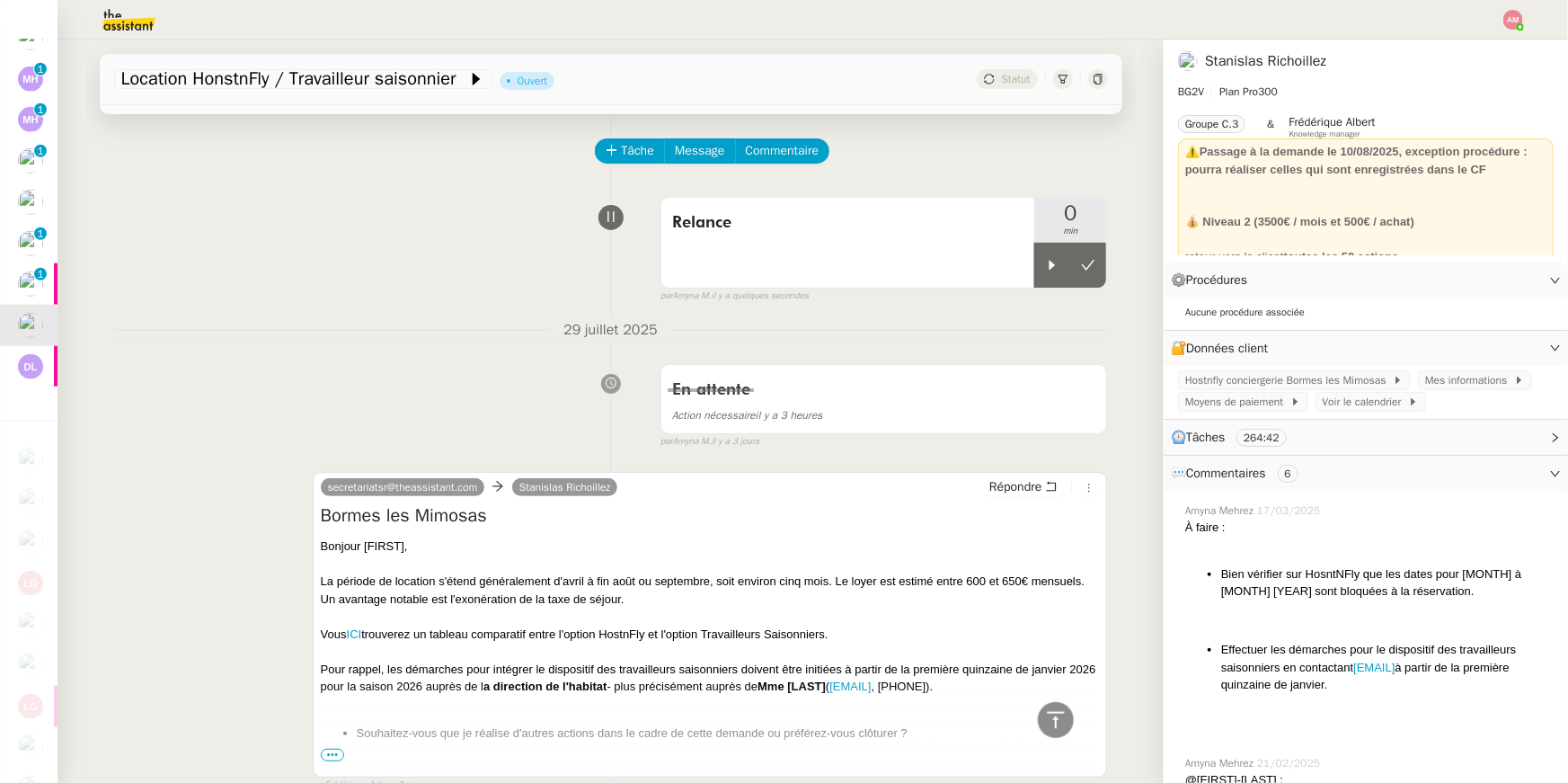 scroll, scrollTop: 0, scrollLeft: 0, axis: both 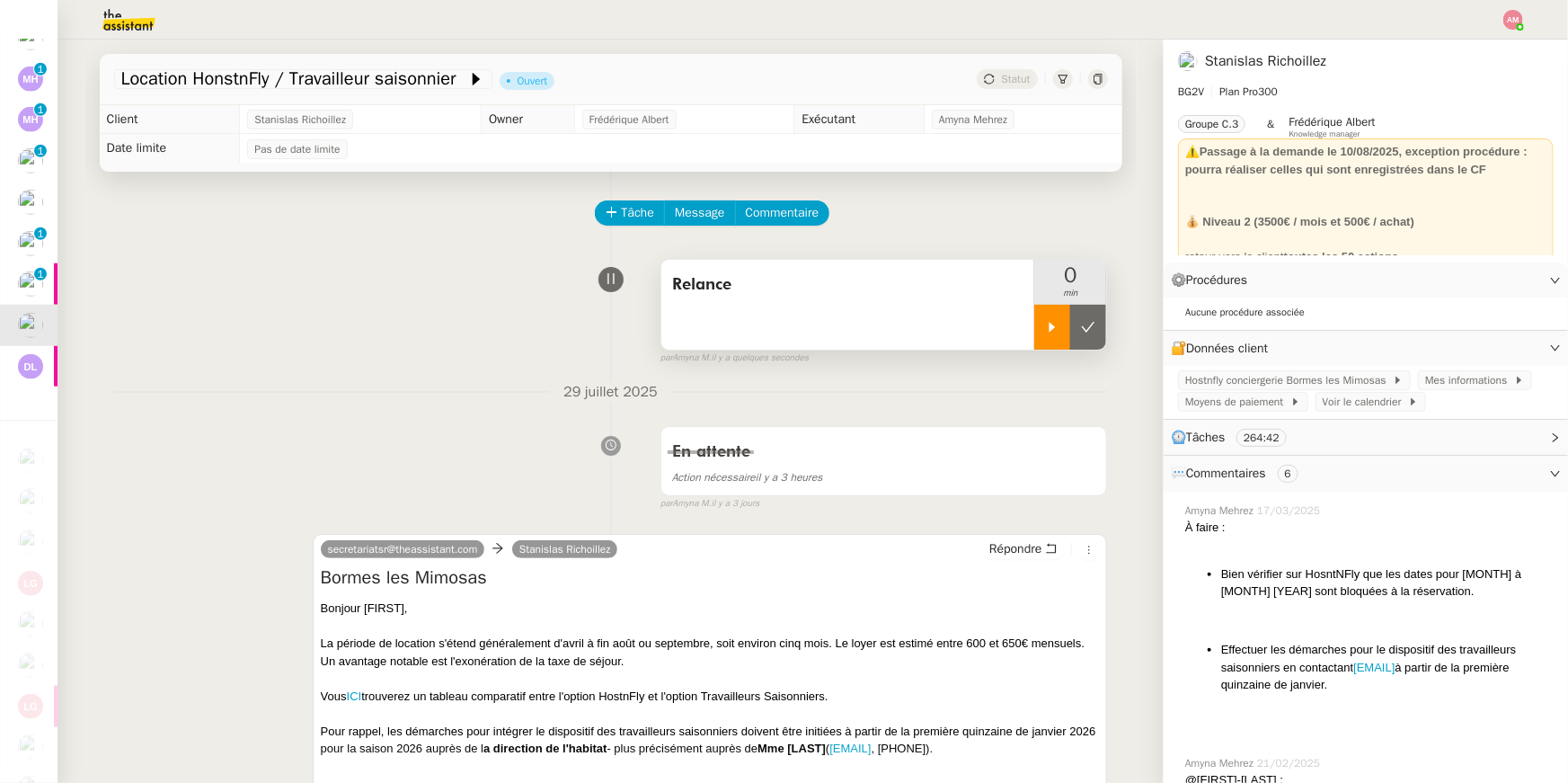 click at bounding box center (1052, 327) 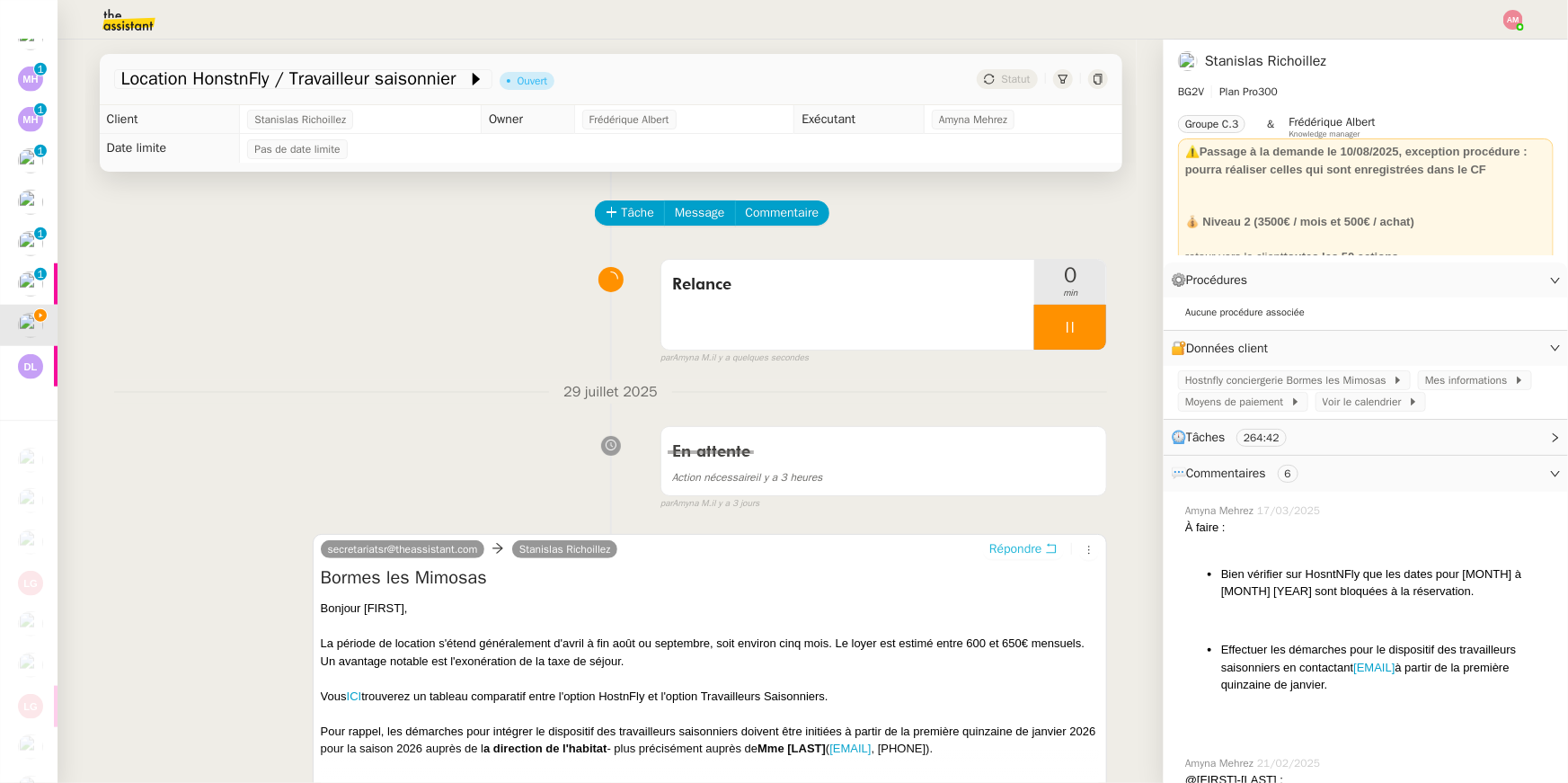 click on "Répondre" at bounding box center (1015, 549) 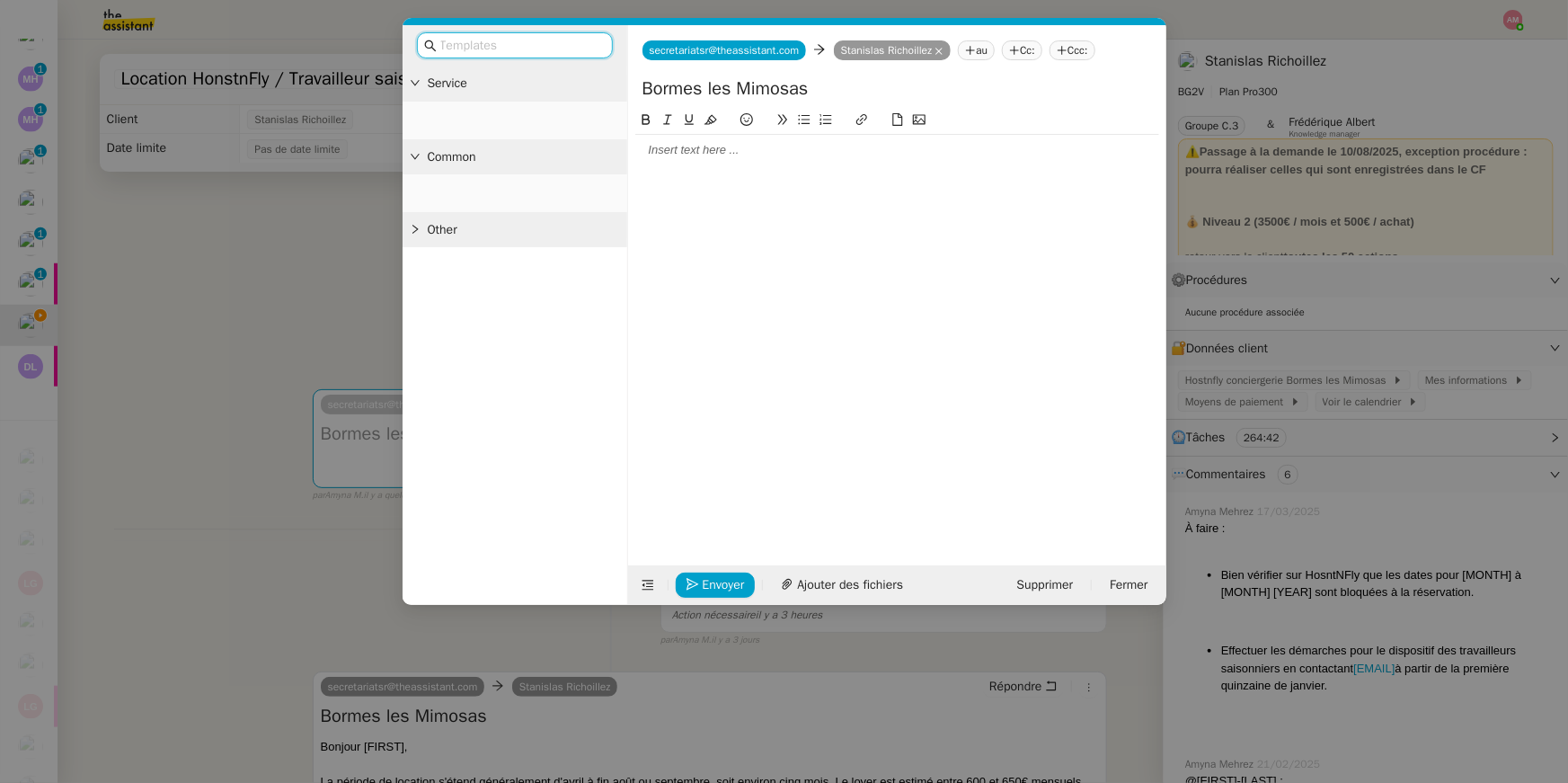 click on "Service Common Other    [EMAIL]     [FIRST] [LAST]
au
Cc:
Ccc:
[CITY]         Envoyer Ajouter des fichiers Supprimer Fermer" at bounding box center [784, 391] 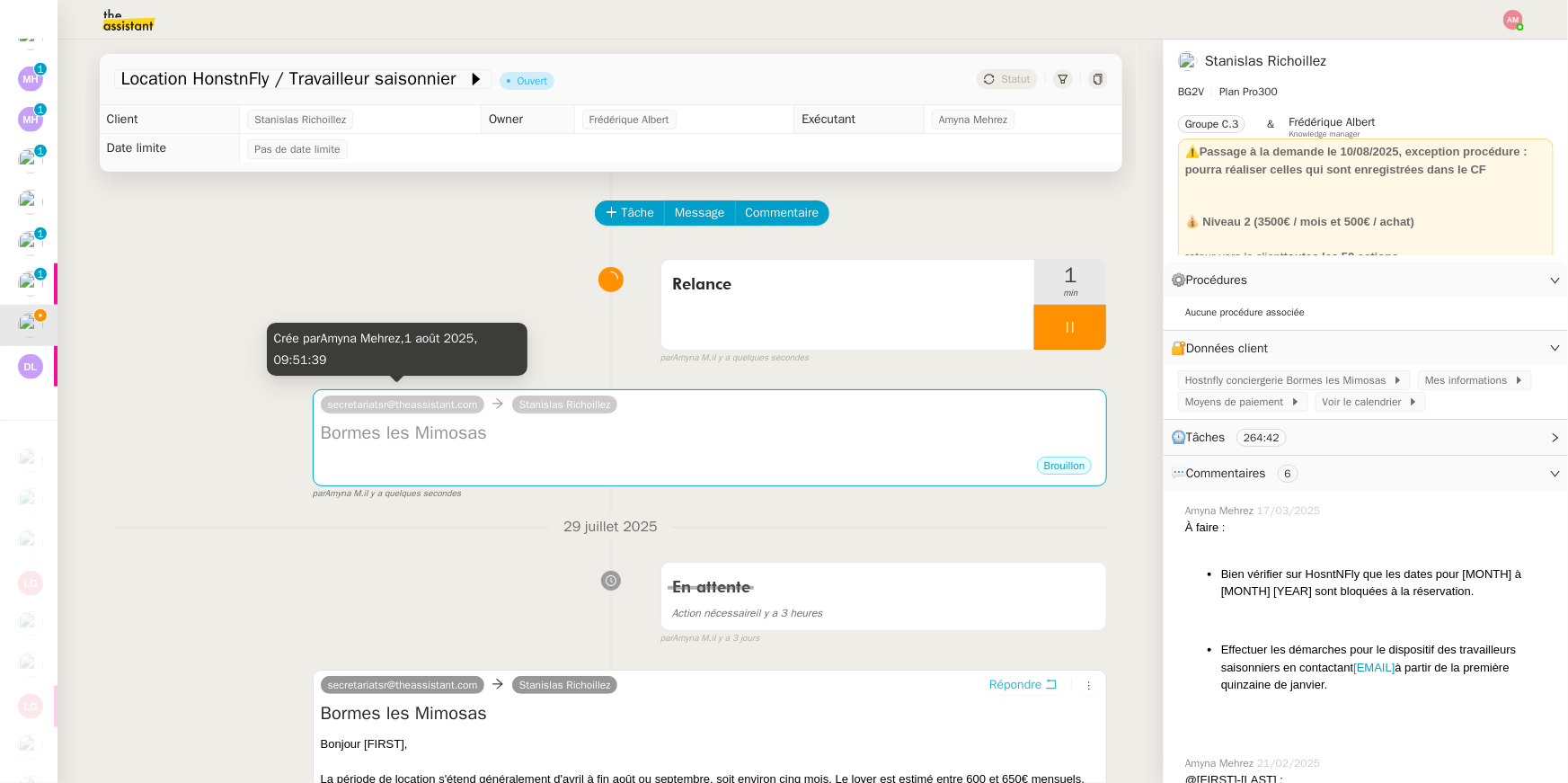 scroll, scrollTop: 486, scrollLeft: 0, axis: vertical 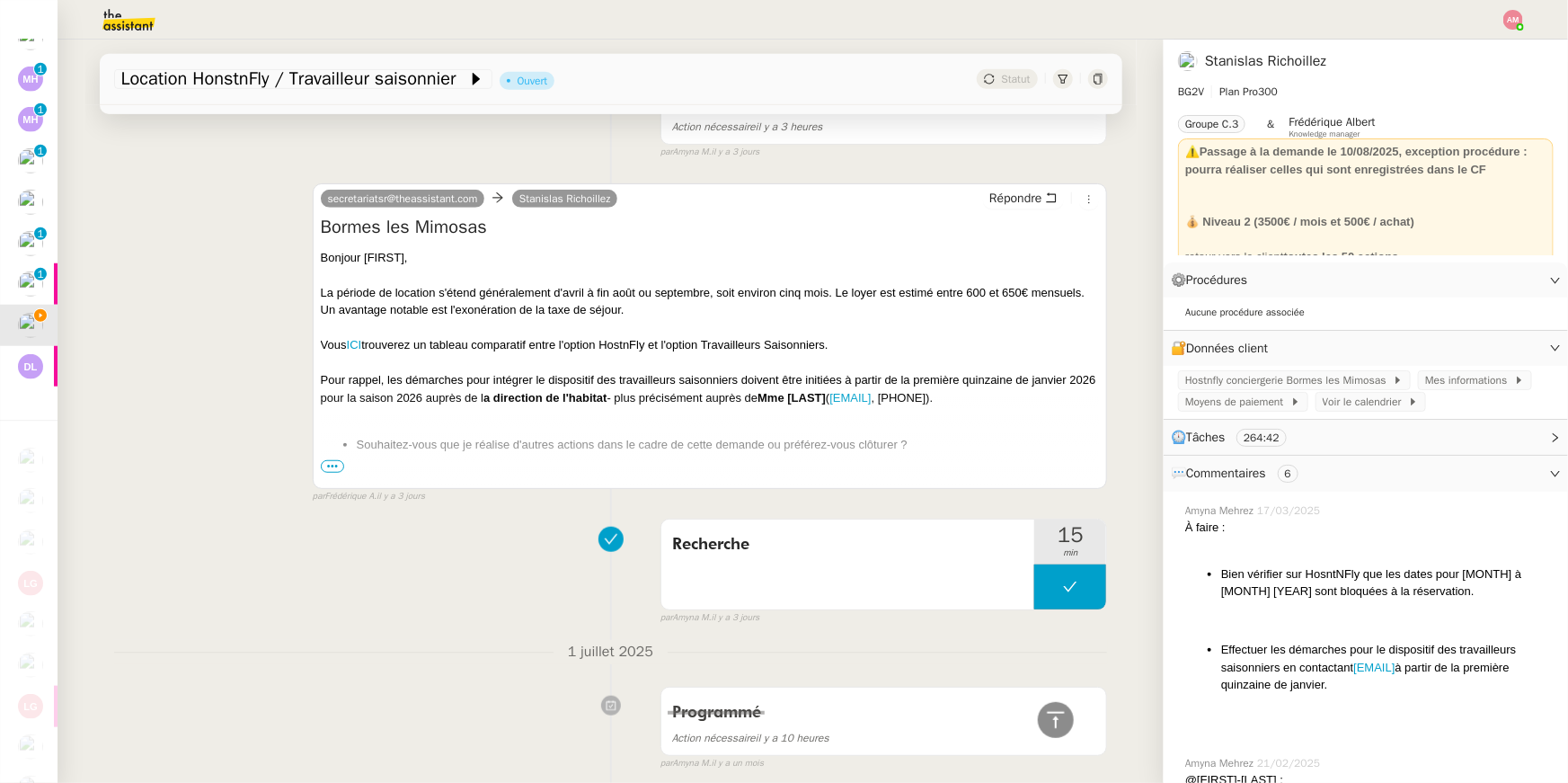click on "•••" at bounding box center [332, 467] 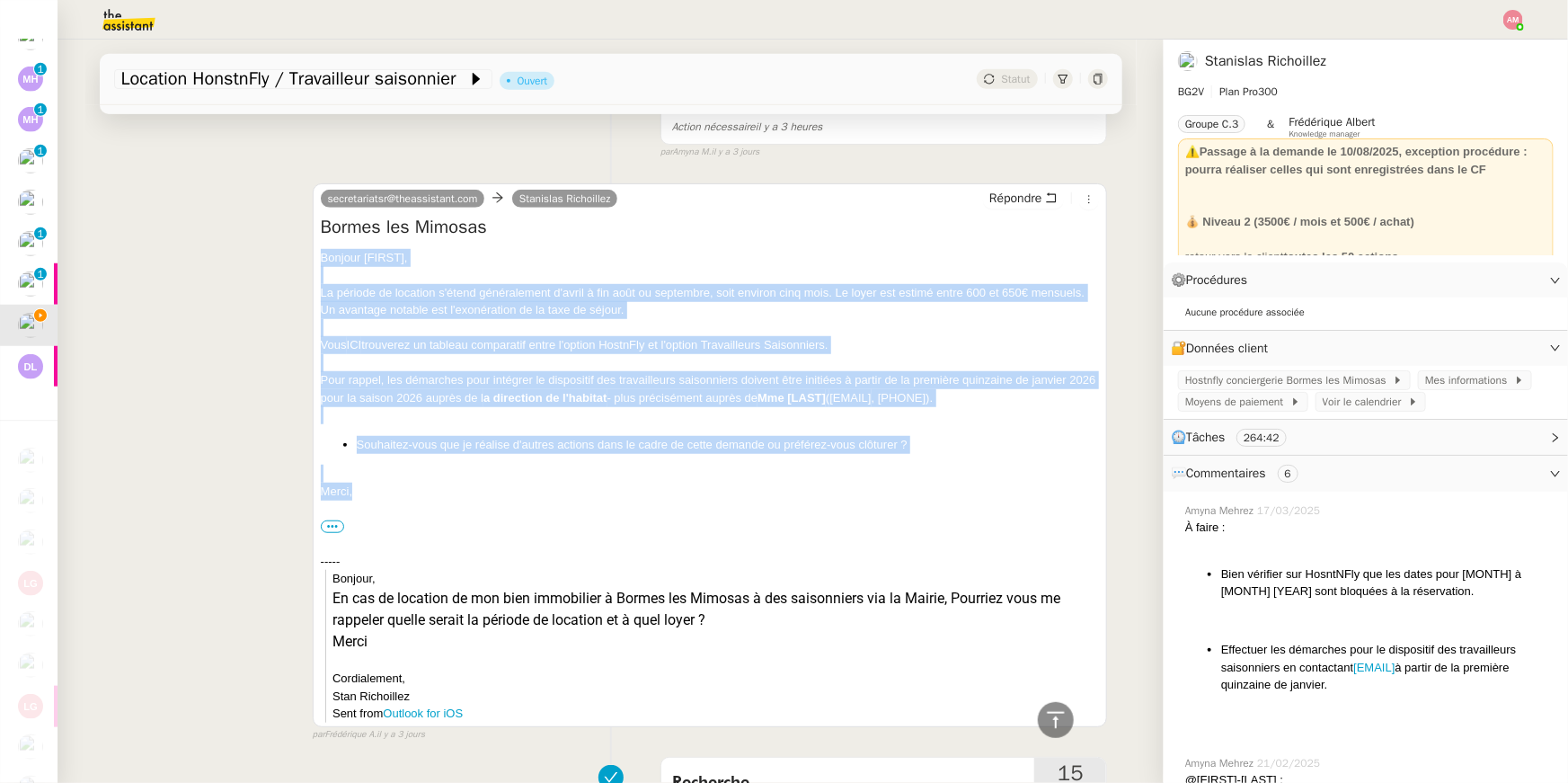 drag, startPoint x: 359, startPoint y: 505, endPoint x: 313, endPoint y: 262, distance: 247.31559 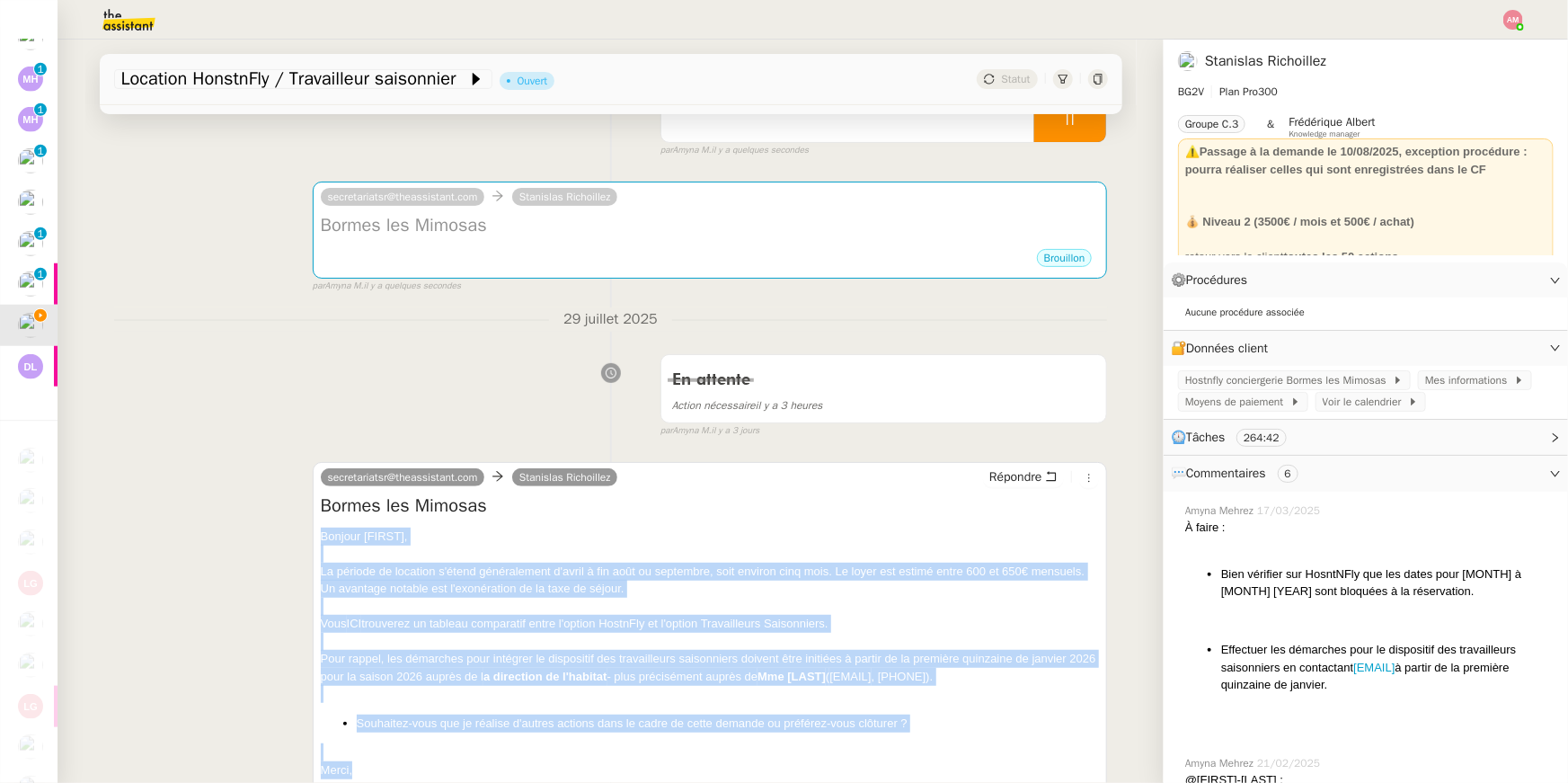 scroll, scrollTop: 141, scrollLeft: 0, axis: vertical 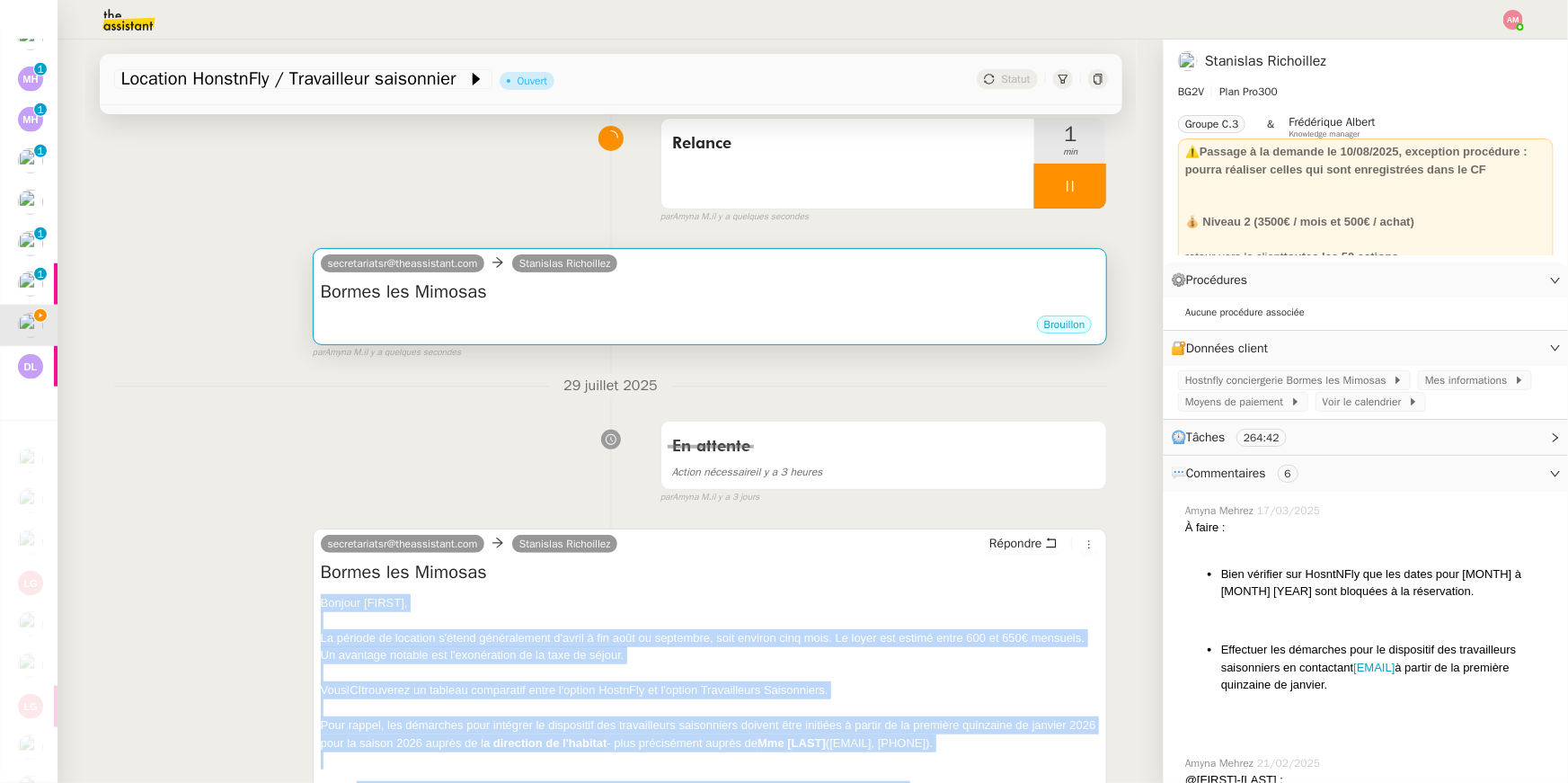 click on "Bormes les Mimosas" at bounding box center [710, 292] 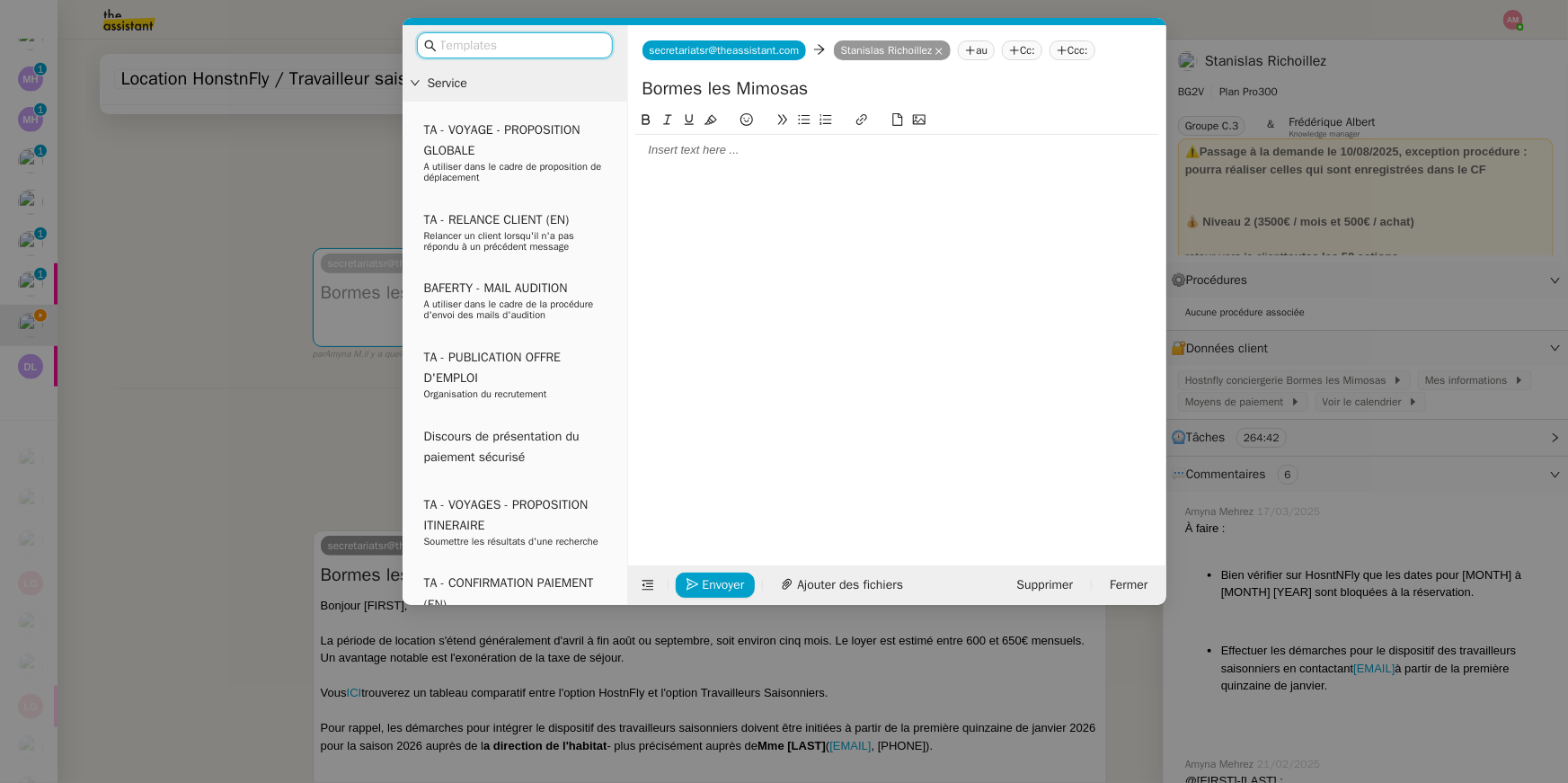 click 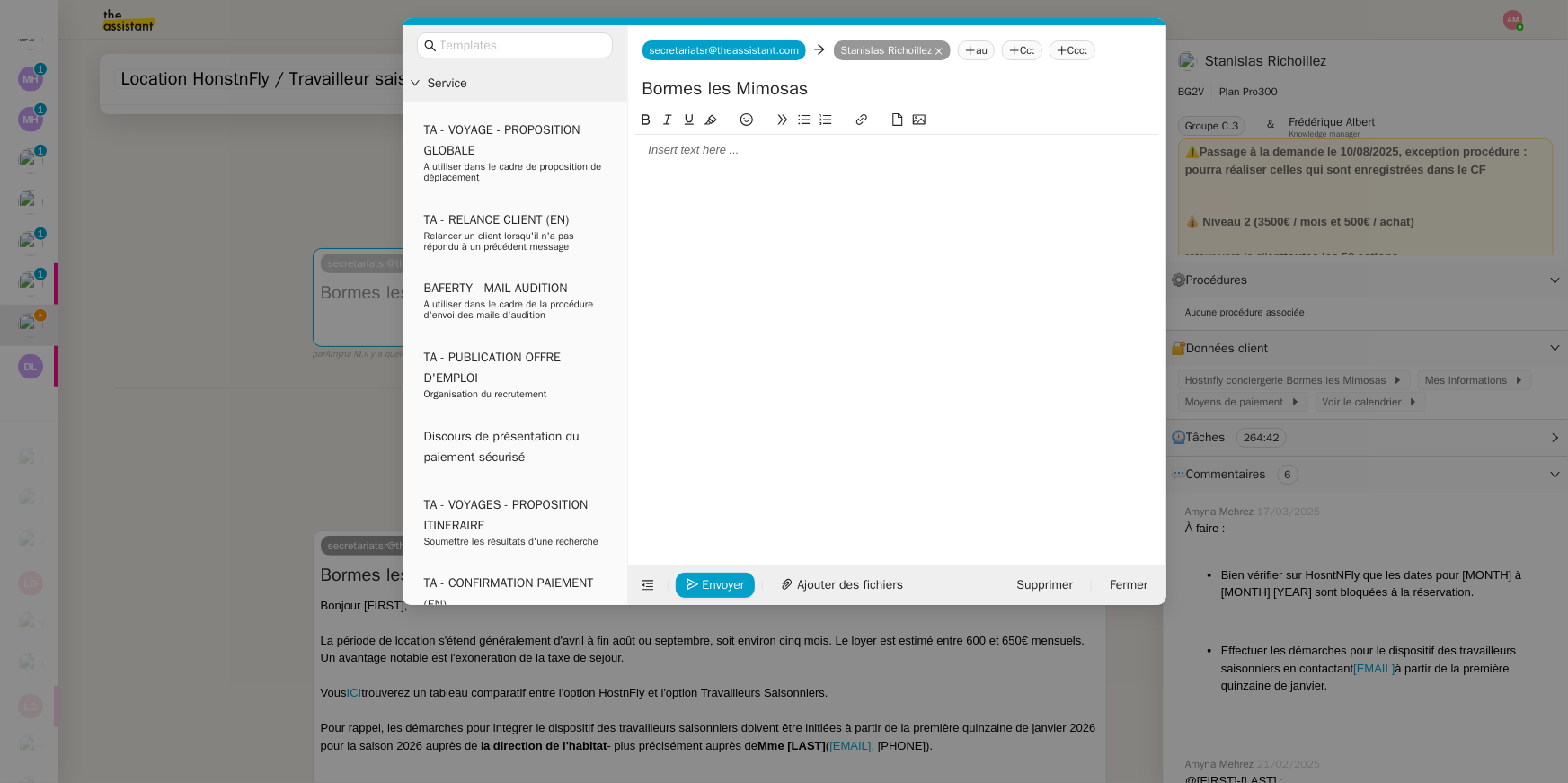 scroll, scrollTop: 0, scrollLeft: 0, axis: both 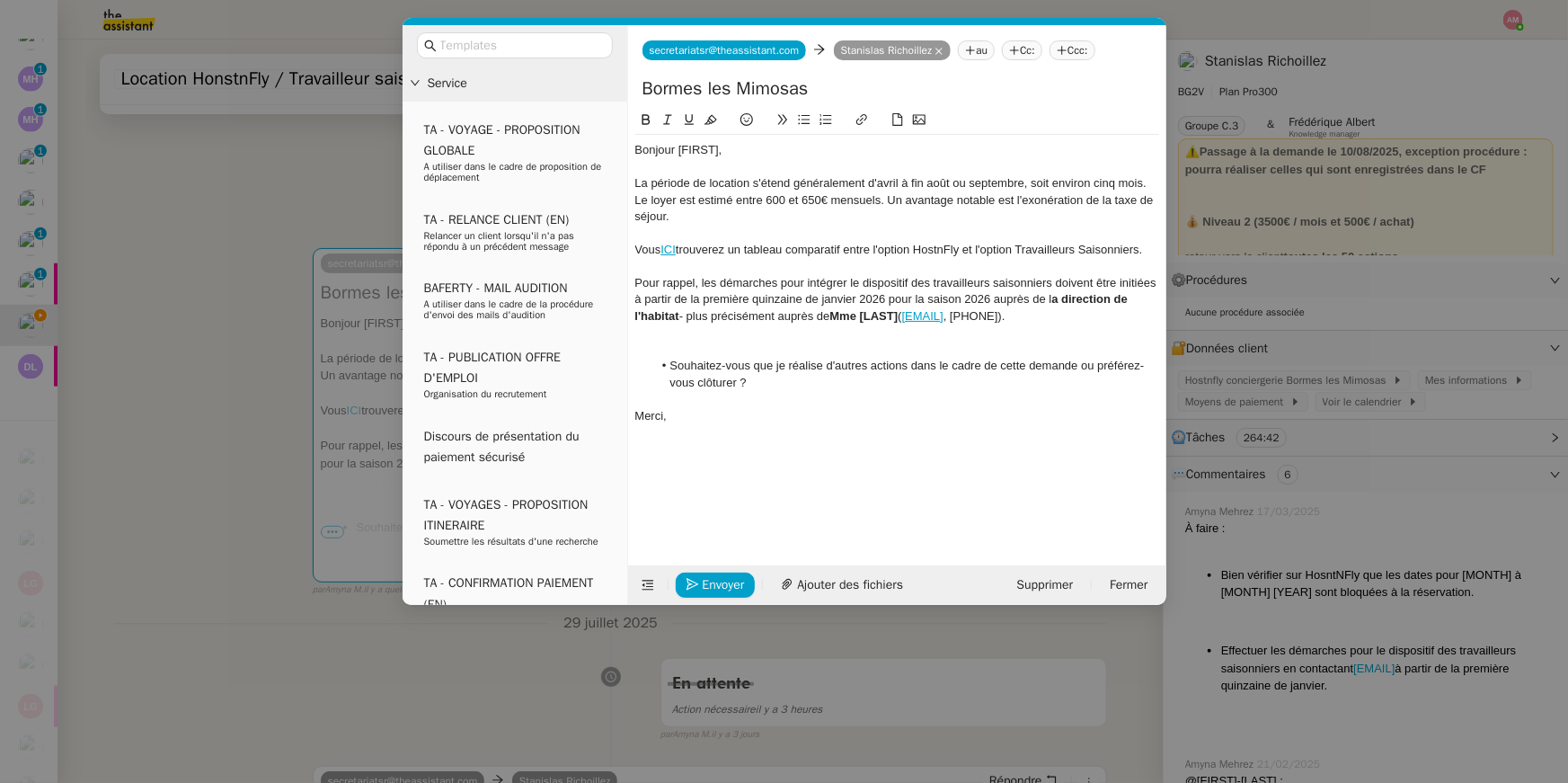 click 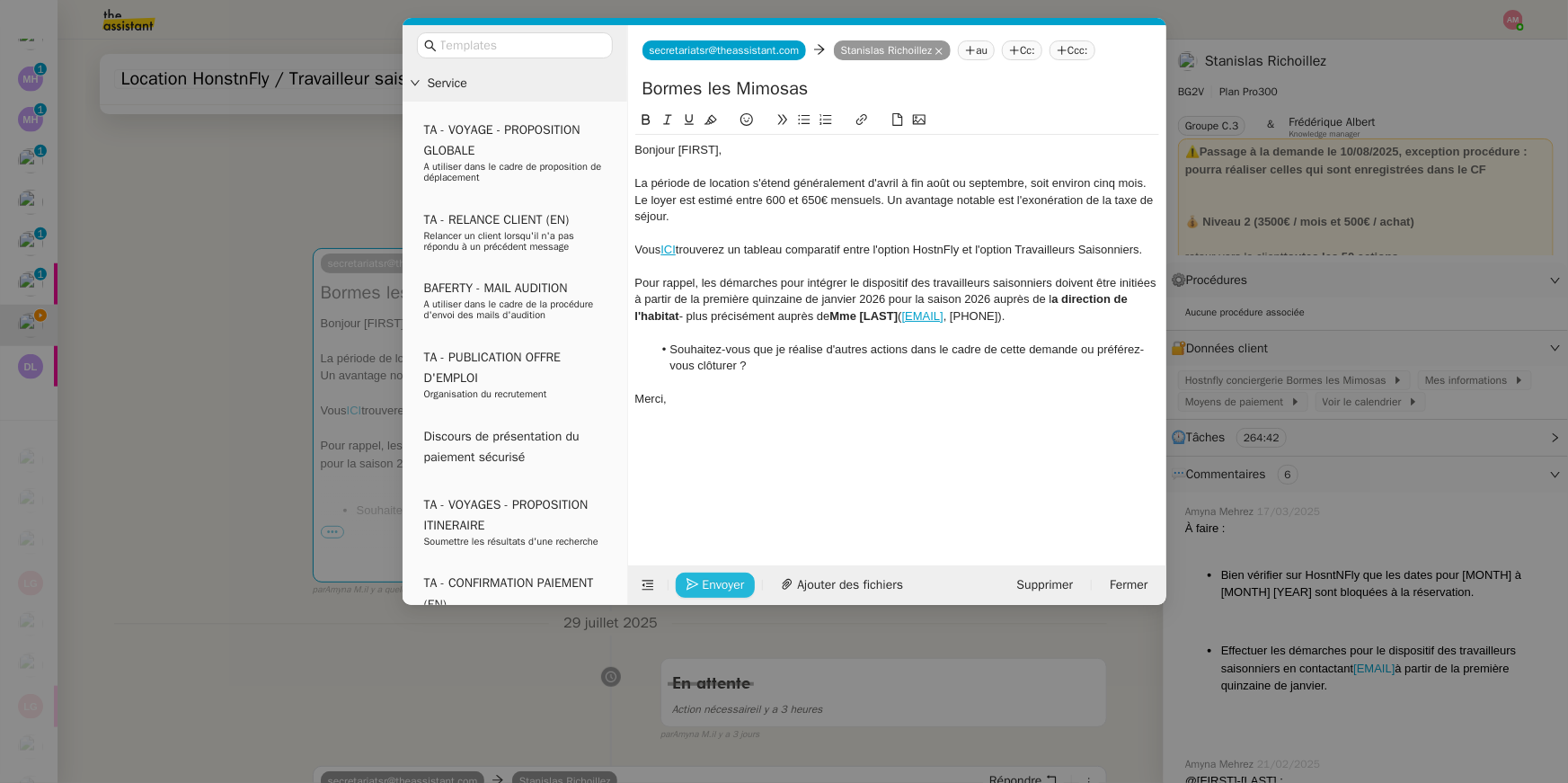 click on "Envoyer" 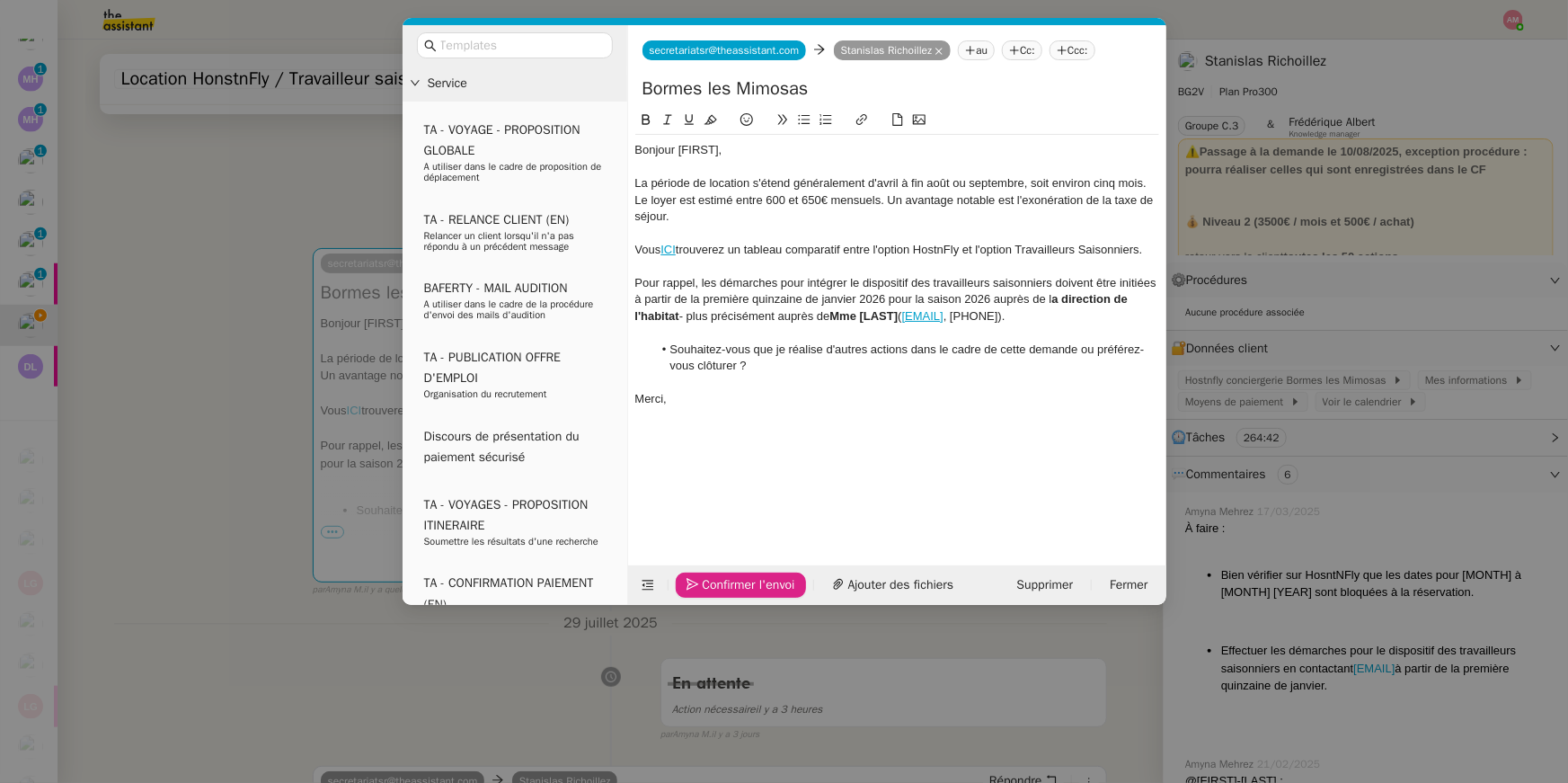 click on "Confirmer l'envoi" 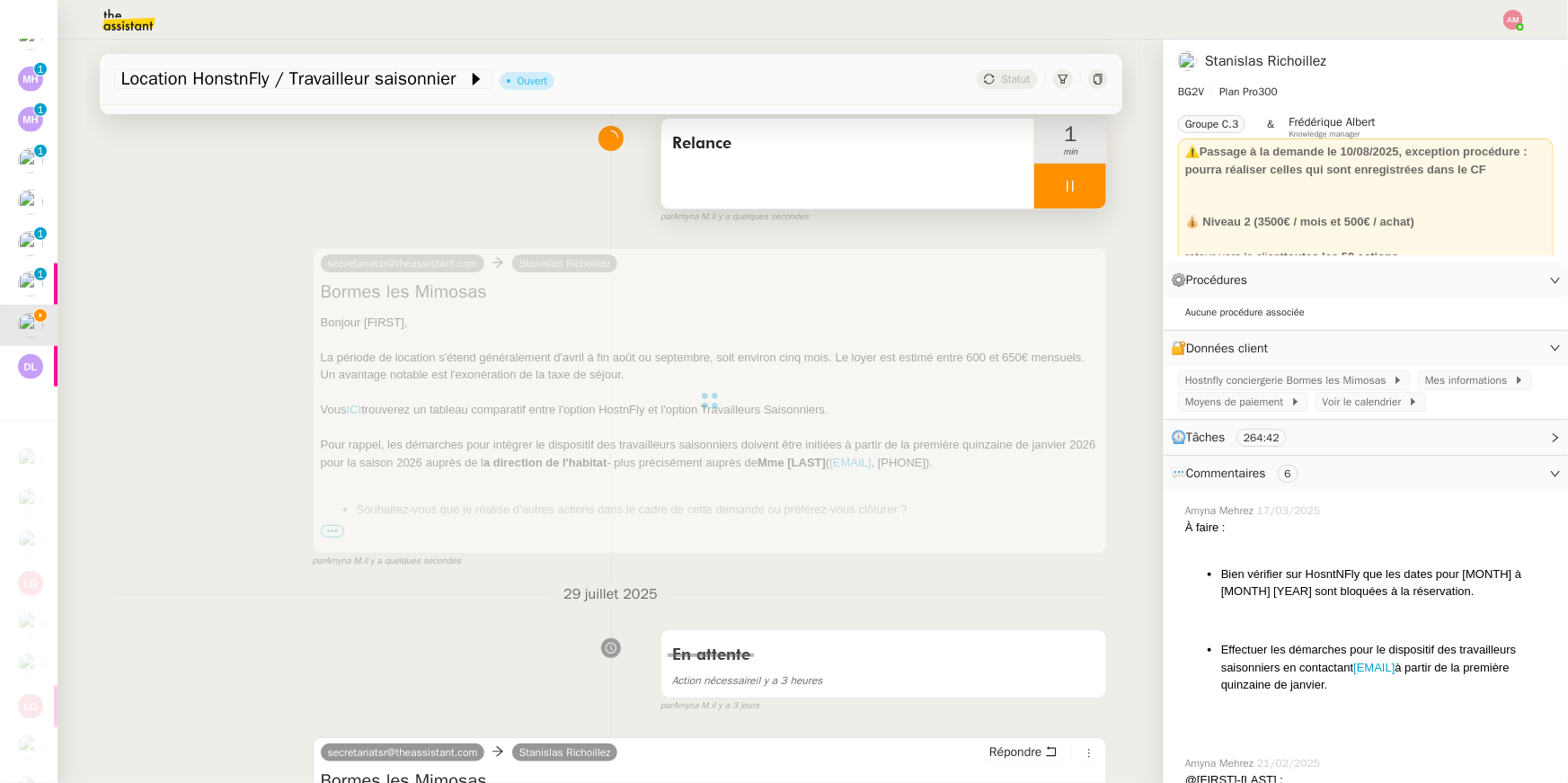 click at bounding box center [1070, 186] 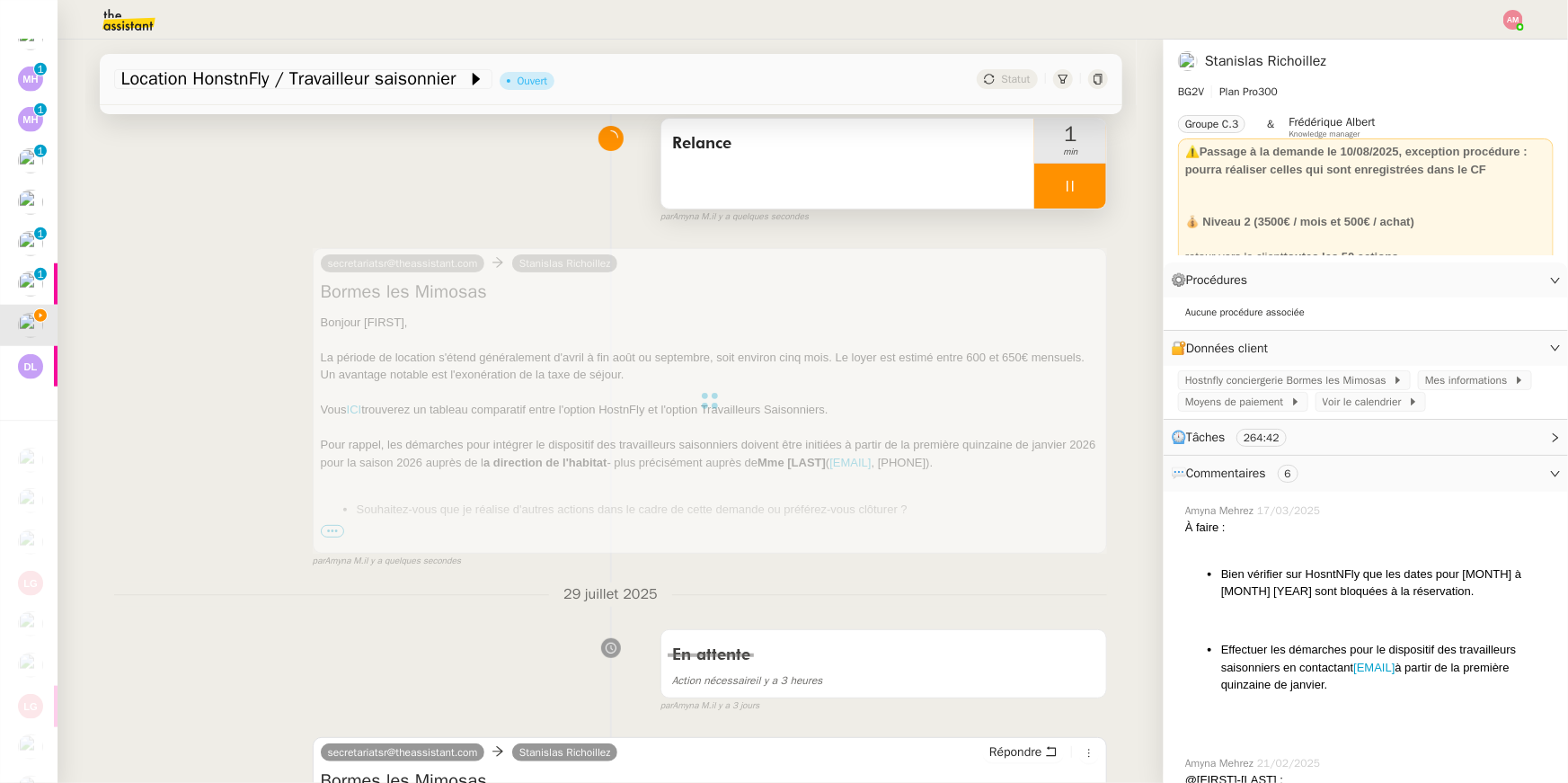 click 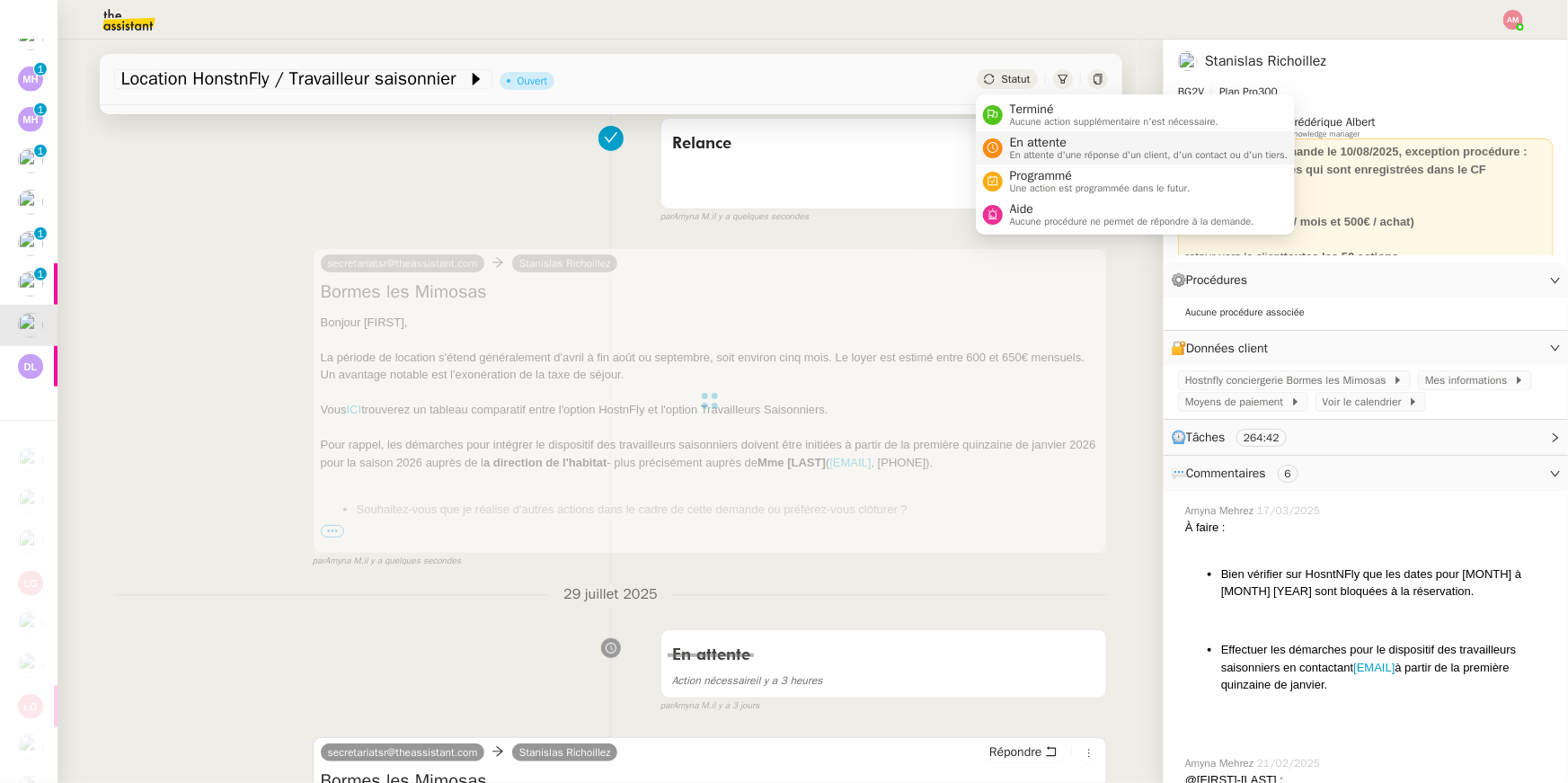 click on "En attente" at bounding box center [1149, 143] 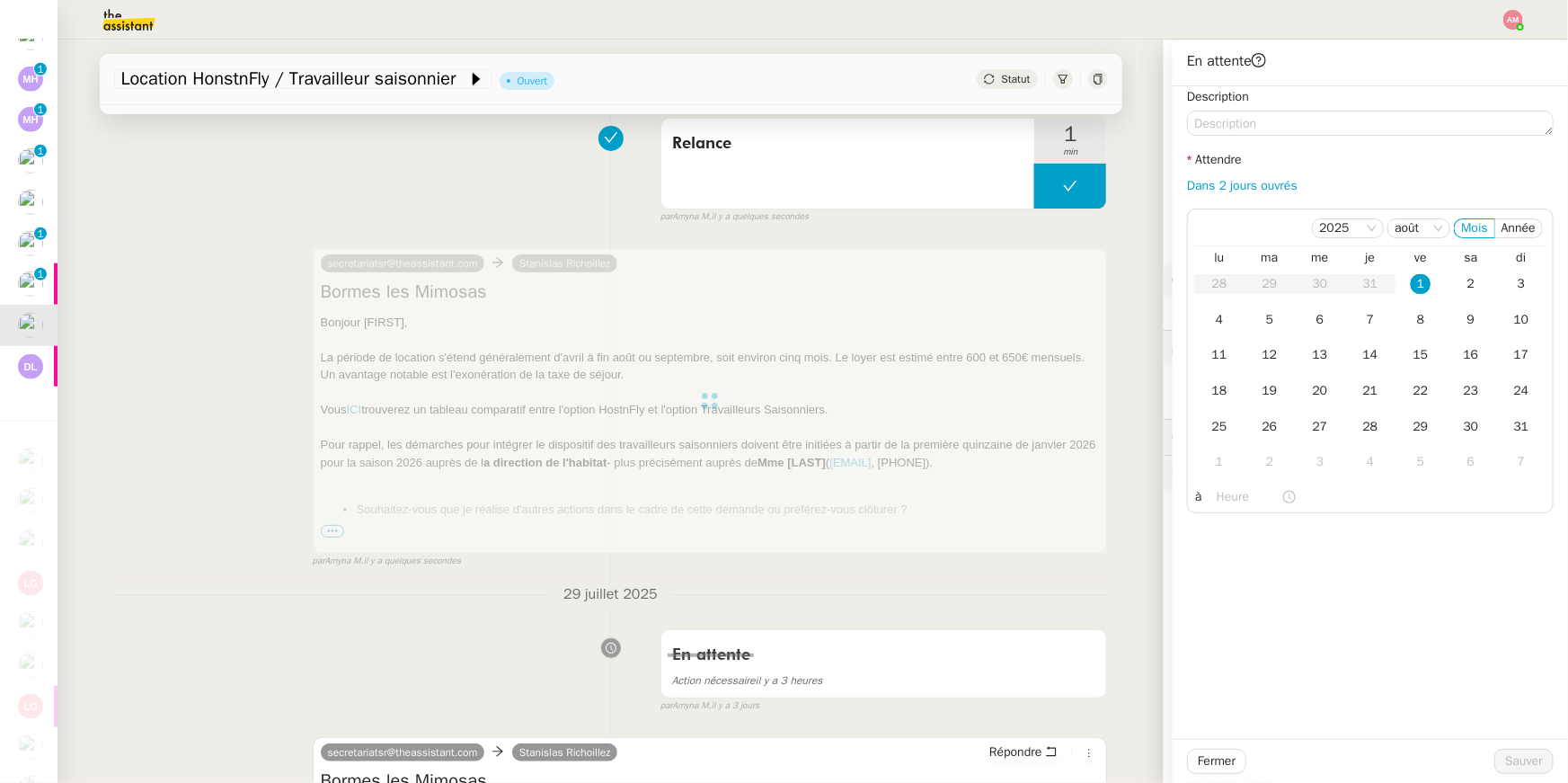click on "Dans 2 jours ouvrés" 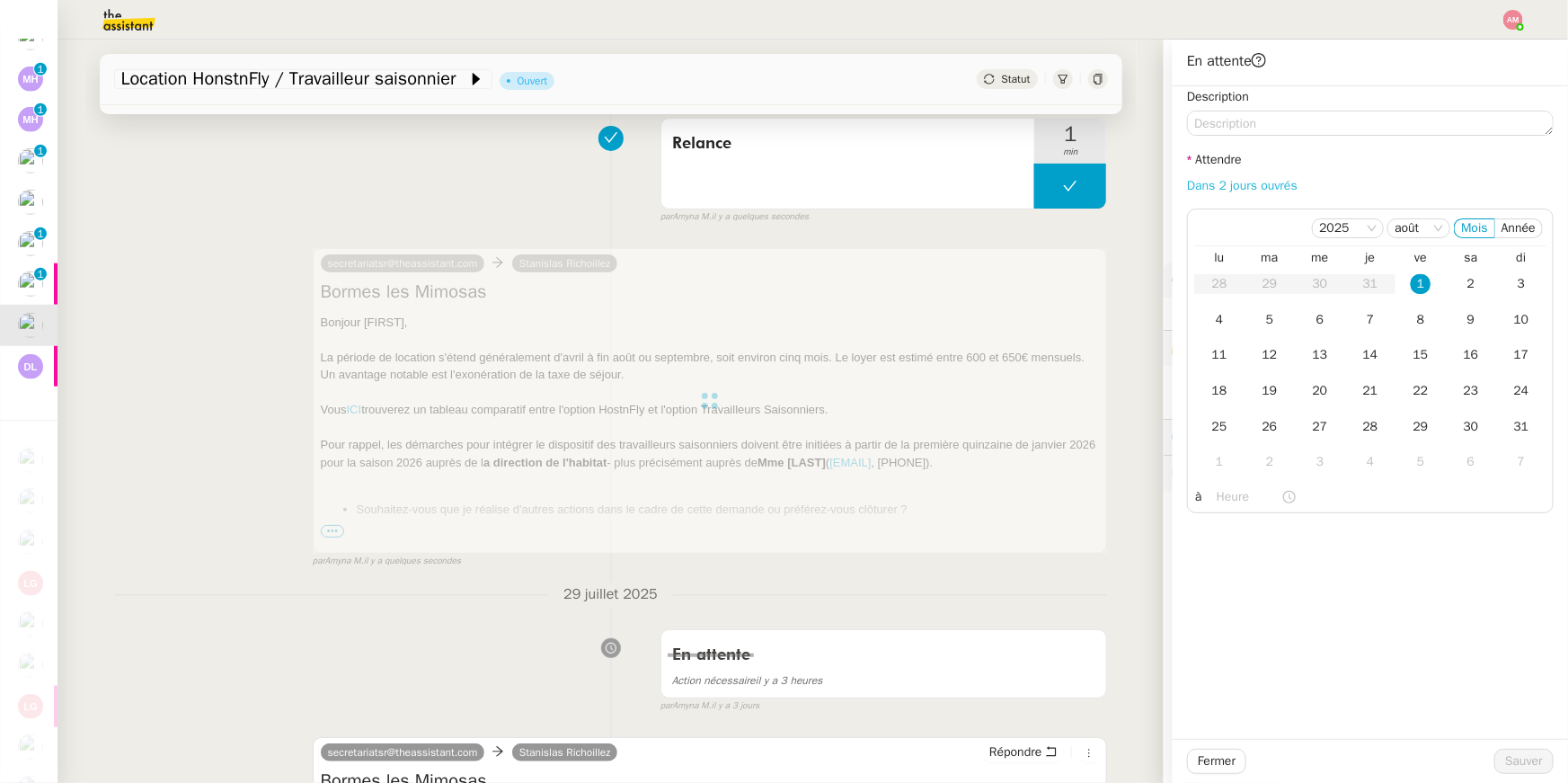 click on "Dans 2 jours ouvrés" 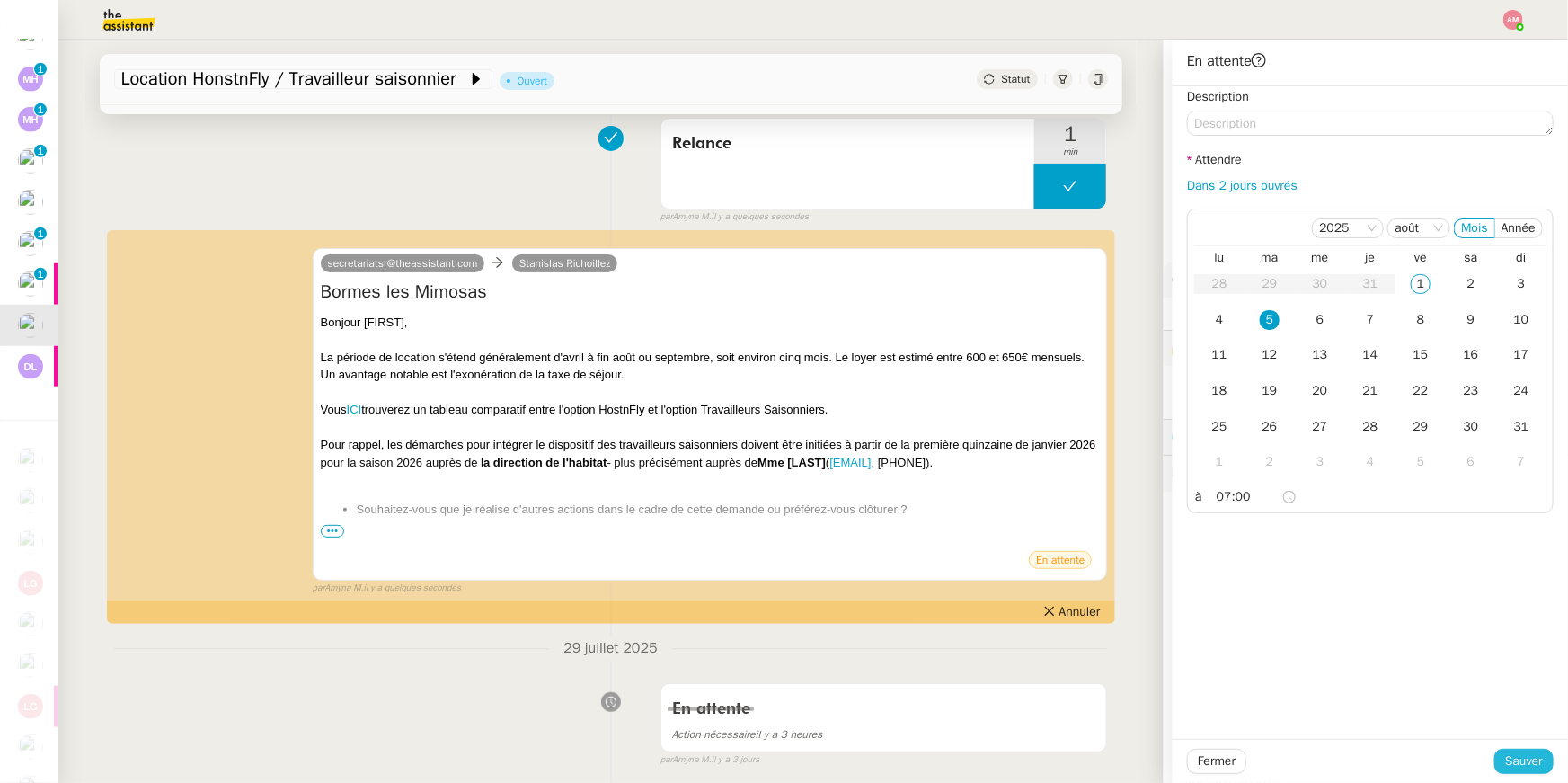 click on "Sauver" 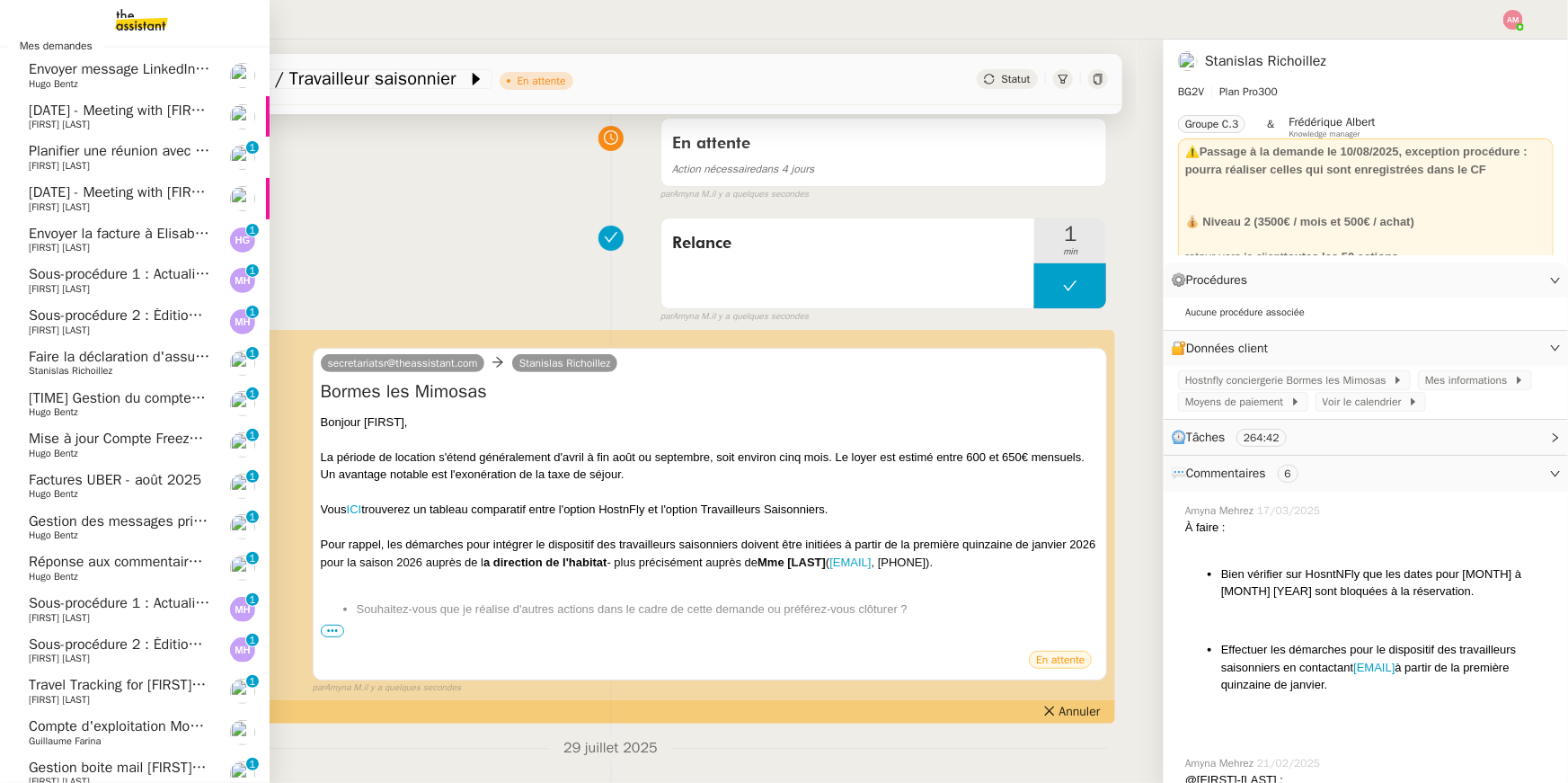 scroll, scrollTop: 46, scrollLeft: 0, axis: vertical 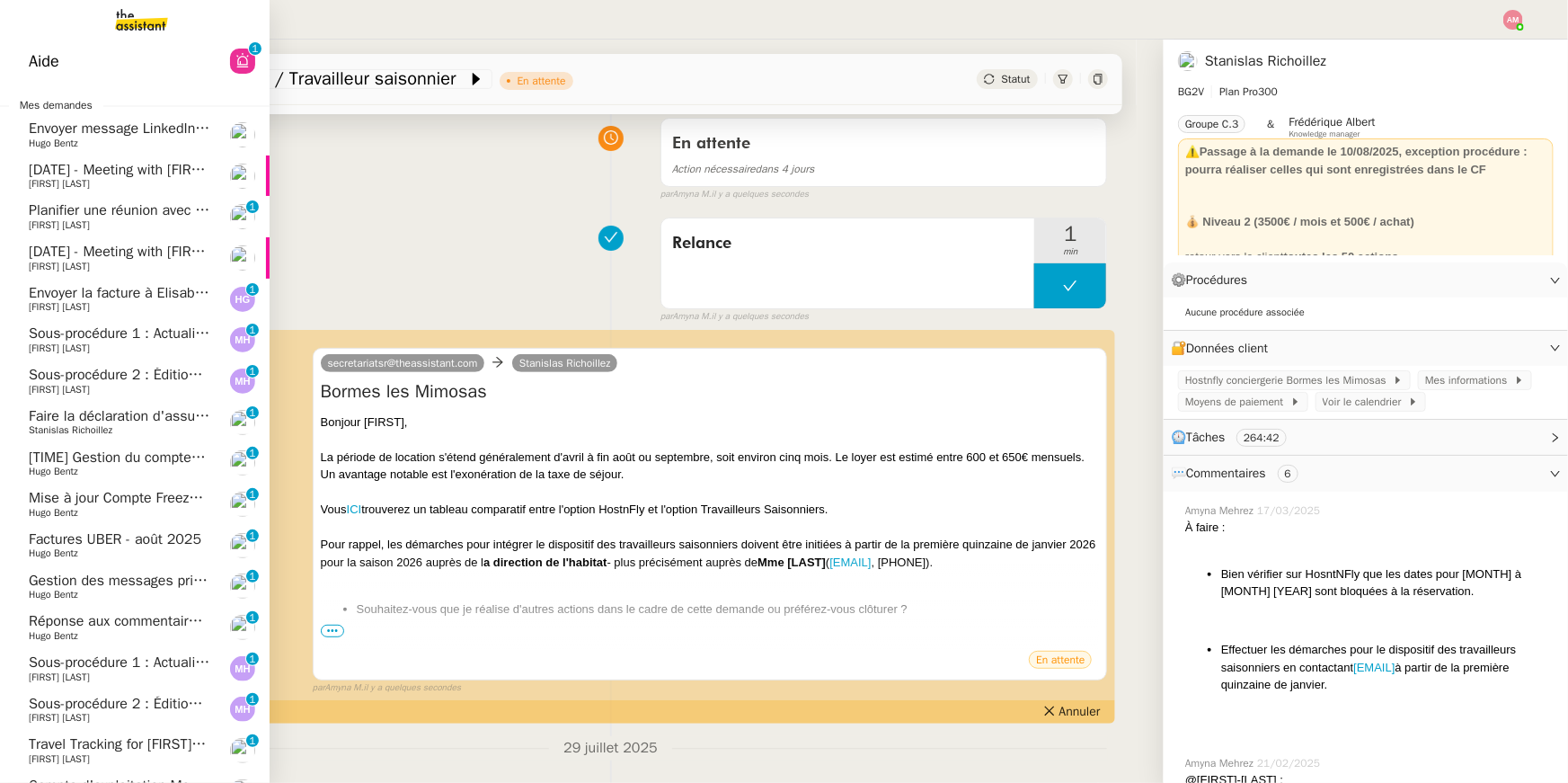 click on "Envoyer la facture à Elisabeth et Timothée" 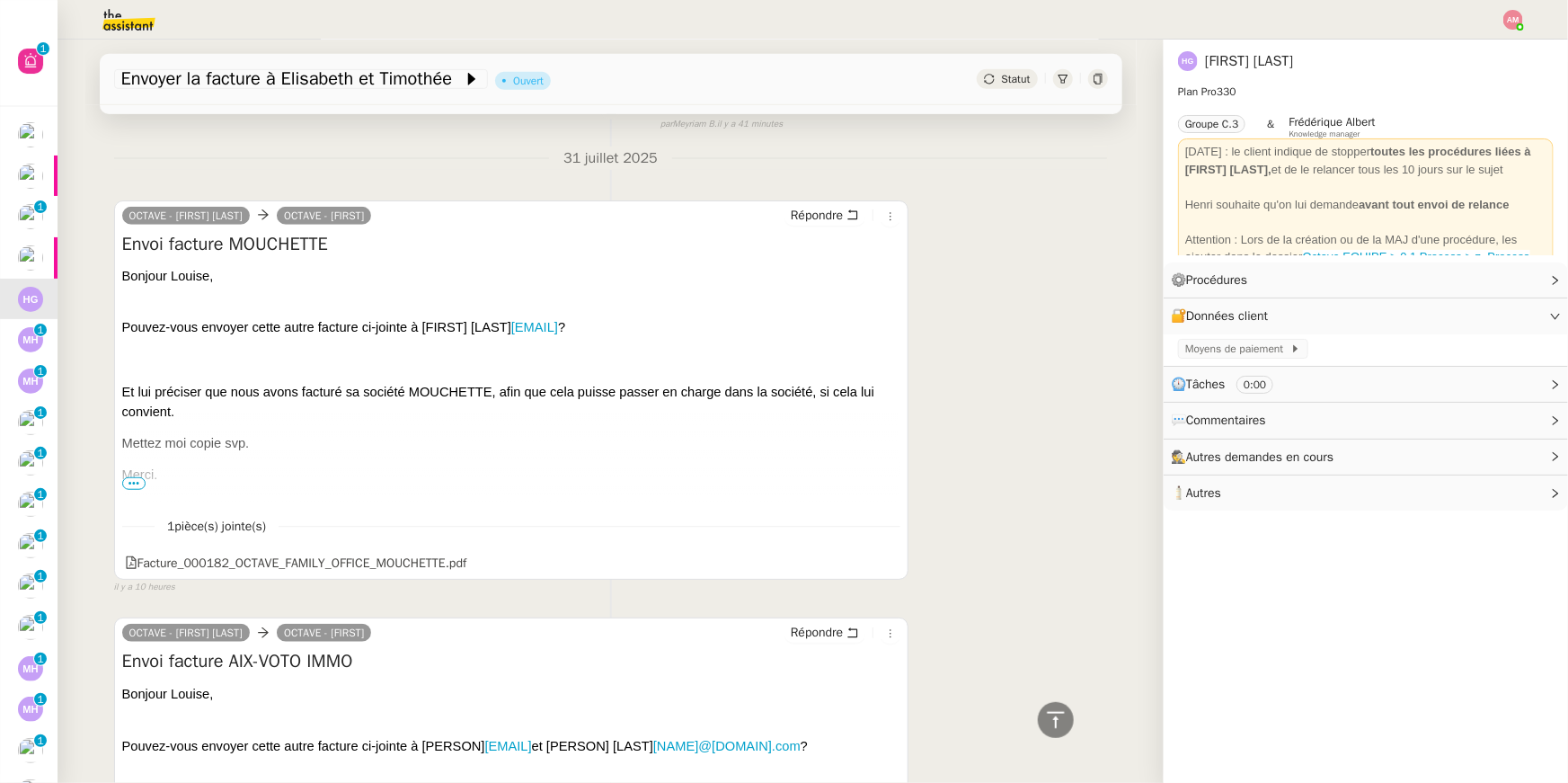 scroll, scrollTop: 418, scrollLeft: 0, axis: vertical 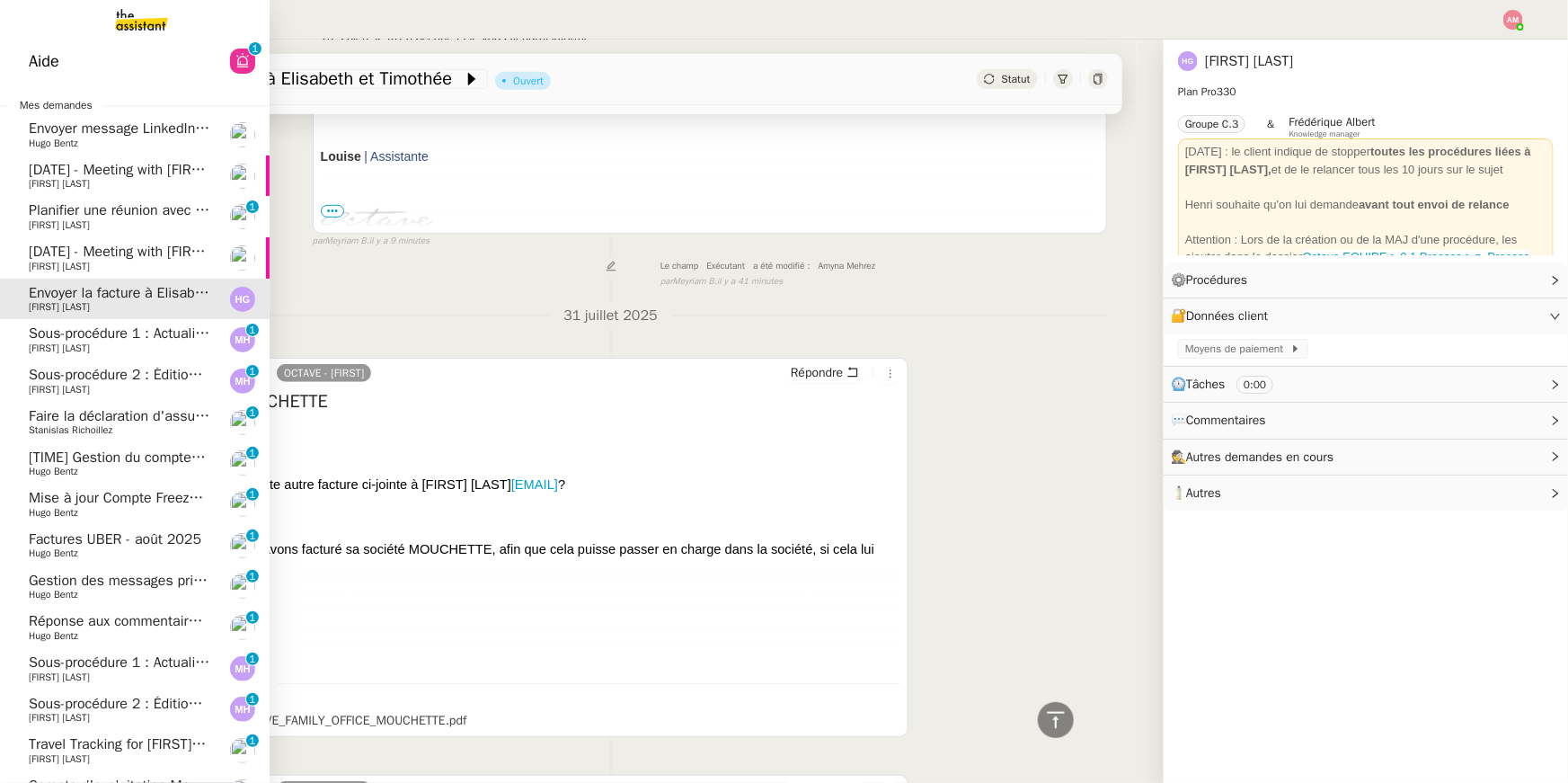 click on "Faire la déclaration d'assurance pour fuite - 6 rue Leibniz" 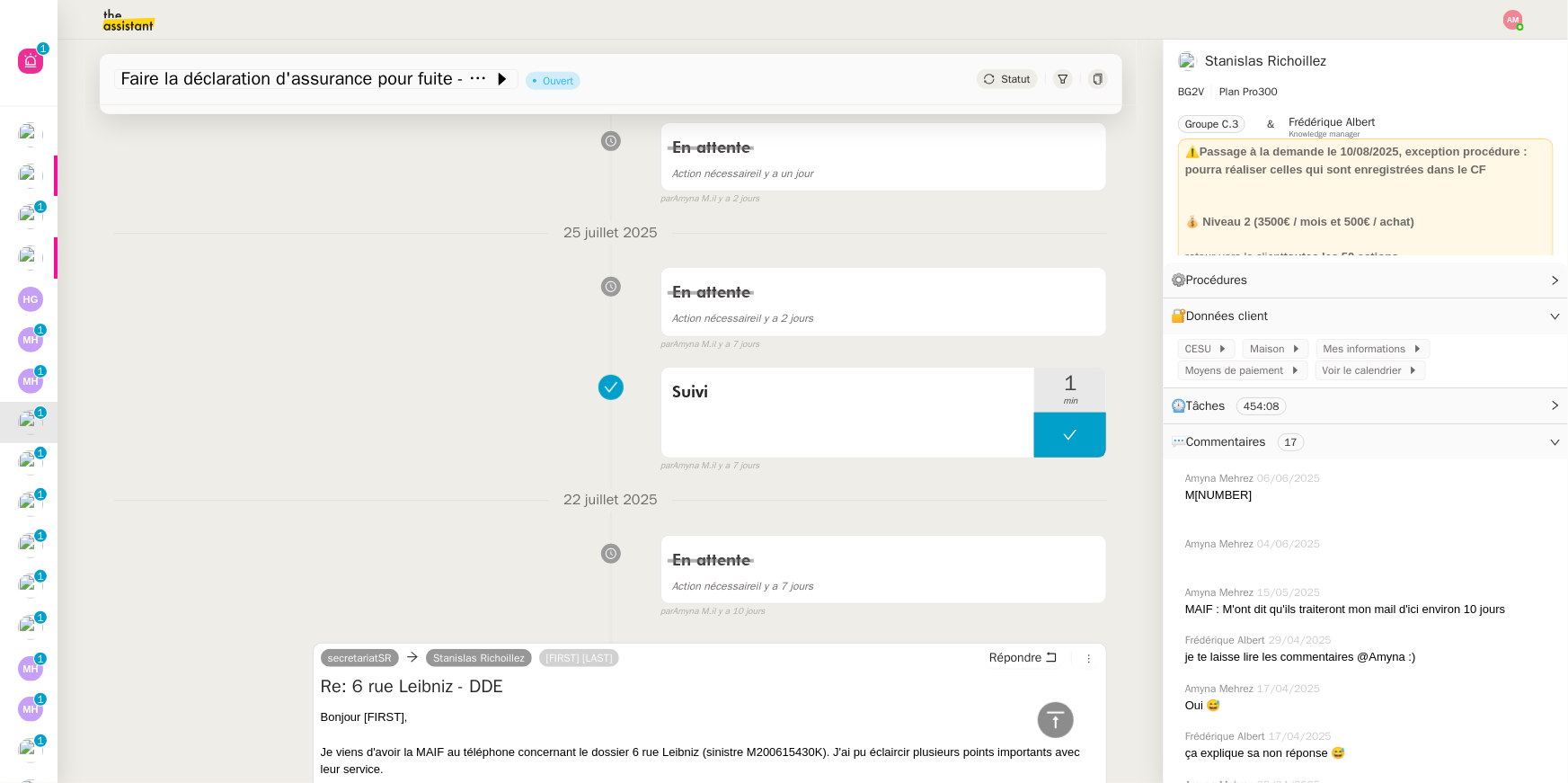 scroll, scrollTop: 0, scrollLeft: 0, axis: both 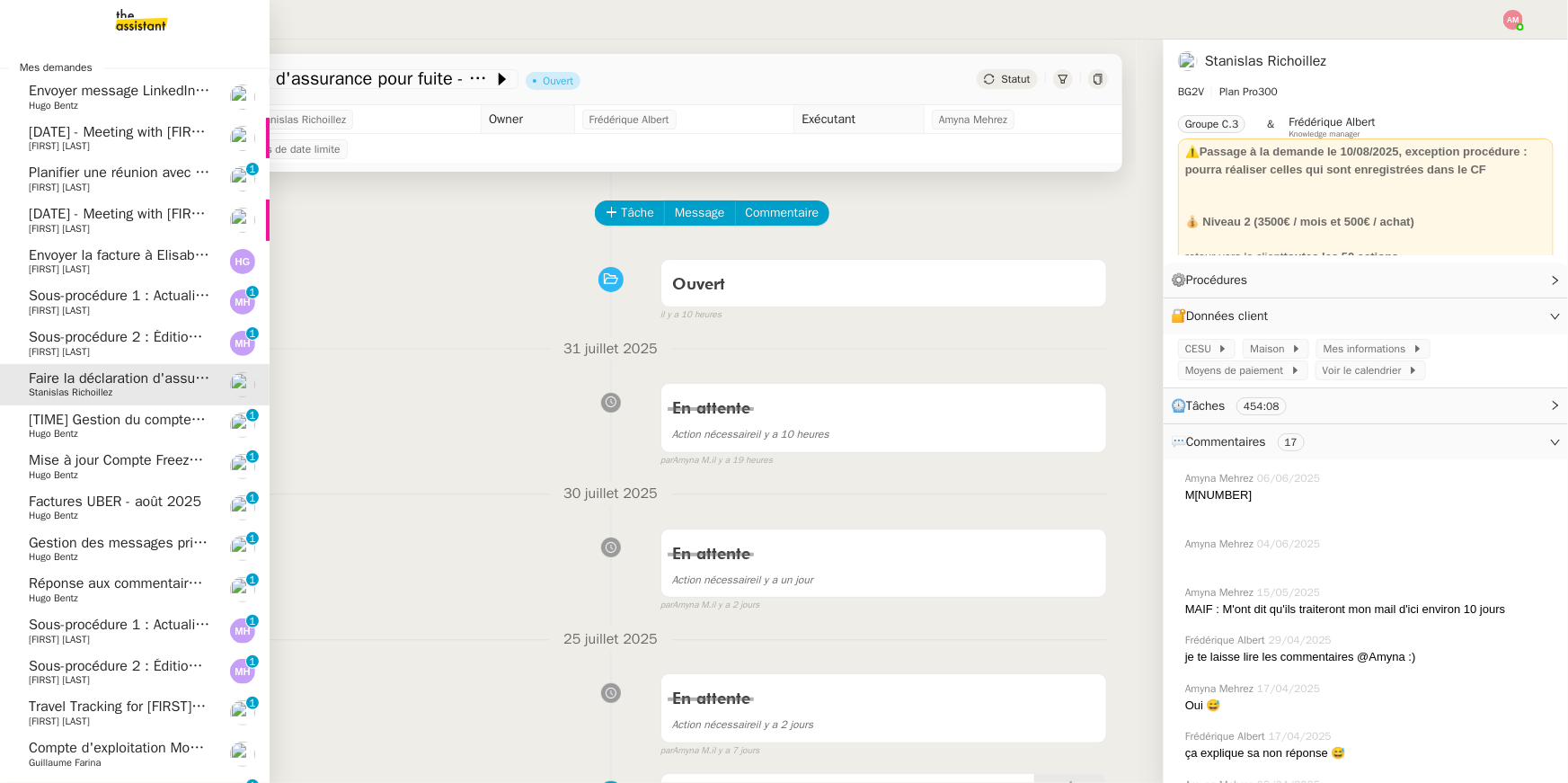 click on "Mise à jour Compte Freezbee - 1 août 2025" 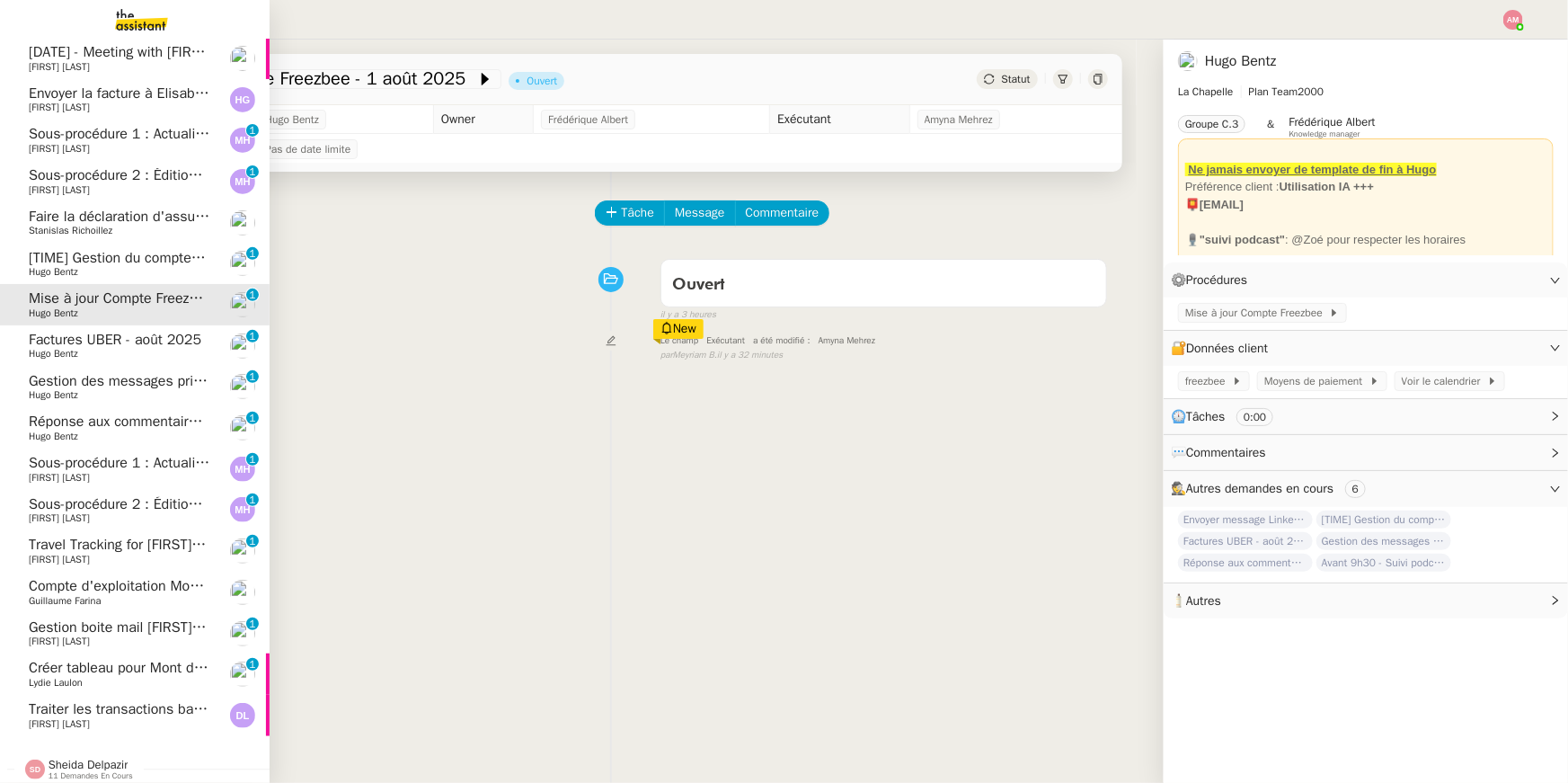 scroll, scrollTop: 248, scrollLeft: 0, axis: vertical 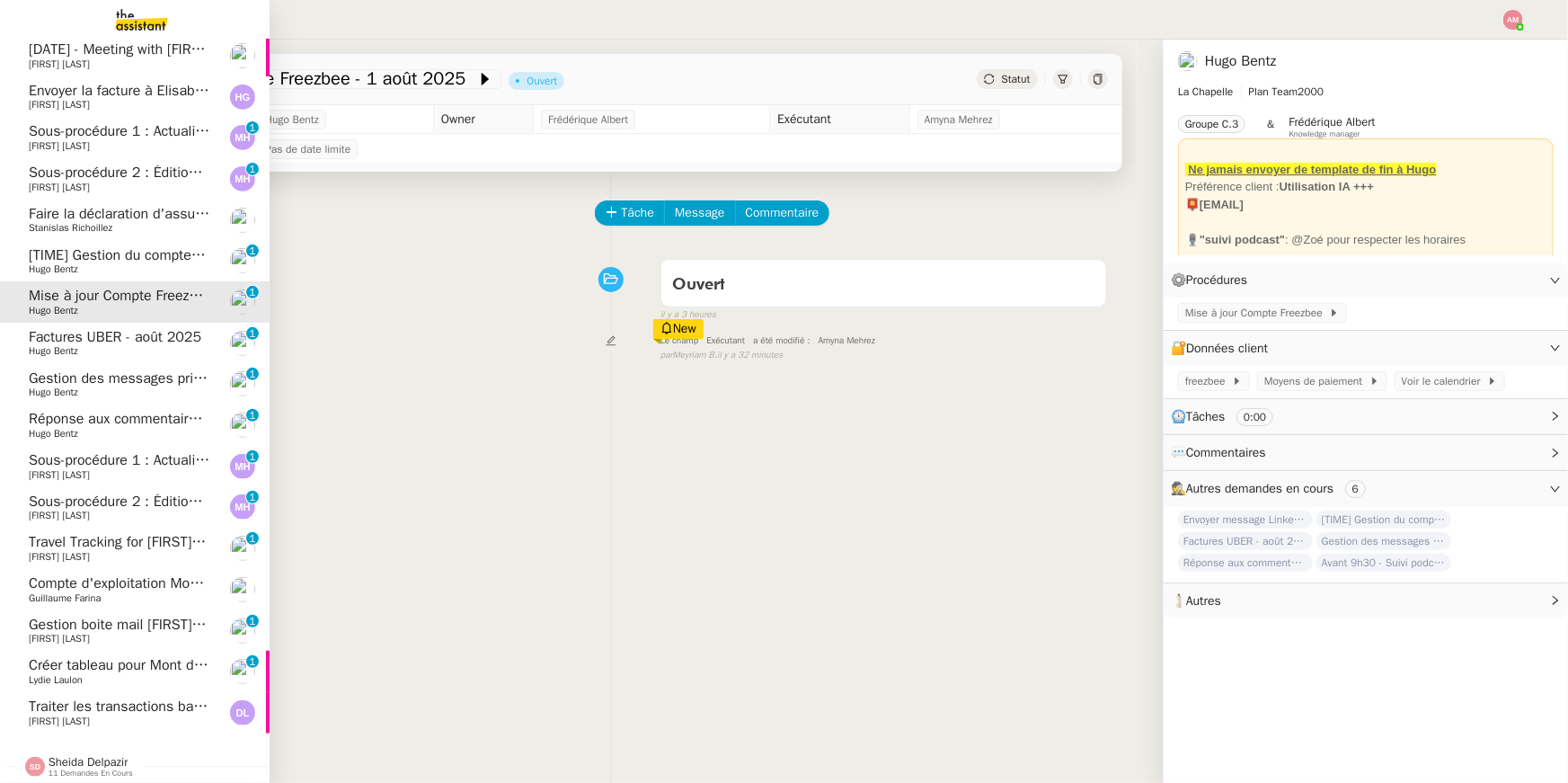 click on "Compte d'exploitation Moun Pro - [DAY] [DATE] [MONTH] [YEAR]" 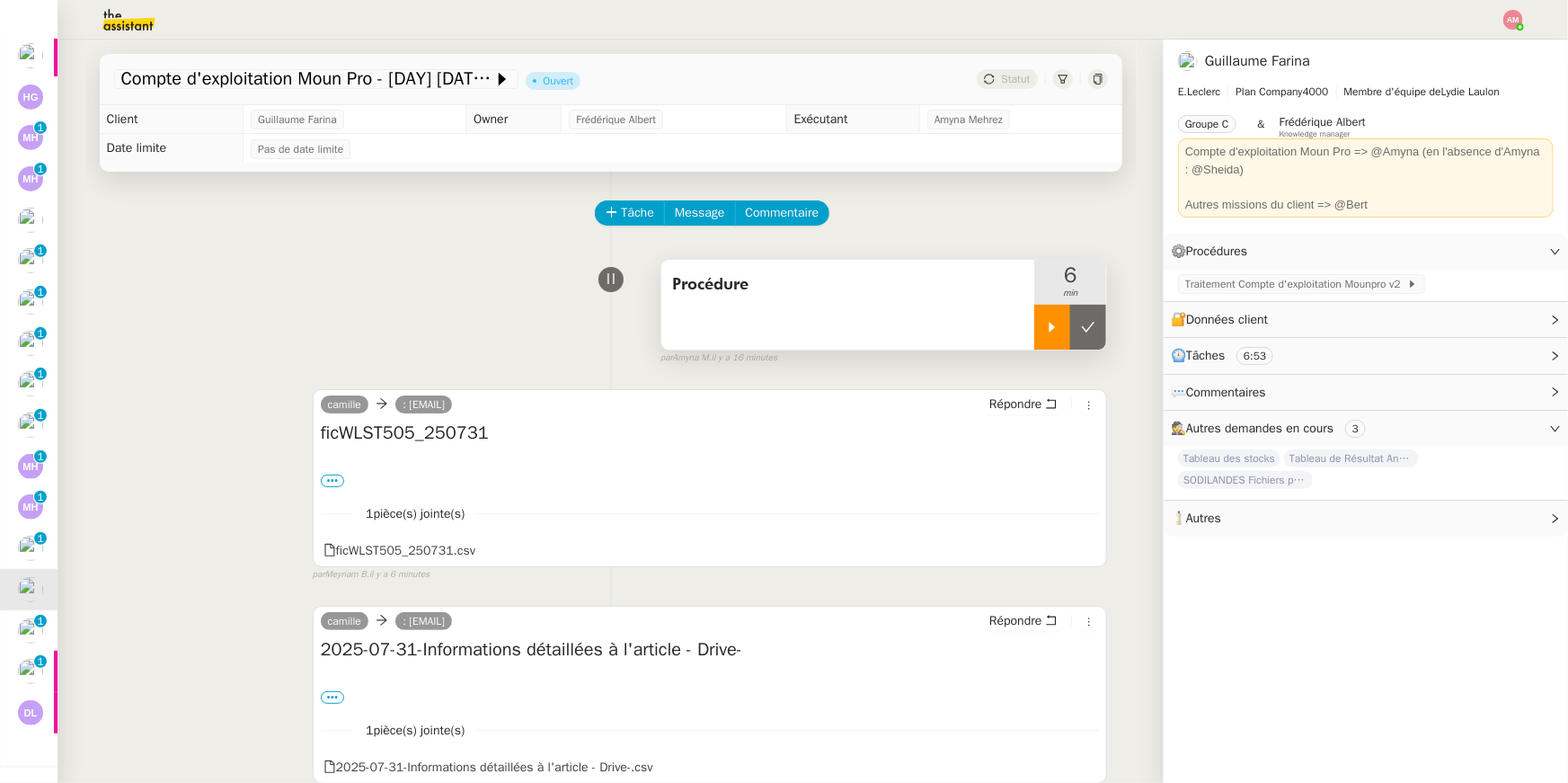 click 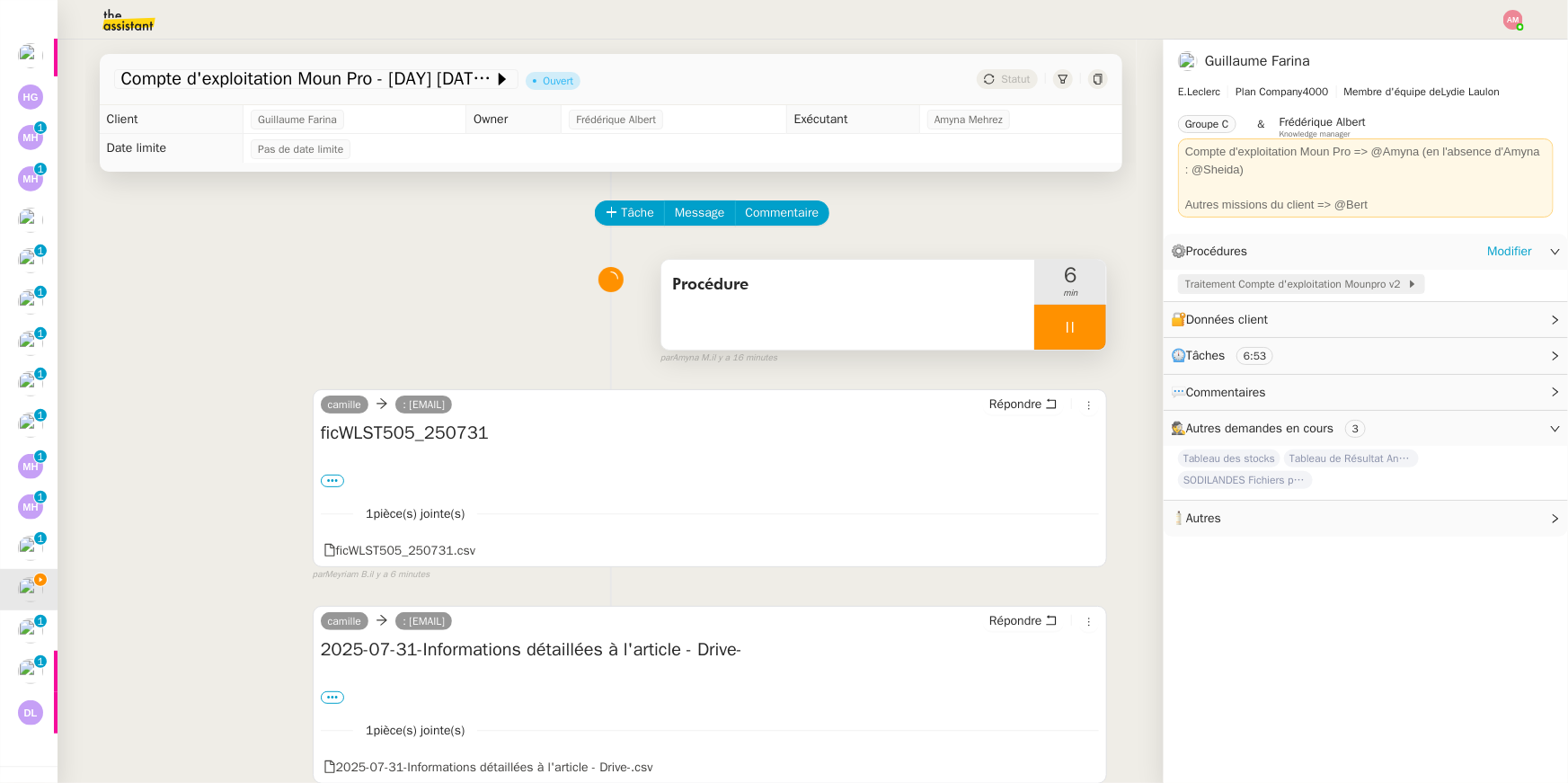 click on "Traitement Compte d'exploitation Mounpro v2" 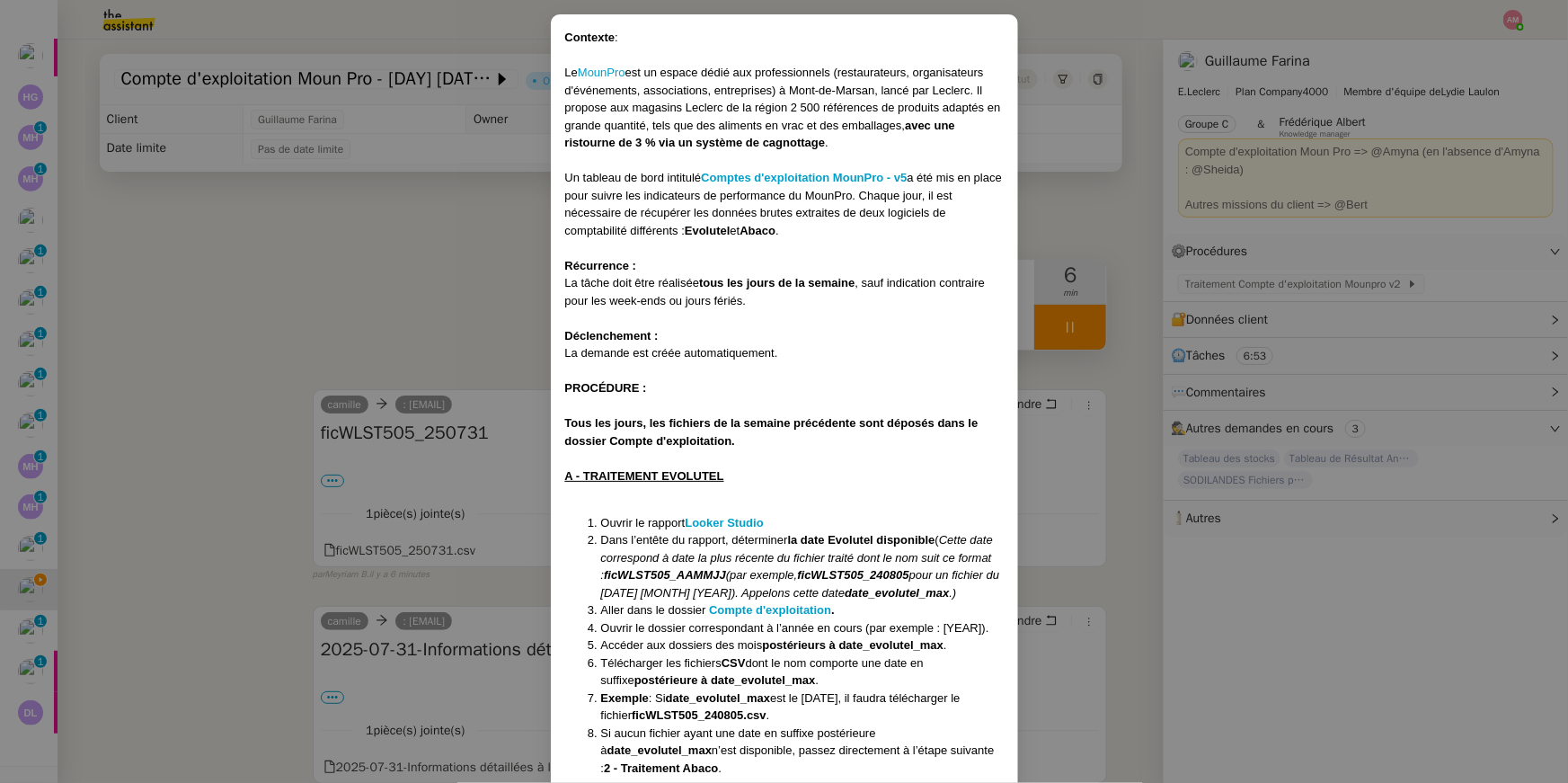scroll, scrollTop: 79, scrollLeft: 0, axis: vertical 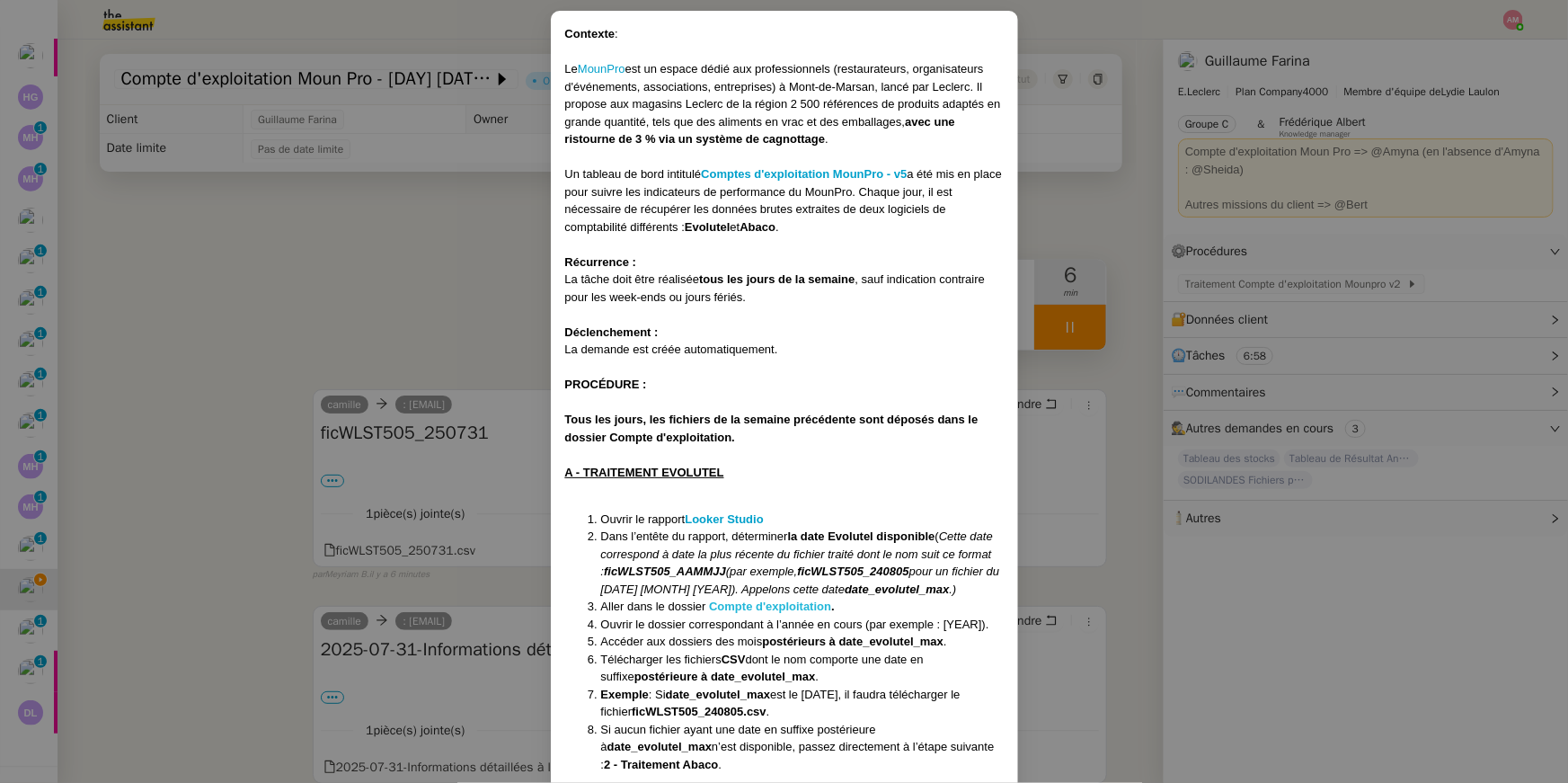 click on "Compte d'exploitation" at bounding box center (770, 606) 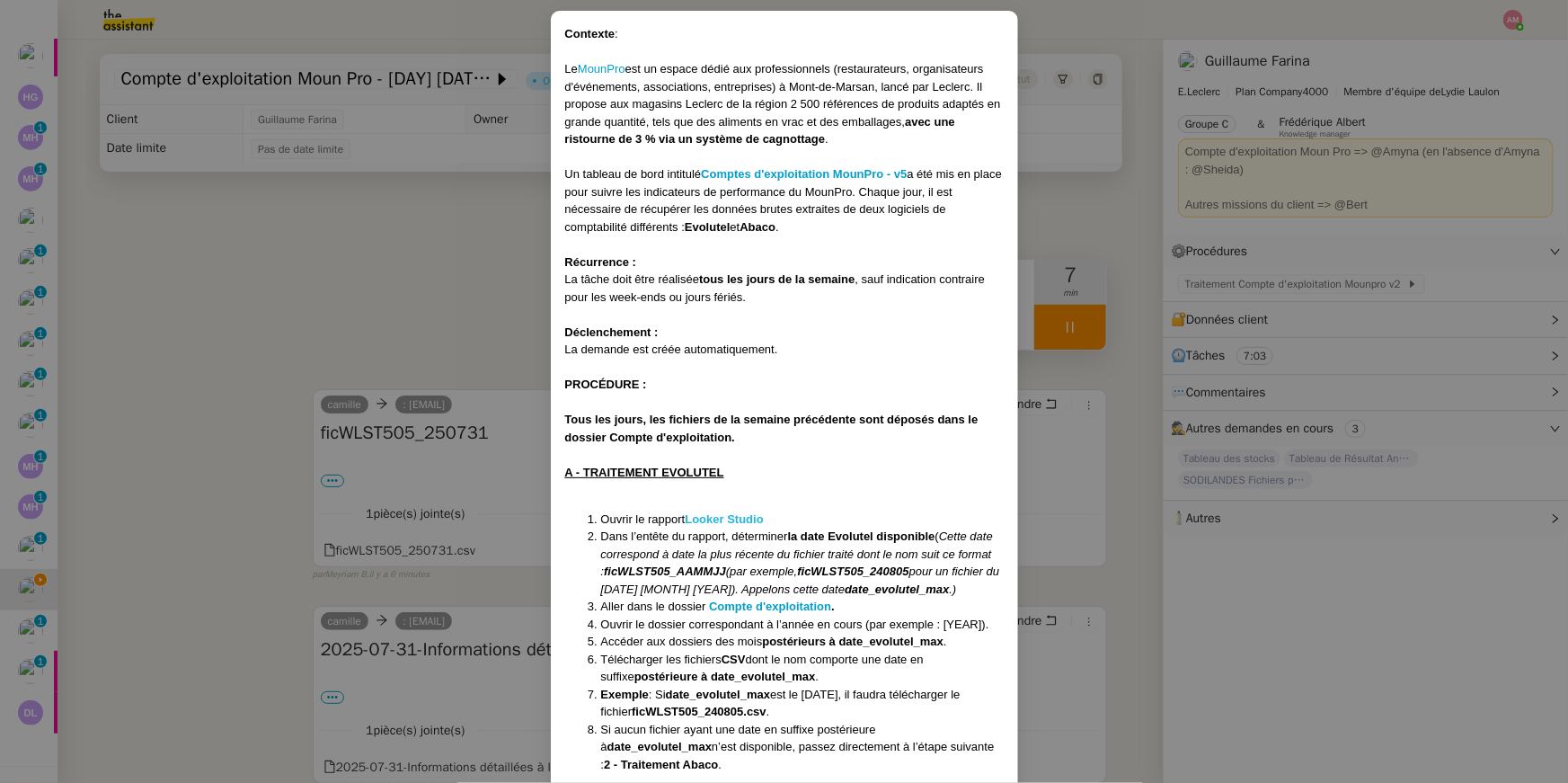 click on "Looker Studio" at bounding box center [723, 519] 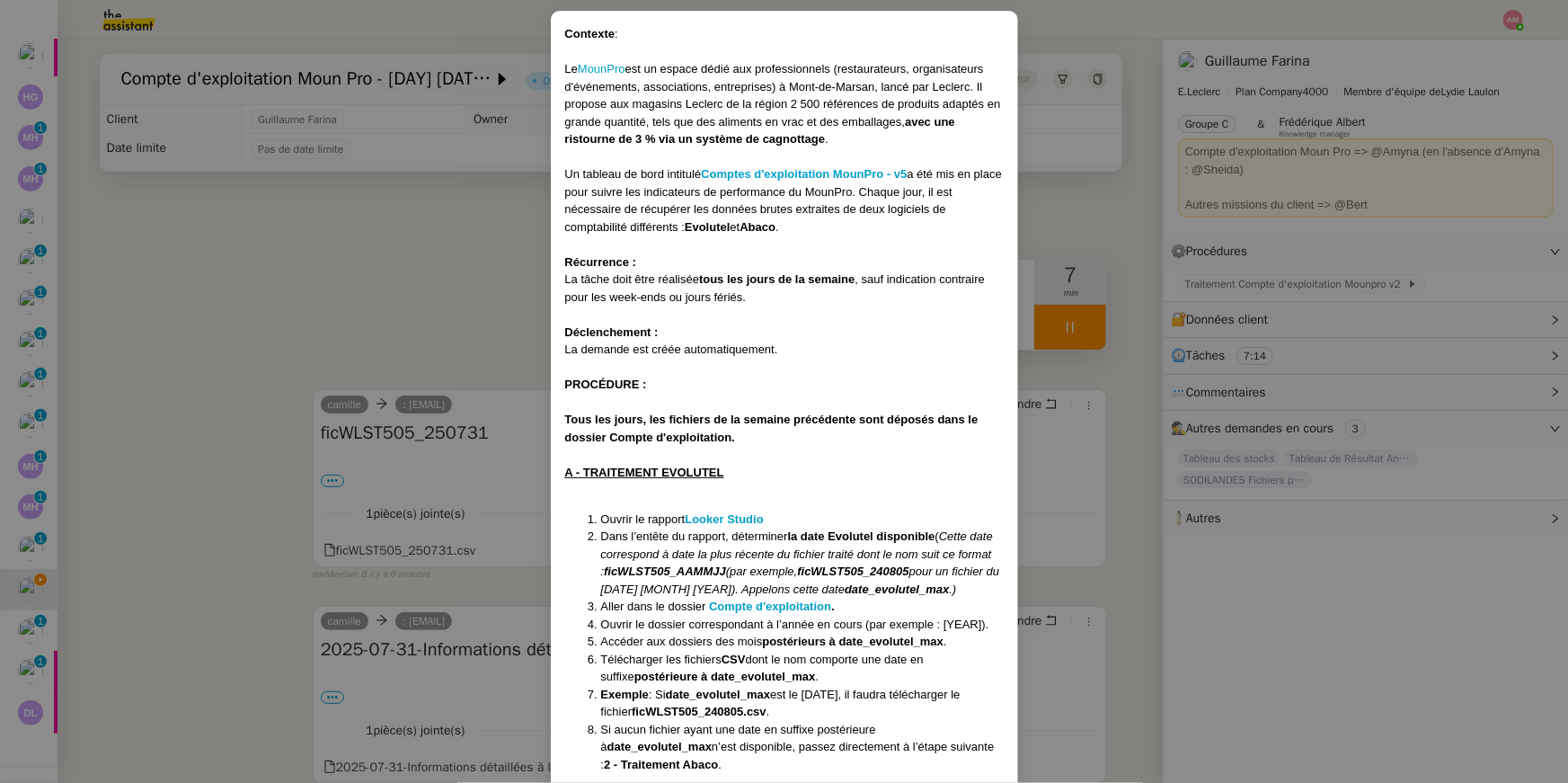 click on "Contexte  : Le  MounPro  est un espace dédié aux professionnels (restaurateurs, organisateurs d'événements, associations, entreprises) à Mont-de-Marsan, lancé par Leclerc. Il propose aux magasins Leclerc de la région 2 500 références de produits adaptés en grande quantité, tels que des aliments en vrac et des emballages,  avec une ristourne de 3 % via un système de cagnottage . Un tableau de bord intitulé  Comptes d'exploitation MounPro - v5  a été mis en place pour suivre les indicateurs de performance du MounPro. Chaque jour, il est nécessaire de récupérer les données brutes extraites de deux logiciels de comptabilité différents :  Evolutel  et  Abaco . Récurrence : La tâche doit être réalisée  tous les jours de la semaine , sauf indication contraire pour les week-ends ou jours fériés. Déclenchement : La demande est créée automatiquement. PROCÉDURE : Tous les jours, les fichiers de la semaine précédente sont déposés dans le dossier Compte d'exploitation. Looker Studio" at bounding box center (784, 391) 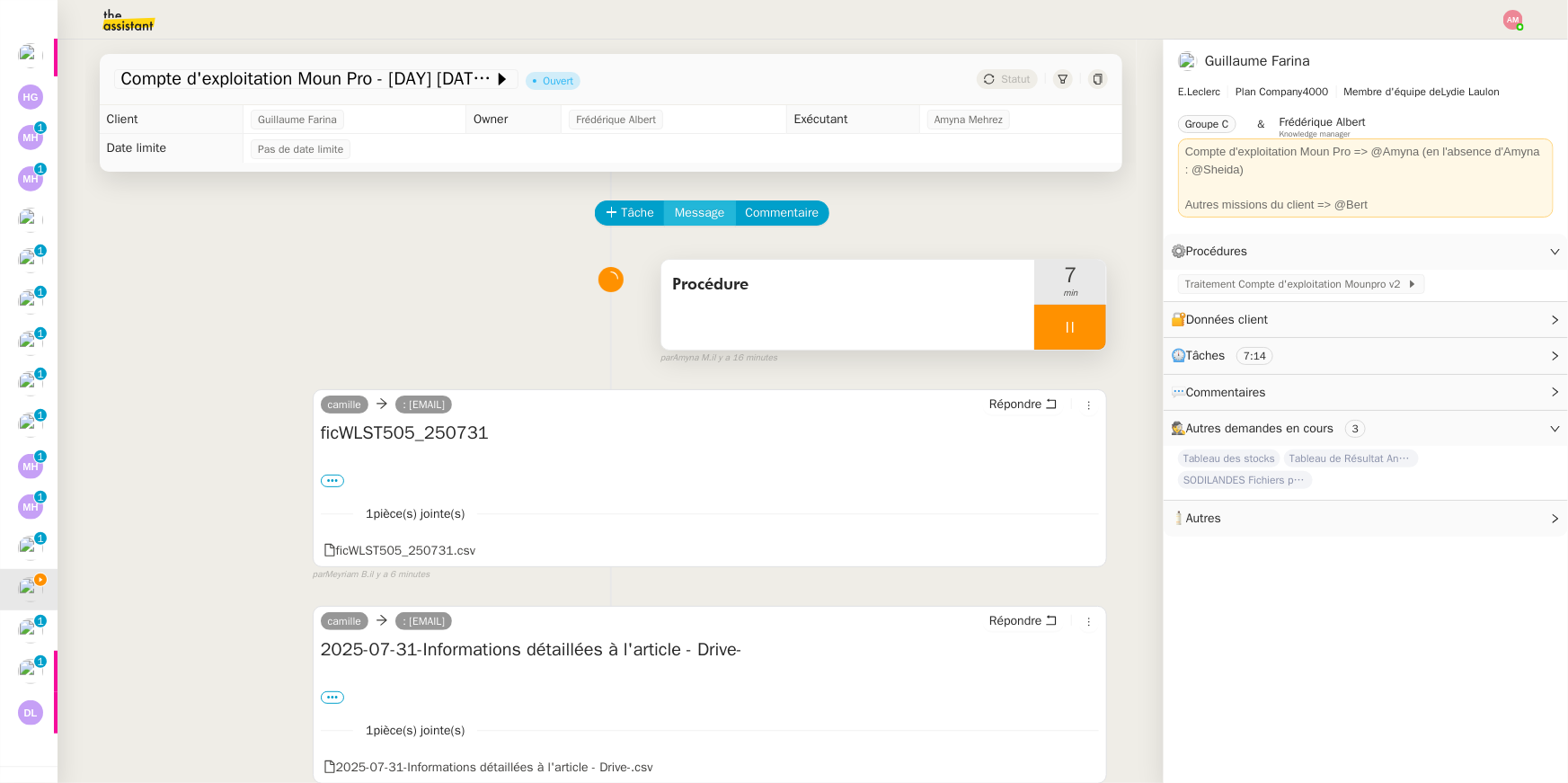 click on "Message" 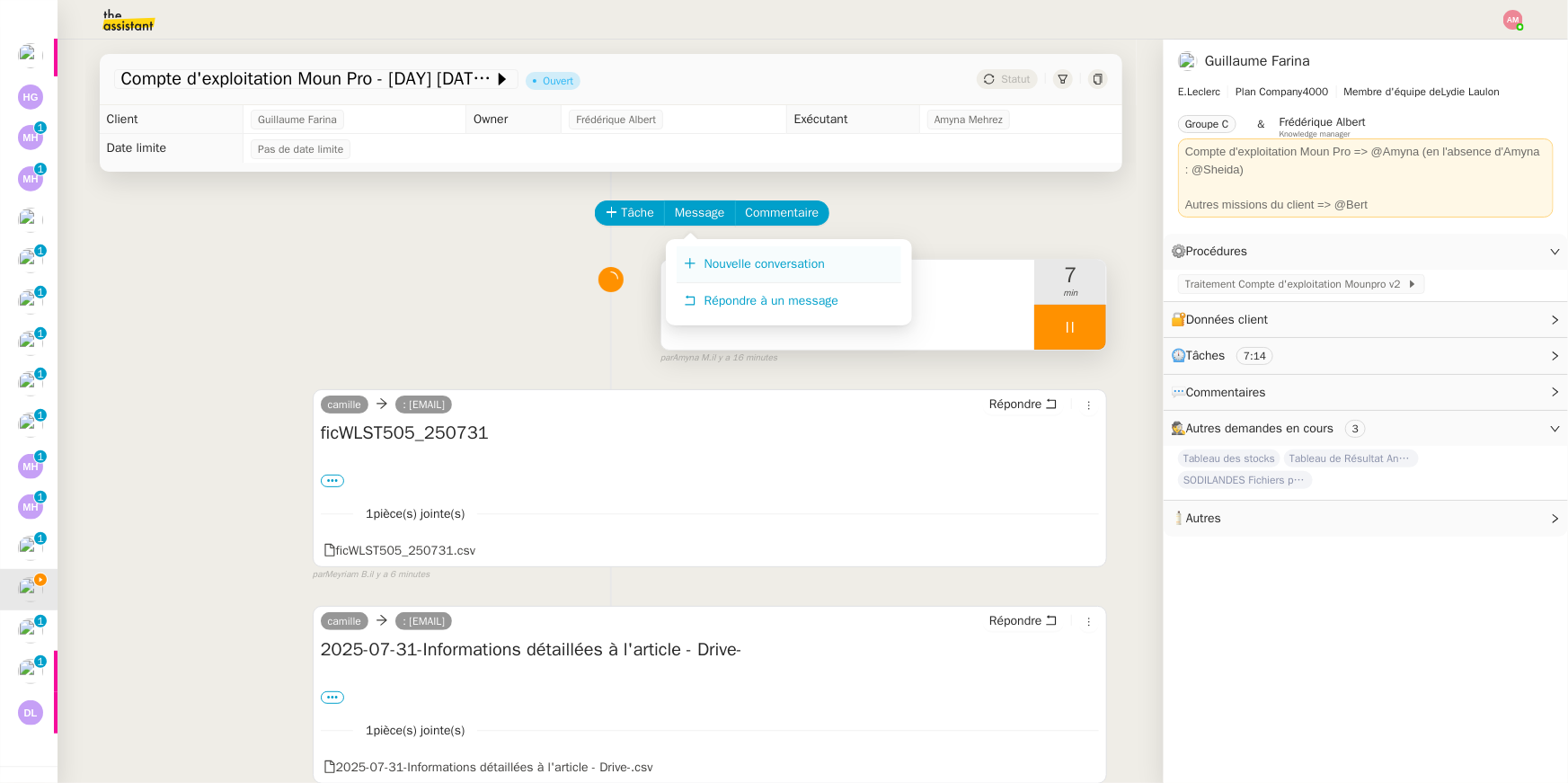 click on "Nouvelle conversation" at bounding box center (789, 264) 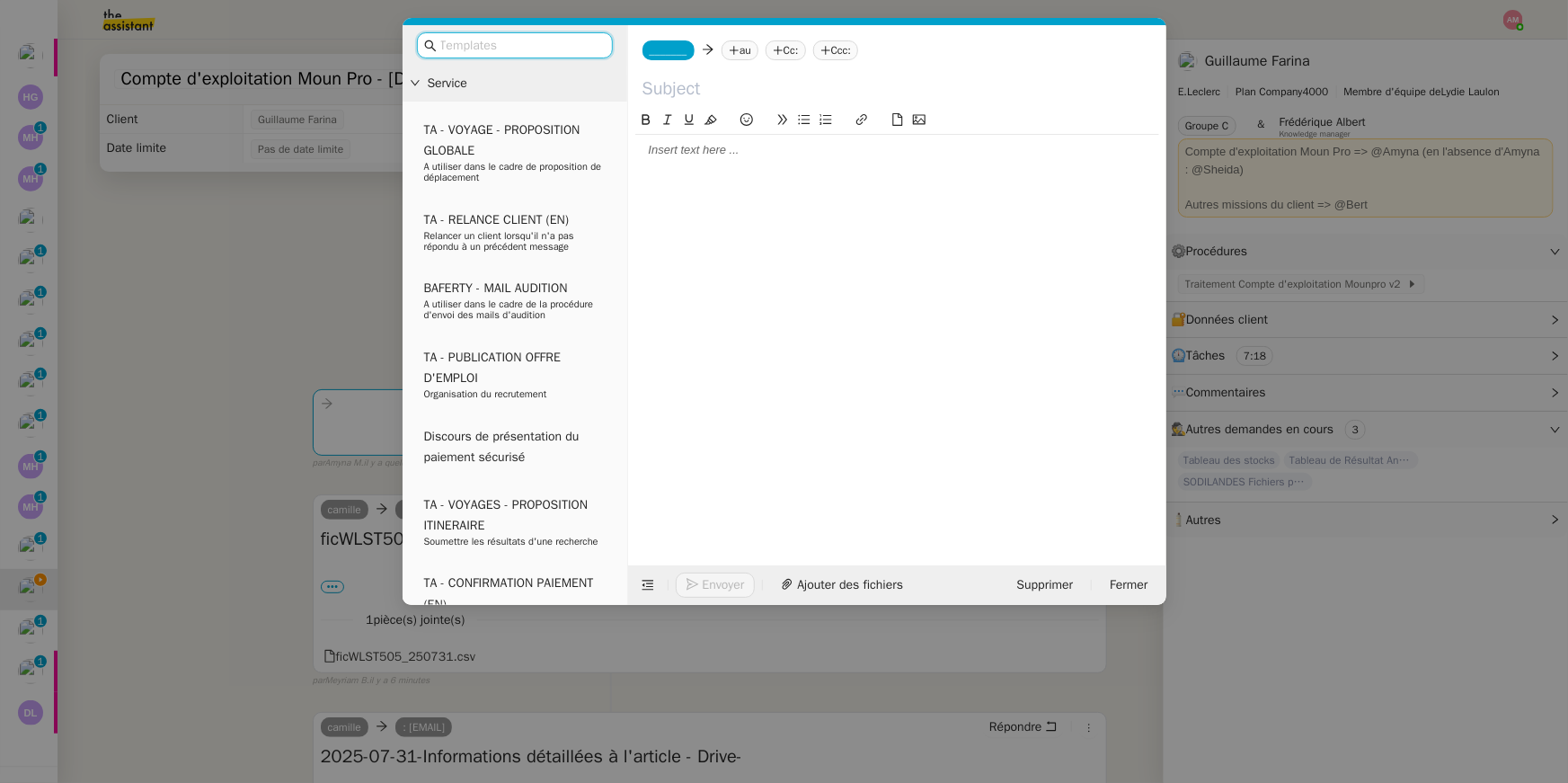 click at bounding box center (521, 45) 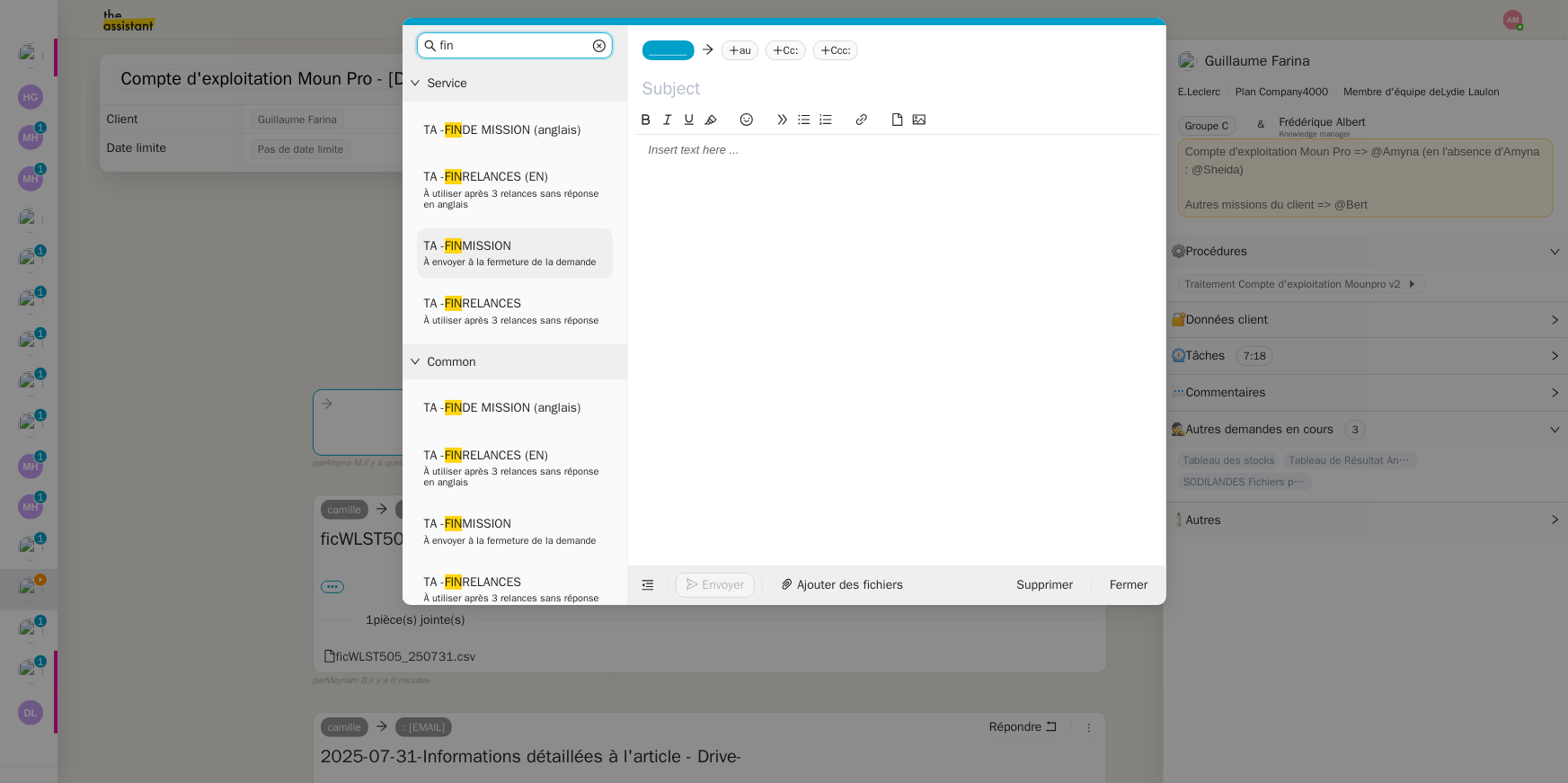 type on "fin" 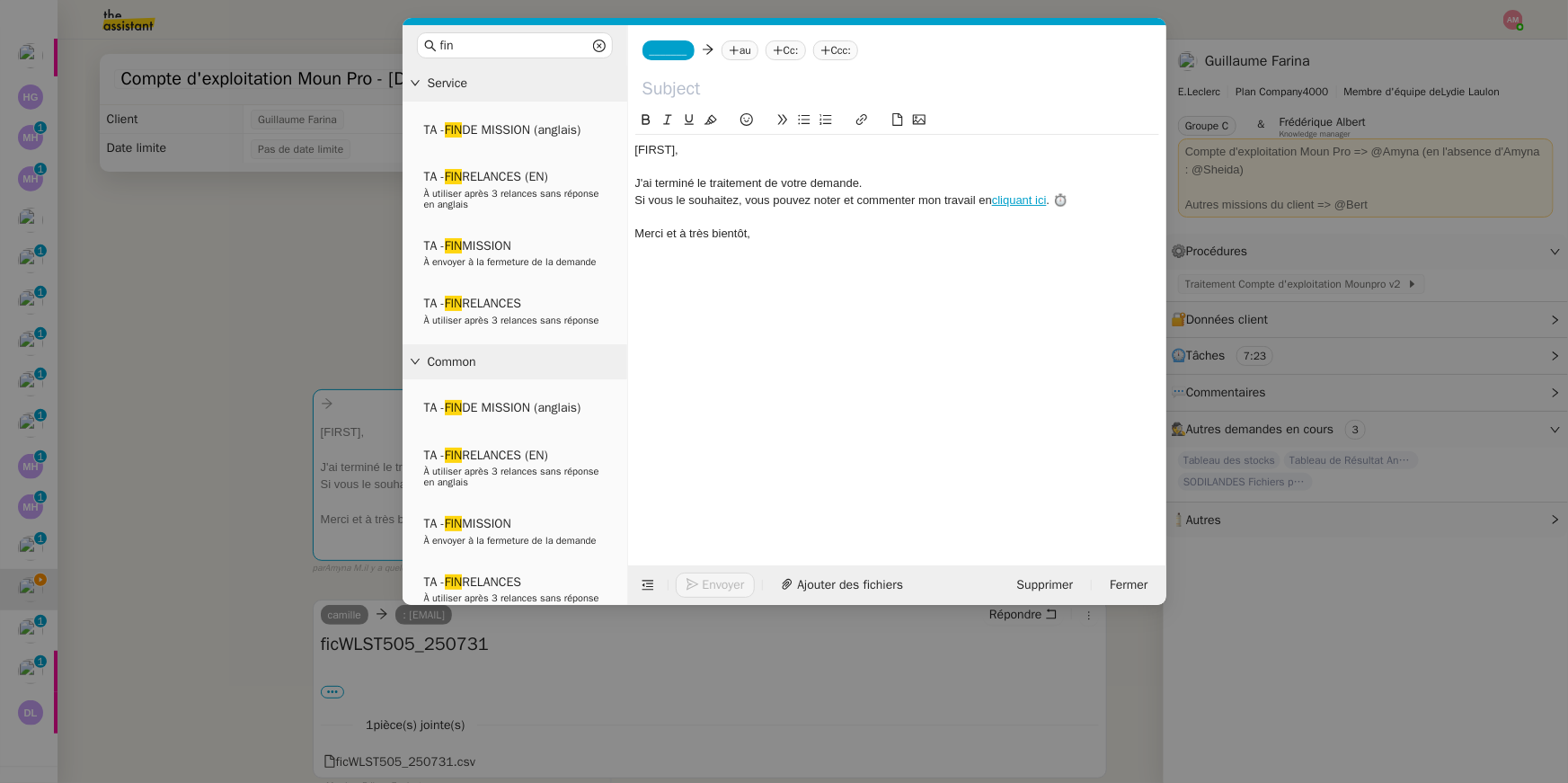 click on "_______         au
Cc:
Ccc:" 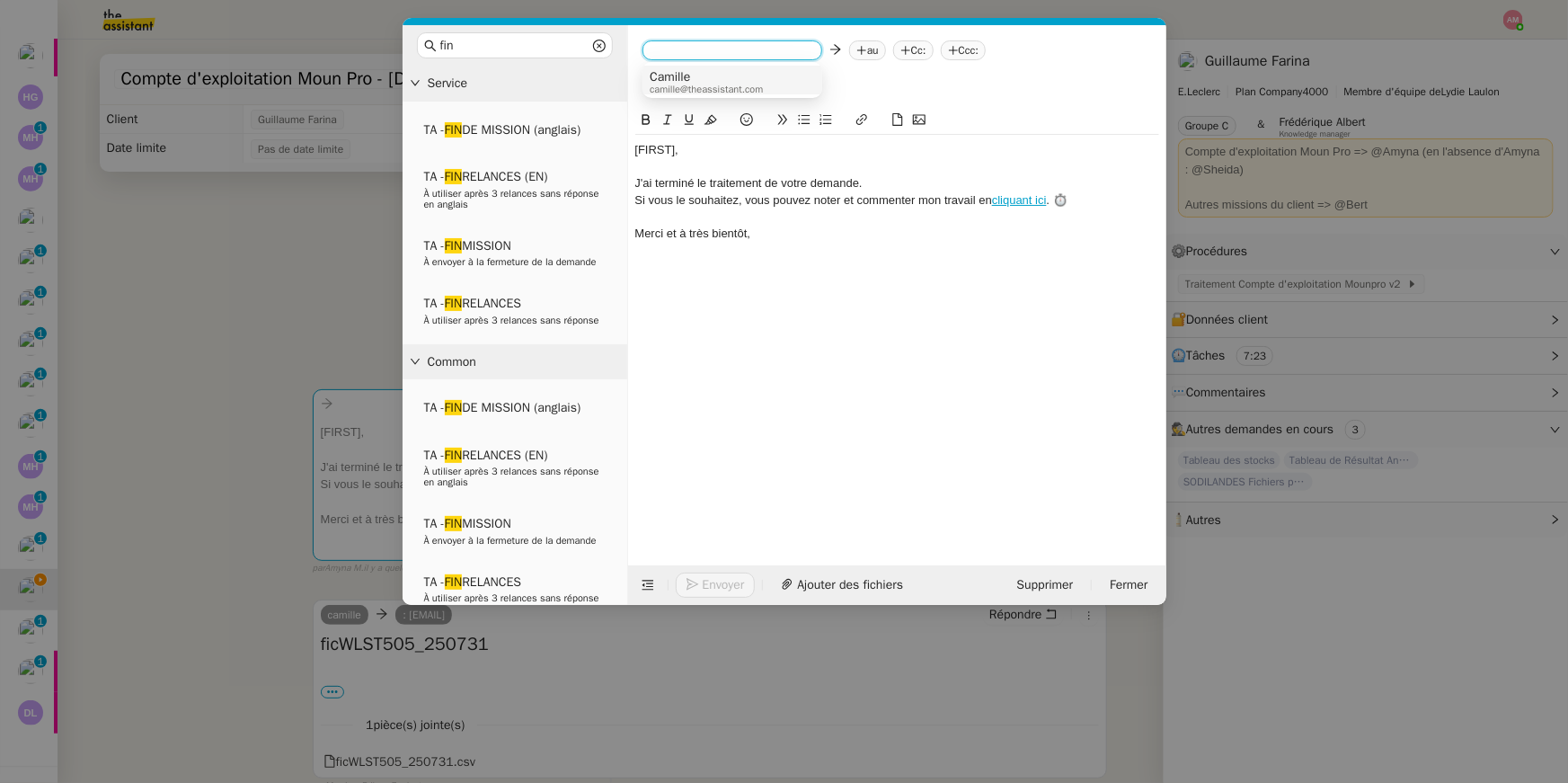 click on "Camille" at bounding box center [706, 77] 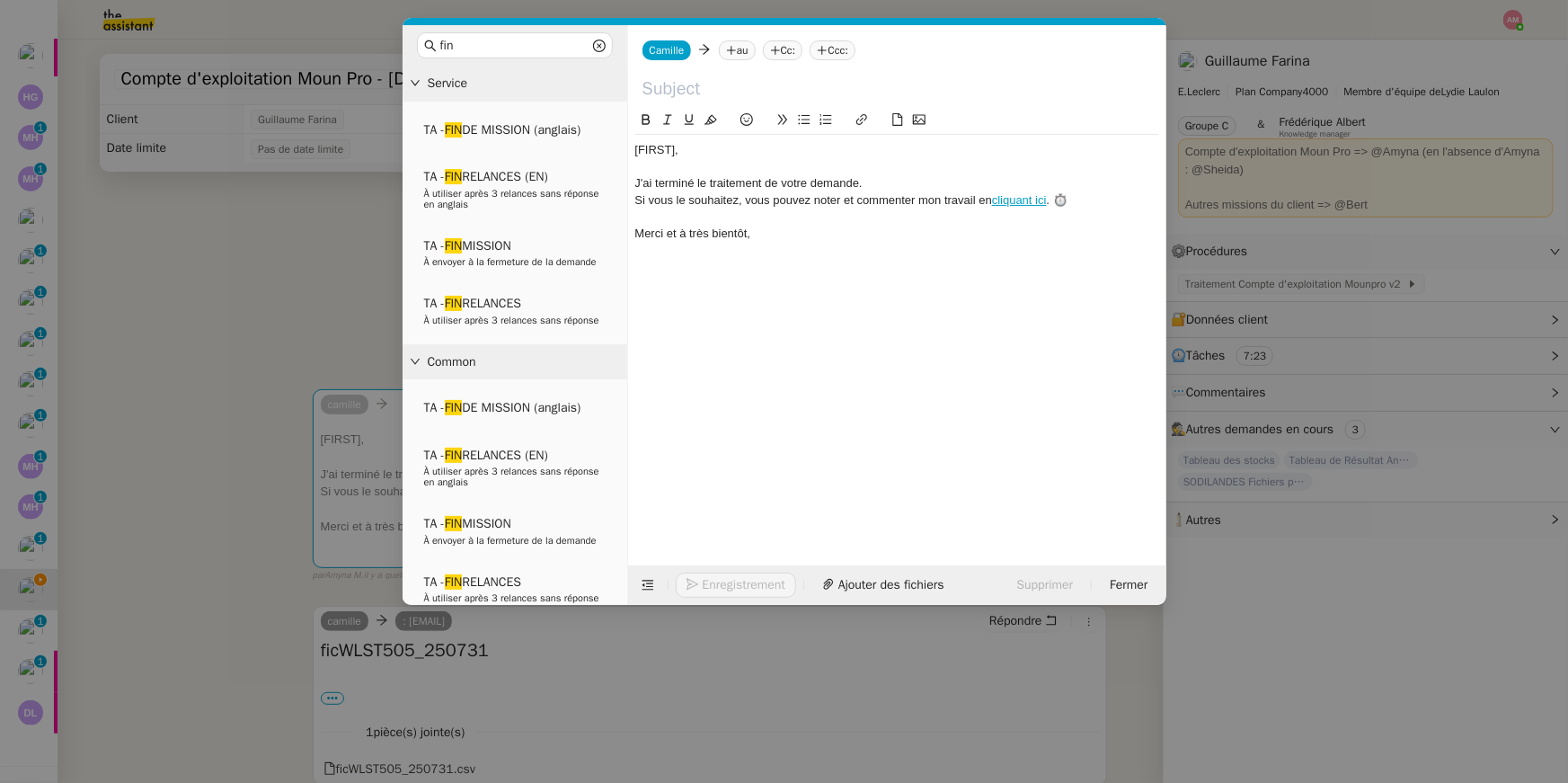 click on "au" 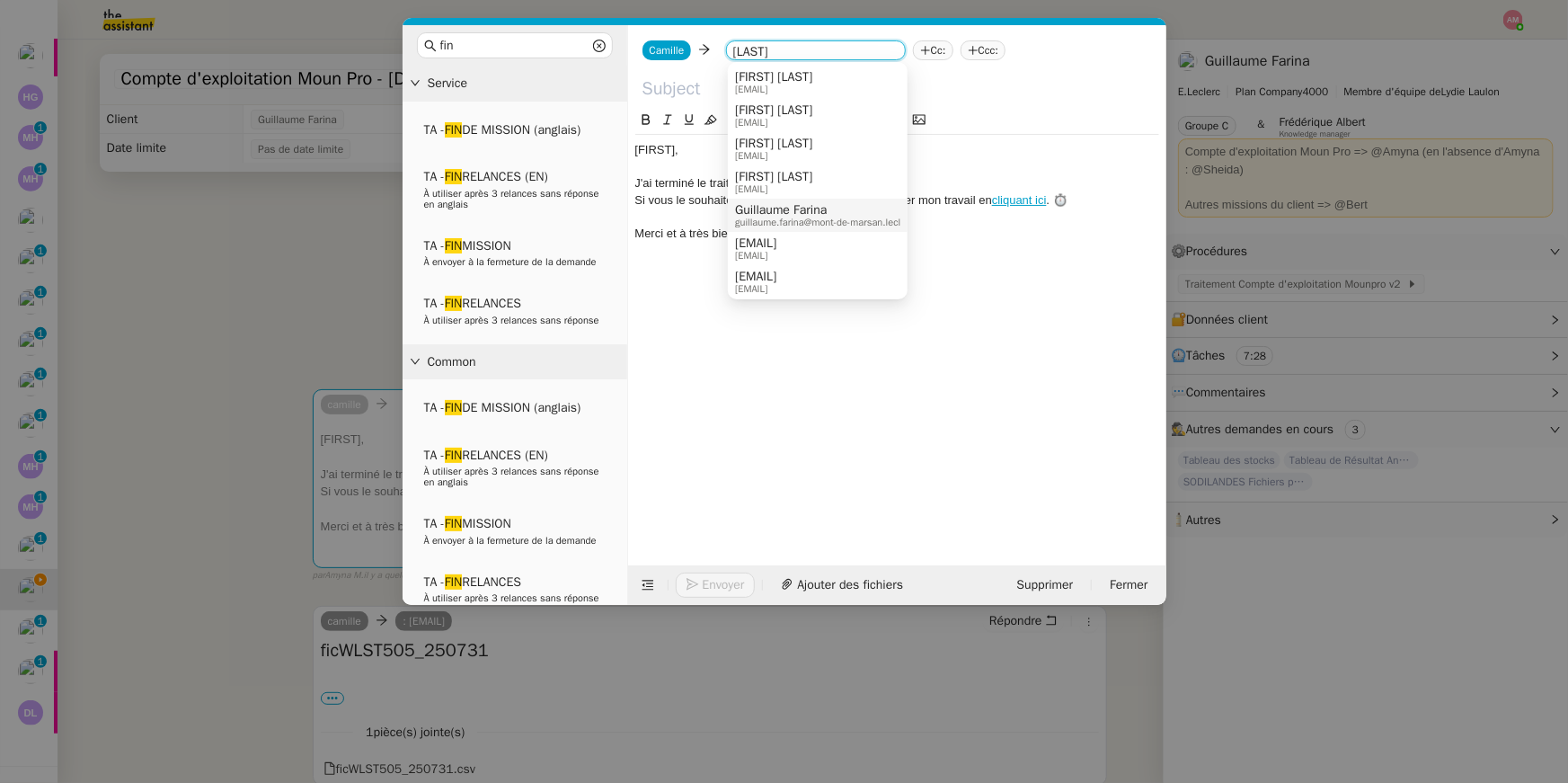 type on "[LAST]" 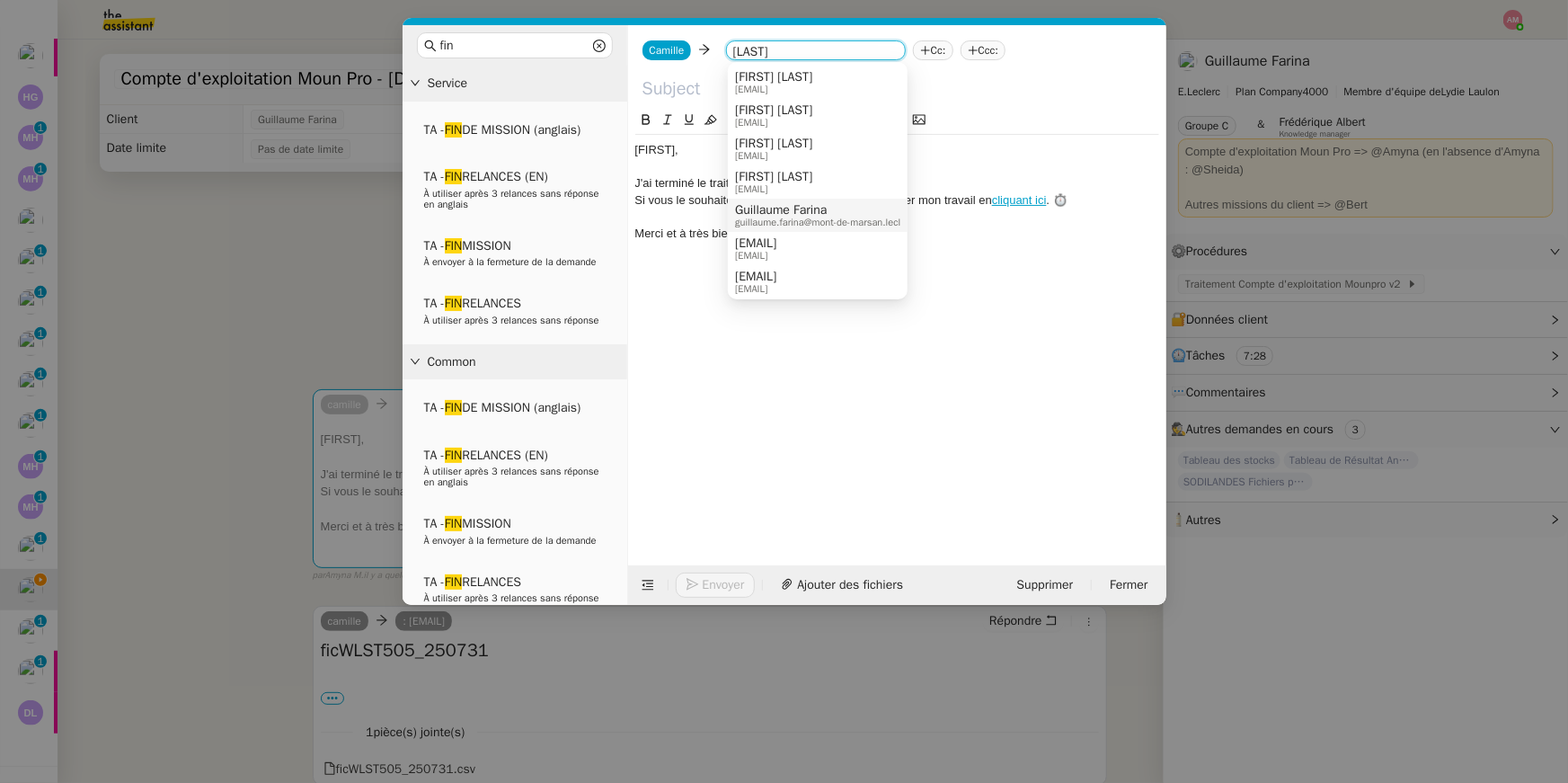 click on "Guillaume Farina" at bounding box center (824, 210) 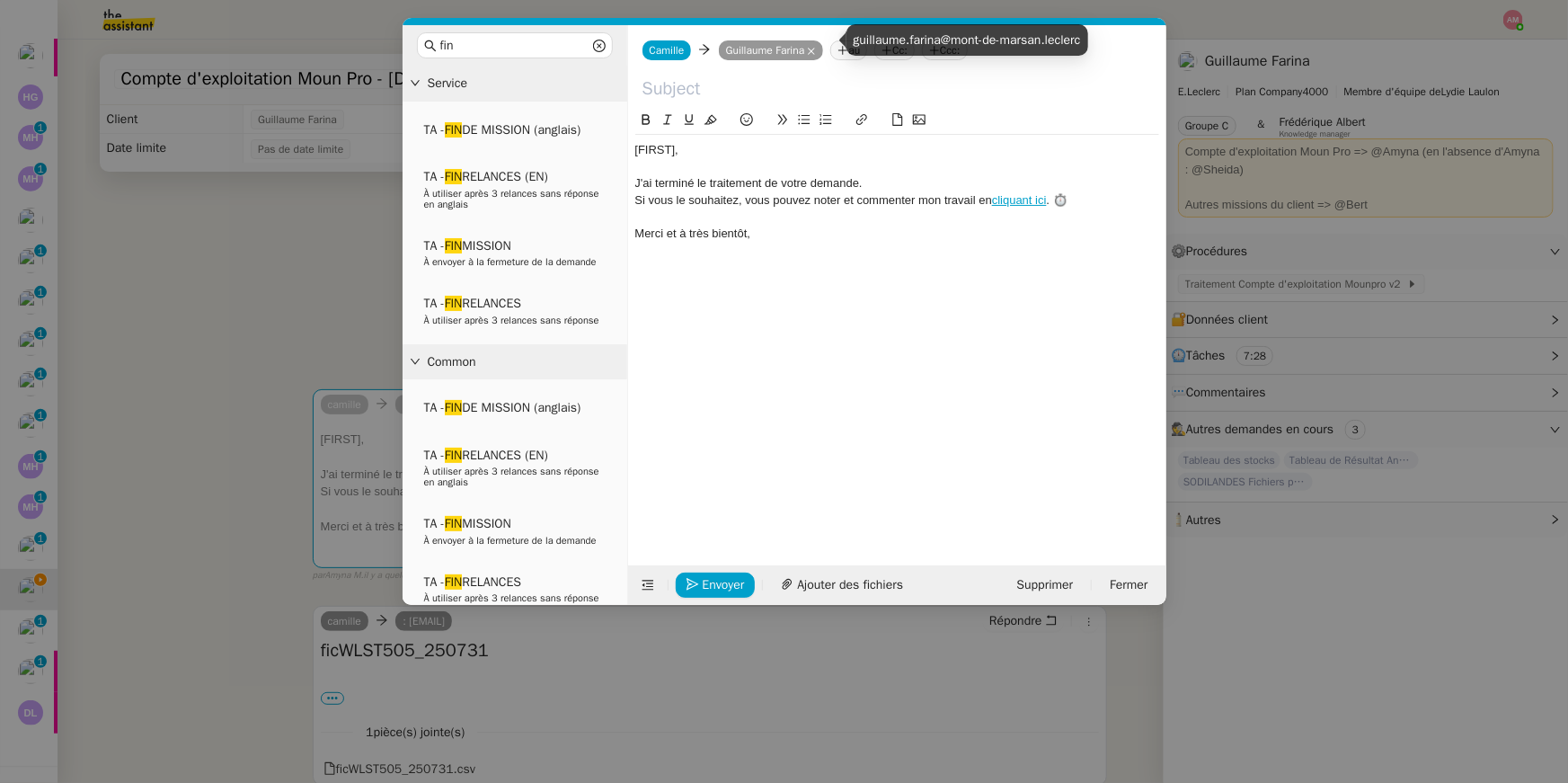 click on "fin Service TA - FIN DE MISSION (anglais) TA - FIN RELANCES (EN) À utiliser après 3 relances sans réponse en anglais TA - FIN MISSION À envoyer à la fermeture de la demande TA - FIN RELANCES À utiliser après 3 relances sans réponse Common TA - FIN DE MISSION (anglais) TA - FIN RELANCES (EN) À utiliser après 3 relances sans réponse en anglais TA - FIN MISSION À envoyer à la fermeture de la demande TA - FIN RELANCES À utiliser après 3 relances sans réponse Other No Templates [FIRST] [FIRST]
[FIRST] [LAST]
Cc:
Ccc:
﻿[FIRST]﻿, J'ai terminé le traitement de votre demande. Si vous le souhaitez, vous pouvez noter et commenter mon travail en cliquant ici . ⏱️ Merci et à très bientôt, Envoyer Ajouter des fichiers Supprimer Fermer" at bounding box center [784, 391] 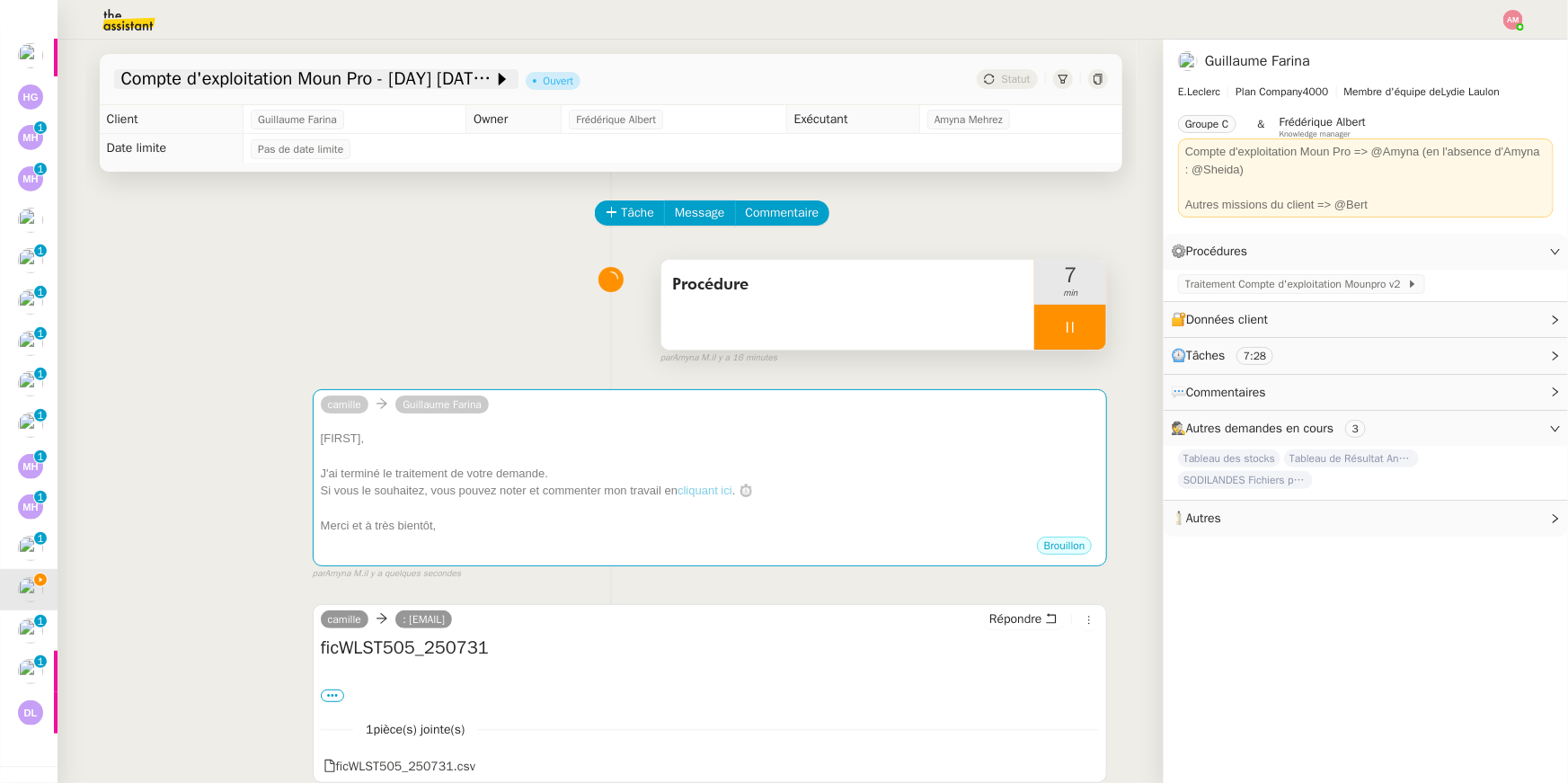 click on "Compte d'exploitation Moun Pro - [DAY] [DATE] [MONTH] [YEAR]" 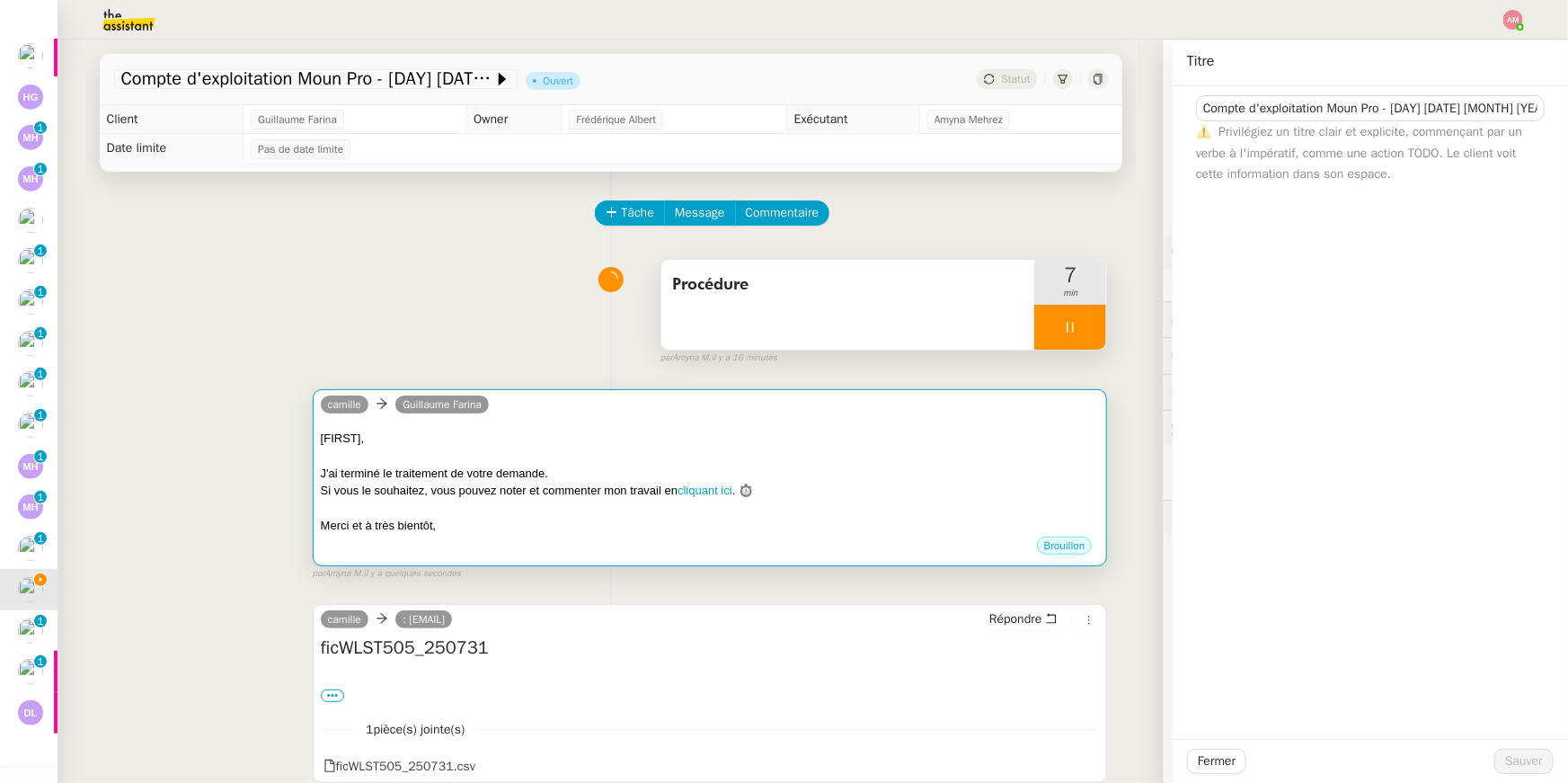 click on "[FIRST] [LAST] [LAST]" at bounding box center (710, 407) 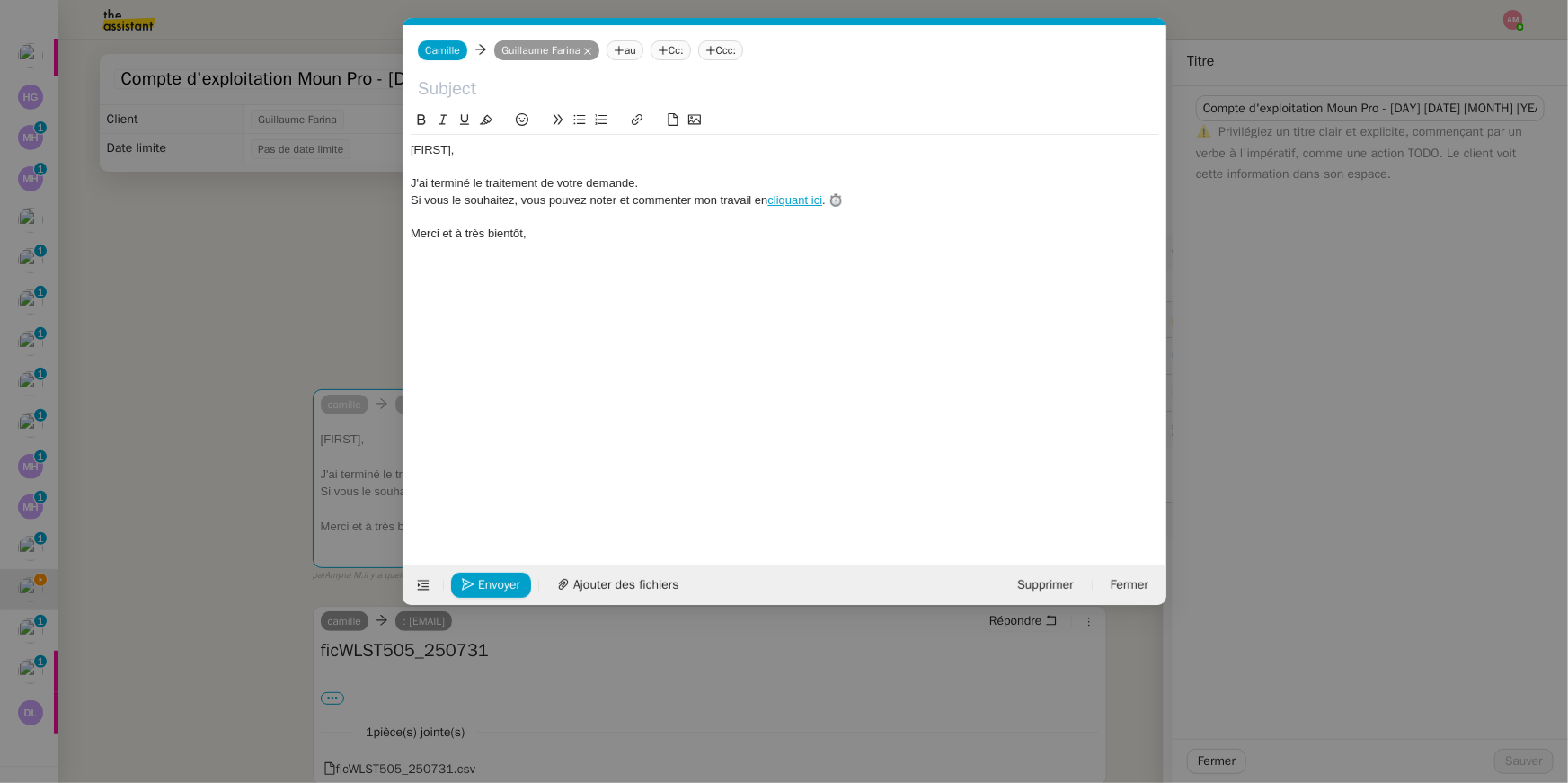 scroll, scrollTop: 0, scrollLeft: 51, axis: horizontal 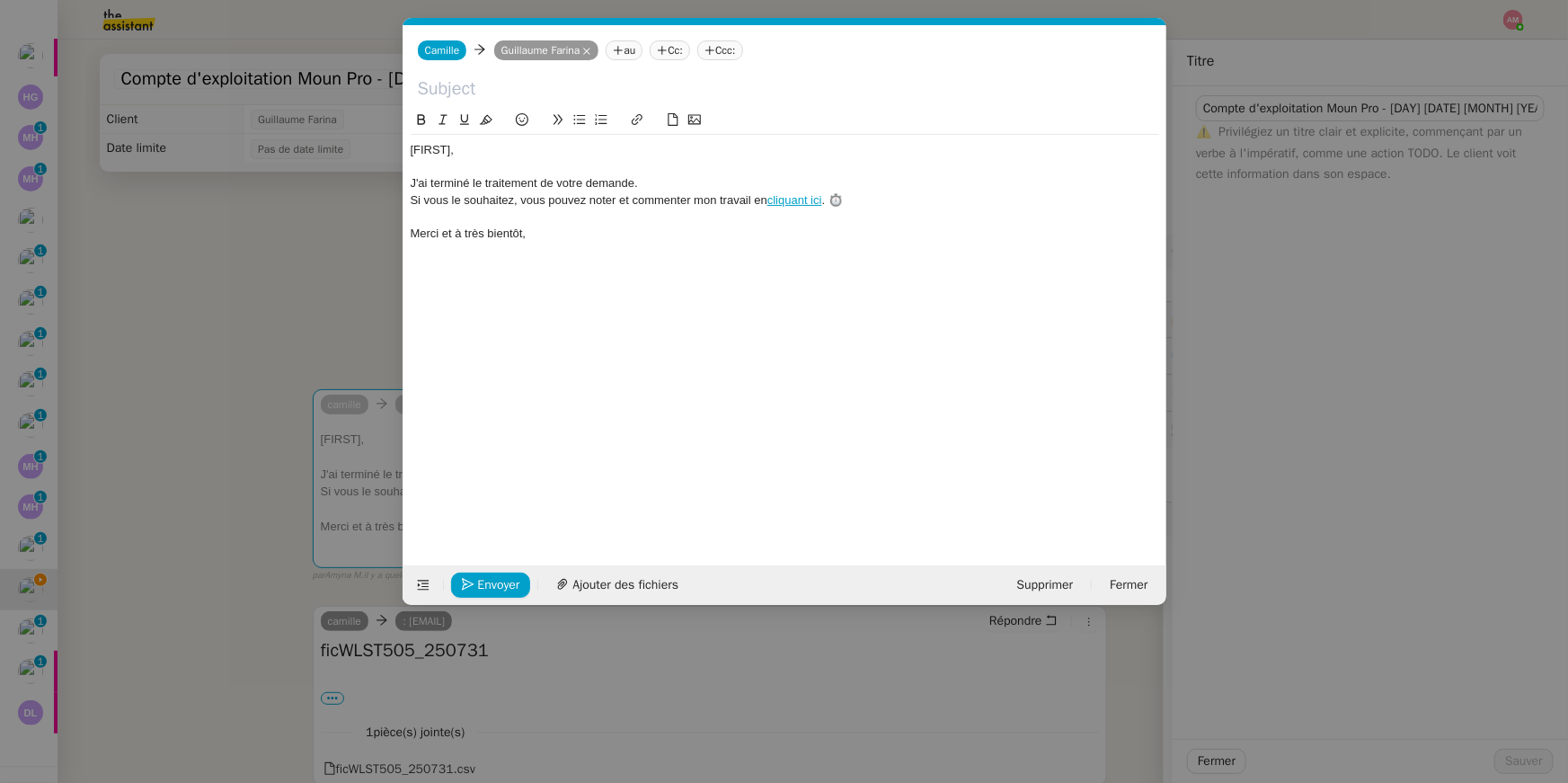 click 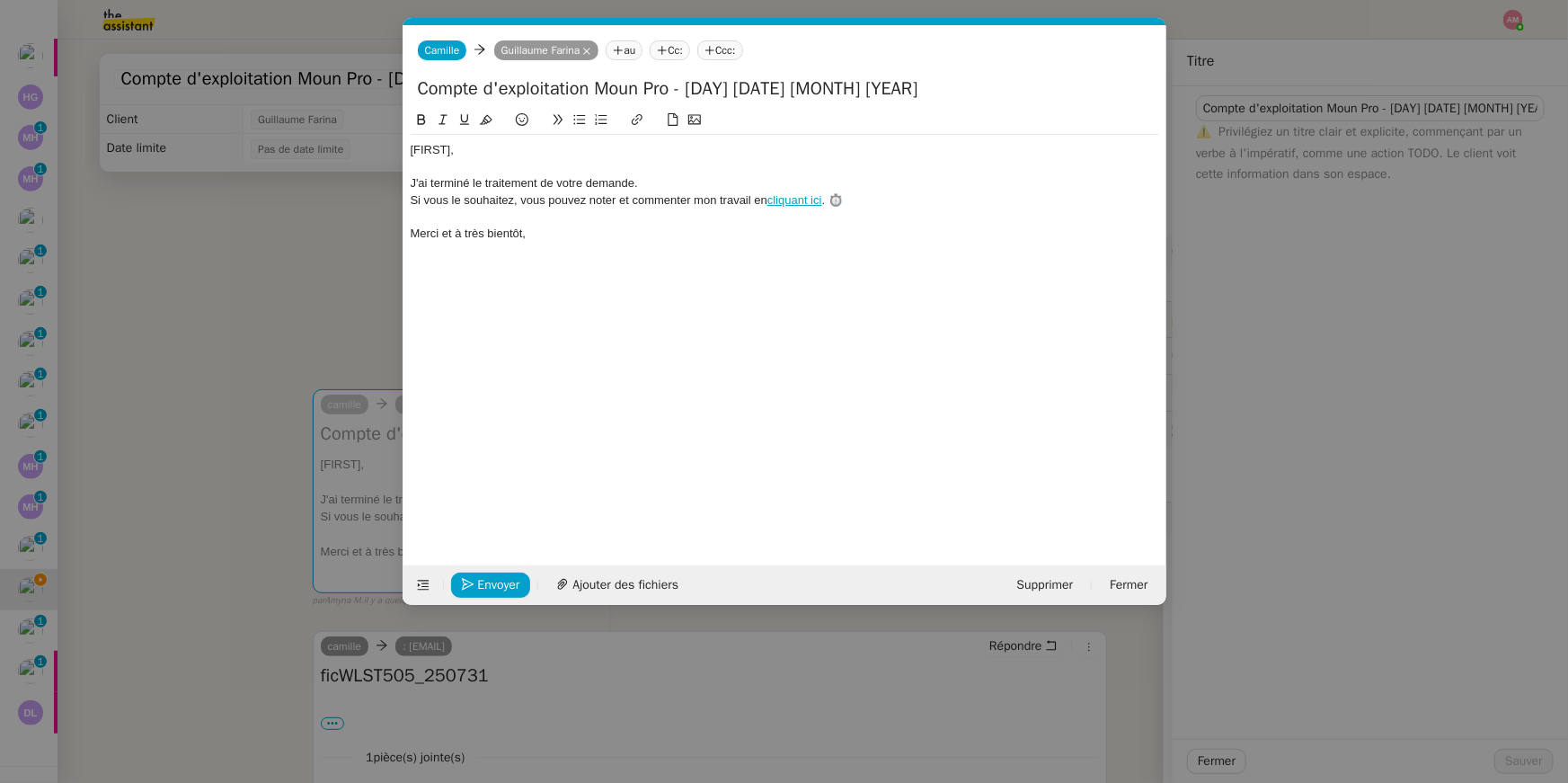 drag, startPoint x: 420, startPoint y: 82, endPoint x: 399, endPoint y: 83, distance: 21.023796 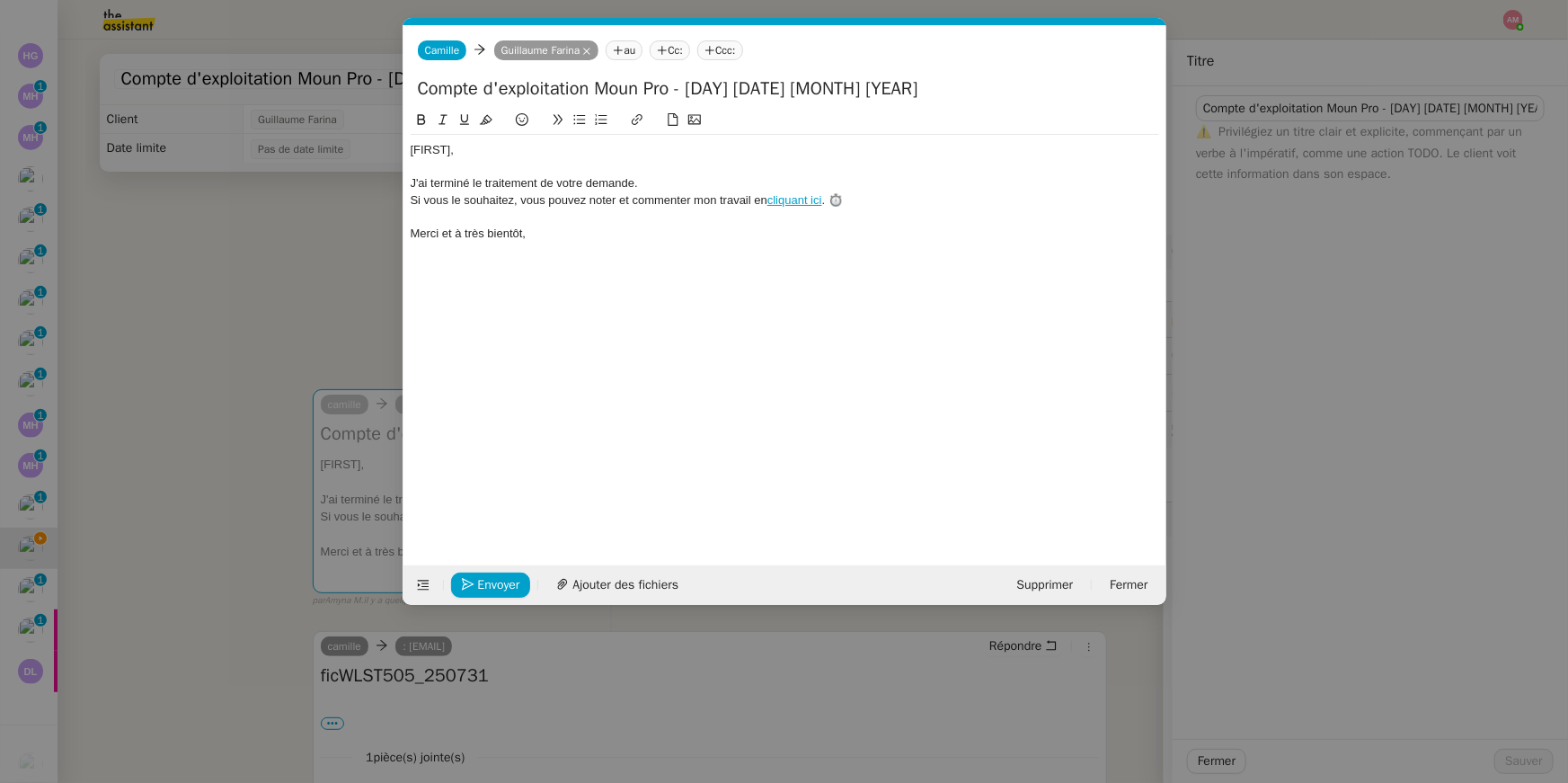 scroll, scrollTop: 207, scrollLeft: 0, axis: vertical 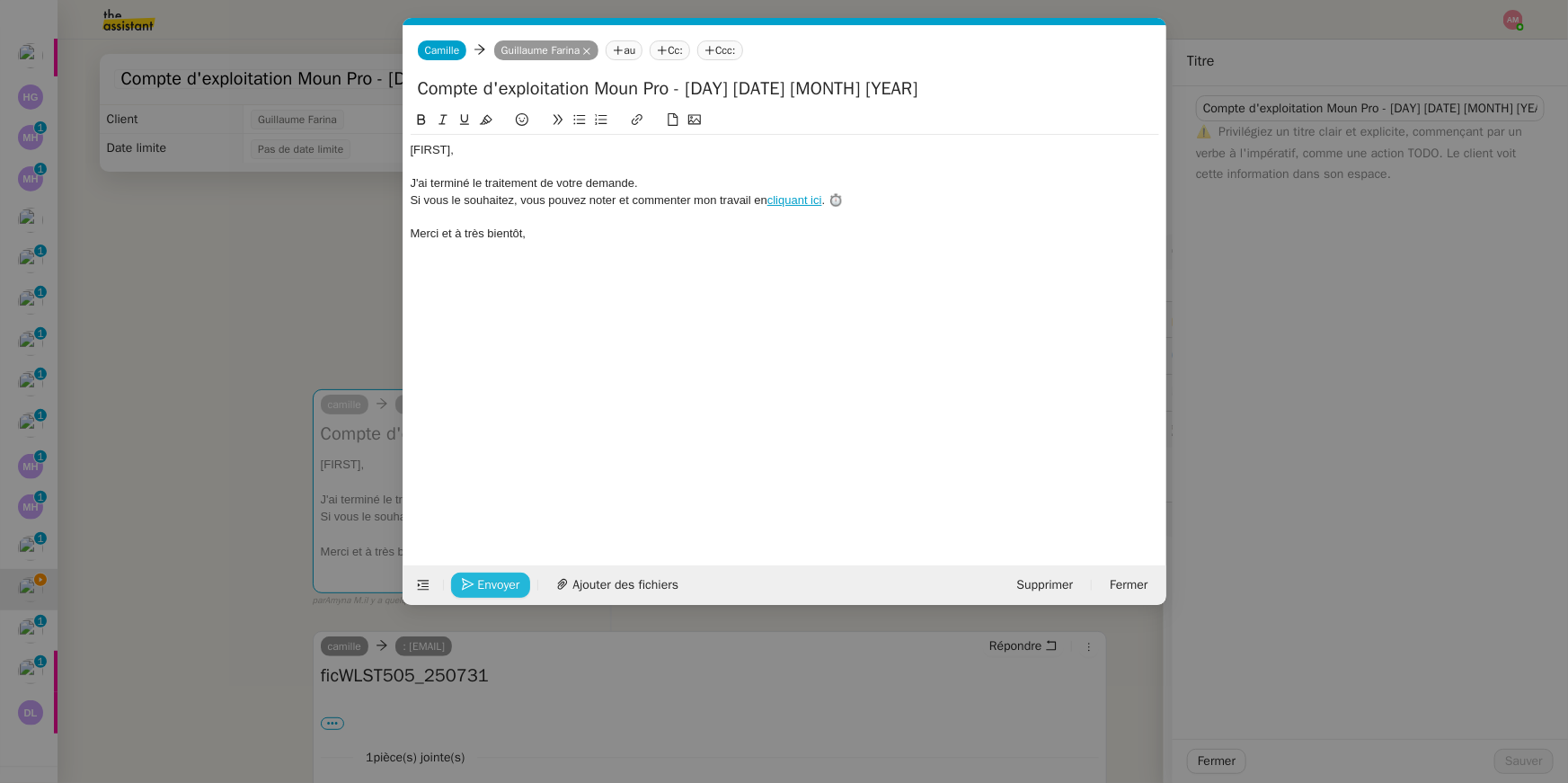 type on "Compte d'exploitation Moun Pro - [DAY] [DATE] [MONTH] [YEAR]" 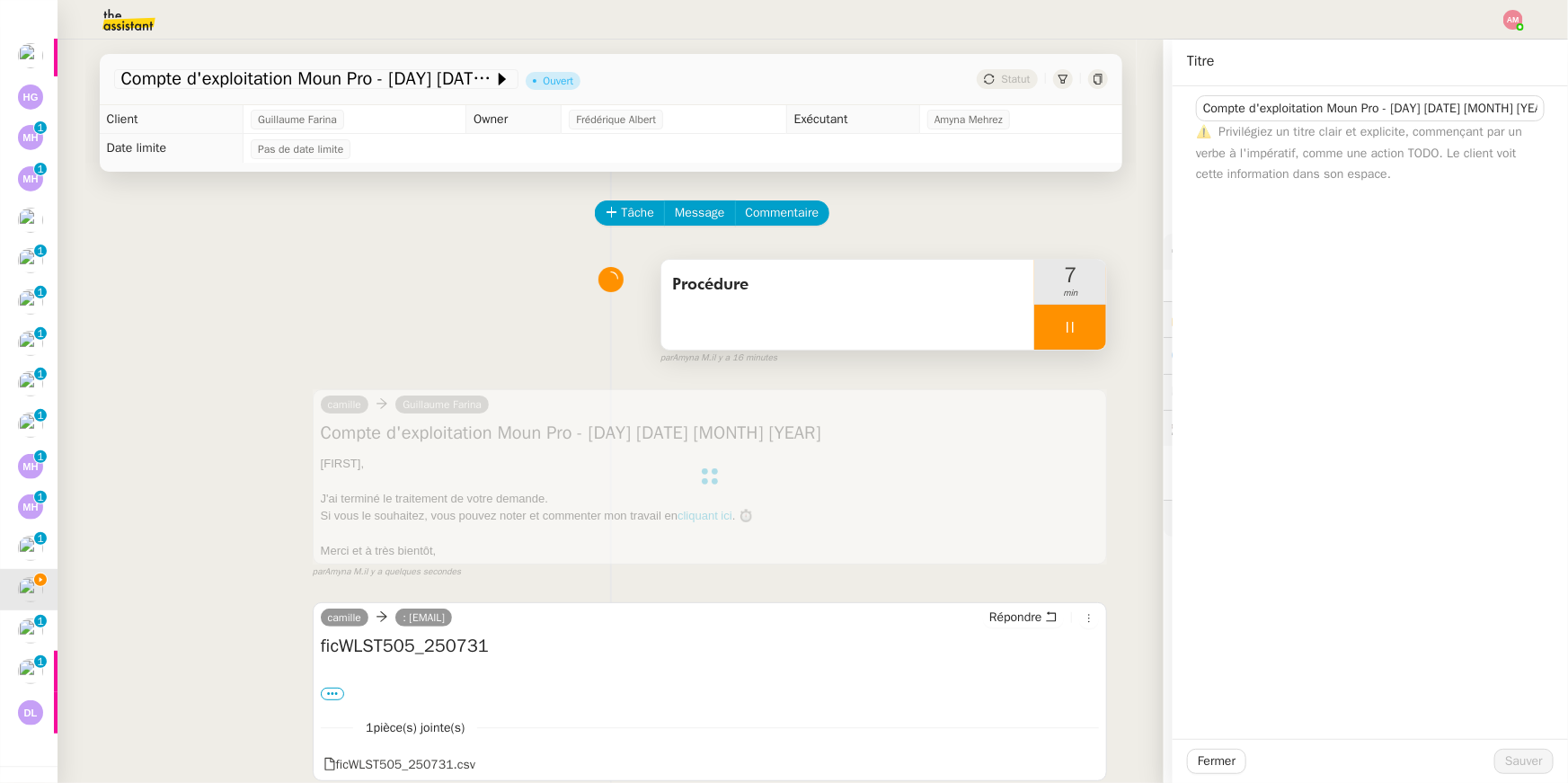 click at bounding box center [1070, 327] 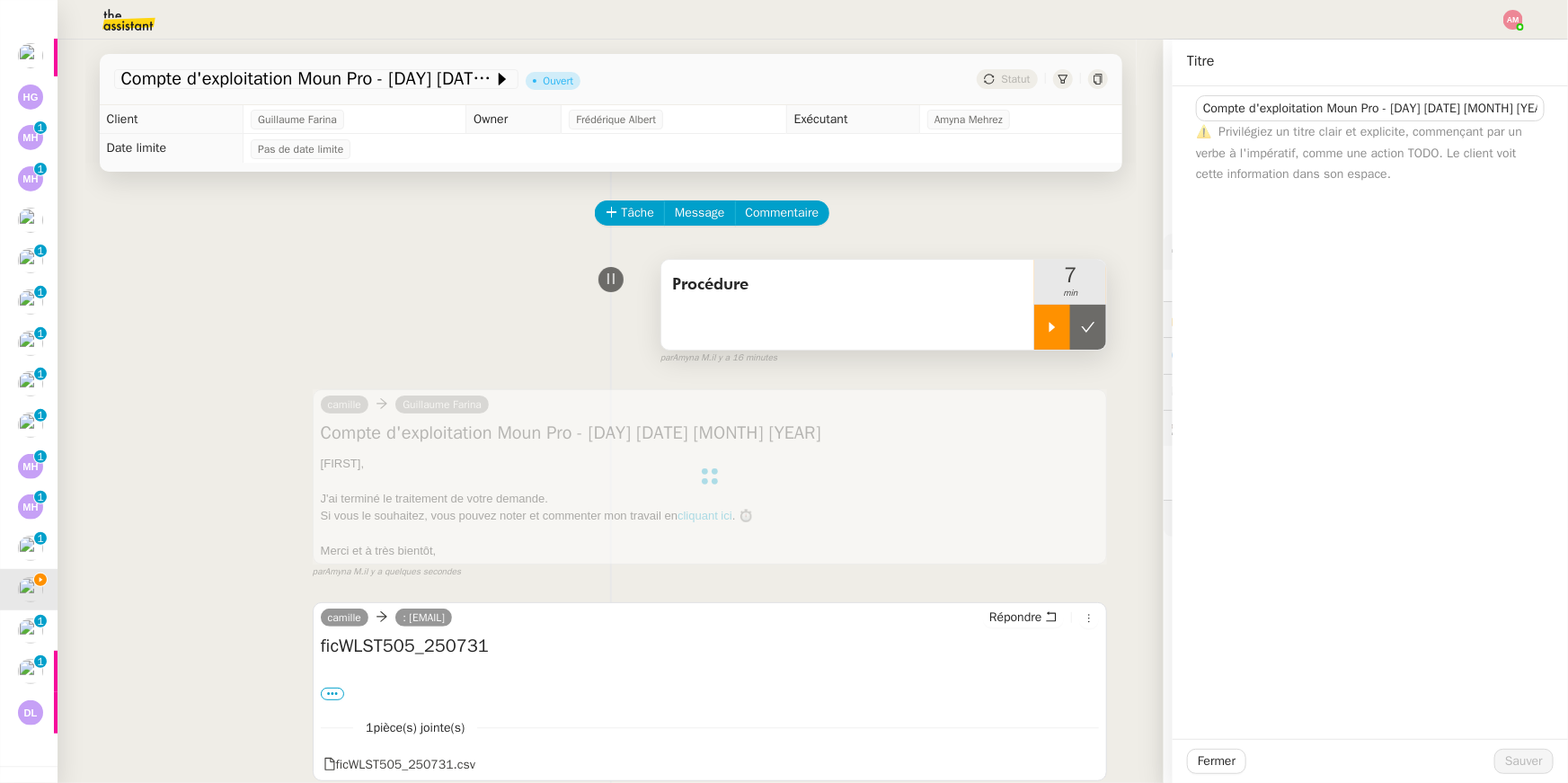 click at bounding box center [1088, 327] 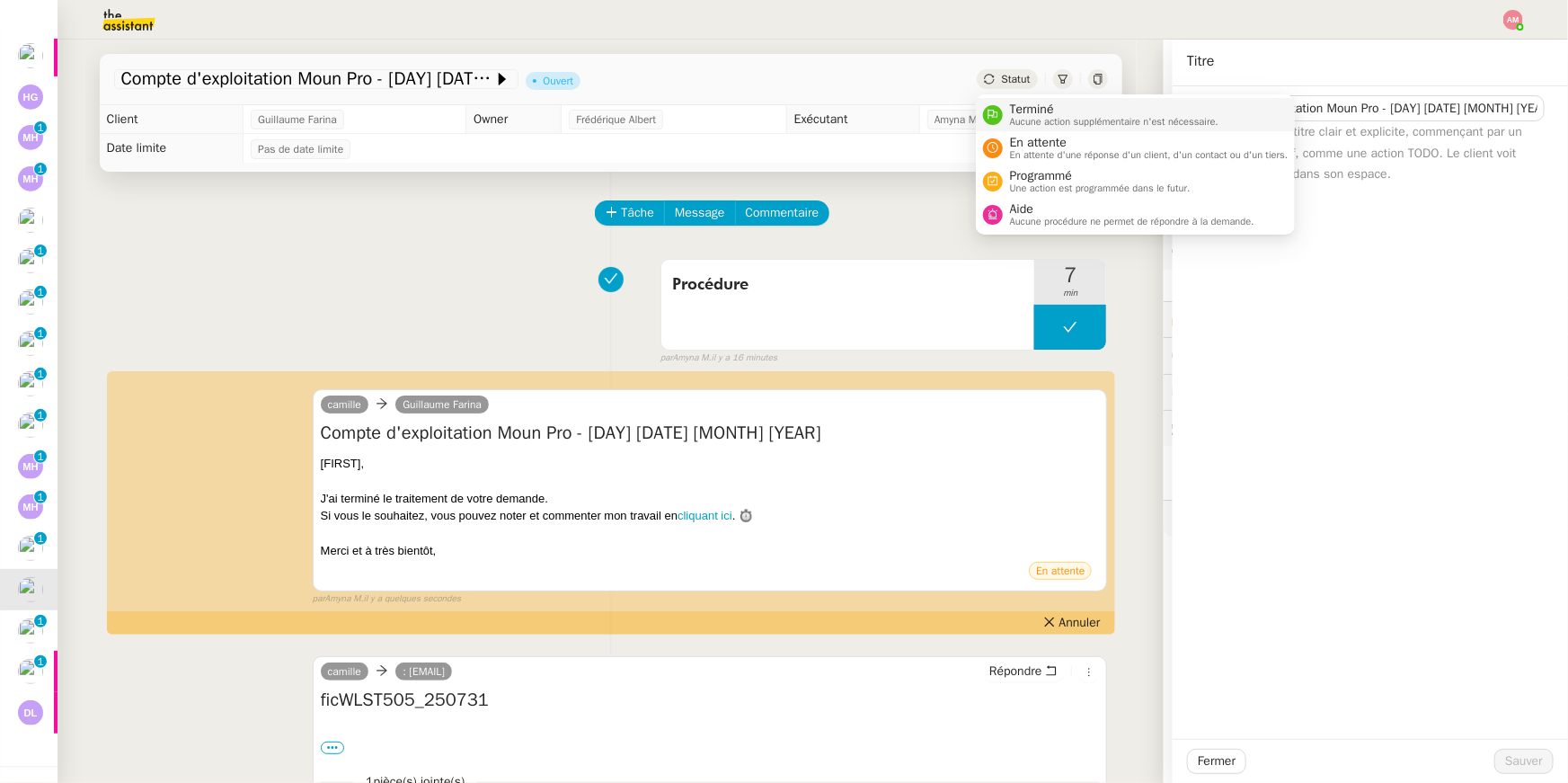 scroll, scrollTop: 248, scrollLeft: 0, axis: vertical 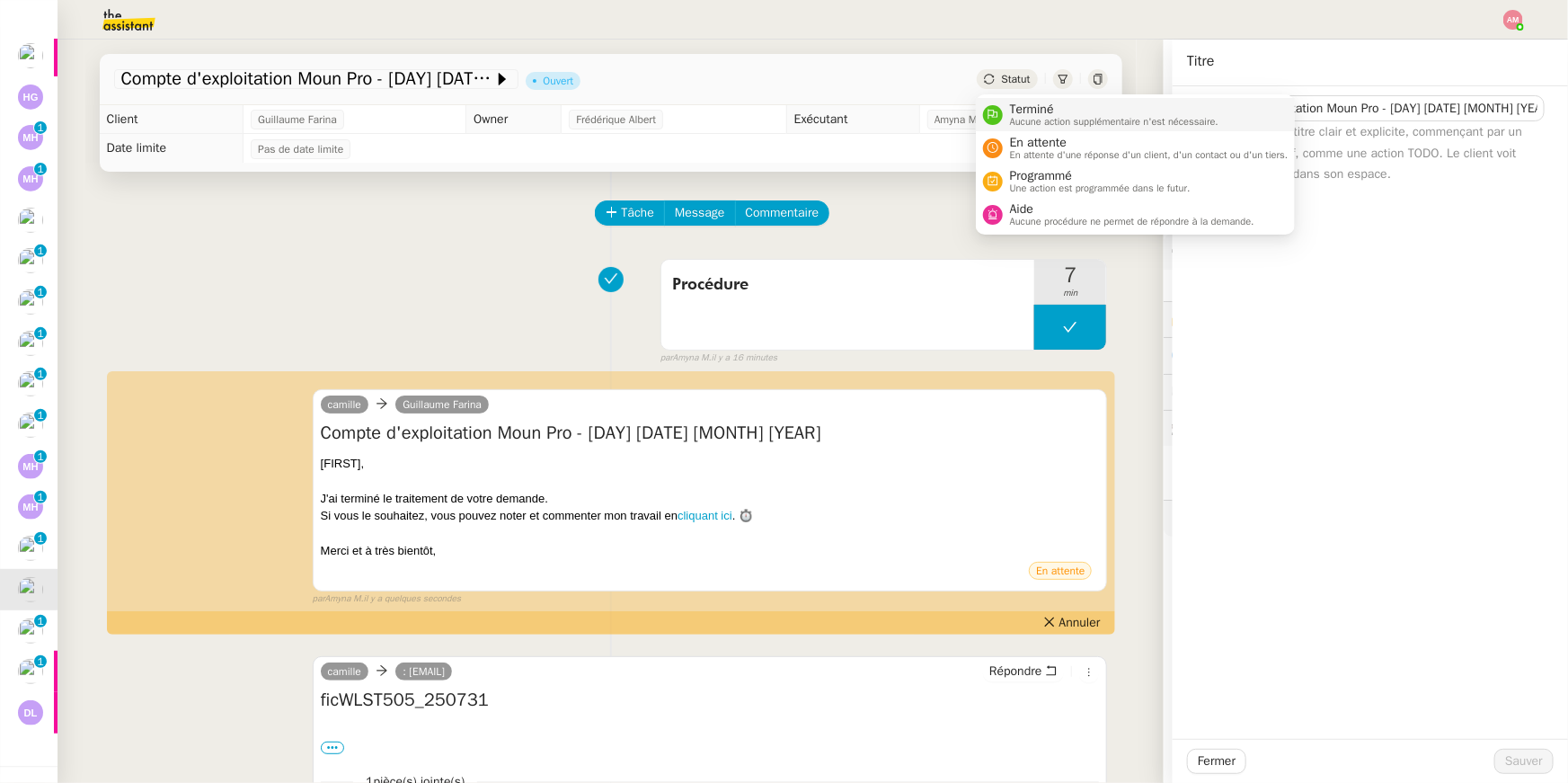 click on "Aucune action supplémentaire n'est nécessaire." at bounding box center [1114, 121] 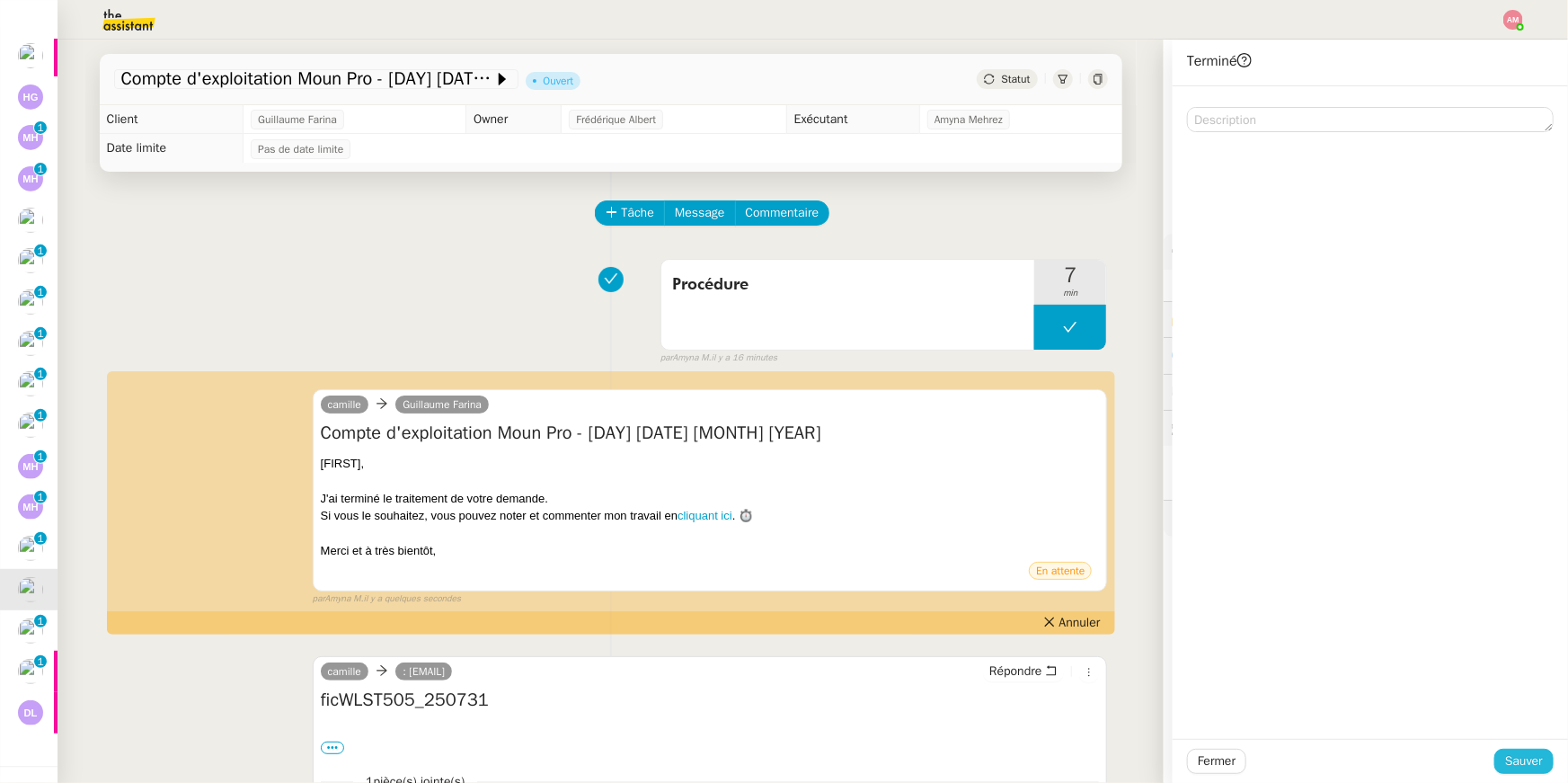 click on "Sauver" 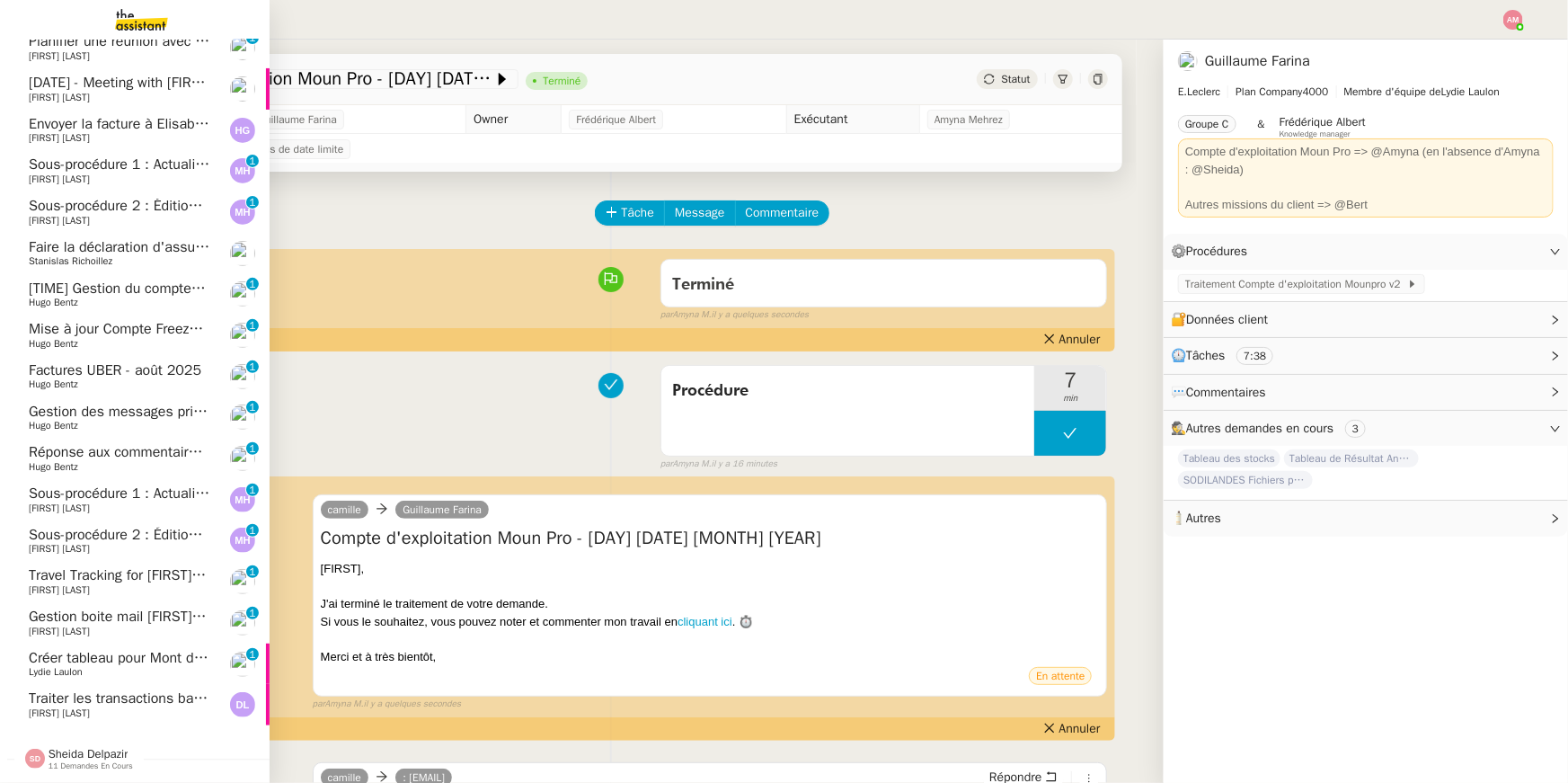 scroll, scrollTop: 214, scrollLeft: 0, axis: vertical 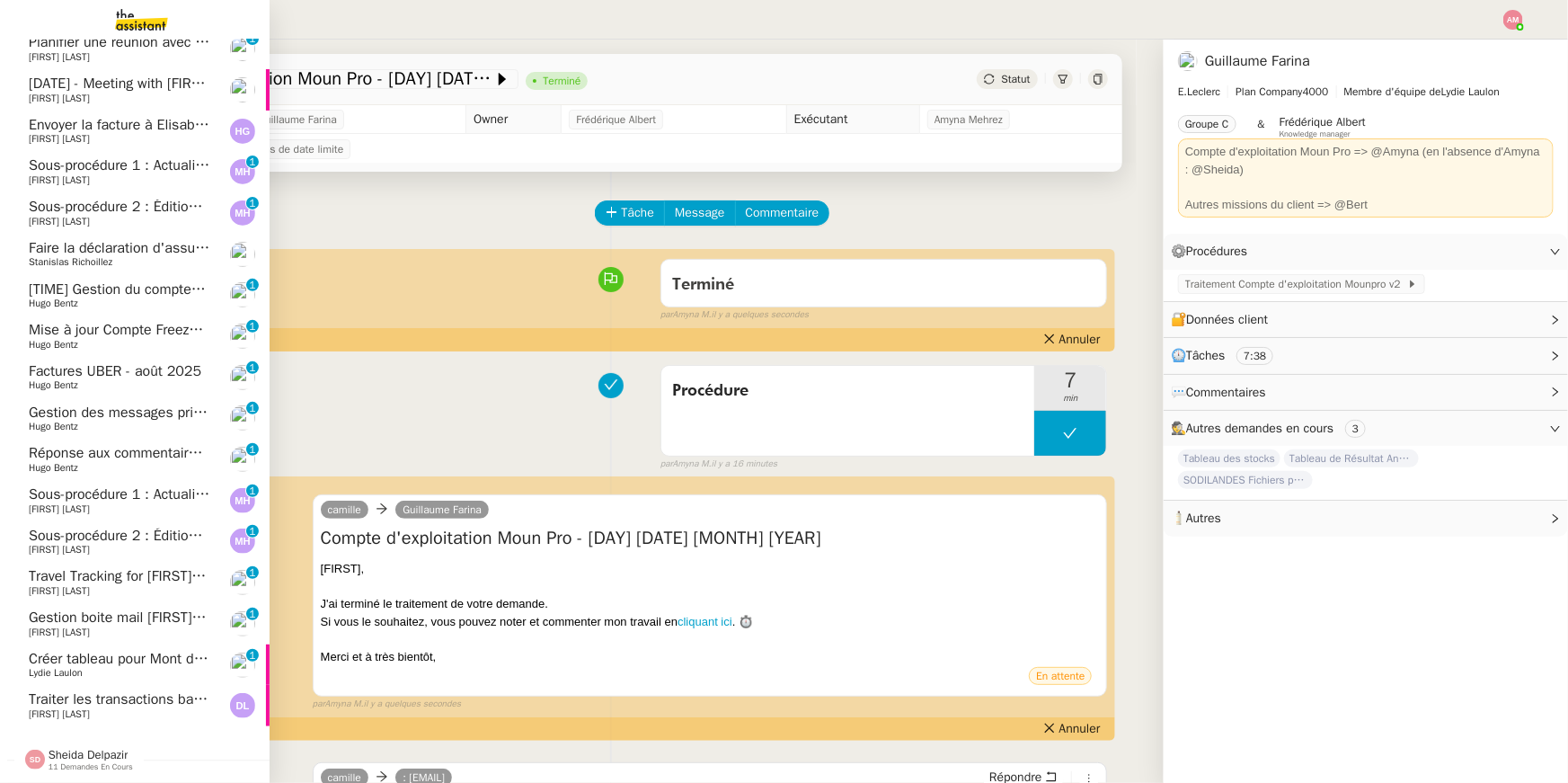 click on "Faire la déclaration d'assurance pour fuite - 6 rue Leibniz" 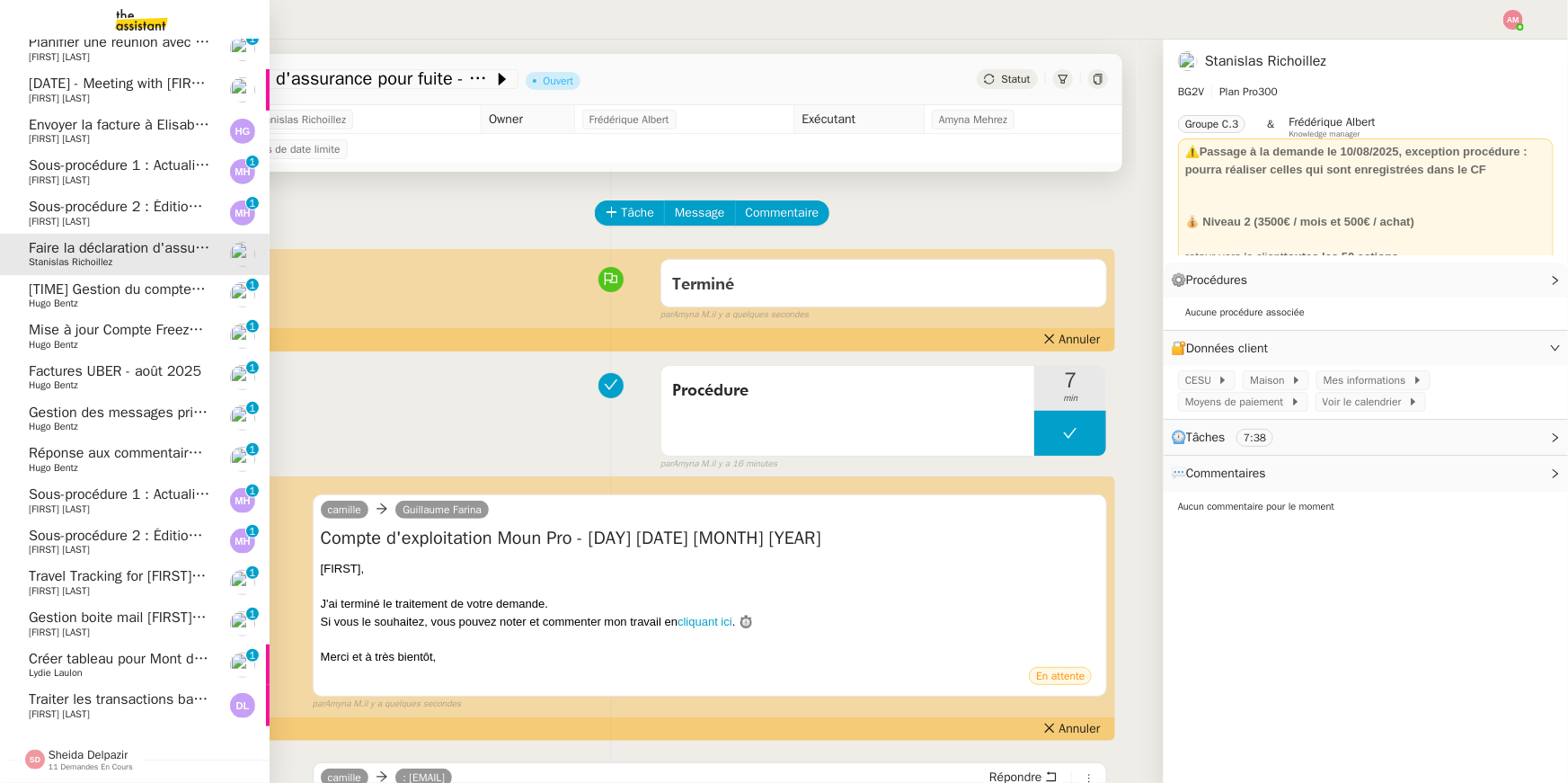 click on "[FIRST] [LAST]" 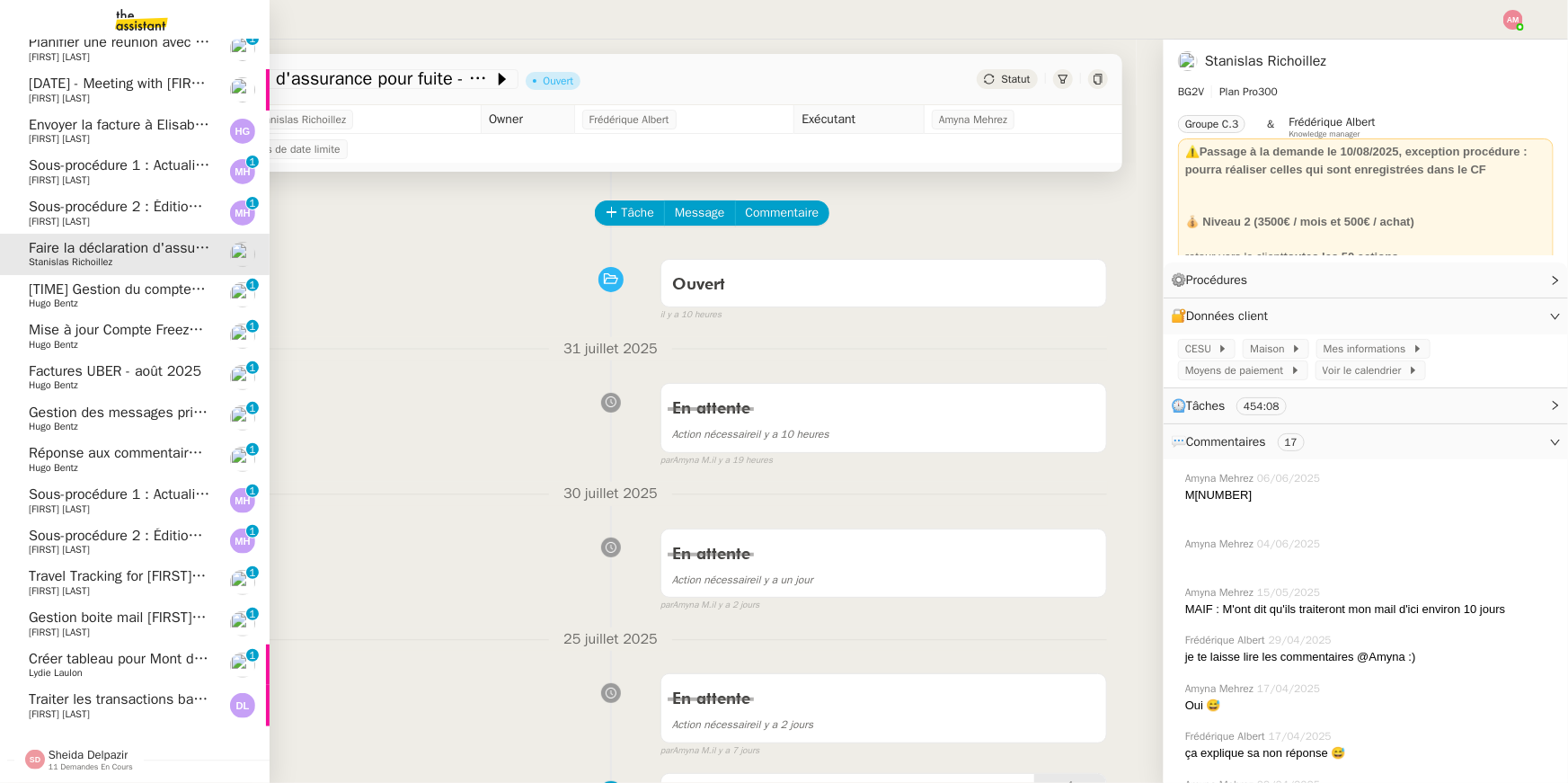 click on "Stanislas Richoillez" 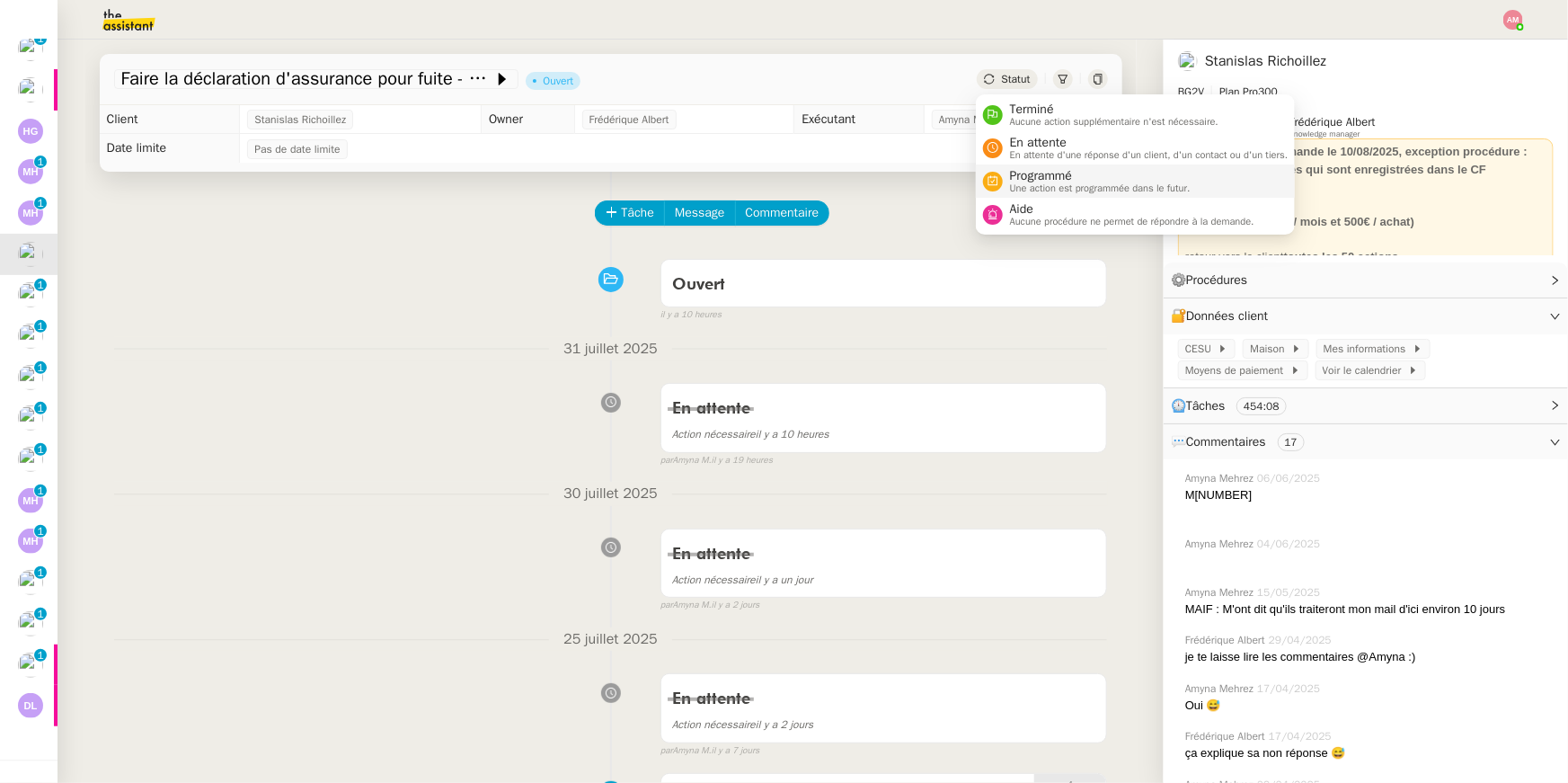 click on "Programmé" at bounding box center (1100, 176) 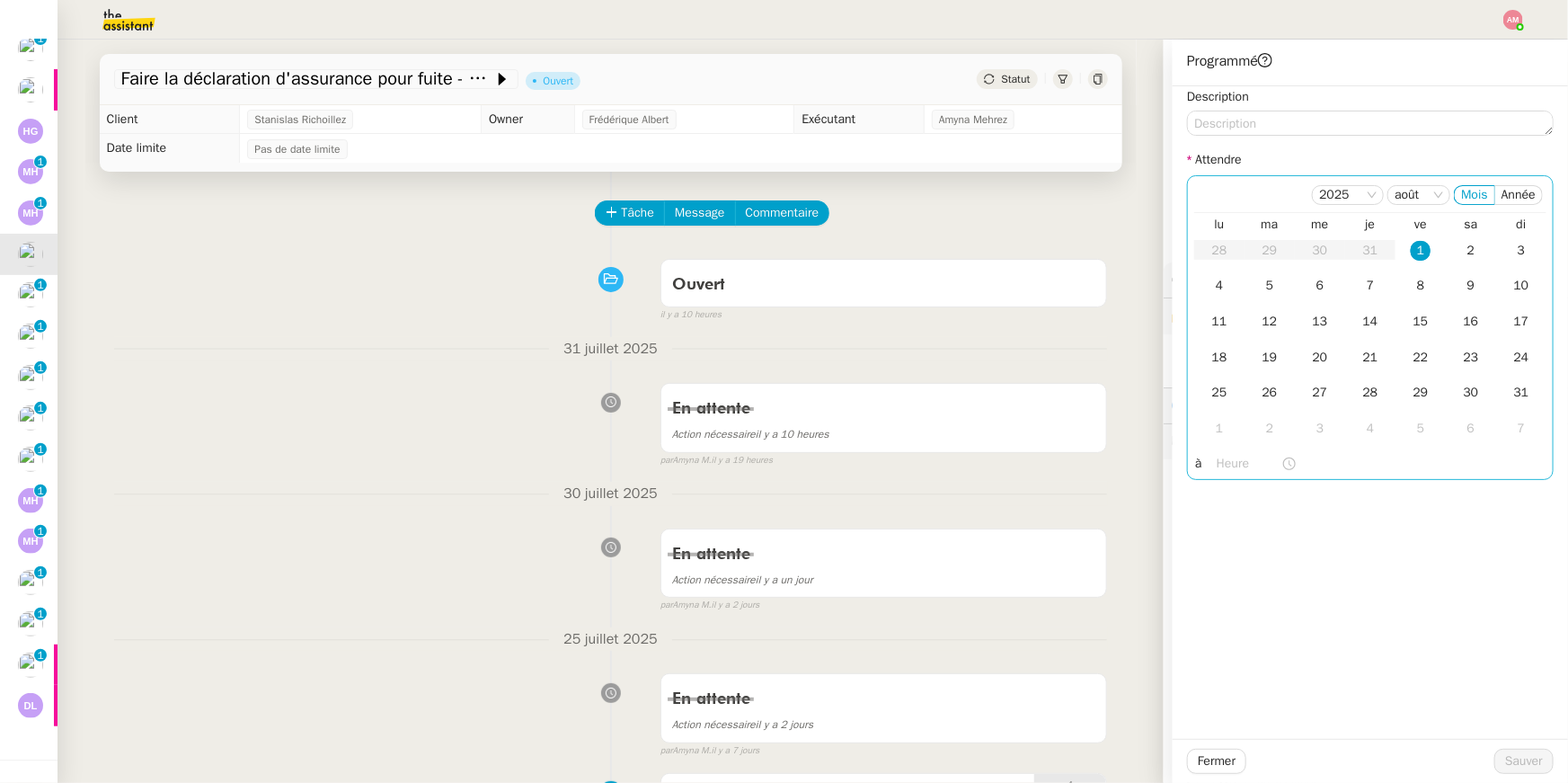 click 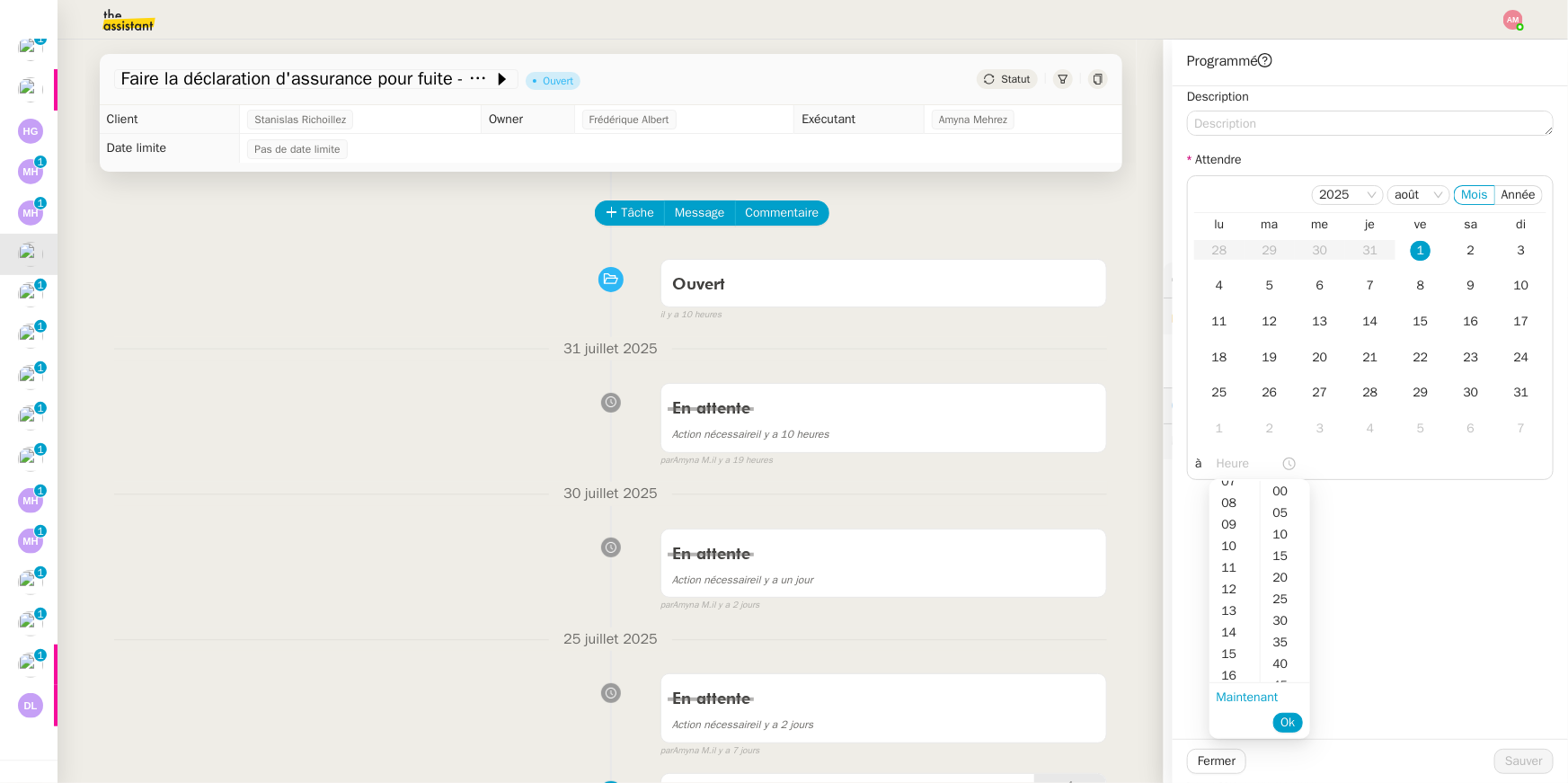 scroll, scrollTop: 176, scrollLeft: 0, axis: vertical 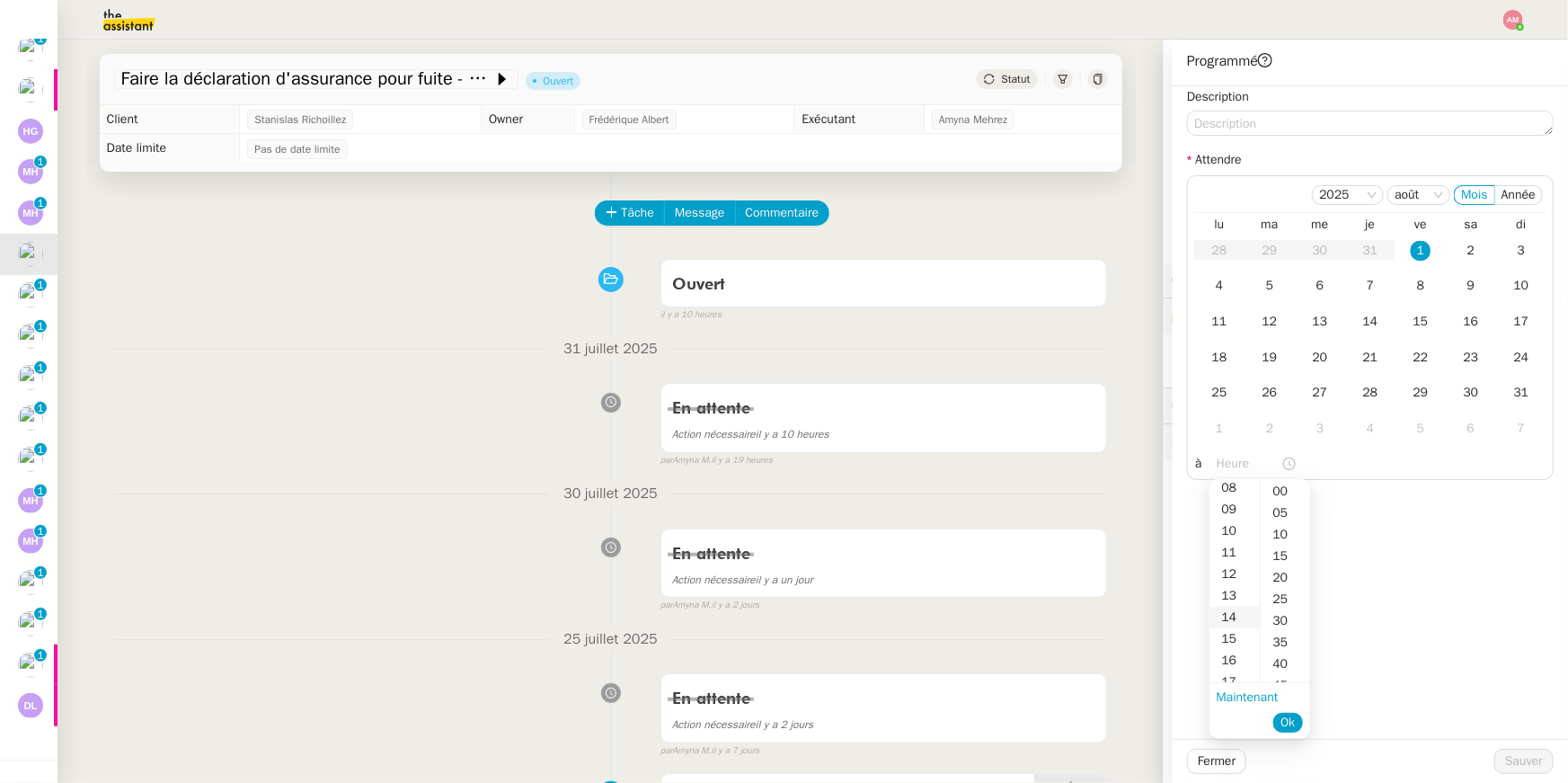 click on "14" at bounding box center (1235, 618) 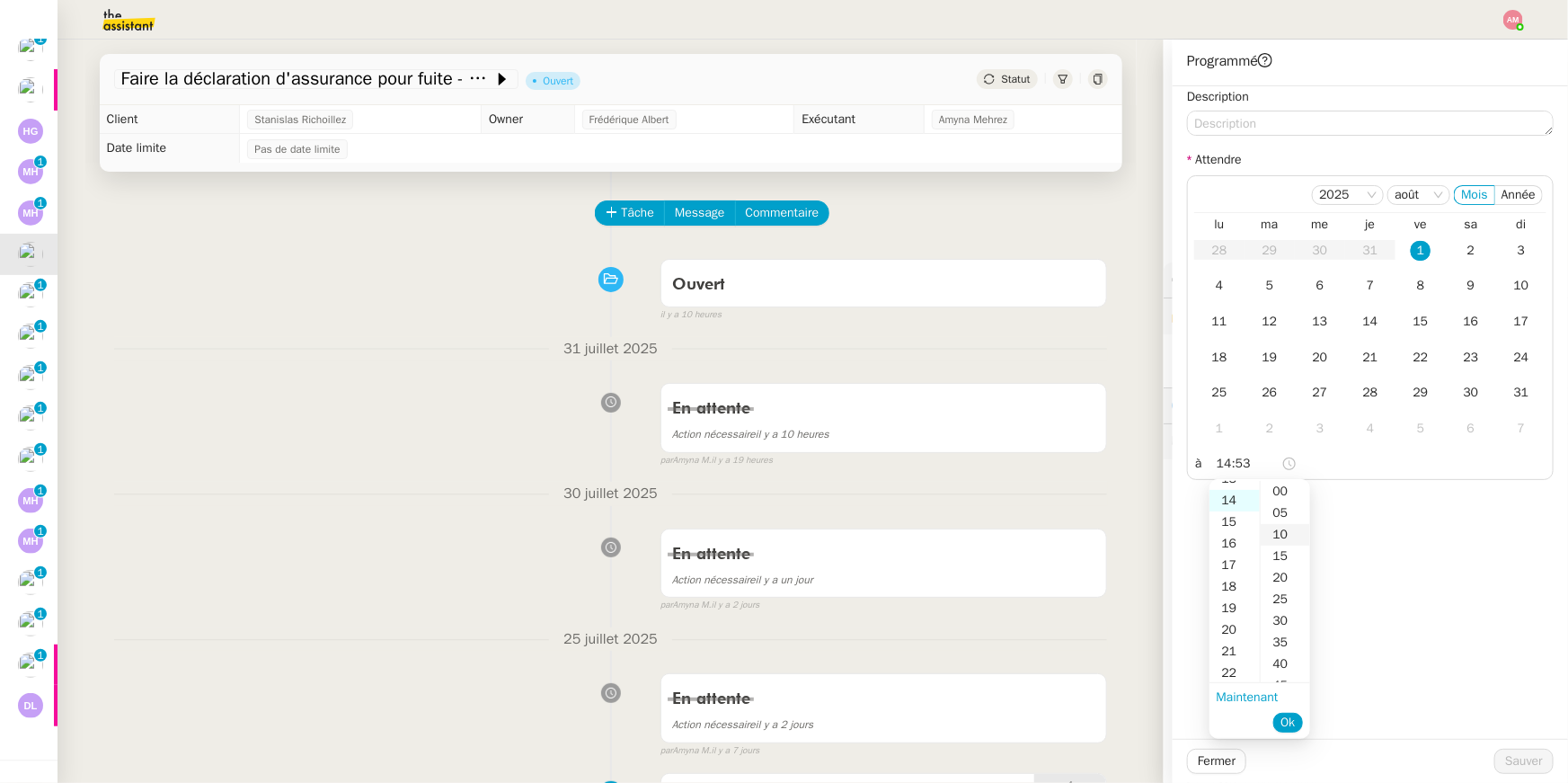 scroll, scrollTop: 302, scrollLeft: 0, axis: vertical 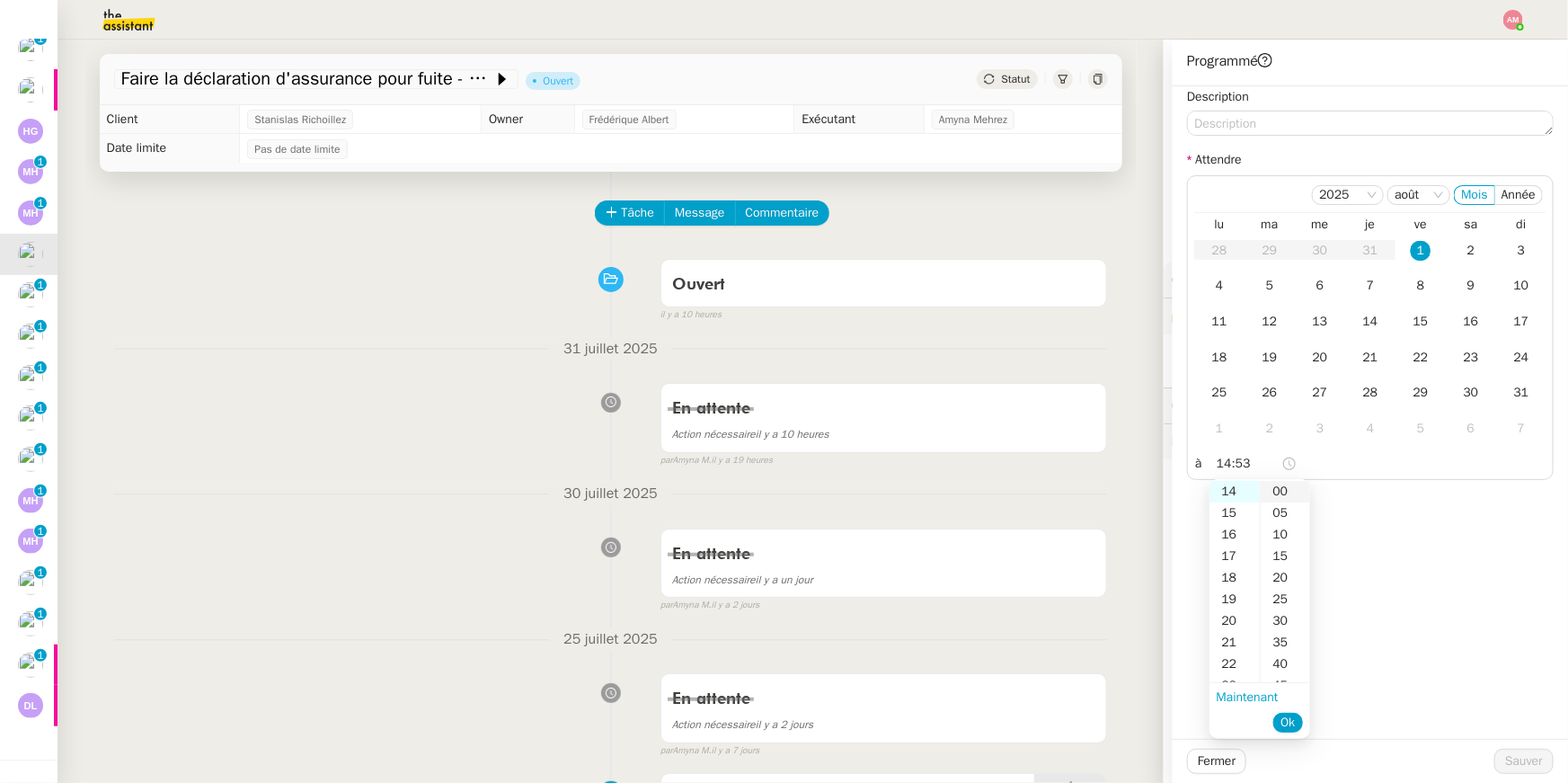 click on "00" at bounding box center (1285, 492) 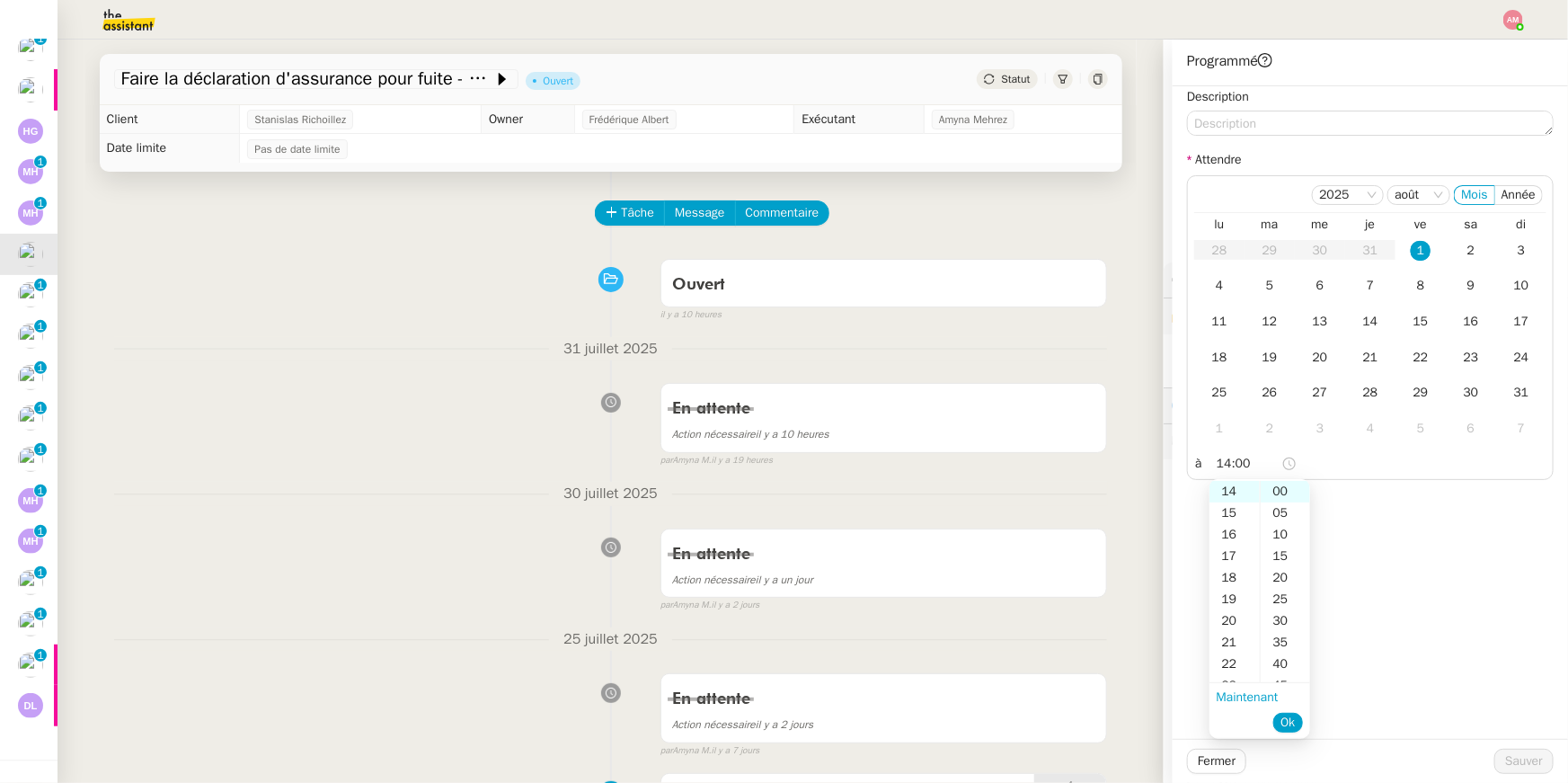 click on "Ok" at bounding box center (1288, 723) 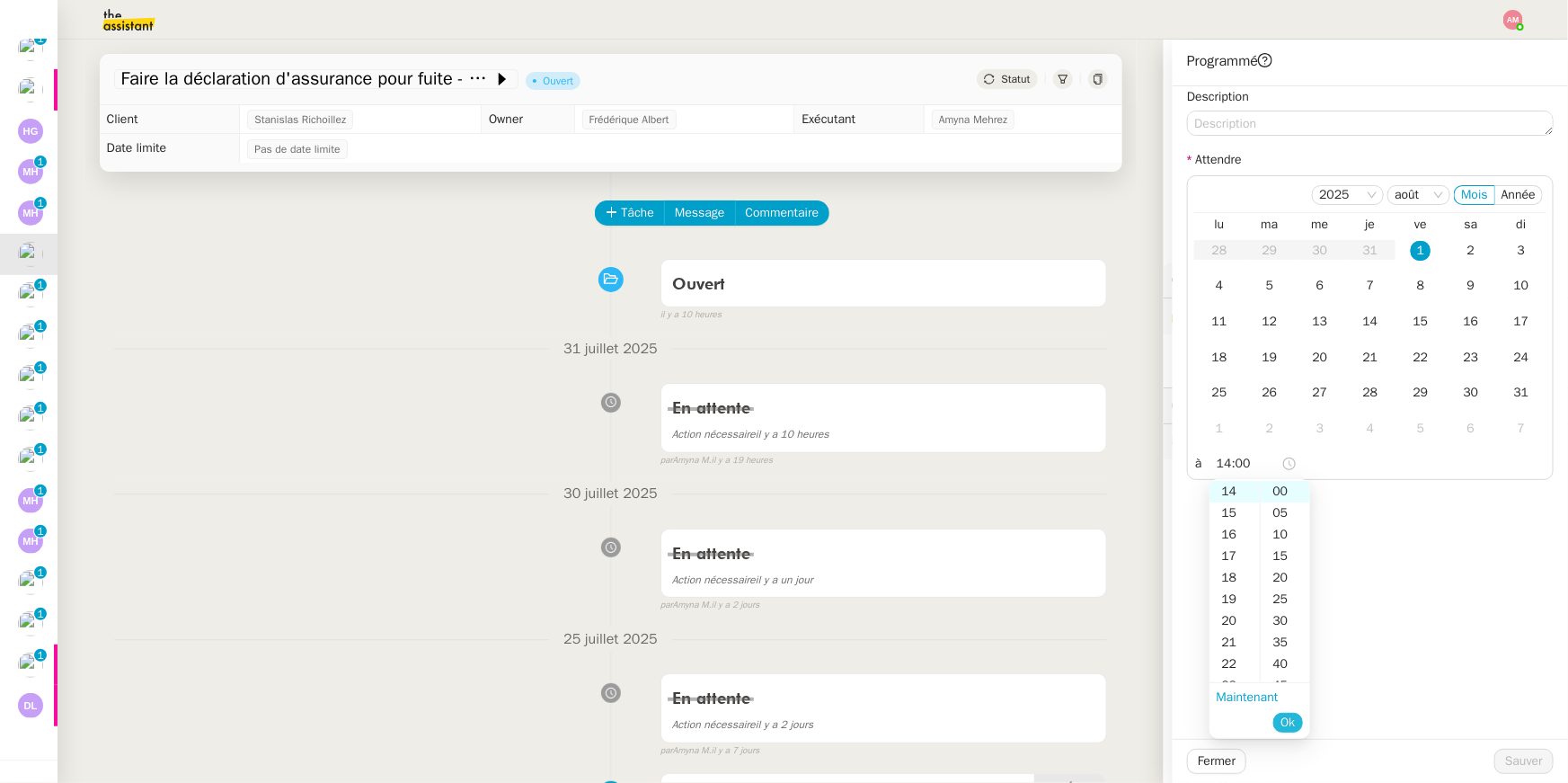 click on "Ok" at bounding box center [1288, 723] 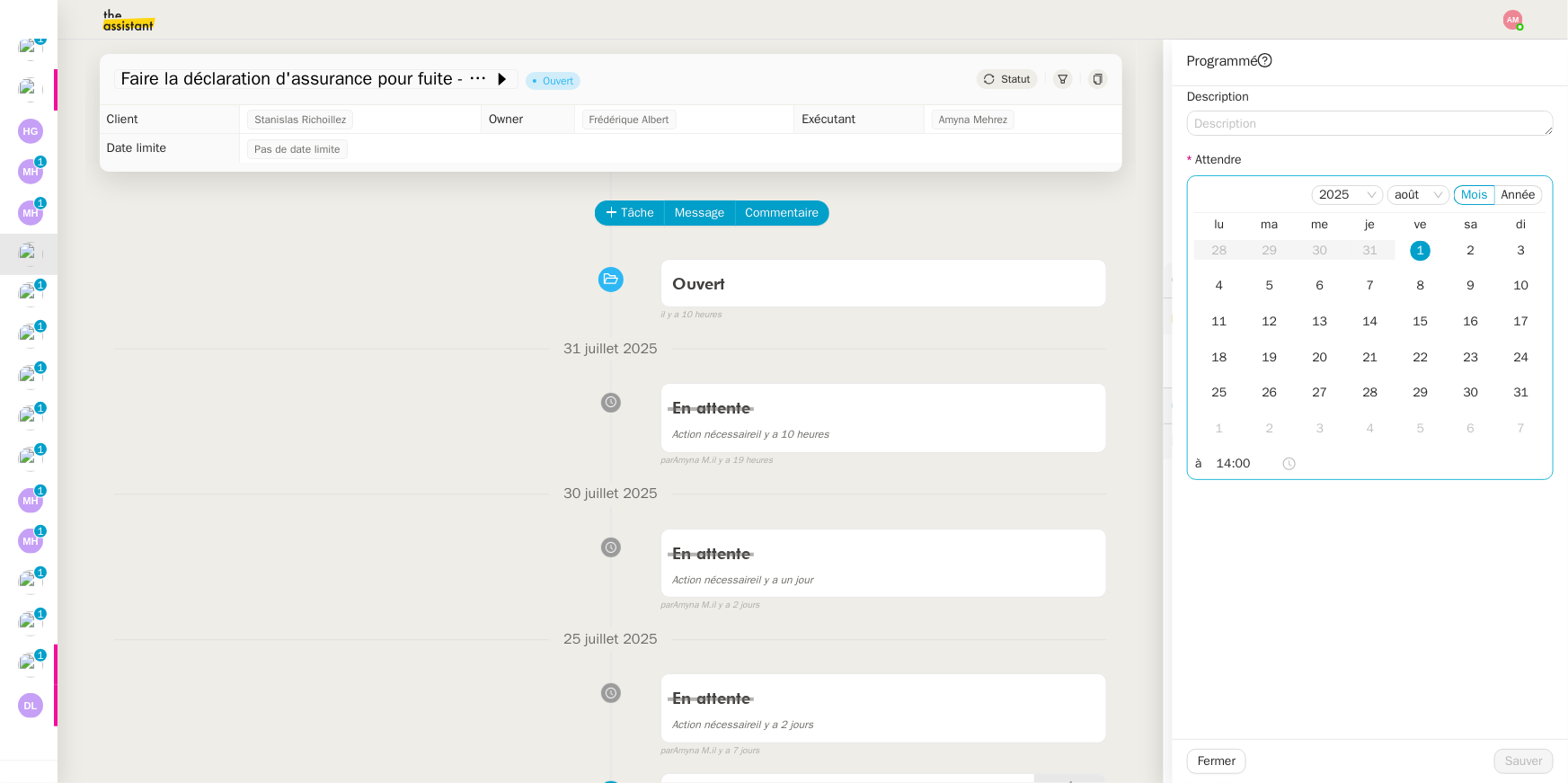 click on "1" 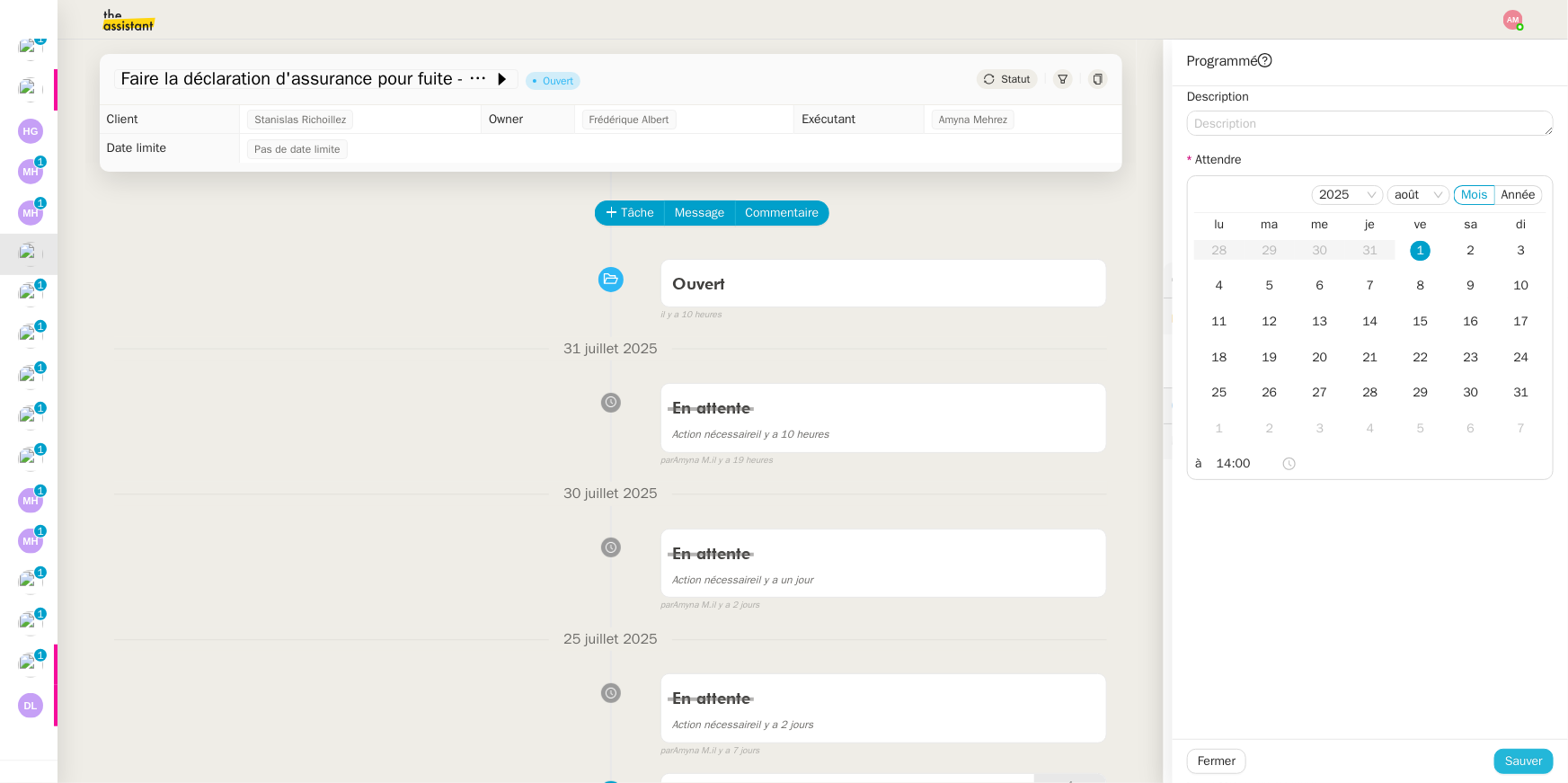 click on "Sauver" 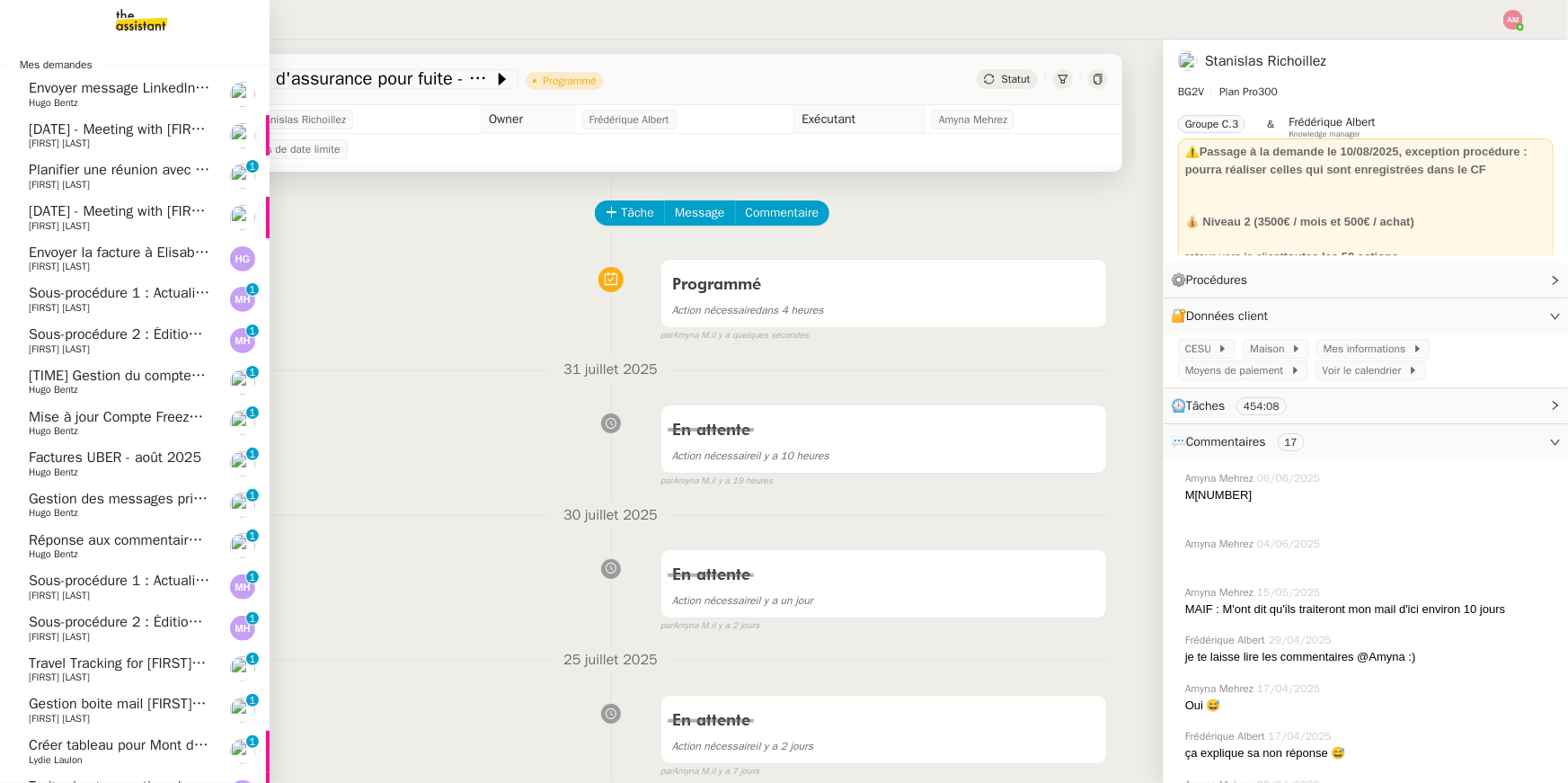 scroll, scrollTop: 0, scrollLeft: 0, axis: both 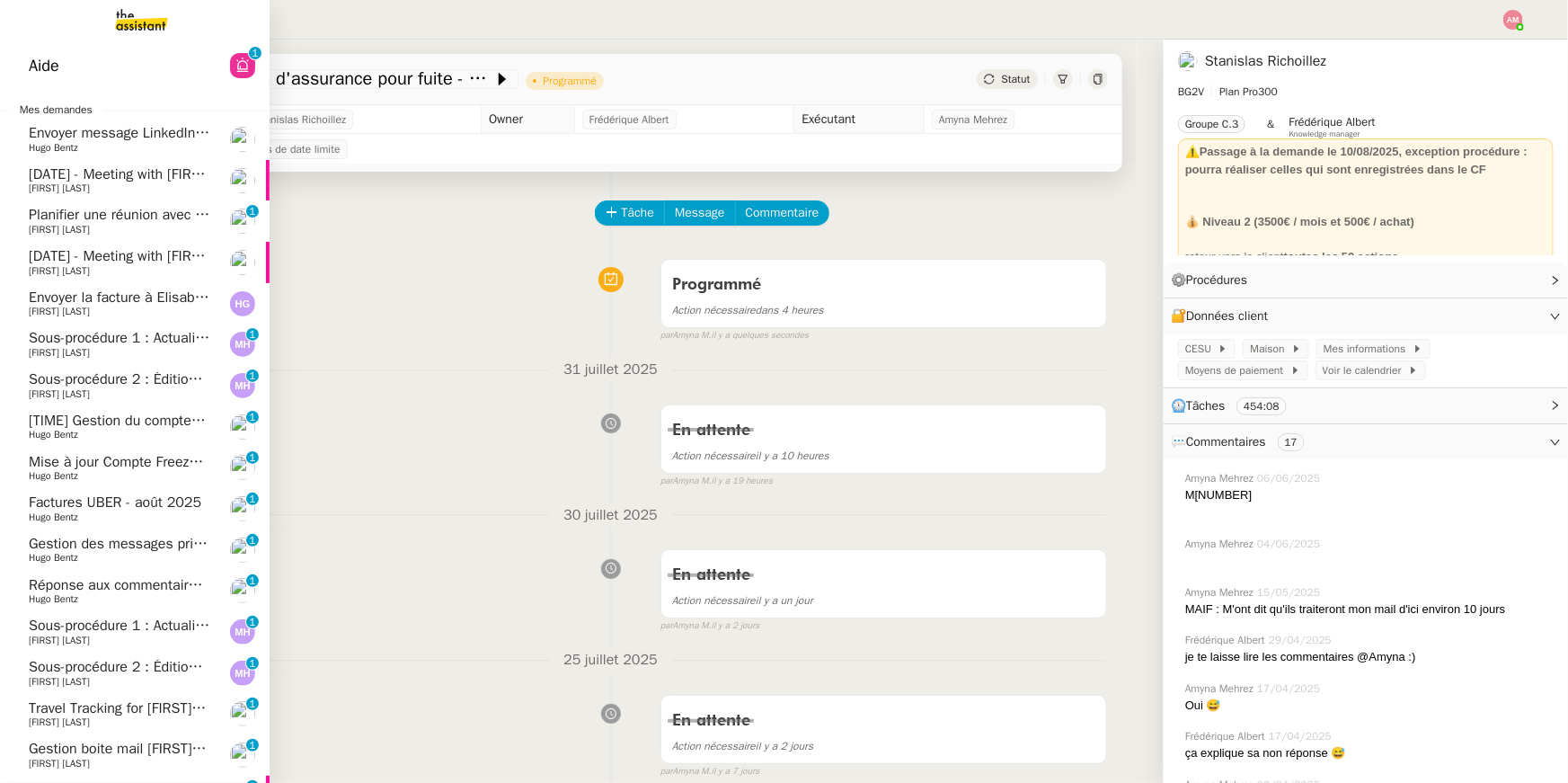 click on "[TIME] Gestion du compte LinkedIn de [FIRST] [LAST] (post + gestion messages) - [DATE] [MONTH] [YEAR]" 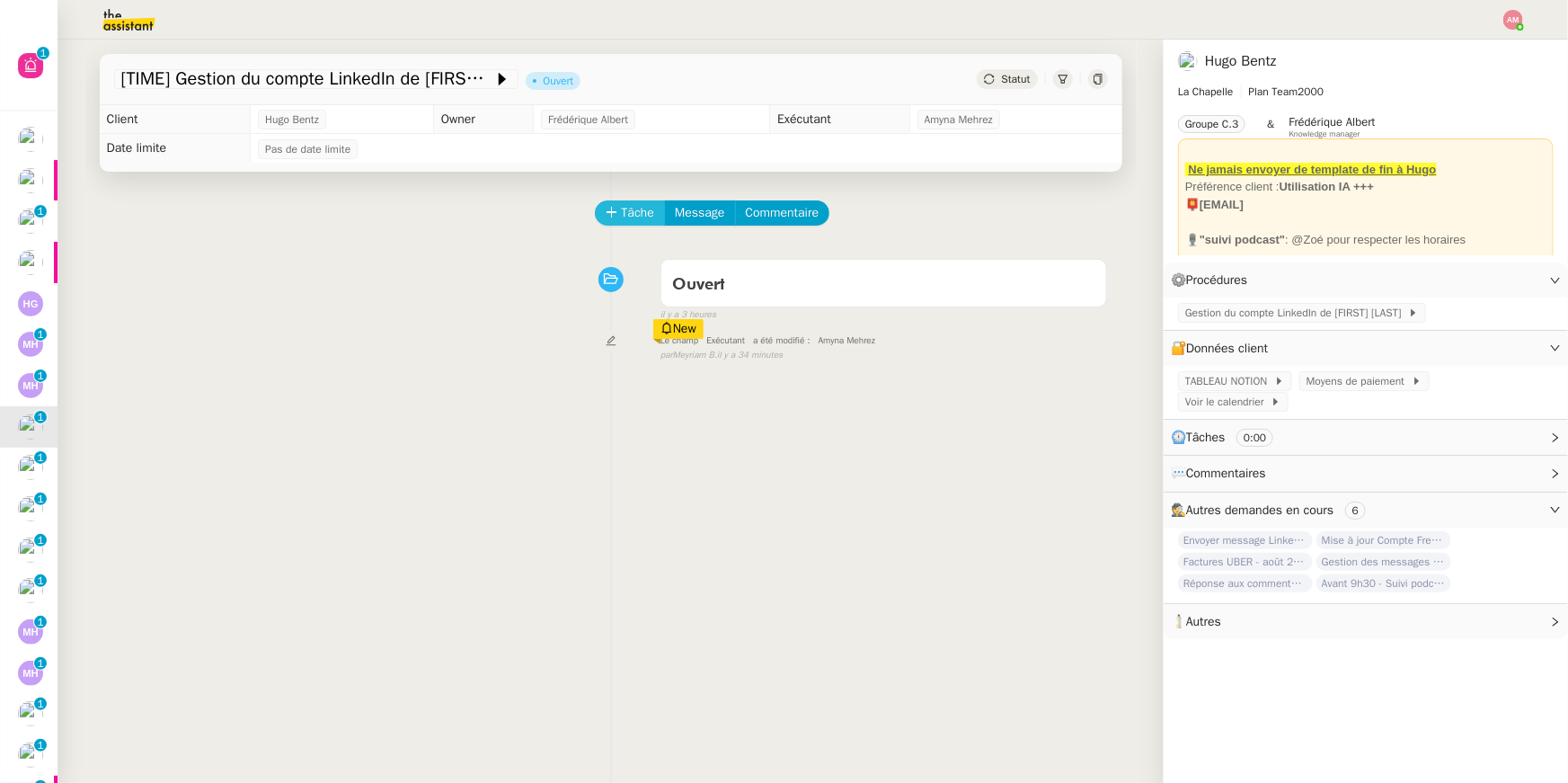 click on "Tâche" 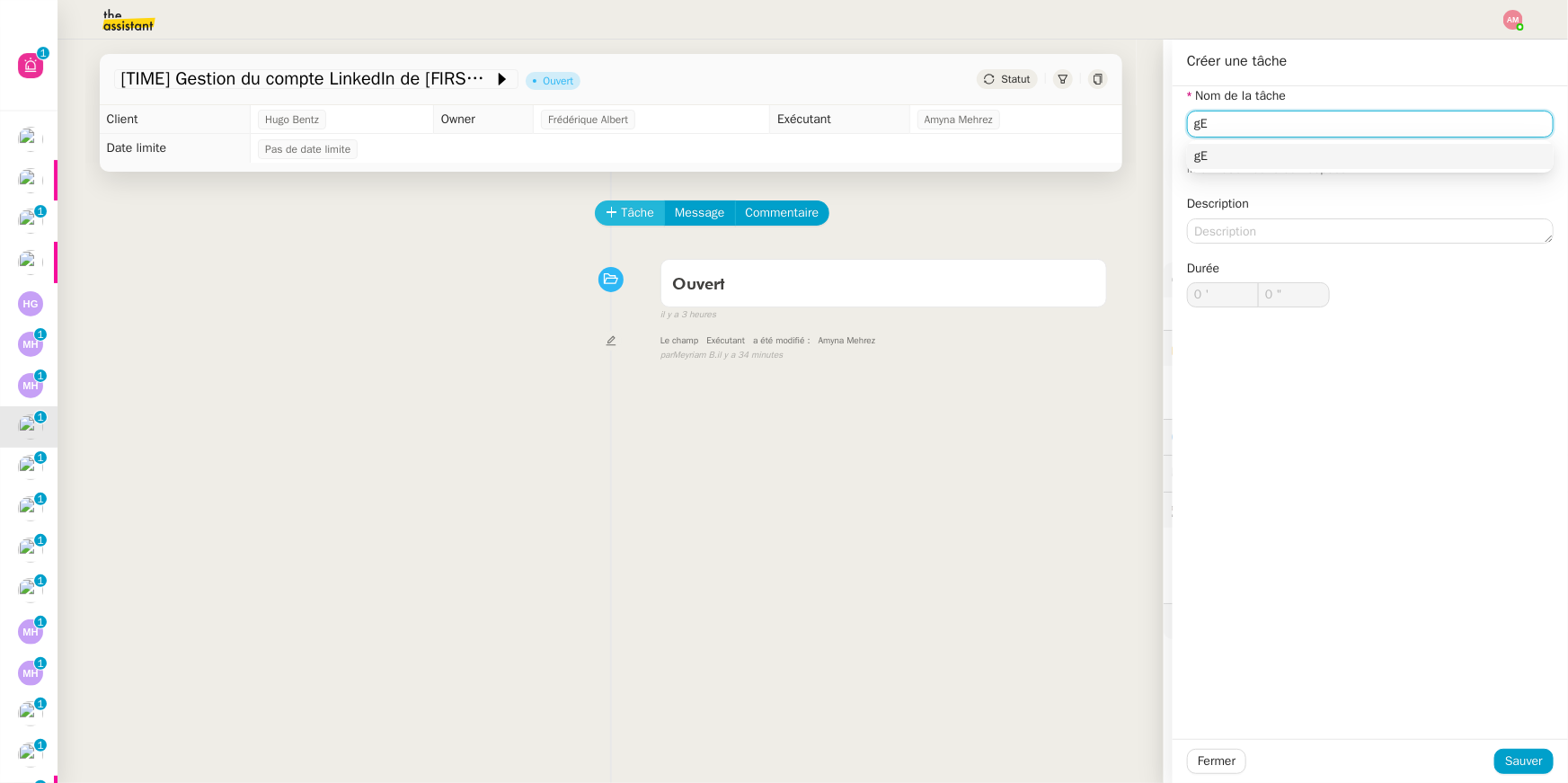 type on "g" 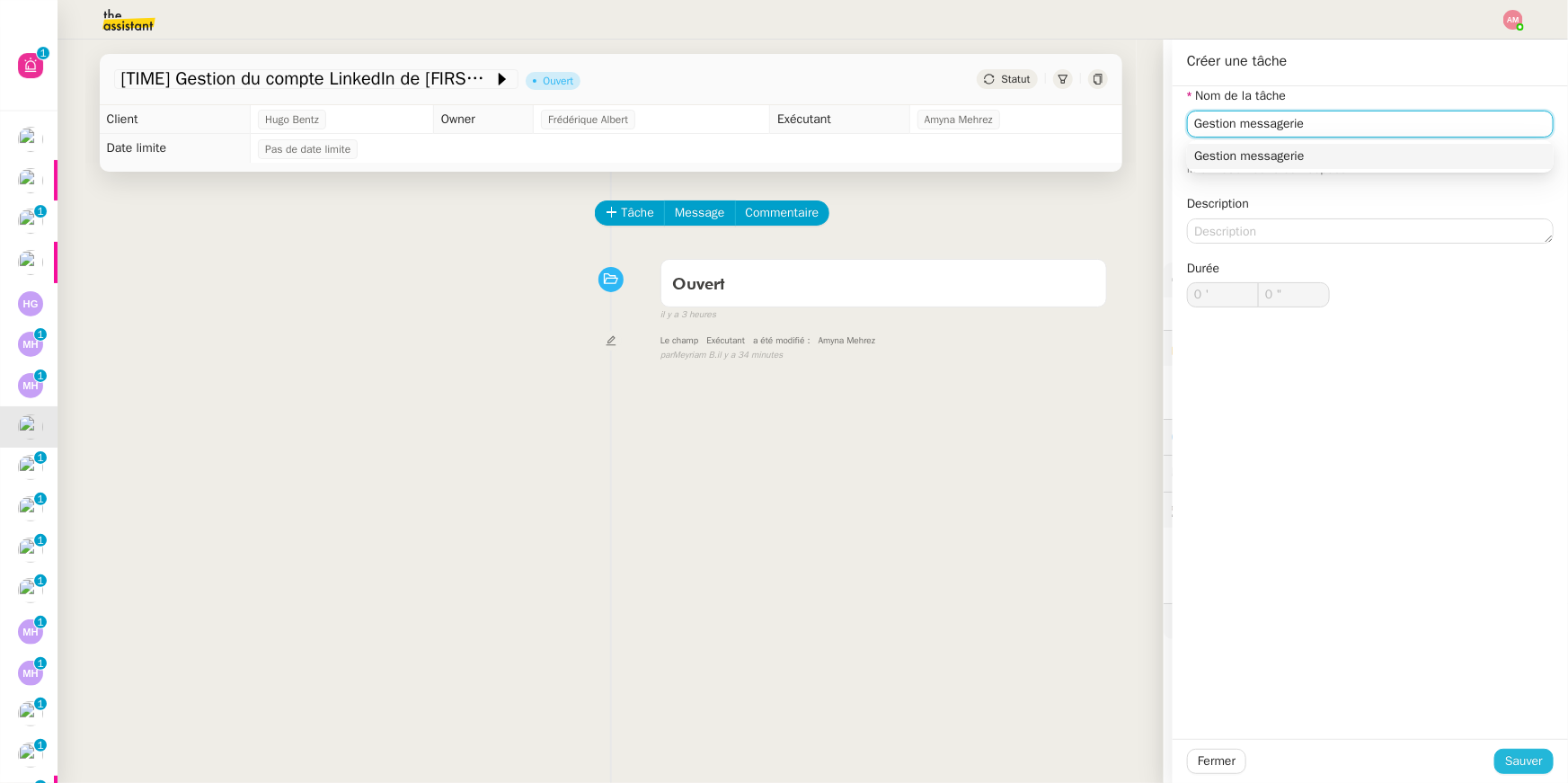 type on "Gestion messagerie" 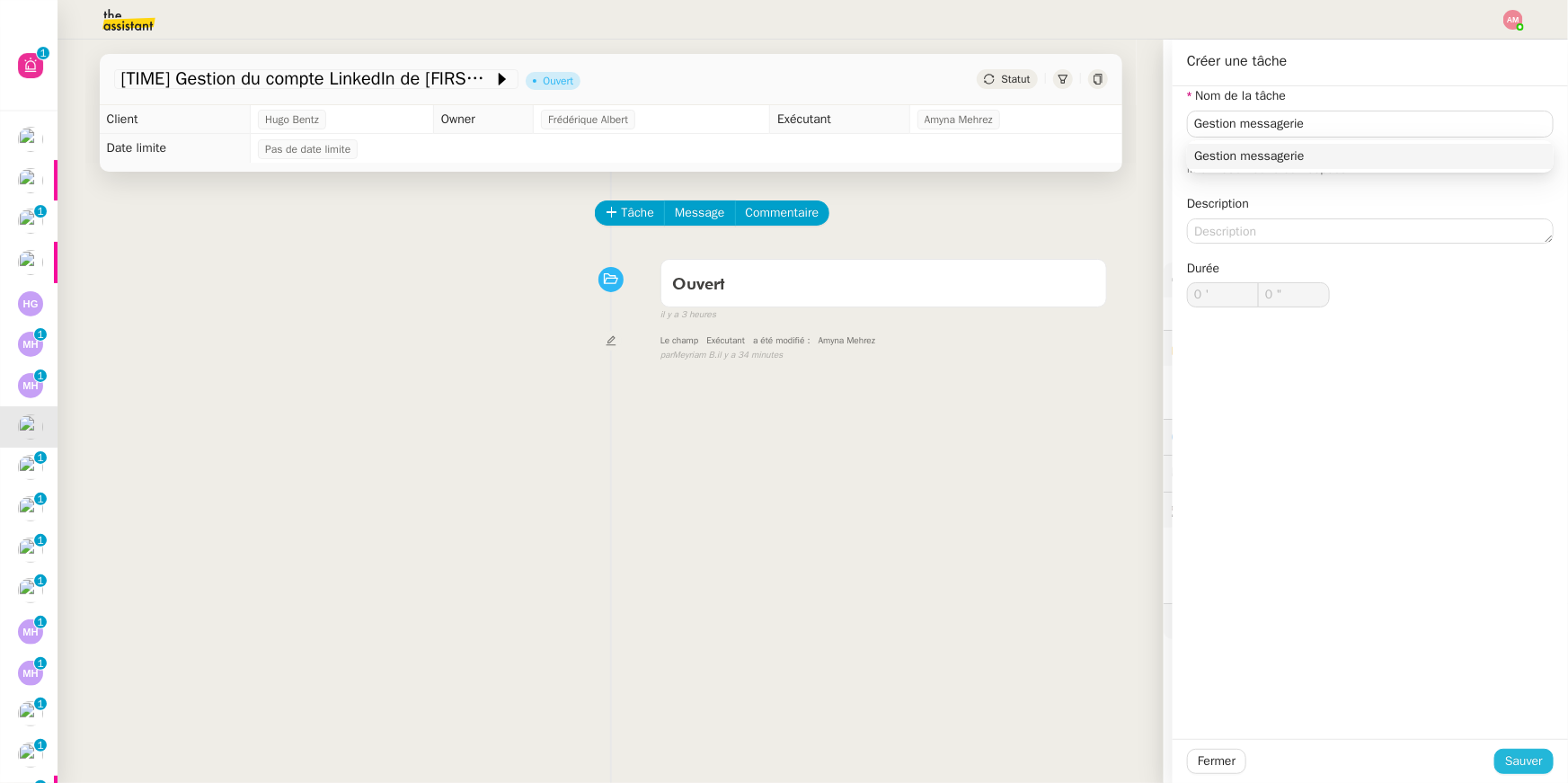 click on "Sauver" 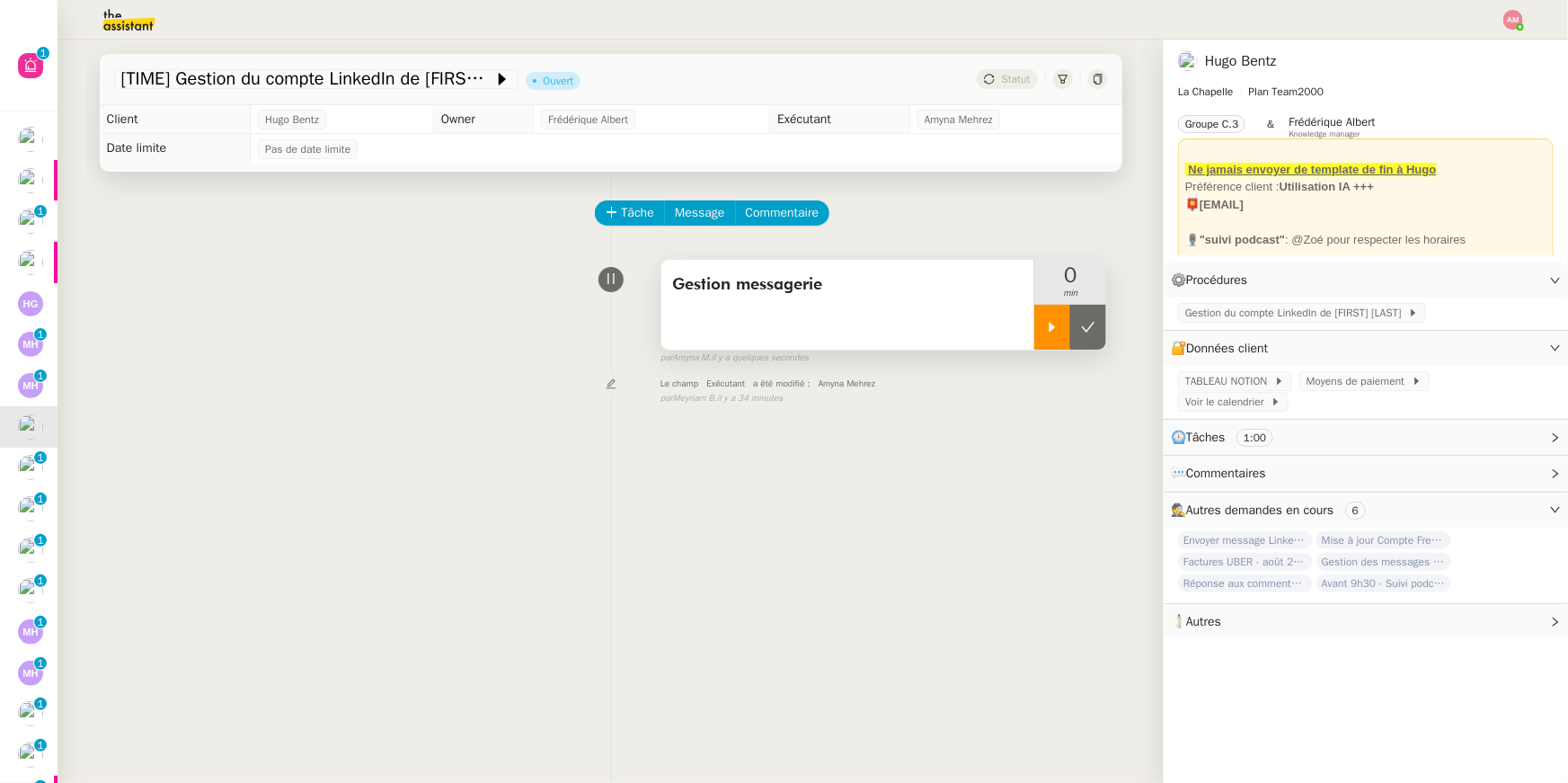 click at bounding box center (1052, 327) 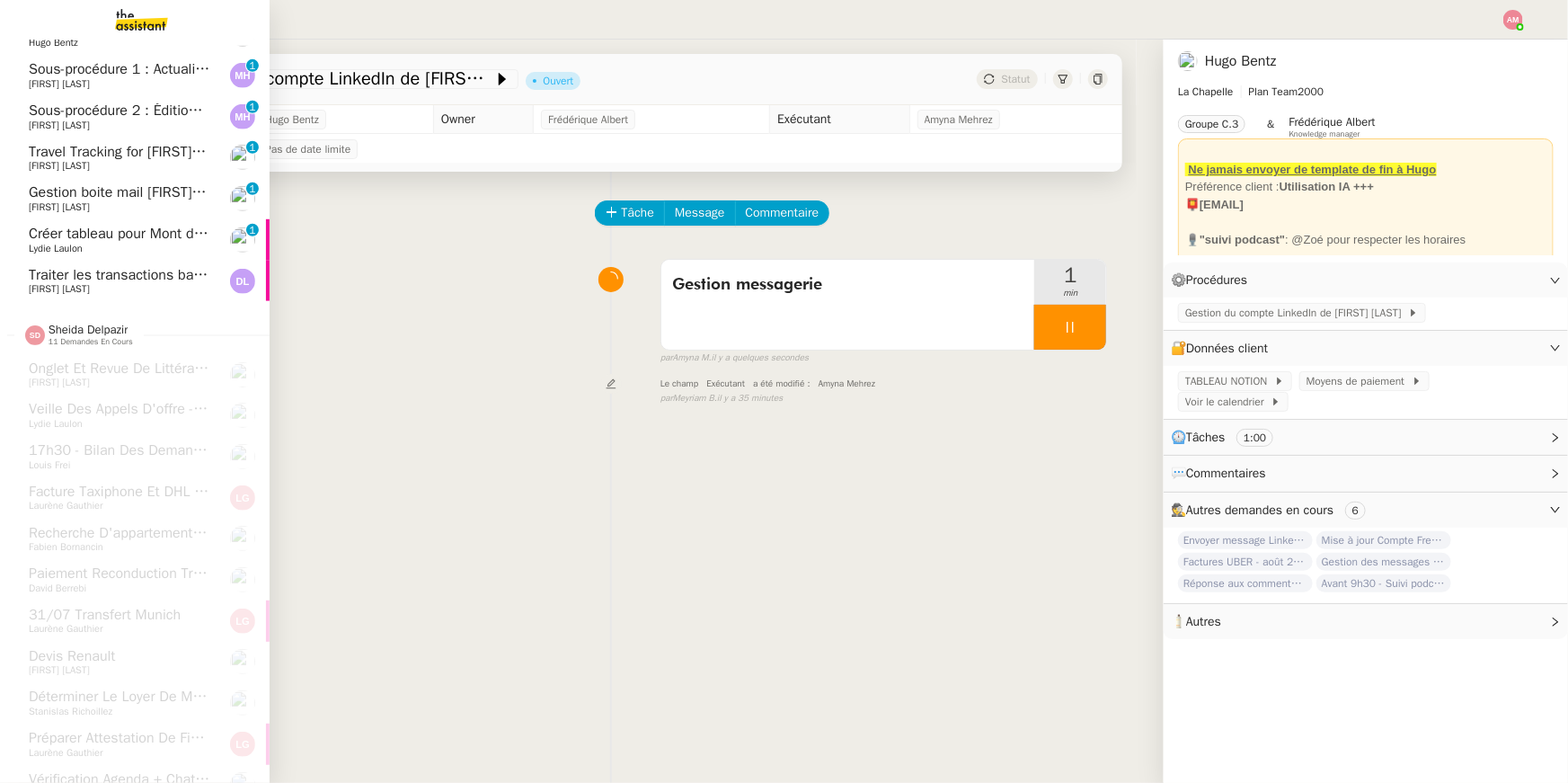 scroll, scrollTop: 579, scrollLeft: 0, axis: vertical 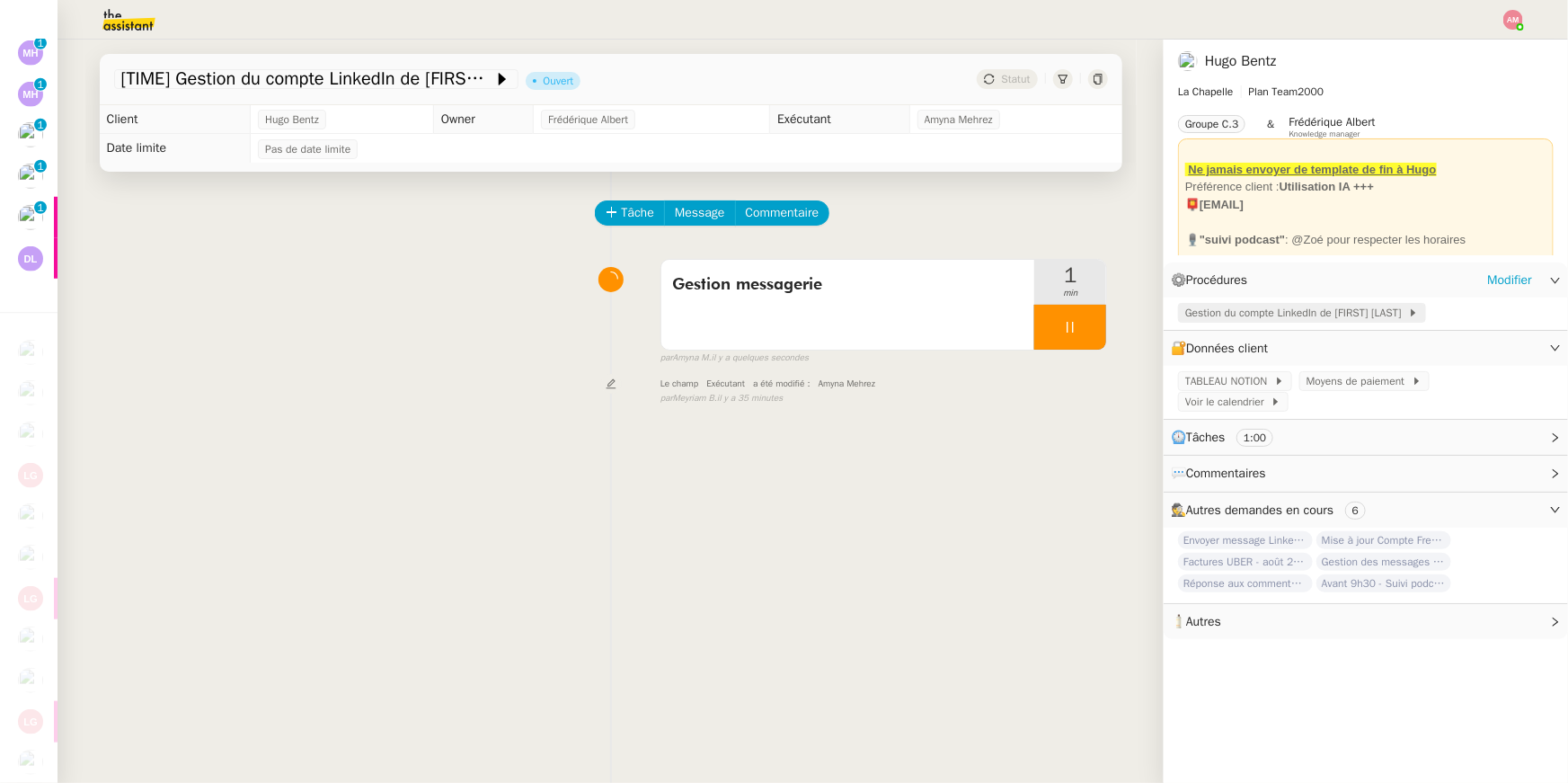 click on "Gestion du compte LinkedIn de [FIRST] [LAST]" 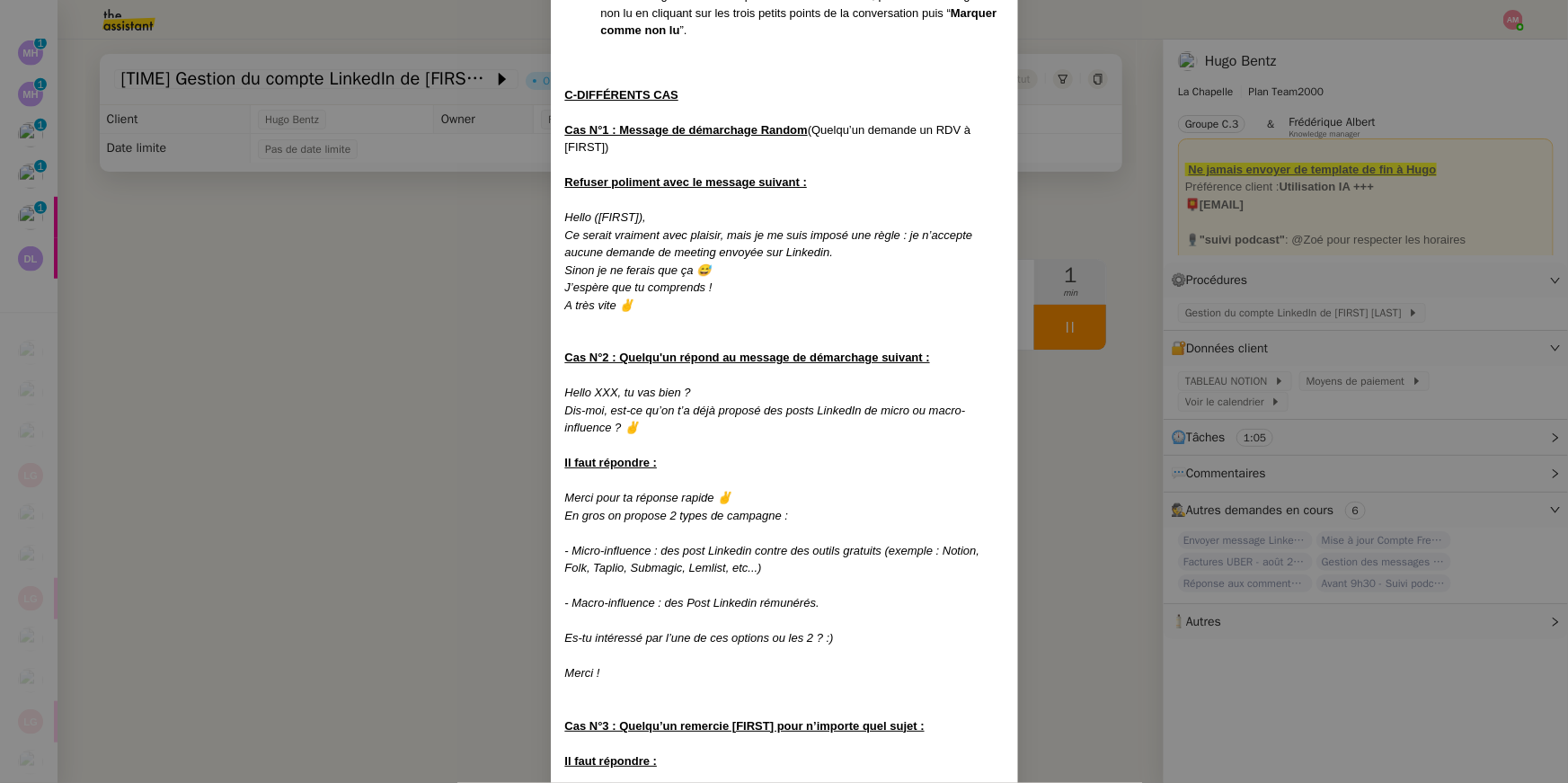 scroll, scrollTop: 1792, scrollLeft: 0, axis: vertical 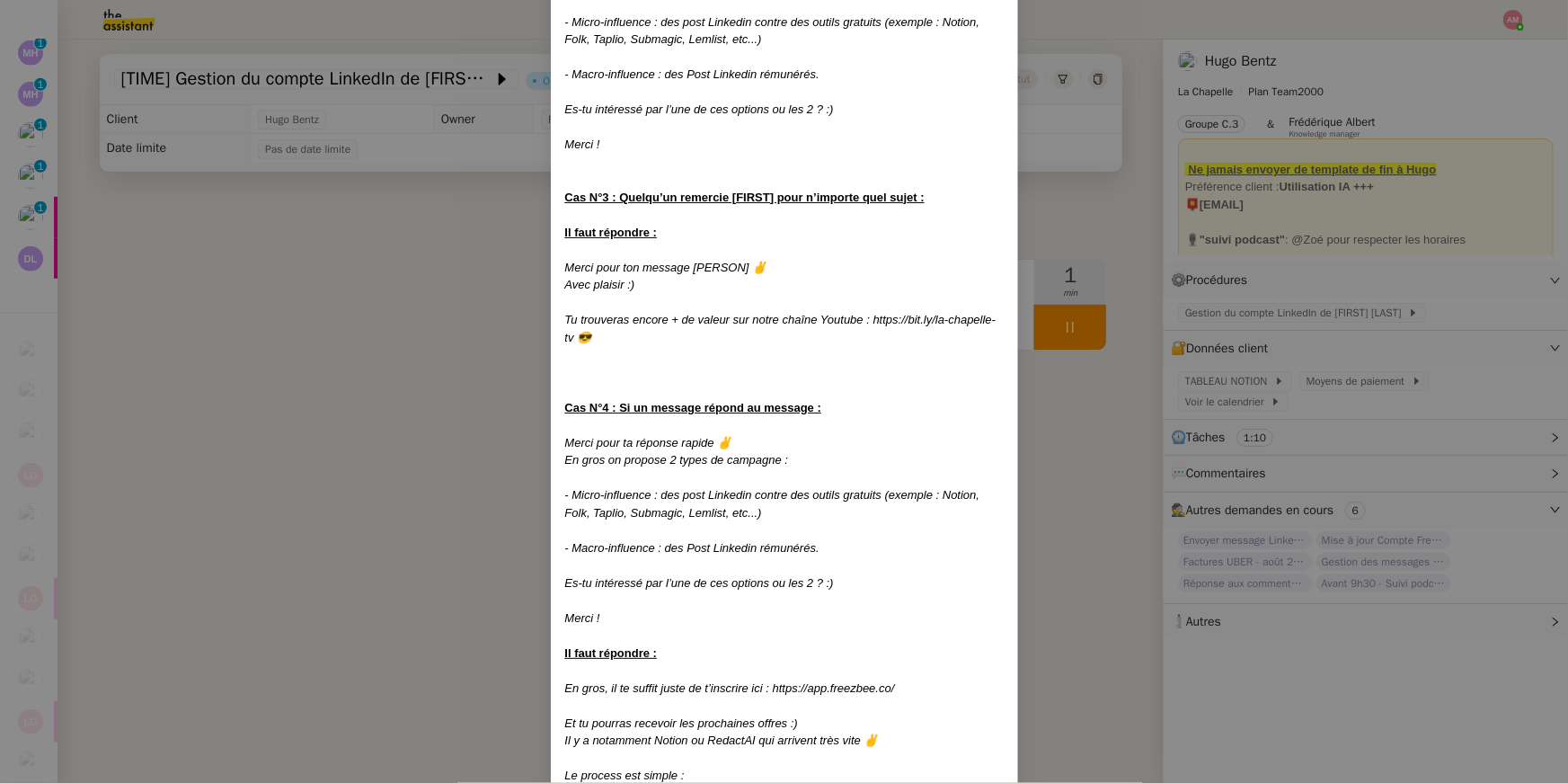 drag, startPoint x: 564, startPoint y: 405, endPoint x: 669, endPoint y: 583, distance: 206.66156 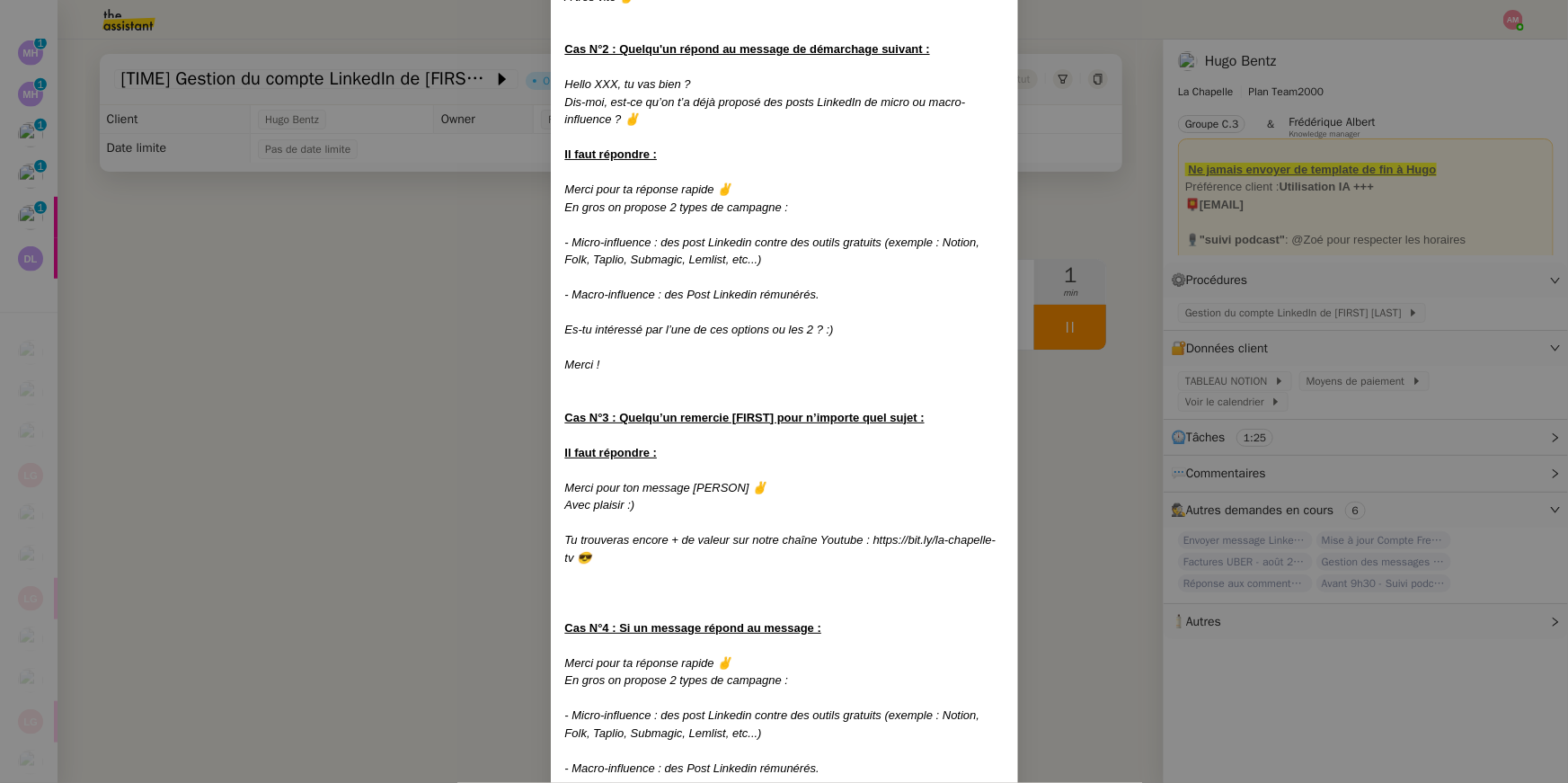 scroll, scrollTop: 1580, scrollLeft: 0, axis: vertical 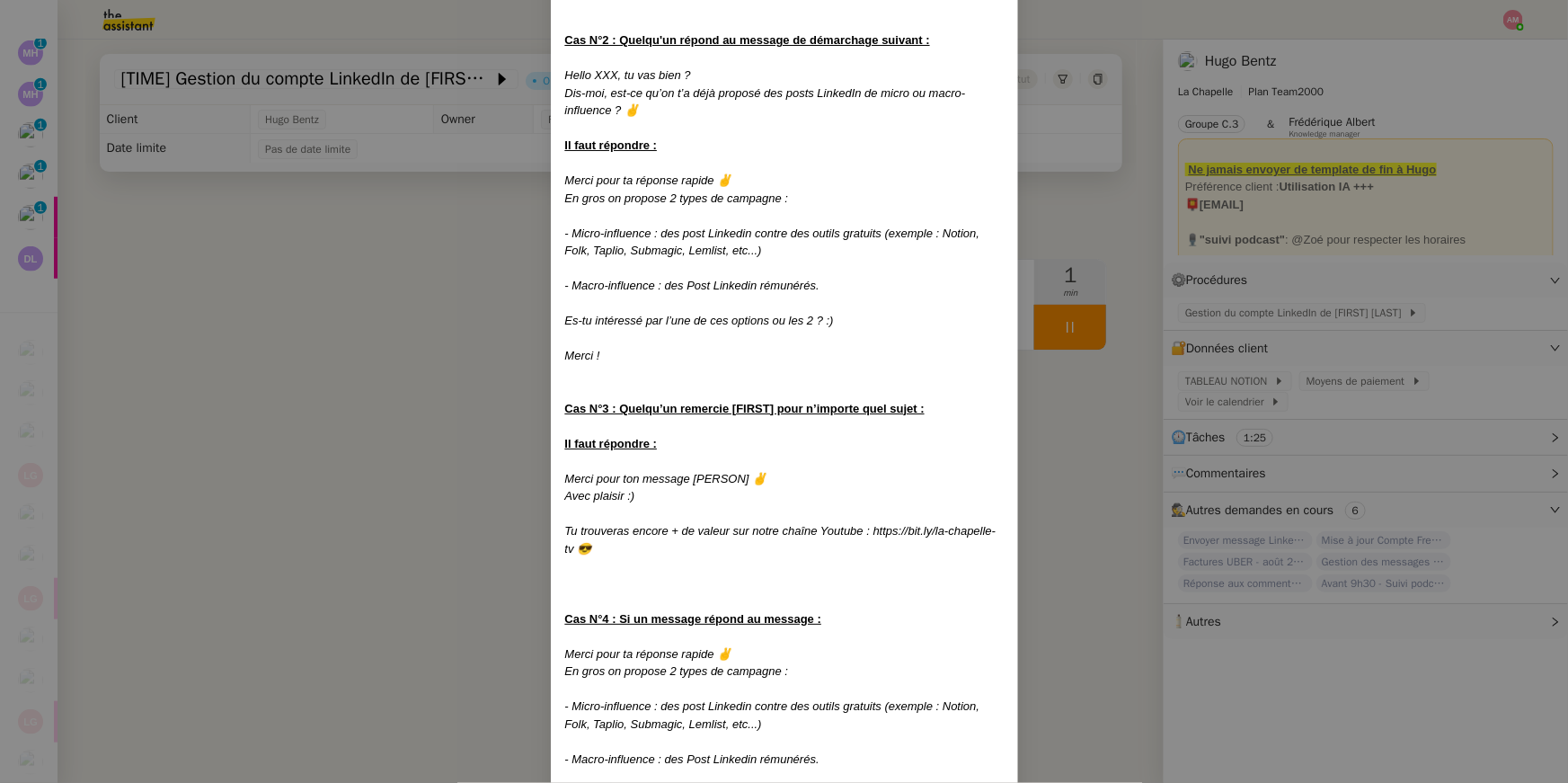 click on "En gros on propose 2 types de campagne :" at bounding box center [784, 199] 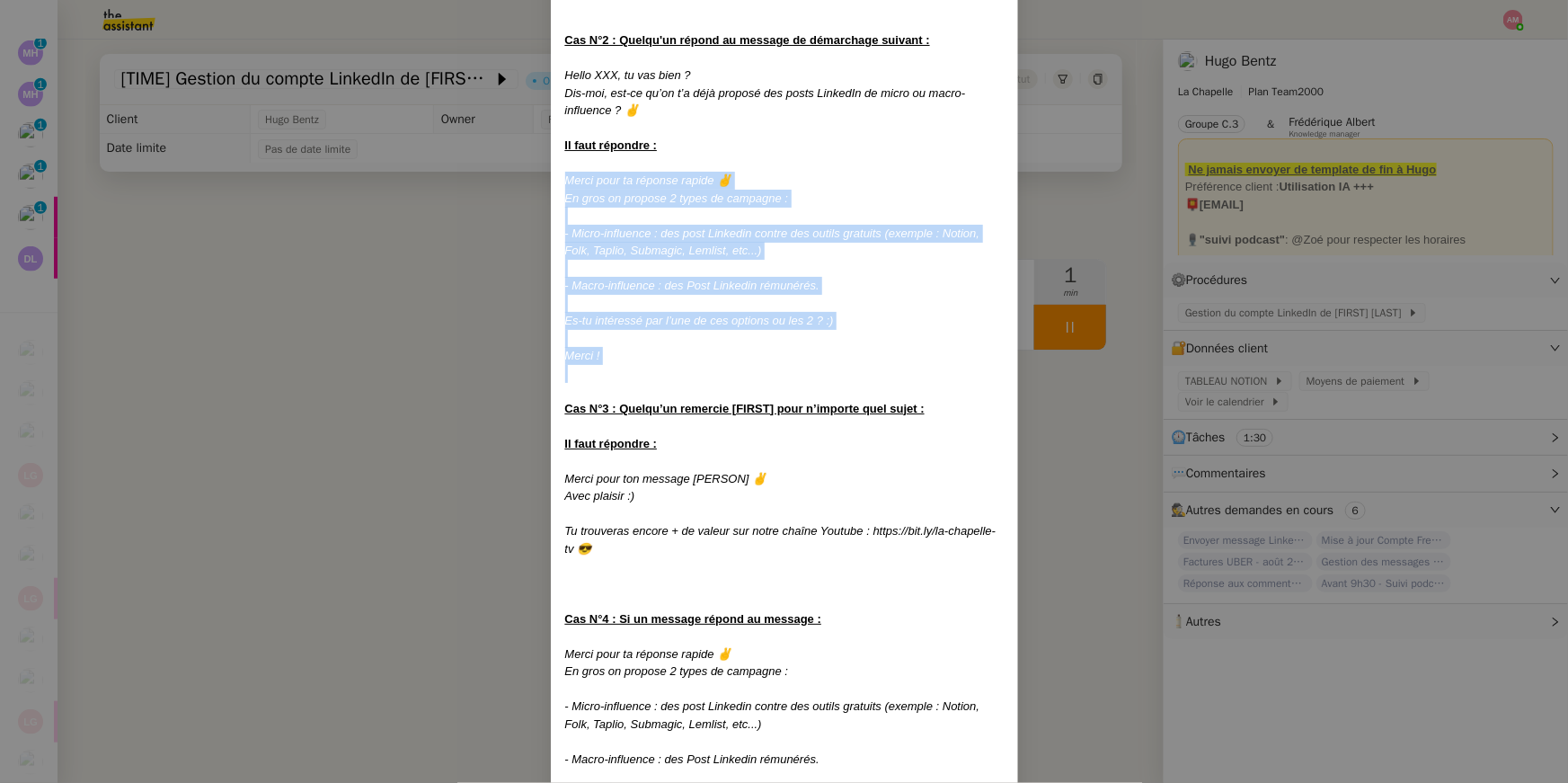 drag, startPoint x: 563, startPoint y: 139, endPoint x: 677, endPoint y: 334, distance: 225.87829 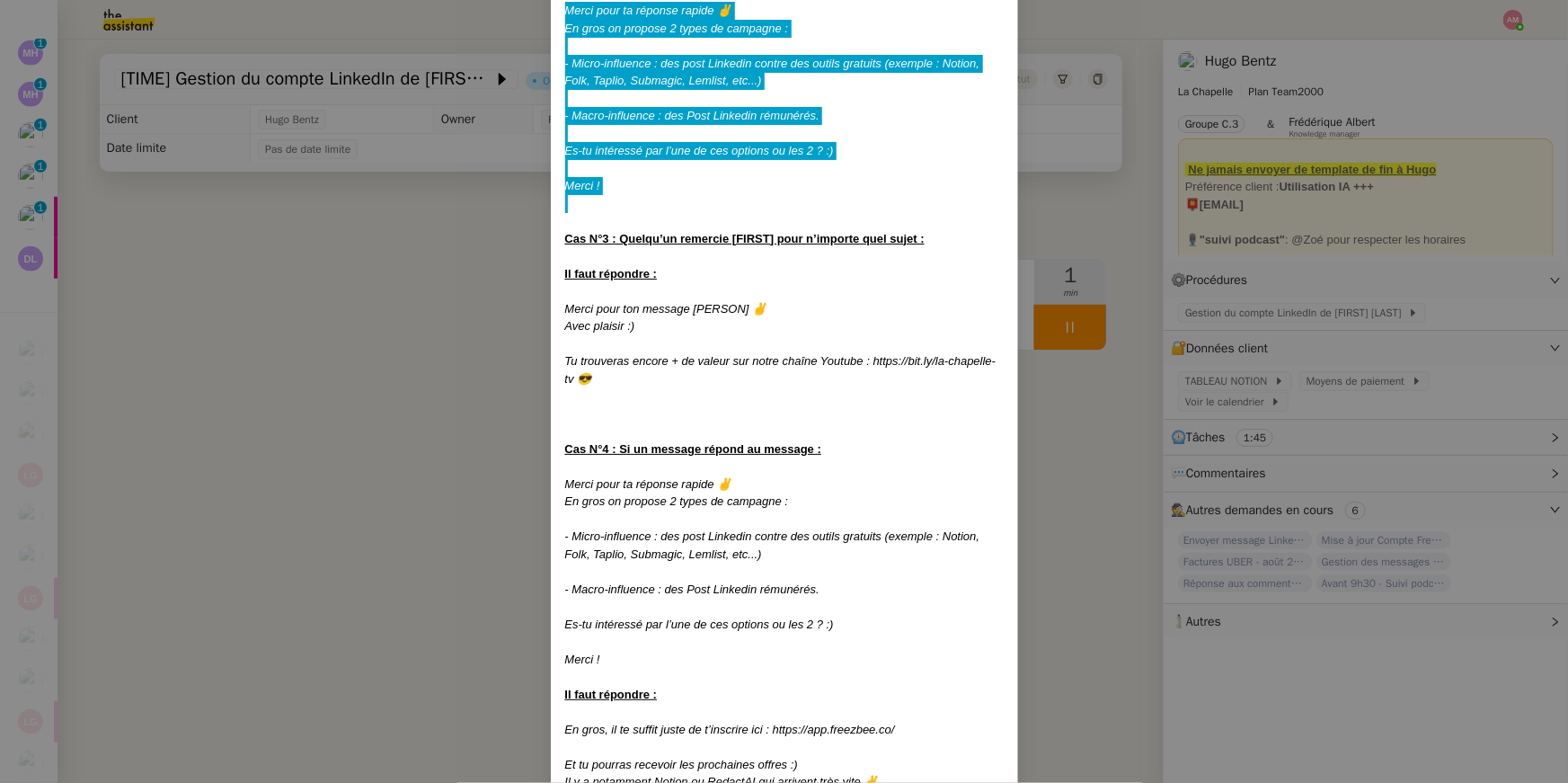 scroll, scrollTop: 1961, scrollLeft: 0, axis: vertical 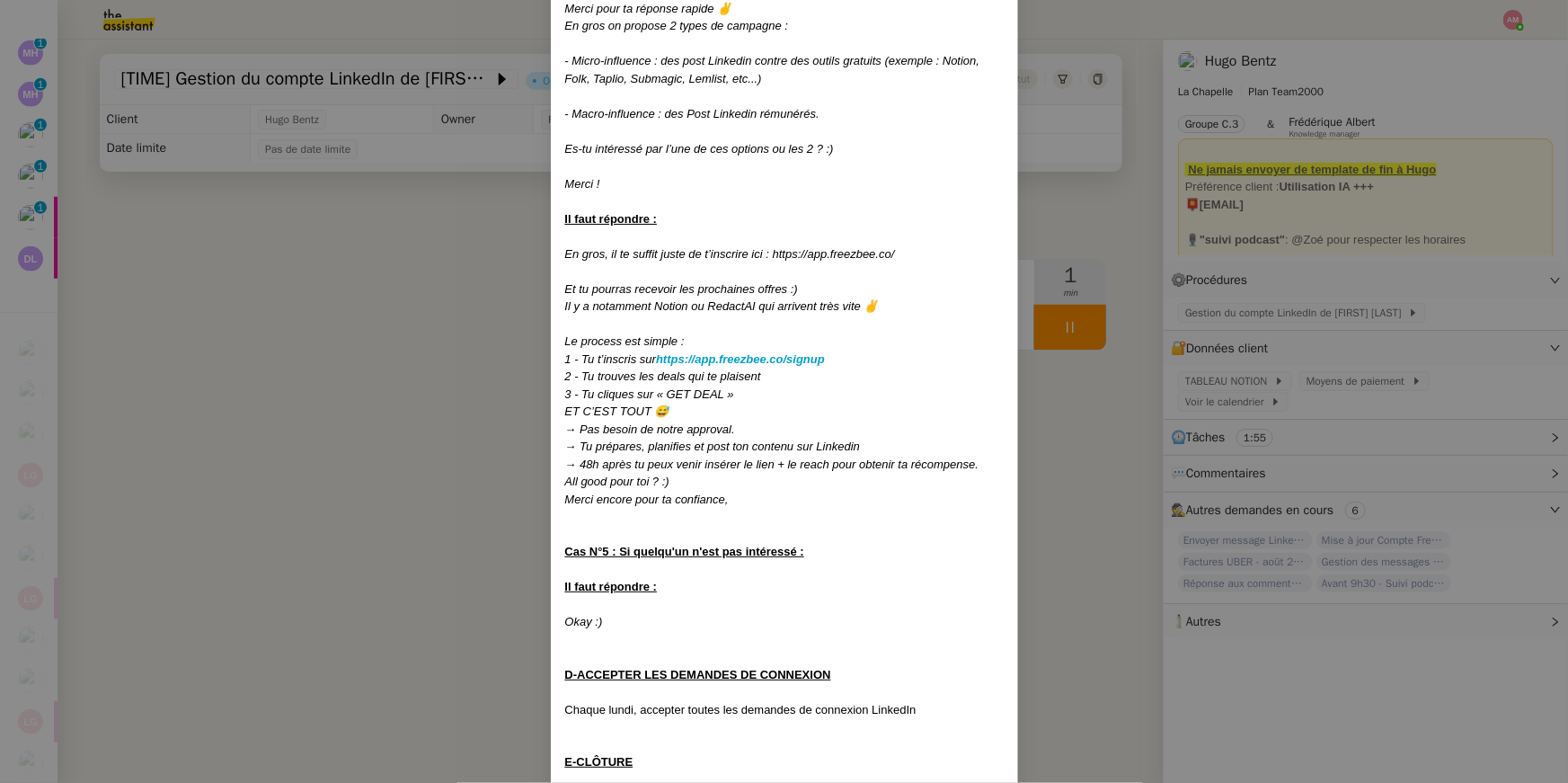 click on "Créée le [DATE]/[MONTH]/[YEAR] MAJ le [DATE]/[MONTH]/[YEAR] Contexte : <[FIRST]> souhaite qu’on l'on gère le compte LinkedIn de [FIRST] [LAST] ( alter-égo de [FIRST] ) Récurrence : <[FIRST]> Chaque jour Déclenchement : <[FIRST]> Automatique Remarque : <[FIRST]> [FIRST] préfère que nous ne poursuivions pas avec les publications LinkedIn. Par conséquent, merci de ne réaliser que l’étape B de cette procédure lorsque la récurrence s’affiche. PROCÉDURE A-FAIRE UN OU DEUX POSTS SUR LINKEDIN - <[FIRST]> SUSPENDU POUR LE MOMENT <[FIRST]> 🚫 <[FIRST]> ATTENTION, [FIRST] SOUHAITE SUSPENDRE LES POST LINKEDIN <[FIRST]> 🚫 Allez sur le <[FIRST]> tableau Notion <[FIRST]>   ICI   (une demande de code est possible, si c'est le cas voir avec [INITIAL] pour transférer le code) Sous la forme d'un calendrier, <[FIRST]> regarder les dates <[FIRST]> correspondantes à aujourd'hui. Quand c'est marqué «<[FIRST]> morning <[FIRST]> » c’est pour <[FIRST]> [TIME] du matin <[FIRST]> et à l'inverse quand c’est « <[FIRST]> afternoon <[FIRST]> » c’est pour <[FIRST]> [TIME] <[FIRST]> . Faire un copier-coller <[FIRST]> + <[FIRST]> uploder l'image ou la vidéo <[FIRST]> . <[FIRST]> . Se connecter <[FIRST]> au LinkedIn de [FIRST] Rentrer login : <[FIRST]> Rentrer Mdp : <[FIRST]> @" at bounding box center (784, -541) 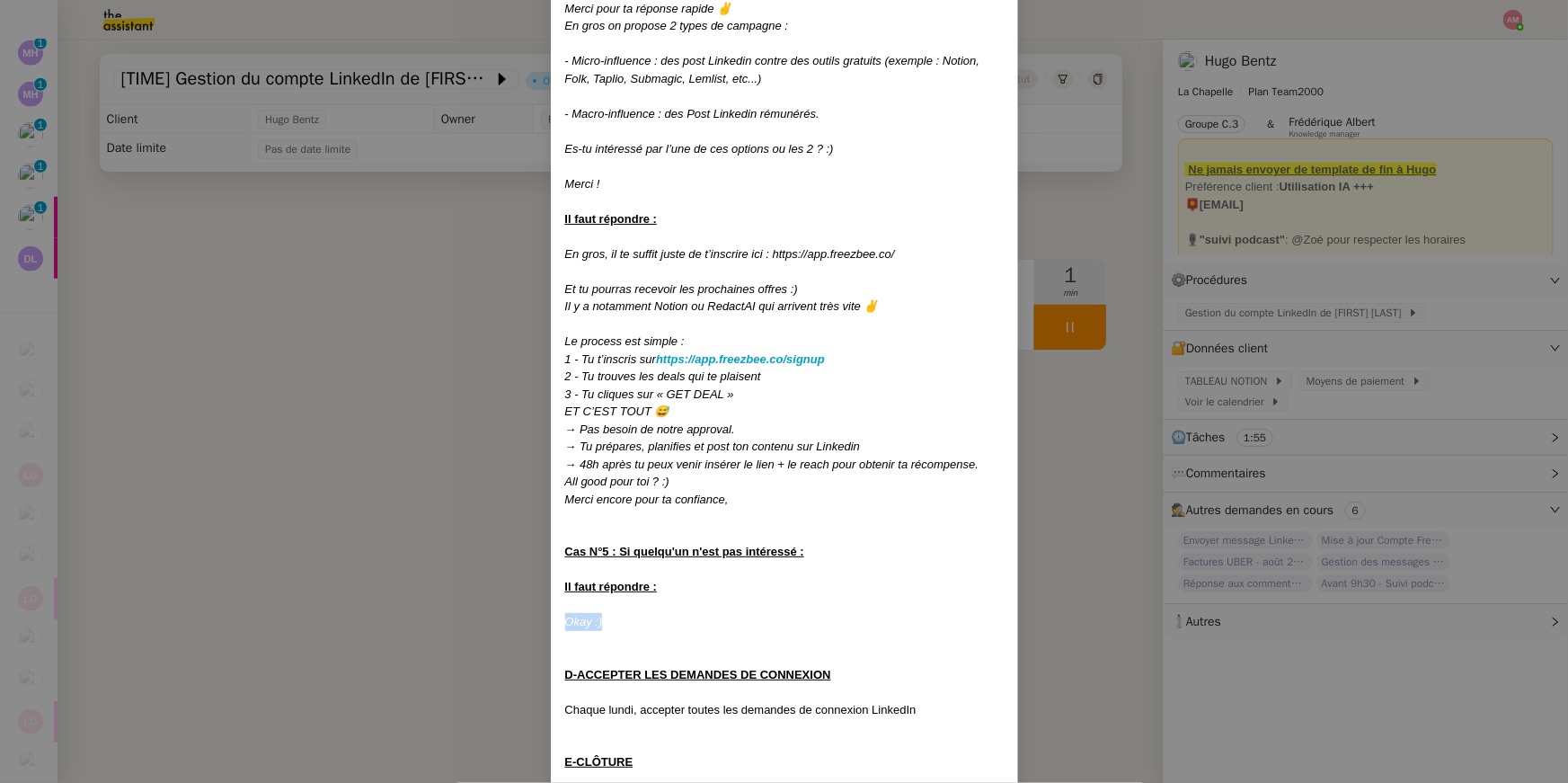 drag, startPoint x: 555, startPoint y: 587, endPoint x: 657, endPoint y: 583, distance: 102.078401 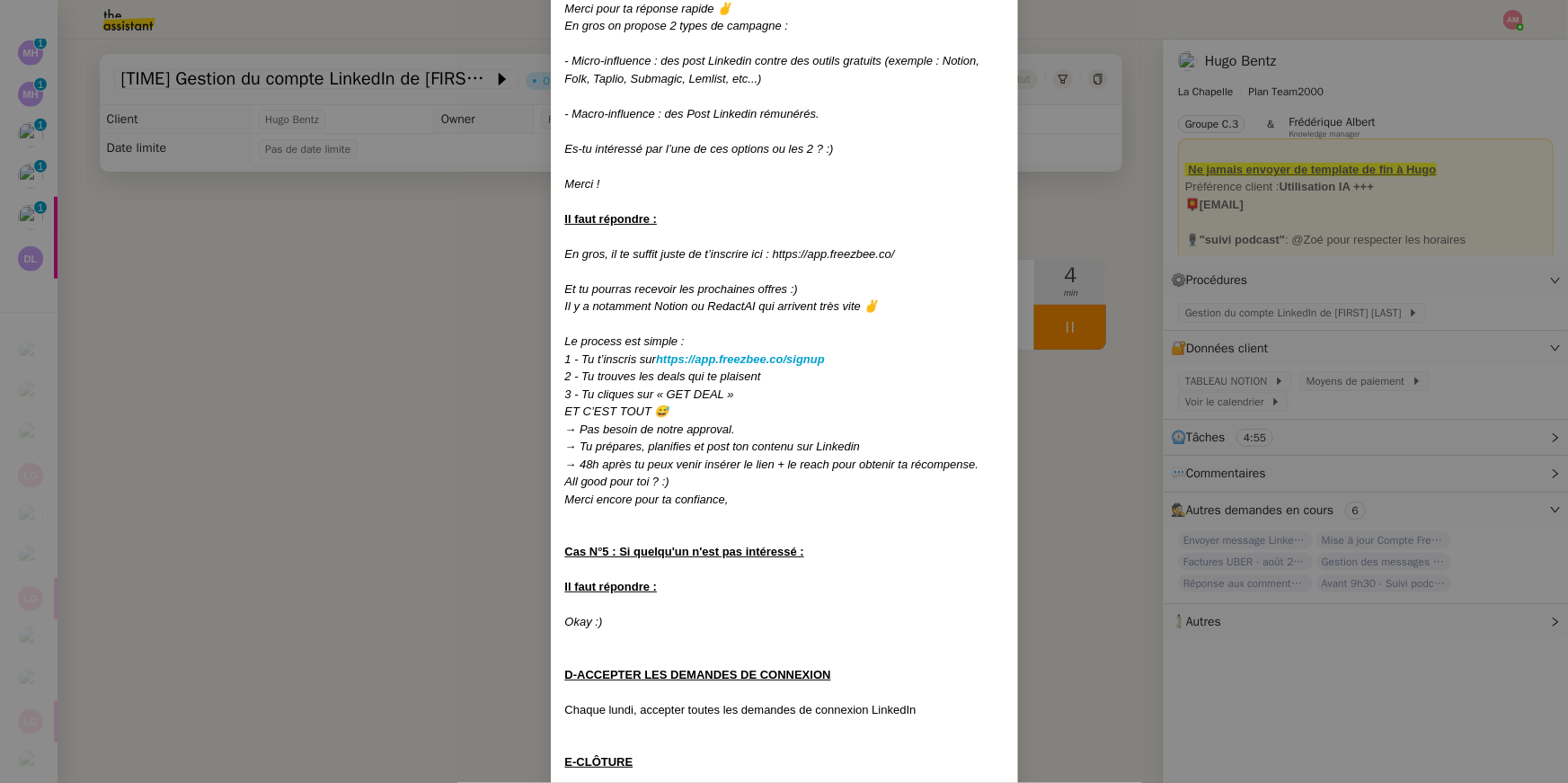 click on "Créée le [DATE]/[MONTH]/[YEAR] MAJ le [DATE]/[MONTH]/[YEAR] Contexte : <[FIRST]> souhaite qu’on l'on gère le compte LinkedIn de [FIRST] [LAST] ( alter-égo de [FIRST] ) Récurrence : <[FIRST]> Chaque jour Déclenchement : <[FIRST]> Automatique Remarque : <[FIRST]> [FIRST] préfère que nous ne poursuivions pas avec les publications LinkedIn. Par conséquent, merci de ne réaliser que l’étape B de cette procédure lorsque la récurrence s’affiche. PROCÉDURE A-FAIRE UN OU DEUX POSTS SUR LINKEDIN - <[FIRST]> SUSPENDU POUR LE MOMENT <[FIRST]> 🚫 <[FIRST]> ATTENTION, [FIRST] SOUHAITE SUSPENDRE LES POST LINKEDIN <[FIRST]> 🚫 Allez sur le <[FIRST]> tableau Notion <[FIRST]>   ICI   (une demande de code est possible, si c'est le cas voir avec [INITIAL] pour transférer le code) Sous la forme d'un calendrier, <[FIRST]> regarder les dates <[FIRST]> correspondantes à aujourd'hui. Quand c'est marqué «<[FIRST]> morning <[FIRST]> » c’est pour <[FIRST]> [TIME] du matin <[FIRST]> et à l'inverse quand c’est « <[FIRST]> afternoon <[FIRST]> » c’est pour <[FIRST]> [TIME] <[FIRST]> . Faire un copier-coller <[FIRST]> + <[FIRST]> uploder l'image ou la vidéo <[FIRST]> . <[FIRST]> . Se connecter <[FIRST]> au LinkedIn de [FIRST] Rentrer login : <[FIRST]> Rentrer Mdp : <[FIRST]> @" at bounding box center [784, 391] 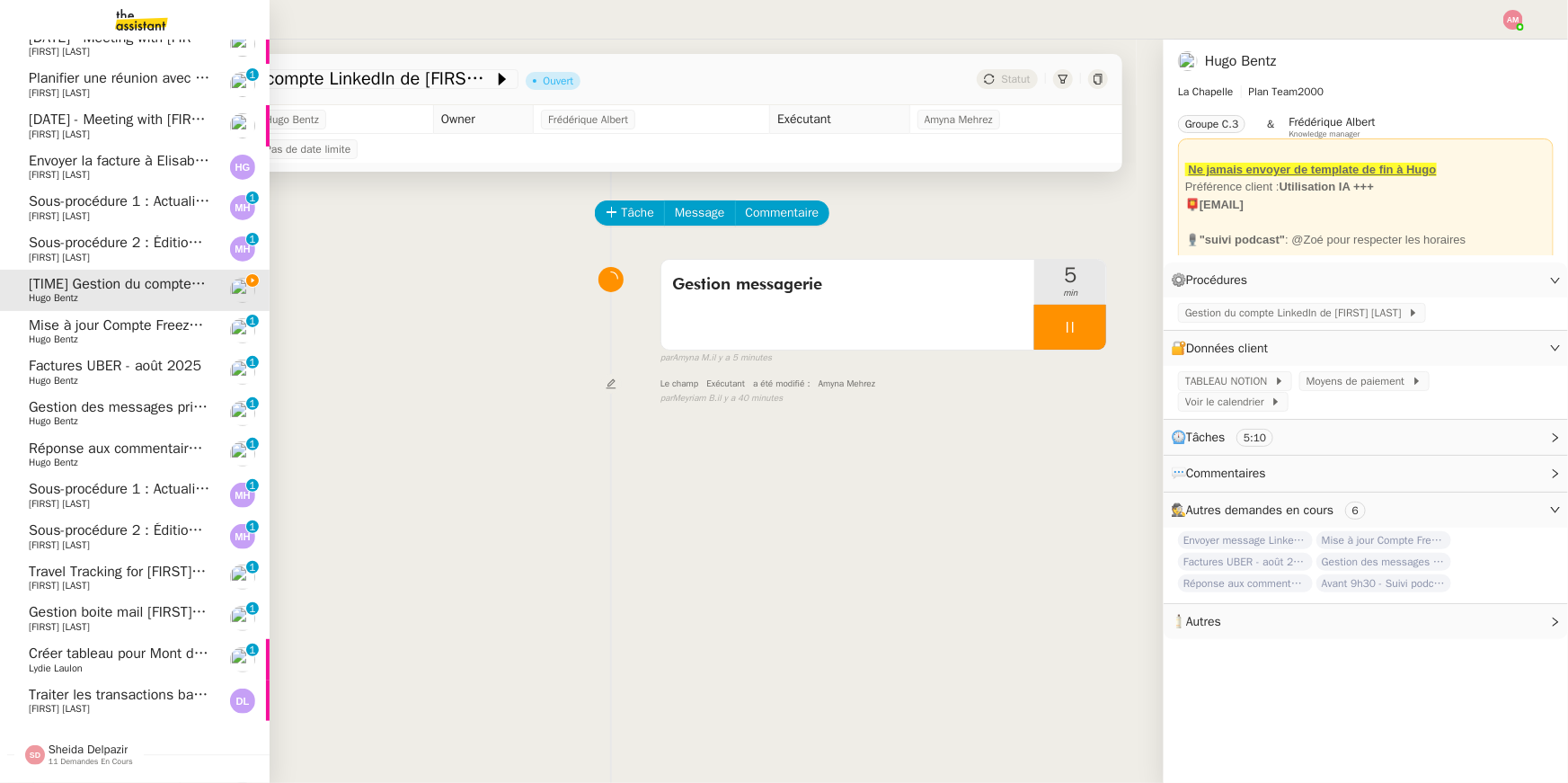 scroll, scrollTop: 157, scrollLeft: 0, axis: vertical 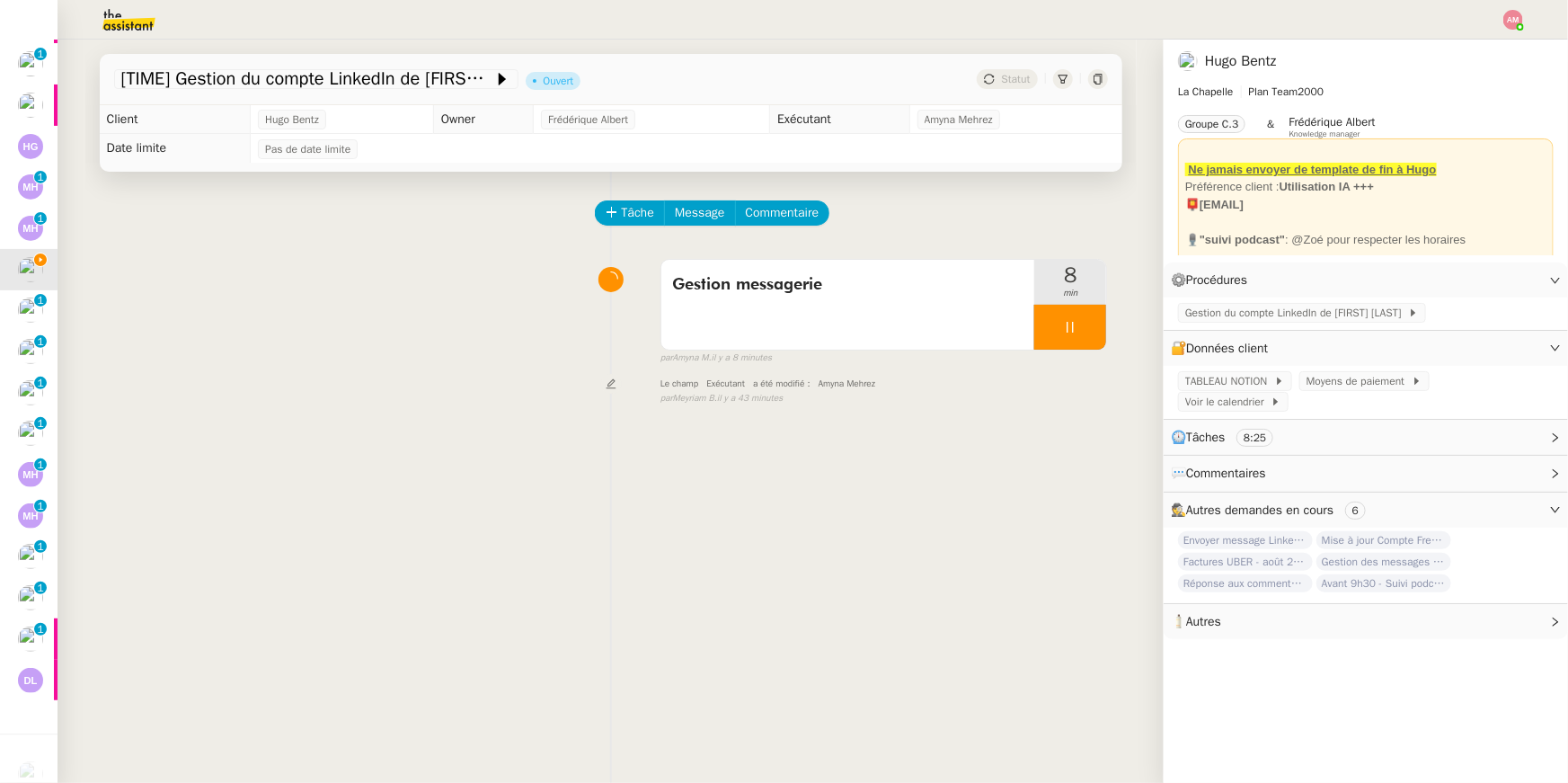click 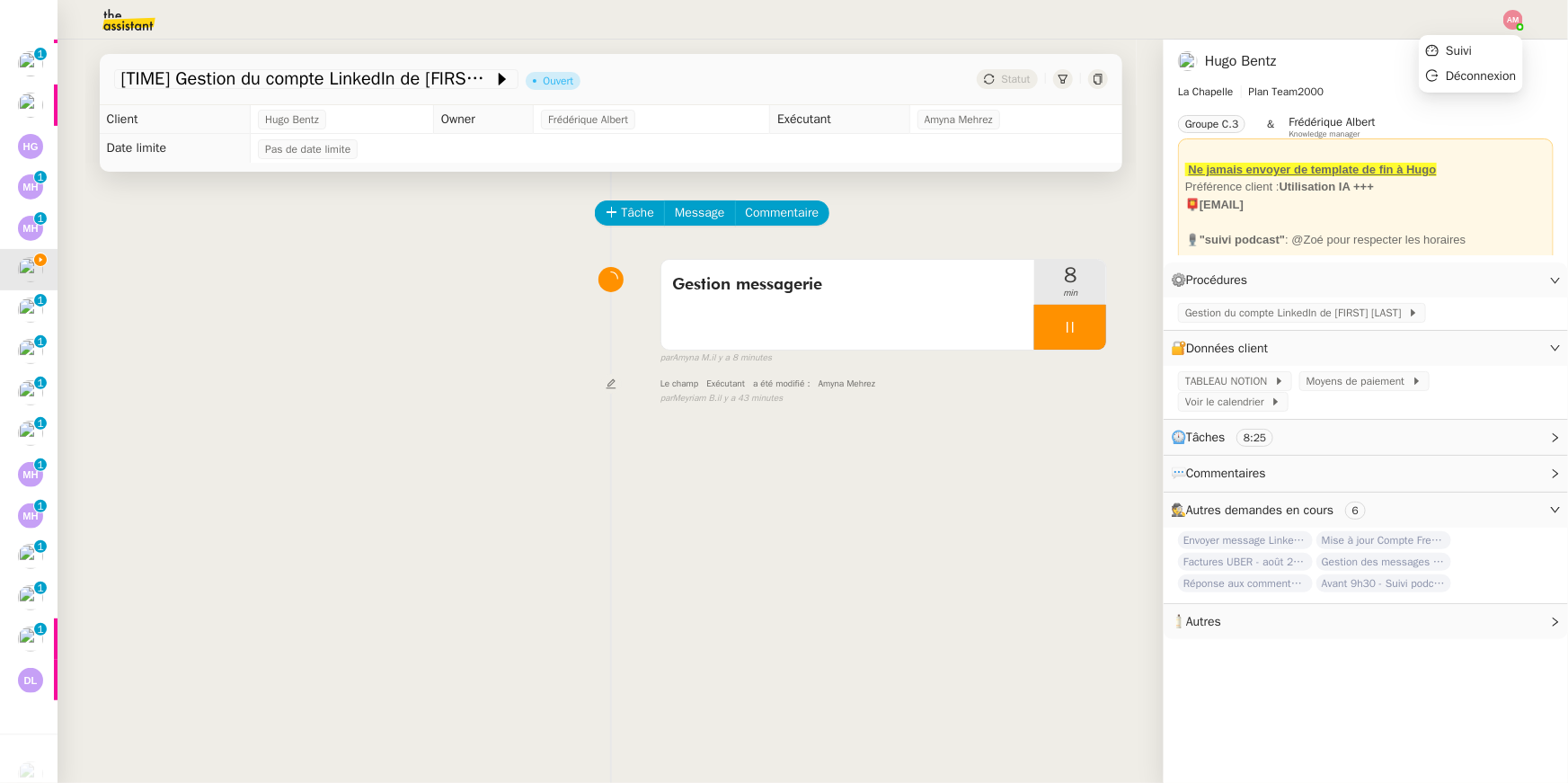 click 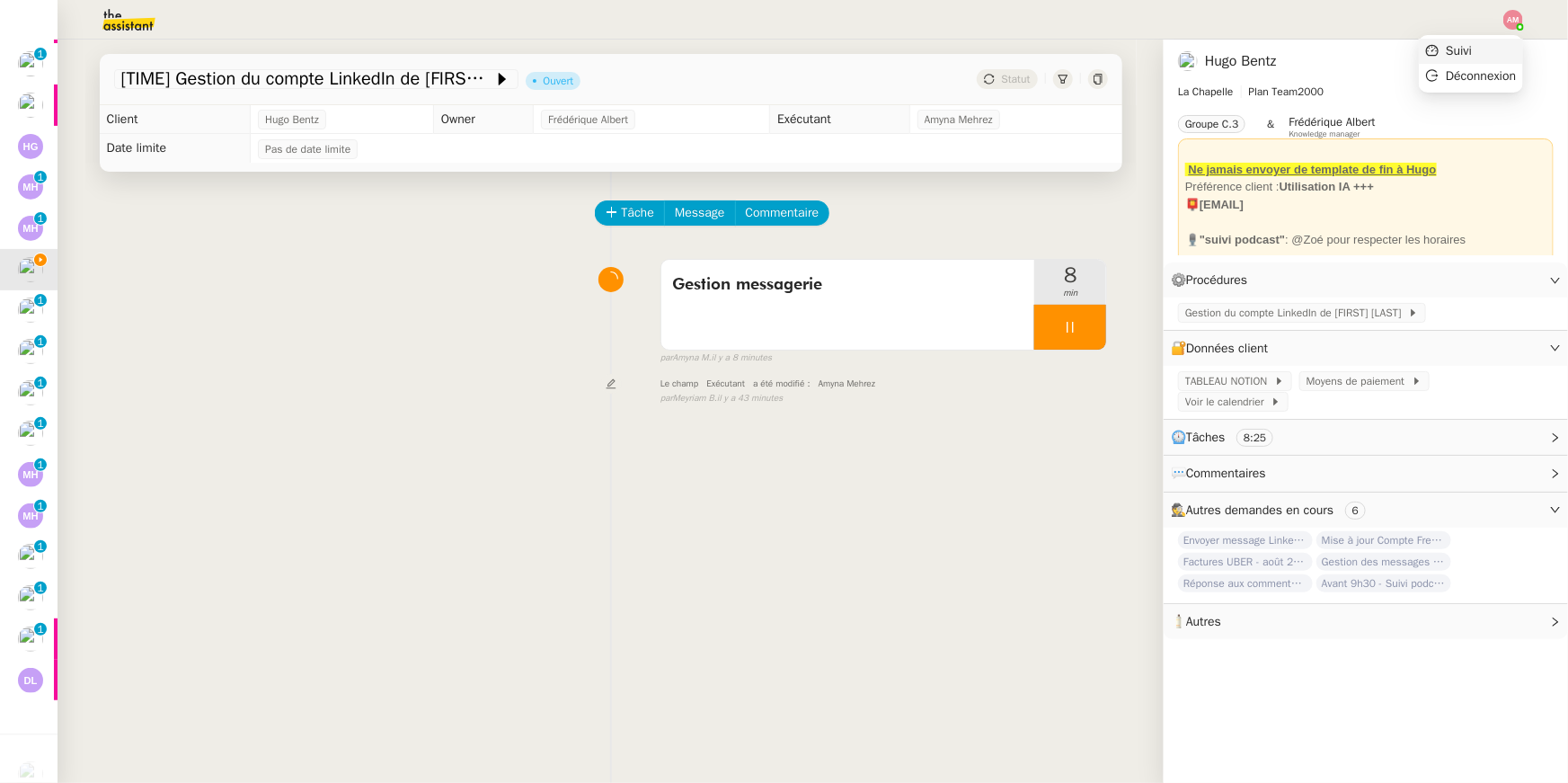 click on "Suivi" at bounding box center [1471, 51] 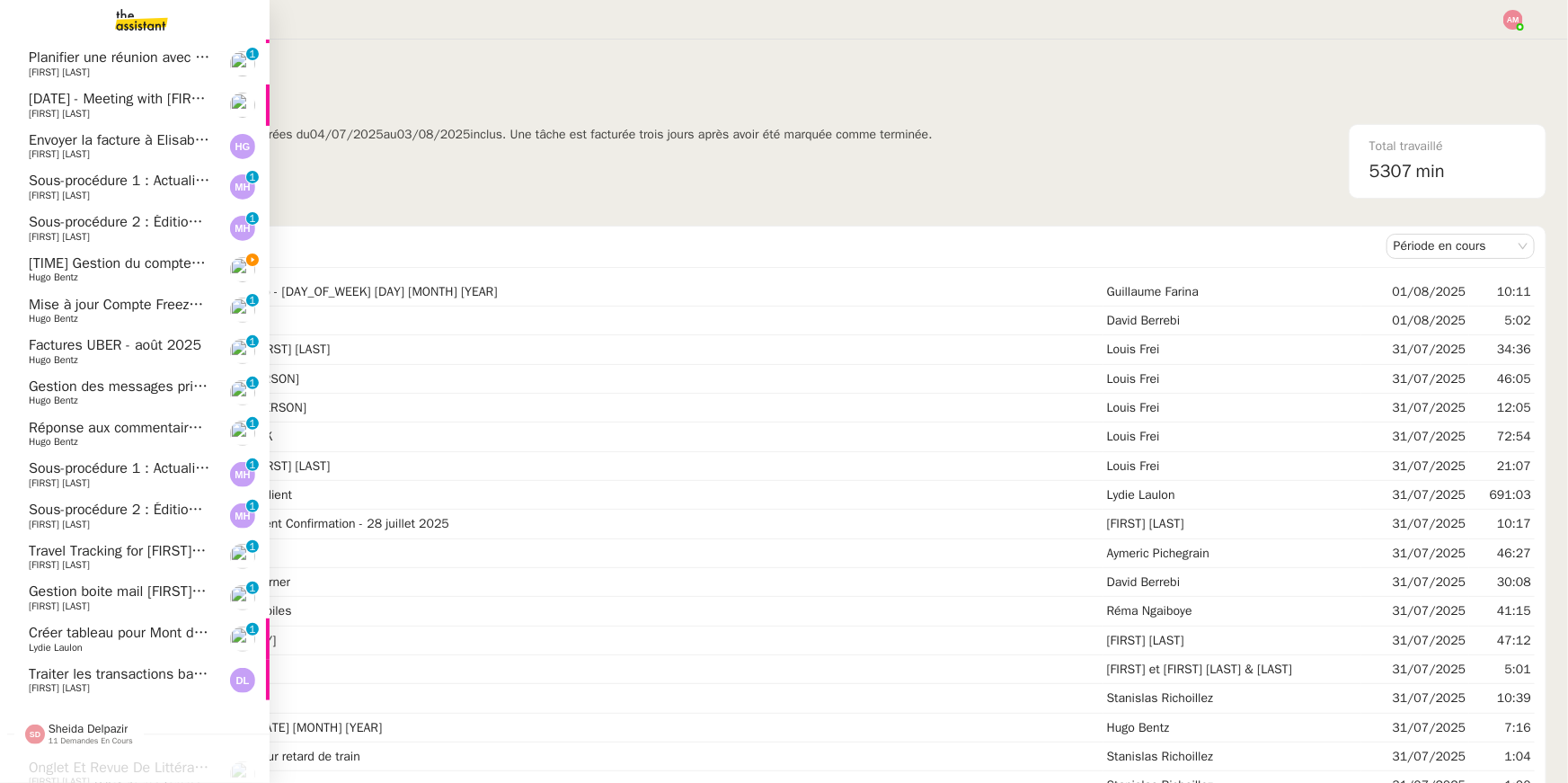 click on "[TIME] Gestion du compte LinkedIn de [FIRST] [LAST] (post + gestion messages) - [DATE] [MONTH] [YEAR]" 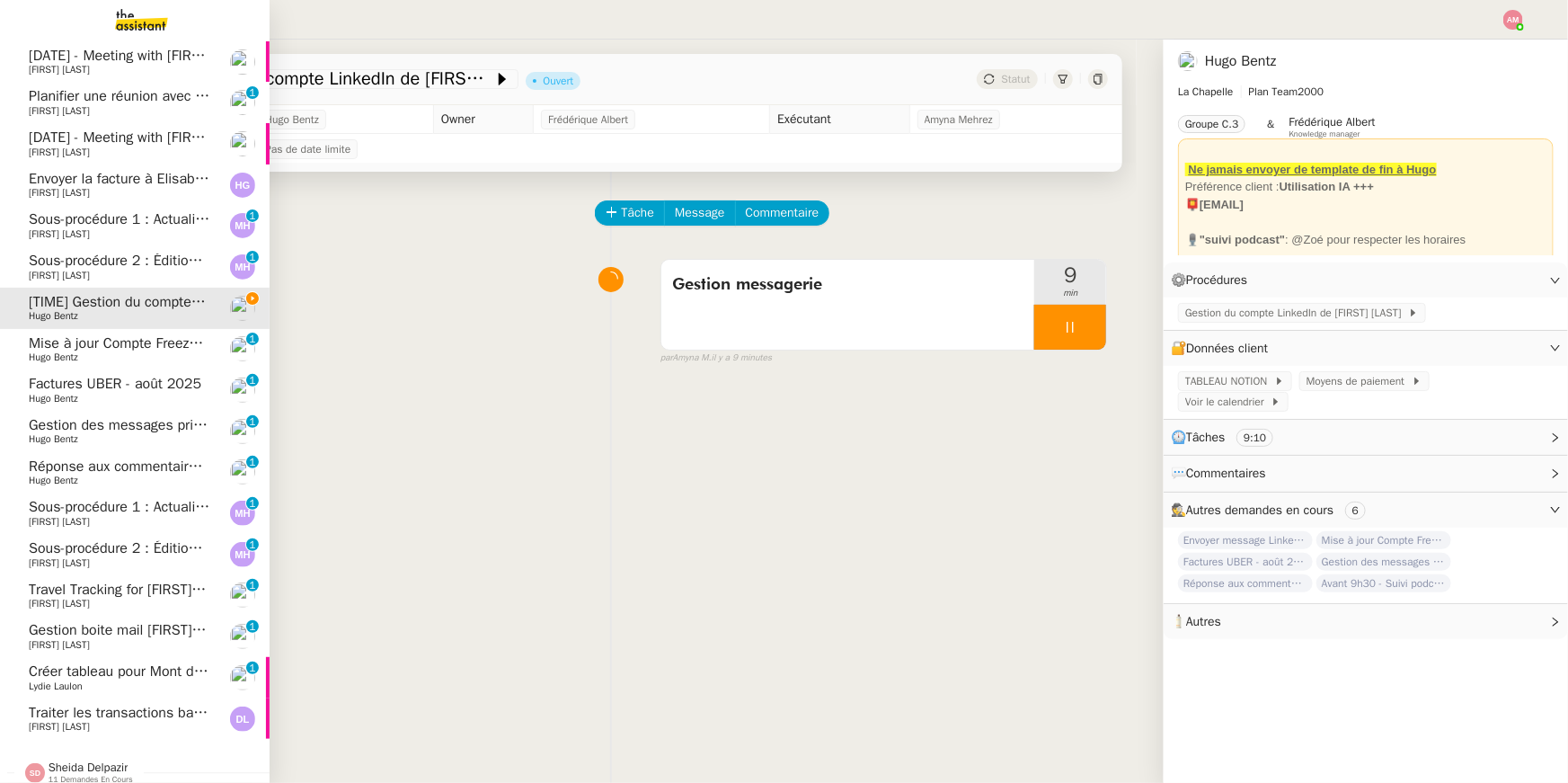 scroll, scrollTop: 117, scrollLeft: 0, axis: vertical 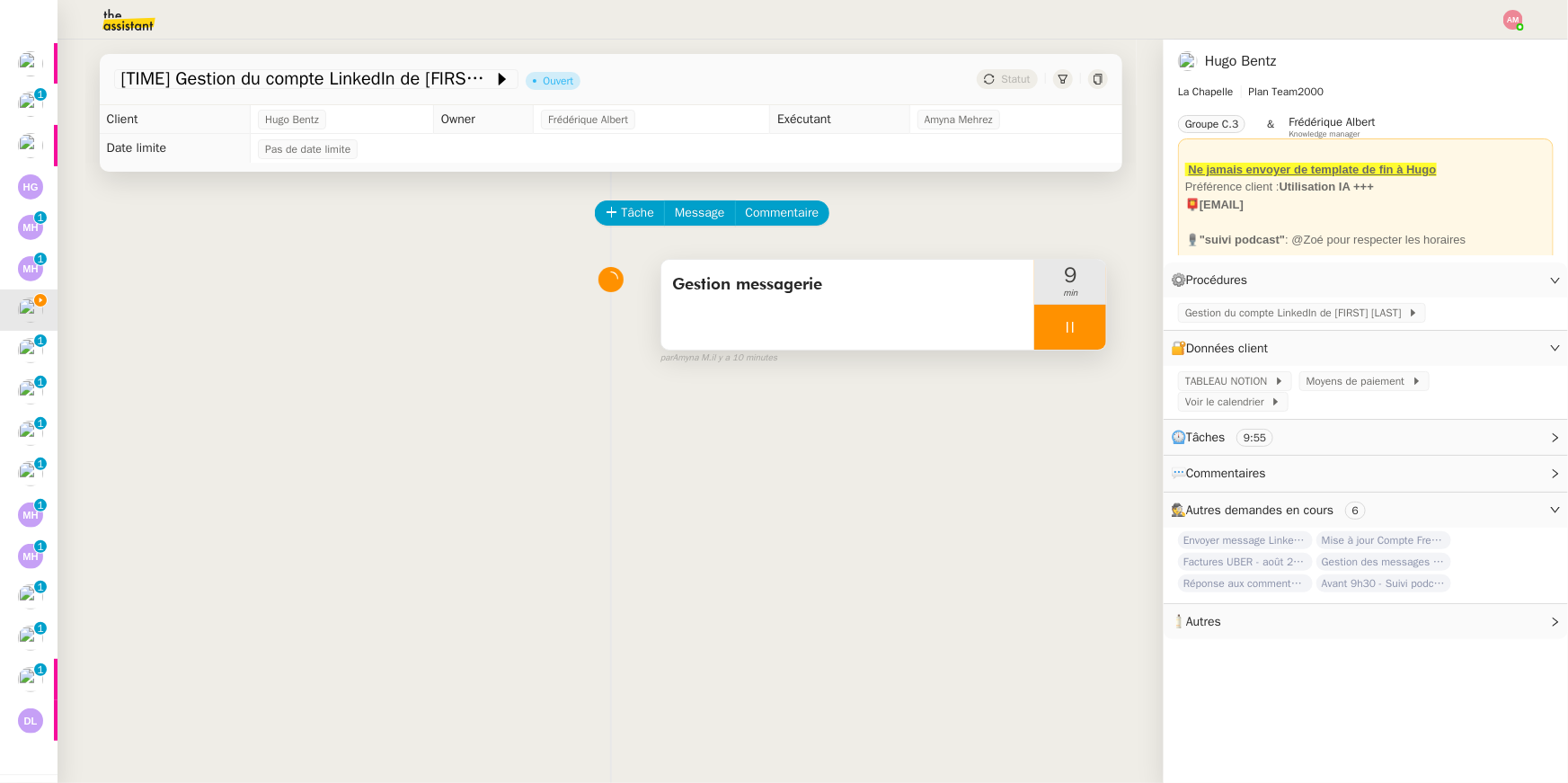 click on "Gestion messagerie" at bounding box center [848, 305] 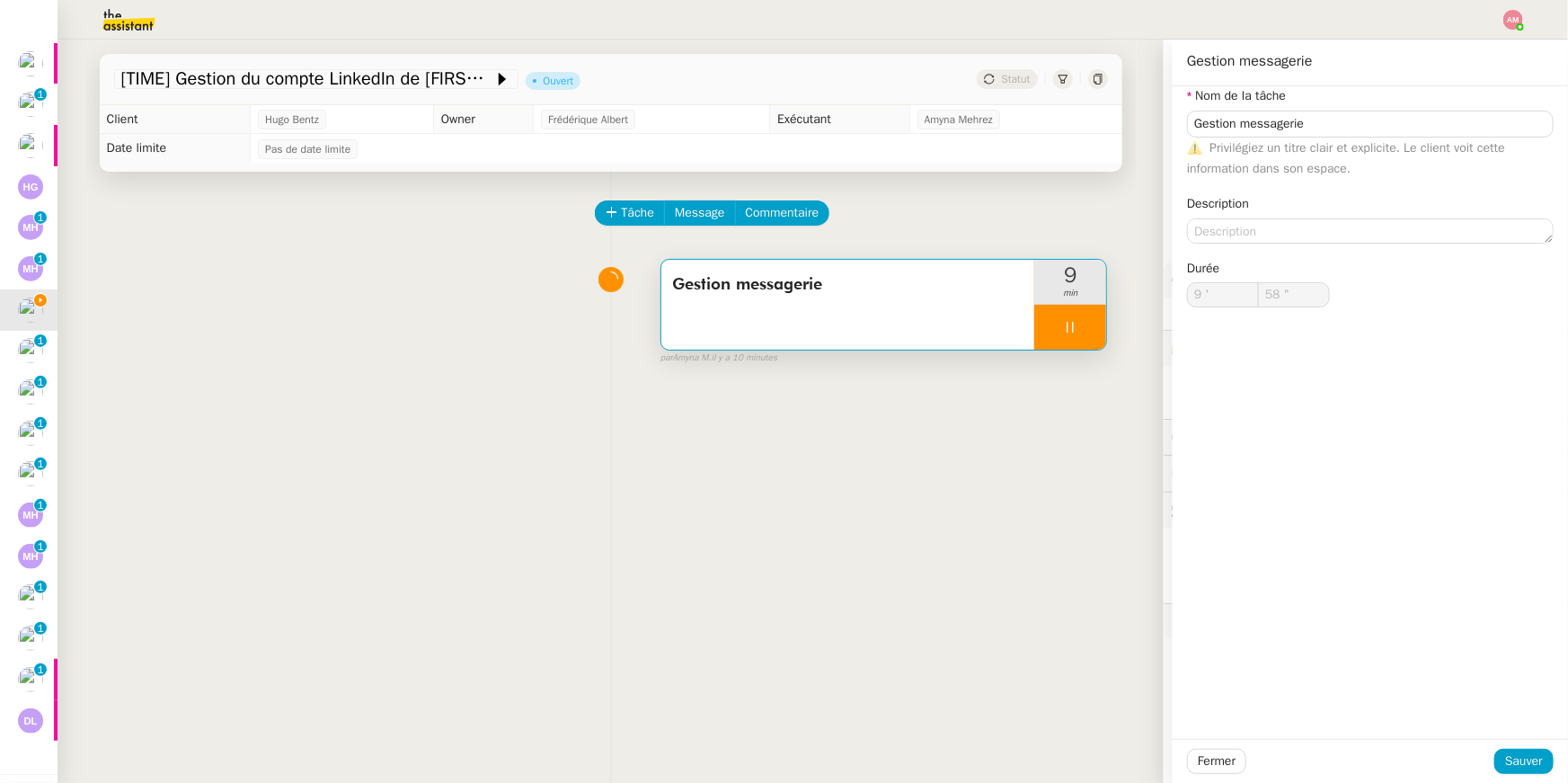 type on "59 "" 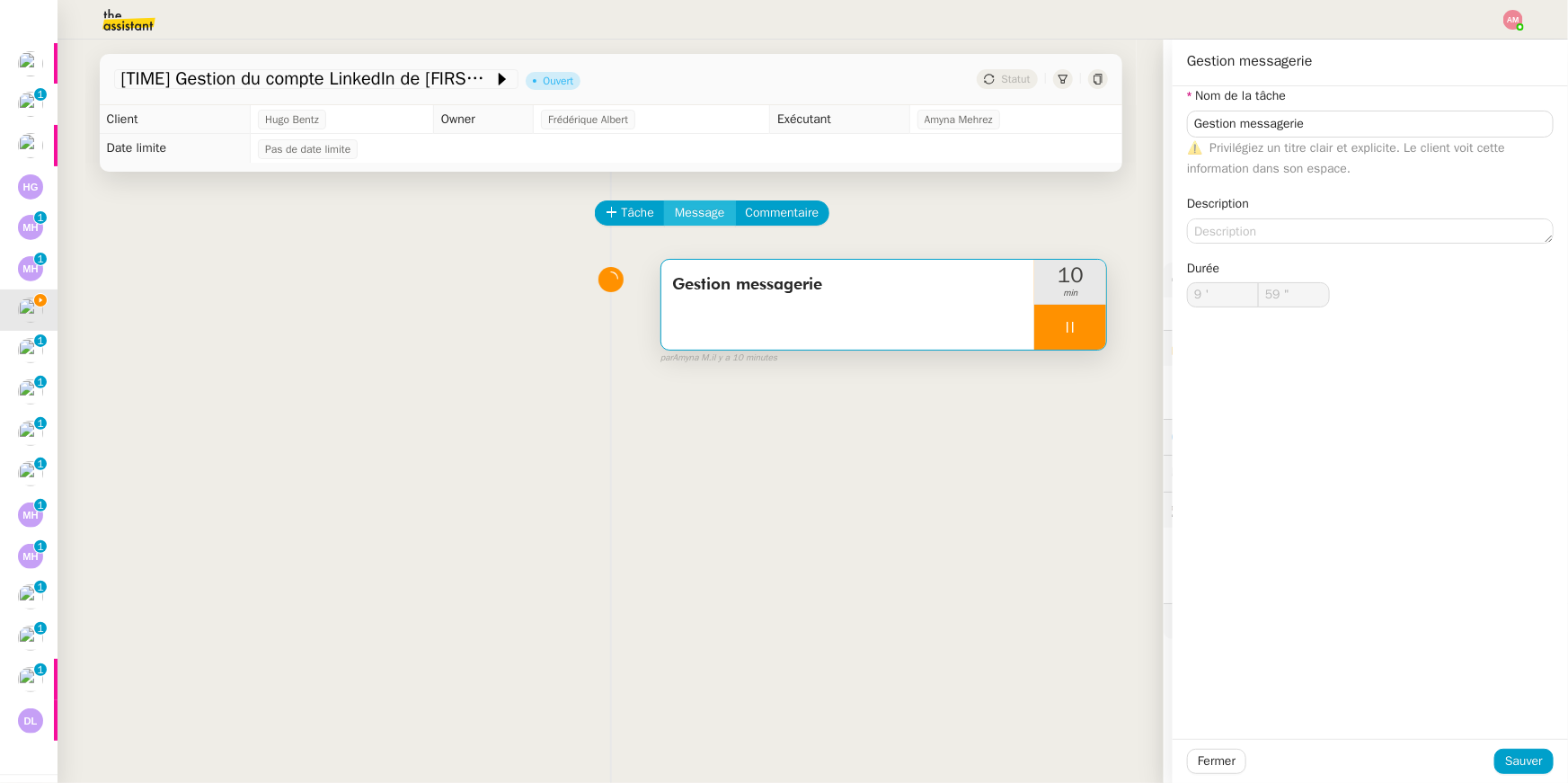type on "10 '" 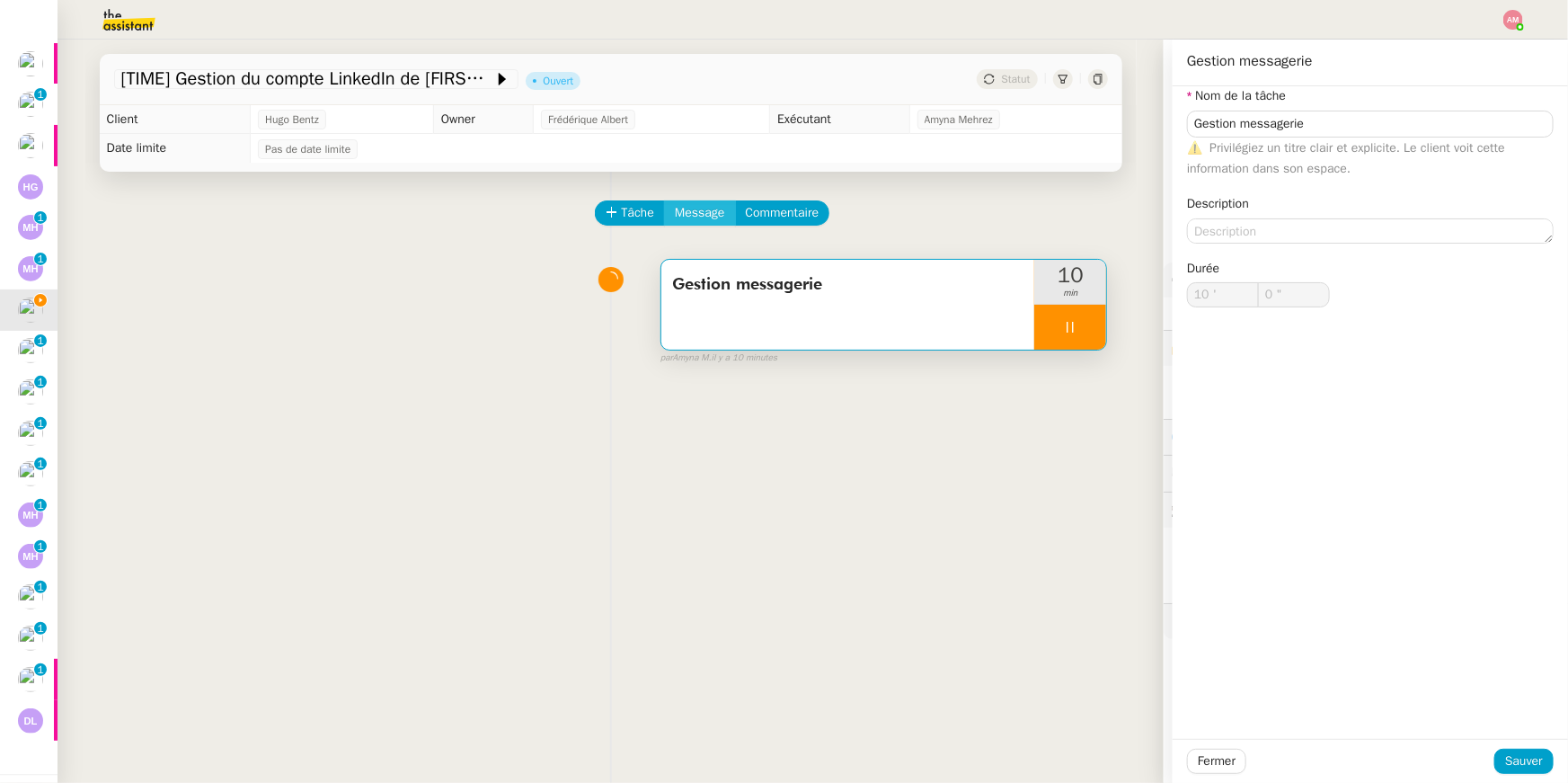 click on "Message" 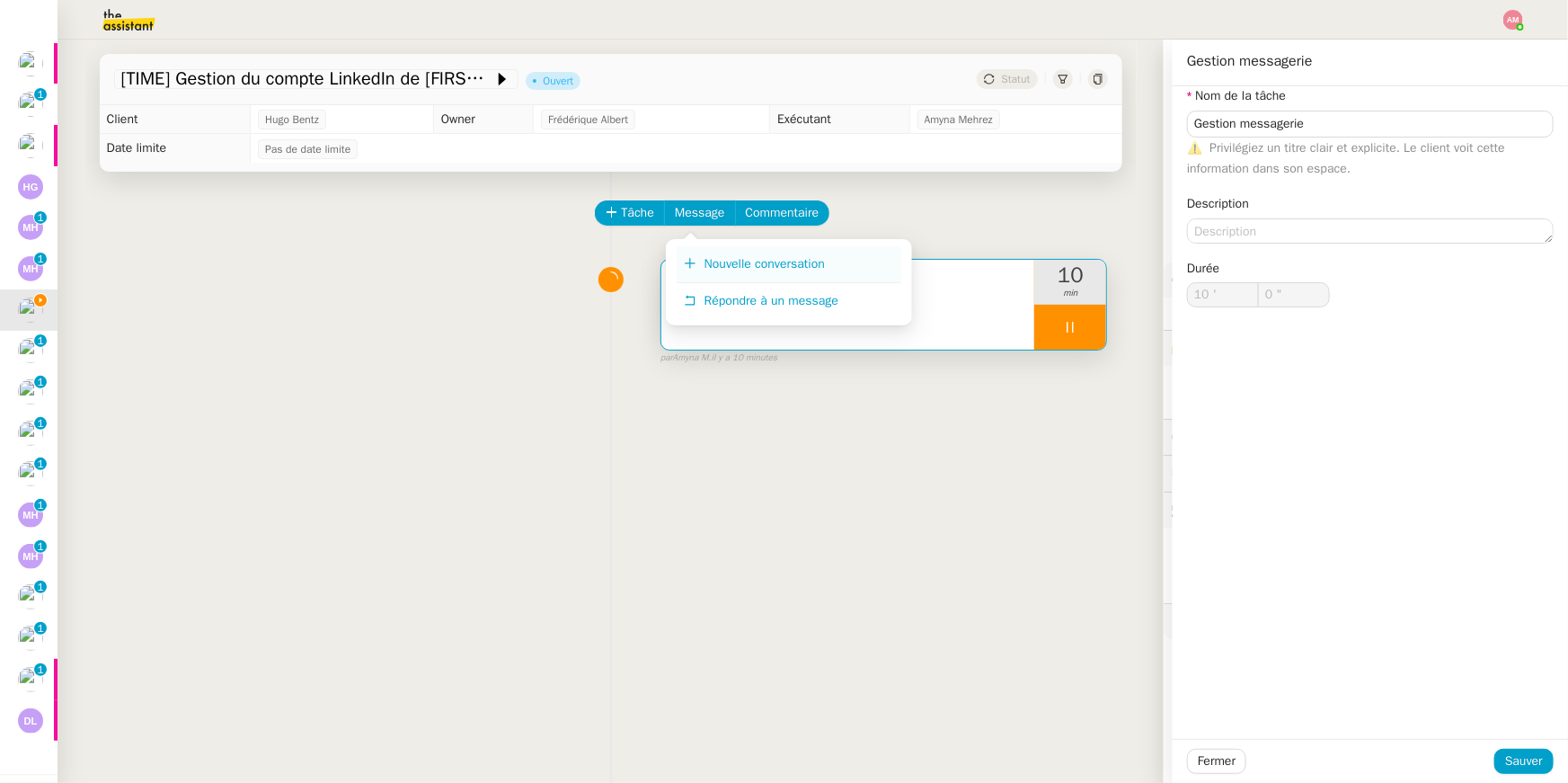 type on "1 "" 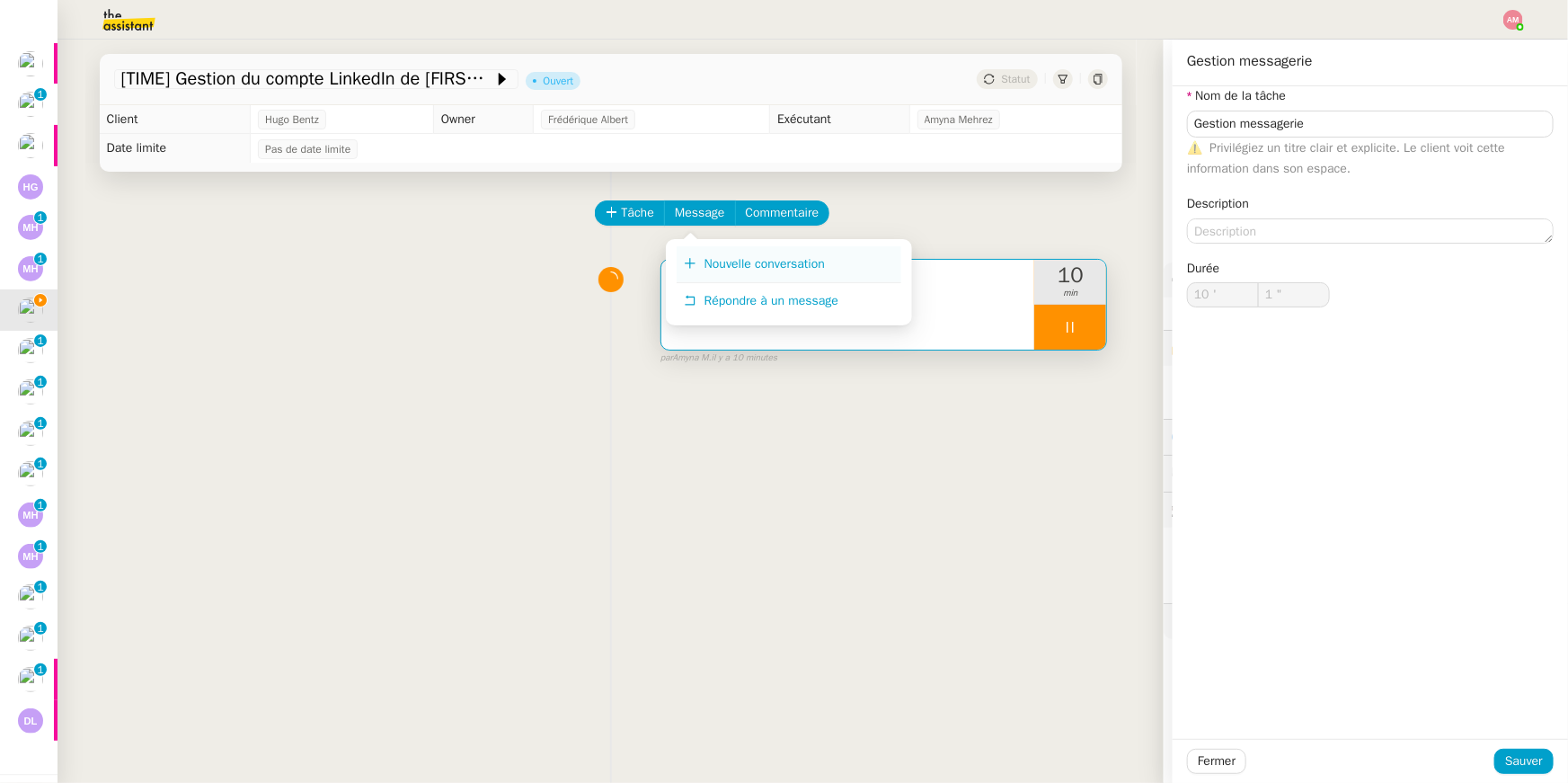 click on "Nouvelle conversation" at bounding box center (765, 263) 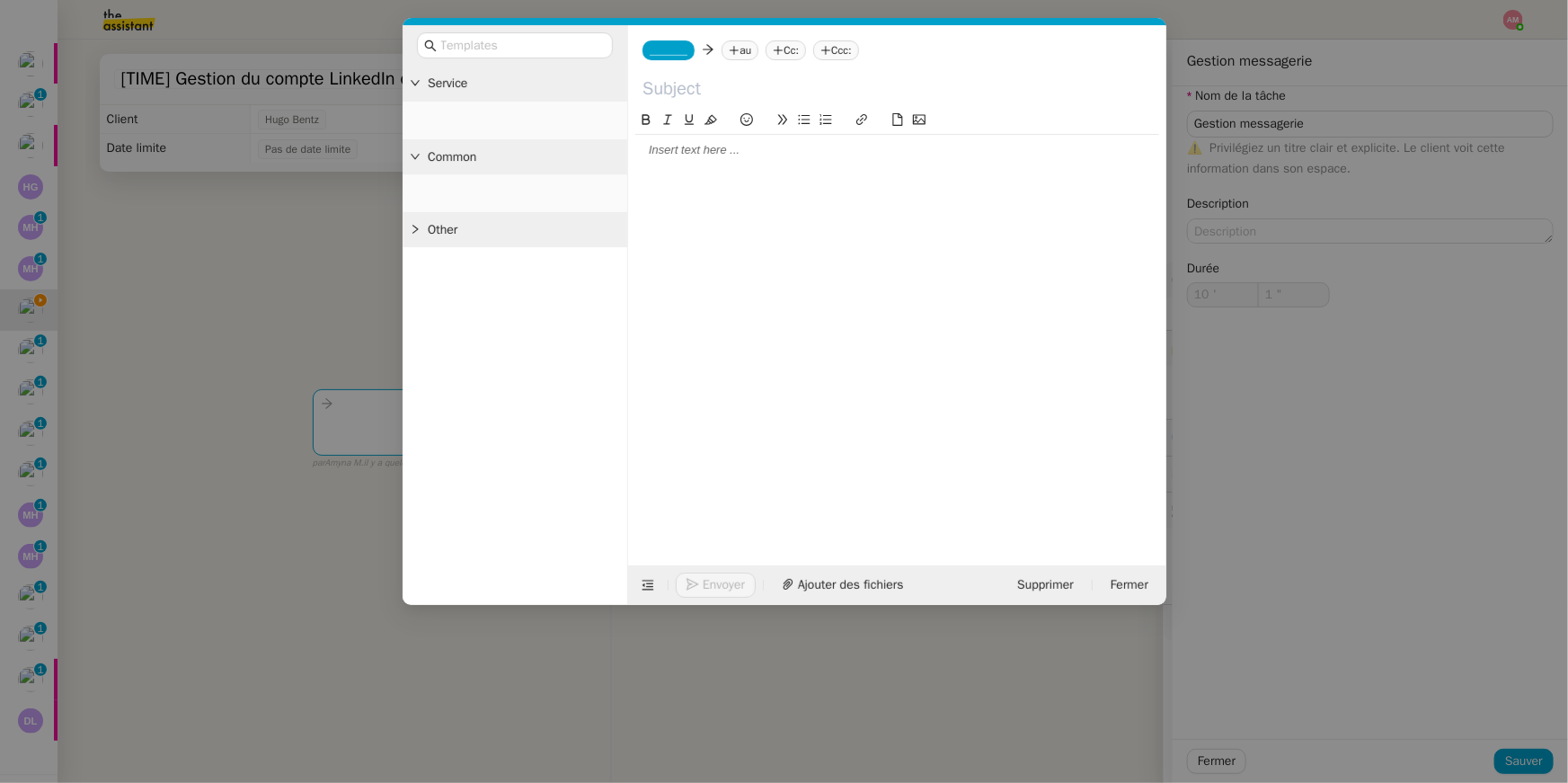 type on "Gestion messagerie" 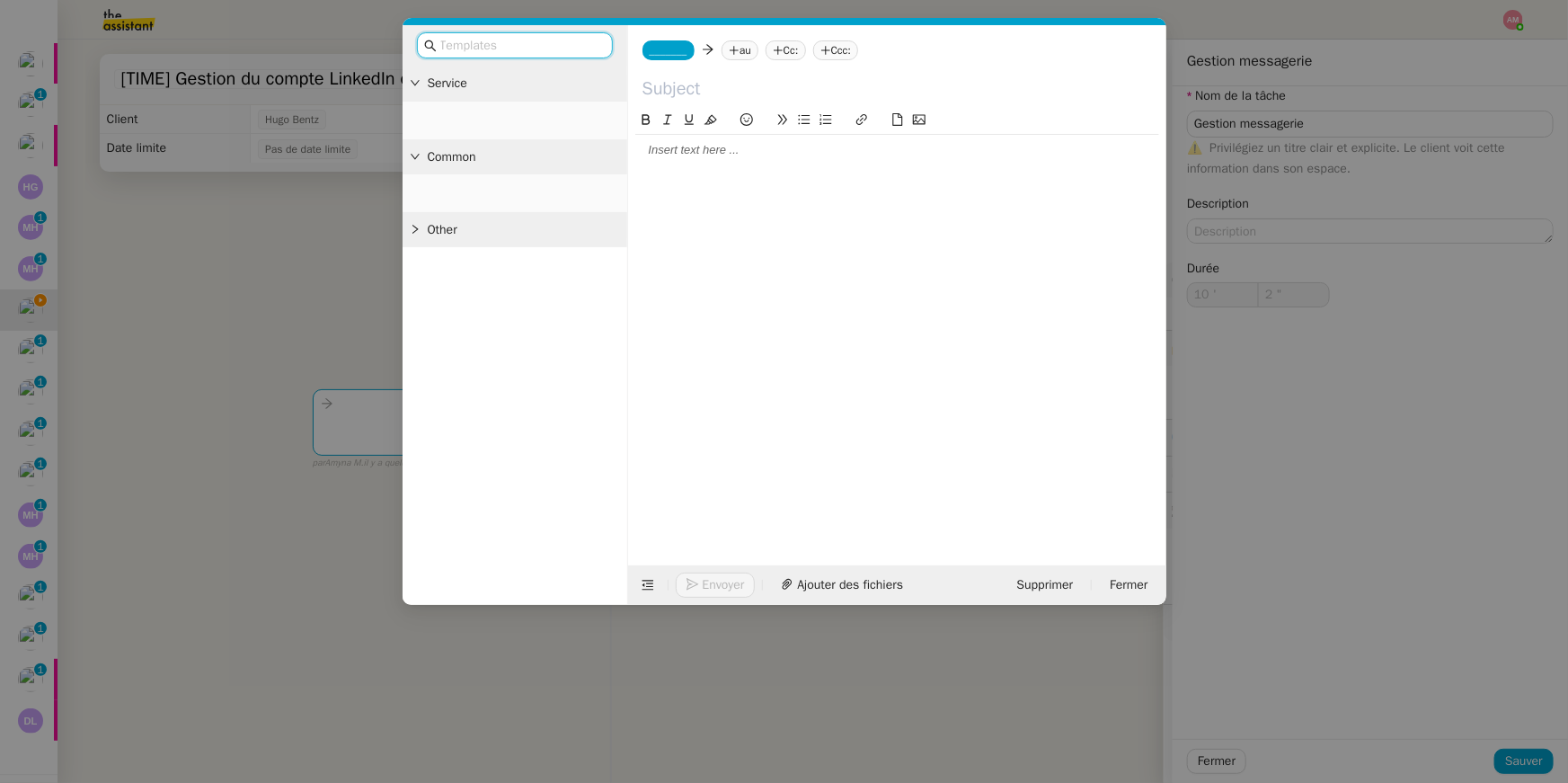 type on "Gestion messagerie" 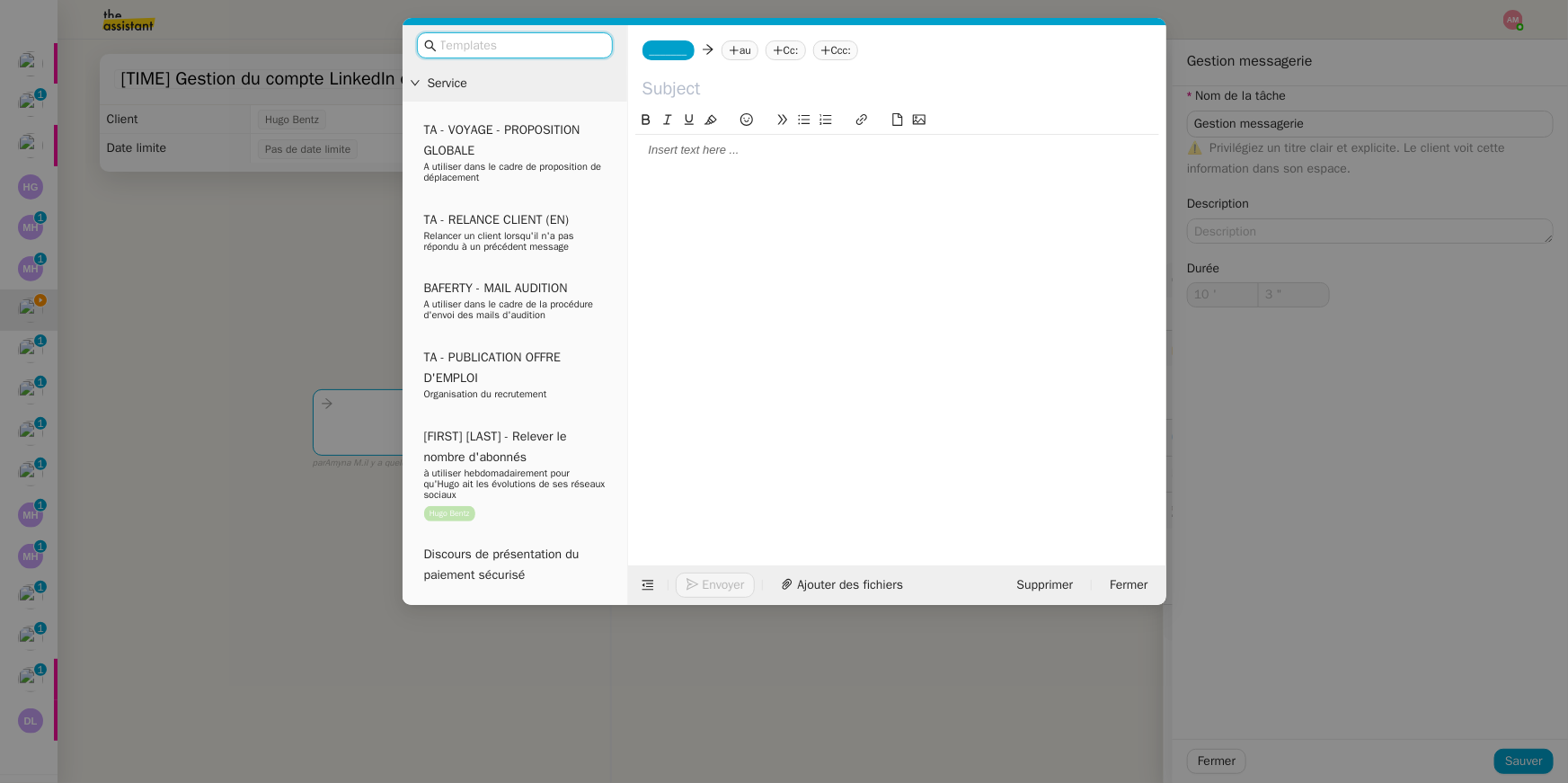 type on "Gestion messagerie" 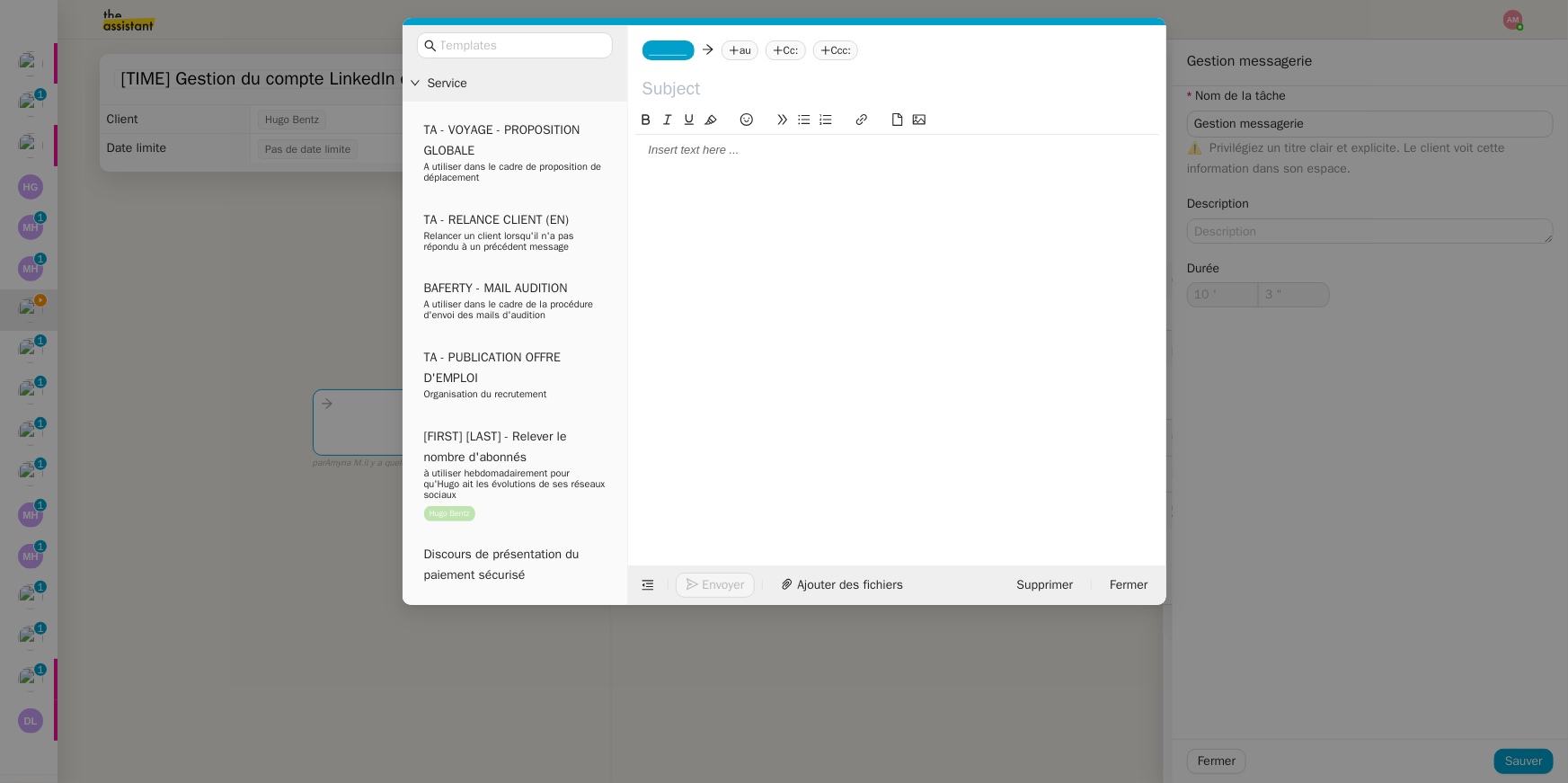 click on "Service TA - VOYAGE - PROPOSITION GLOBALE À utiliser dans le cadre de proposition de déplacement TA - RELANCE CLIENT (EN) Relancer un client lorsqu'il n'a pas répondu à un précédent message BAFERTY - MAIL AUDITION À utiliser dans le cadre de la procédure d'envoi des mails d'audition TA - PUBLICATION OFFRE D'EMPLOI Organisation du recrutement [FIRST] [LAST] - Relever le nombre d'abonnés à utiliser hebdomadairement pour qu'[FIRST] ait les évolutions de ses réseaux sociaux [FIRST] [LAST] Discours de présentation du paiement sécurisé TA - VOYAGES - PROPOSITION ITINERAIRE Soumettre les résultats d'une recherche TA - CONFIRMATION PAIEMENT (EN) Confirmer avec le client de modèle de transaction - Attention Plan Pro nécessaire. TA - COURRIER EXPEDIE (recommandé) À utiliser dans le cadre de l'envoi d'un courrier recommandé TA - PARTAGE DE CALENDRIER (EN) À utiliser pour demander au client de partager son calendrier afin de faciliter l'accès et la gestion" at bounding box center (784, 391) 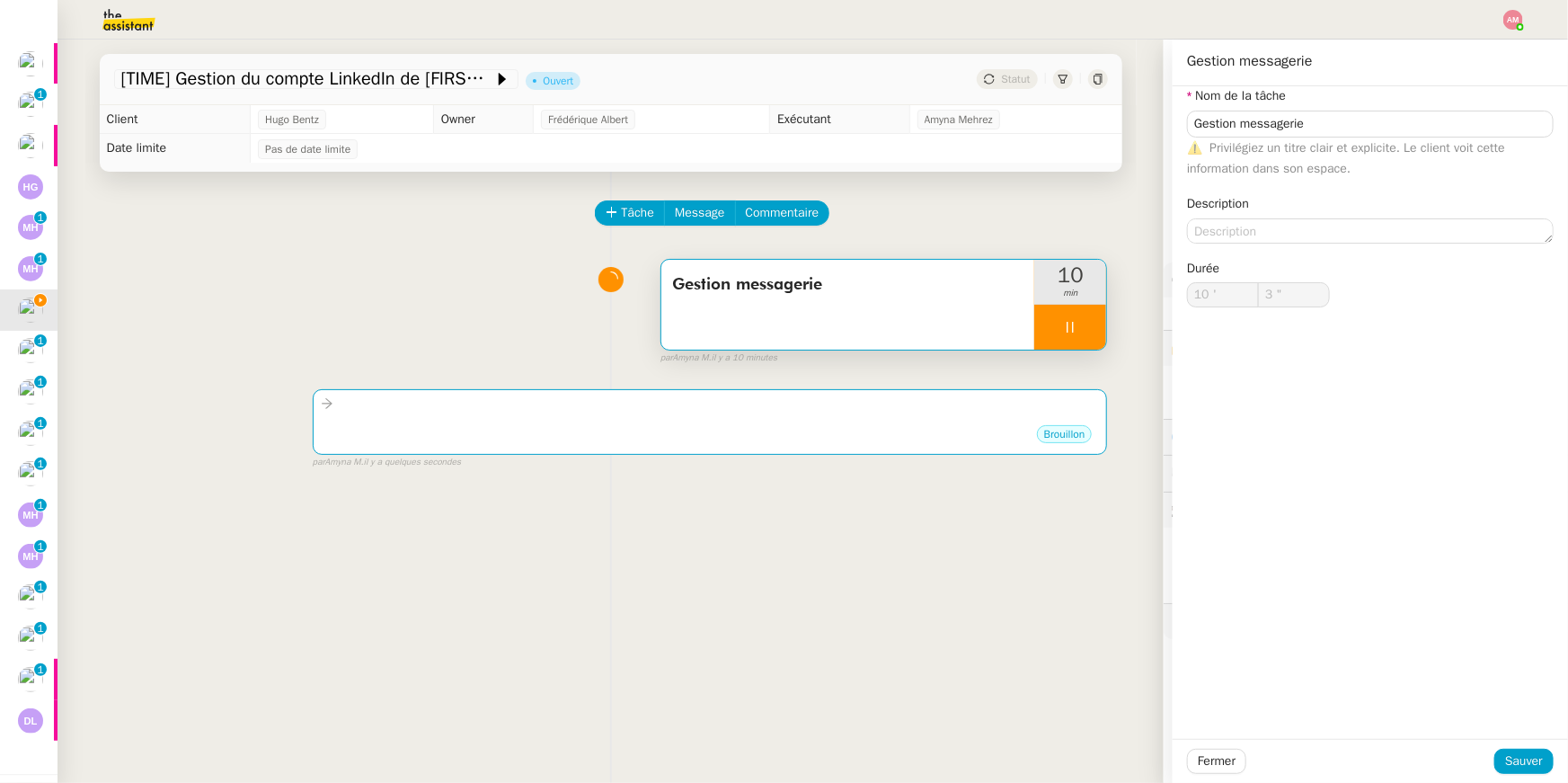 type on "4 "" 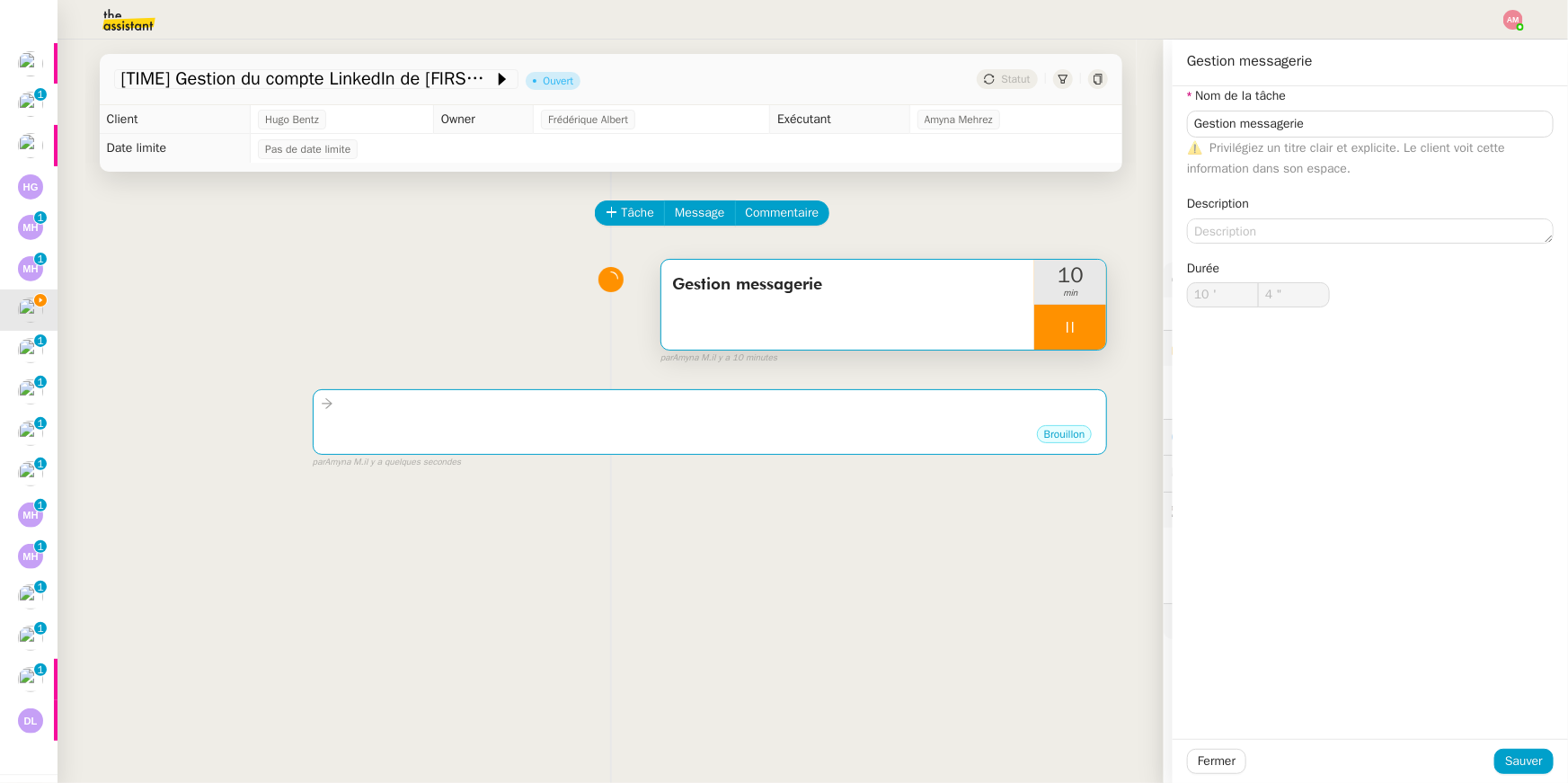 click on "[TIME] Gestion du compte LinkedIn de [FIRST] [LAST] (post + gestion messages) - [DATE] [MONTH] [YEAR]    Ouvert  <[FIRST]>  Statut" 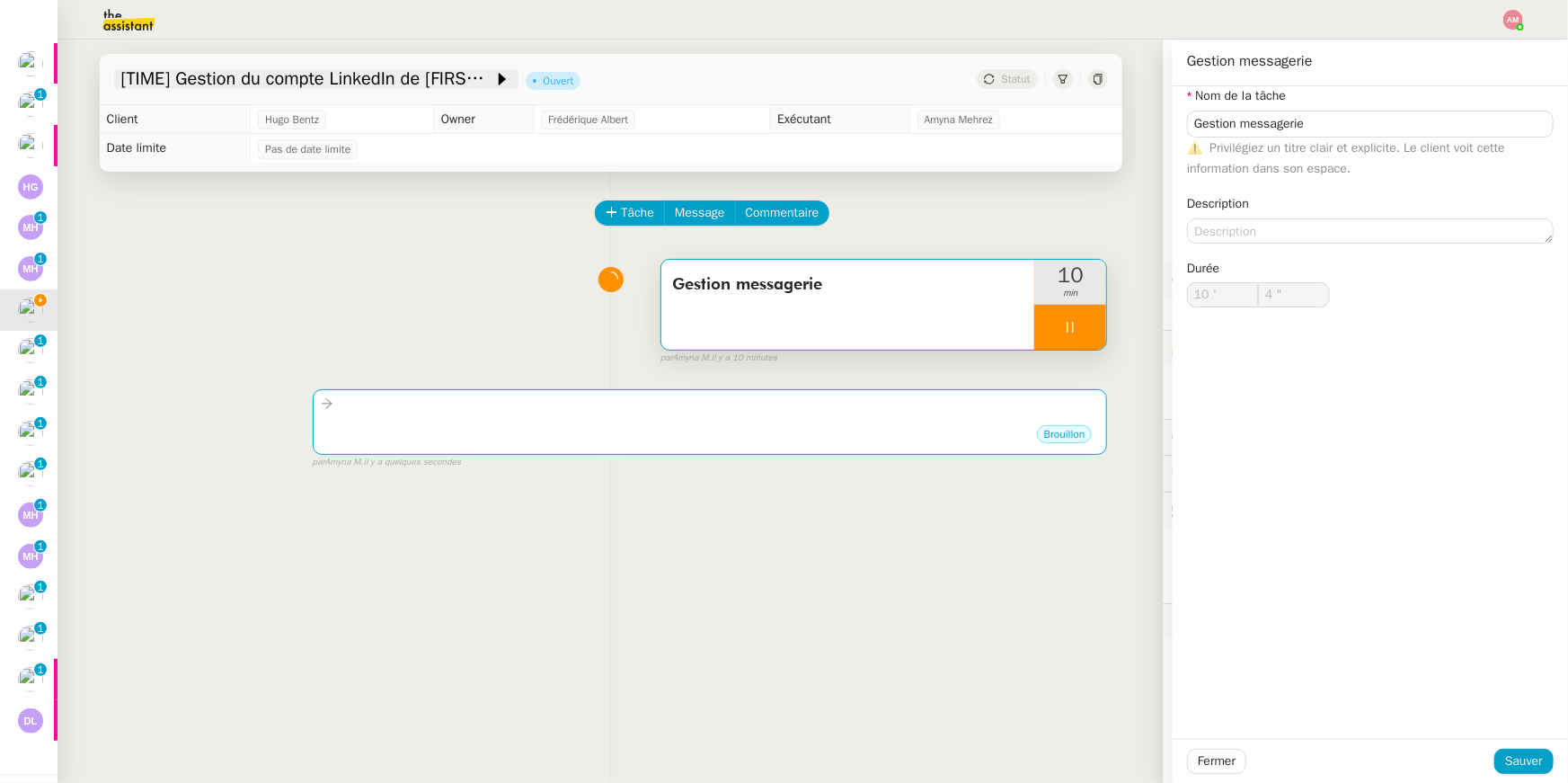 click on "[TIME] Gestion du compte LinkedIn de [FIRST] [LAST] (post + gestion messages) - [DATE] [MONTH] [YEAR]" 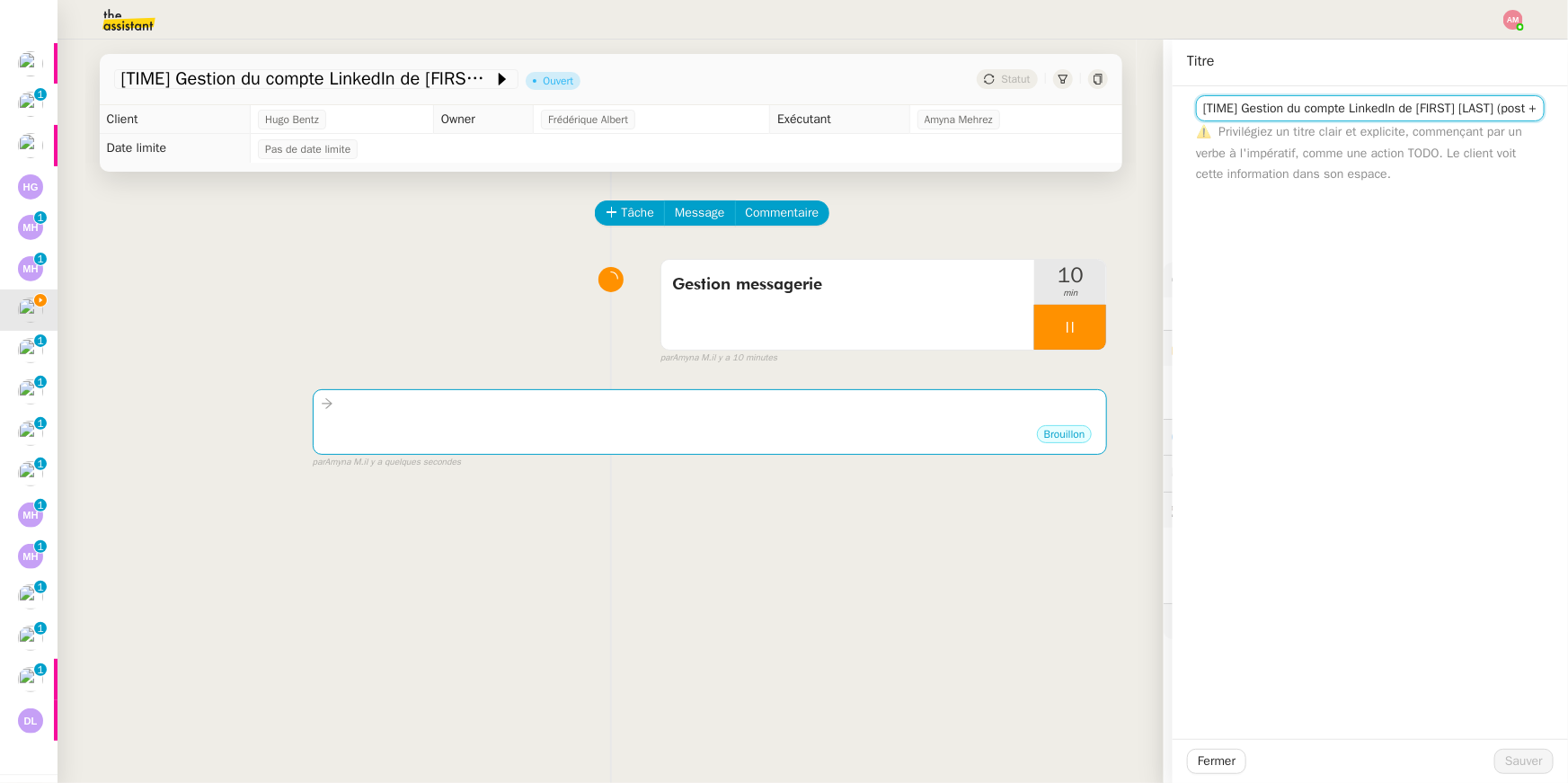 scroll, scrollTop: 0, scrollLeft: 225, axis: horizontal 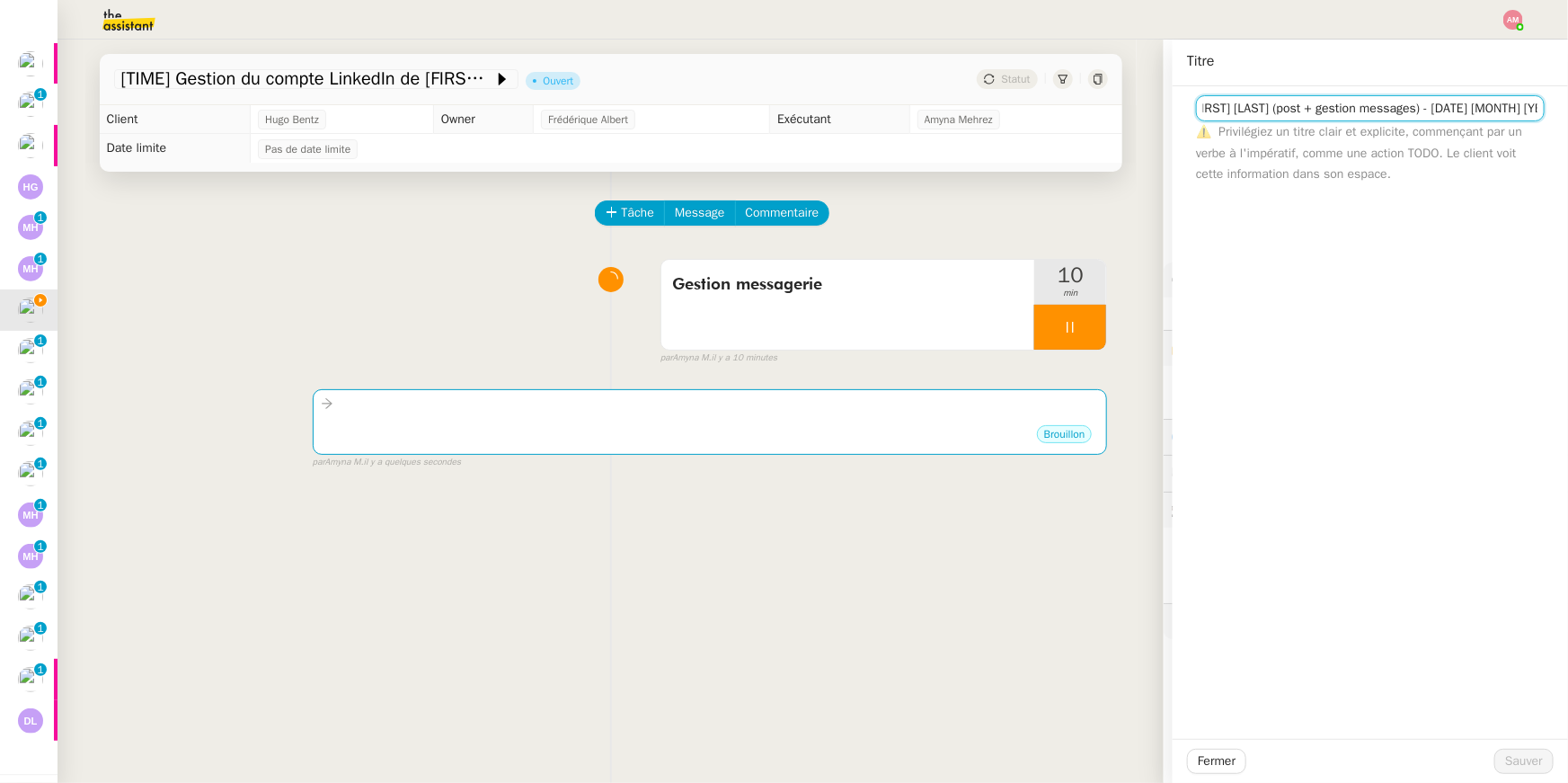 click on "[TIME] Gestion du compte LinkedIn de [FIRST] [LAST] (post + gestion messages) - [DATE] [MONTH] [YEAR]" 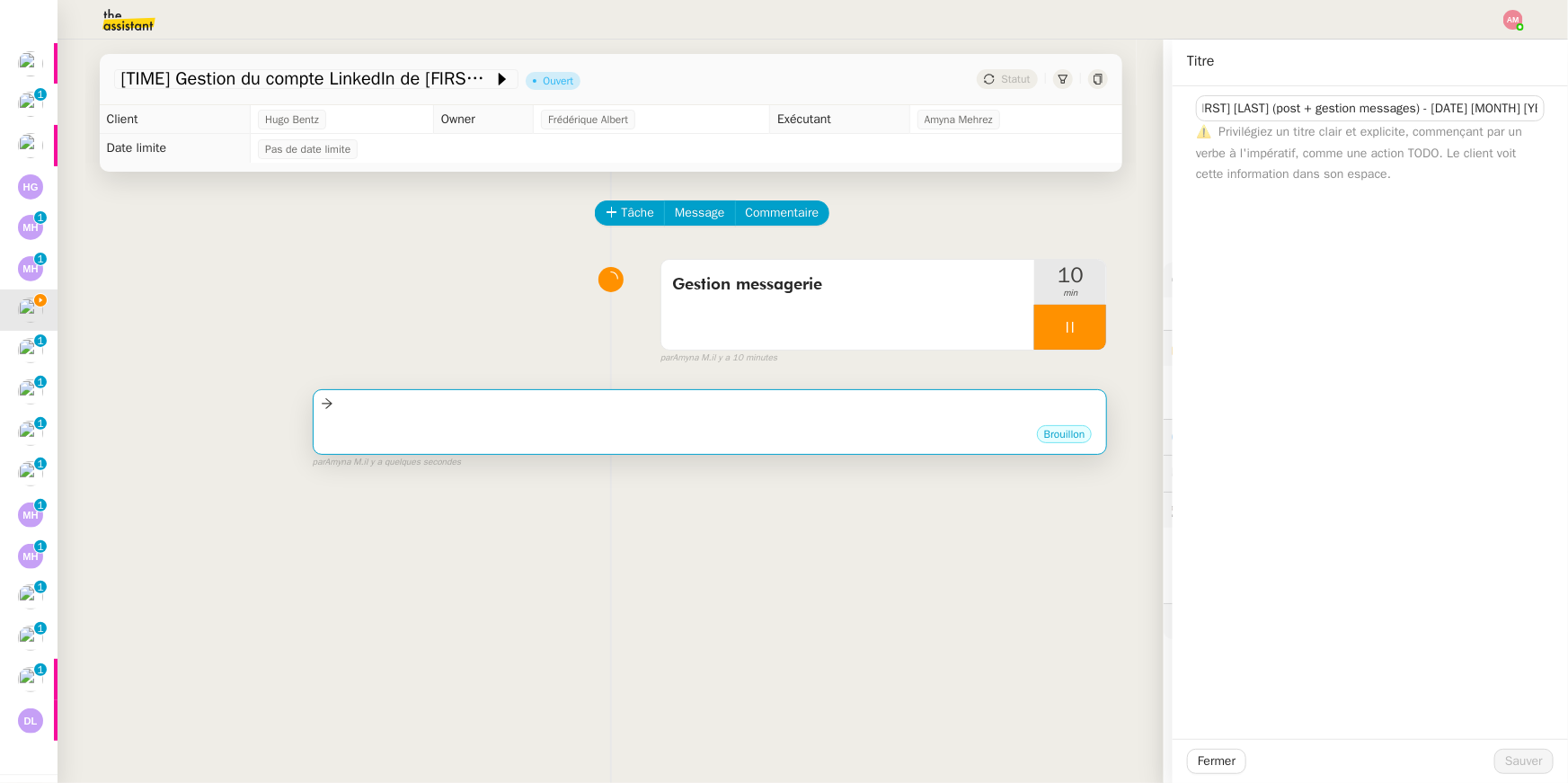 click at bounding box center [710, 404] 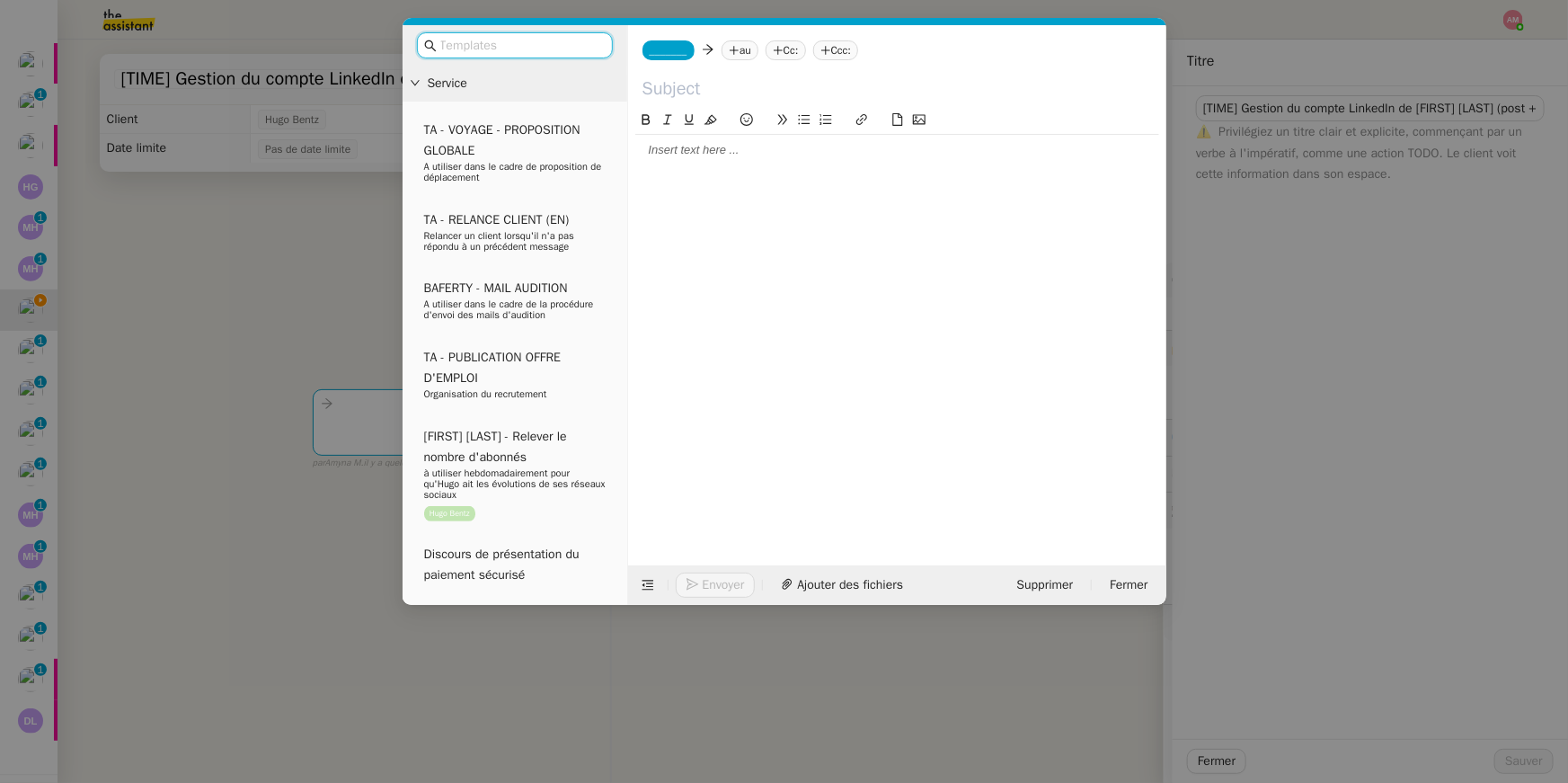 click 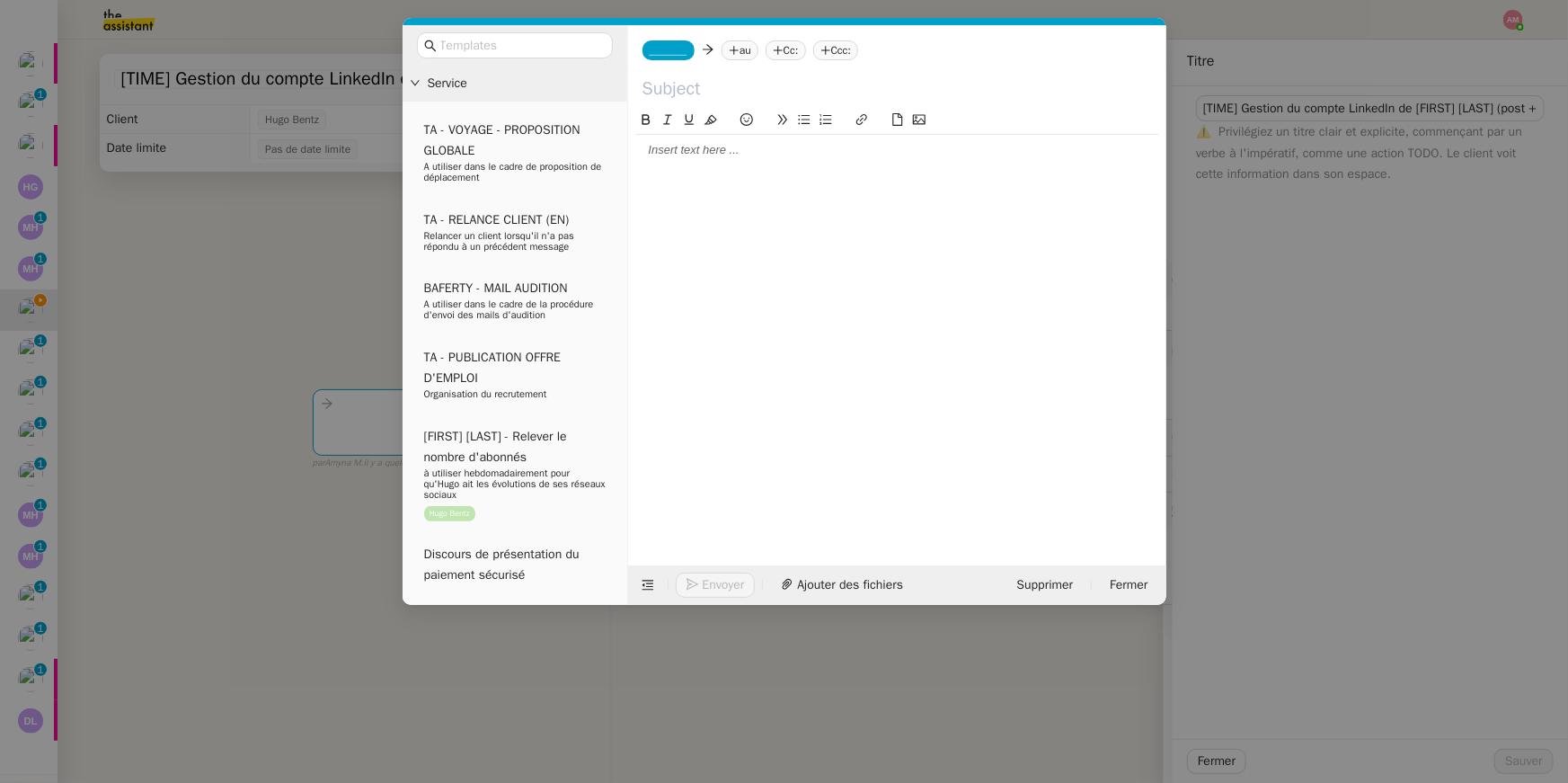 paste on "[TIME] Gestion du compte LinkedIn de [FIRST] [LAST] (post + gestion messages) - [DATE] [MONTH] [YEAR]" 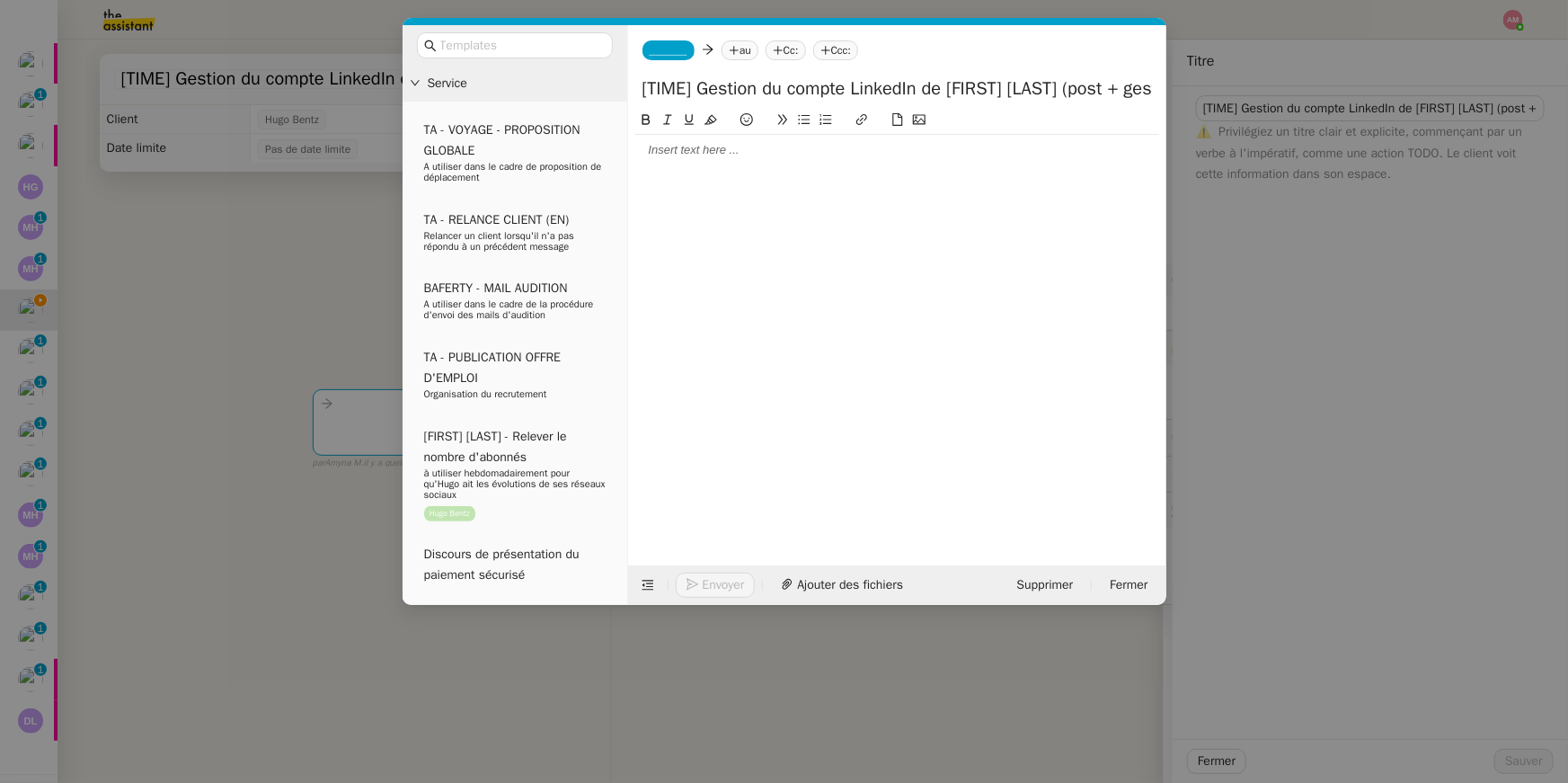 scroll, scrollTop: 0, scrollLeft: 298, axis: horizontal 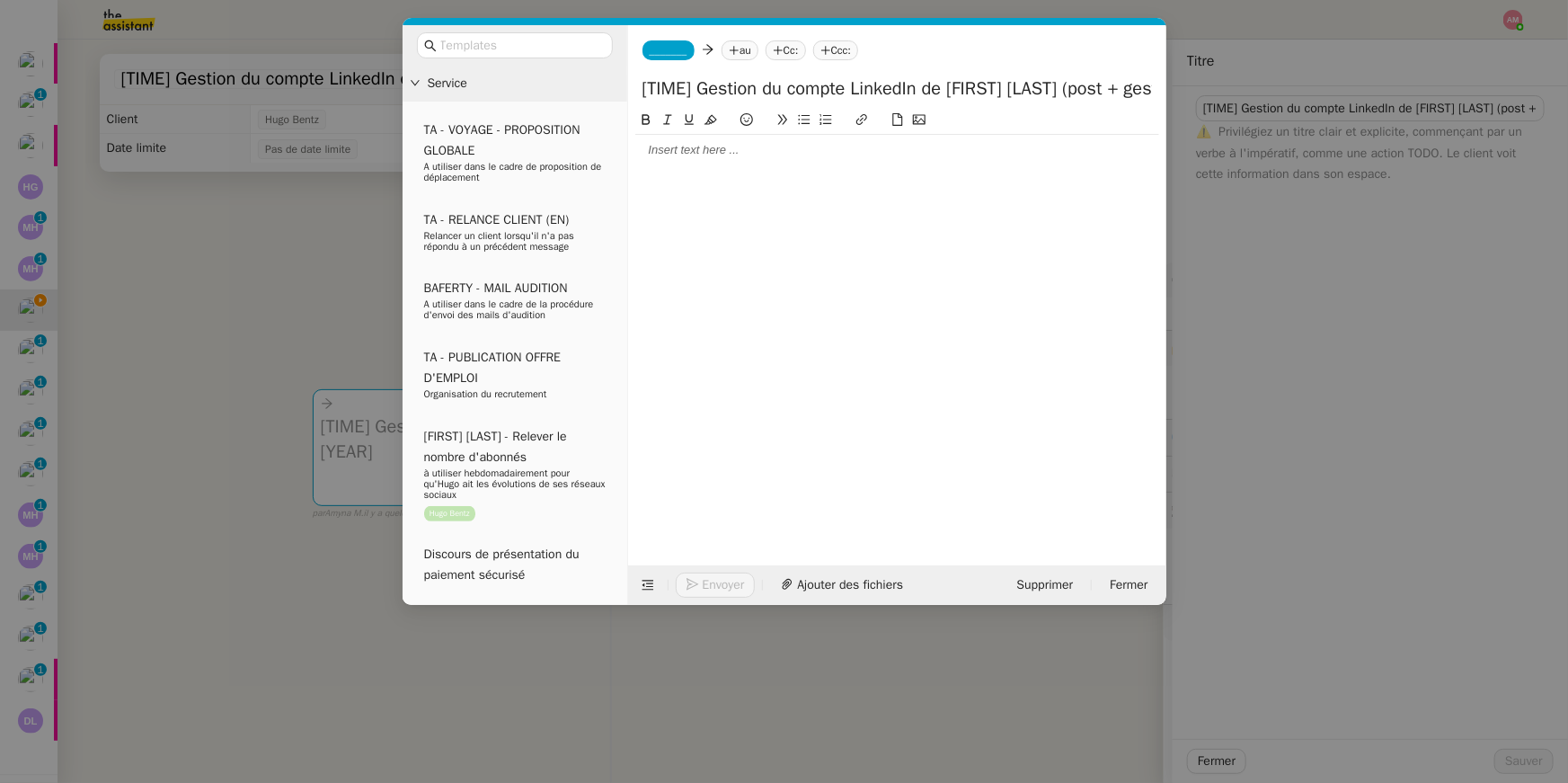 drag, startPoint x: 693, startPoint y: 85, endPoint x: 619, endPoint y: 82, distance: 74.06079 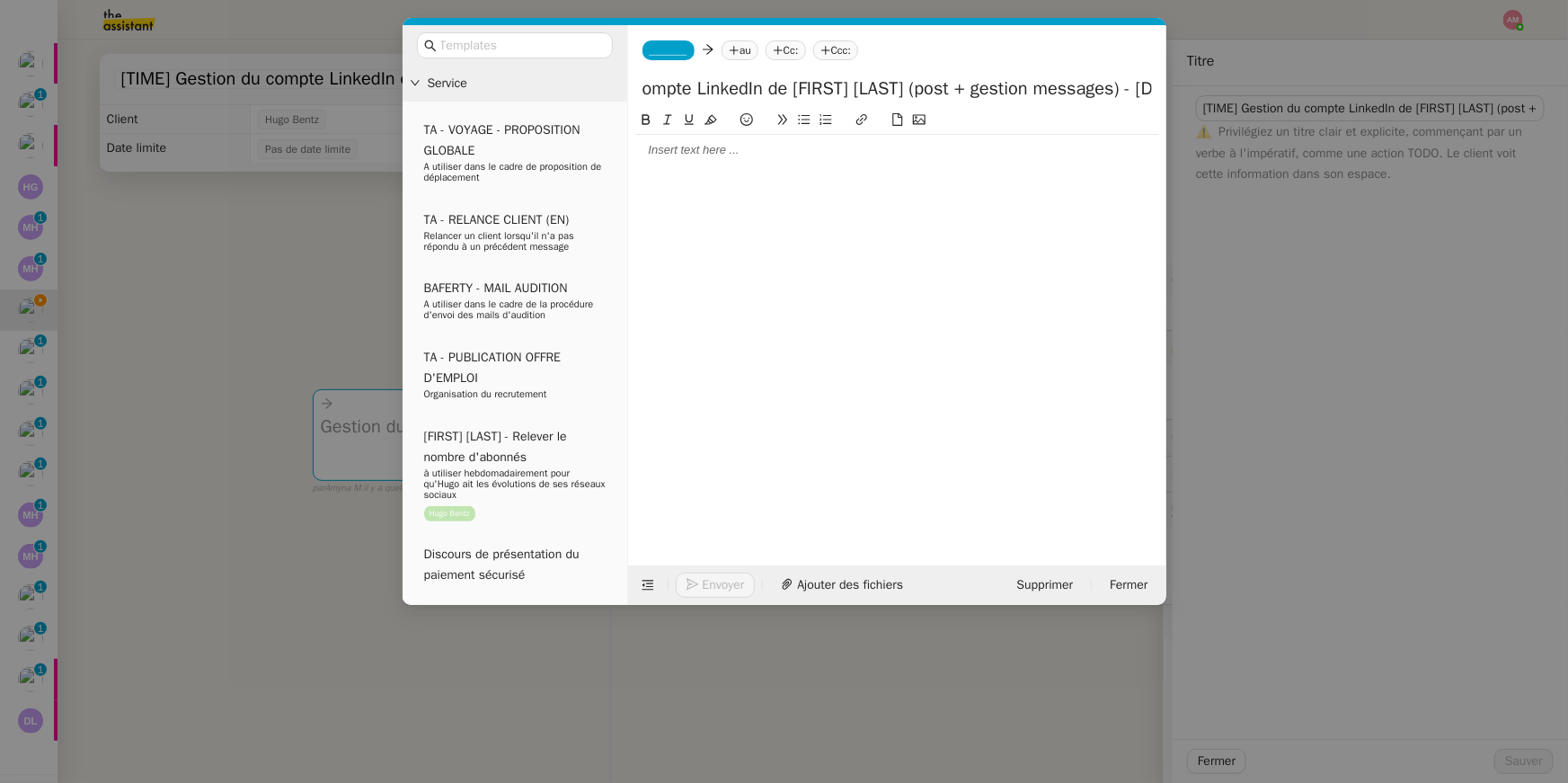 scroll, scrollTop: 0, scrollLeft: 238, axis: horizontal 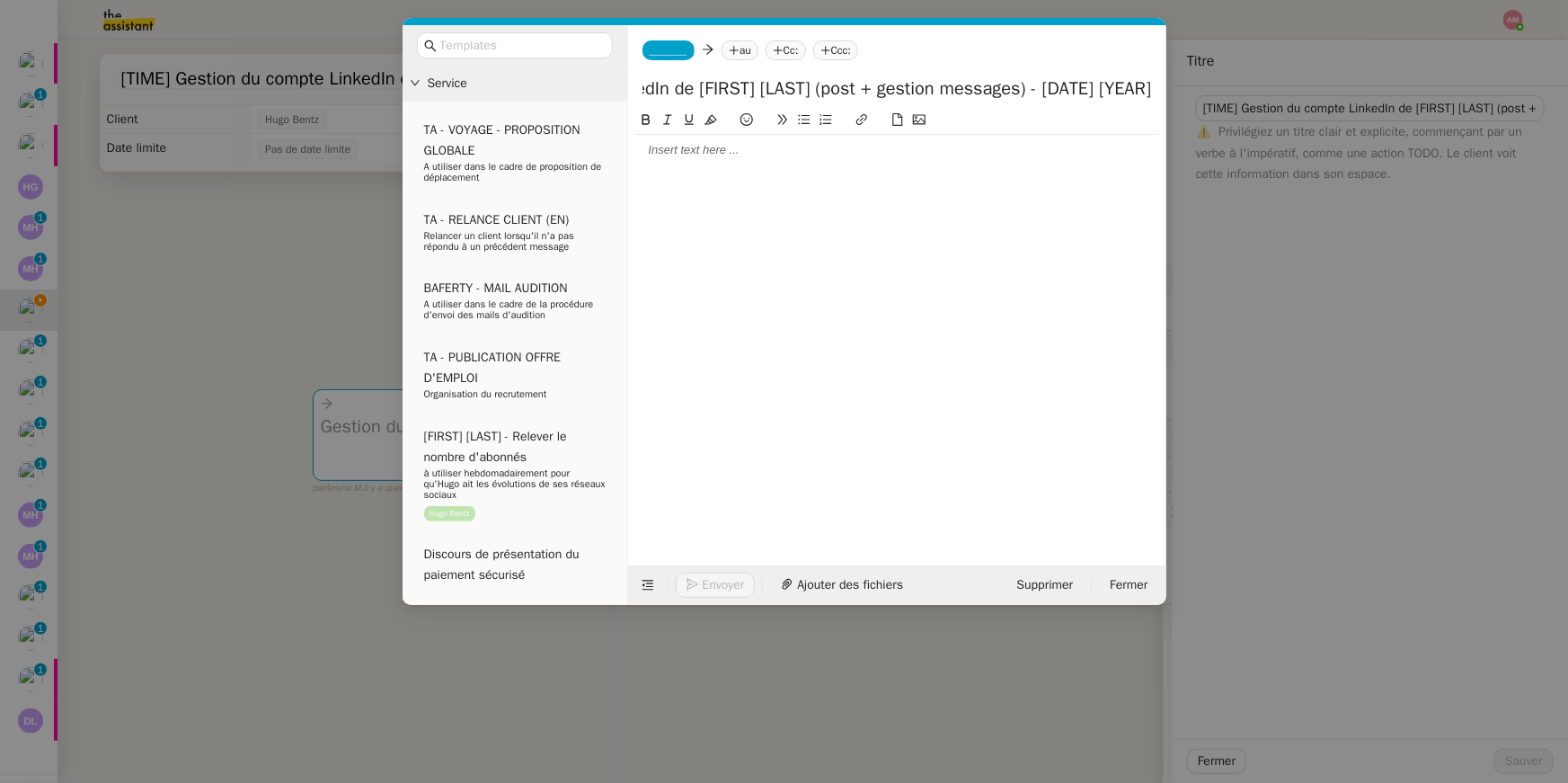 drag, startPoint x: 1035, startPoint y: 98, endPoint x: 1035, endPoint y: 85, distance: 13 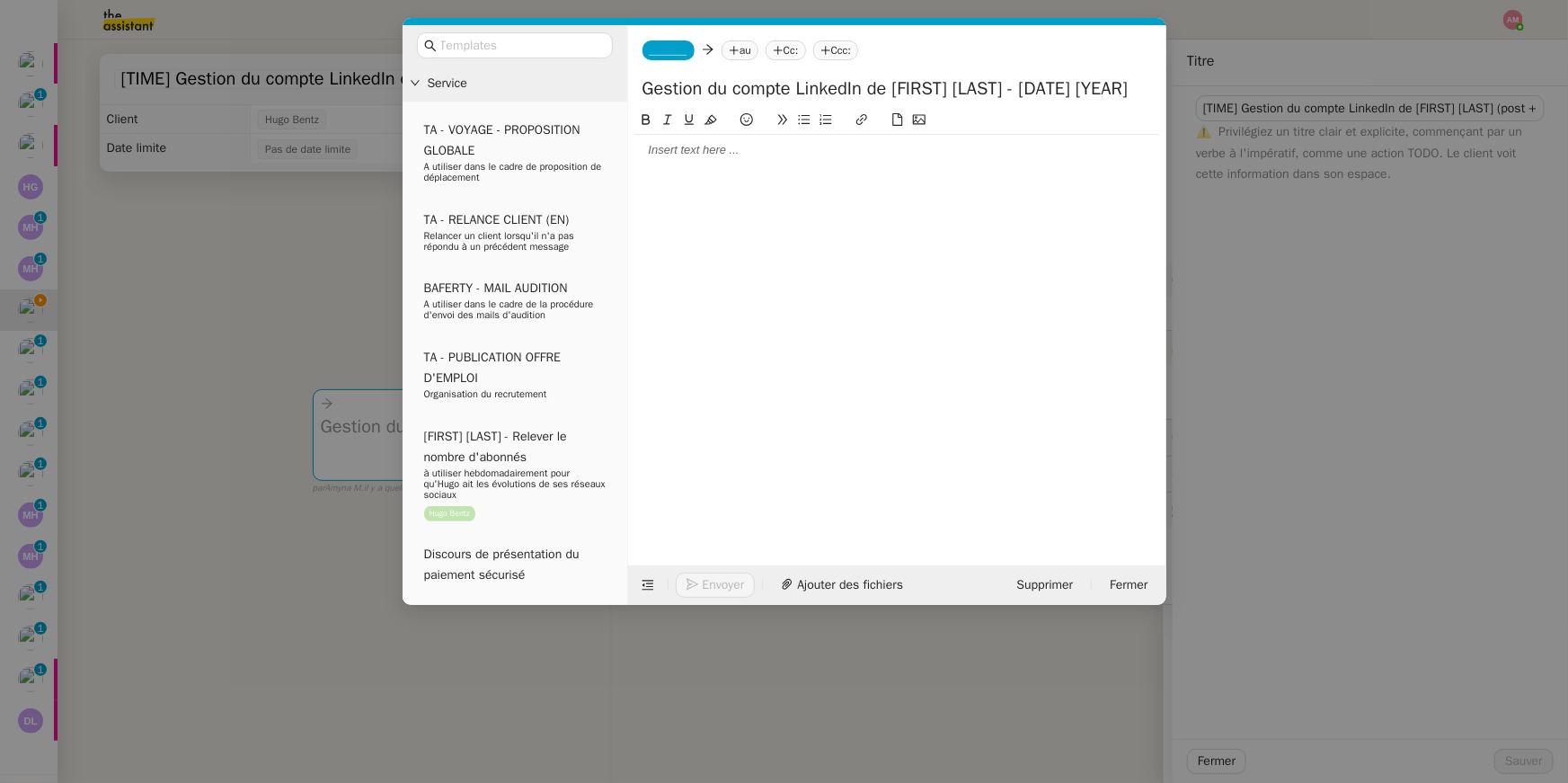 scroll, scrollTop: 0, scrollLeft: 5, axis: horizontal 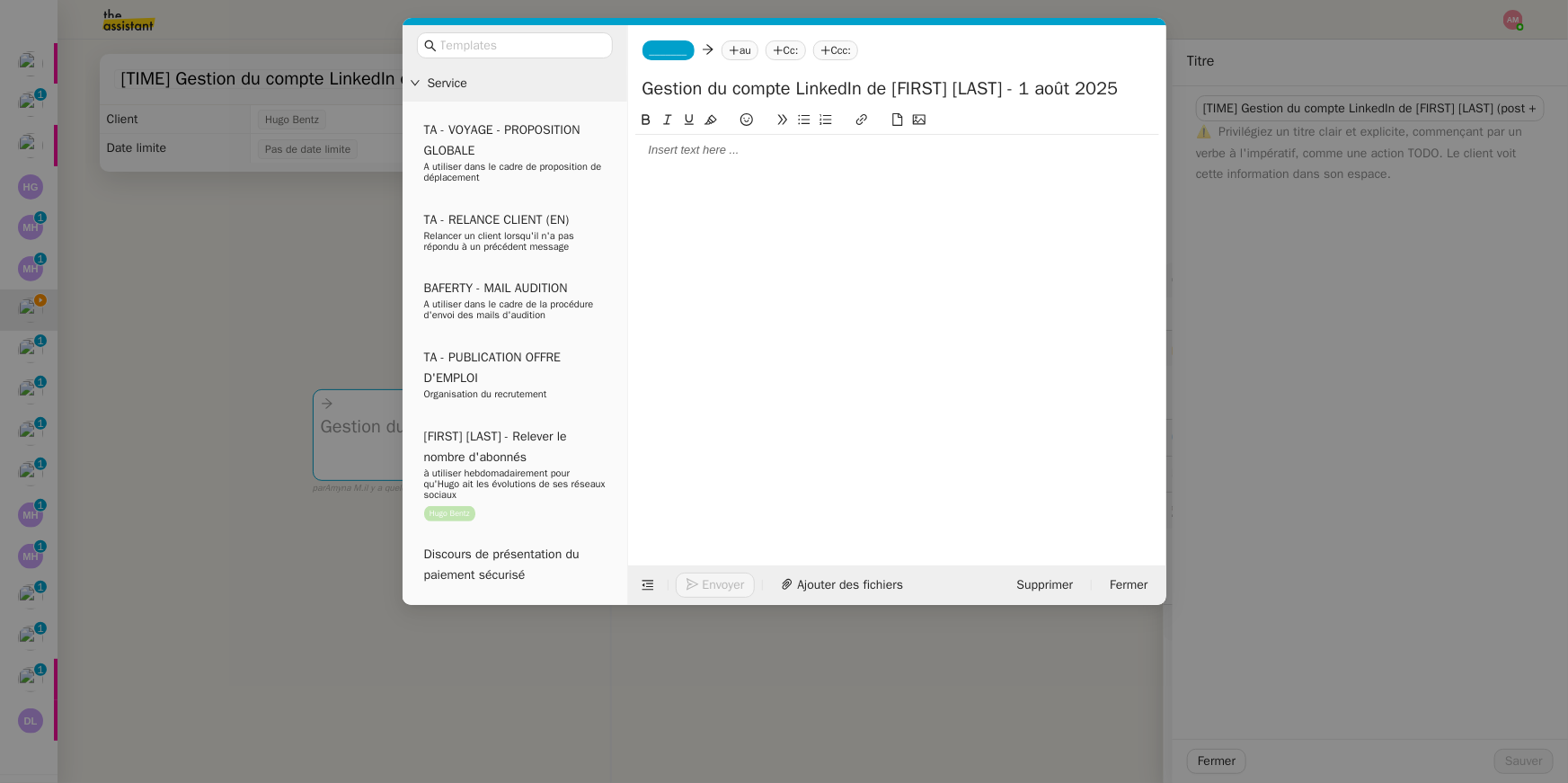 type on "Gestion du compte LinkedIn de [FIRST] [LAST] - 1 août 2025" 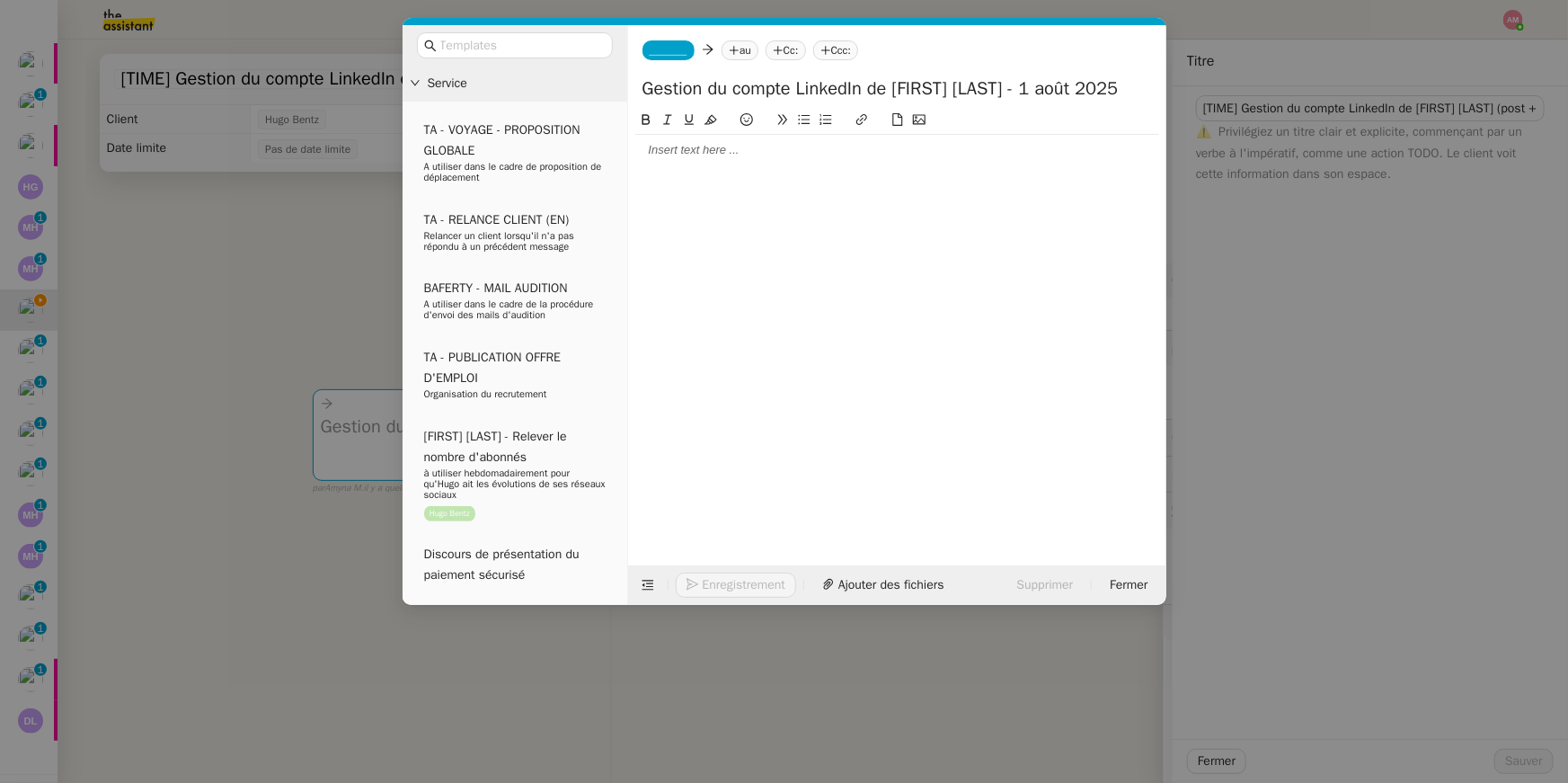 scroll, scrollTop: 0, scrollLeft: 0, axis: both 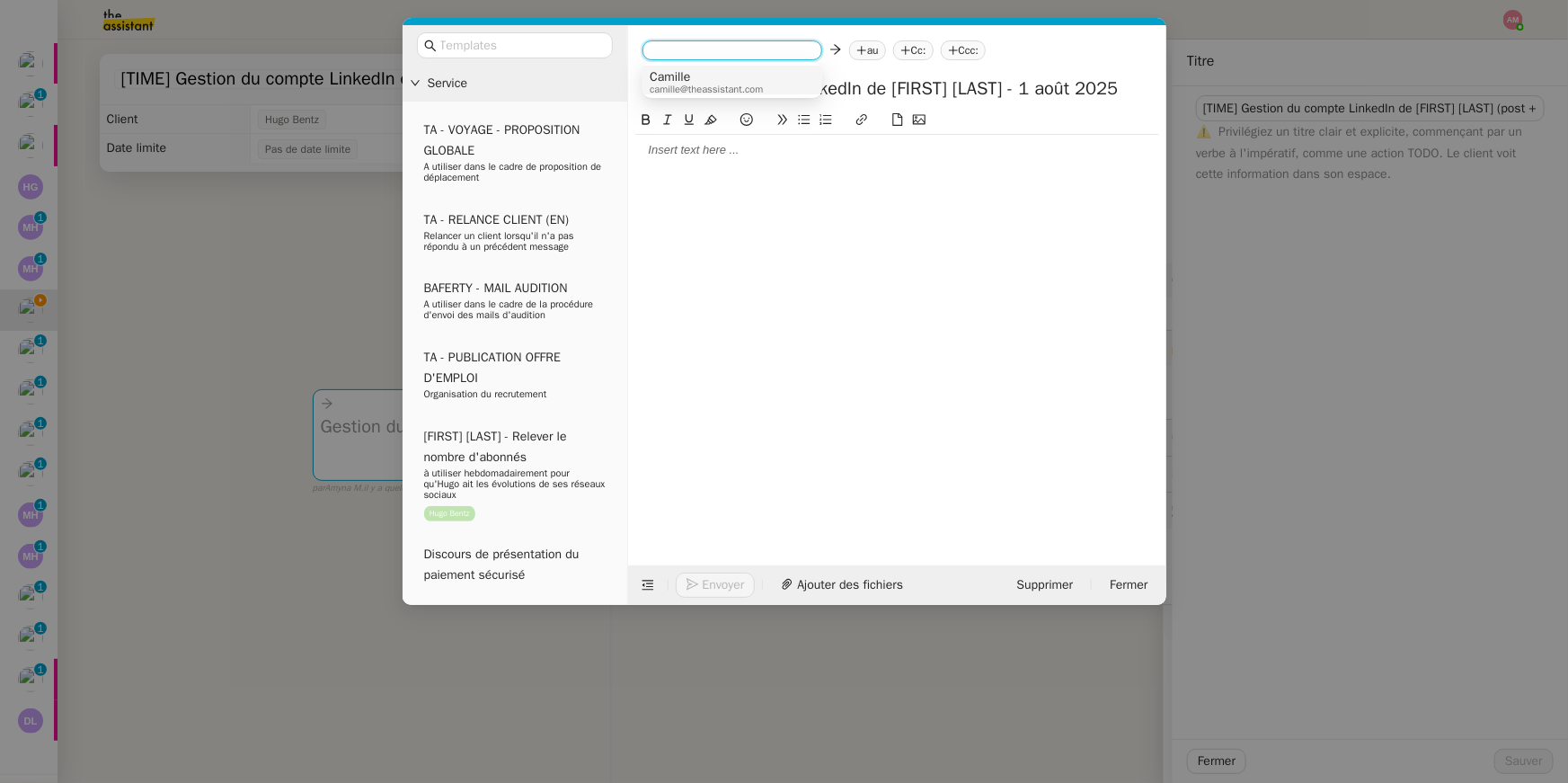 click on "Camille" at bounding box center (706, 77) 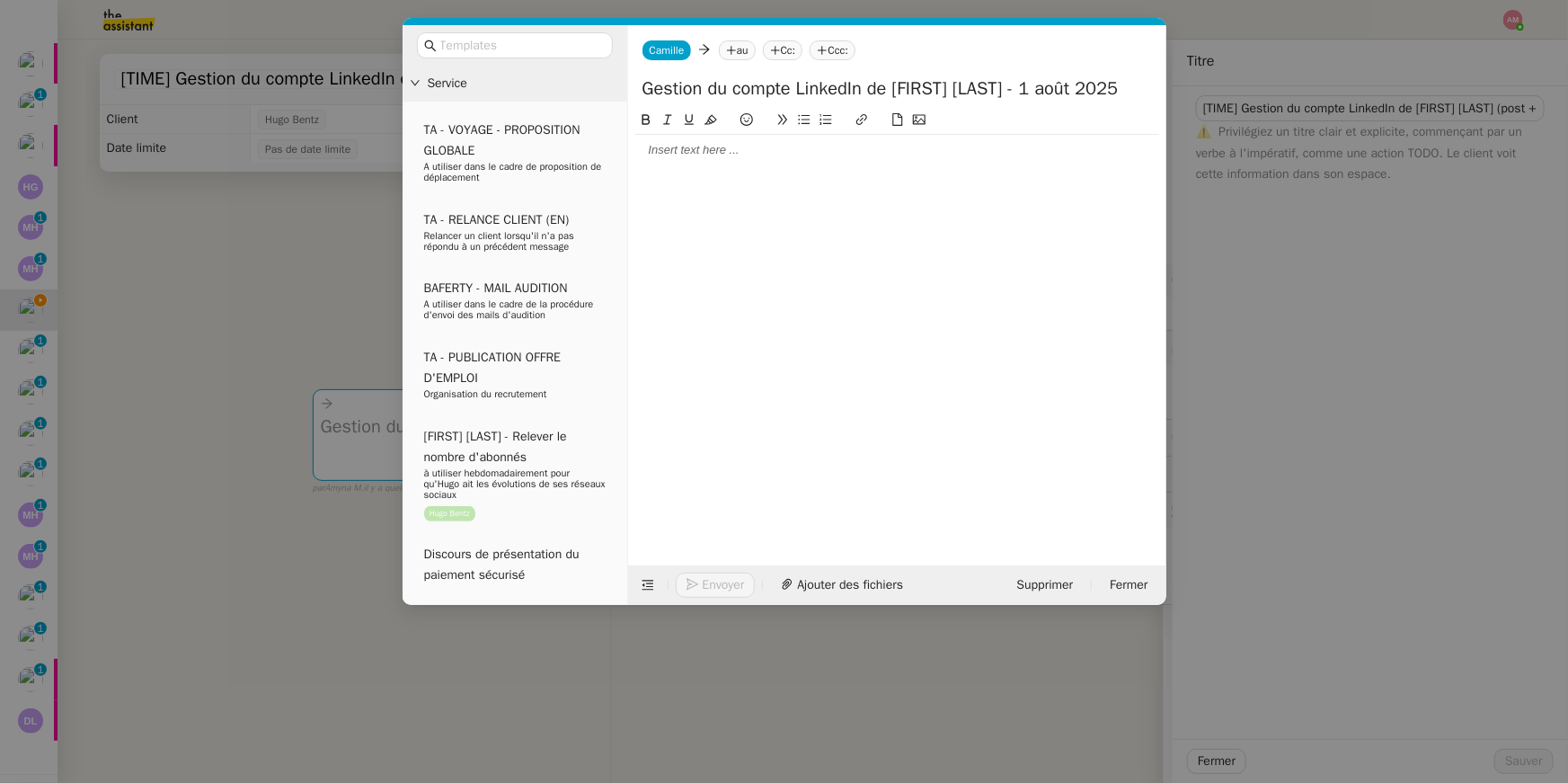 click 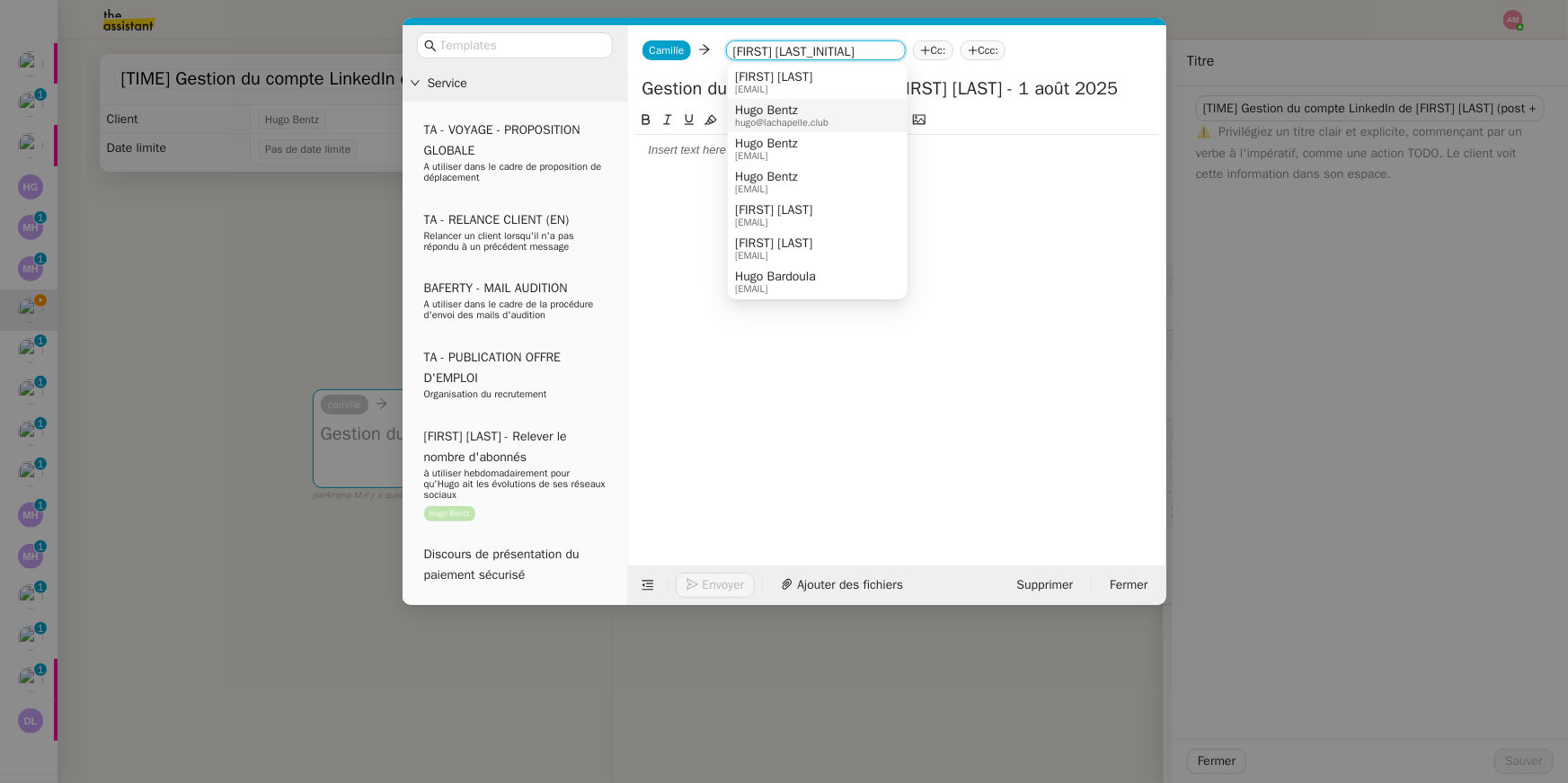 type on "[FIRST] [LAST_INITIAL]" 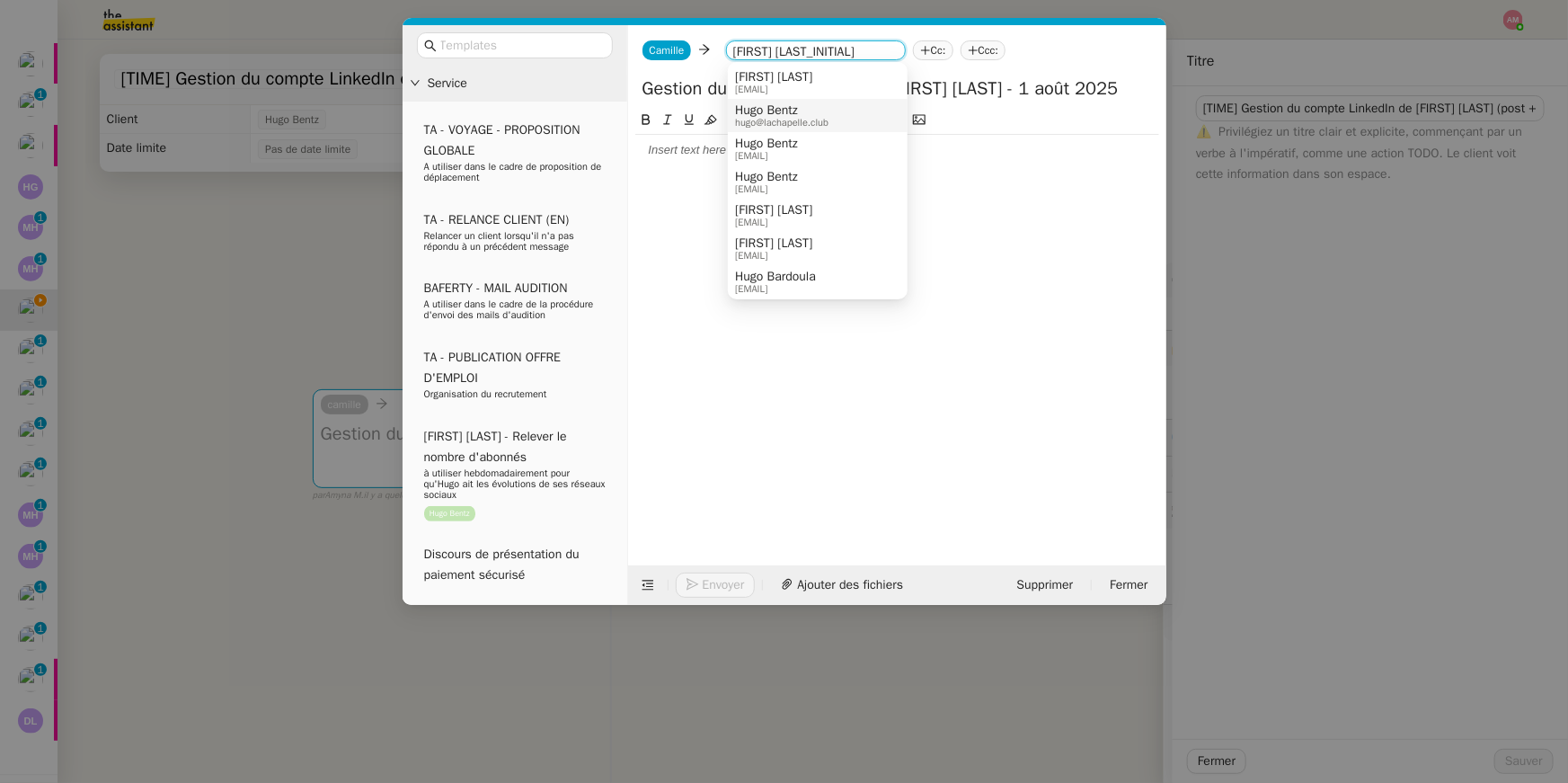 click on "Hugo Bentz" at bounding box center [782, 111] 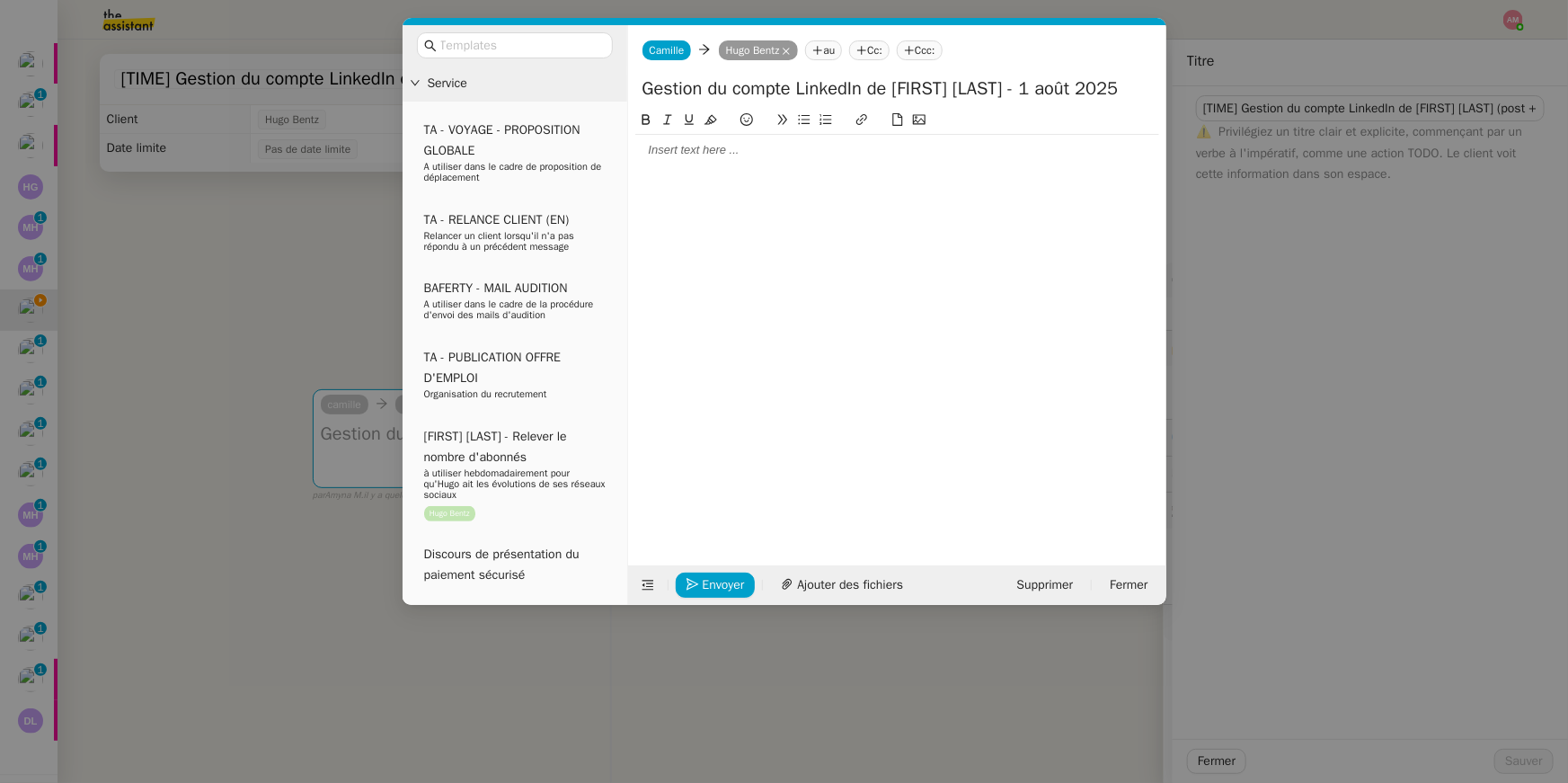 click on "Service TA - VOYAGE - PROPOSITION GLOBALE À utiliser dans le cadre de proposition de déplacement TA - RELANCE CLIENT (EN) Relancer un client lorsqu'il n'a pas répondu à un précédent message BAFERTY - MAIL AUDITION À utiliser dans le cadre de la procédure d'envoi des mails d'audition TA - PUBLICATION OFFRE D'EMPLOI Organisation du recrutement [FIRST] [LAST] - Relever le nombre d'abonnés à utiliser hebdomadairement pour qu'[FIRST] ait les évolutions de ses réseaux sociaux [FIRST] [LAST] Discours de présentation du paiement sécurisé TA - VOYAGES - PROPOSITION ITINERAIRE Soumettre les résultats d'une recherche TA - CONFIRMATION PAIEMENT (EN) Confirmer avec le client de modèle de transaction - Attention Plan Pro nécessaire. TA - COURRIER EXPEDIE (recommandé) À utiliser dans le cadre de l'envoi d'un courrier recommandé TA - PARTAGE DE CALENDRIER (EN) À utiliser pour demander au client de partager son calendrier afin de faciliter l'accès et la gestion" at bounding box center (784, 391) 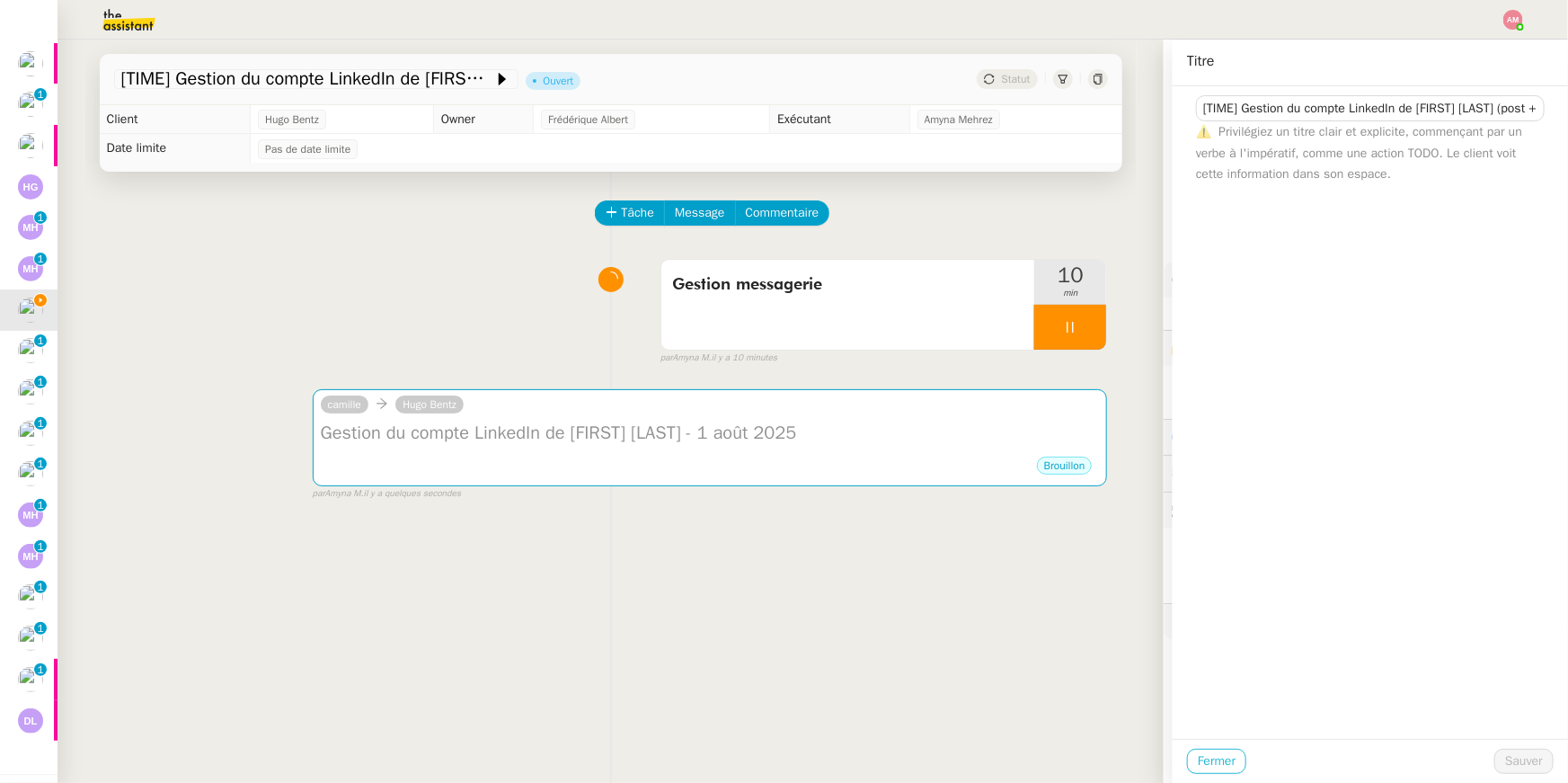 click on "Fermer" 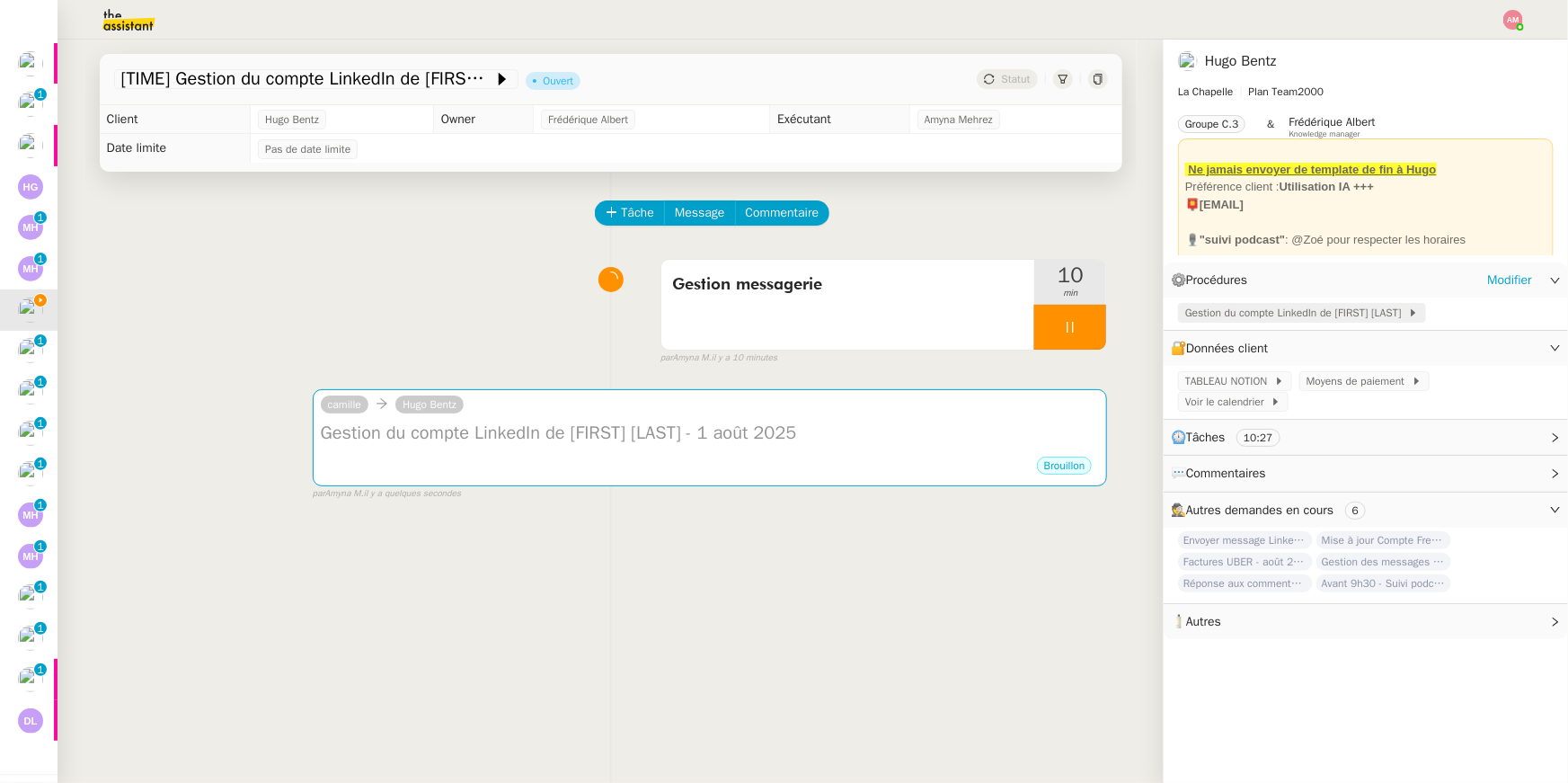 click on "Gestion du compte LinkedIn de [FIRST] [LAST]" 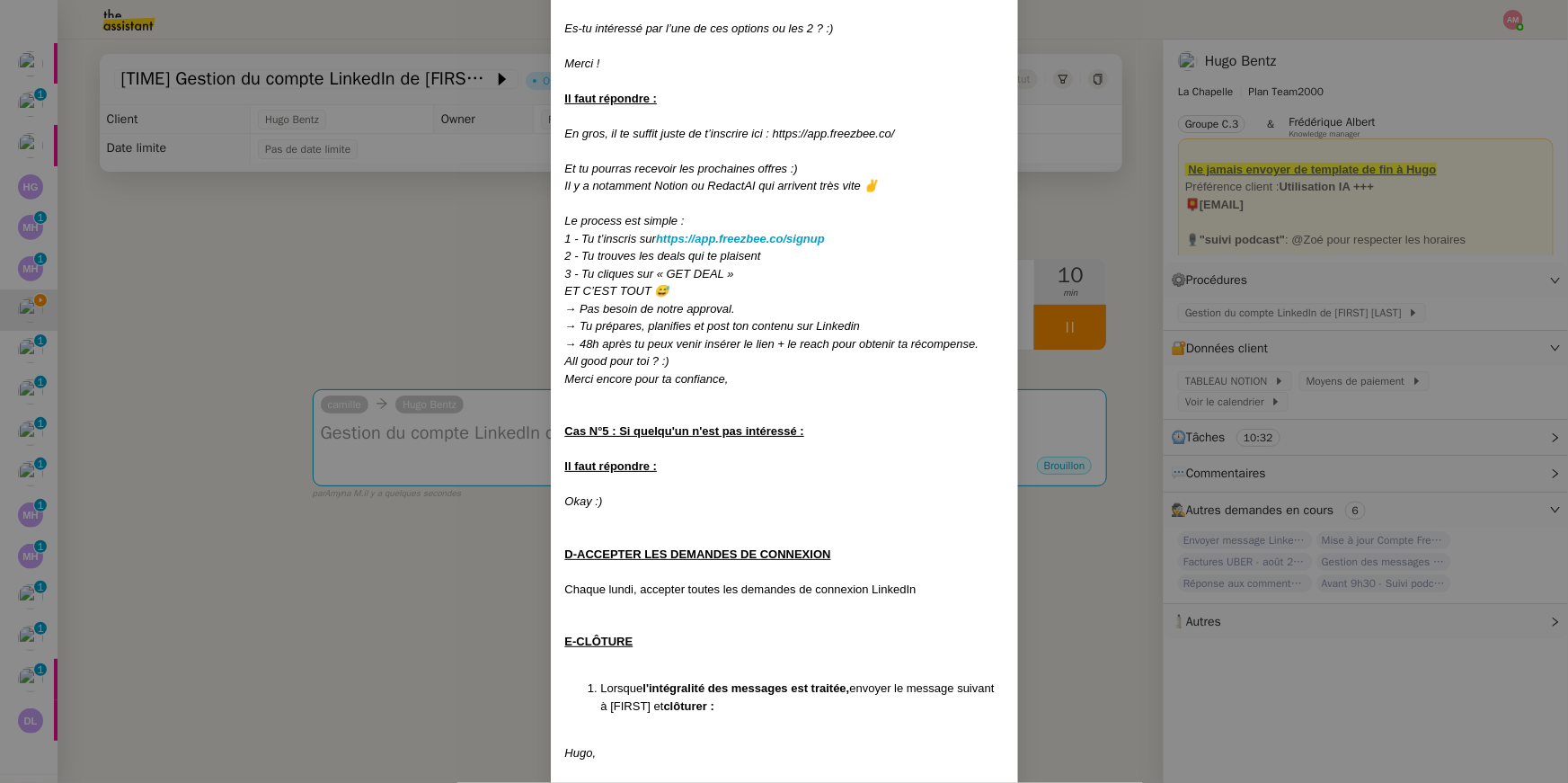 scroll, scrollTop: 2481, scrollLeft: 0, axis: vertical 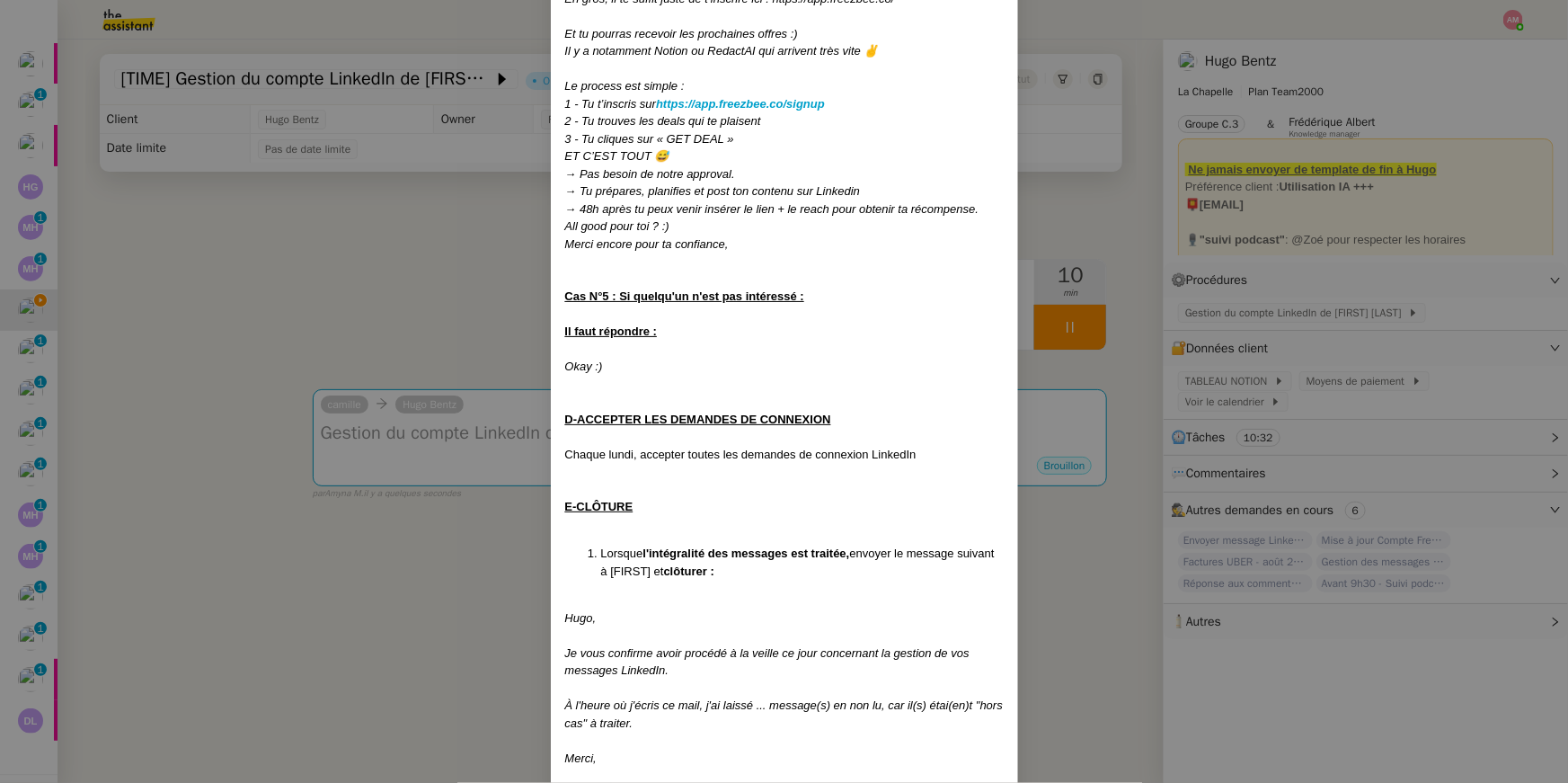 click at bounding box center [784, 636] 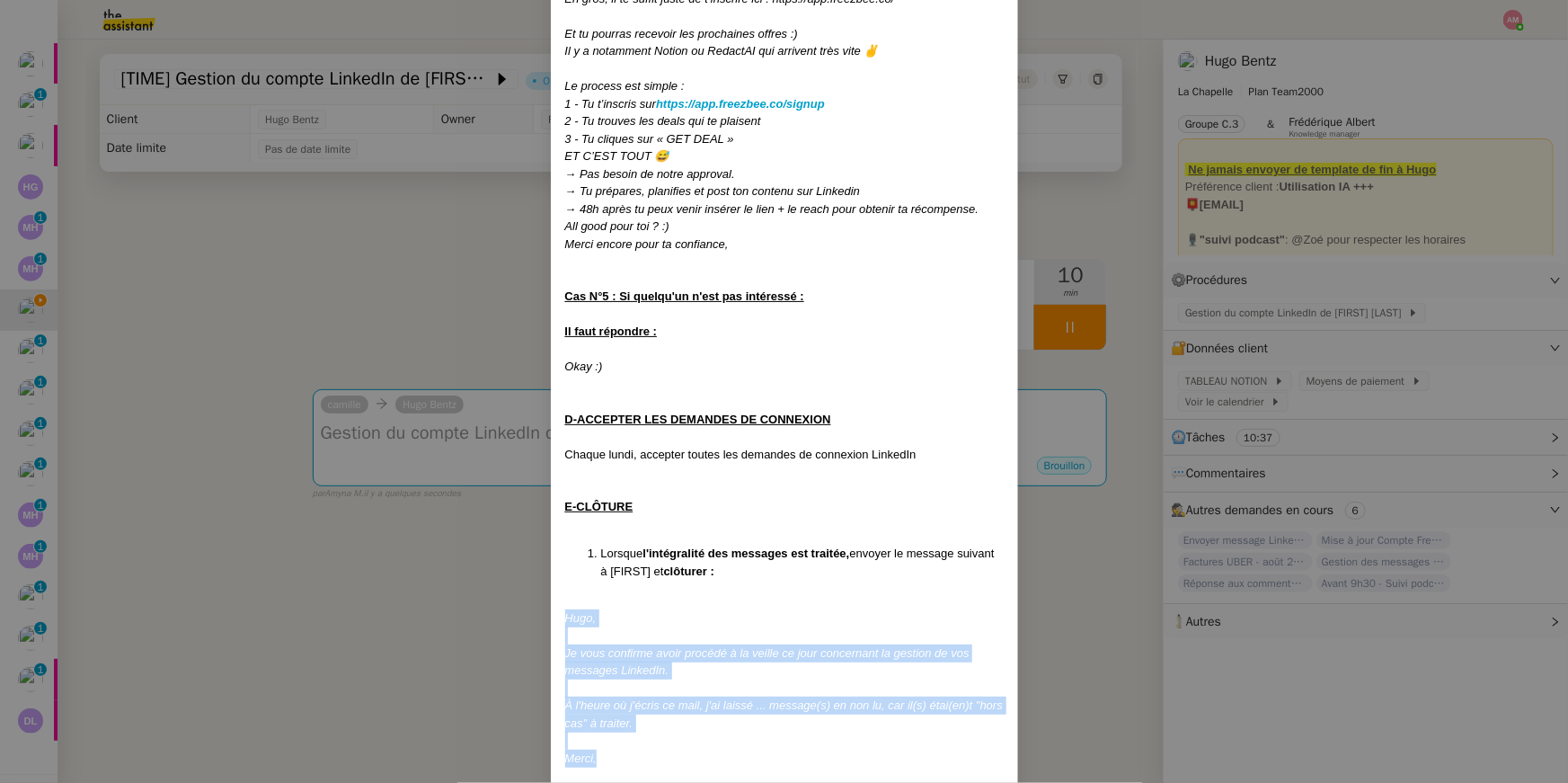 drag, startPoint x: 562, startPoint y: 578, endPoint x: 659, endPoint y: 726, distance: 176.9548 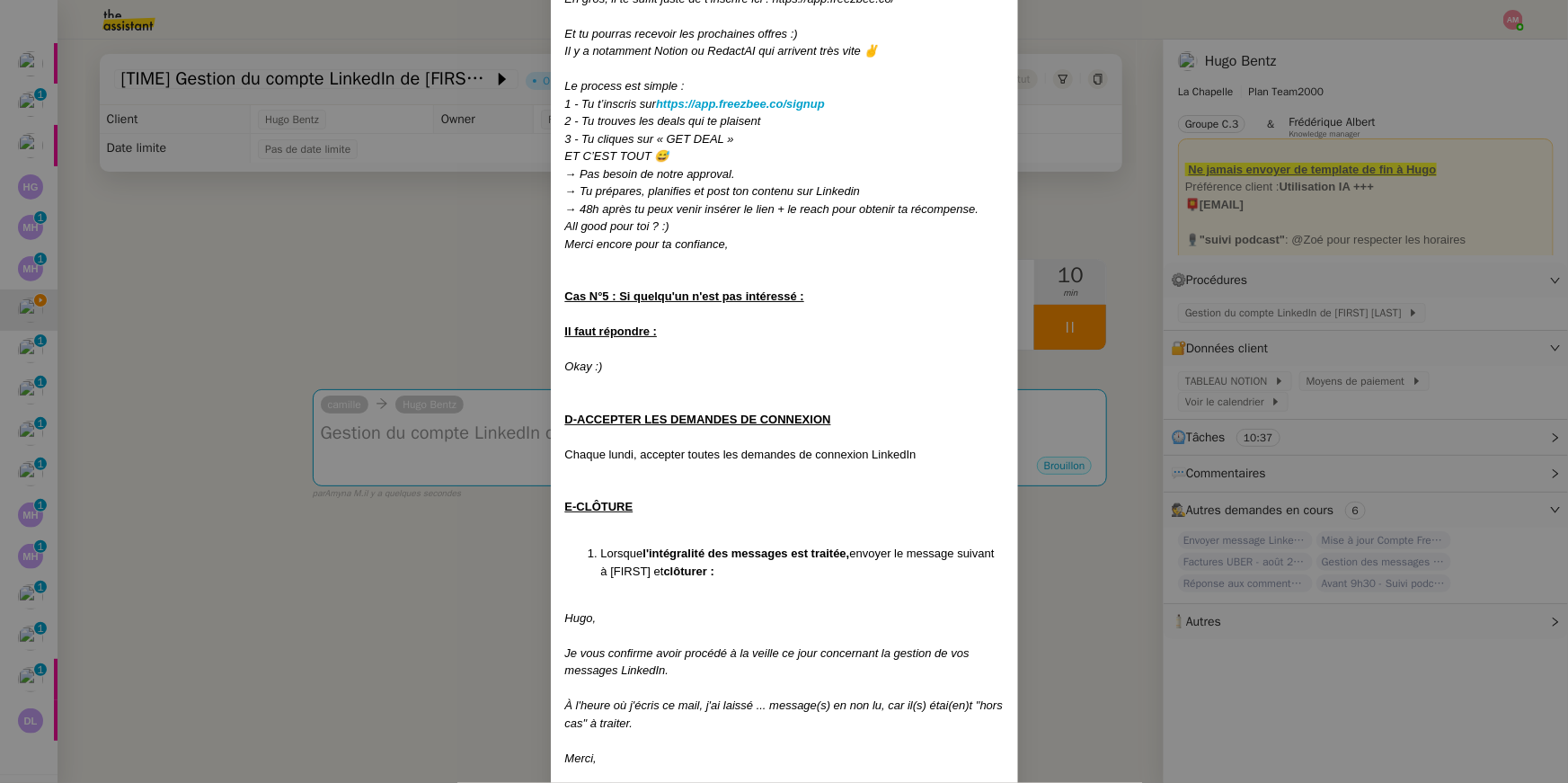 click on "Créée le [DATE]/[MONTH]/[YEAR] MAJ le [DATE]/[MONTH]/[YEAR] Contexte : <[FIRST]> souhaite qu’on l'on gère le compte LinkedIn de [FIRST] [LAST] ( alter-égo de [FIRST] ) Récurrence : <[FIRST]> Chaque jour Déclenchement : <[FIRST]> Automatique Remarque : <[FIRST]> [FIRST] préfère que nous ne poursuivions pas avec les publications LinkedIn. Par conséquent, merci de ne réaliser que l’étape B de cette procédure lorsque la récurrence s’affiche. PROCÉDURE A-FAIRE UN OU DEUX POSTS SUR LINKEDIN - <[FIRST]> SUSPENDU POUR LE MOMENT <[FIRST]> 🚫 <[FIRST]> ATTENTION, [FIRST] SOUHAITE SUSPENDRE LES POST LINKEDIN <[FIRST]> 🚫 Allez sur le <[FIRST]> tableau Notion <[FIRST]>   ICI   (une demande de code est possible, si c'est le cas voir avec [INITIAL] pour transférer le code) Sous la forme d'un calendrier, <[FIRST]> regarder les dates <[FIRST]> correspondantes à aujourd'hui. Quand c'est marqué «<[FIRST]> morning <[FIRST]> » c’est pour <[FIRST]> [TIME] du matin <[FIRST]> et à l'inverse quand c’est « <[FIRST]> afternoon <[FIRST]> » c’est pour <[FIRST]> [TIME] <[FIRST]> . Faire un copier-coller <[FIRST]> + <[FIRST]> uploder l'image ou la vidéo <[FIRST]> . <[FIRST]> . Se connecter <[FIRST]> au LinkedIn de [FIRST] Rentrer login : <[FIRST]> Rentrer Mdp : <[FIRST]> @" at bounding box center [784, 391] 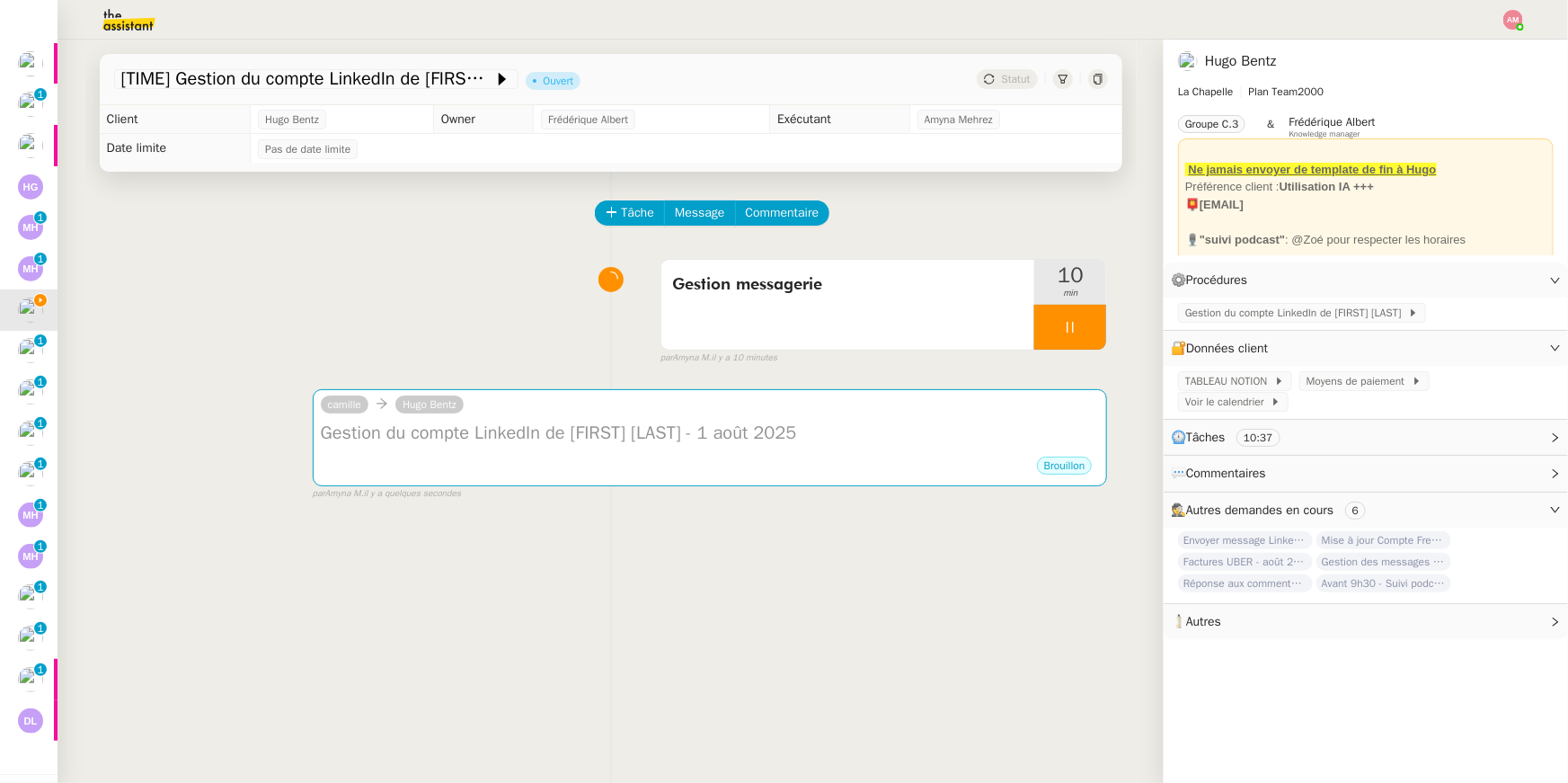 scroll, scrollTop: 2391, scrollLeft: 0, axis: vertical 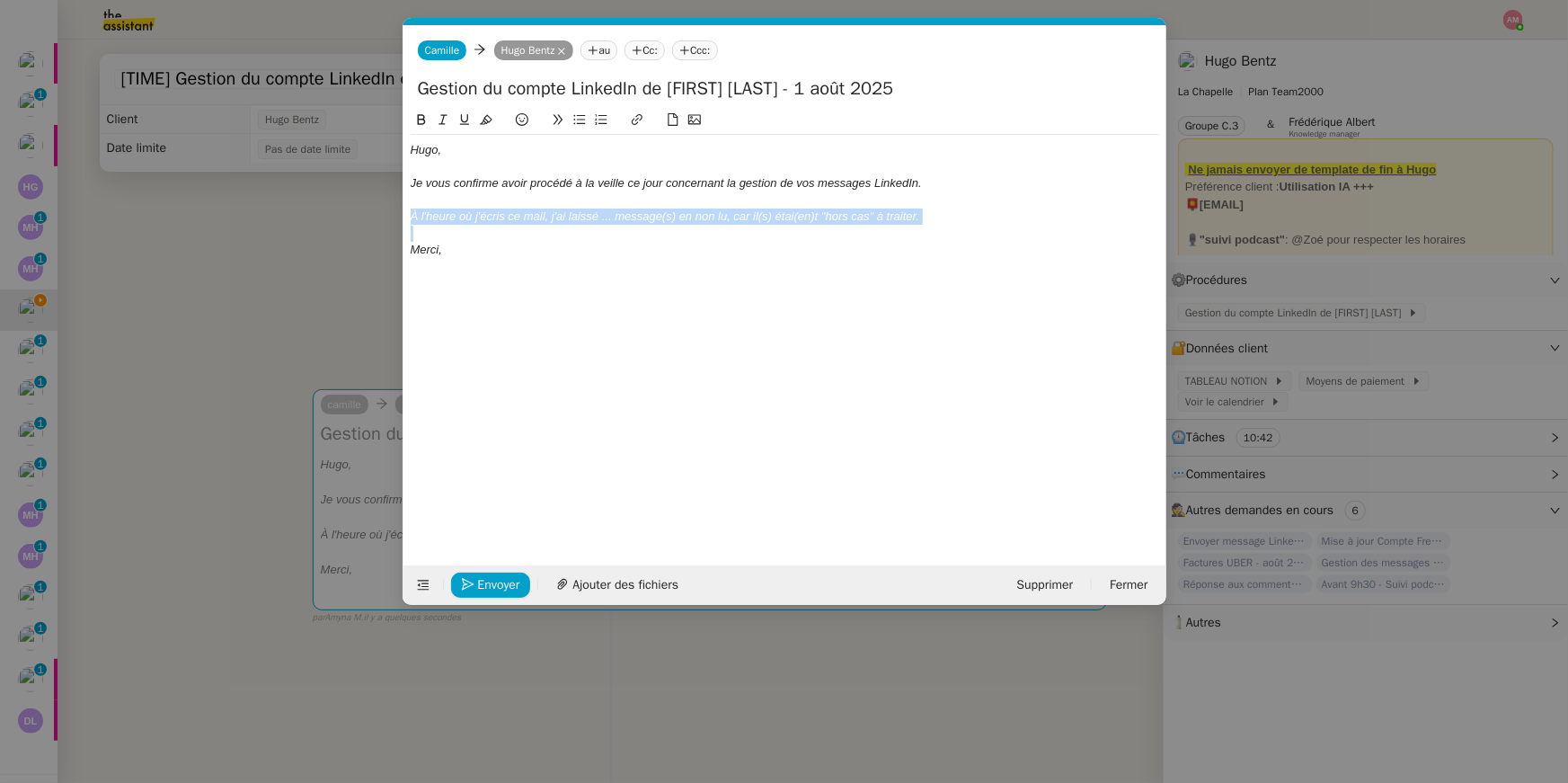 drag, startPoint x: 429, startPoint y: 228, endPoint x: 384, endPoint y: 213, distance: 47.434165 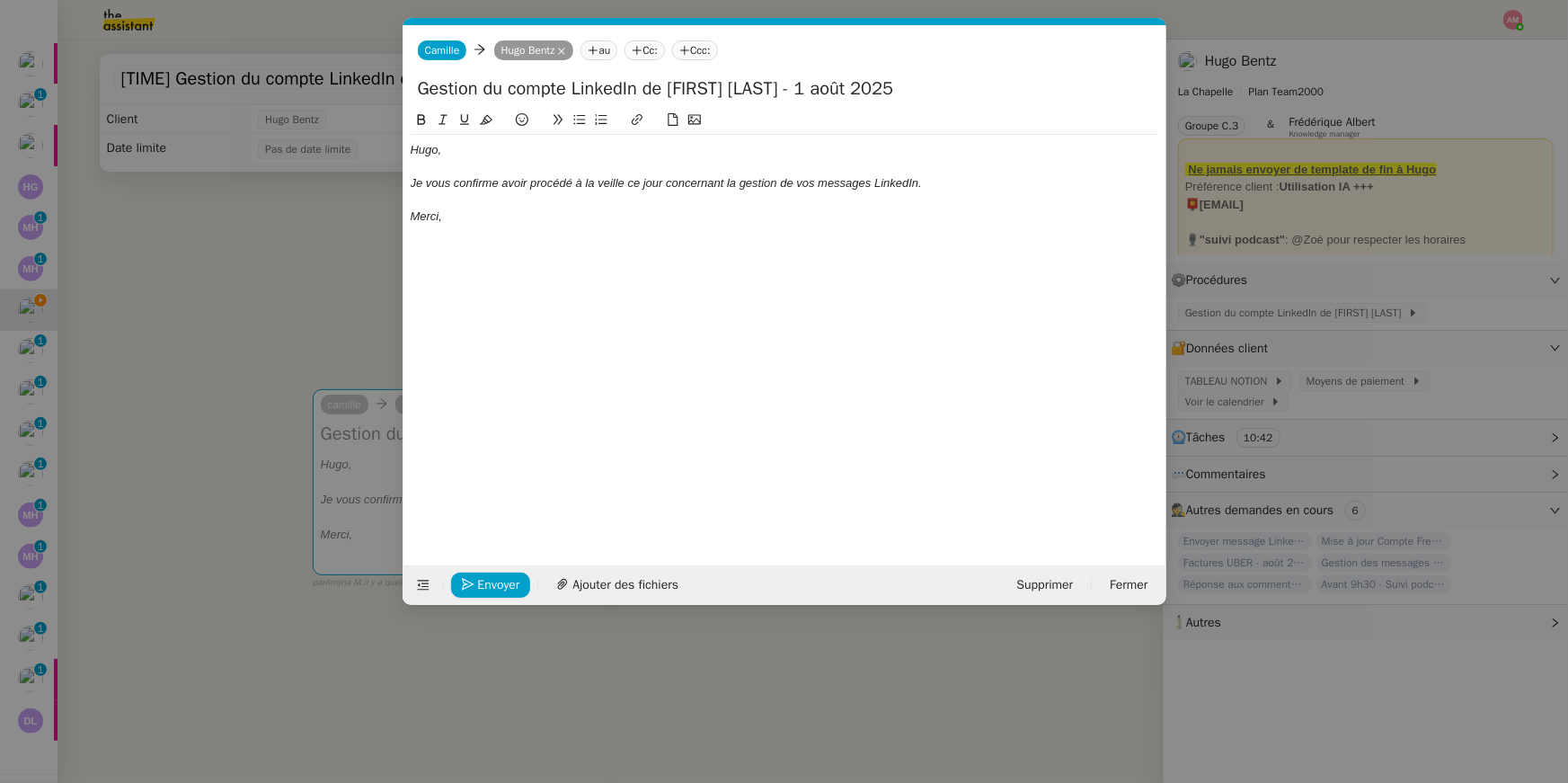 click on "Service TA - VOYAGE - PROPOSITION GLOBALE À utiliser dans le cadre de proposition de déplacement TA - RELANCE CLIENT (EN) Relancer un client lorsqu'il n'a pas répondu à un précédent message BAFERTY - MAIL AUDITION À utiliser dans le cadre de la procédure d'envoi des mails d'audition TA - PUBLICATION OFFRE D'EMPLOI Organisation du recrutement [FIRST] [LAST] - Relever le nombre d'abonnés à utiliser hebdomadairement pour qu'[FIRST] ait les évolutions de ses réseaux sociaux [FIRST] [LAST] Discours de présentation du paiement sécurisé TA - VOYAGES - PROPOSITION ITINERAIRE Soumettre les résultats d'une recherche TA - CONFIRMATION PAIEMENT (EN) Confirmer avec le client de modèle de transaction - Attention Plan Pro nécessaire. TA - COURRIER EXPEDIE (recommandé) À utiliser dans le cadre de l'envoi d'un courrier recommandé TA - PARTAGE DE CALENDRIER (EN) À utiliser pour demander au client de partager son calendrier afin de faciliter l'accès et la gestion" at bounding box center [784, 391] 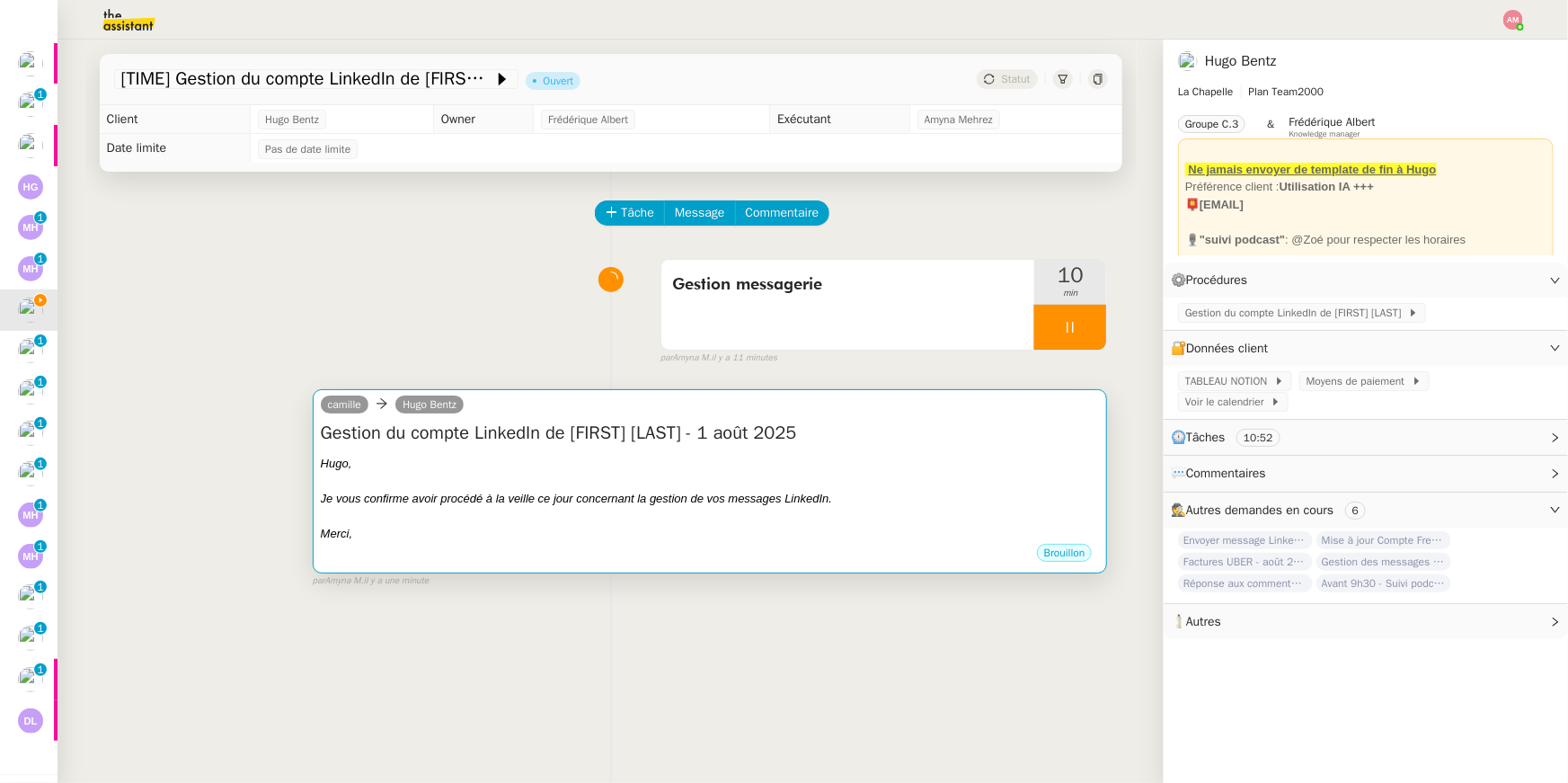 click on "Gestion du compte LinkedIn de [FIRST] [LAST] - 1 août 2025" at bounding box center (710, 433) 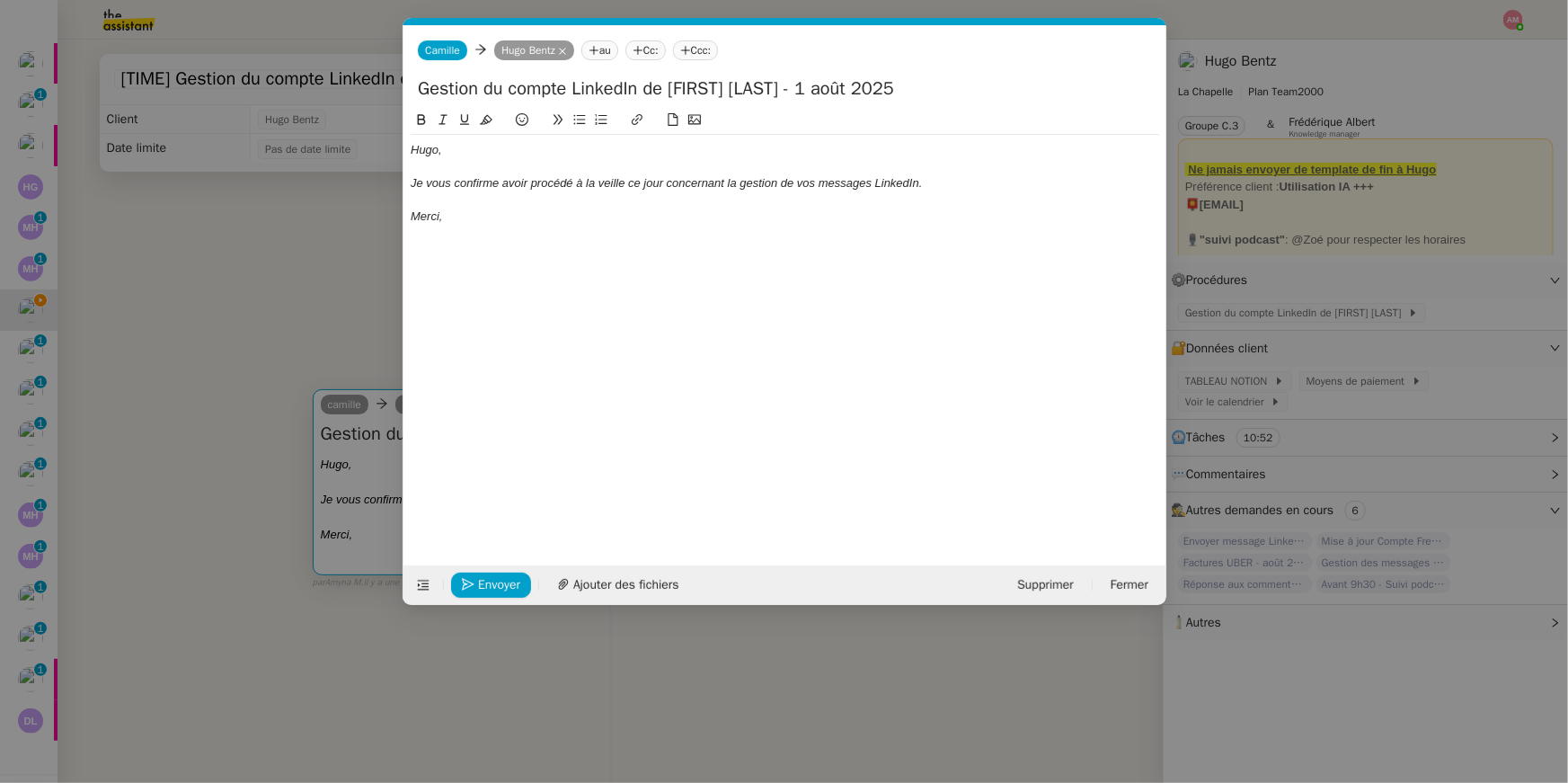 scroll, scrollTop: 0, scrollLeft: 38, axis: horizontal 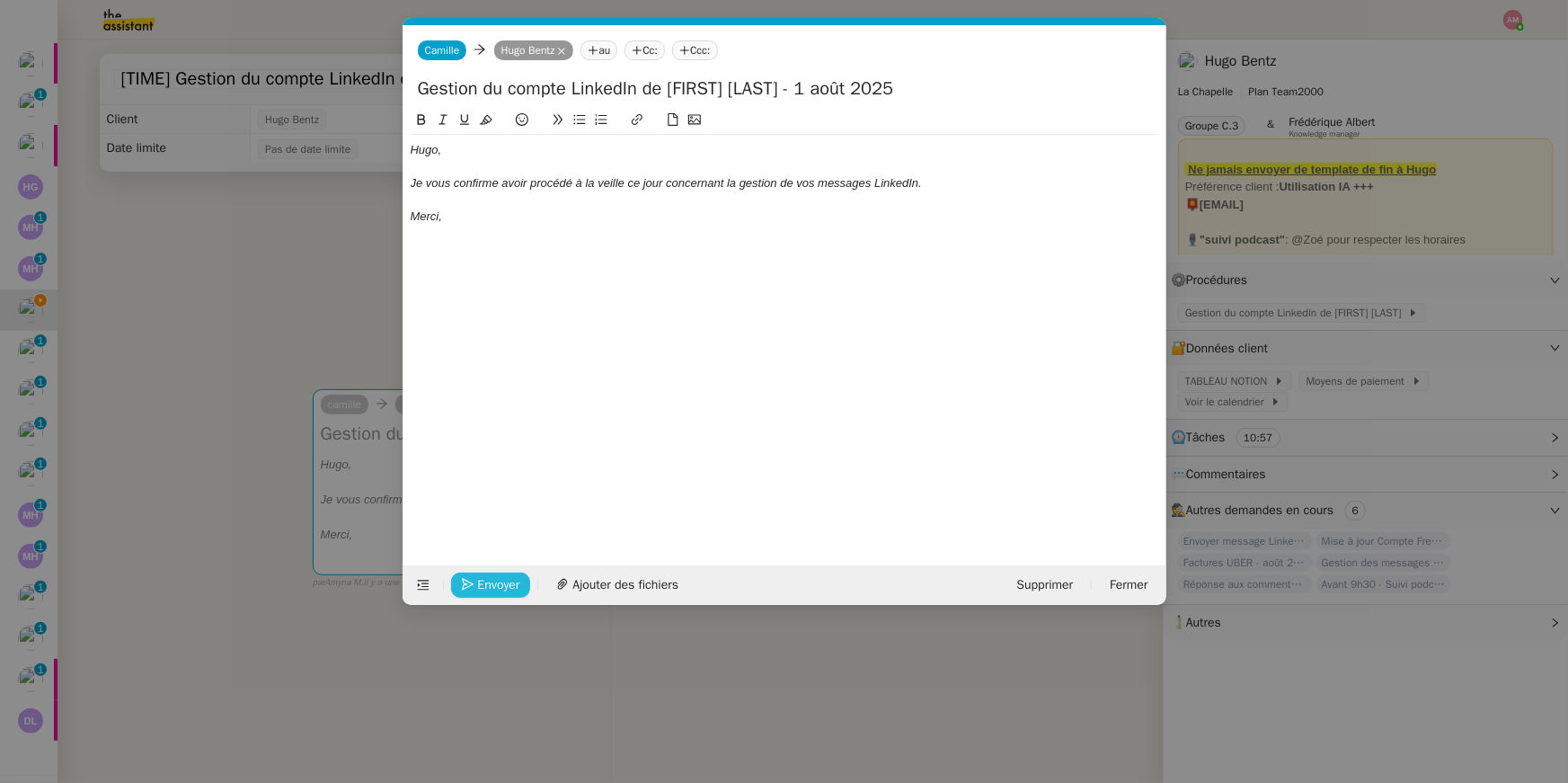 click on "Envoyer" 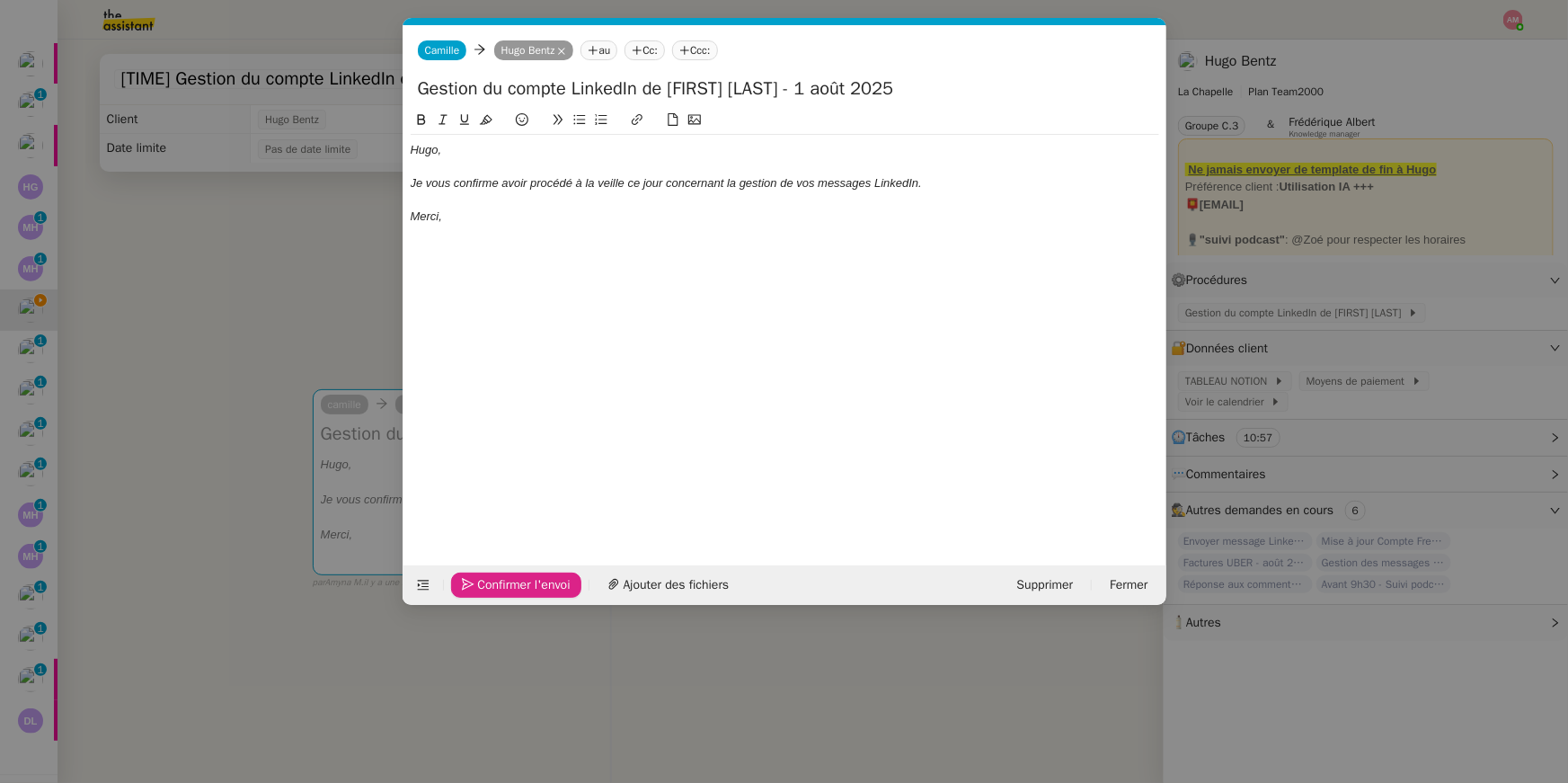 click on "Confirmer l'envoi" 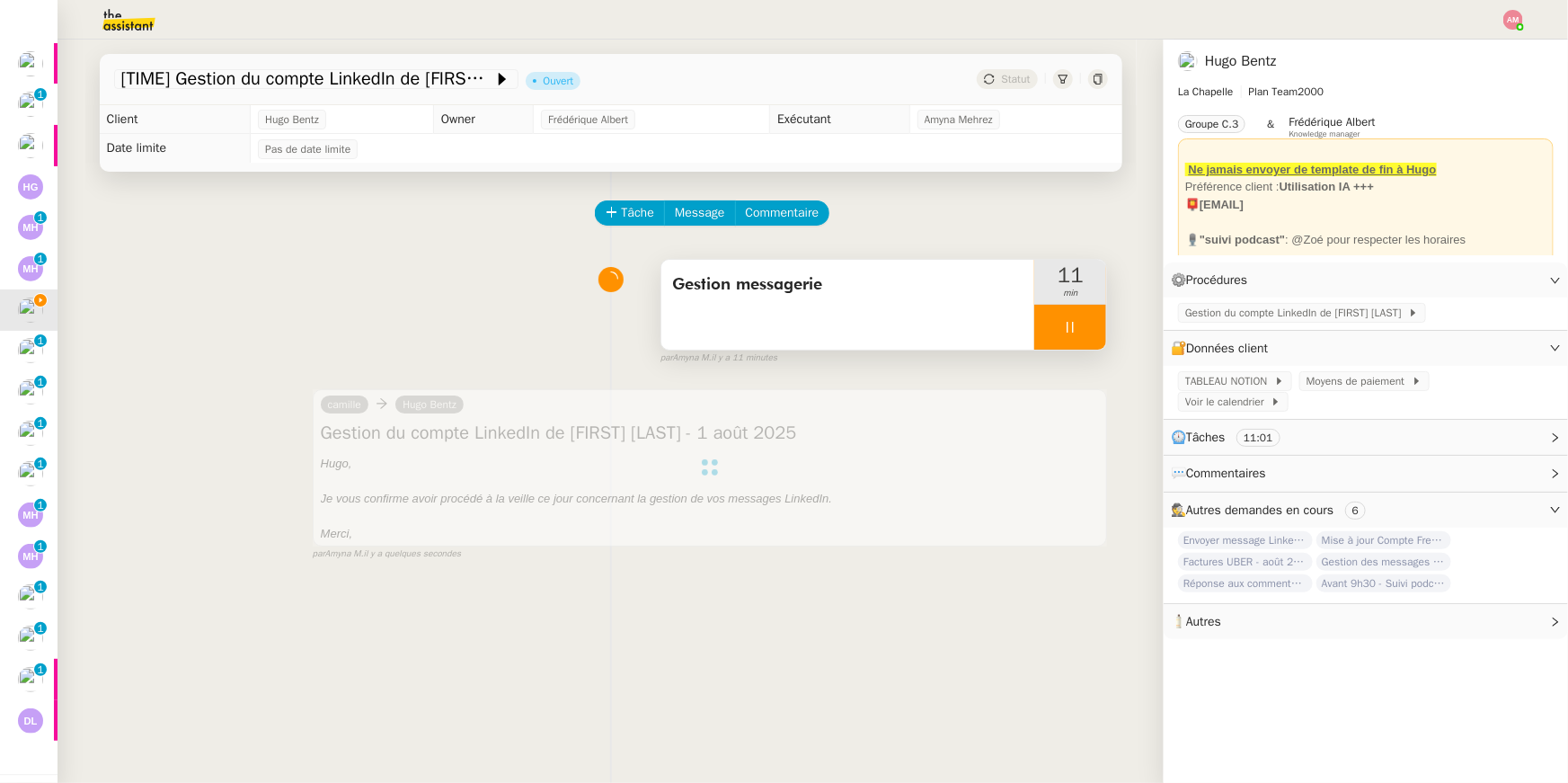 click at bounding box center (1070, 327) 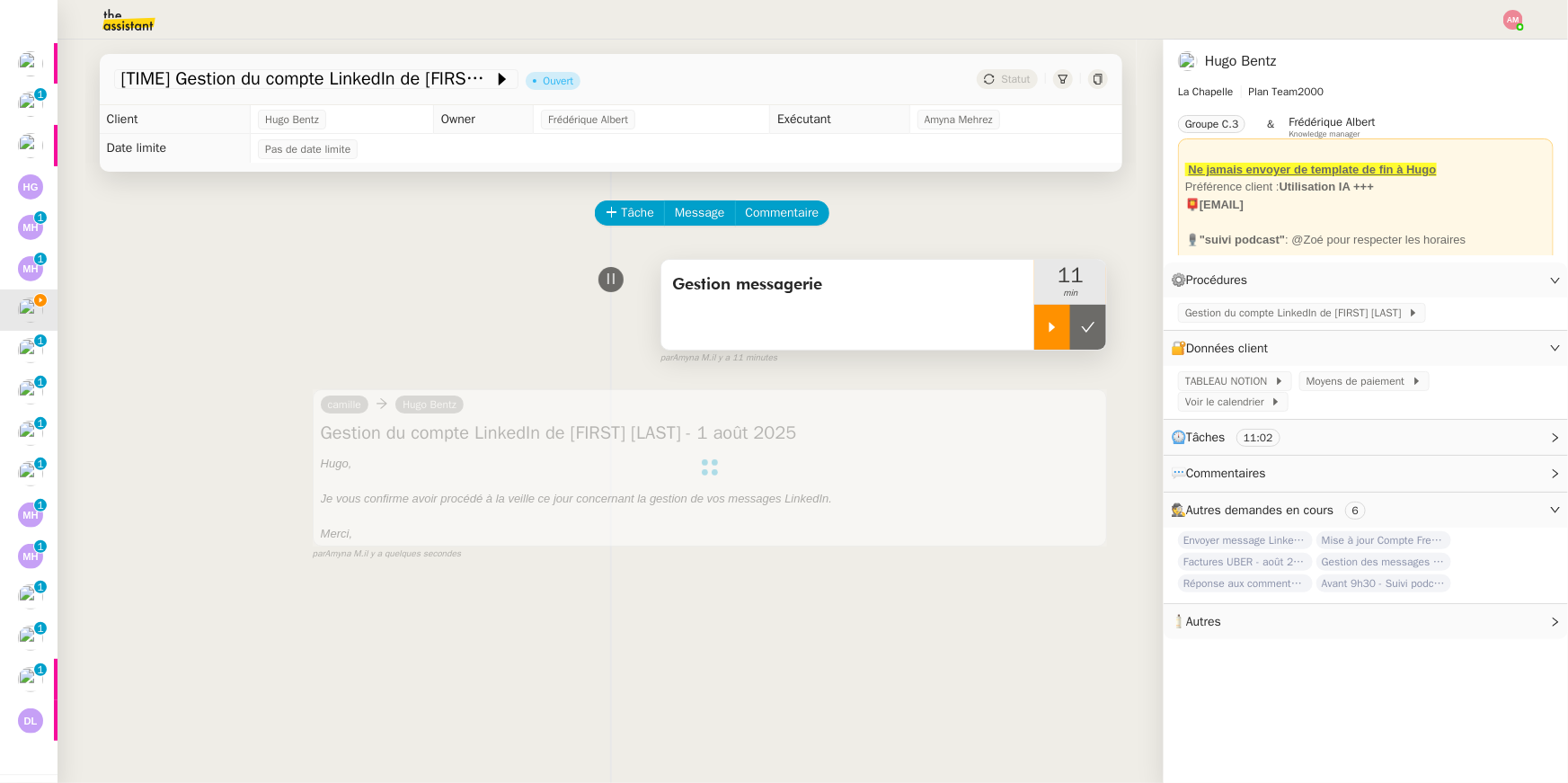 click at bounding box center [1088, 327] 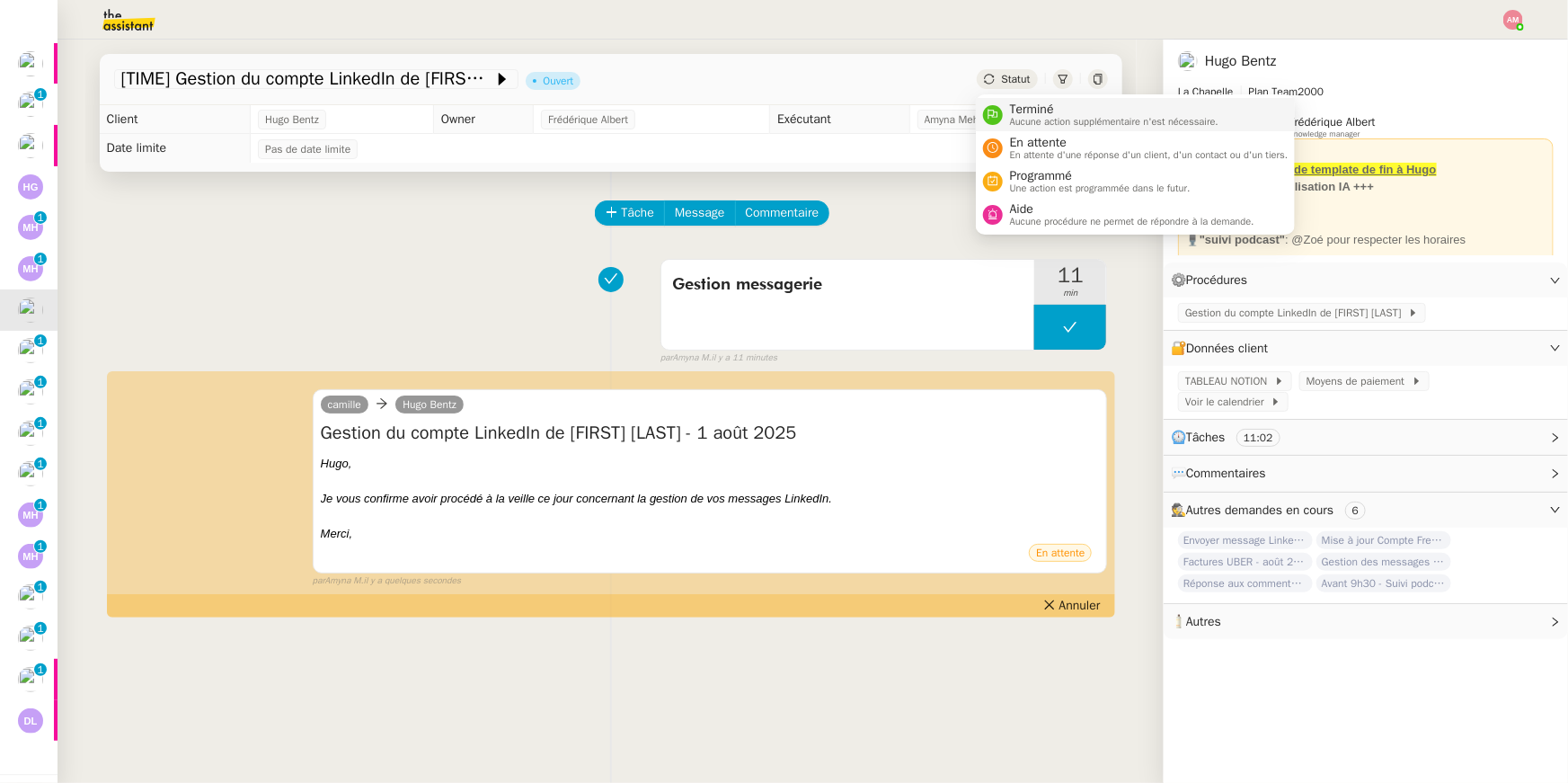 click on "Aucune action supplémentaire n'est nécessaire." at bounding box center [1114, 121] 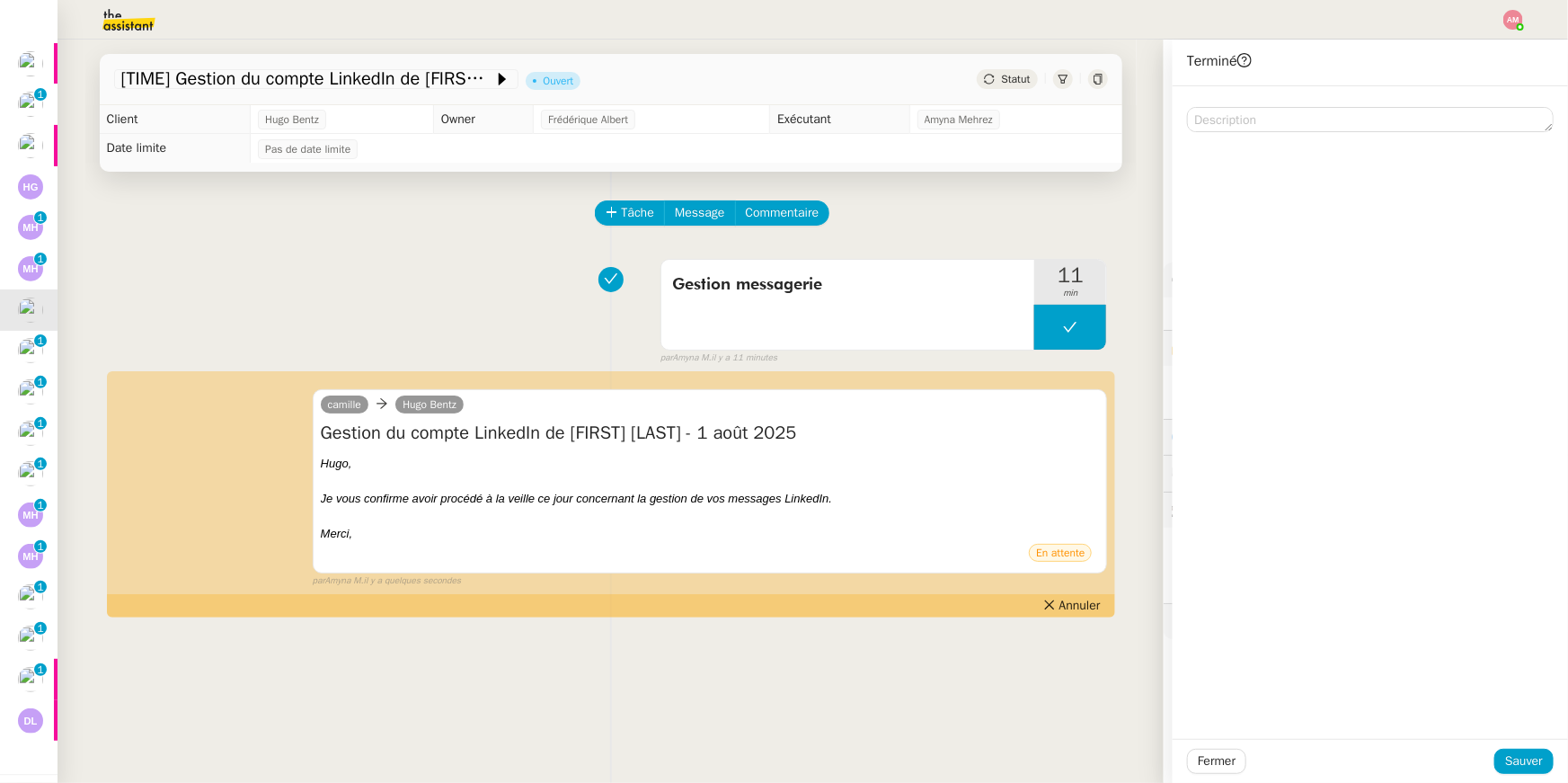 scroll, scrollTop: 157, scrollLeft: 0, axis: vertical 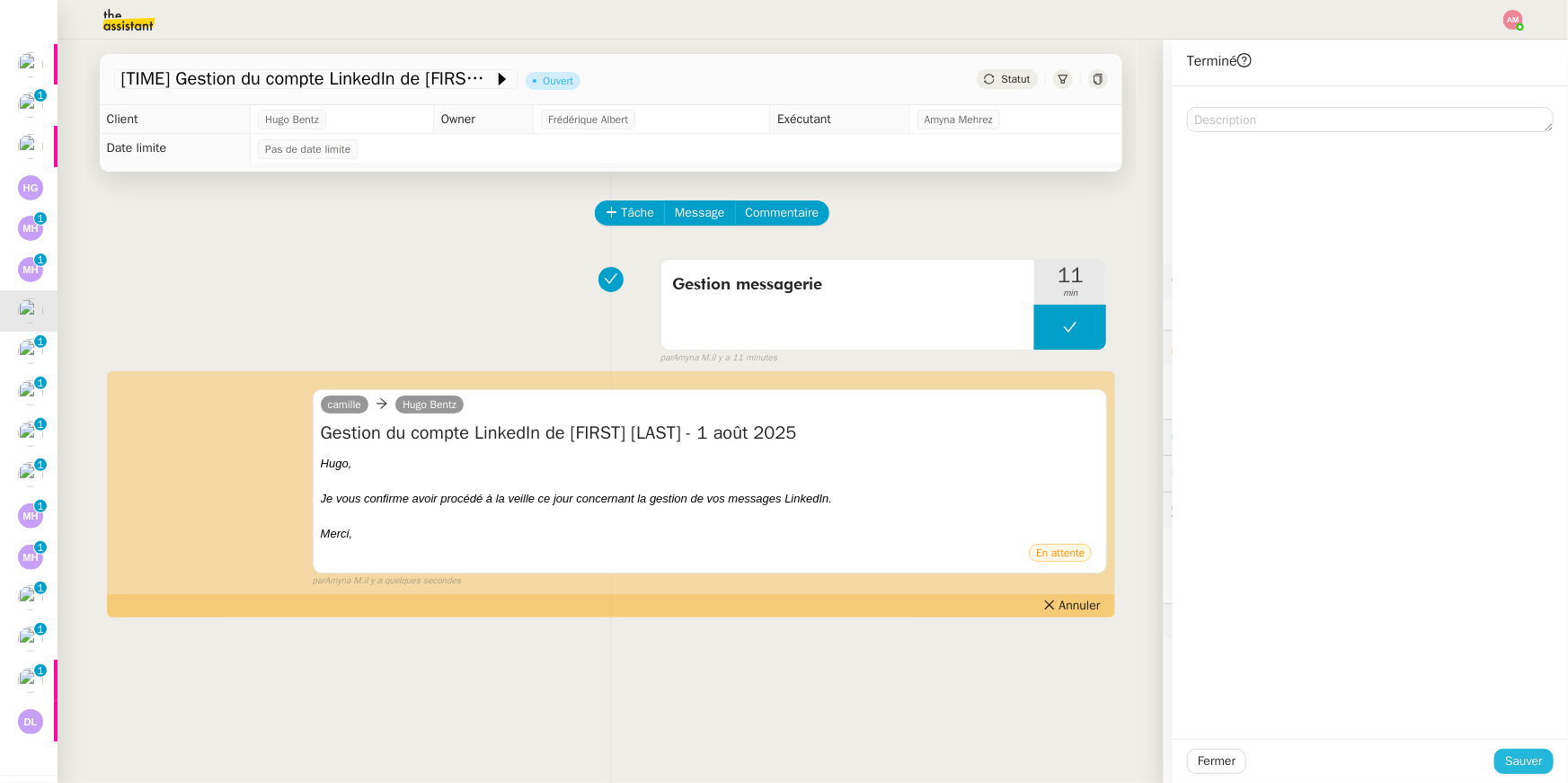 click on "Sauver" 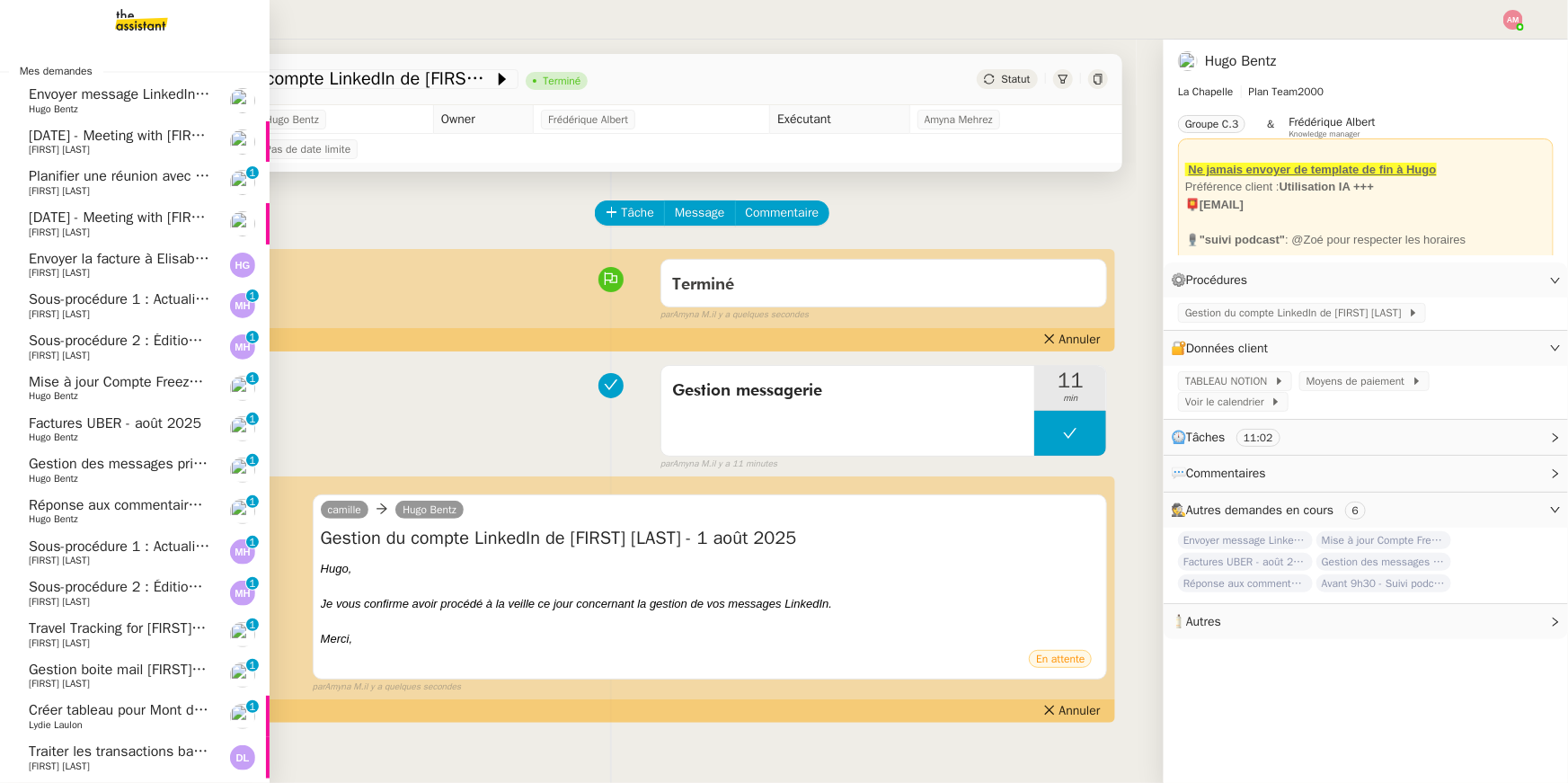 scroll, scrollTop: 10, scrollLeft: 0, axis: vertical 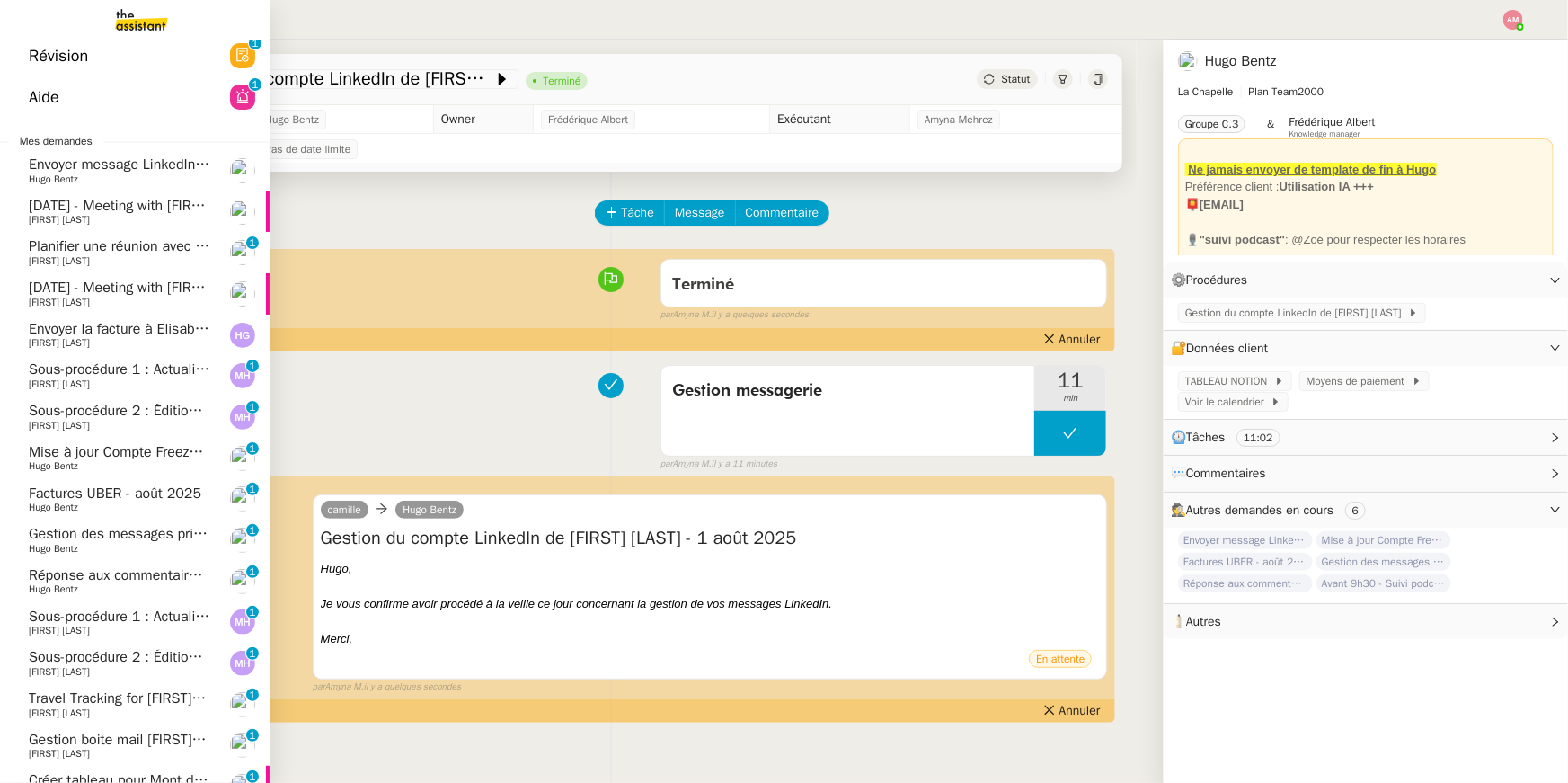 click on "Envoyer la facture à Elisabeth et Timothée" 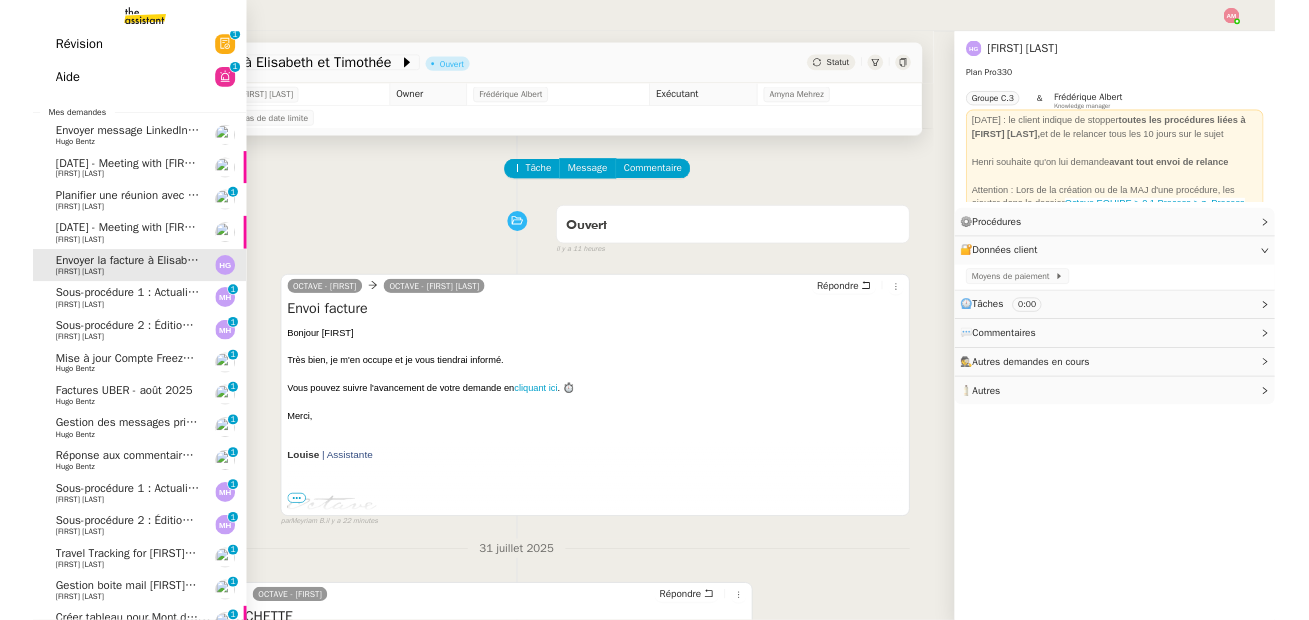 scroll, scrollTop: 47, scrollLeft: 0, axis: vertical 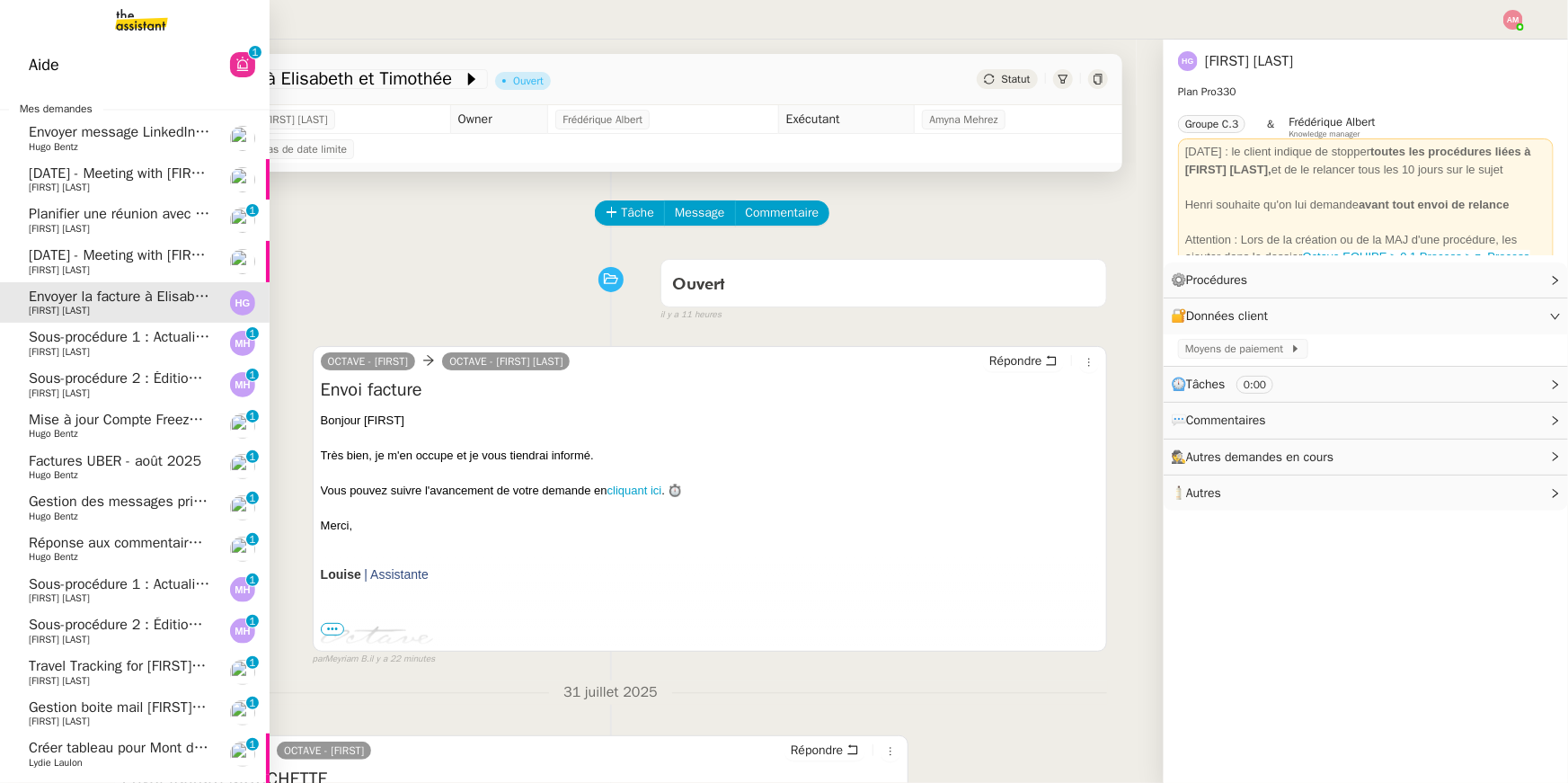 click on "Gestion des messages privés linkedIn - 1 août 2025" 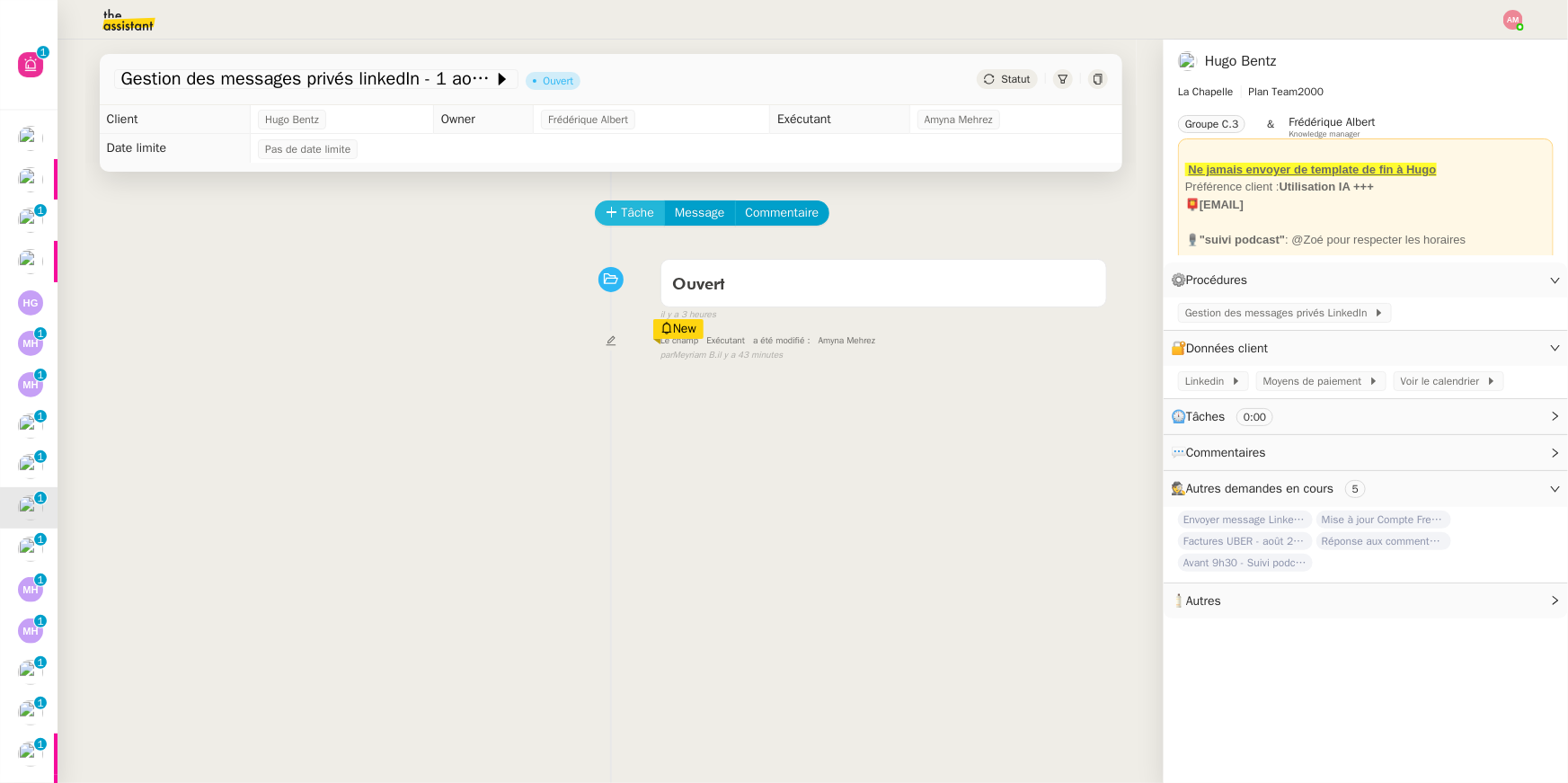 click on "Tâche" 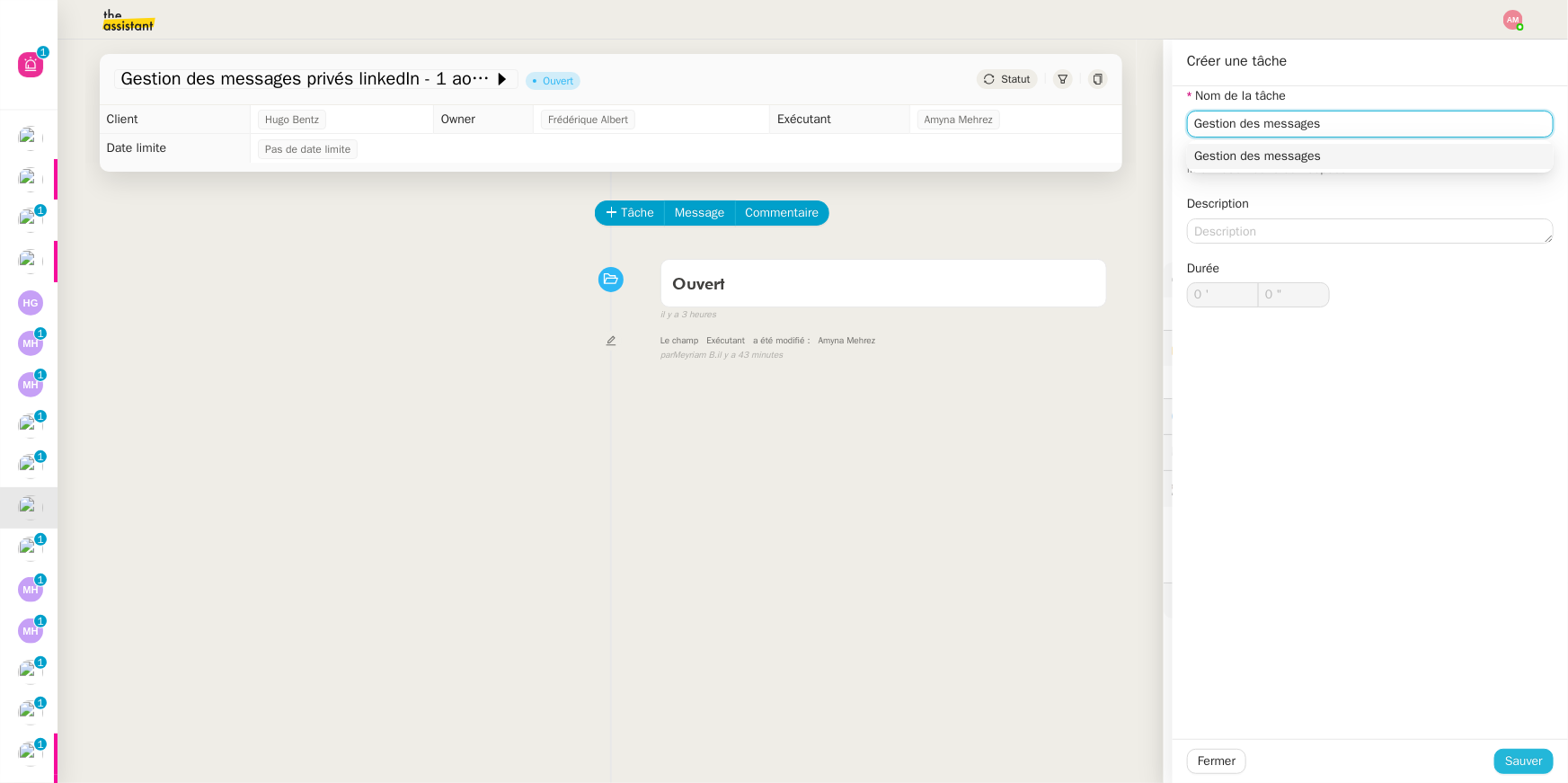 type on "Gestion des messages" 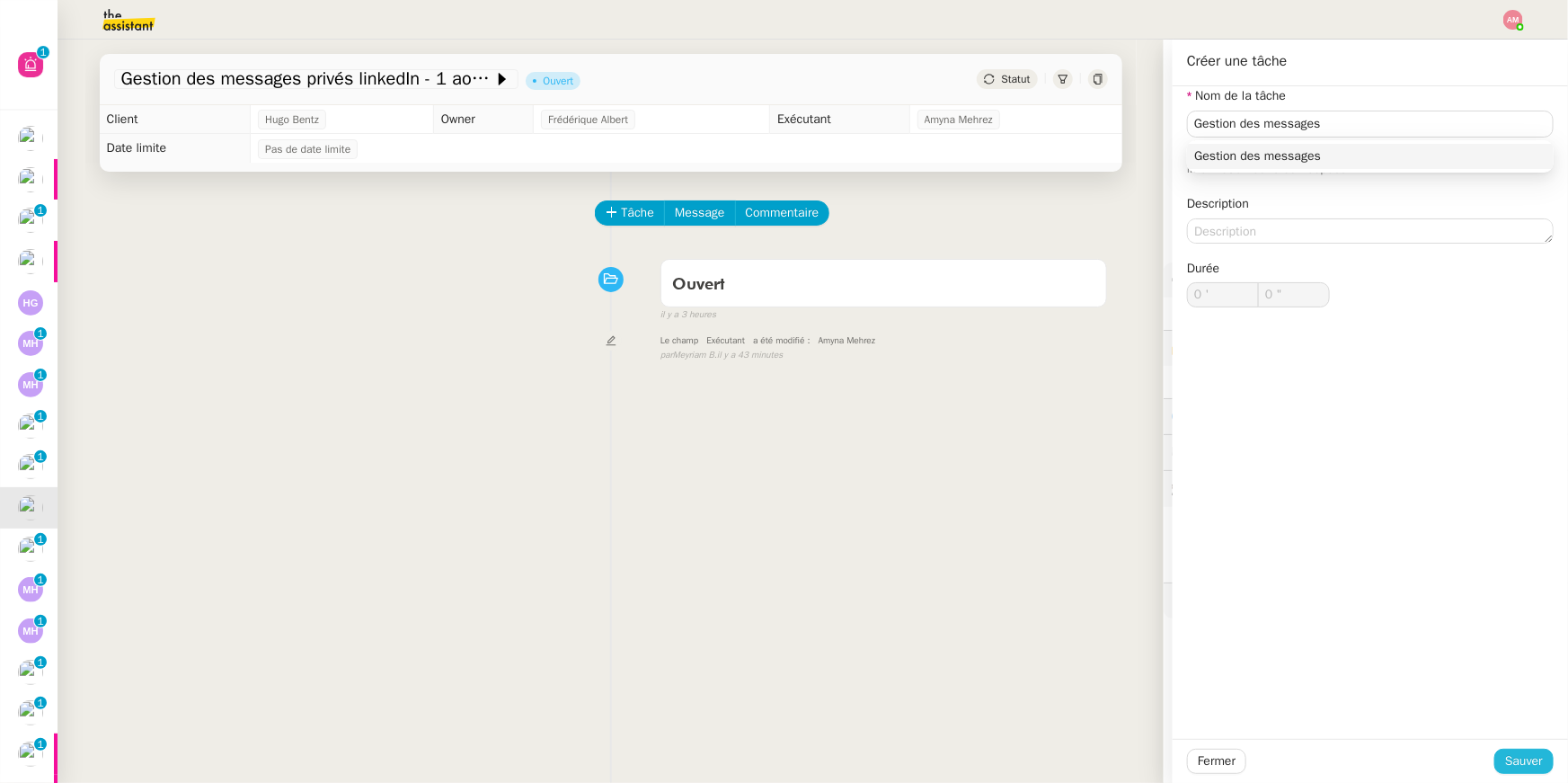 click on "Sauver" 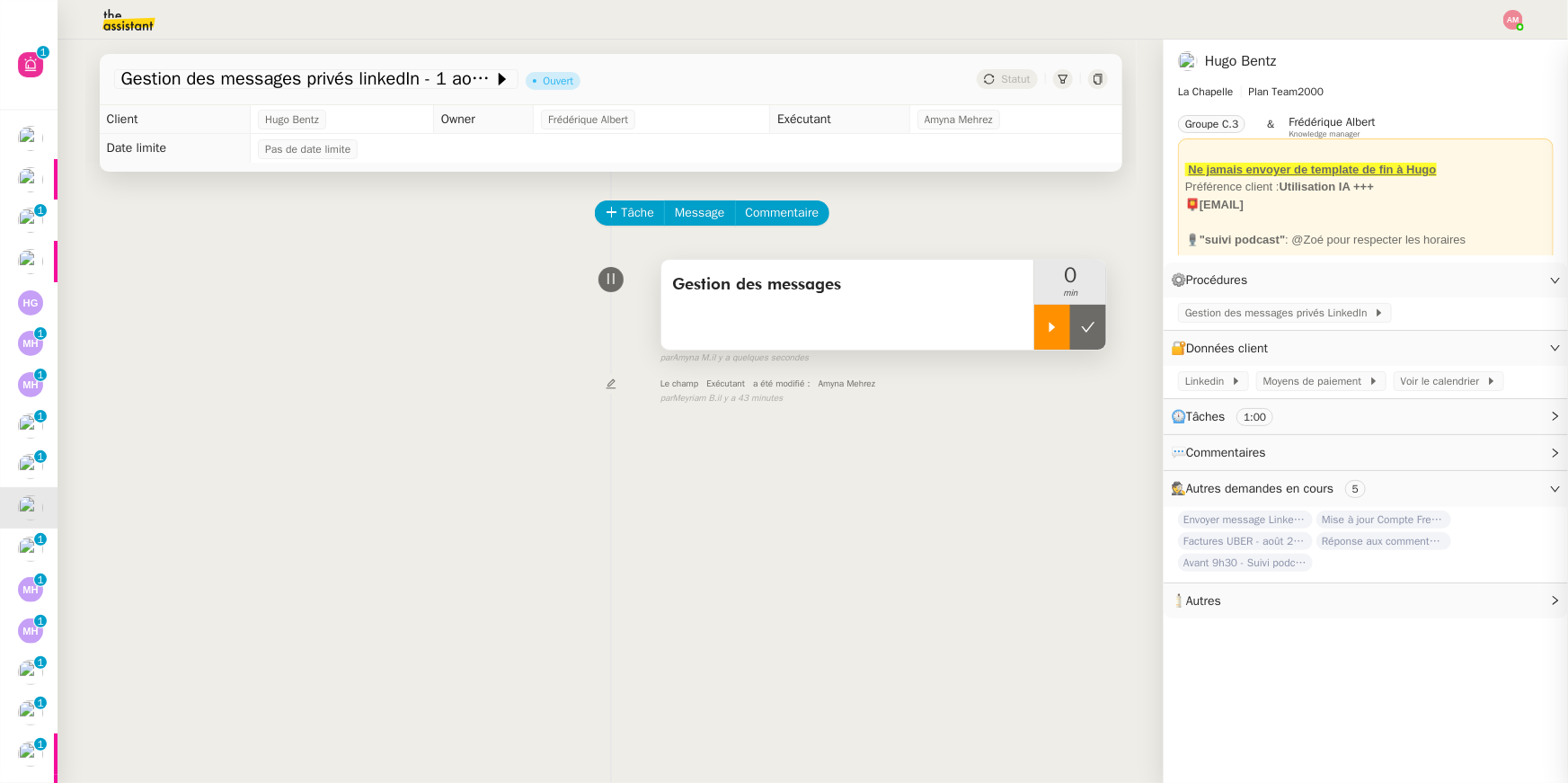 click 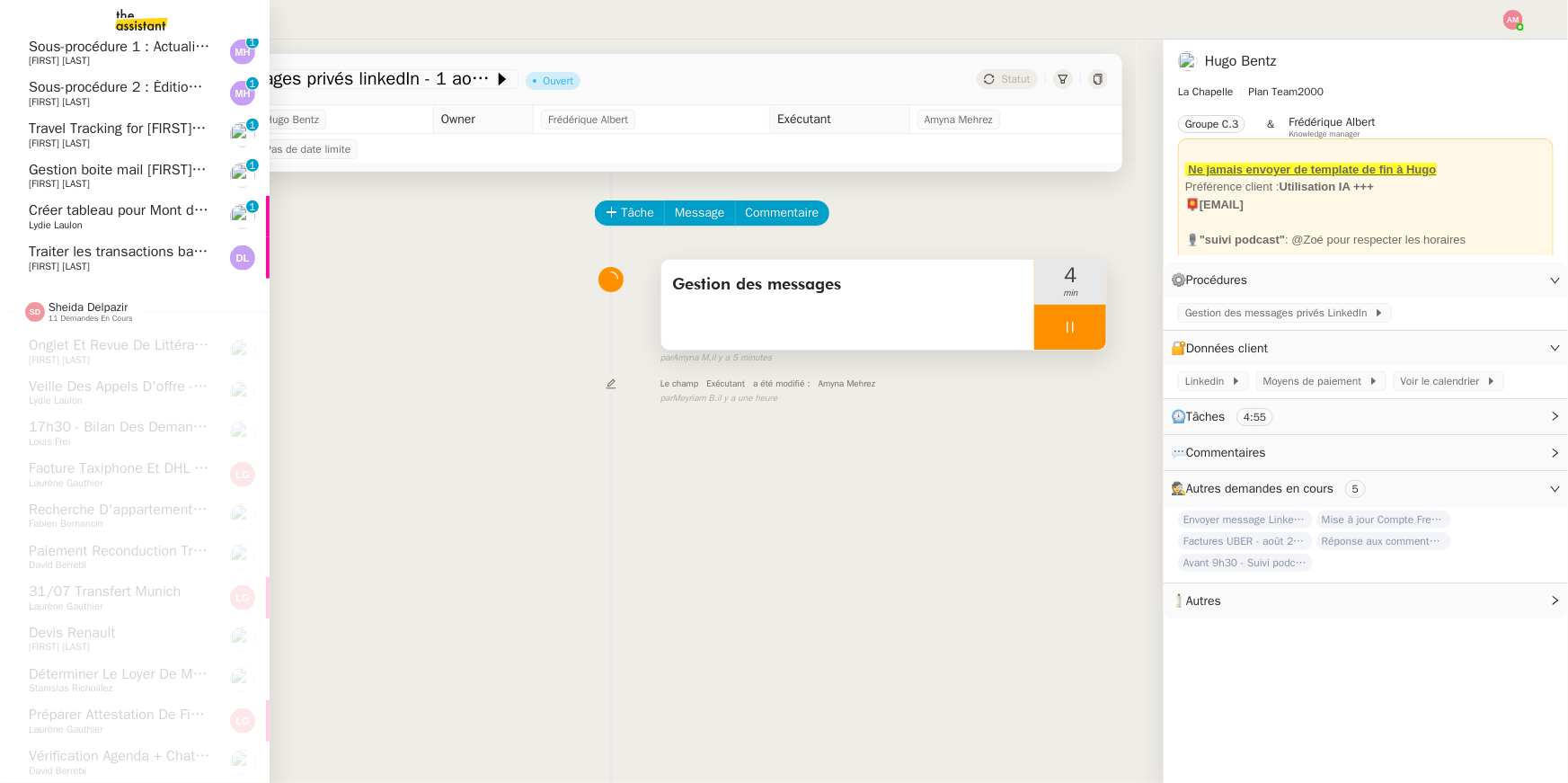 scroll, scrollTop: 0, scrollLeft: 0, axis: both 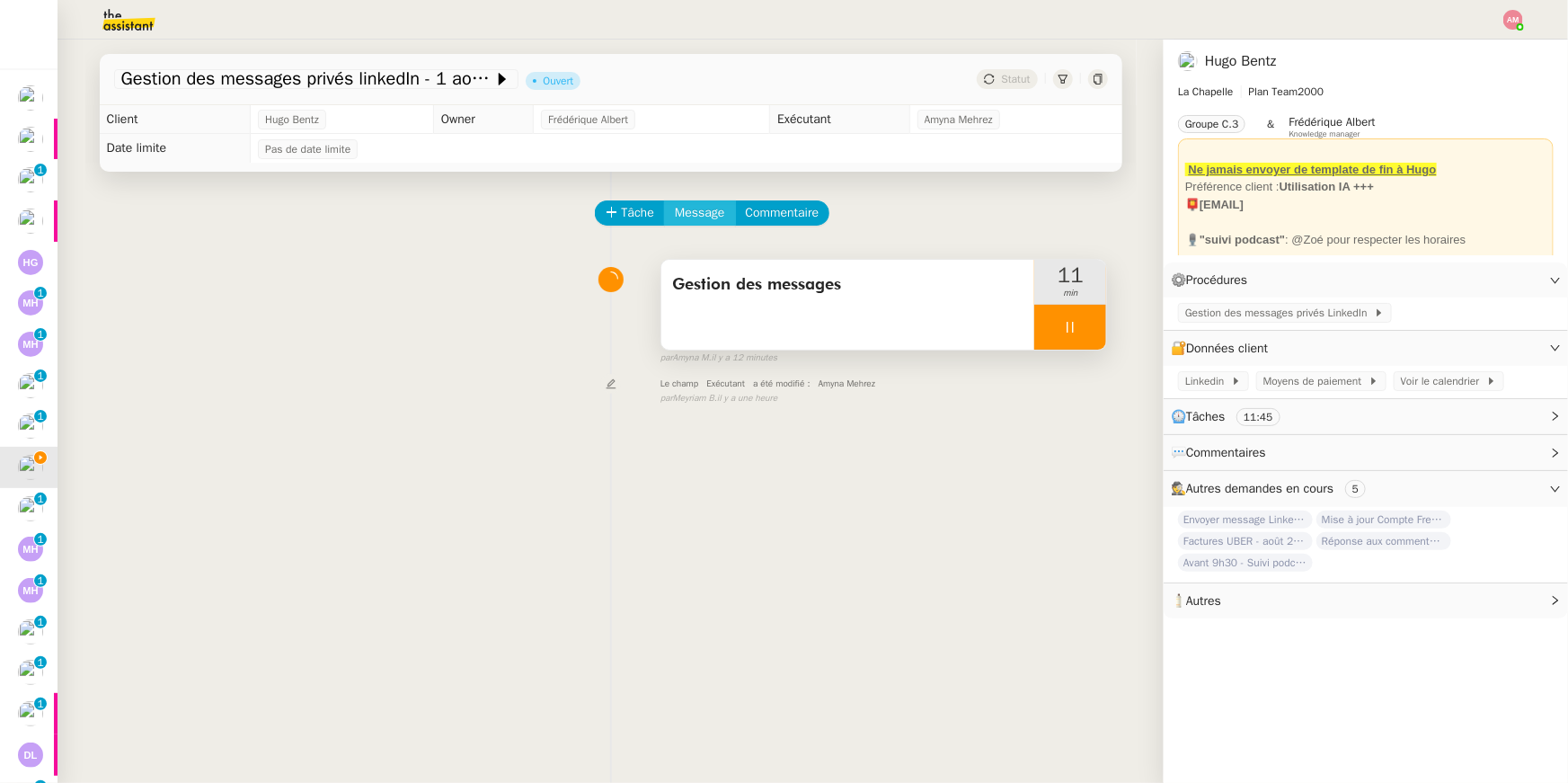 click on "Message" 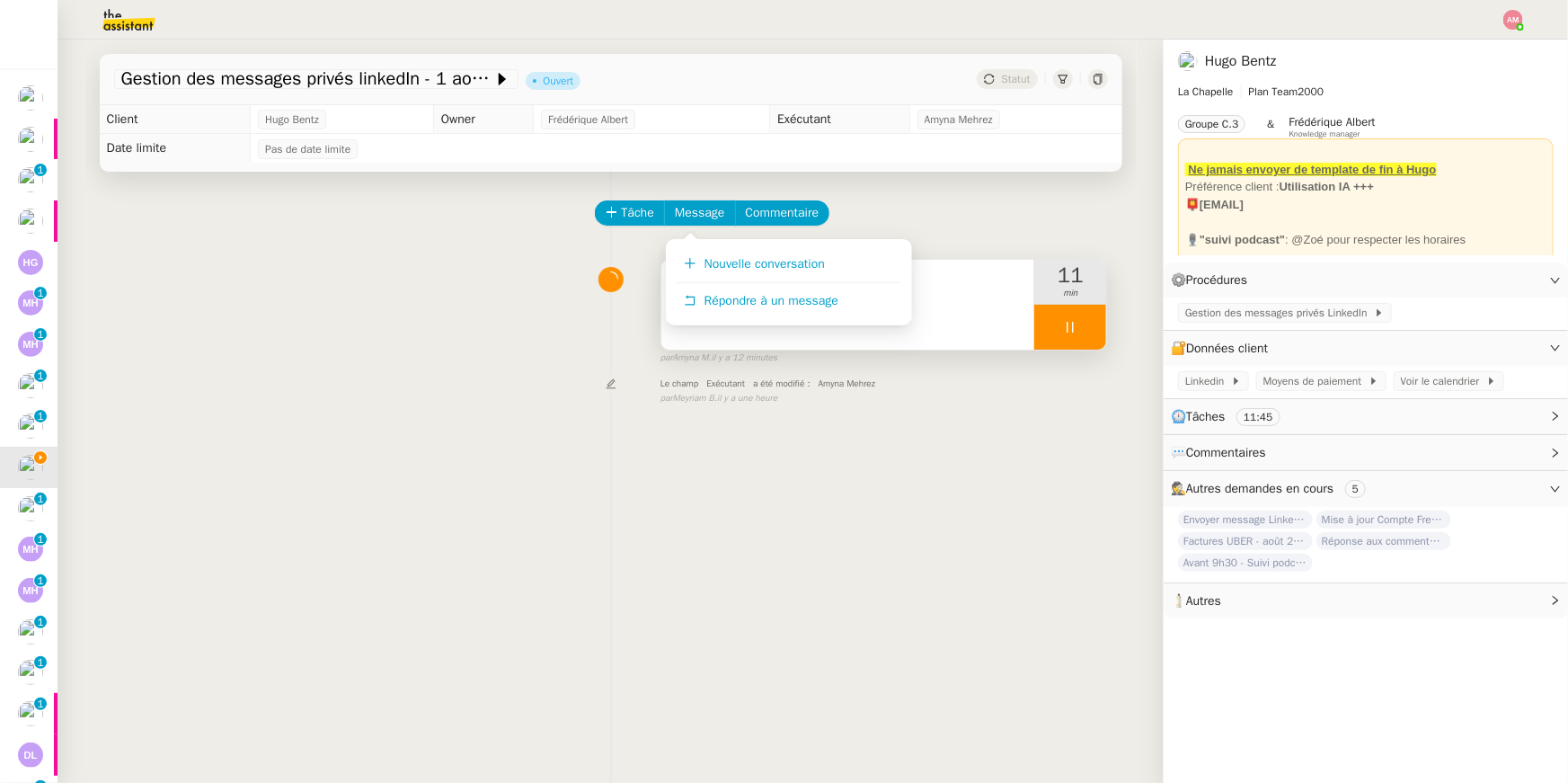 click on "Gestion des messages    [TIME] false par  <[FIRST]>  il y a [TIME]" at bounding box center (611, 308) 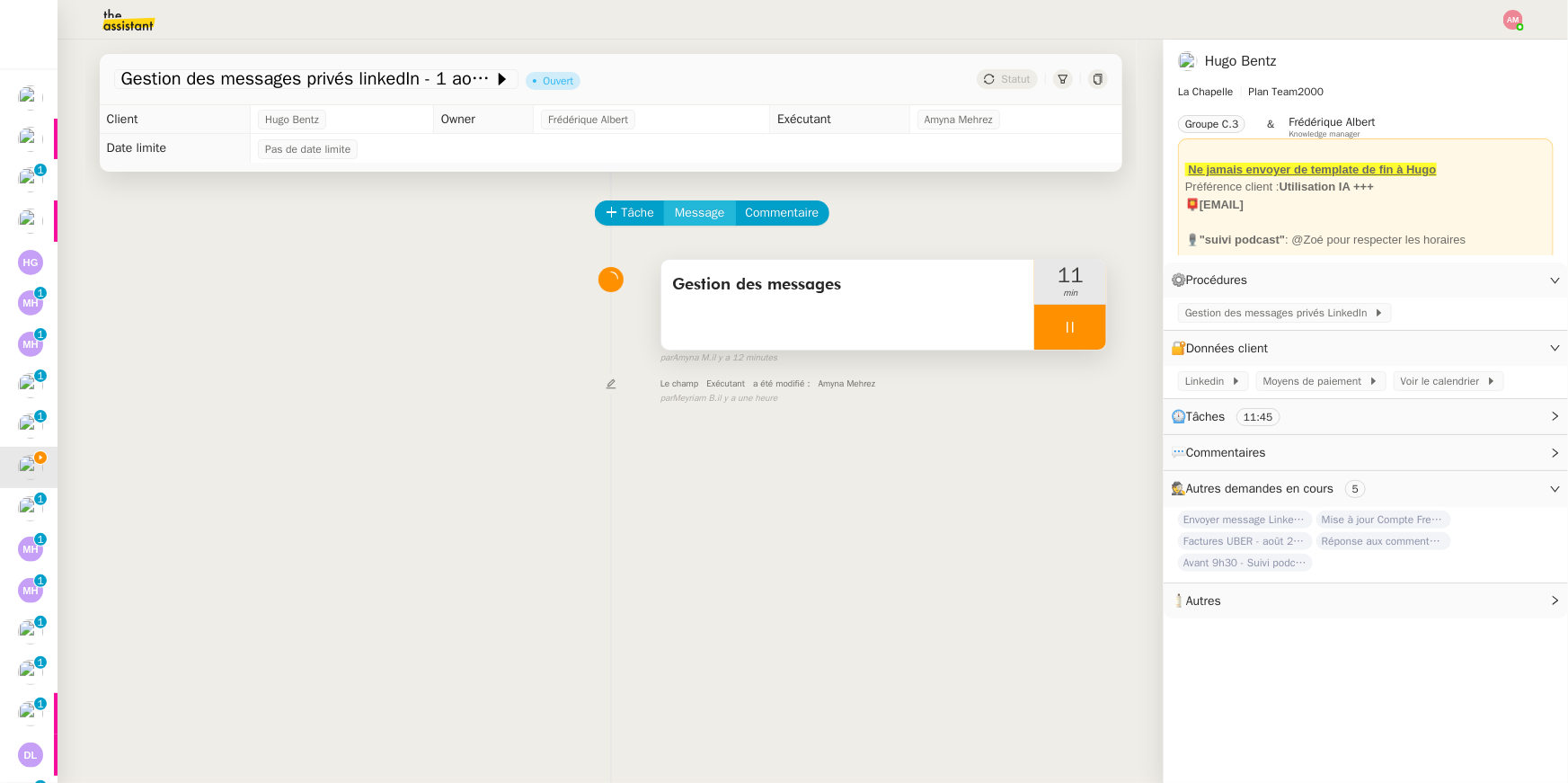click on "Message" 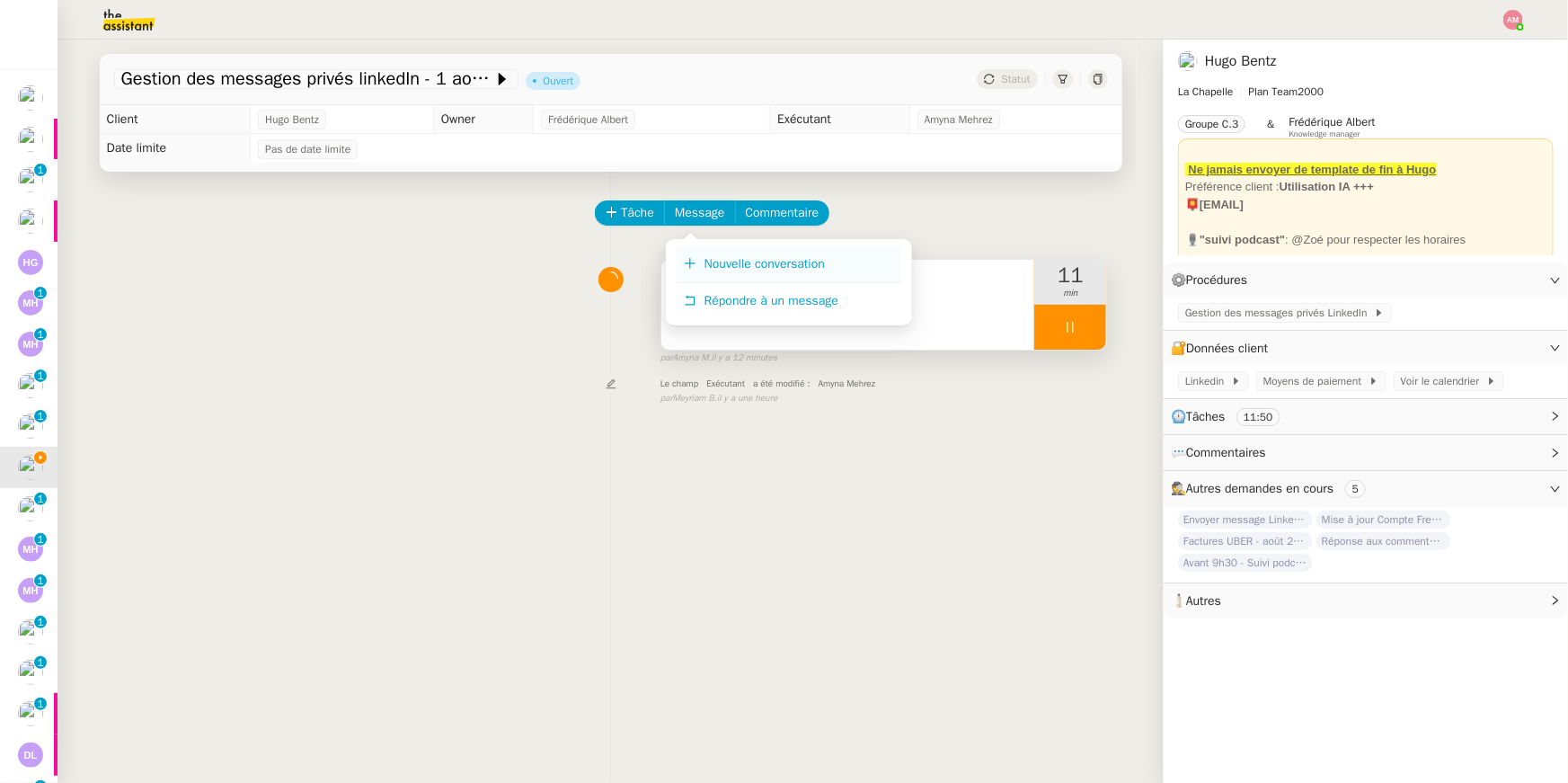 click on "Nouvelle conversation" at bounding box center (765, 263) 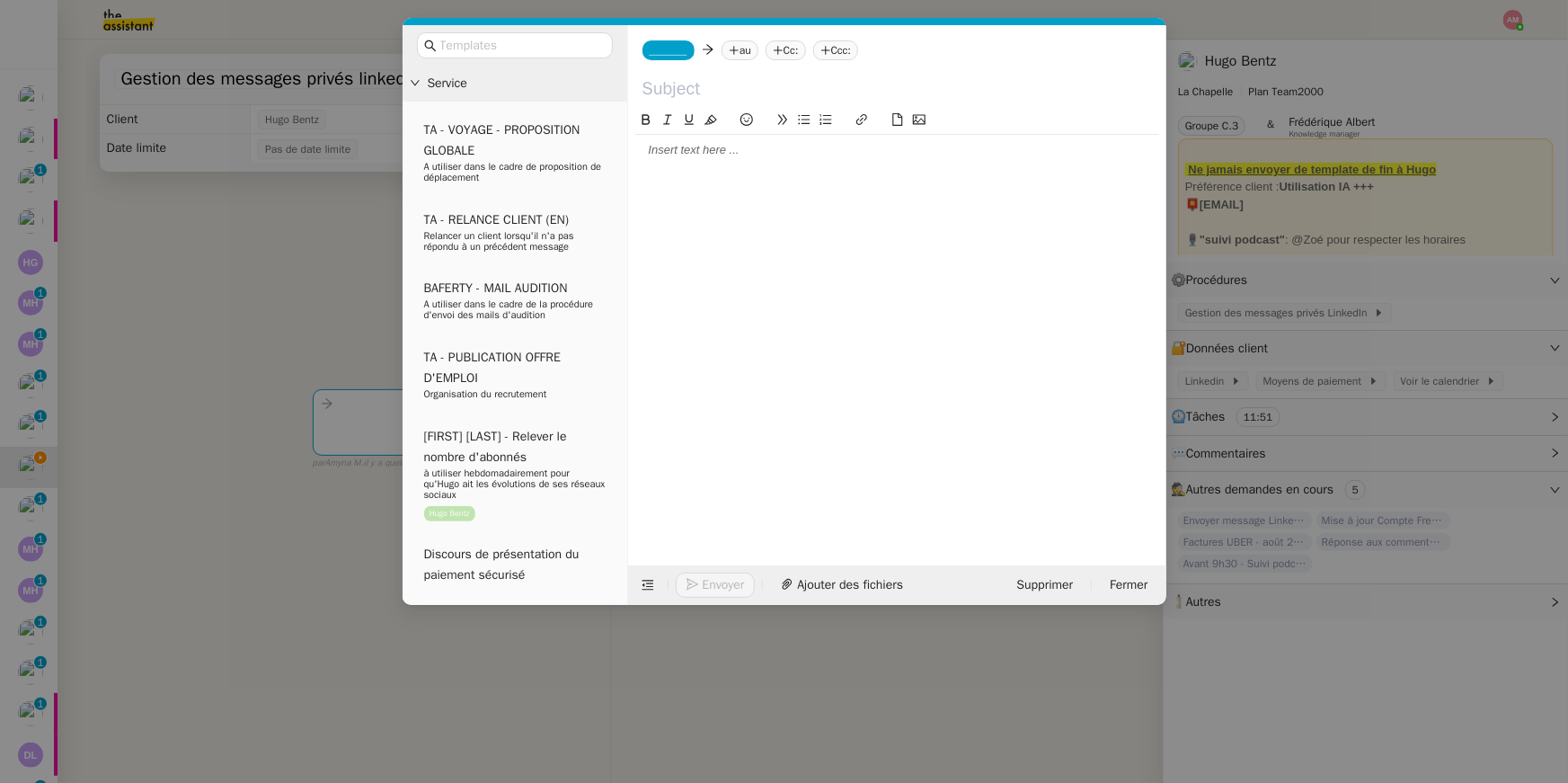 click on "Service TA - VOYAGE - PROPOSITION GLOBALE À utiliser dans le cadre de proposition de déplacement TA - RELANCE CLIENT (EN) Relancer un client lorsqu'il n'a pas répondu à un précédent message BAFERTY - MAIL AUDITION À utiliser dans le cadre de la procédure d'envoi des mails d'audition TA - PUBLICATION OFFRE D'EMPLOI Organisation du recrutement [FIRST] [LAST] - Relever le nombre d'abonnés à utiliser hebdomadairement pour qu'[FIRST] ait les évolutions de ses réseaux sociaux [FIRST] [LAST] Discours de présentation du paiement sécurisé TA - VOYAGES - PROPOSITION ITINERAIRE Soumettre les résultats d'une recherche TA - CONFIRMATION PAIEMENT (EN) Confirmer avec le client de modèle de transaction - Attention Plan Pro nécessaire. TA - COURRIER EXPEDIE (recommandé) À utiliser dans le cadre de l'envoi d'un courrier recommandé TA - PARTAGE DE CALENDRIER (EN) À utiliser pour demander au client de partager son calendrier afin de faciliter l'accès et la gestion" at bounding box center [784, 391] 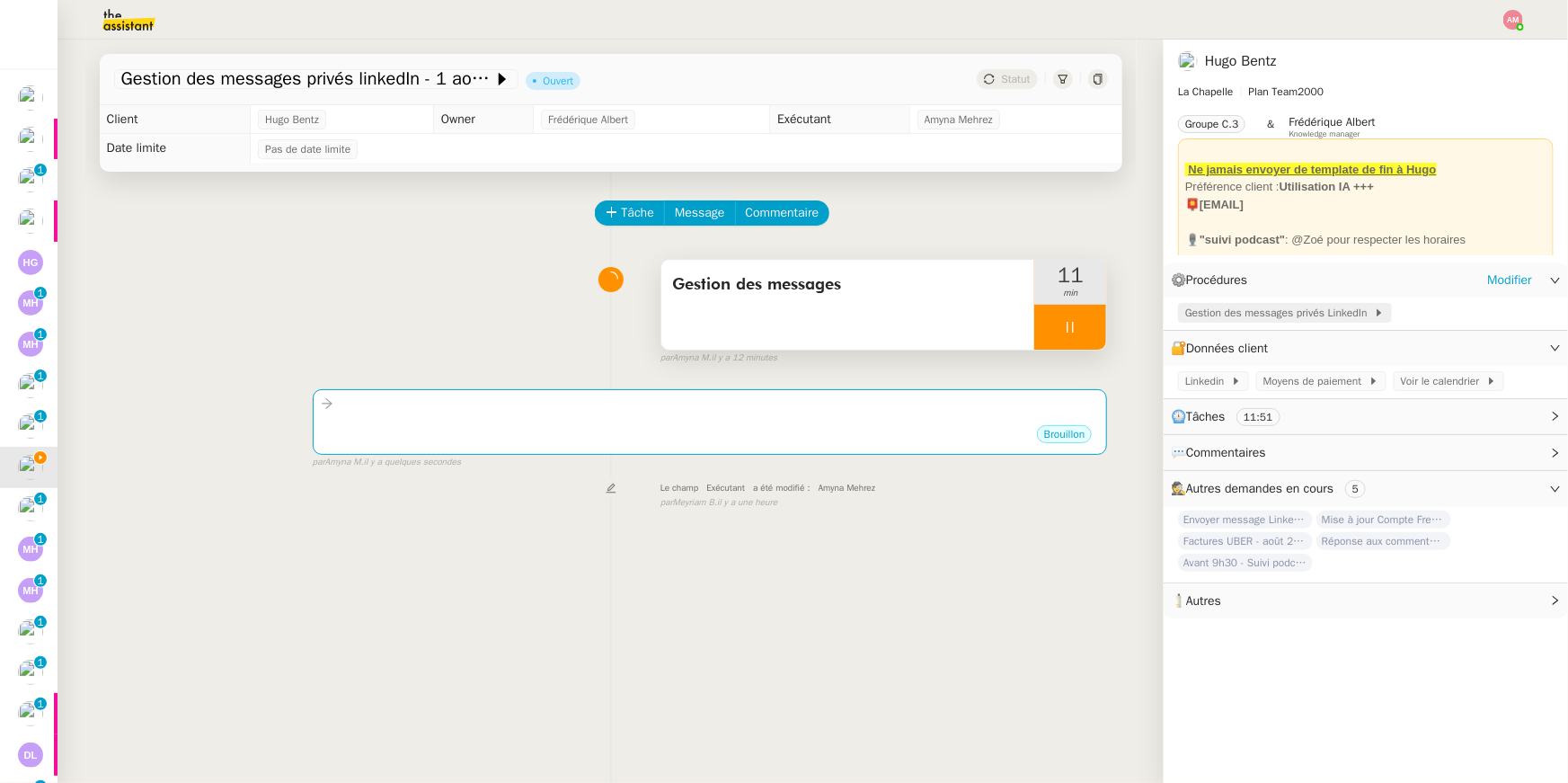 click on "Gestion des messages privés LinkedIn" 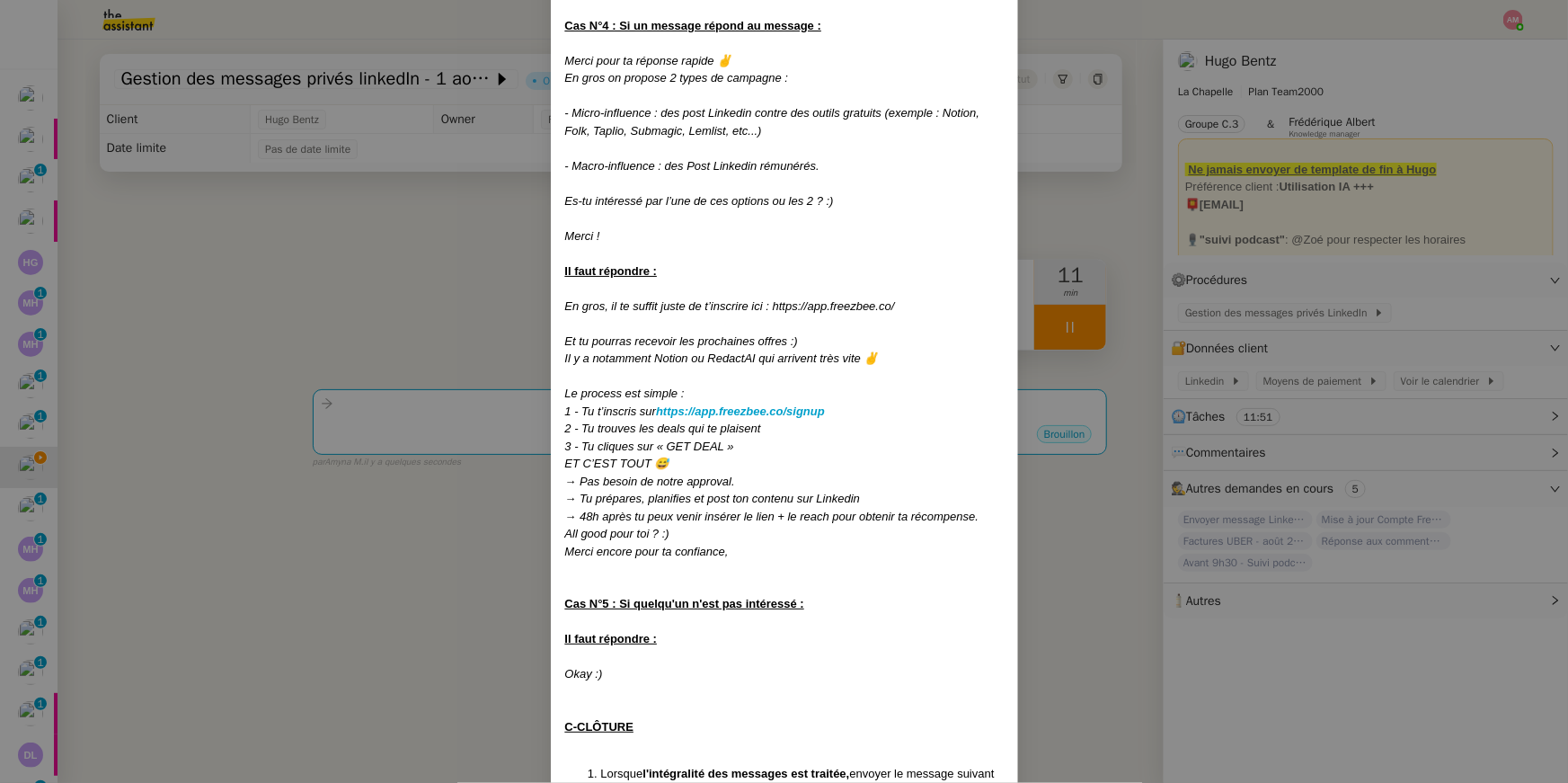 scroll, scrollTop: 1740, scrollLeft: 0, axis: vertical 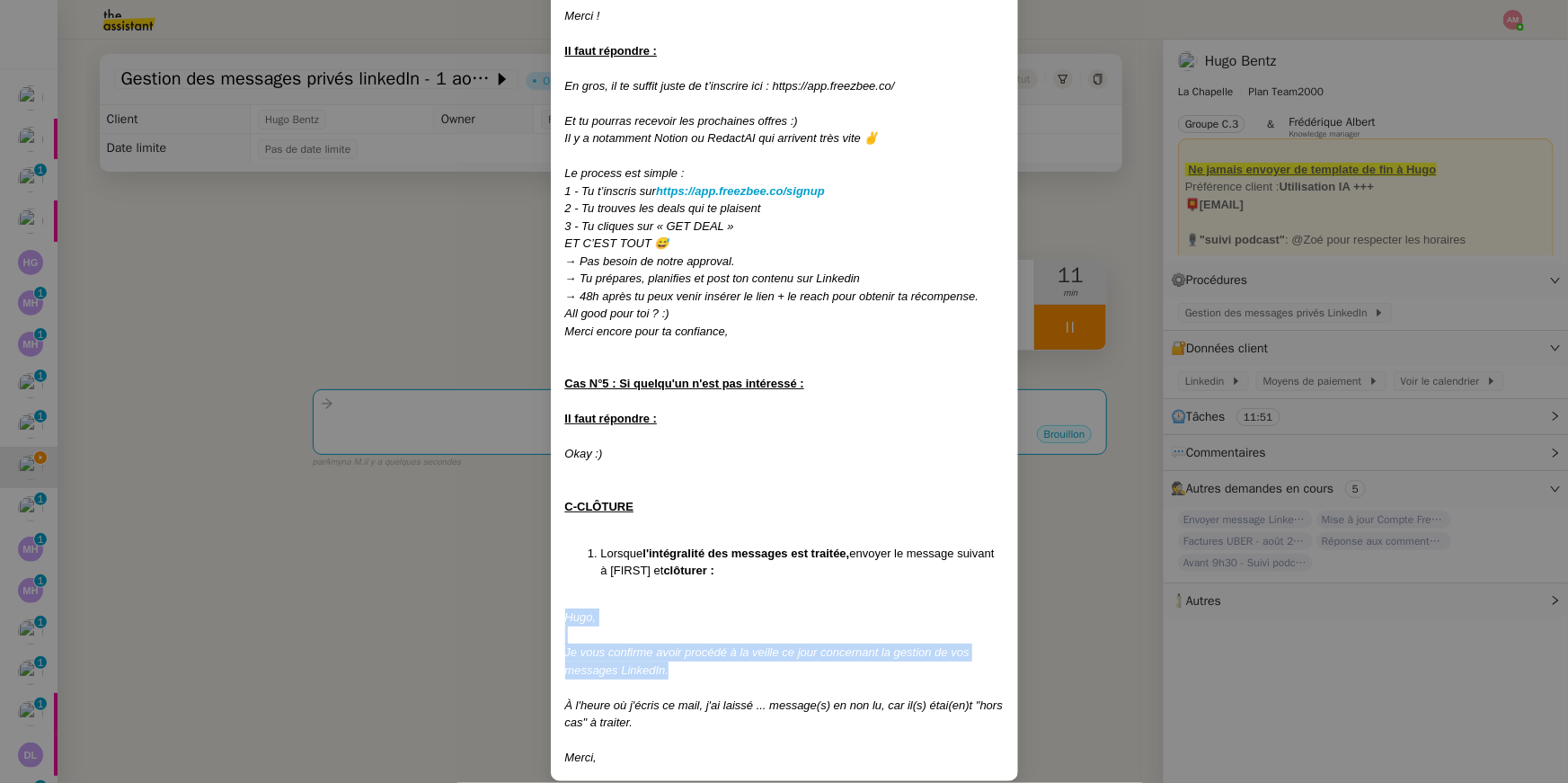 drag, startPoint x: 686, startPoint y: 655, endPoint x: 568, endPoint y: 588, distance: 135.69451 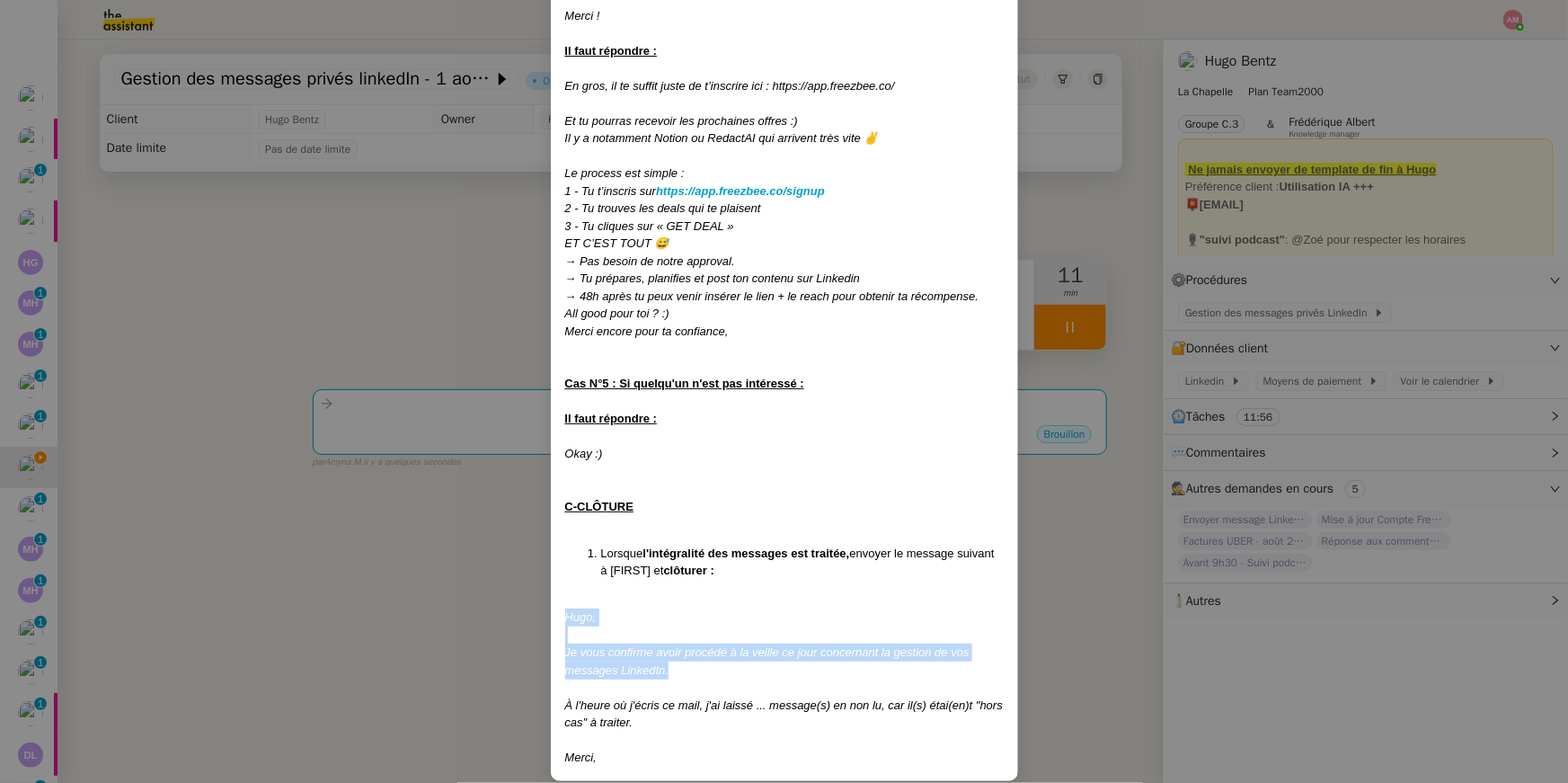copy on "<PERSON>, Je vous confirme avoir procédé à la veille ce jour concernant la gestion de vos messages LinkedIn." 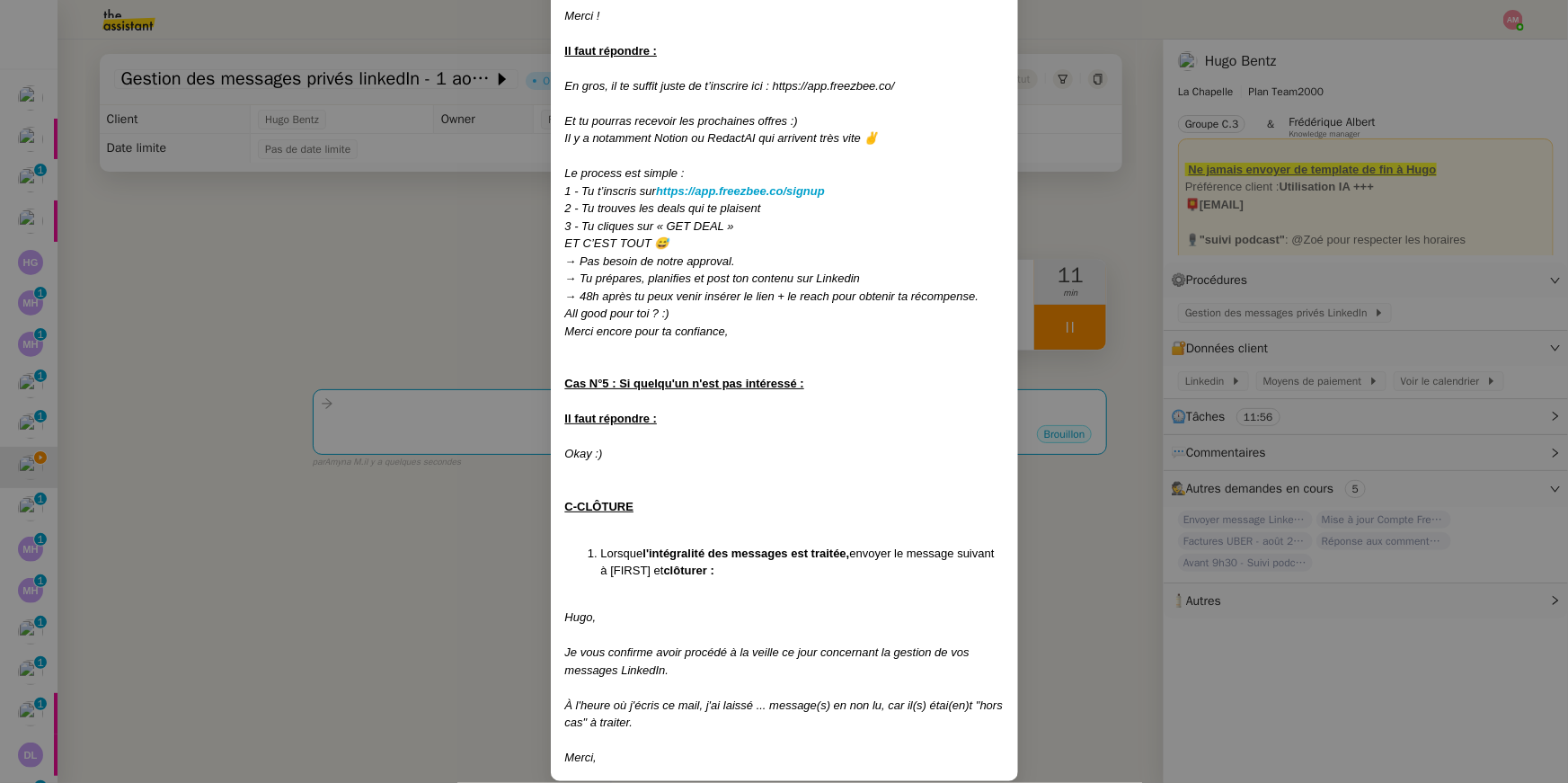 click on "Créée le [DATE] Modifiée le [DATE] Contexte : [PERSON] souhaite qu’on réponde aux messages privés qu’il reçoit régulièrement sur LinkedIn. Récurrence : Une fois par jour, à 11h30. Déclenchement : automatique, tous les jours à 11h30. A-LIRE ET RÉPONDRE AUX MESSAGES FRÉQUENTS SUR LINKEDIN : Note : Pour faciliter l'accès aux messages à traiter: Cliquer sur « Non lu » Attention : Ne pas traiter les messages [YEAR]. Les indiquer comme "LU " Parfois avant d’envoyer le message : checker rapidement l’historique au-dessus pour avoir un poil de contexte pour éviter des erreurs. [PERSON] souhaite que l'on traite l l'ensemble des messages privés en attente même si cela doit inclure un dépassement dans le timer Se connecter à LinkedIn (à la 1ère connexion sur un nouvel appareil, se coordonner avec [PERSON] pour recevoir le code de double authentification) Répondre aux messages privés selon les différents cas ci-dessous. Marquer comme non lu ” B-DIFFÉRENTS CAS Hello (prénom)," at bounding box center (784, 391) 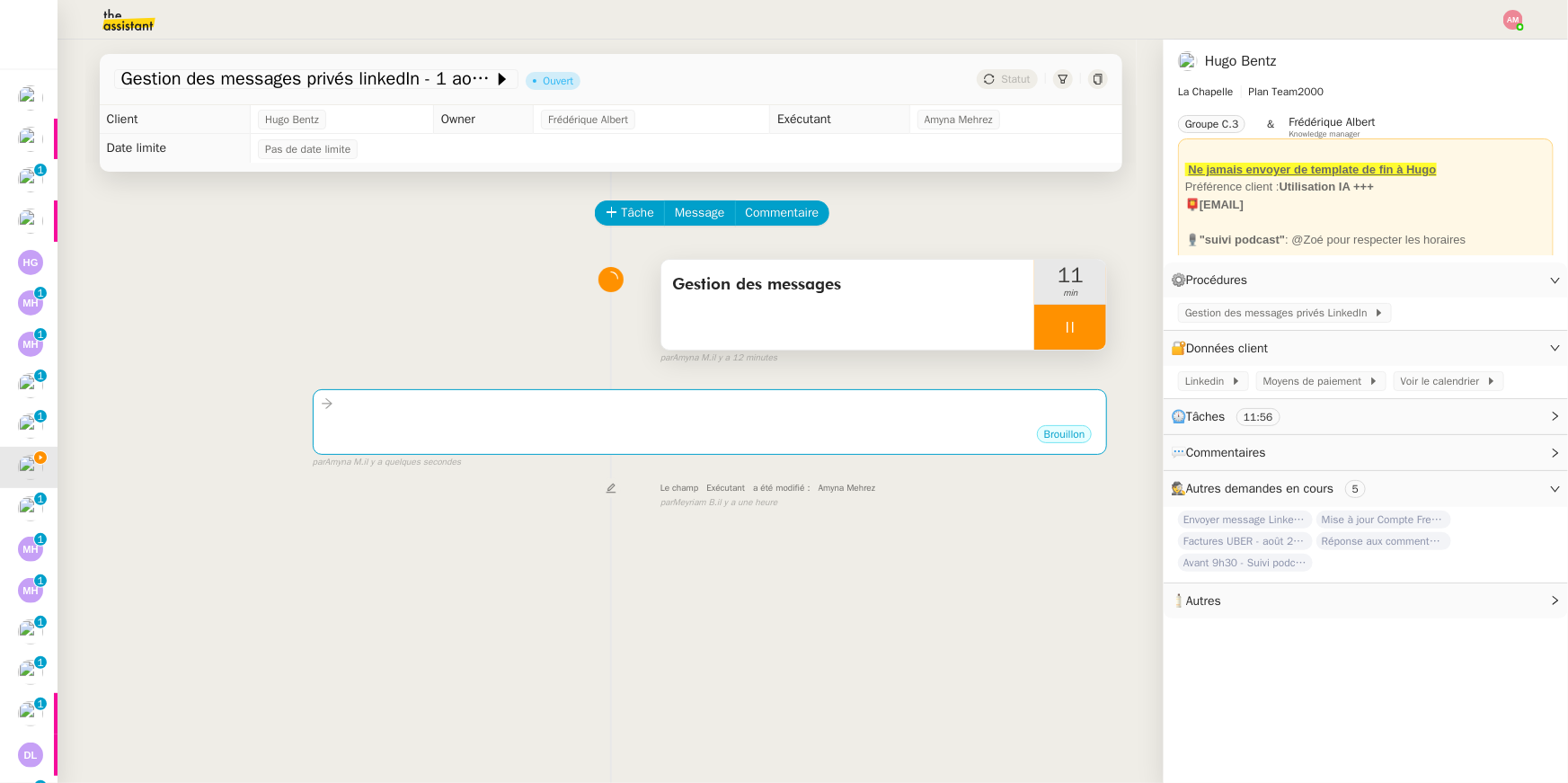 scroll, scrollTop: 1650, scrollLeft: 0, axis: vertical 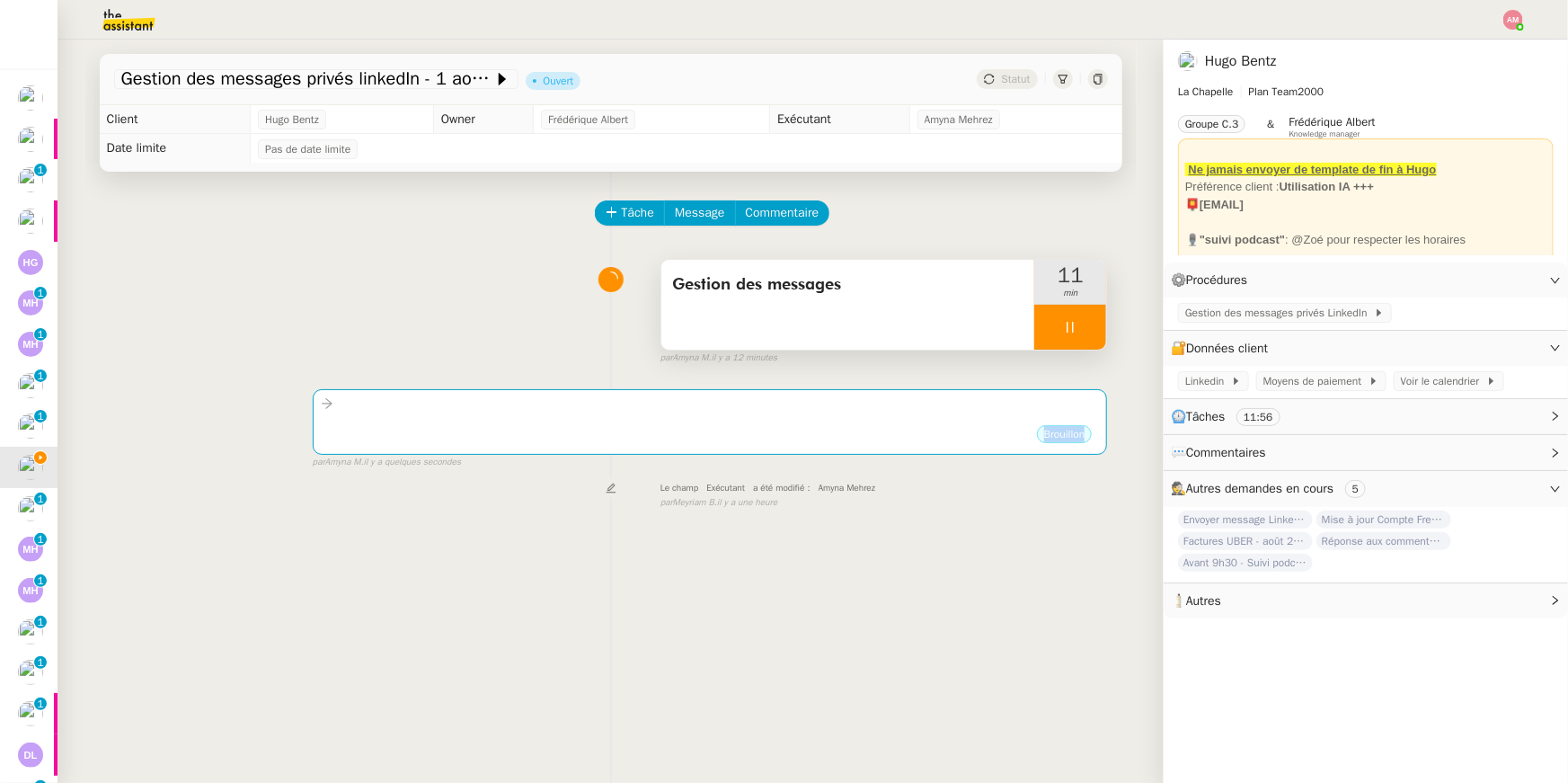 click on "Brouillon" at bounding box center (710, 437) 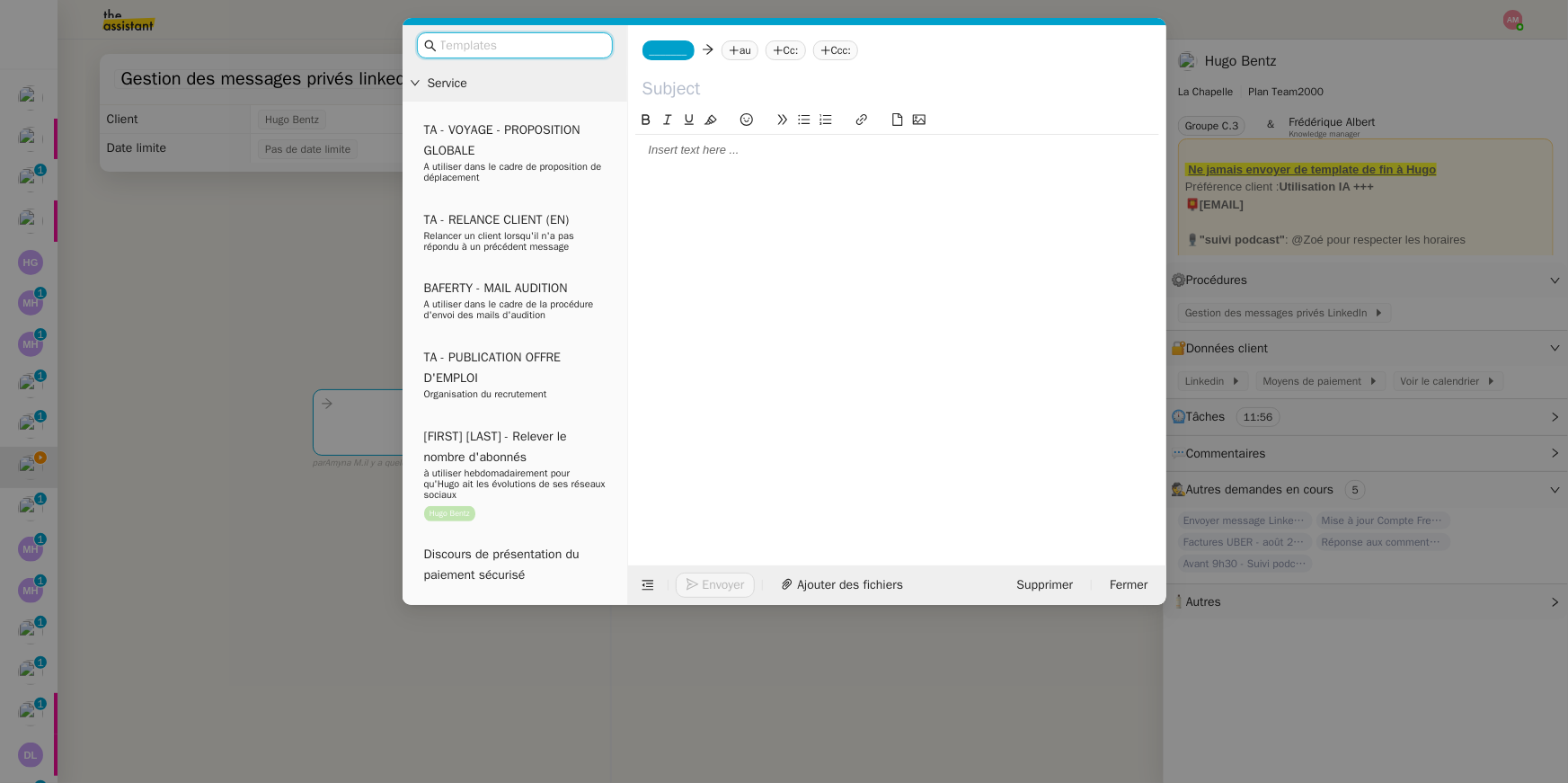 click 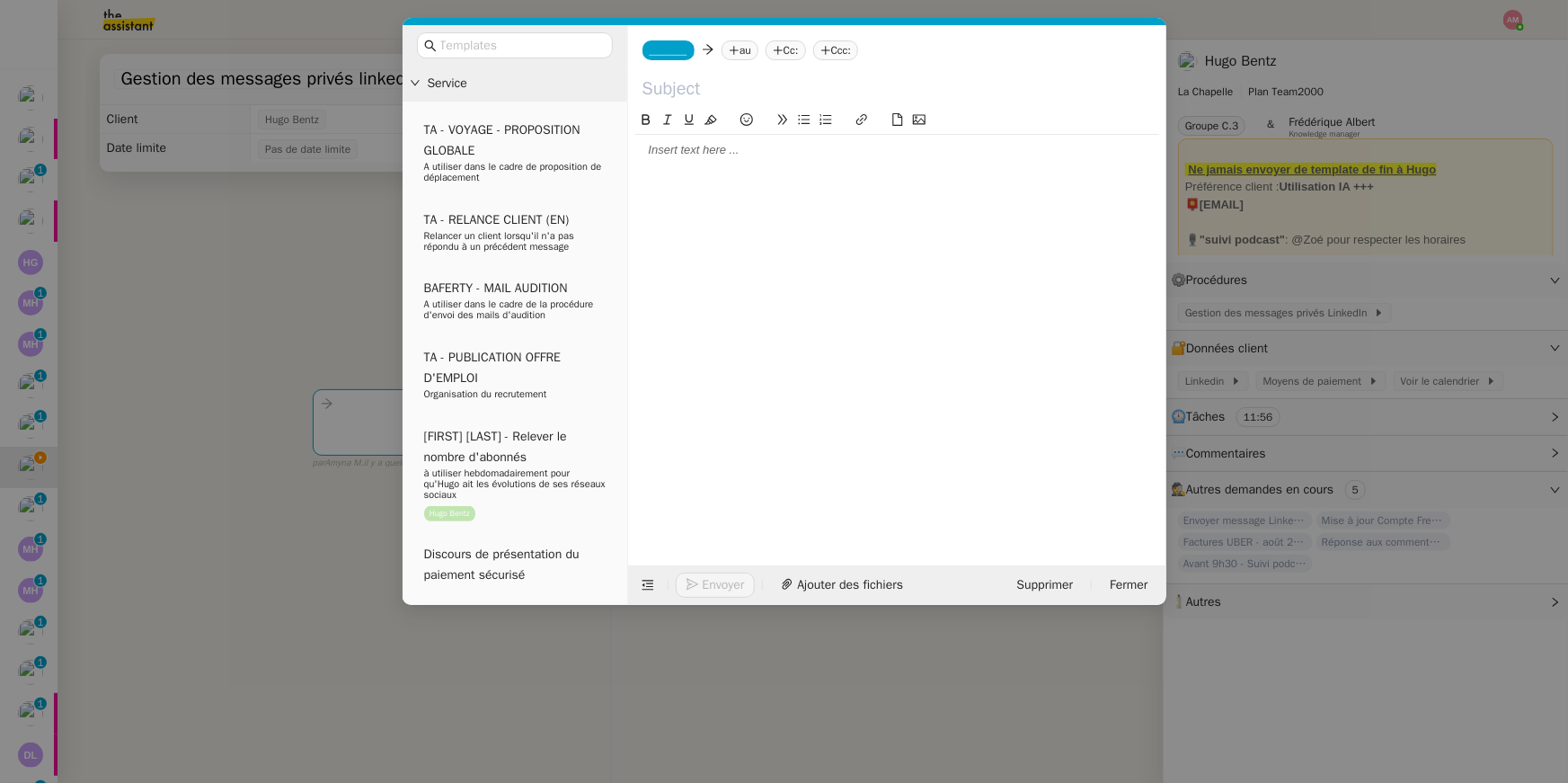 scroll, scrollTop: 0, scrollLeft: 0, axis: both 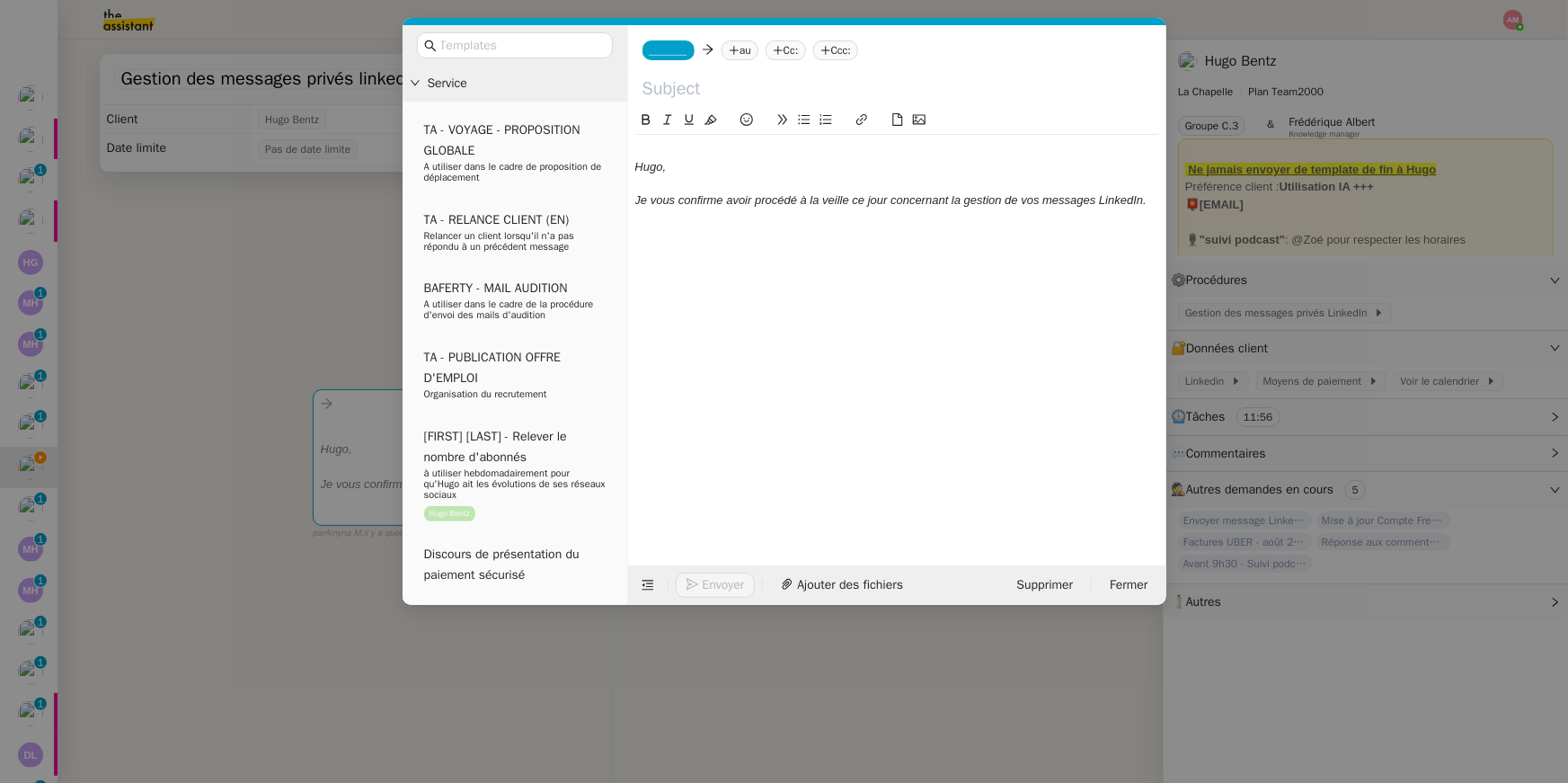 click on "Hugo," 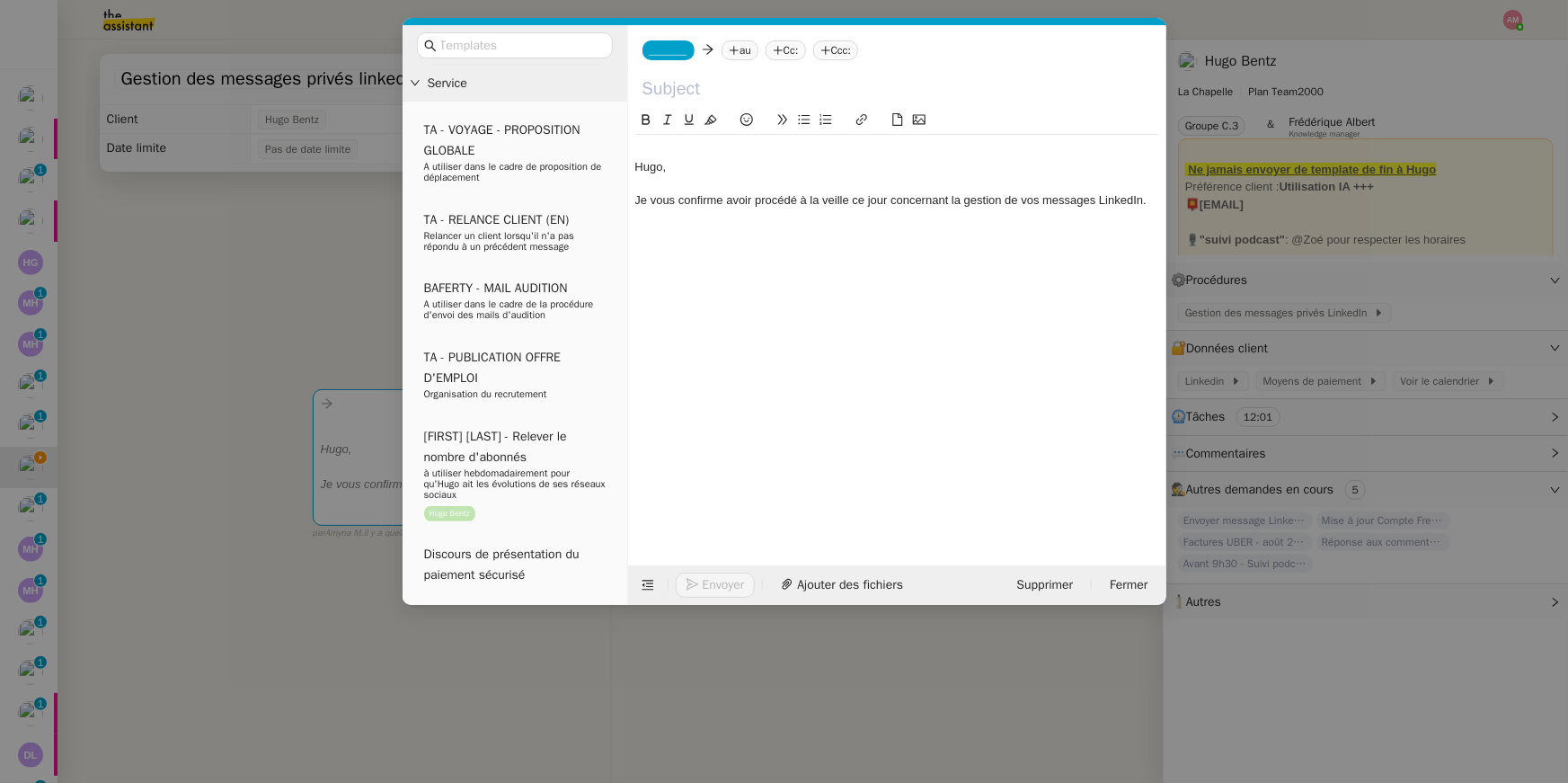 scroll, scrollTop: 0, scrollLeft: 0, axis: both 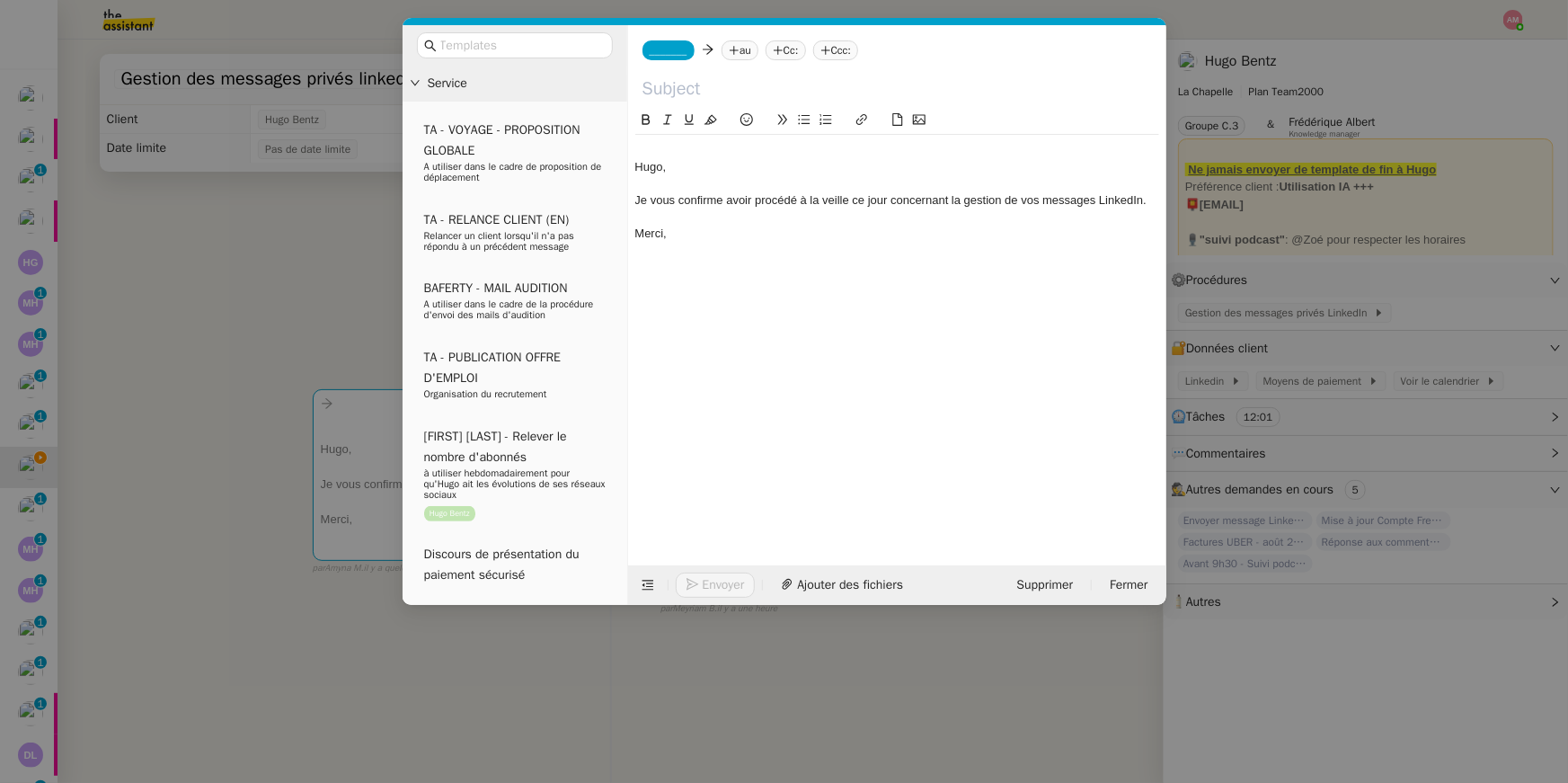 click on "Hugo," 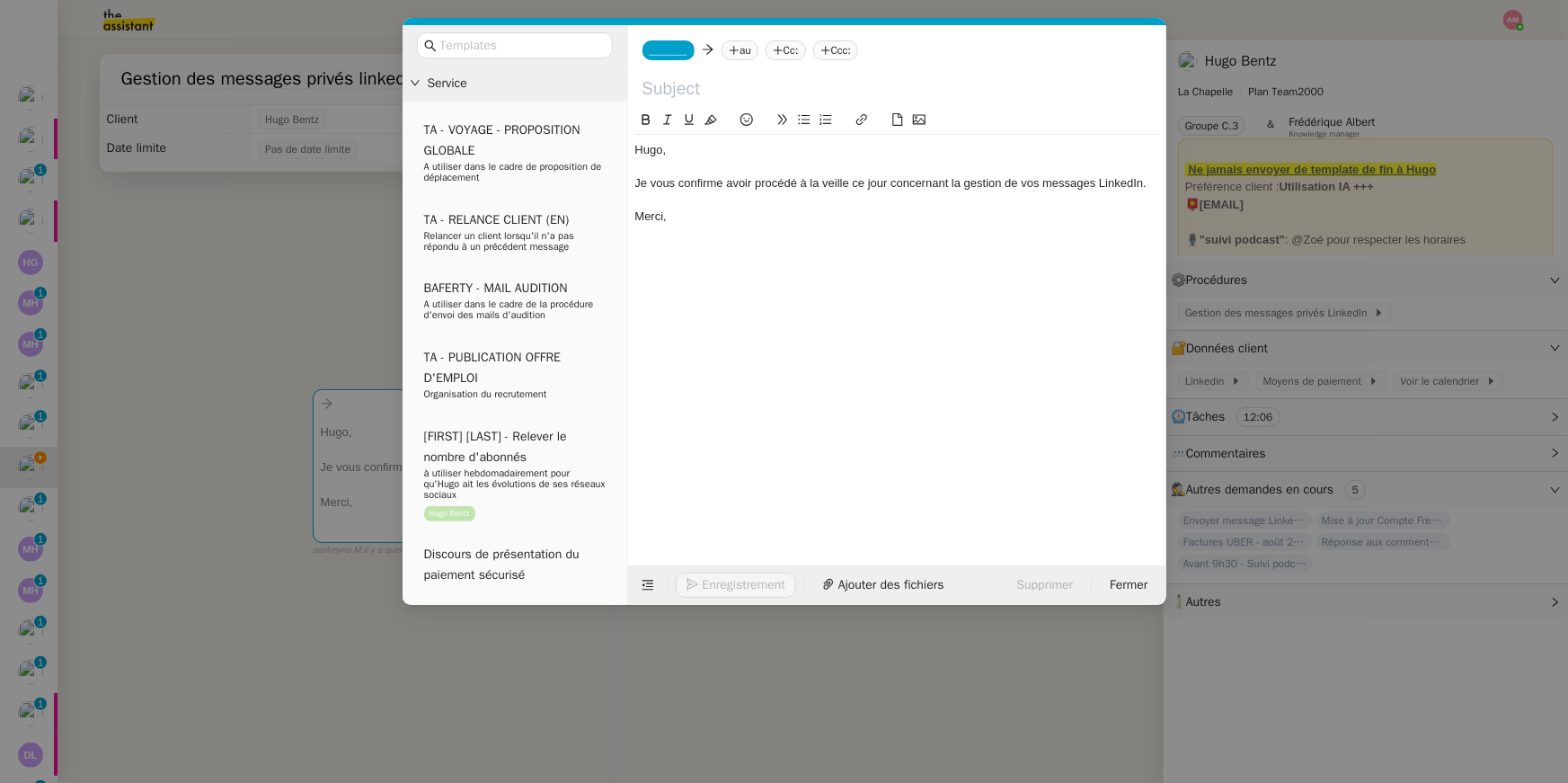 click on "Service TA - VOYAGE - PROPOSITION GLOBALE À utiliser dans le cadre de proposition de déplacement TA - RELANCE CLIENT (EN) Relancer un client lorsqu'il n'a pas répondu à un précédent message BAFERTY - MAIL AUDITION À utiliser dans le cadre de la procédure d'envoi des mails d'audition TA - PUBLICATION OFFRE D'EMPLOI Organisation du recrutement [FIRST] [LAST] - Relever le nombre d'abonnés à utiliser hebdomadairement pour qu'[FIRST] ait les évolutions de ses réseaux sociaux [FIRST] [LAST] Discours de présentation du paiement sécurisé TA - VOYAGES - PROPOSITION ITINERAIRE Soumettre les résultats d'une recherche TA - CONFIRMATION PAIEMENT (EN) Confirmer avec le client de modèle de transaction - Attention Plan Pro nécessaire. TA - COURRIER EXPEDIE (recommandé) À utiliser dans le cadre de l'envoi d'un courrier recommandé TA - PARTAGE DE CALENDRIER (EN) À utiliser pour demander au client de partager son calendrier afin de faciliter l'accès et la gestion" at bounding box center [784, 391] 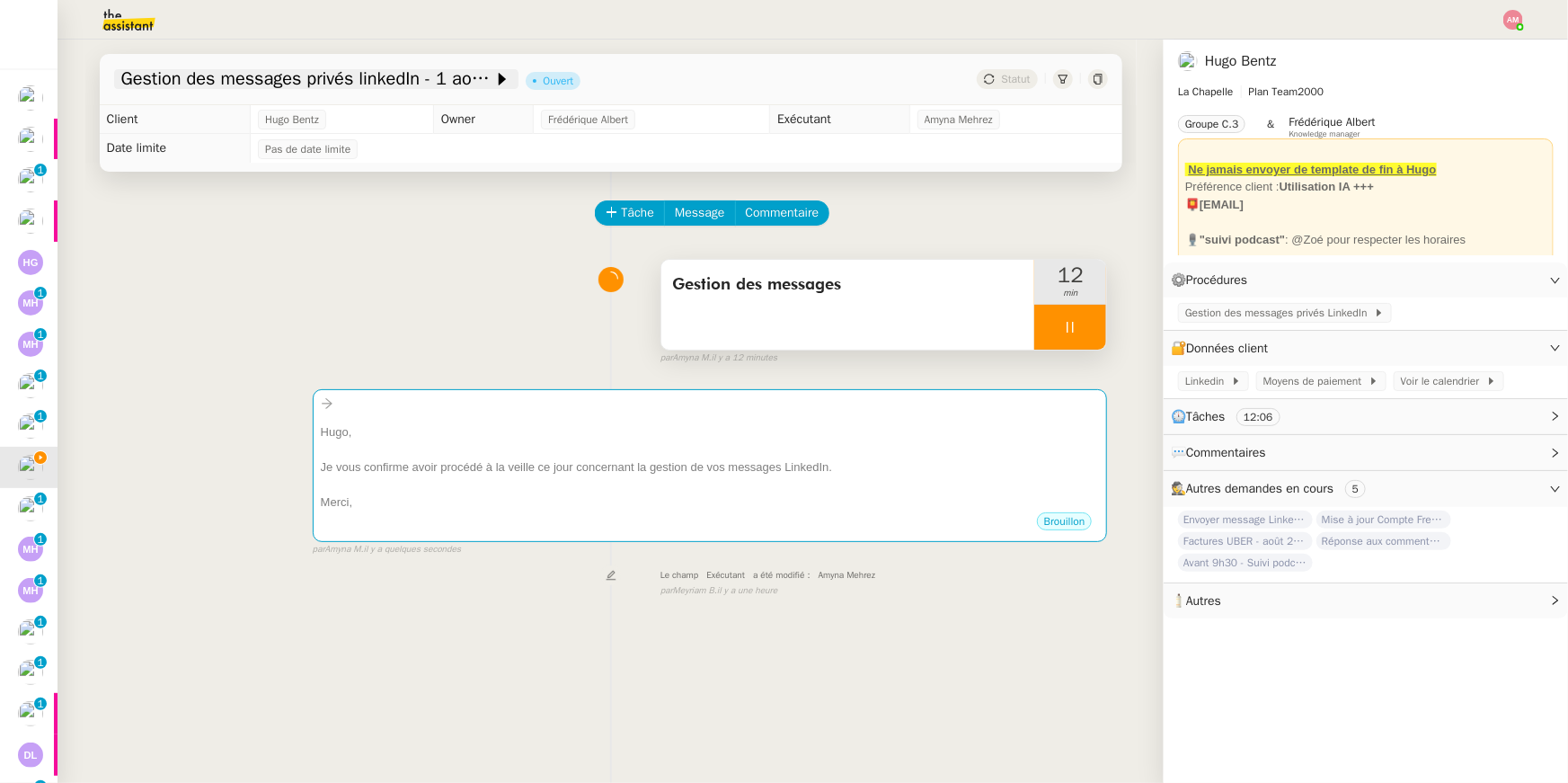 click on "Gestion des messages privés linkedIn - 1 août 2025" 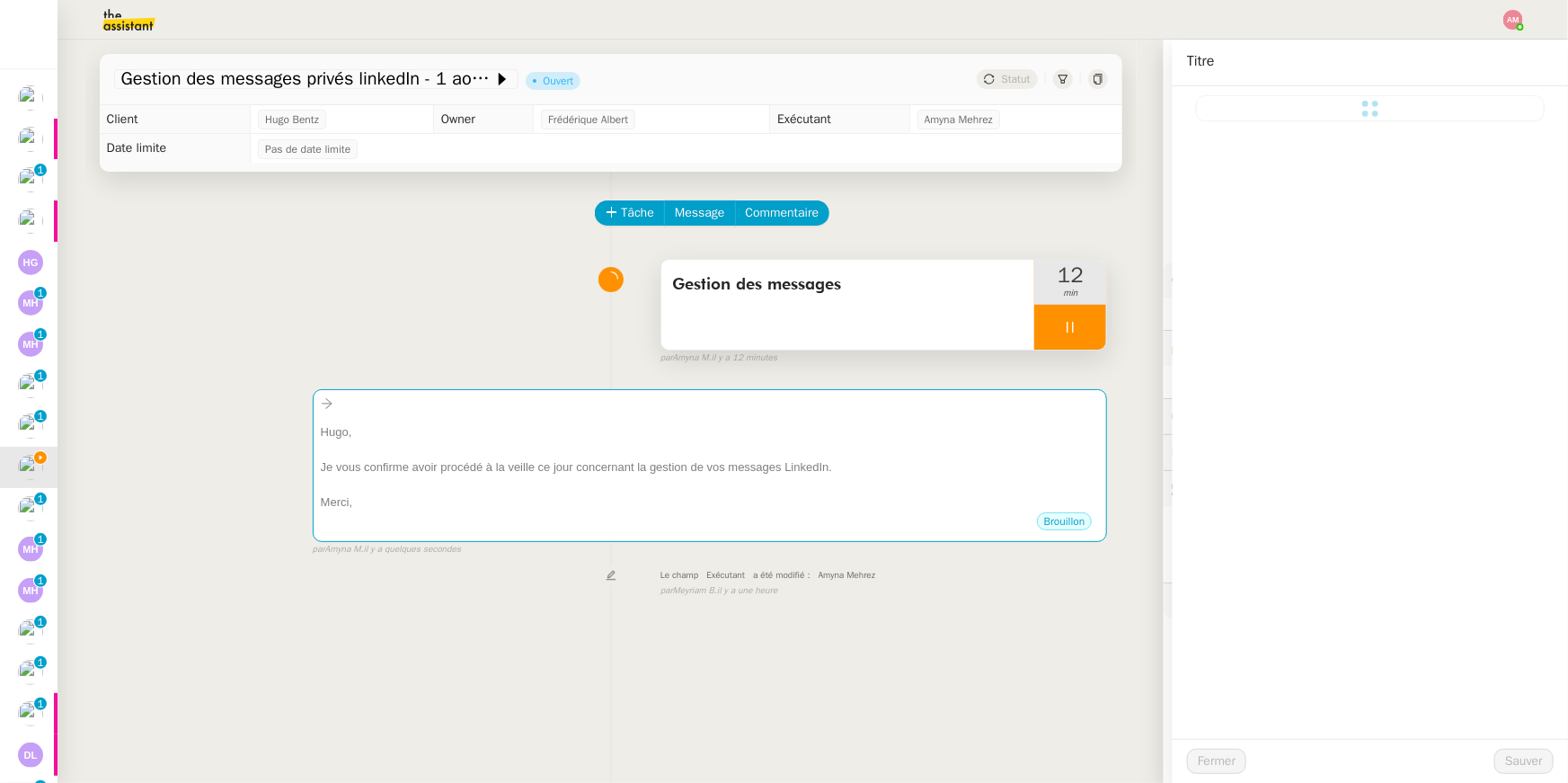type on "Gestion des messages privés linkedIn - 1 août 2025" 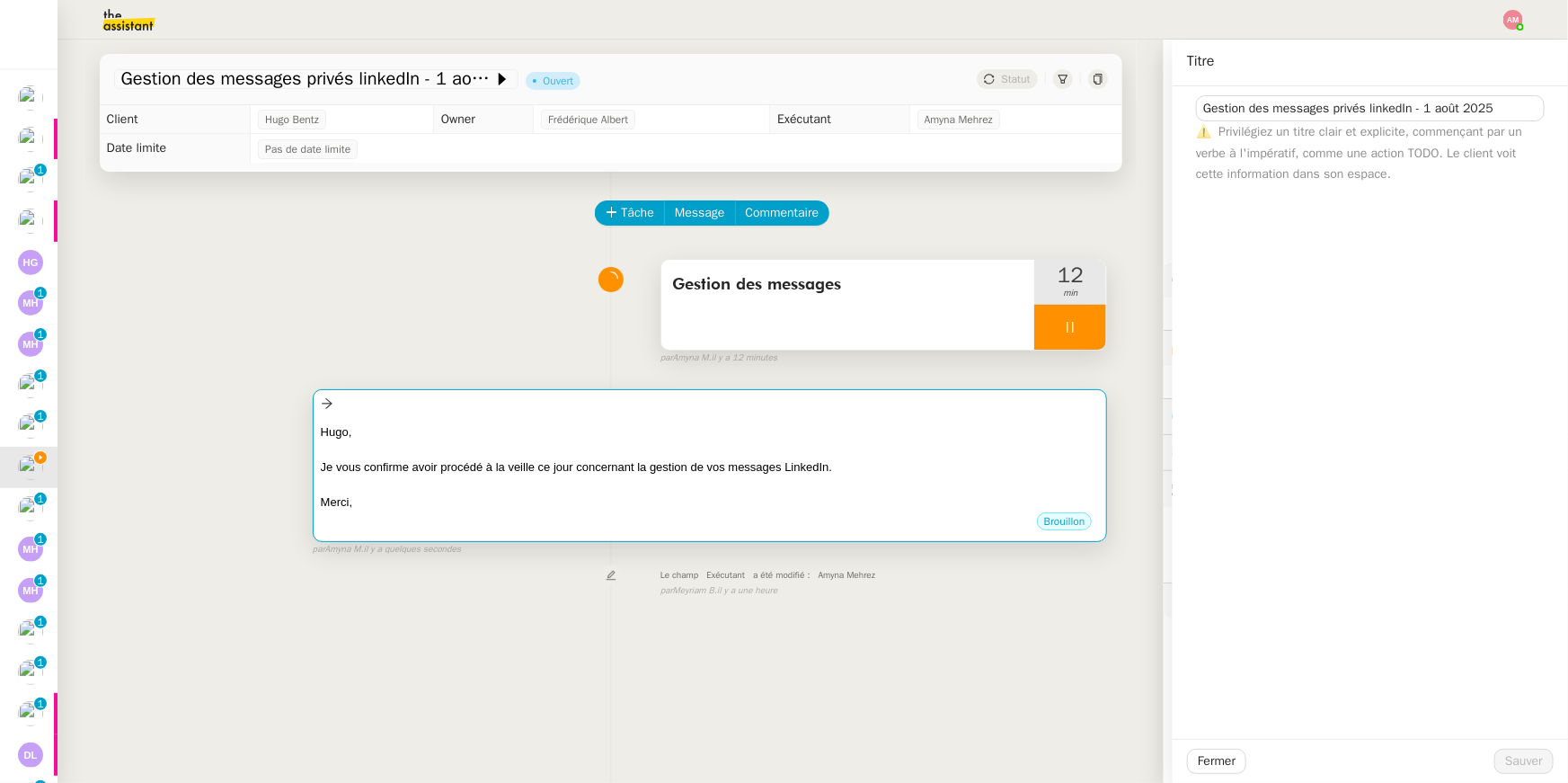 click on "[FIRST], Je vous confirme avoir procédé à la veille ce jour concernant la gestion de vos messages LinkedIn. Merci, •••" at bounding box center [710, 463] 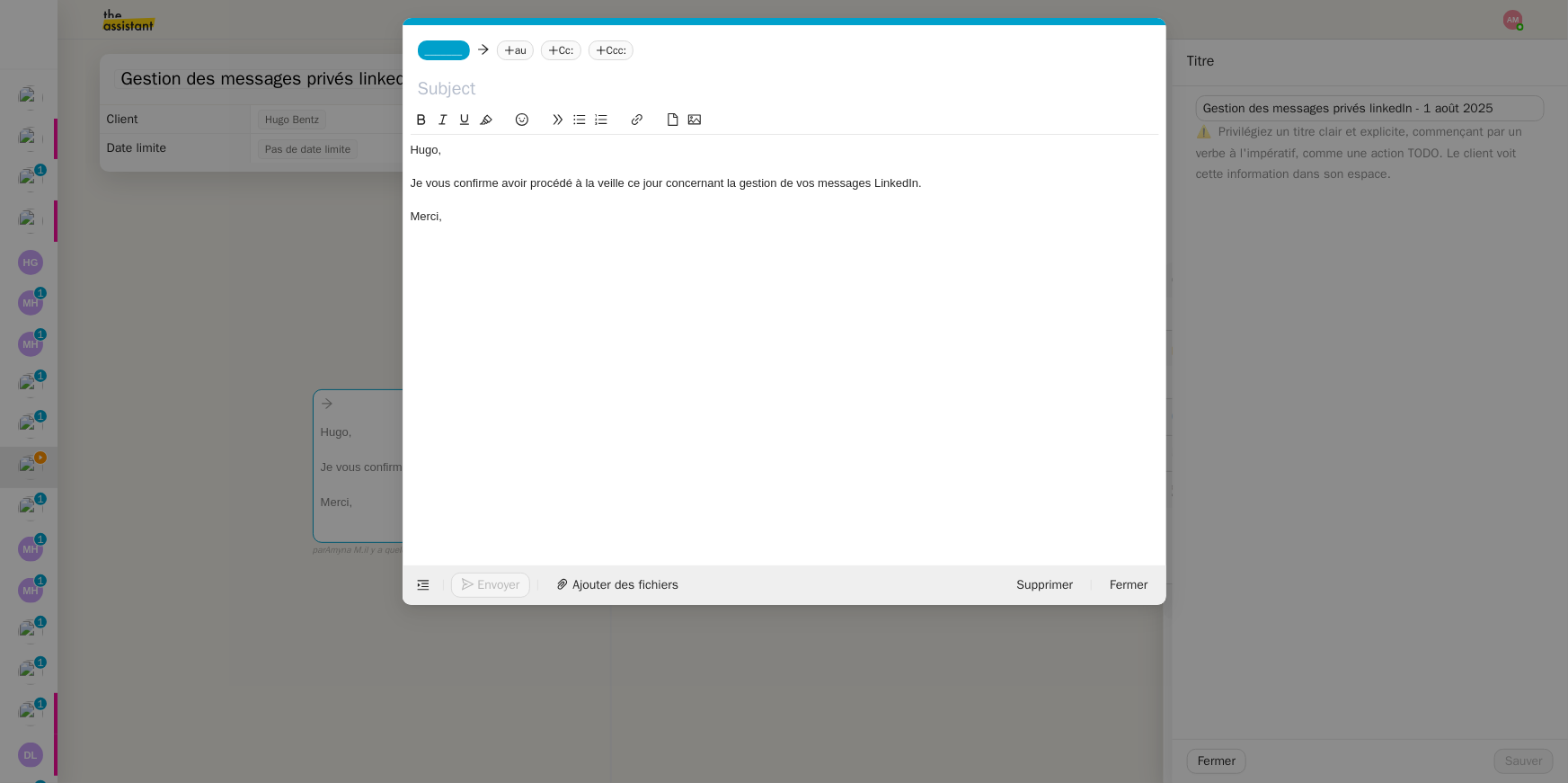 scroll, scrollTop: 0, scrollLeft: 38, axis: horizontal 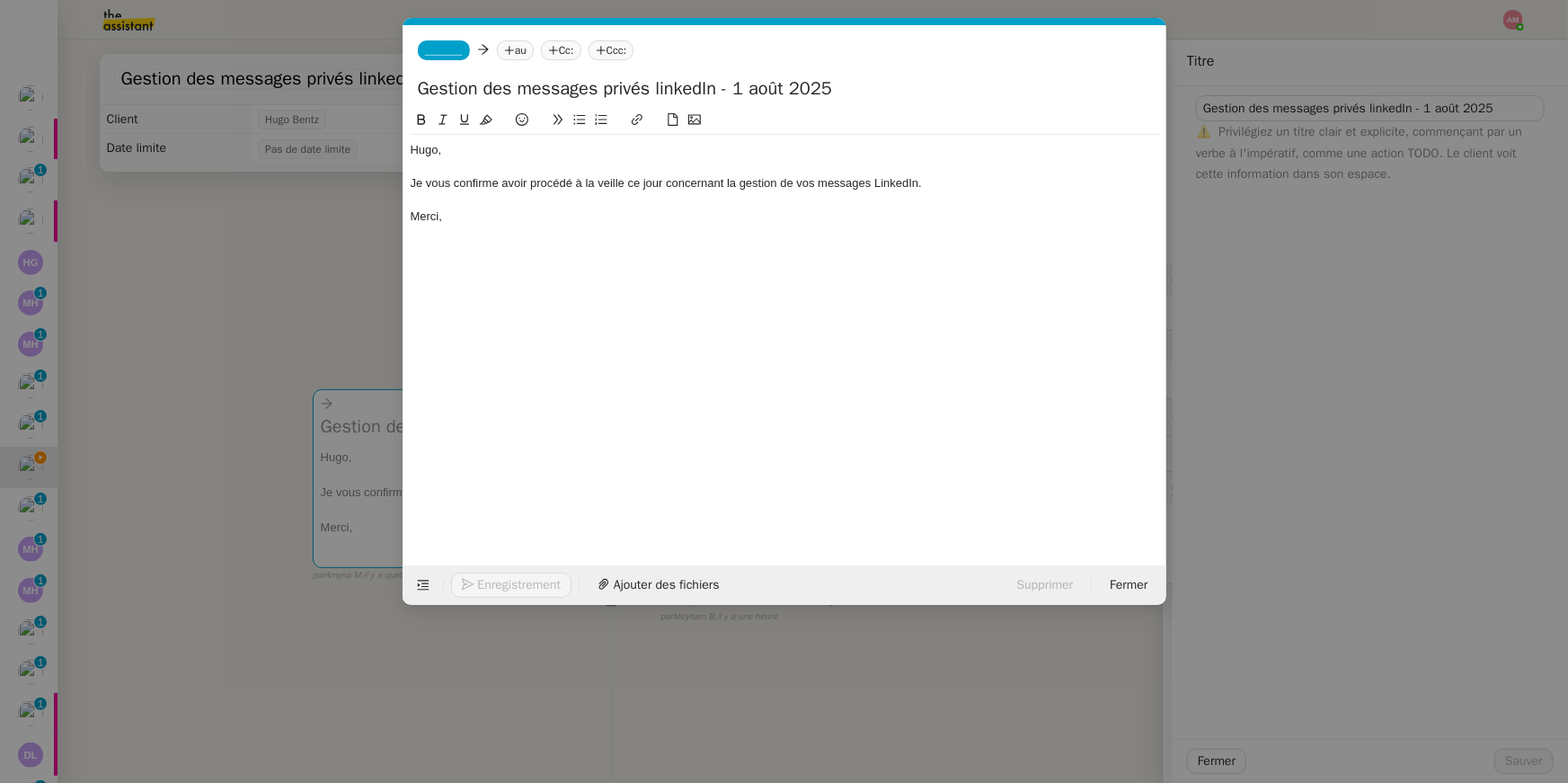 type on "Gestion des messages privés linkedIn - 1 août 2025" 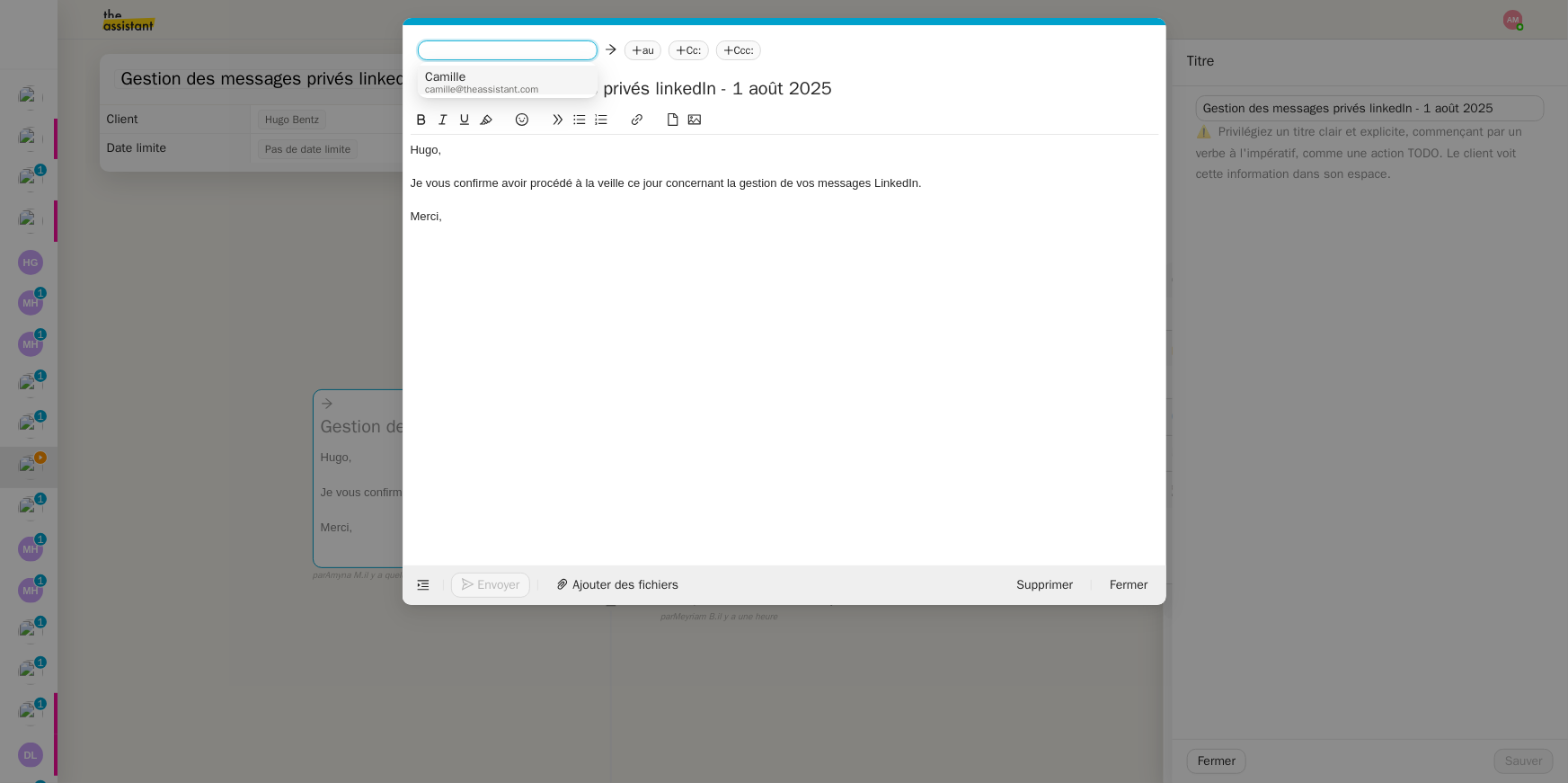 click on "Camille" at bounding box center [482, 77] 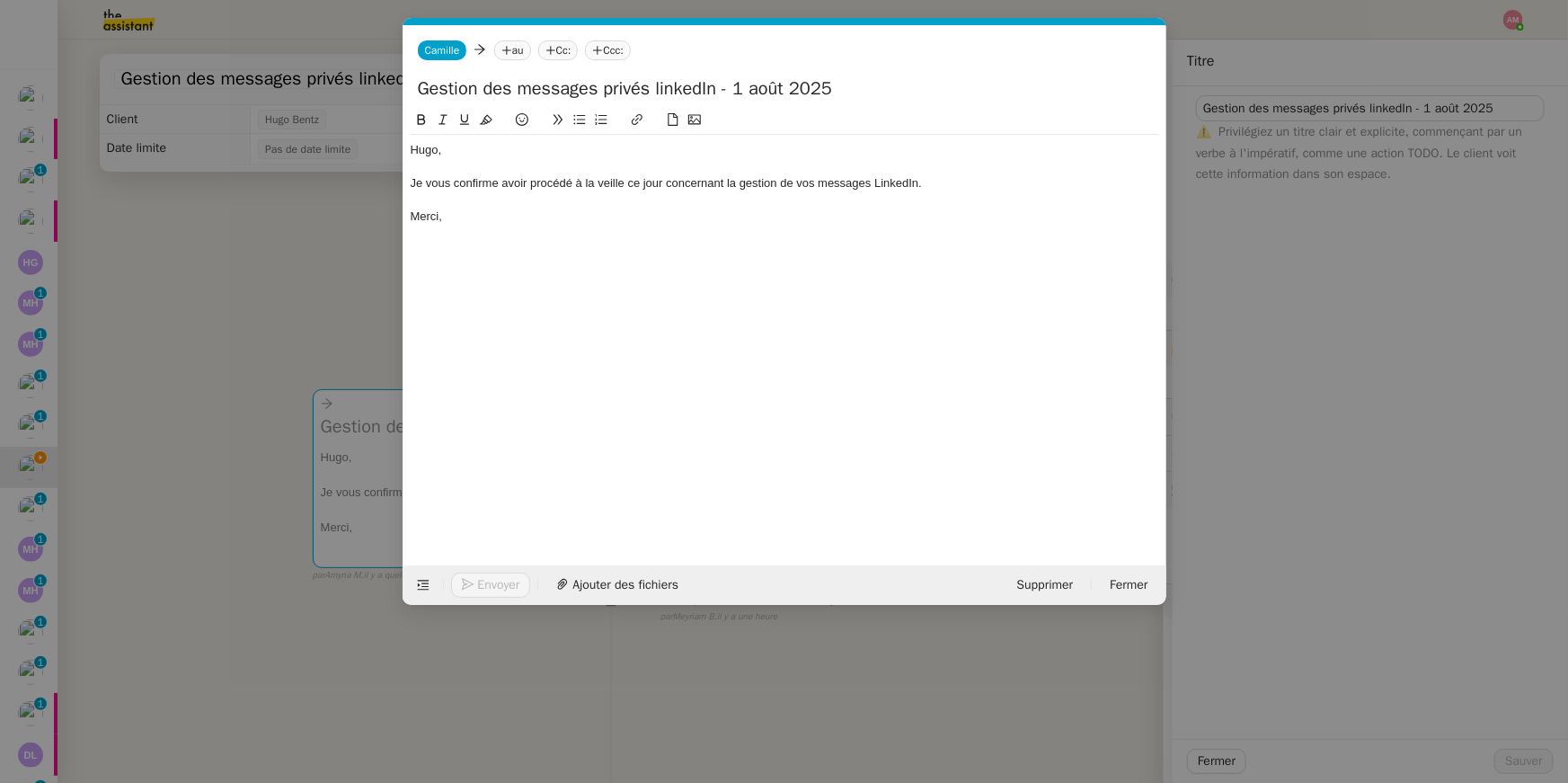 click 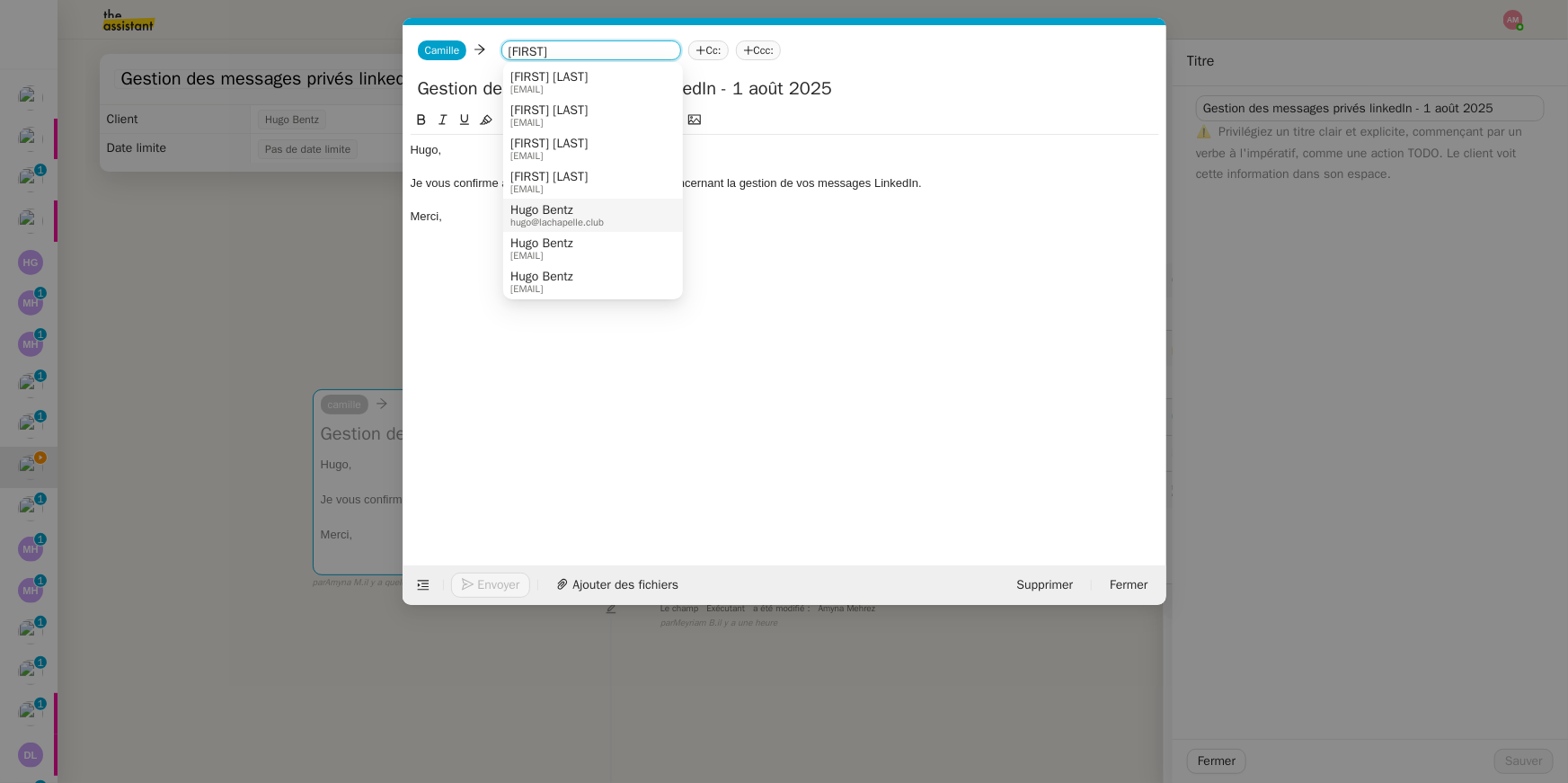 type on "[FIRST]" 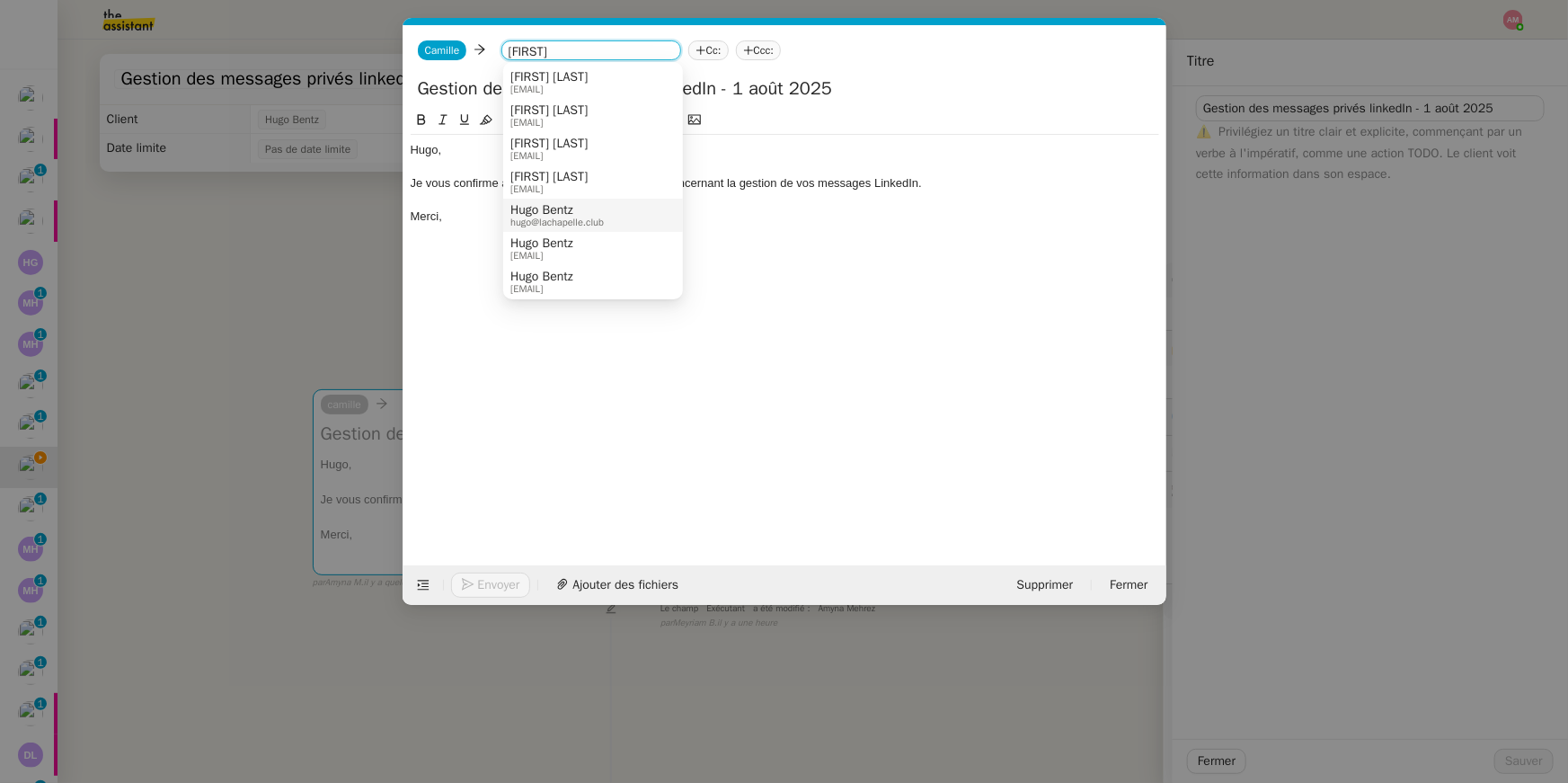 click on "Hugo Bentz" at bounding box center (557, 210) 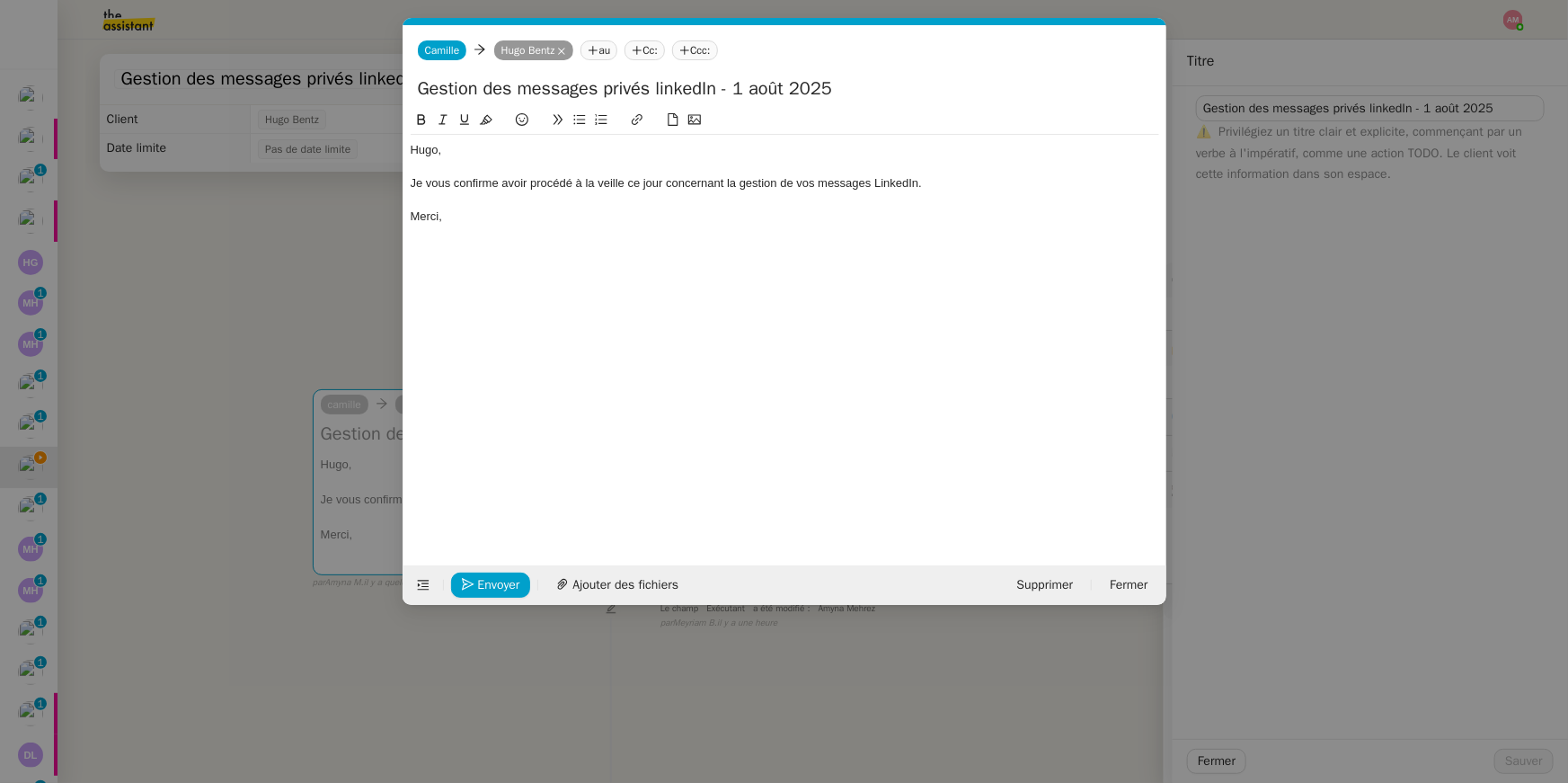 drag, startPoint x: 412, startPoint y: 150, endPoint x: 412, endPoint y: 138, distance: 12 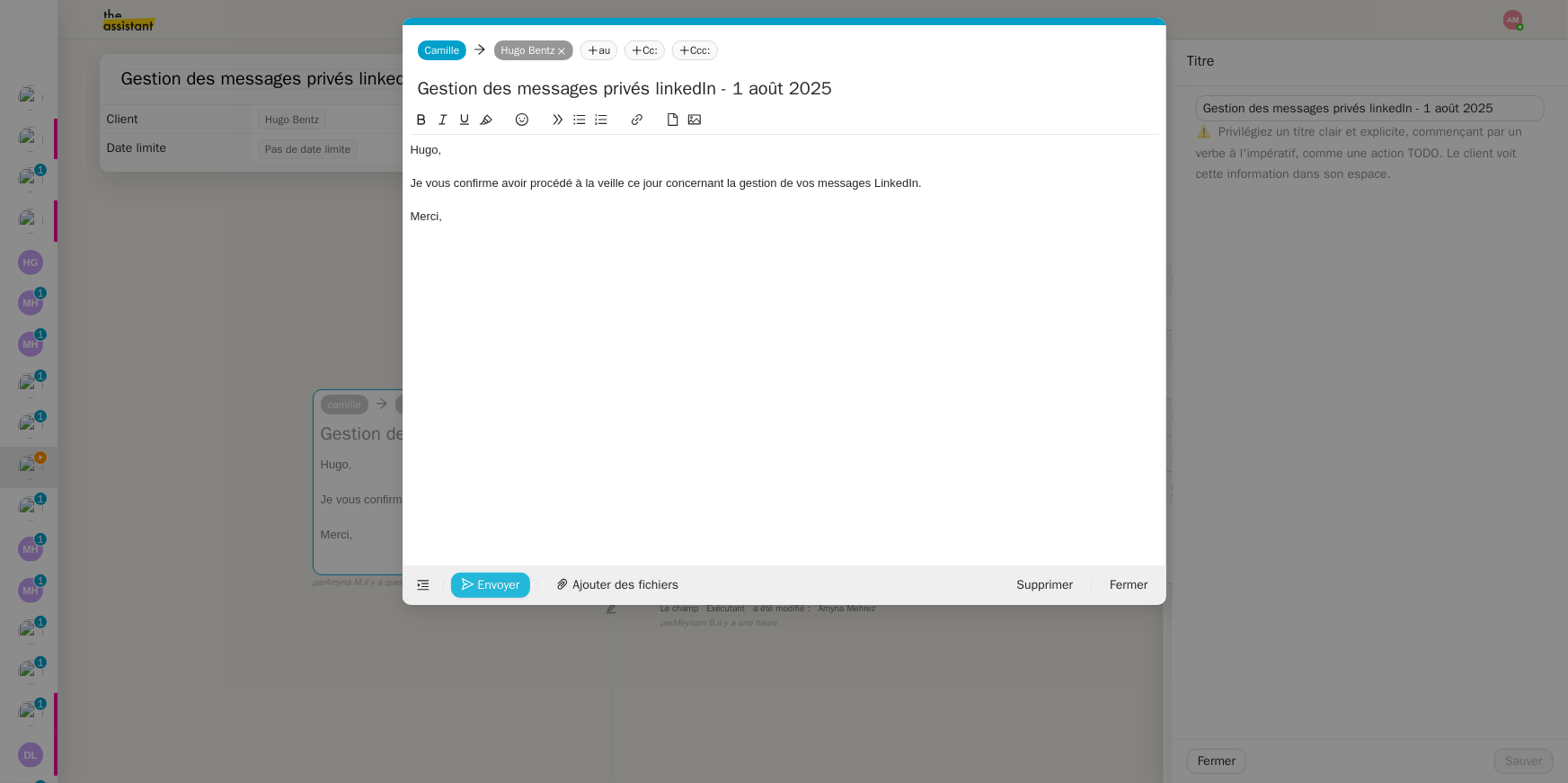 click 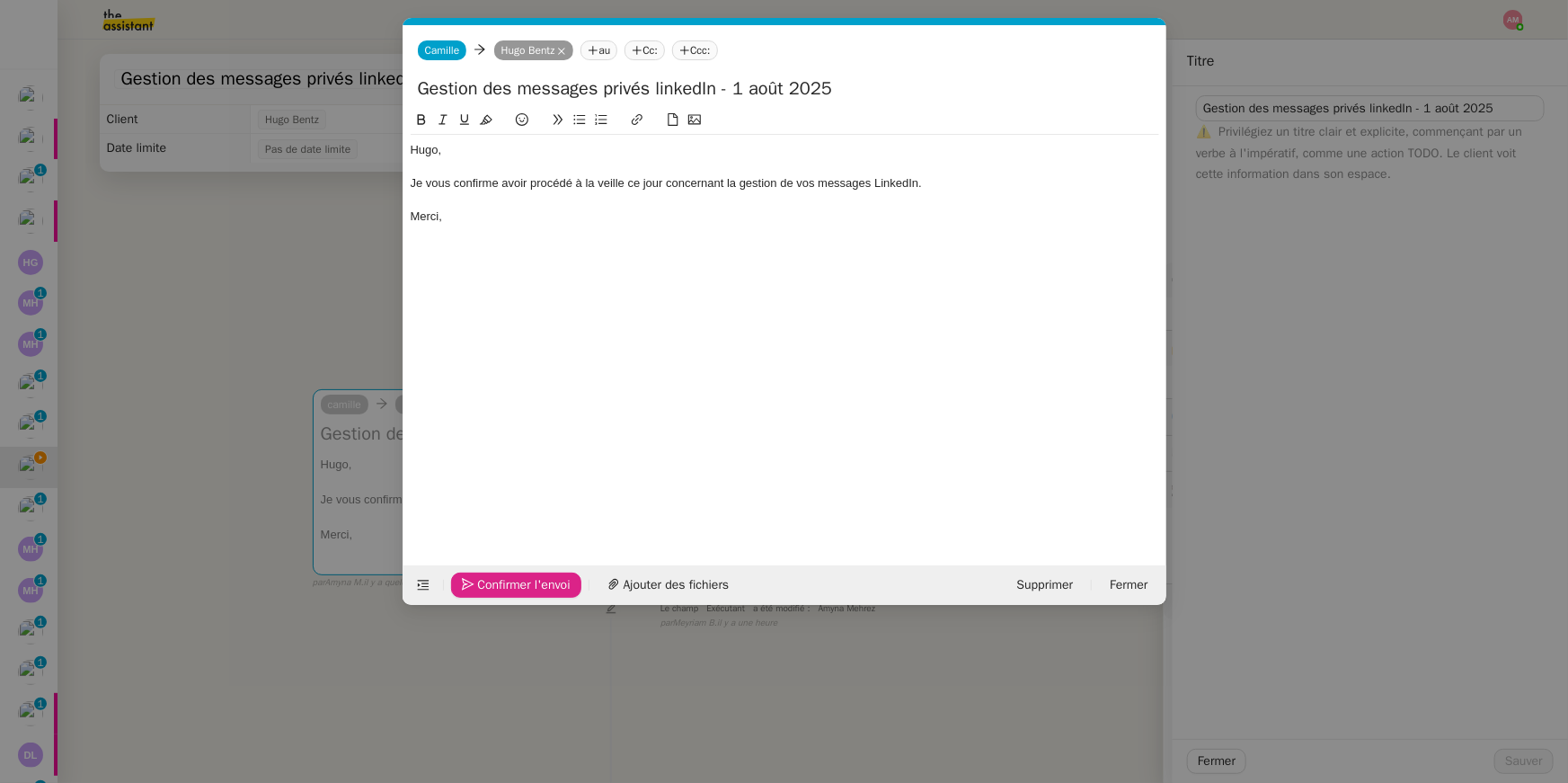 click 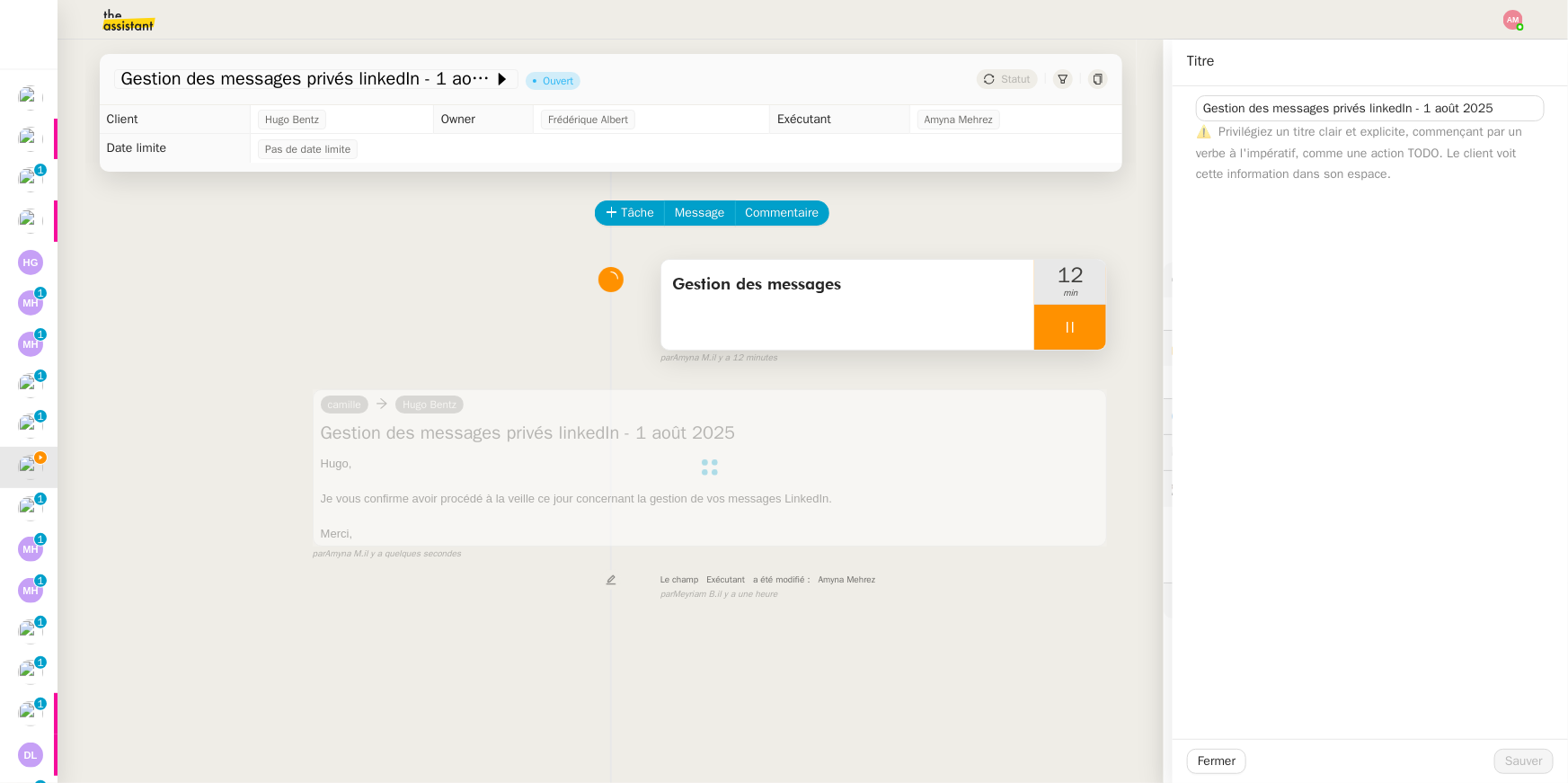click at bounding box center (1070, 327) 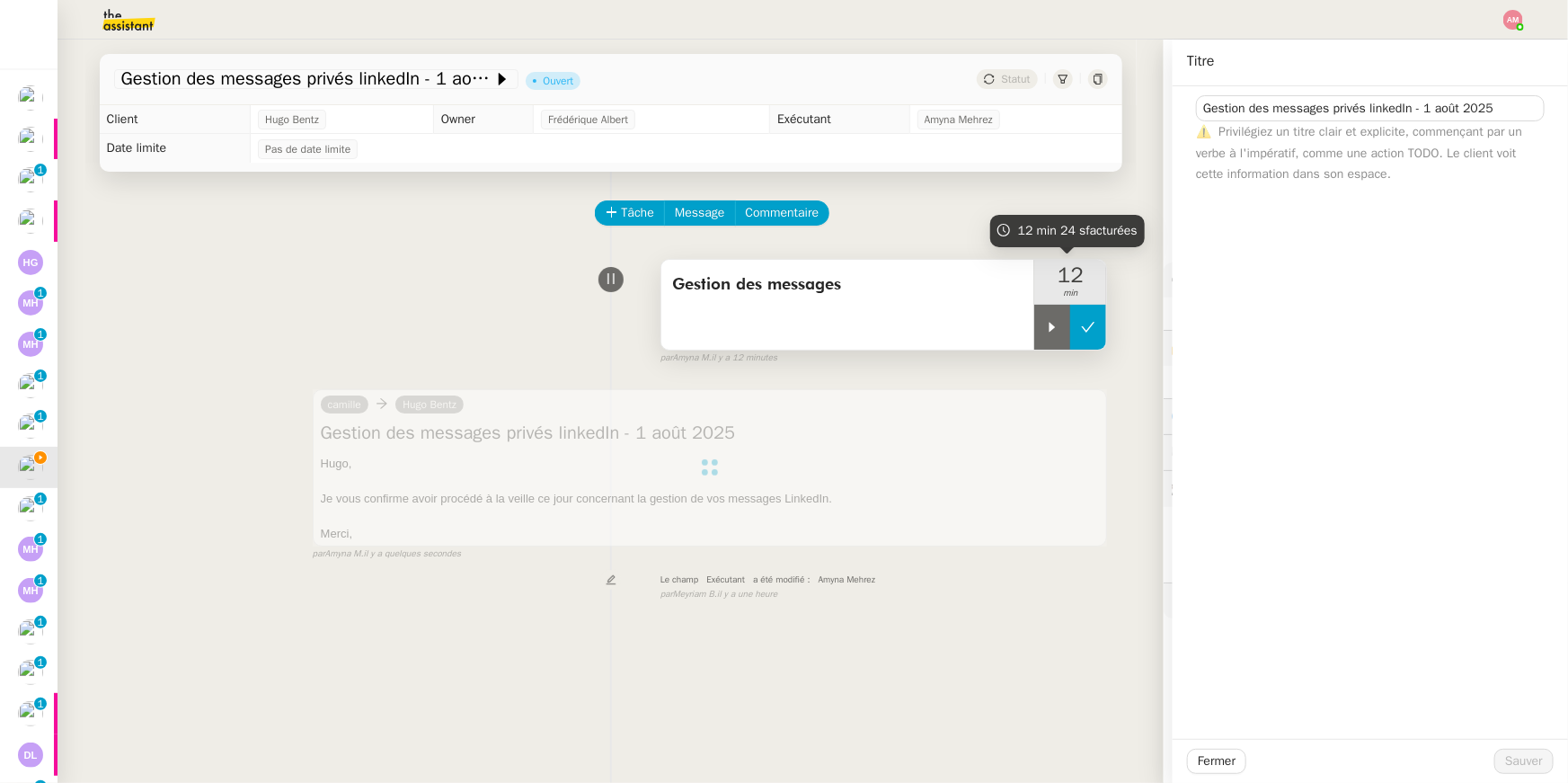 click at bounding box center [1088, 327] 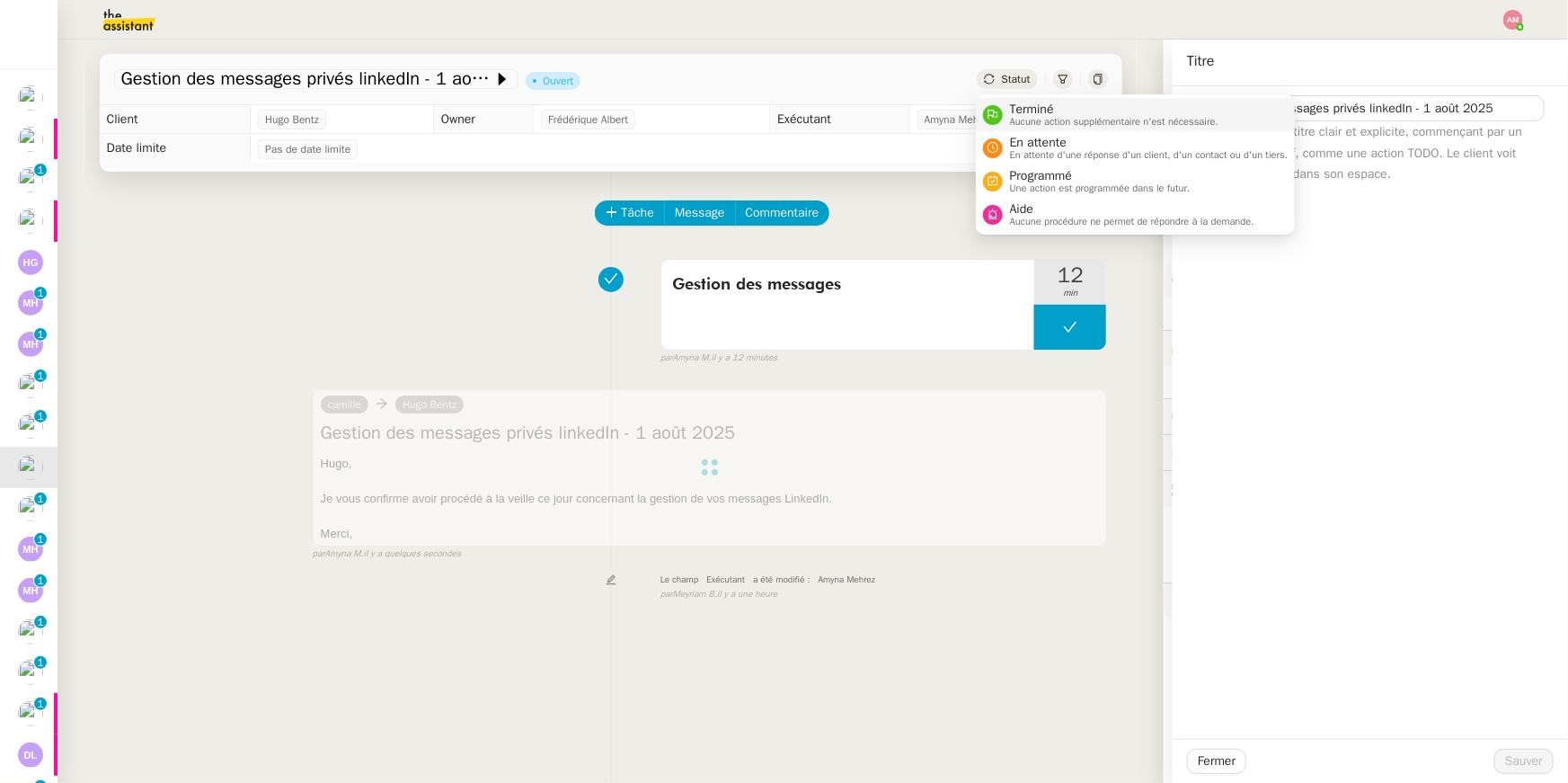 click on "Aucune action supplémentaire n'est nécessaire." at bounding box center [1114, 121] 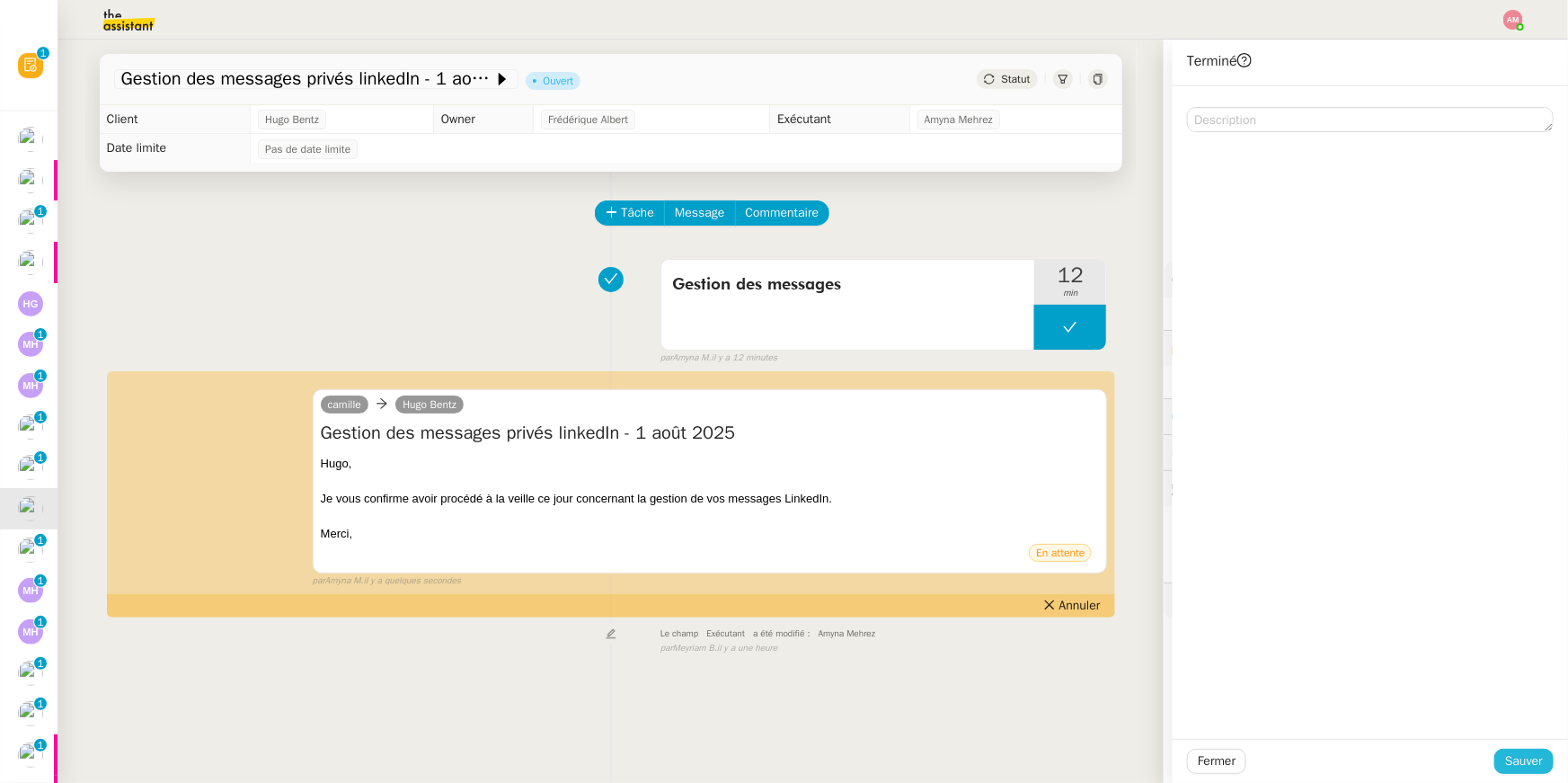 click on "Sauver" 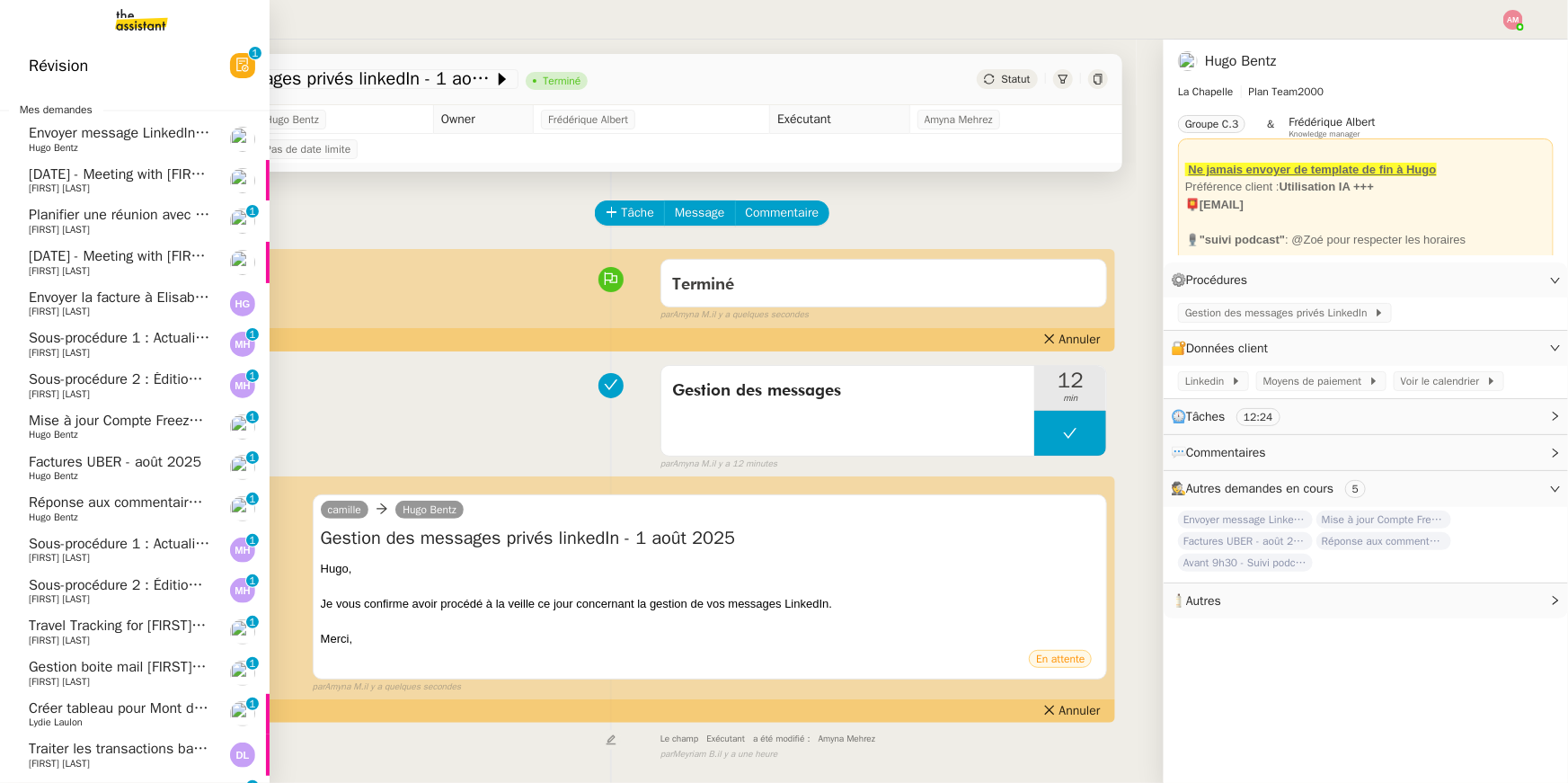click on "Réponse aux commentaires avec blabla.ai - [DATE]    [FIRST] [LAST]     0   1   2   3   4   5   6   7   8   9" 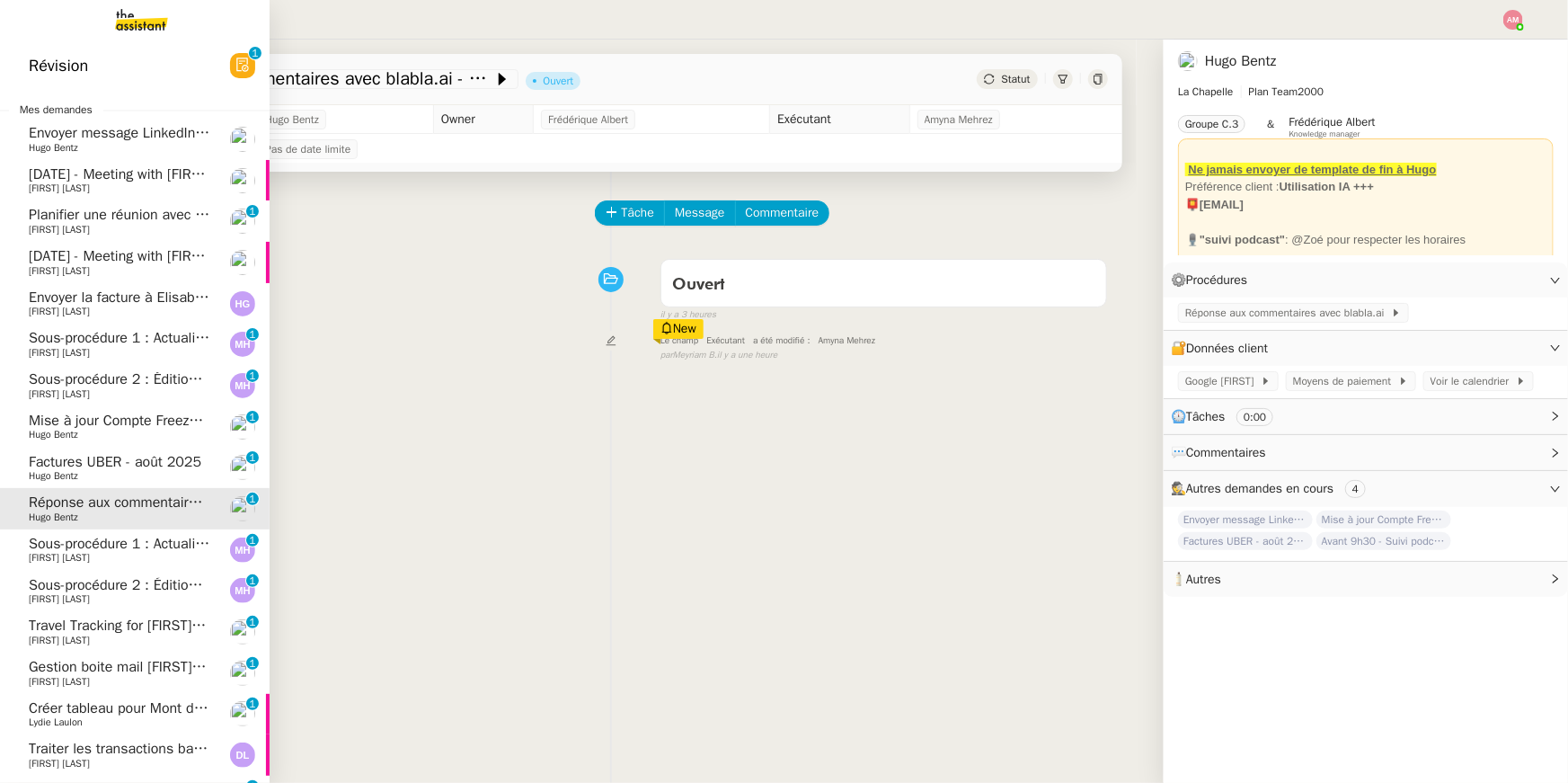 click on "Factures UBER - août 2025" 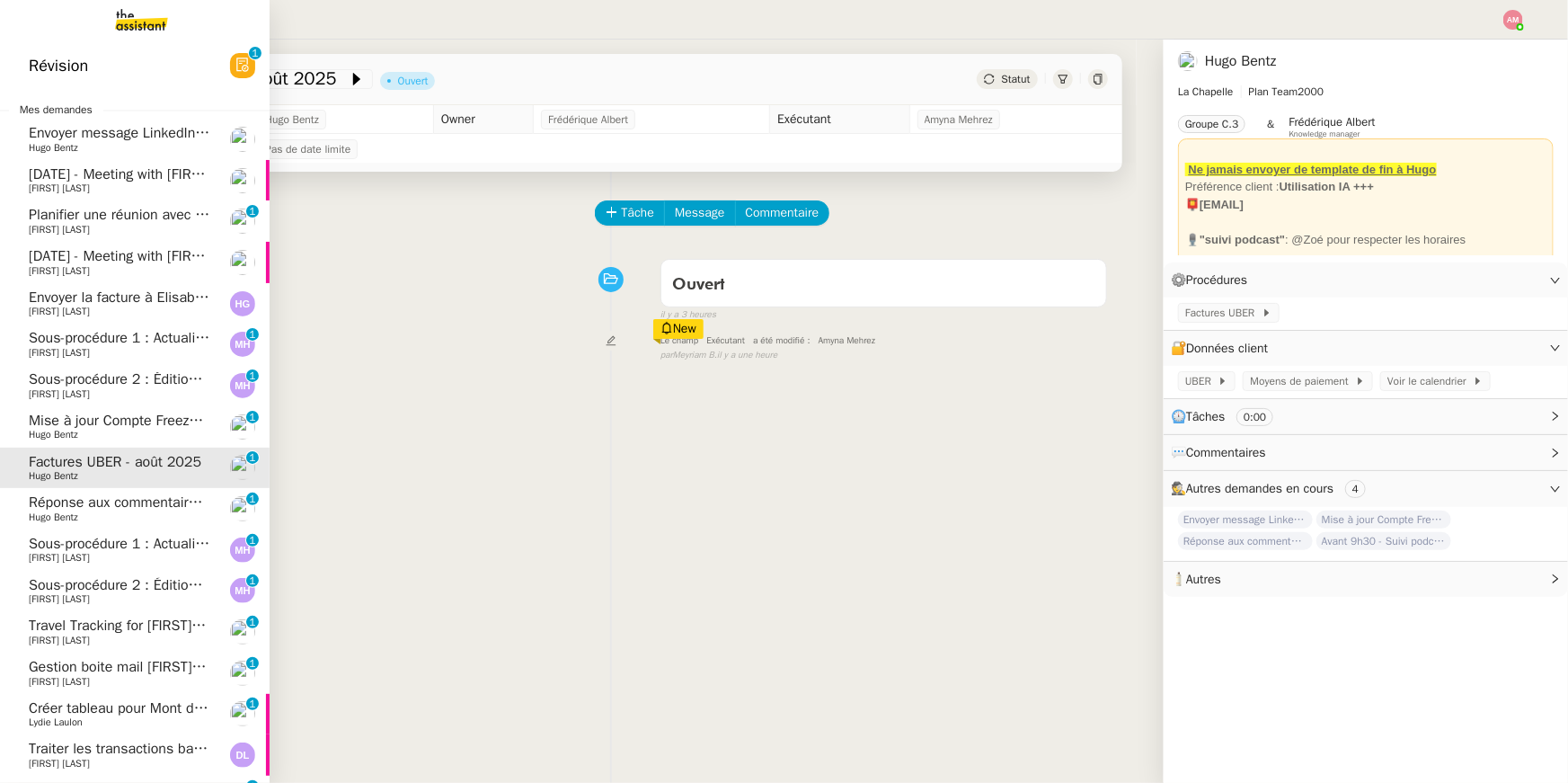 click on "Hugo Bentz" 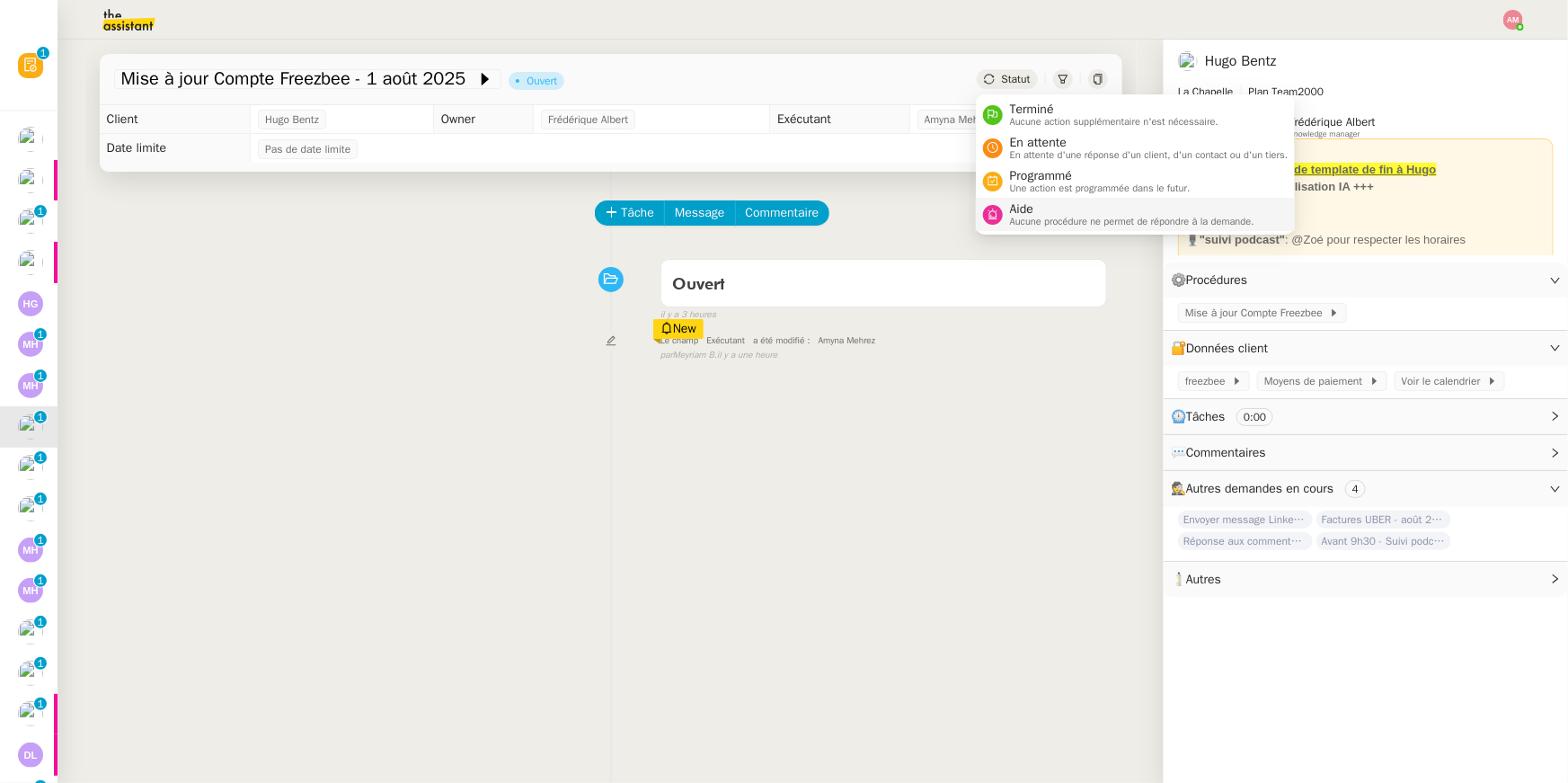 click on "Aide" at bounding box center (1132, 209) 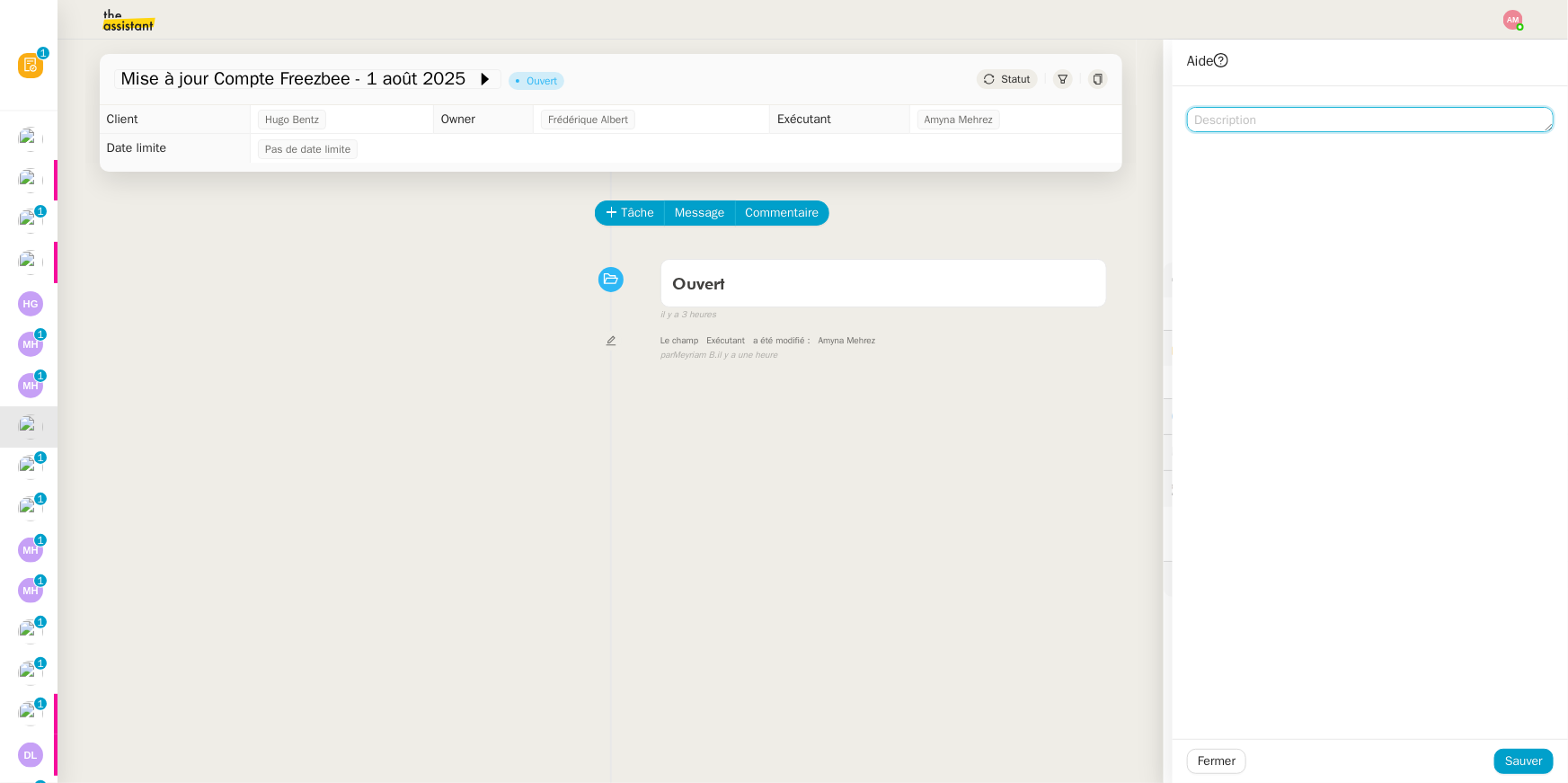 click 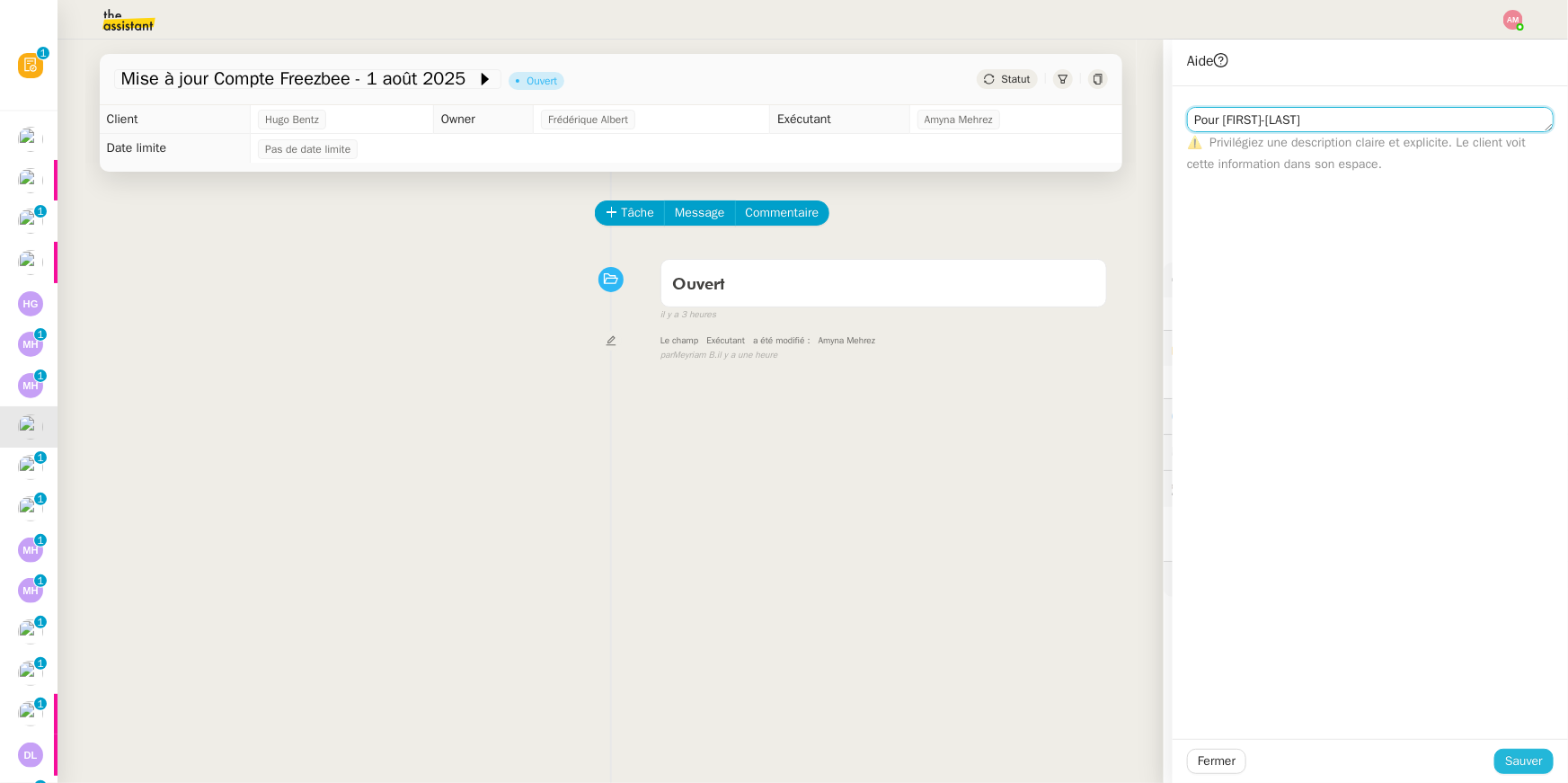 type on "Pour [FIRST]-[LAST]" 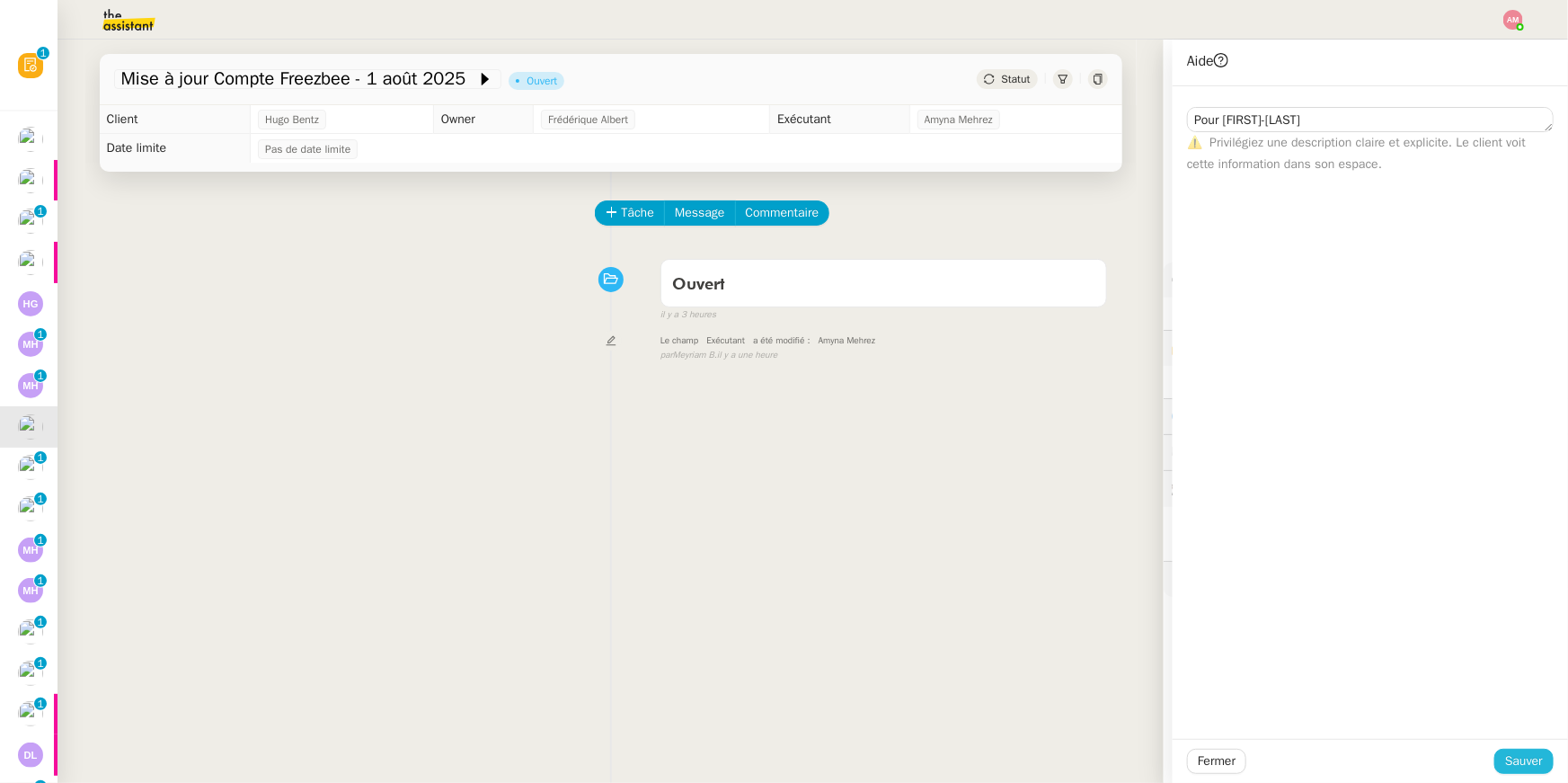 click on "Sauver" 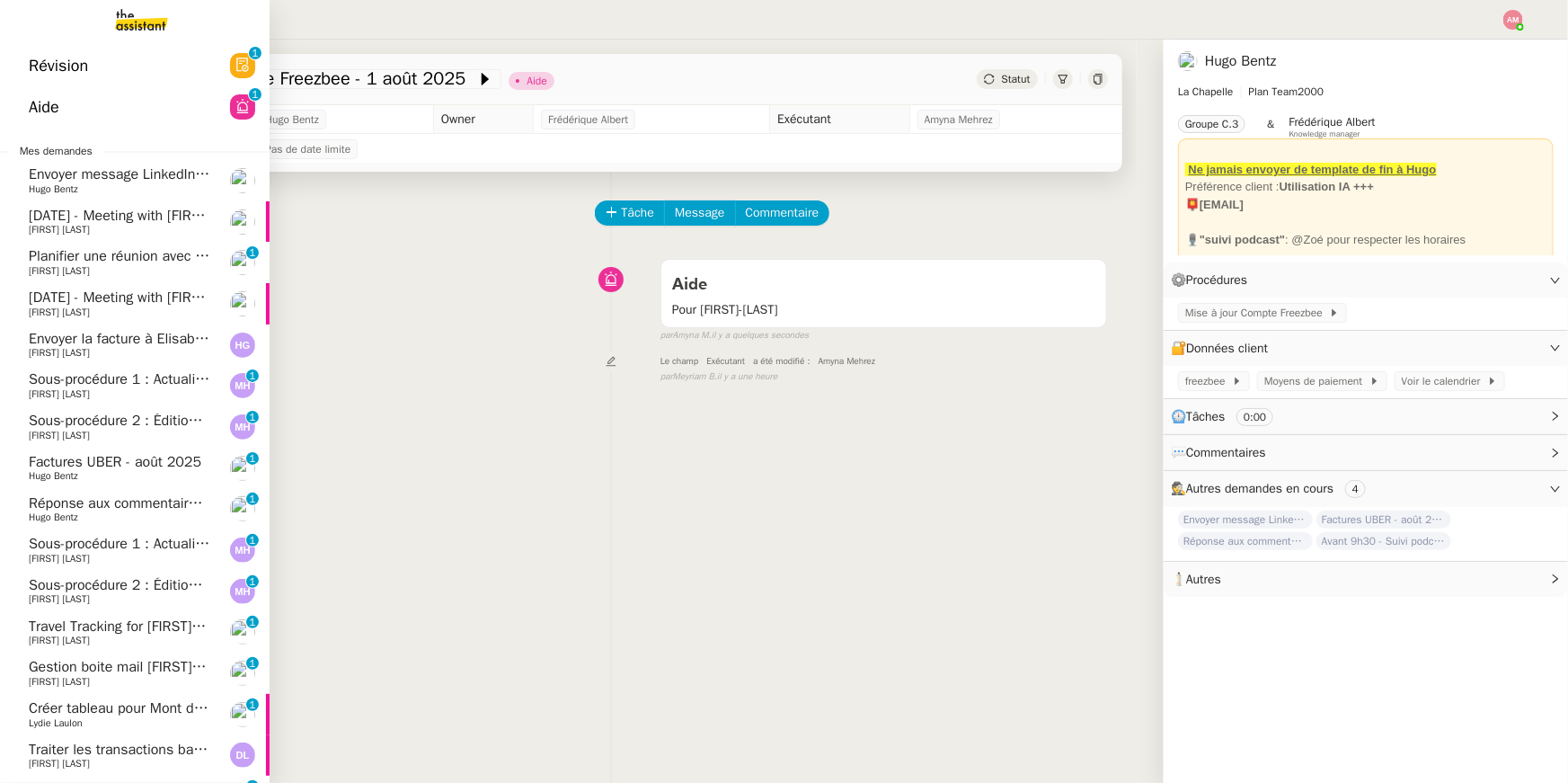 click on "Factures UBER - [MONTH] [YEAR]    [FIRST] [LAST]     0   1   2   3   4   5   6   7   8   9" 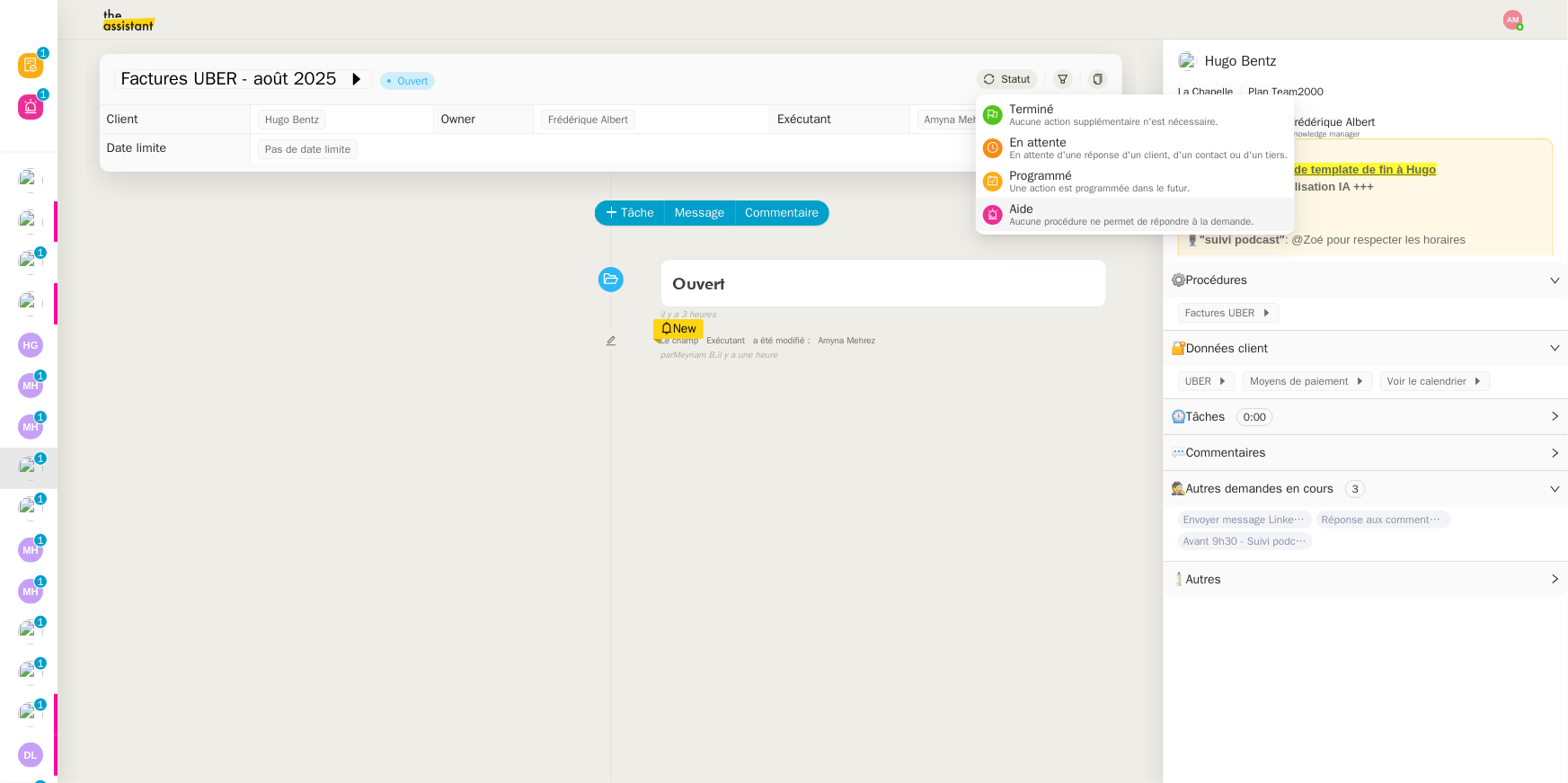 click on "Aide" at bounding box center (1132, 209) 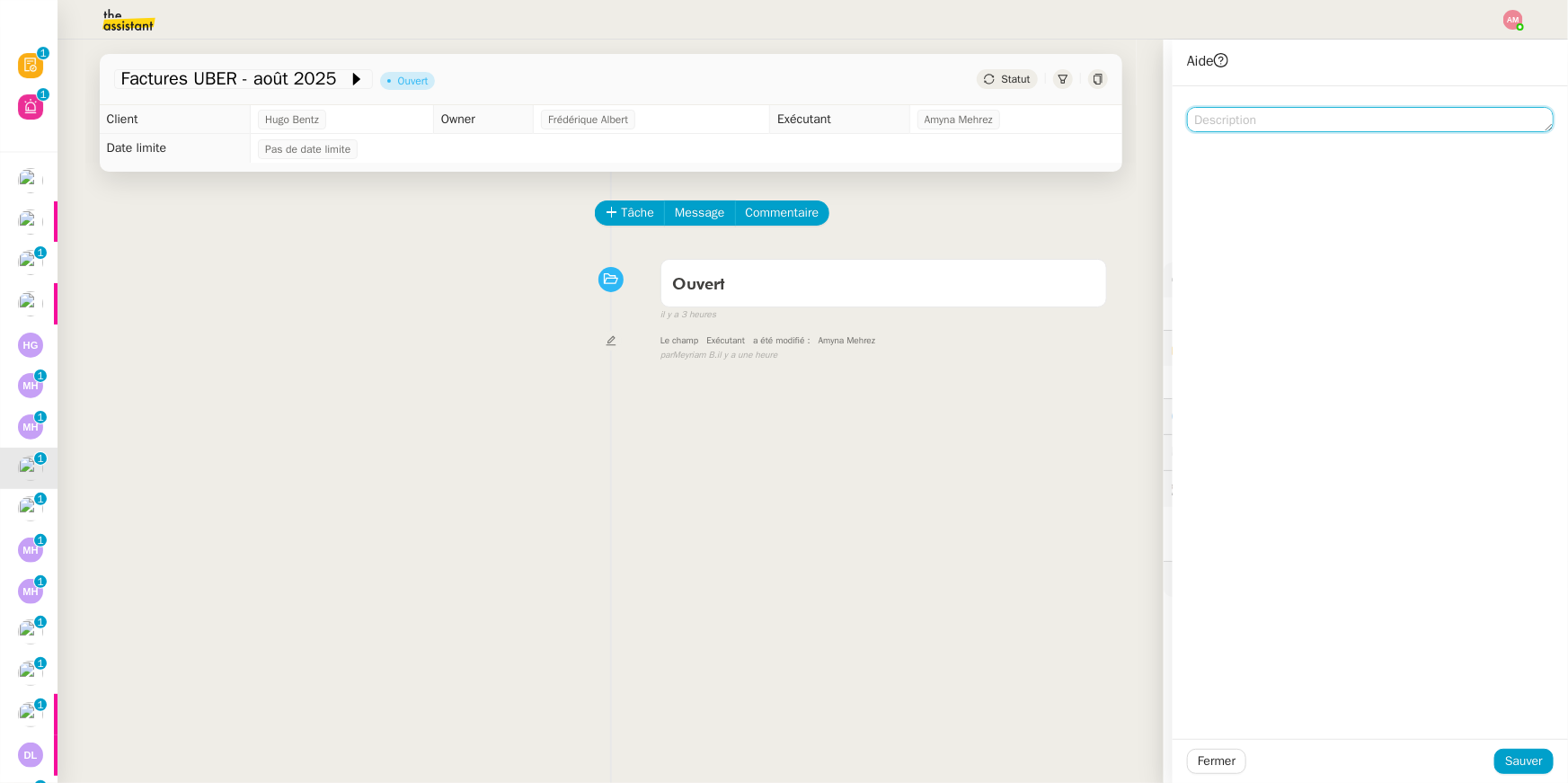 click 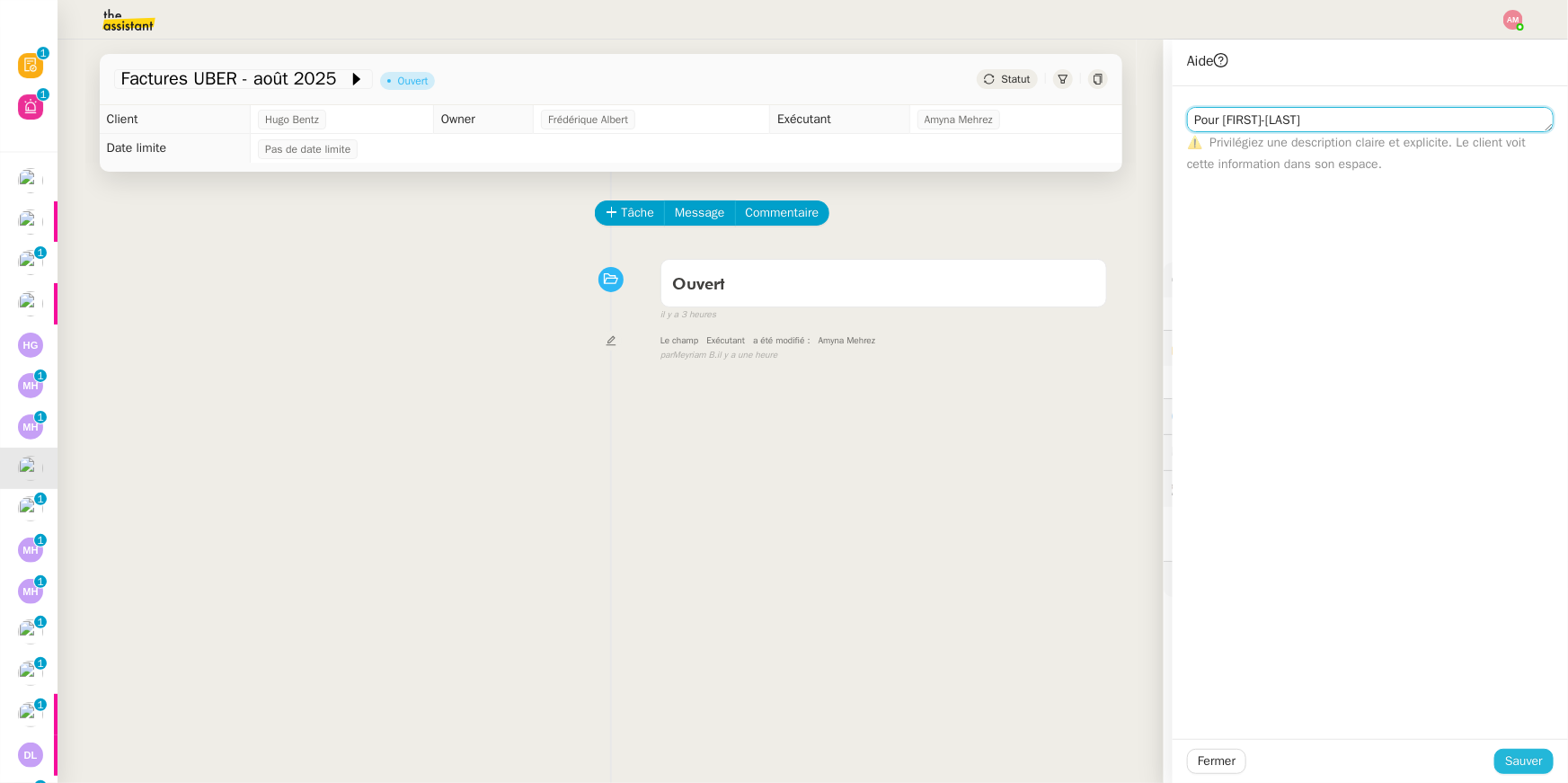 type on "Pour [FIRST]-[LAST]" 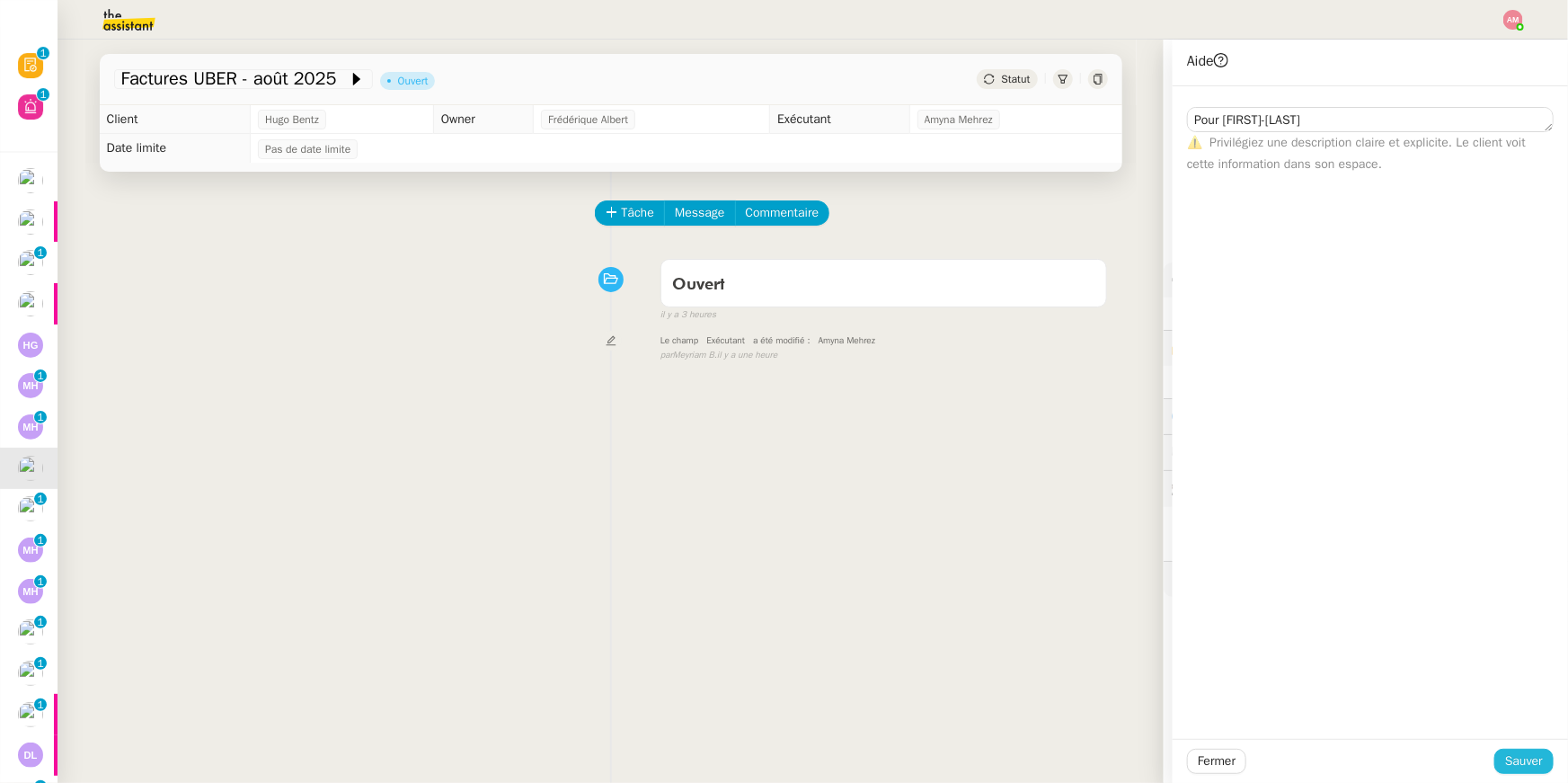 click on "Sauver" 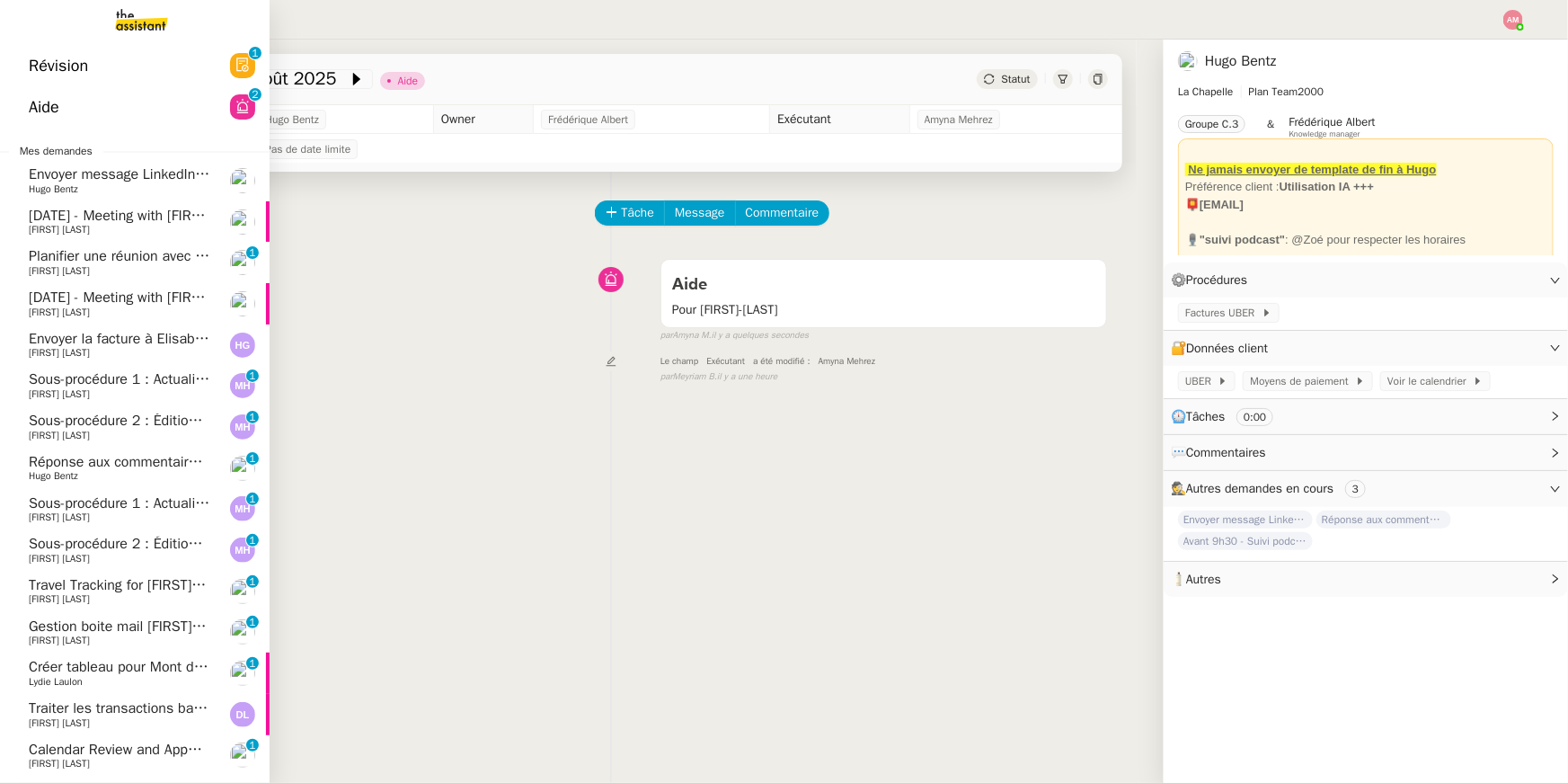 click on "Réponse aux commentaires avec blabla.ai - 1 août 2025" 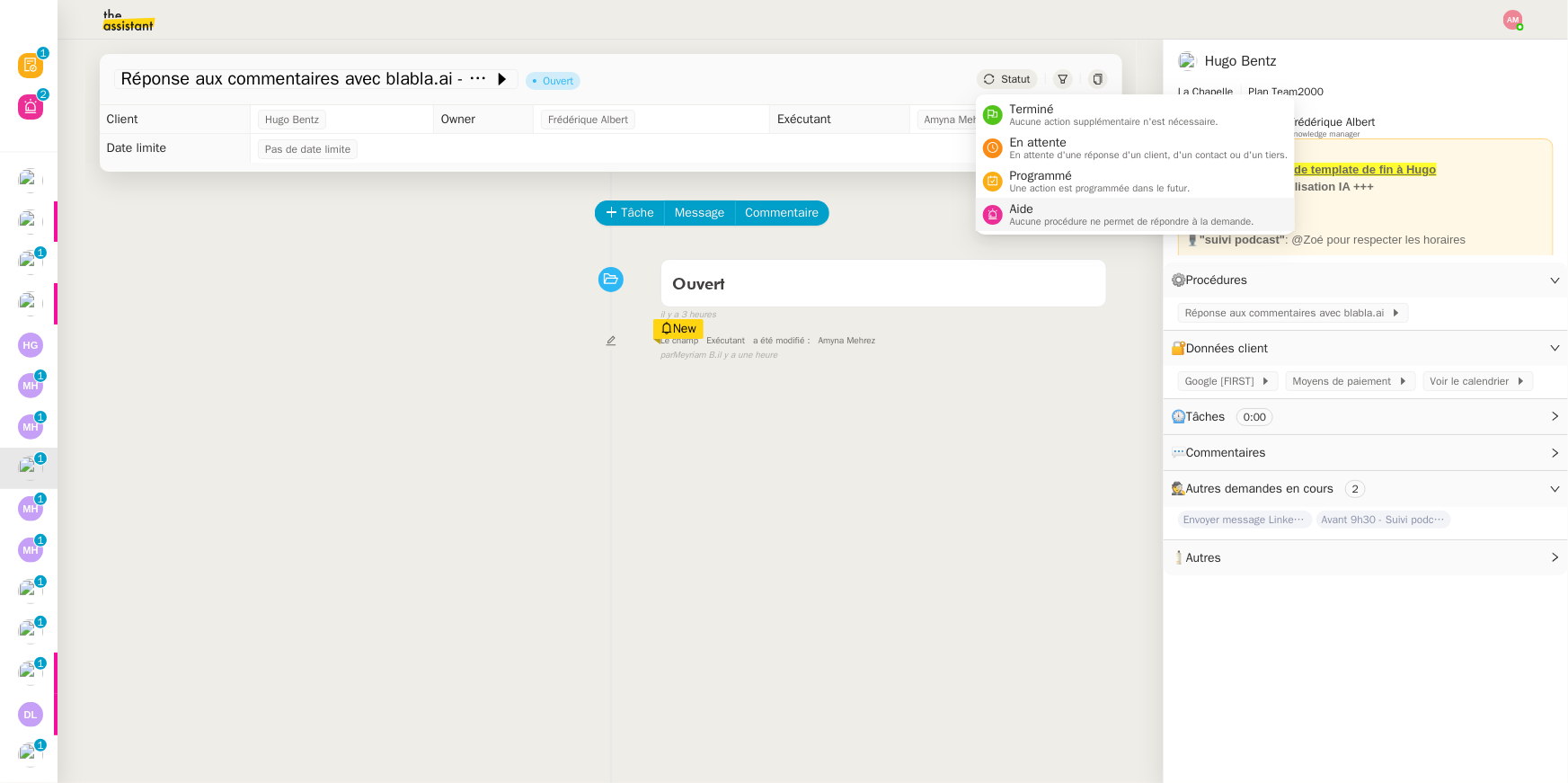 click on "Aucune procédure ne permet de répondre à la demande." at bounding box center (1132, 221) 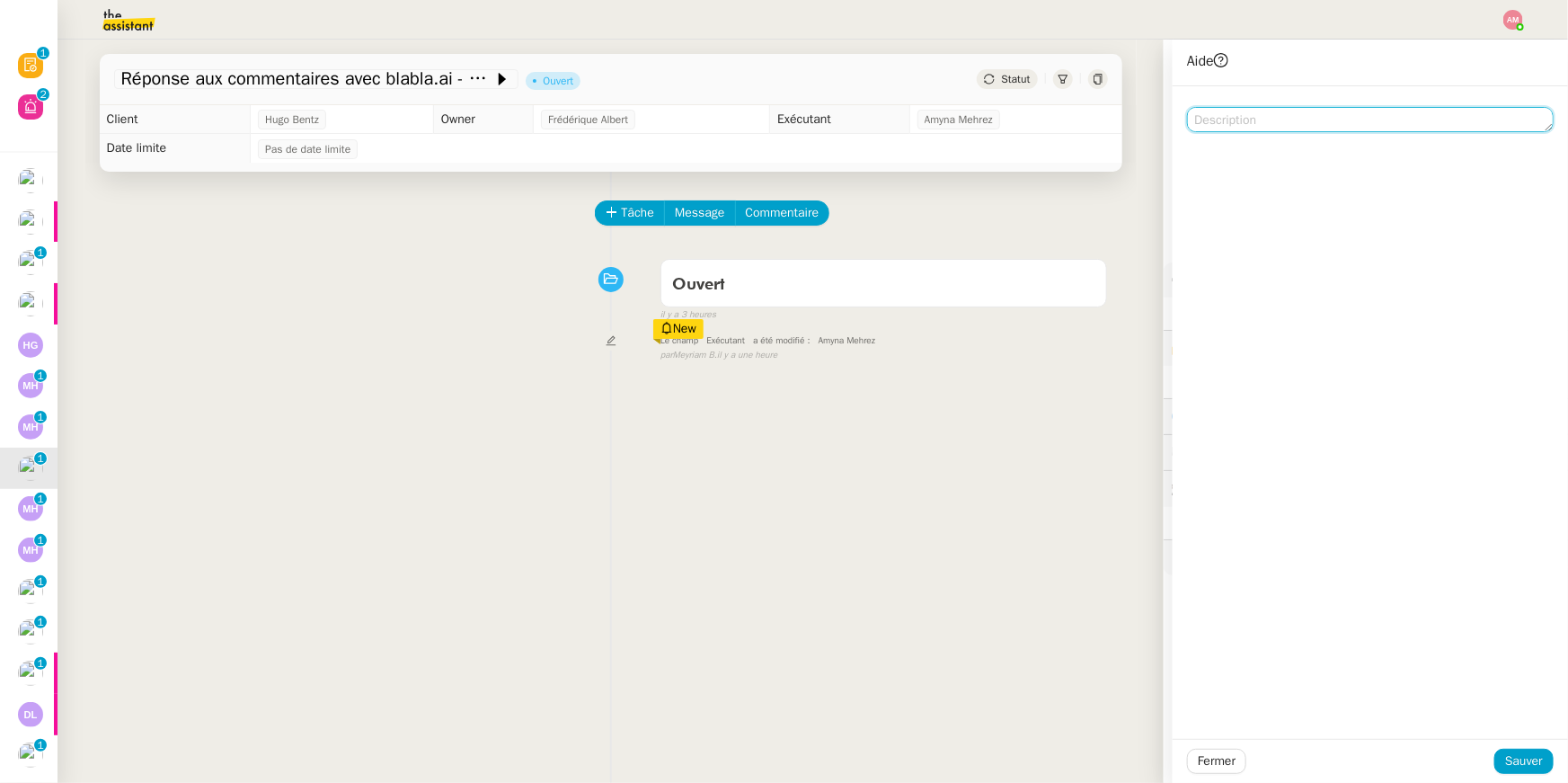 click 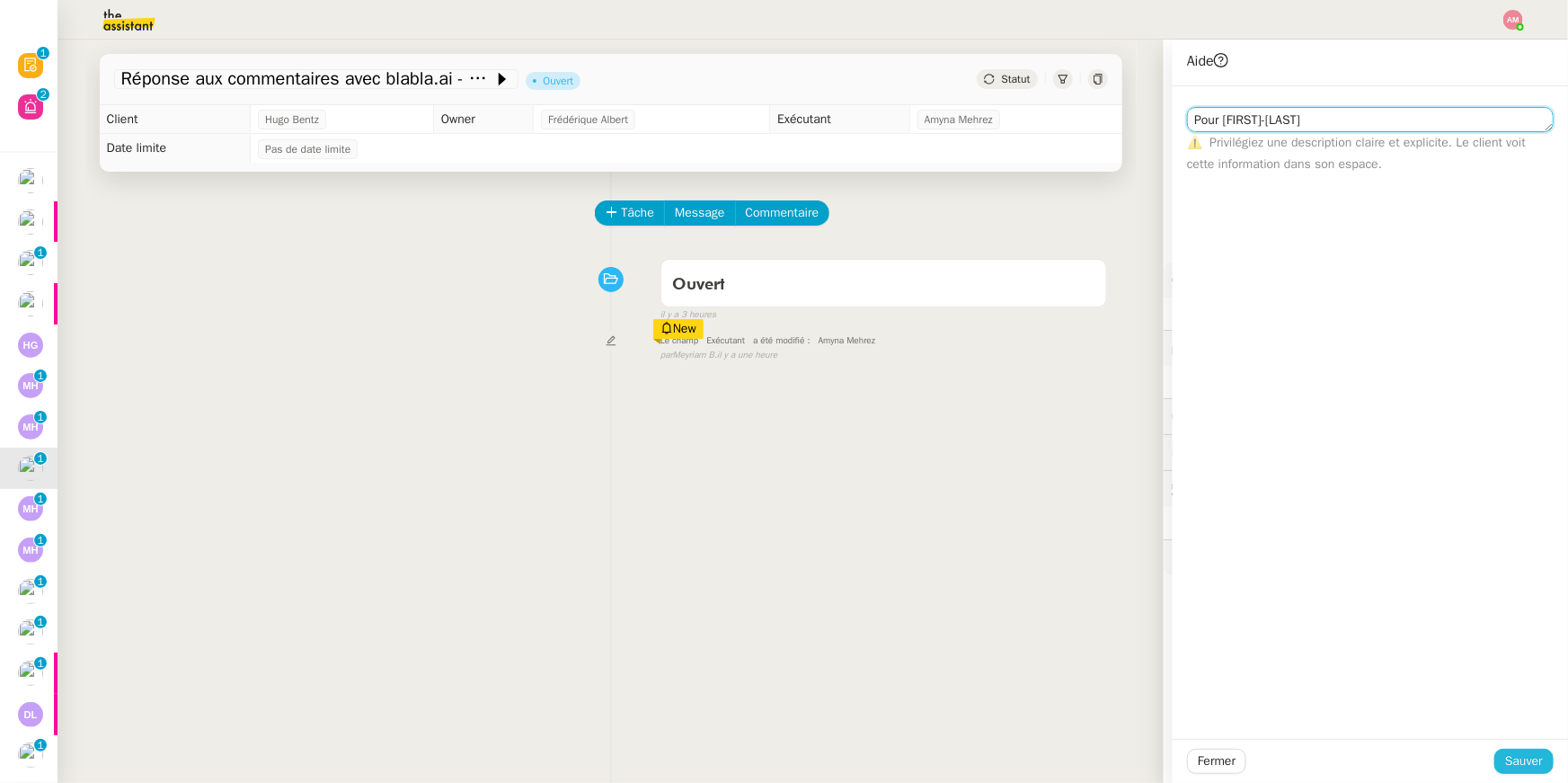 type on "Pour [FIRST]-[LAST]" 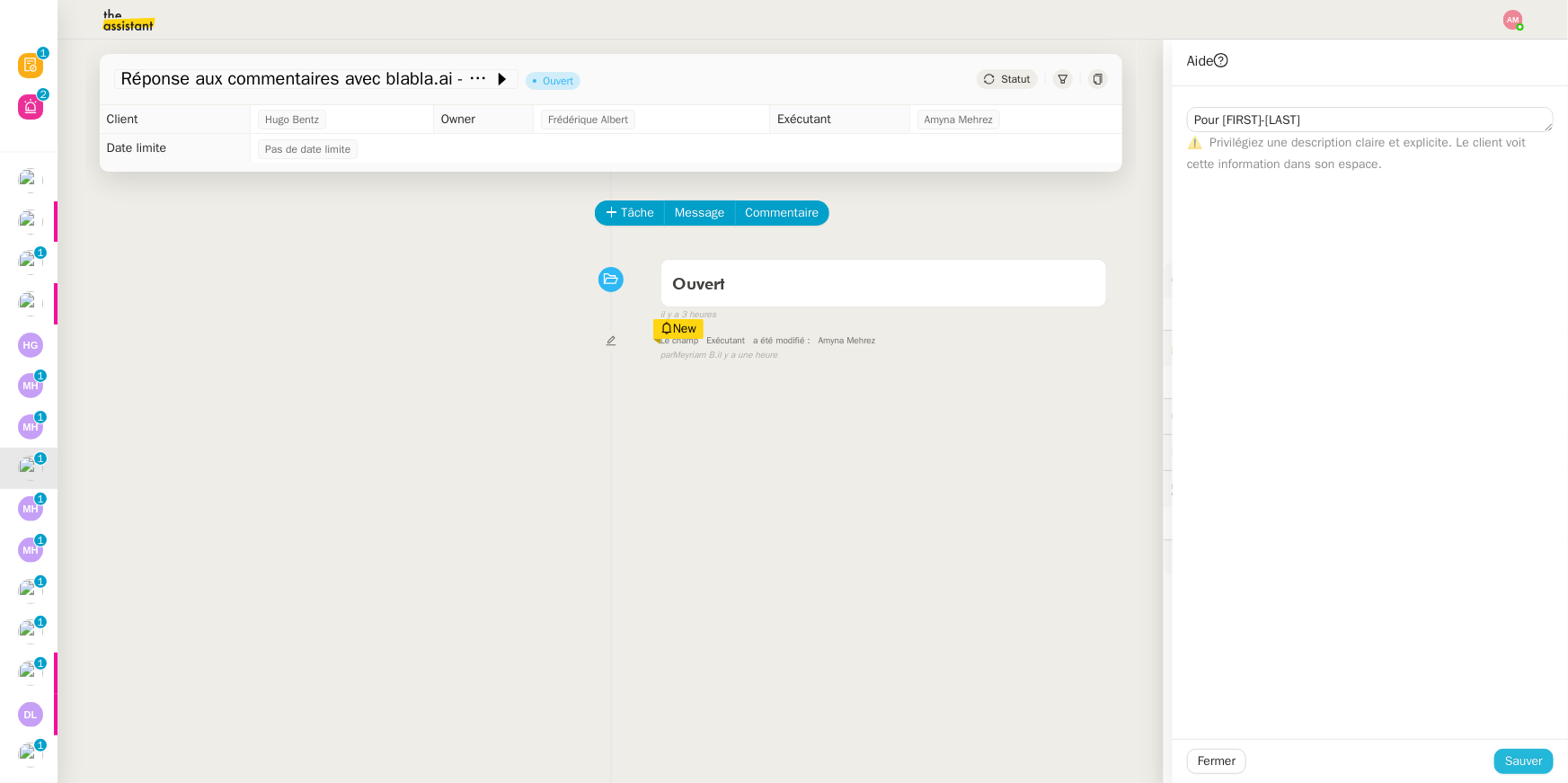 click on "Sauver" 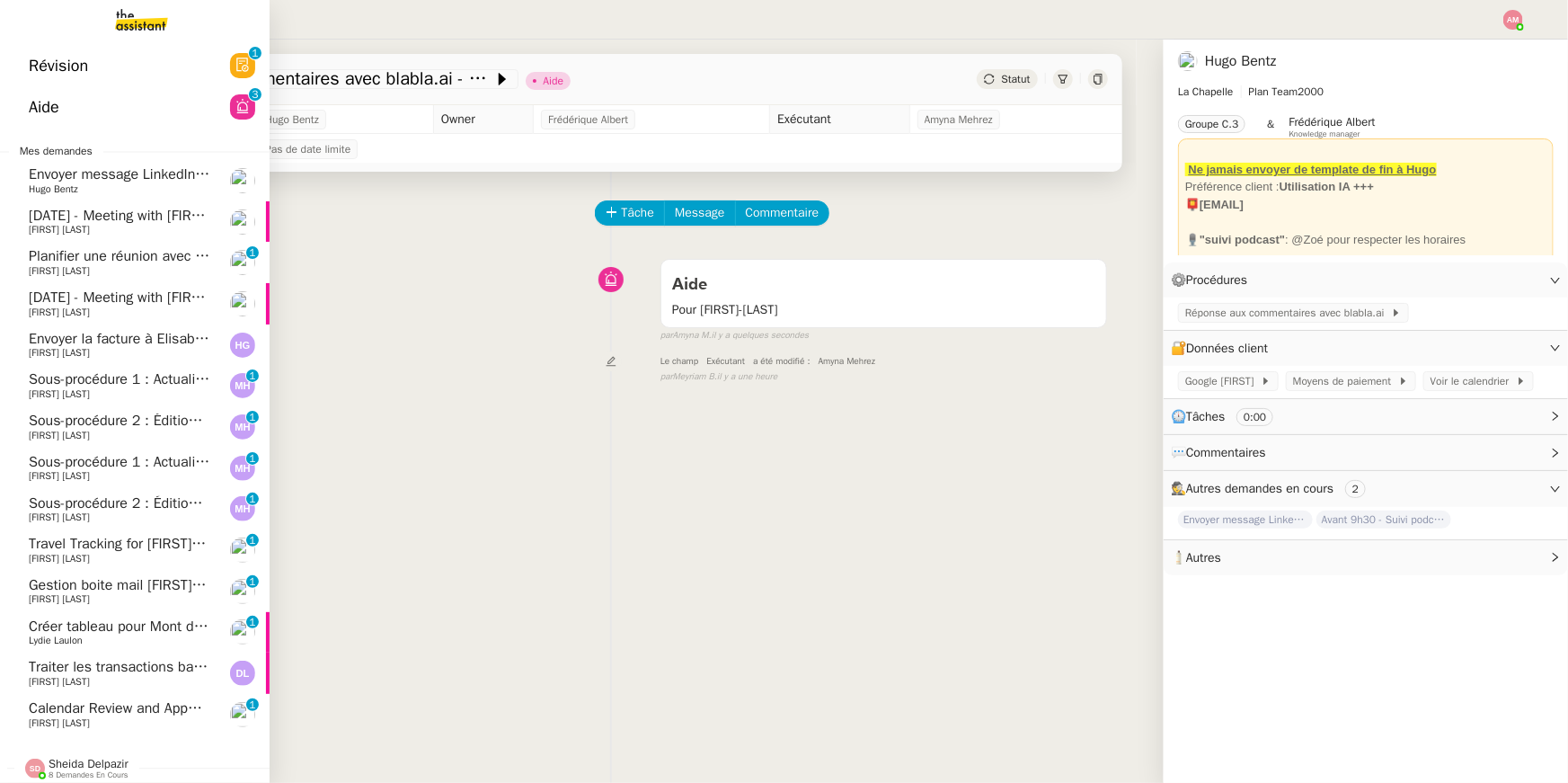 click on "[FIRST] [LAST]" 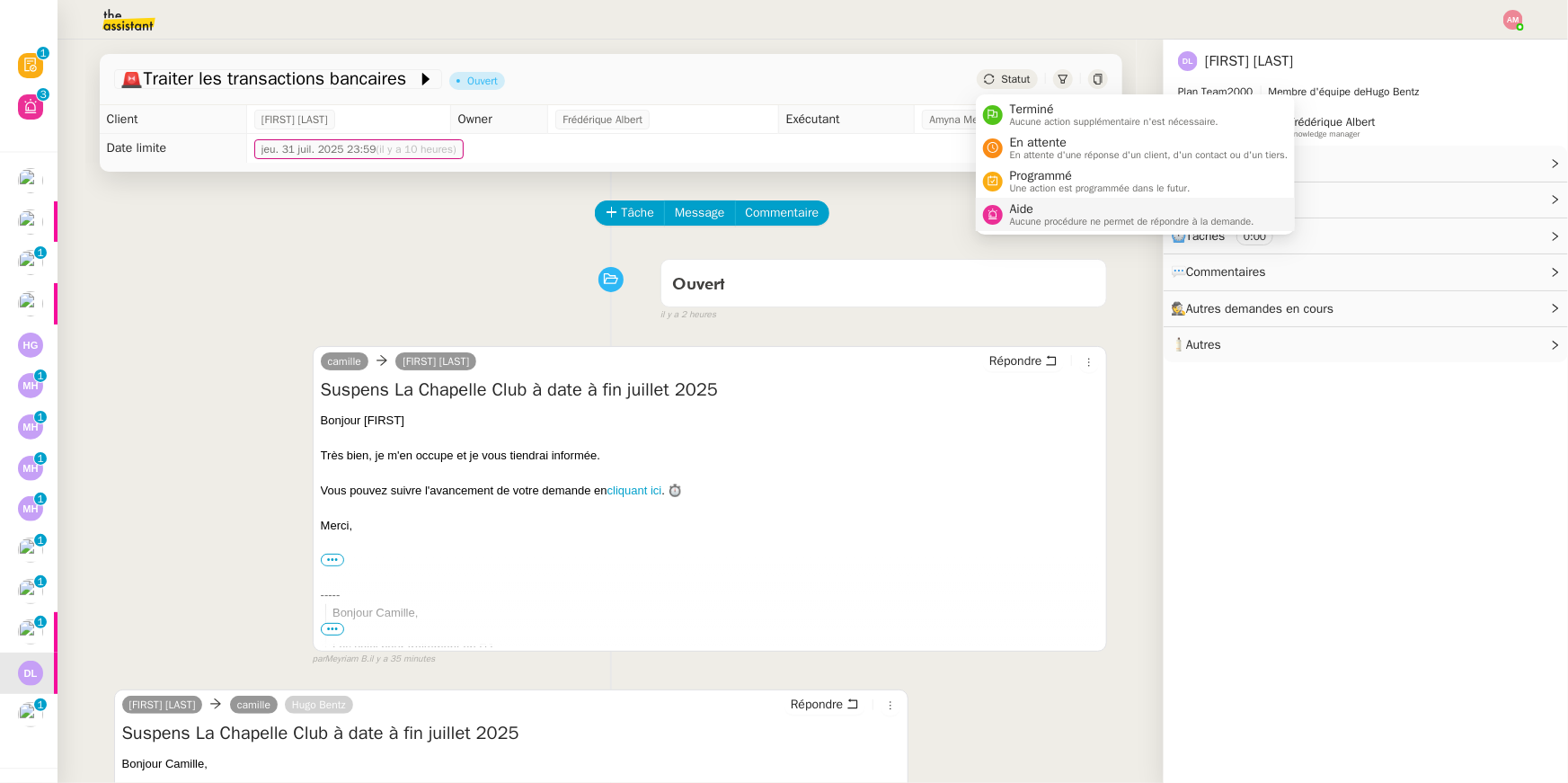 click on "Aucune procédure ne permet de répondre à la demande." at bounding box center (1132, 221) 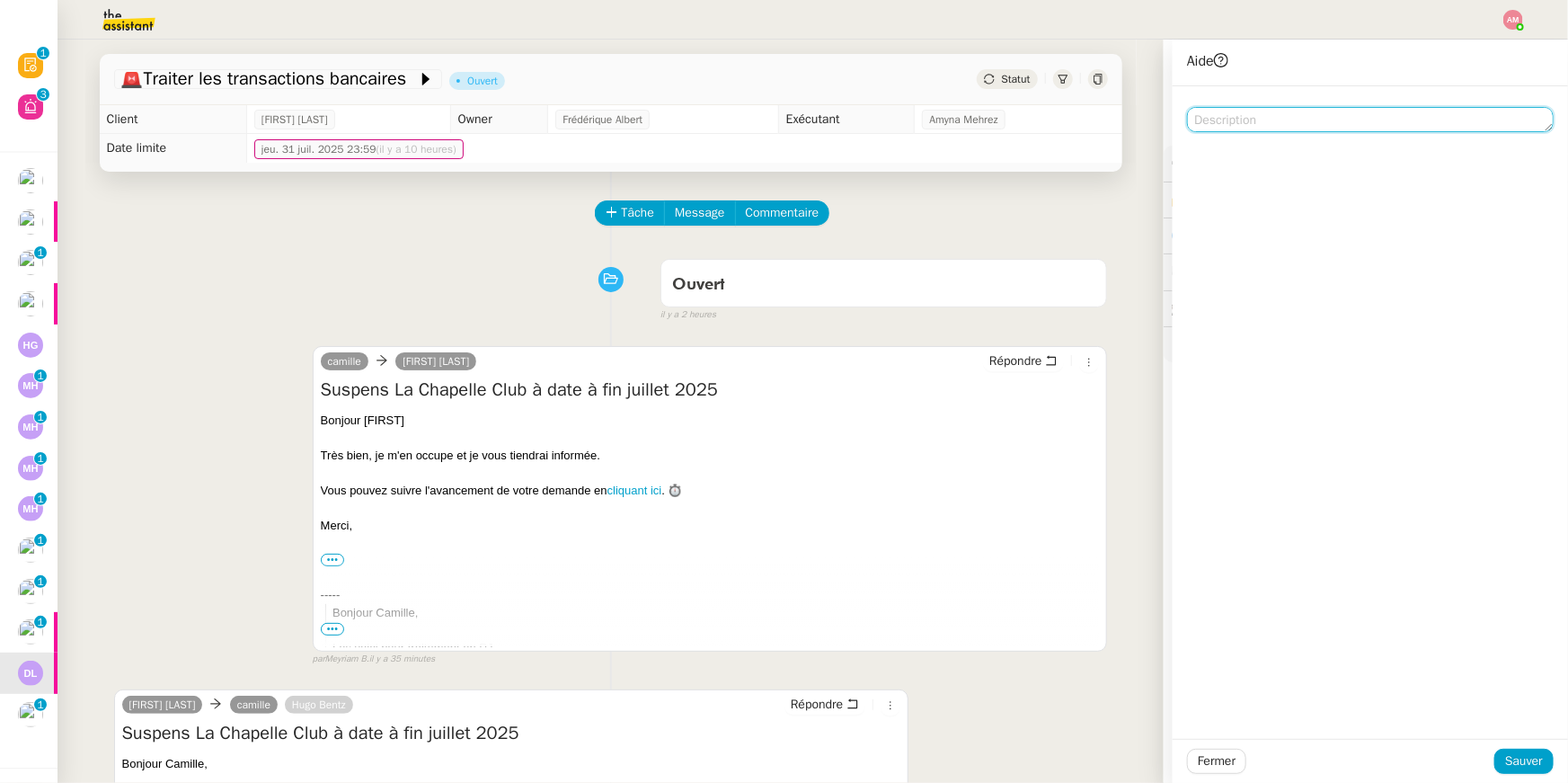 click 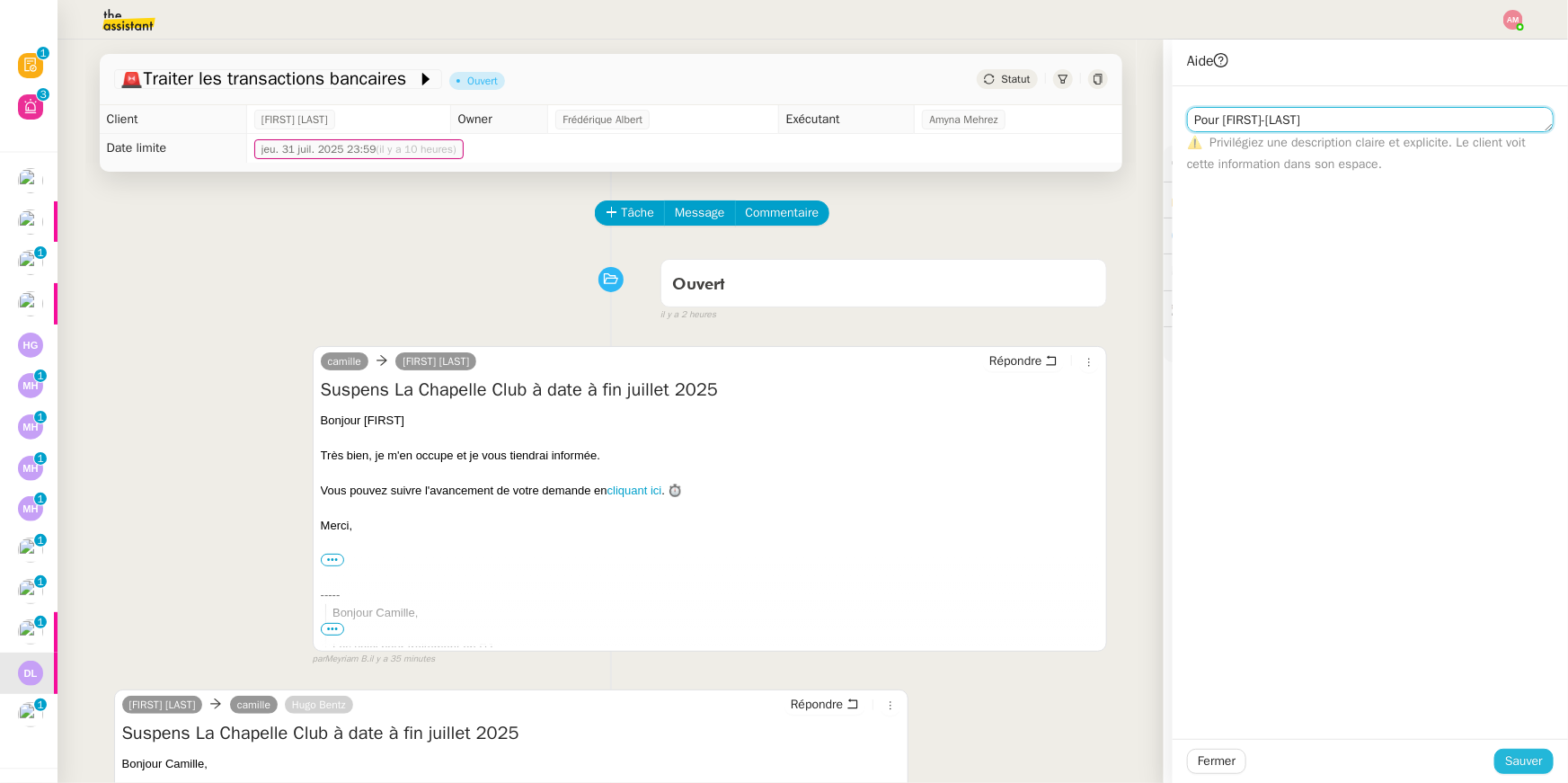 type on "Pour [FIRST]-[LAST]" 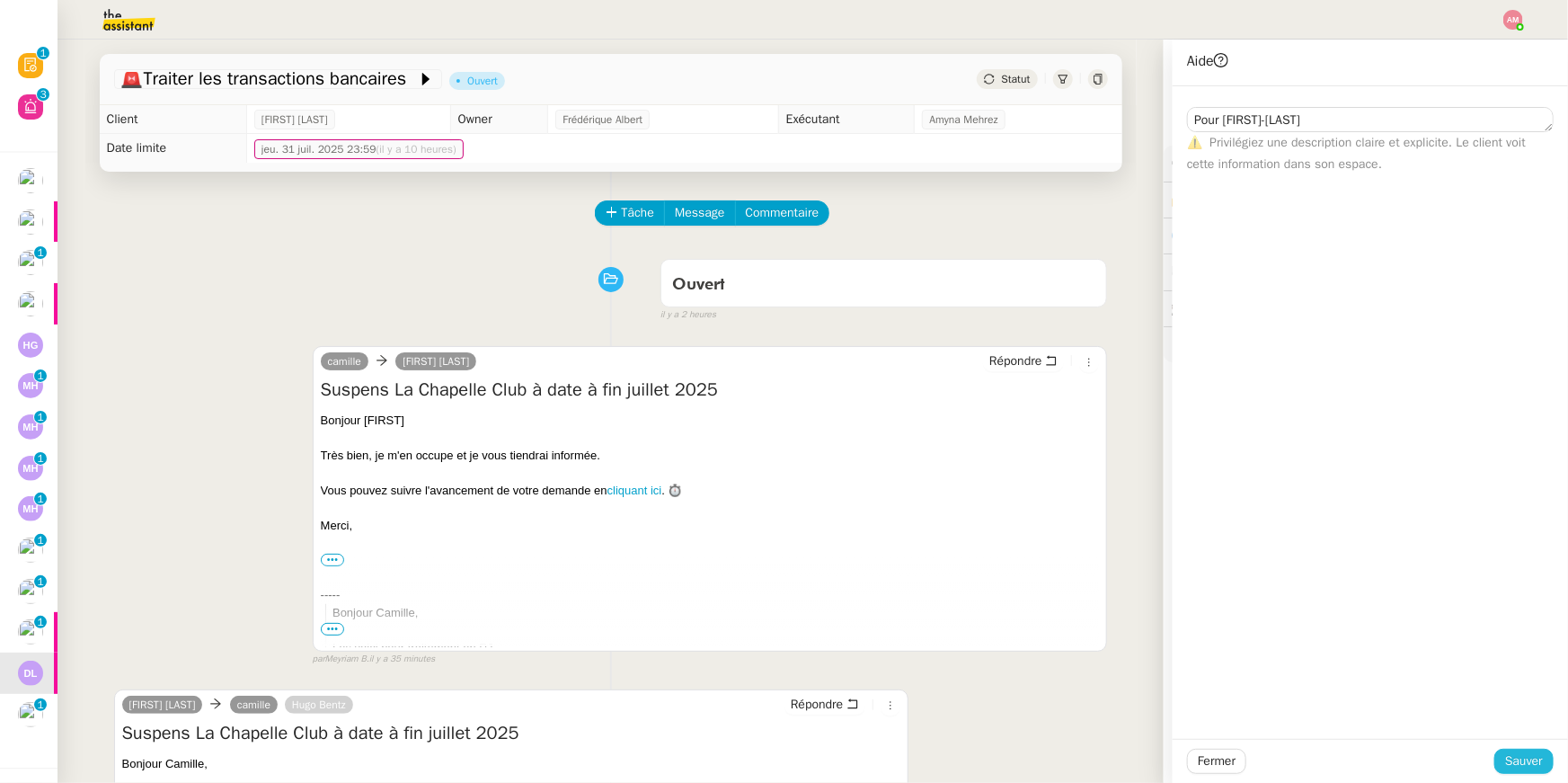 click on "Sauver" 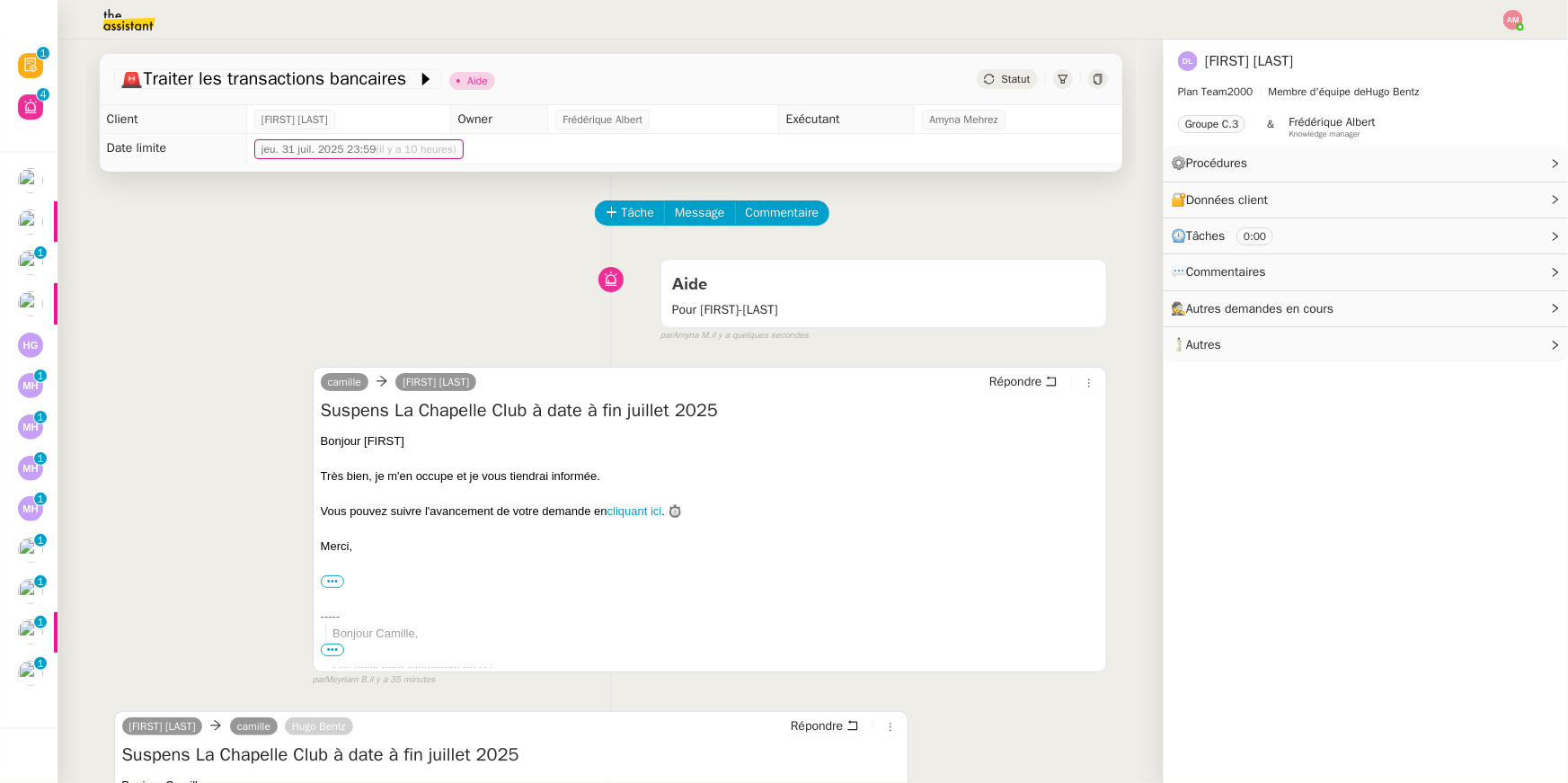 scroll, scrollTop: 365, scrollLeft: 0, axis: vertical 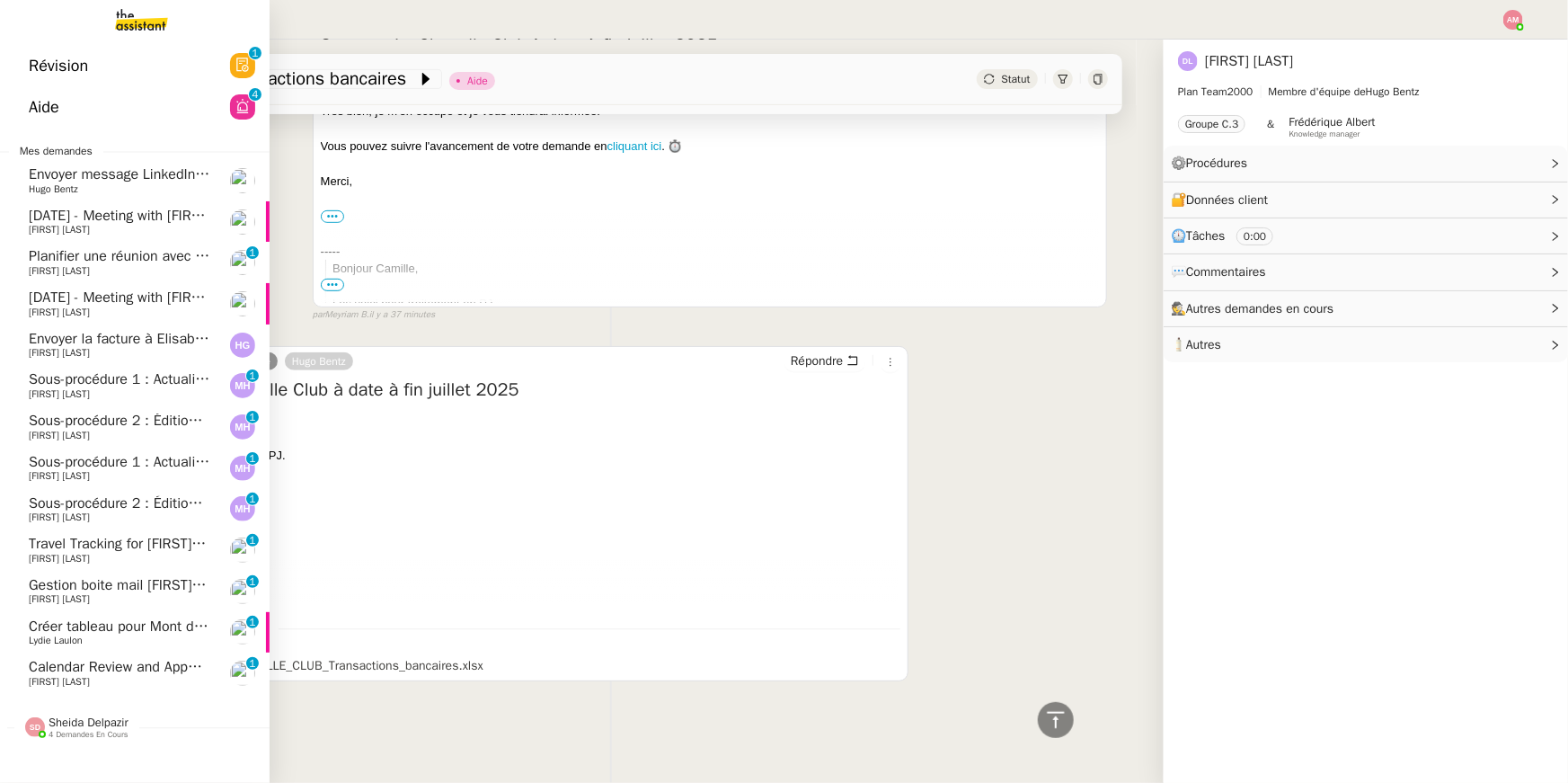 click on "Calendar Review and Appointment Confirmation - 1 août 2025" 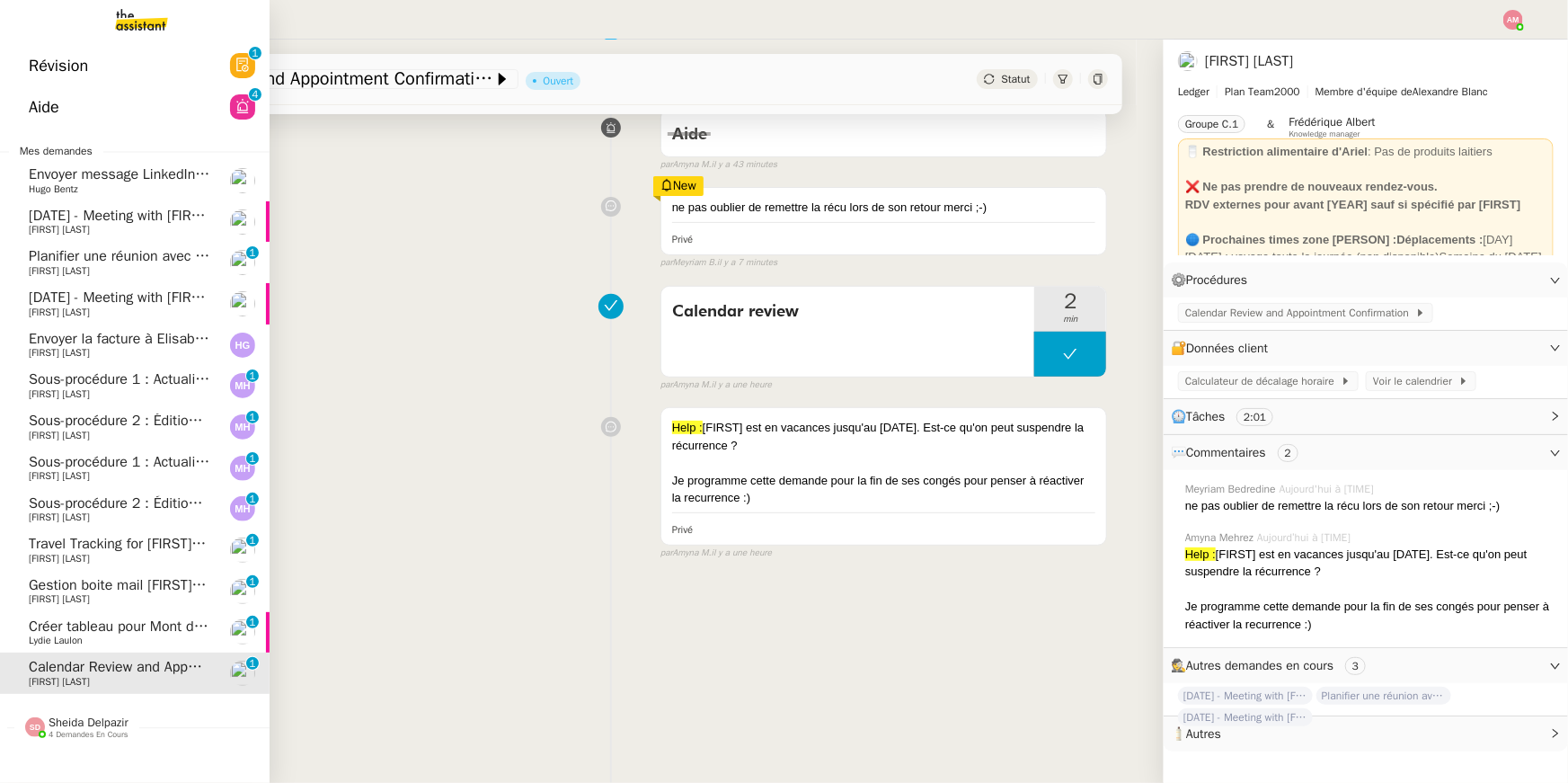 scroll, scrollTop: 228, scrollLeft: 0, axis: vertical 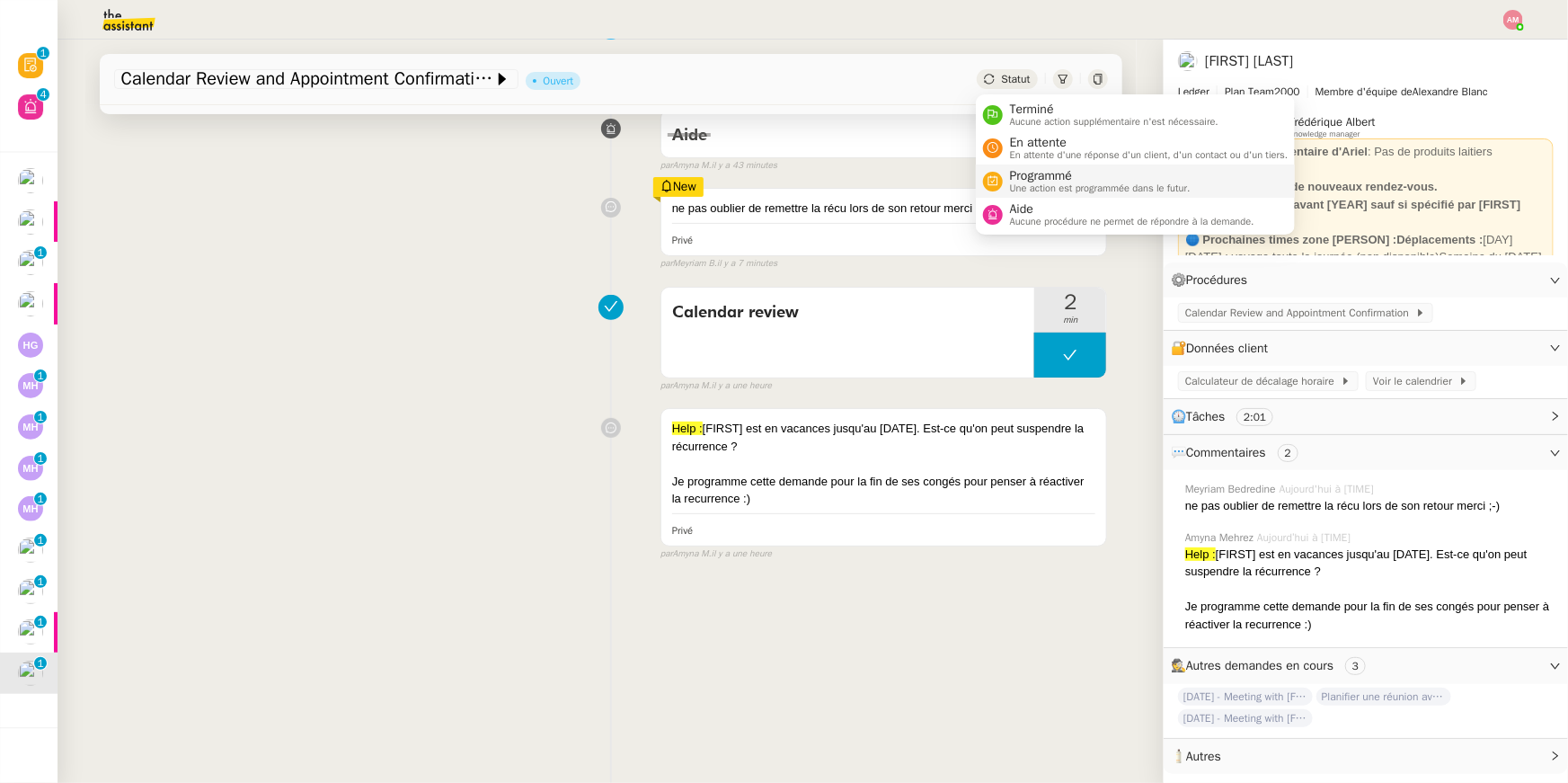 click on "Une action est programmée dans le futur." at bounding box center [1100, 188] 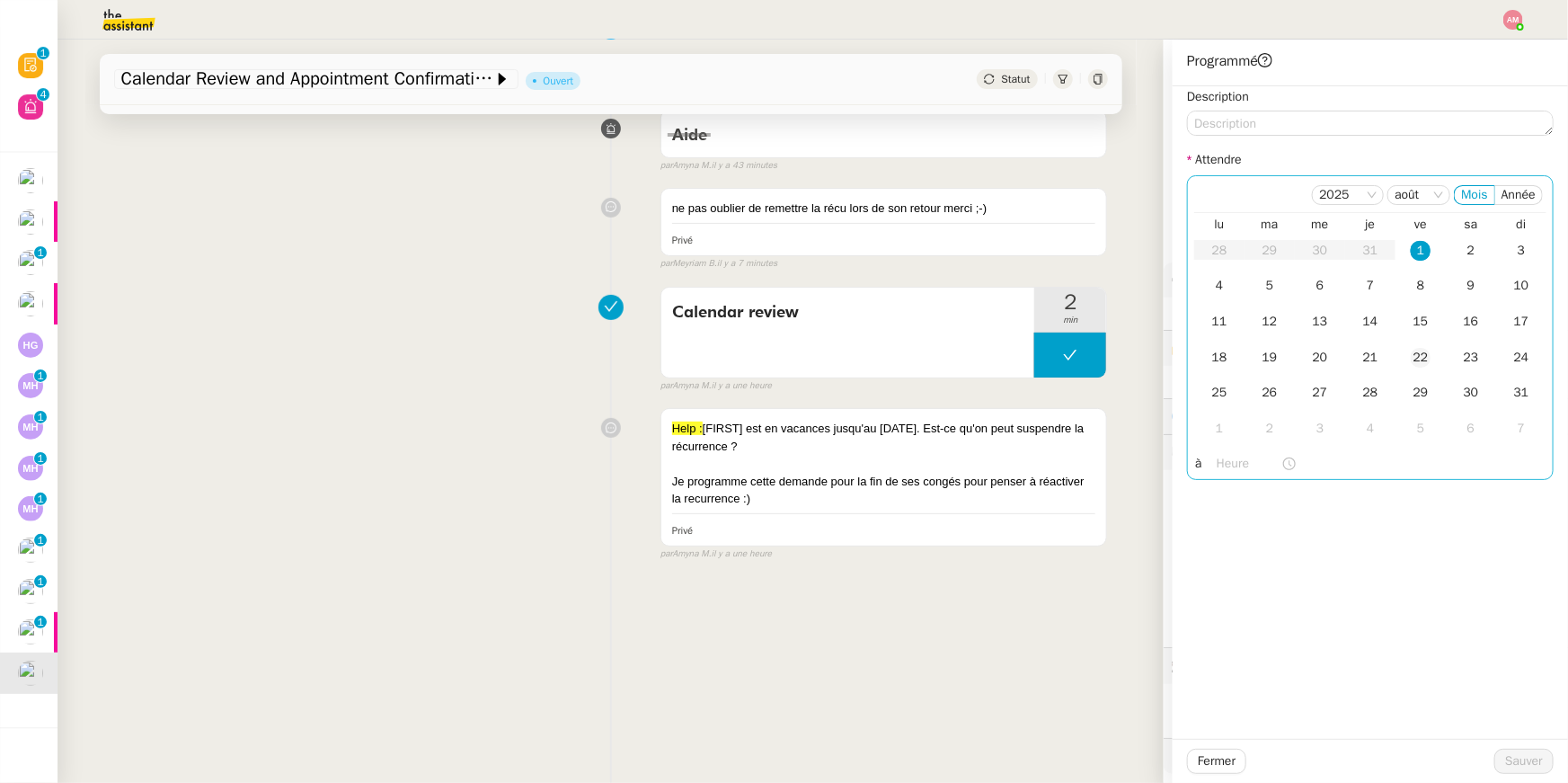 click on "22" 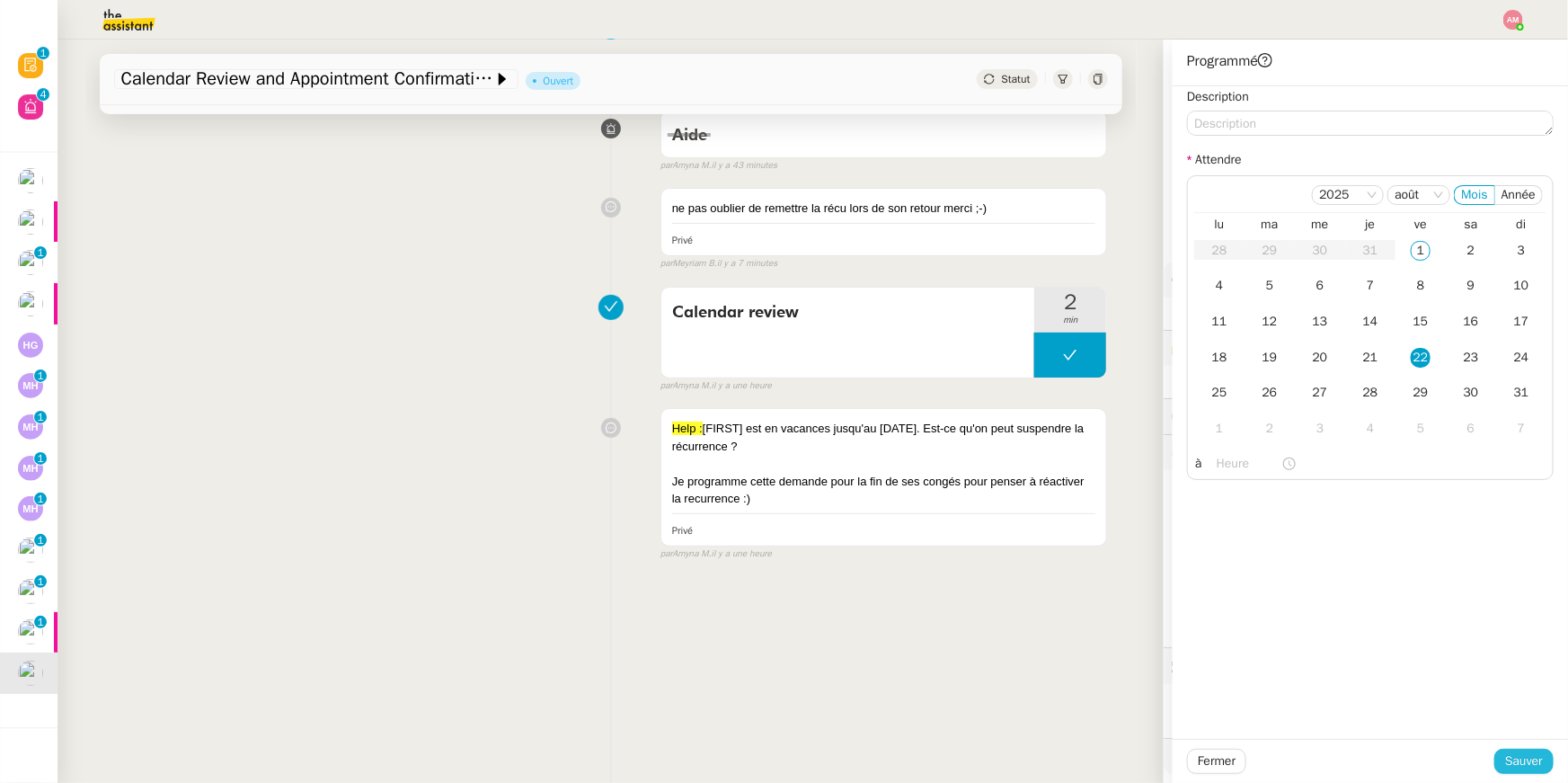 click on "Sauver" 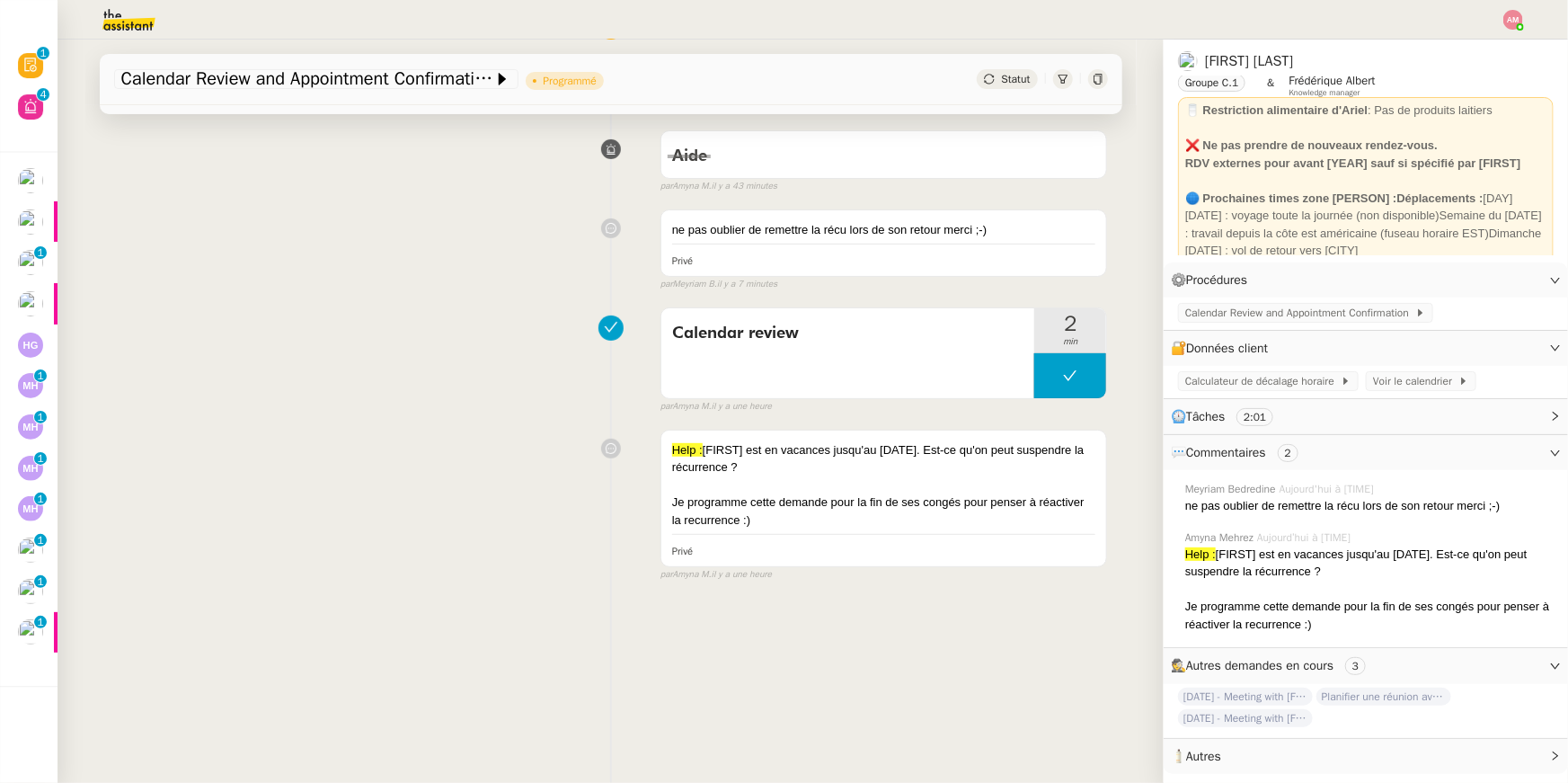scroll, scrollTop: 0, scrollLeft: 0, axis: both 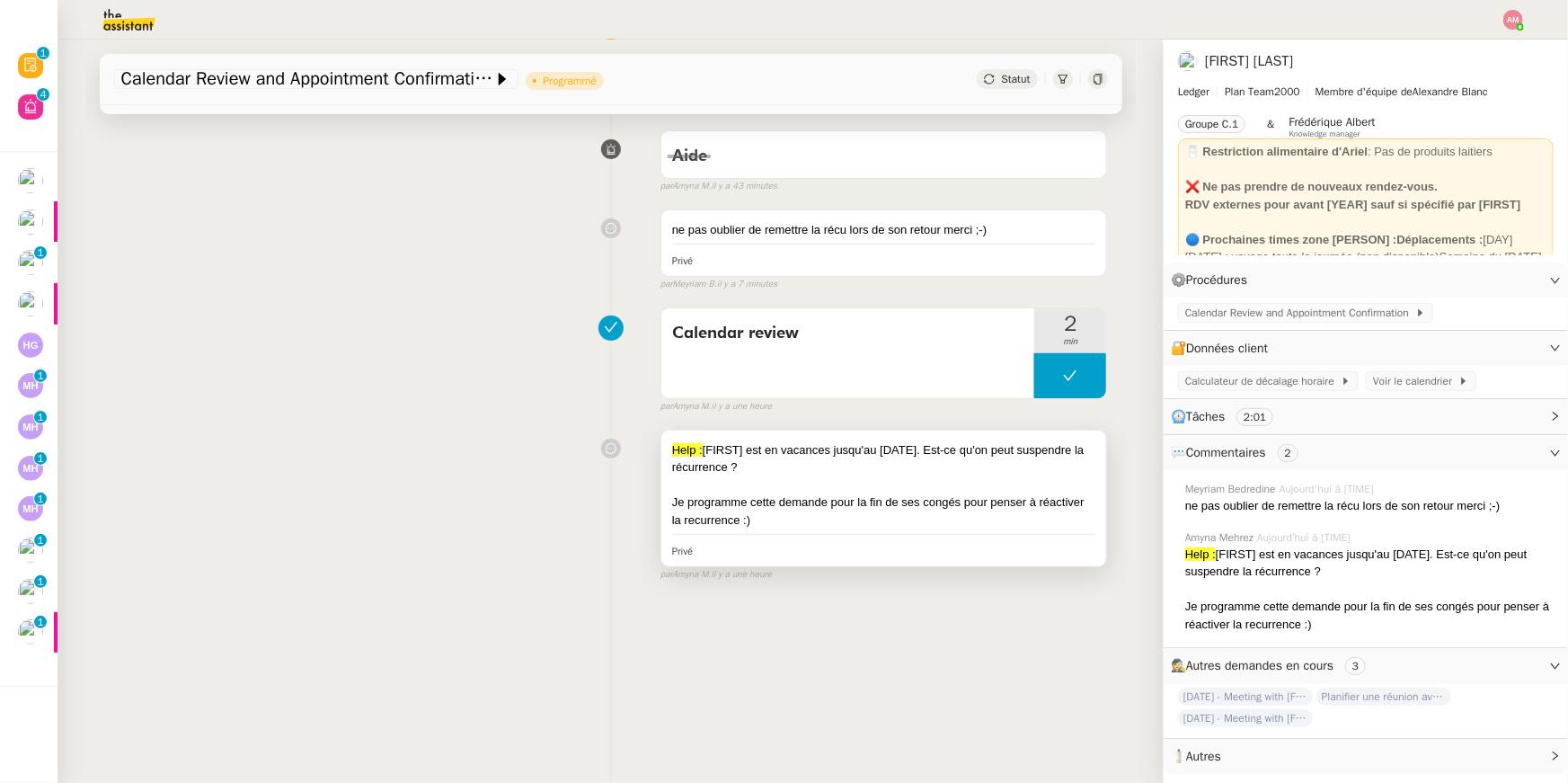 click on "Help :  [FIRST] est en vacances jusqu'au [DATE]. Est-ce qu'on peut suspendre la récurrence ?" at bounding box center [884, 458] 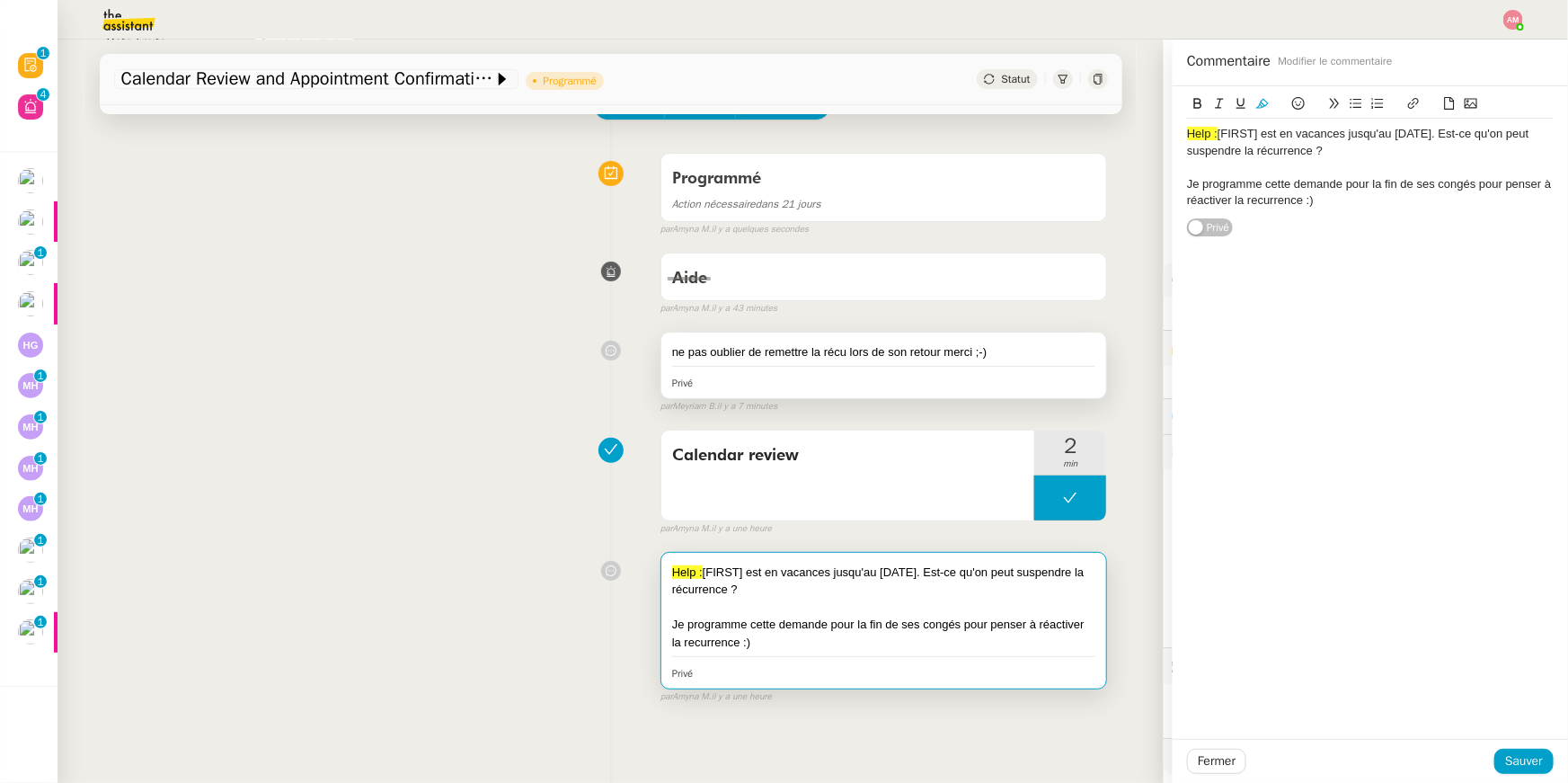 scroll, scrollTop: 0, scrollLeft: 0, axis: both 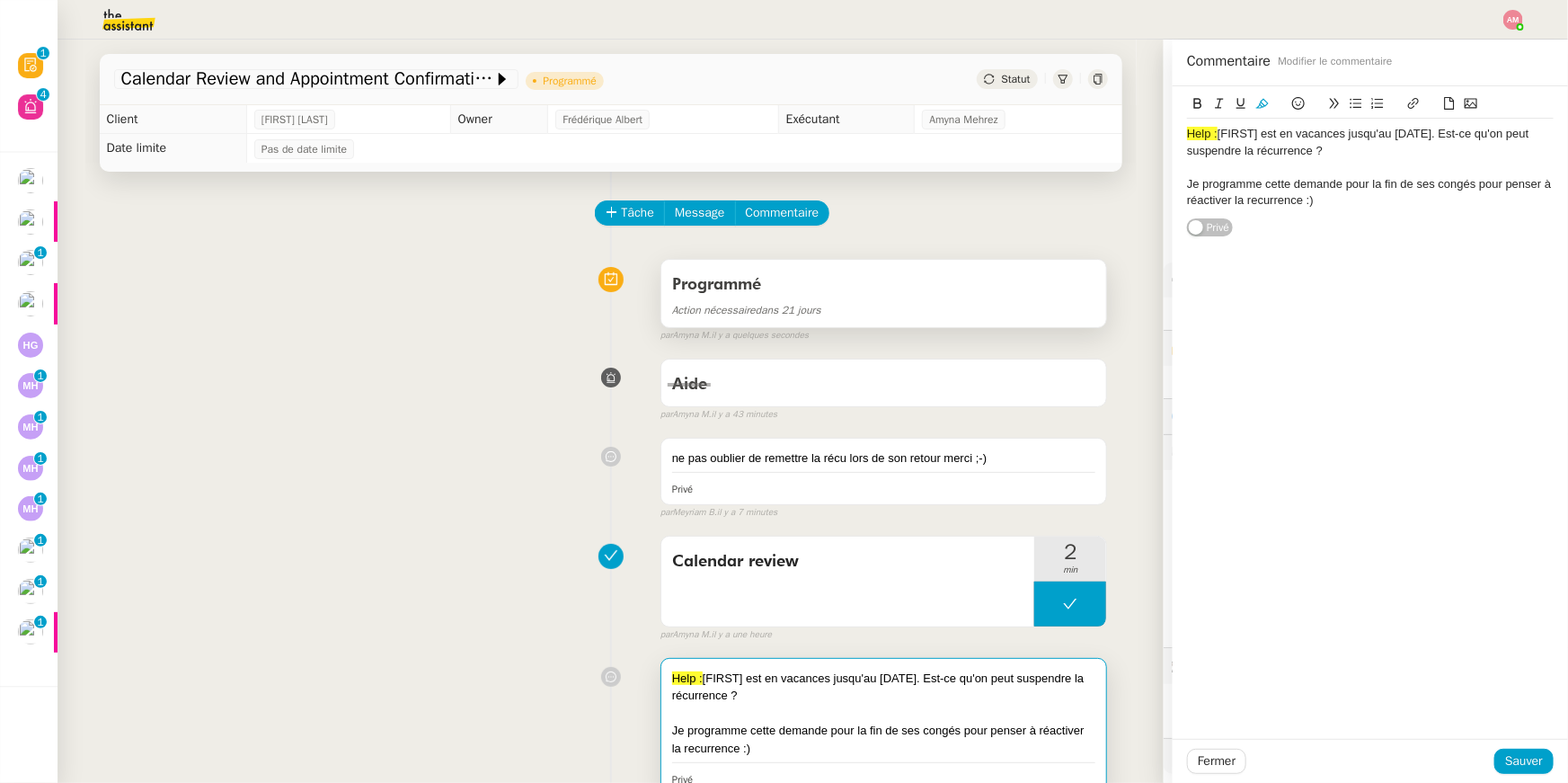 click on "Programmé Action nécessaire dans 21 jours" at bounding box center (884, 293) 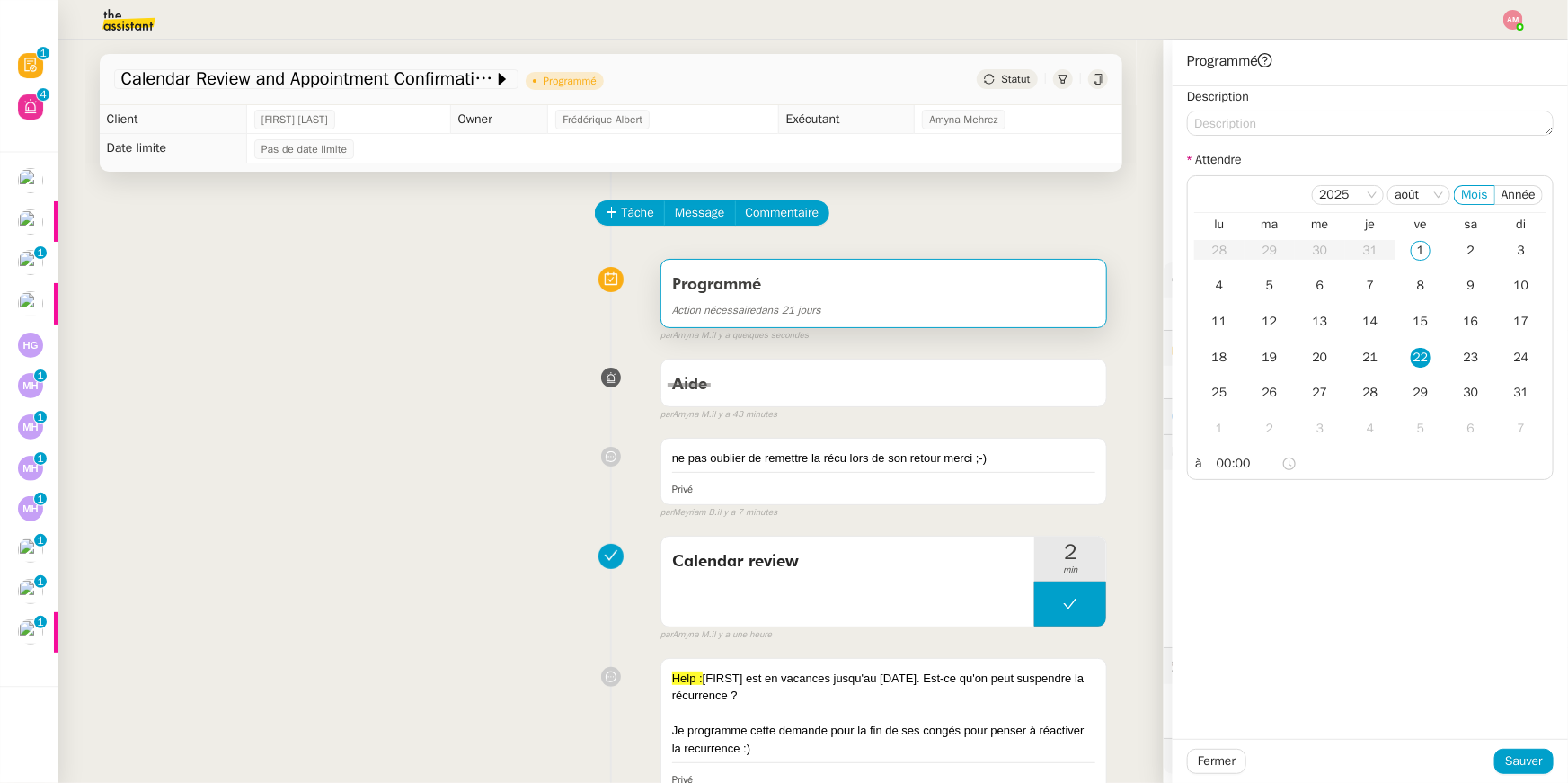 click on "Programmé Action nécessaire dans 21 jours false par [FIRST] [LAST] il y a quelques secondes" at bounding box center [611, 297] 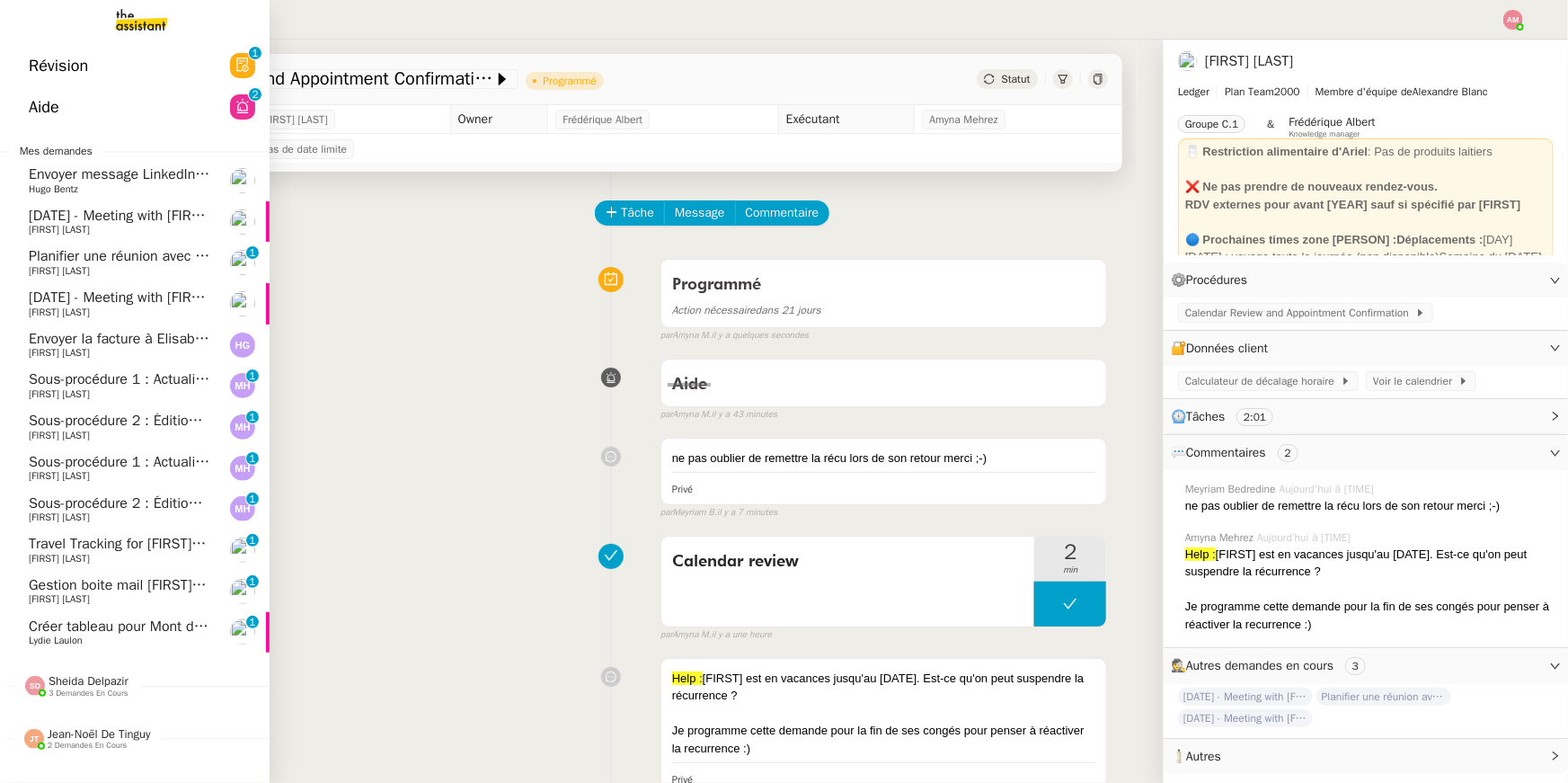 click on "Créer tableau pour Mont de Marsan" 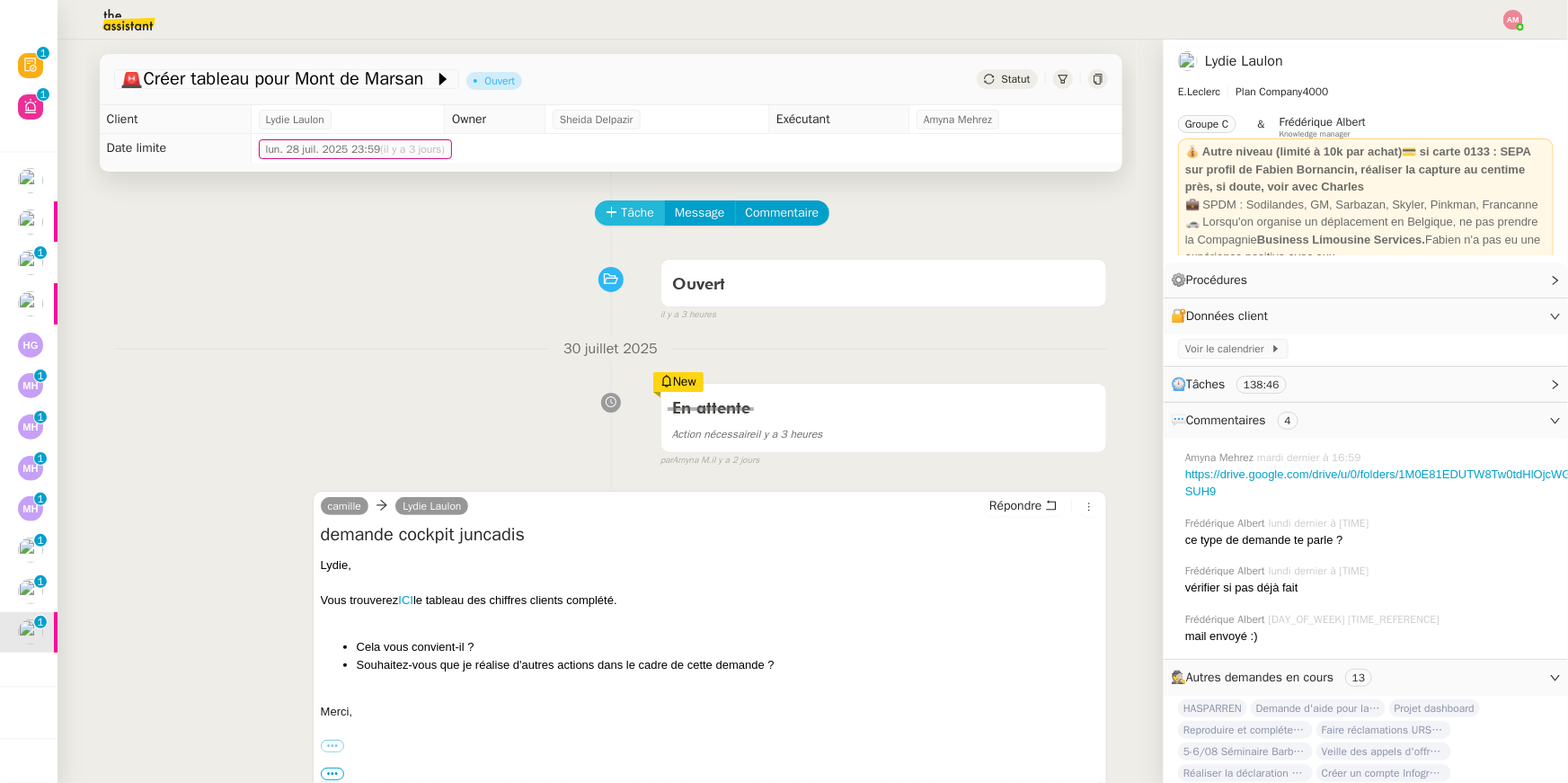 click on "Tâche" 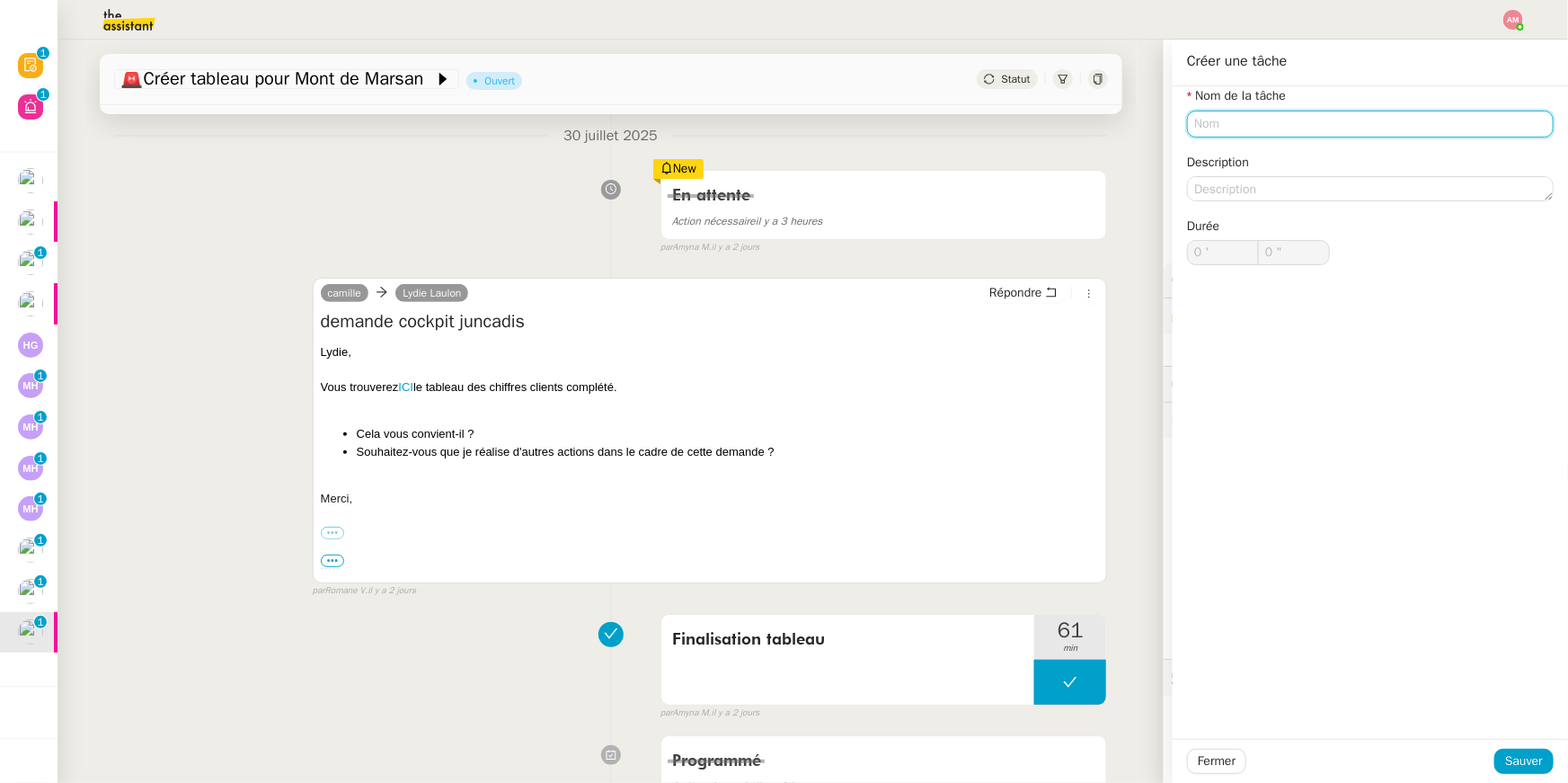scroll, scrollTop: 206, scrollLeft: 0, axis: vertical 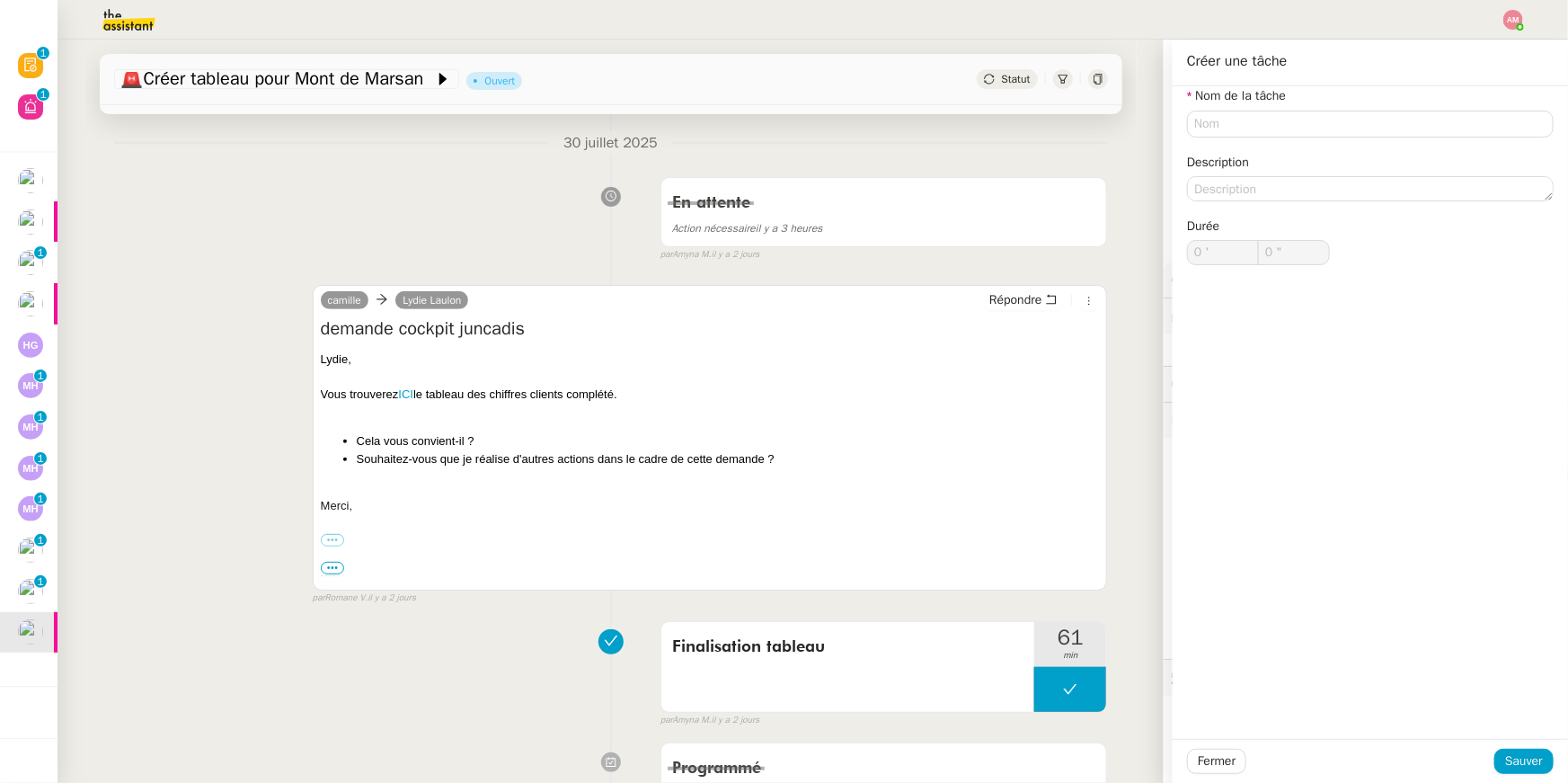 click on "Finalisation tableau 		[NUMBER] min false par  	[FIRST] [LAST]	  il y a [NUMBER] jours" at bounding box center [611, 671] 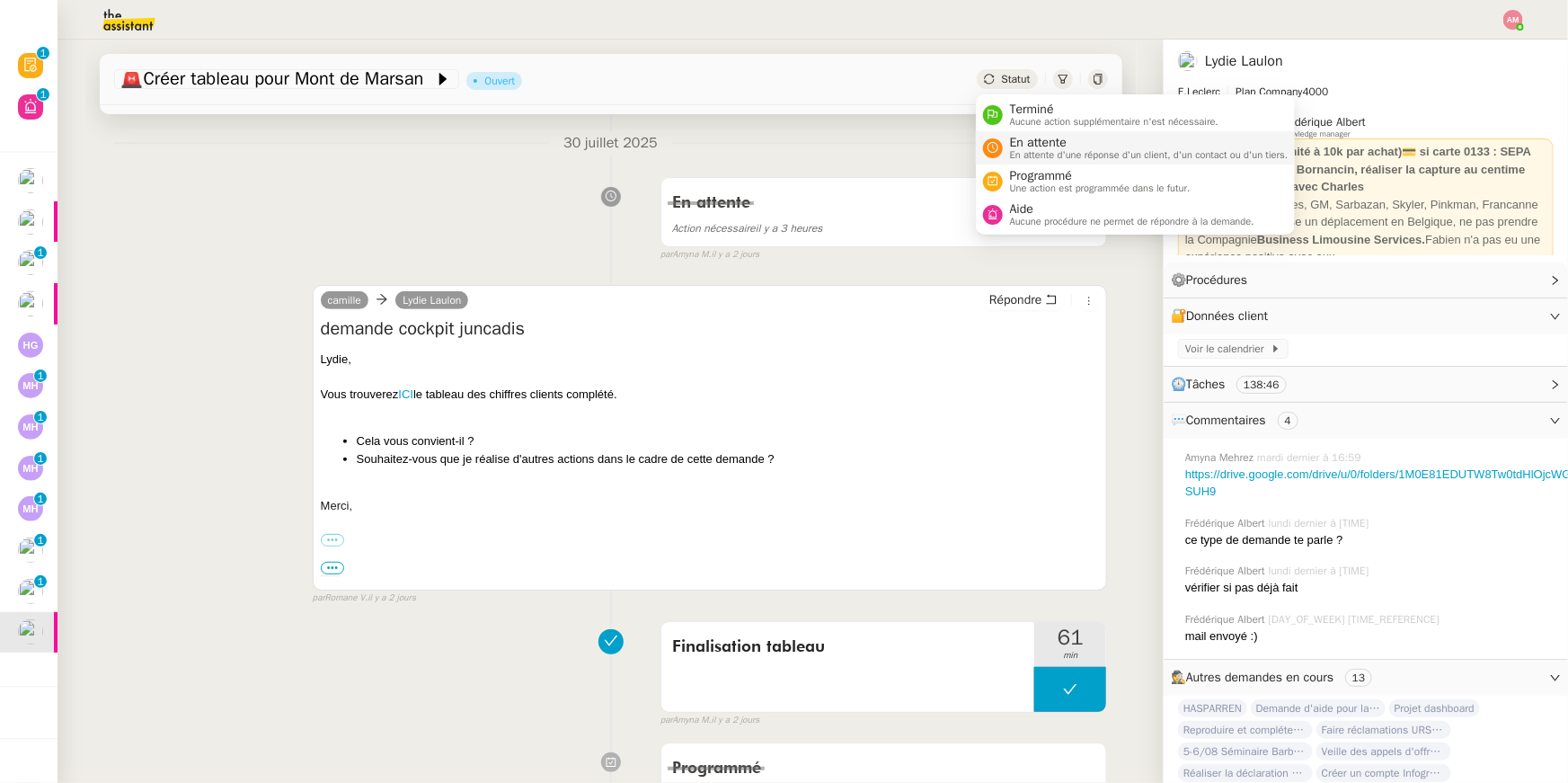 click on "En attente d'une réponse d'un client, d'un contact ou d'un tiers." at bounding box center (1149, 155) 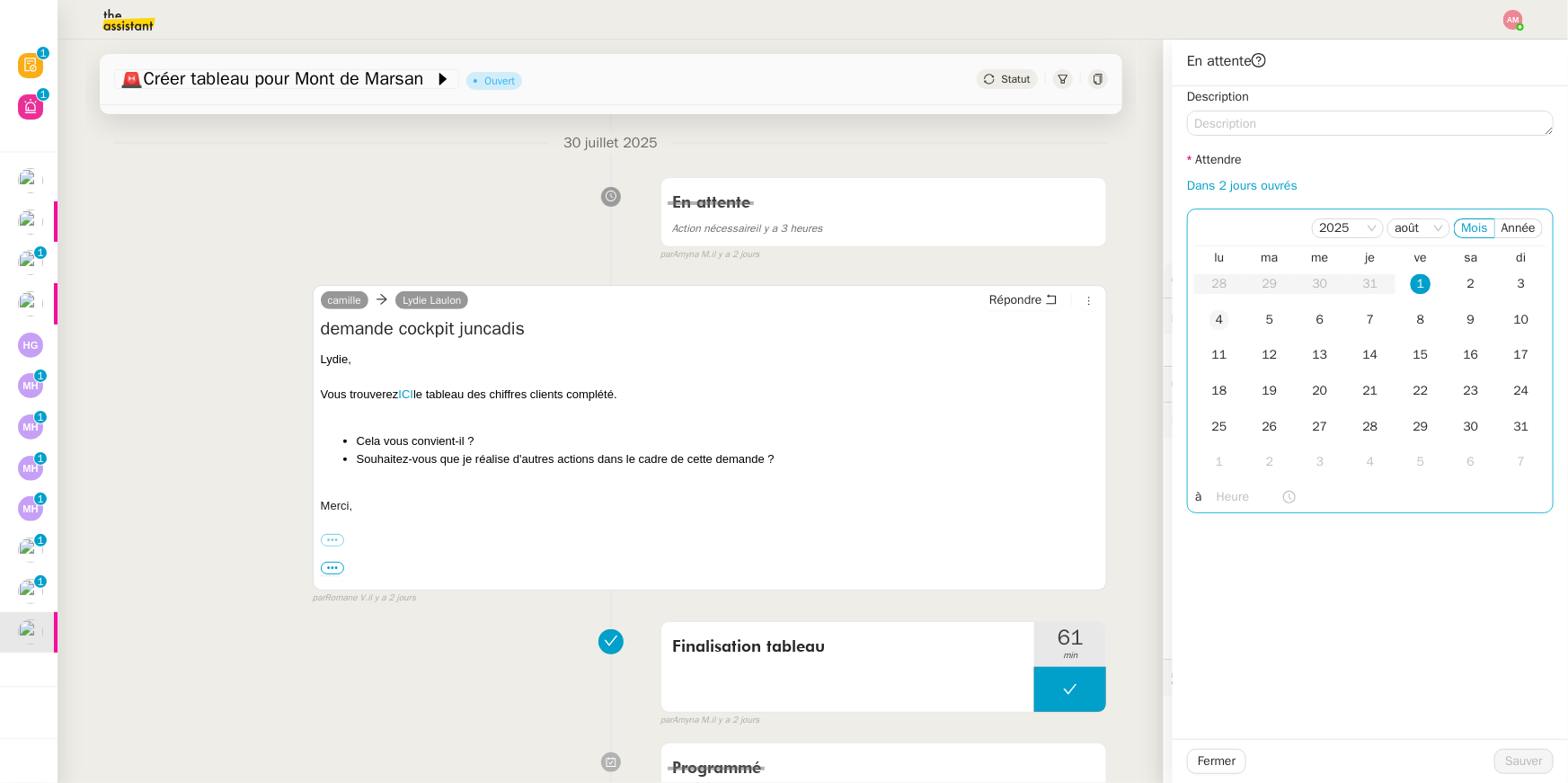 click on "4" 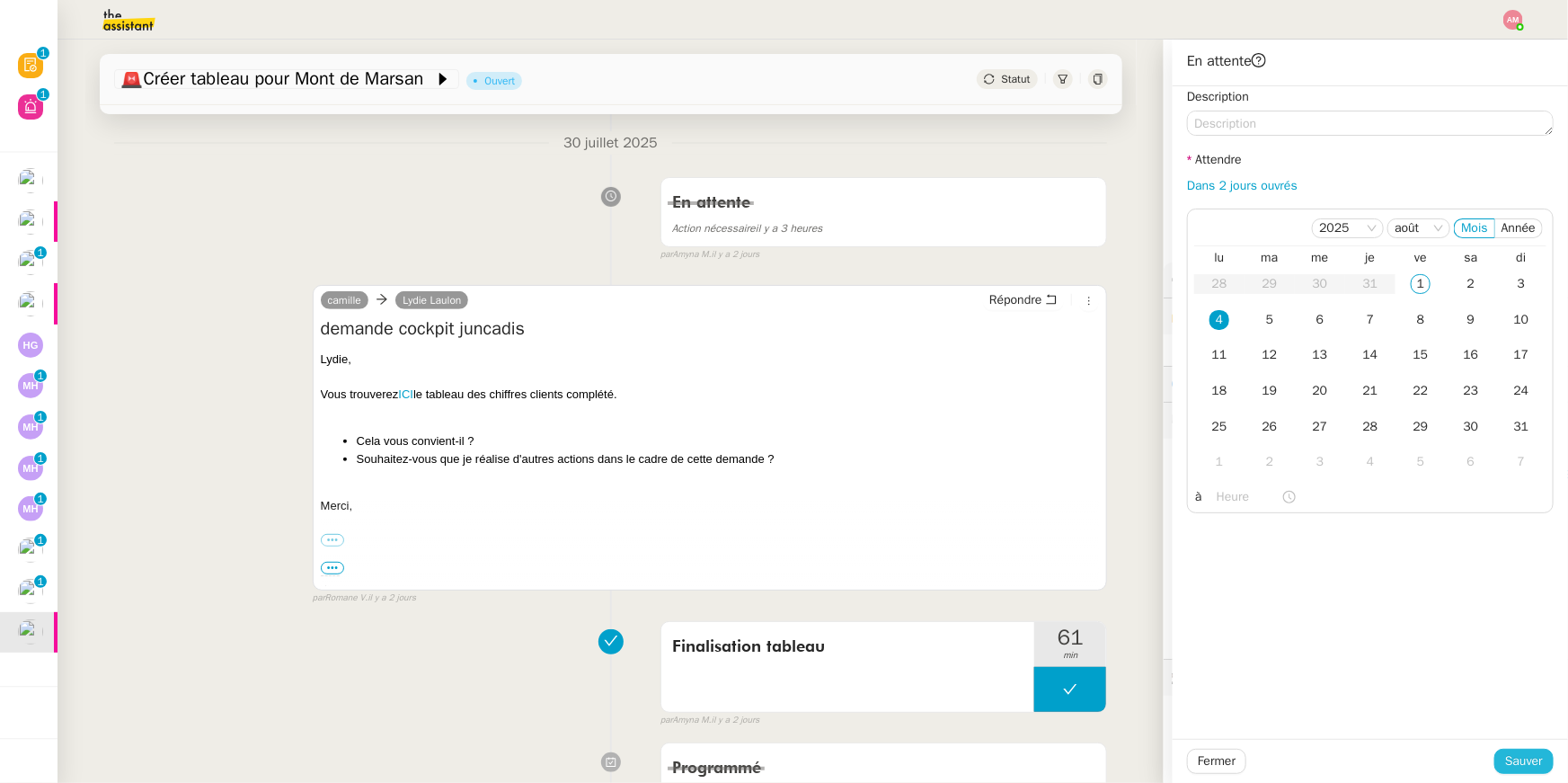 click on "Sauver" 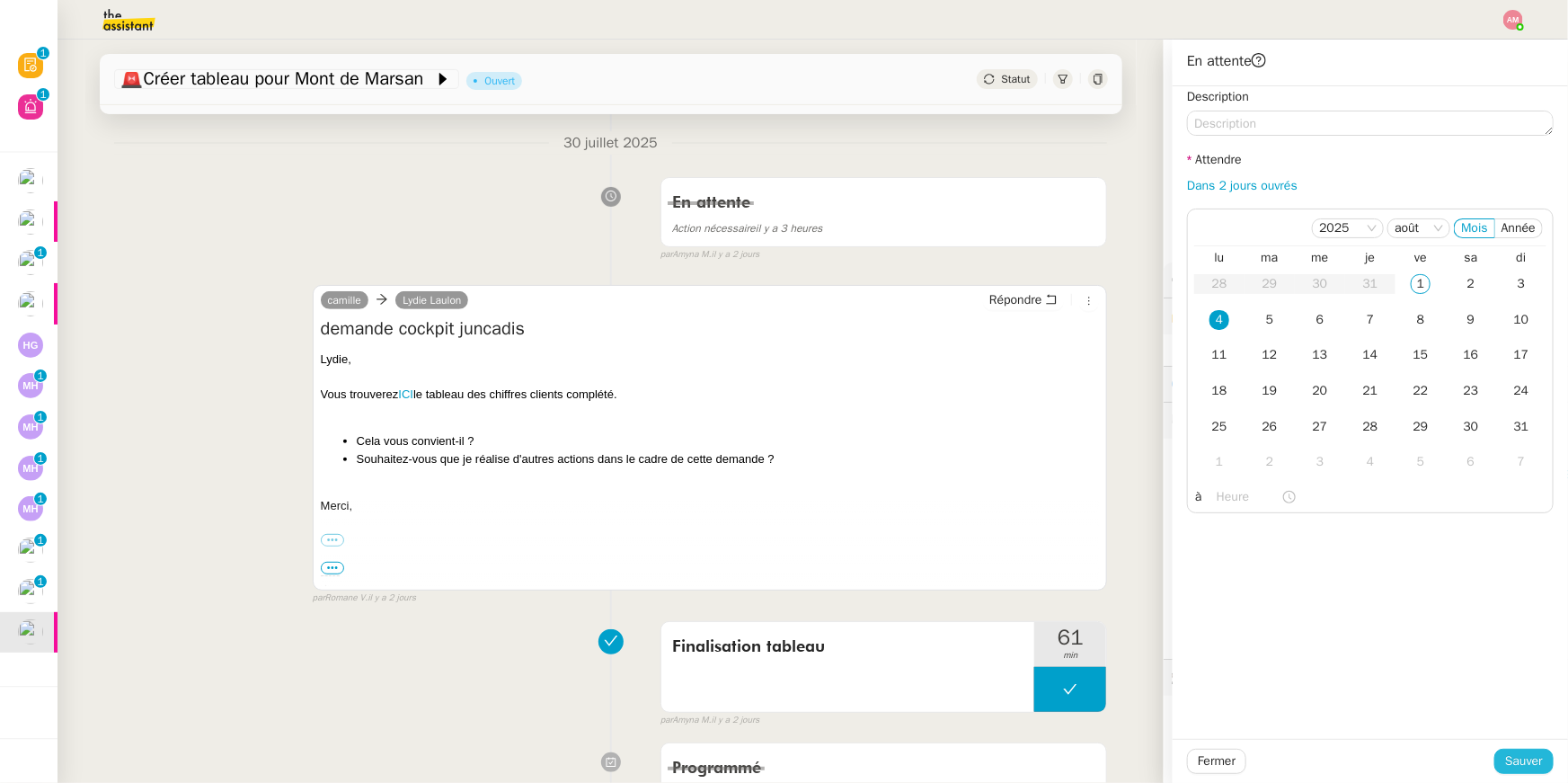 scroll, scrollTop: 226, scrollLeft: 0, axis: vertical 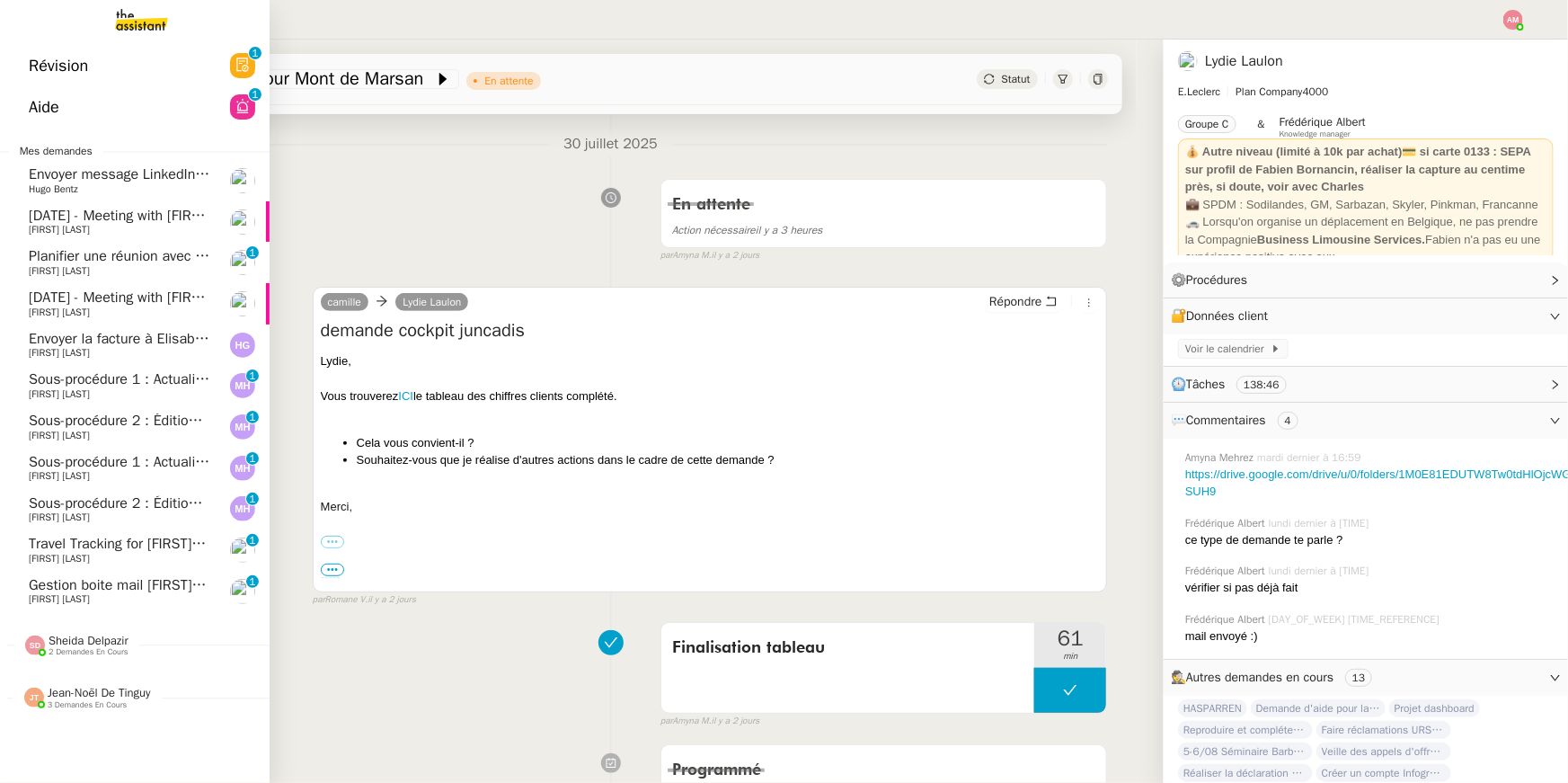click on "Sous-procédure 2 : Édition des brouillons de facturation - [MONTH] [YEAR]    [FIRST] [LAST]     0   1   2   3   4   5   6   7   8   9" 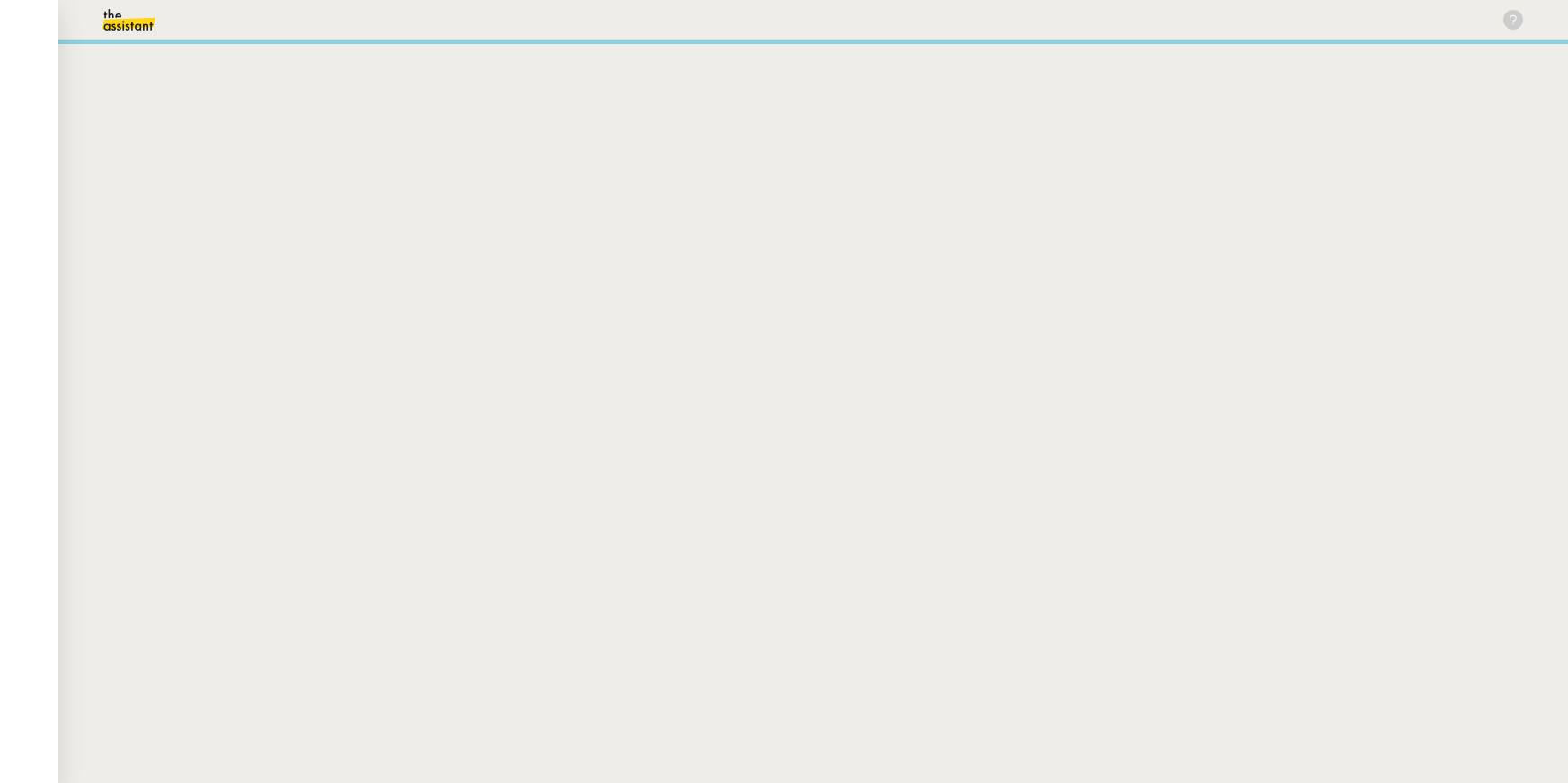 scroll, scrollTop: 0, scrollLeft: 0, axis: both 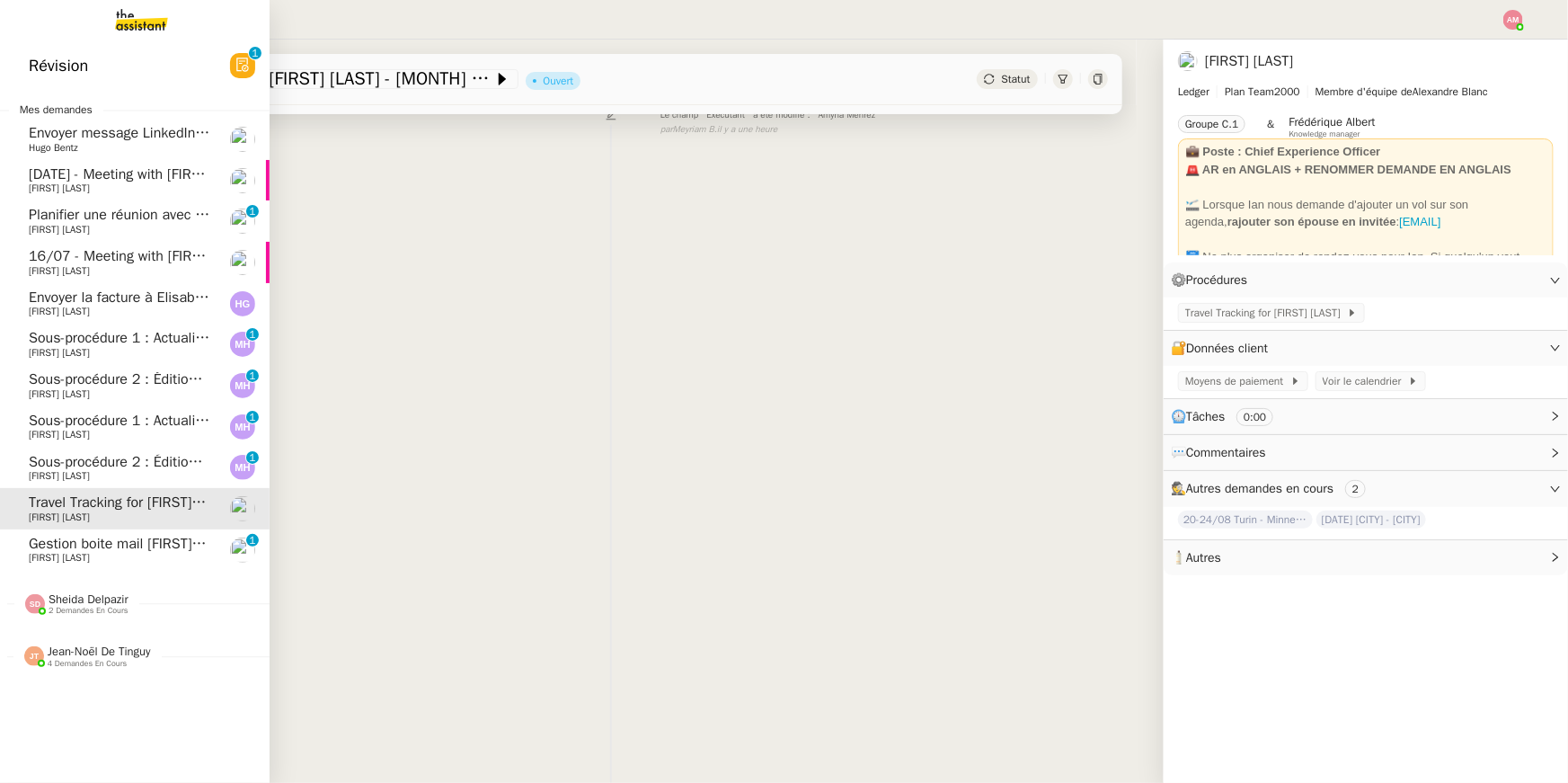 click on "[FIRST] [LAST]" 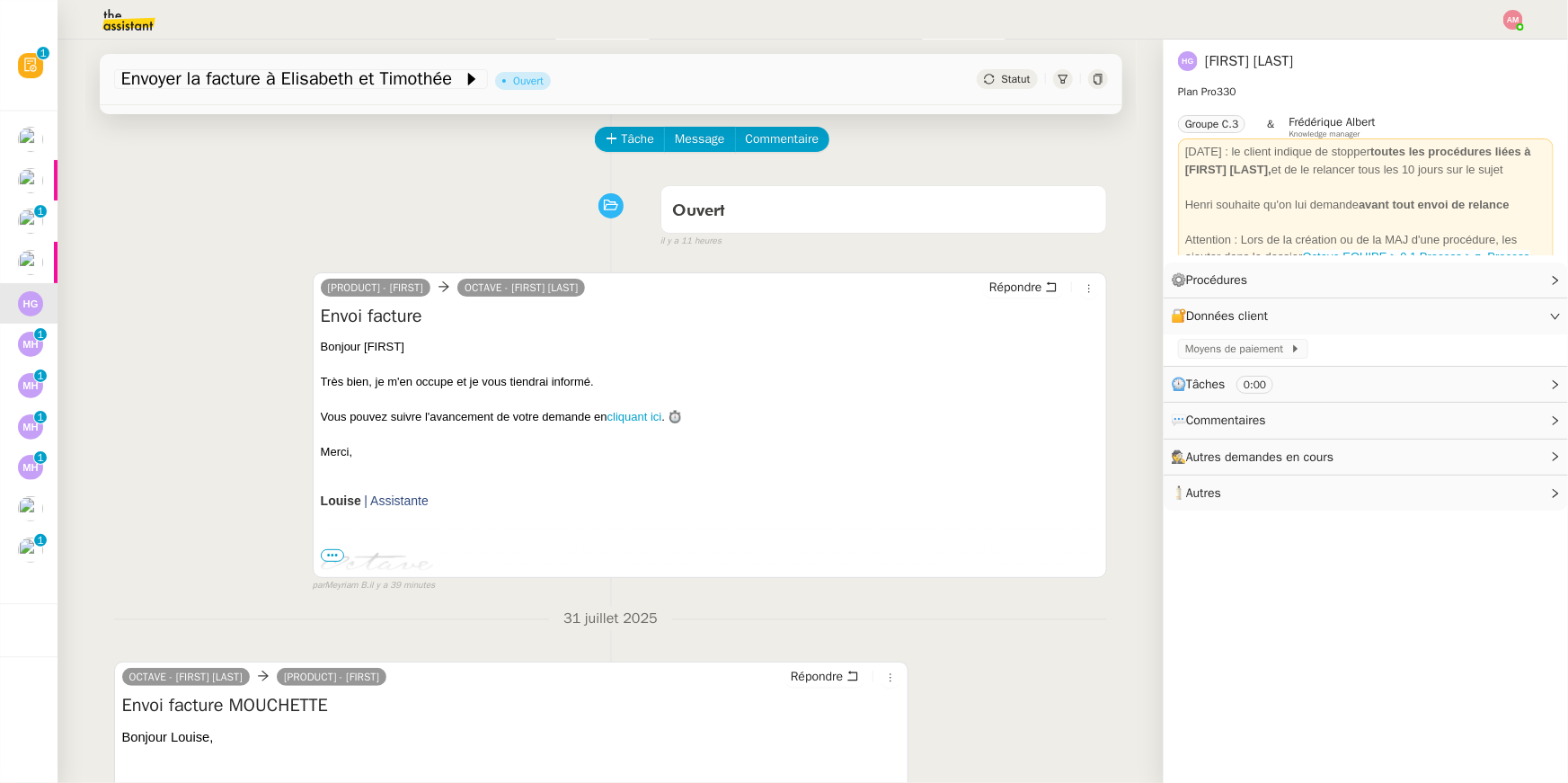 scroll, scrollTop: 40, scrollLeft: 0, axis: vertical 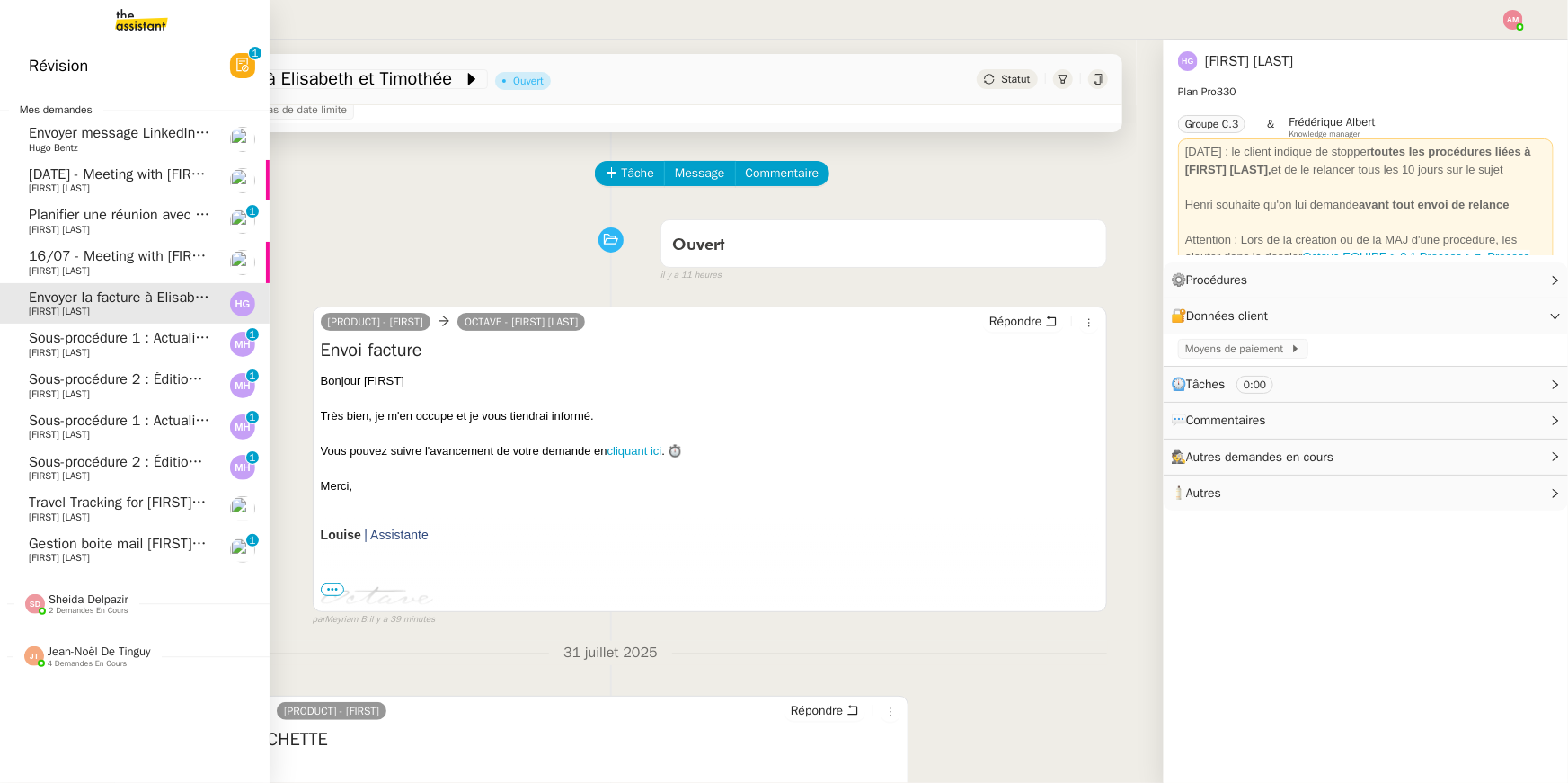click on "Sous-procédure 1 : Actualisation du fichier de suivi - juillet 2025" 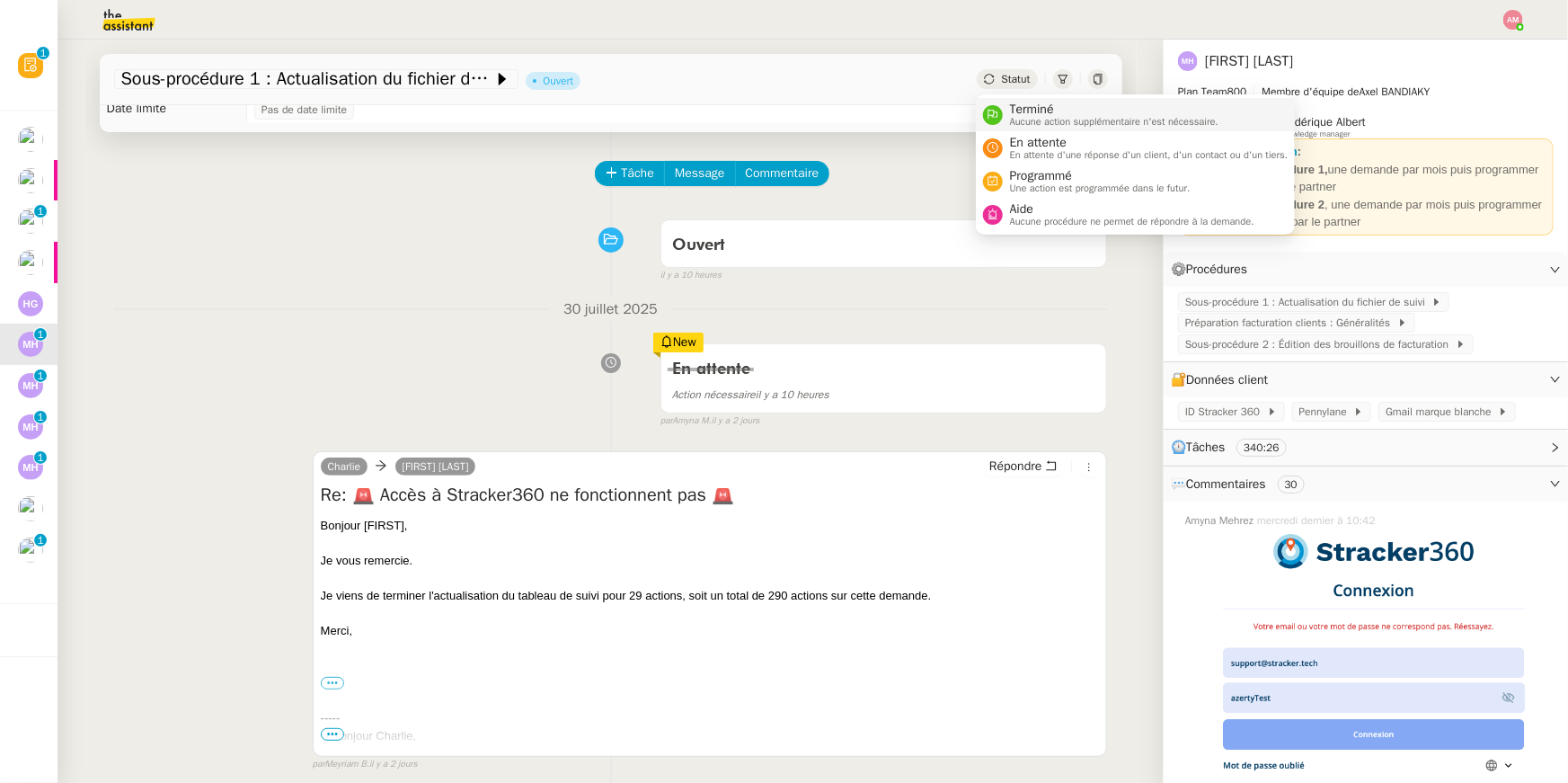 click on "Terminé" at bounding box center (1114, 110) 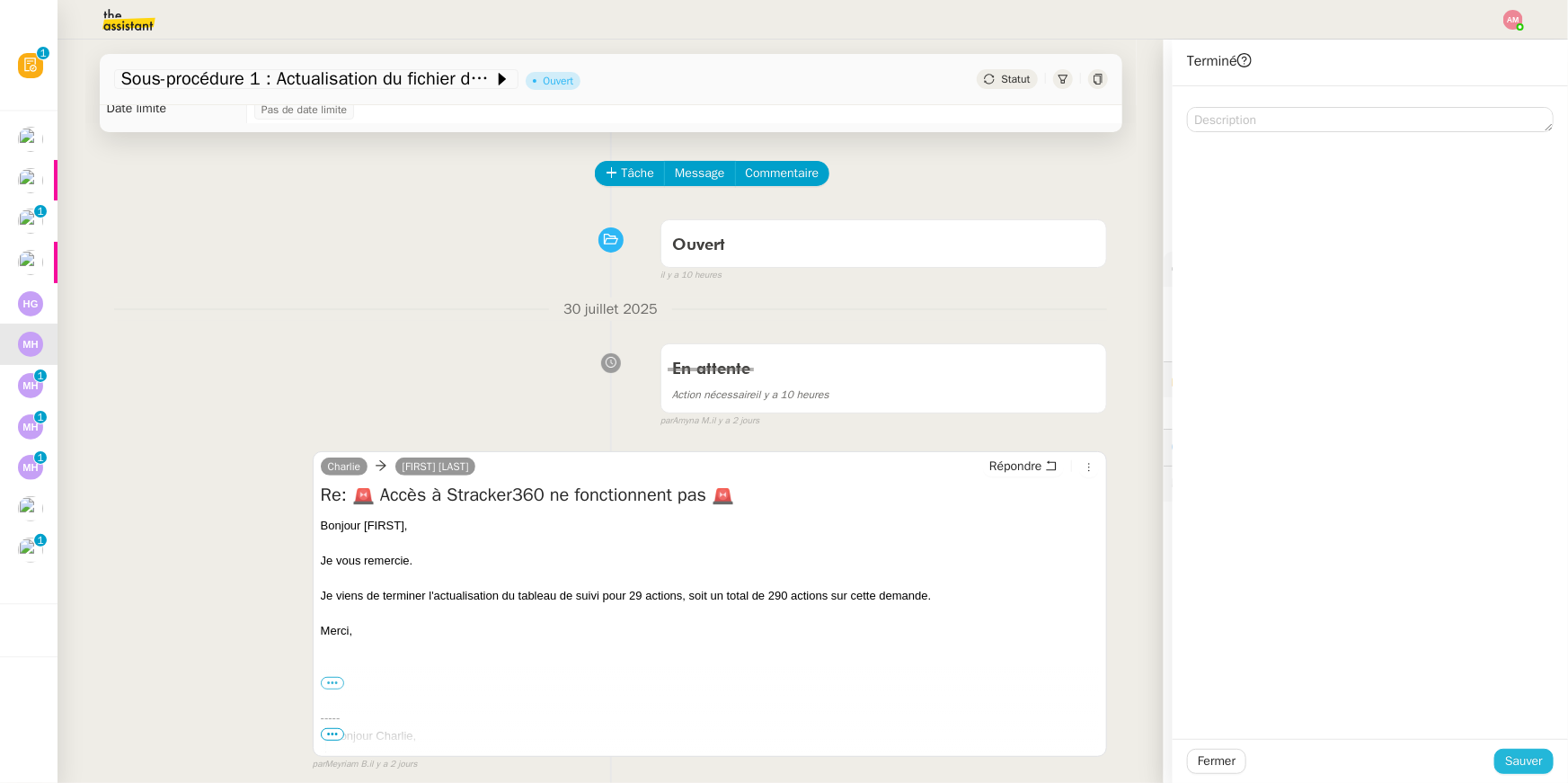 click on "Sauver" 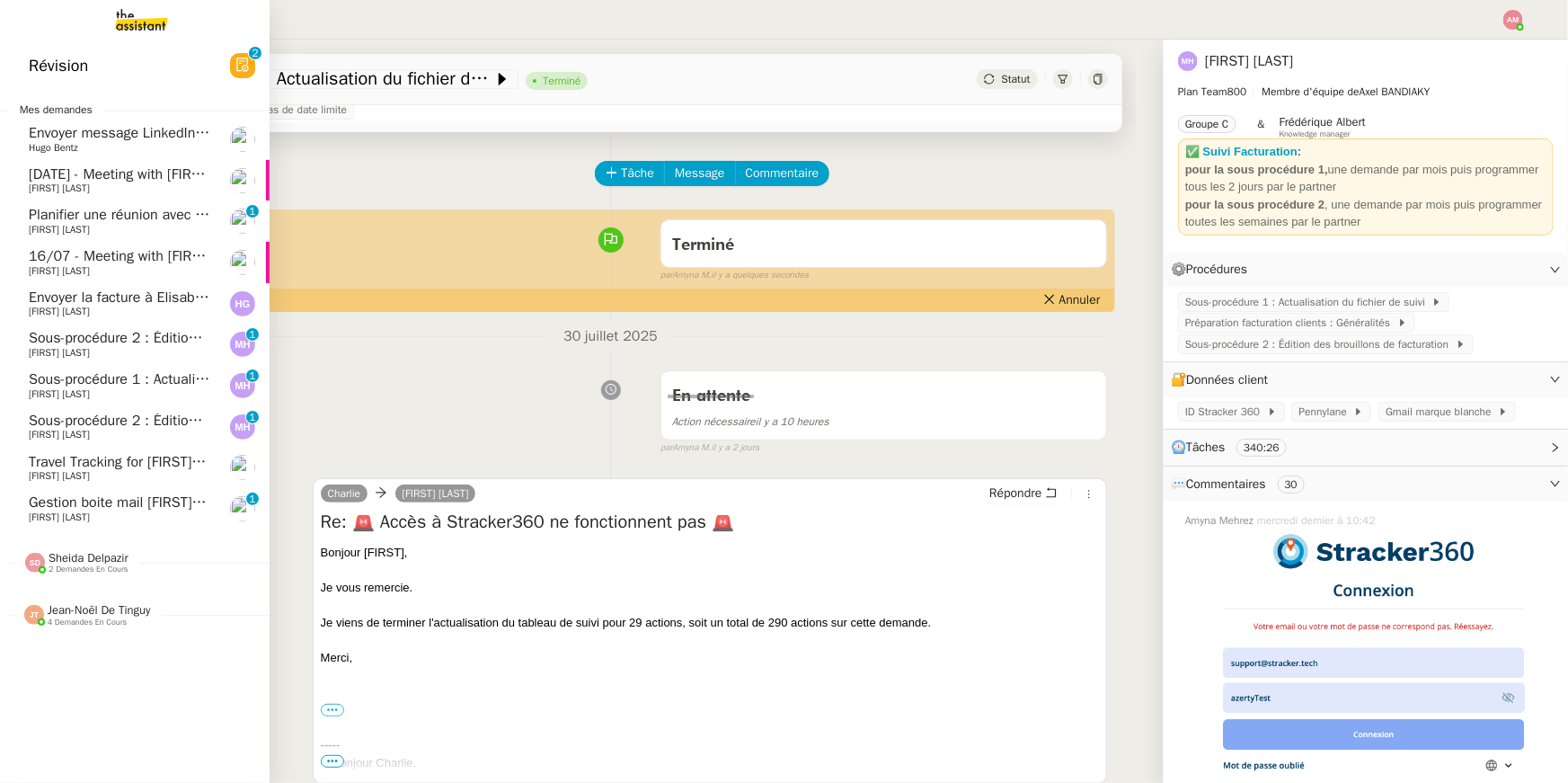 click on "Sous-procédure 2 : Édition des brouillons de facturation - juillet 2025" 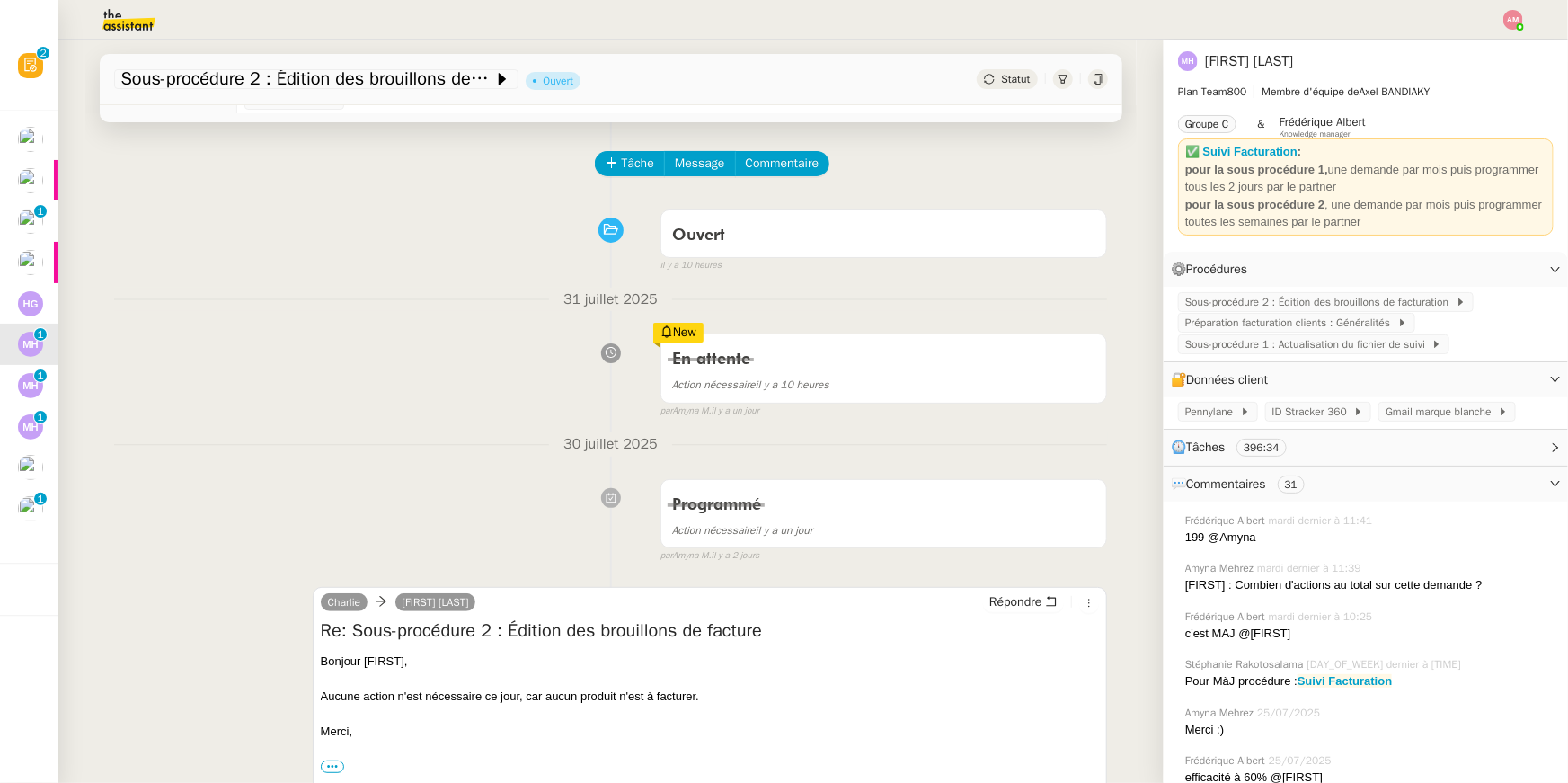 scroll, scrollTop: 51, scrollLeft: 0, axis: vertical 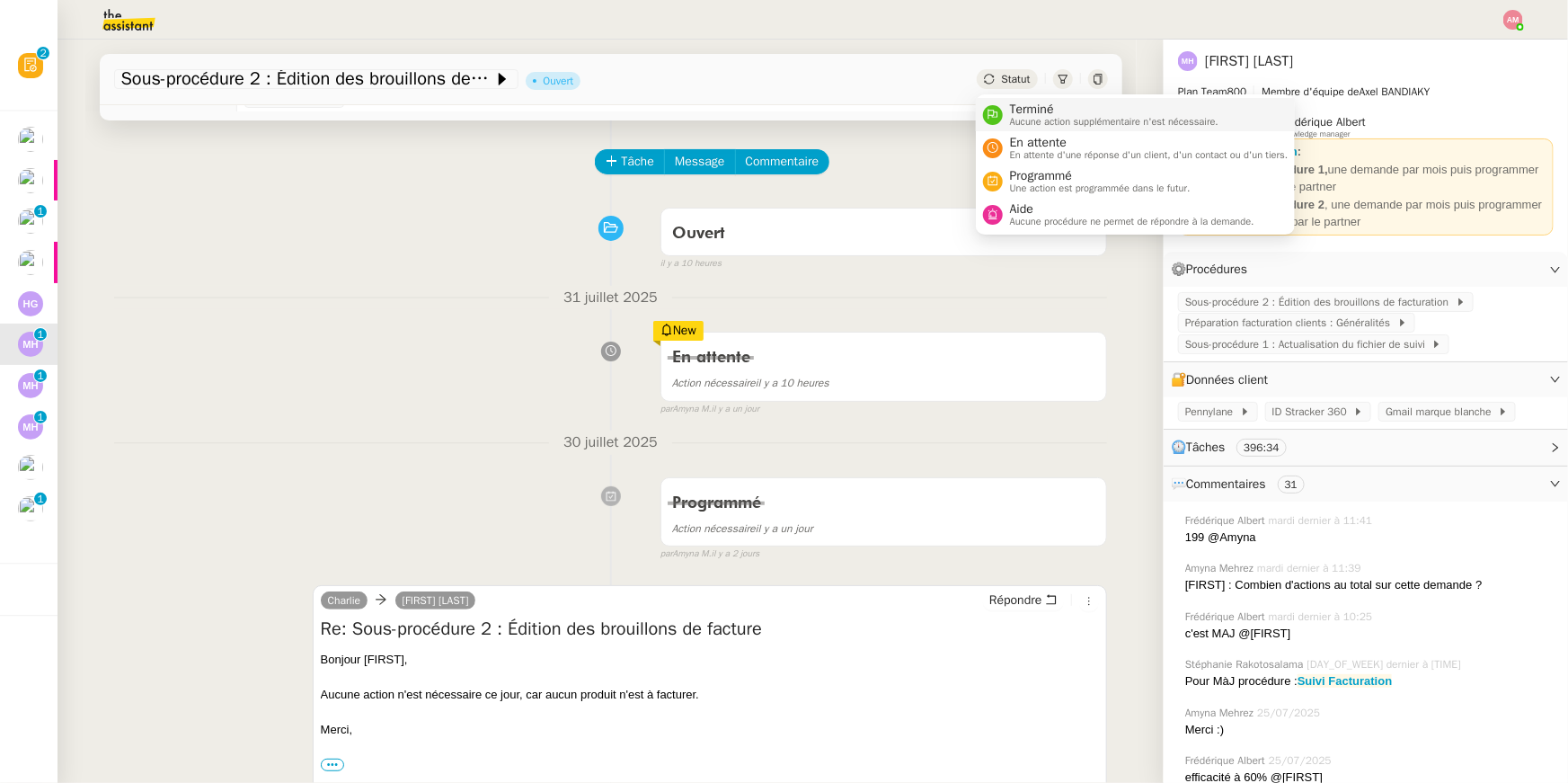 click on "Terminé" at bounding box center [1114, 110] 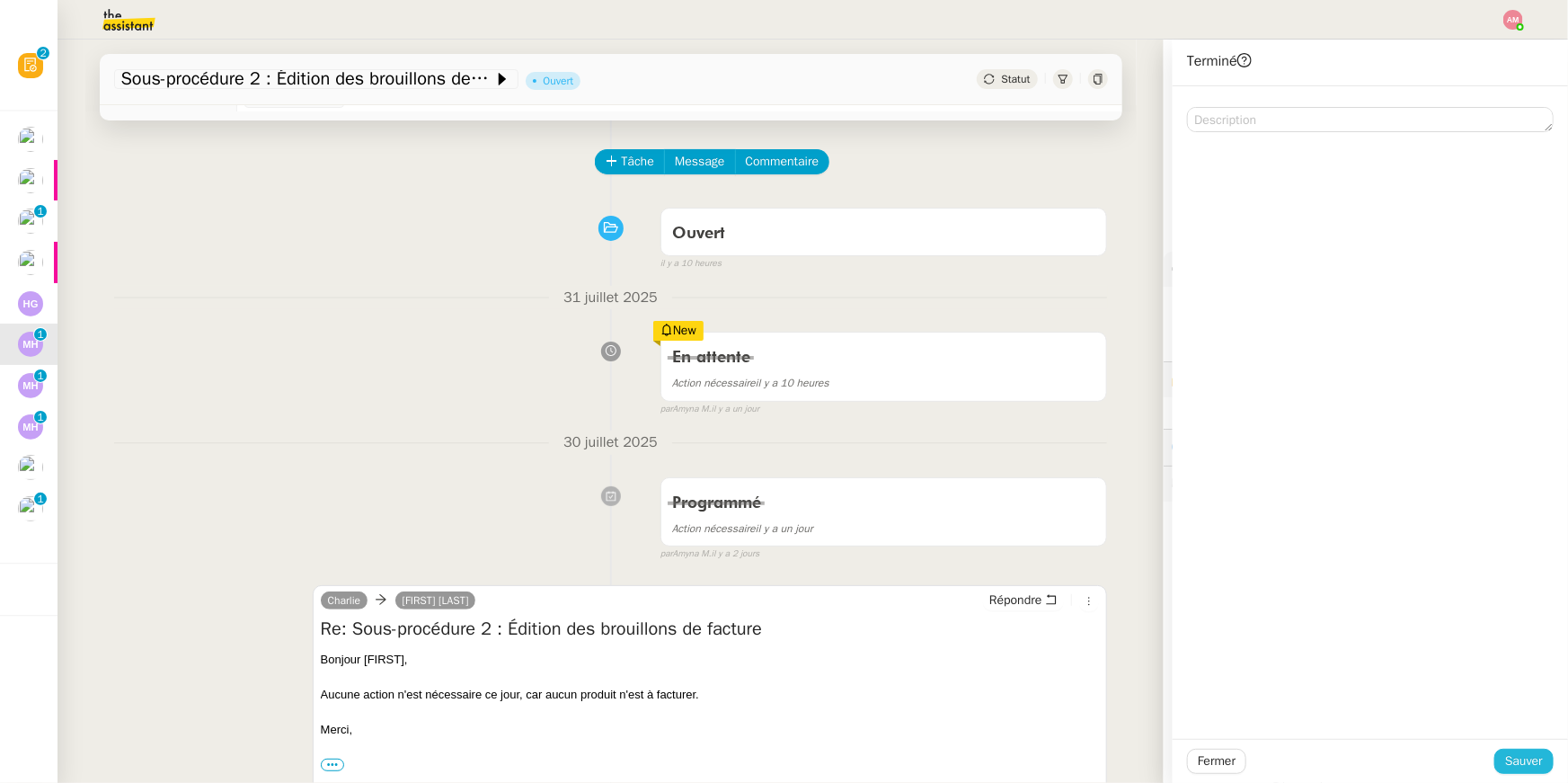 click on "Sauver" 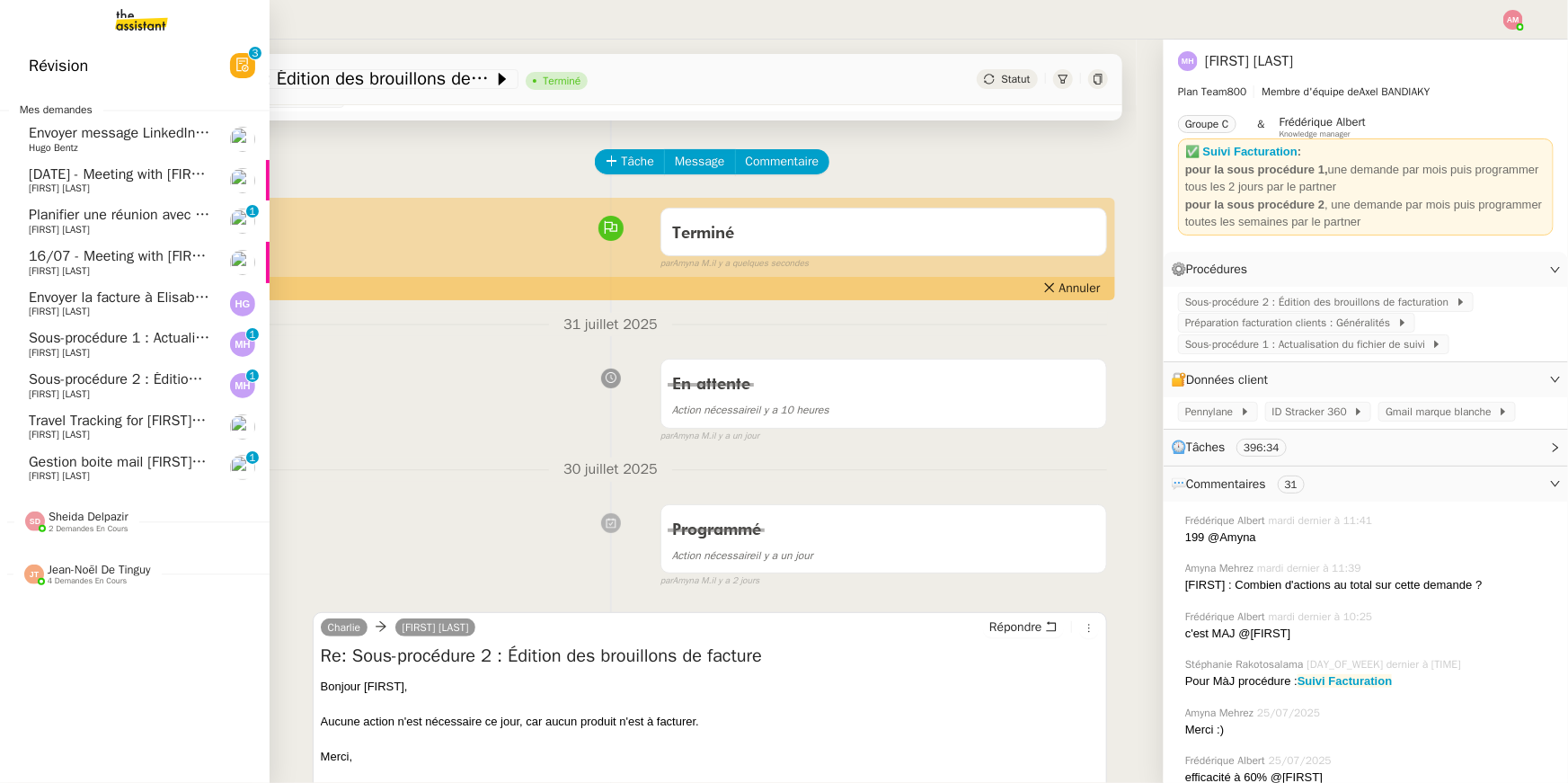click on "2 demandes en cours" 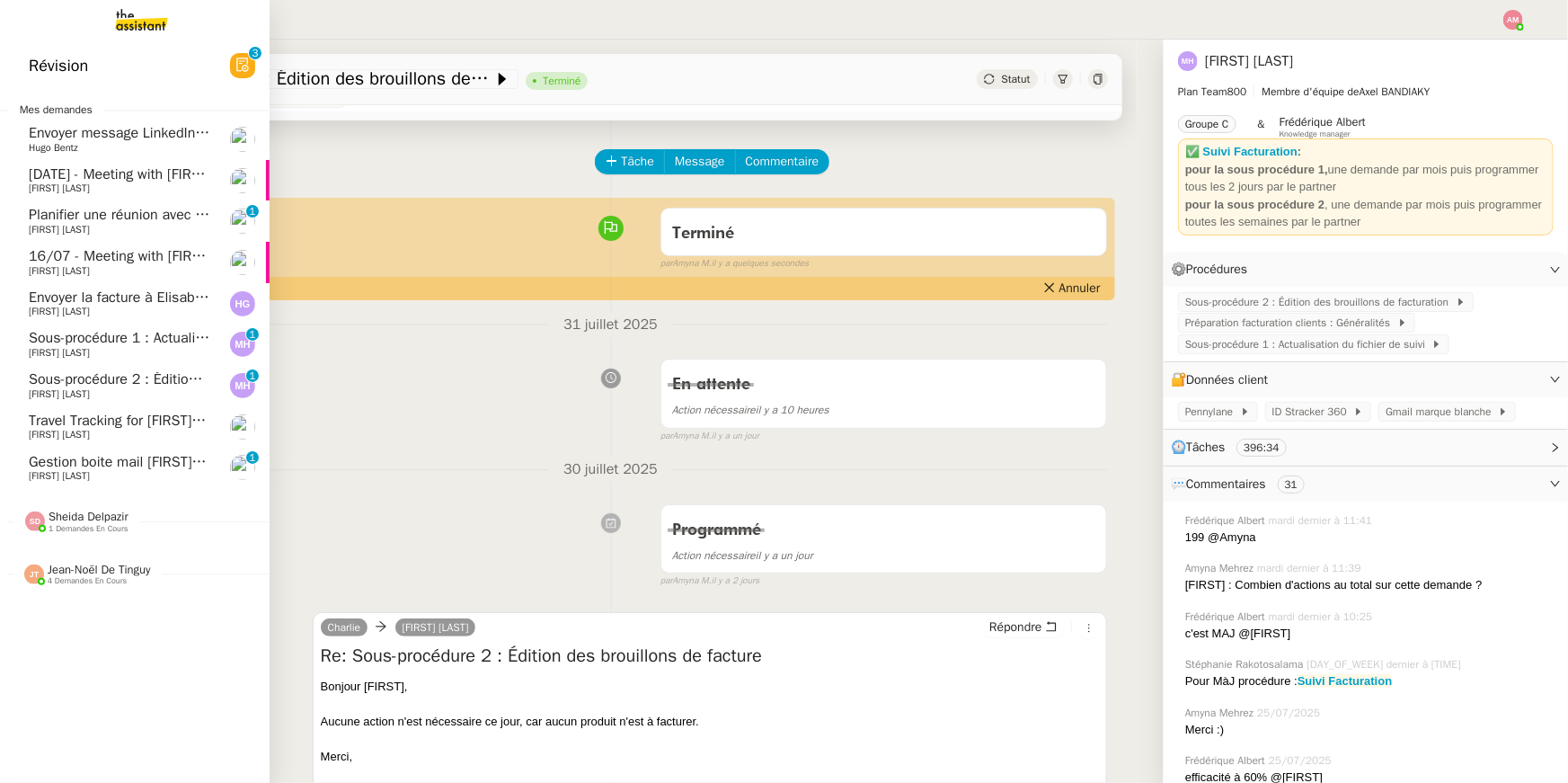 click on "Jean-Noël De Tinguy    4 demandes en cours" 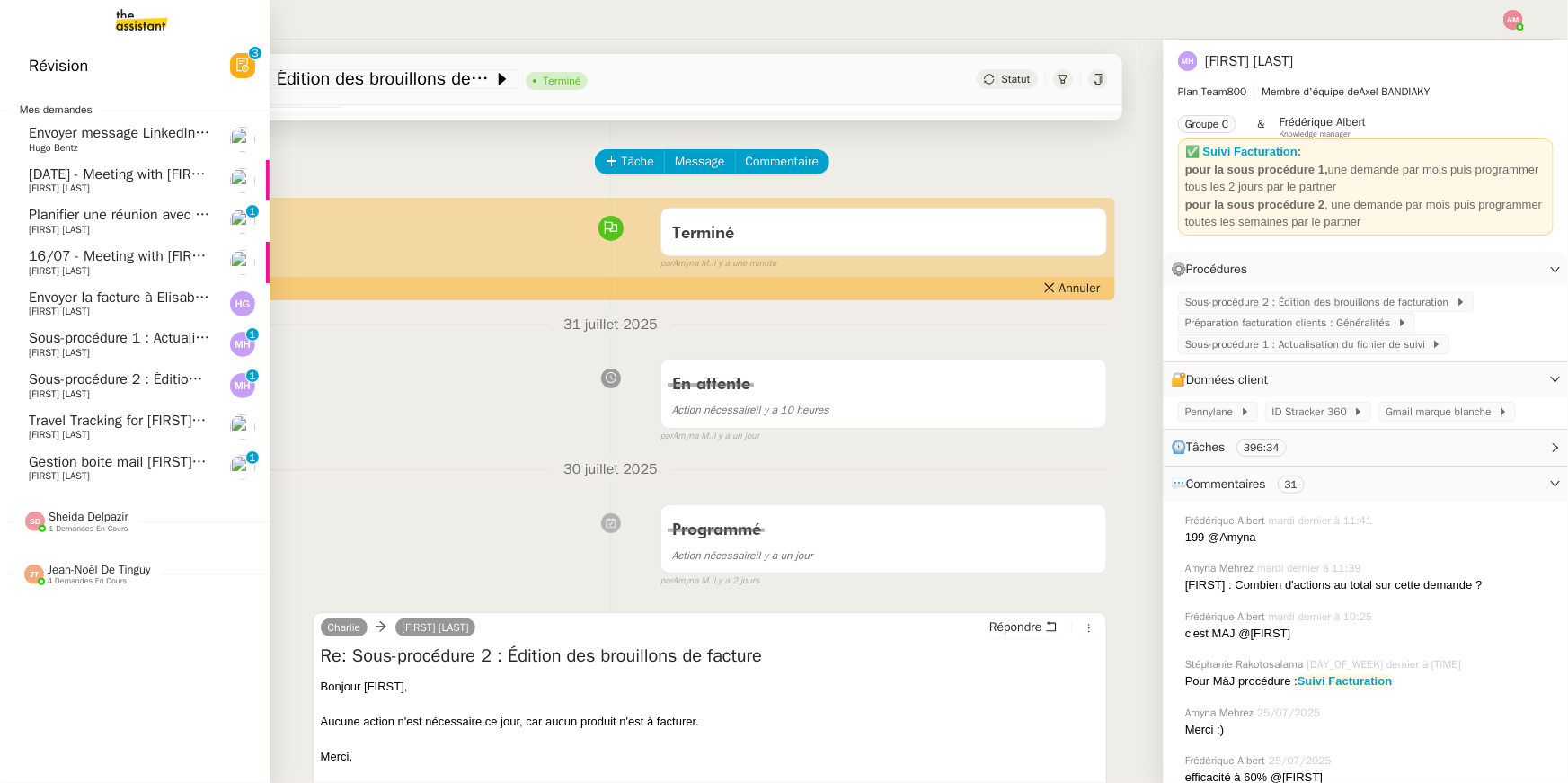 click on "[FIRST] [LAST]" 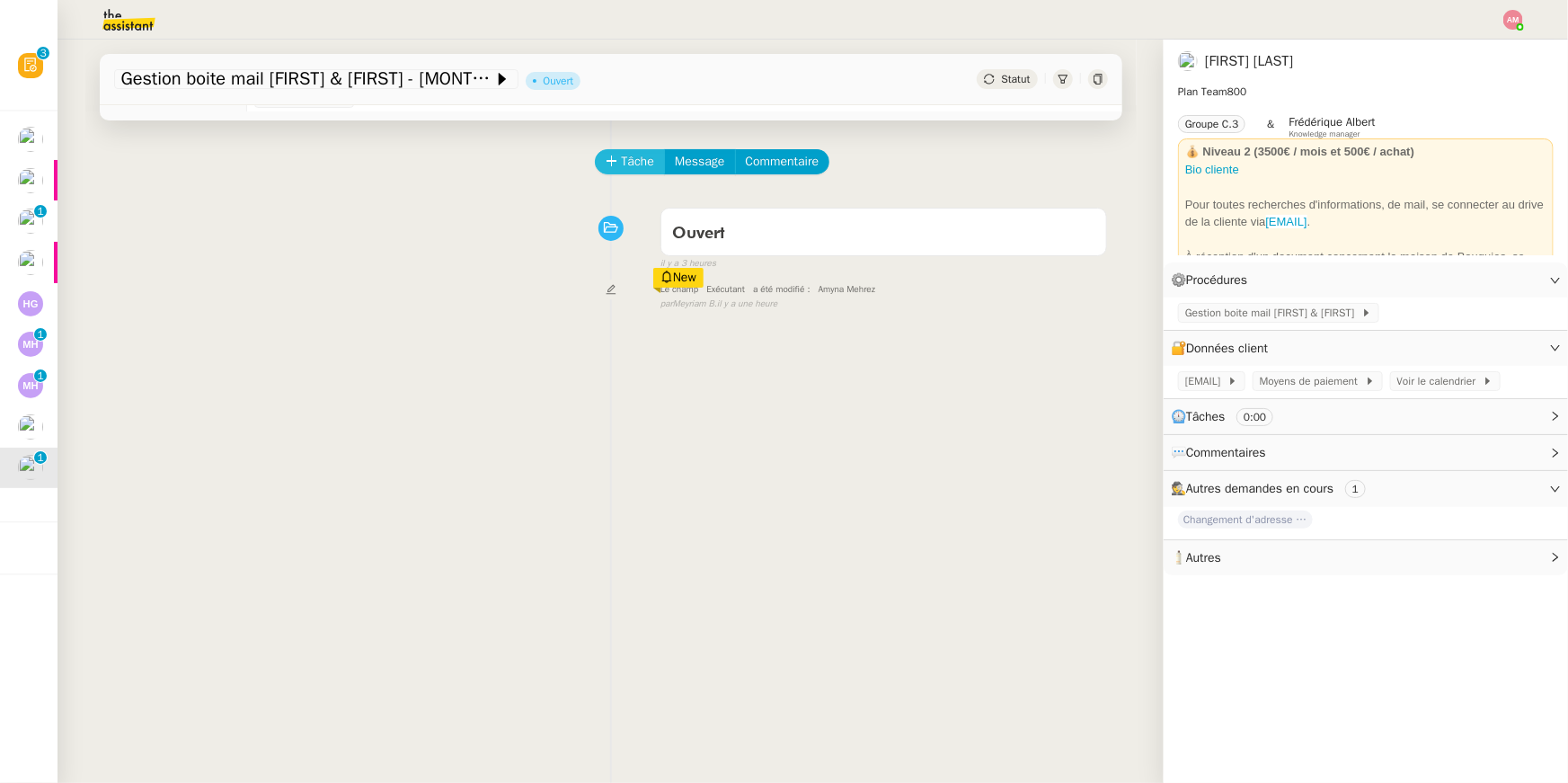 click on "Tâche" 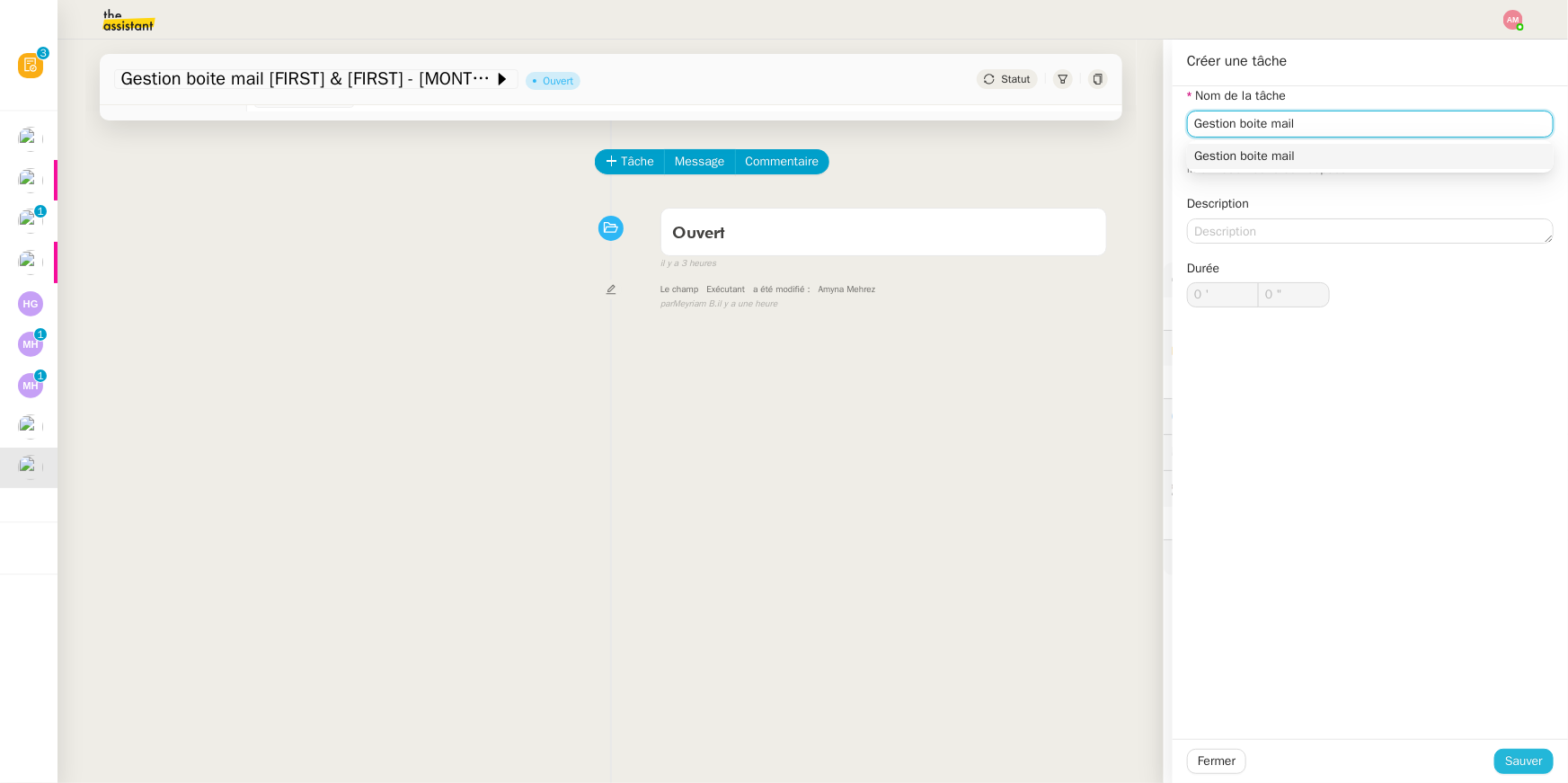 type on "Gestion boite mail" 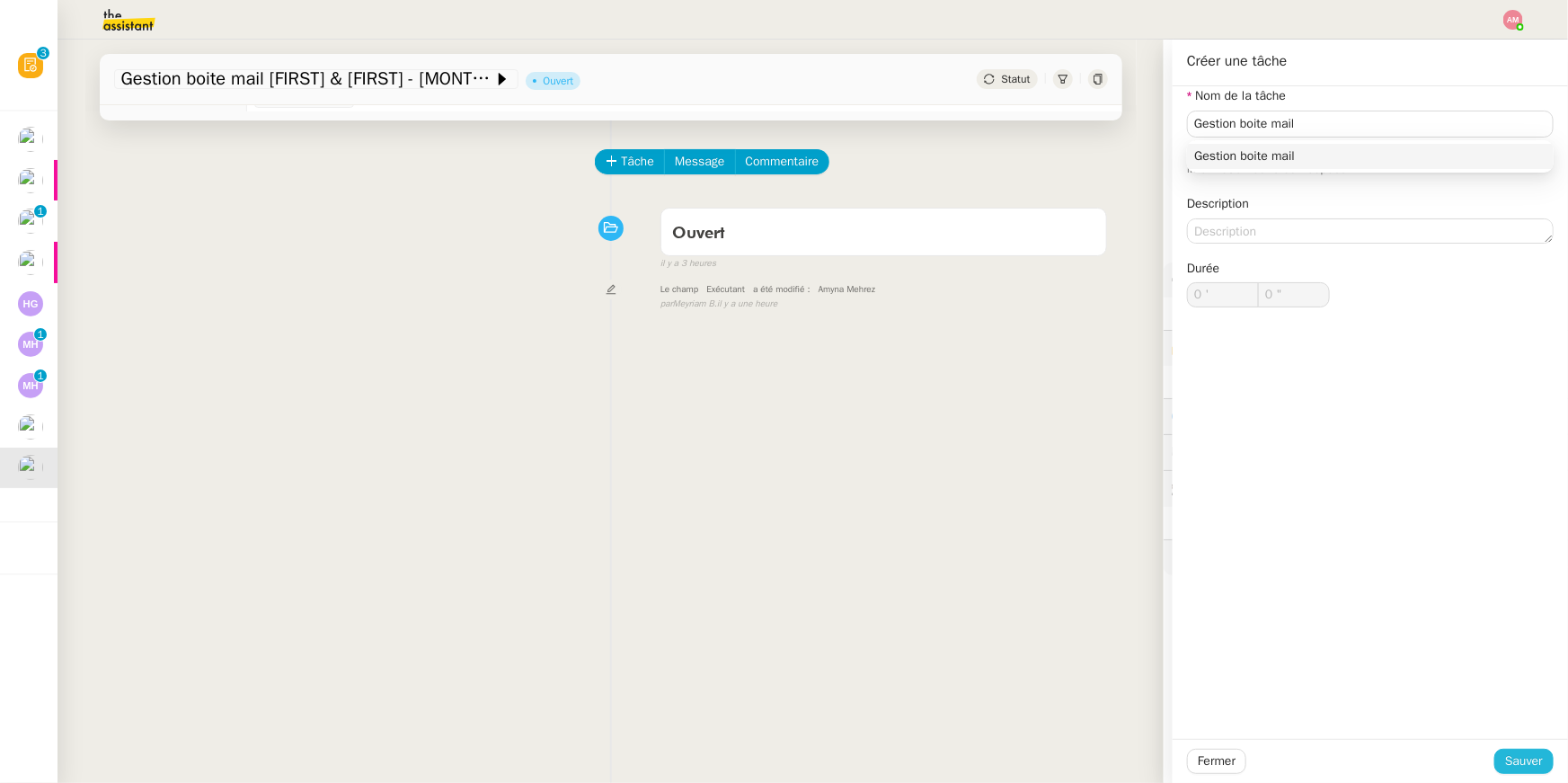 click on "Sauver" 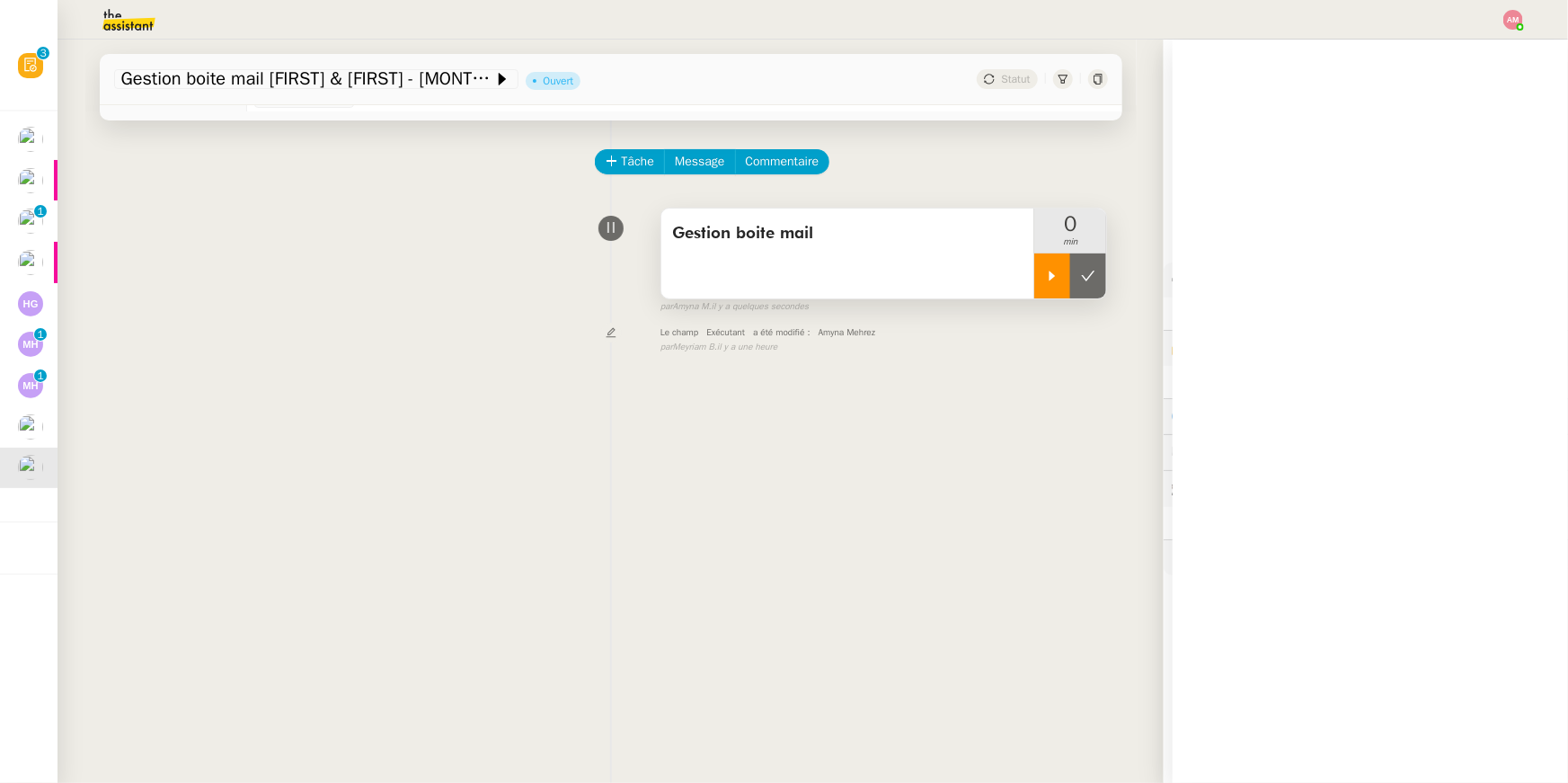 click 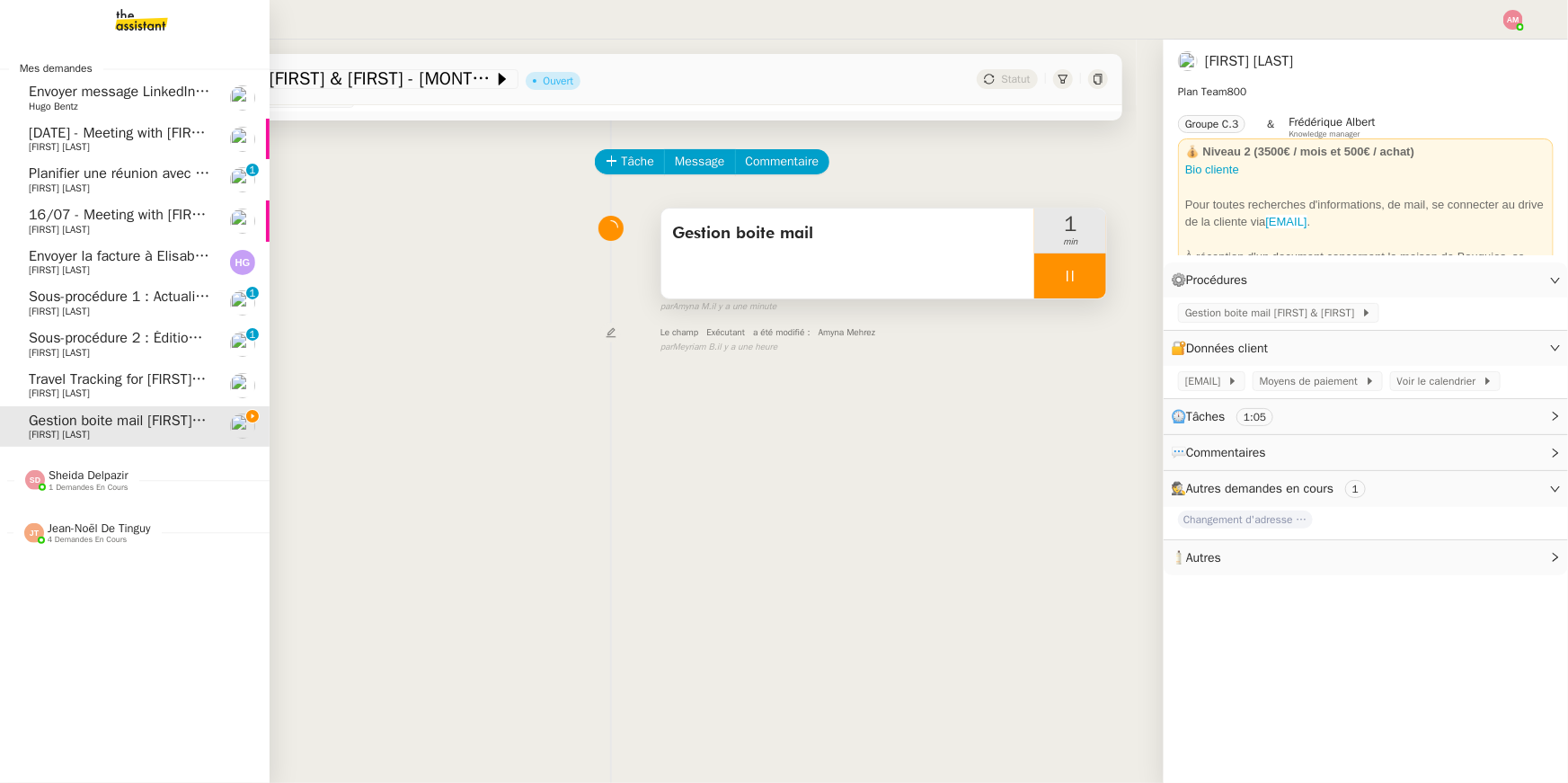 click on "Jean-Noël De Tinguy    4 demandes en cours" 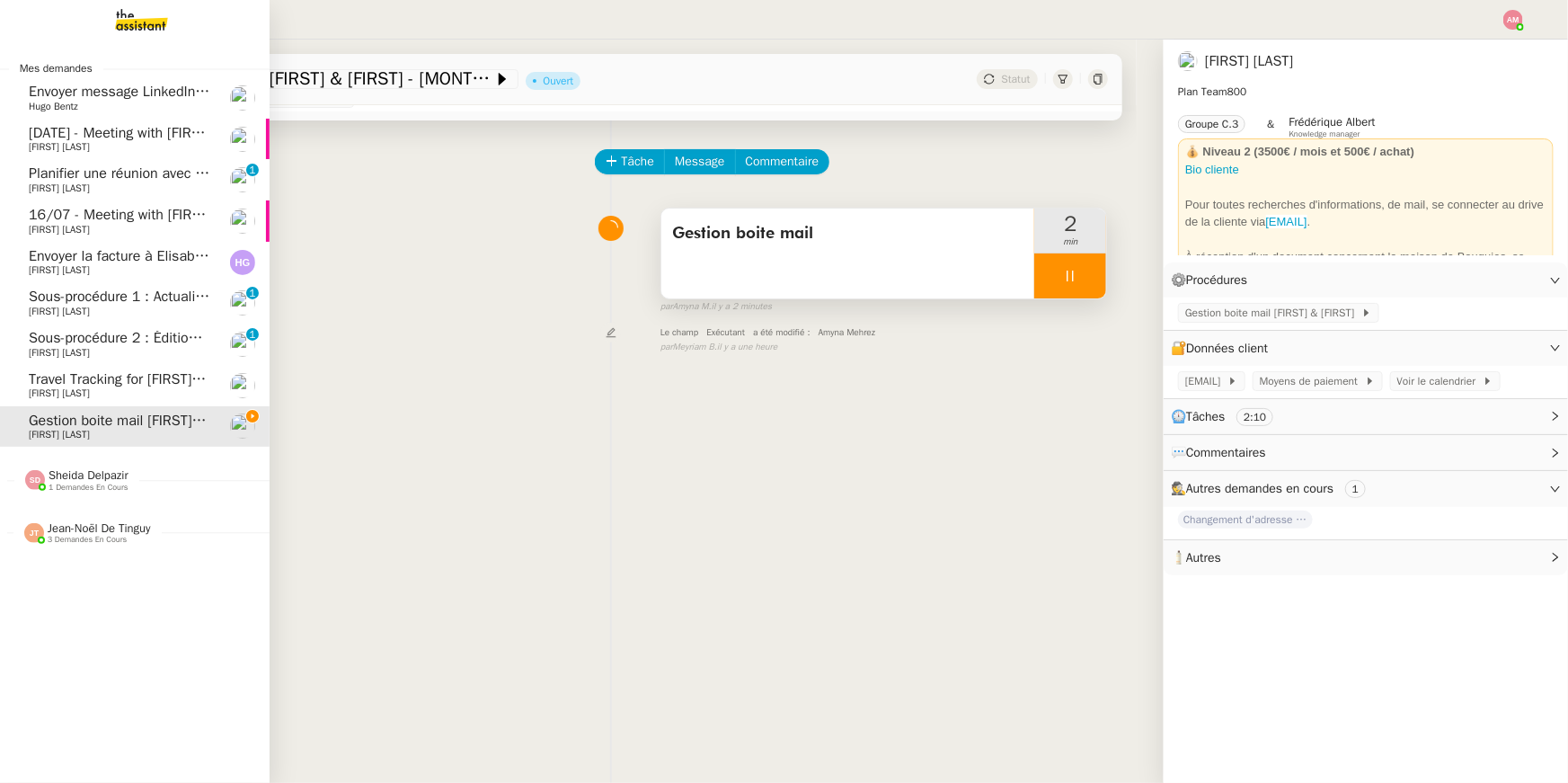 click on "3 demandes en cours" 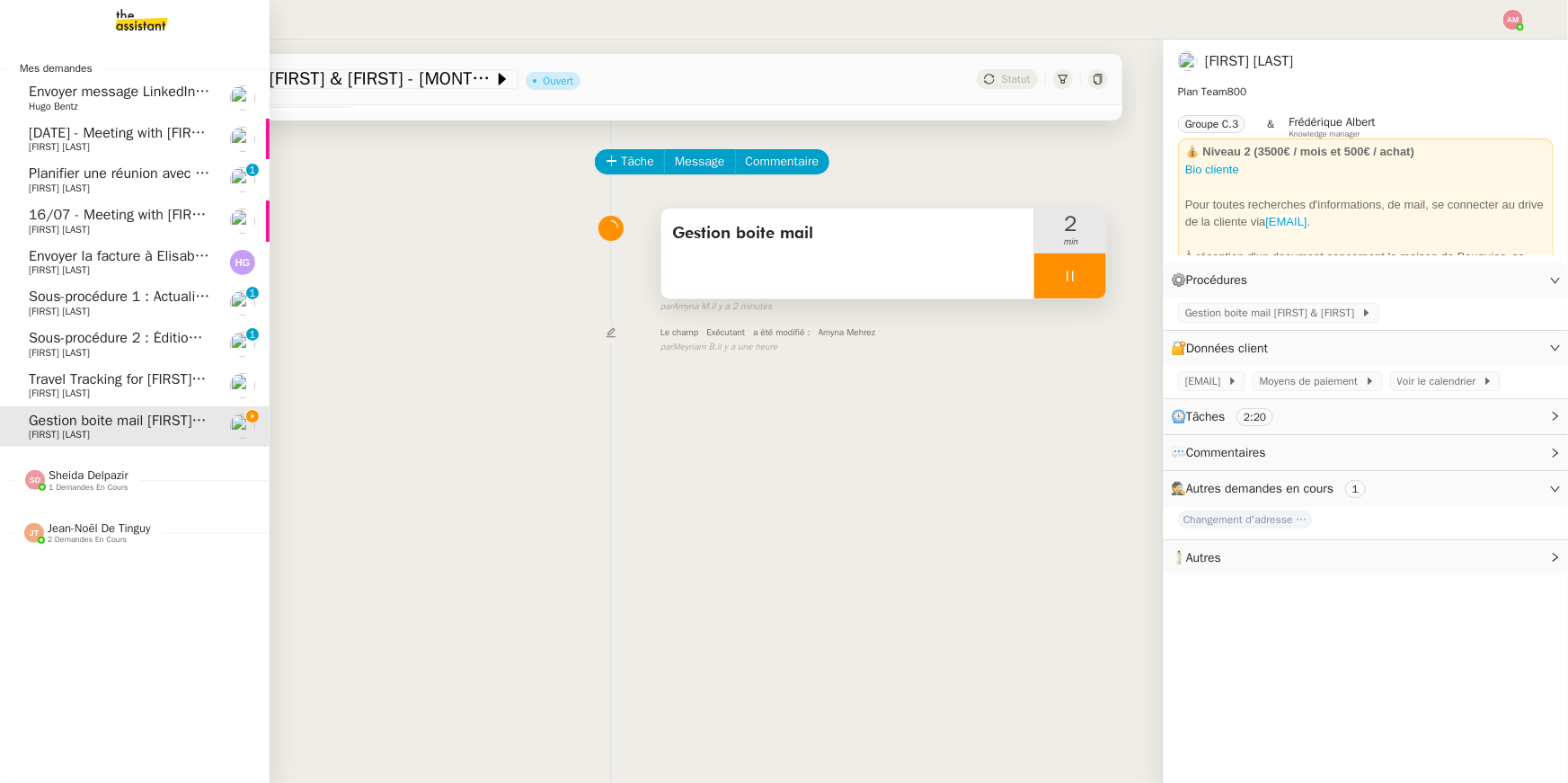 click on "Jean-Noël De Tinguy" 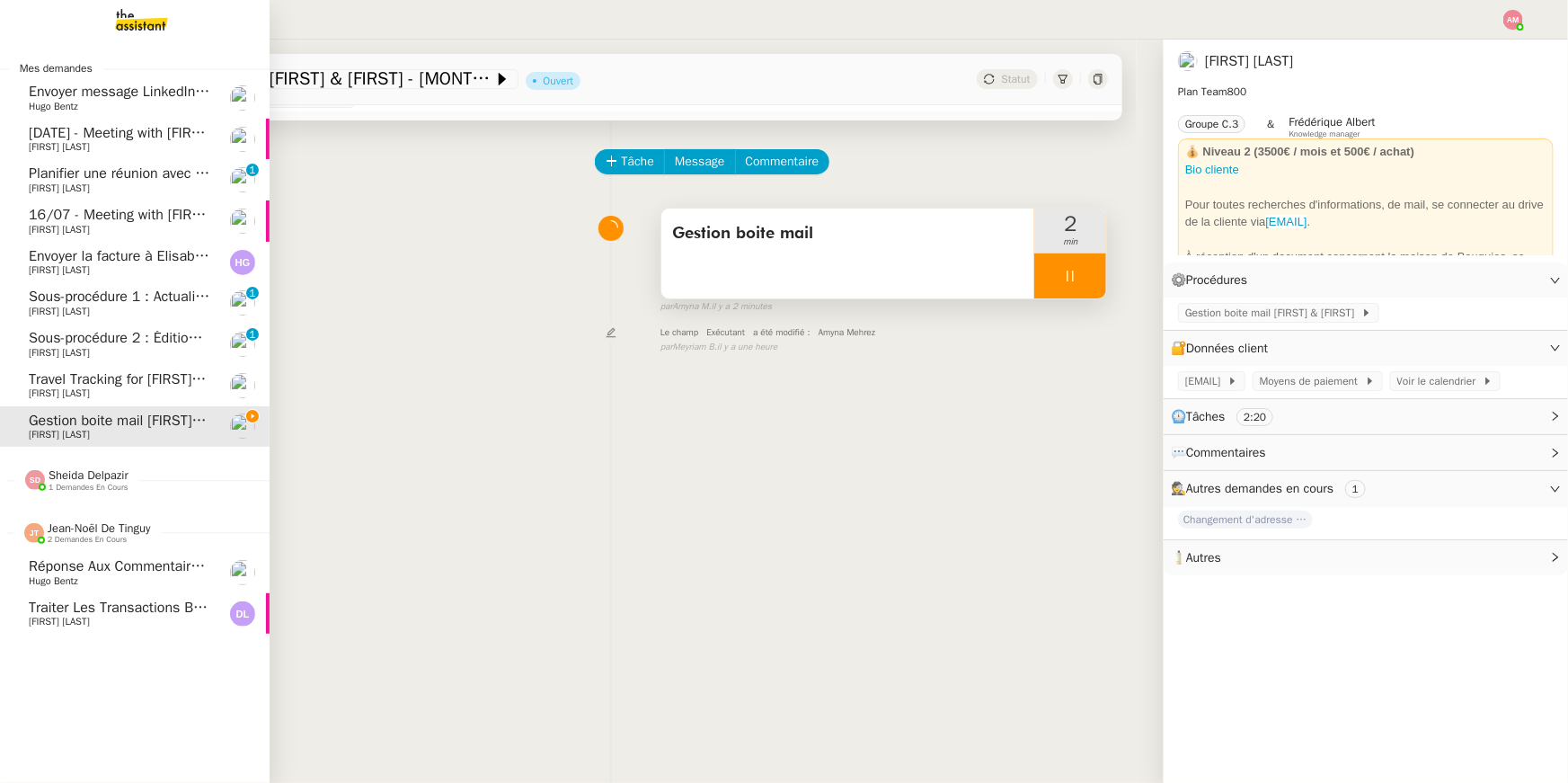click on "Réponse aux commentaires avec blabla.ai - 1 août 2025" 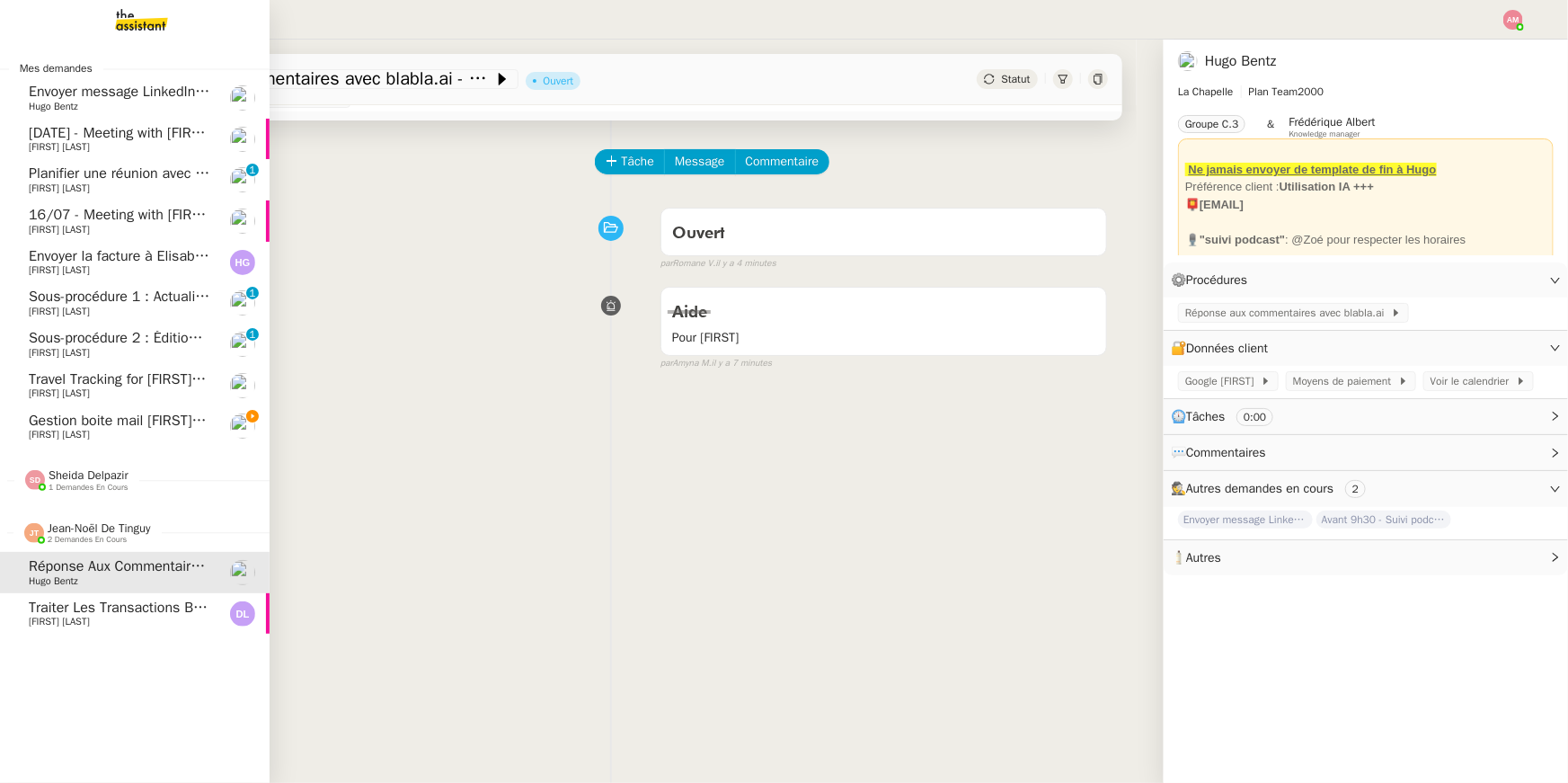 click on "Jean-Noël De Tinguy" 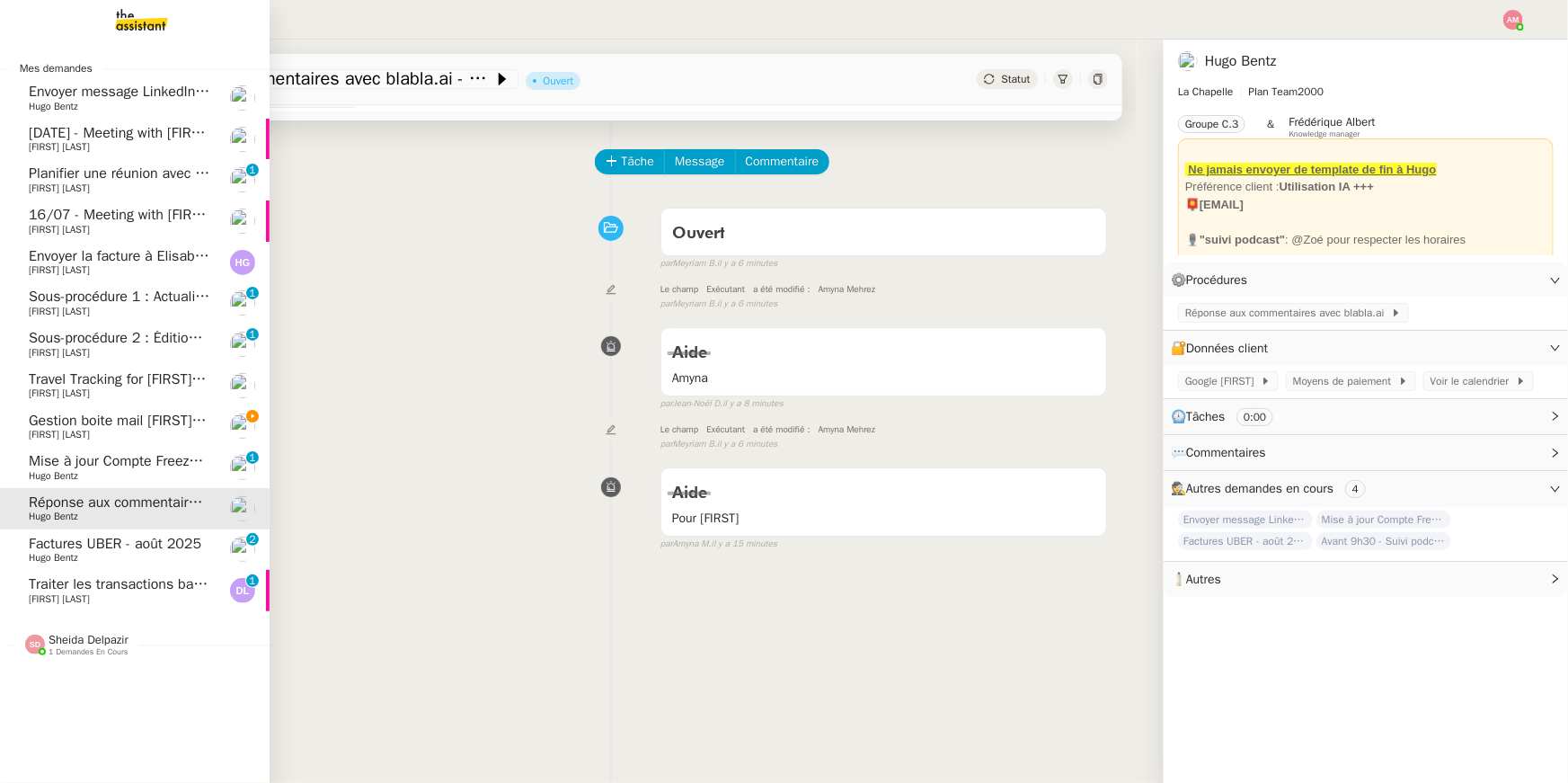 click on "Gestion boite mail Sylvie & John - 1 août 2025    Sylvie Magnaval" 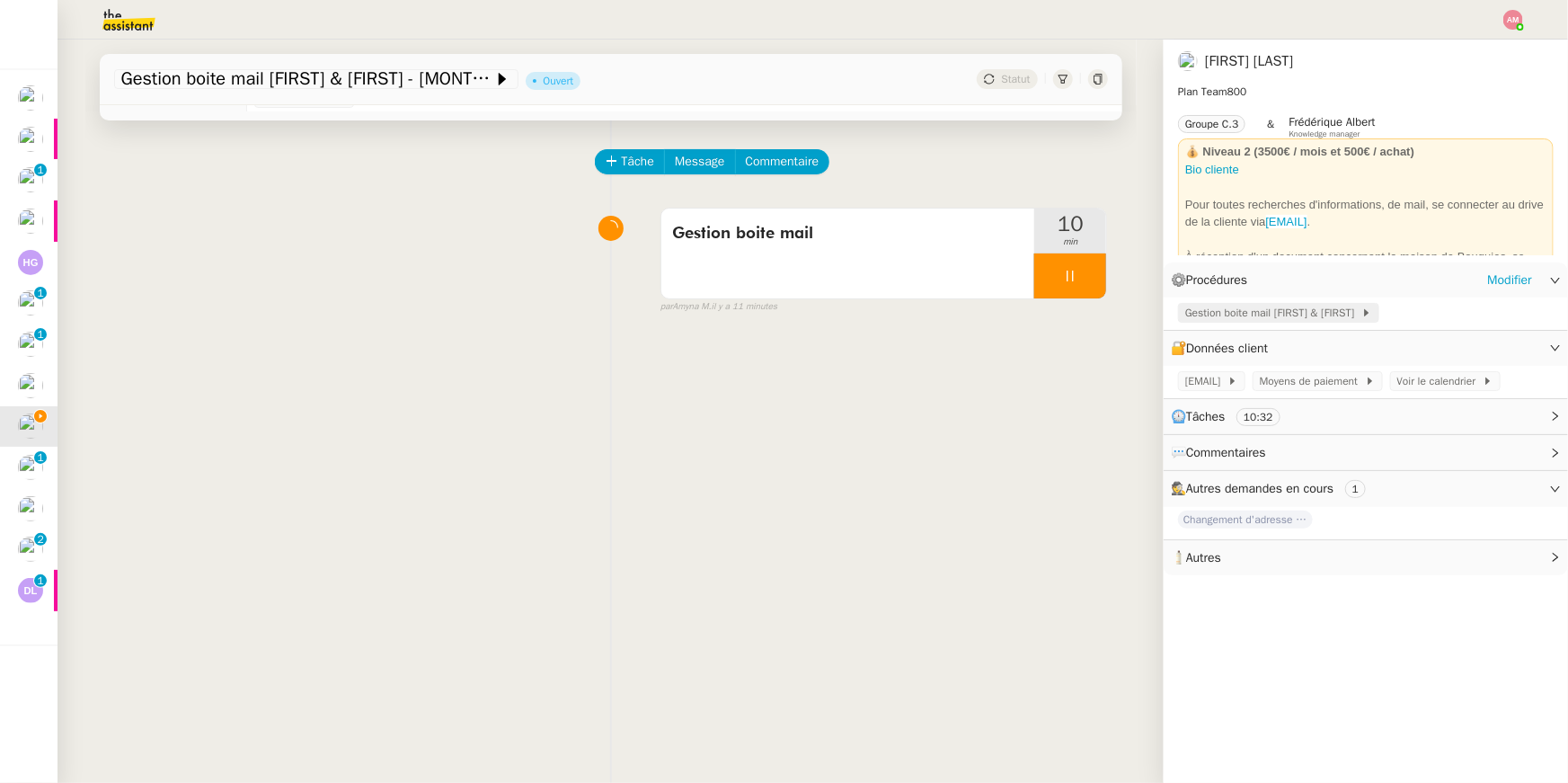 click on "Gestion boite mail Sylvie & John" 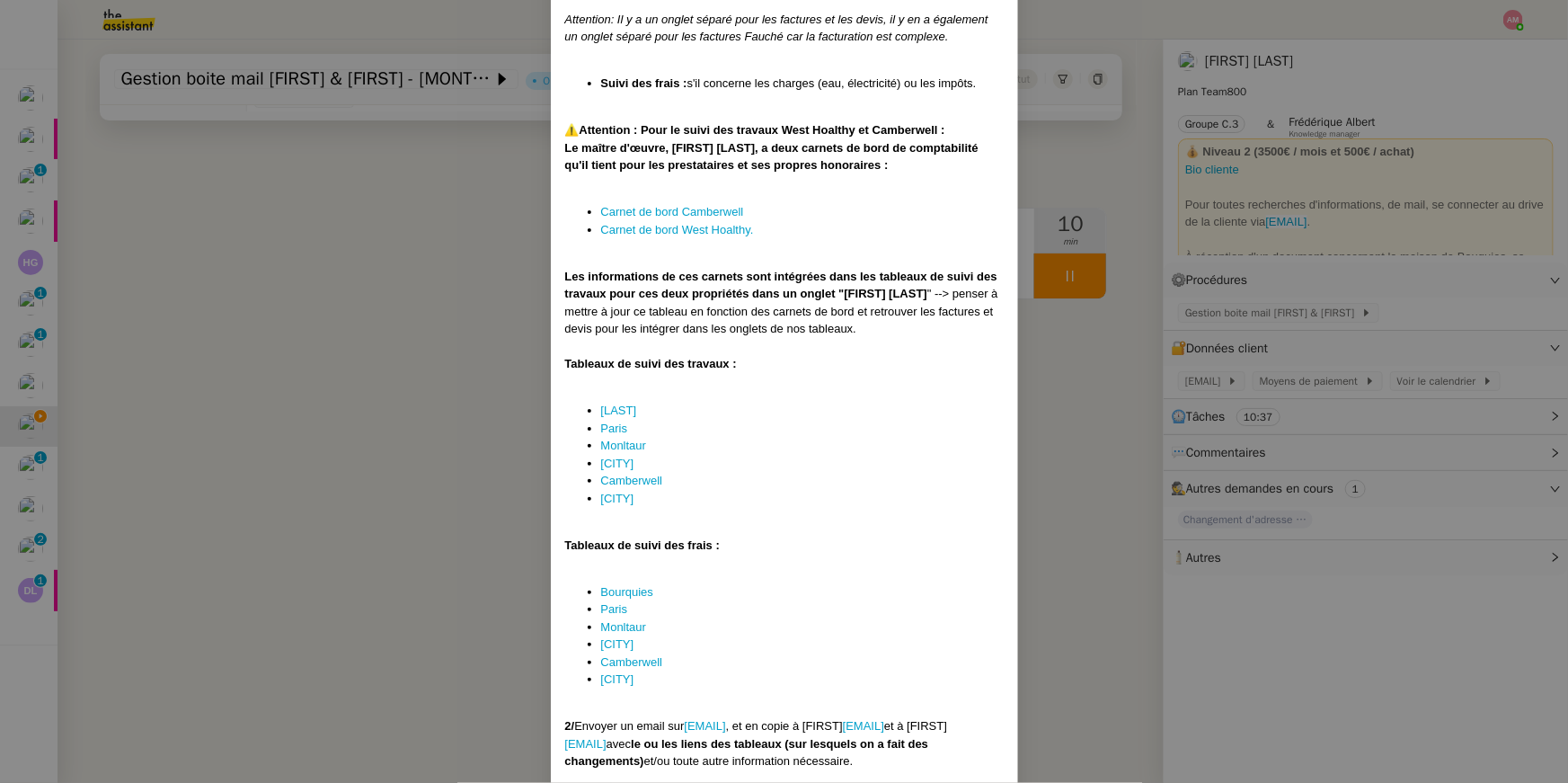 scroll, scrollTop: 1573, scrollLeft: 0, axis: vertical 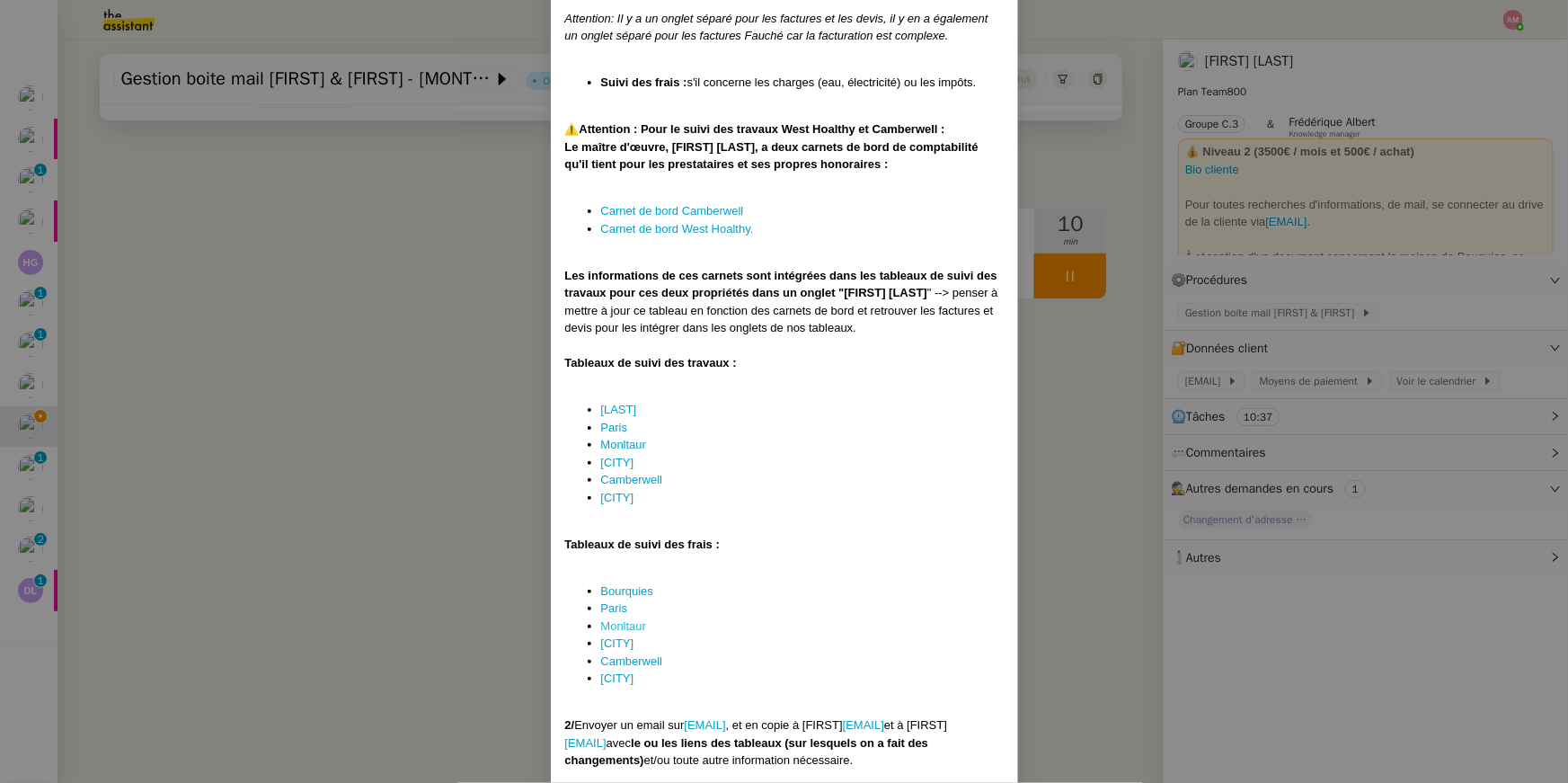 click on "Monltaur" at bounding box center (624, 626) 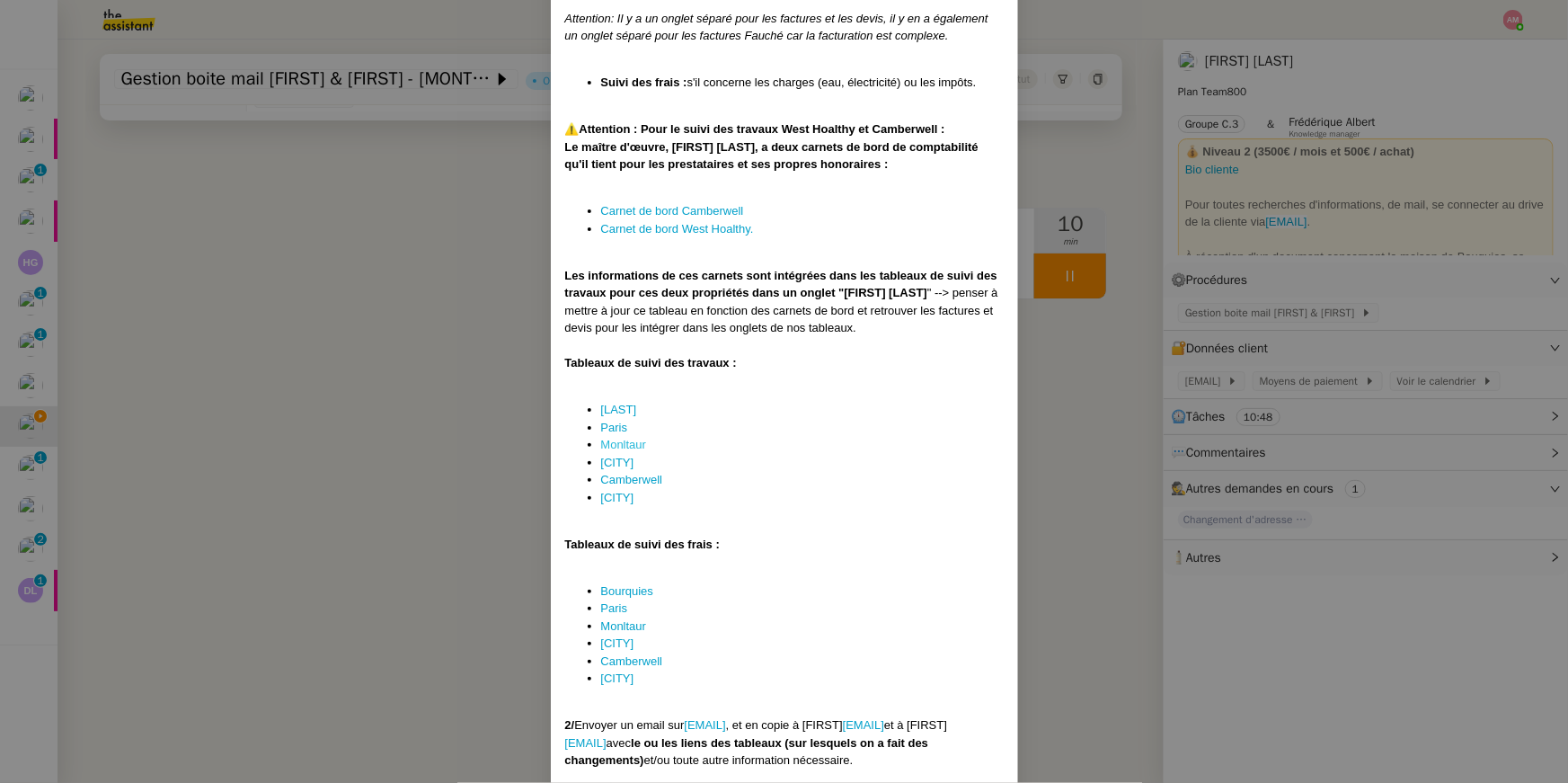 click on "Monltaur" at bounding box center (624, 444) 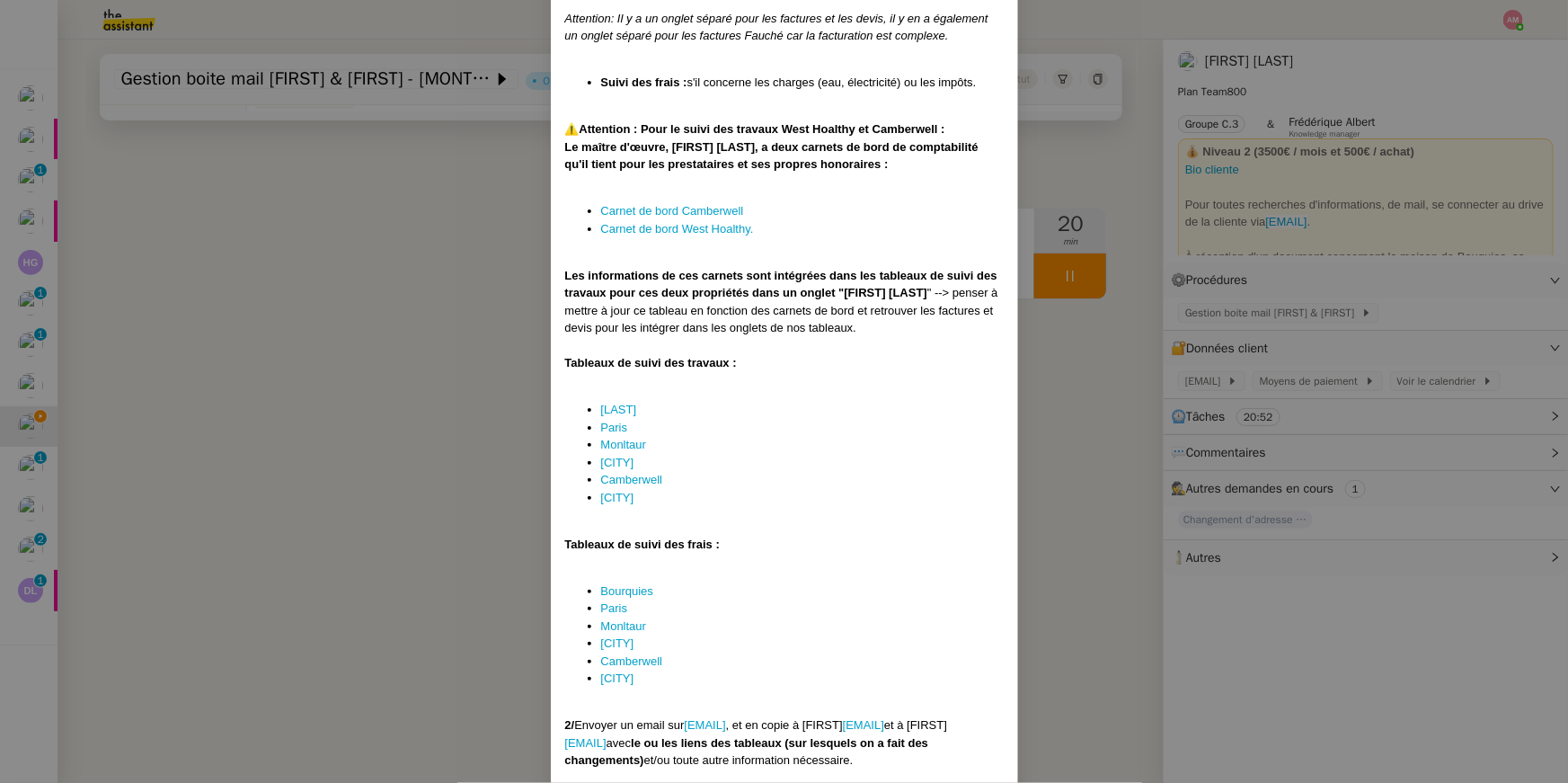 click on "﻿Créée   le : 07/06/24 MAJ le : 07/03/25   Contexte   : Sylvie et John possèdent  13 propriétés  dans plusieurs pays dont ils aimeraient que l'on assure la gestion. La boîte mail  sylvieandjohn@gmail.com  sert principalement à gérer les 13 propriétés de Sylvie et John. Ils souhaitent que nous gérions la boite mail et  son drive .   Déclenchement   : Chaque semaine le vendredi Instructions   : Ouvrir la boite mail et le drive  sylvieandjohn@gmail.com   PROCEDURE A - LIBELLER LES MAILS   1/  Classer les mails reçus dans la semaine  sous les bons libellés.   Un mail peut avoir plusieurs libellés. Chaque propriété a un libellé mais elles sont divisées entre 3 libellés principaux :  International ,  France  et  UK A classer  - qui nous permet à Sylvie et John de nous adresser des choses a classer ADMIN  - qui sert d'inbox générale avec des sous parties telles que BANK, FINANCES, ADOPTION, TRAVEL, PETS, etc Il y a également des libellés pour la précomptabilité" at bounding box center (784, 391) 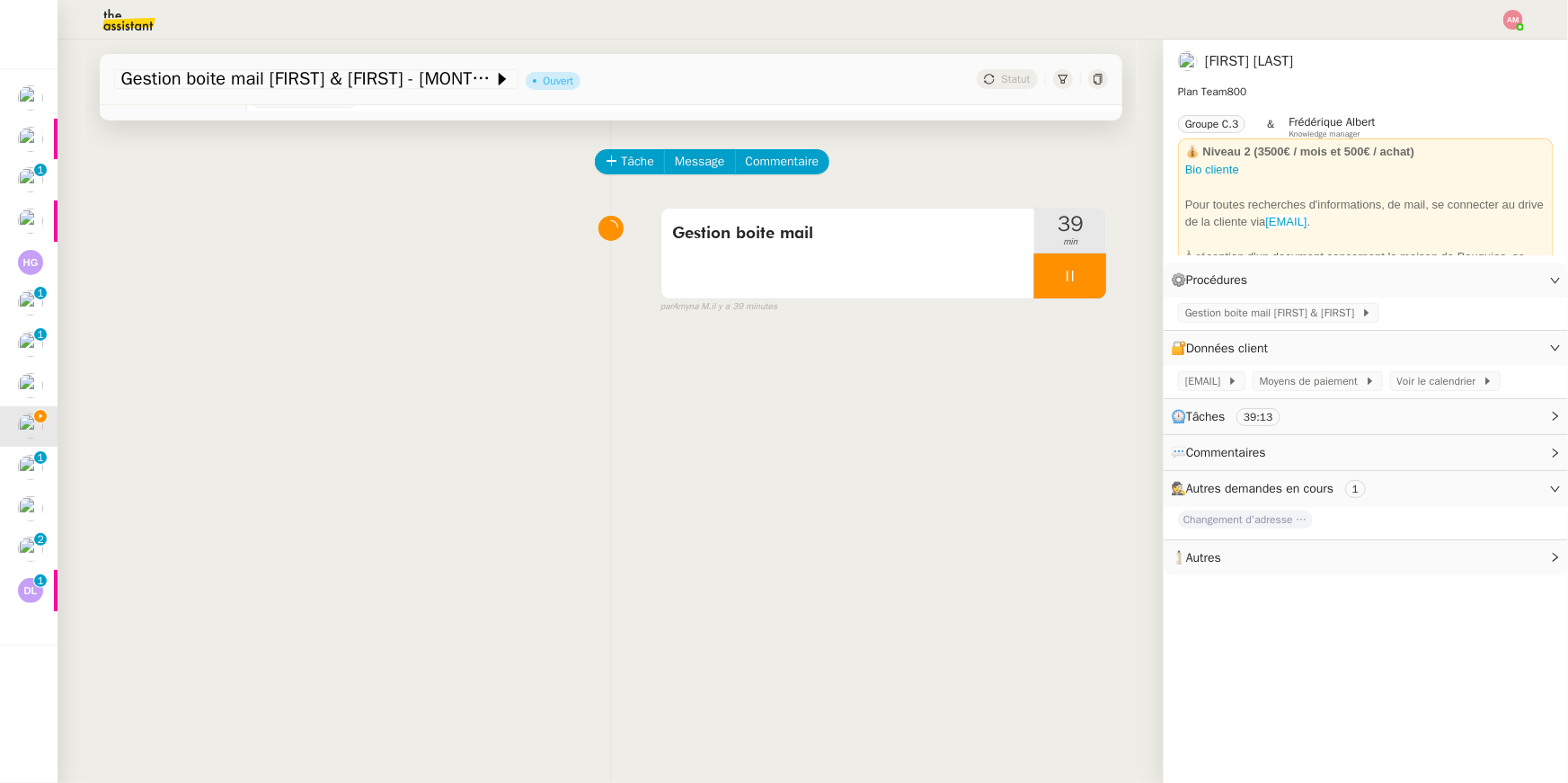 scroll, scrollTop: 51, scrollLeft: 0, axis: vertical 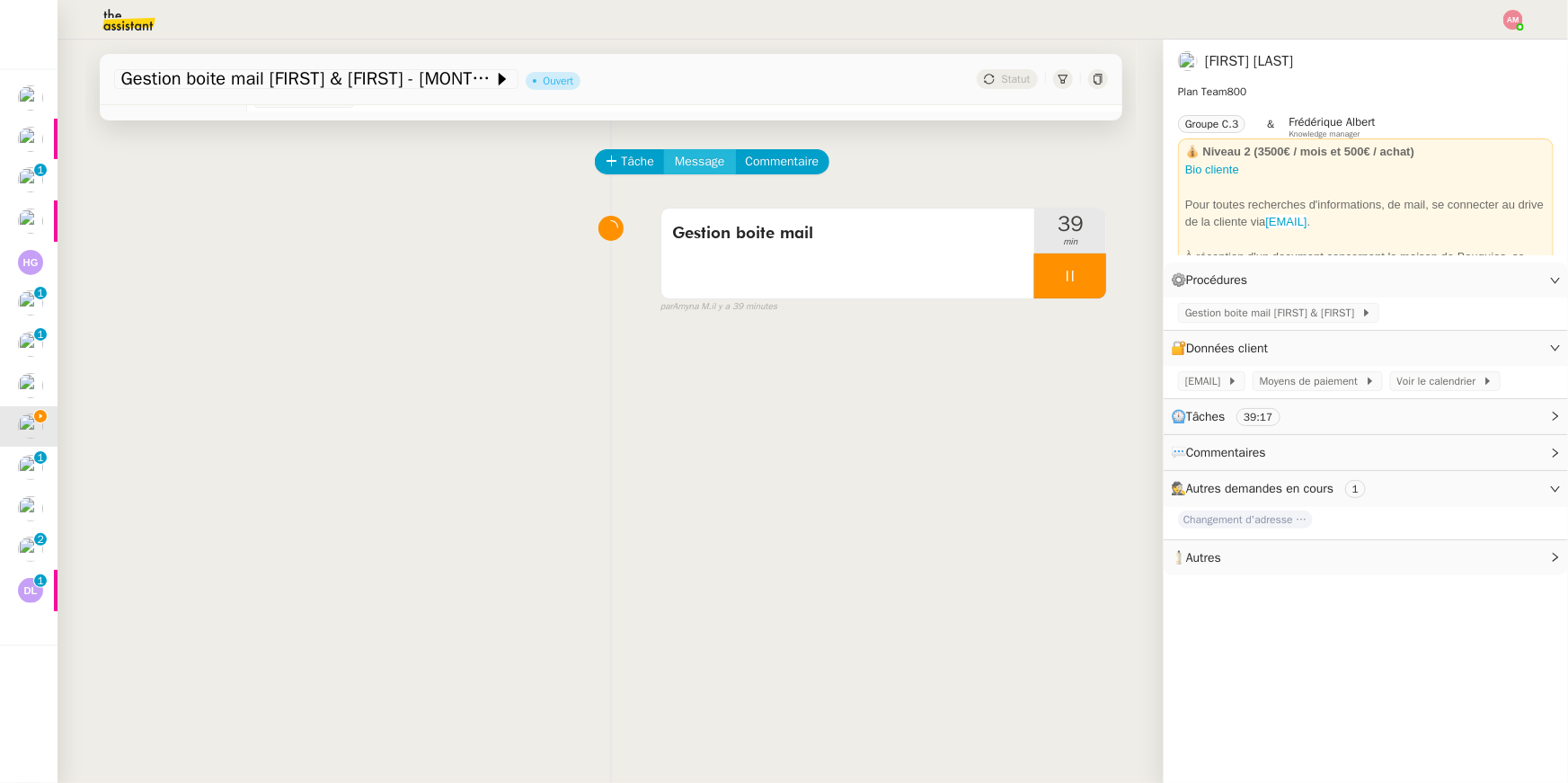 click on "Message" 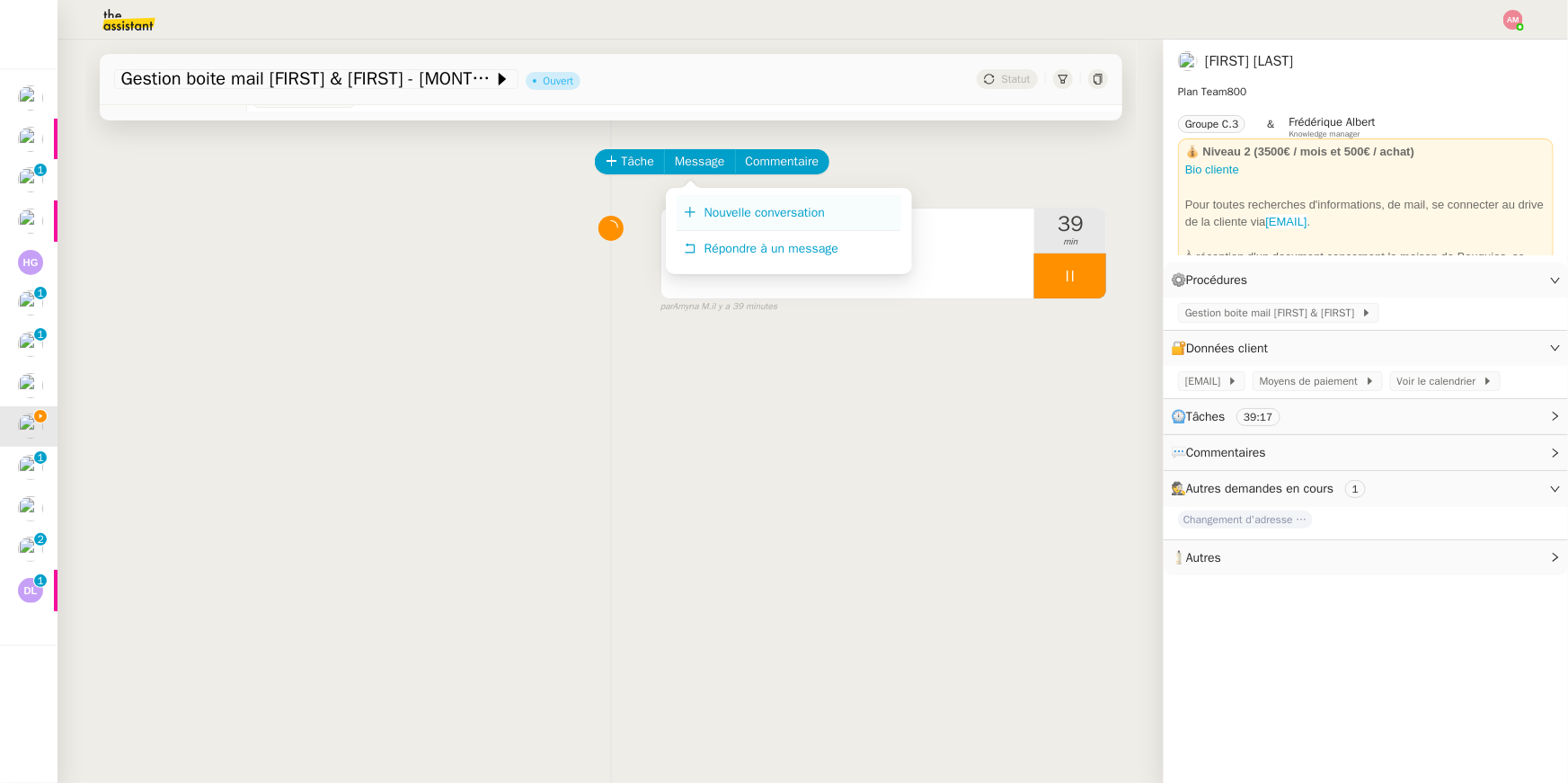click on "Nouvelle conversation" at bounding box center [765, 212] 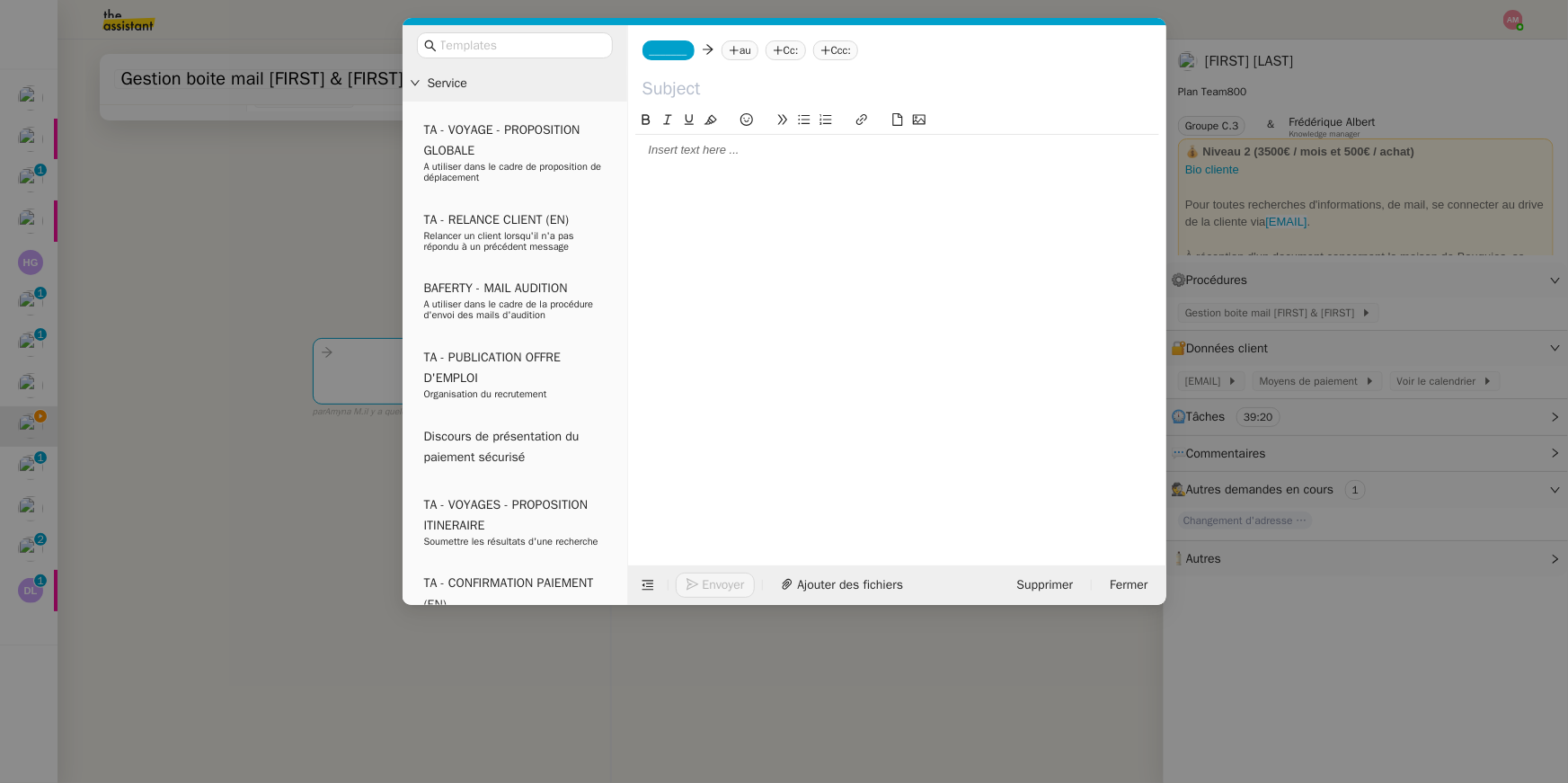 click on "_______" 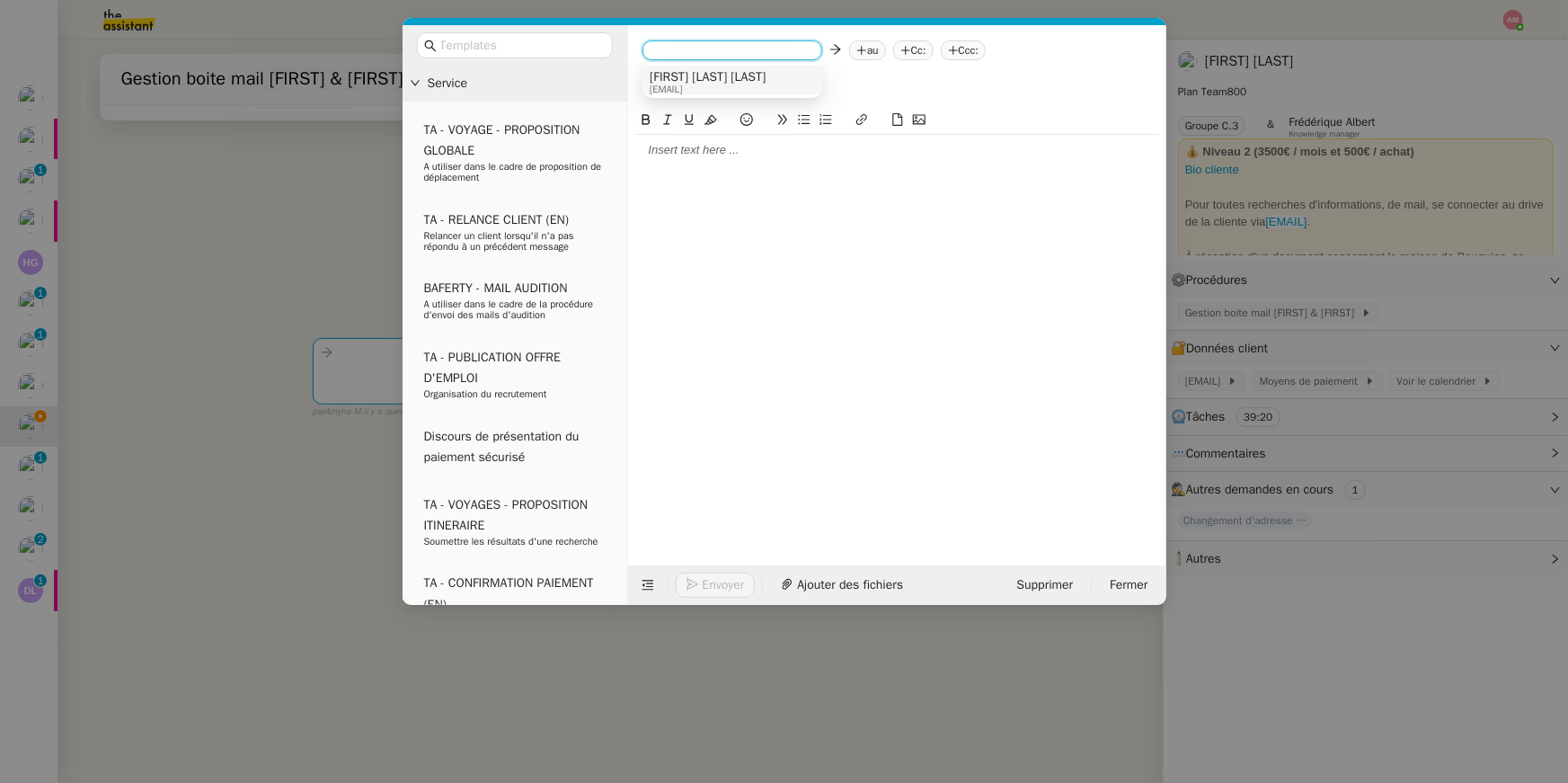 click on "Cobi Magnaval Savage" at bounding box center (707, 77) 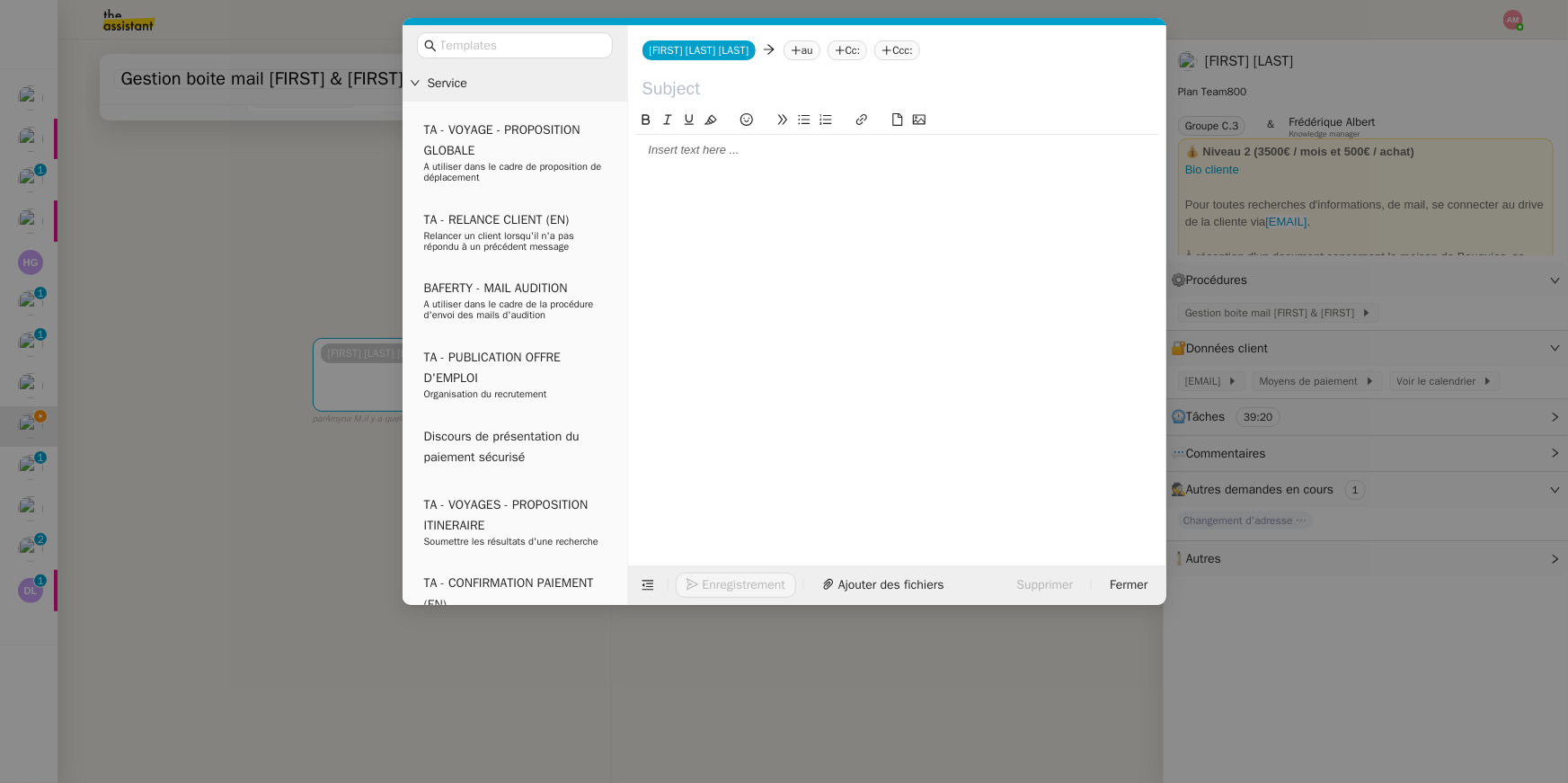 click on "au" 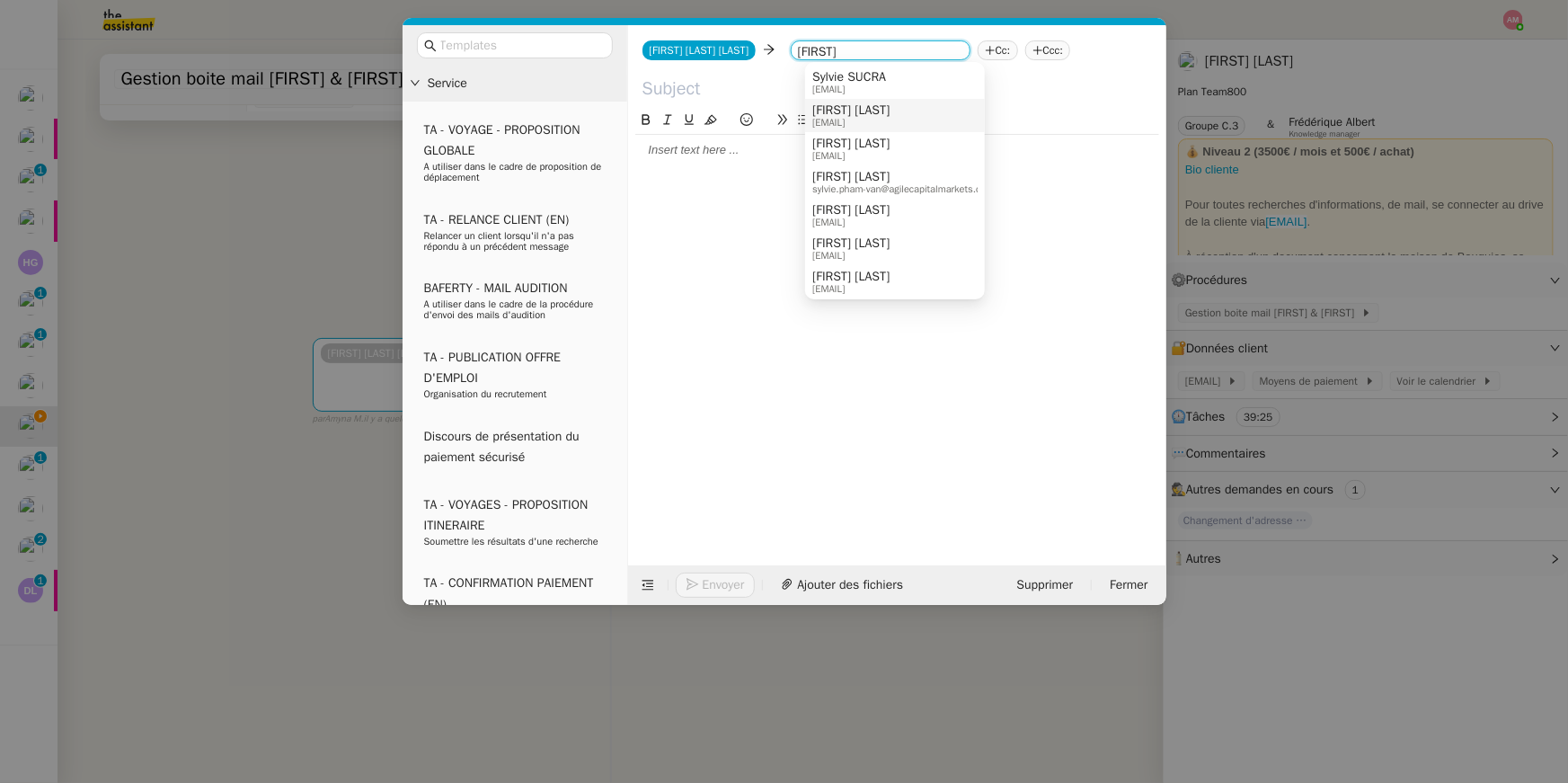 type on "sylvie" 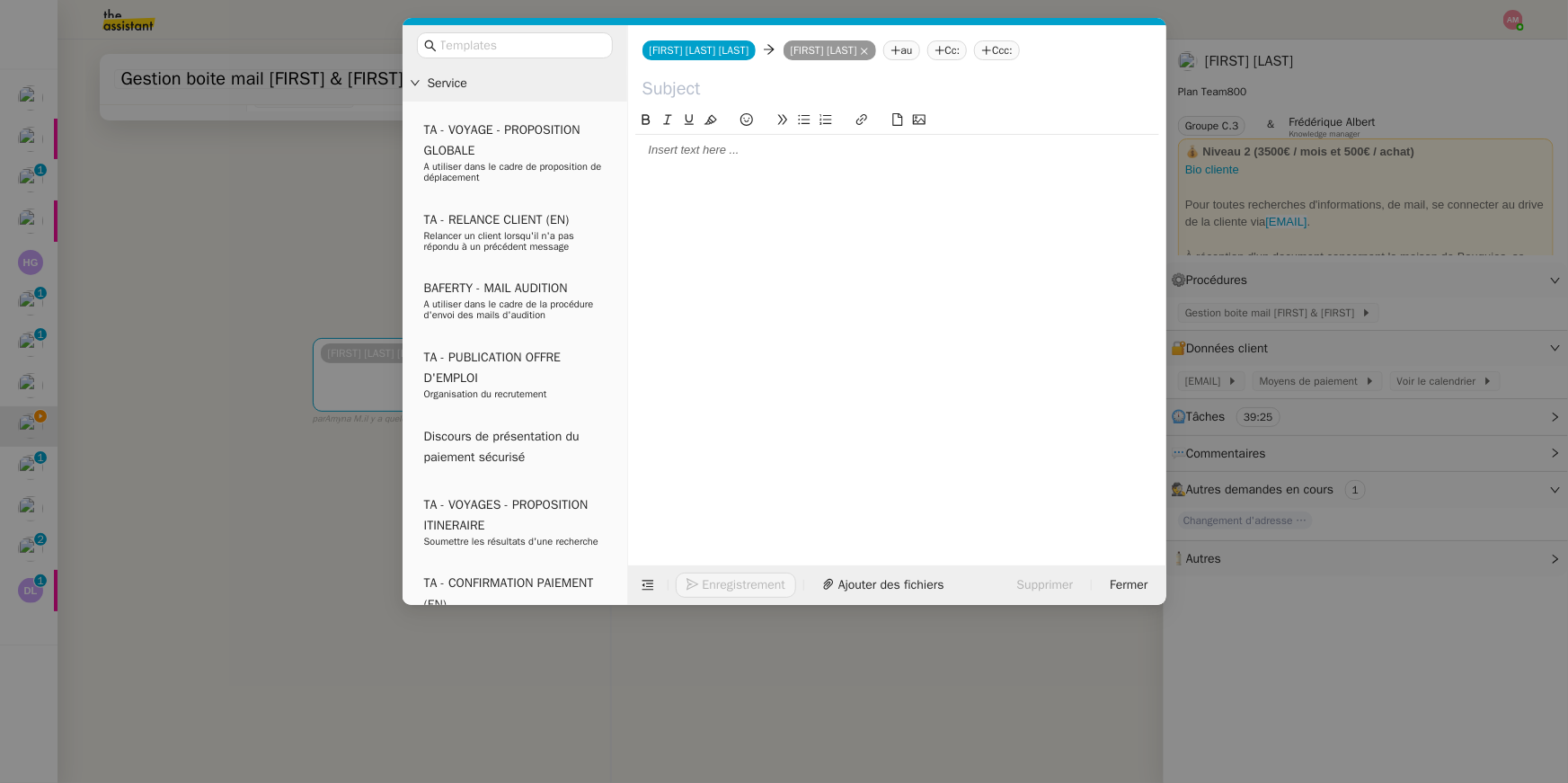 click on "Cc:" 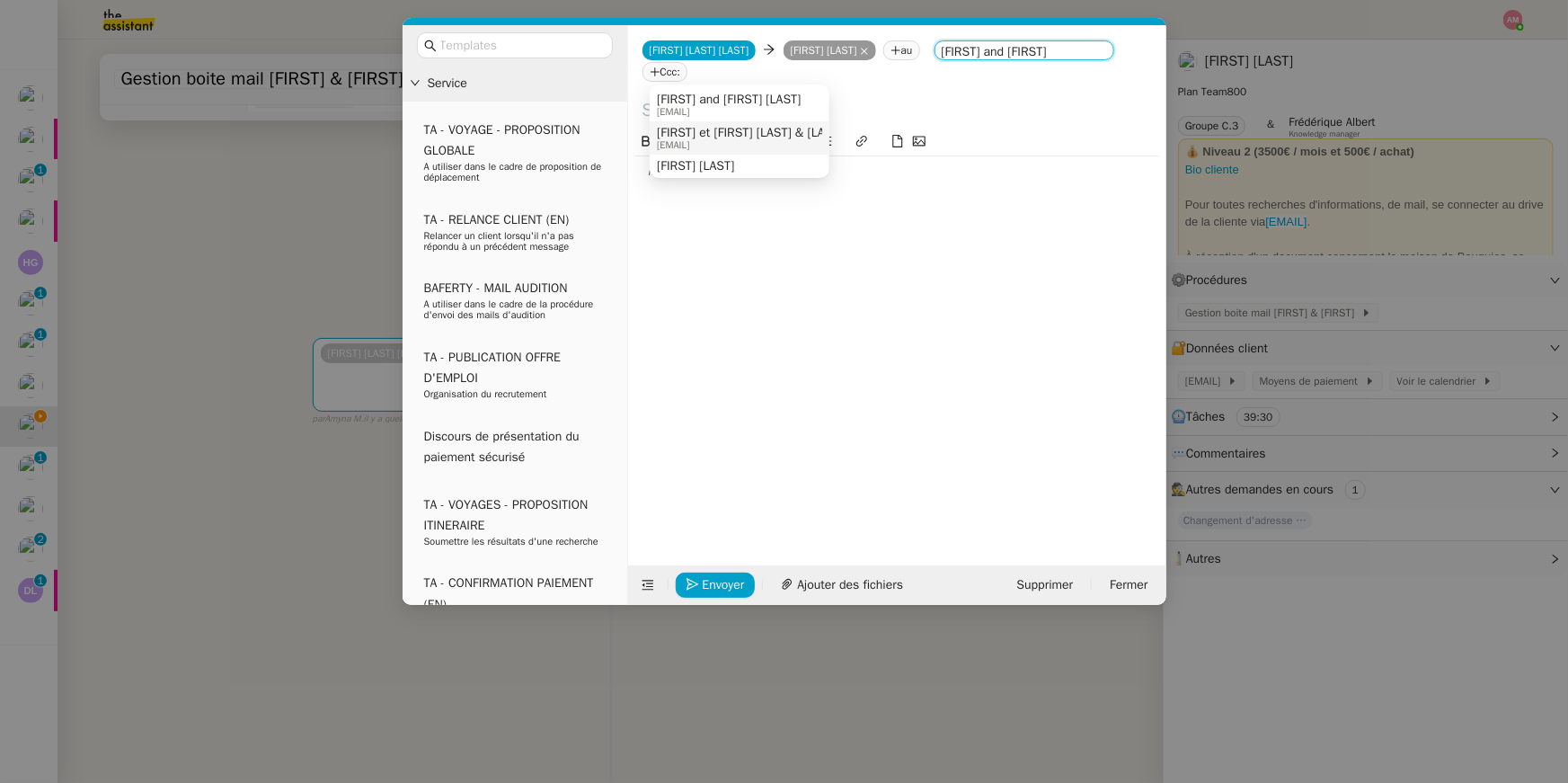 type on "sylvie and j" 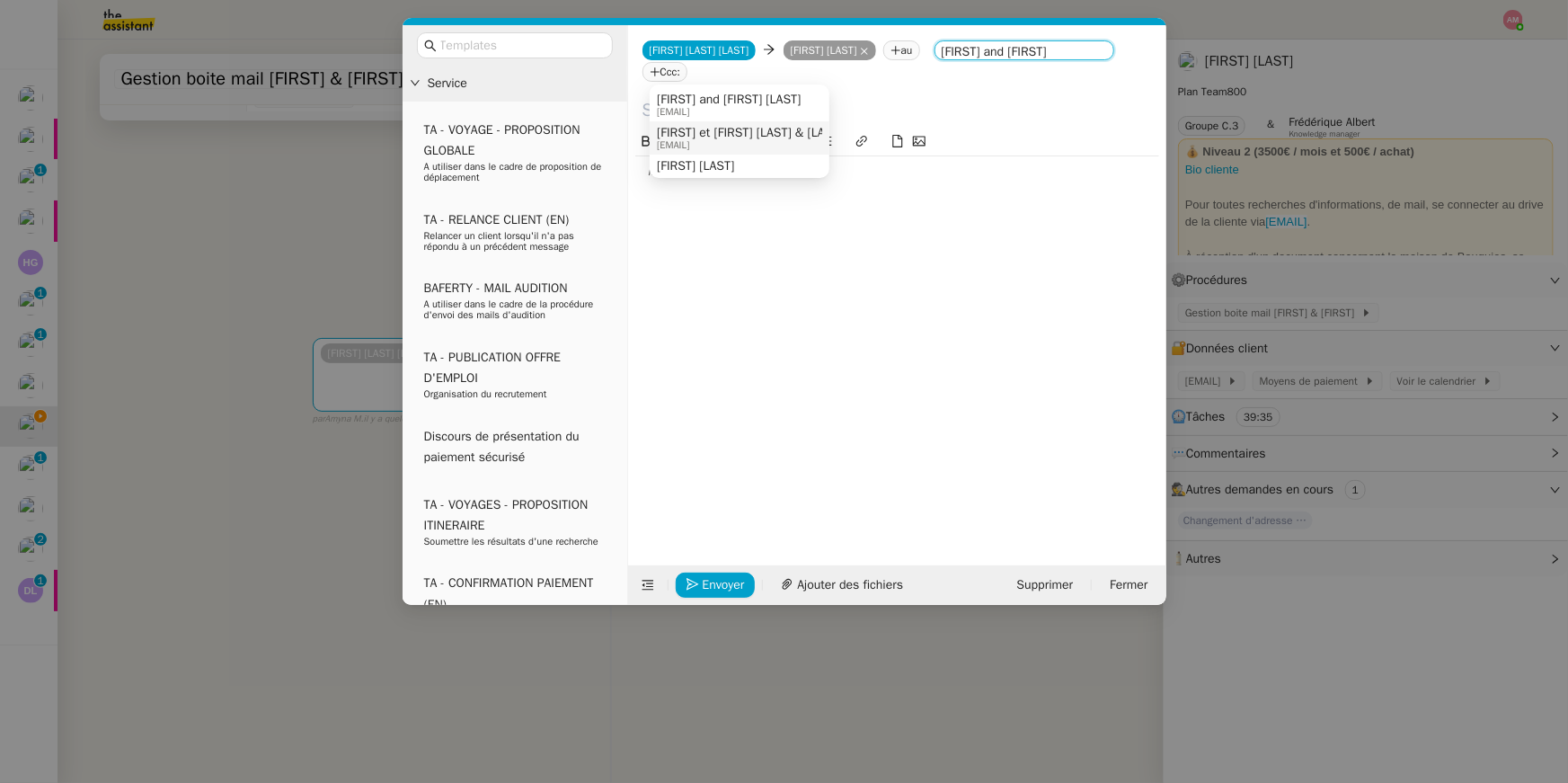 click on "Sylvie et John Magnaval & Savage sylvieandjohn@gmail.com" at bounding box center (740, 138) 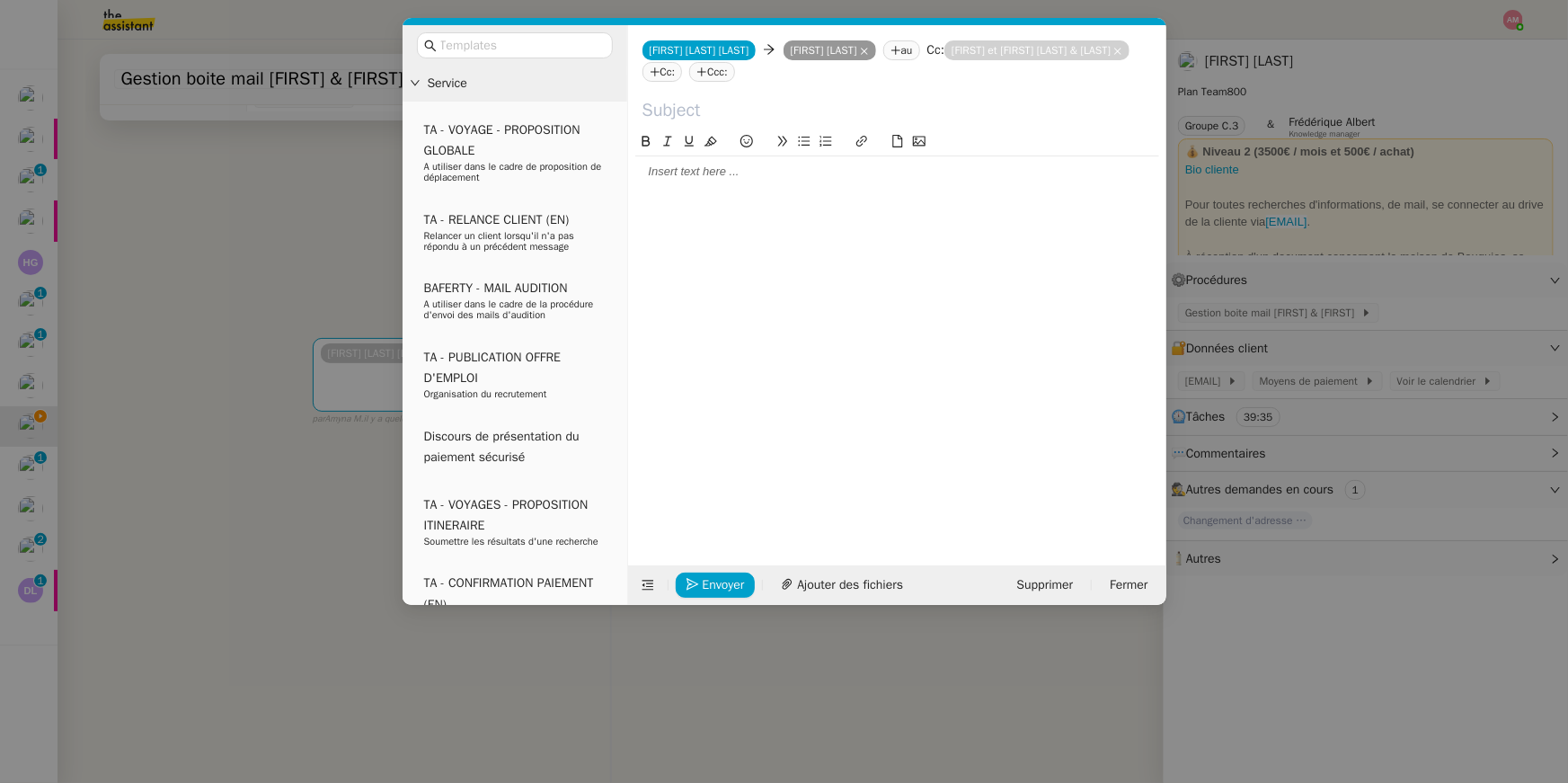 click on "Service TA - VOYAGE - PROPOSITION GLOBALE    A utiliser dans le cadre de proposition de déplacement TA - RELANCE CLIENT (EN)    Relancer un client lorsqu'il n'a pas répondu à un précédent message BAFERTY - MAIL AUDITION    A utiliser dans le cadre de la procédure d'envoi des mails d'audition TA - PUBLICATION OFFRE D'EMPLOI     Organisation du recrutement Discours de présentation du paiement sécurisé    TA - VOYAGES - PROPOSITION ITINERAIRE    Soumettre les résultats d'une recherche TA - CONFIRMATION PAIEMENT (EN)    Confirmer avec le client de modèle de transaction - Attention Plan Pro nécessaire. TA - COURRIER EXPEDIE (recommandé)    A utiliser dans le cadre de l'envoi d'un courrier recommandé TA - PARTAGE DE CALENDRIER (EN)    A utiliser pour demander au client de partager son calendrier afin de faciliter l'accès et la gestion PSPI - Appel de fonds MJL    A utiliser dans le cadre de la procédure d'appel de fonds MJL TA - RELANCE CLIENT    TA - AR PROCEDURES        21 YIELD" at bounding box center [784, 391] 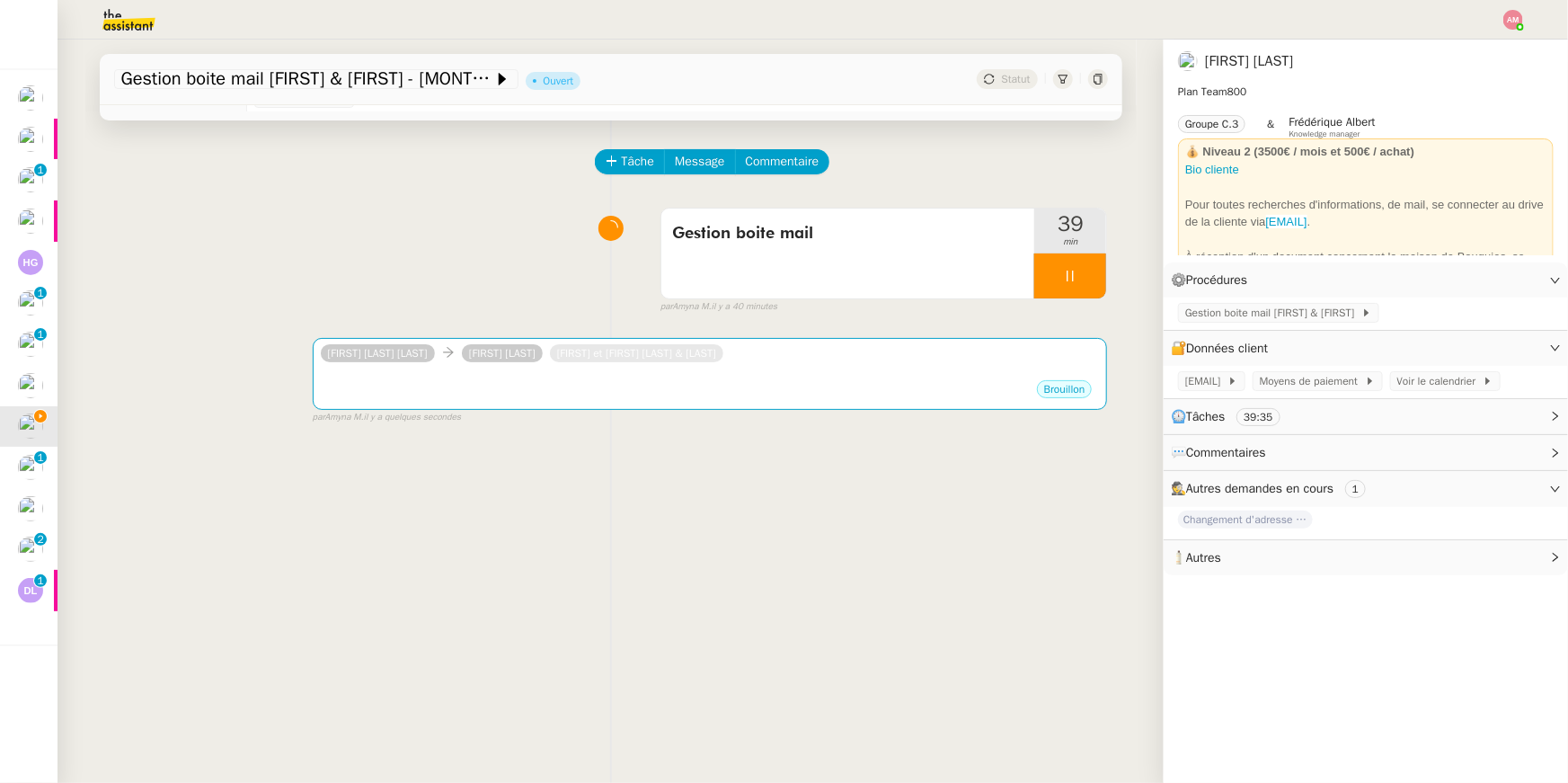 click on "Gestion boite mail [FIRST] & [FIRST] - [DATE] [MONTH] [YEAR]" 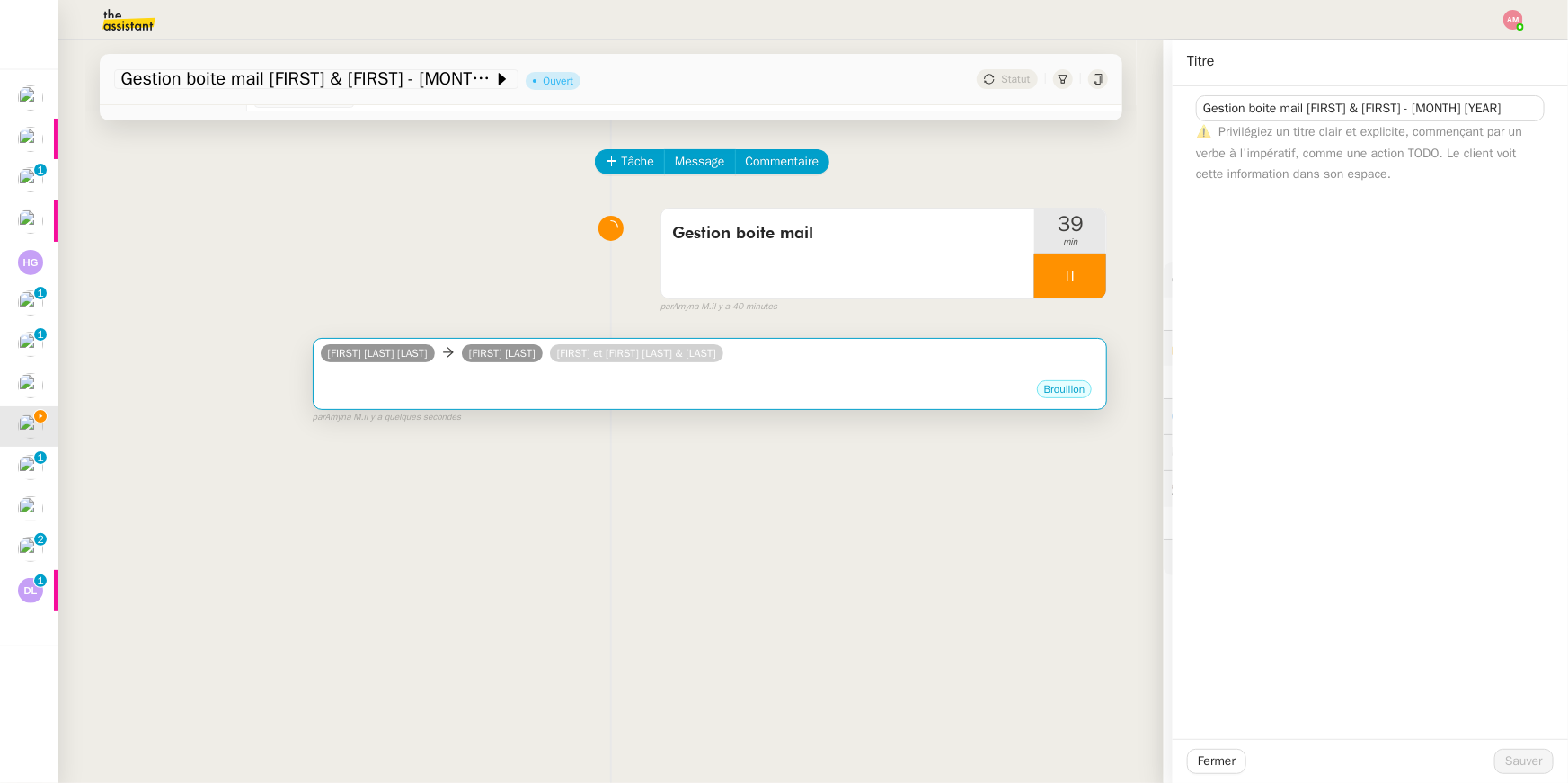 click on "Cobi Magnaval Savage     Sylvie Magnaval   Sylvie et John Magnaval & Savage" at bounding box center (710, 356) 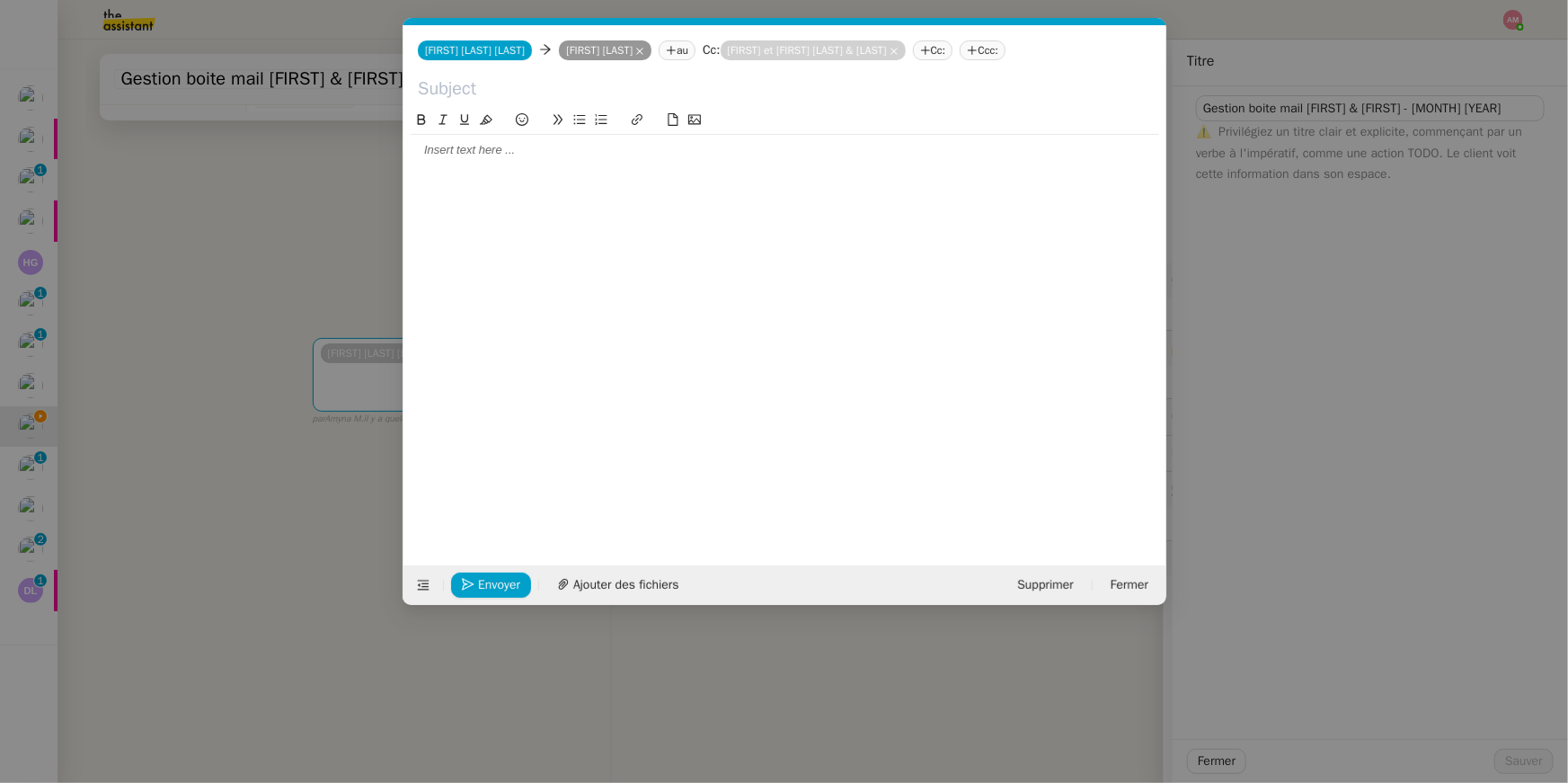 scroll, scrollTop: 0, scrollLeft: 38, axis: horizontal 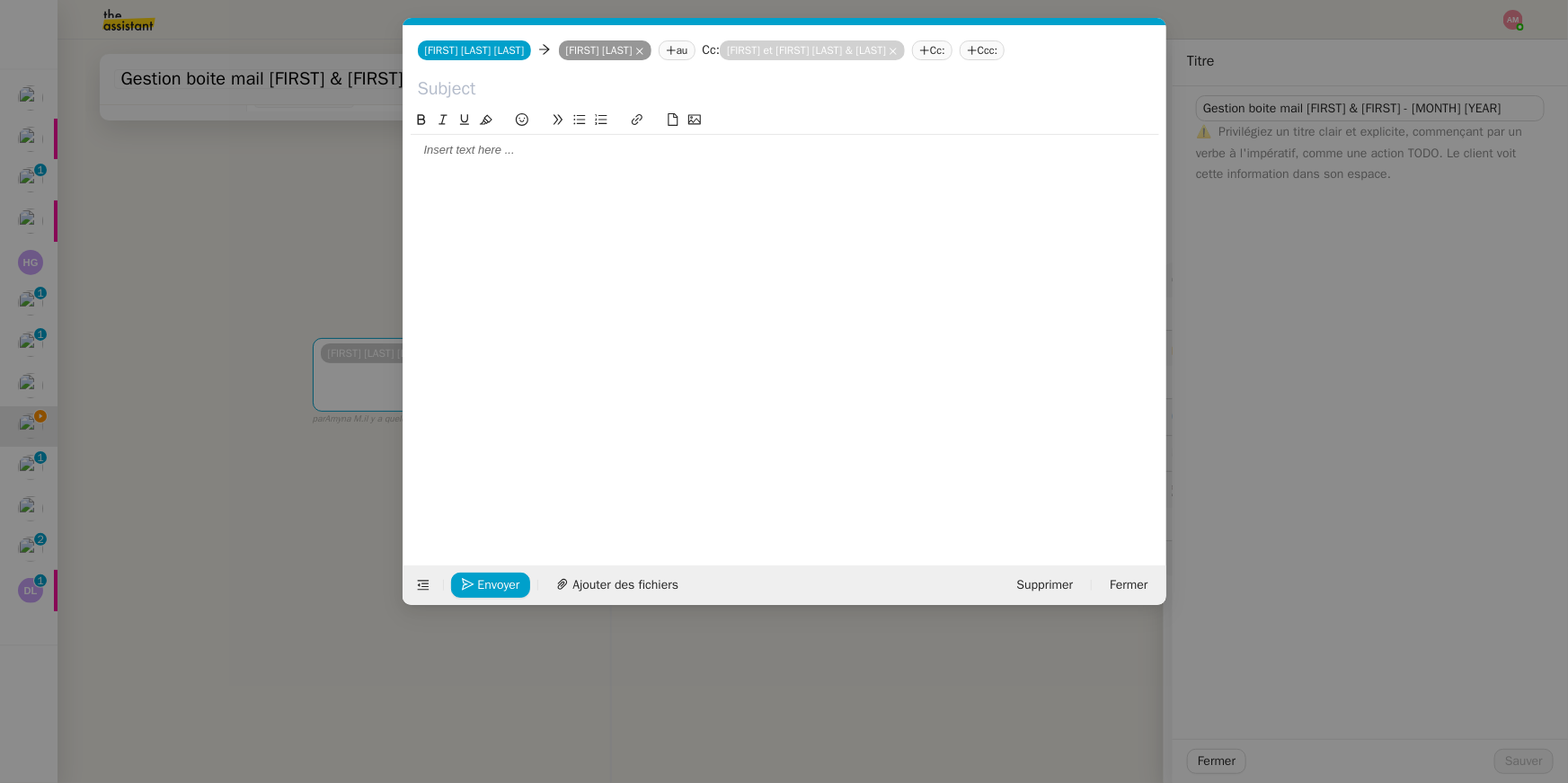 click 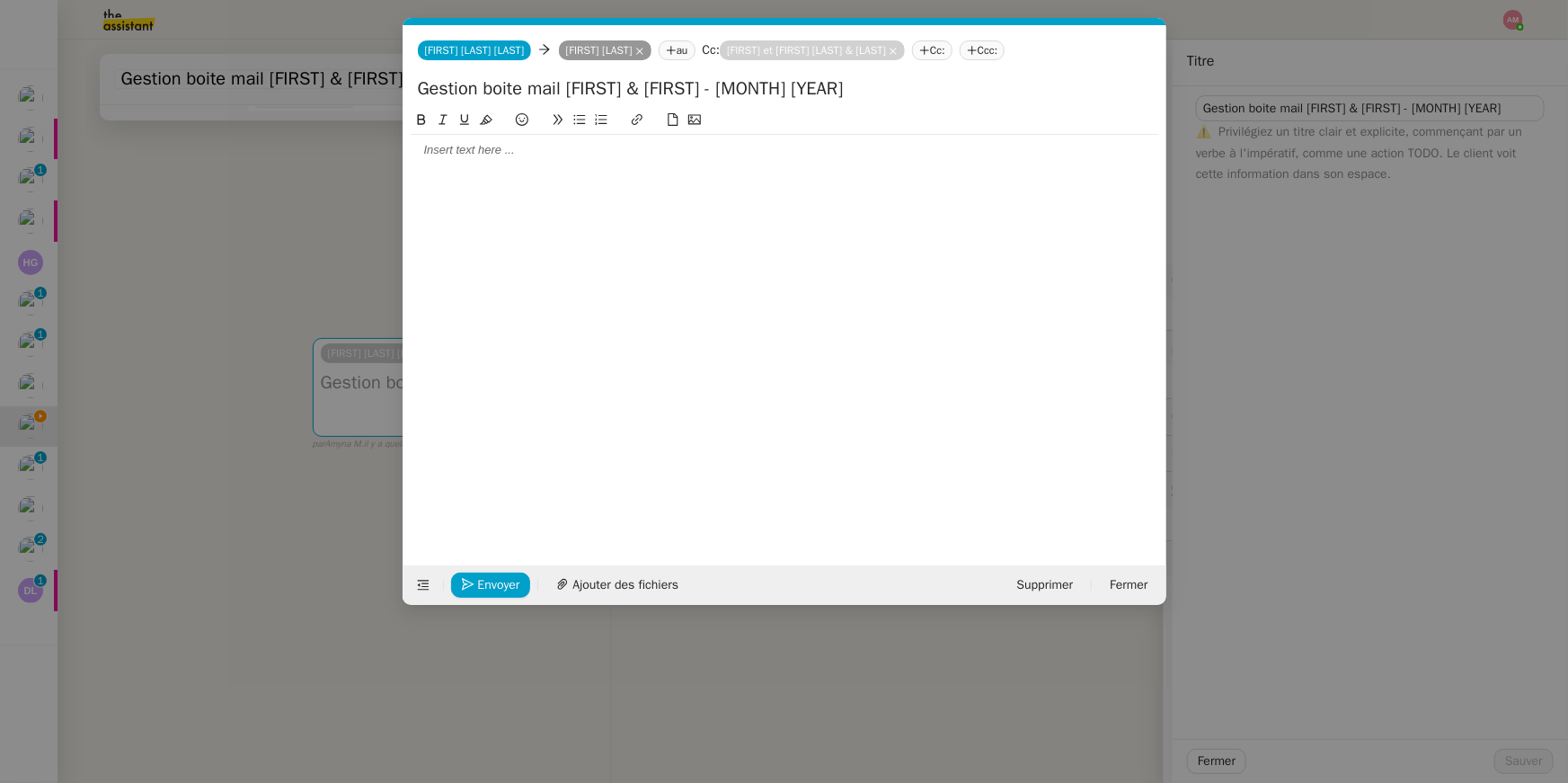 type on "Gestion boite mail [FIRST] & [FIRST] - [DATE] [MONTH] [YEAR]" 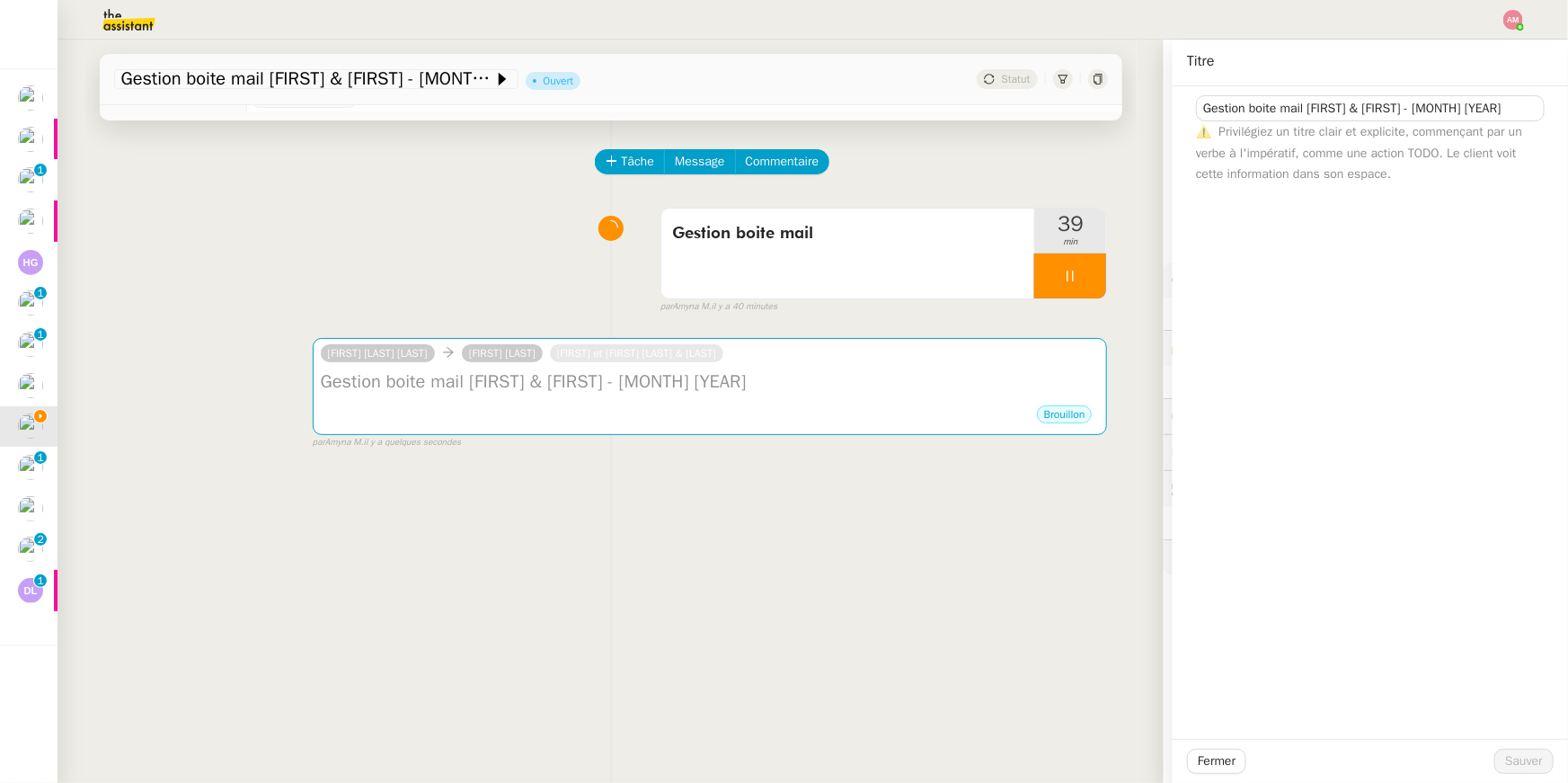 click 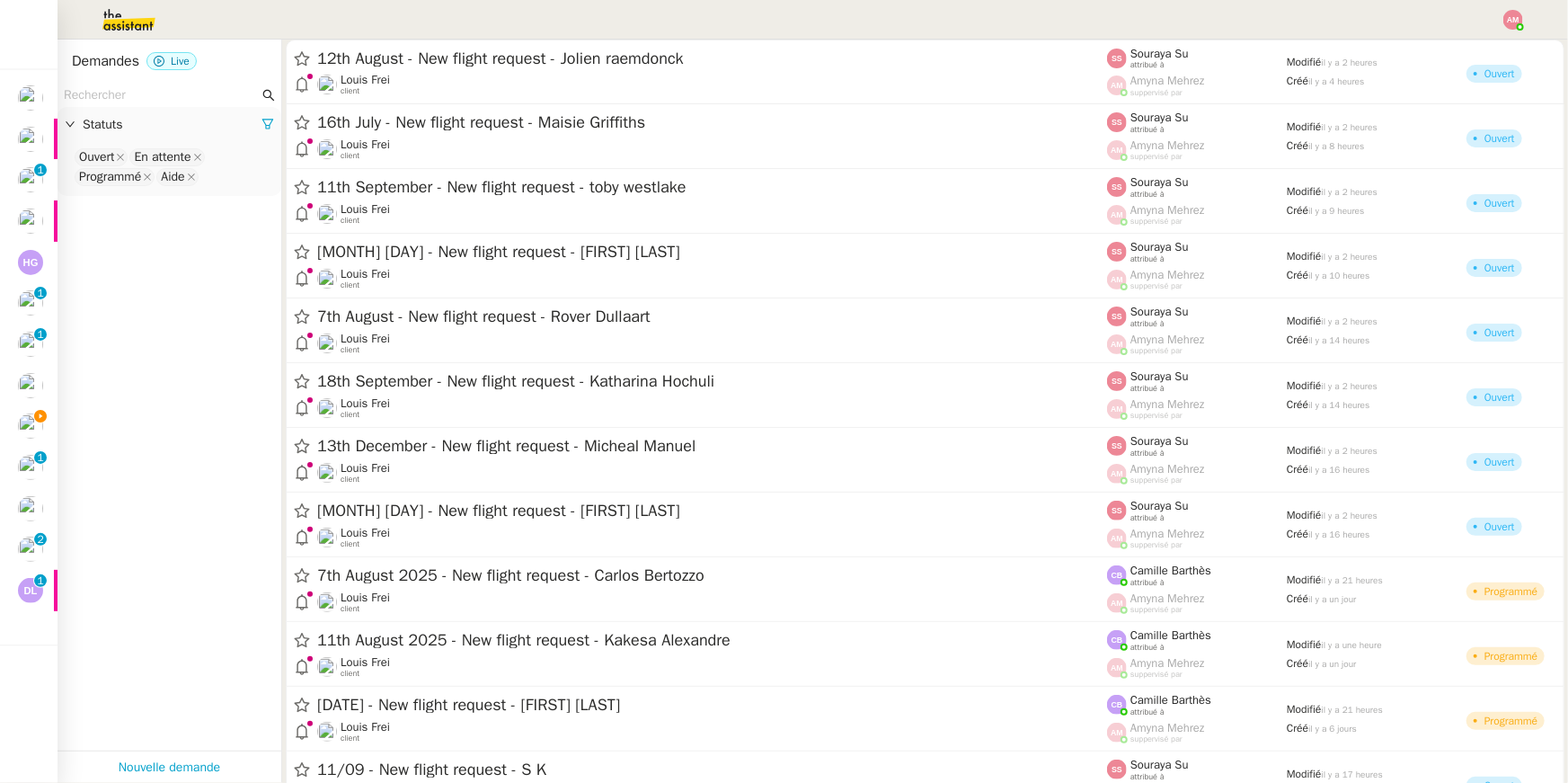 click 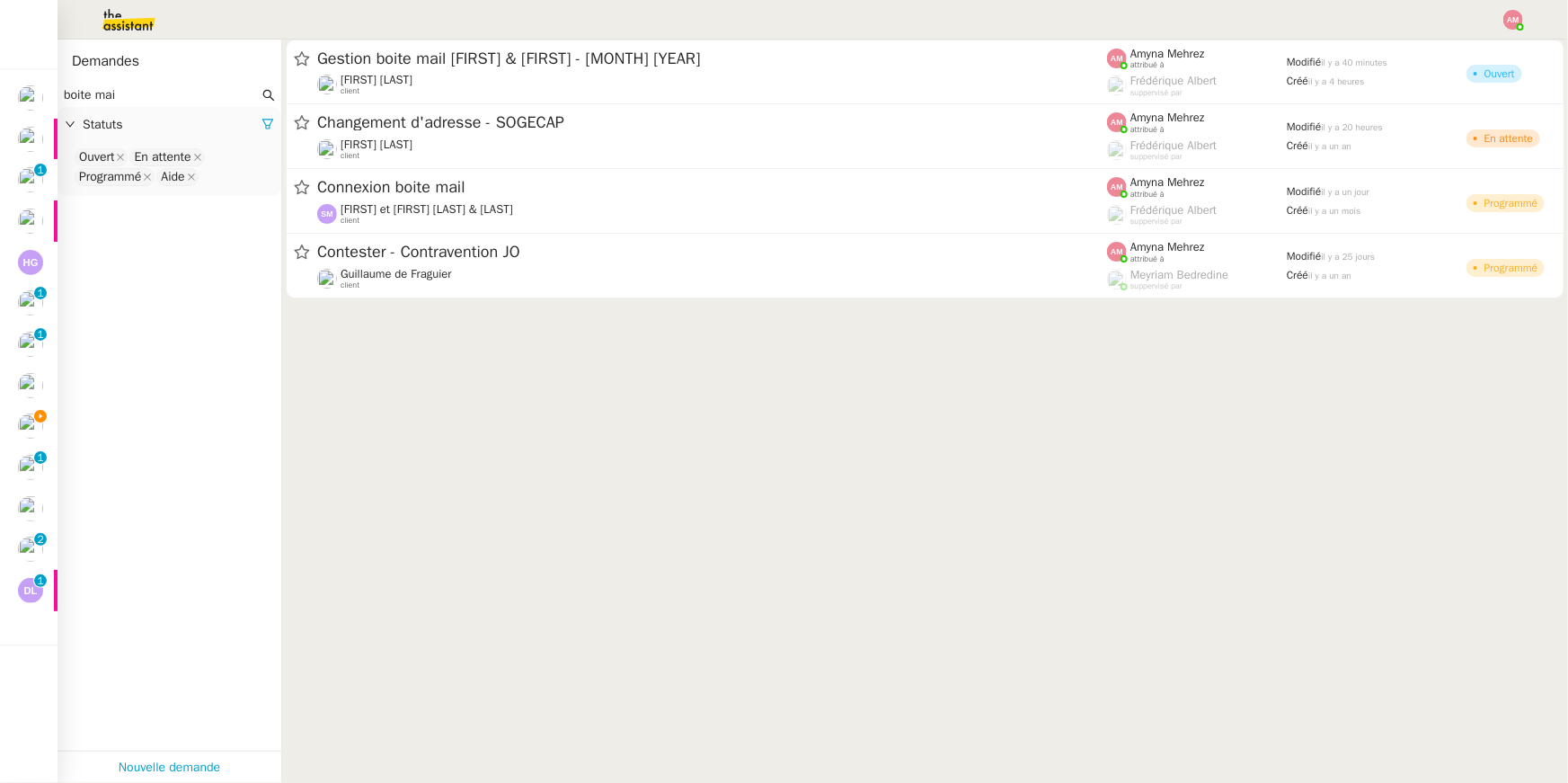 type on "boite mai" 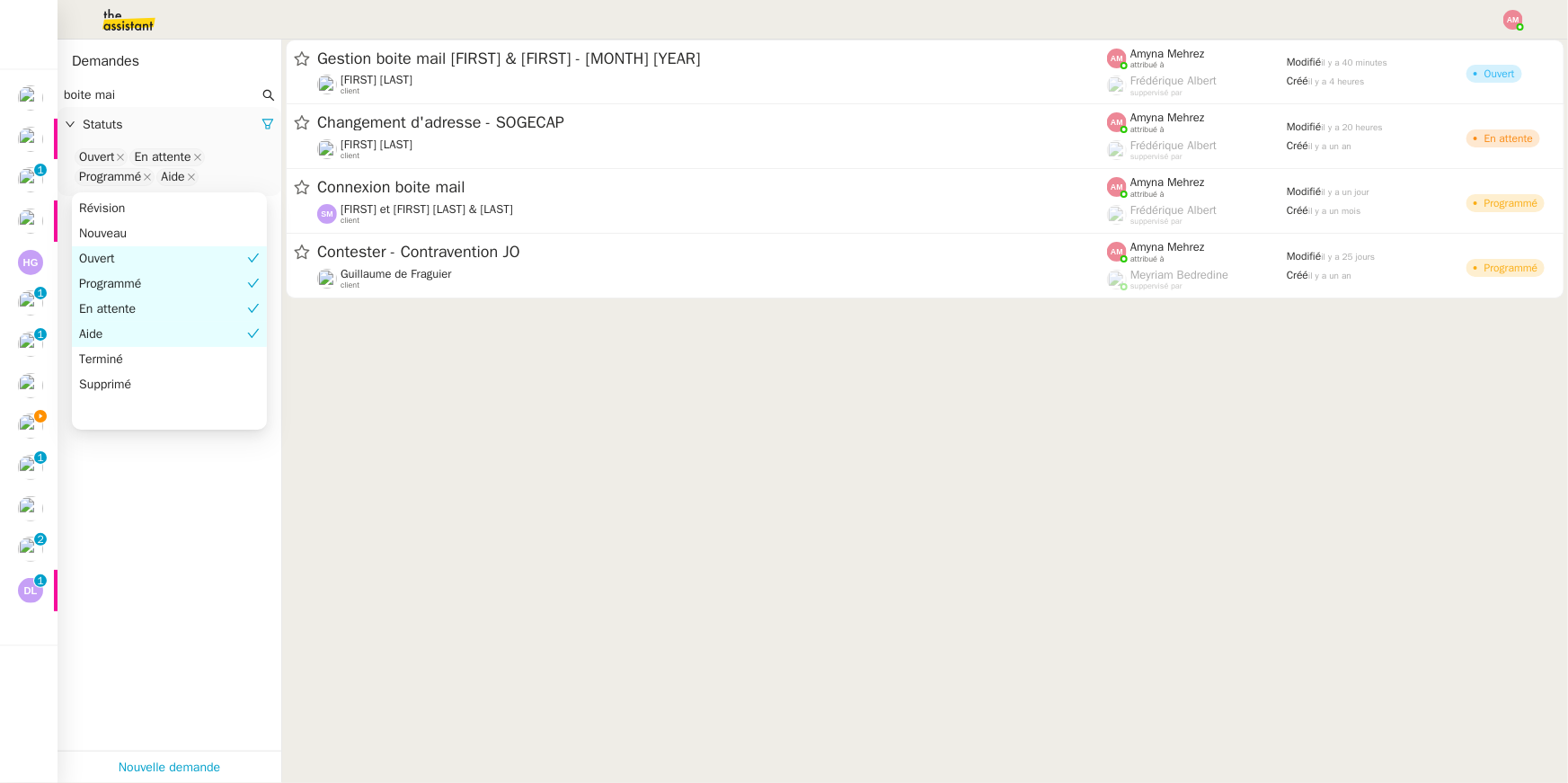 click on "Aide" at bounding box center [169, 334] 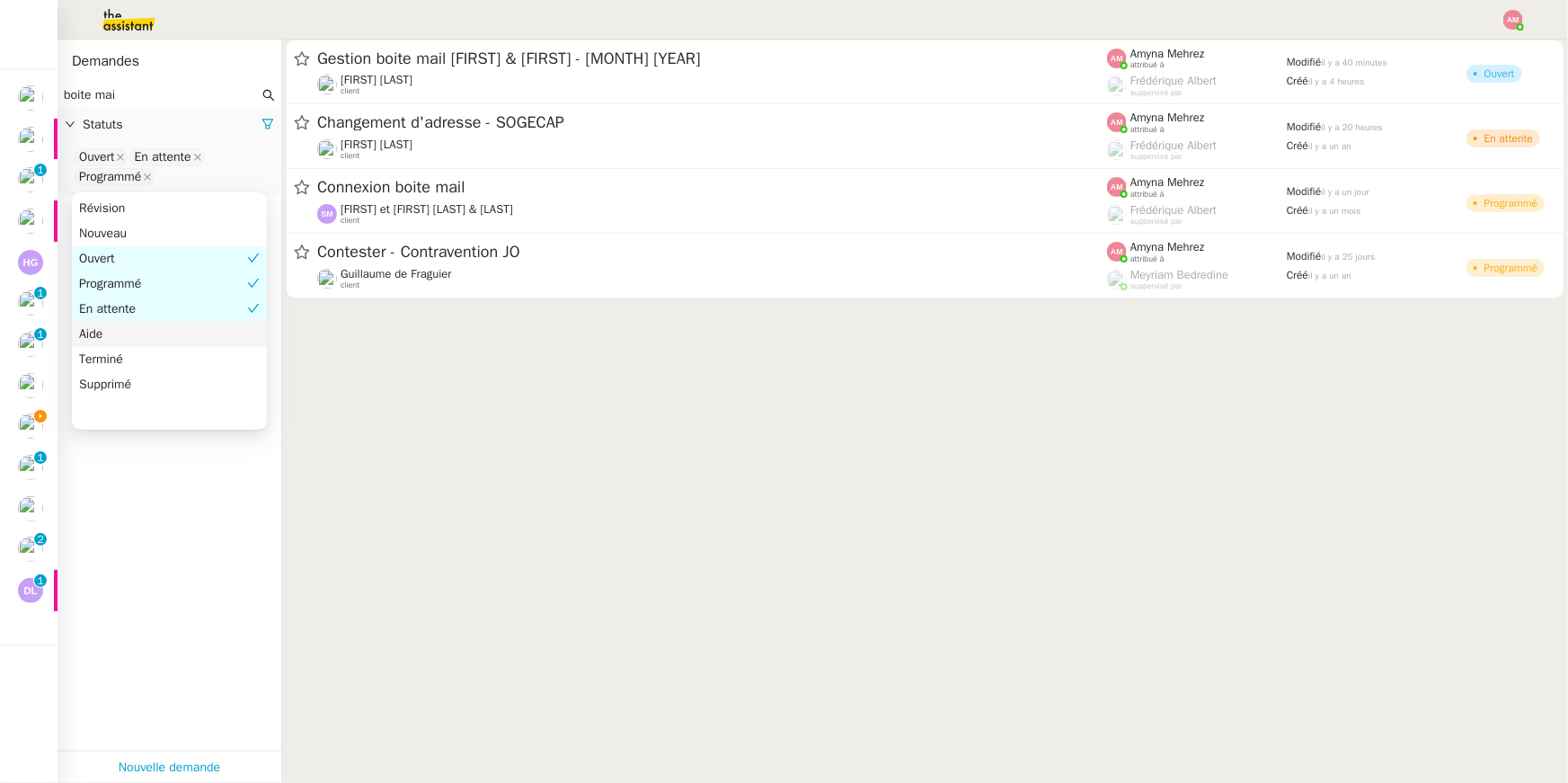 click on "Aide" at bounding box center [169, 334] 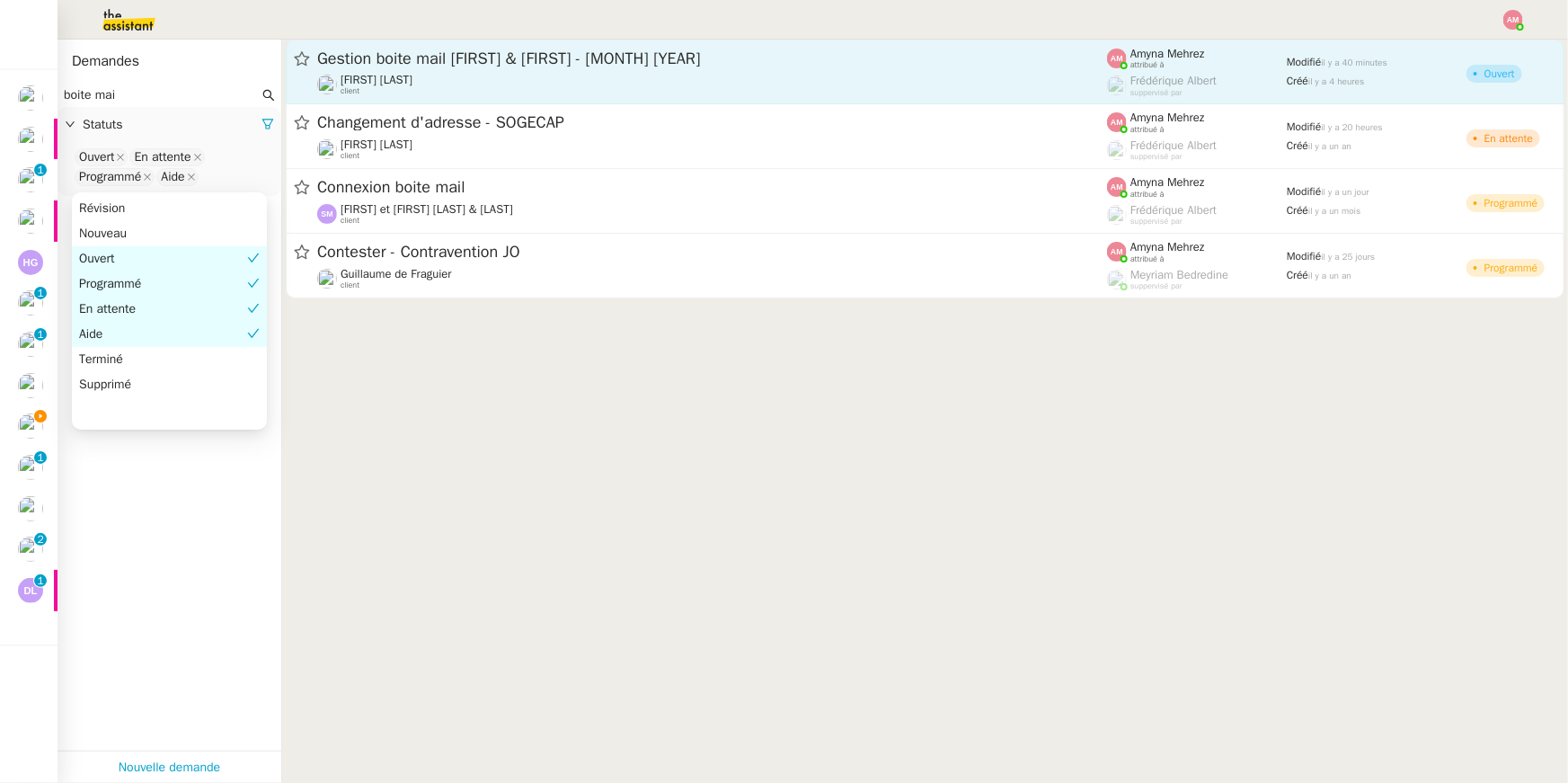 click on "Gestion boite mail [FIRST] & [FIRST] - [DATE] [MONTH] [YEAR]" 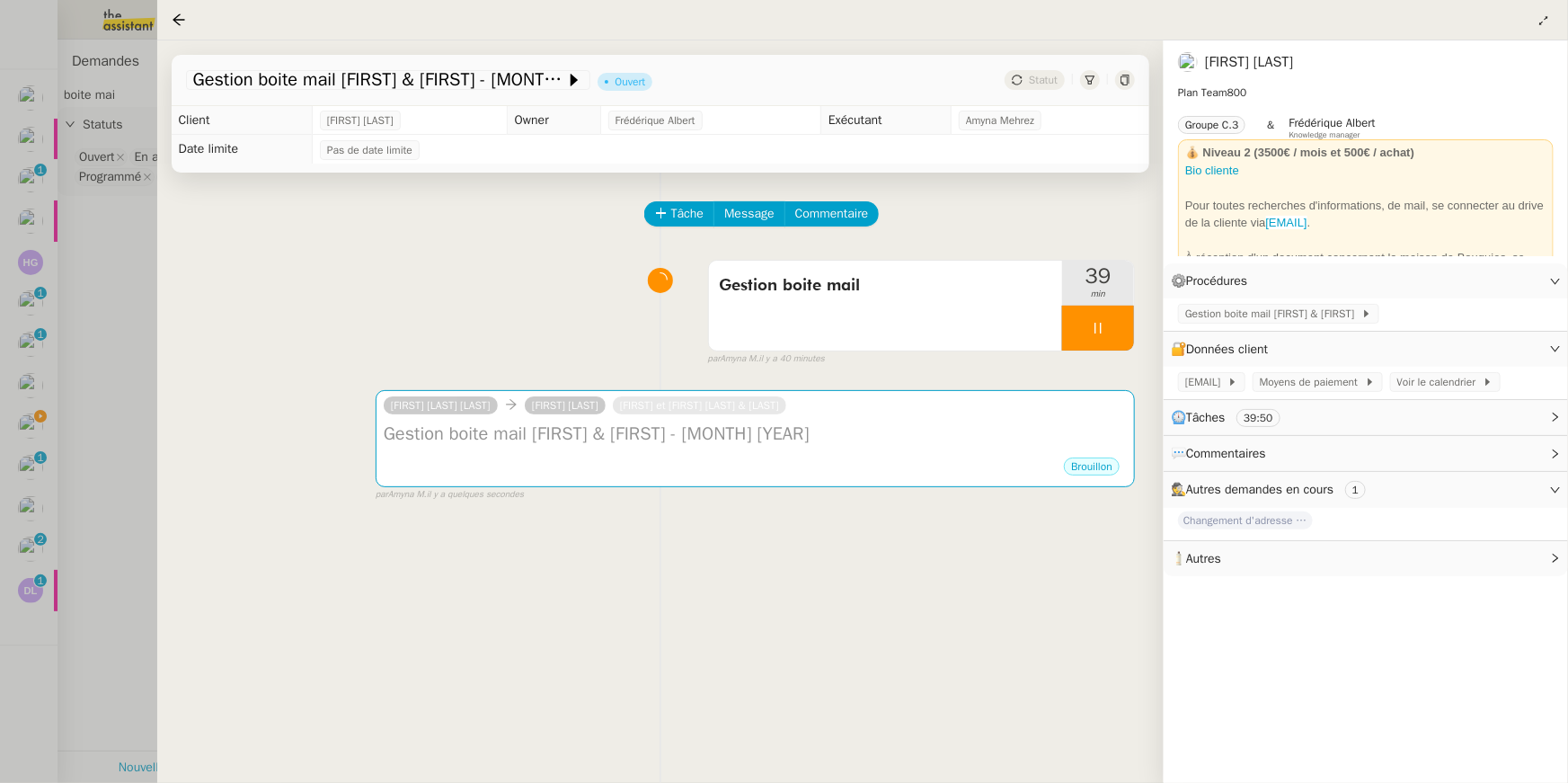 click at bounding box center (784, 391) 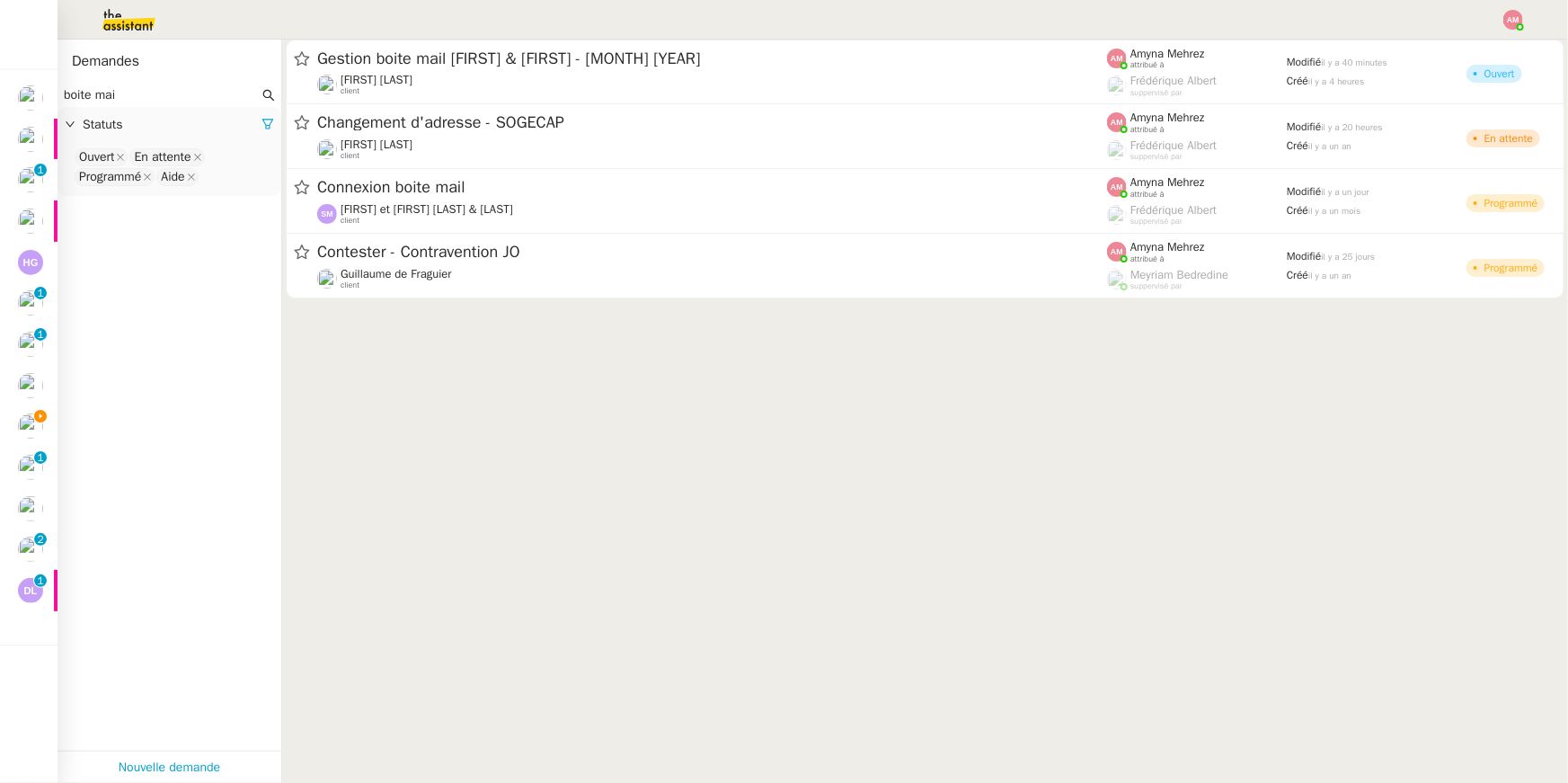 click on "Ouvert En attente Programmé Aide" 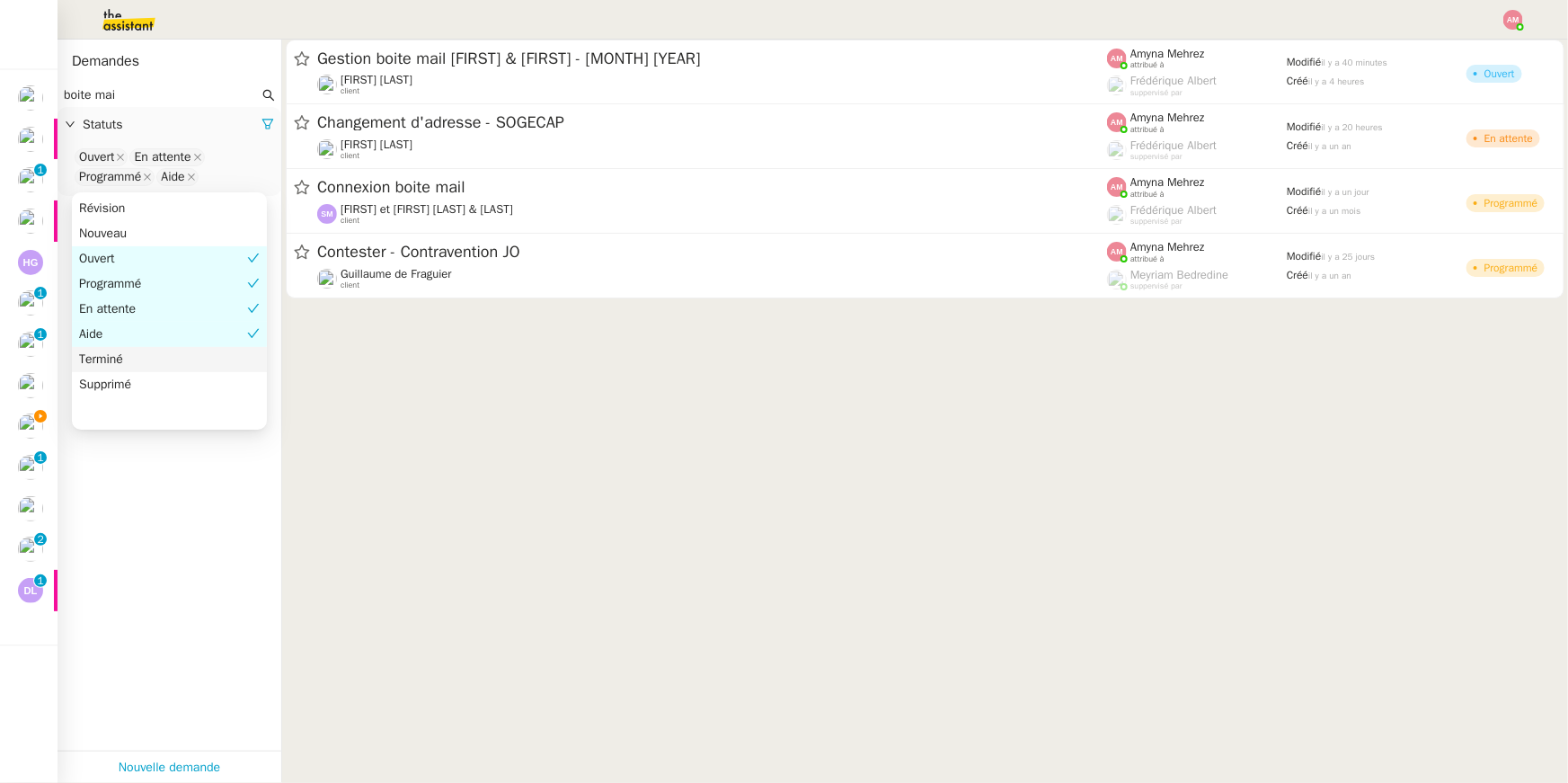 click on "Terminé" at bounding box center [169, 360] 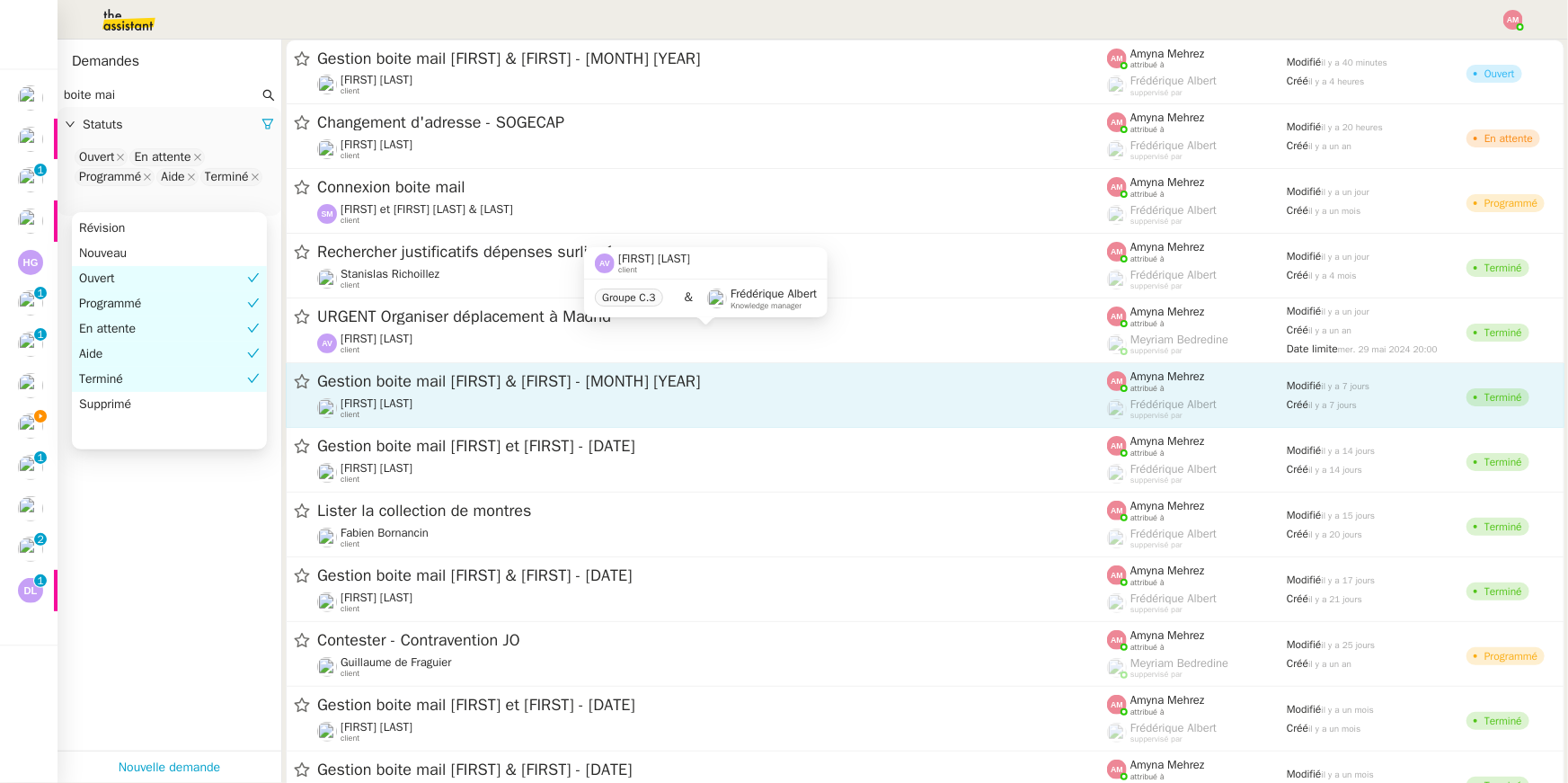 click on "Gestion boite mail [FIRST] & [FIRST] - 25 juillet 2025" 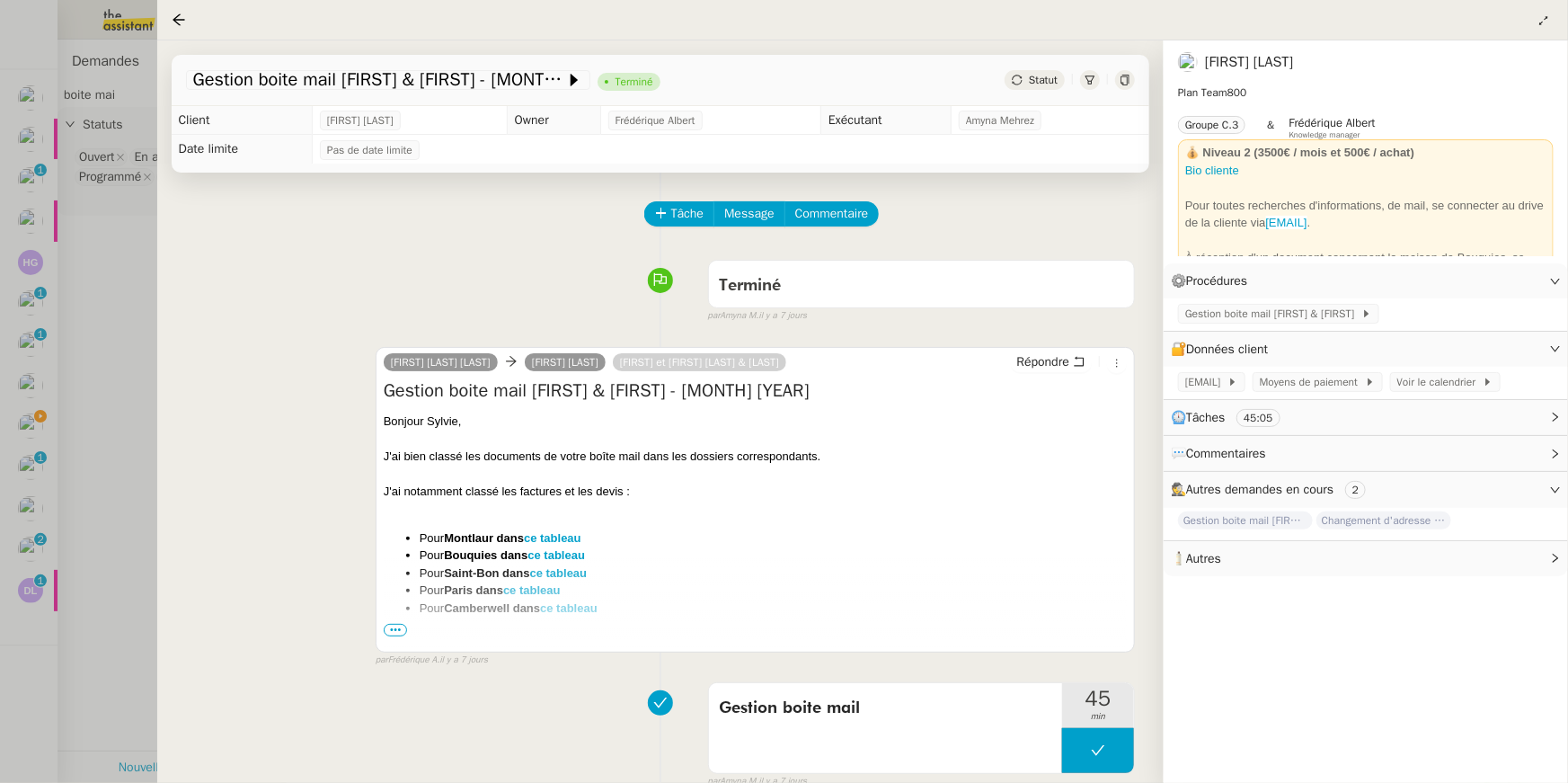 click on "•••" at bounding box center [395, 630] 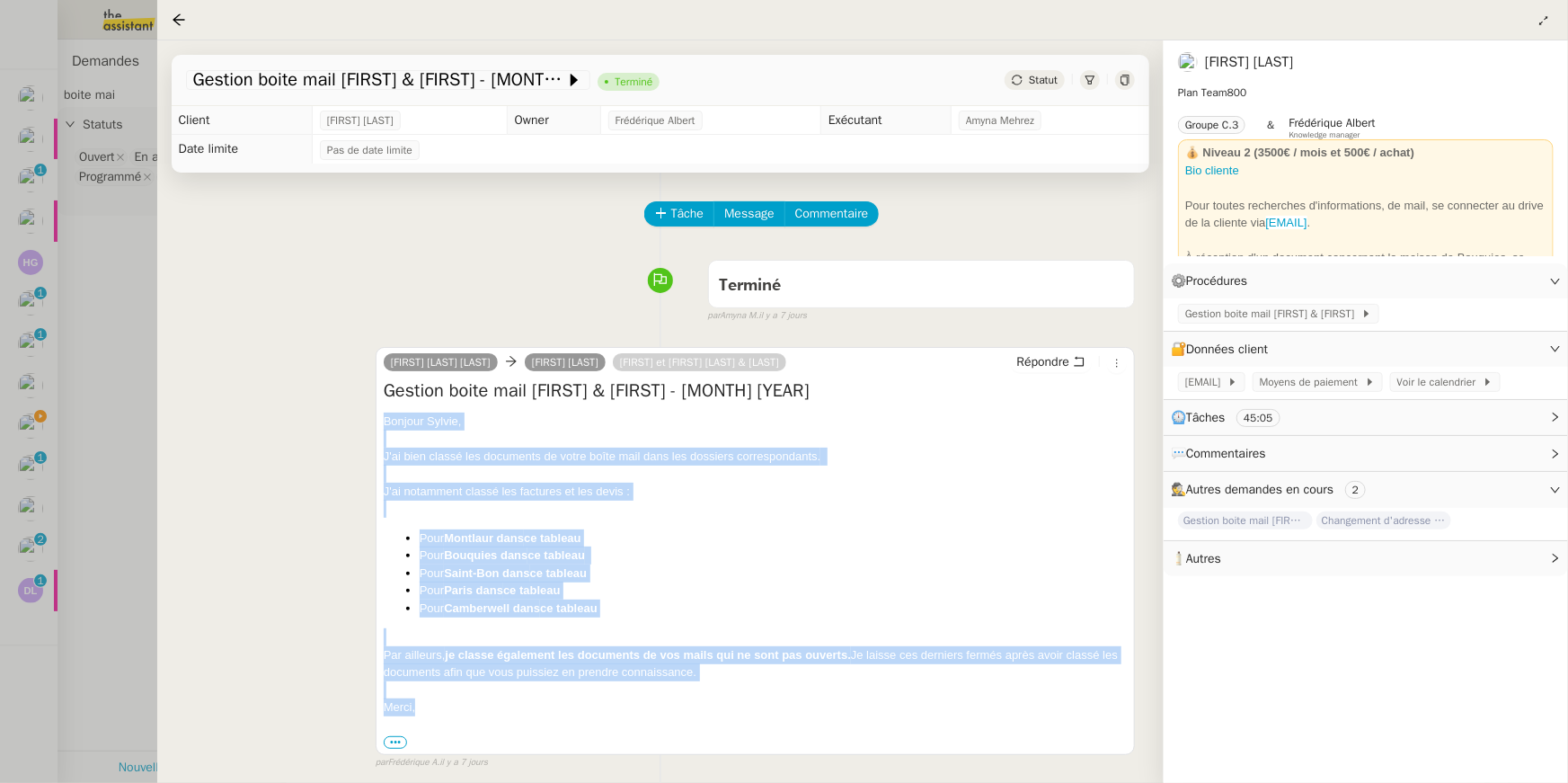 drag, startPoint x: 424, startPoint y: 701, endPoint x: 385, endPoint y: 407, distance: 296.57545 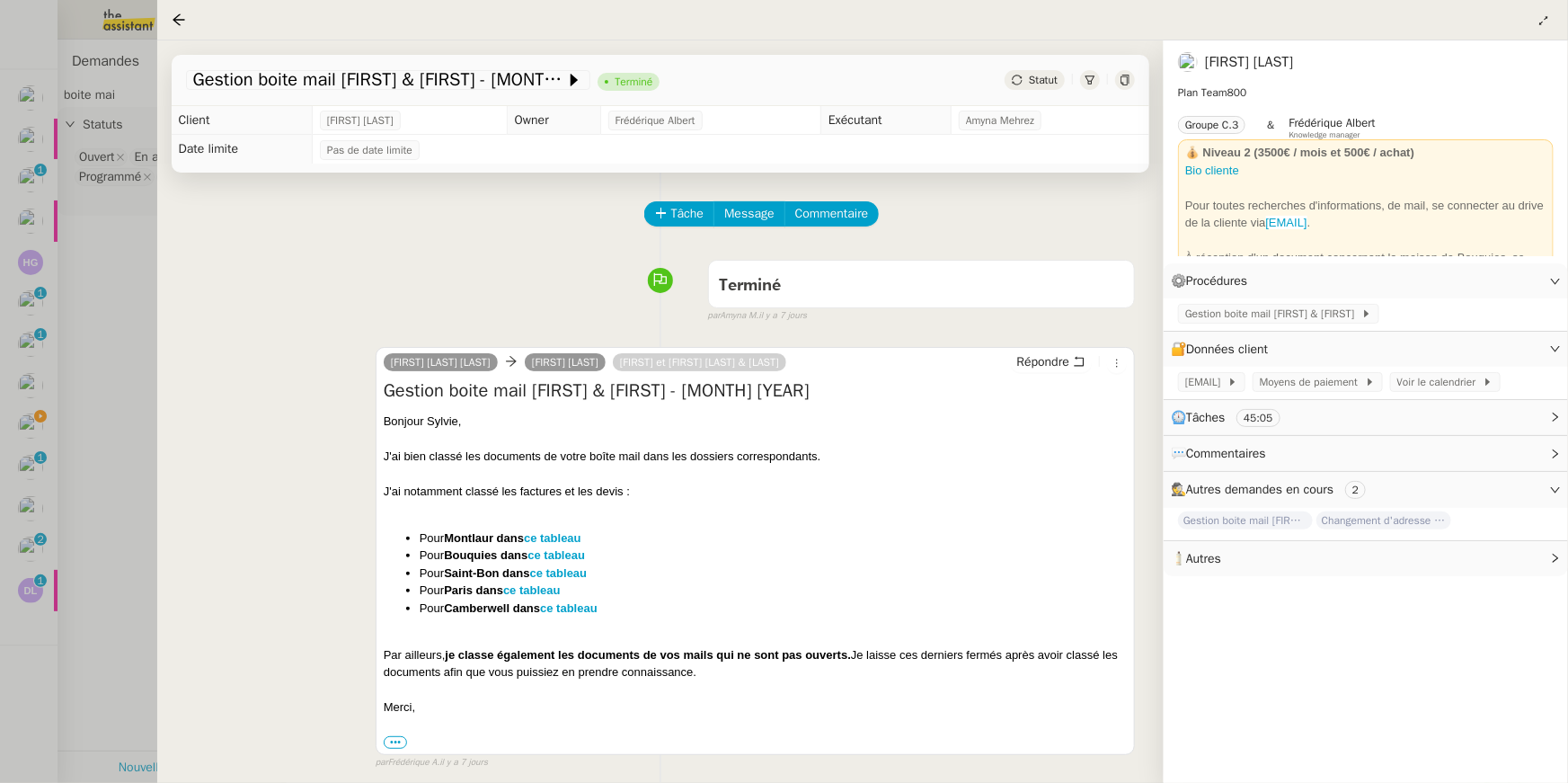 click at bounding box center [784, 391] 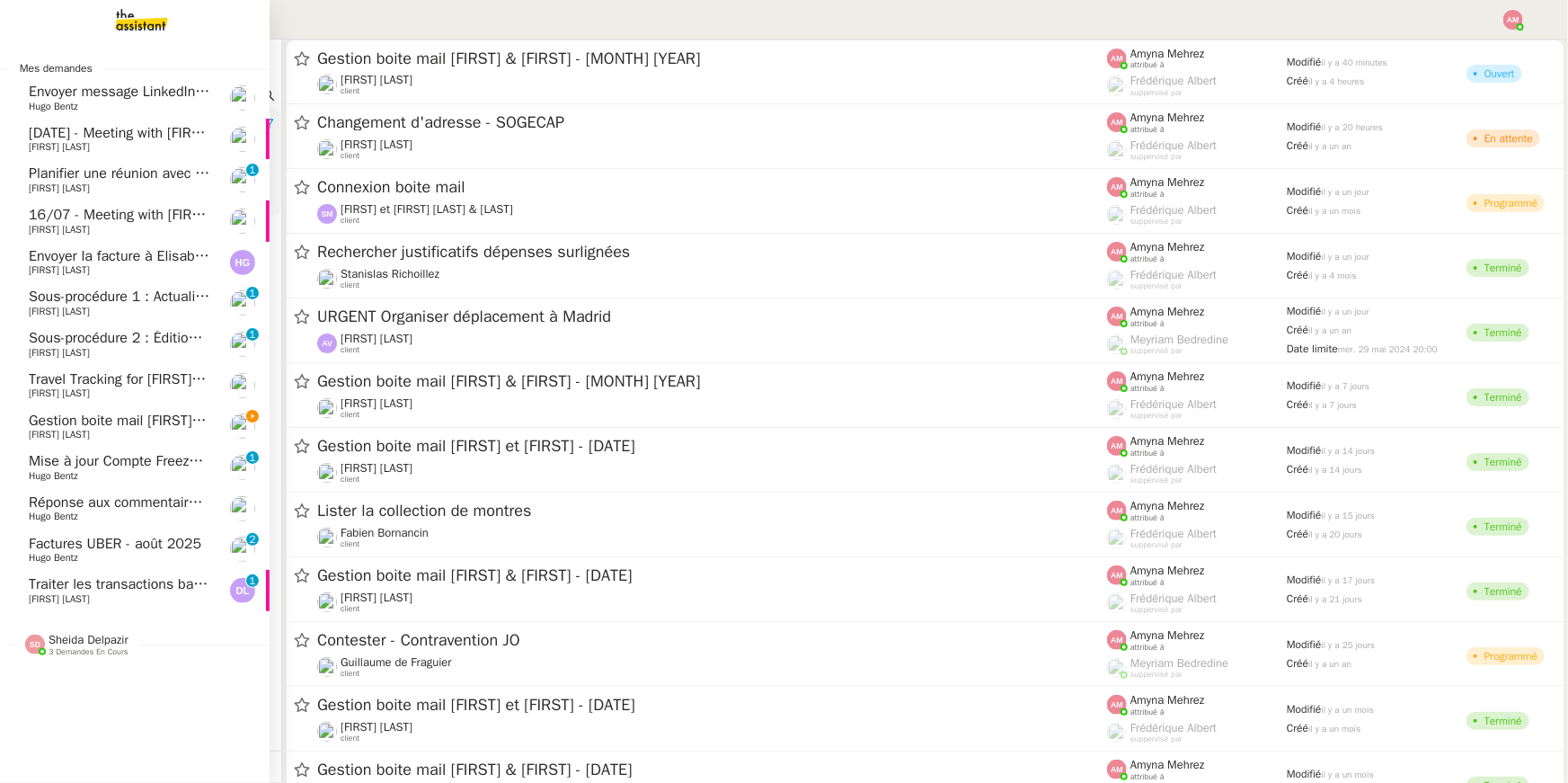 click on "Gestion boite mail Sylvie & John - 1 août 2025    Sylvie Magnaval" 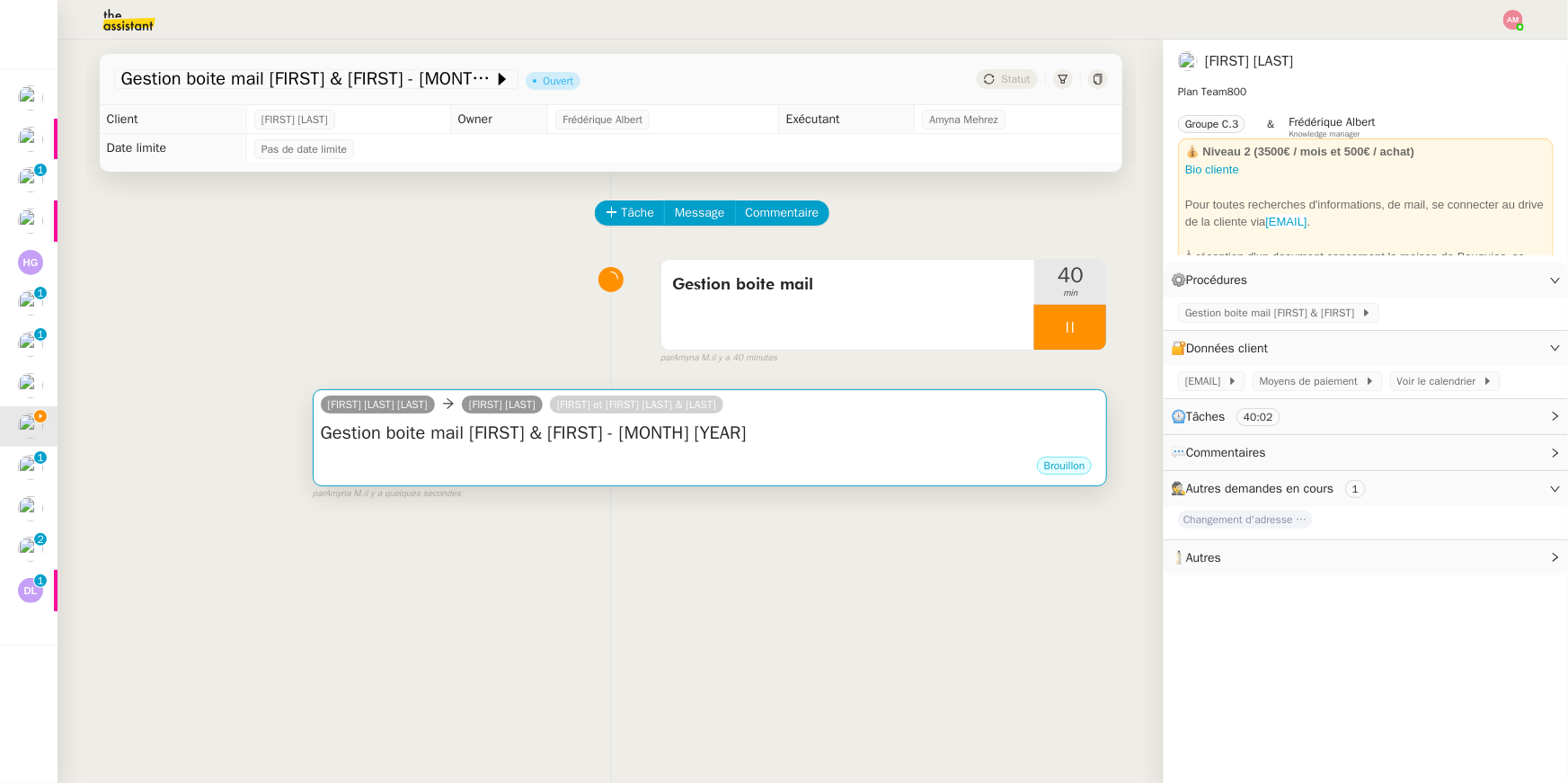 click on "Brouillon" at bounding box center (710, 468) 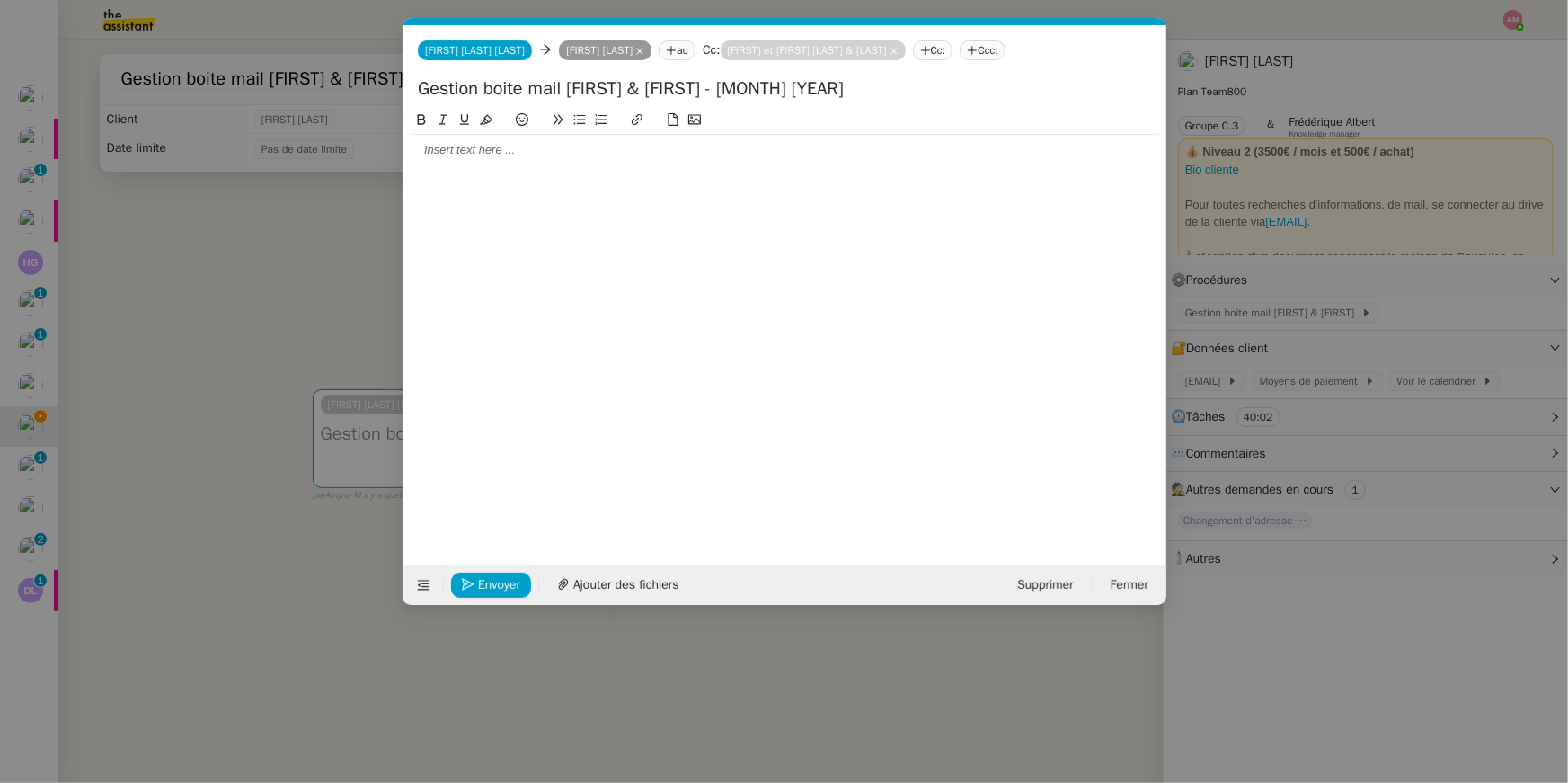 scroll, scrollTop: 0, scrollLeft: 38, axis: horizontal 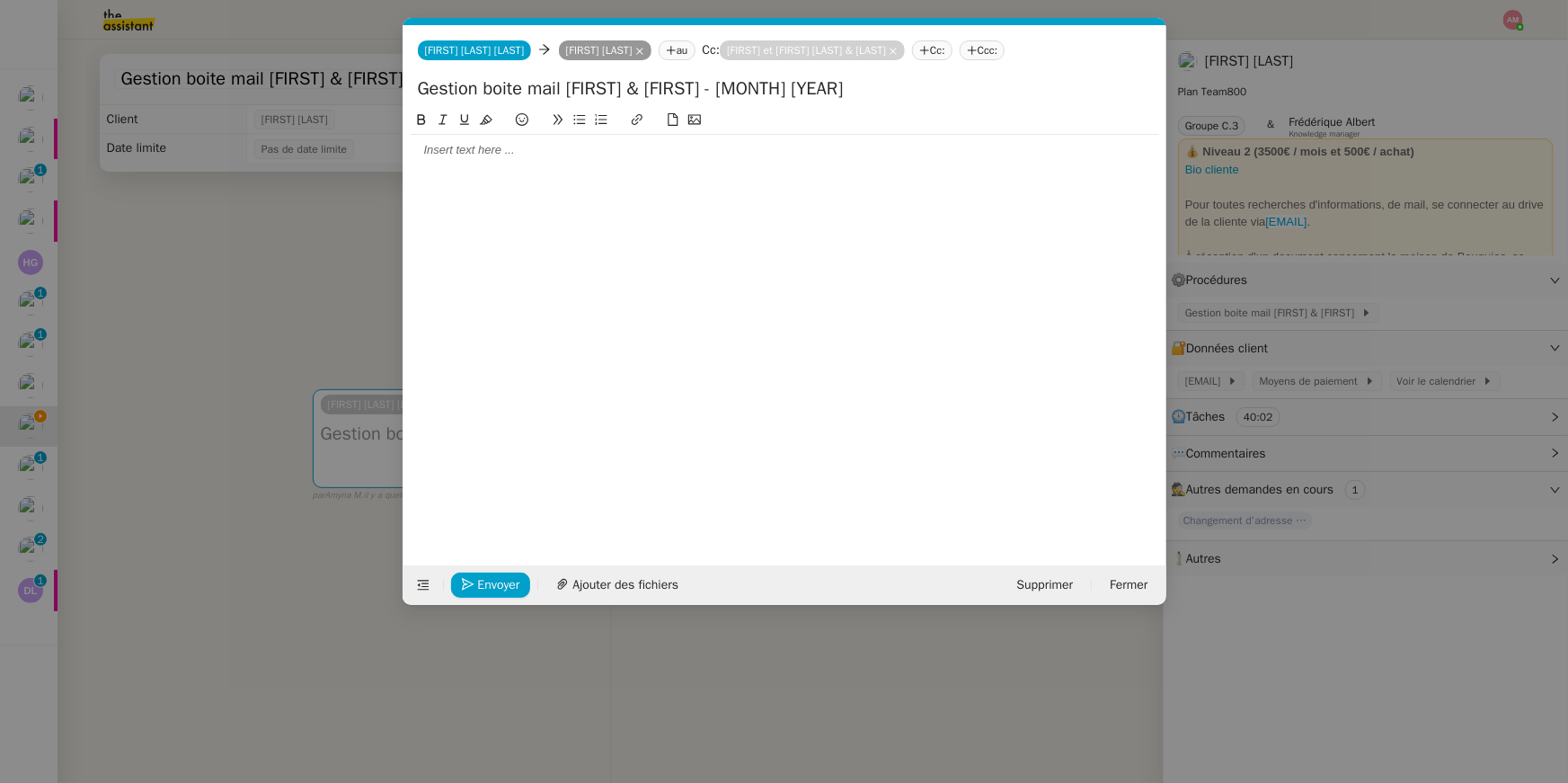 click 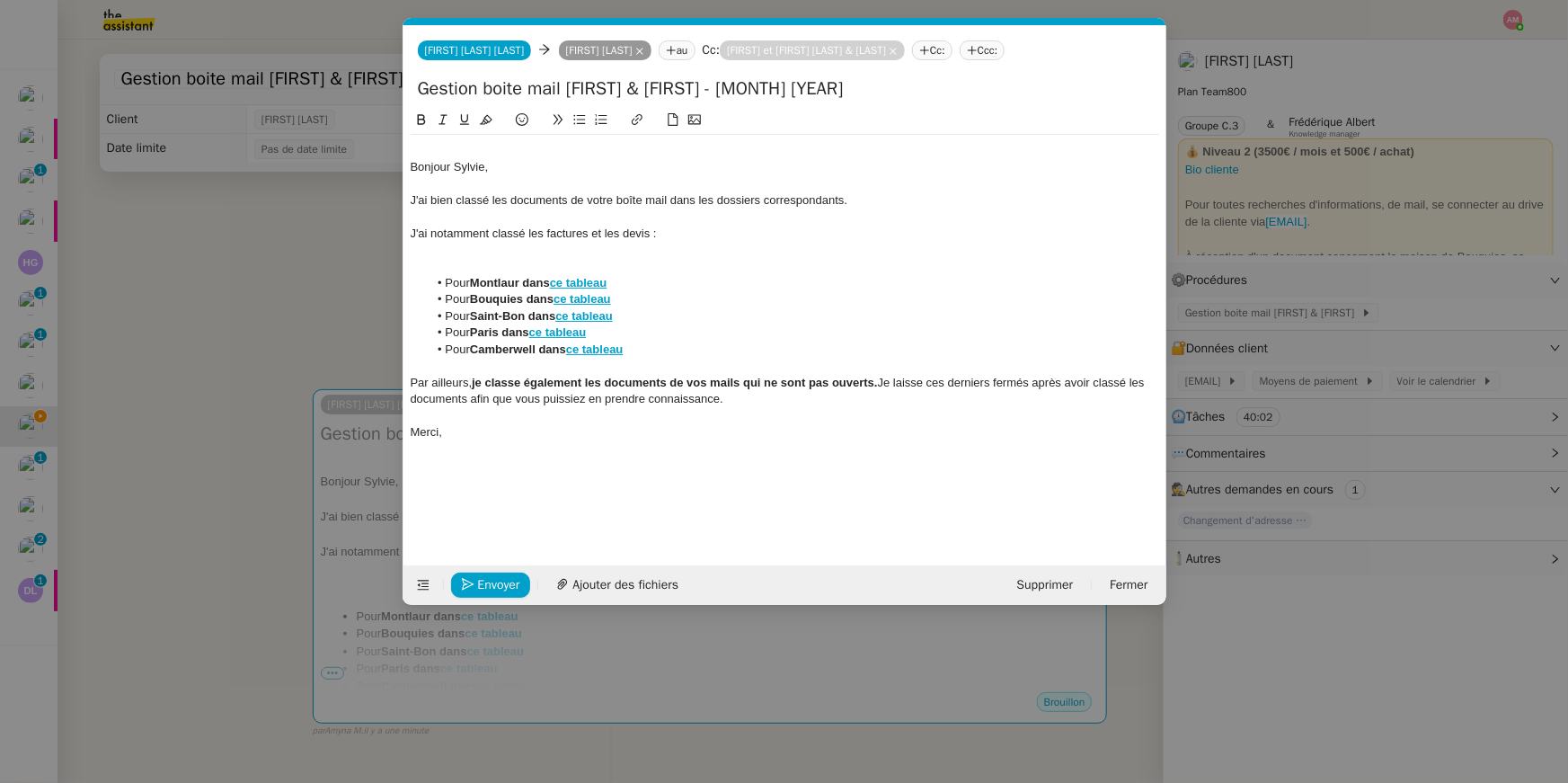 click on "Bonjour Sylvie," 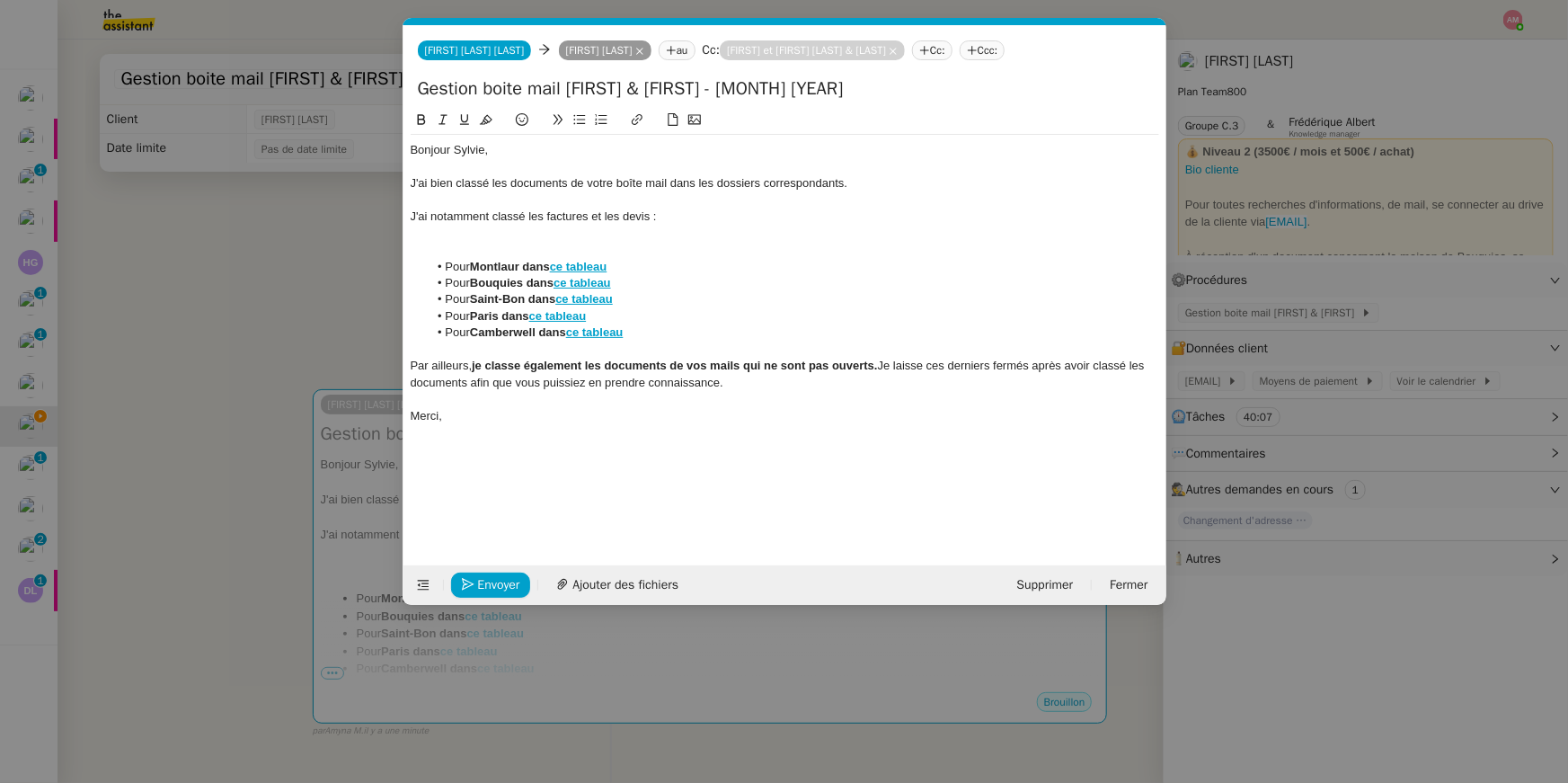 click 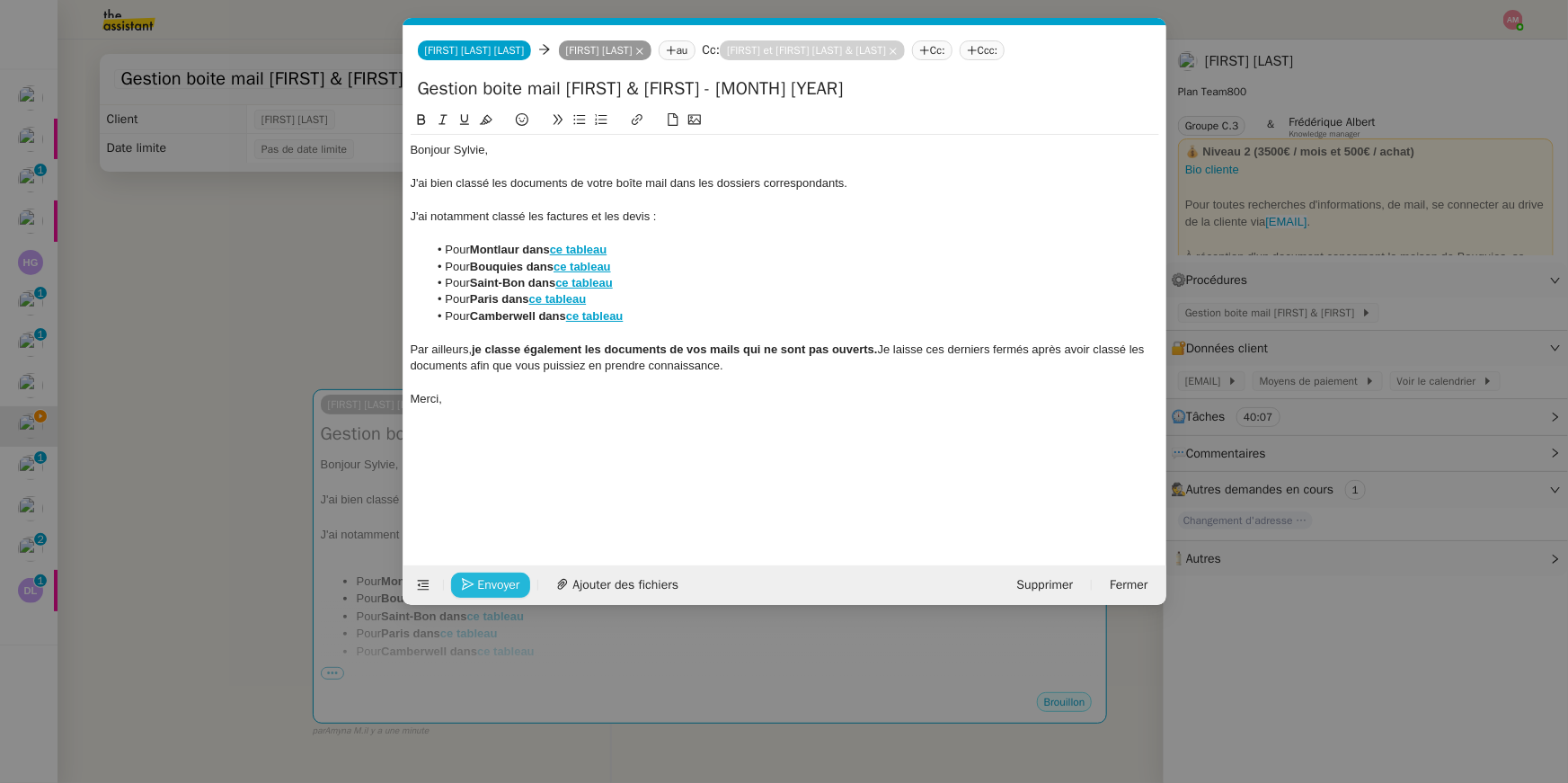 click on "Envoyer" 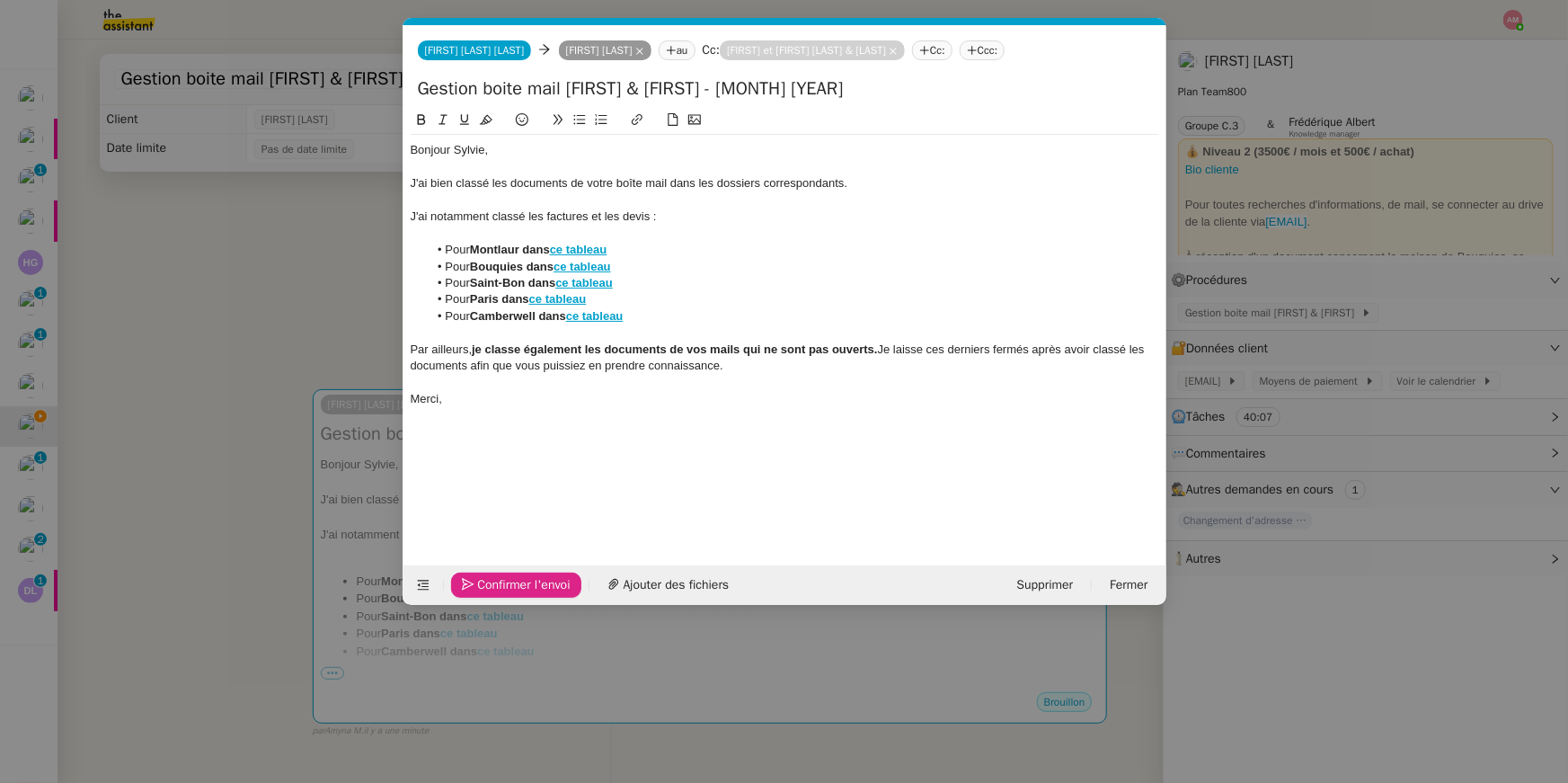 click on "Confirmer l'envoi" 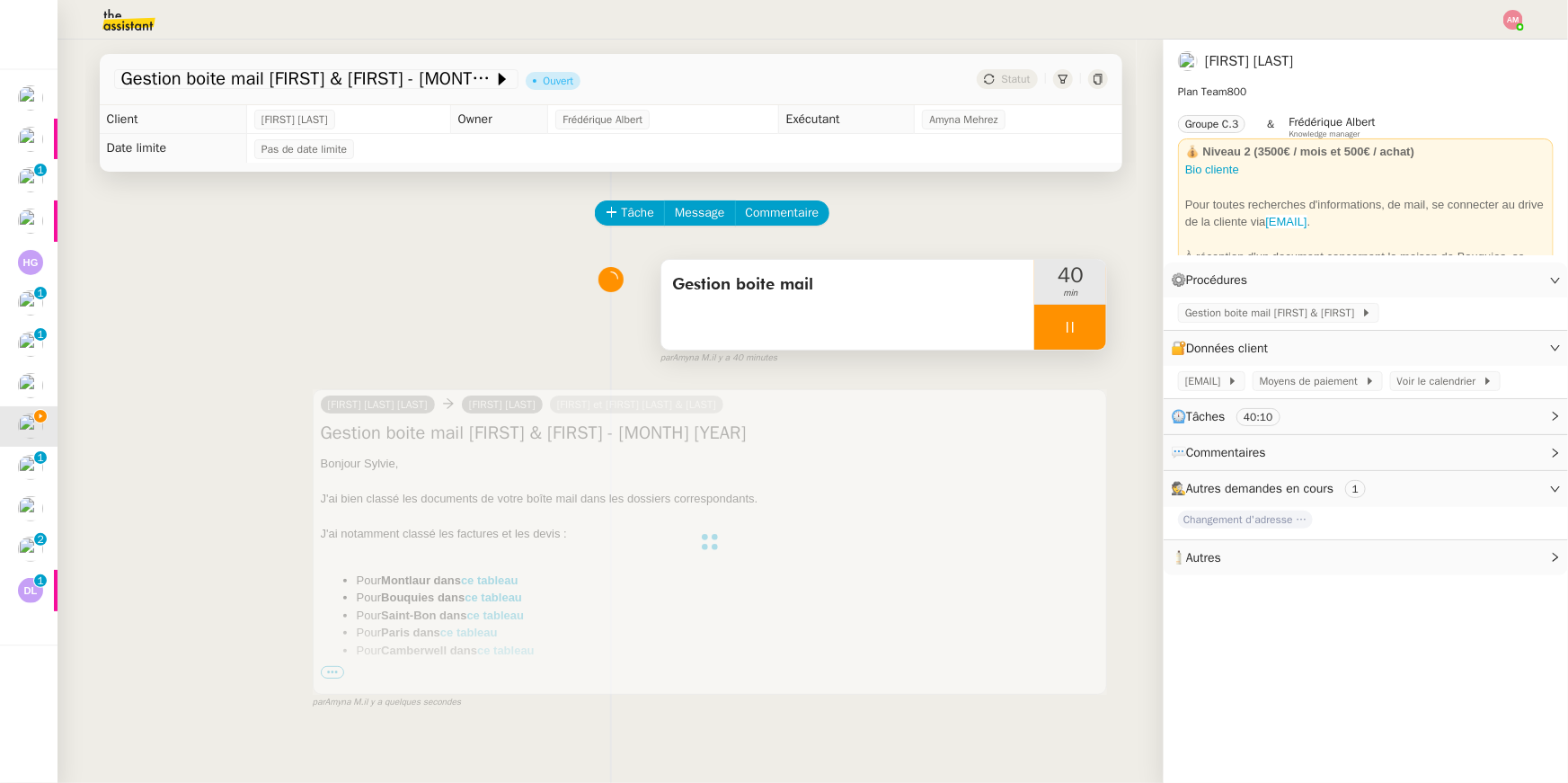 click at bounding box center [1070, 327] 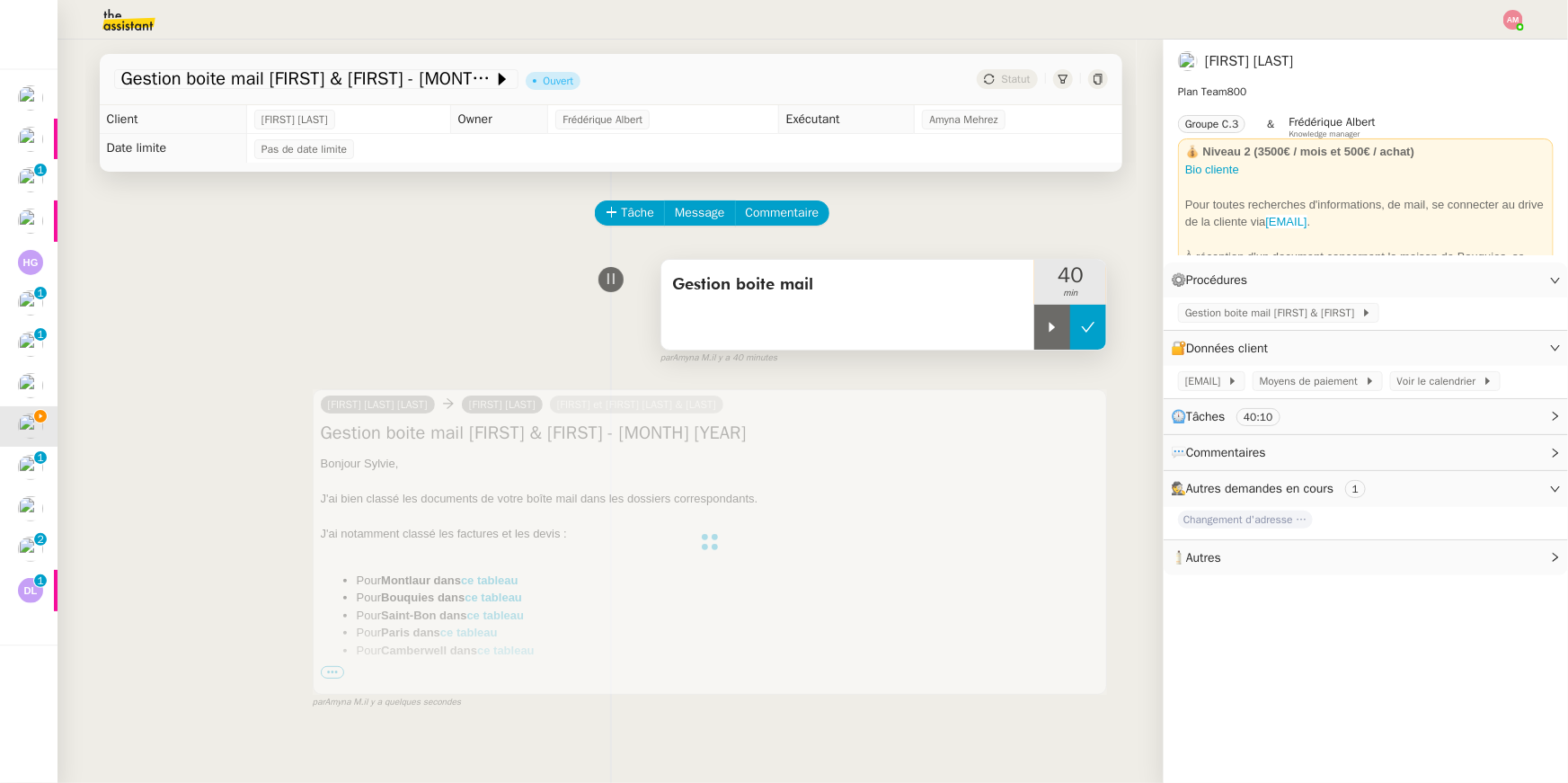 click at bounding box center (1088, 327) 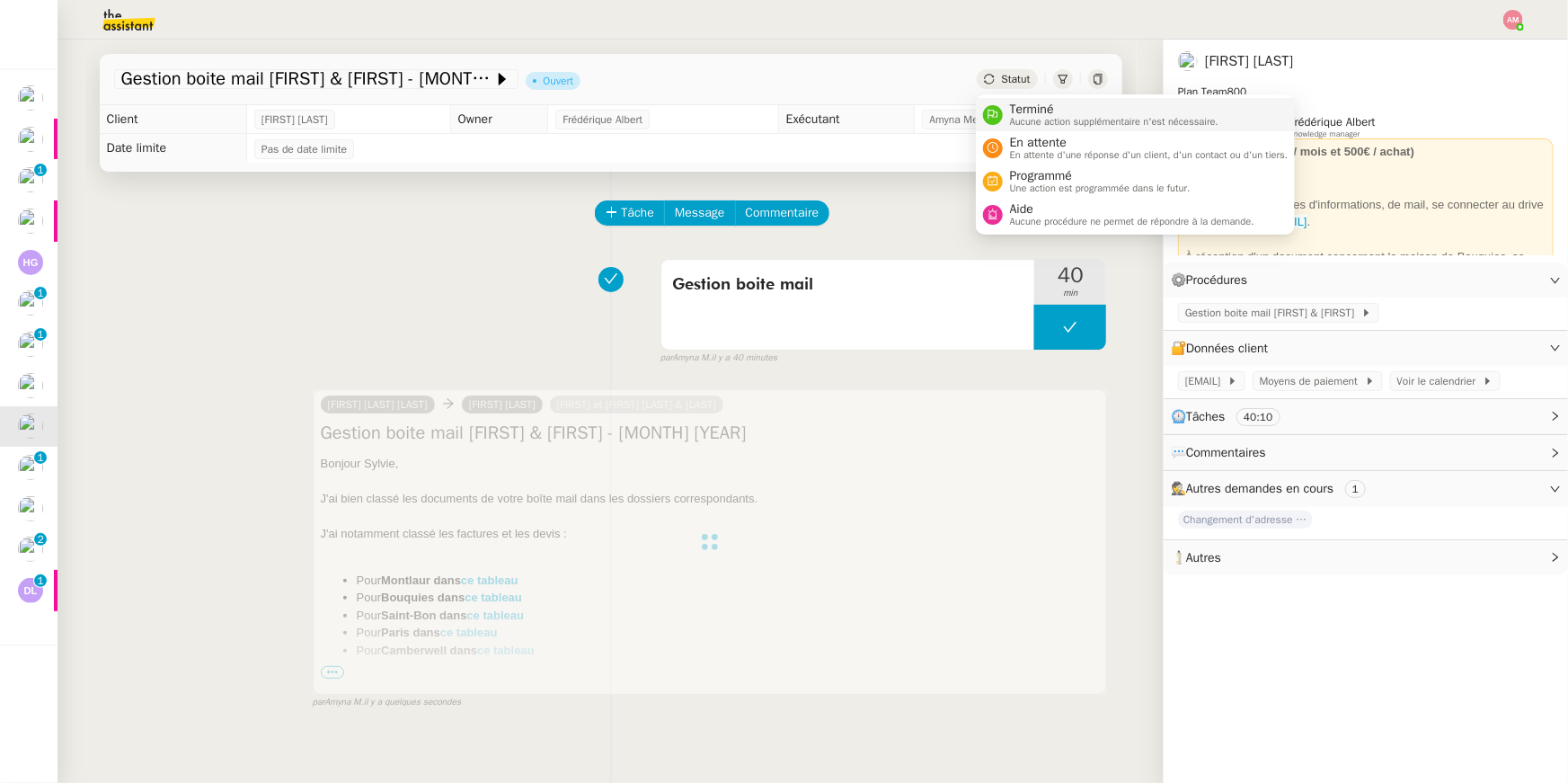 click on "Terminé" at bounding box center [1114, 110] 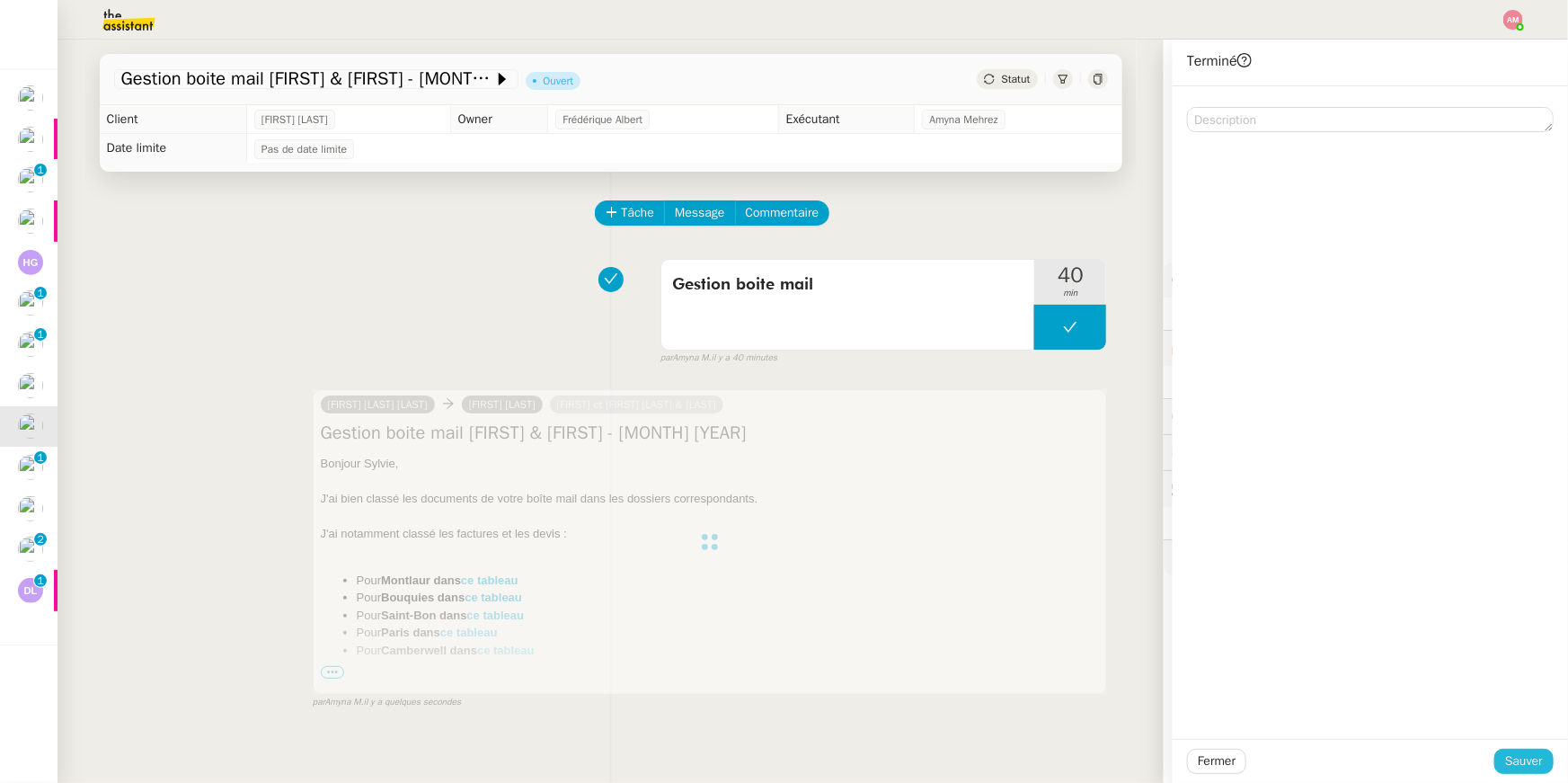 click on "Sauver" 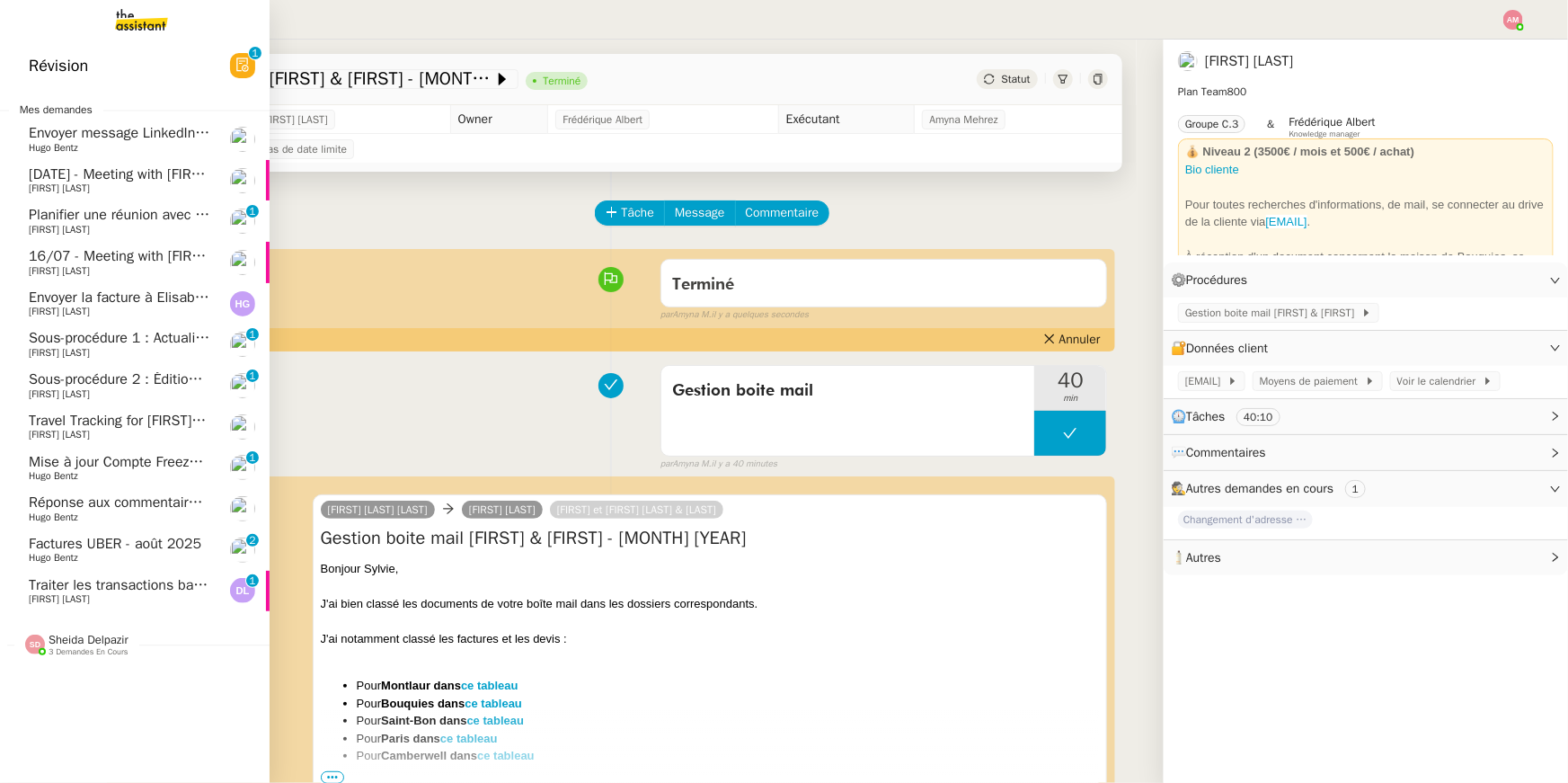 click on "Travel Tracking for Ian Rogers - août 2025    Ian Rogers" 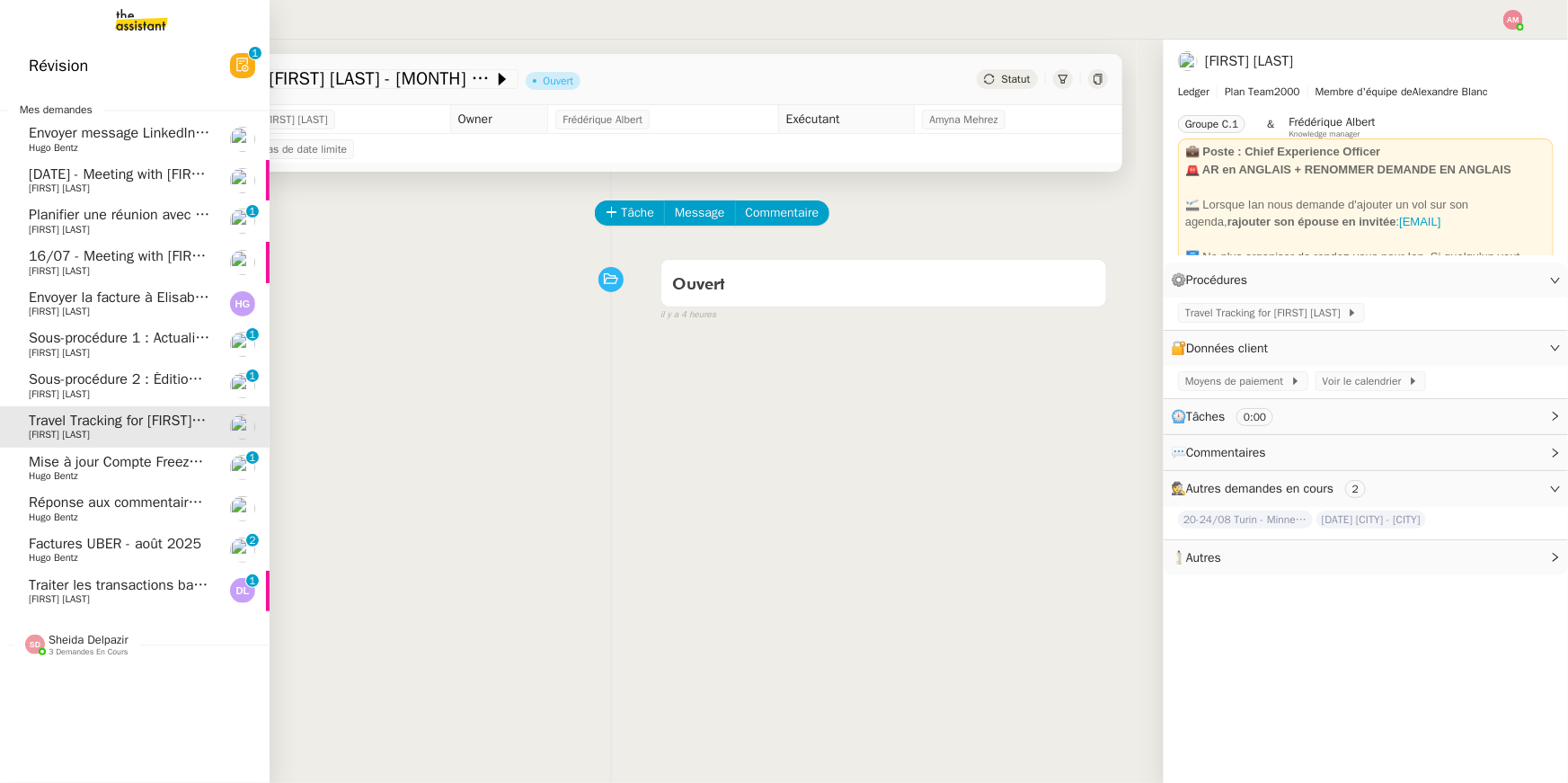 click on "Mise à jour Compte Freezbee - 1 août 2025" 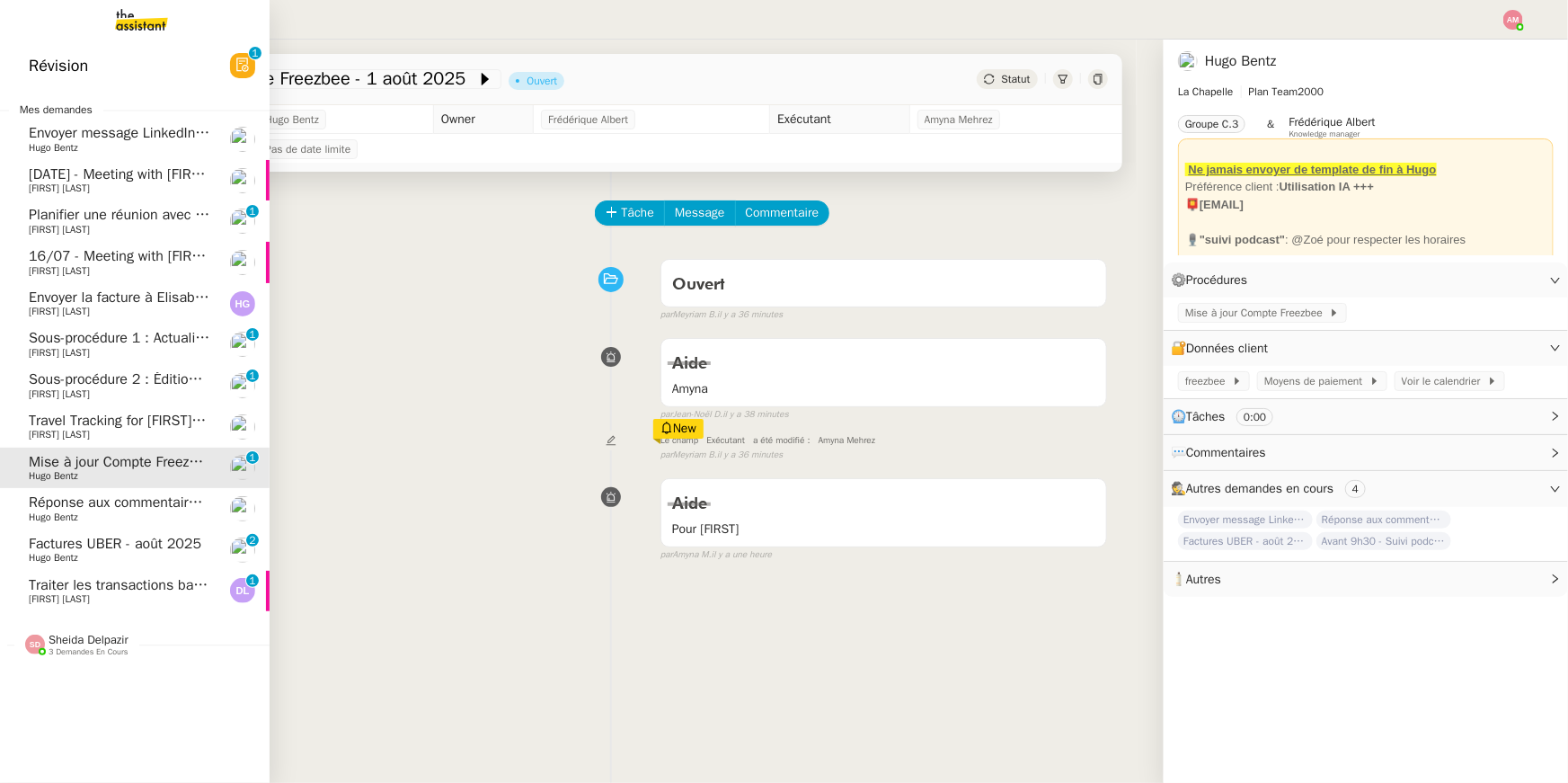 click on "Réponse aux commentaires avec blabla.ai - 1 août 2025" 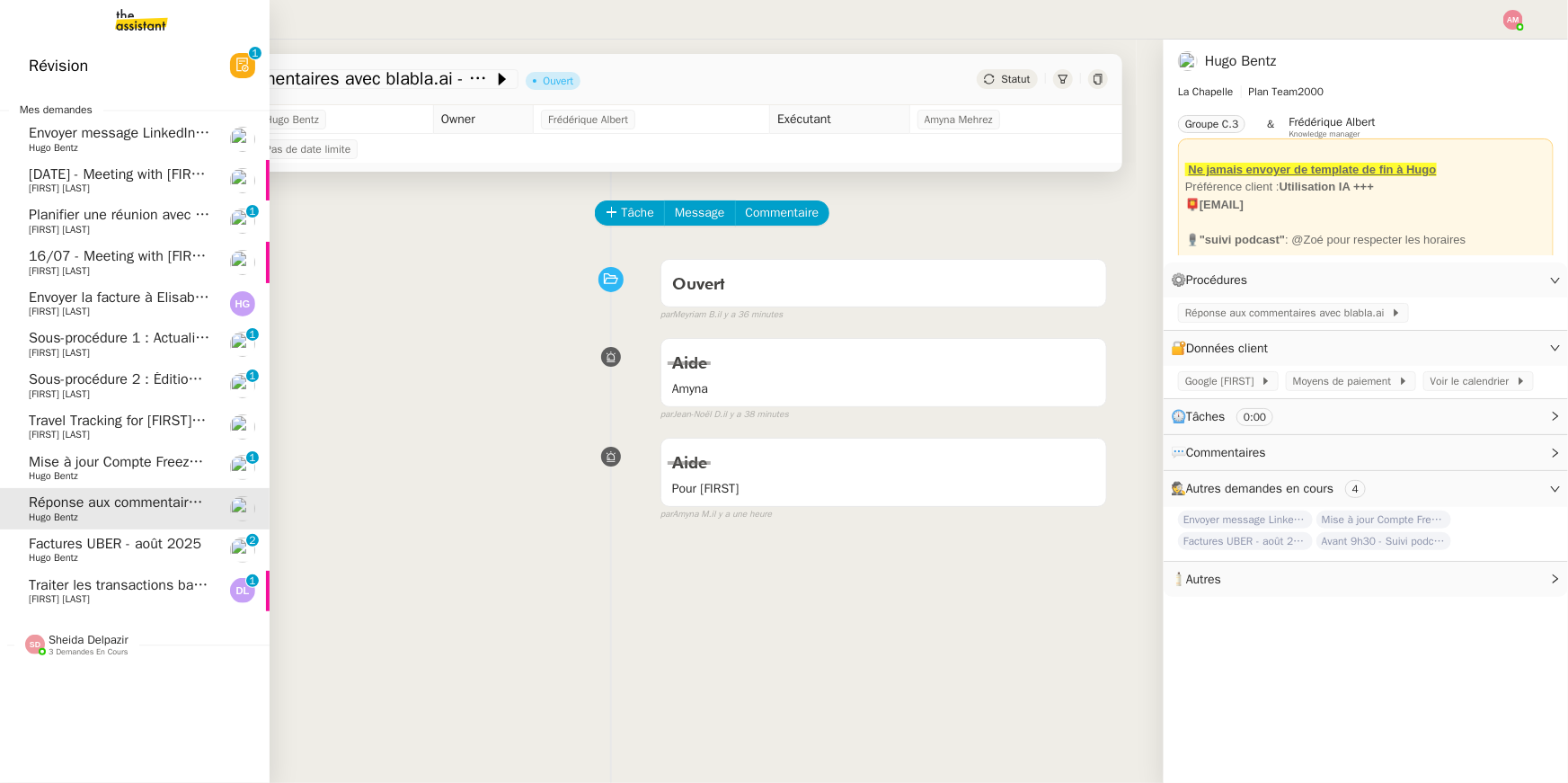 click on "Sheida Delpazir    3 demandes en cours" 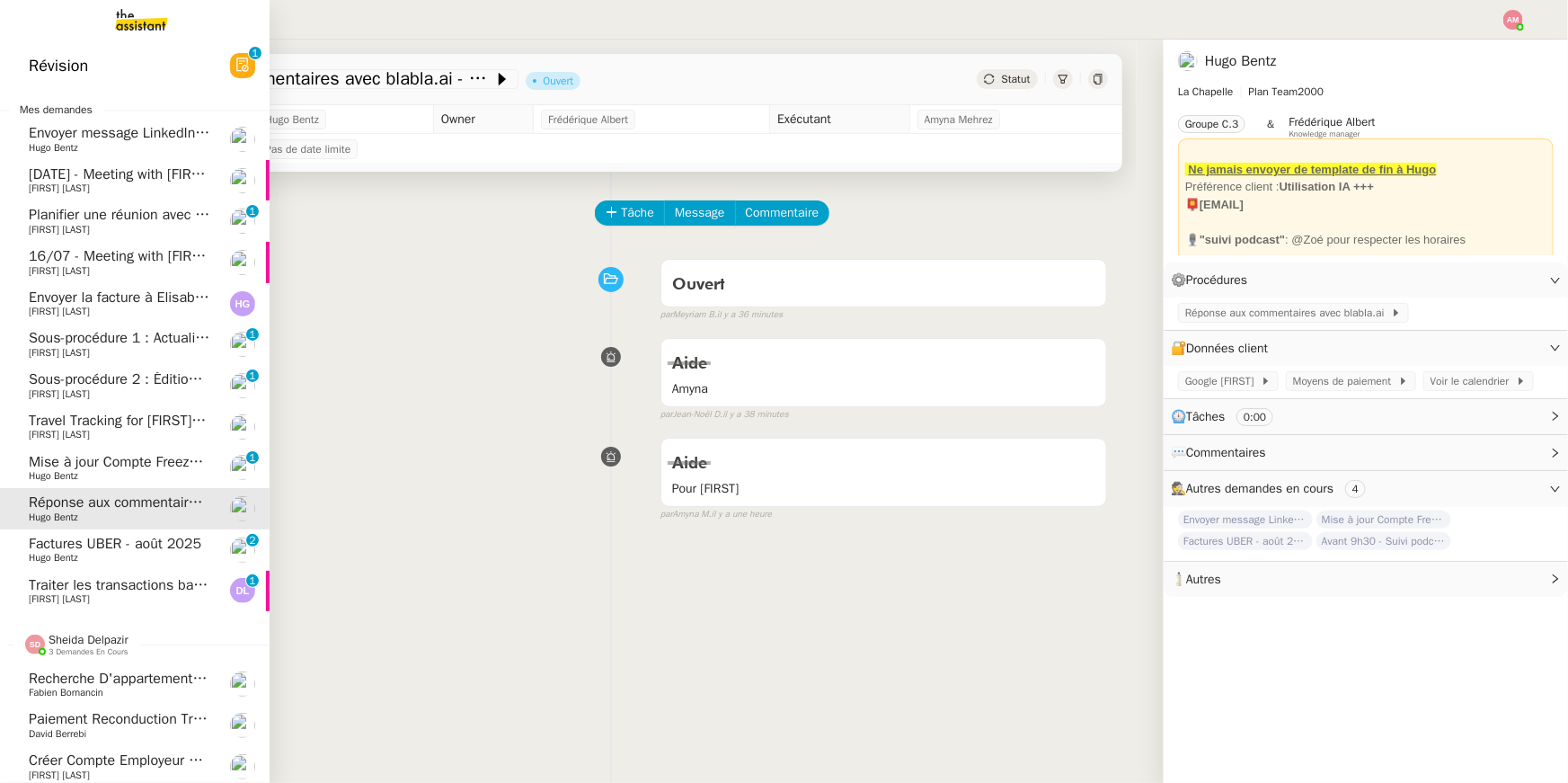 click on "Sheida Delpazir    3 demandes en cours" 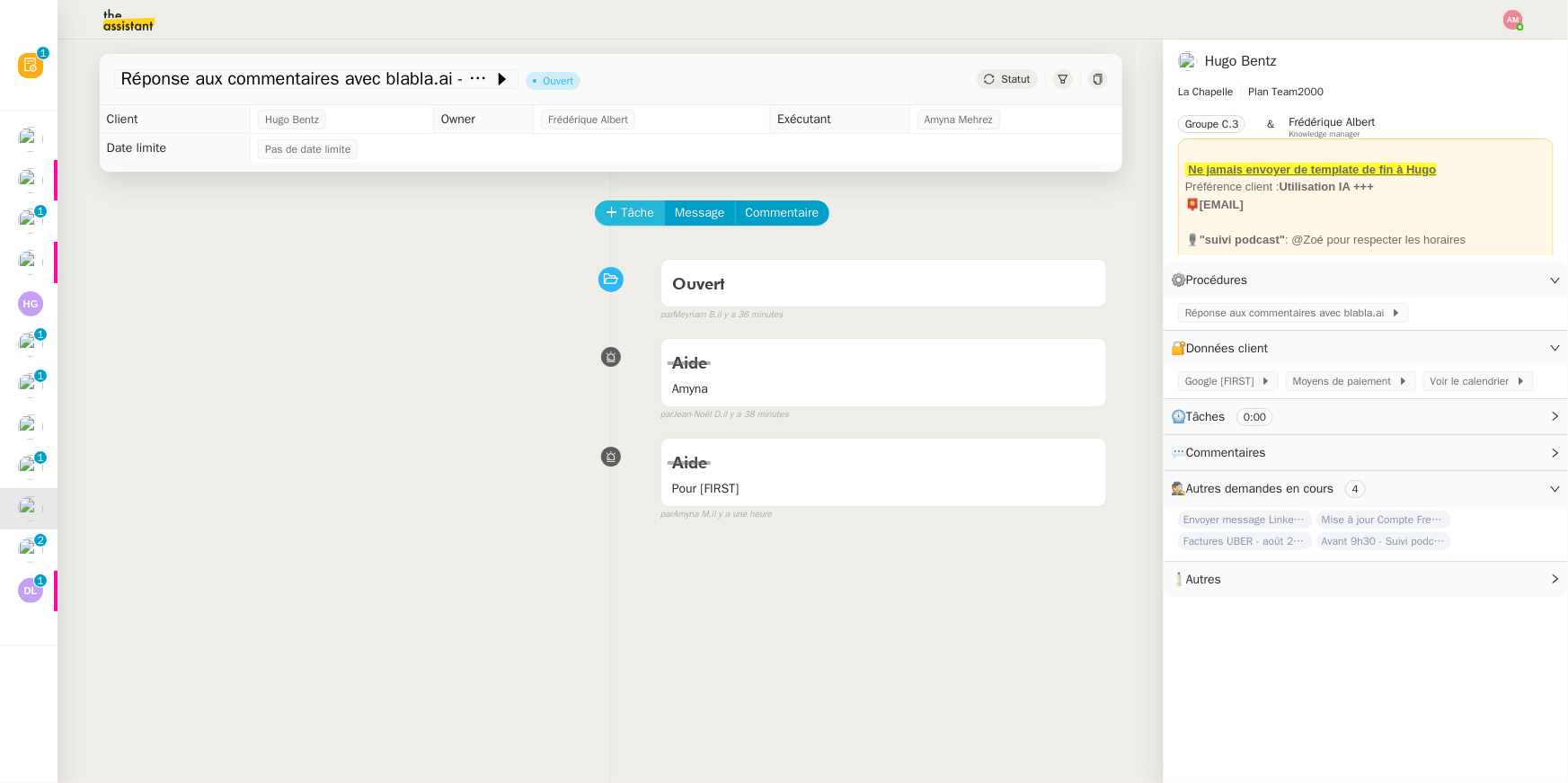 click on "Tâche" 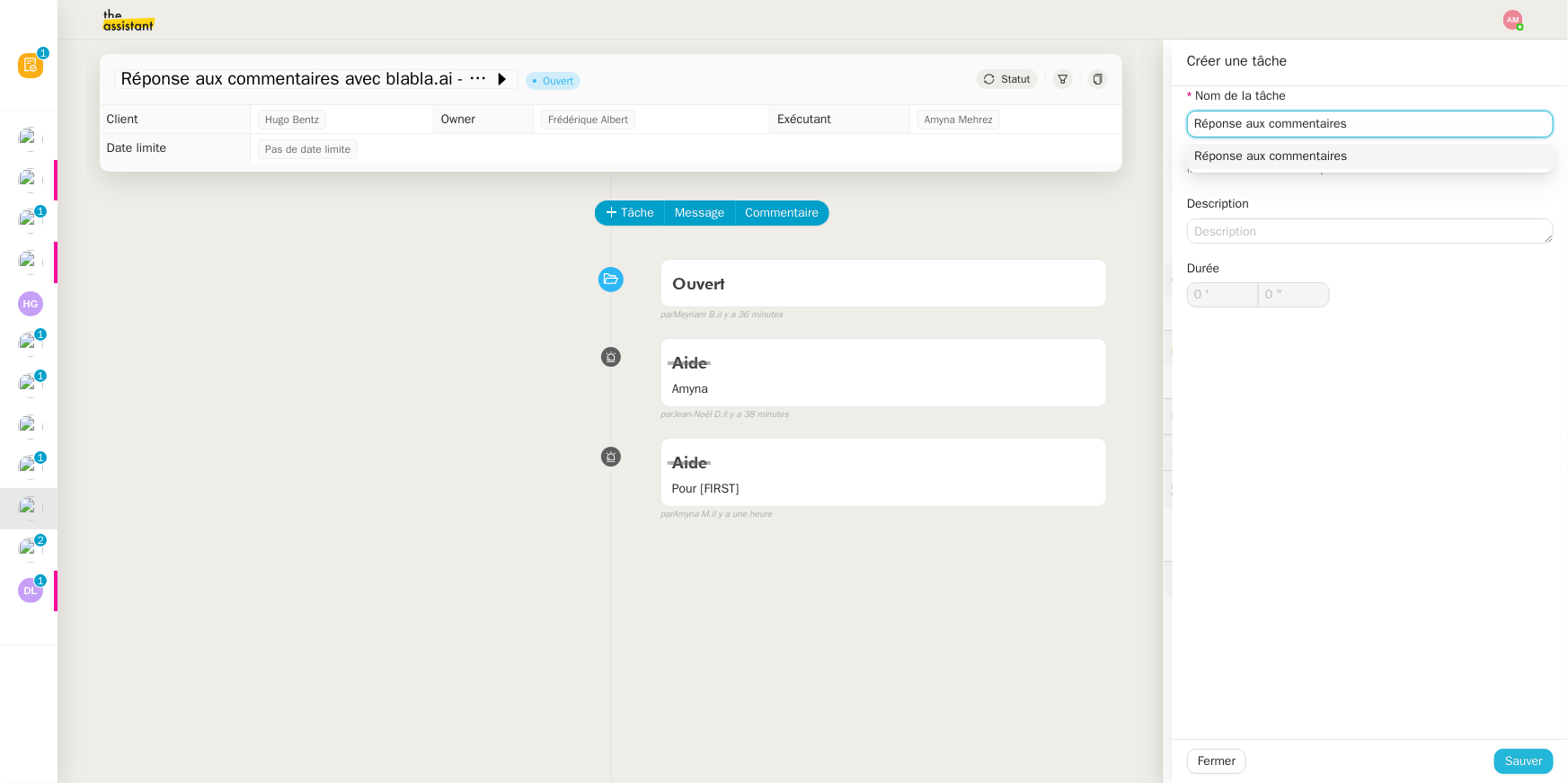 type on "Réponse aux commentaires" 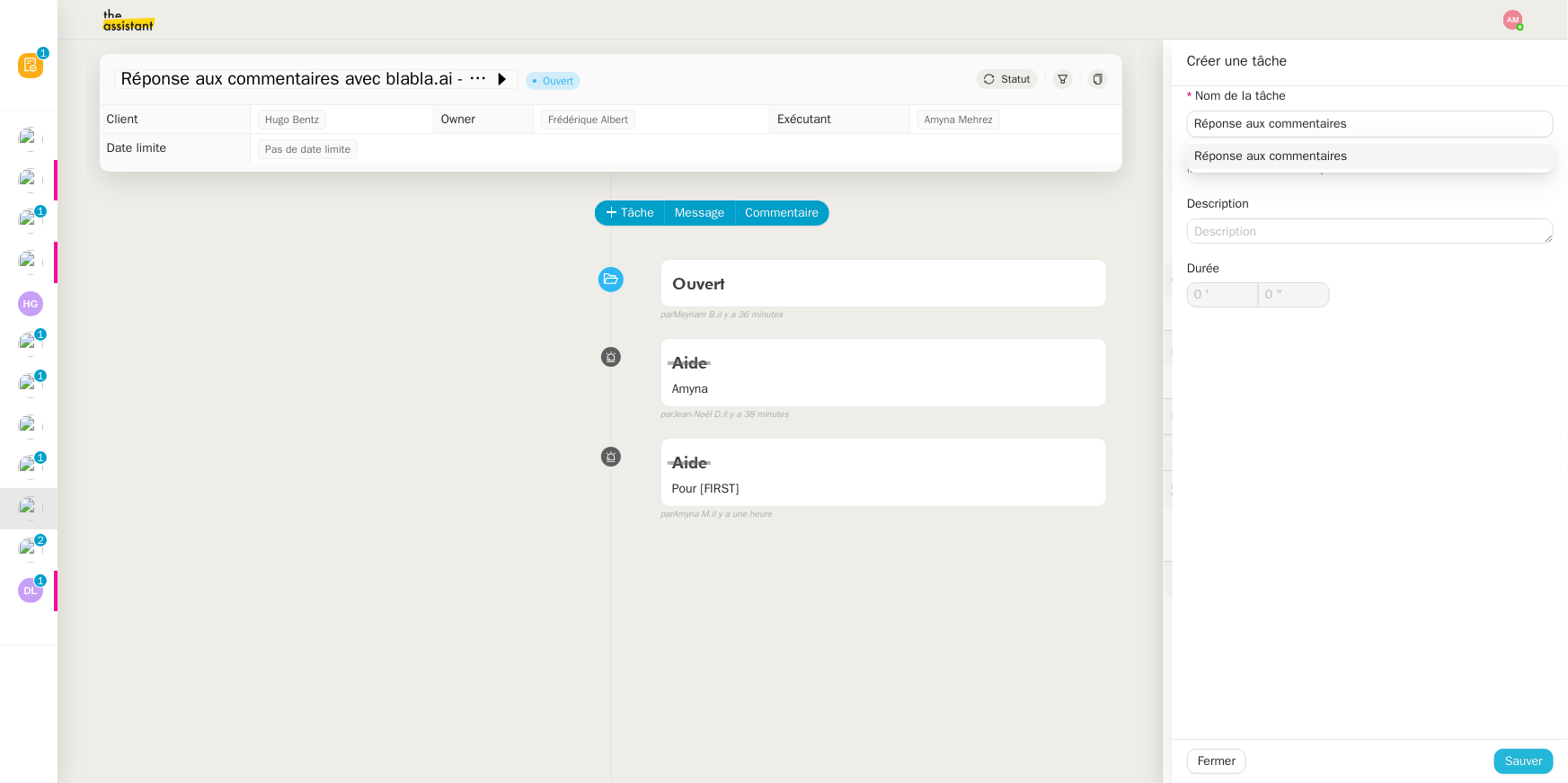 click on "Sauver" 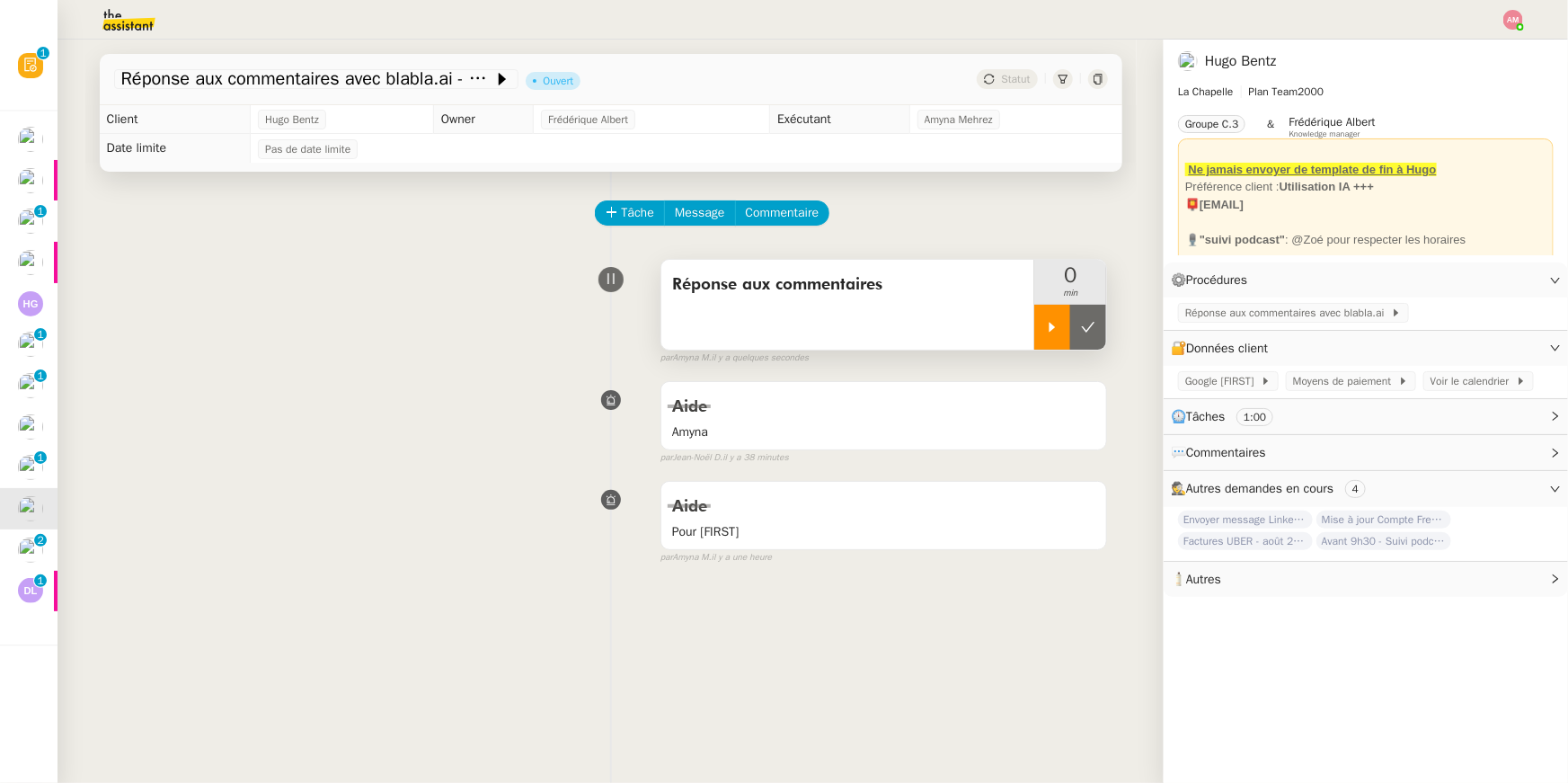 click 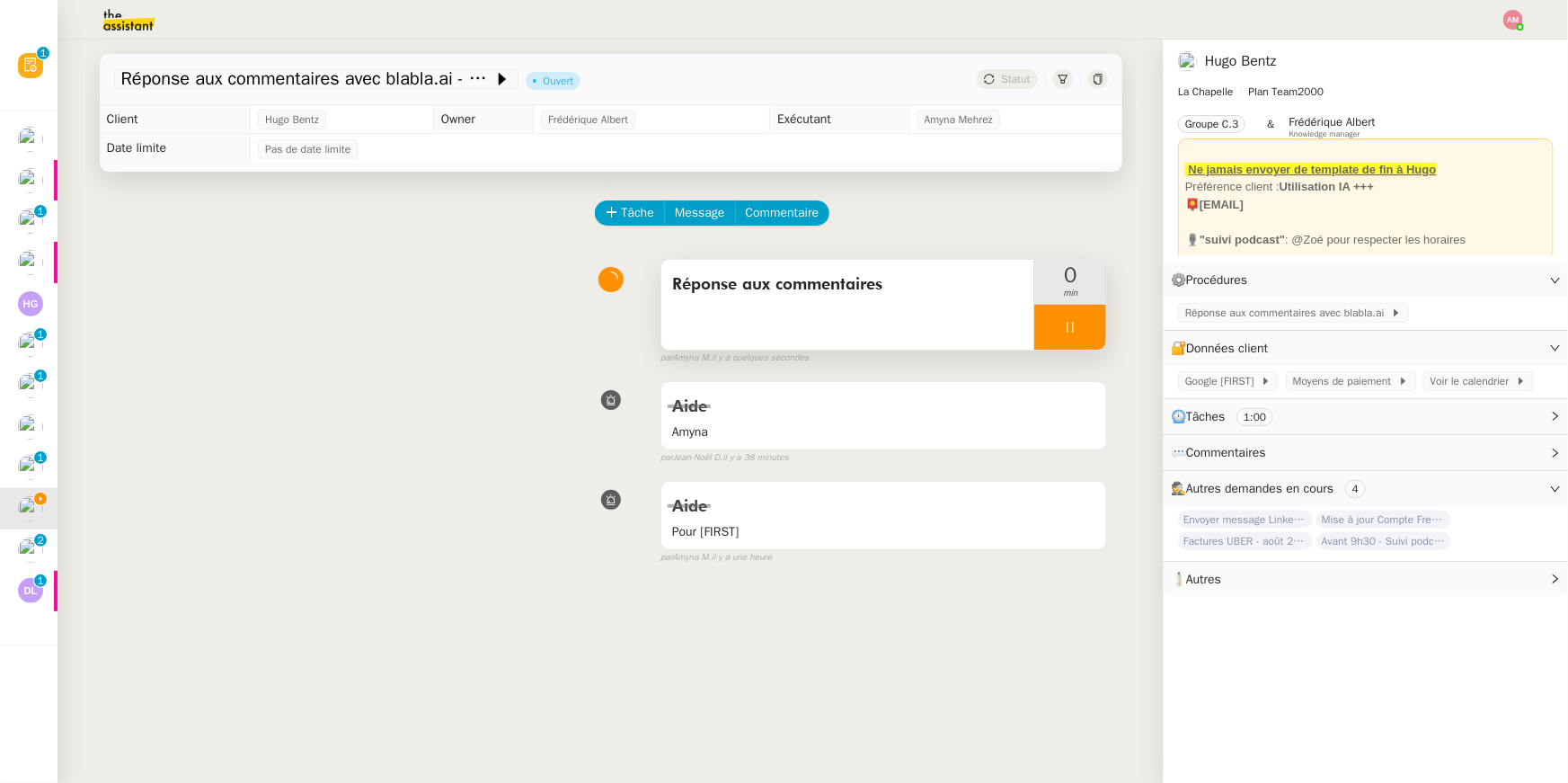 click on "Réponse aux commentaires avec blabla.ai" 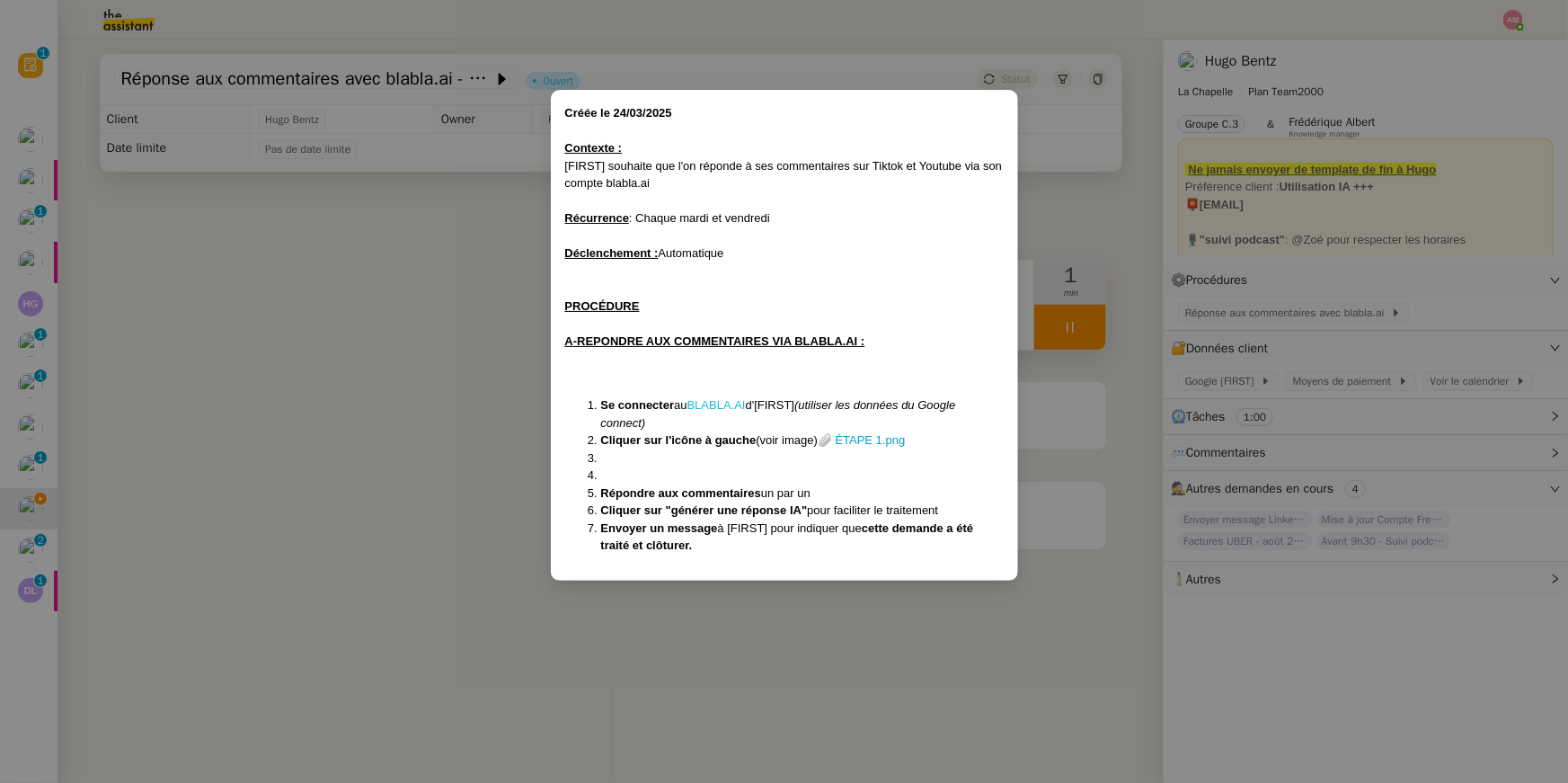 click on "BLABLA.AI" at bounding box center [716, 405] 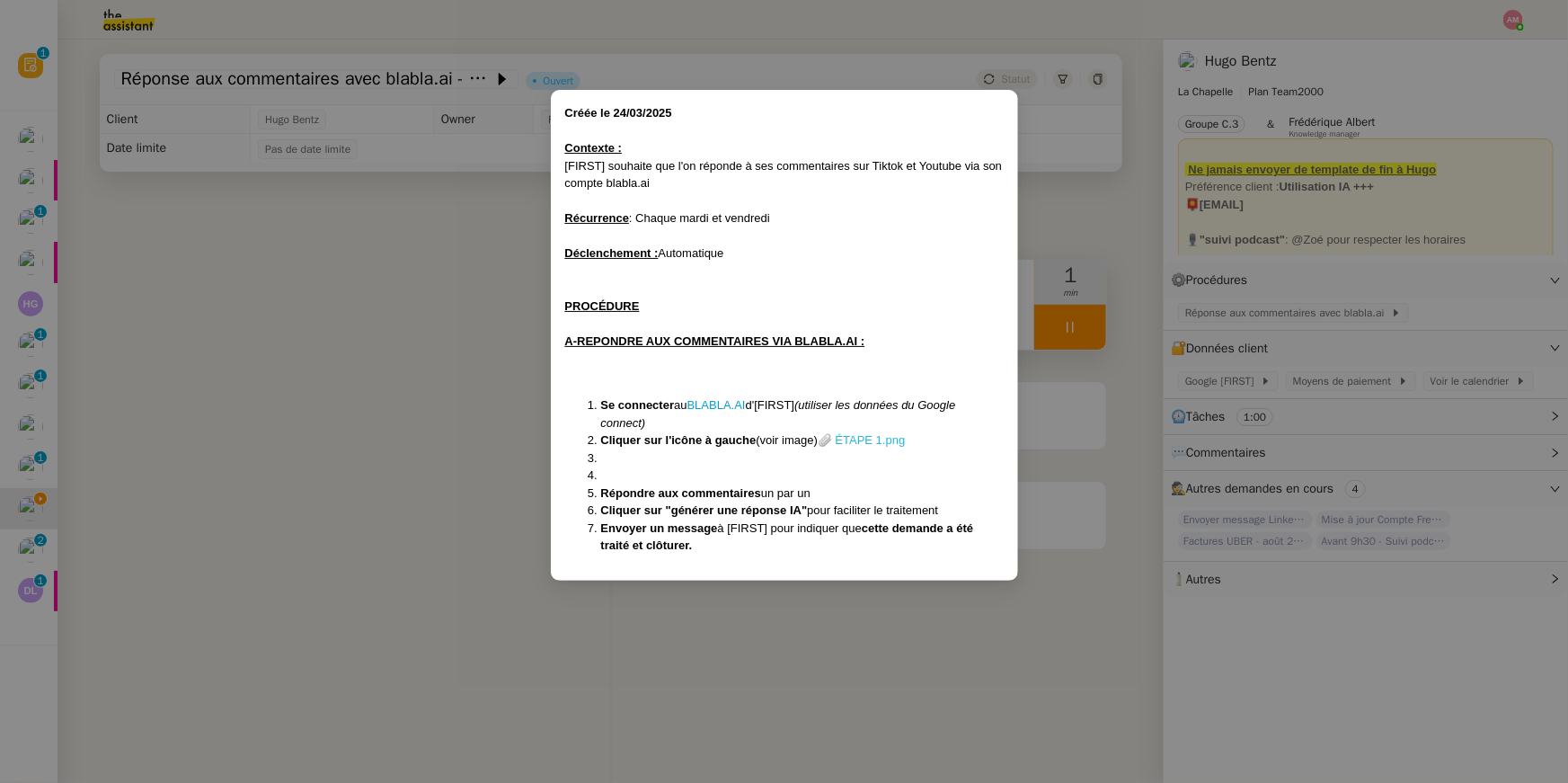 click on "📎 ÉTAPE 1.png" at bounding box center [861, 440] 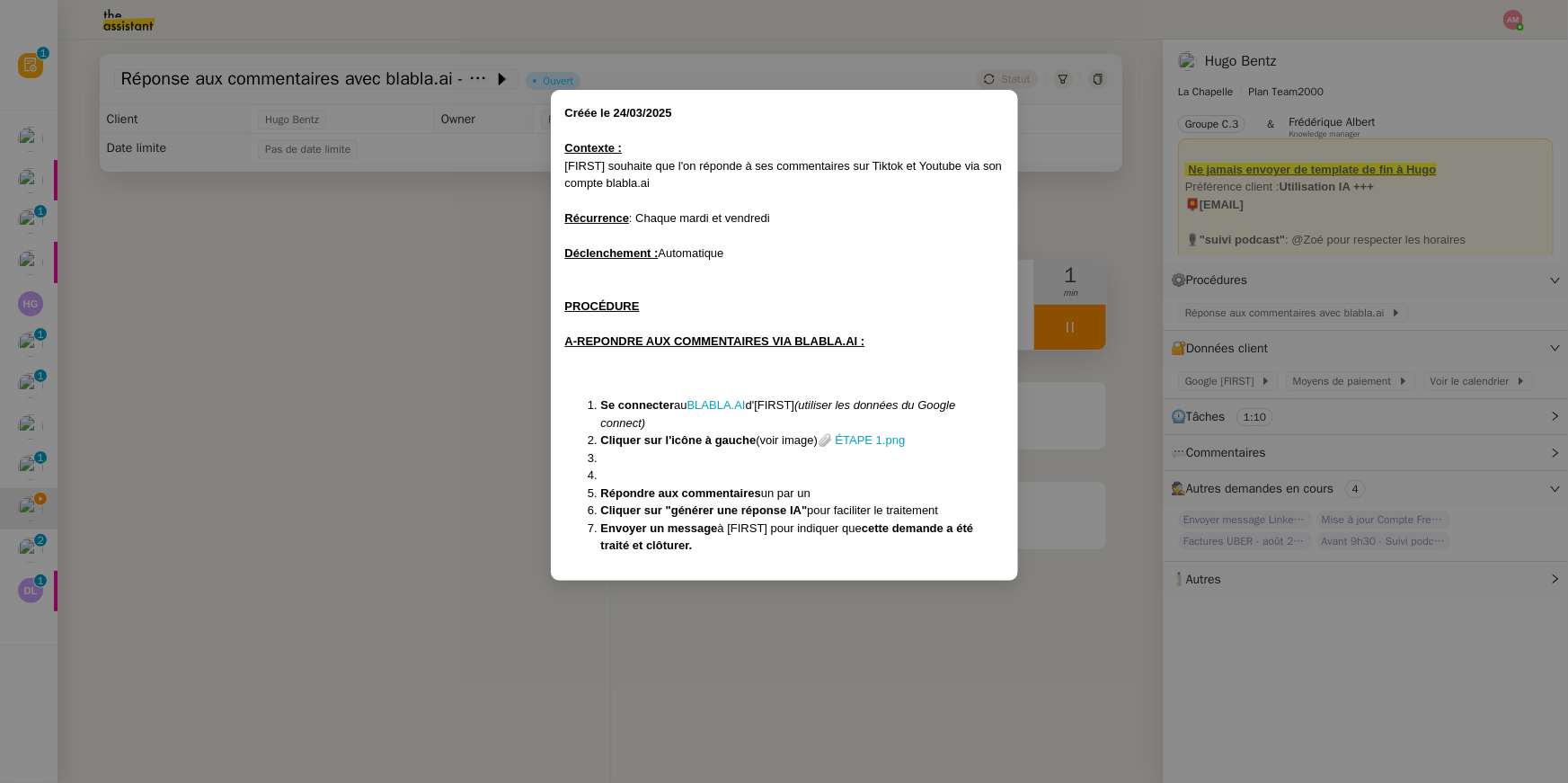 click on "Créée le 24/03/2025 Contexte : Hugo souhaite que l'on réponde à ses commentaires sur Tiktok et Youtube via son compte blabla.ai Récurrence  : Chaque mardi et vendredi Déclenchement :  Automatique PROCÉDURE A-REPONDRE AUX COMMENTAIRES VIA BLABLA.AI : Se connecter  au  BLABLA.AI  d'Hugo  (utiliser les données du Google connect) Cliquer sur l'icône à gauche  (voir image)  📎 ÉTAPE 1.png Répondre aux commentaires  un par un Cliquer sur "générer une réponse IA"  pour faciliter le traitement Envoyer un message  à Hugo pour indiquer que  cette demande a été traité et clôturer." at bounding box center [784, 391] 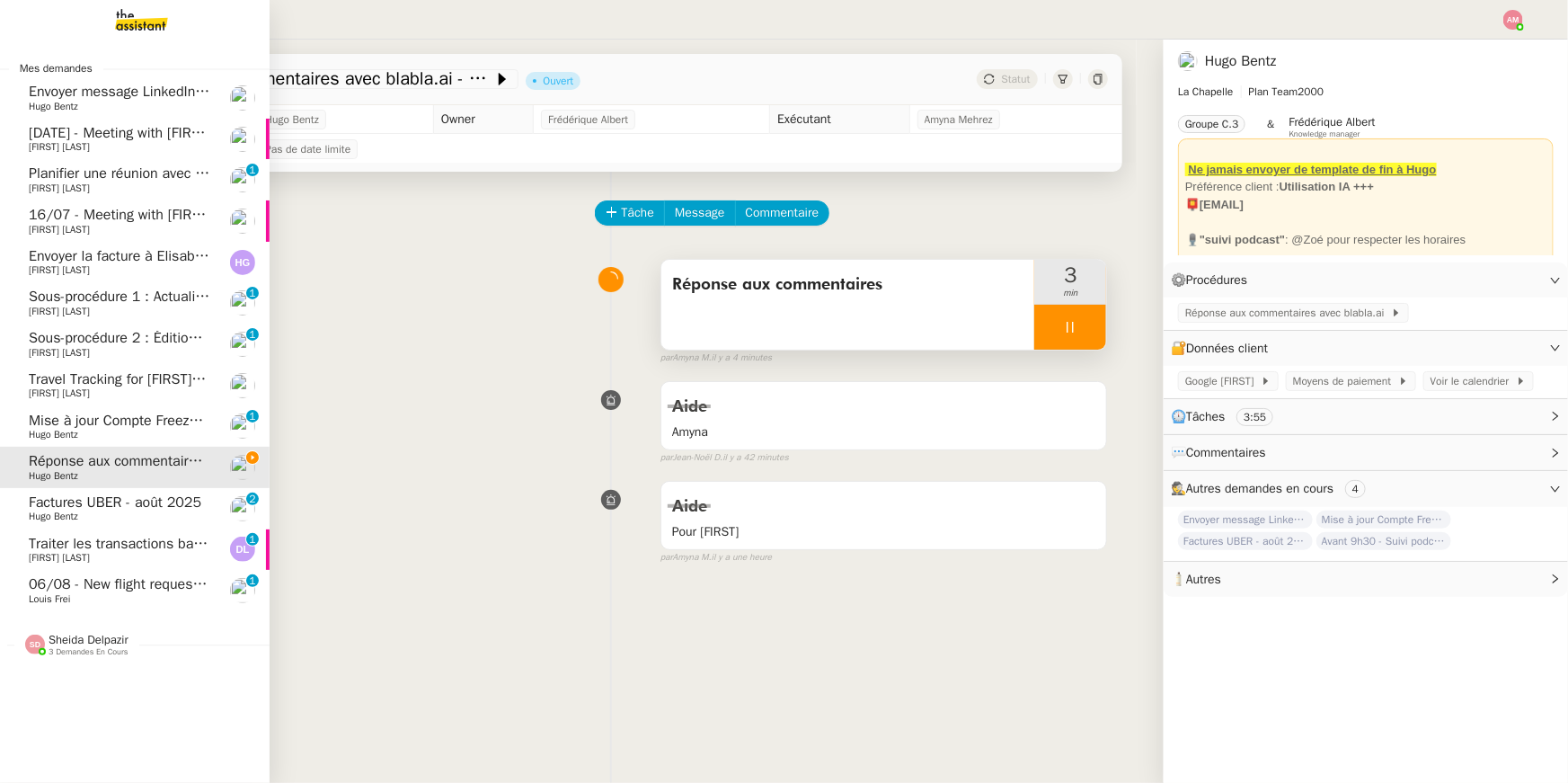 click on "Sheida Delpazir" 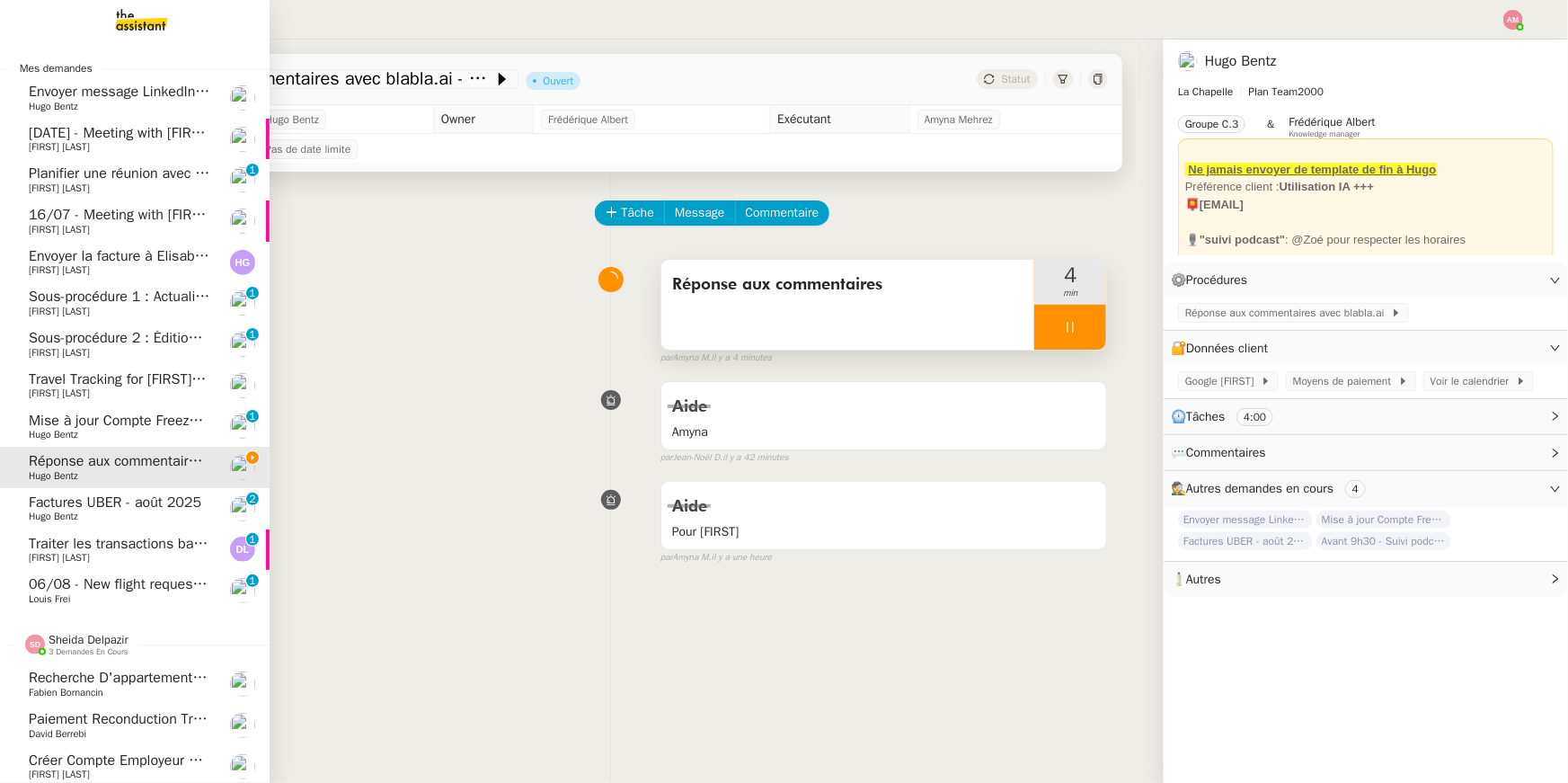 scroll, scrollTop: 4, scrollLeft: 0, axis: vertical 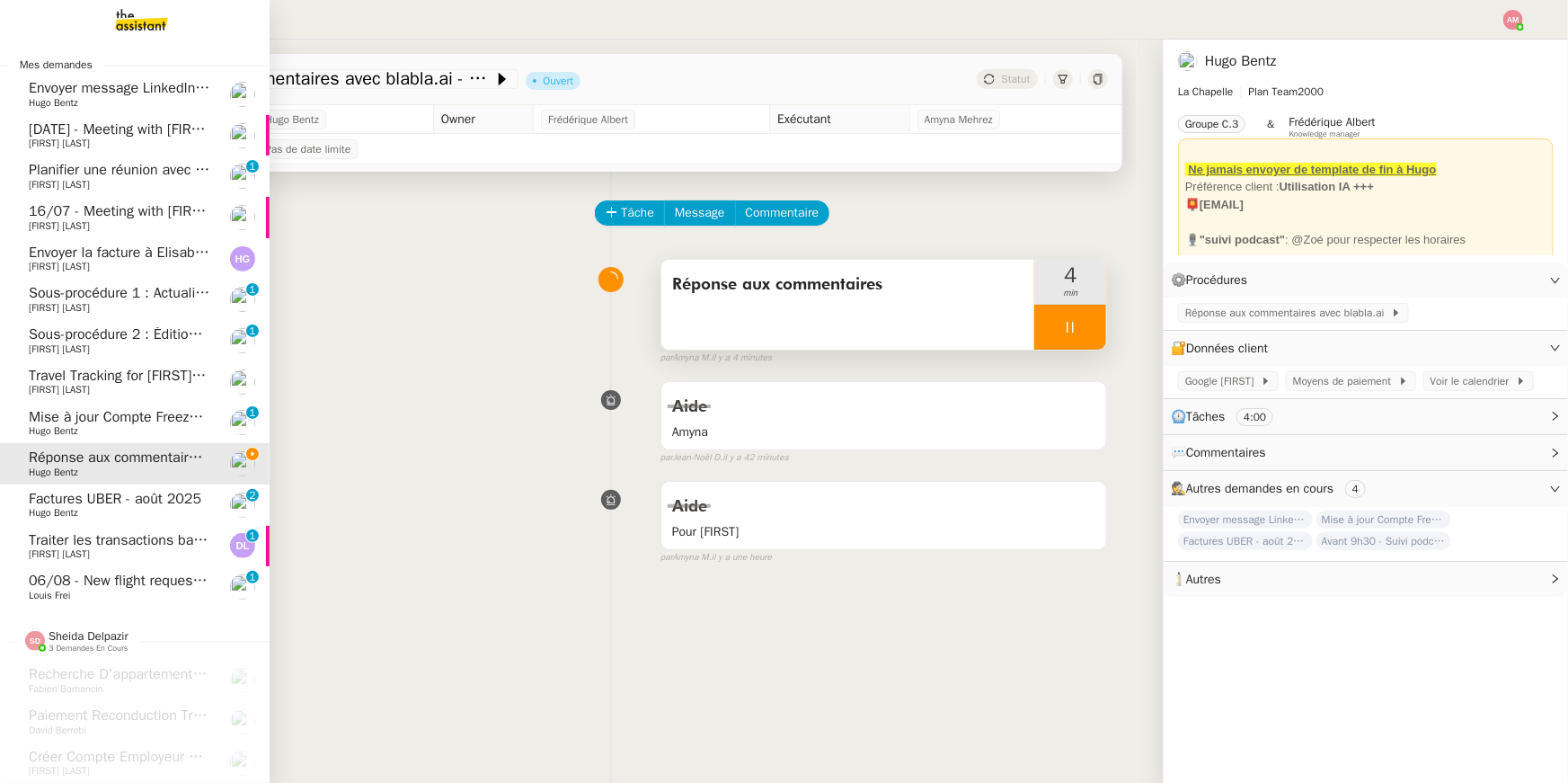 click on "06/08 - New flight request - M Ludlow" 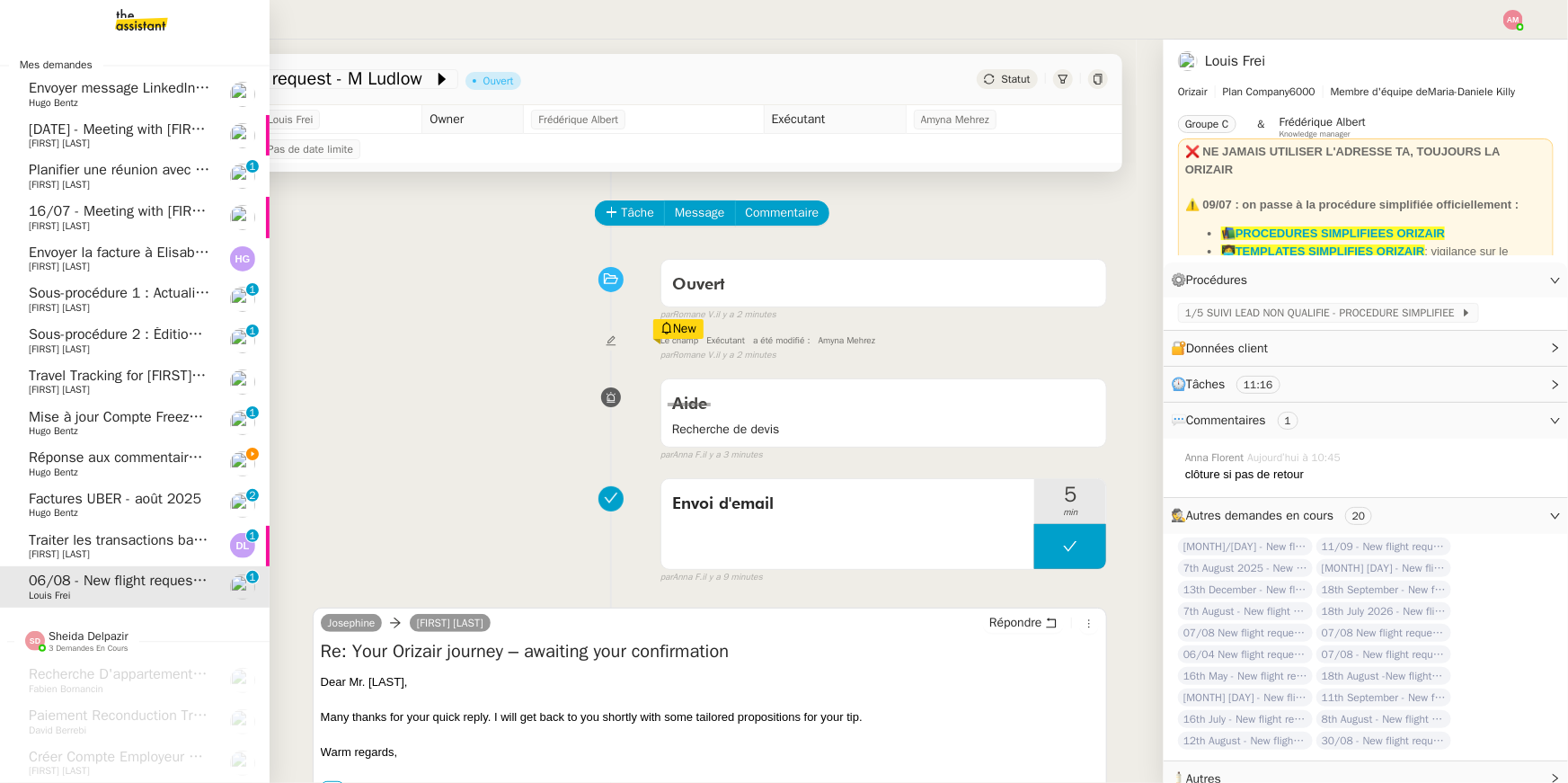 click on "Réponse aux commentaires avec blabla.ai - 1 août 2025    Hugo Bentz" 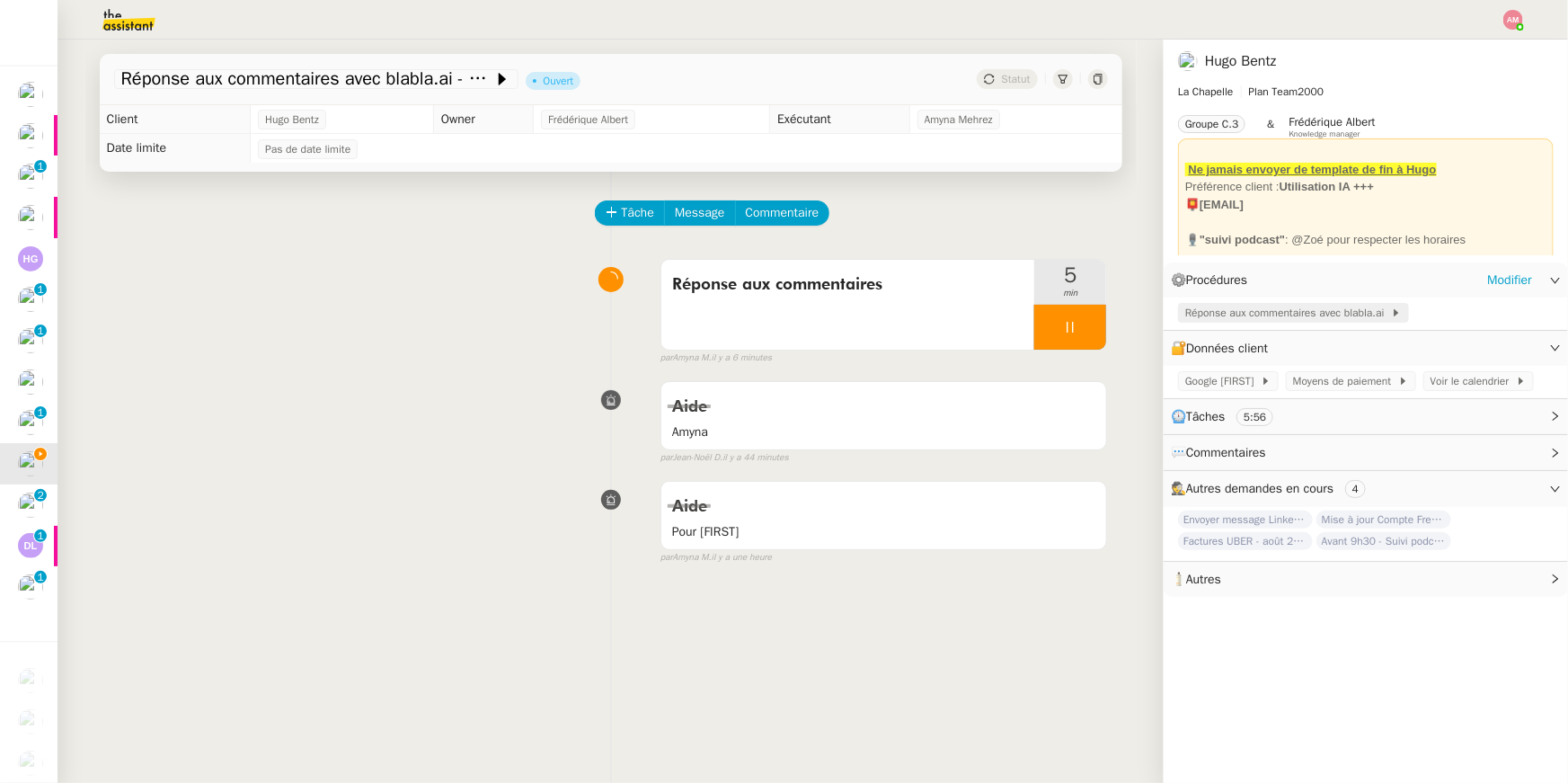 click on "Réponse aux commentaires avec blabla.ai" 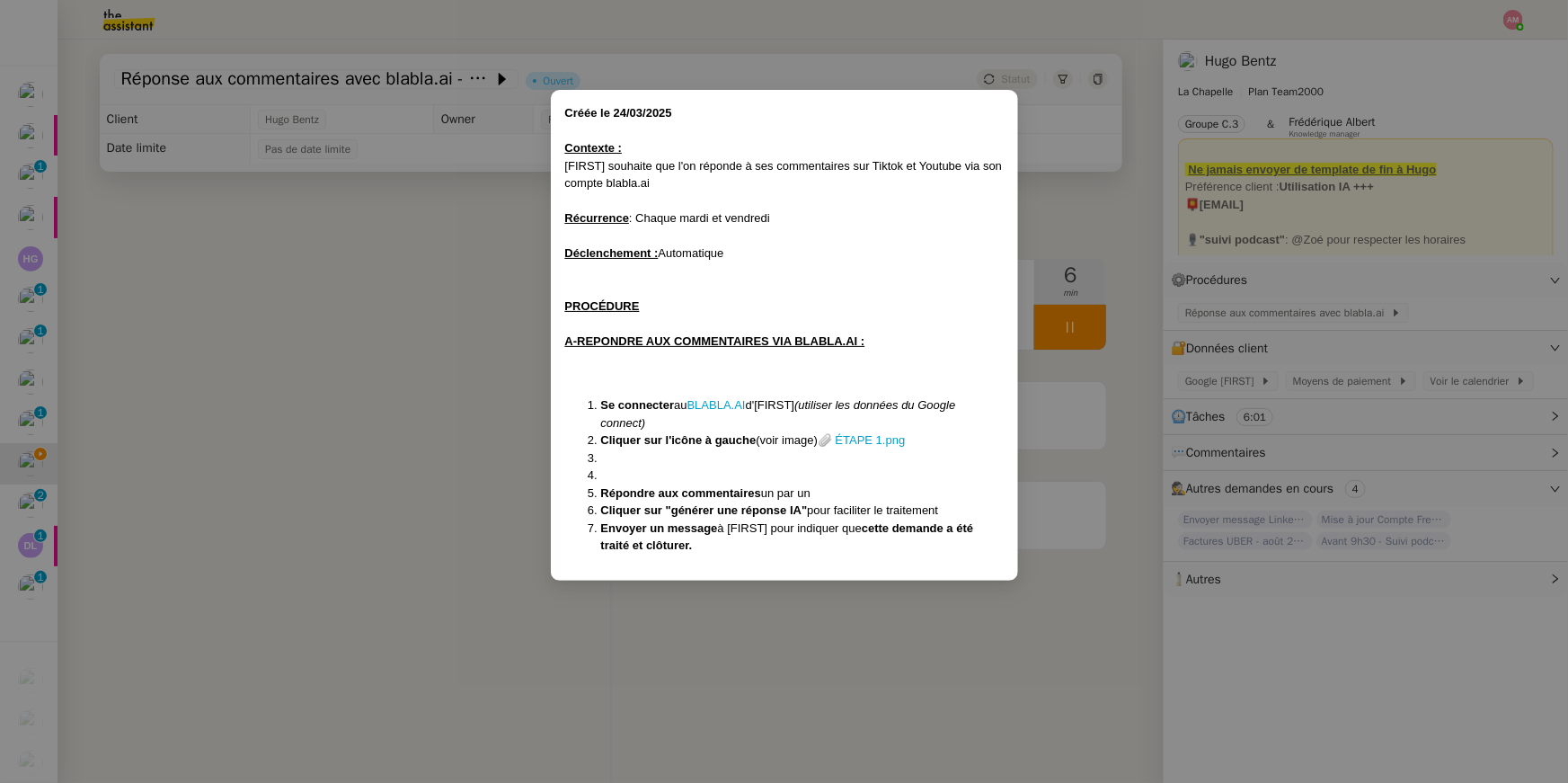 click on "Envoyer un message  à Hugo pour indiquer que  cette demande a été traité et clôturer." at bounding box center (802, 537) 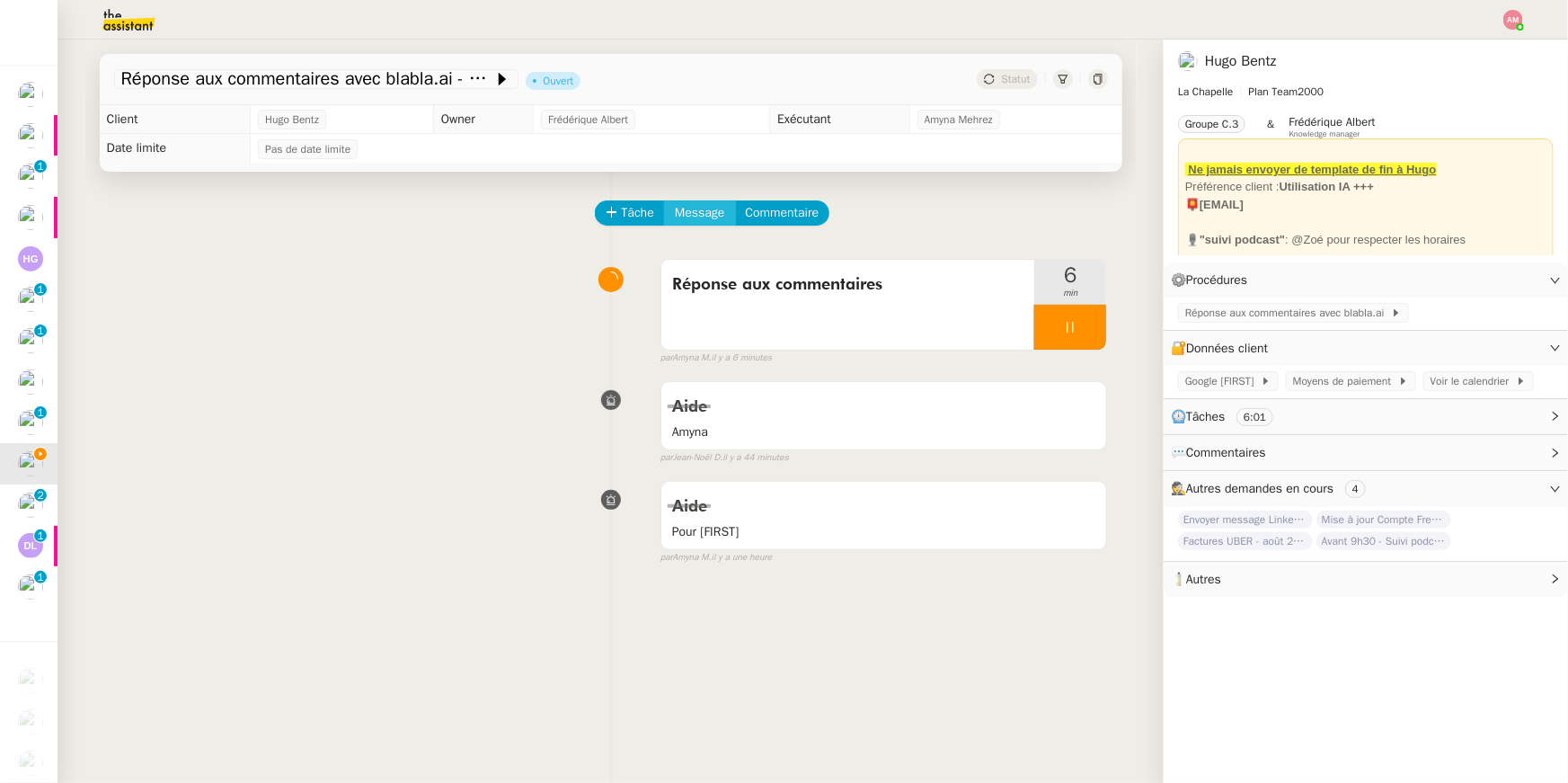 click on "Message" 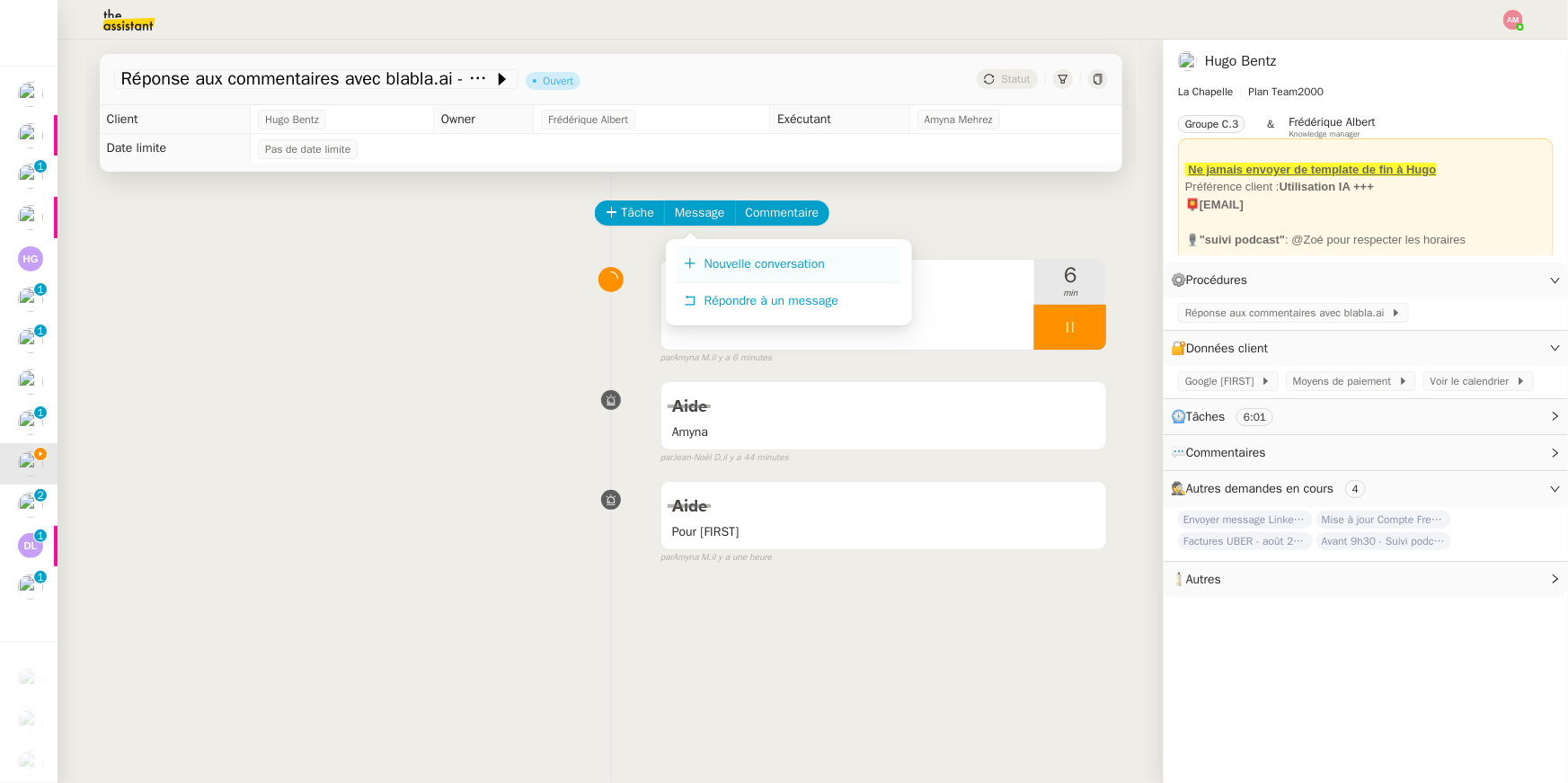 click on "Nouvelle conversation" at bounding box center (765, 263) 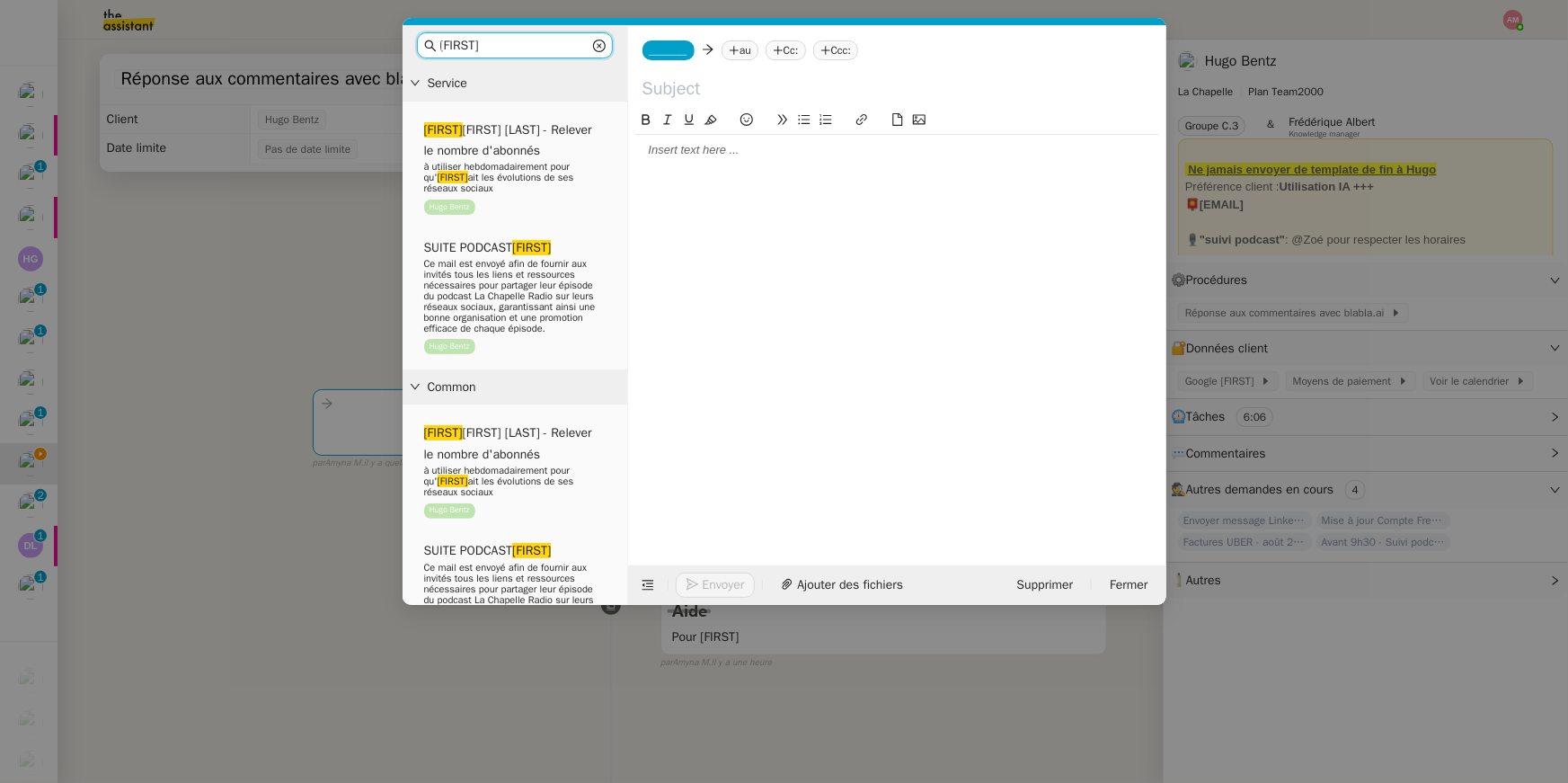 drag, startPoint x: 531, startPoint y: 37, endPoint x: 415, endPoint y: 28, distance: 116.34861 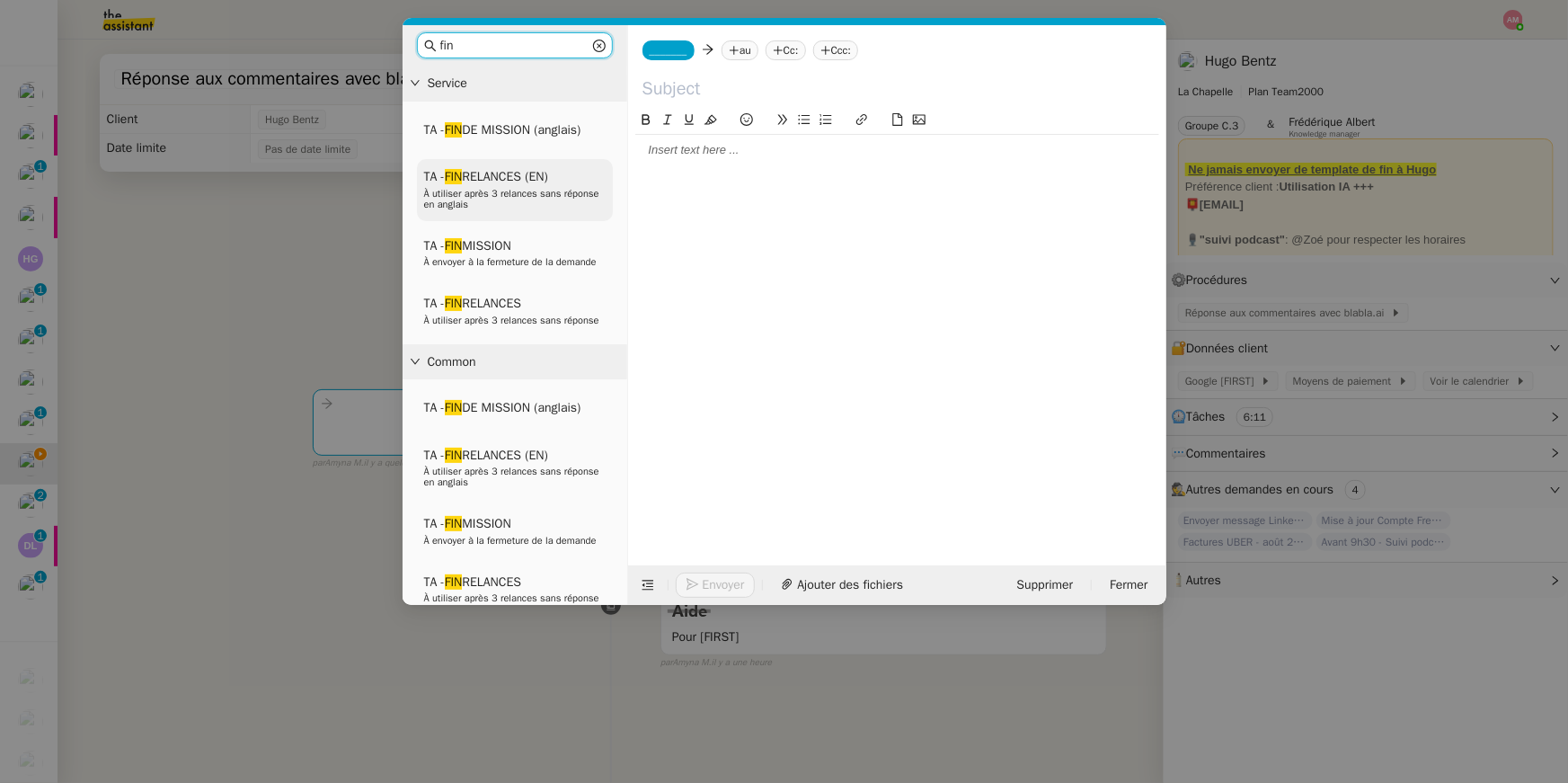 type on "fin" 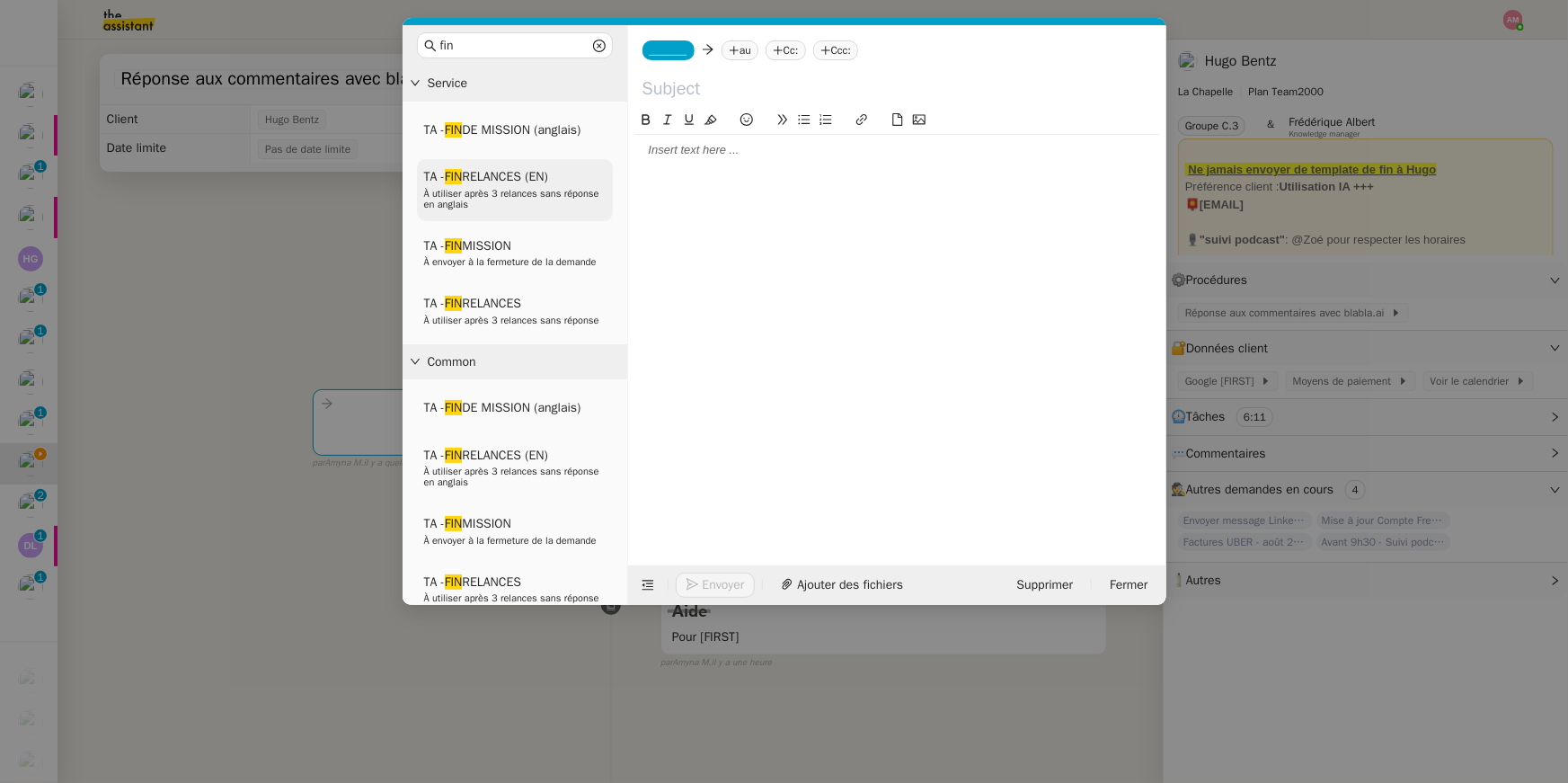 click on "À utiliser après 3 relances sans réponse en anglais" at bounding box center [511, 199] 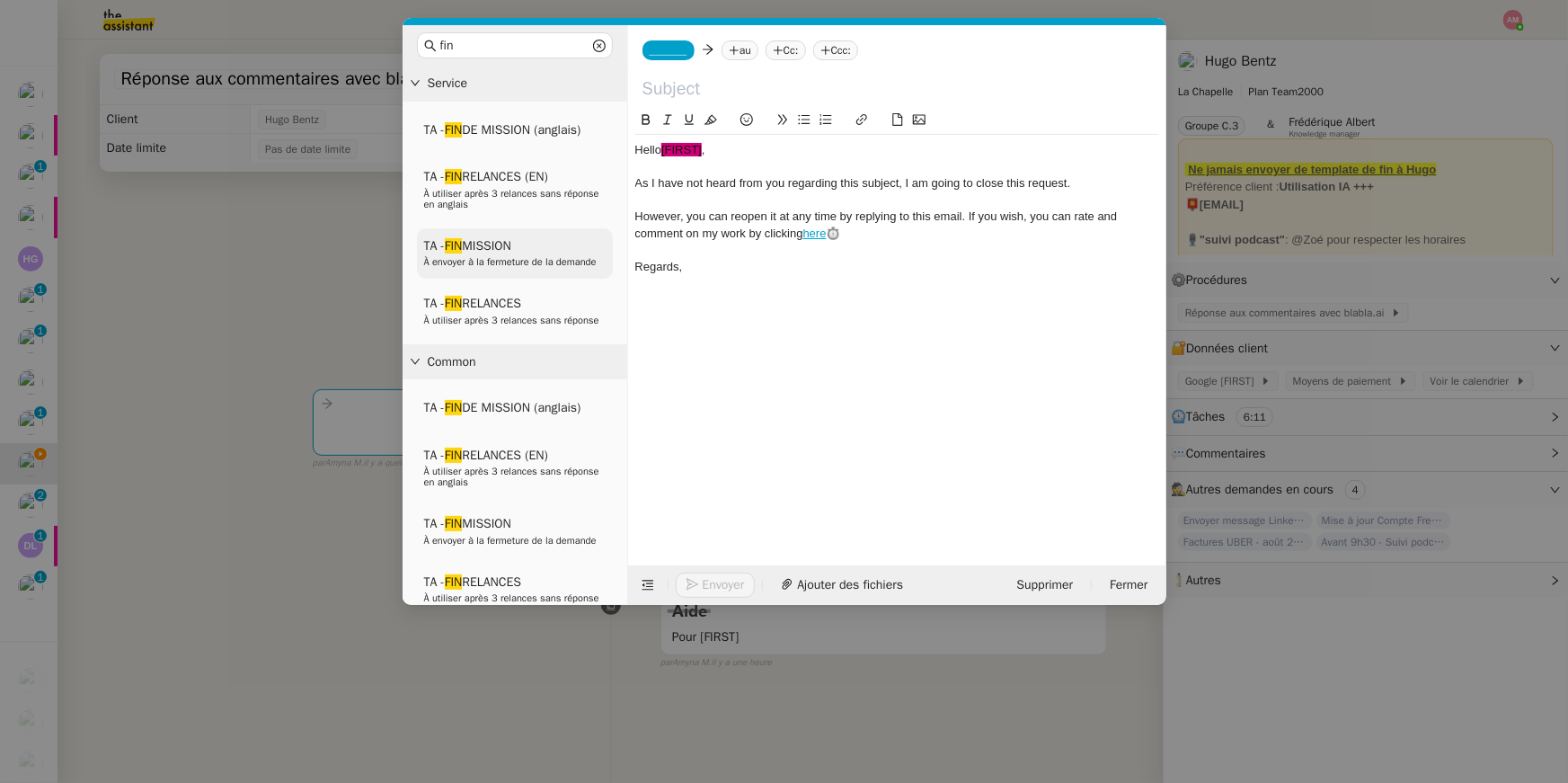 click on "À envoyer à la fermeture de la demande" at bounding box center (510, 262) 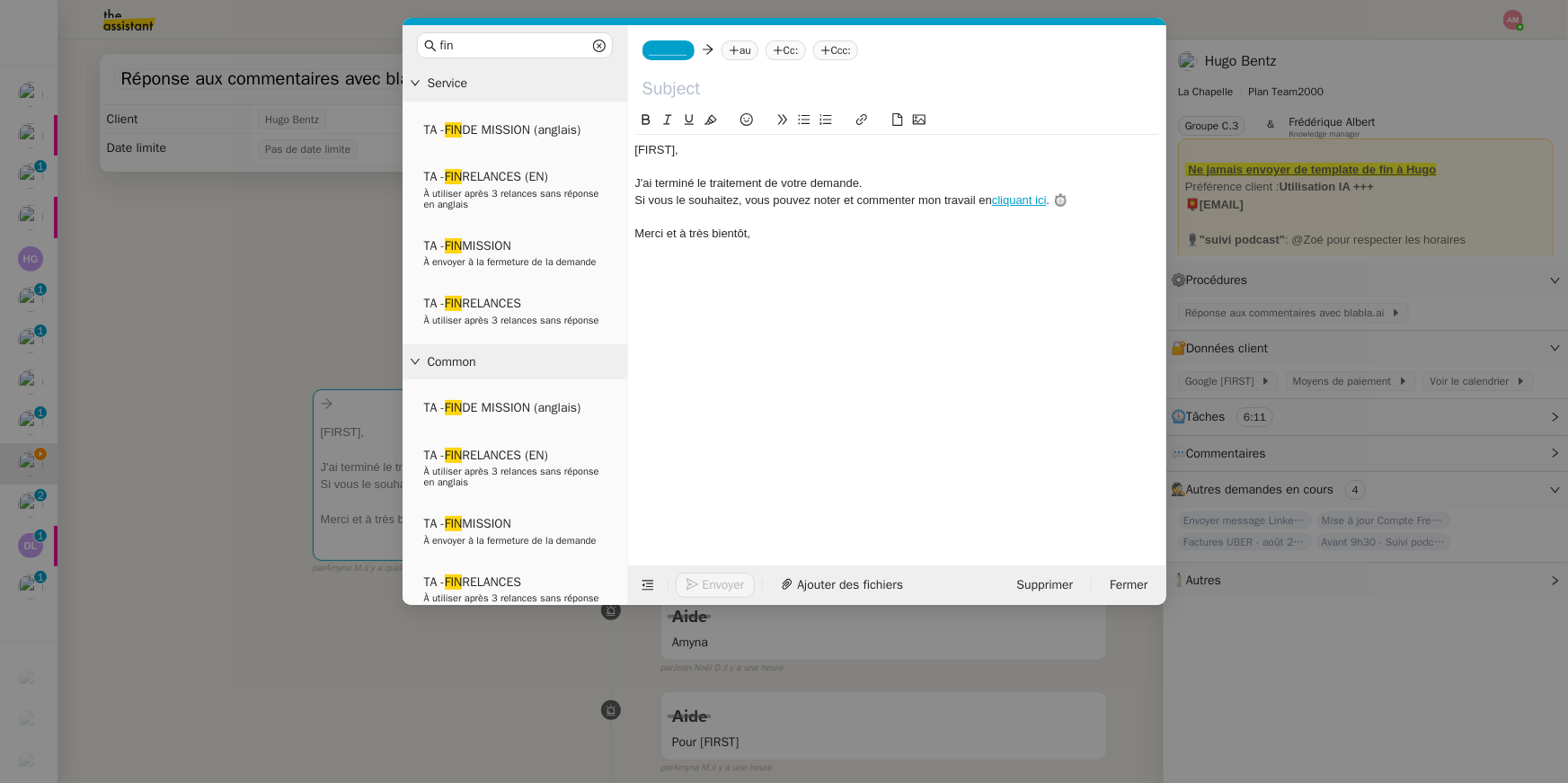 click on "_______" 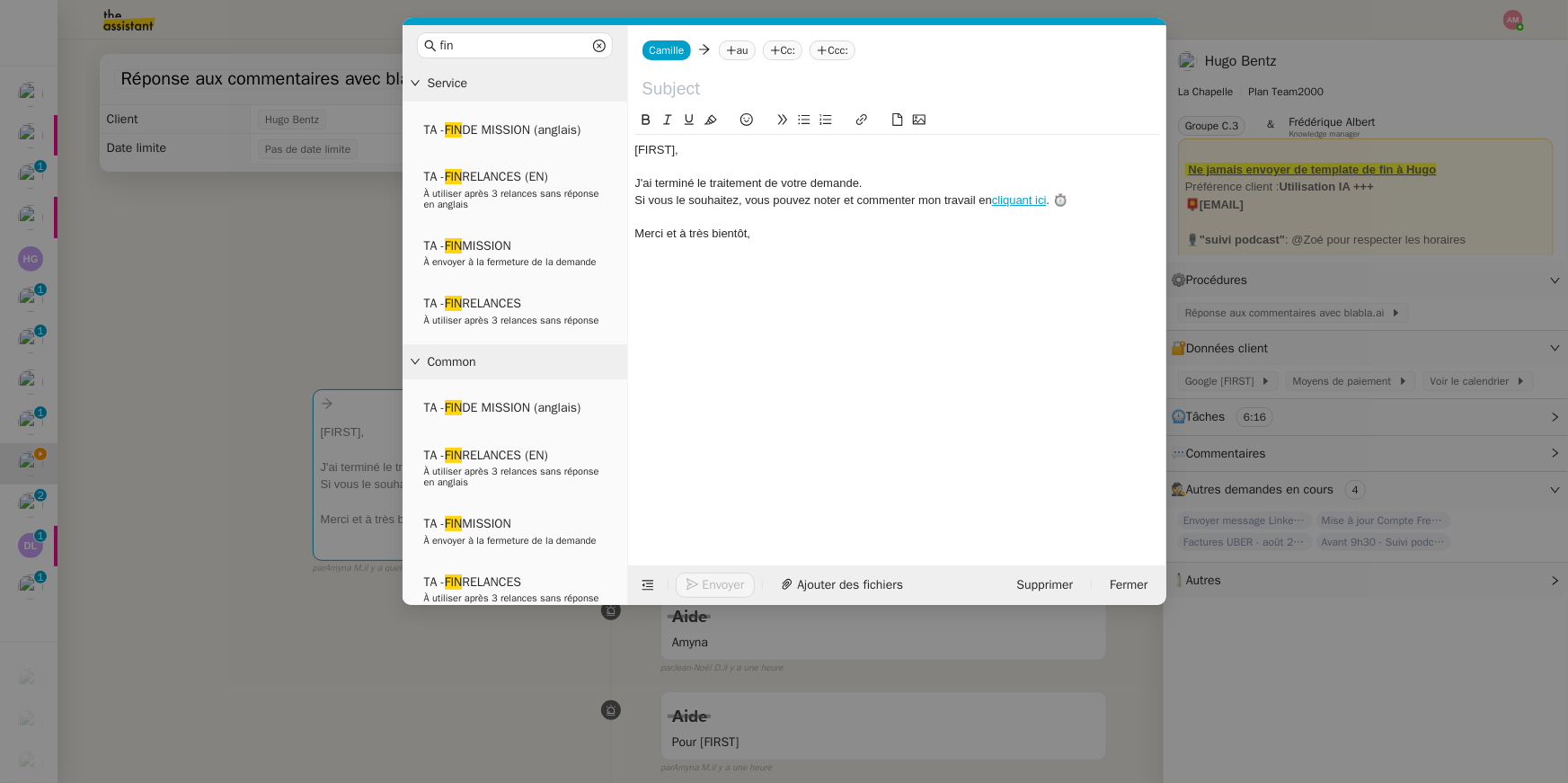 click on "au" 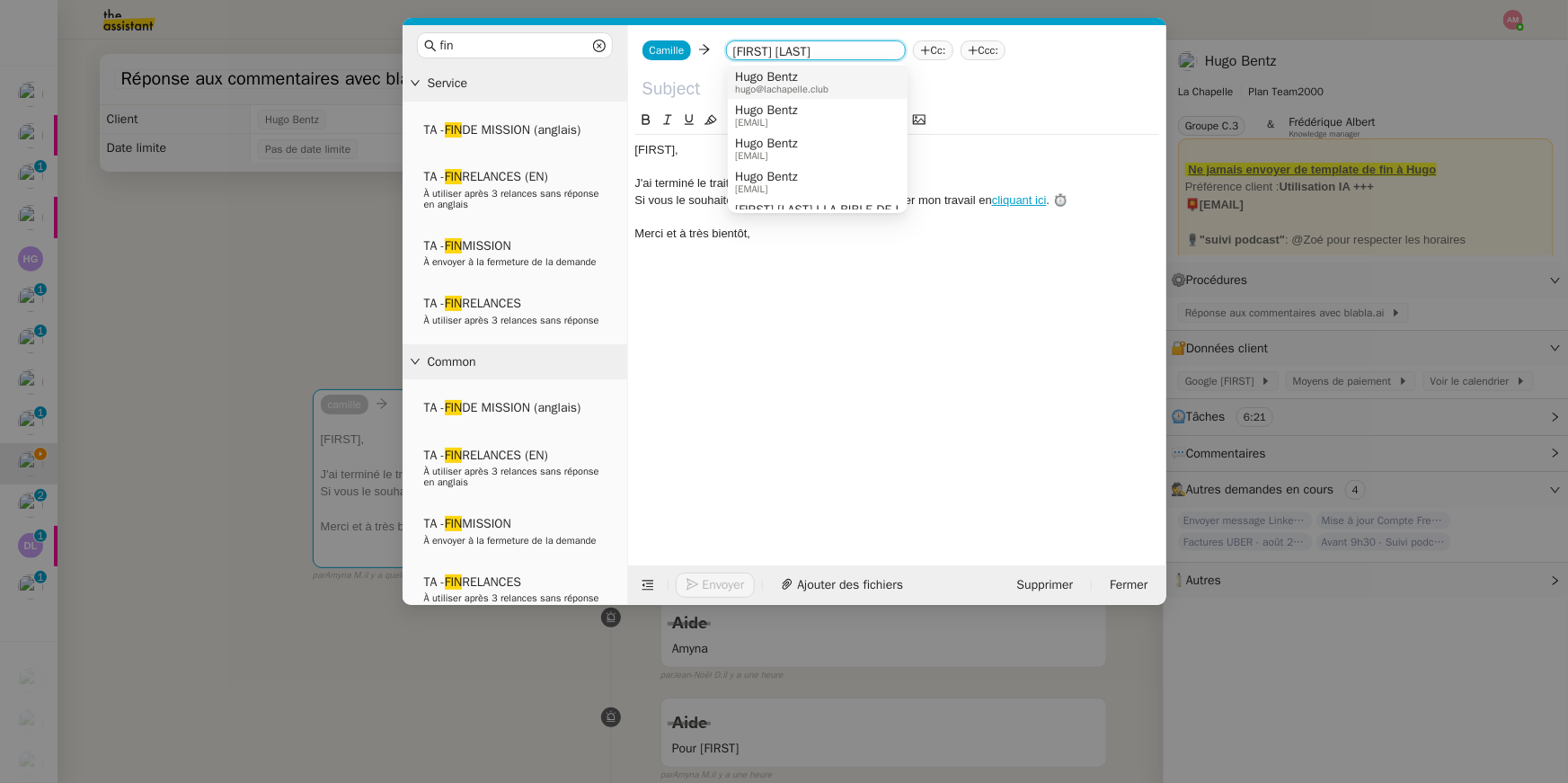 type on "hugo ben" 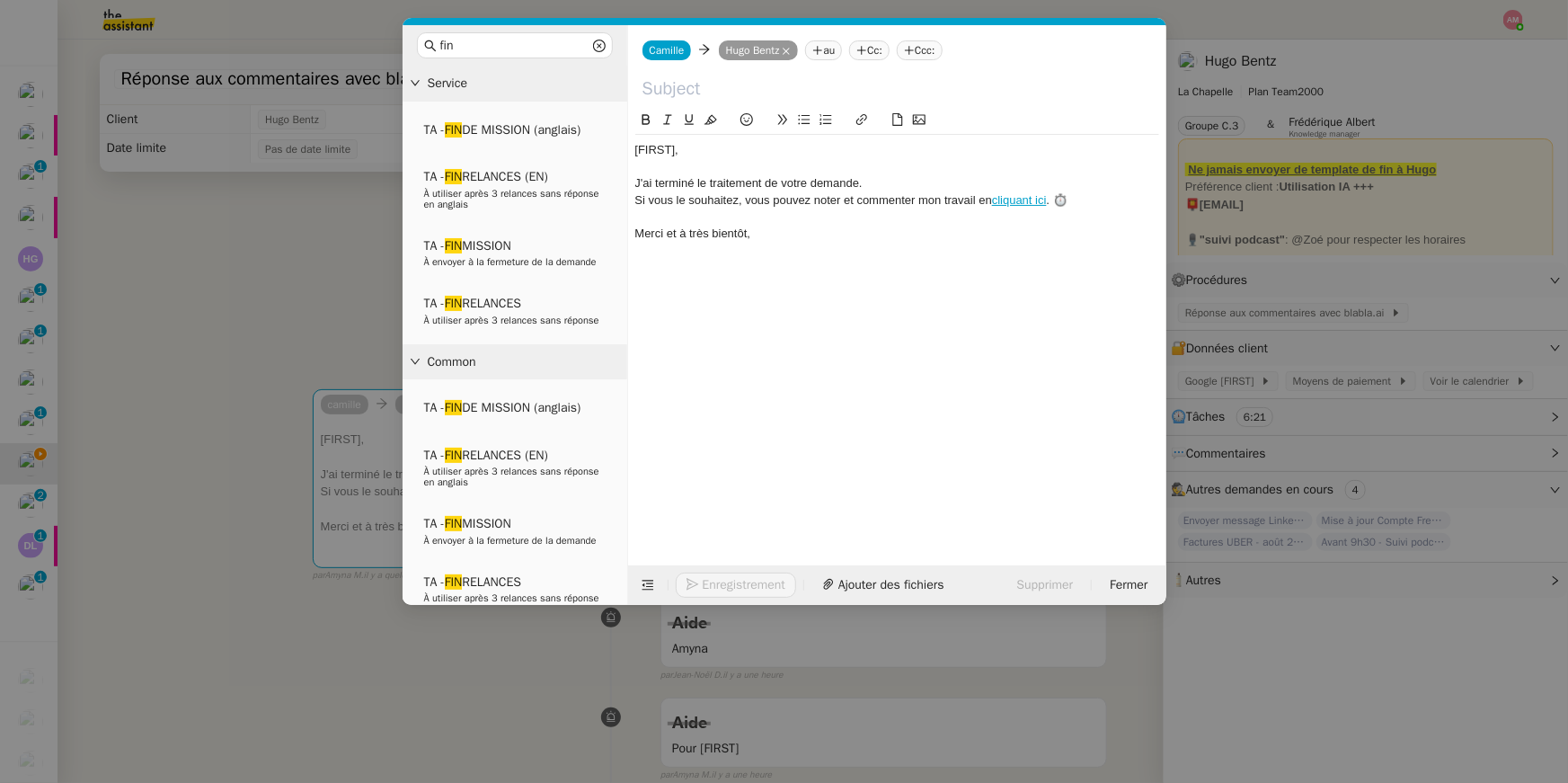 click on "fin Service TA -  FIN  DE MISSION (anglais)    TA -  FIN  RELANCES (EN)    À utiliser après 3 relances sans réponse en anglais  TA -  FIN  MISSION    À envoyer à la fermeture de la demande TA -  FIN  RELANCES     À utiliser après 3 relances sans réponse  Common TA -  FIN  DE MISSION (anglais)    TA -  FIN  RELANCES (EN)    À utiliser après 3 relances sans réponse en anglais  TA -  FIN  MISSION    À envoyer à la fermeture de la demande TA -  FIN  RELANCES     À utiliser après 3 relances sans réponse  Other No Templates Camille Camille     Hugo Bentz
Hugo Bentz   au
Cc:
Ccc:
﻿Hugo﻿, J'ai terminé le traitement de votre demande. Si vous le souhaitez, vous pouvez noter et commenter mon travail en  cliquant ici . ⏱️ Merci et à très bientôt, Enregistrement Ajouter des fichiers Supprimer Fermer" at bounding box center (784, 391) 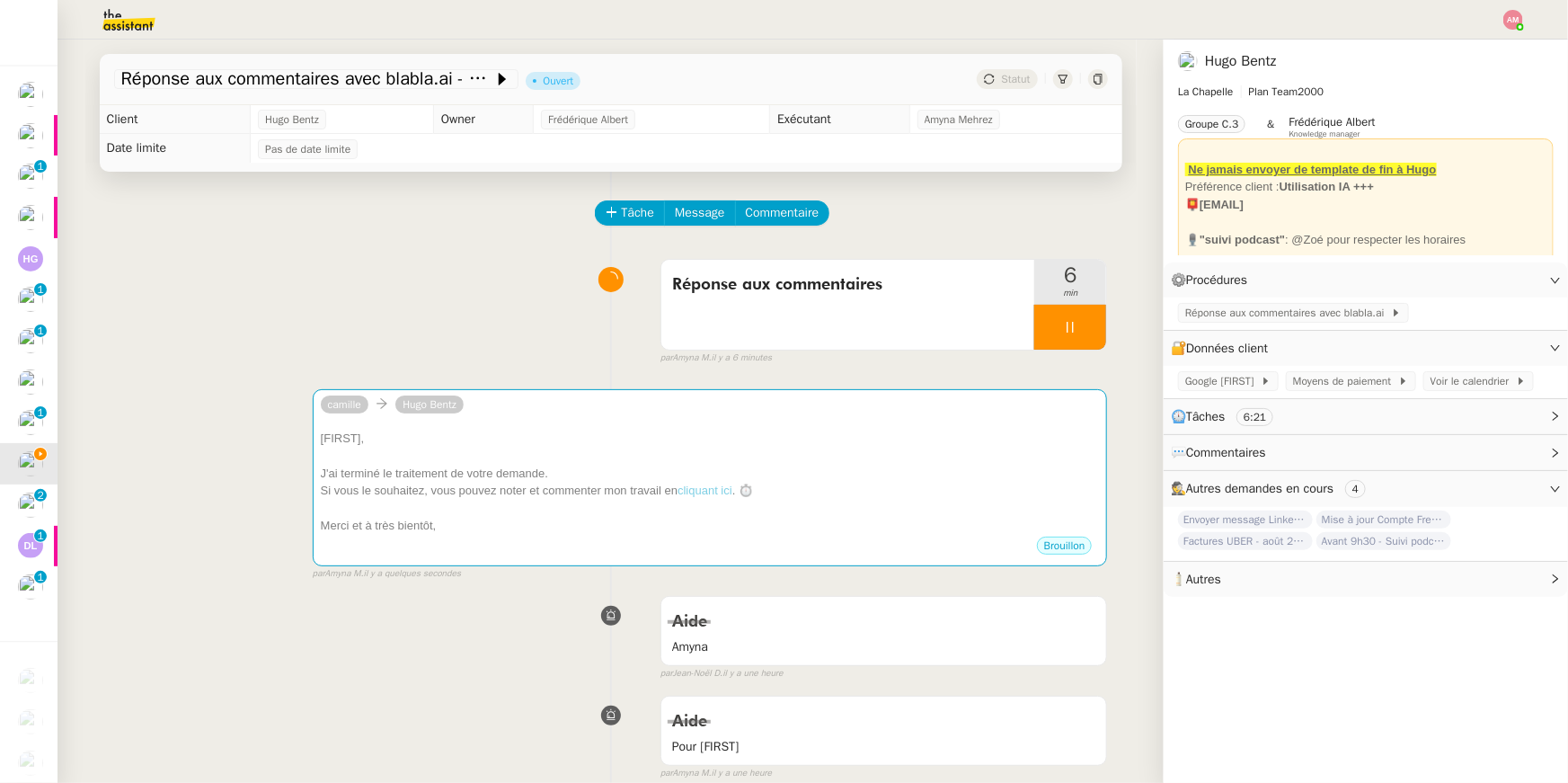 click on "Réponse aux commentaires avec blabla.ai - 1 août 2025" 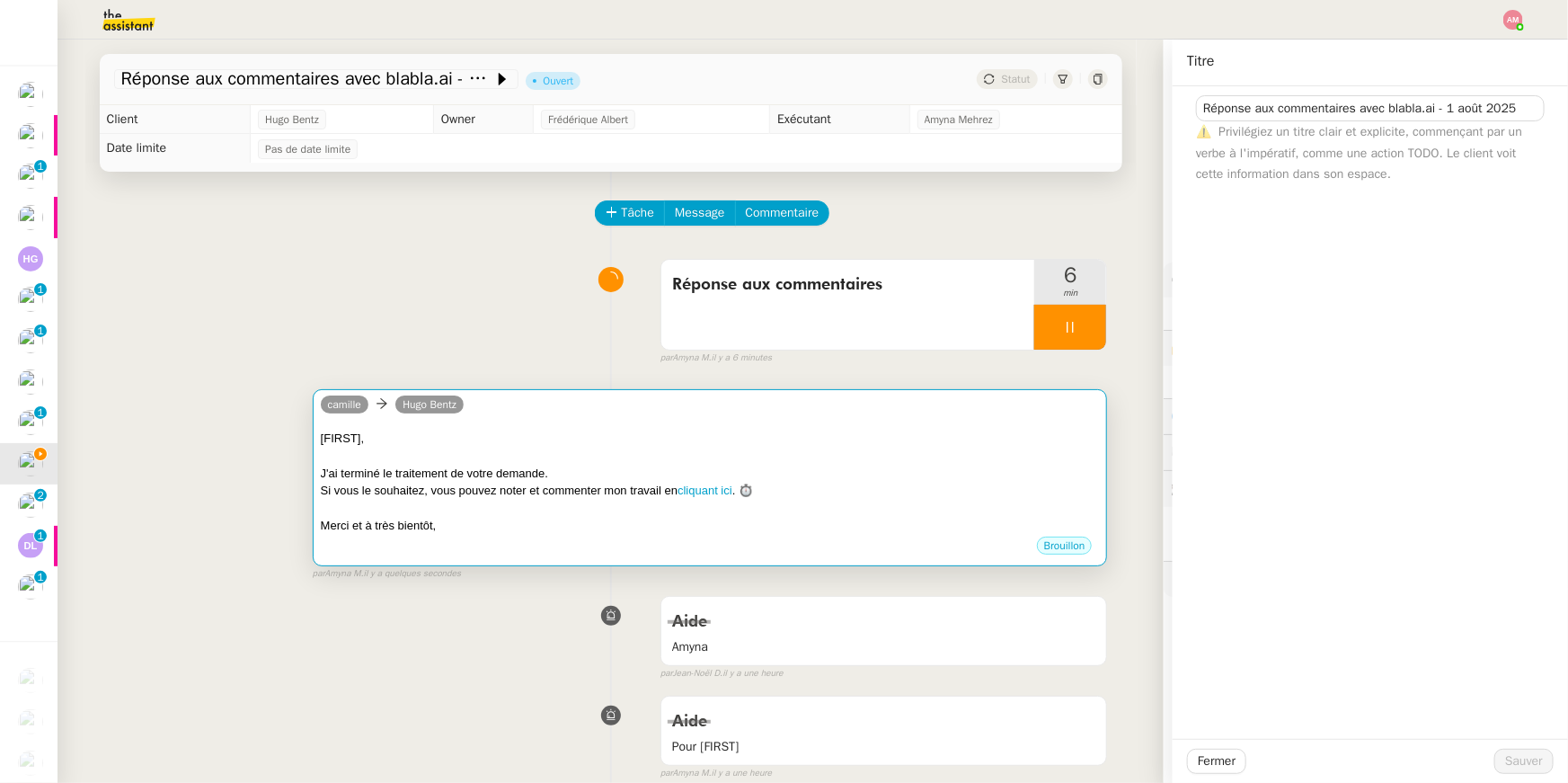 click on "Si vous le souhaitez, vous pouvez noter et commenter mon travail en  cliquant ici . ⏱️" at bounding box center [710, 491] 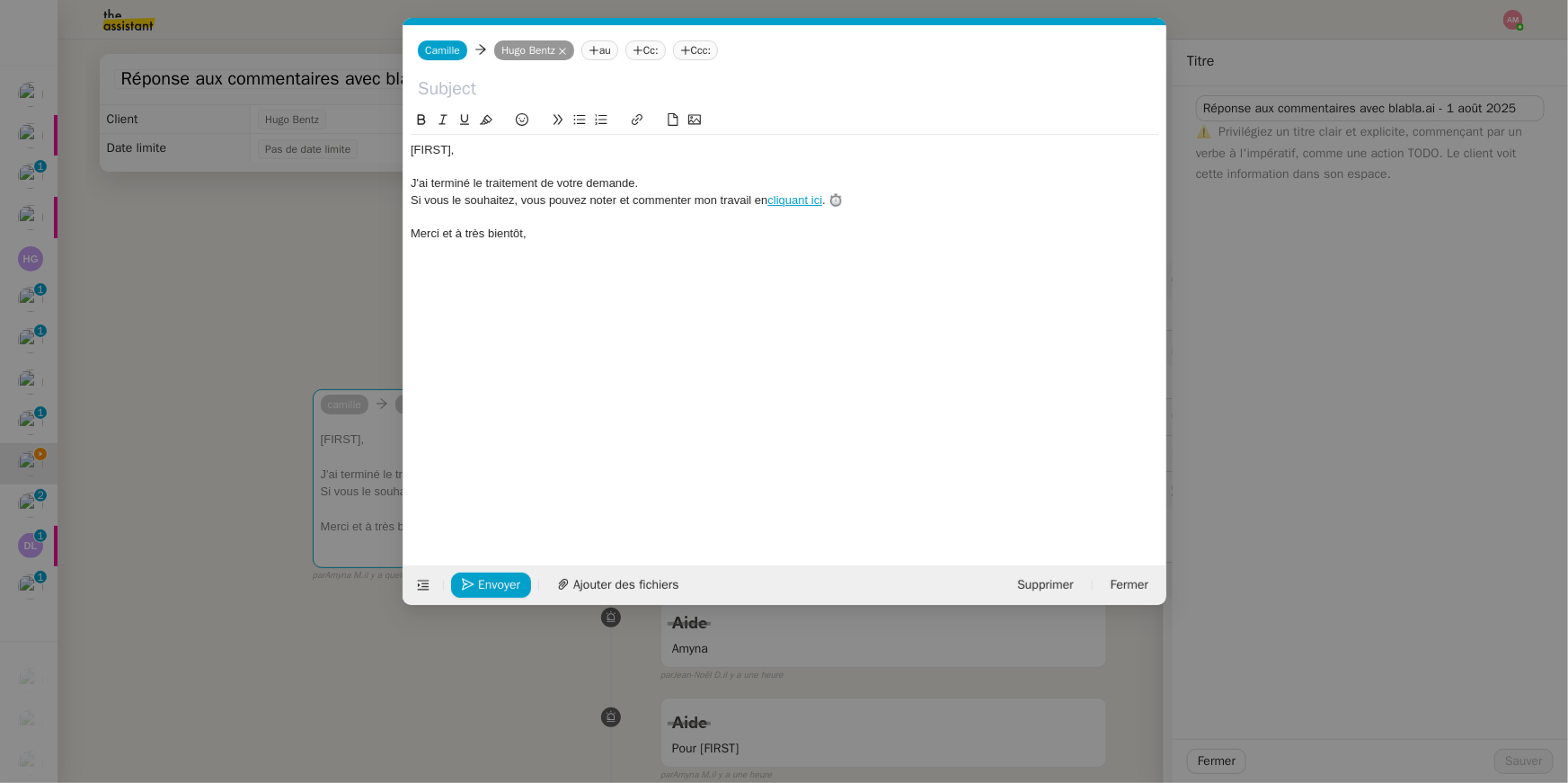 scroll, scrollTop: 0, scrollLeft: 51, axis: horizontal 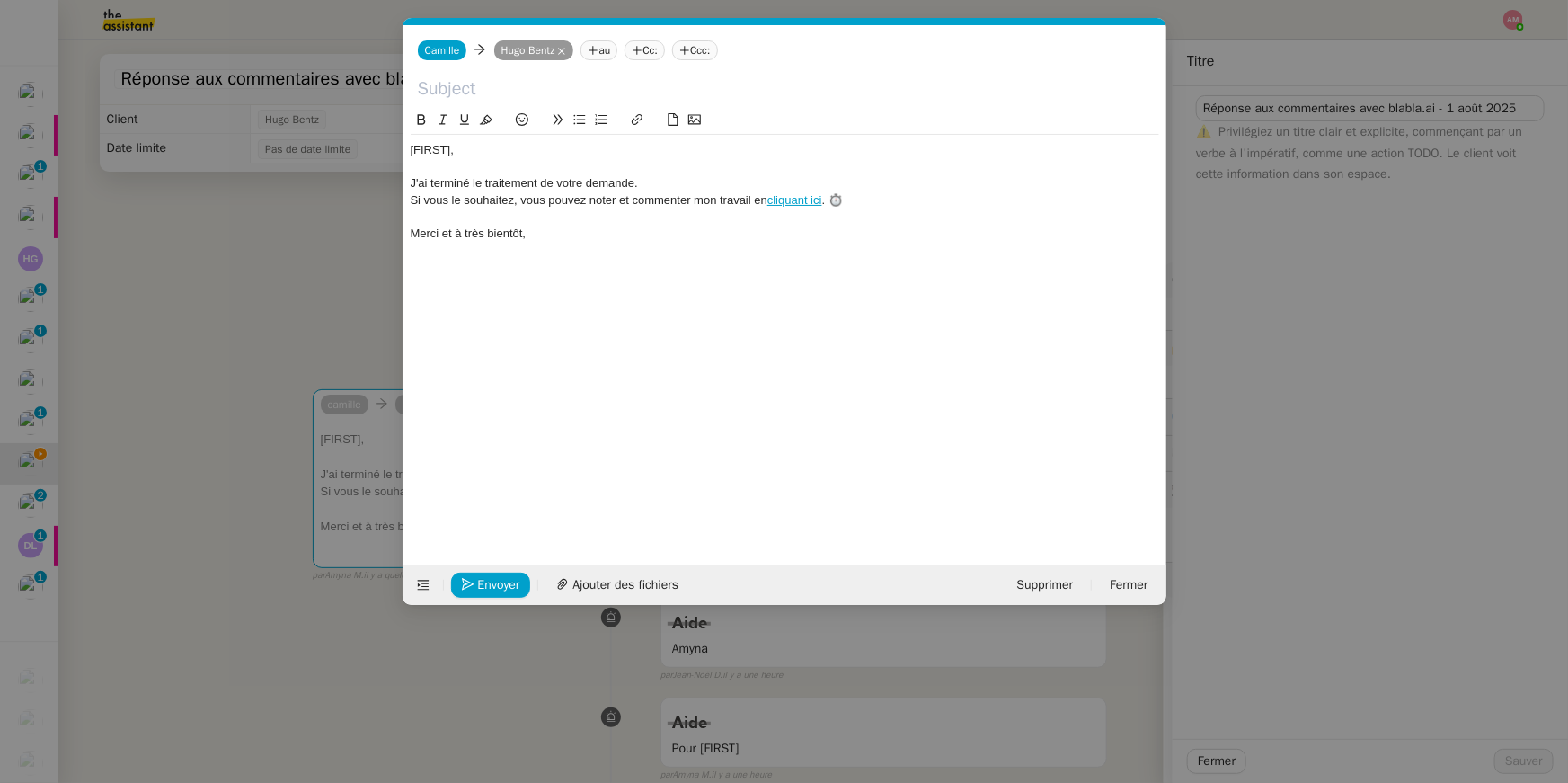 click 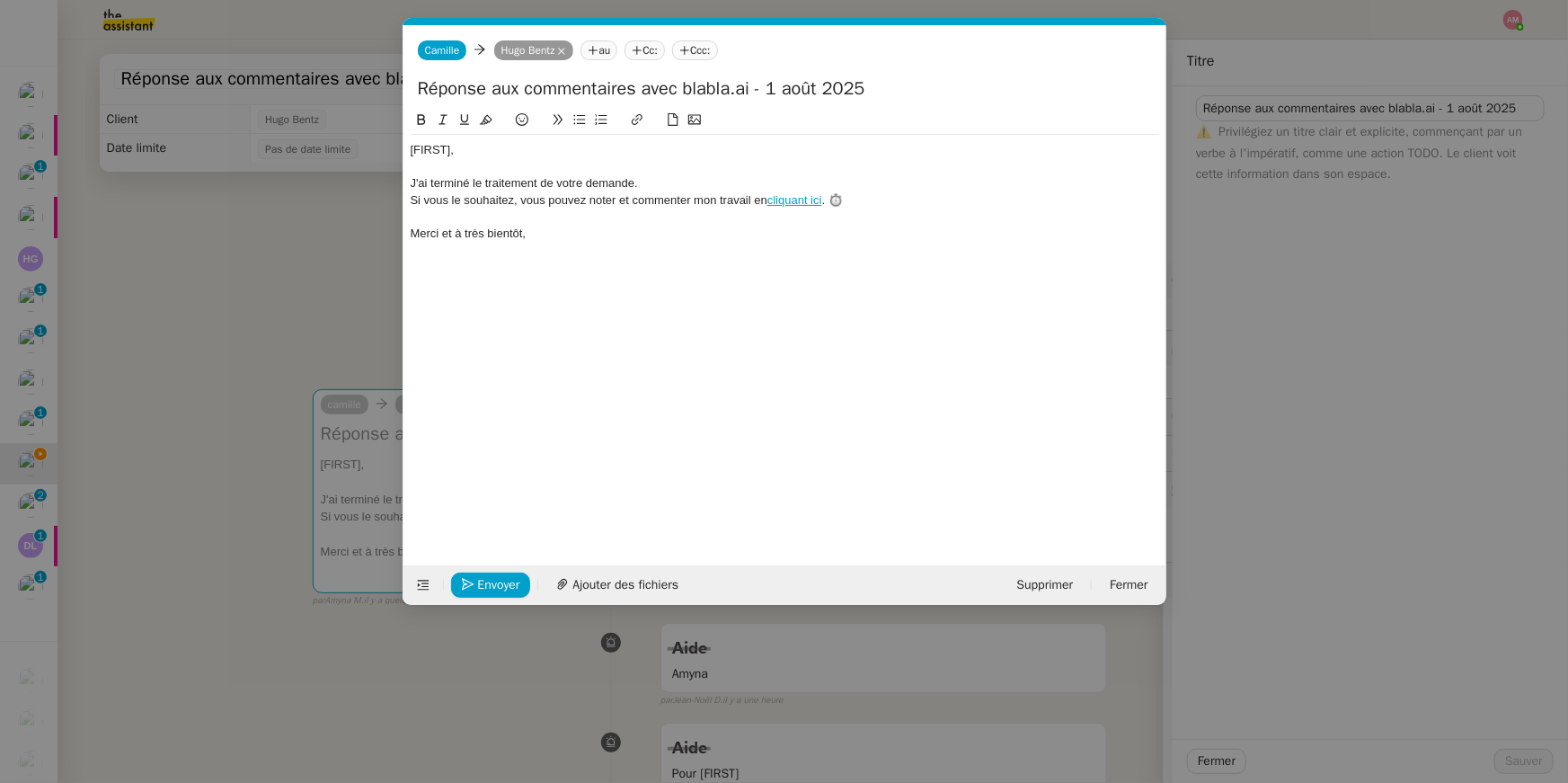 drag, startPoint x: 420, startPoint y: 92, endPoint x: 399, endPoint y: 95, distance: 21.213203 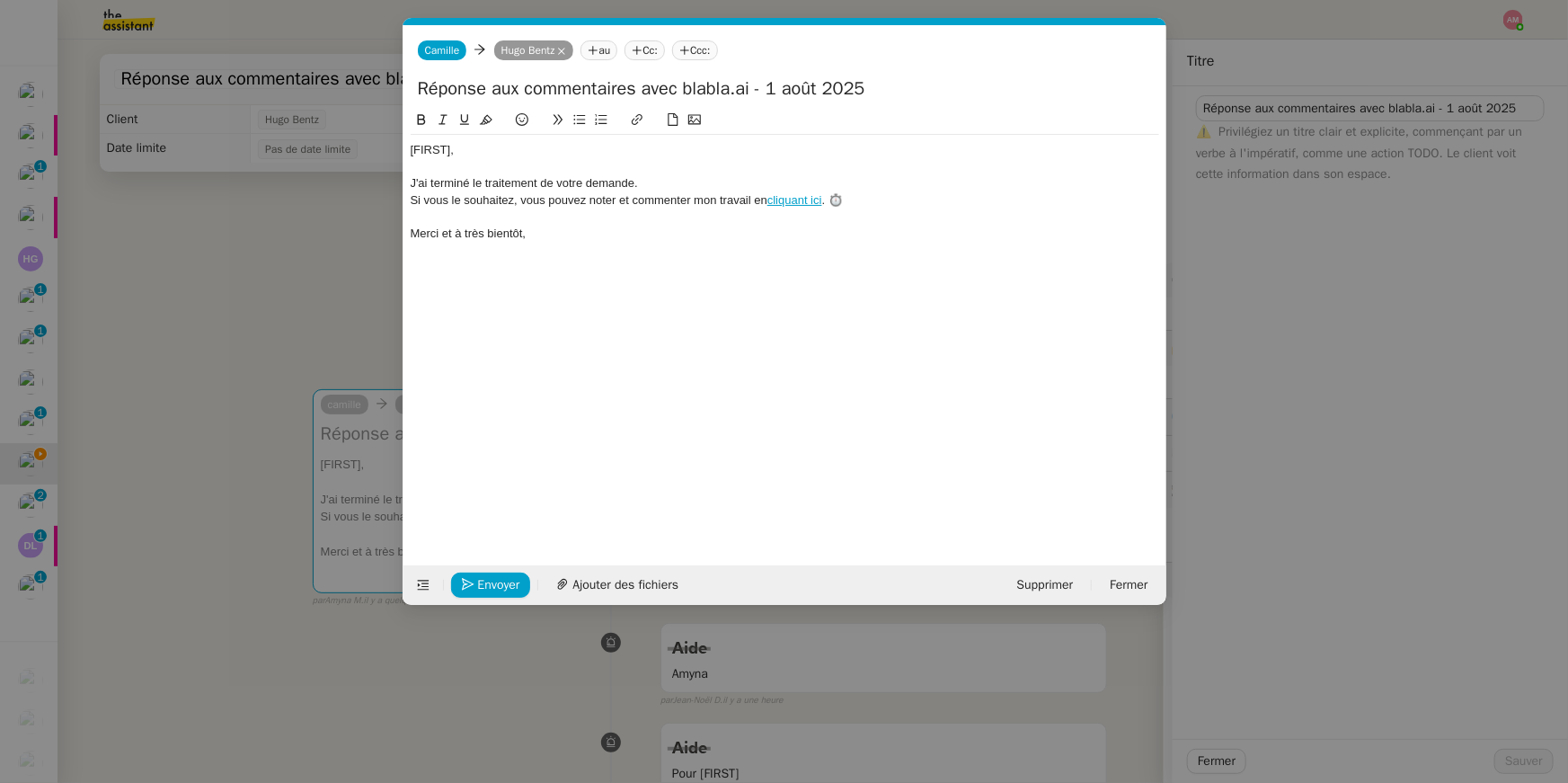 type on "Réponse aux commentaires avec blabla.ai - 1 août 2025" 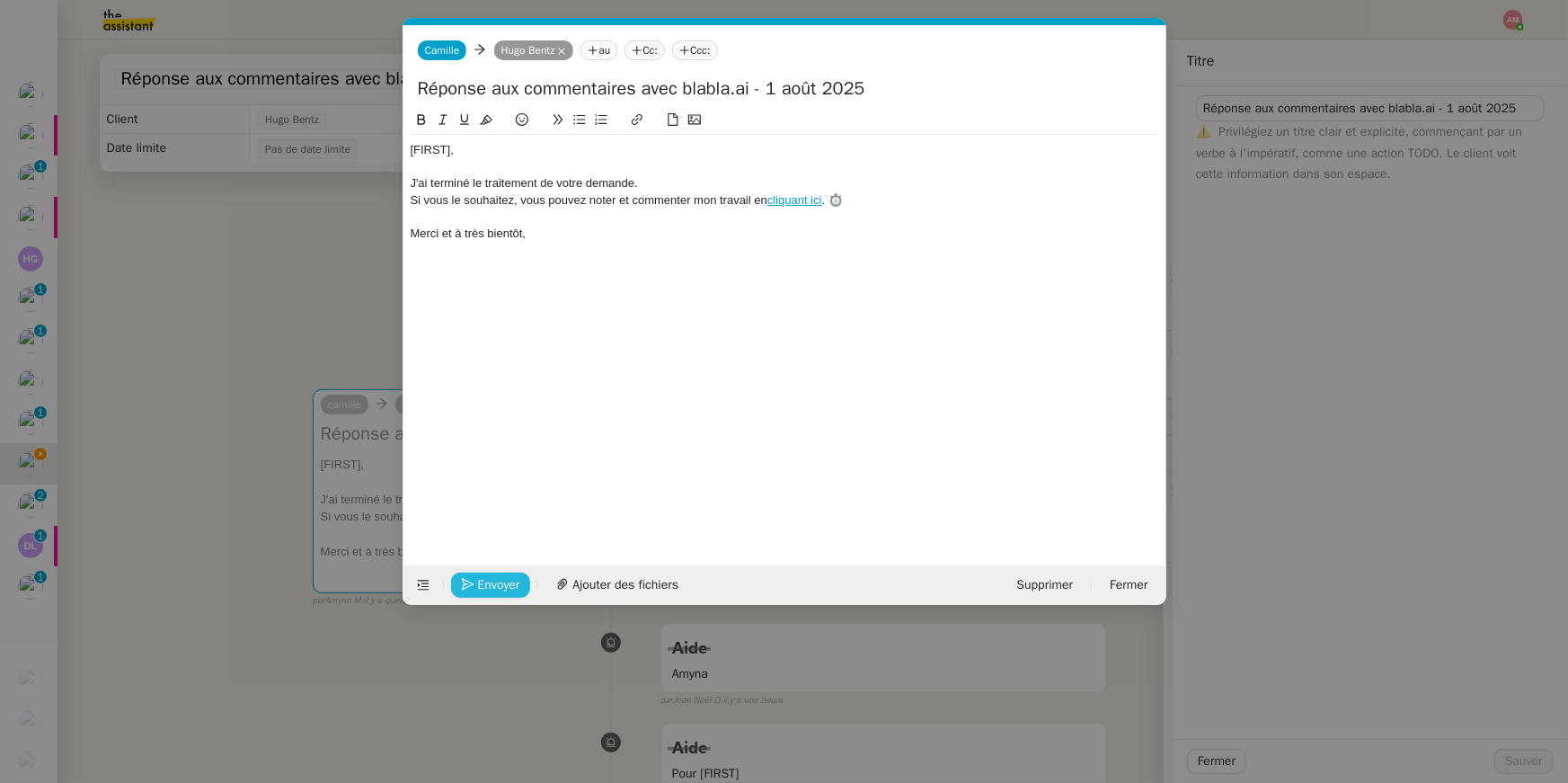 click on "Envoyer" 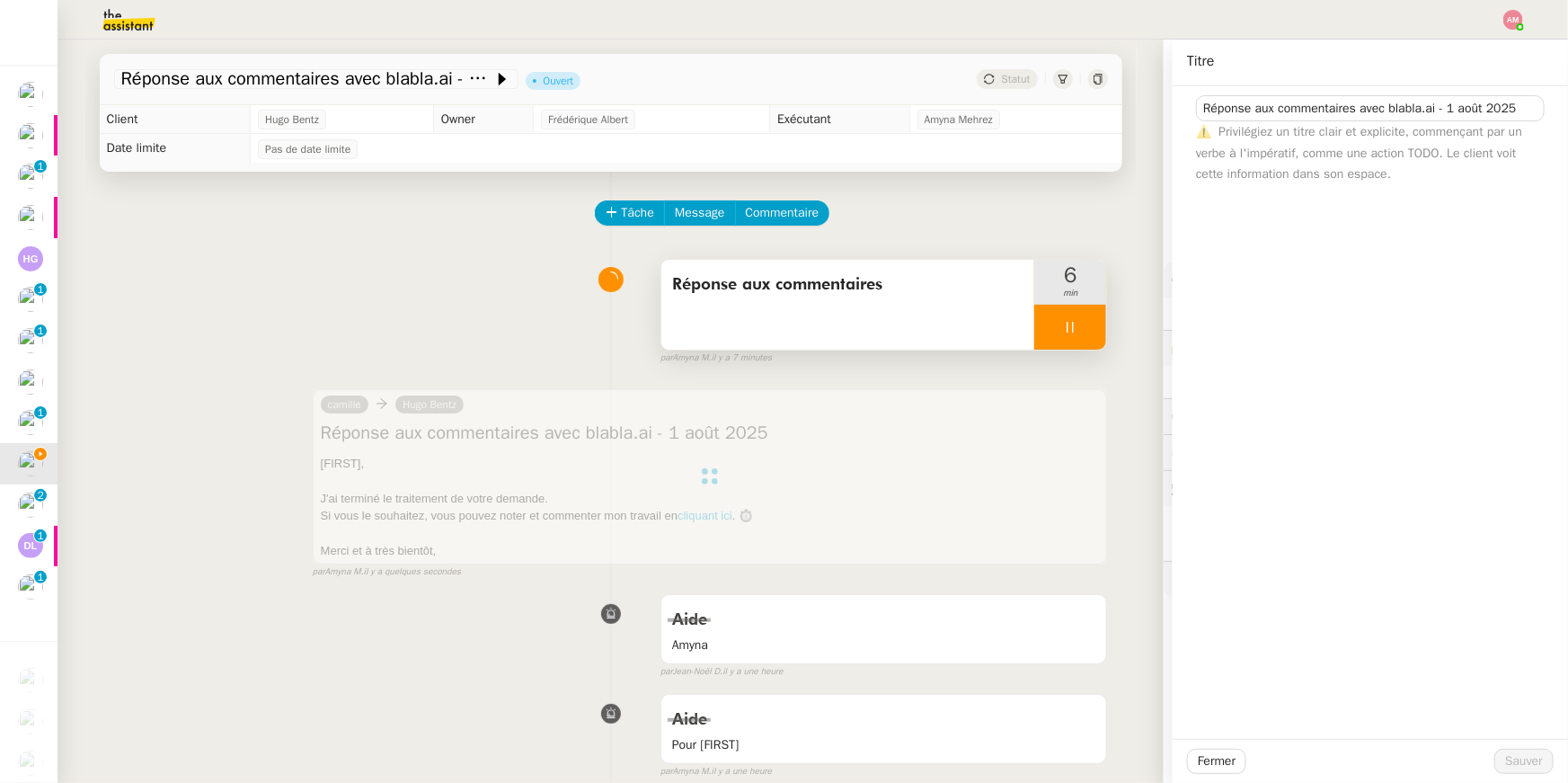 click at bounding box center (1070, 327) 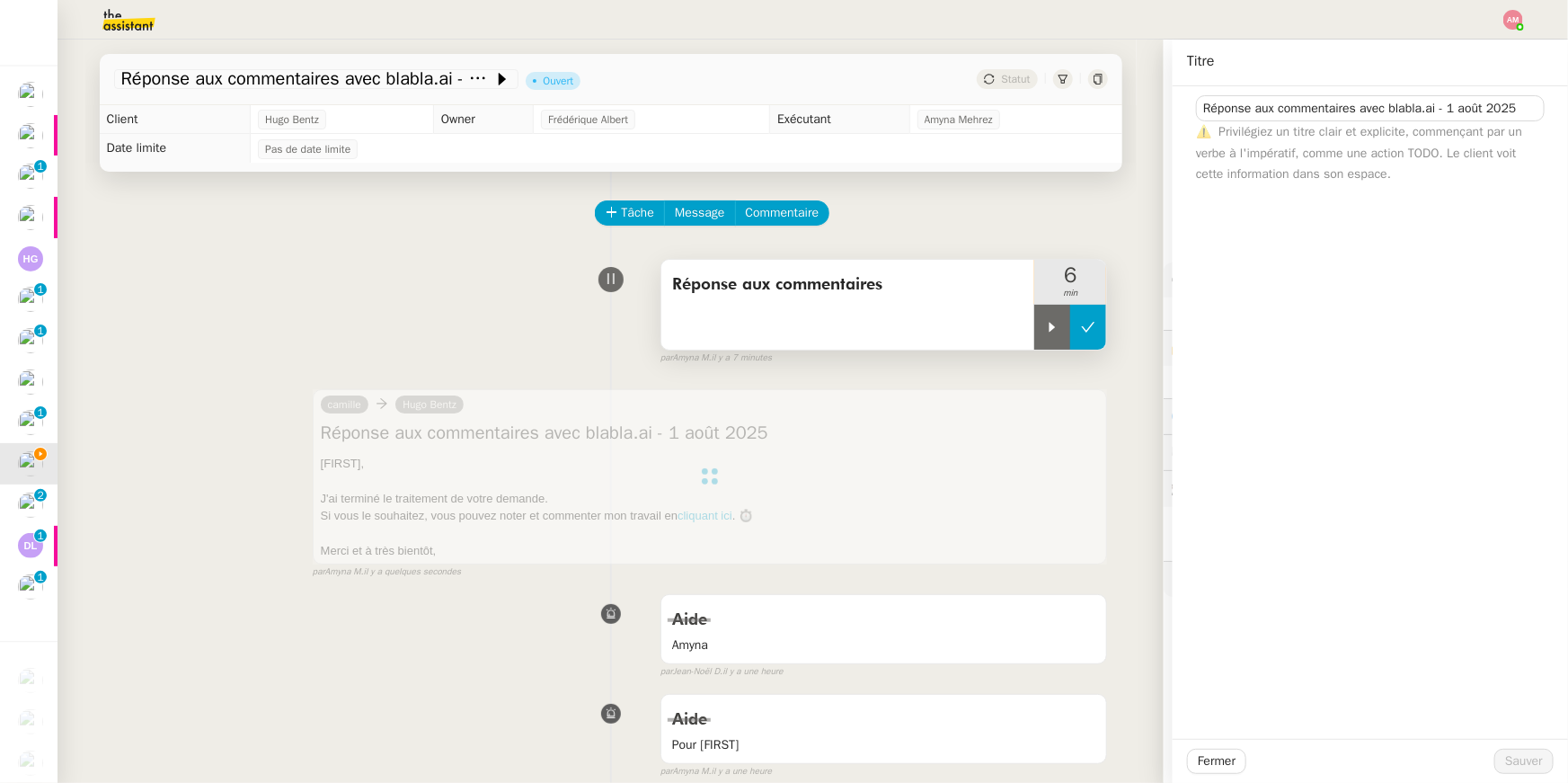 click at bounding box center (1088, 327) 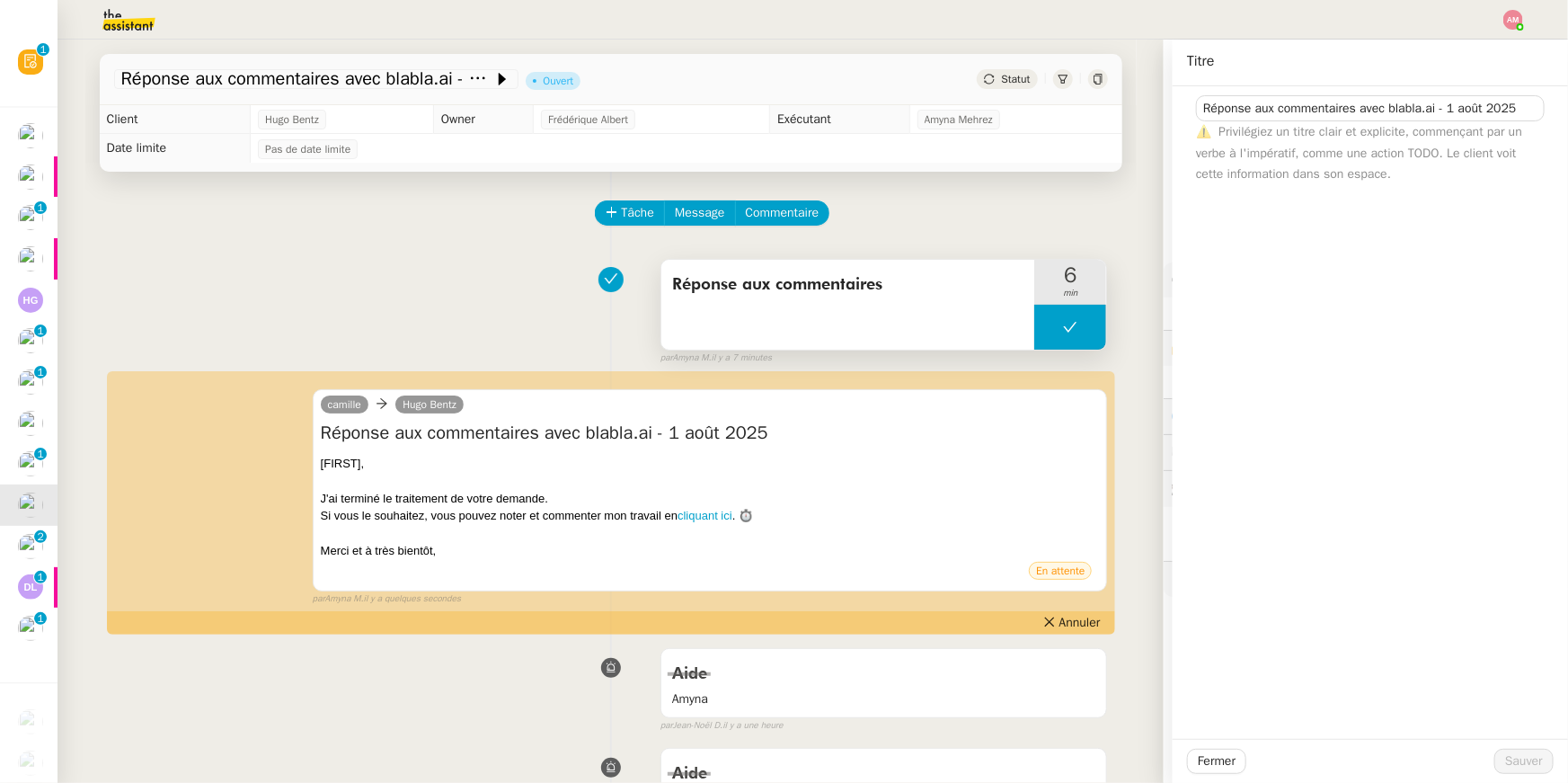 scroll, scrollTop: 45, scrollLeft: 0, axis: vertical 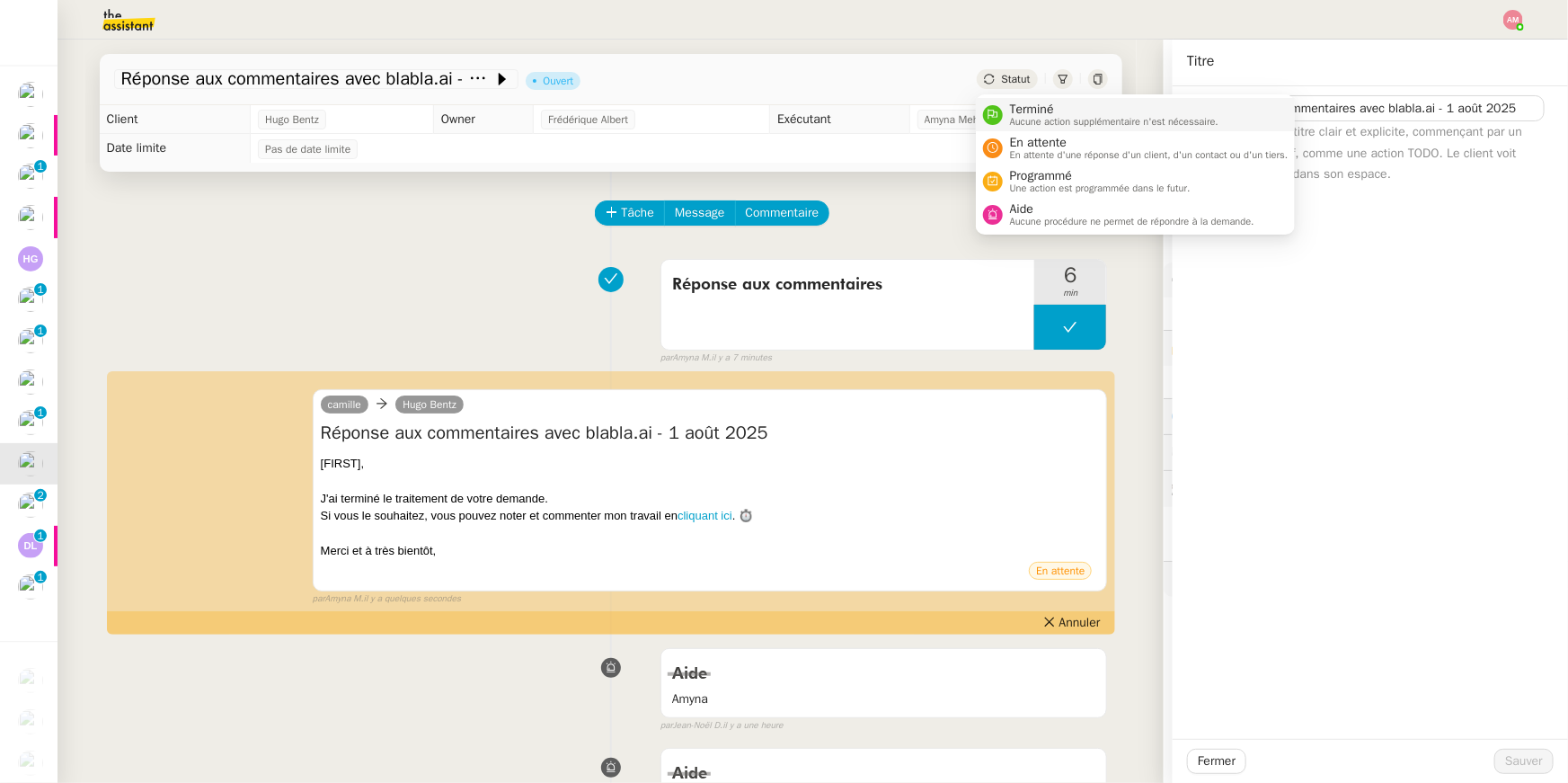 click on "Terminé" at bounding box center [1114, 110] 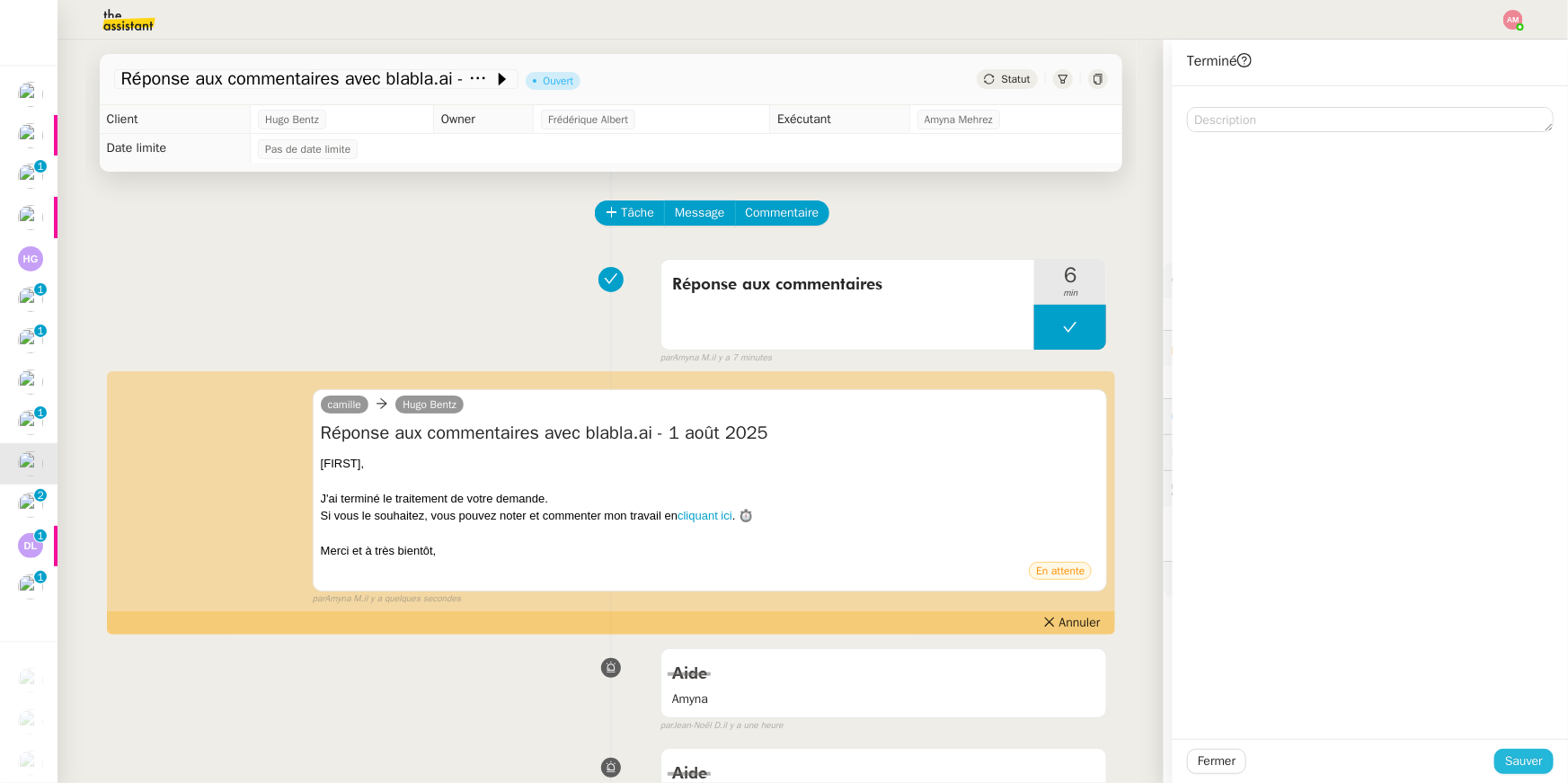 click on "Sauver" 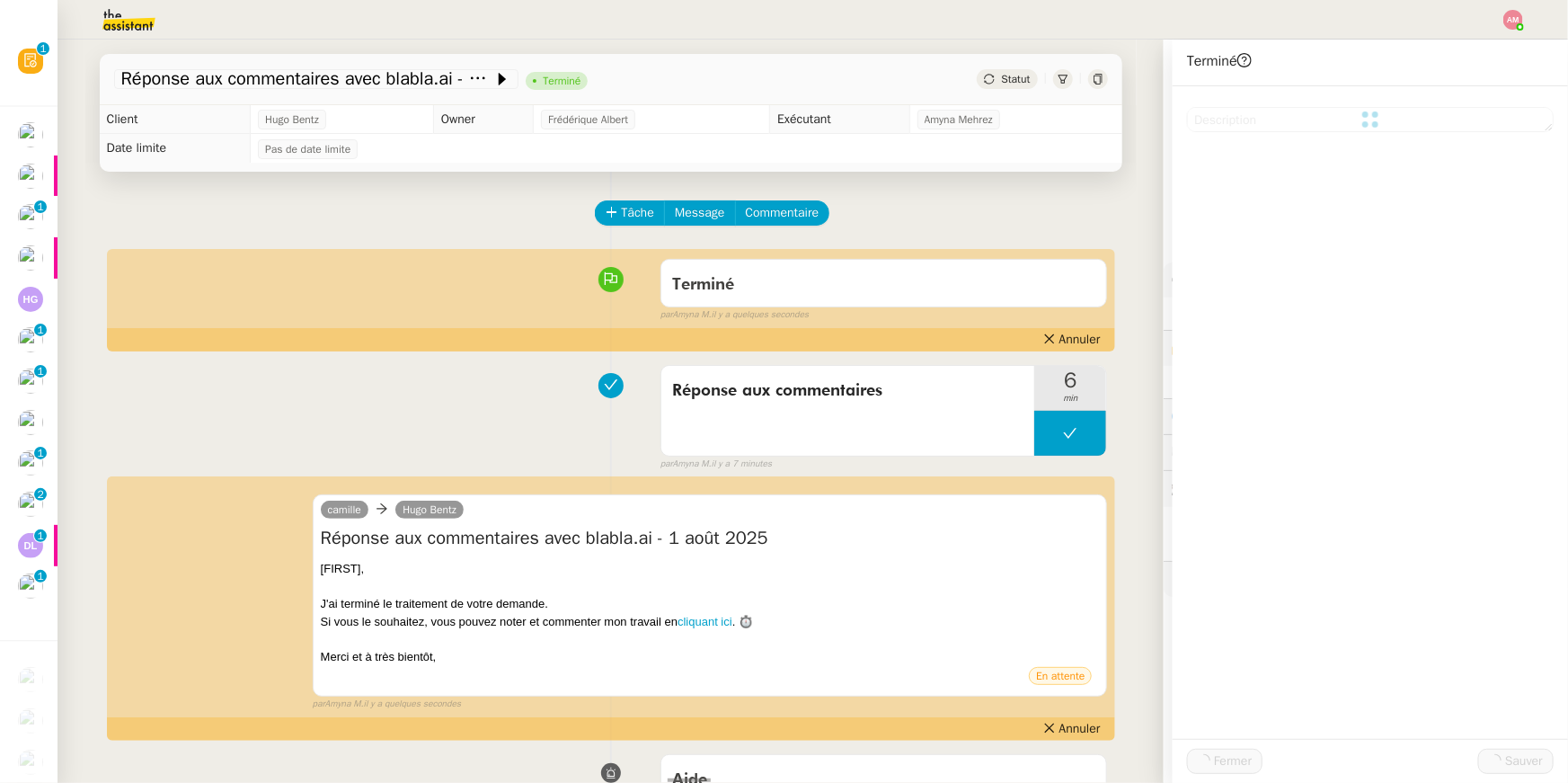 scroll, scrollTop: 4, scrollLeft: 0, axis: vertical 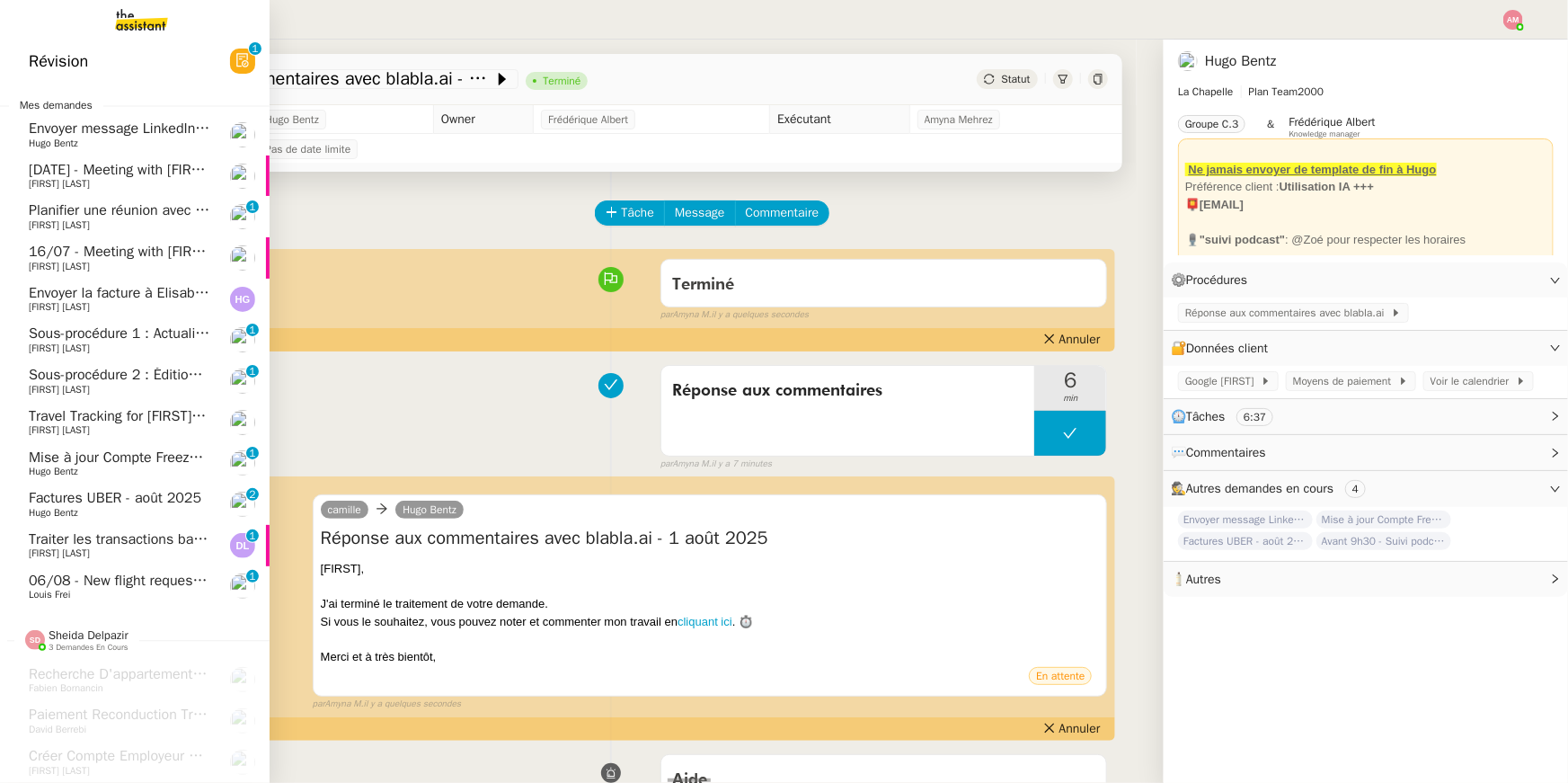 click on "Mise à jour Compte Freezbee - 1 août 2025" 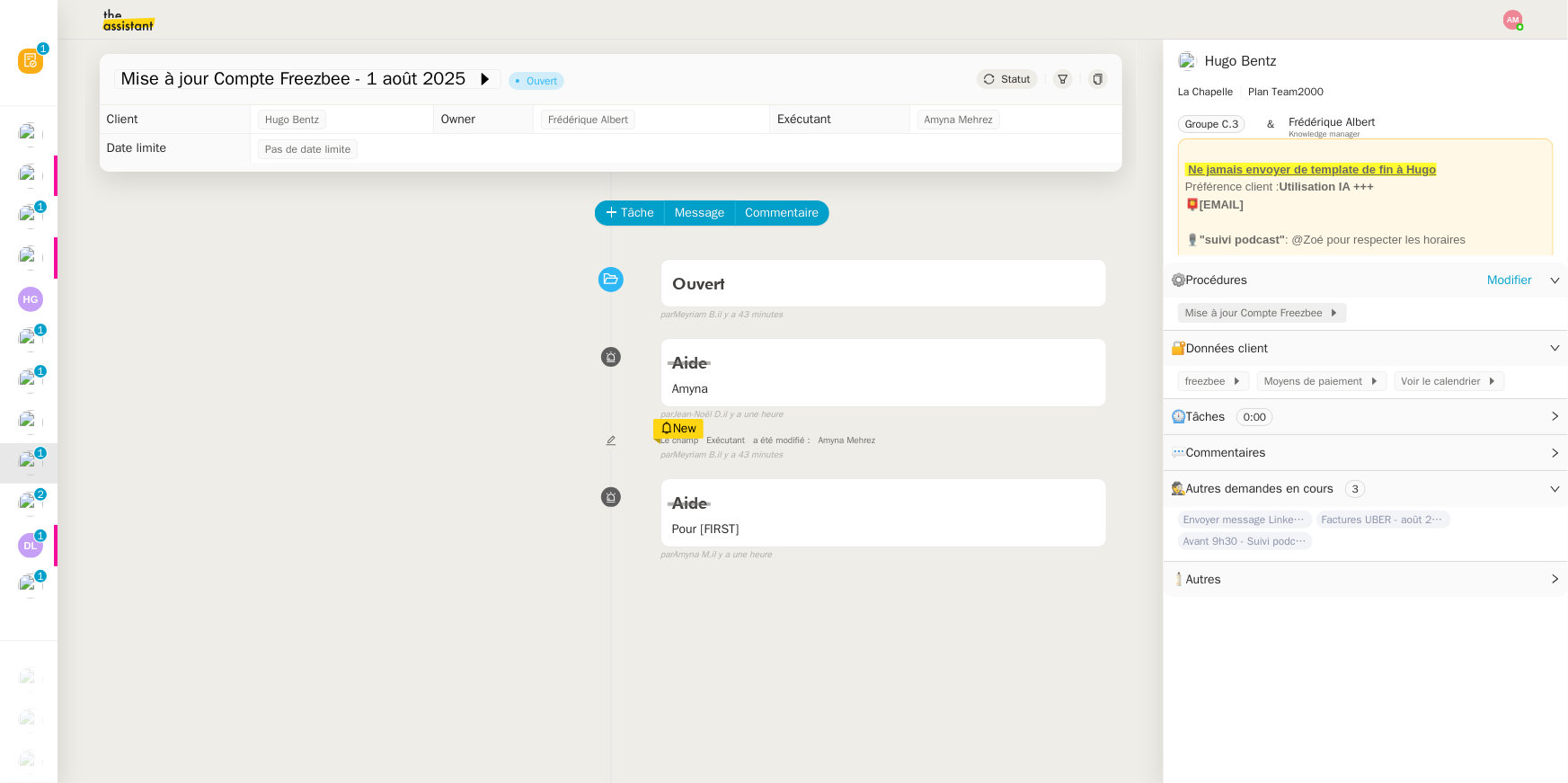 click on "Mise à jour Compte Freezbee" 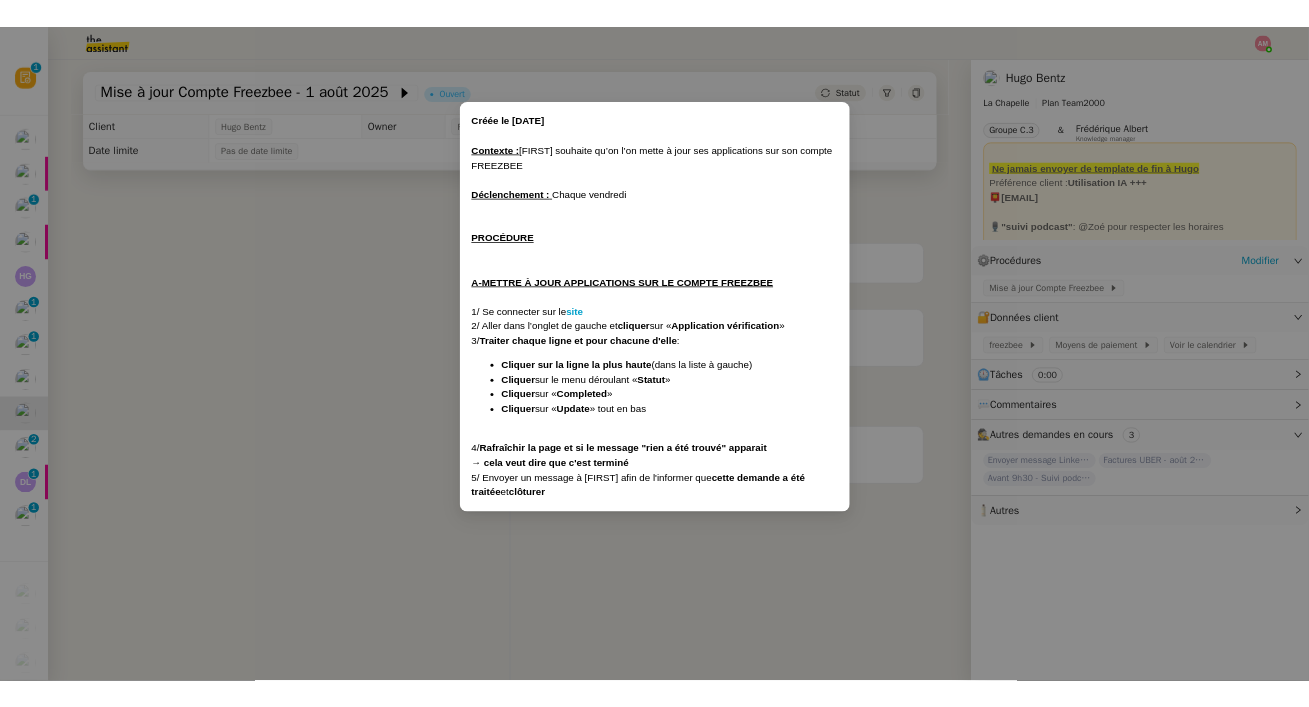 scroll, scrollTop: 0, scrollLeft: 0, axis: both 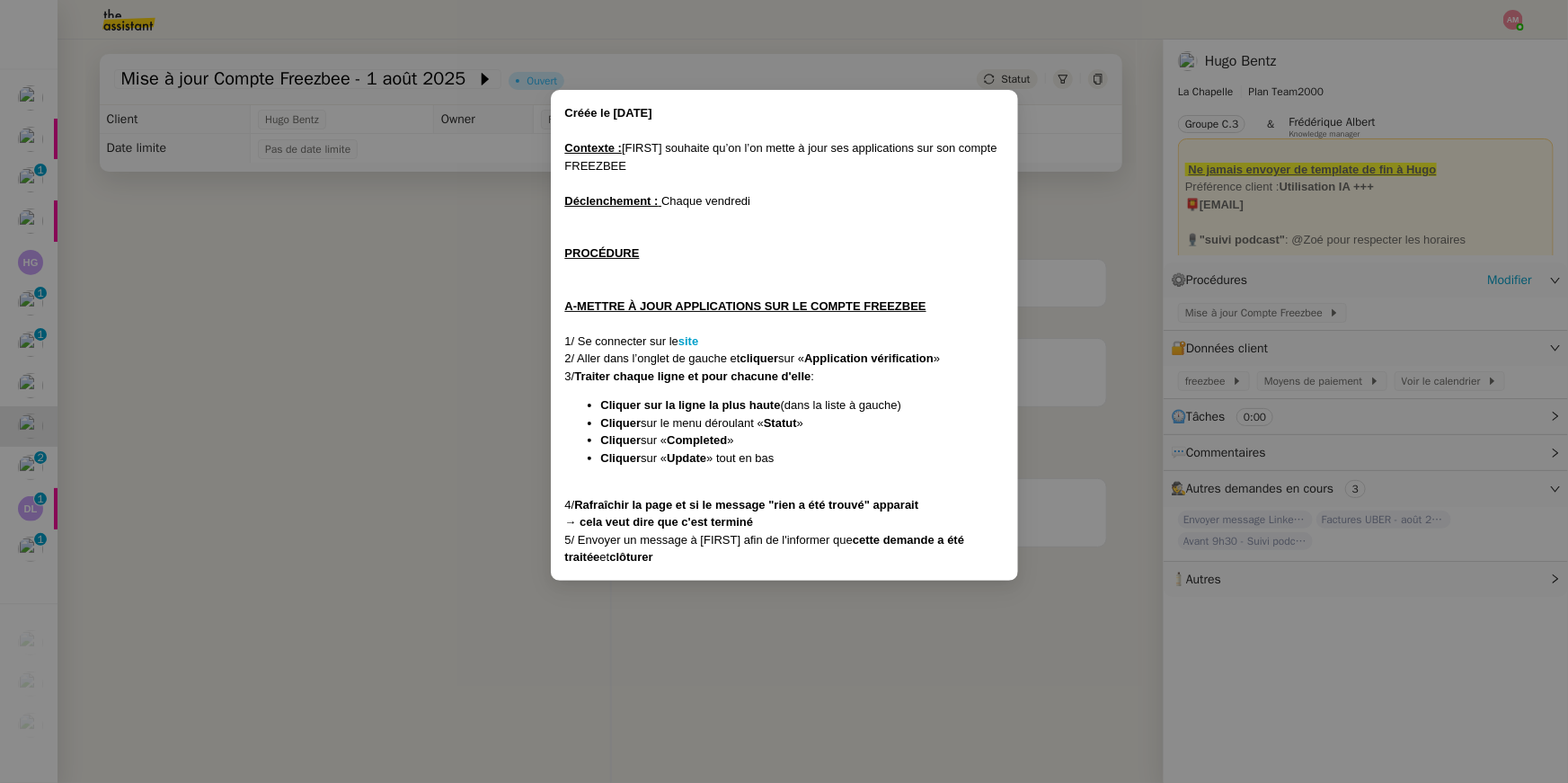 click on "Créée le 17/12/2024 Contexte :  Hugo souhaite qu’on l'on mette à jour ses applications sur son compte FREEZBEE Déclenchement :   Chaque vendredi PROCÉDURE A-METTRE À JOUR APPLICATIONS SUR LE COMPTE FREEZBEE 1/ Se connecter sur le  site 2/ Aller dans l’onglet de gauche et  cliquer  sur «  Application vérification  »  3/  Traiter chaque ligne et pour chacune d'elle  : Cliquer sur la ligne la plus haute  (dans la liste à gauche) Cliquer  sur le menu déroulant «  Statut  »  Cliquer  sur «  Completed  »  Cliquer  sur «  Update  » tout en bas 4/  Rafraîchir la page et si le message "rien a été trouvé" apparait → cela veut dire que c'est terminé 5/ Envoyer un message à Hugo afin de l'informer que  cette demande a été traitée  et  clôturer" at bounding box center (784, 391) 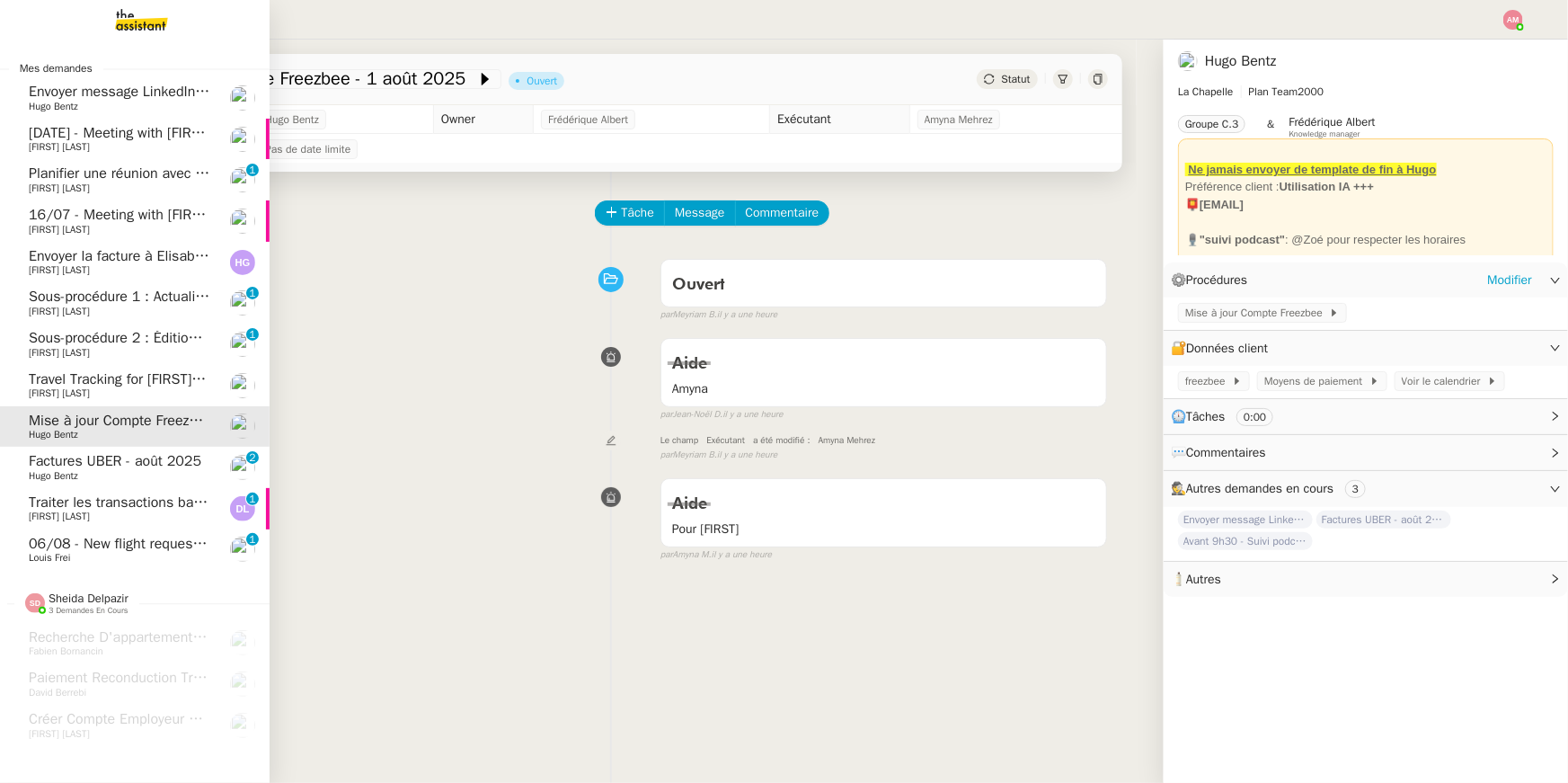 click on "06/08 - New flight request - M Ludlow    Louis Frei     0   1   2   3   4   5   6   7   8   9" 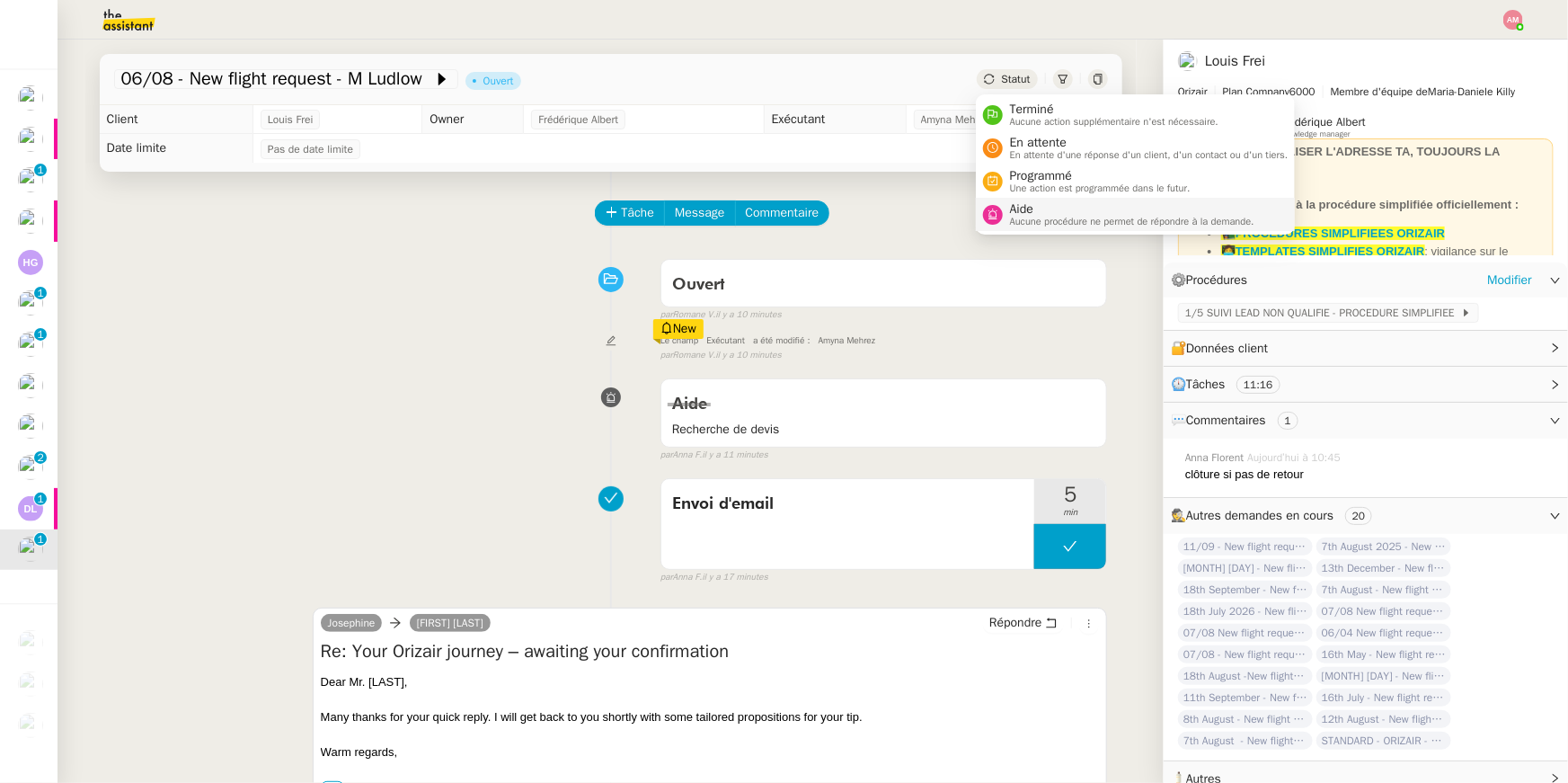 click on "Aucune procédure ne permet de répondre à la demande." at bounding box center (1132, 221) 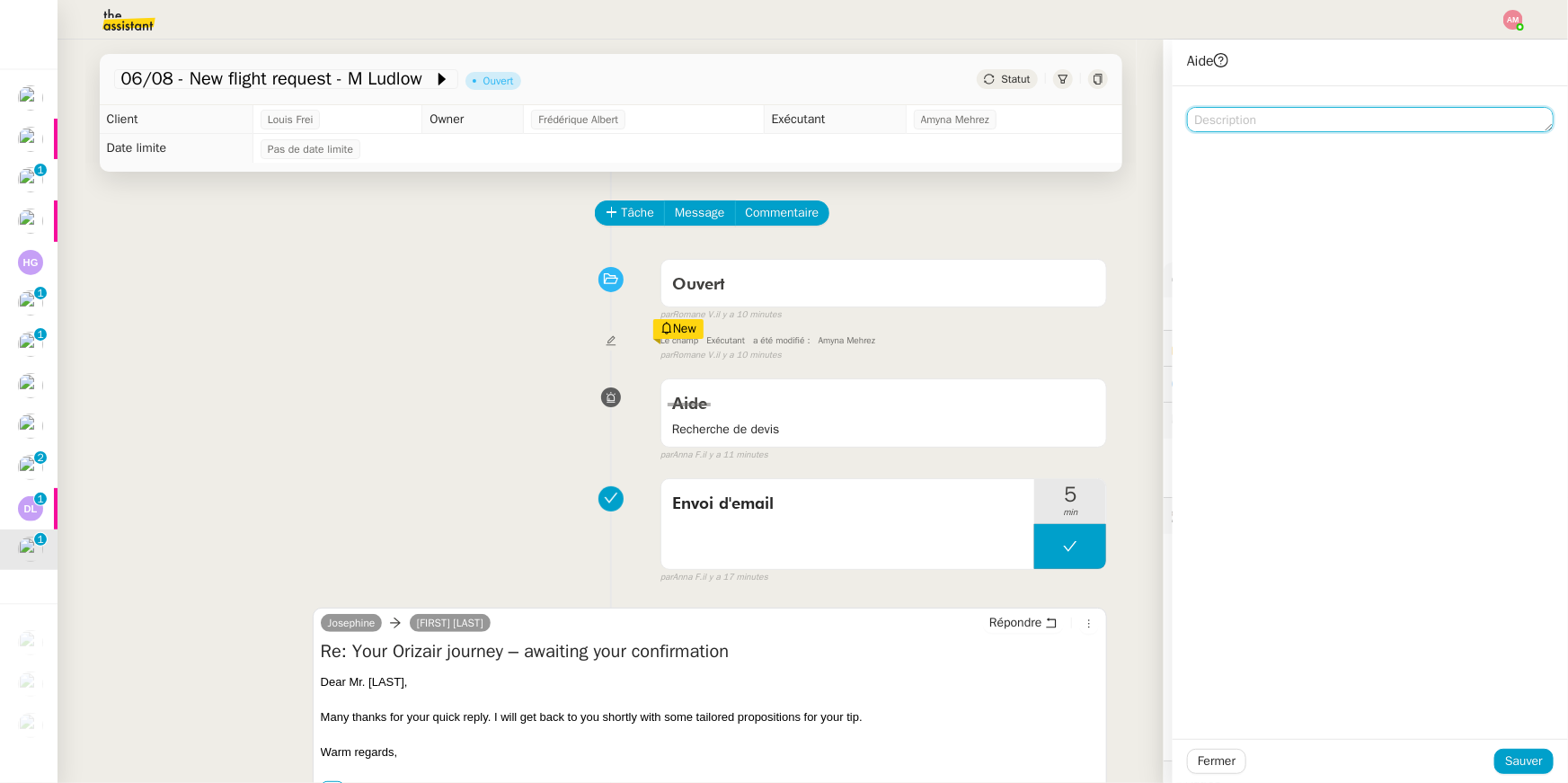 click 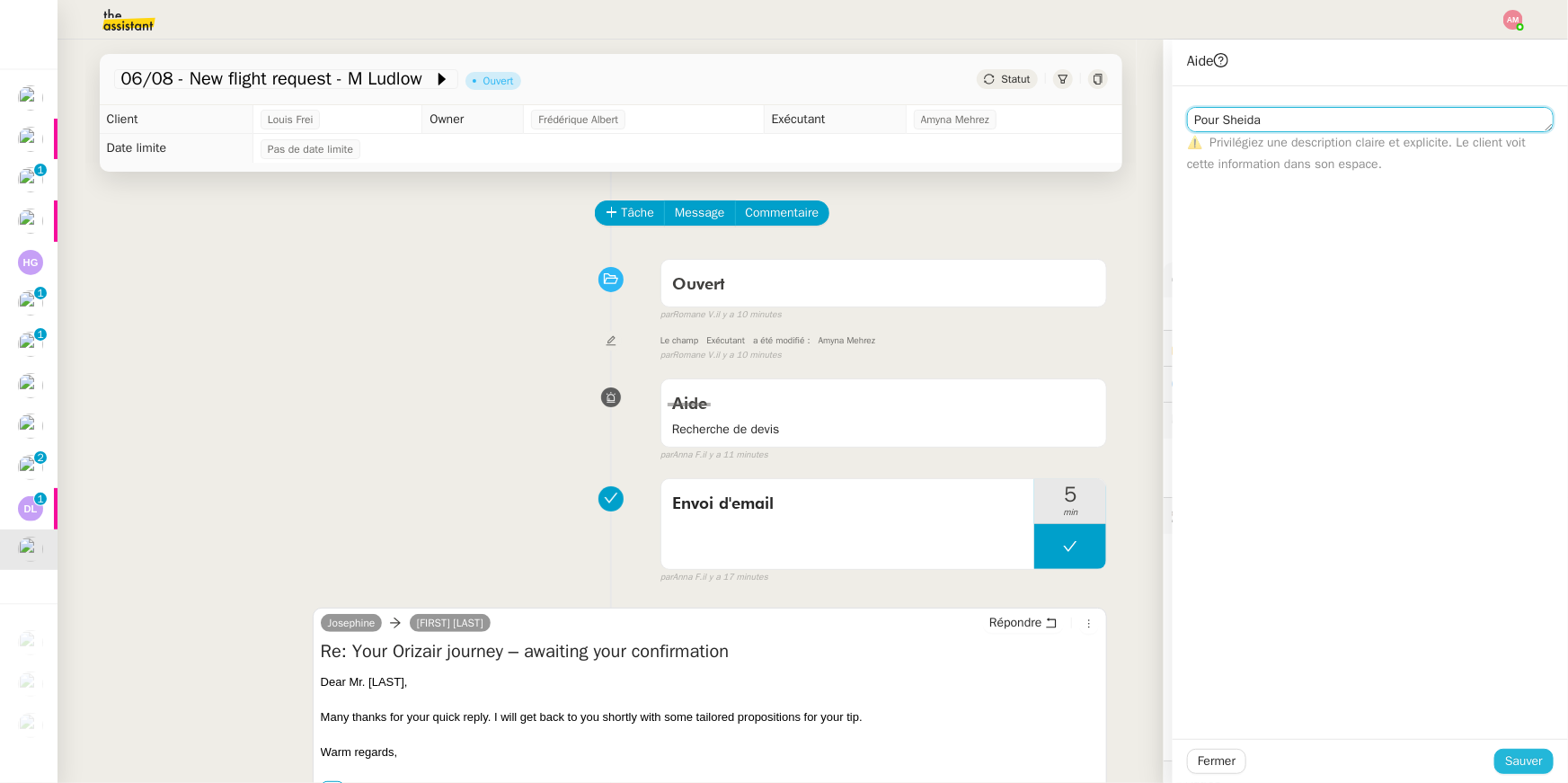 type on "Pour Sheida" 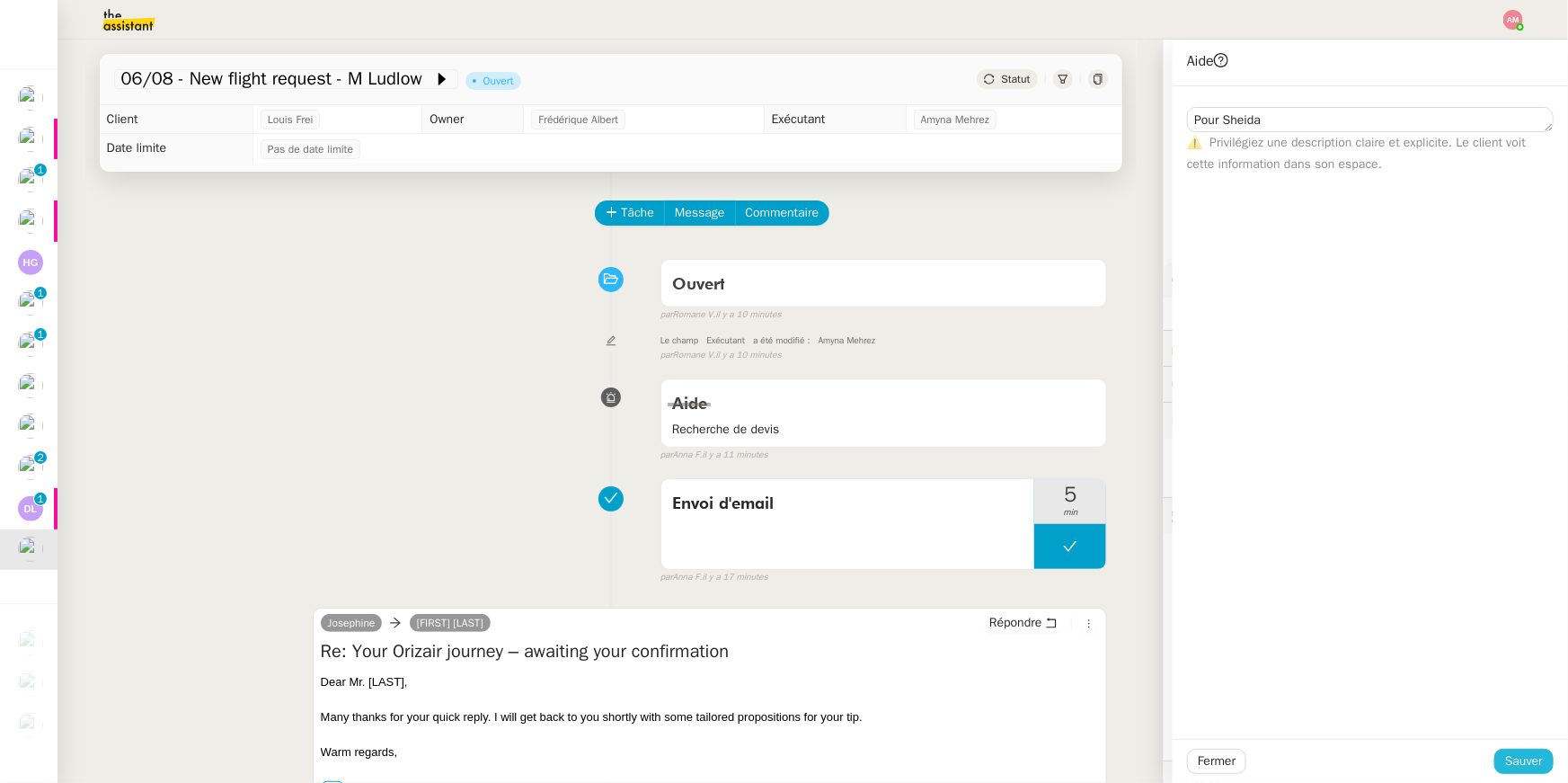 click on "Sauver" 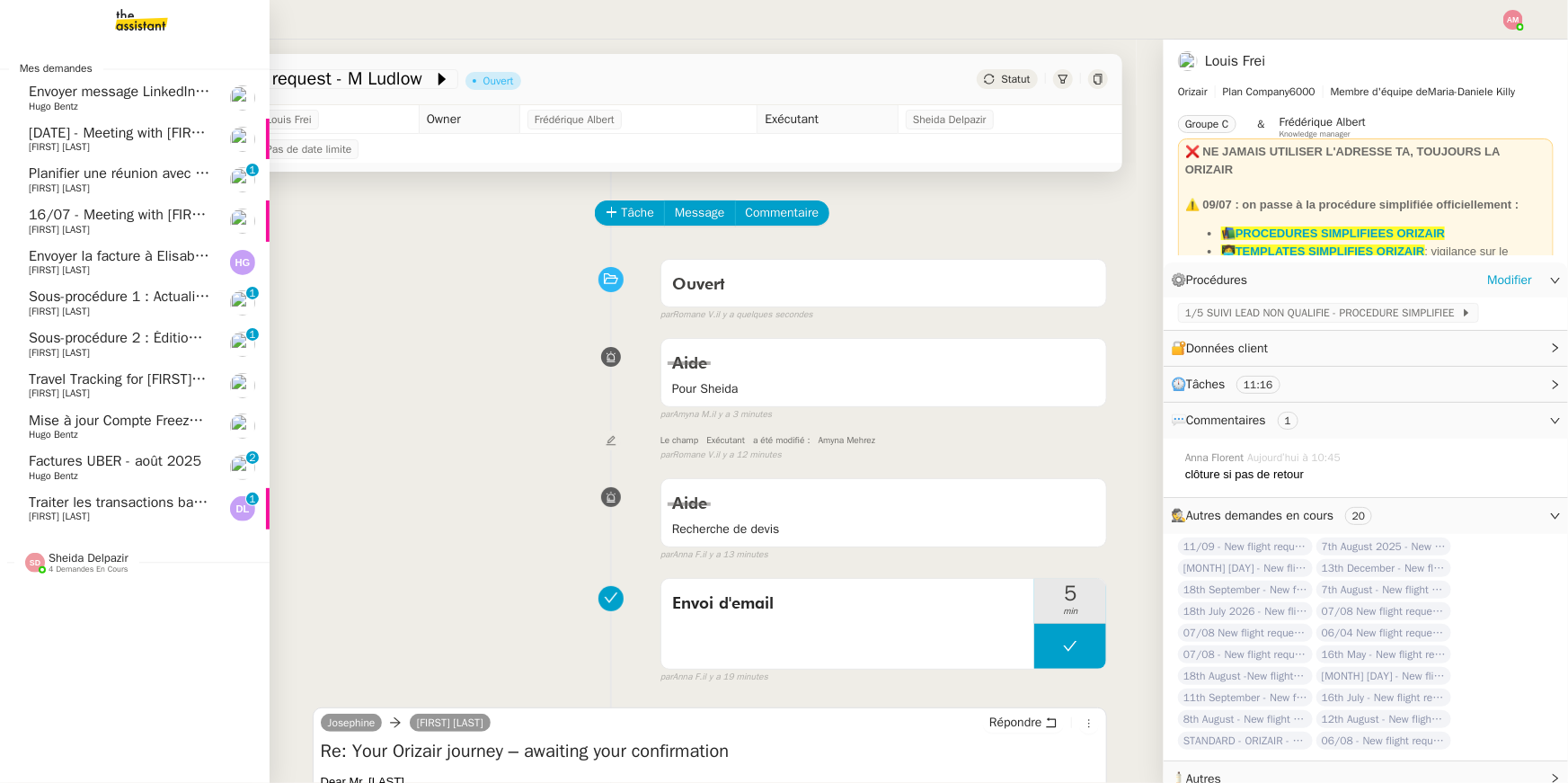 click on "Envoyer la facture à Elisabeth et Timothée" 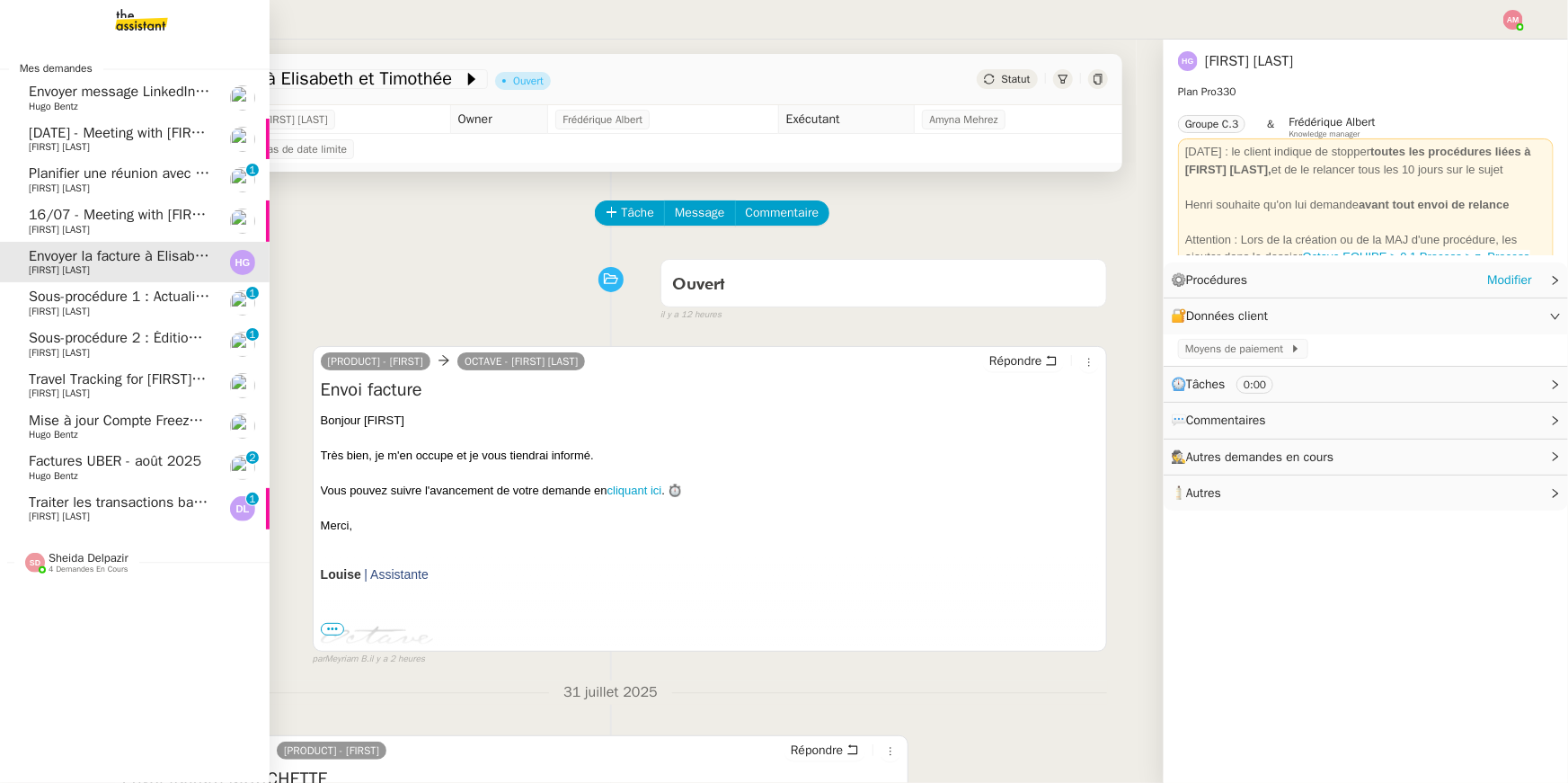 click on "[FIRST] [LAST]" 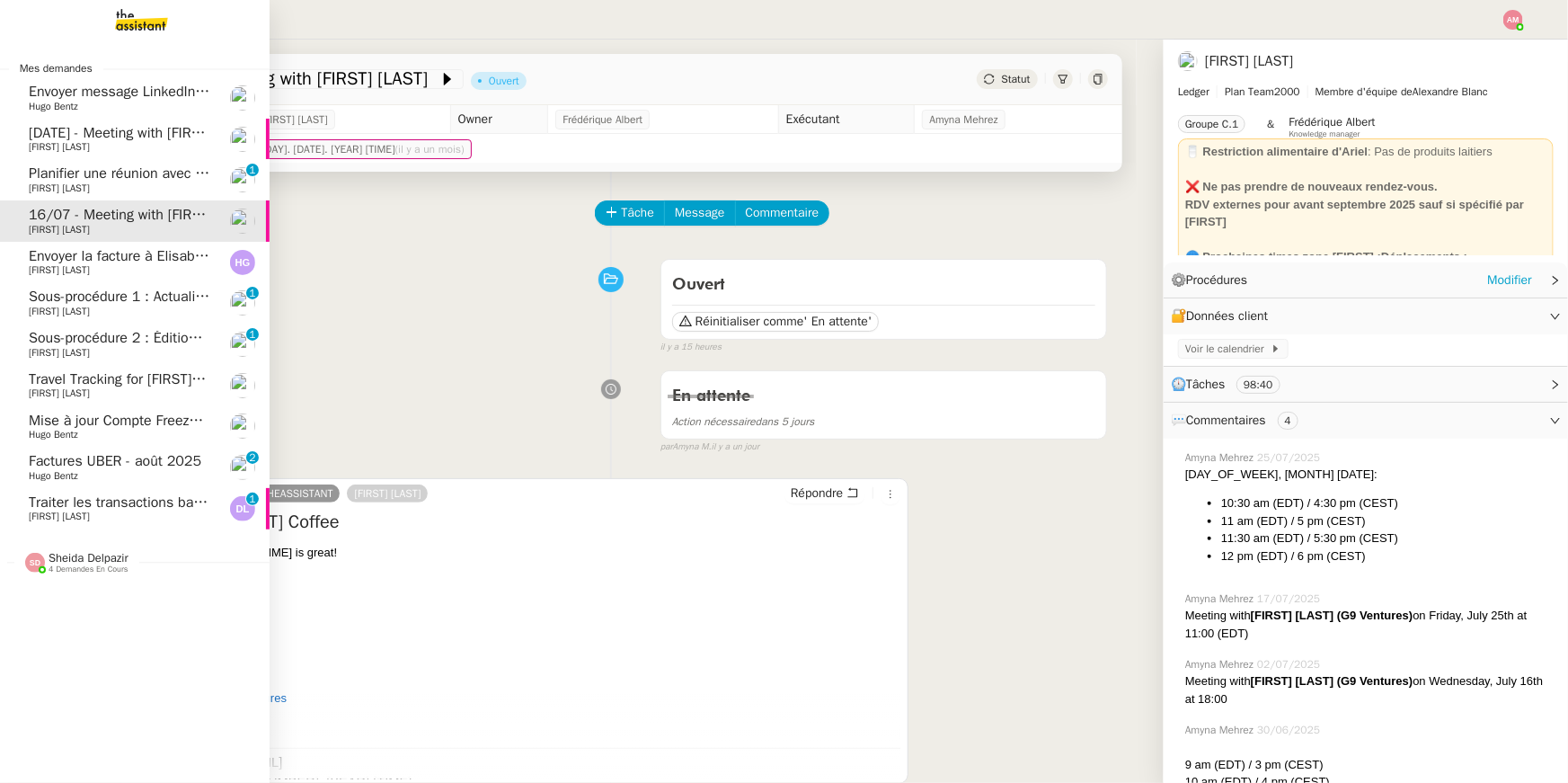 click on "[FIRST] [LAST]" 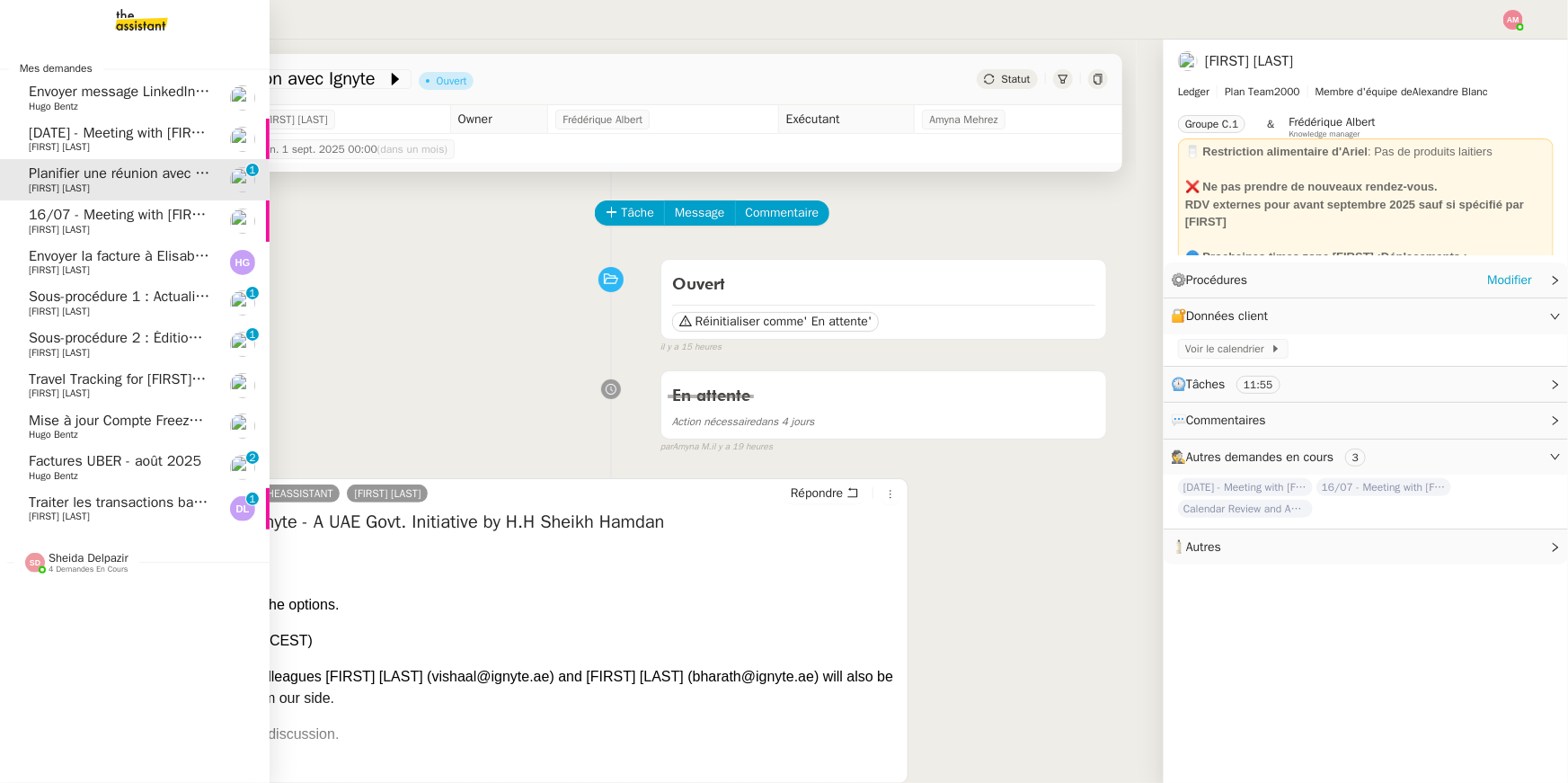 click on "Hugo Bentz" 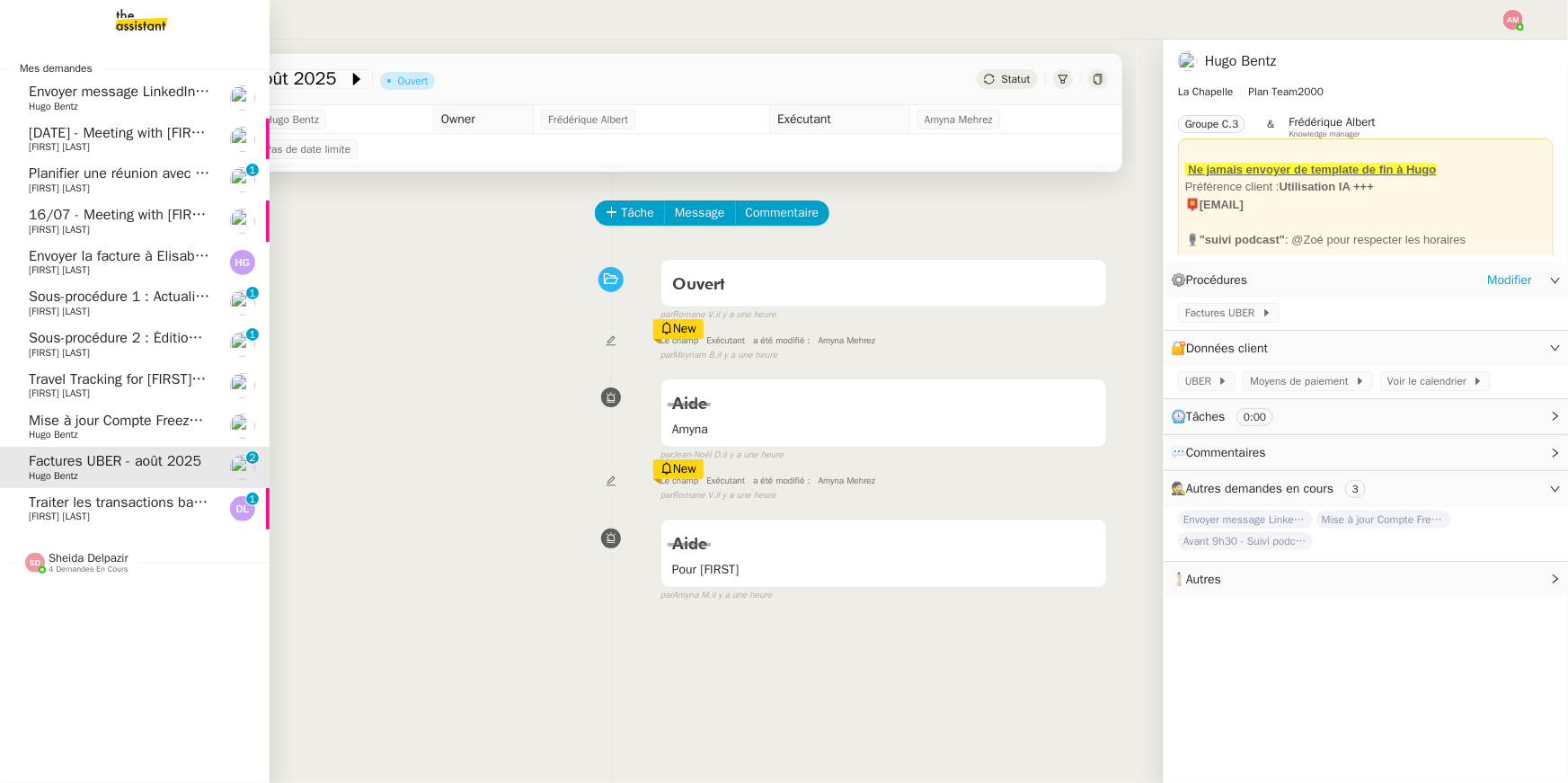 click on "Traiter les transactions bancaires" 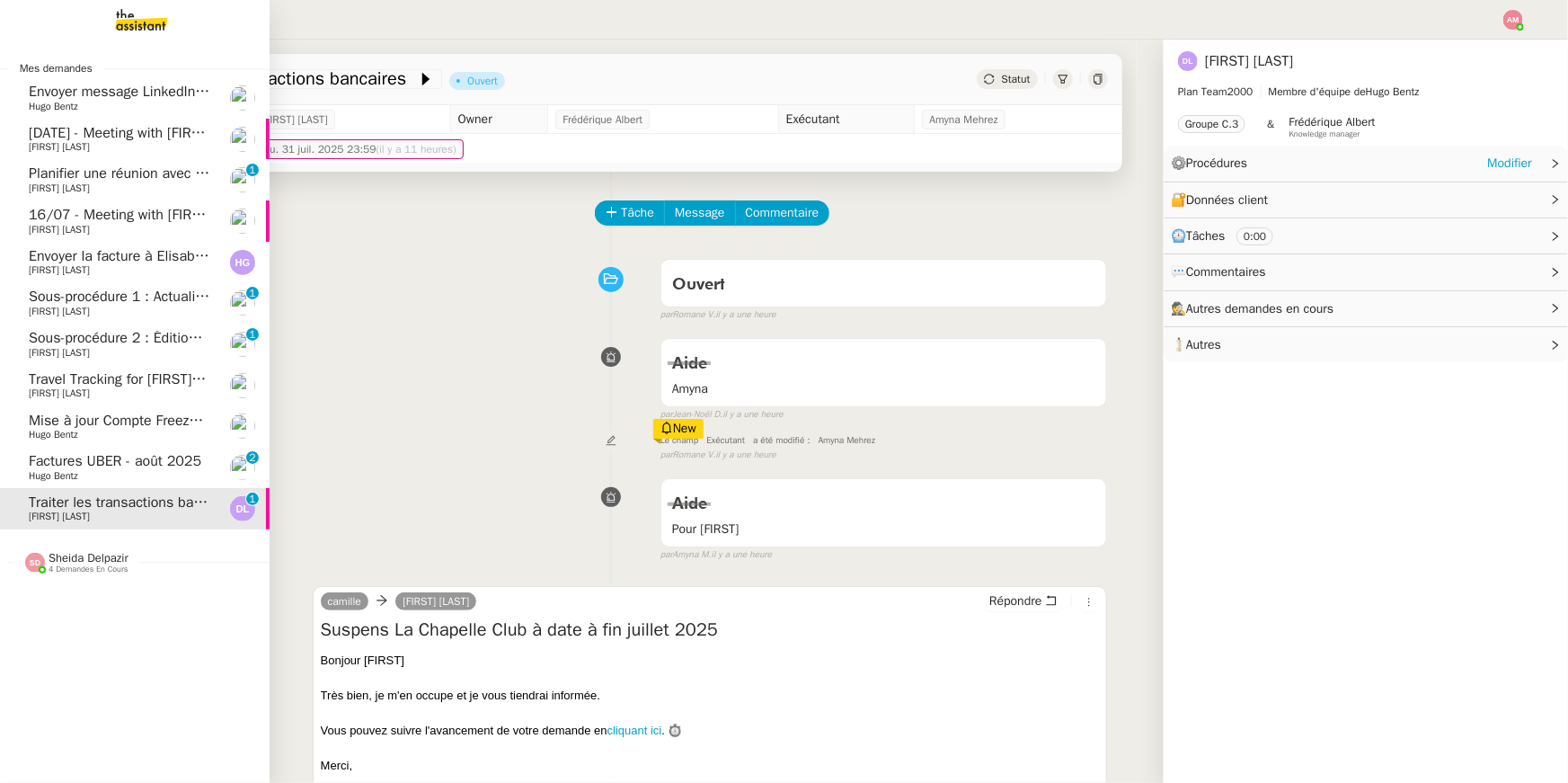 click on "Sheida Delpazir" 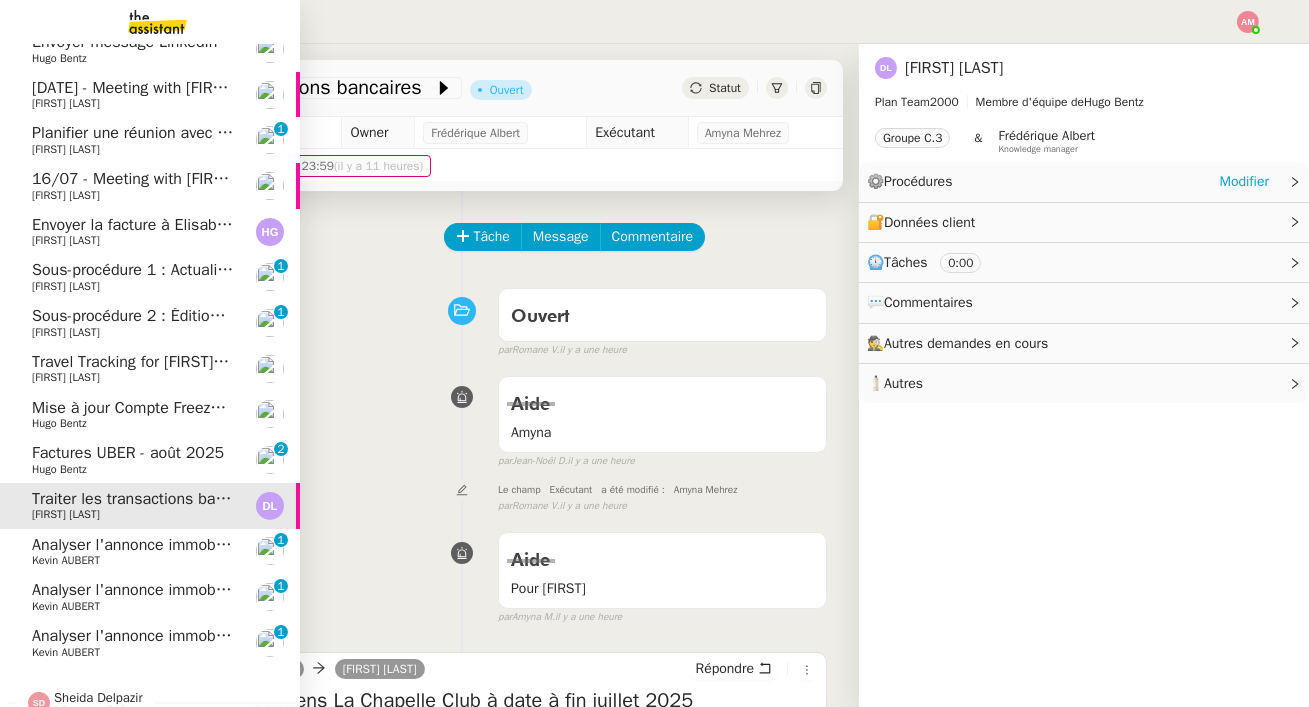 scroll, scrollTop: 76, scrollLeft: 0, axis: vertical 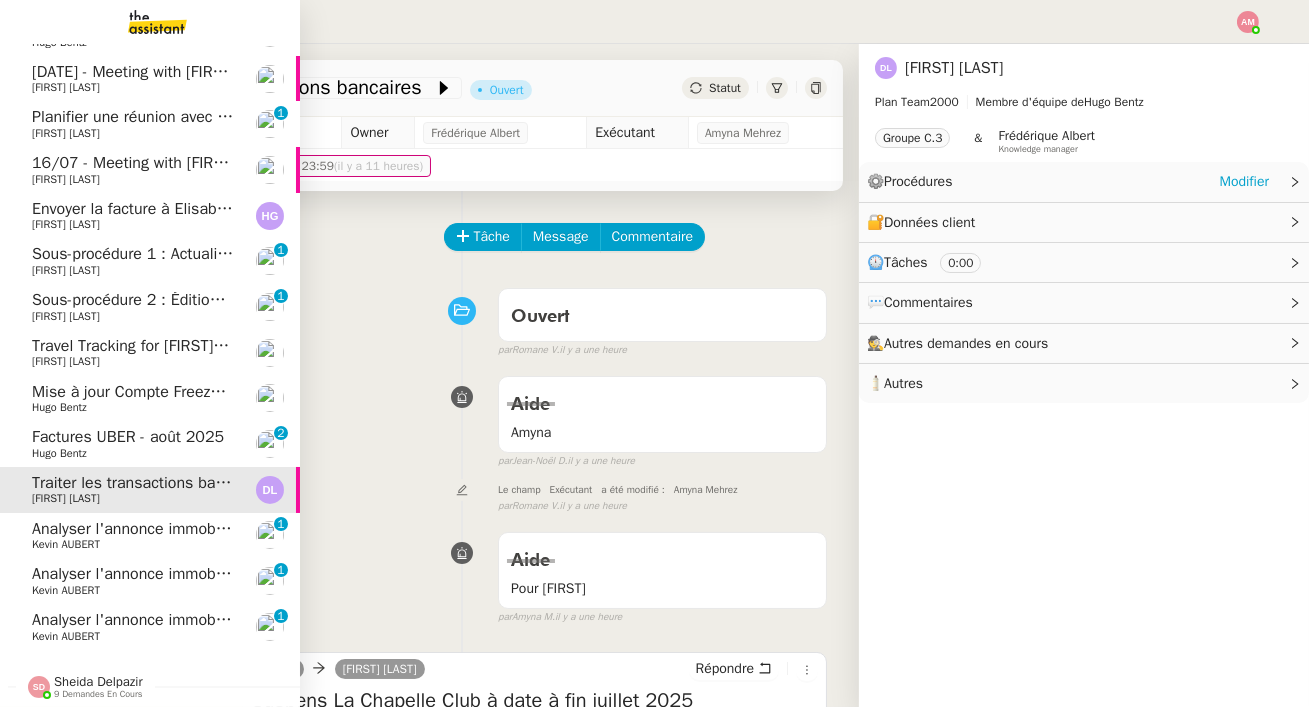 click on "Analyser l'annonce immobilière" 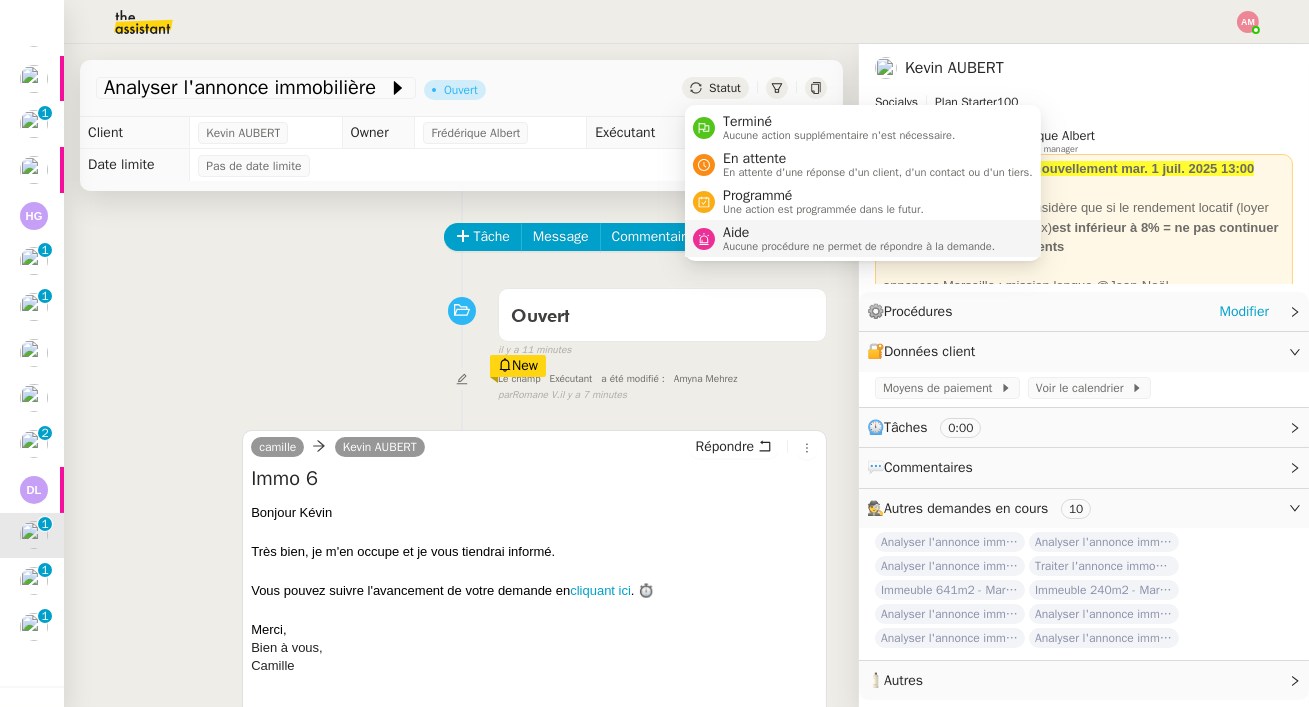 click on "Aide" at bounding box center (859, 233) 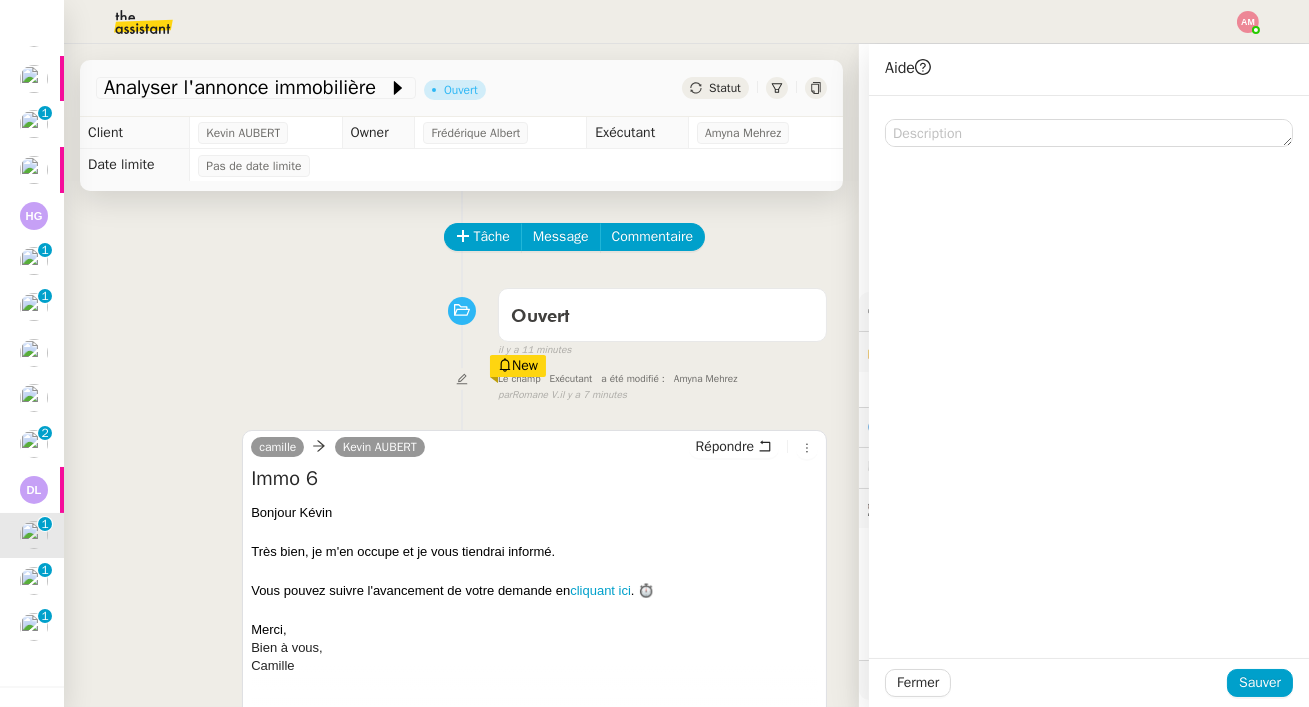click 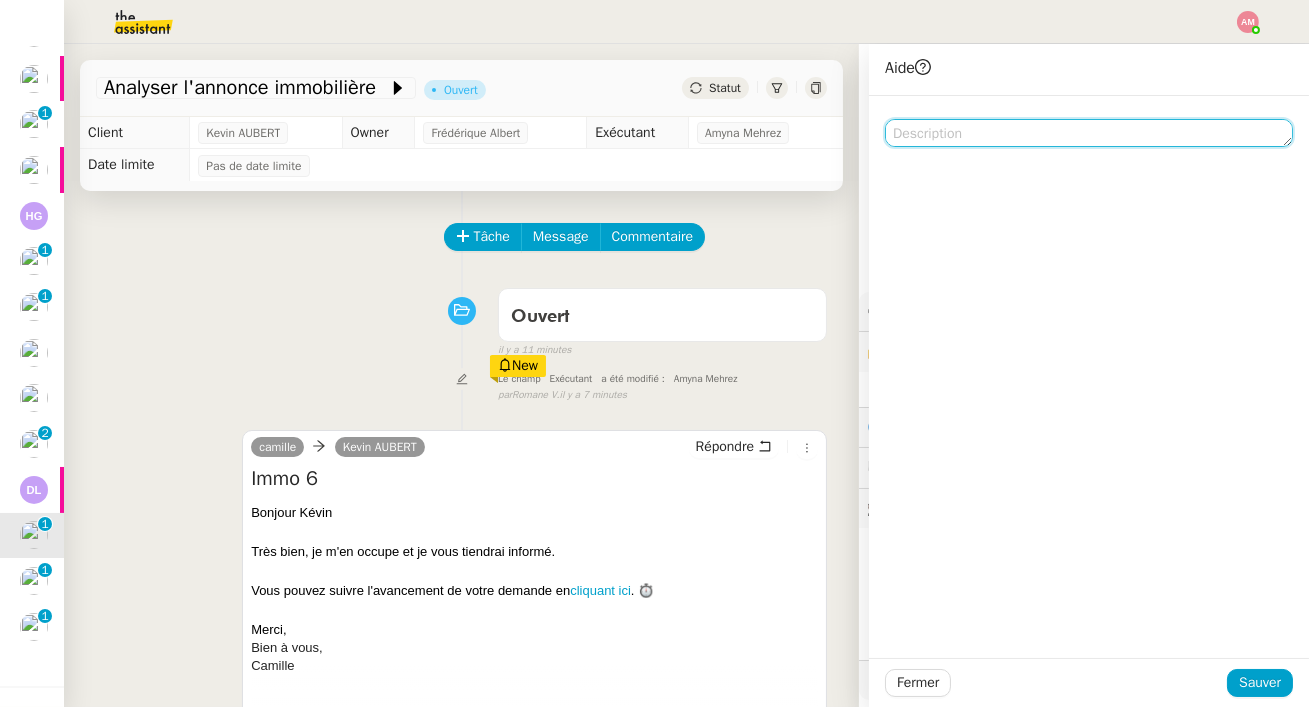 click 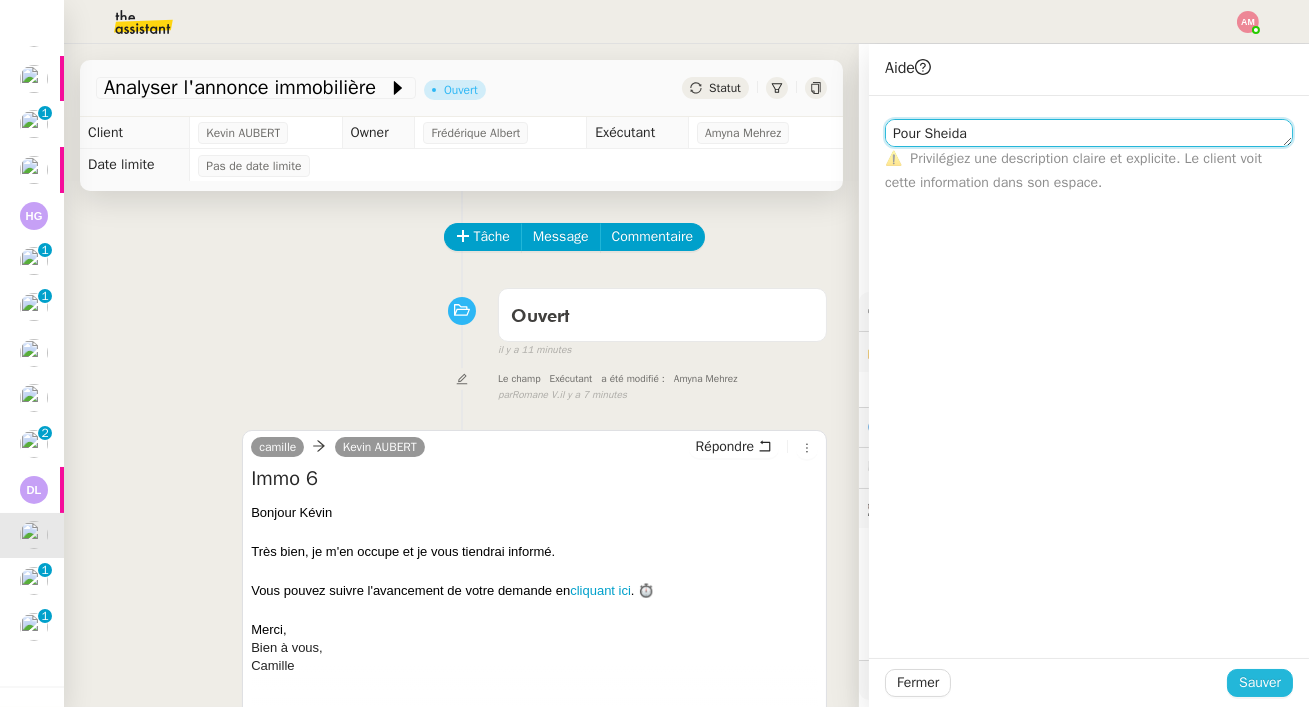 type on "Pour Sheida" 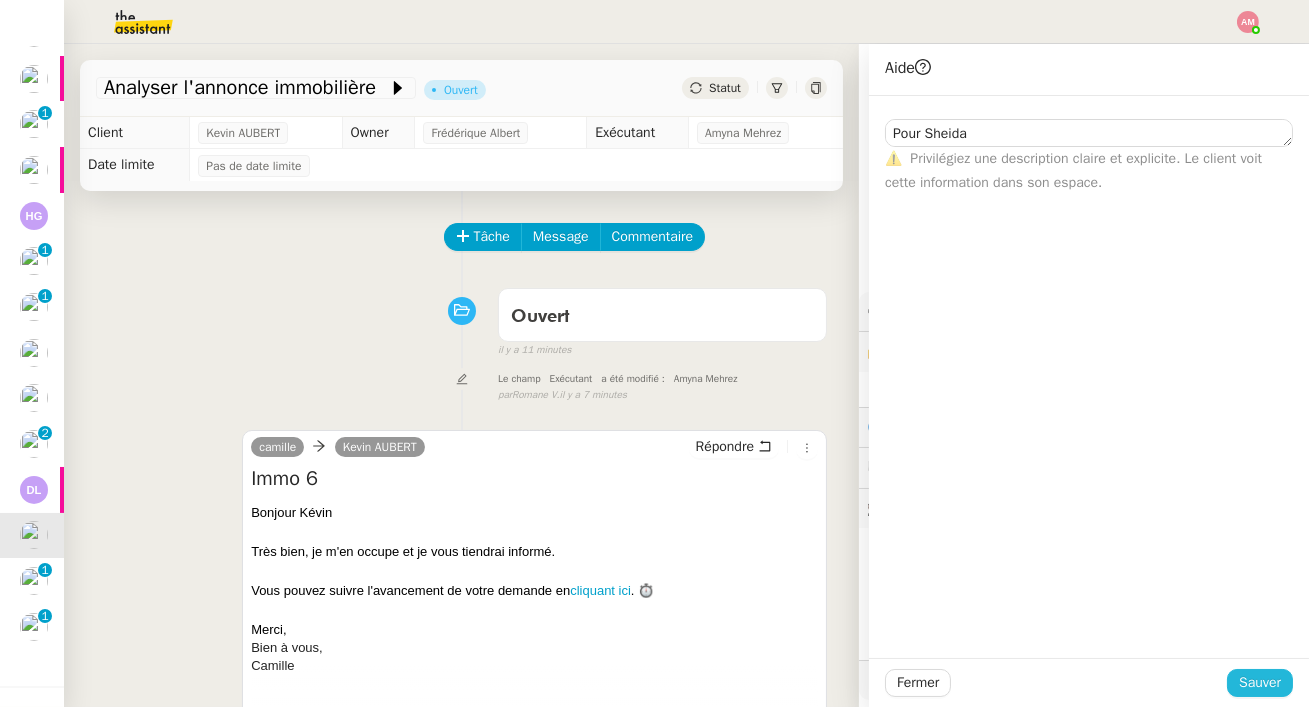 click on "Sauver" 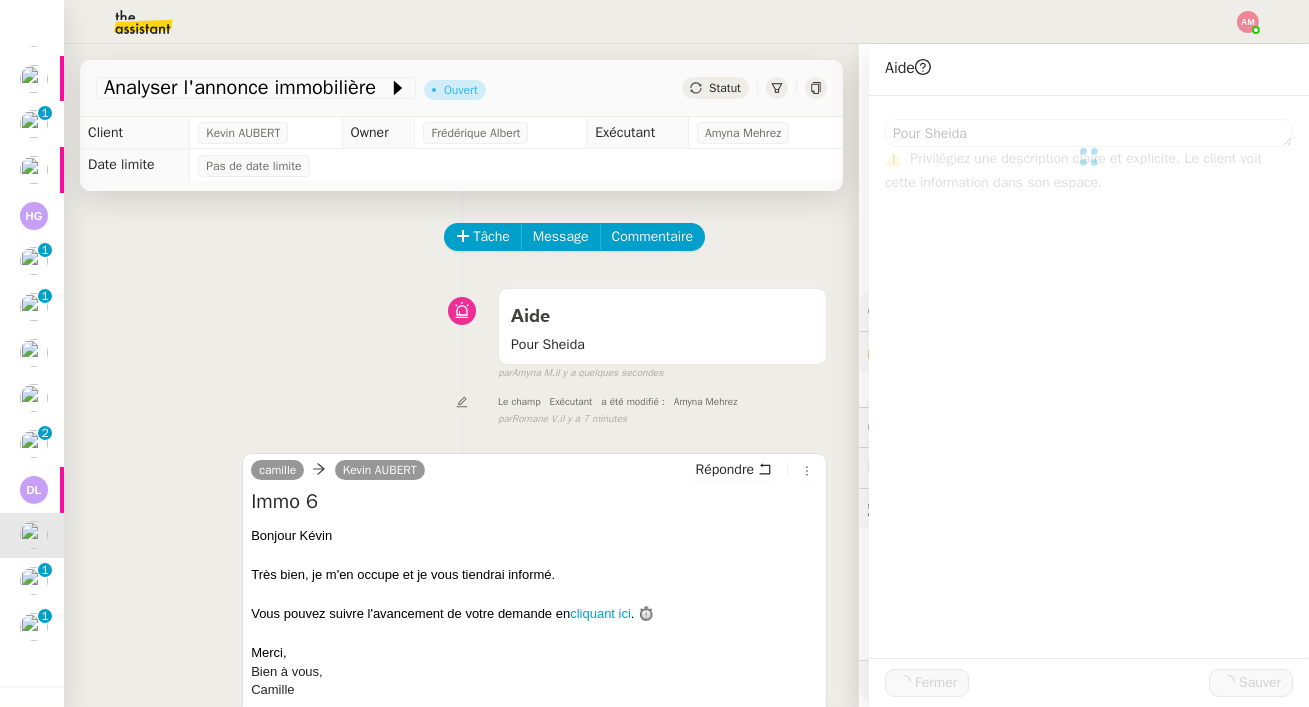 scroll, scrollTop: 77, scrollLeft: 0, axis: vertical 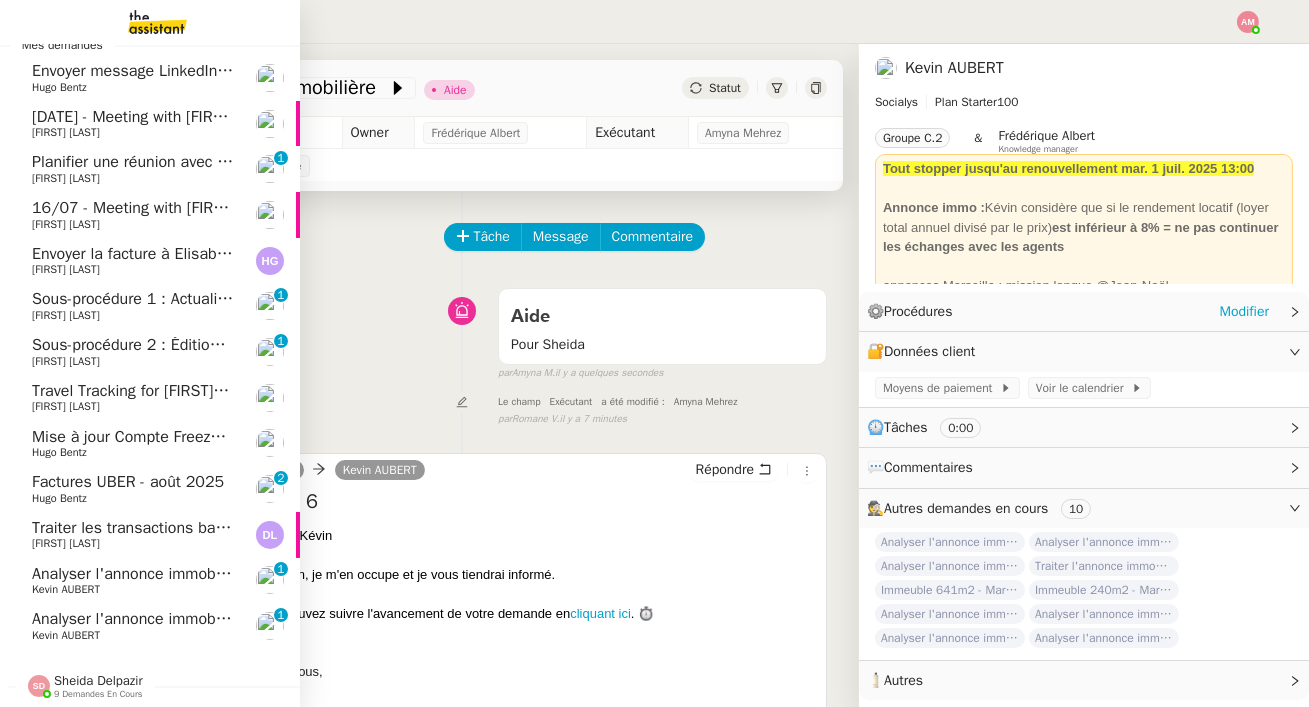 click on "Traiter les transactions bancaires    [FIRST] [LAST]" 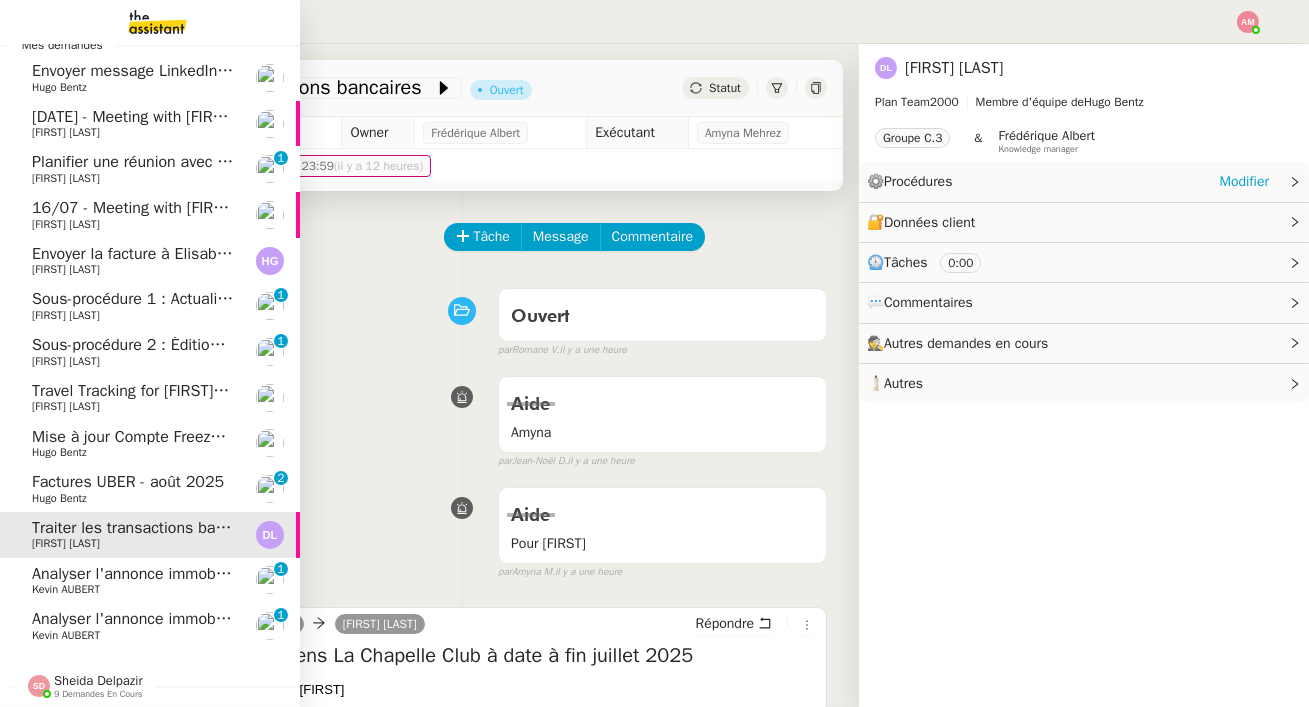 click on "Analyser l'annonce immobilière" 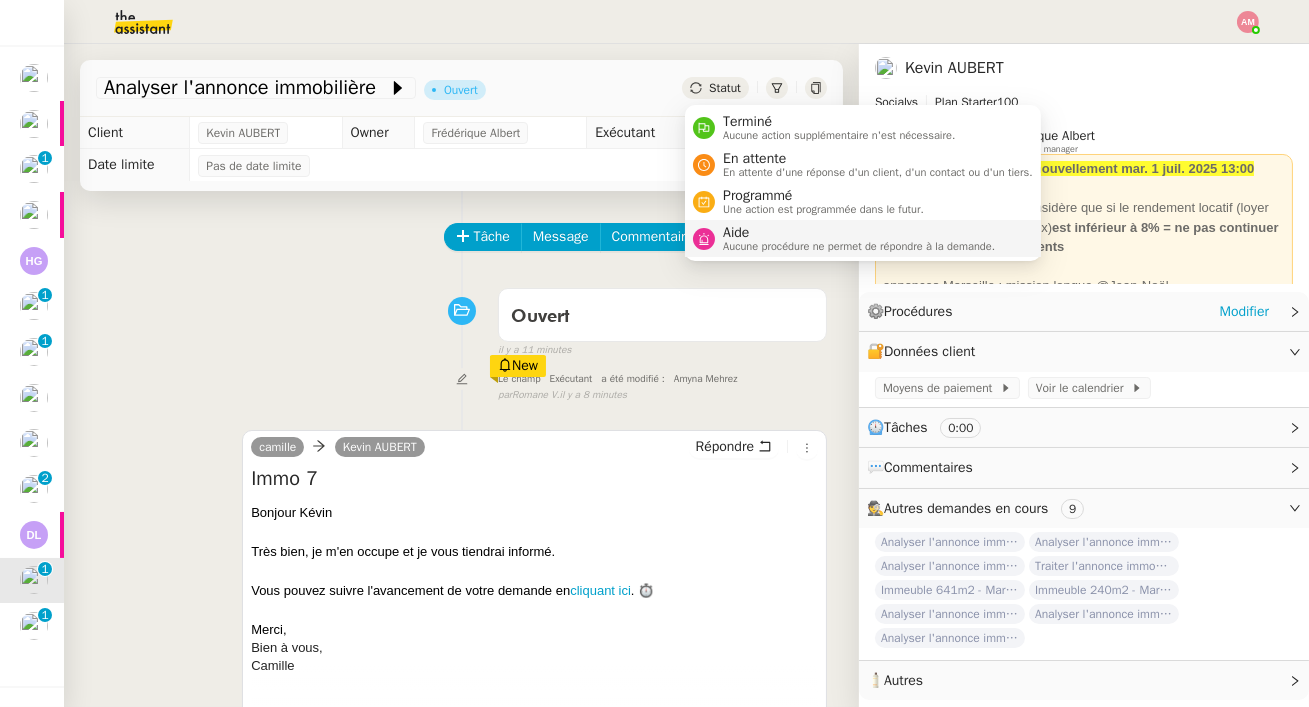click at bounding box center (704, 239) 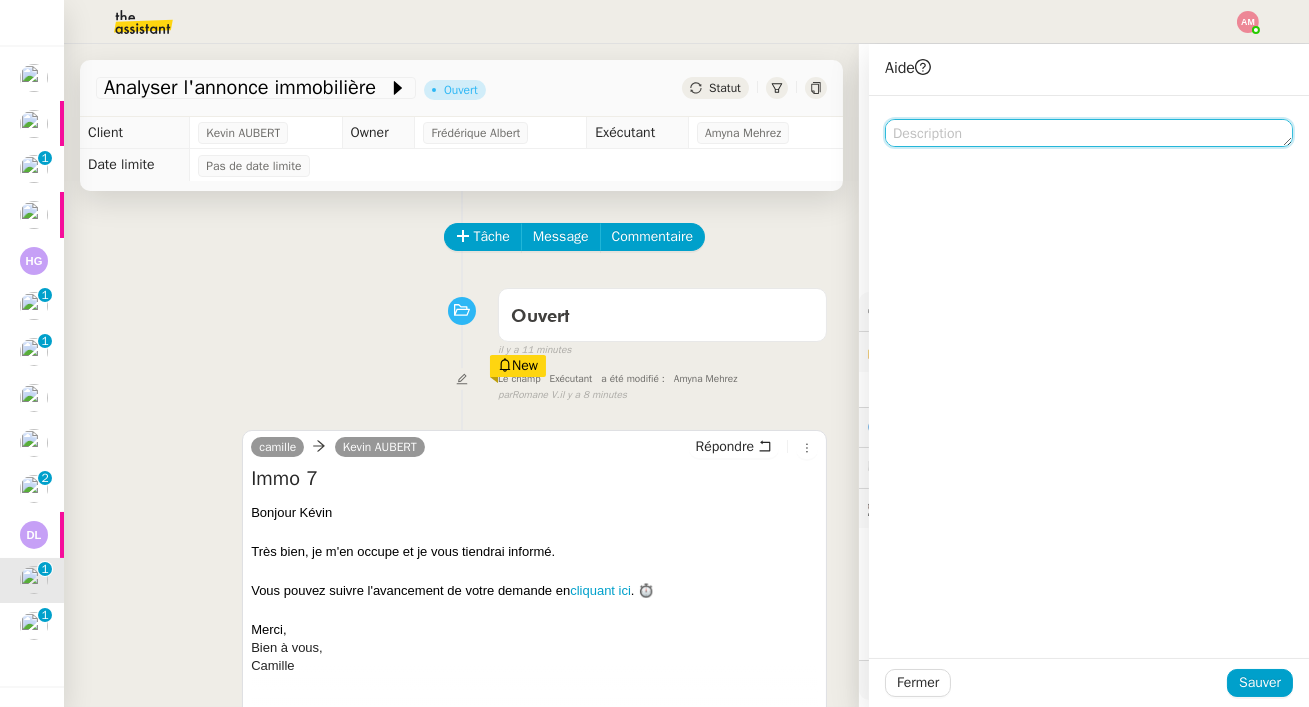 click 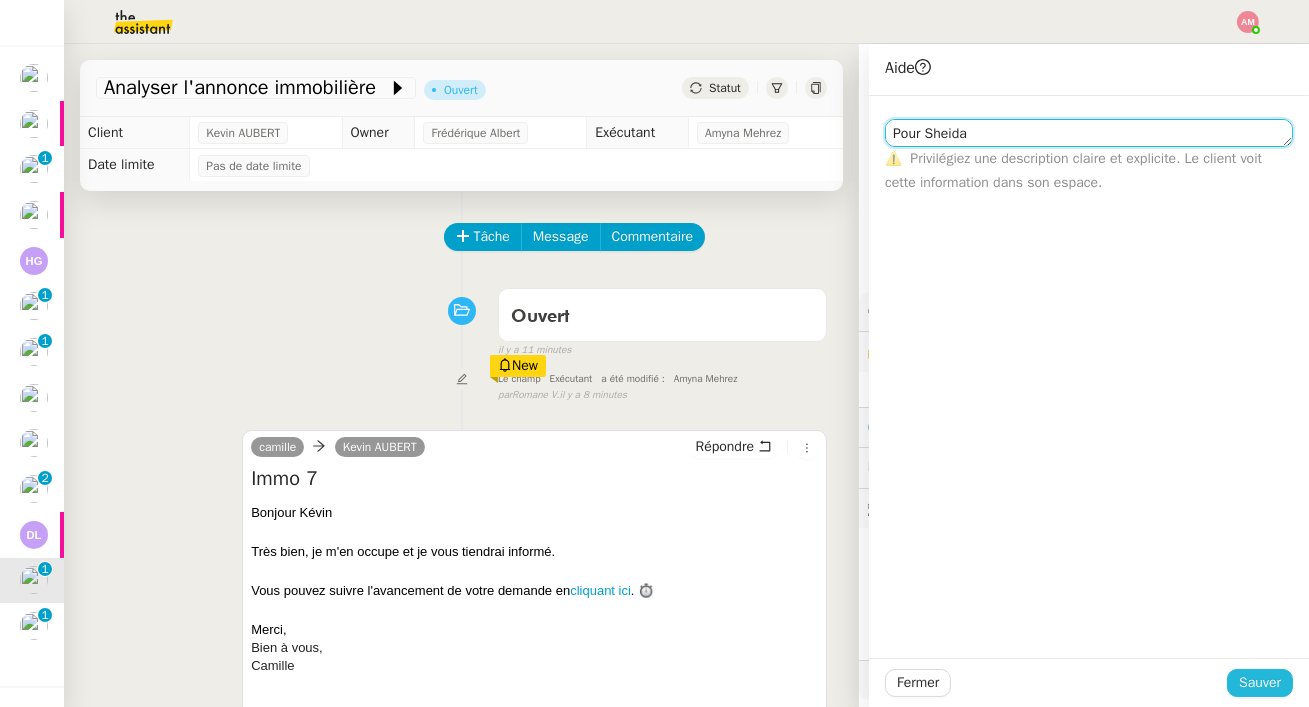 type on "Pour Sheida" 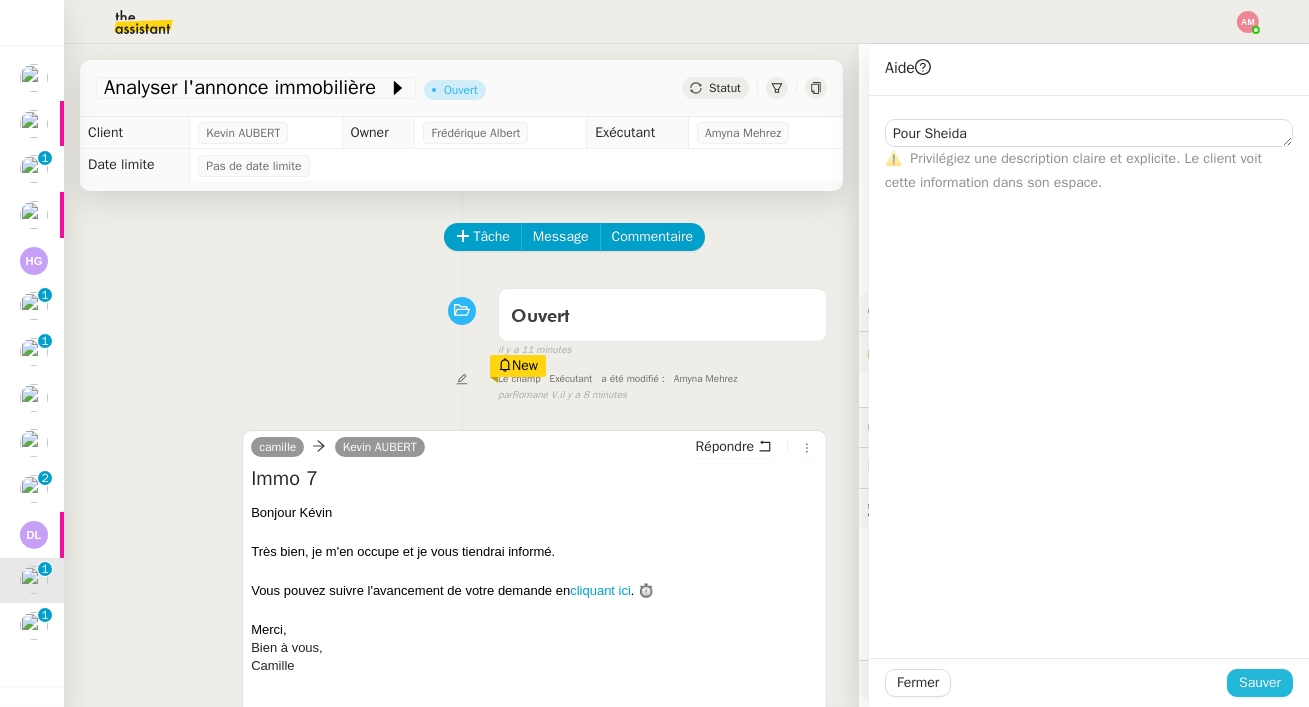 click on "Sauver" 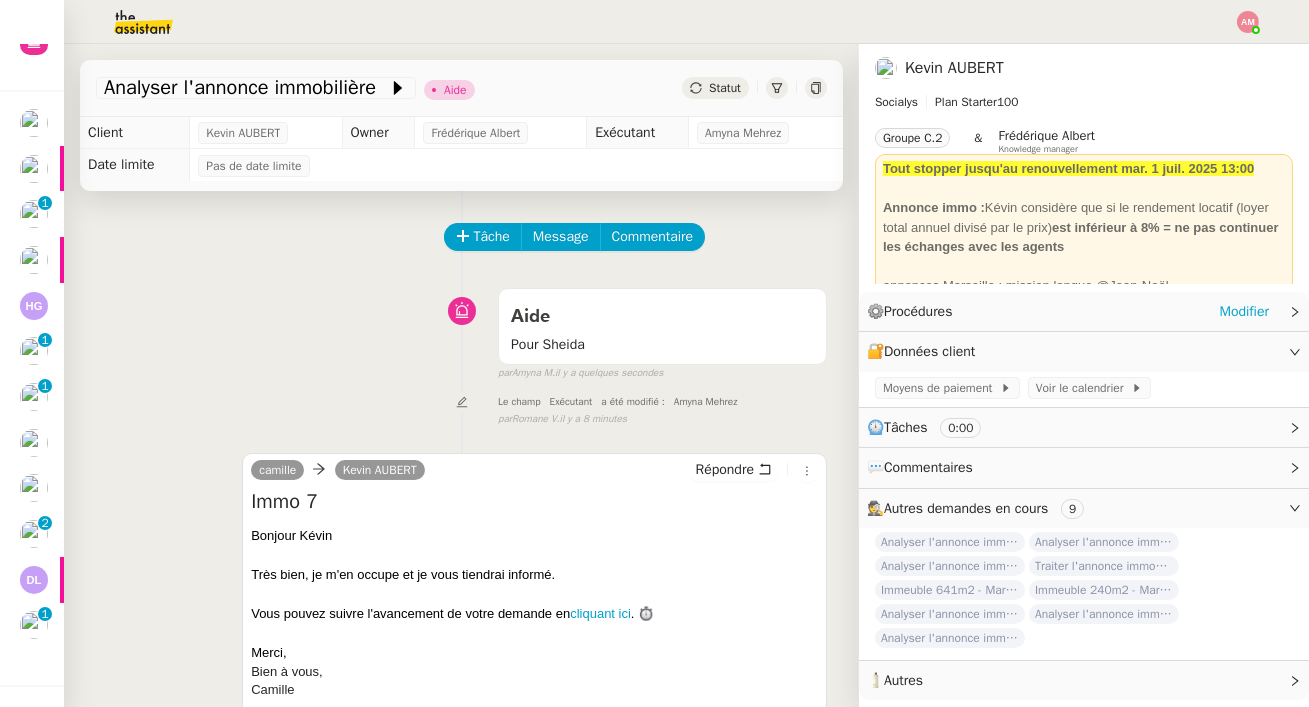 scroll, scrollTop: 31, scrollLeft: 0, axis: vertical 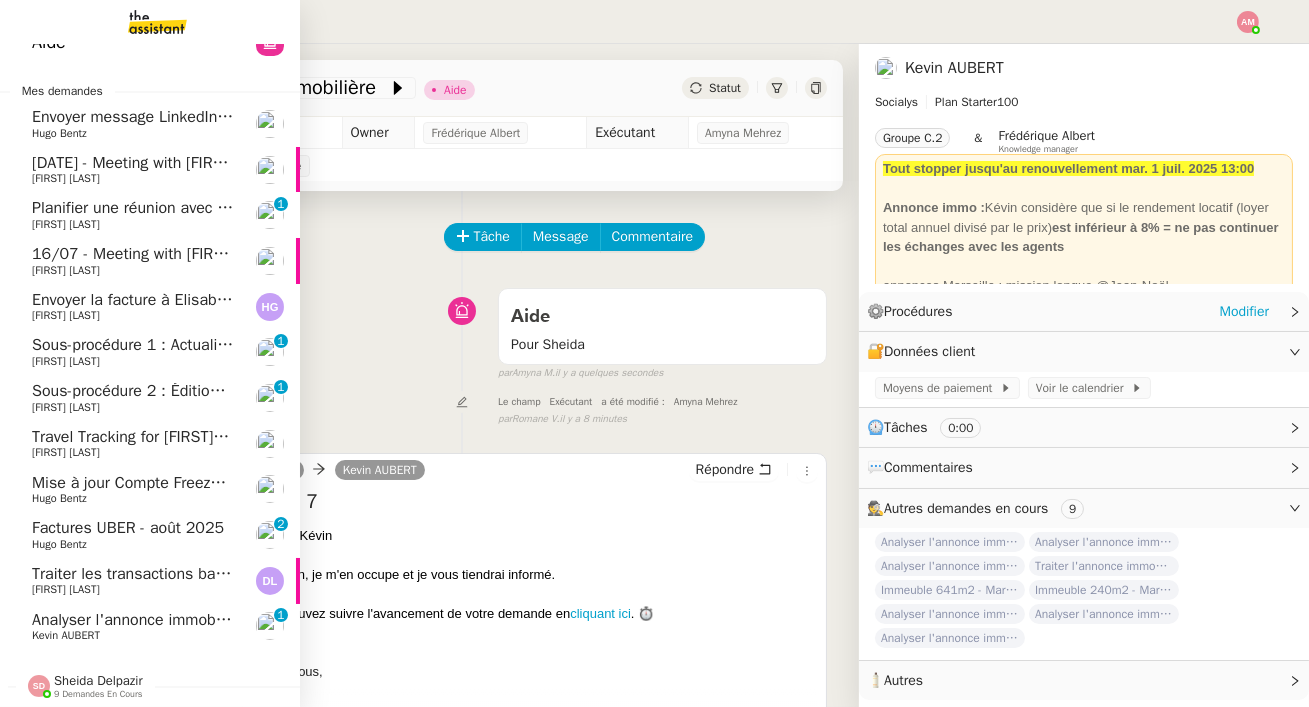click on "Kevin AUBERT" 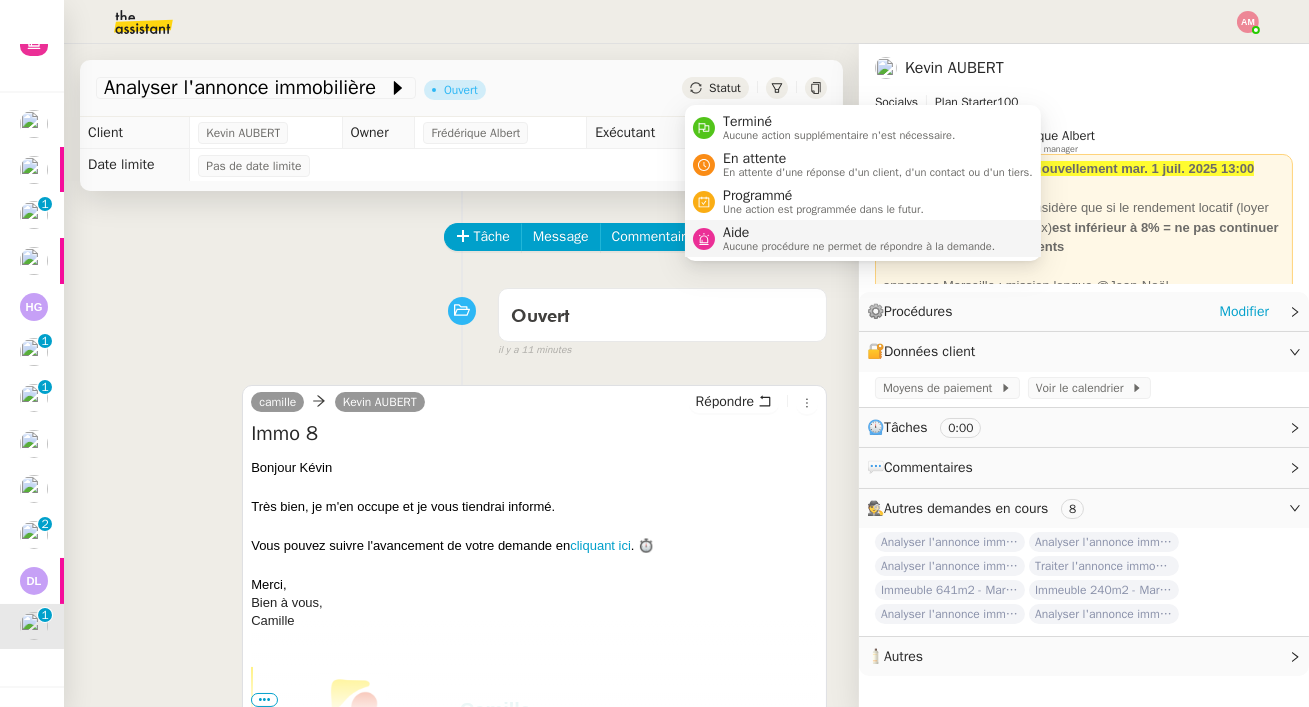 click on "Aide" at bounding box center (859, 233) 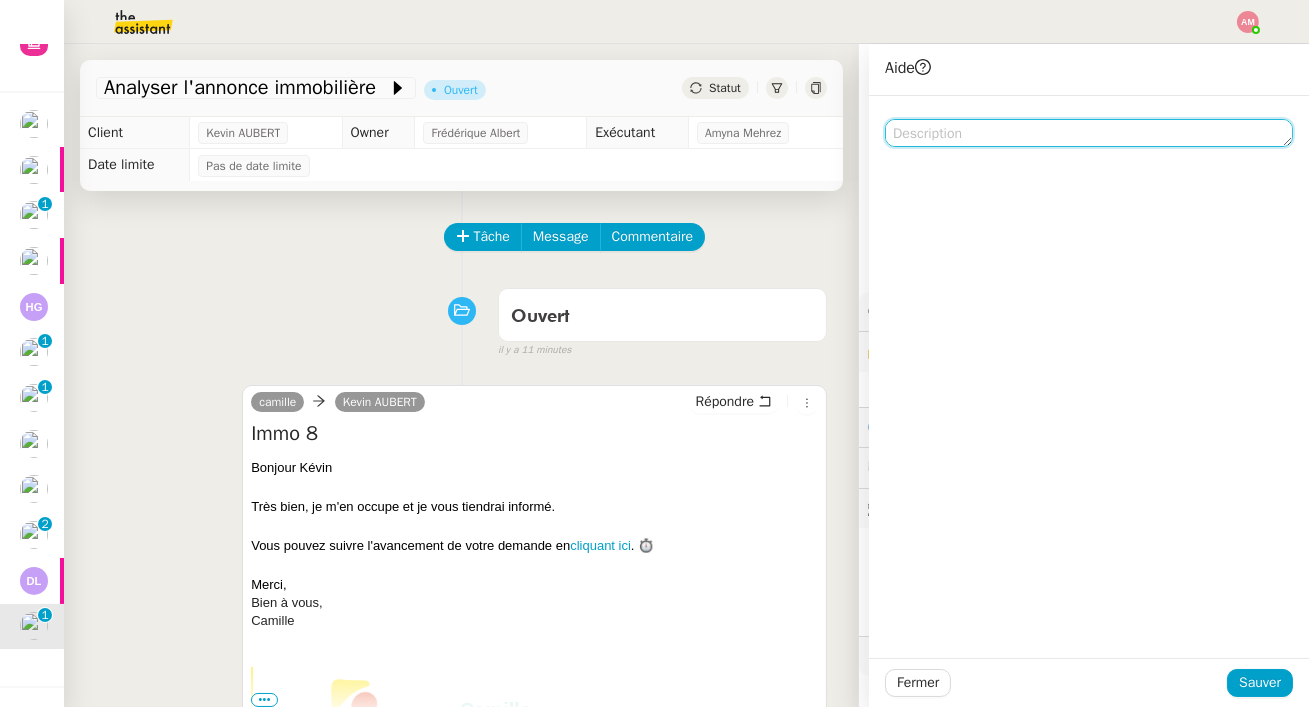 click 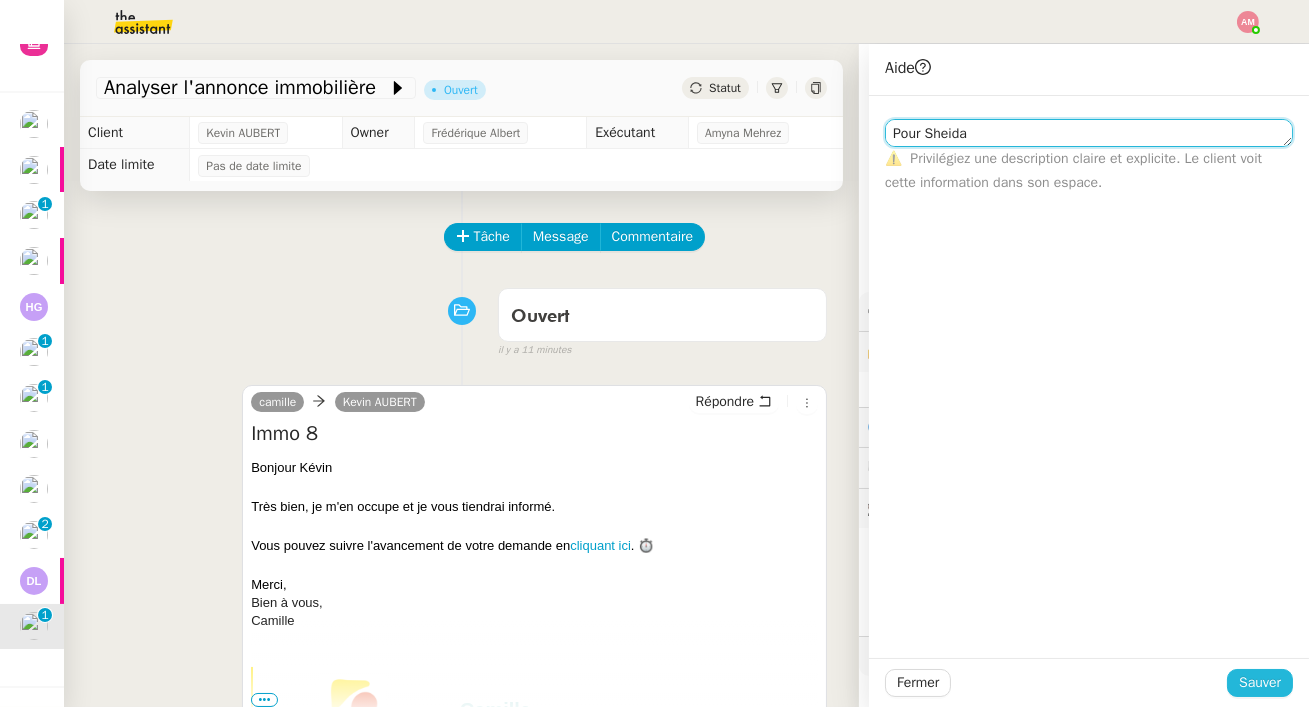 type on "Pour Sheida" 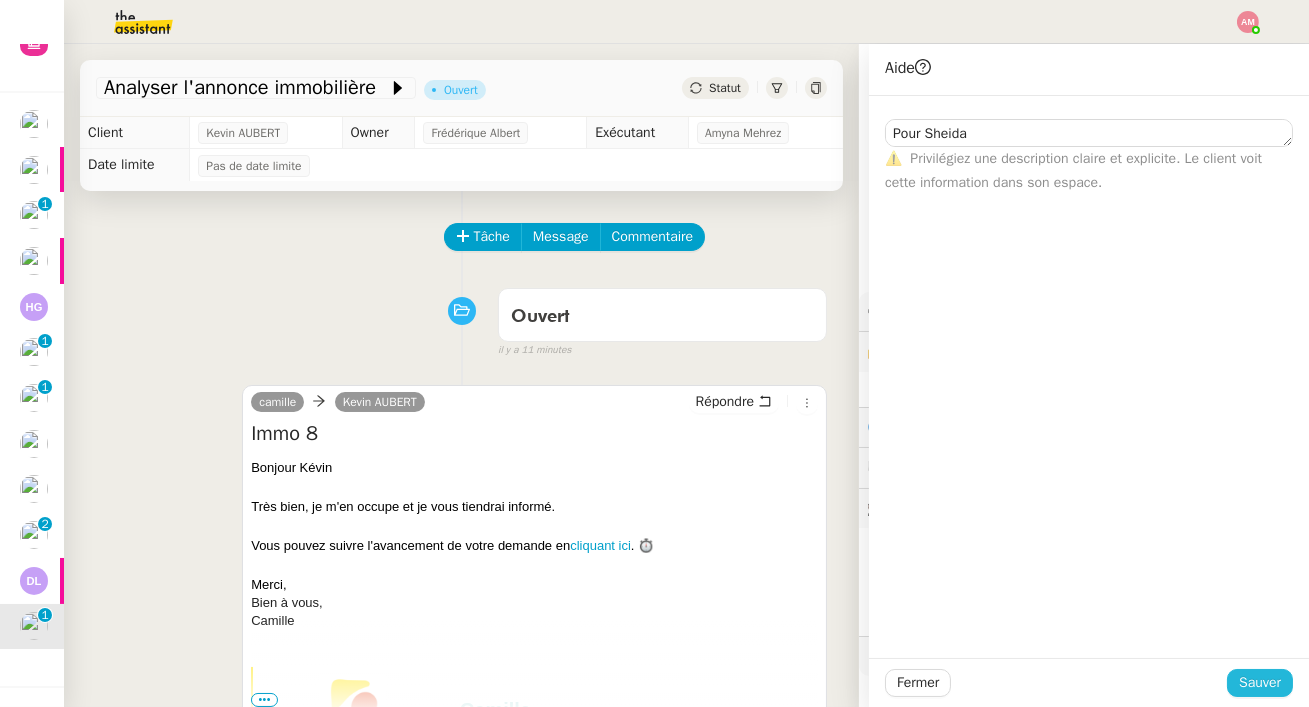 click on "Sauver" 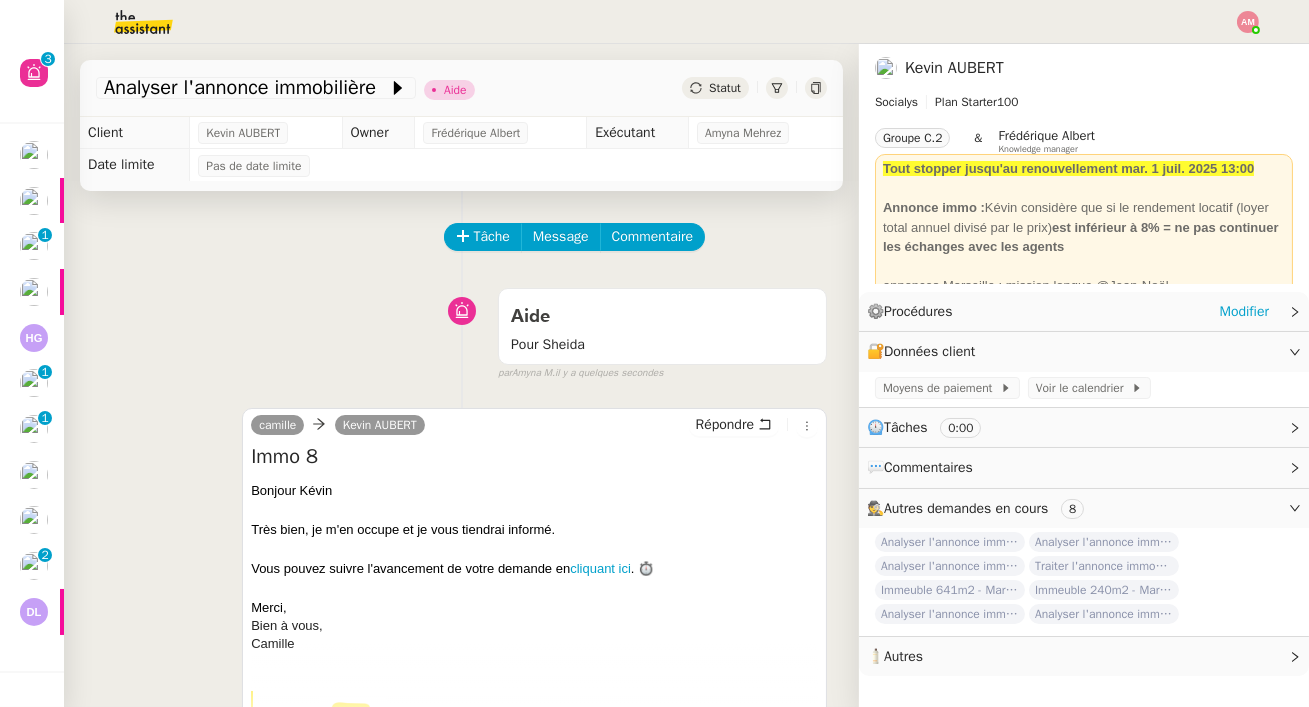 scroll, scrollTop: 0, scrollLeft: 0, axis: both 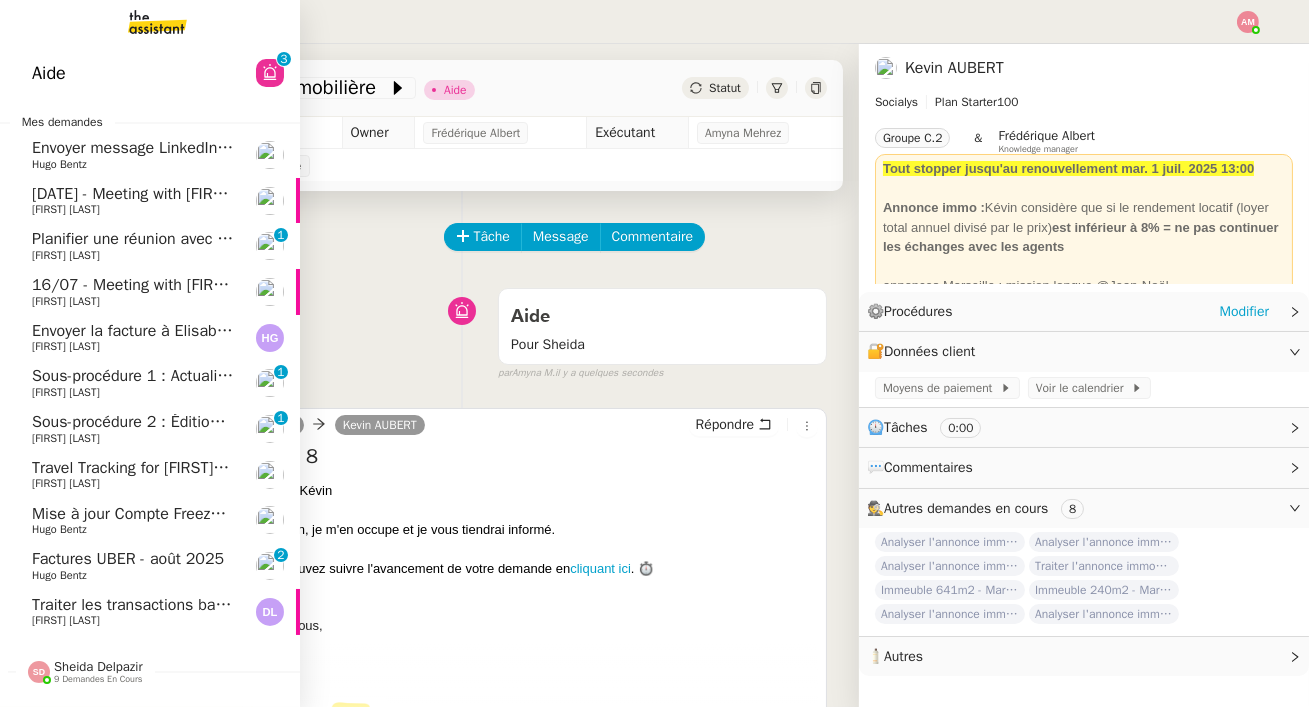 click on "Travel Tracking for [FIRST] [LAST] - août 2025" 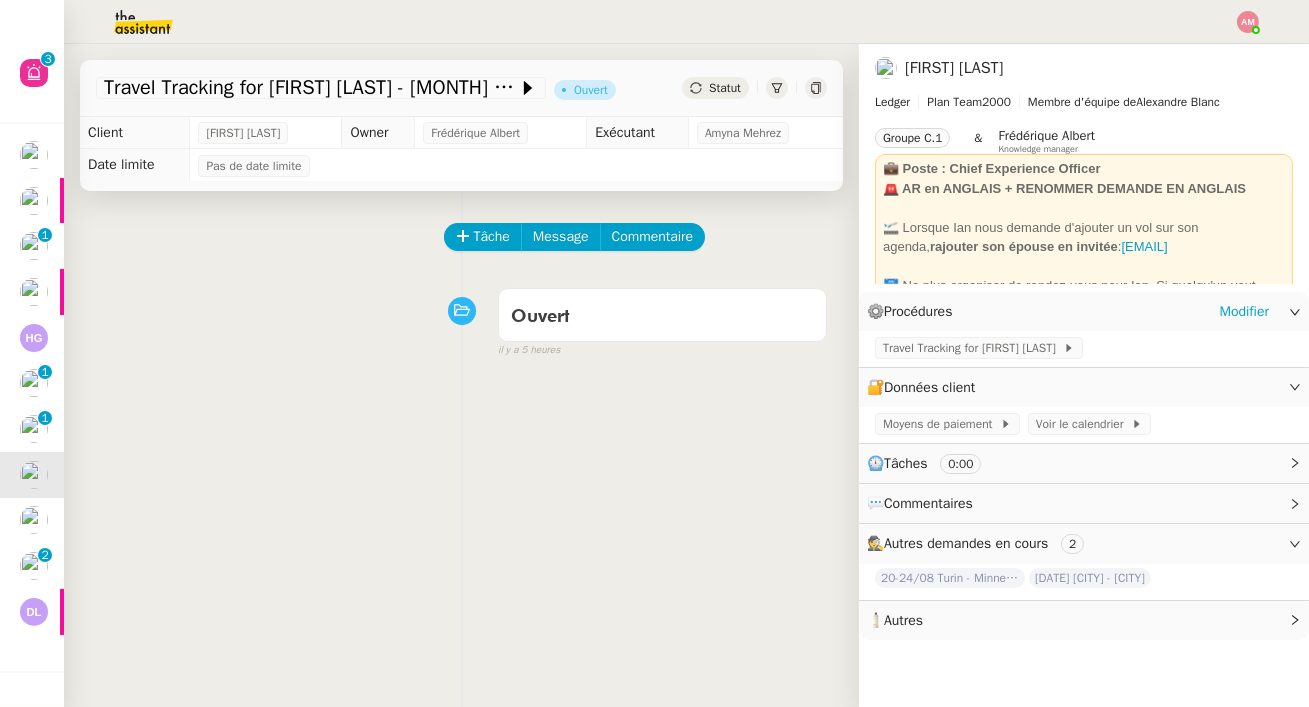 click on "Tâche Message Commentaire Veuillez patienter une erreur s'est produite 👌👌👌 message envoyé ✌️✌️✌️ Veuillez d'abord attribuer un client Une erreur s'est produite, veuillez réessayer Ouvert false il y a 5 heures 👌👌👌 message envoyé ✌️✌️✌️ une erreur s'est produite 👌👌👌 message envoyé ✌️✌️✌️ Votre message va être revu ✌️✌️✌️ une erreur s'est produite La taille des fichiers doit être de 10Mb au maximum." 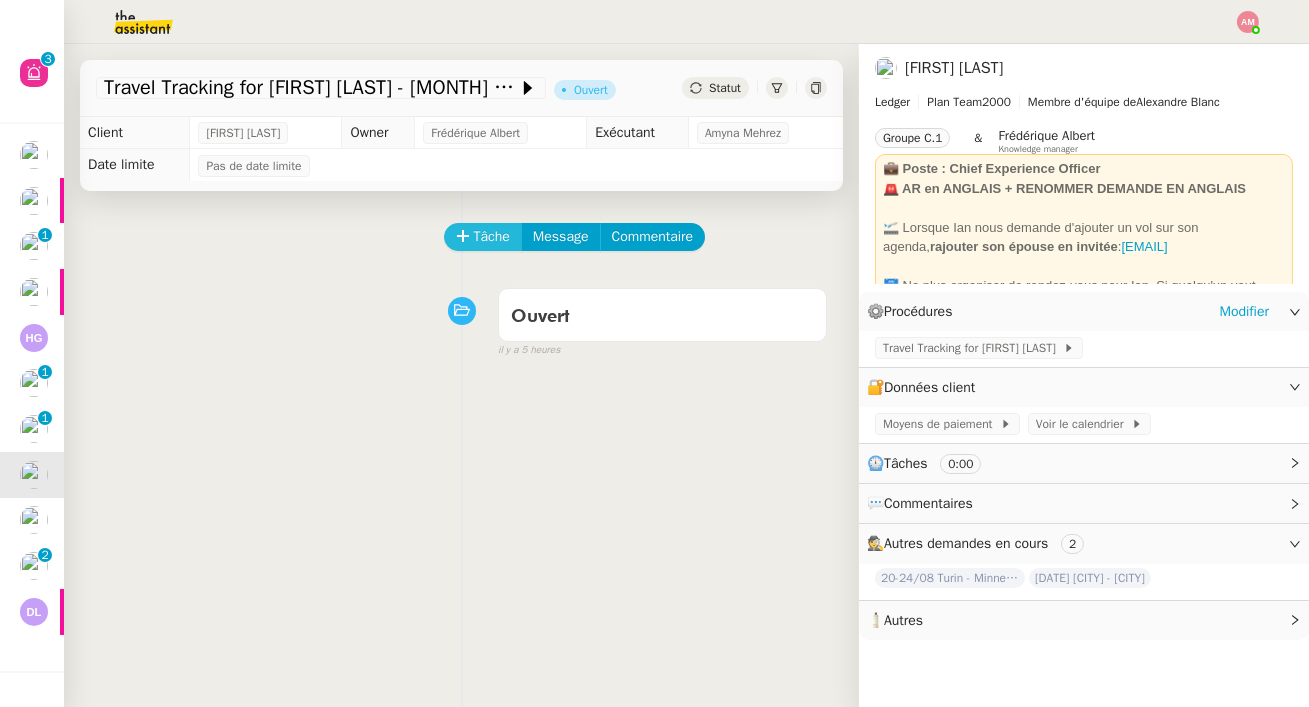 click on "Tâche" 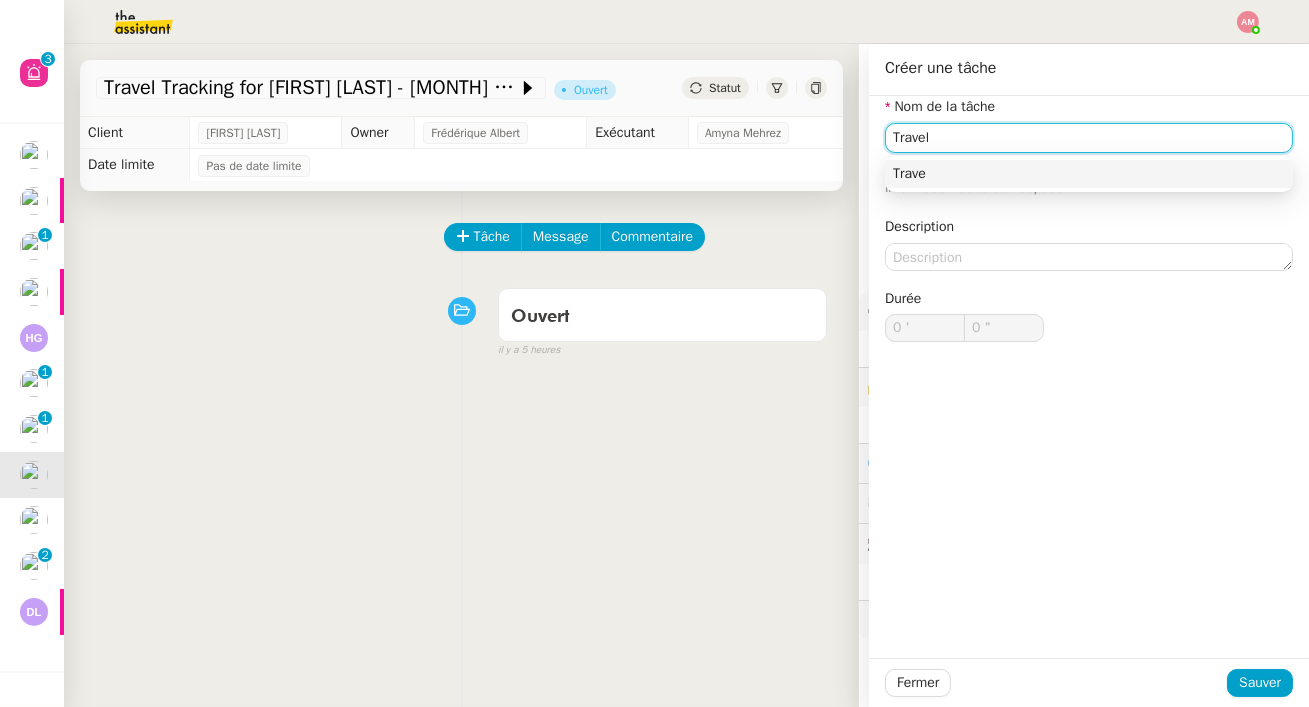 type on "Travel" 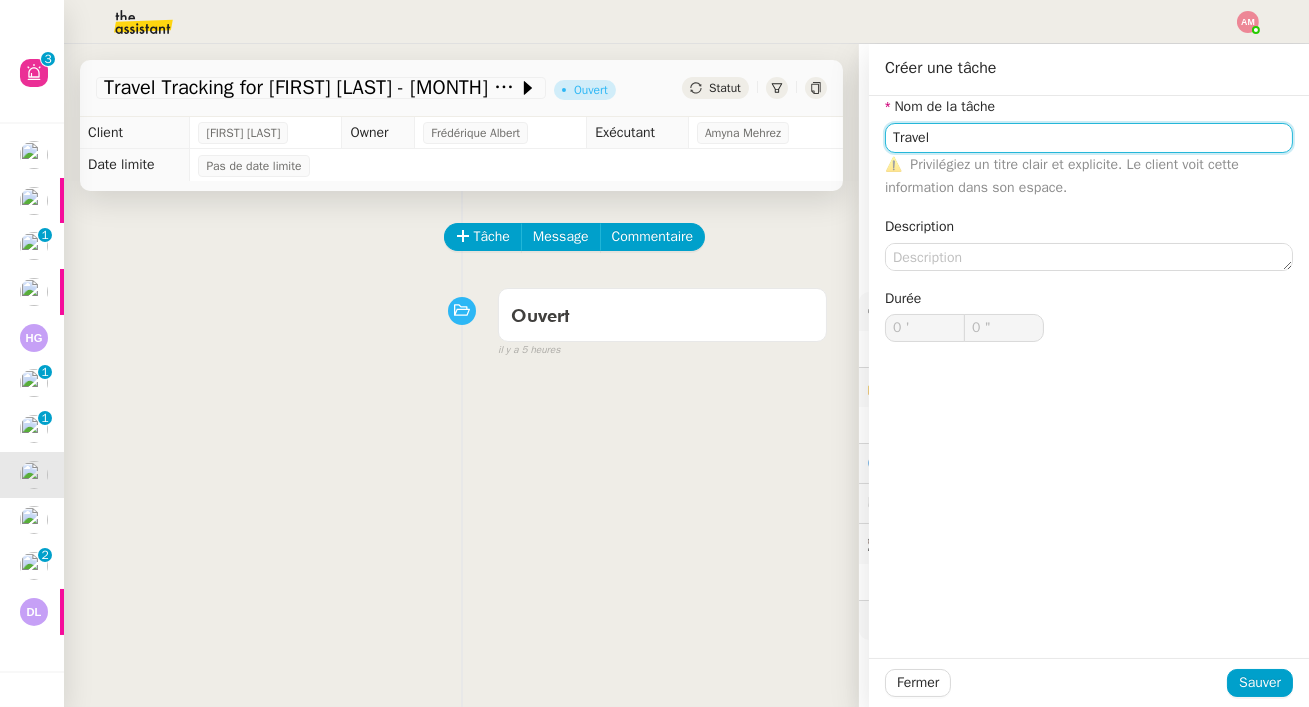 type 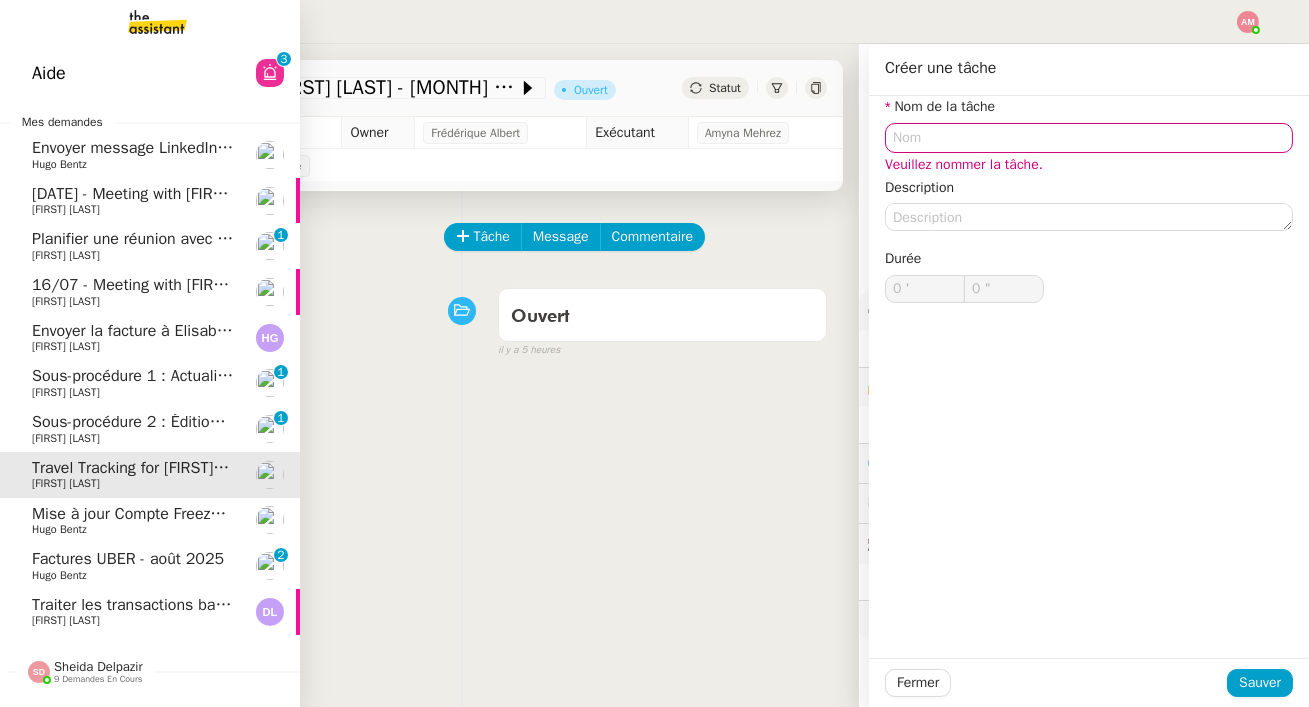 click on "Mise à jour Compte Freezbee - 1 août 2025    Hugo Bentz" 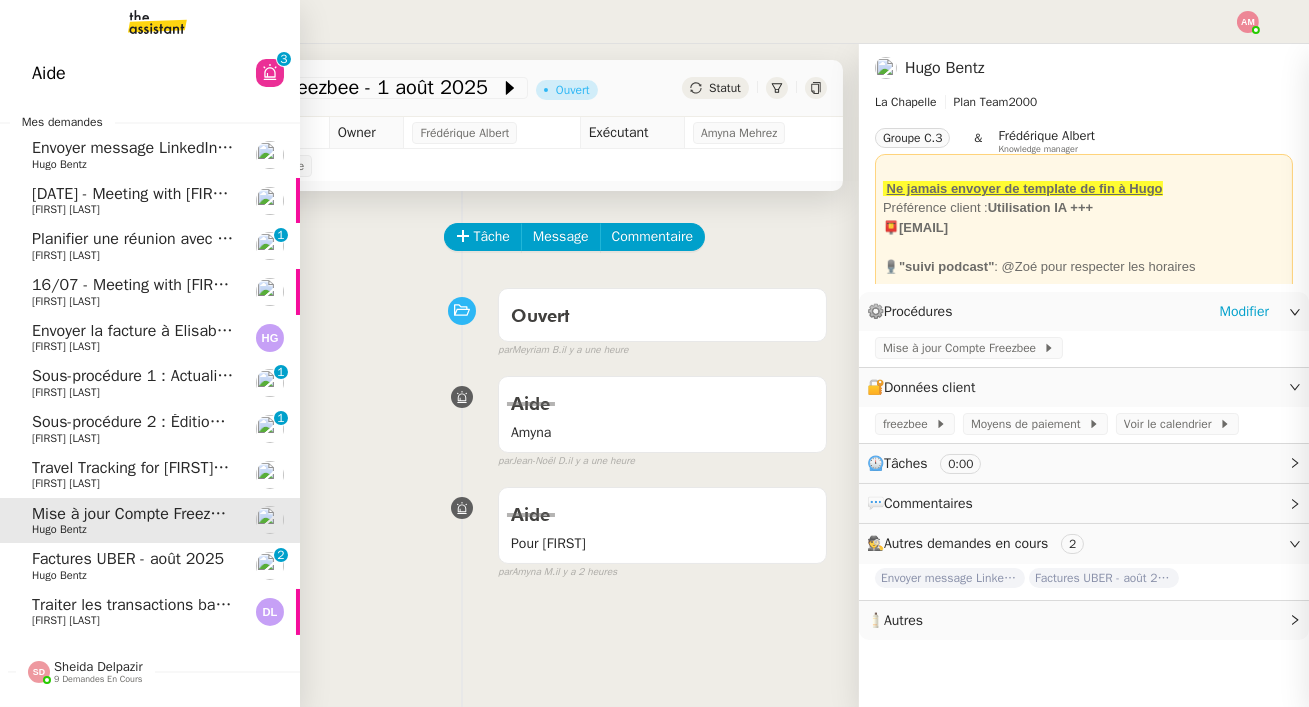 click on "Hugo Bentz" 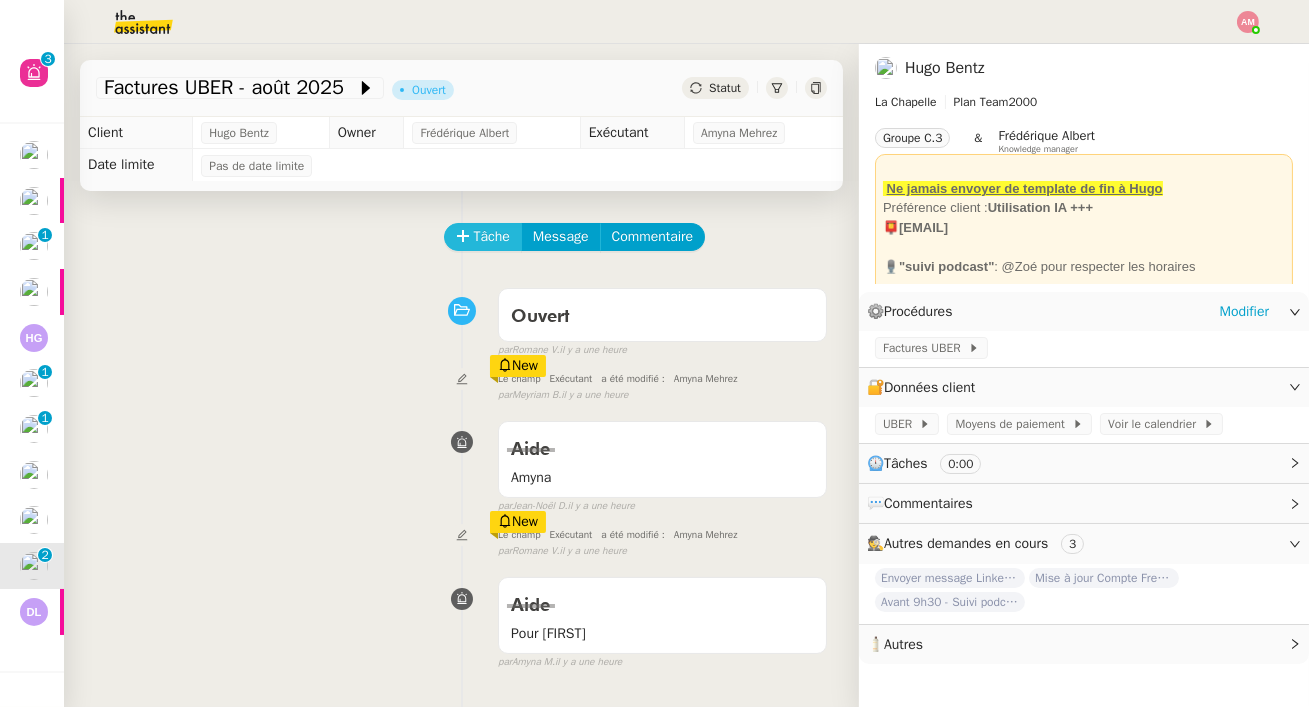 click on "Tâche" 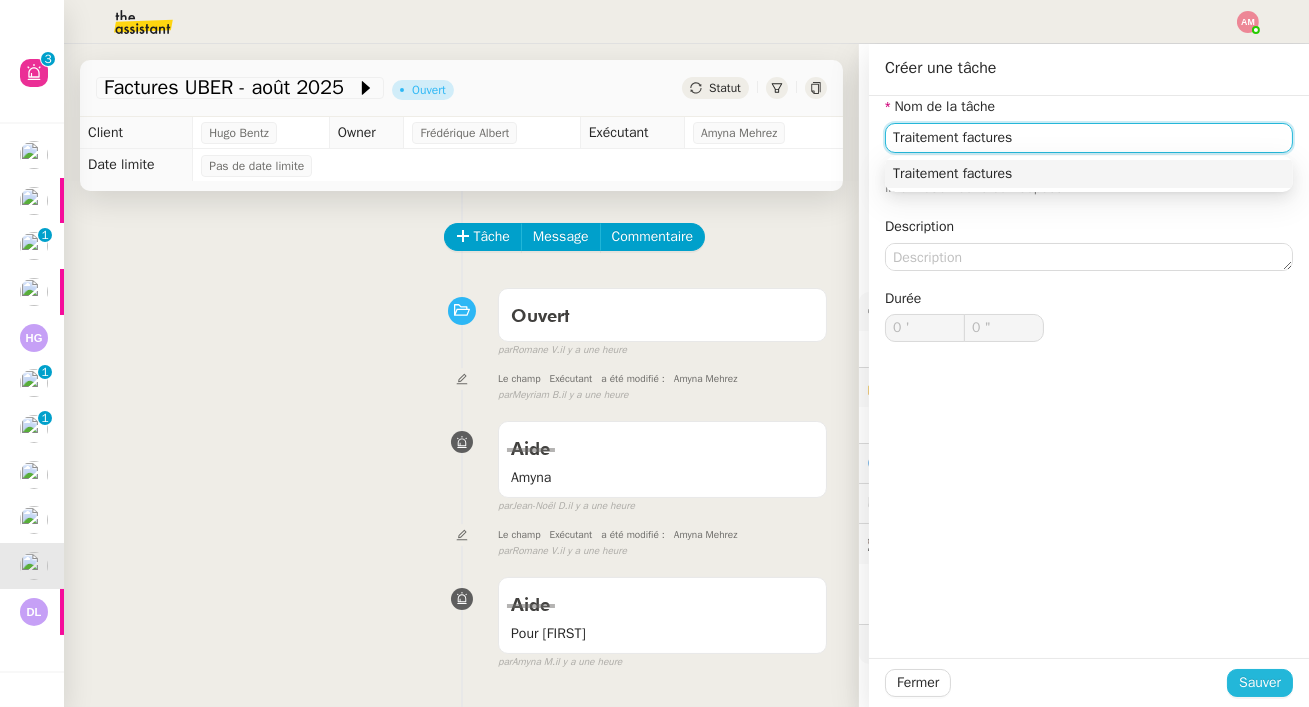 type on "Traitement factures" 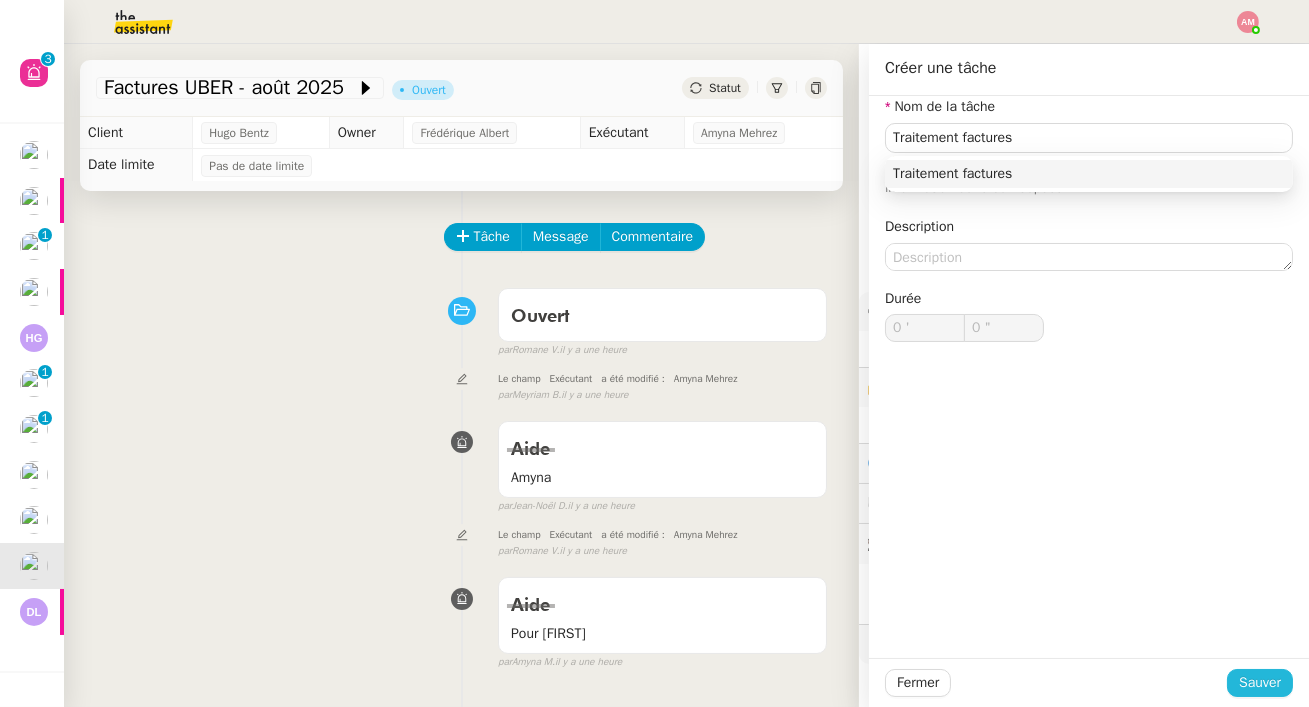 click on "Sauver" 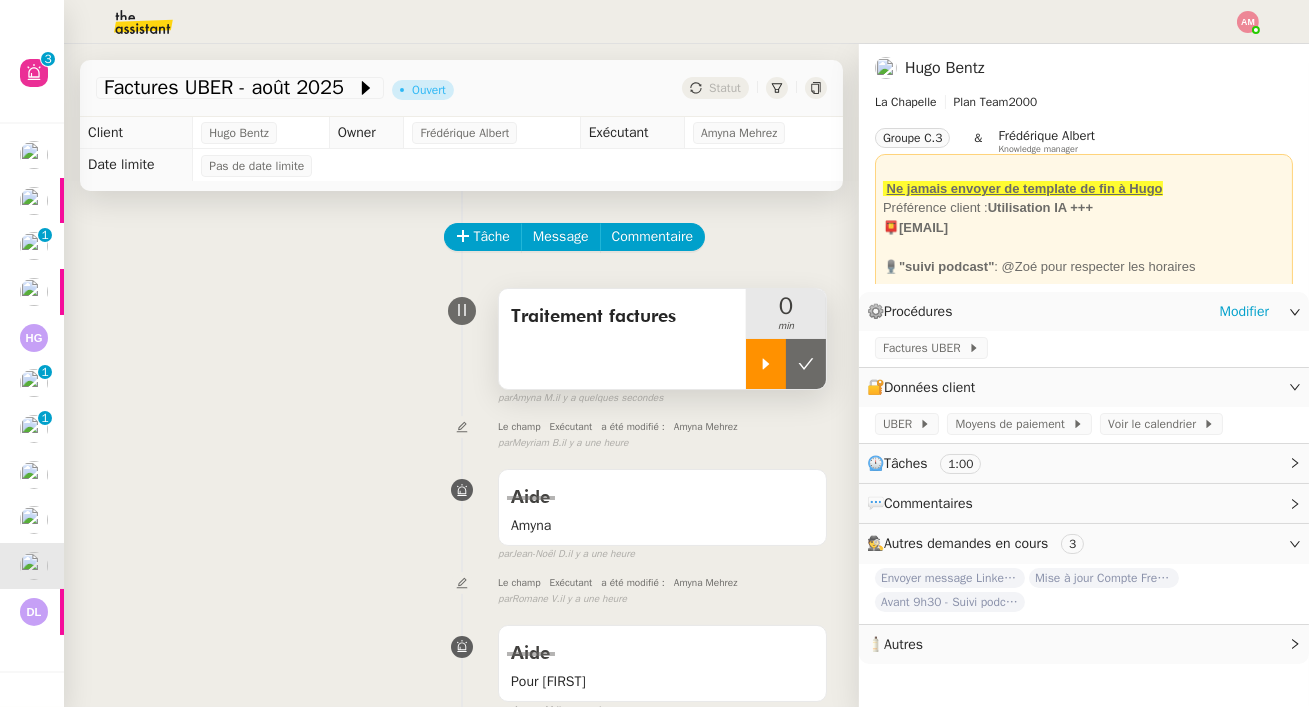 click 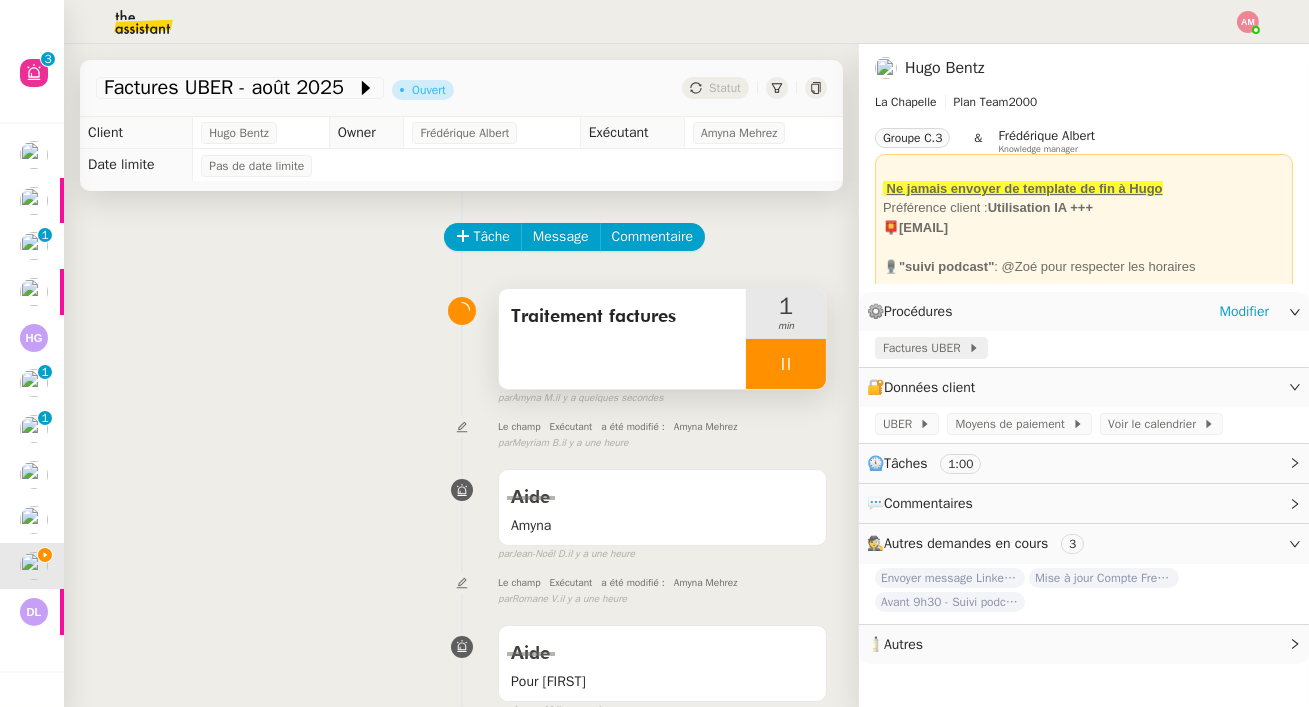 click on "Factures UBER" 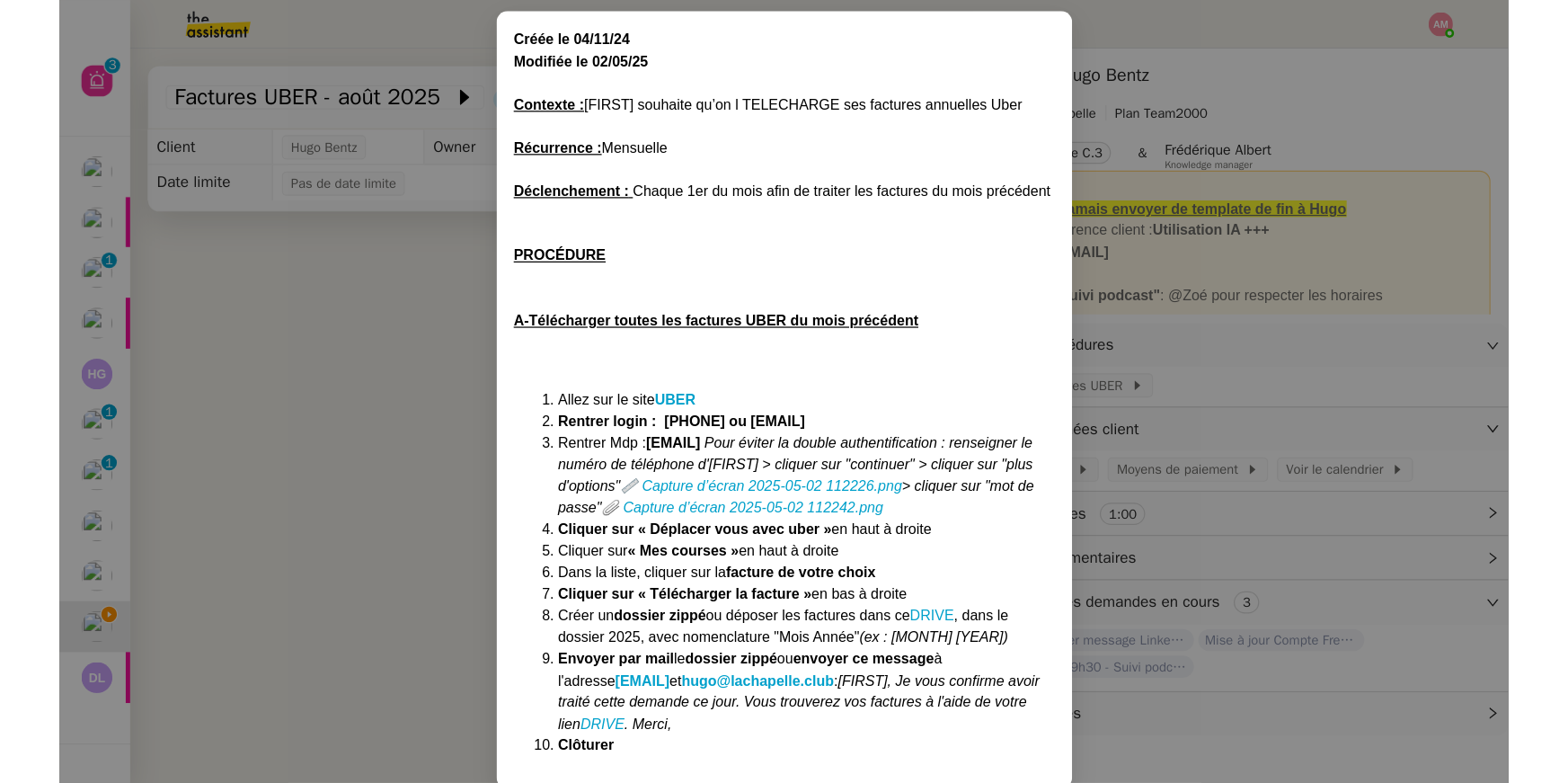 scroll, scrollTop: 104, scrollLeft: 0, axis: vertical 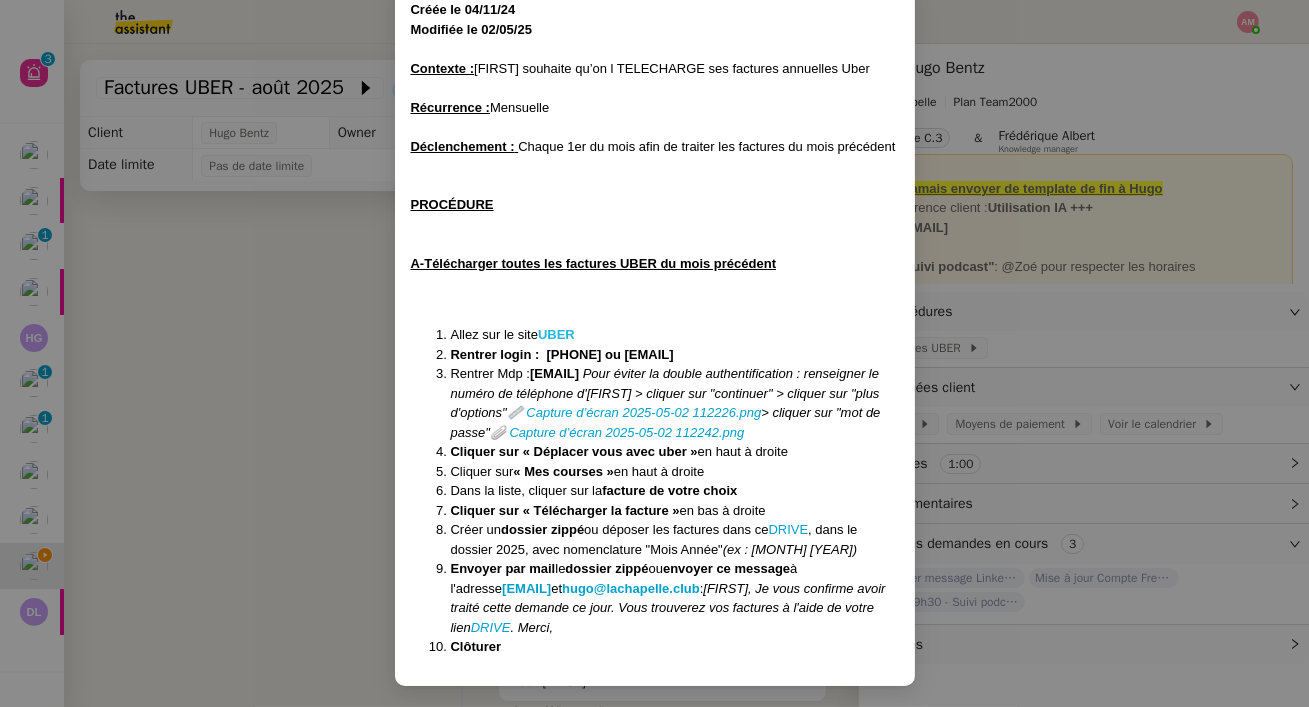 click on "UBER" at bounding box center (556, 334) 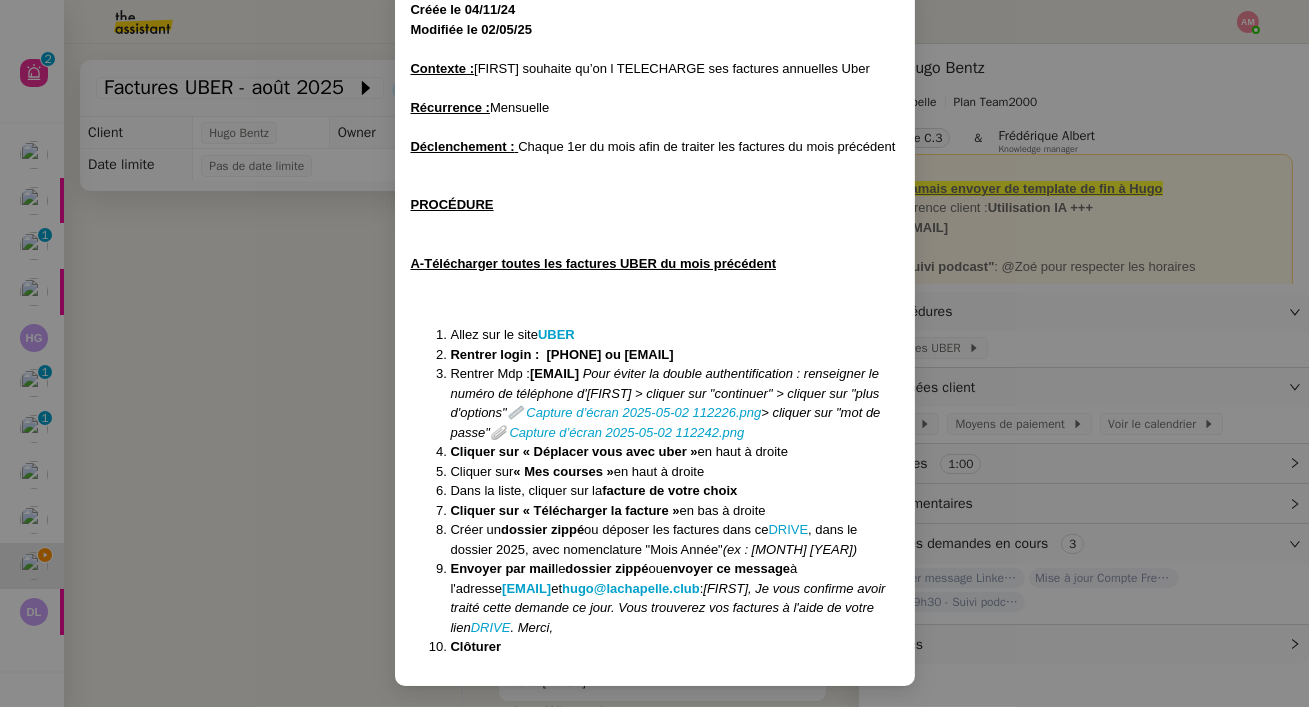 click on "Rentrer login : 0622844906 ou hugo.bentz@gmail.com" at bounding box center (562, 354) 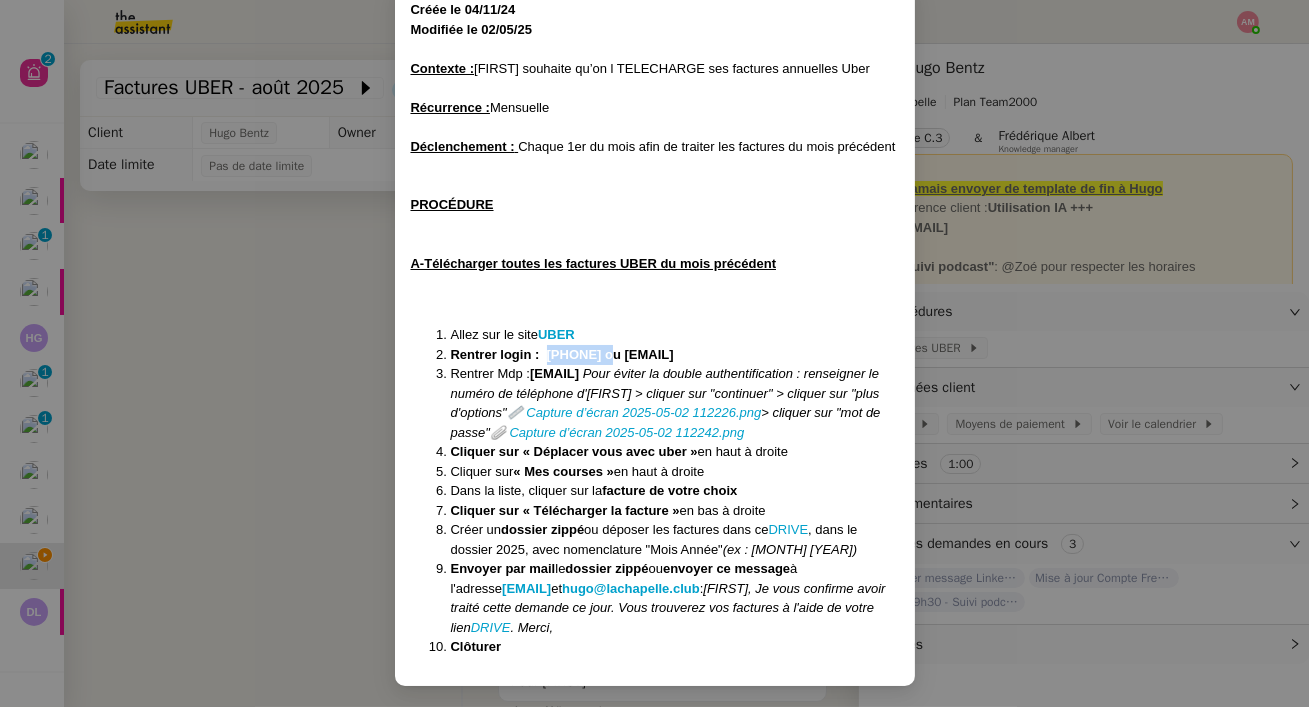 drag, startPoint x: 547, startPoint y: 355, endPoint x: 614, endPoint y: 351, distance: 67.11929 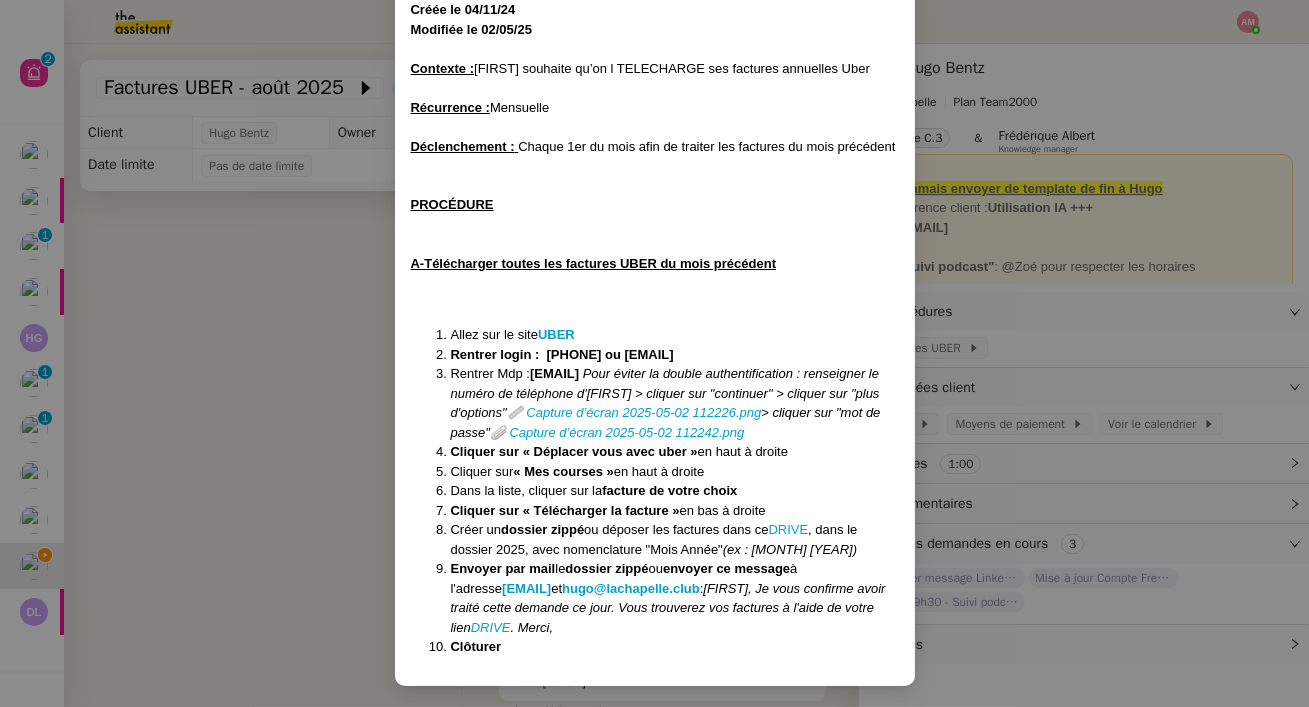 click on "Rentrer login : 0622844906 ou hugo.bentz@gmail.com" at bounding box center [562, 354] 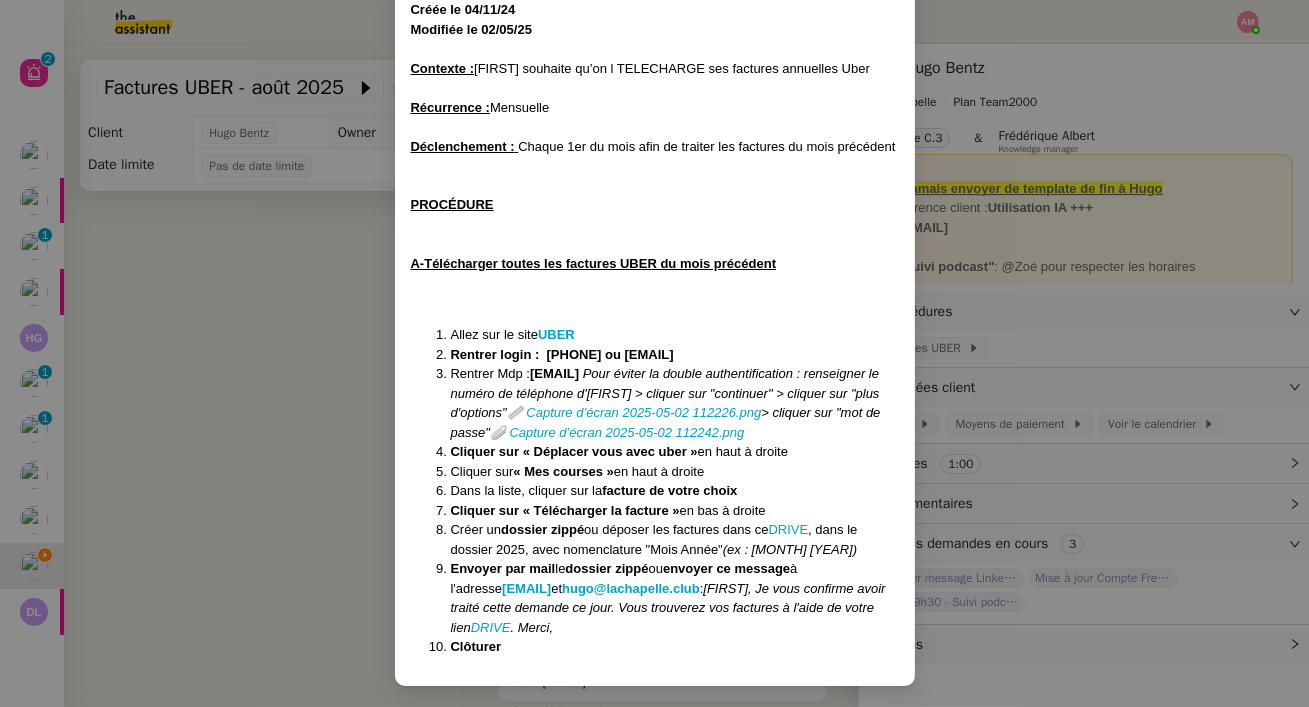 drag, startPoint x: 791, startPoint y: 357, endPoint x: 637, endPoint y: 358, distance: 154.00325 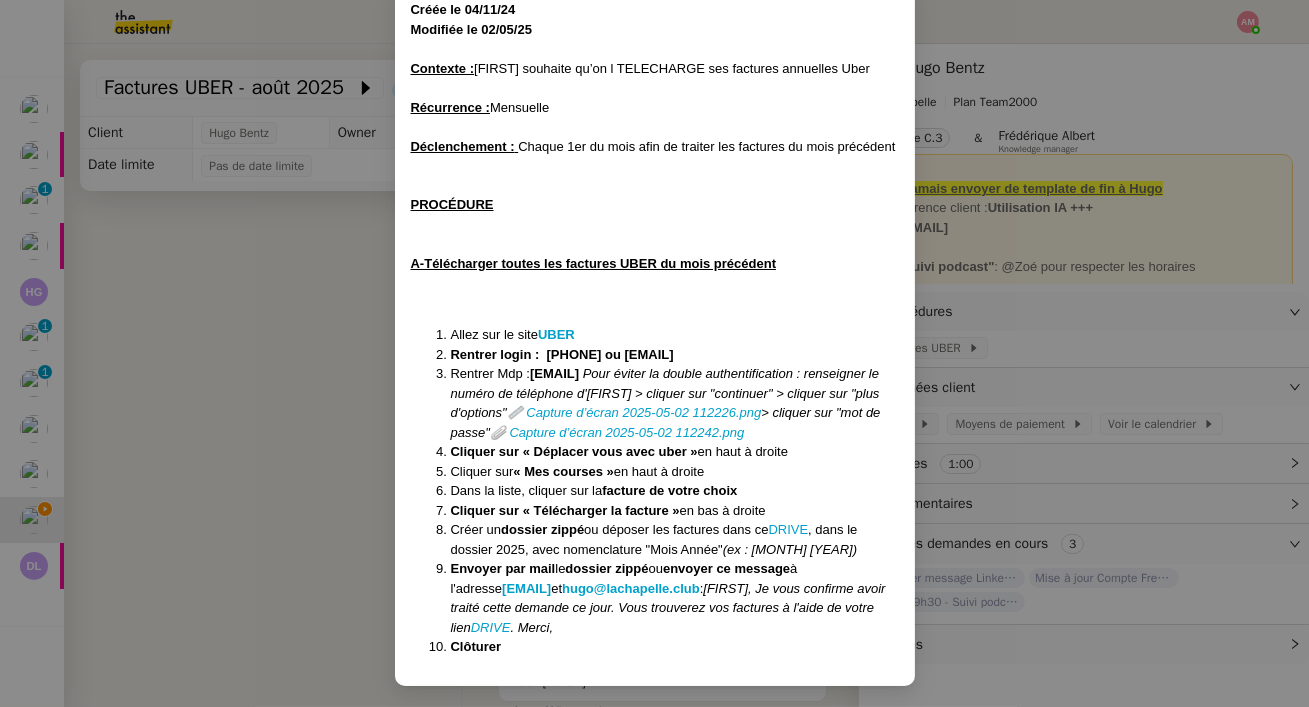 click on "Rentrer login : 0622844906 ou hugo.bentz@gmail.com" at bounding box center [562, 354] 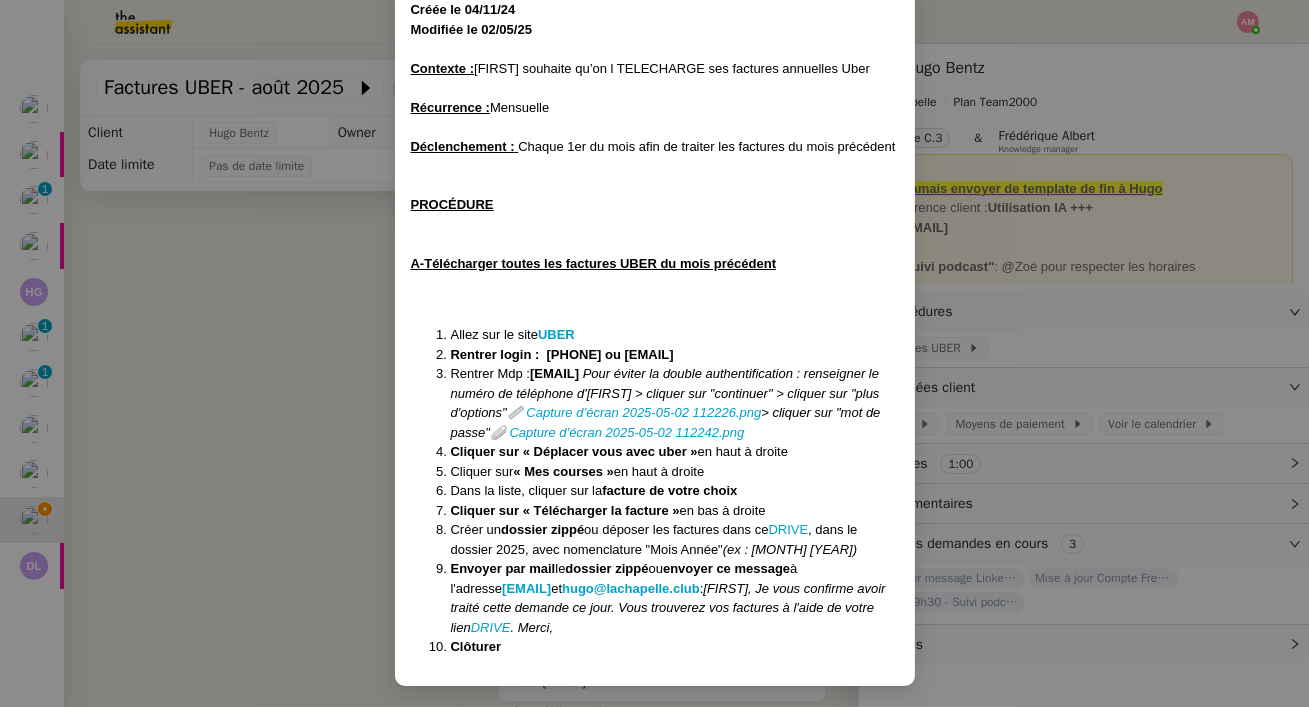 drag, startPoint x: 536, startPoint y: 371, endPoint x: 627, endPoint y: 380, distance: 91.44397 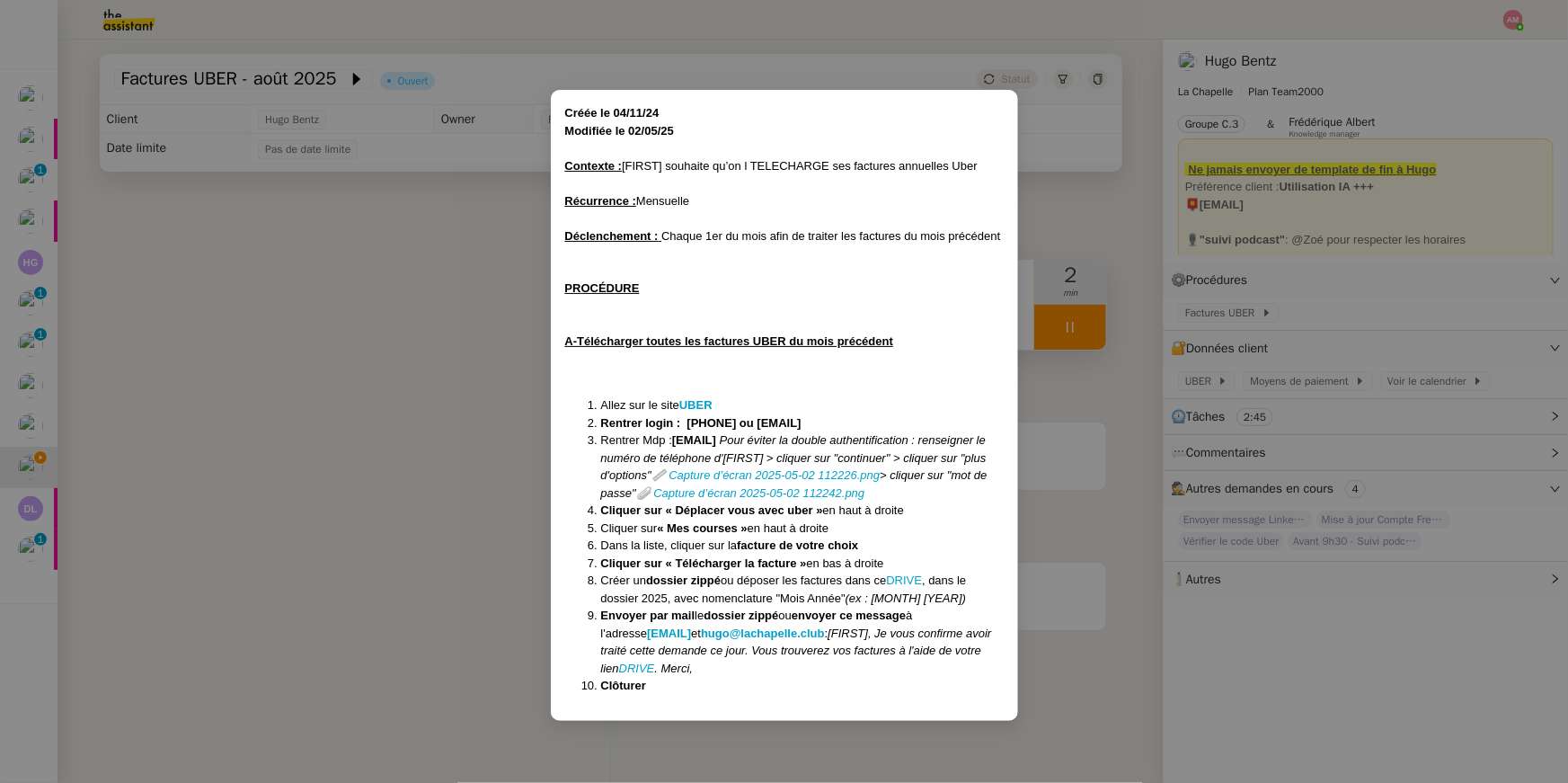 scroll, scrollTop: 0, scrollLeft: 0, axis: both 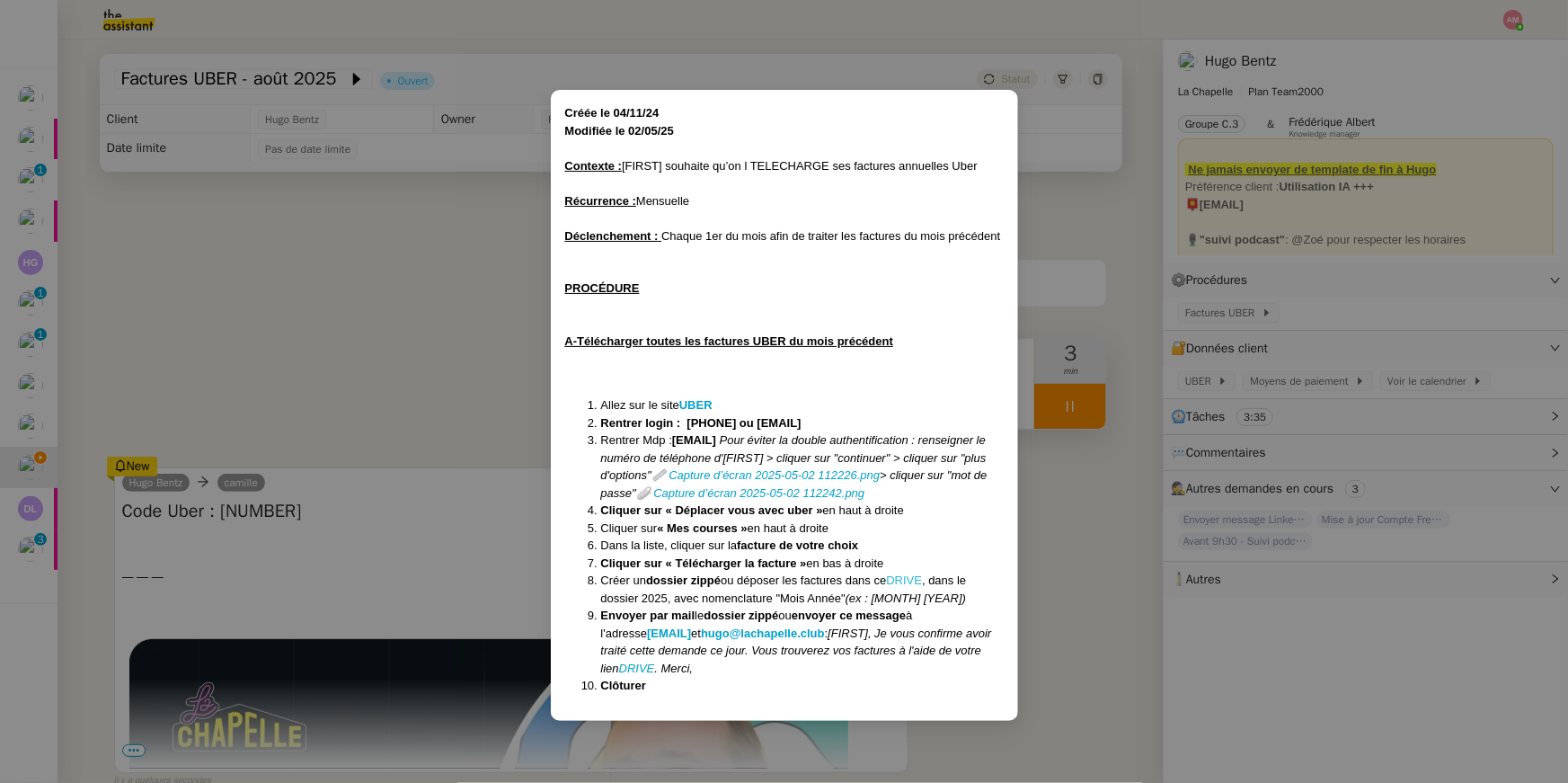 click on "DRIVE" at bounding box center (904, 580) 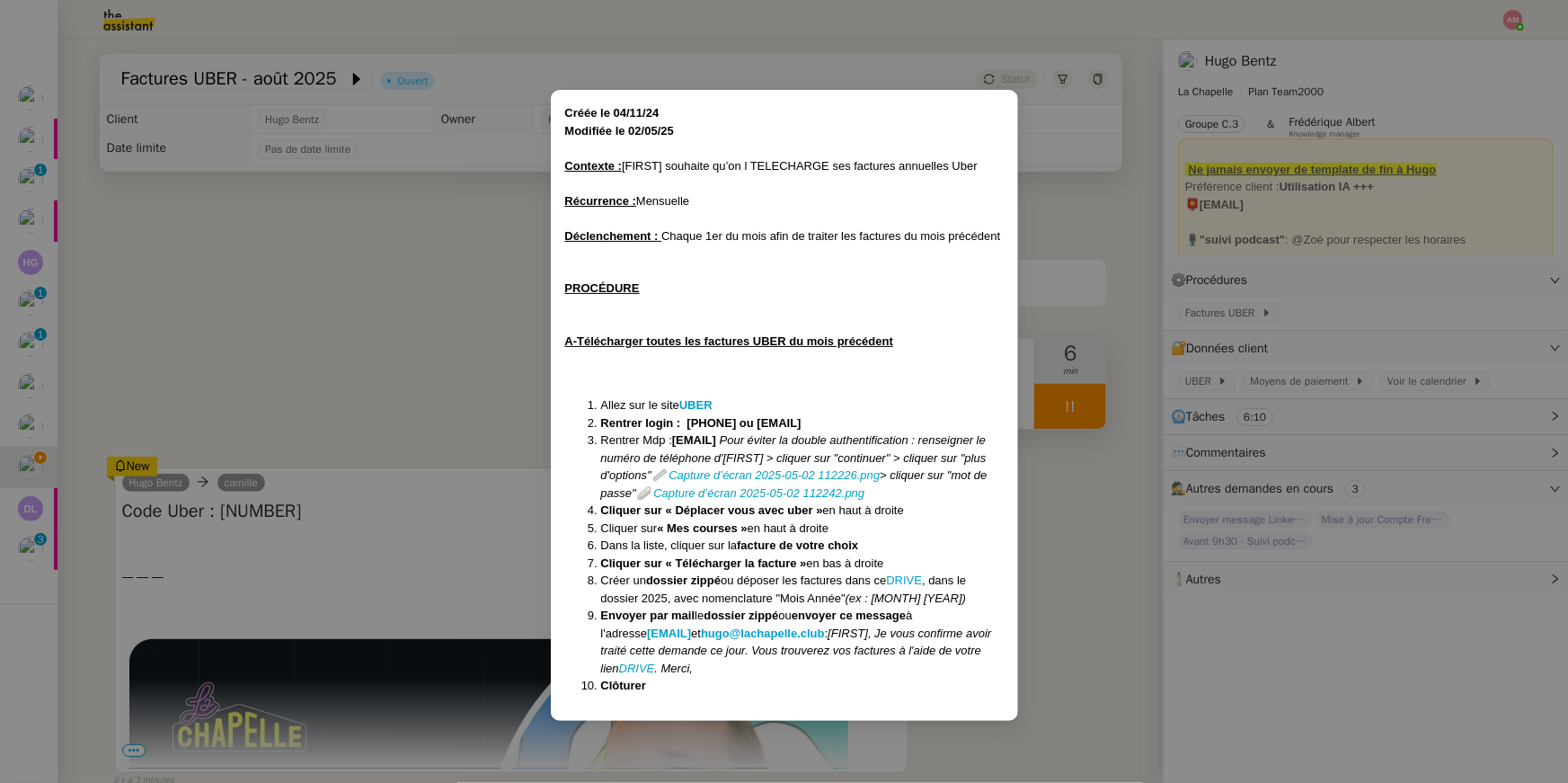 click on "Créée le 04/11/24 Modifiée le 02/05/25 Contexte :  Hugo souhaite qu’on l'on télécharge ses factures annuelles Uber Récurrence :  Mensuelle Déclenchement :   Chaque 1er du mois afin de traiter les factures du mois précédent PROCÉDURE A-Télécharger toutes les factures UBER du mois précédent Allez sur le site  UBER Rentrer login : 0622844906 ou hugo.bentz@gmail.com Rentrer Mdp :  Mdpuber2024@   Pour éviter la double authentification : renseigner le numéro de téléphone d'Hugo > cliquer sur "continuer" > cliquer sur "plus d'options"  📎 Capture d’écran 2025-05-02 112226.png > cliquer sur "mot de passe"  📎 Capture d’écran 2025-05-02 112242.png Cliquer sur « Déplacer vous avec uber »  en haut à droite Cliquer sur  « Mes courses »  en haut à droite Dans la liste, cliquer sur la  facture de votre choix Cliquer sur « Télécharger la facture »  en bas à droite Créer un  dossier zippé  ou déposer les factures dans ce  DRIVE (ex : Mai 2025) Envoyer par mail" at bounding box center [784, 391] 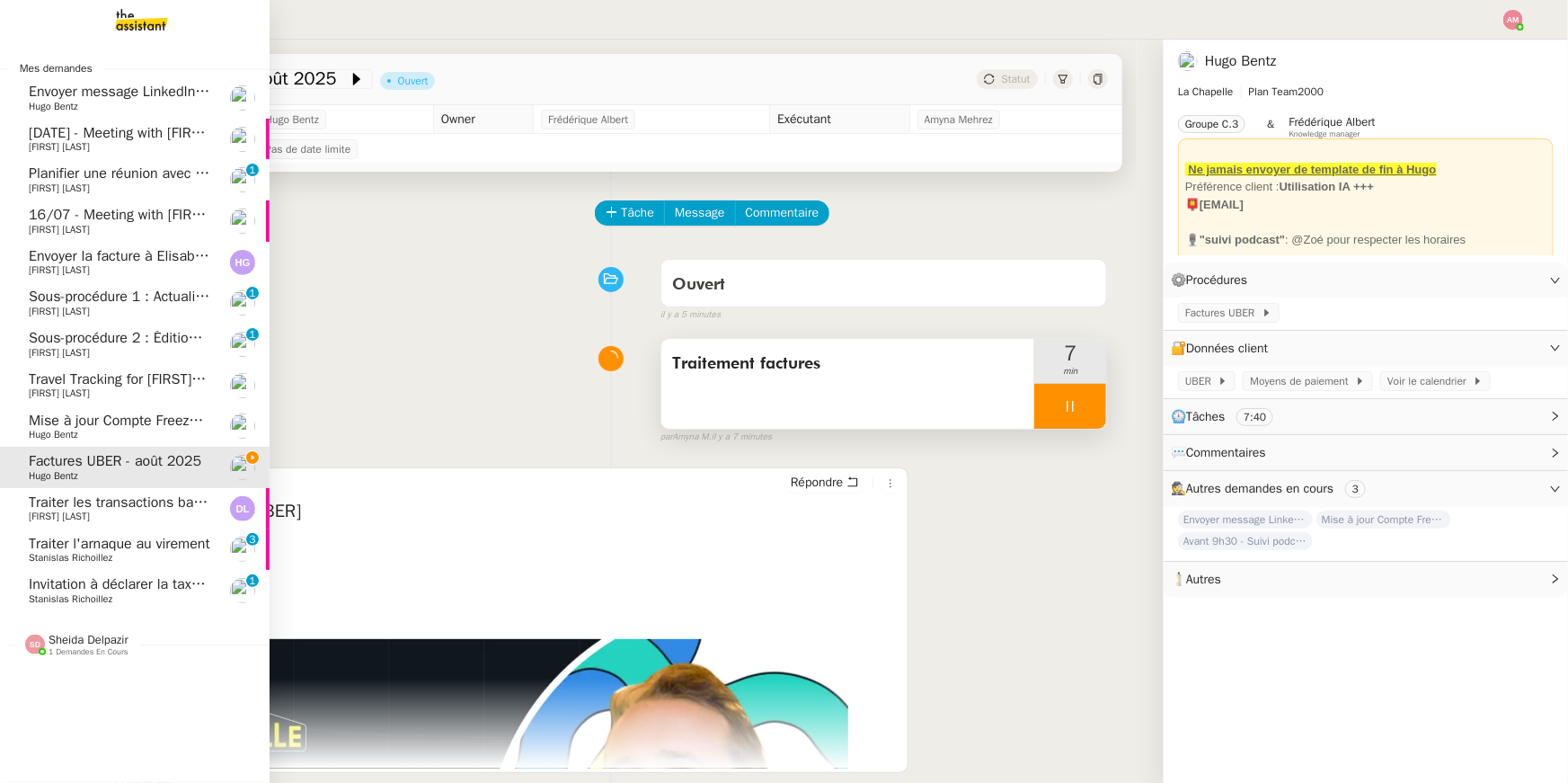 click on "Traiter l'arnaque au virement    Stanislas Richoillez     0   1   2   3   4   5   6   7   8   9" 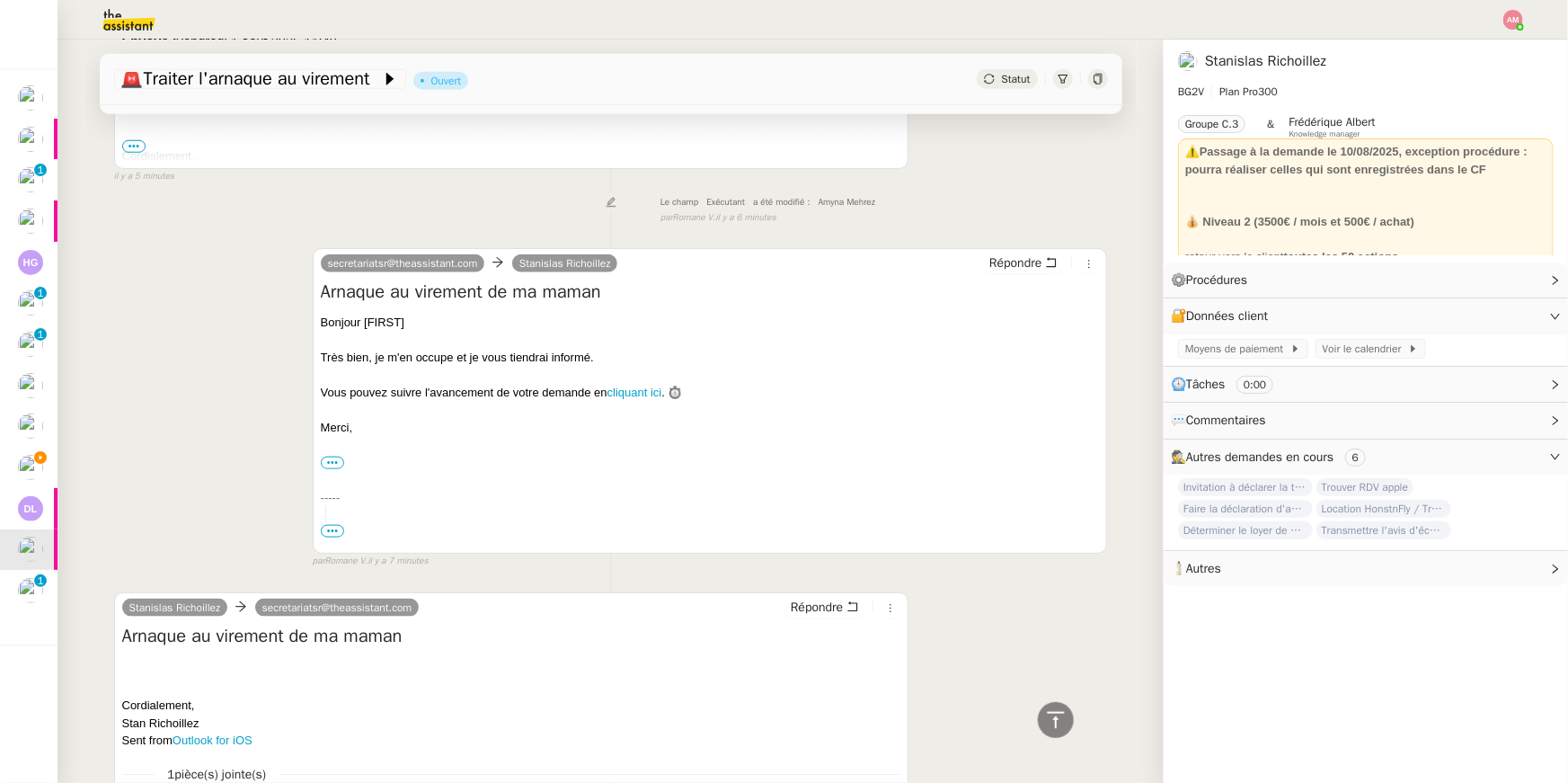 scroll, scrollTop: 972, scrollLeft: 0, axis: vertical 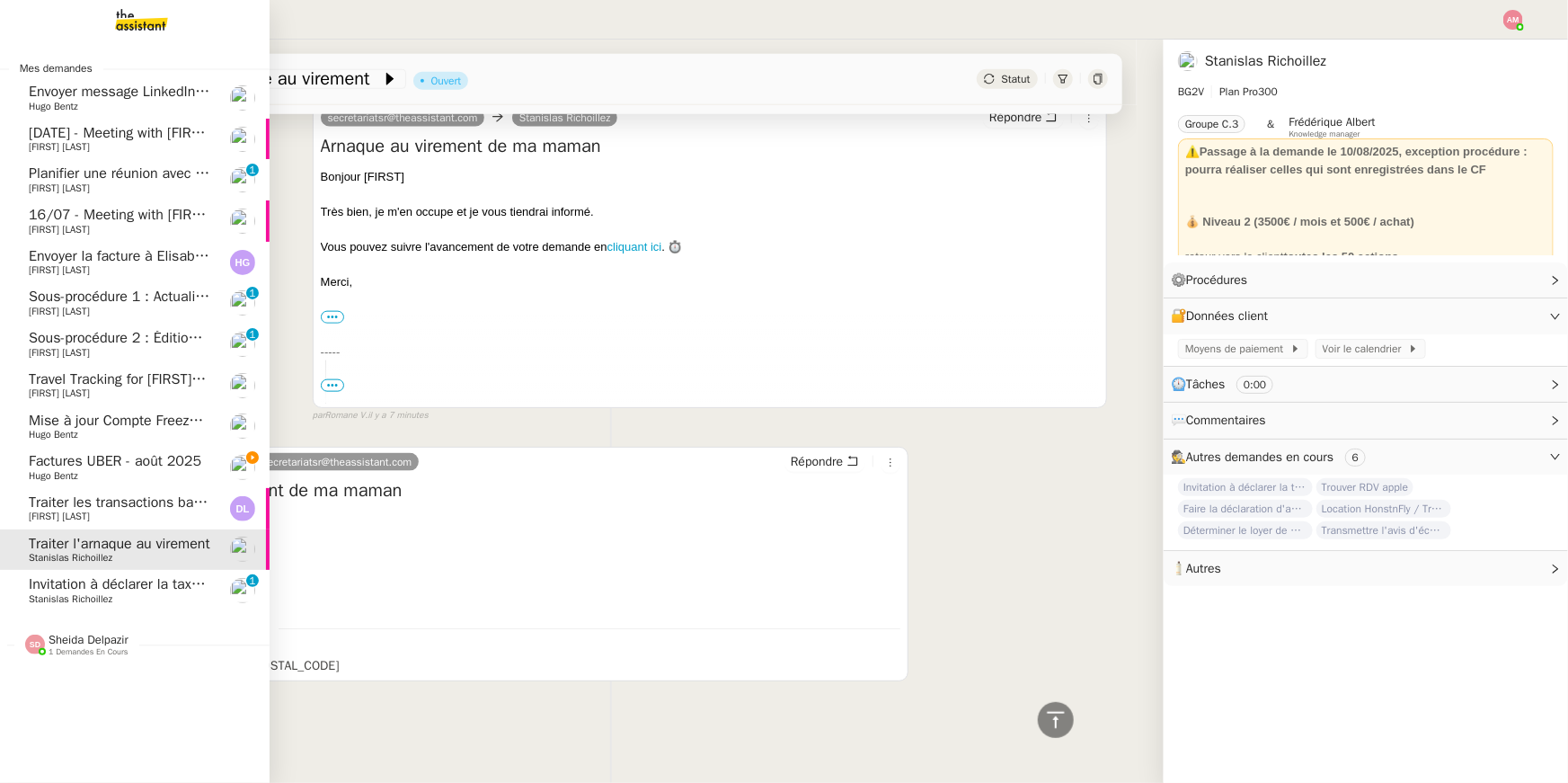 click on "Invitation à déclarer la taxe de séjour pour le mois de juillet 2025" 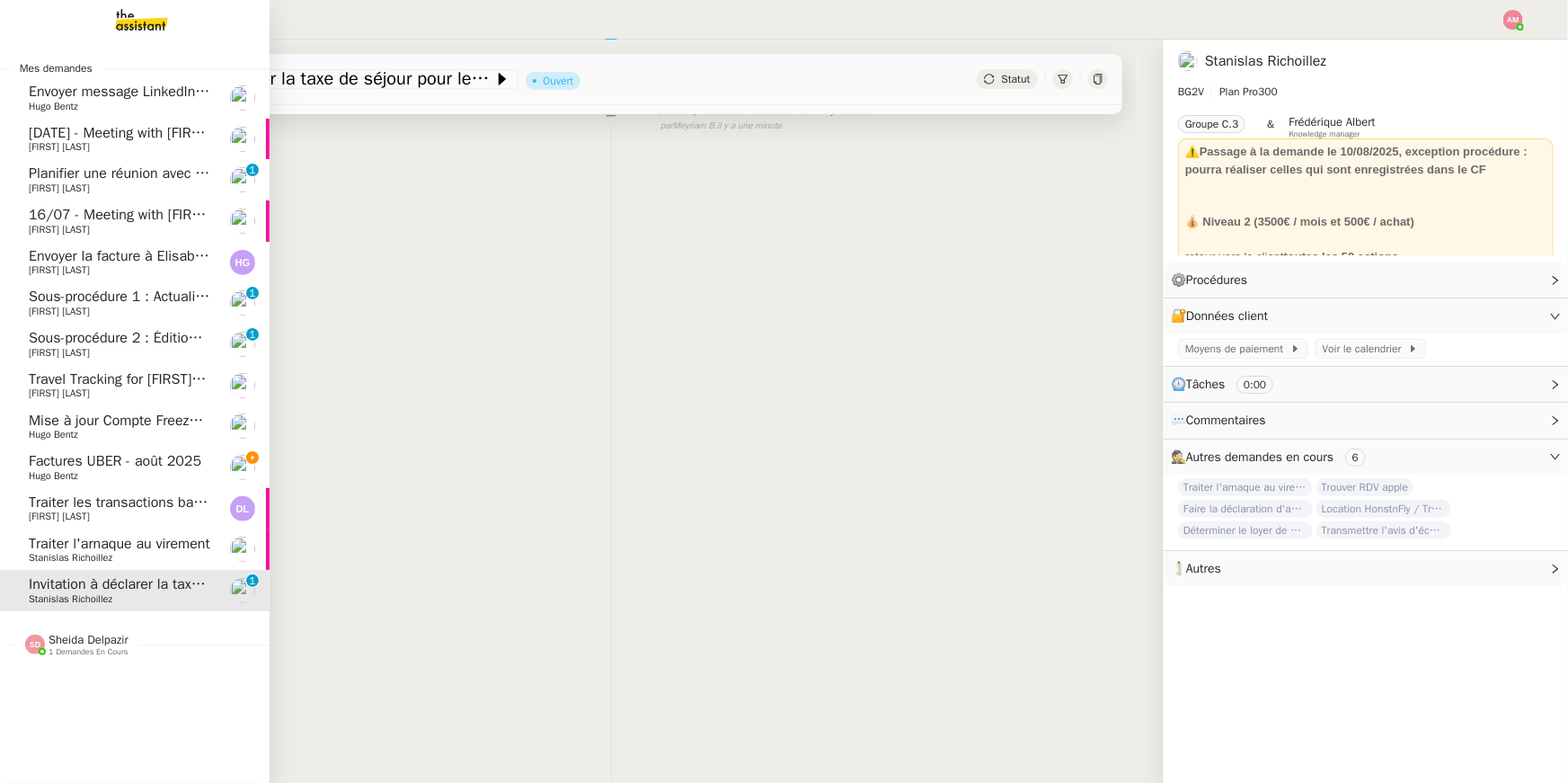 scroll, scrollTop: 228, scrollLeft: 0, axis: vertical 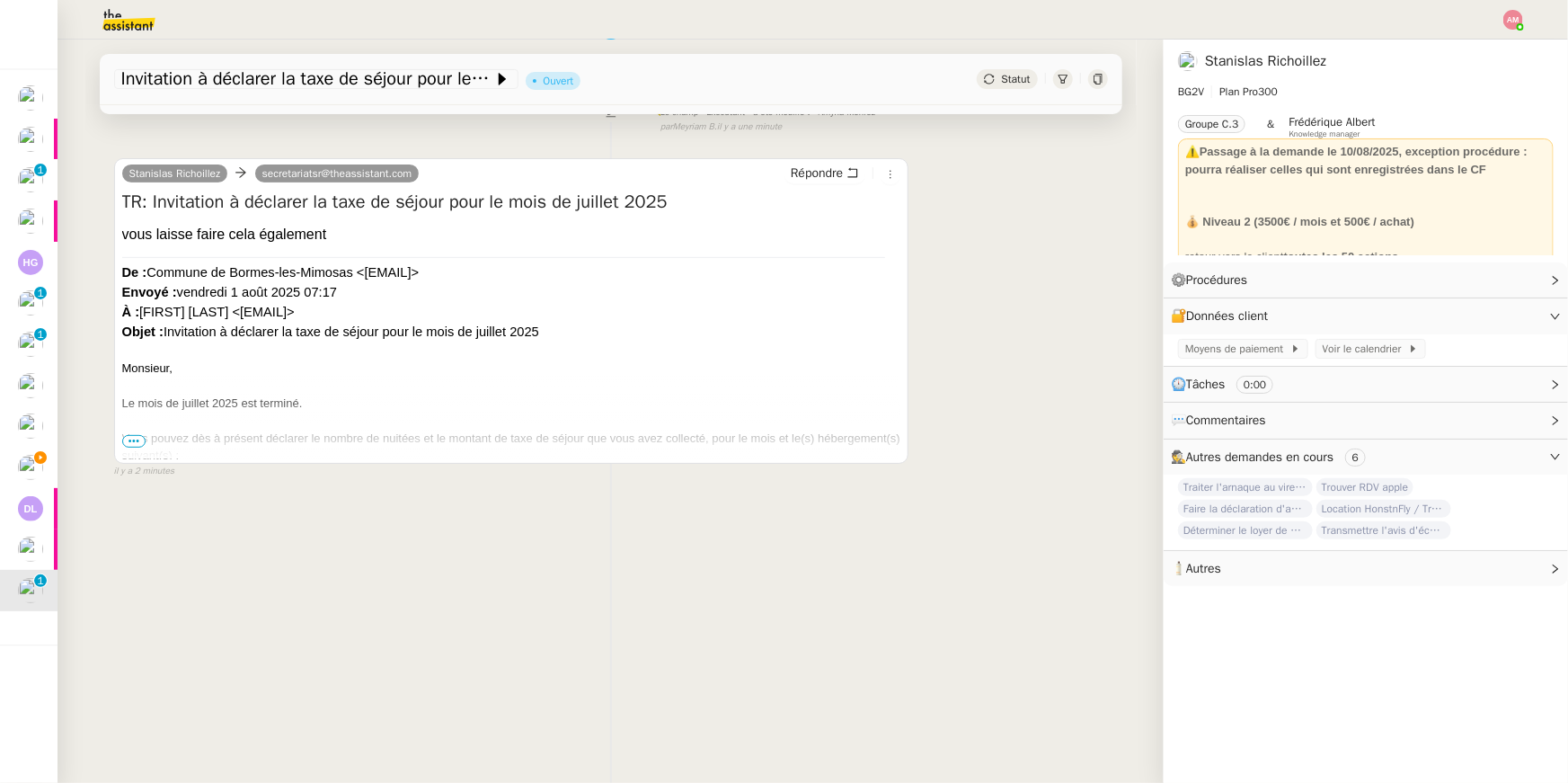 click on "Monsieur,
Le mois de juillet 2025 est terminé.
Vous pouvez dès à présent déclarer le nombre de nuitées et le montant de taxe de séjour que vous avez collecté, pour le mois et le(s) hébergement(s) suivant(s) :
- Bormes les M" at bounding box center (511, 430) 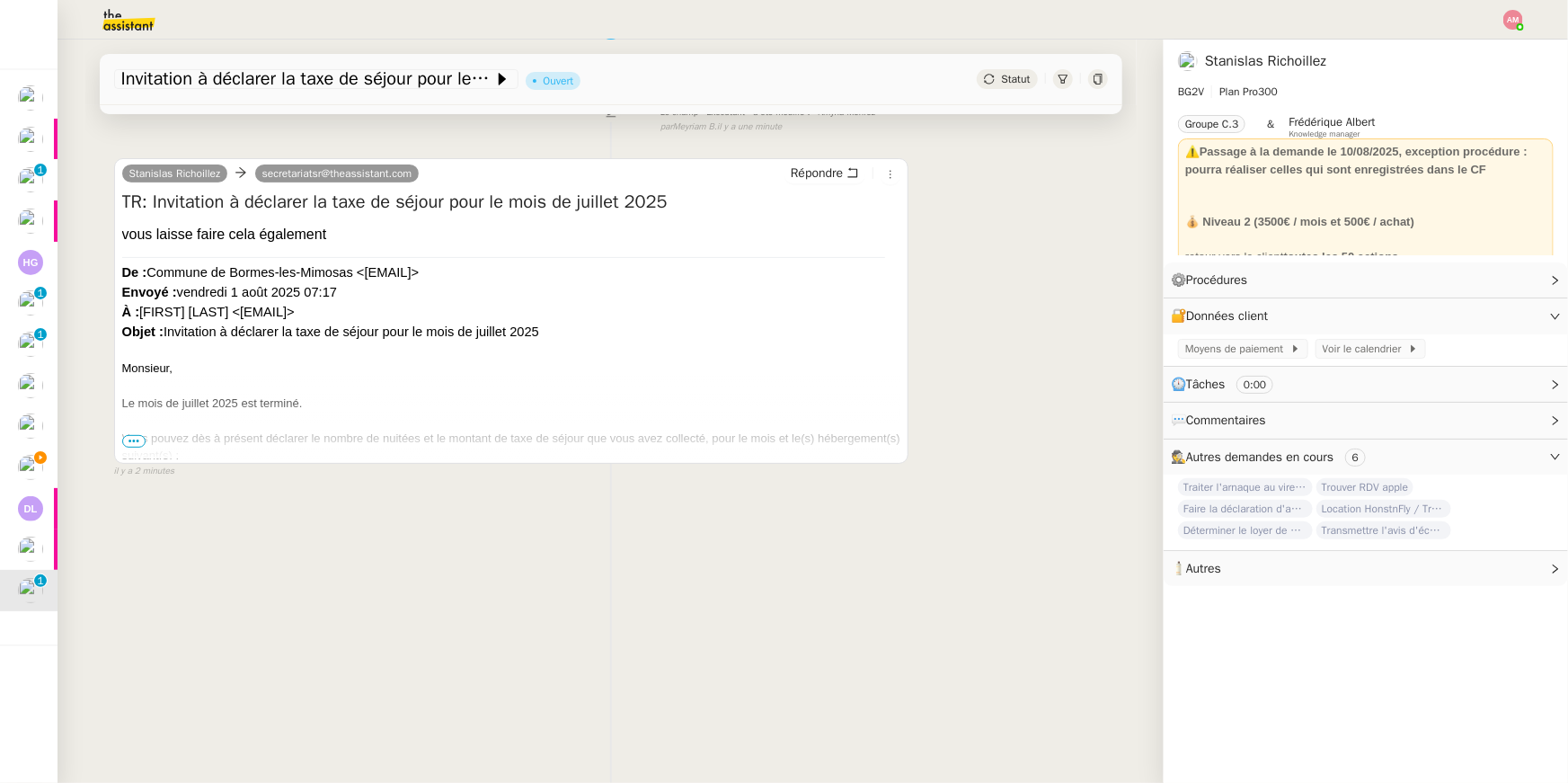 click on "•••" at bounding box center [134, 441] 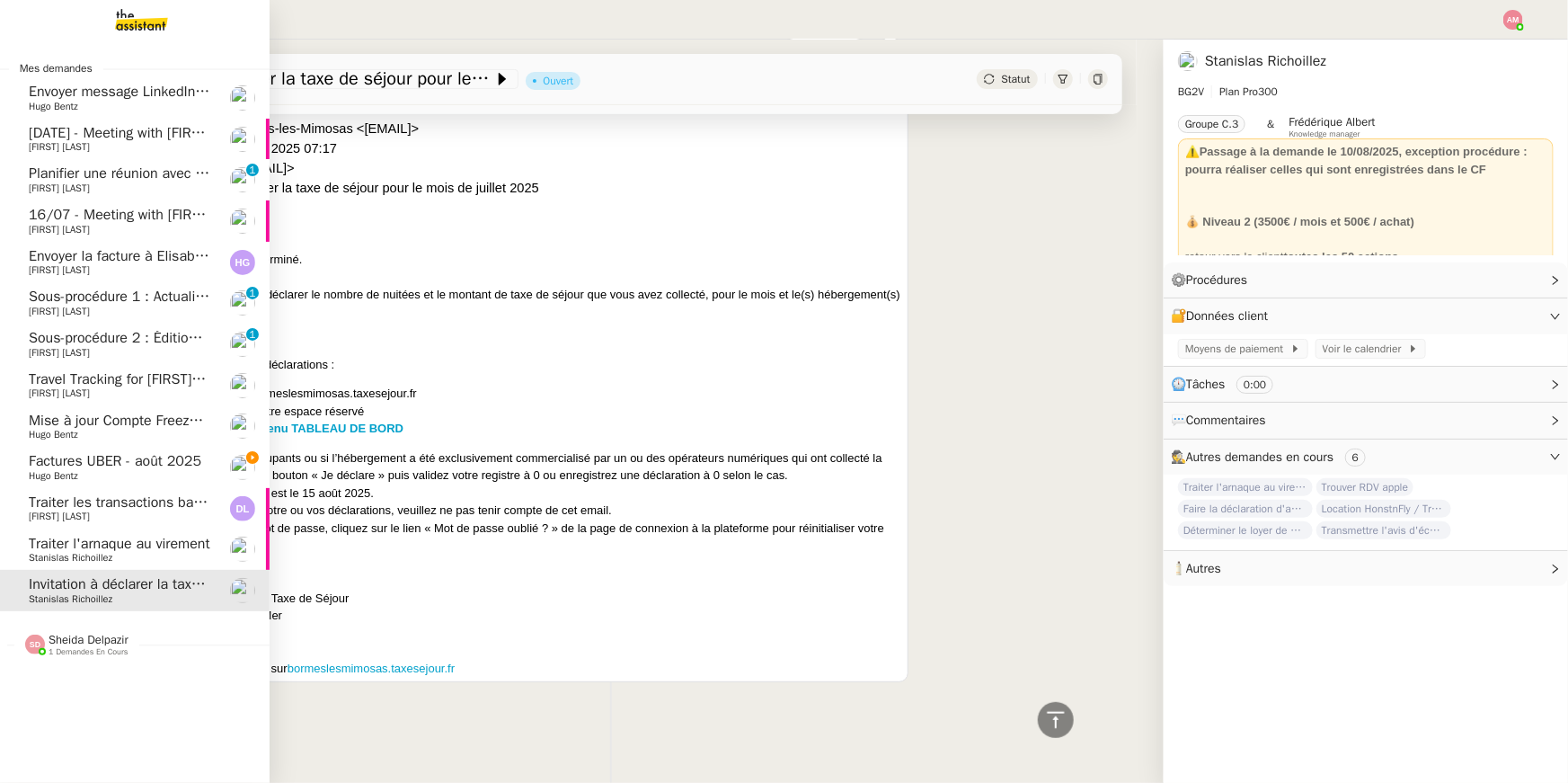 click on "Factures UBER - août 2025" 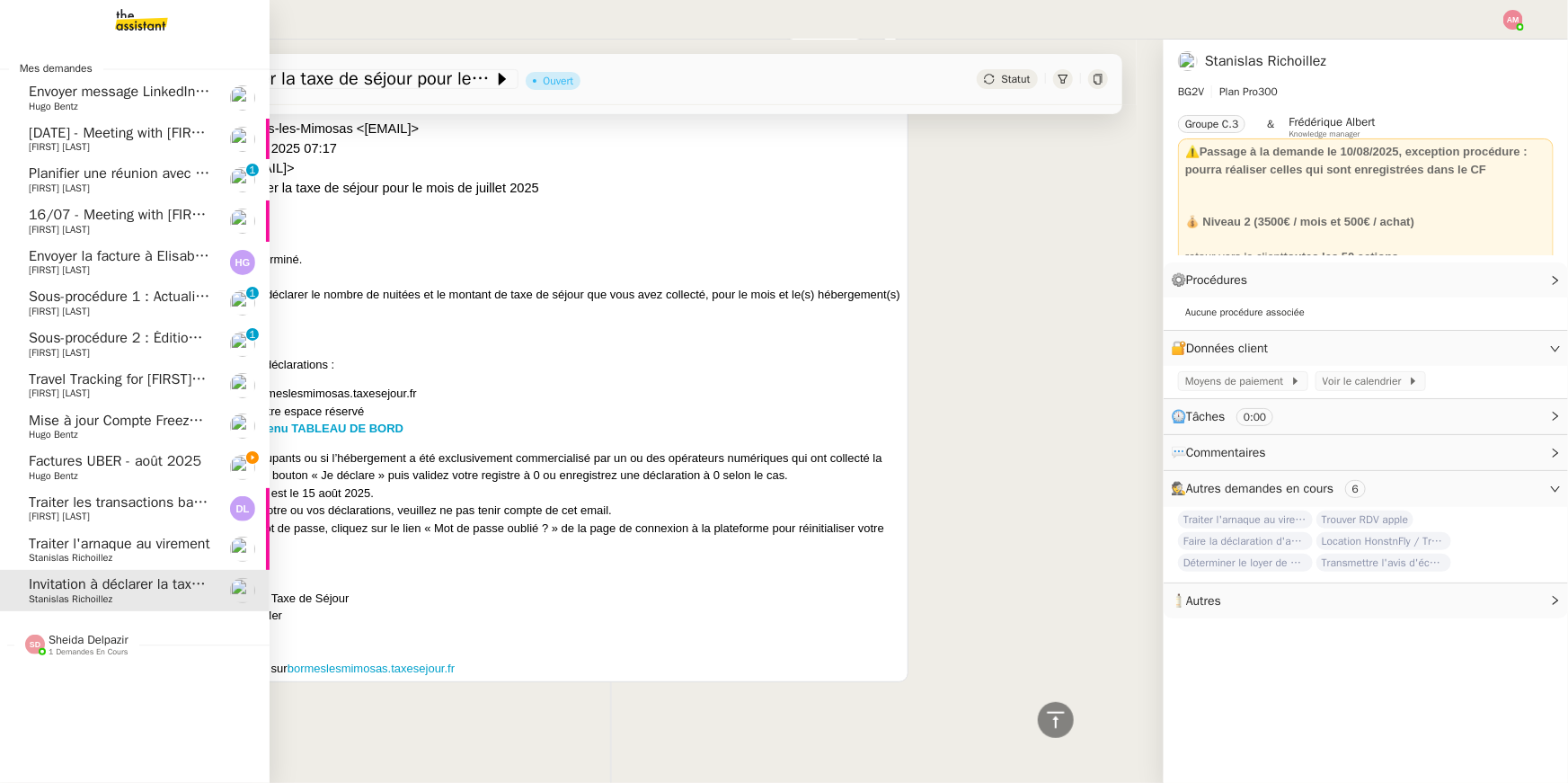 scroll, scrollTop: 290, scrollLeft: 0, axis: vertical 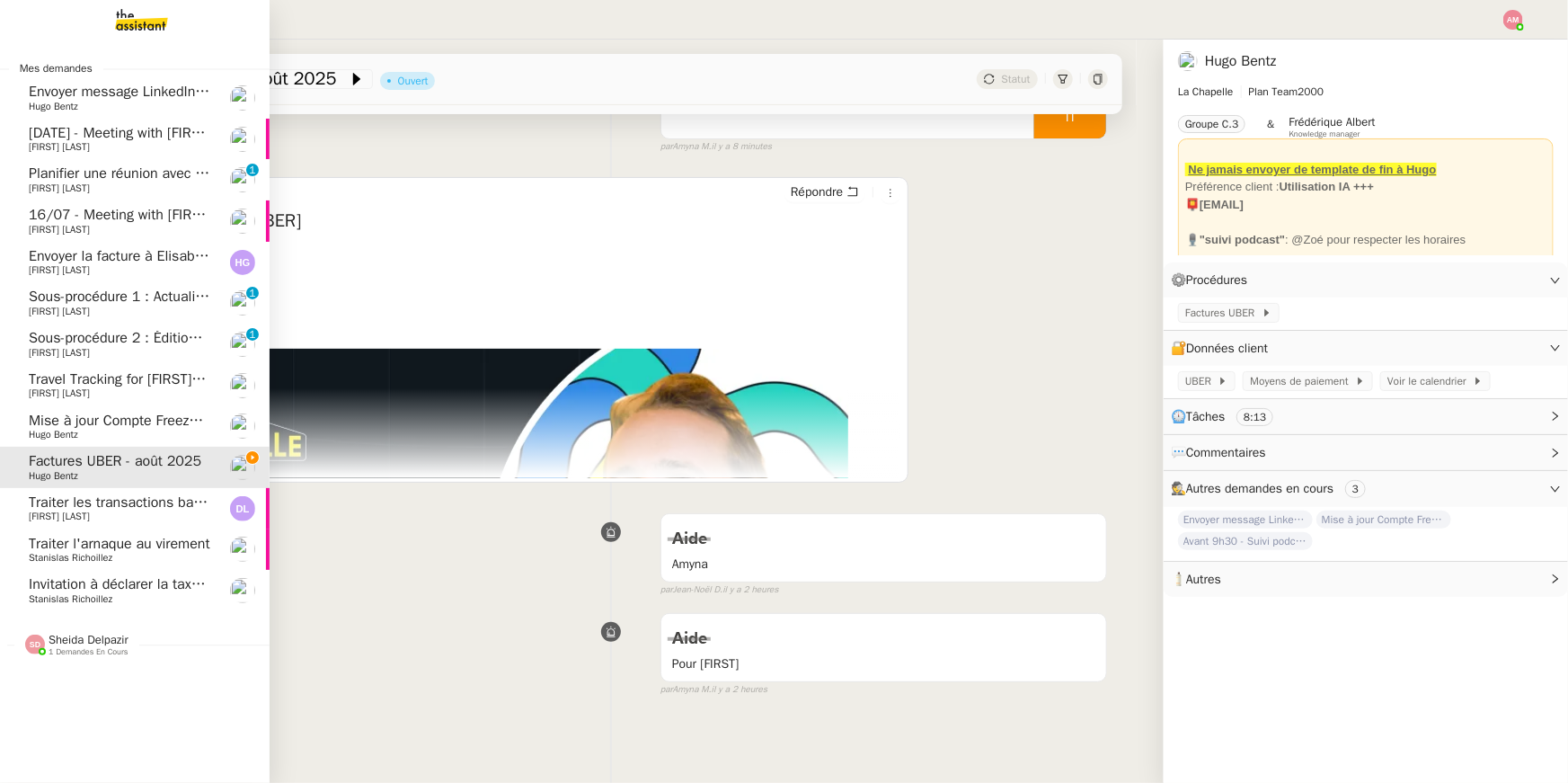 click on "Sheida Delpazir    1 demandes en cours" 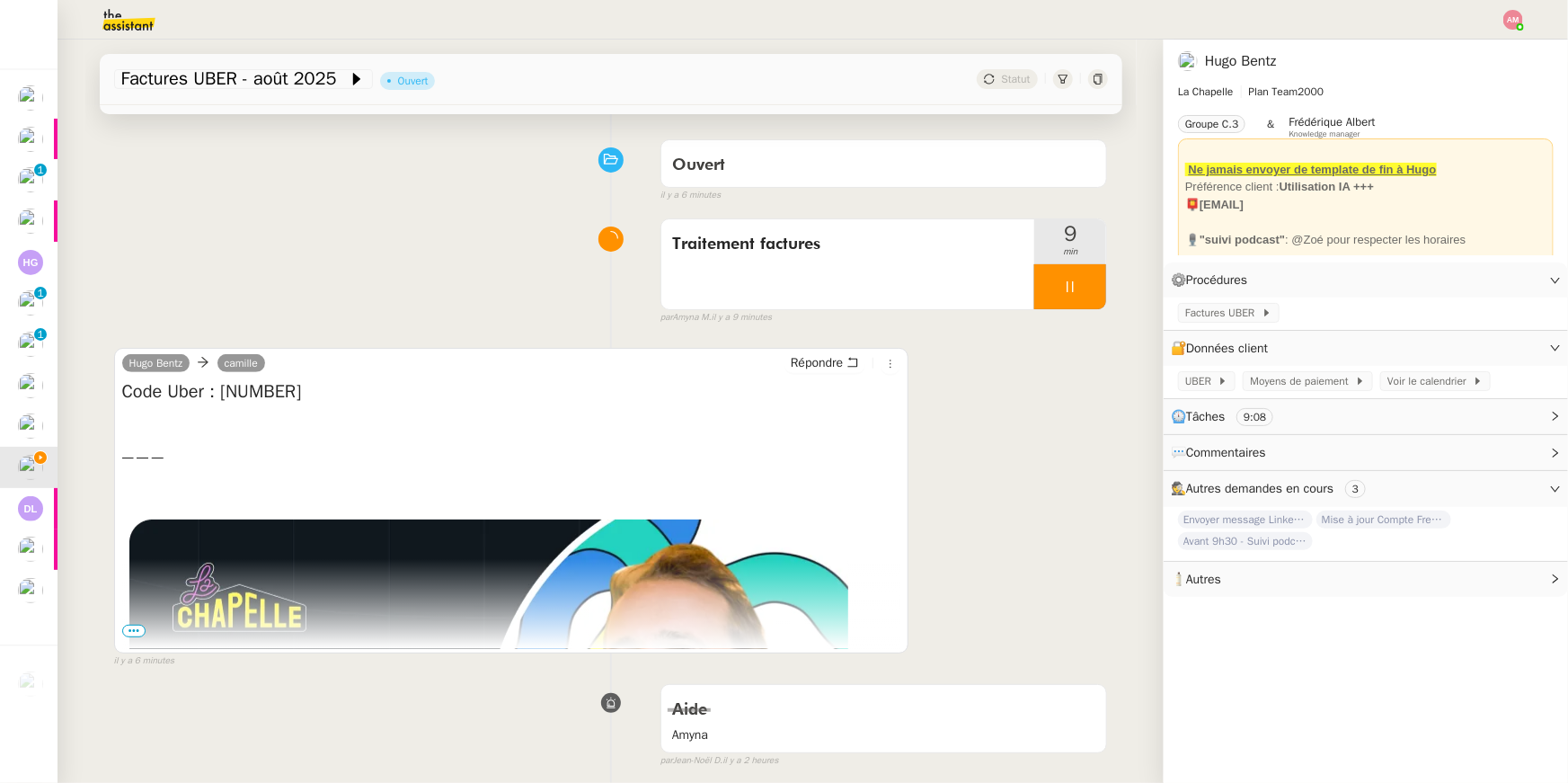 scroll, scrollTop: 0, scrollLeft: 0, axis: both 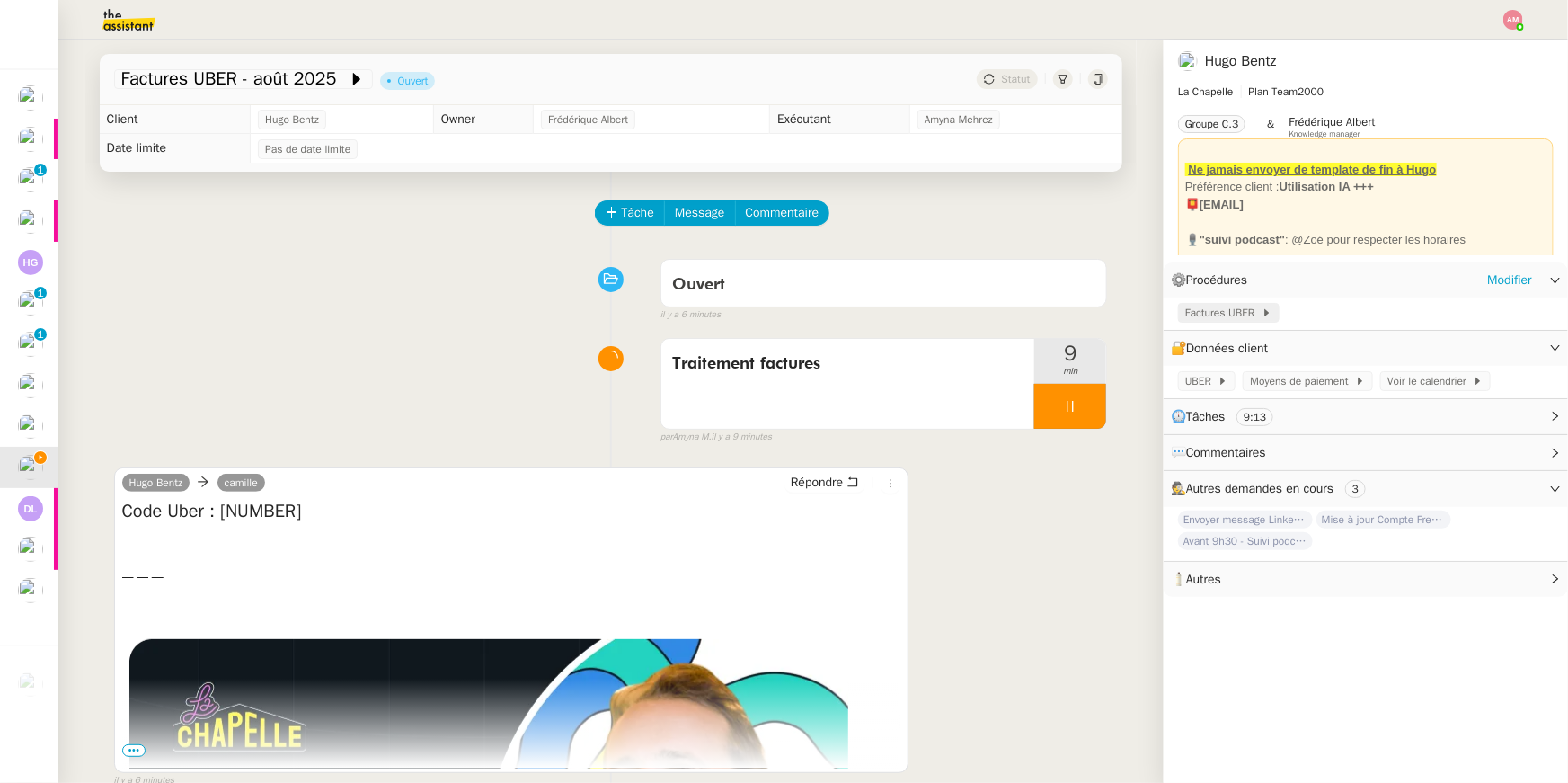 click on "Factures UBER" 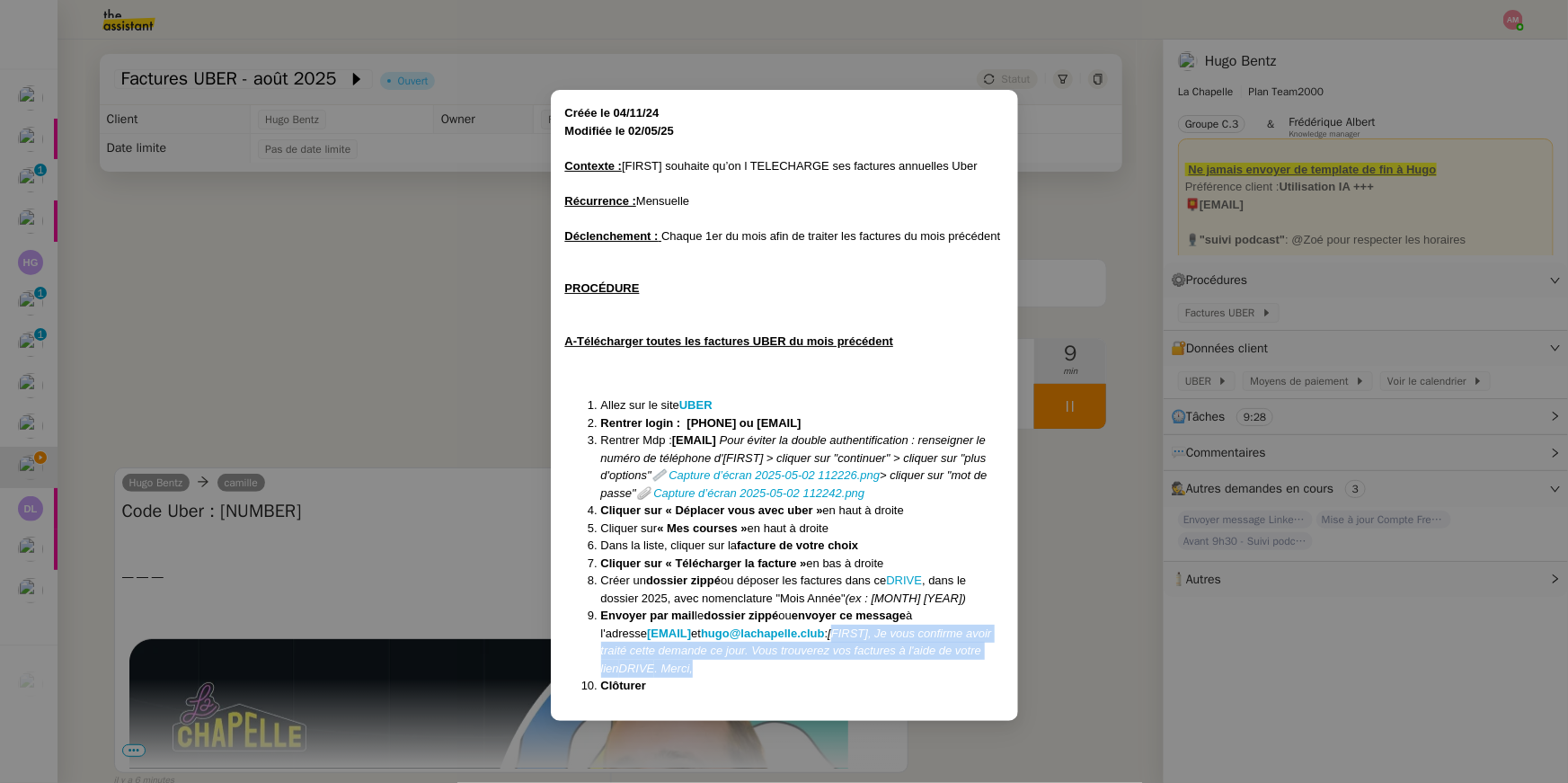 drag, startPoint x: 869, startPoint y: 638, endPoint x: 881, endPoint y: 663, distance: 27.730849 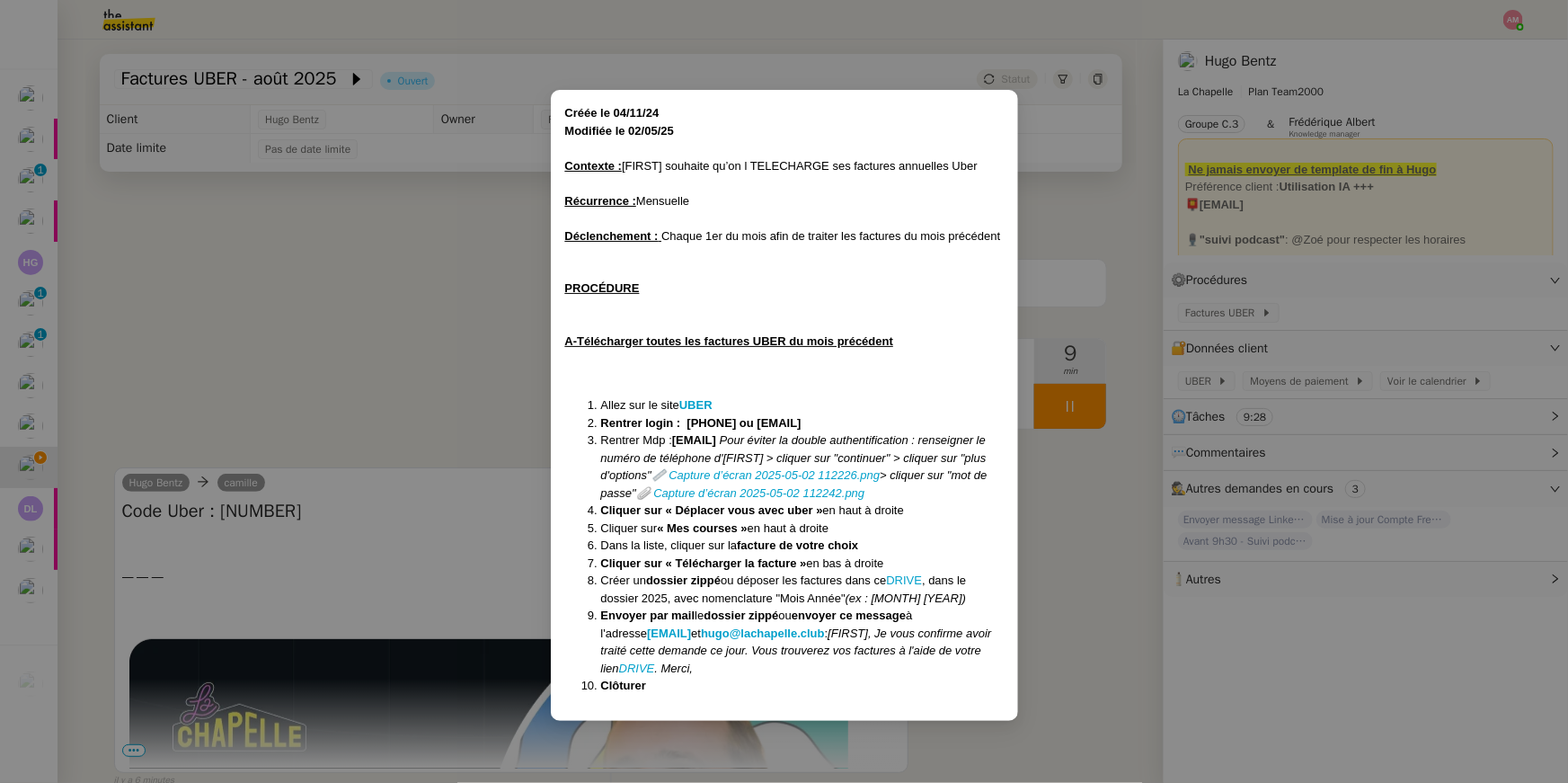 click on "Envoyer par mail  le  dossier zippé  ou  envoyer ce message  à l'adresse  yo@hugobentz.com  et  hugo@lachapelle.club  :  Hugo, Je vous confirme avoir traité cette demande ce jour. Vous trouverez vos factures à l'aide de votre lien  DRIVE . Merci," at bounding box center [802, 642] 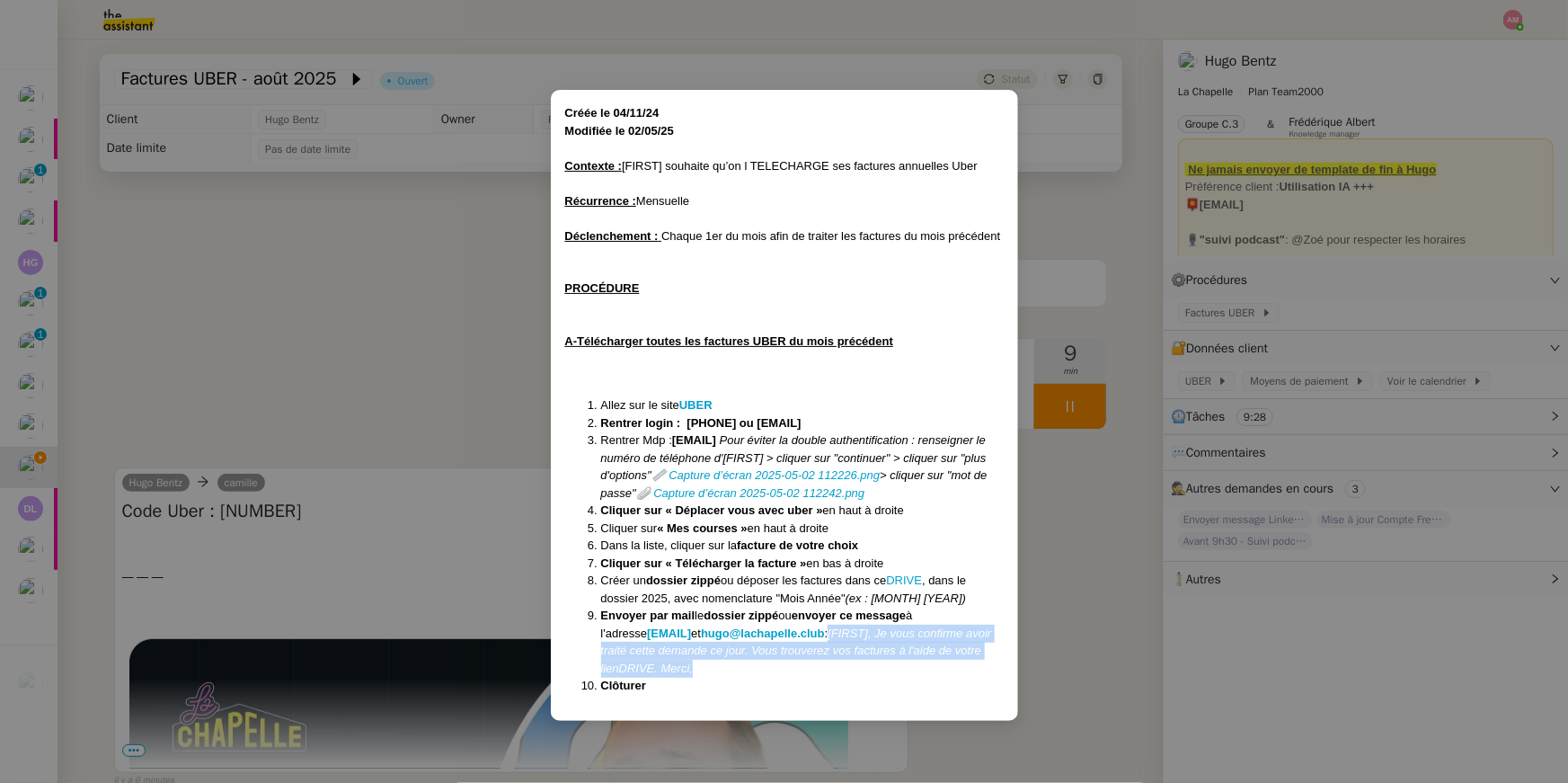 drag, startPoint x: 862, startPoint y: 628, endPoint x: 873, endPoint y: 663, distance: 36.687873 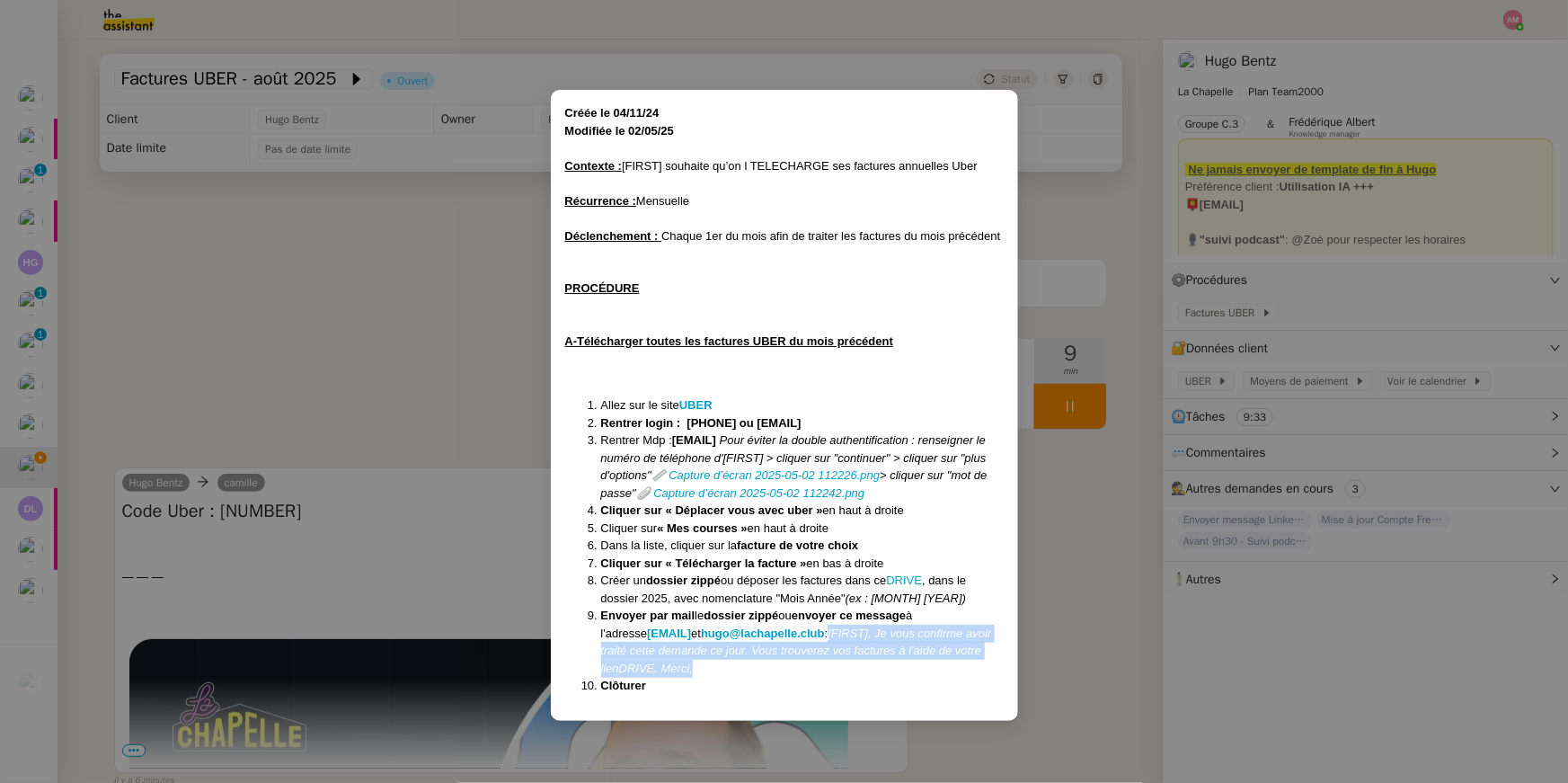 copy on "Hugo, Je vous confirme avoir traité cette demande ce jour. Vous trouverez vos factures à l'aide de votre lien  DRIVE . Merci," 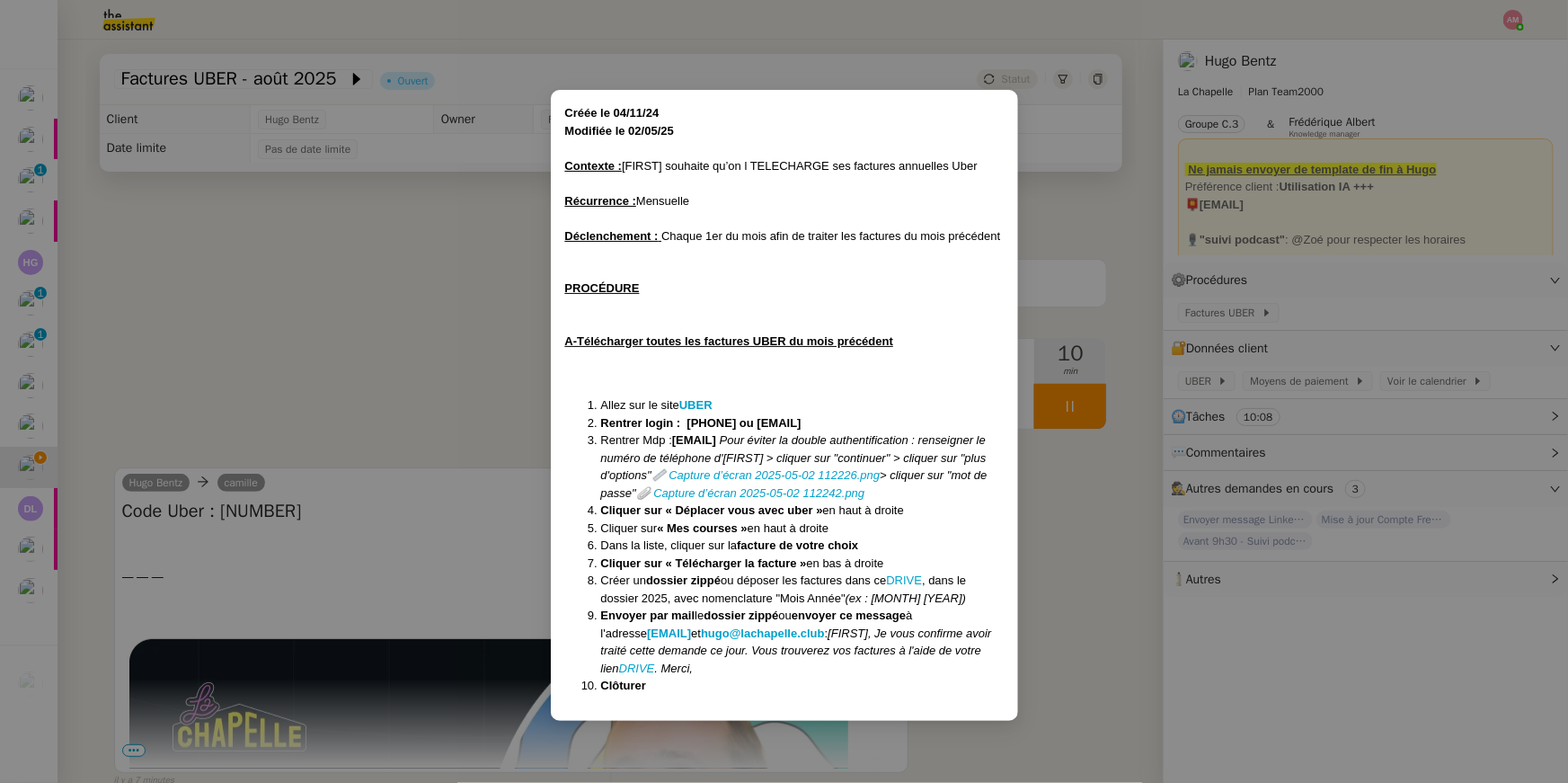 click on "Créée le 04/11/24 Modifiée le 02/05/25 Contexte :  Hugo souhaite qu’on l'on télécharge ses factures annuelles Uber Récurrence :  Mensuelle Déclenchement :   Chaque 1er du mois afin de traiter les factures du mois précédent PROCÉDURE A-Télécharger toutes les factures UBER du mois précédent Allez sur le site  UBER Rentrer login : 0622844906 ou hugo.bentz@gmail.com Rentrer Mdp :  Mdpuber2024@   Pour éviter la double authentification : renseigner le numéro de téléphone d'Hugo > cliquer sur "continuer" > cliquer sur "plus d'options"  📎 Capture d’écran 2025-05-02 112226.png > cliquer sur "mot de passe"  📎 Capture d’écran 2025-05-02 112242.png Cliquer sur « Déplacer vous avec uber »  en haut à droite Cliquer sur  « Mes courses »  en haut à droite Dans la liste, cliquer sur la  facture de votre choix Cliquer sur « Télécharger la facture »  en bas à droite Créer un  dossier zippé  ou déposer les factures dans ce  DRIVE (ex : Mai 2025) Envoyer par mail" at bounding box center (784, 391) 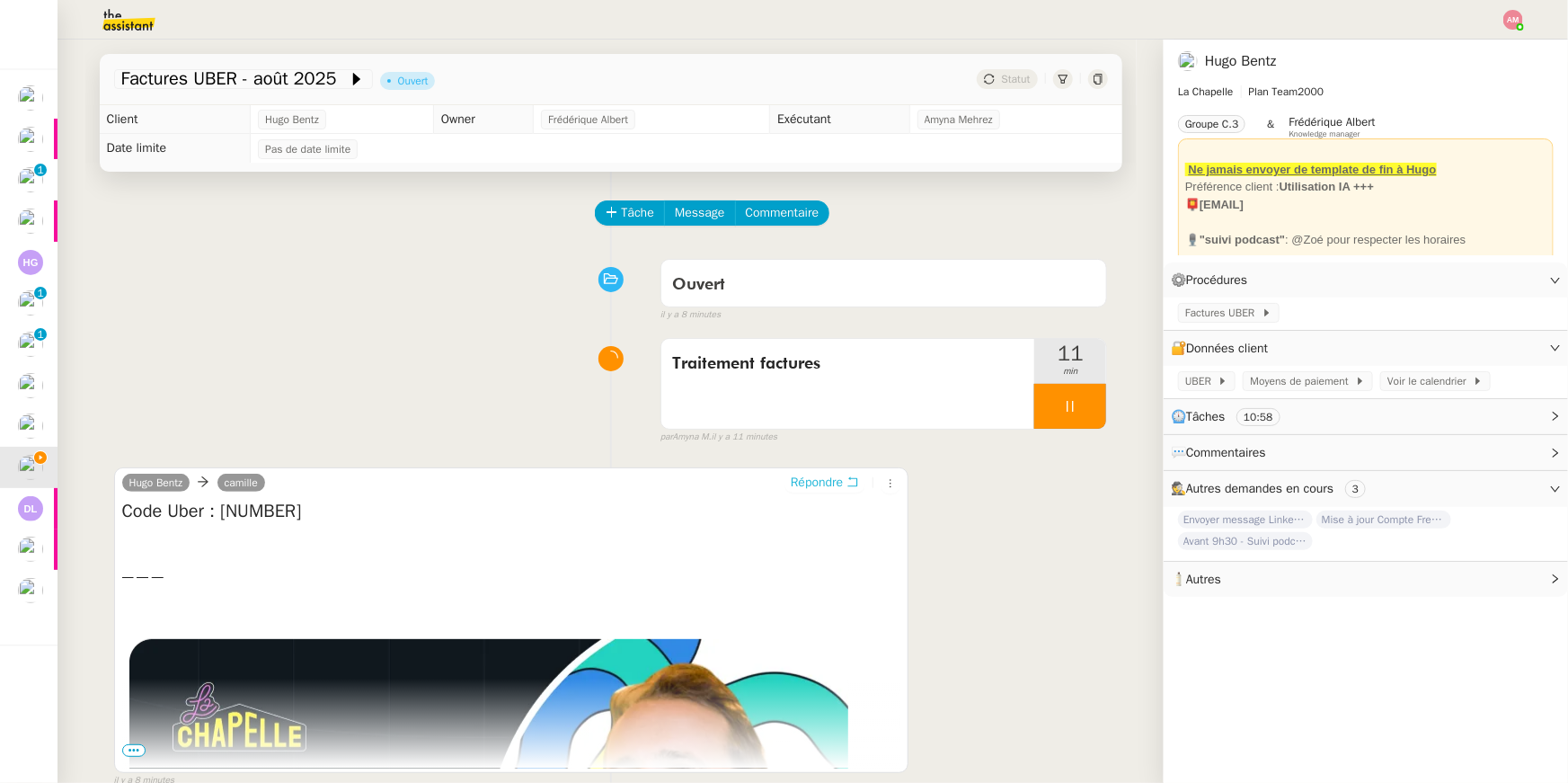 click on "Répondre" at bounding box center (817, 483) 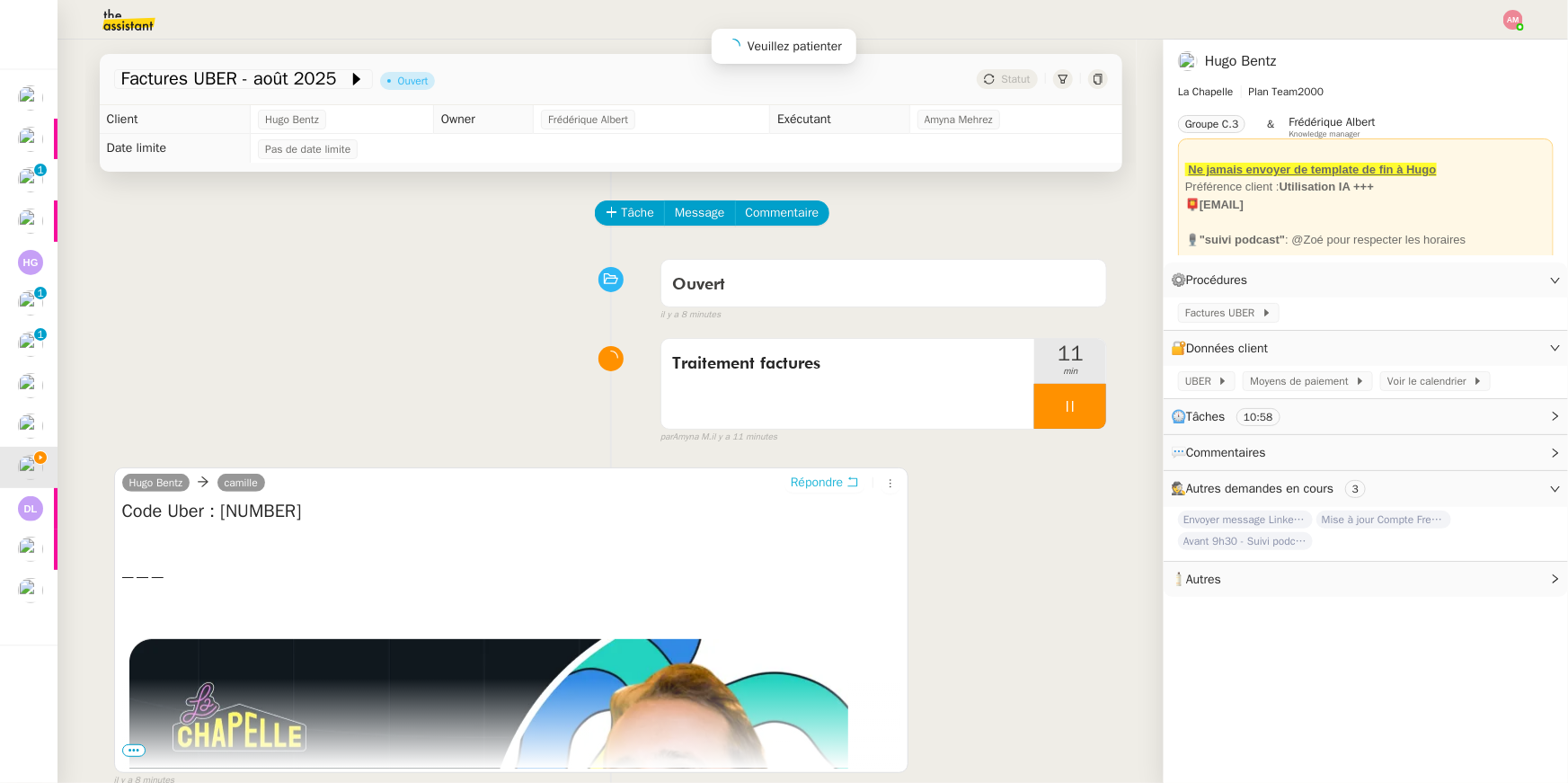 click on "Répondre" at bounding box center [817, 483] 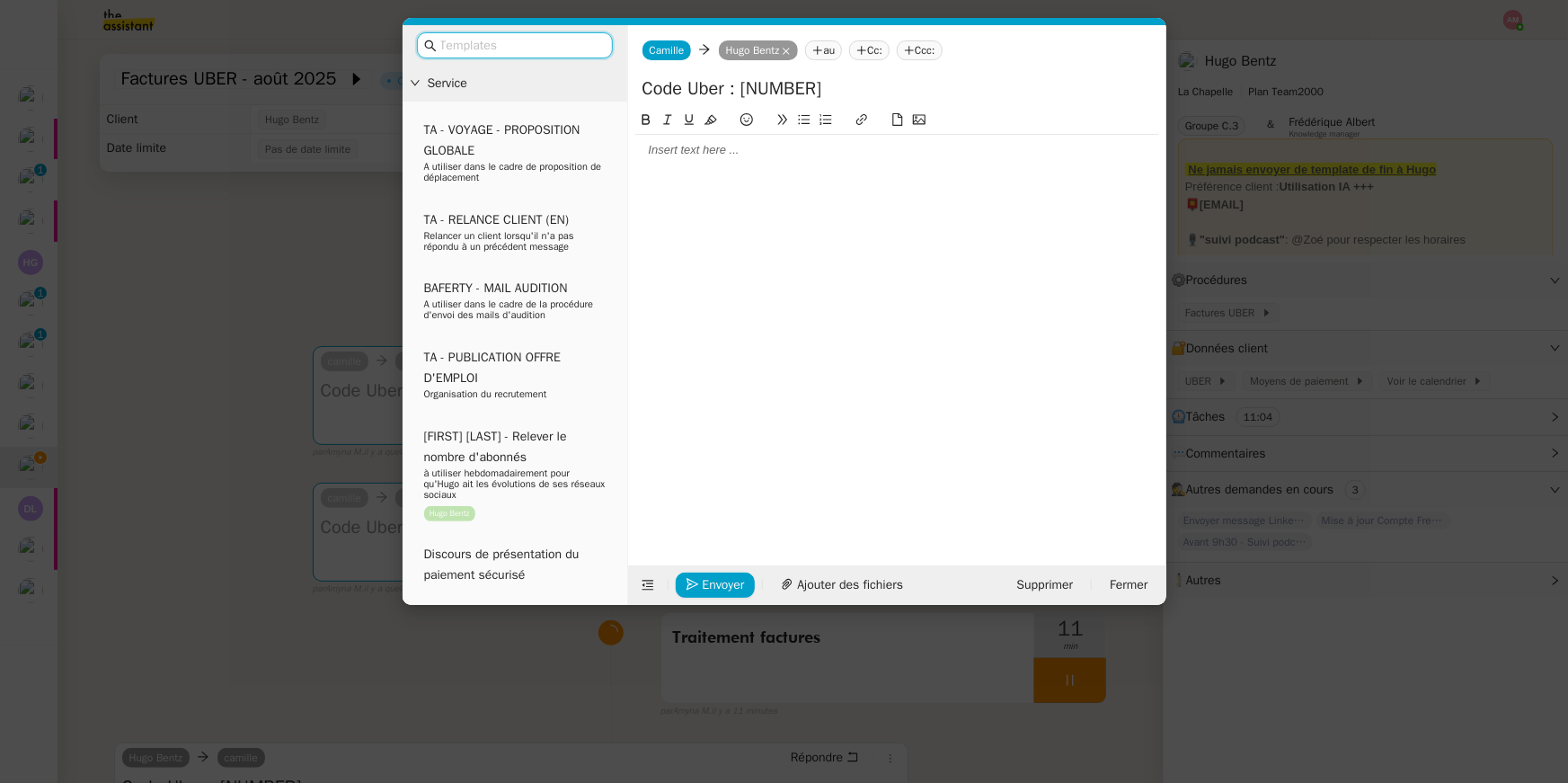 click on "Service TA - VOYAGE - PROPOSITION GLOBALE À utiliser dans le cadre de proposition de déplacement TA - RELANCE CLIENT (EN) Relancer un client lorsqu'il n'a pas répondu à un précédent message BAFERTY - MAIL AUDITION À utiliser dans le cadre de la procédure d'envoi des mails d'audition TA - PUBLICATION OFFRE D'EMPLOI Organisation du recrutement [FIRST] [LAST] - Relever le nombre d'abonnés à utiliser hebdomadairement pour qu'[FIRST] ait les évolutions de ses réseaux sociaux [FIRST] [LAST] Discours de présentation du paiement sécurisé TA - VOYAGES - PROPOSITION ITINERAIRE Soumettre les résultats d'une recherche TA - CONFIRMATION PAIEMENT (EN) Confirmer avec le client de modèle de transaction - Attention Plan Pro nécessaire. TA - COURRIER EXPEDIE (recommandé) À utiliser dans le cadre de l'envoi d'un courrier recommandé TA - PARTAGE DE CALENDRIER (EN) À utiliser pour demander au client de partager son calendrier afin de faciliter l'accès et la gestion" at bounding box center [784, 391] 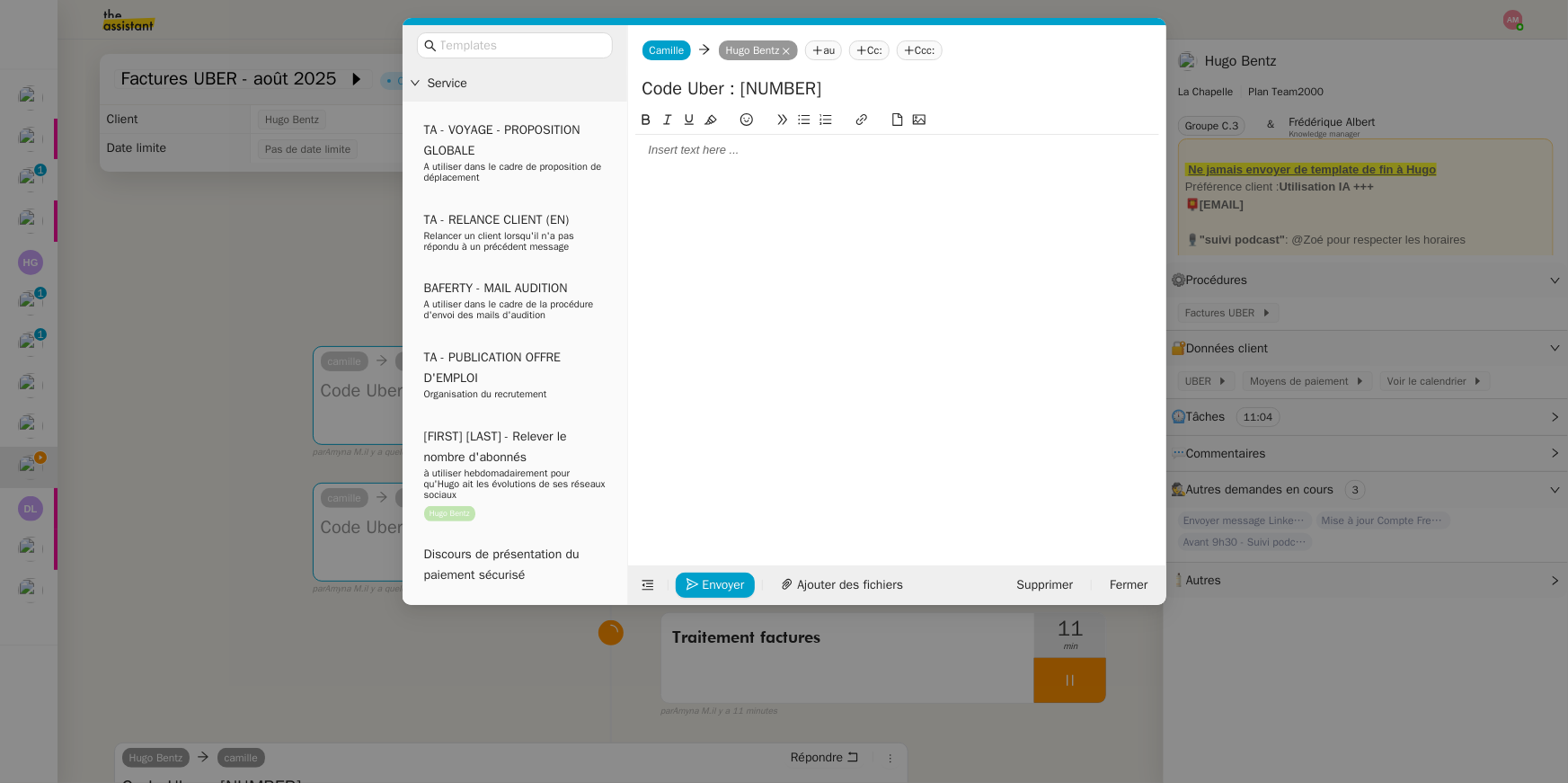 click on "Service TA - VOYAGE - PROPOSITION GLOBALE À utiliser dans le cadre de proposition de déplacement TA - RELANCE CLIENT (EN) Relancer un client lorsqu'il n'a pas répondu à un précédent message BAFERTY - MAIL AUDITION À utiliser dans le cadre de la procédure d'envoi des mails d'audition TA - PUBLICATION OFFRE D'EMPLOI Organisation du recrutement [FIRST] [LAST] - Relever le nombre d'abonnés à utiliser hebdomadairement pour qu'[FIRST] ait les évolutions de ses réseaux sociaux [FIRST] [LAST] Discours de présentation du paiement sécurisé TA - VOYAGES - PROPOSITION ITINERAIRE Soumettre les résultats d'une recherche TA - CONFIRMATION PAIEMENT (EN) Confirmer avec le client de modèle de transaction - Attention Plan Pro nécessaire. TA - COURRIER EXPEDIE (recommandé) À utiliser dans le cadre de l'envoi d'un courrier recommandé TA - PARTAGE DE CALENDRIER (EN) À utiliser pour demander au client de partager son calendrier afin de faciliter l'accès et la gestion" at bounding box center [784, 391] 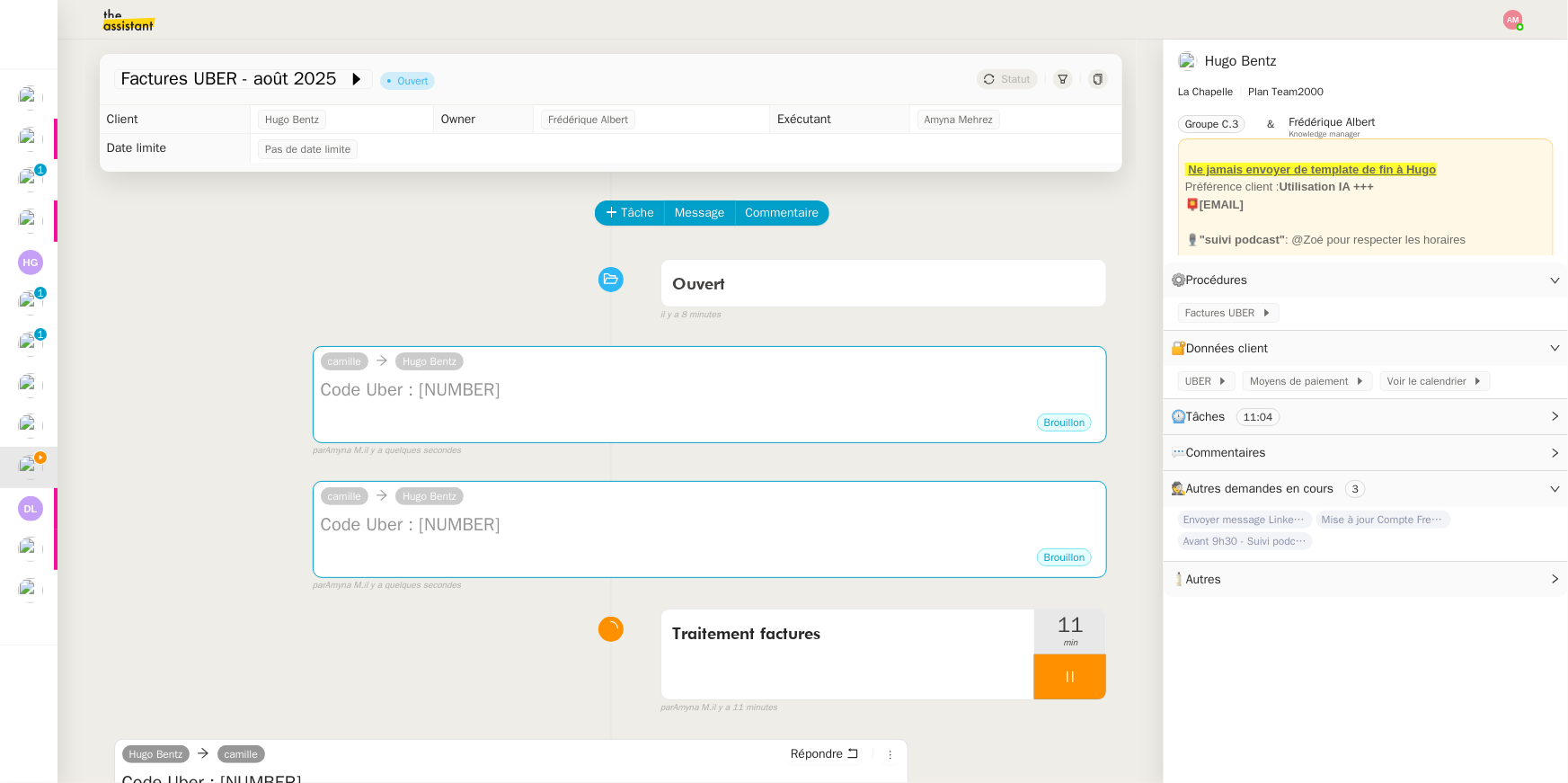 click on "Factures UBER - août 2025" 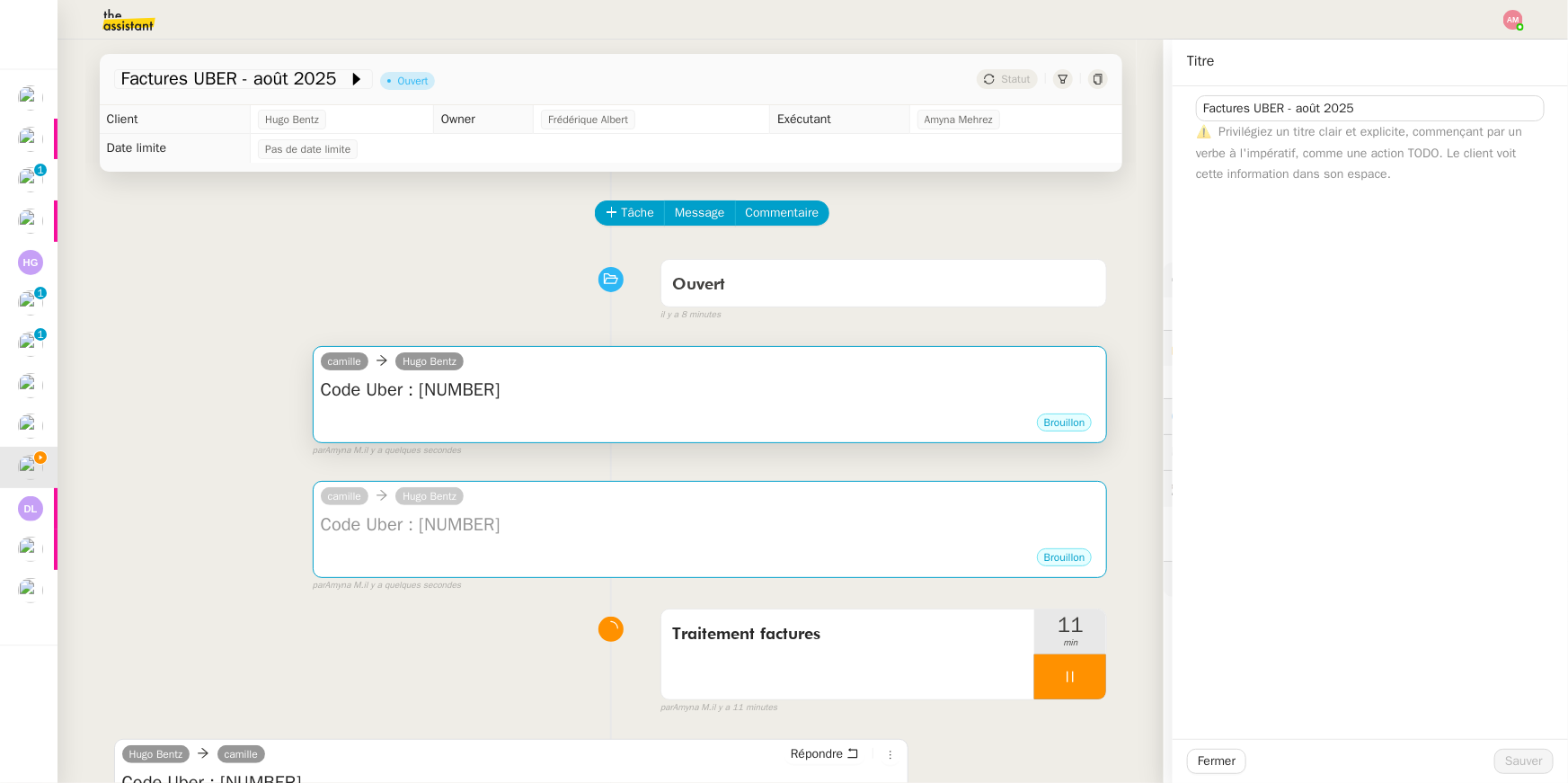 click on "camille      Hugo Bentz" at bounding box center [710, 364] 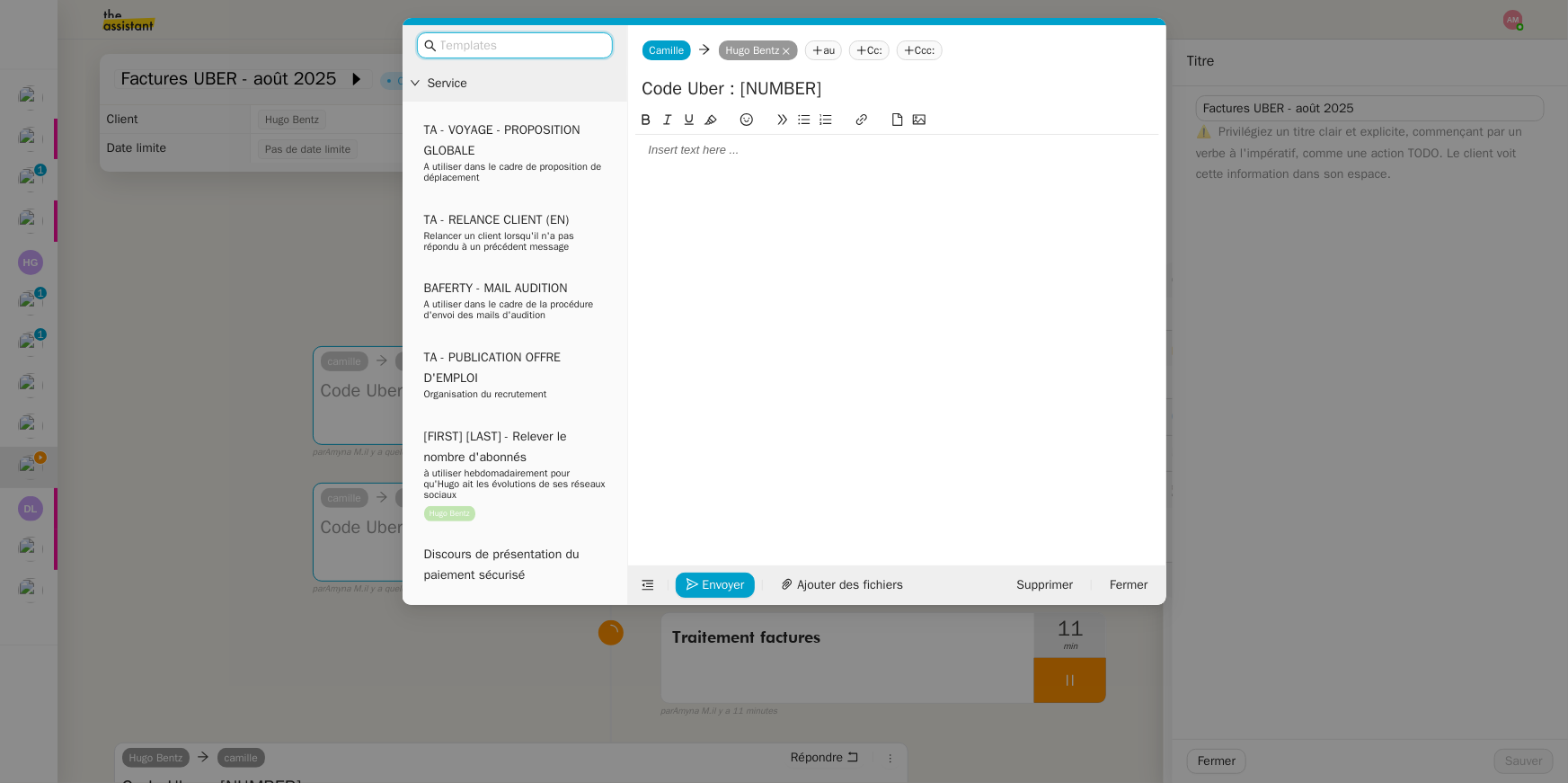 click on "Code Uber : 1294" 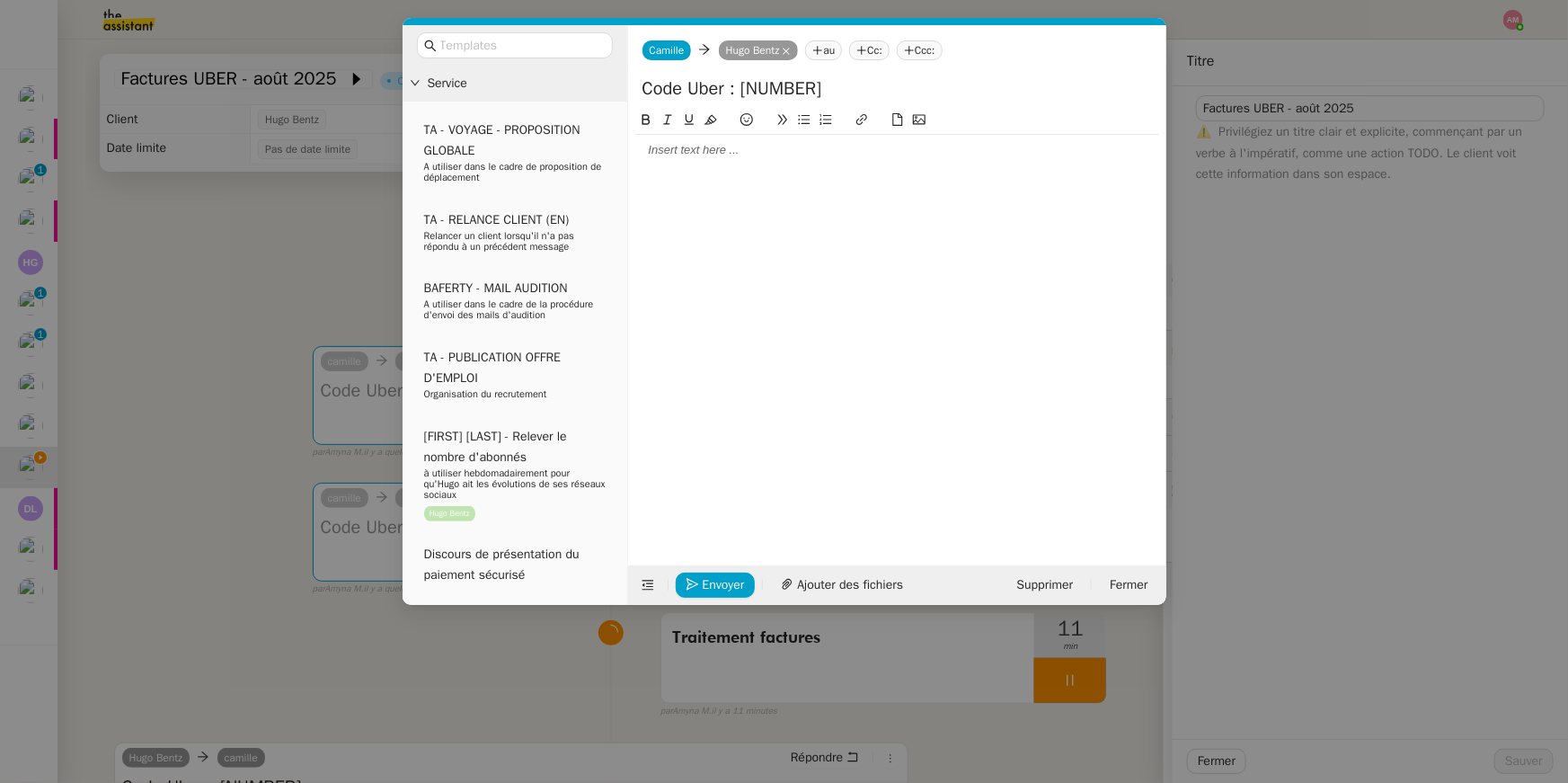 paste on "Factures UBER - août 2025" 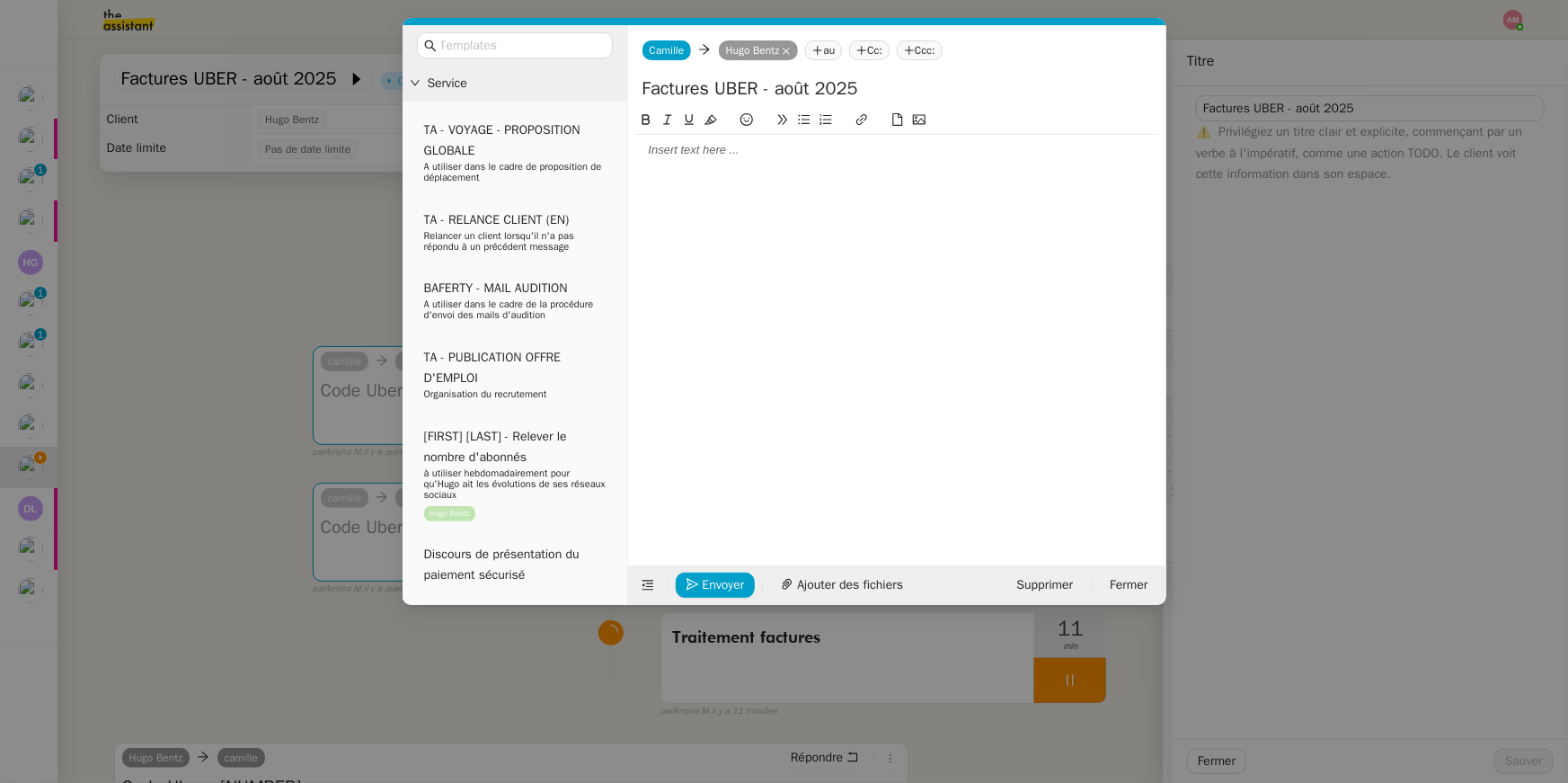 type on "Factures UBER - août 2025" 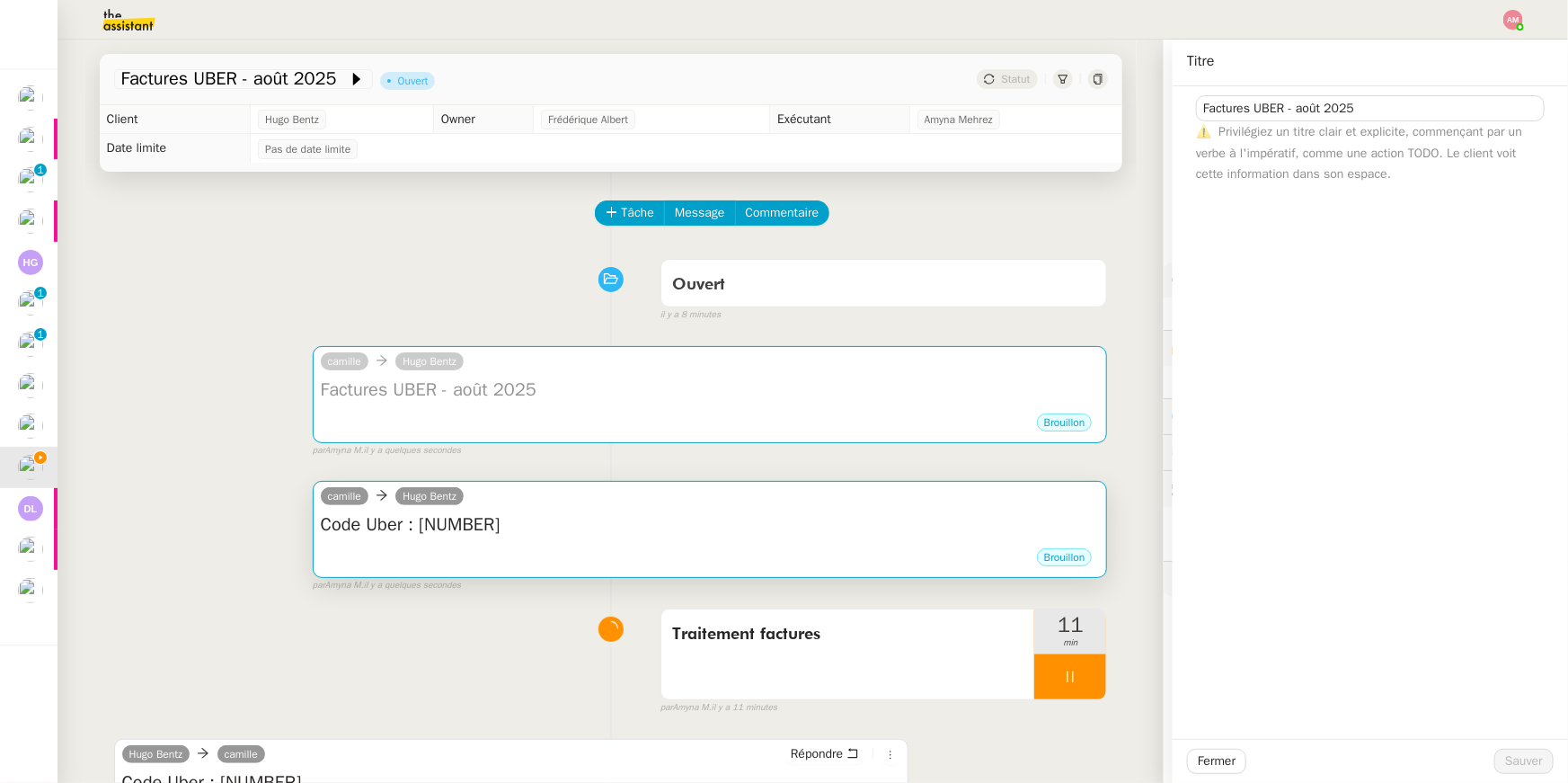 click on "Code Uber : 1294    •••" at bounding box center [710, 529] 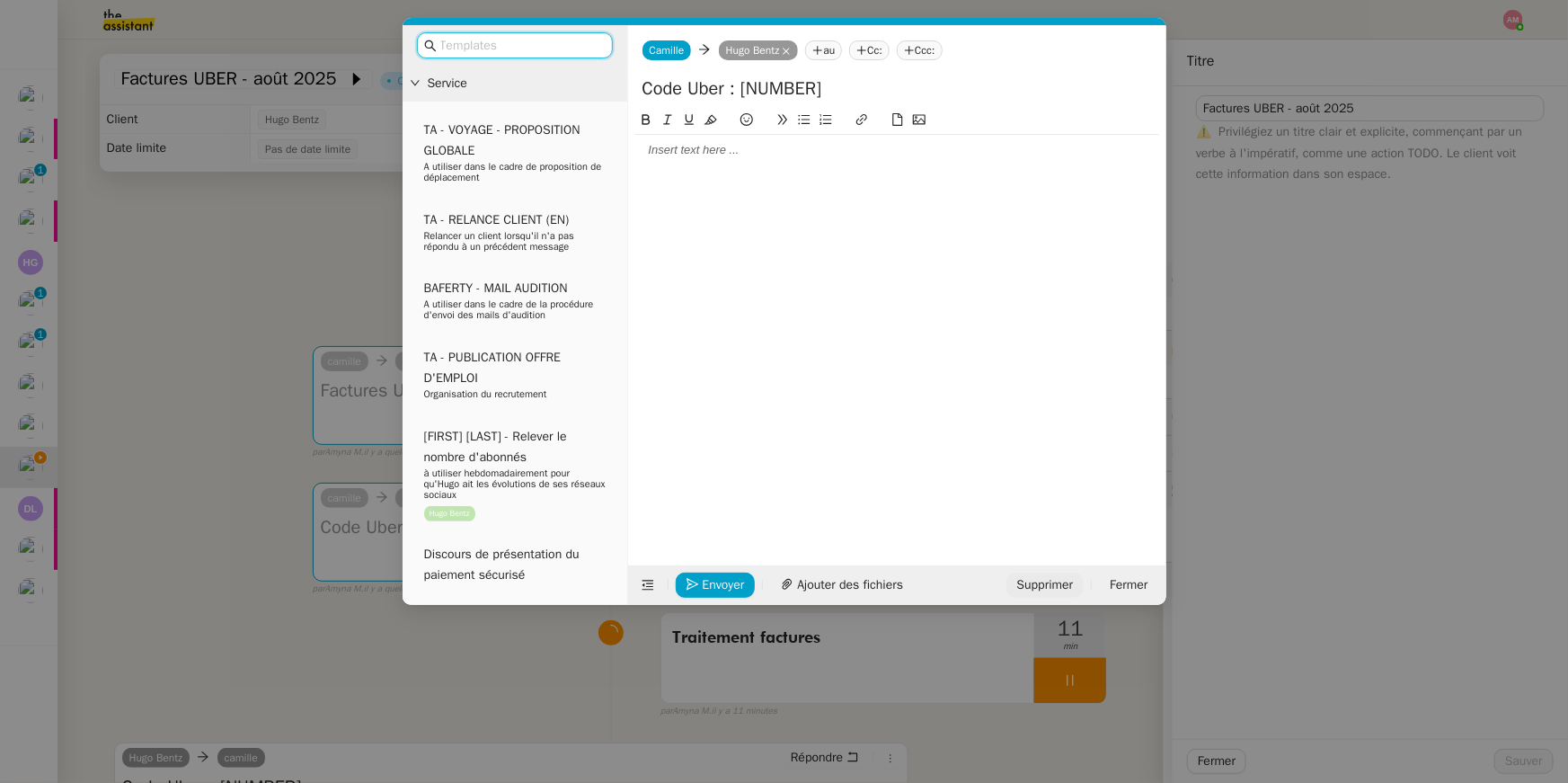 click on "Supprimer" 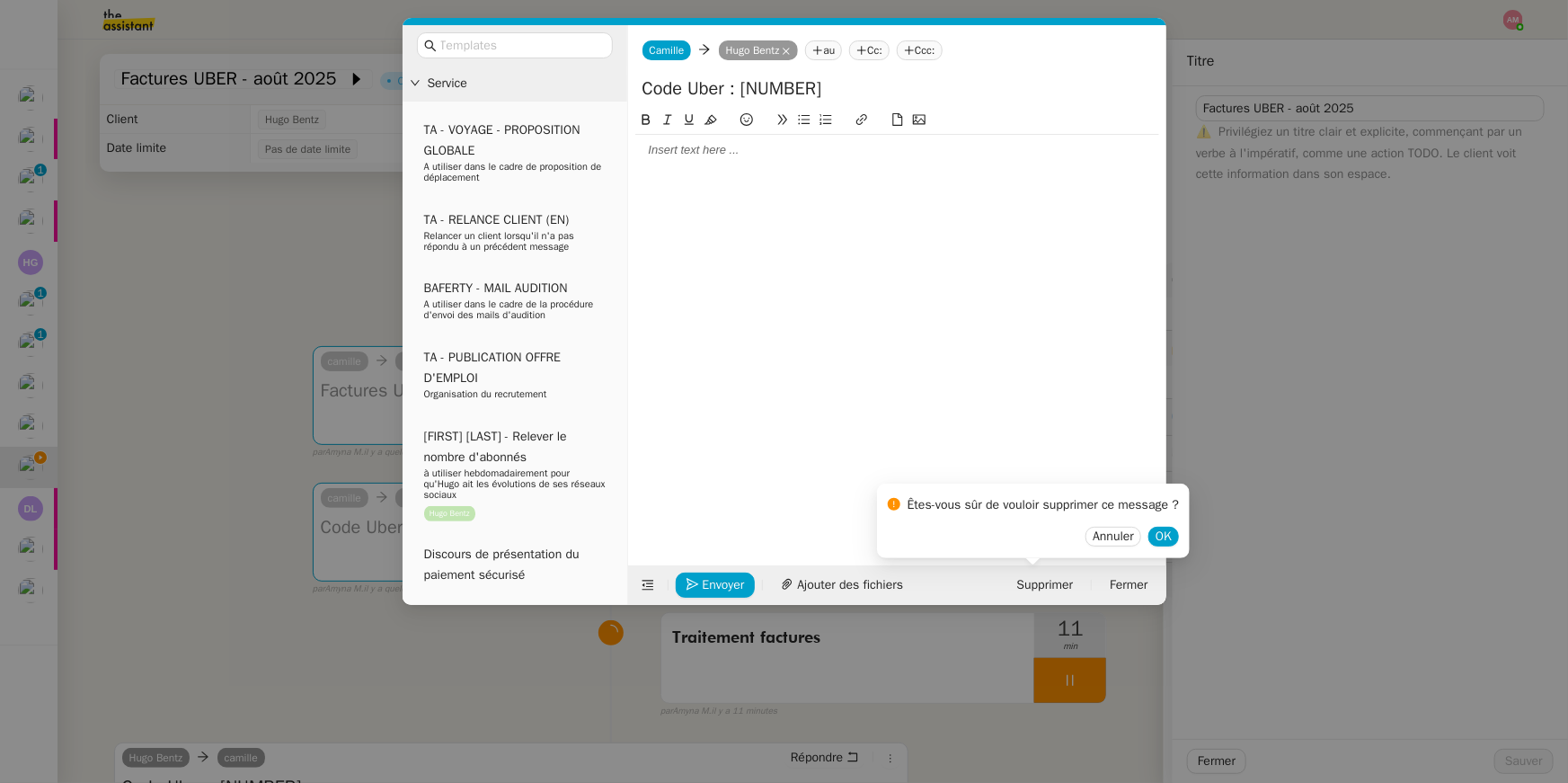 click on "Êtes-vous sûr de vouloir supprimer ce message ?" at bounding box center [1033, 508] 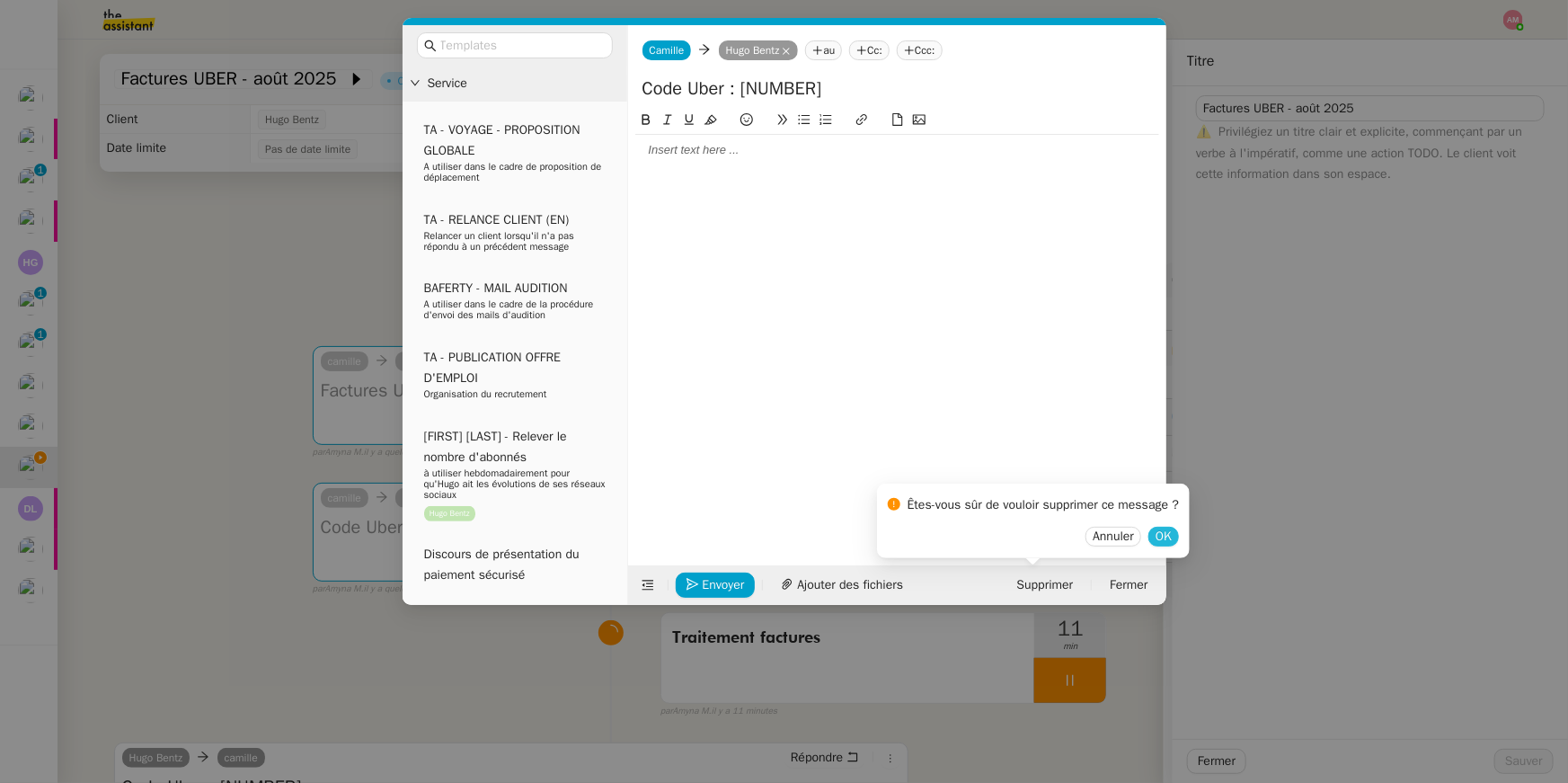 click on "OK" at bounding box center (1164, 537) 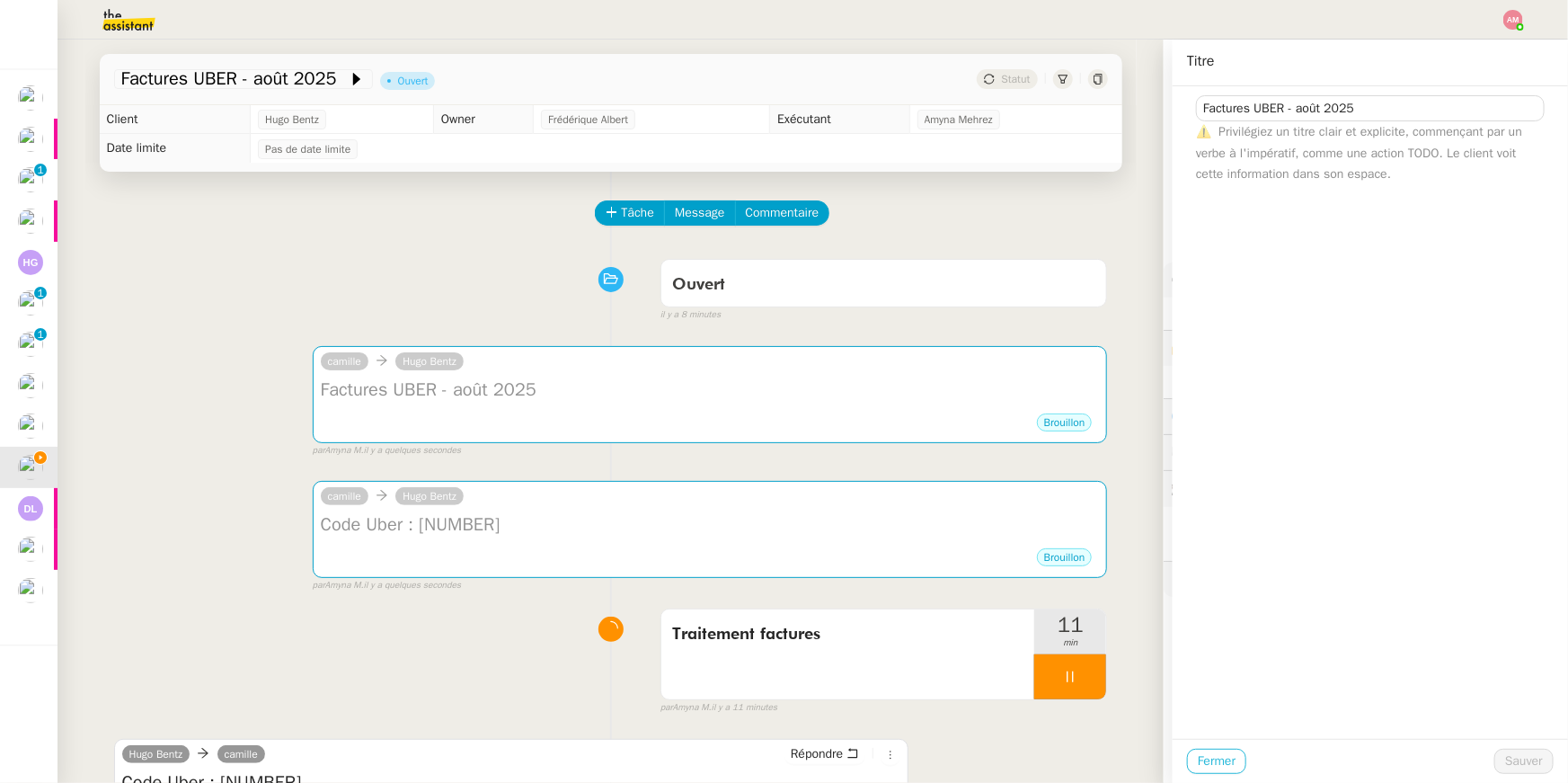 click on "Fermer" 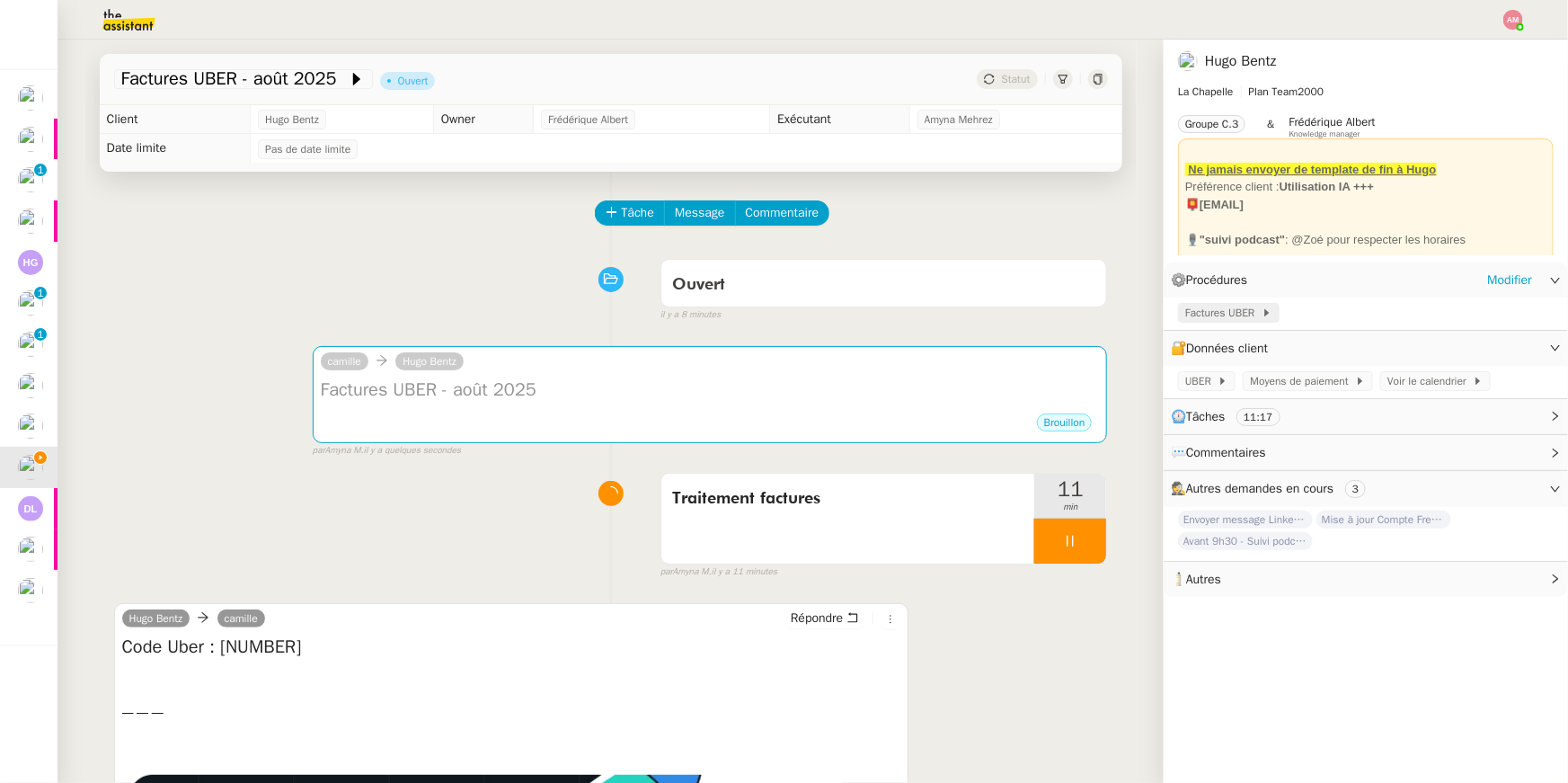 click on "Factures UBER" 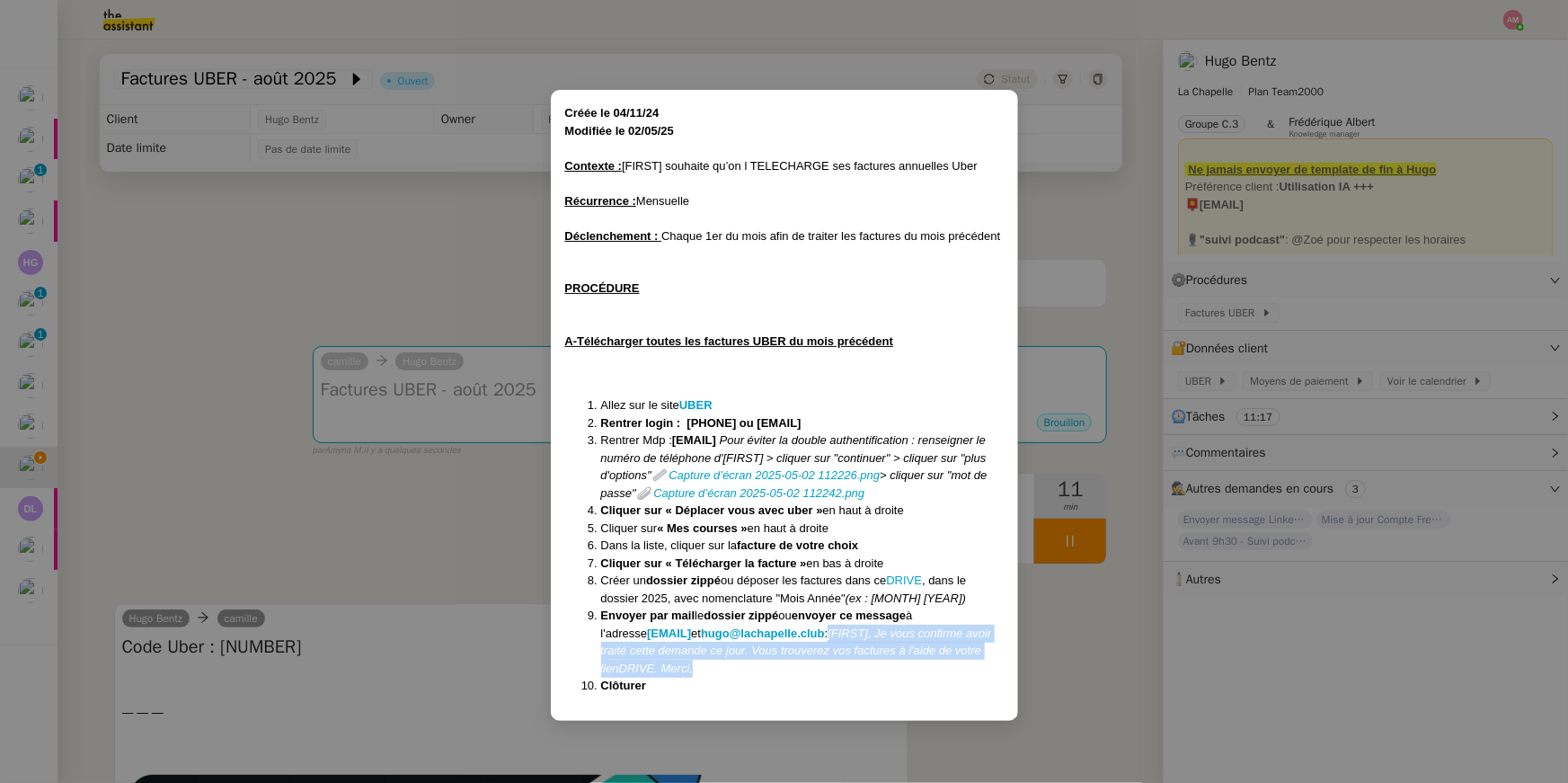 drag, startPoint x: 856, startPoint y: 633, endPoint x: 881, endPoint y: 673, distance: 47.169906 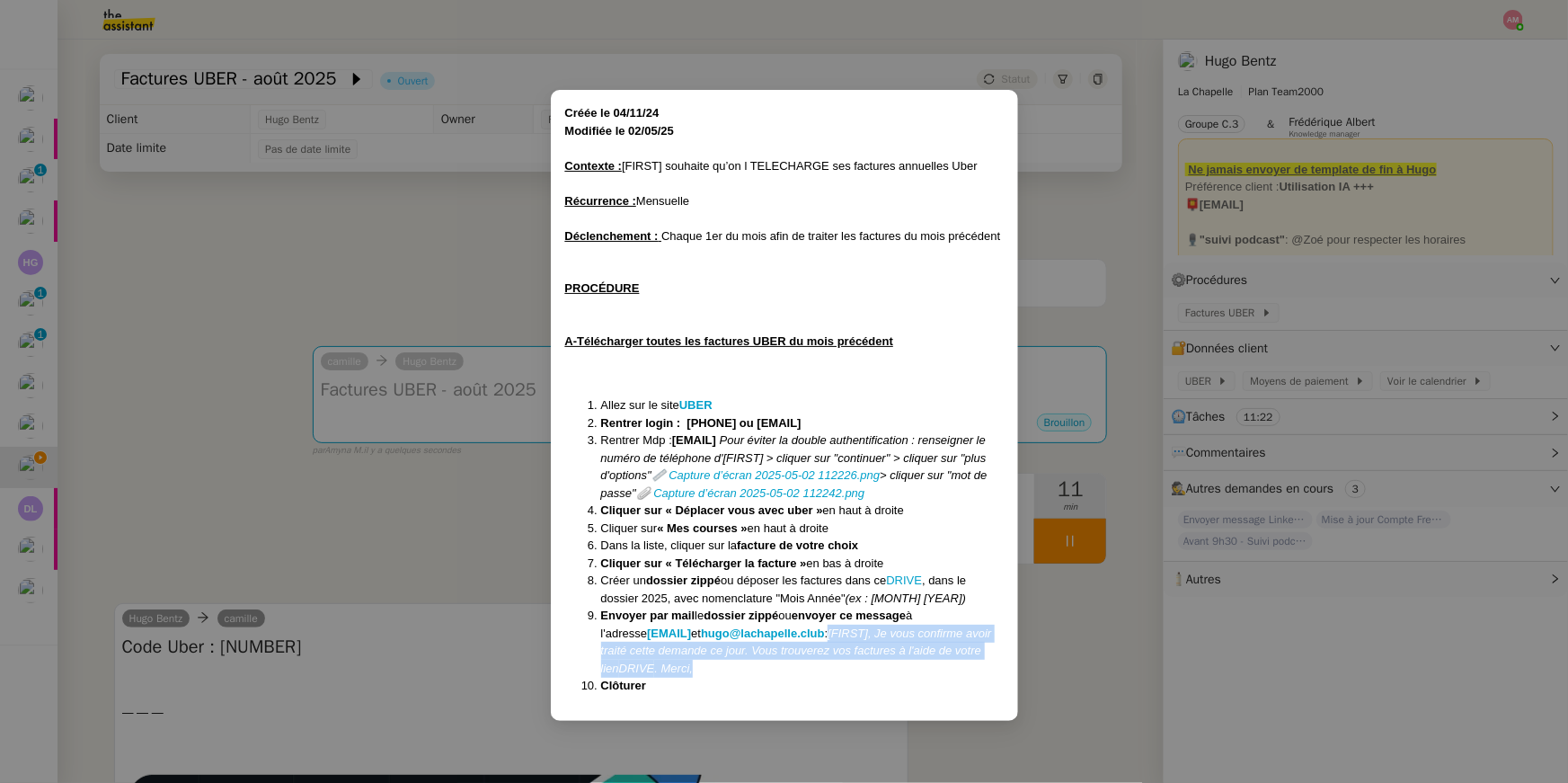 copy on ":  Hugo, Je vous confirme avoir traité cette demande ce jour. Vous trouverez vos factures à l'aide de votre lien  DRIVE . Merci," 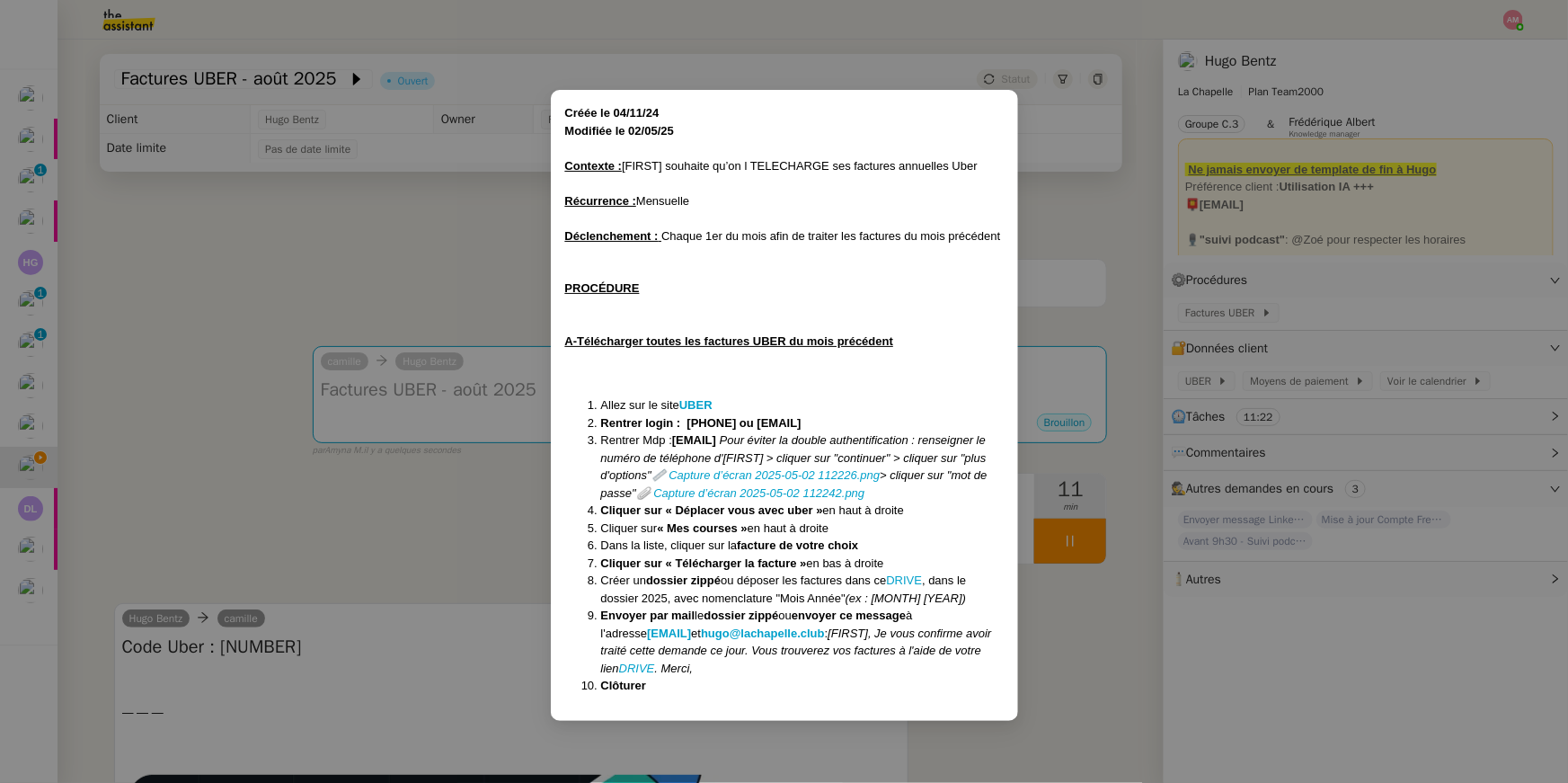 click on "Créée le 04/11/24 Modifiée le 02/05/25 Contexte :  Hugo souhaite qu’on l'on télécharge ses factures annuelles Uber Récurrence :  Mensuelle Déclenchement :   Chaque 1er du mois afin de traiter les factures du mois précédent PROCÉDURE A-Télécharger toutes les factures UBER du mois précédent Allez sur le site  UBER Rentrer login : 0622844906 ou hugo.bentz@gmail.com Rentrer Mdp :  Mdpuber2024@   Pour éviter la double authentification : renseigner le numéro de téléphone d'Hugo > cliquer sur "continuer" > cliquer sur "plus d'options"  📎 Capture d’écran 2025-05-02 112226.png > cliquer sur "mot de passe"  📎 Capture d’écran 2025-05-02 112242.png Cliquer sur « Déplacer vous avec uber »  en haut à droite Cliquer sur  « Mes courses »  en haut à droite Dans la liste, cliquer sur la  facture de votre choix Cliquer sur « Télécharger la facture »  en bas à droite Créer un  dossier zippé  ou déposer les factures dans ce  DRIVE (ex : Mai 2025) Envoyer par mail" at bounding box center [784, 391] 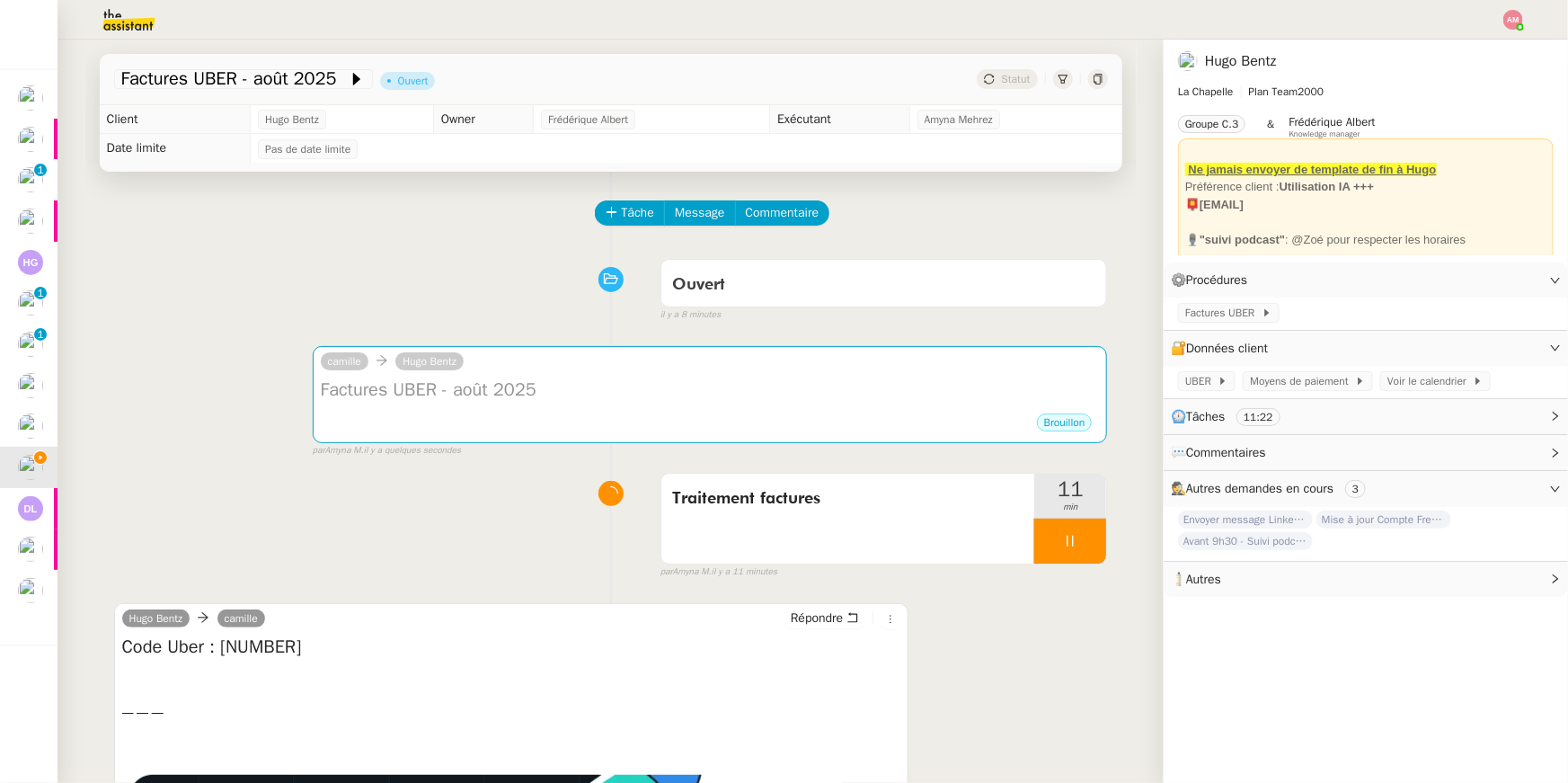 click on "Factures UBER - août 2025" at bounding box center [710, 390] 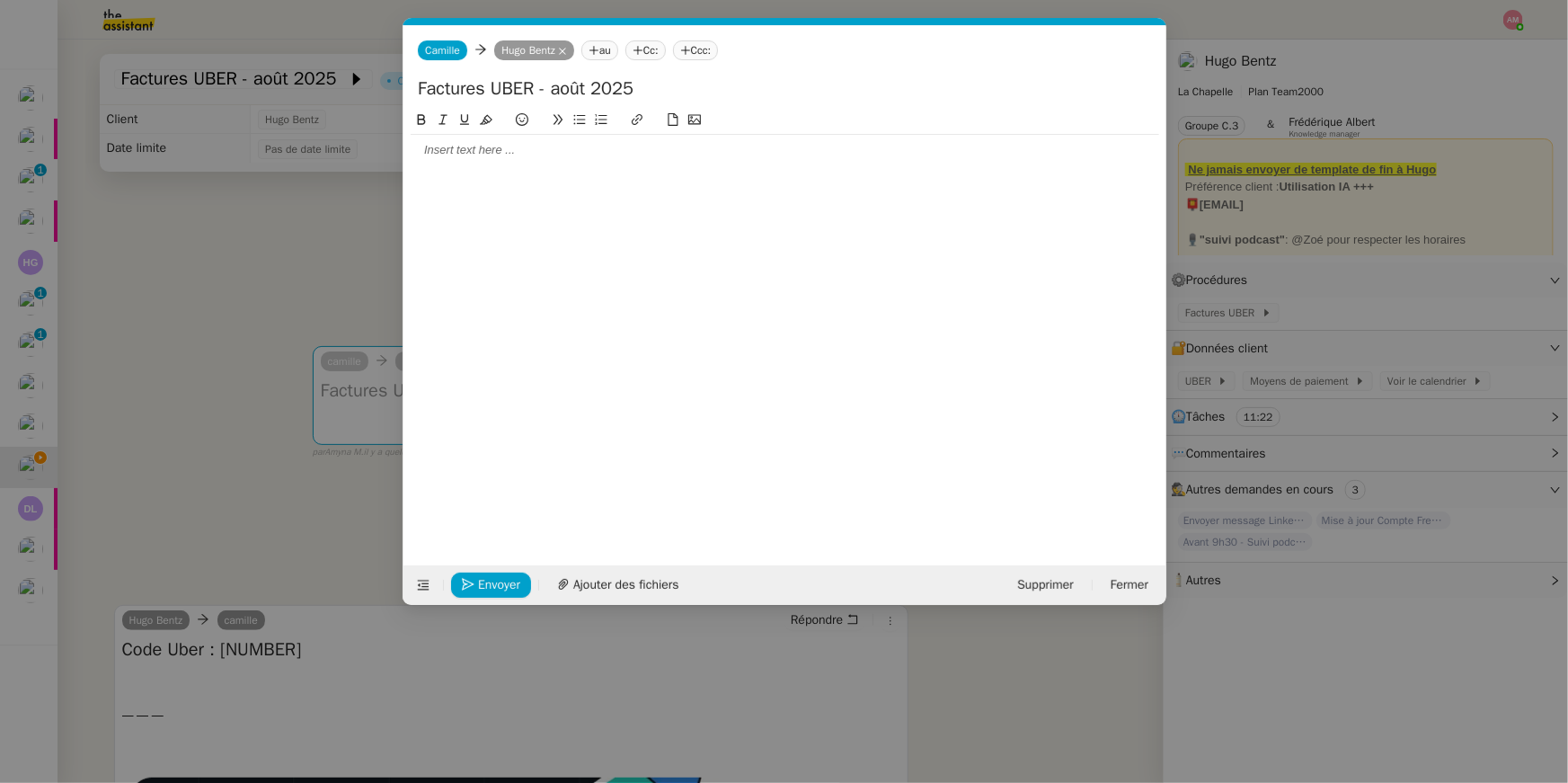 scroll, scrollTop: 0, scrollLeft: 38, axis: horizontal 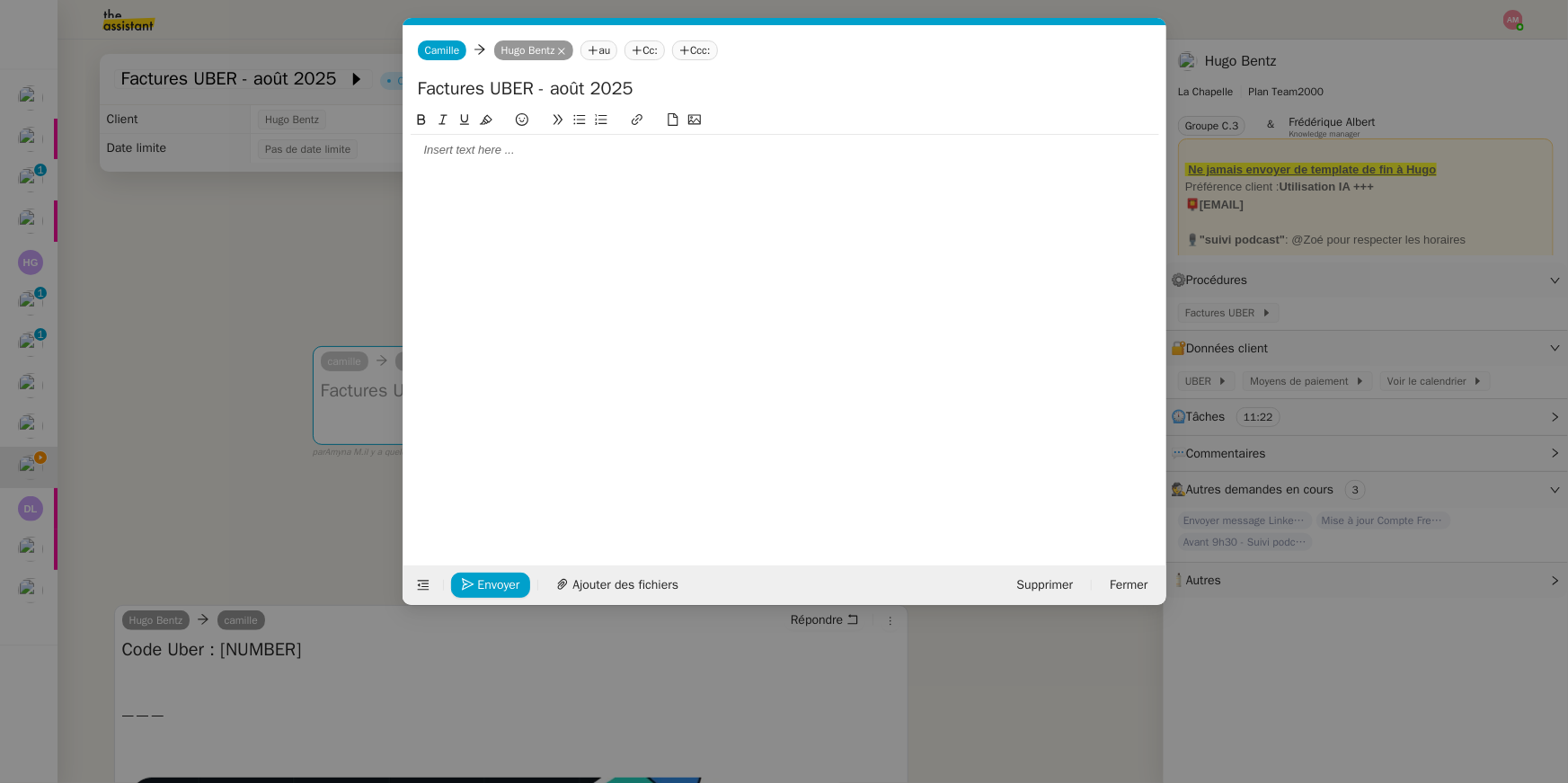 click 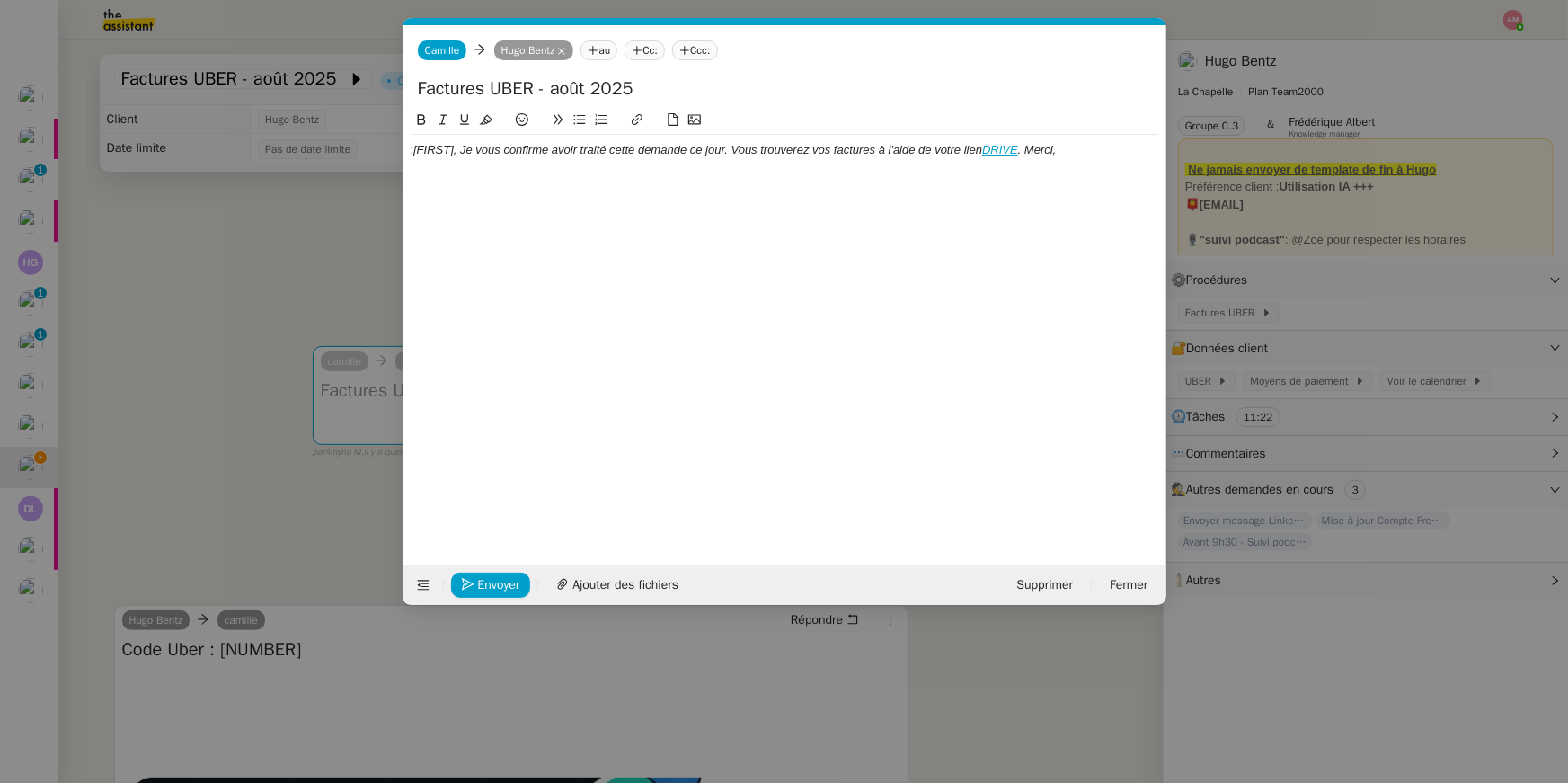 scroll, scrollTop: 0, scrollLeft: 0, axis: both 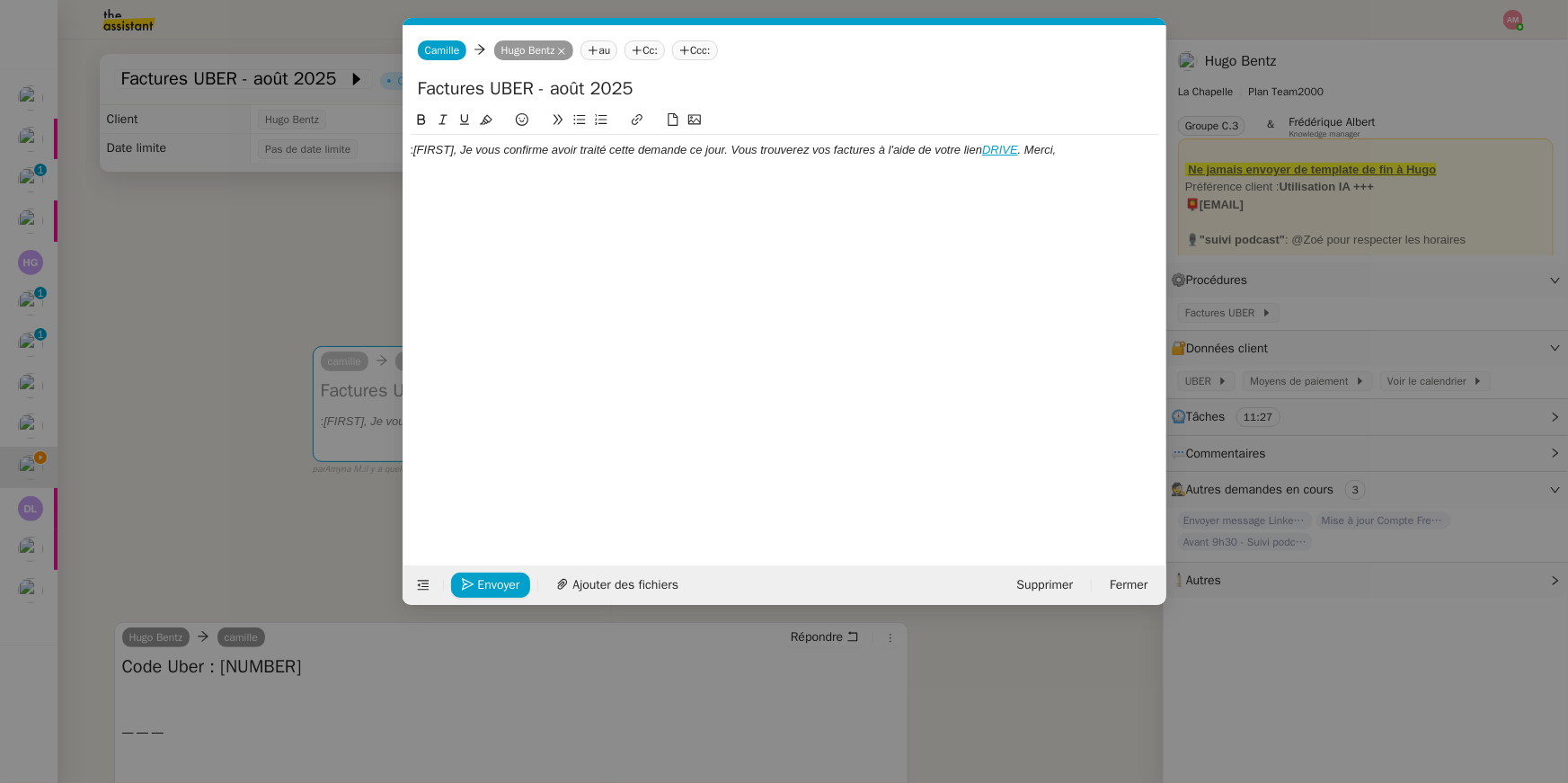 click on ":  Hugo, Je vous confirme avoir traité cette demande ce jour. Vous trouverez vos factures à l'aide de votre lien  DRIVE . Merci," 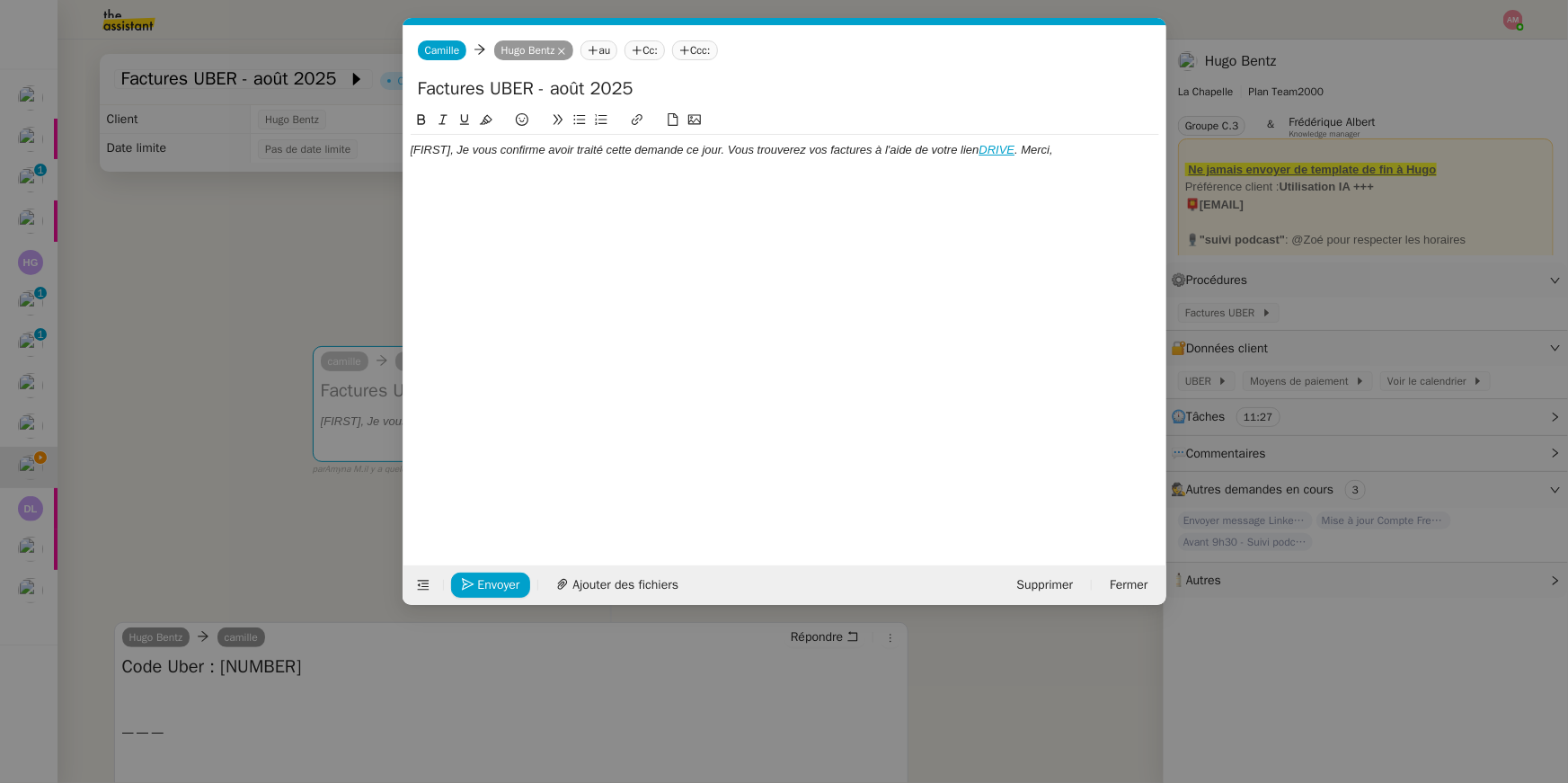 click on "Hugo, Je vous confirme avoir traité cette demande ce jour. Vous trouverez vos factures à l'aide de votre lien" 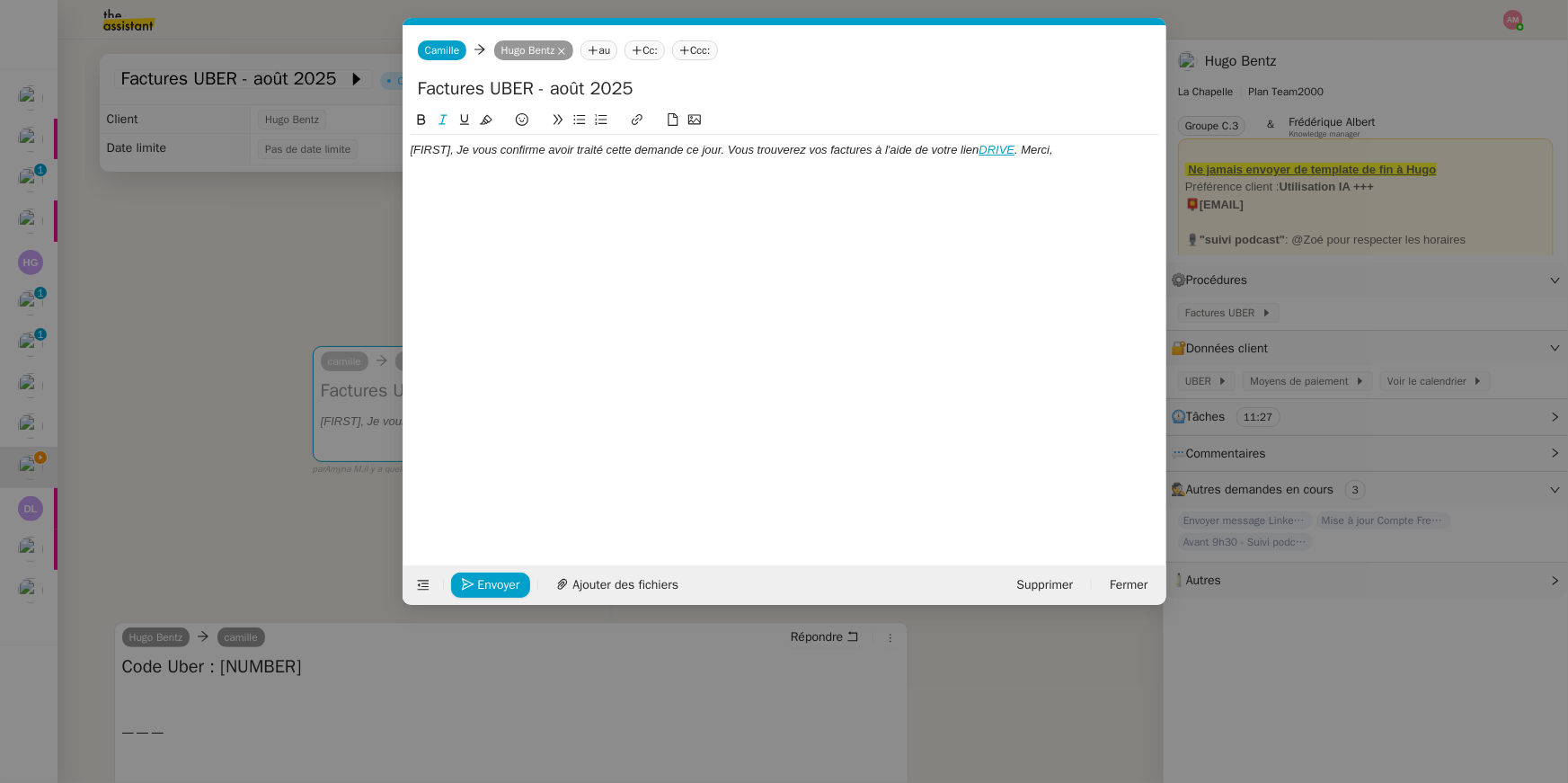type 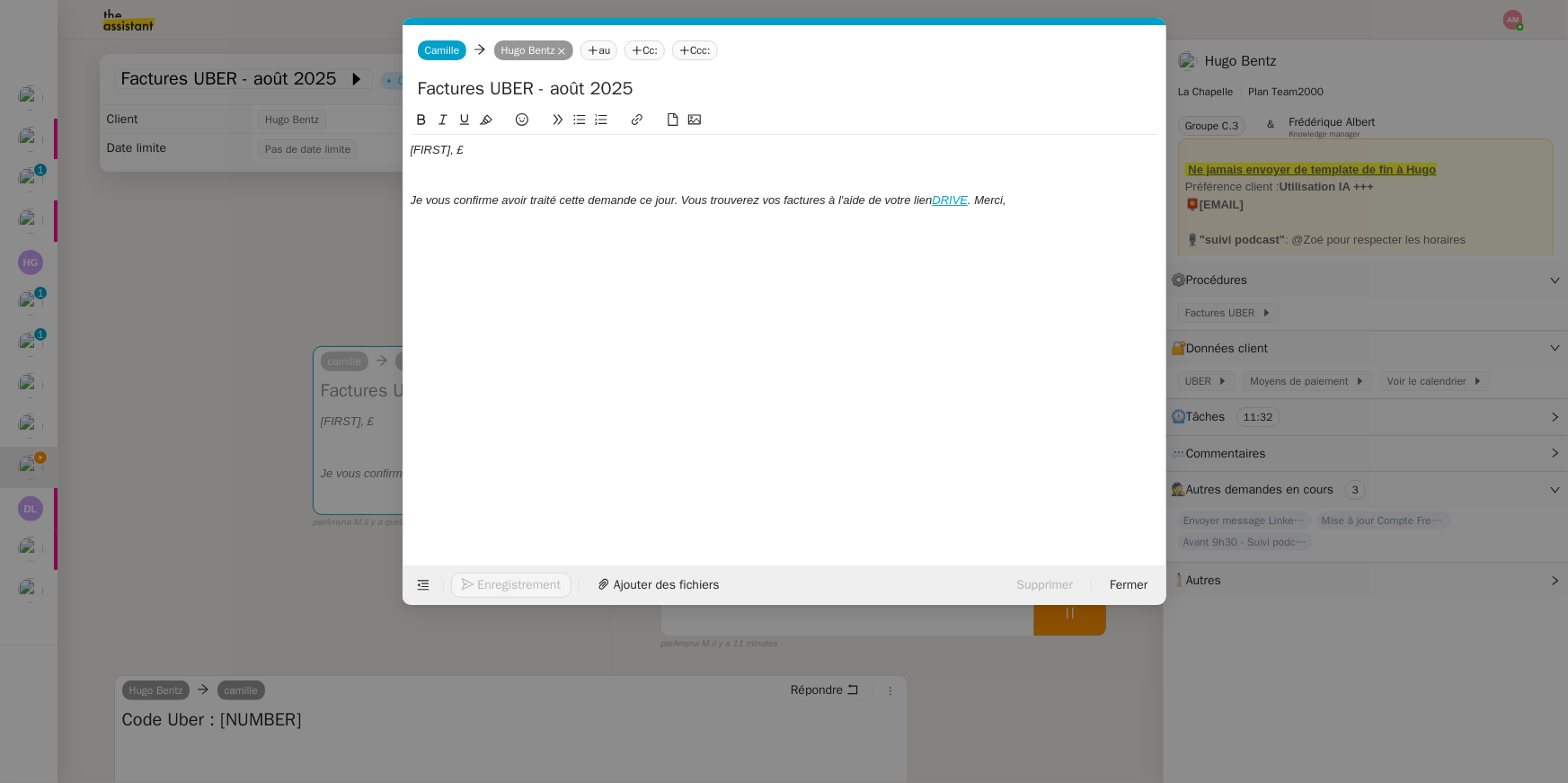 click on "Hugo, £" 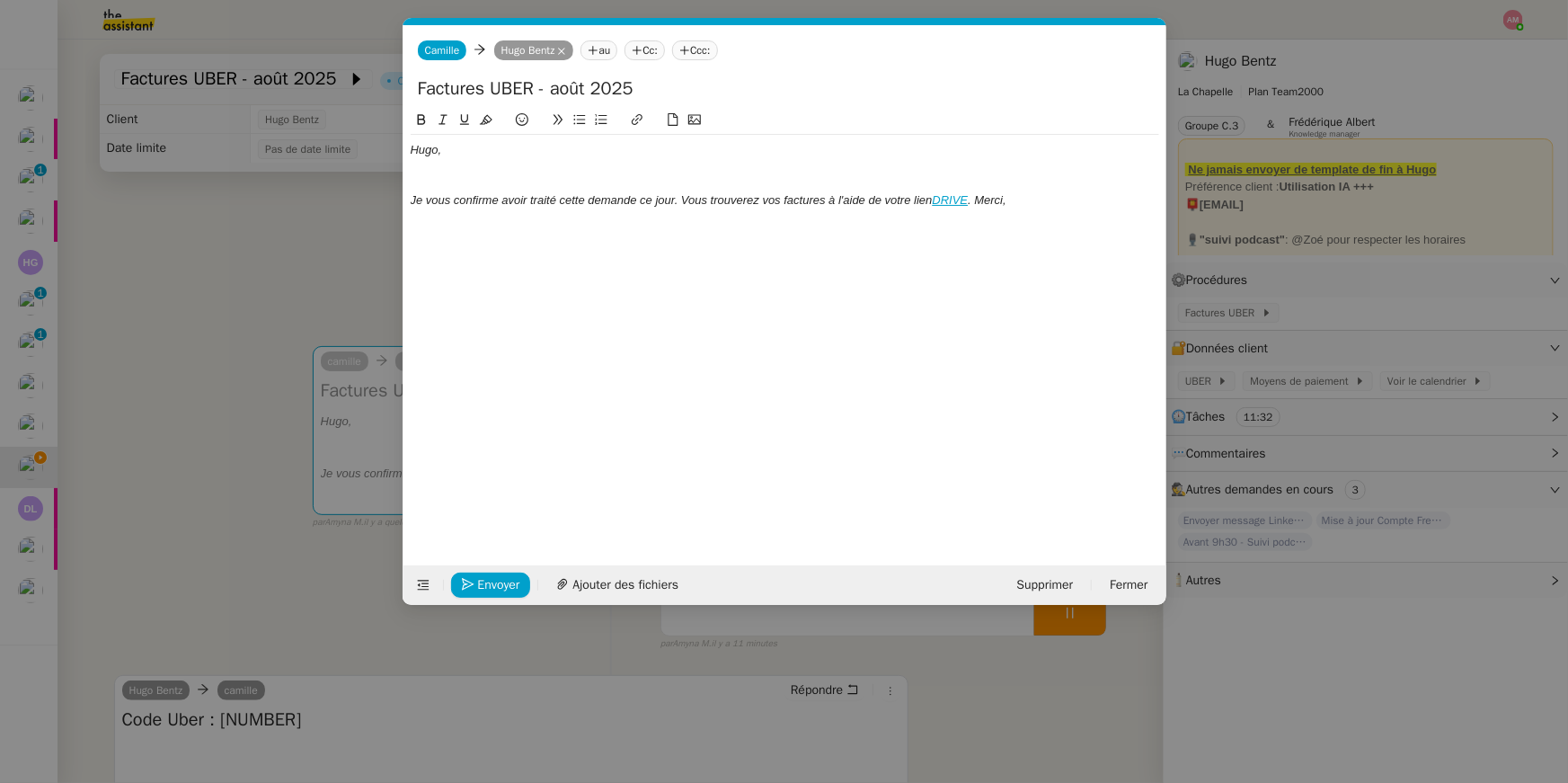 click 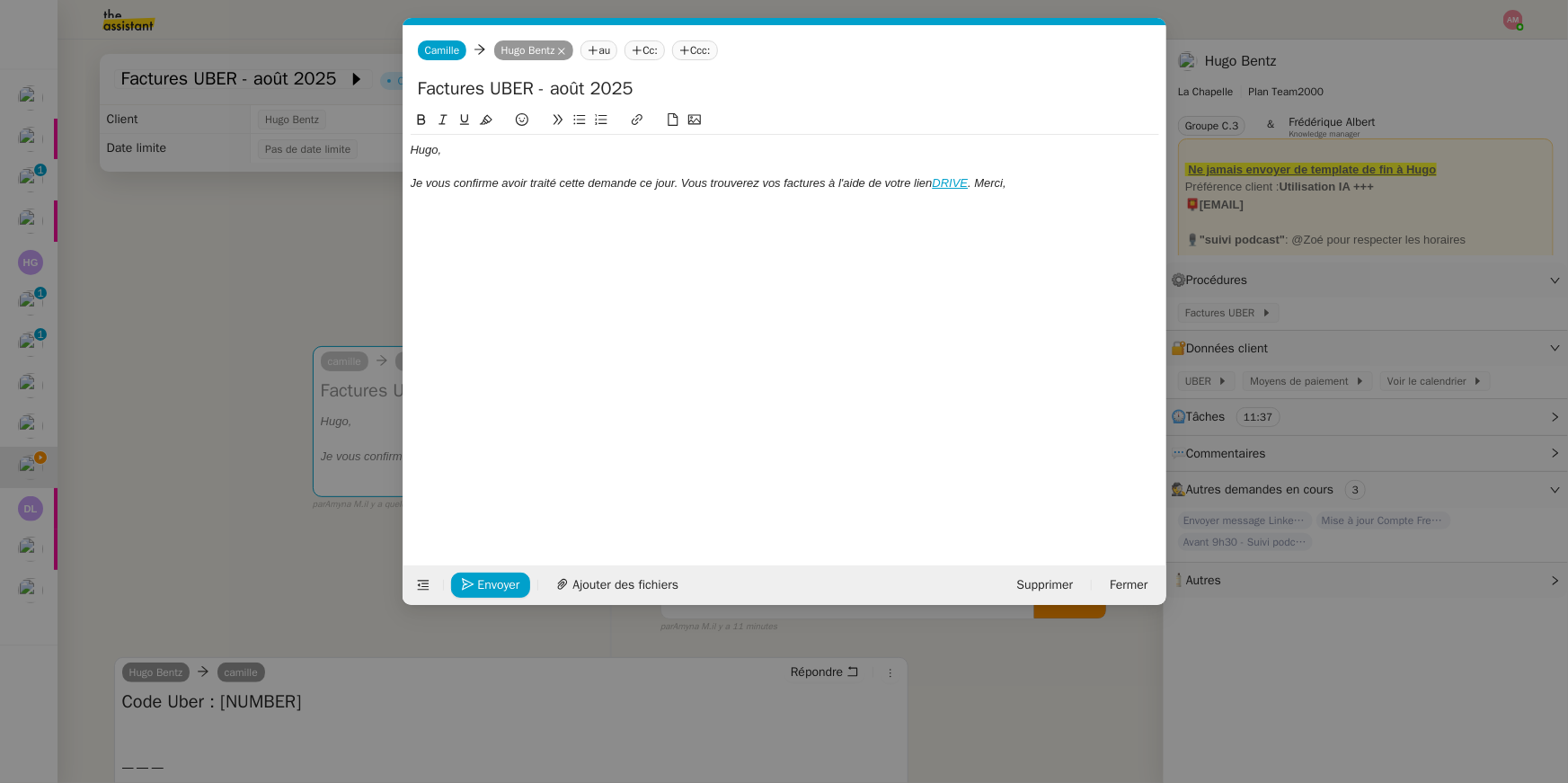 click on ". Merci," 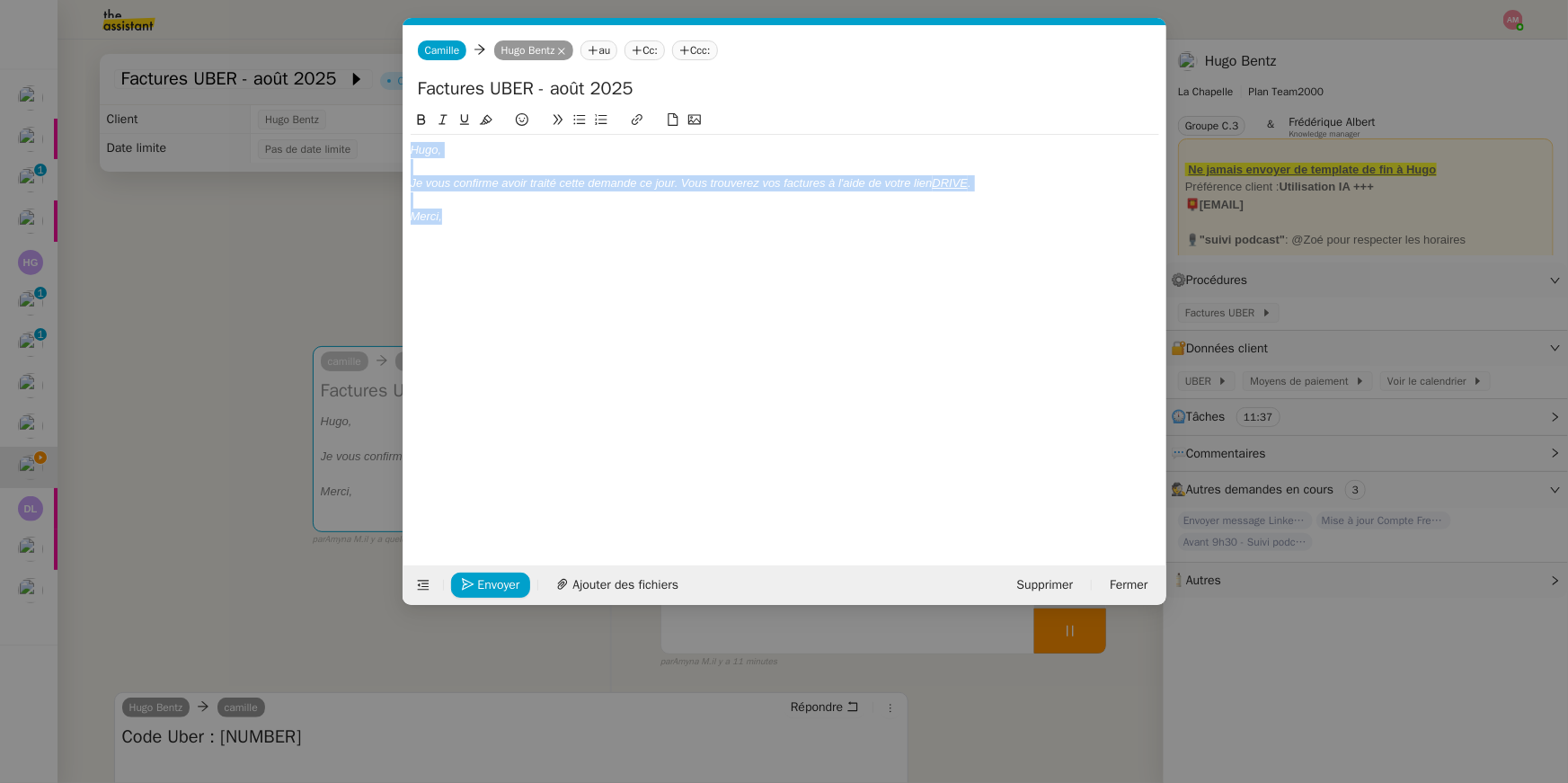 drag, startPoint x: 937, startPoint y: 216, endPoint x: 979, endPoint y: 76, distance: 146.16429 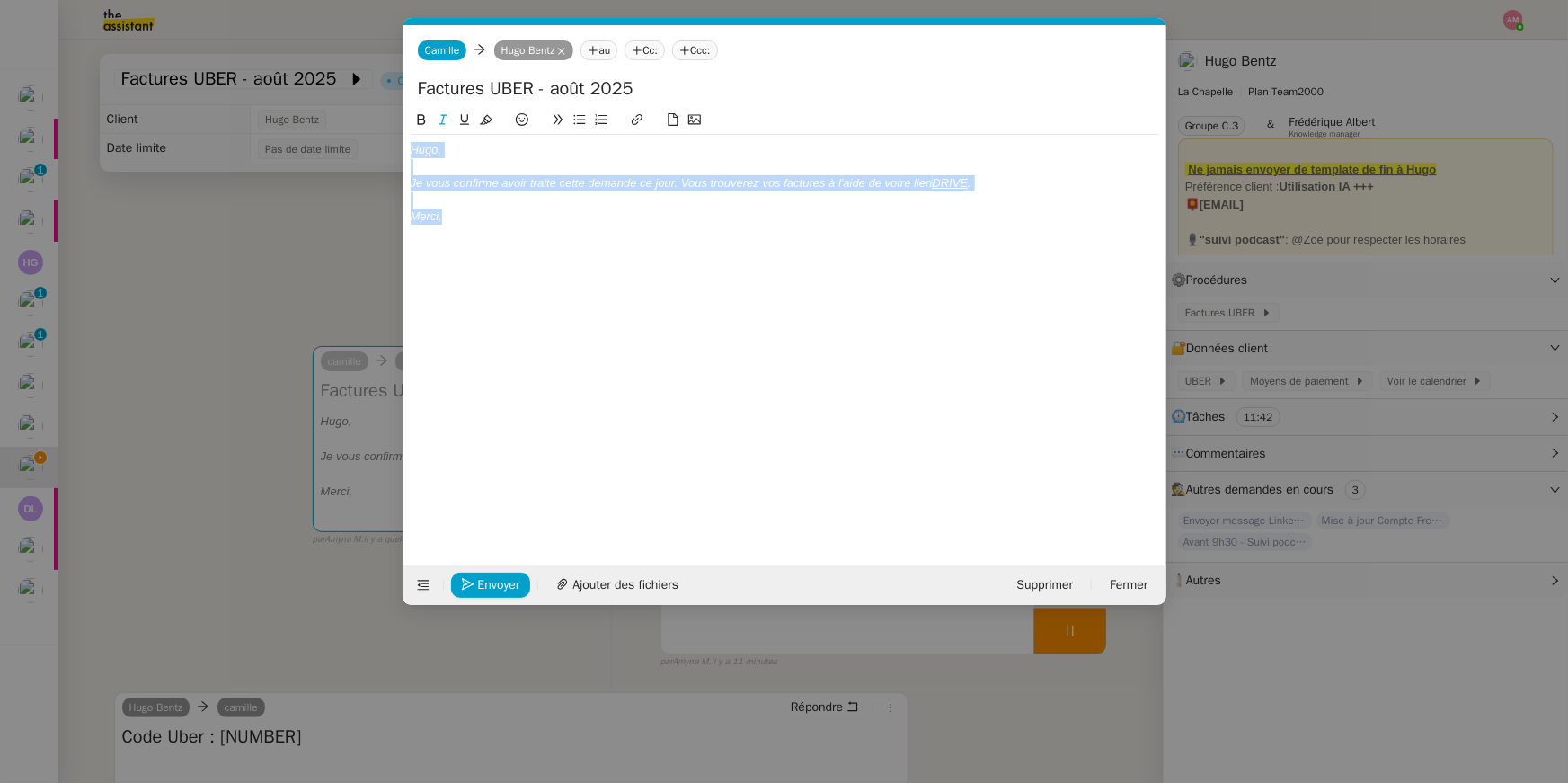 click 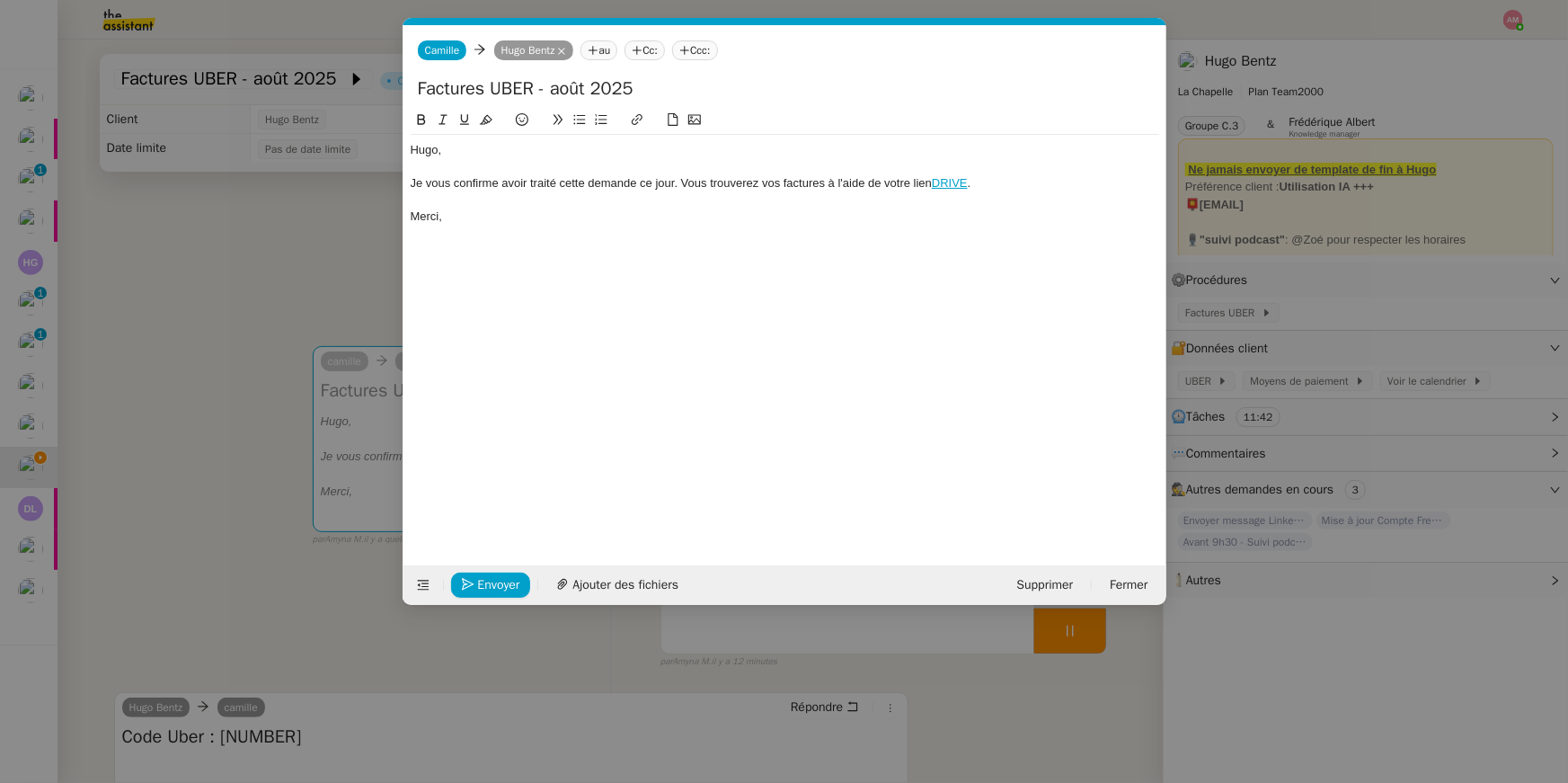 click on "Hugo,  Je vous confirme avoir traité cette demande ce jour. Vous trouverez vos factures à l'aide de votre lien  DRIVE .  ﻿ Merci," 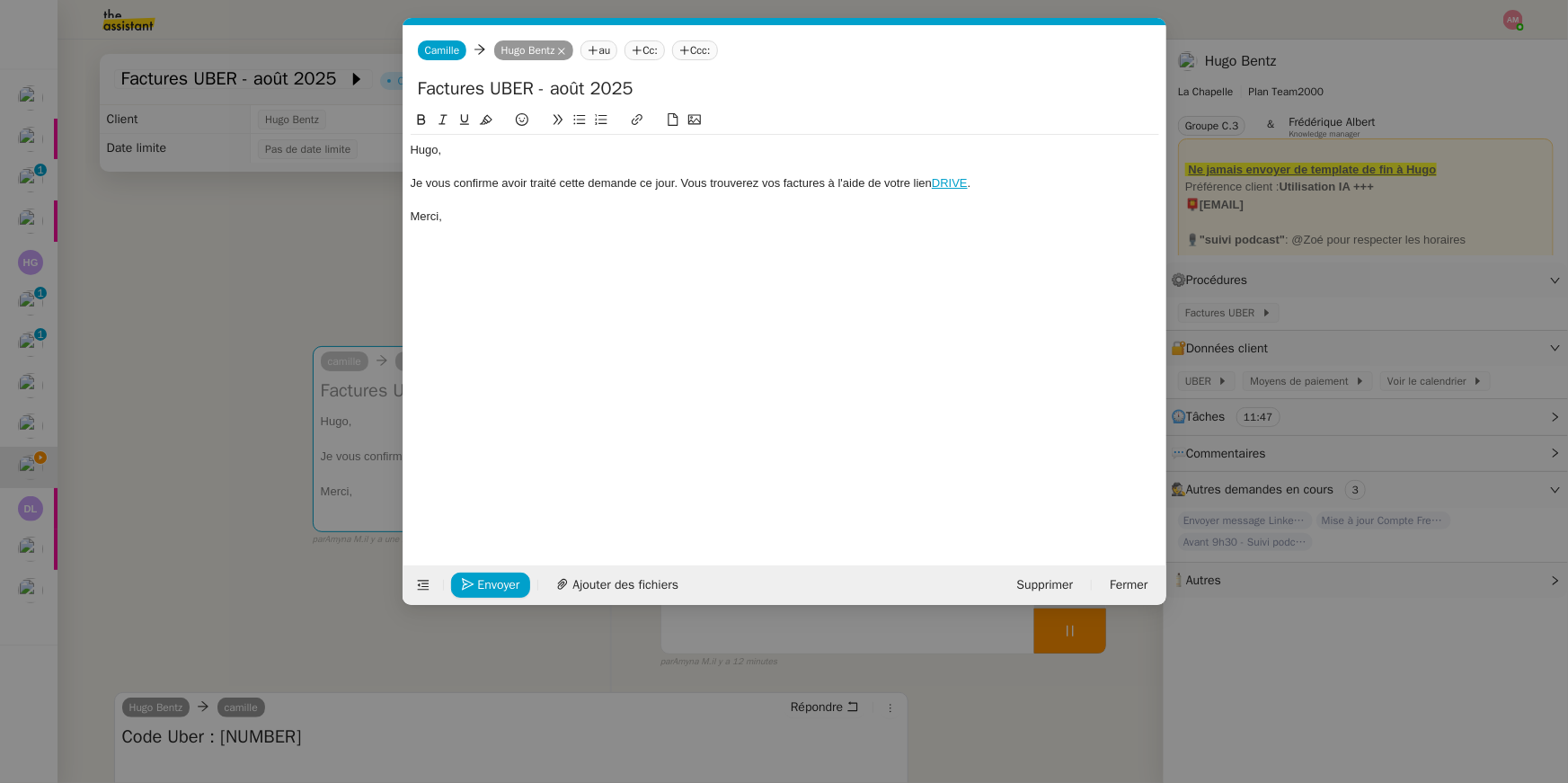 click on "Je vous confirme avoir traité cette demande ce jour. Vous trouverez vos factures à l'aide de votre lien  DRIVE ." 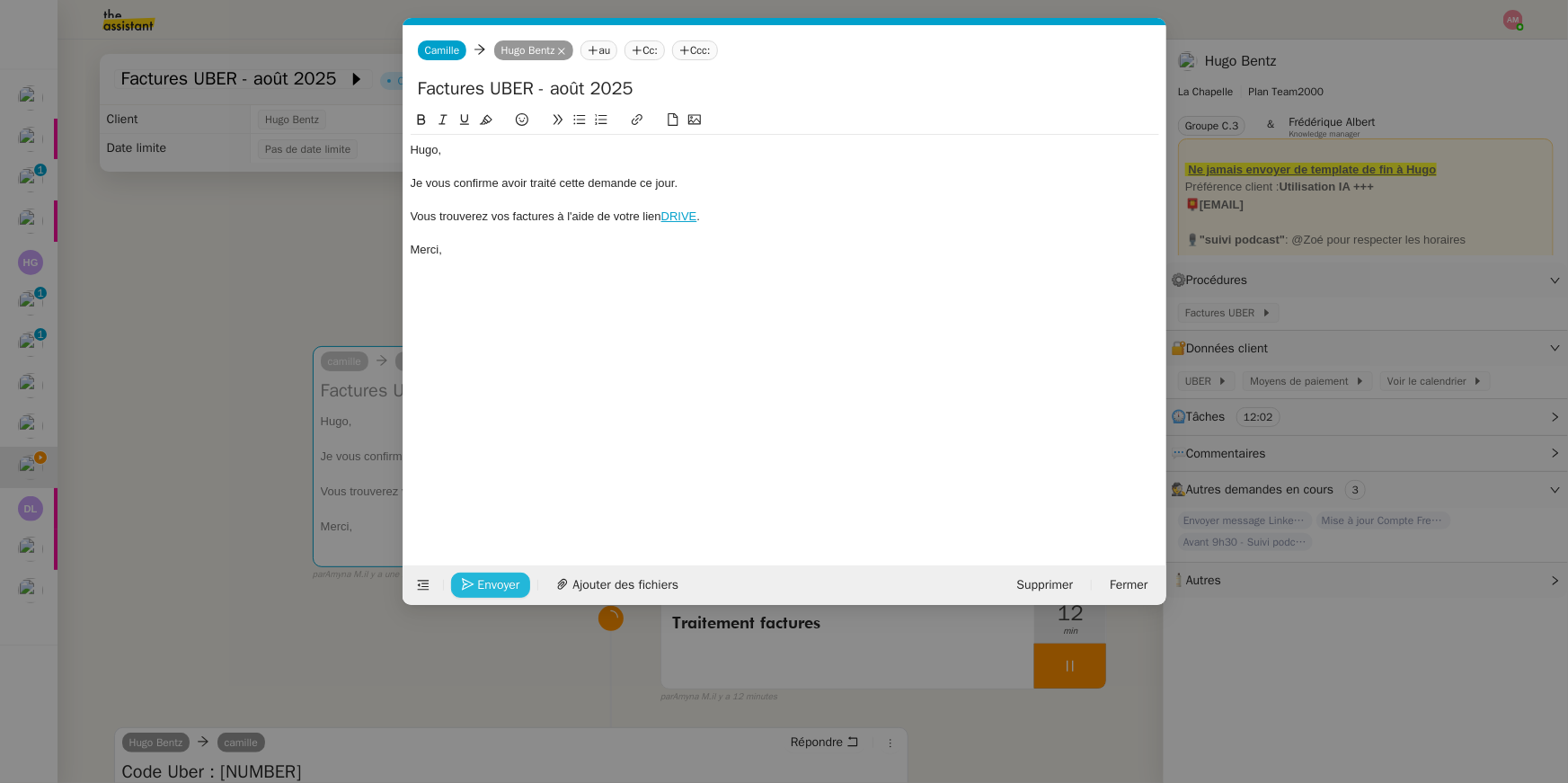 click on "Envoyer" 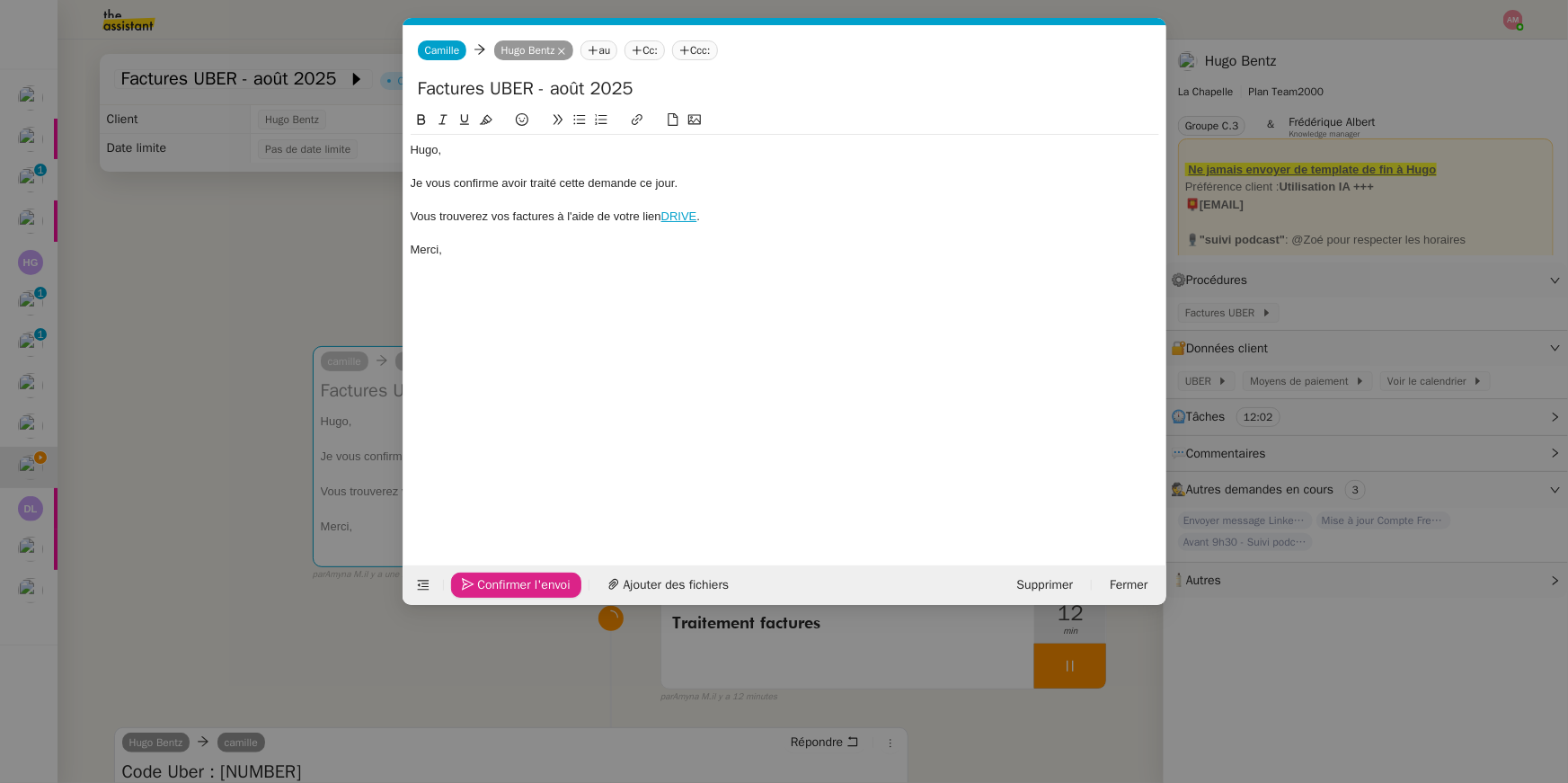 click on "Confirmer l'envoi" 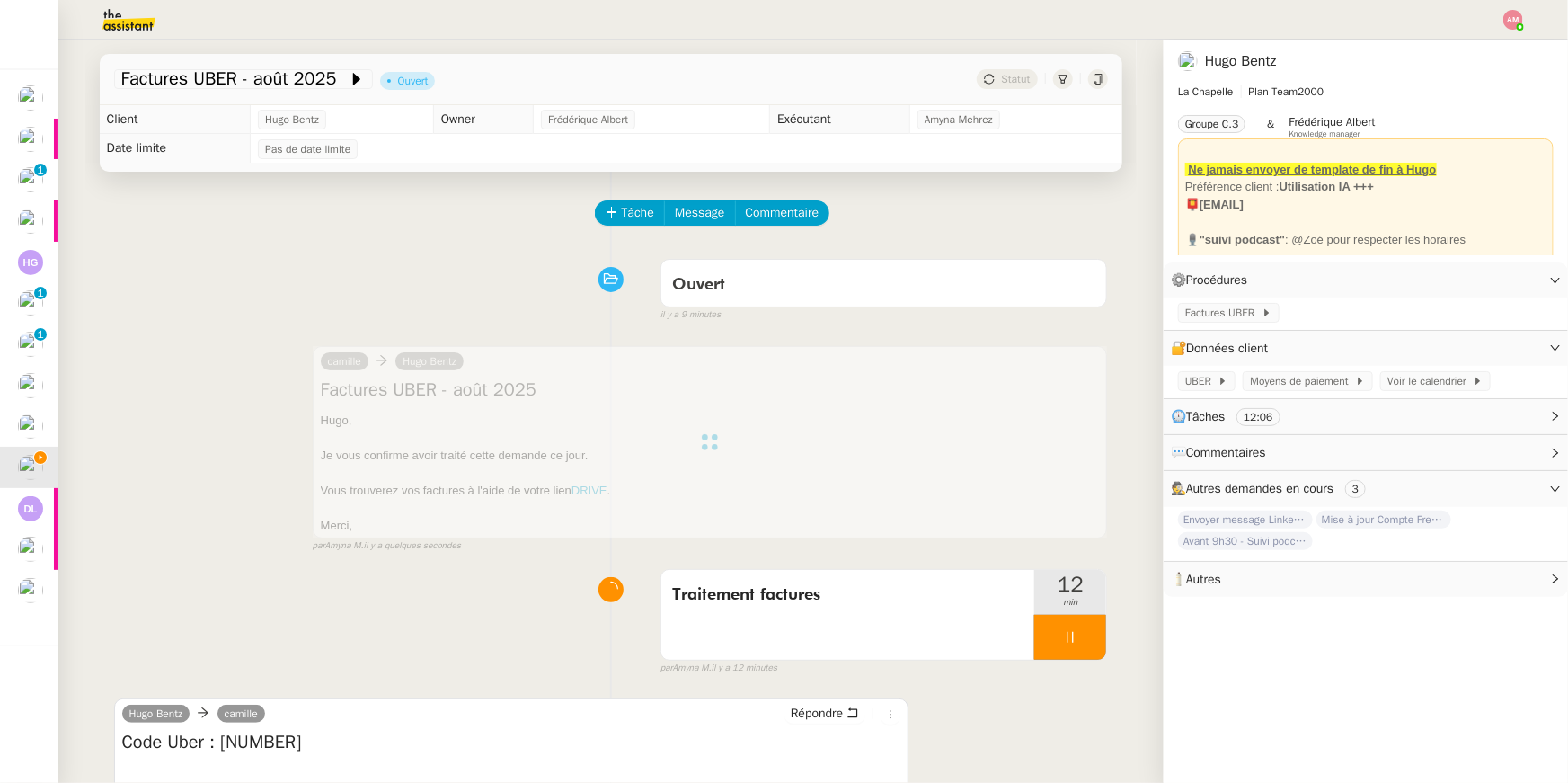 click on "par   Amyna M.   il y a 12 minutes" at bounding box center [884, 668] 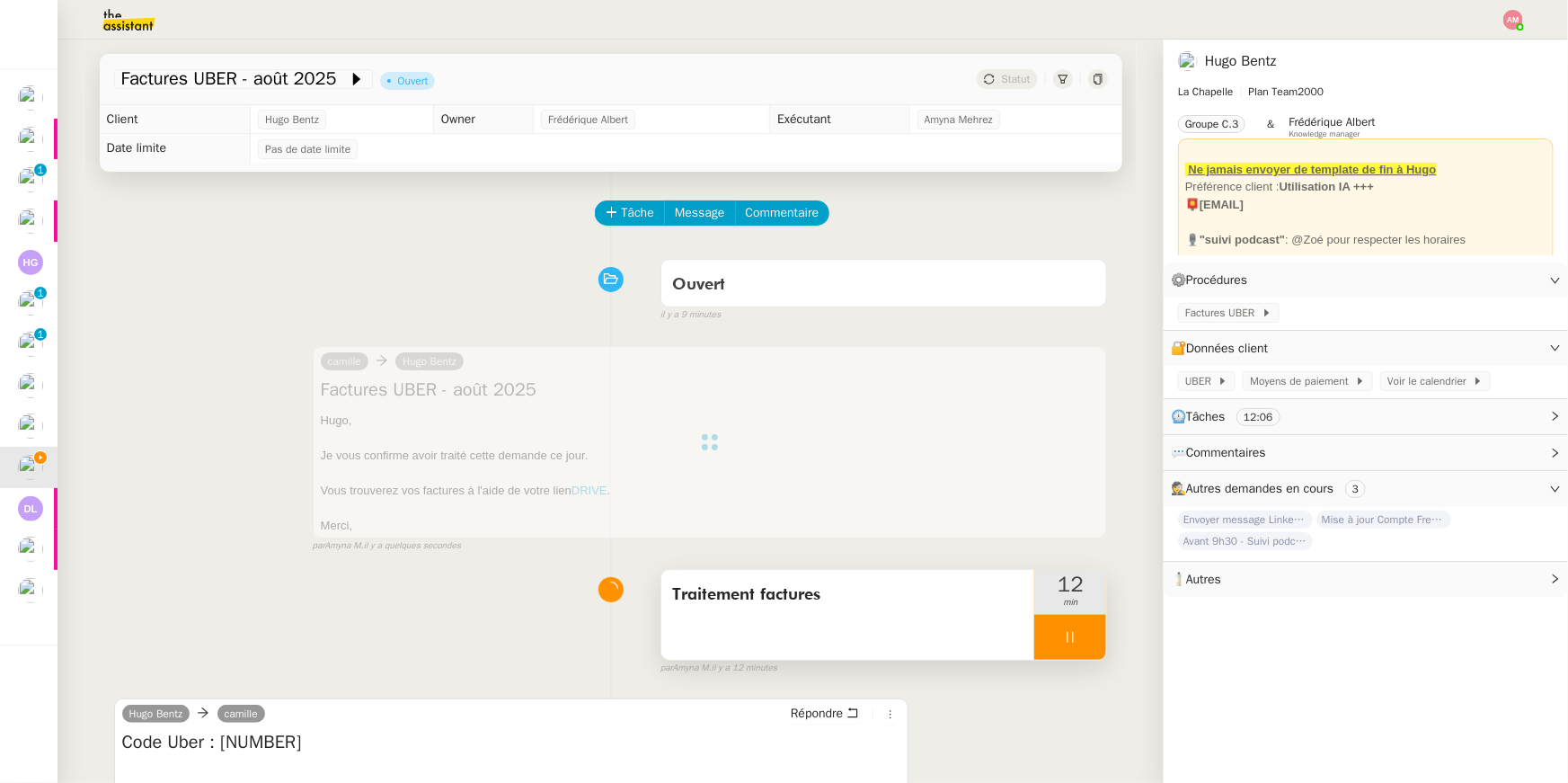 click at bounding box center [1070, 637] 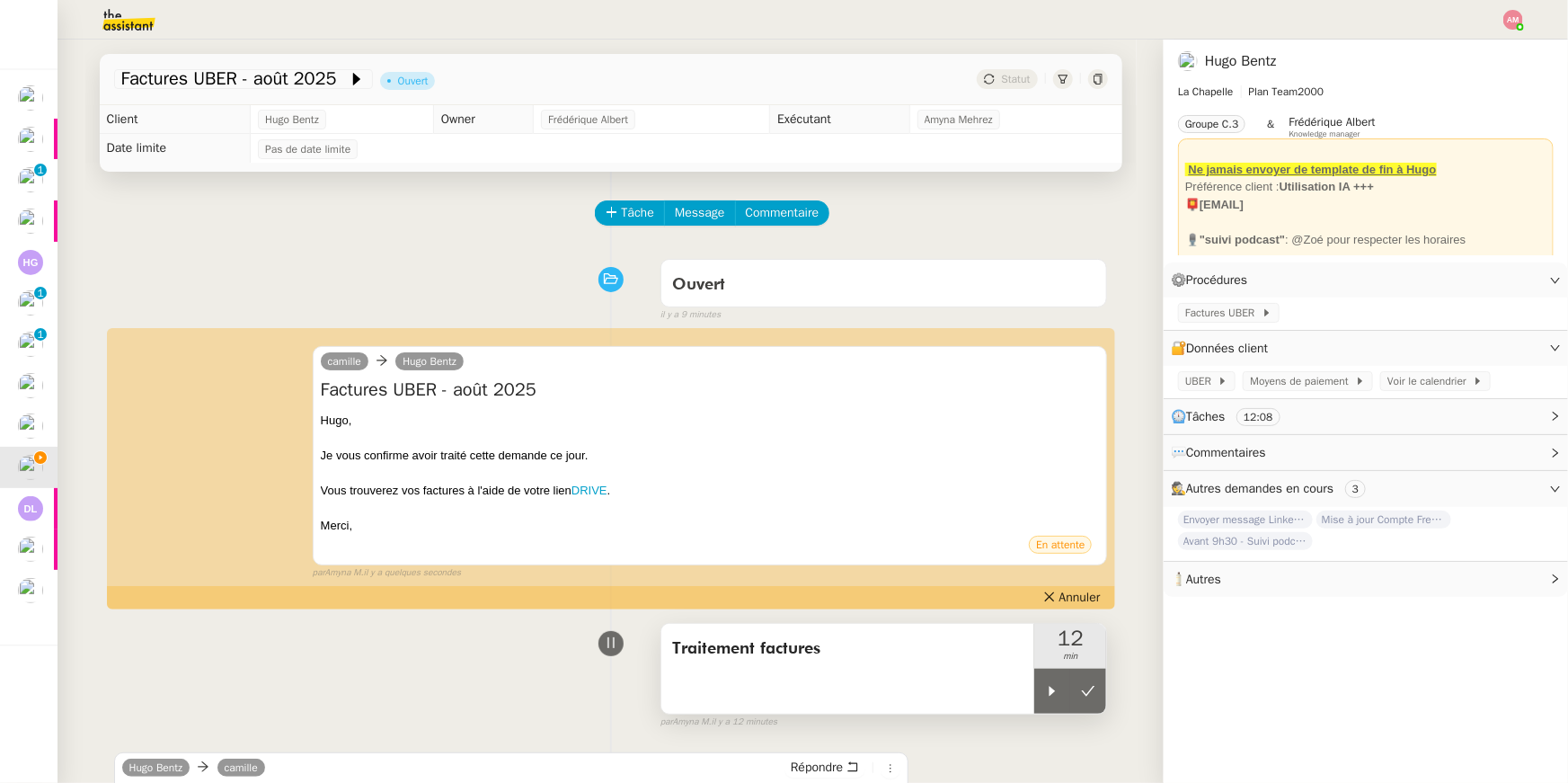 click on "12" at bounding box center (1070, 638) 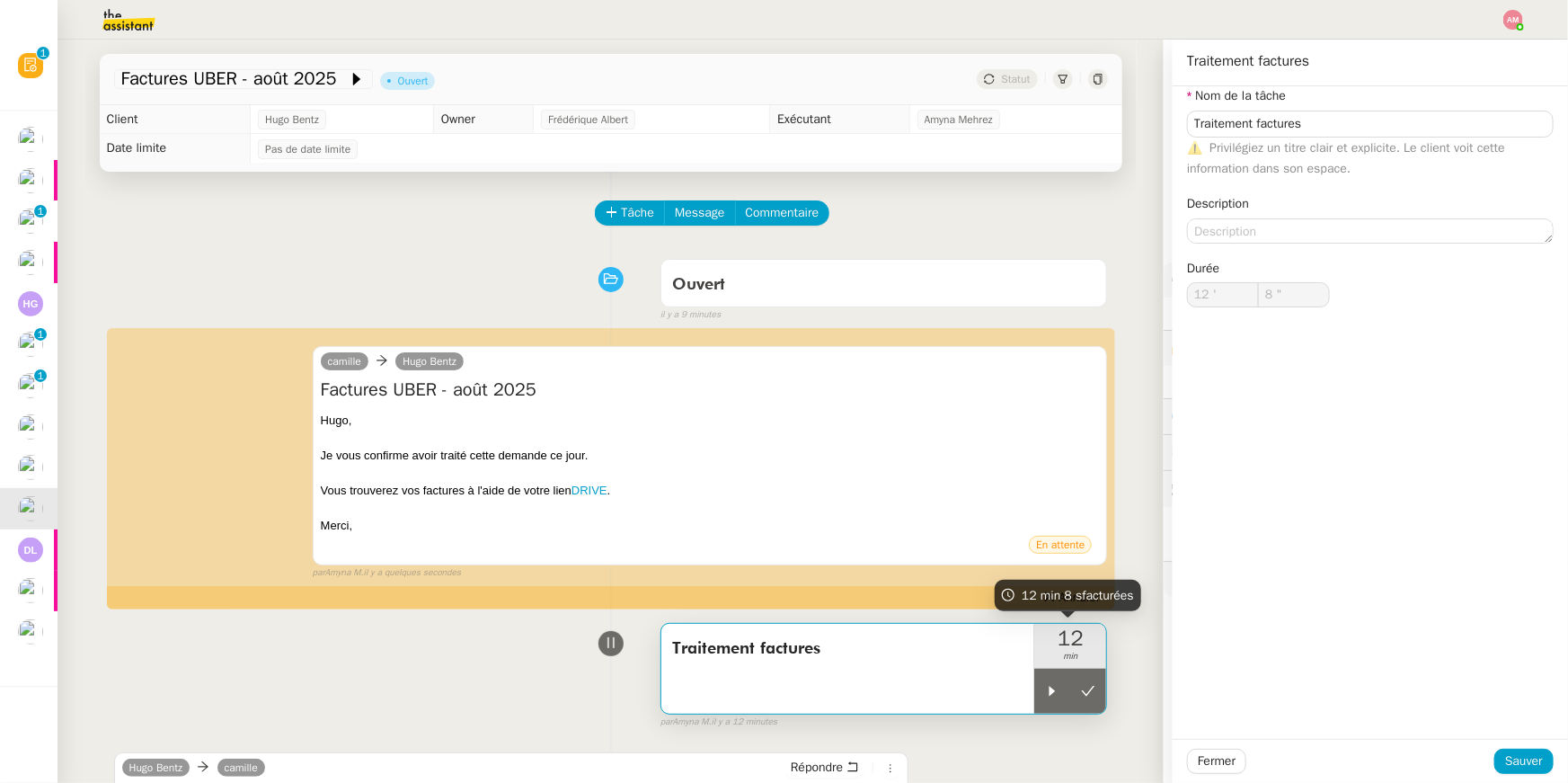 type on "Traitement factures" 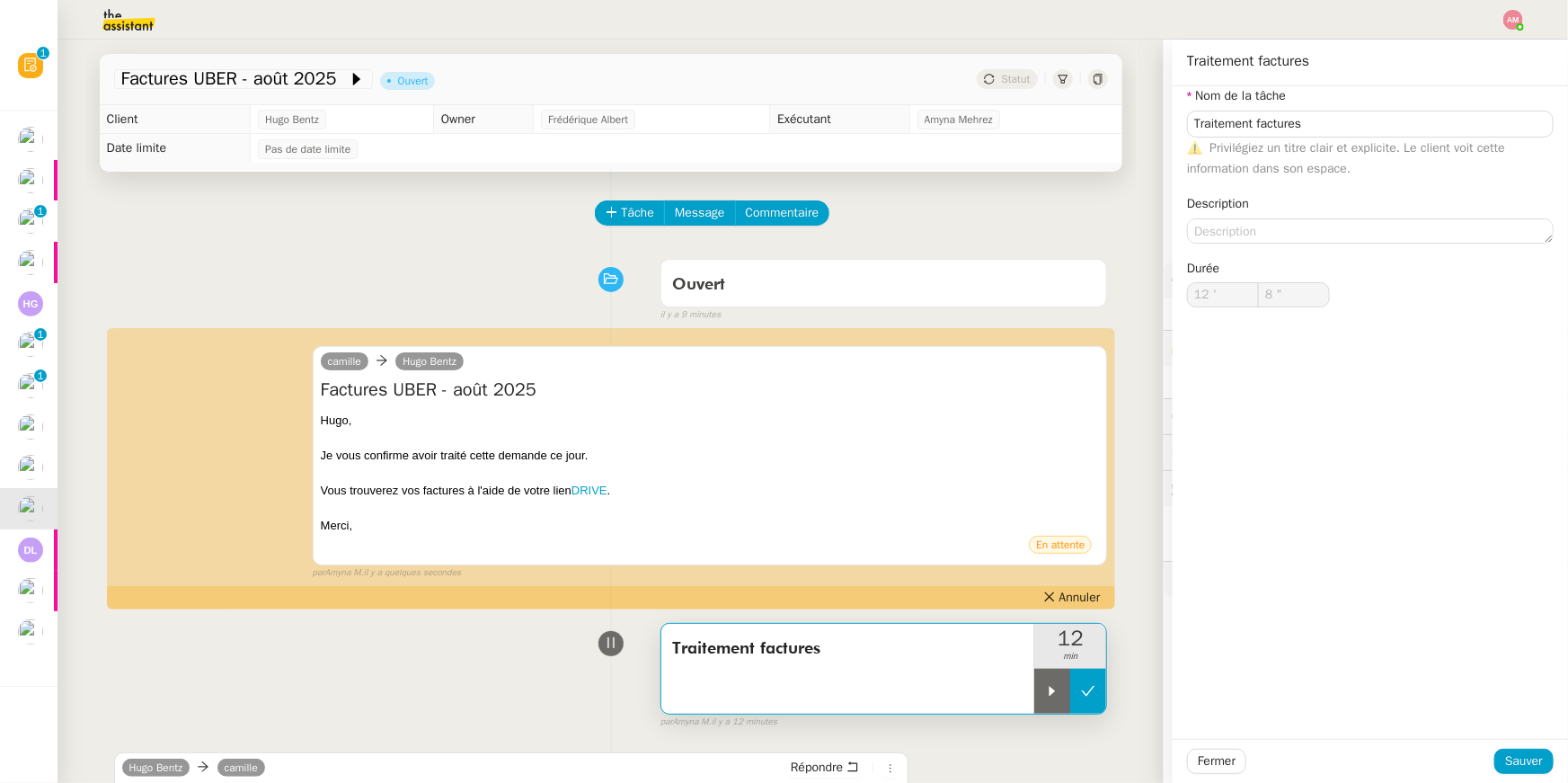 type on "Traitement factures" 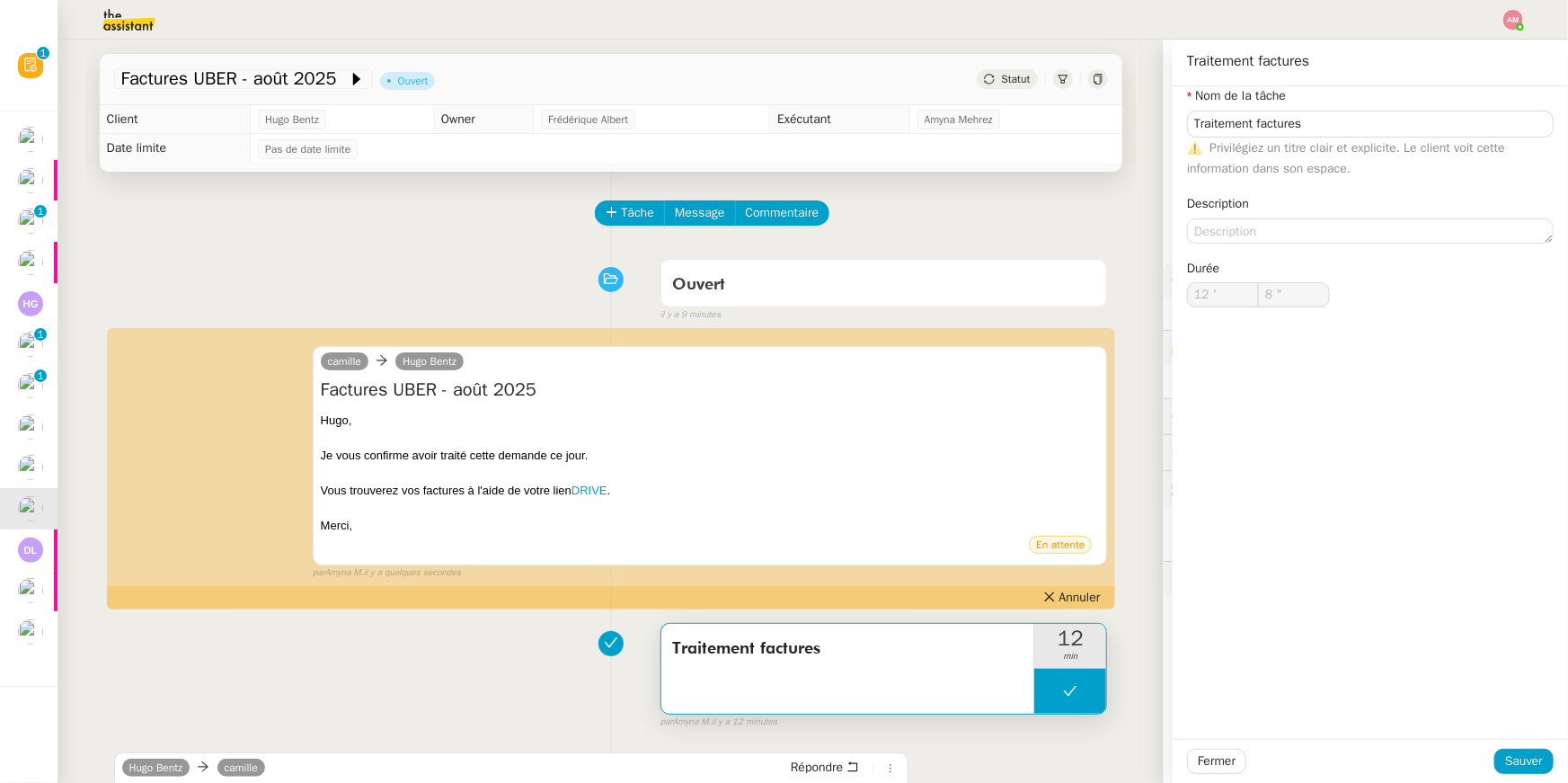 type on "Traitement factures" 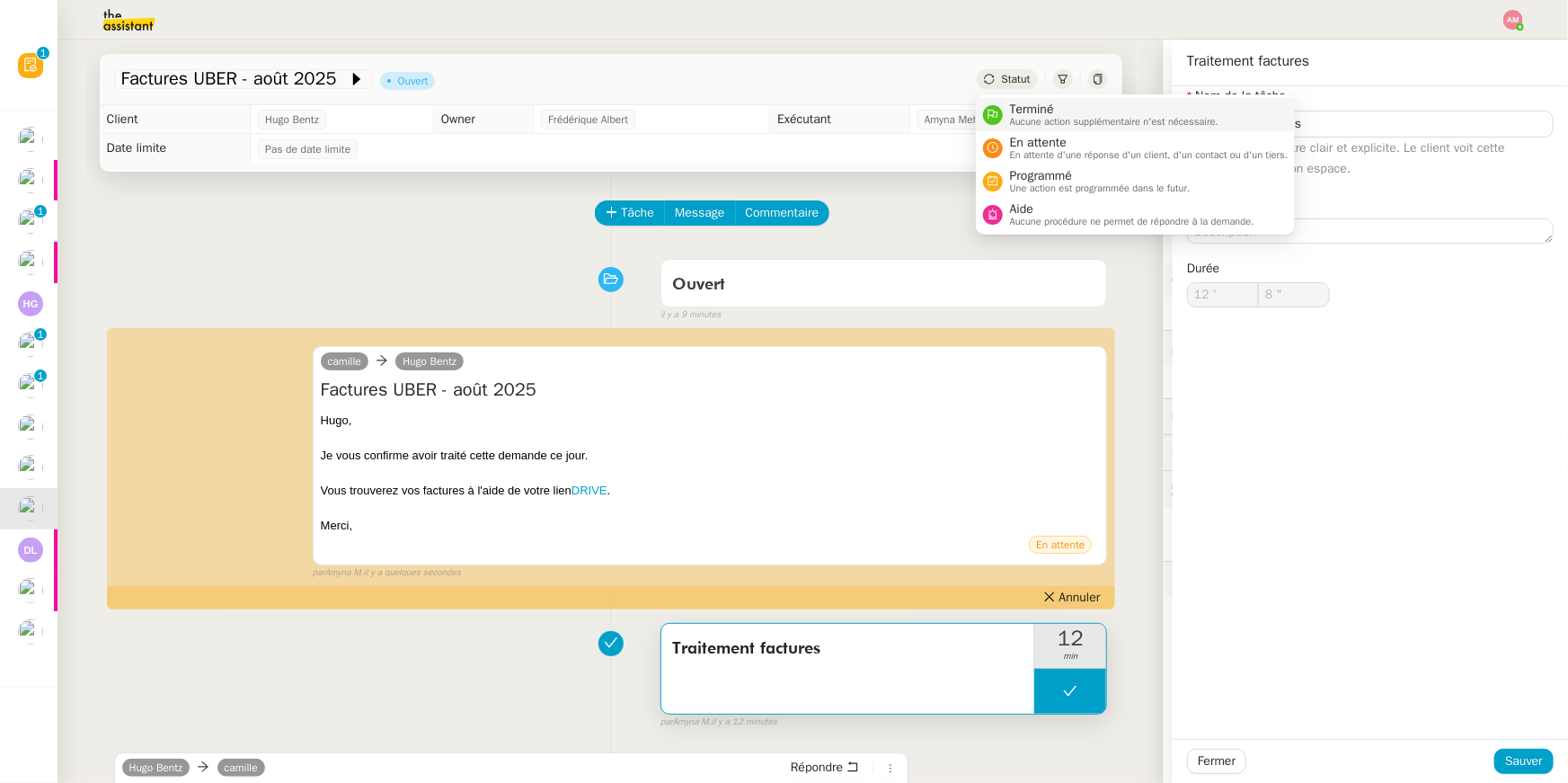 click on "Terminé Aucune action supplémentaire n'est nécessaire." at bounding box center (1136, 114) 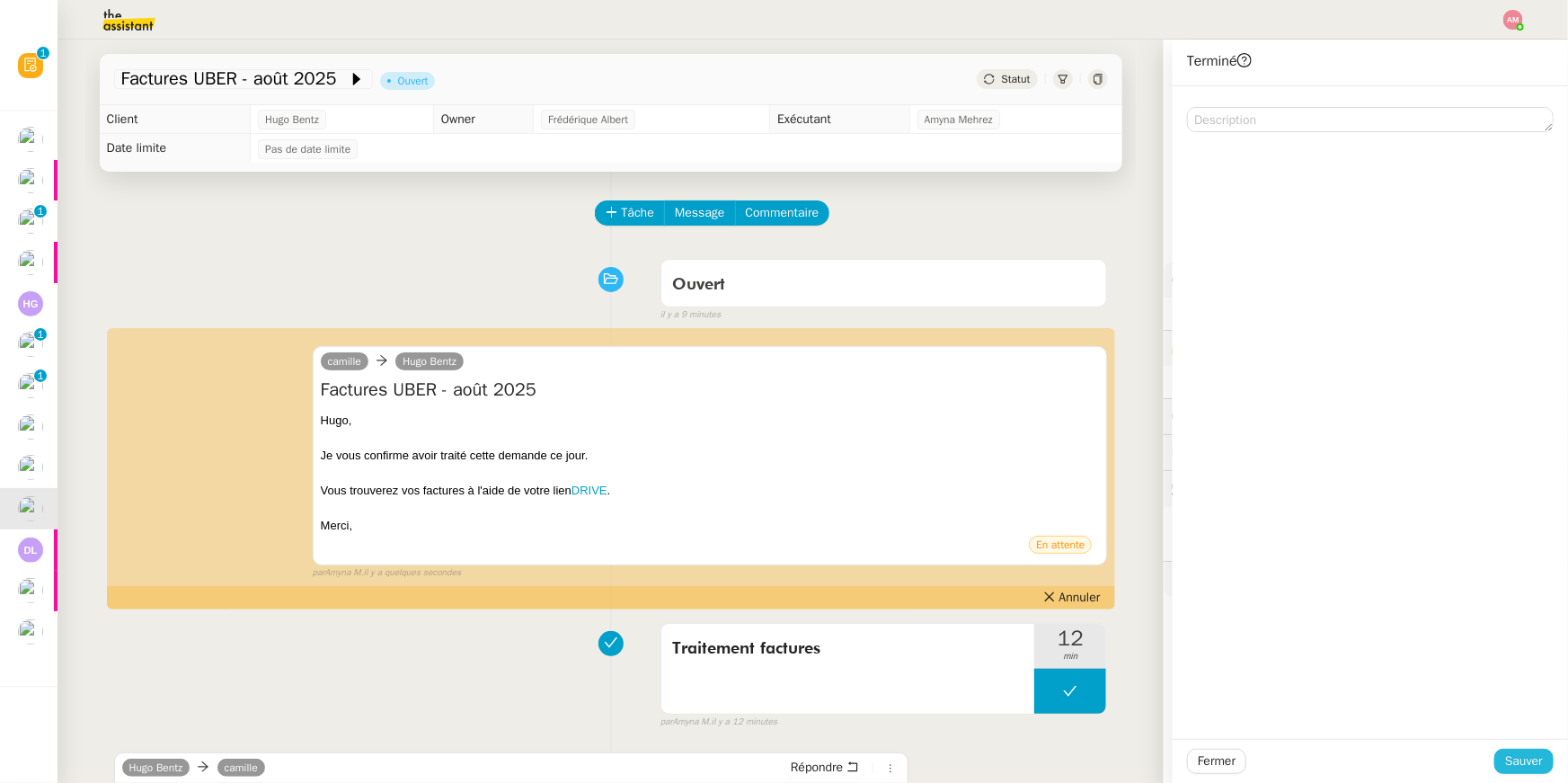 click on "Sauver" 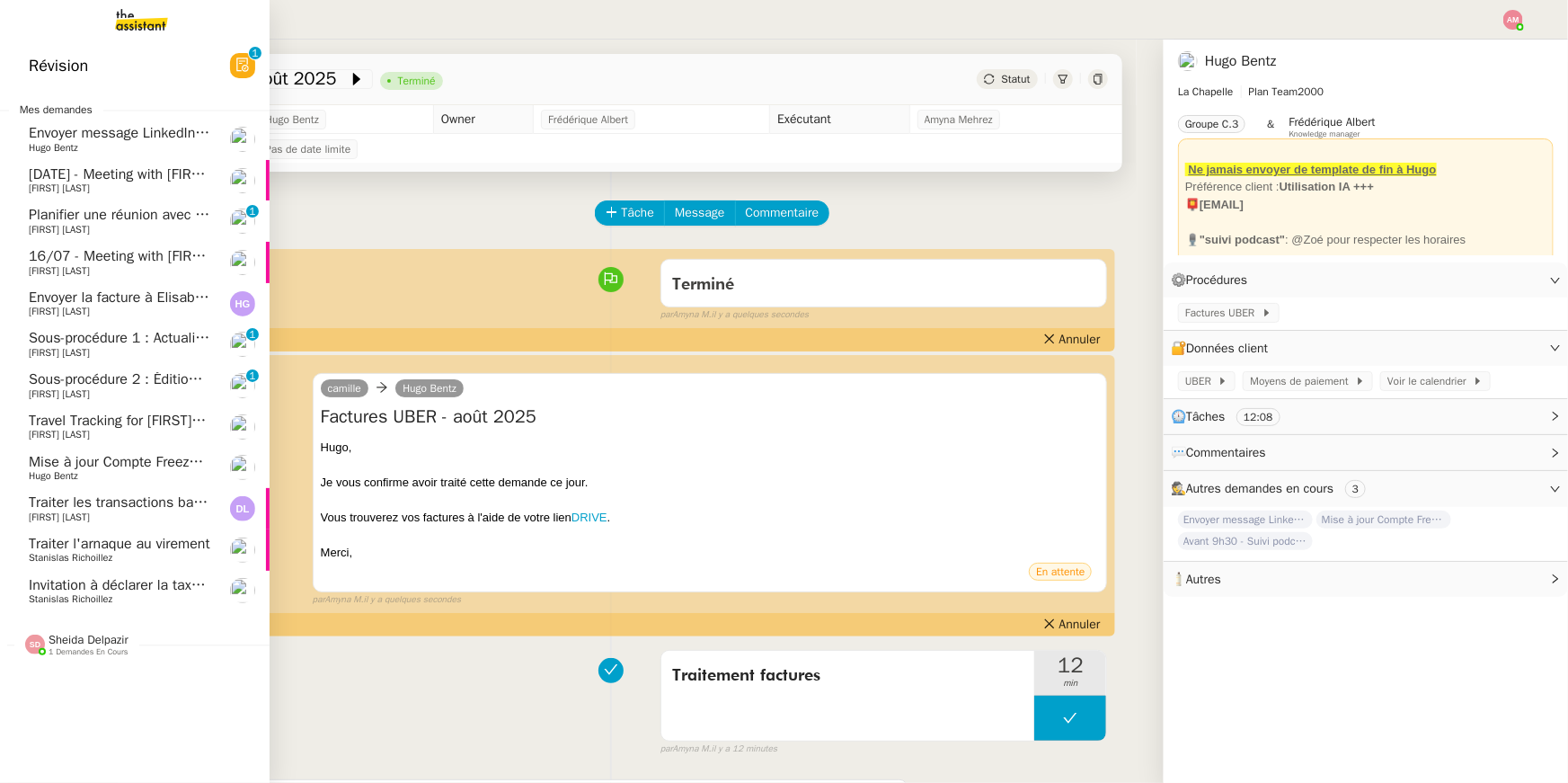 click on "Sheida Delpazir    1 demandes en cours" 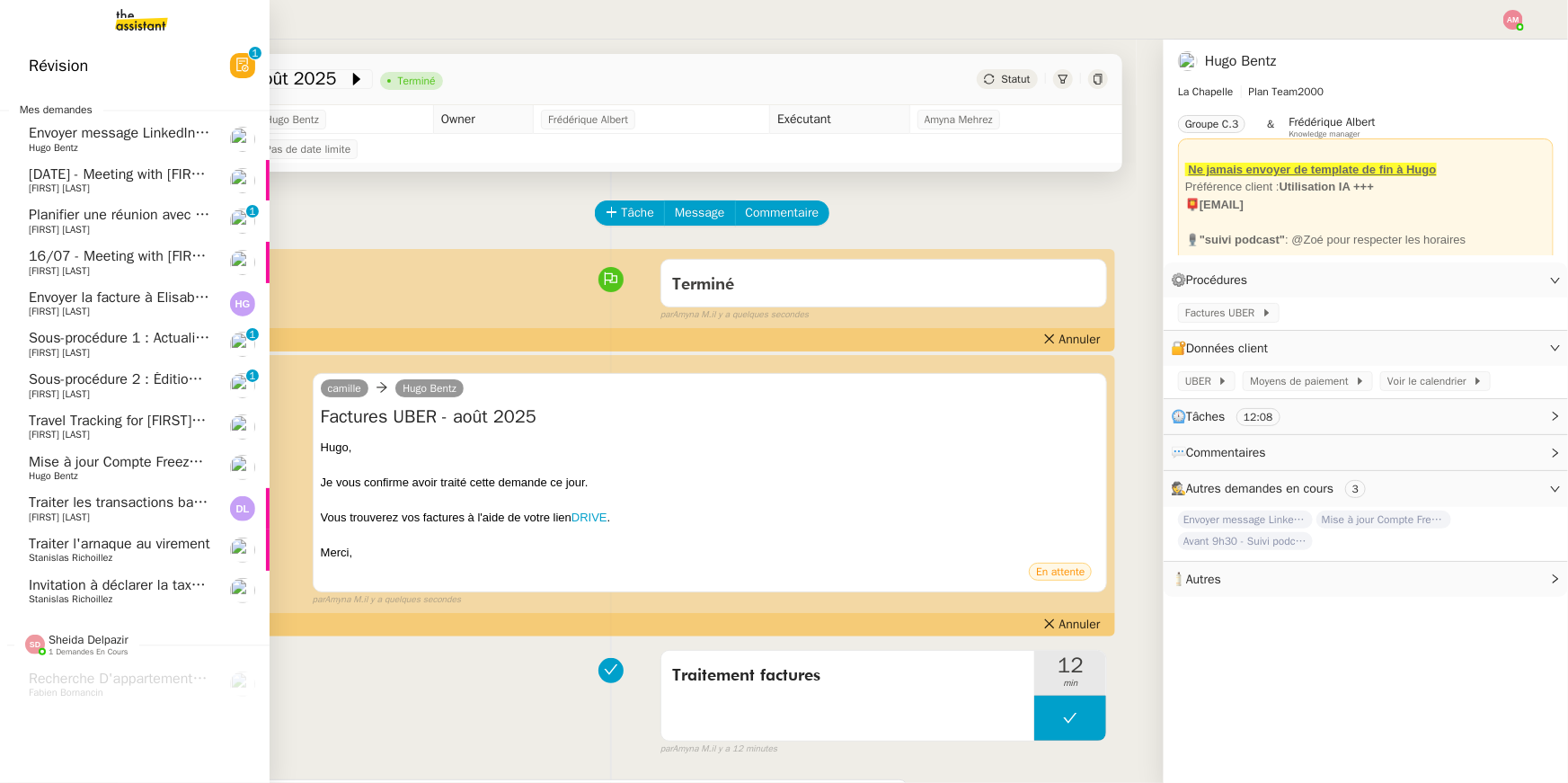 click on "Stanislas Richoillez" 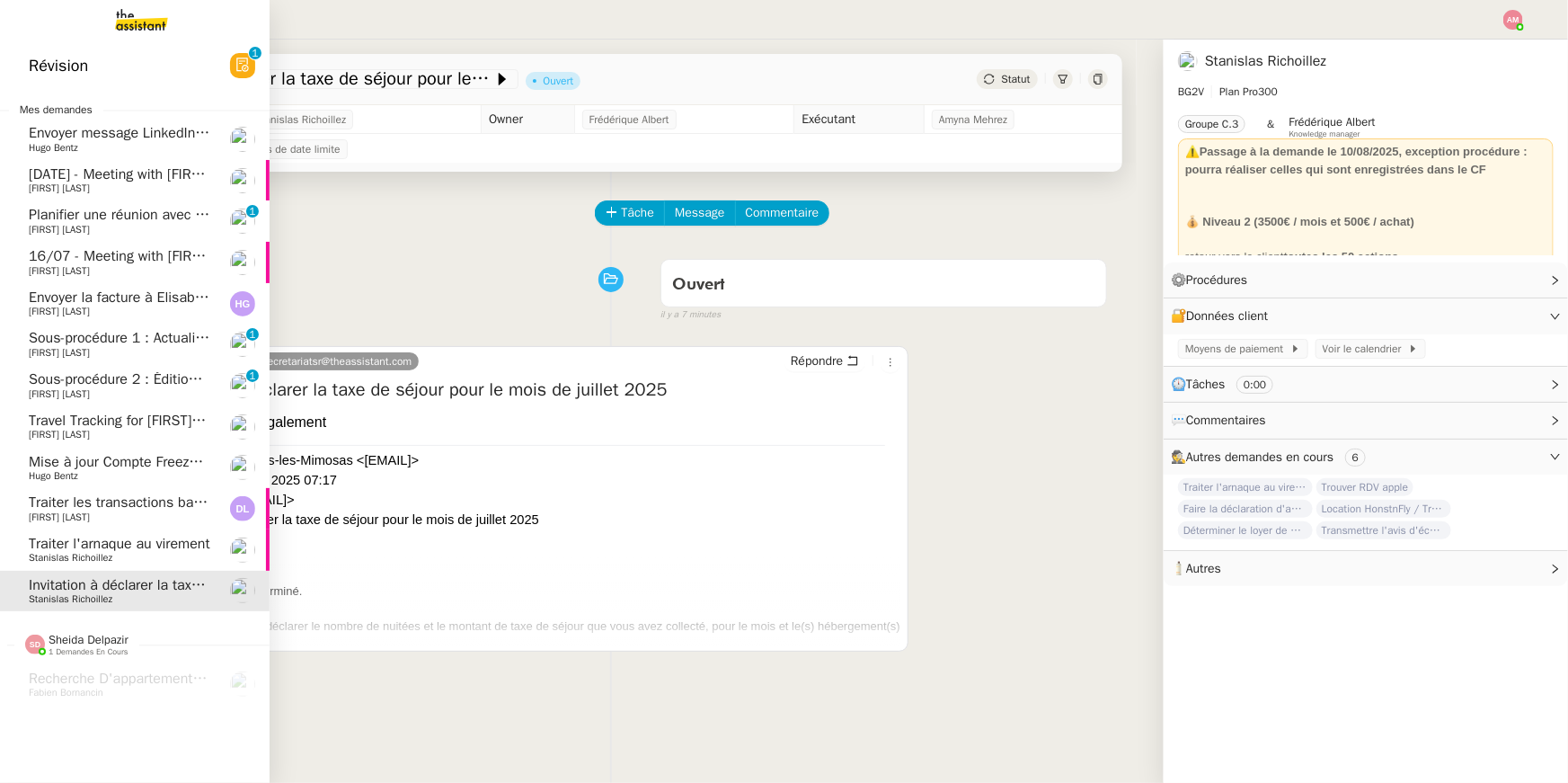click on "Stanislas Richoillez" 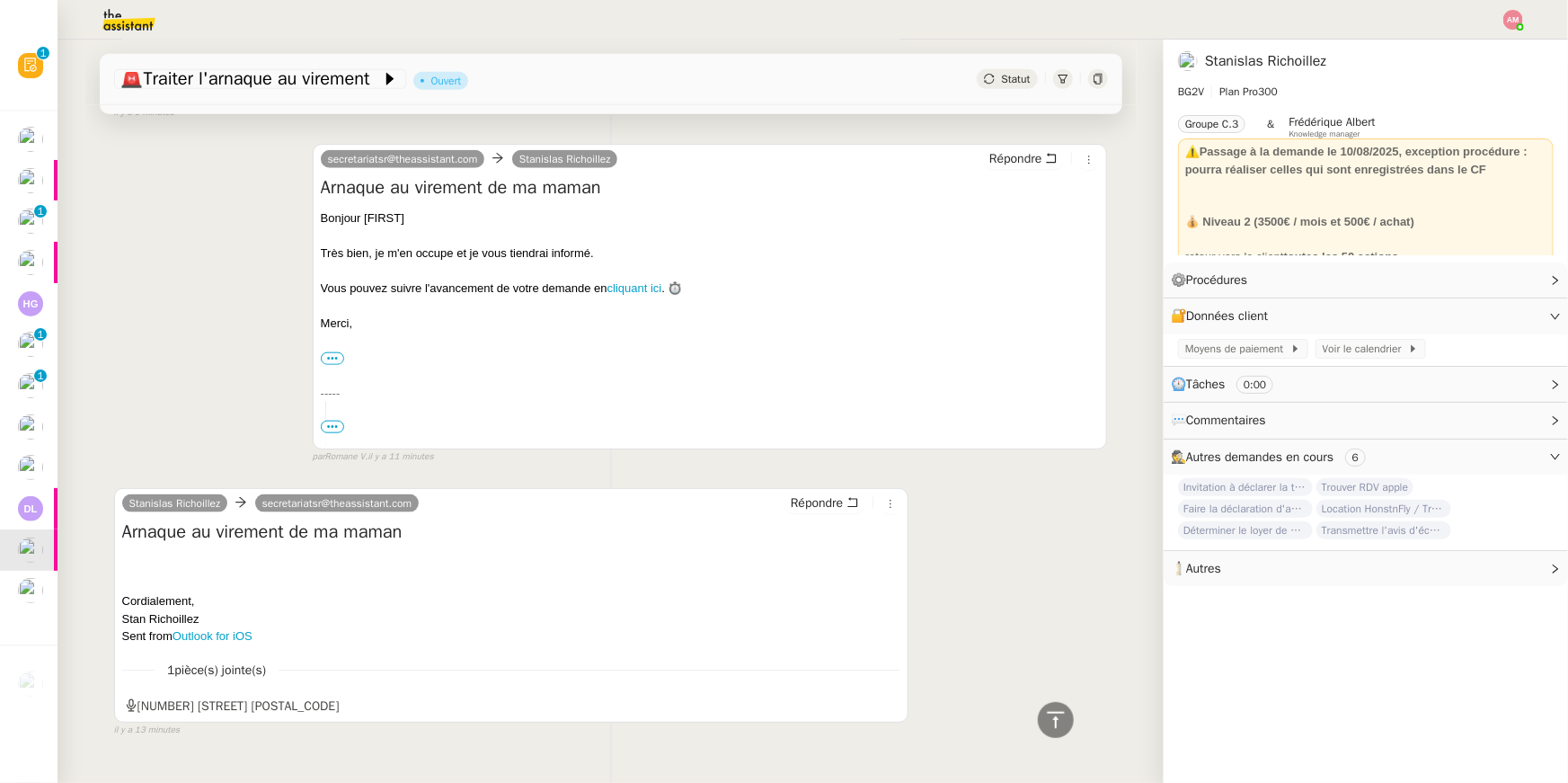 scroll, scrollTop: 931, scrollLeft: 0, axis: vertical 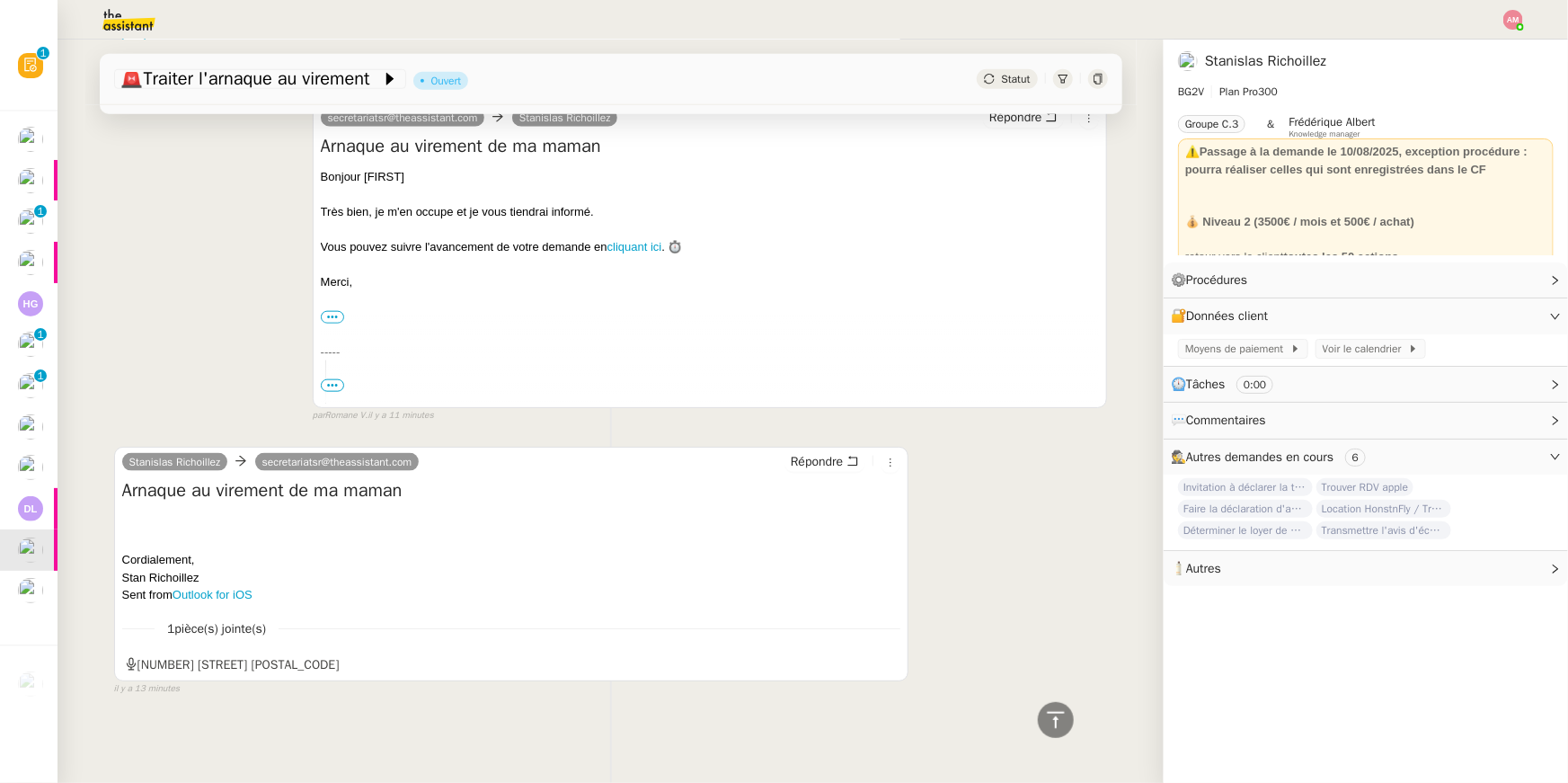 click on "Sent from  Outlook for iOS" at bounding box center [511, 595] 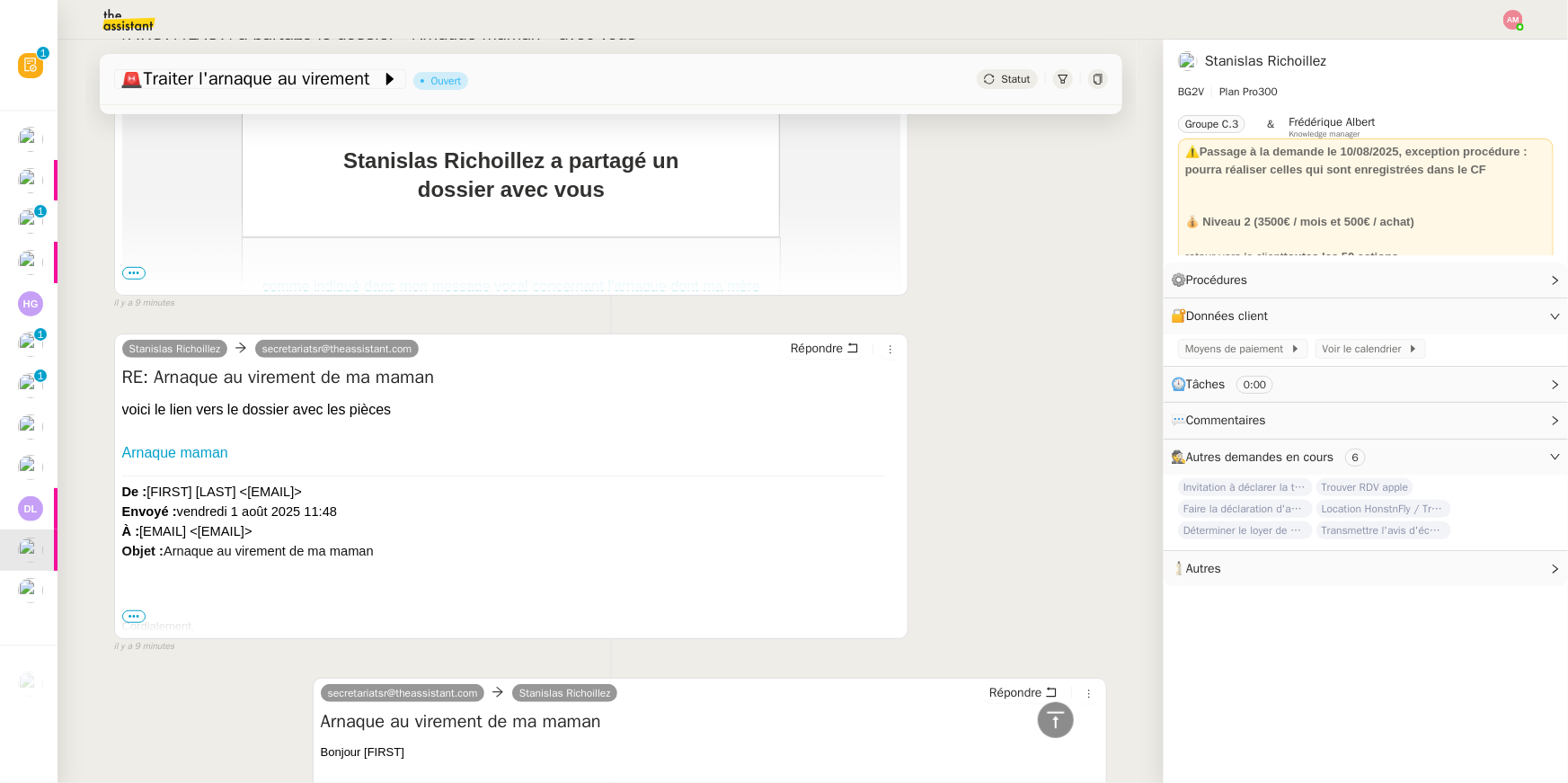scroll, scrollTop: 271, scrollLeft: 0, axis: vertical 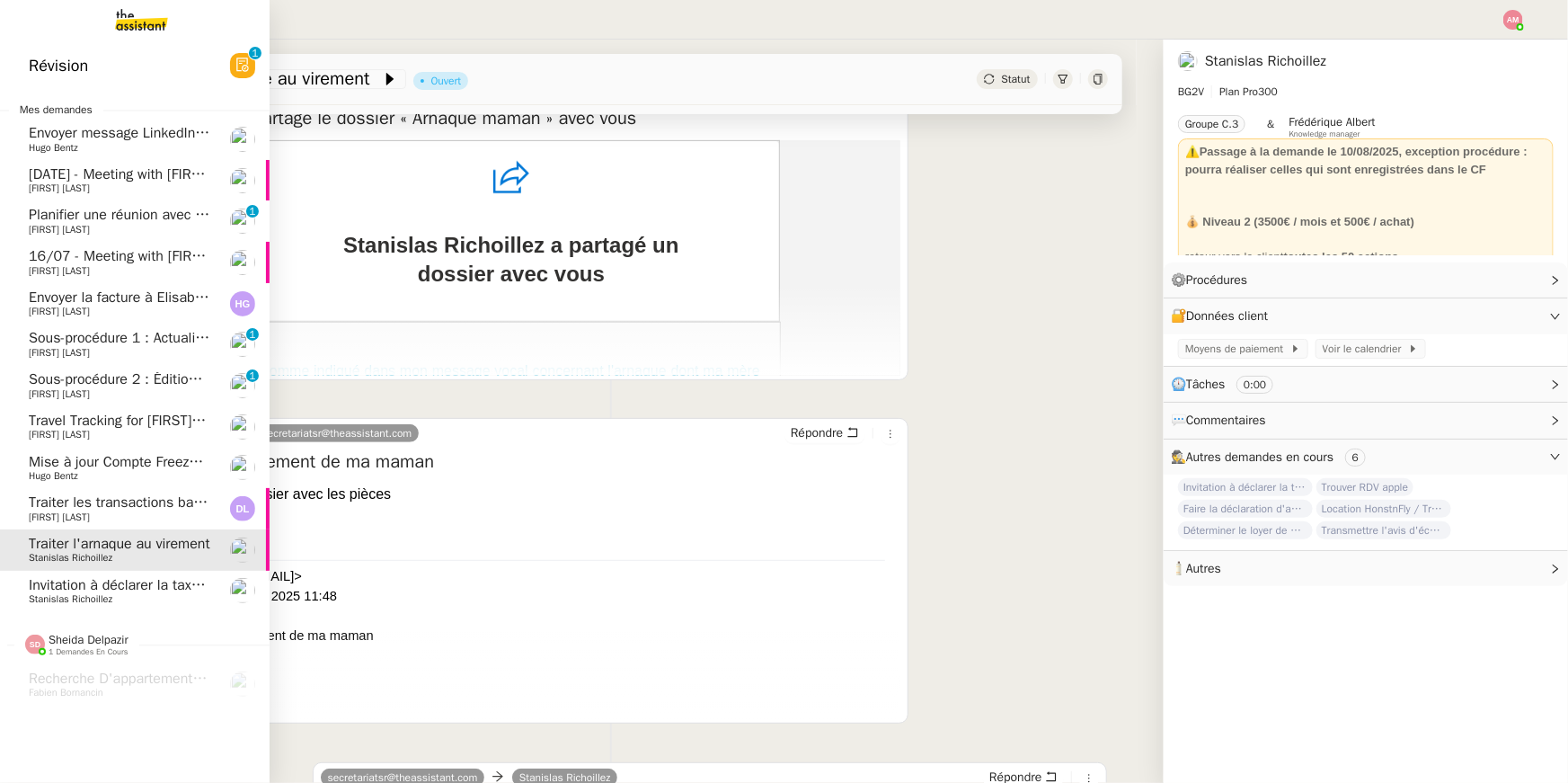 click on "[FIRST] [LAST]" 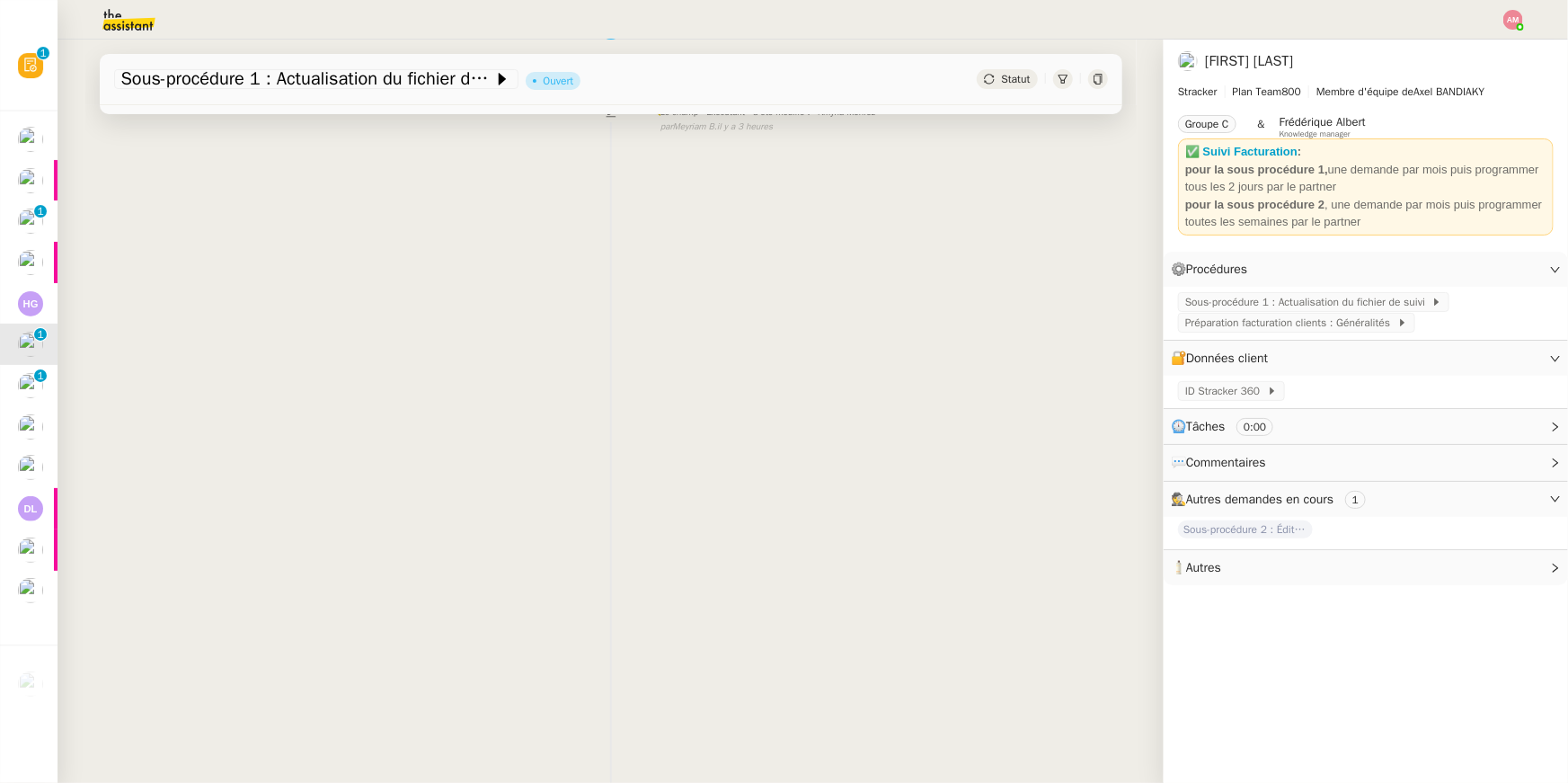 scroll, scrollTop: 0, scrollLeft: 0, axis: both 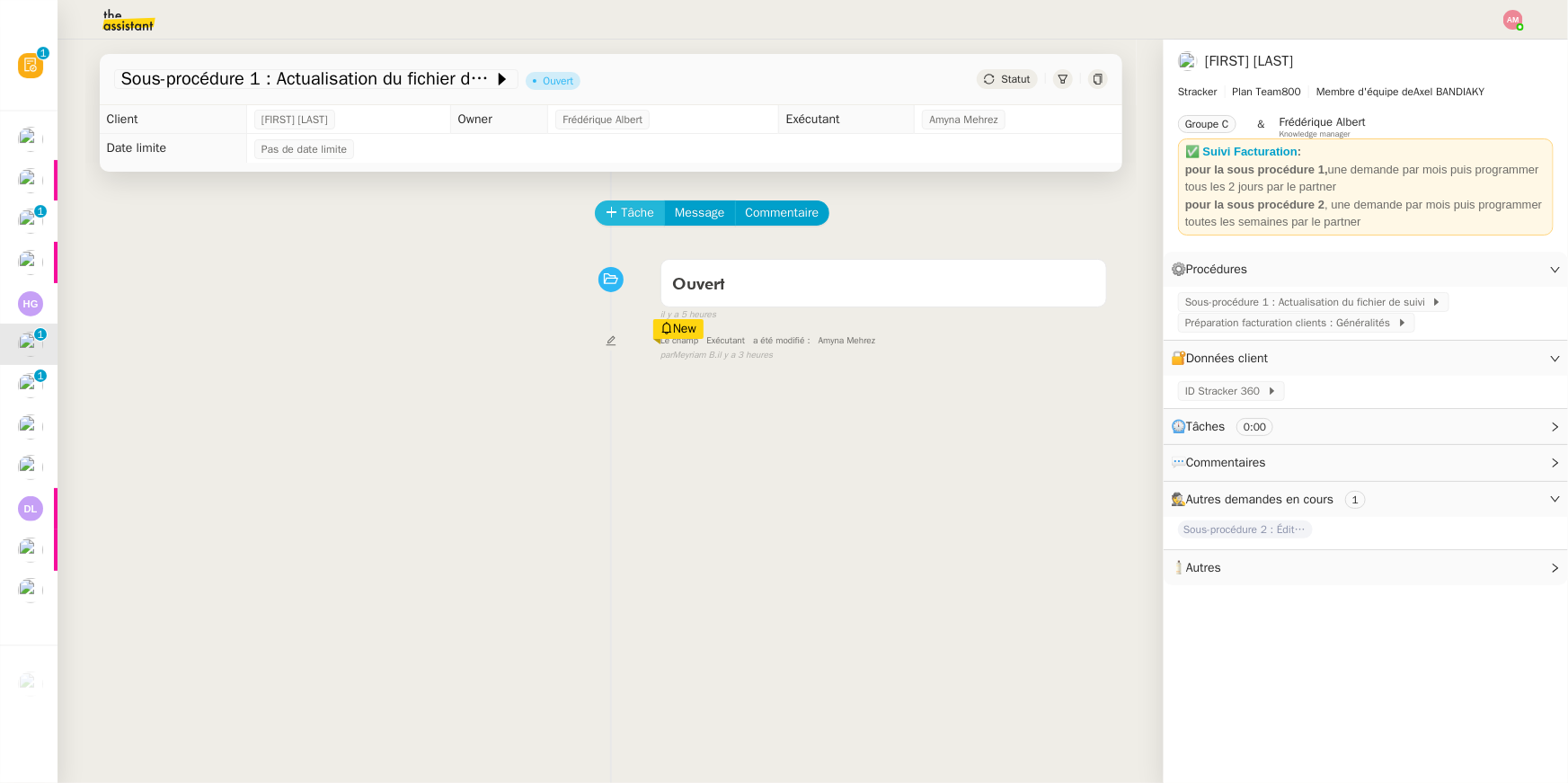 click on "Tâche" 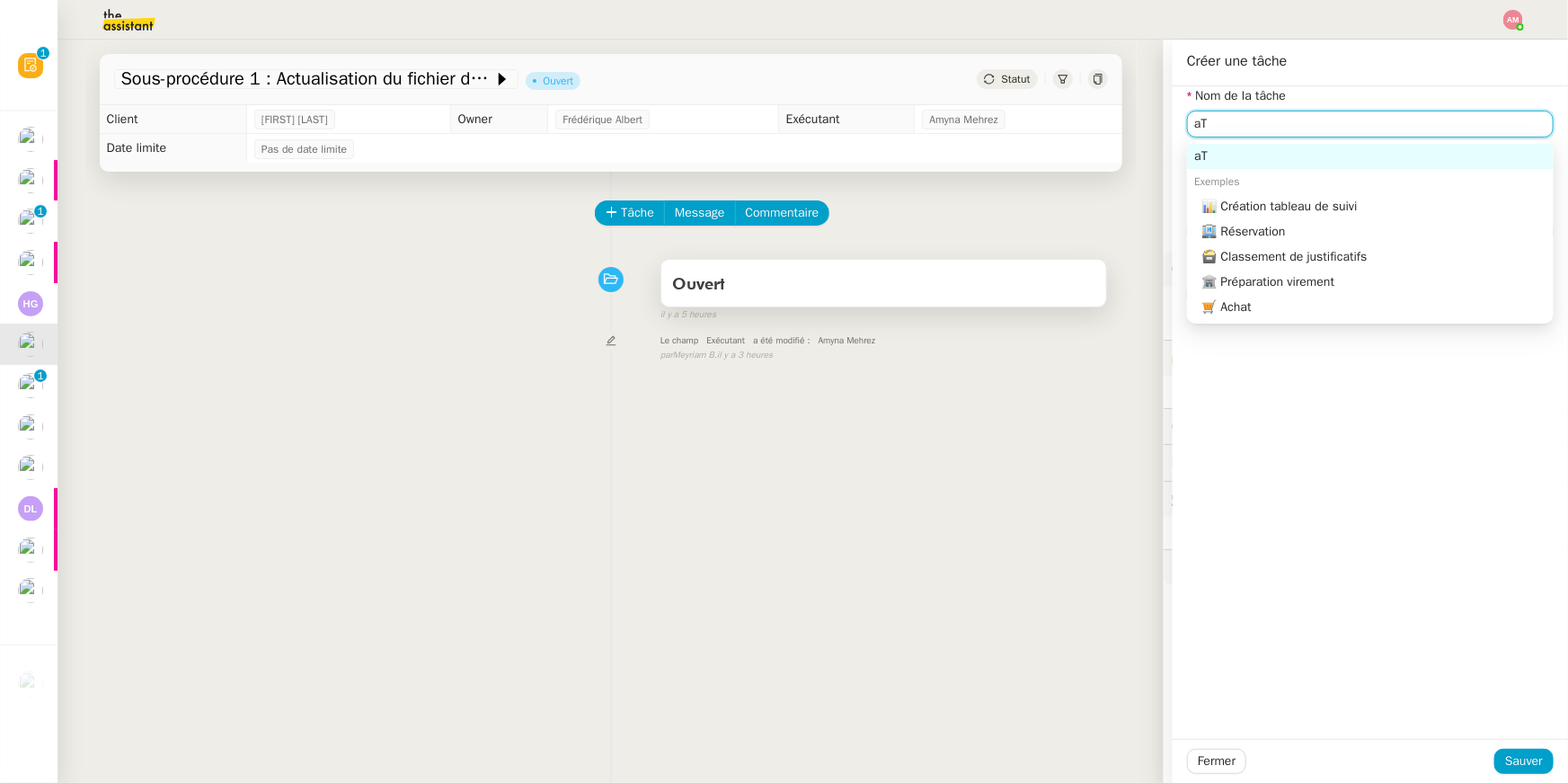 type on "a" 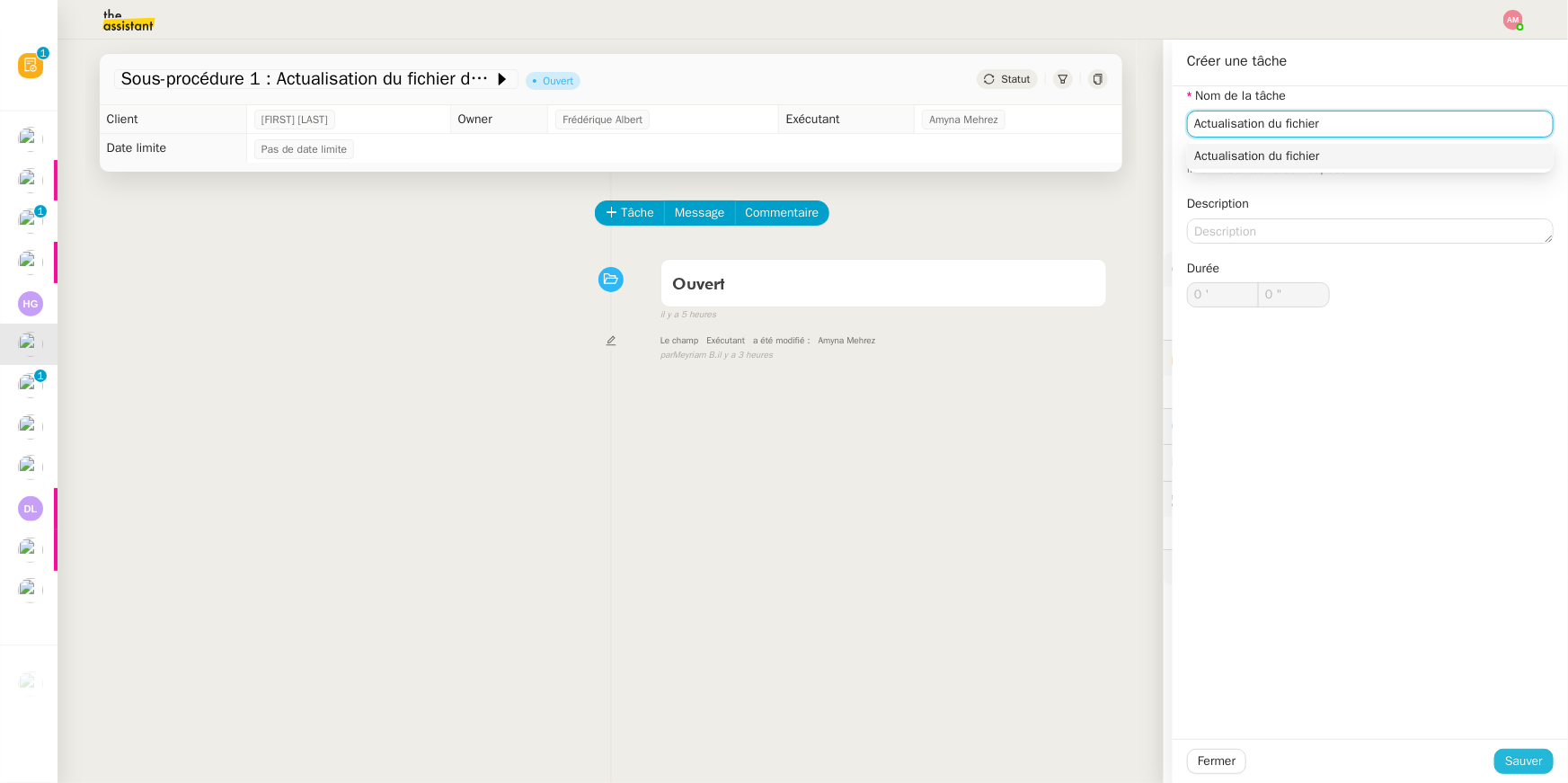 type on "Actualisation du fichier" 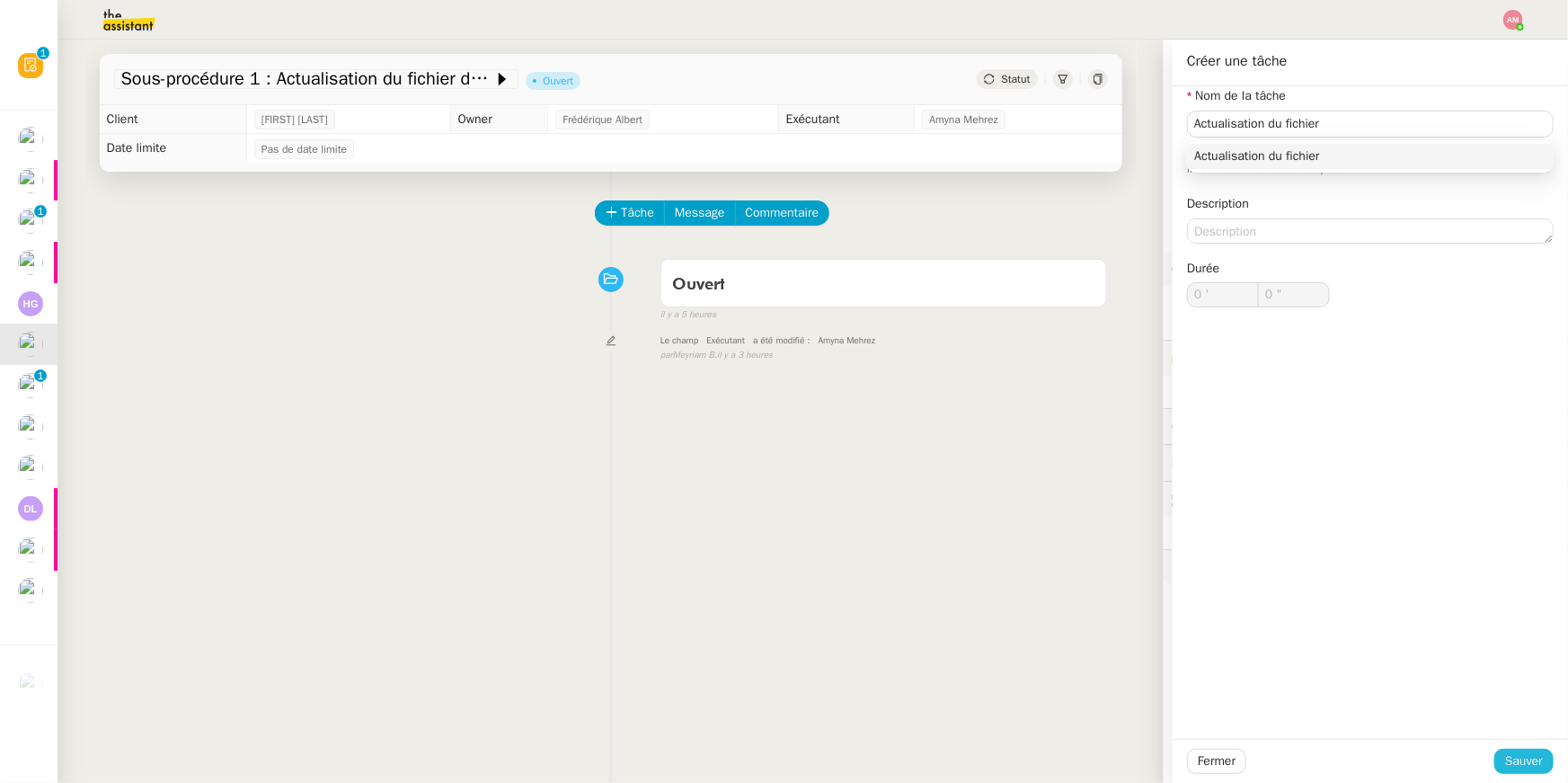 click on "Sauver" 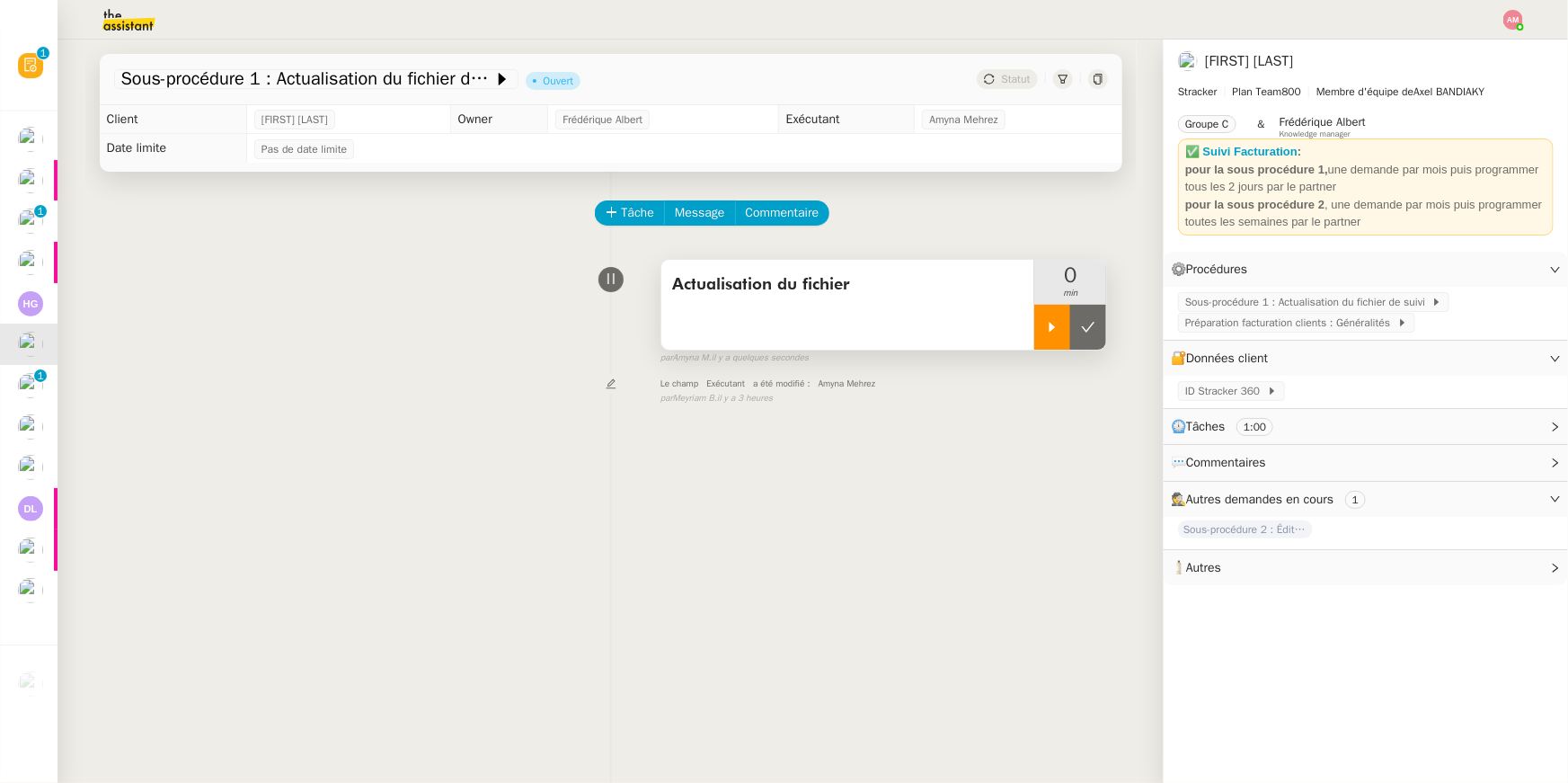 click at bounding box center (1052, 327) 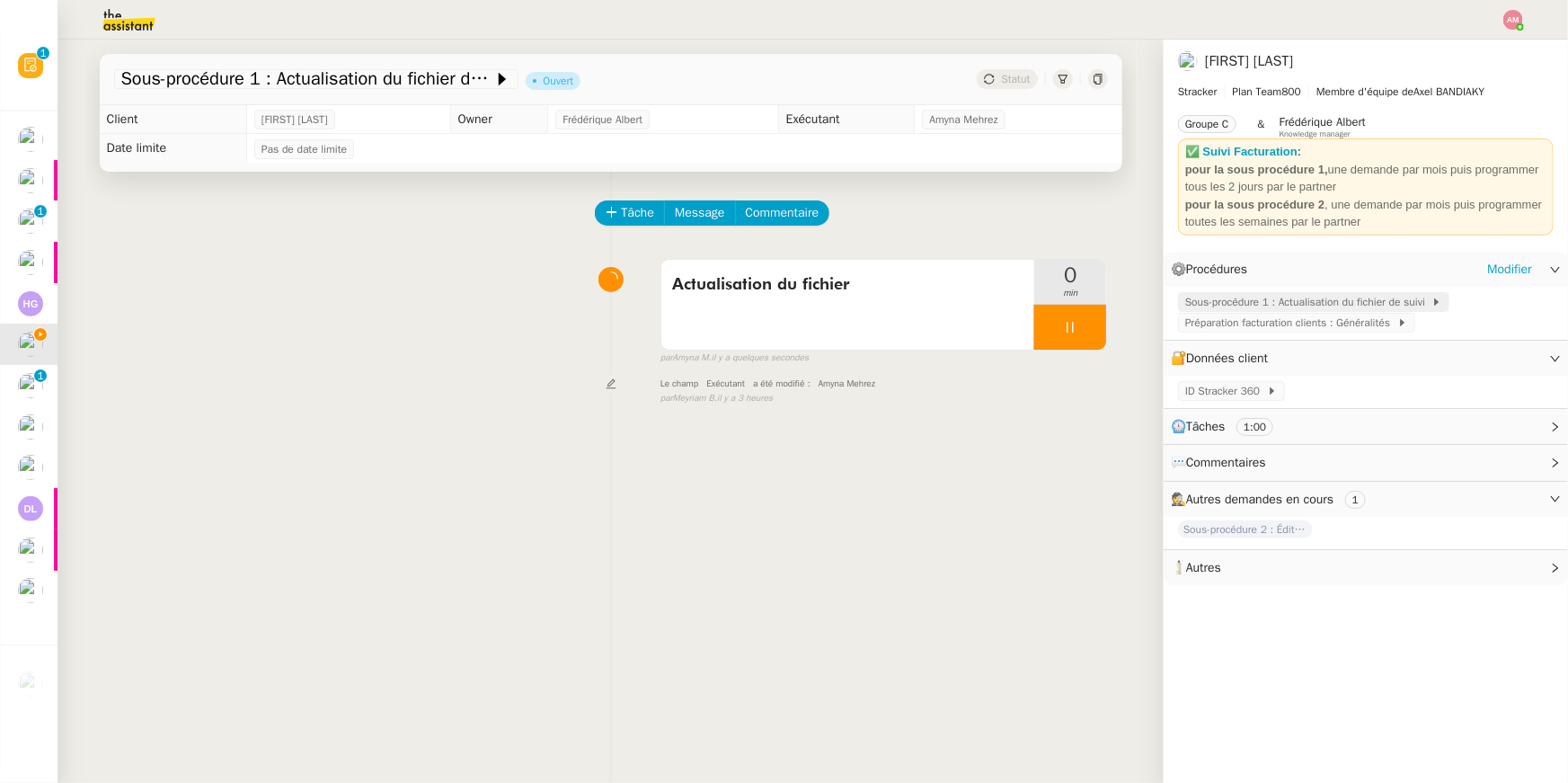 click on "Sous-procédure 1 : Actualisation du fichier de suivi" 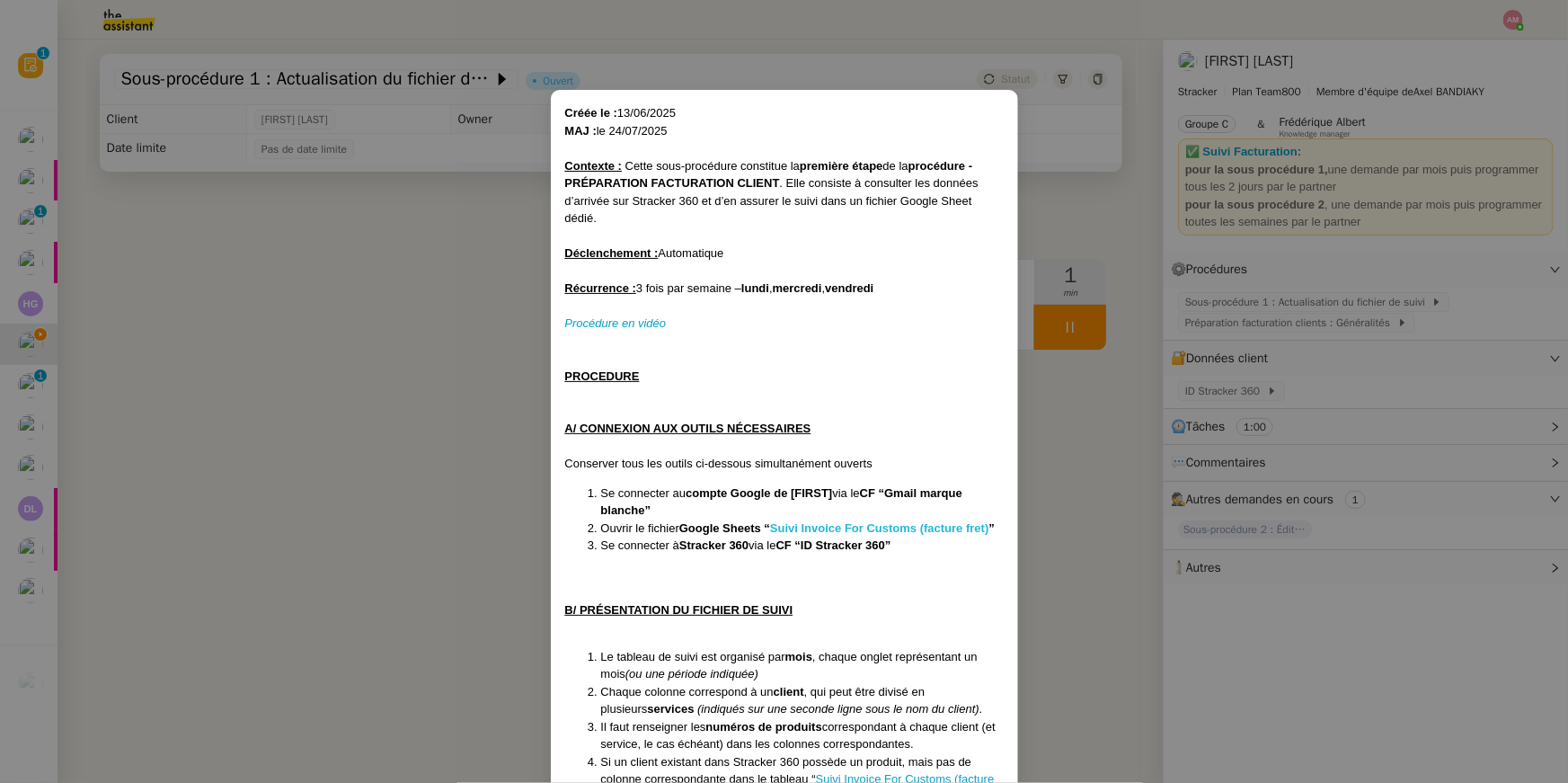 click on "Suivi Invoice For Customs (facture fret)" at bounding box center (879, 528) 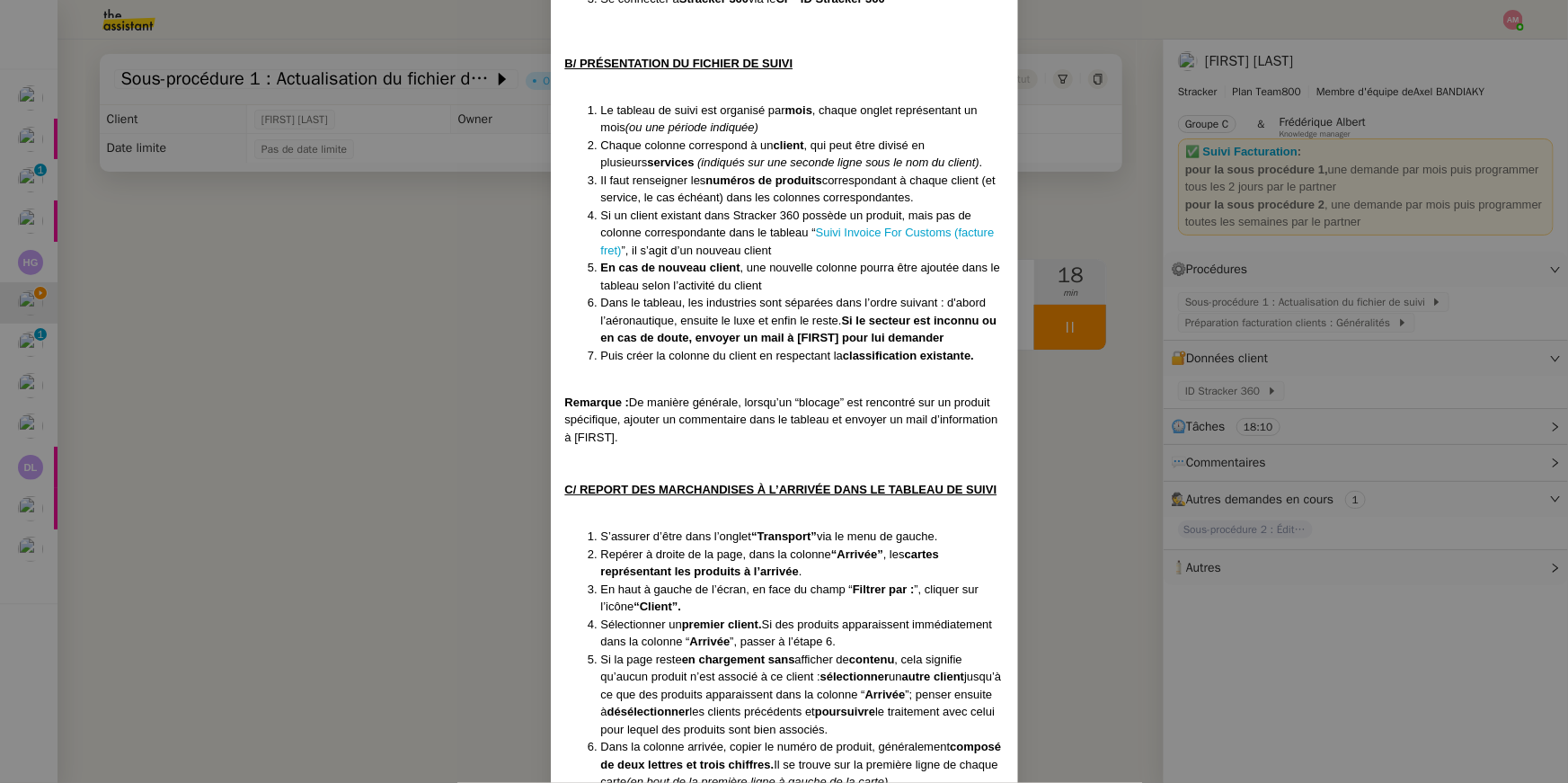 scroll, scrollTop: 1090, scrollLeft: 0, axis: vertical 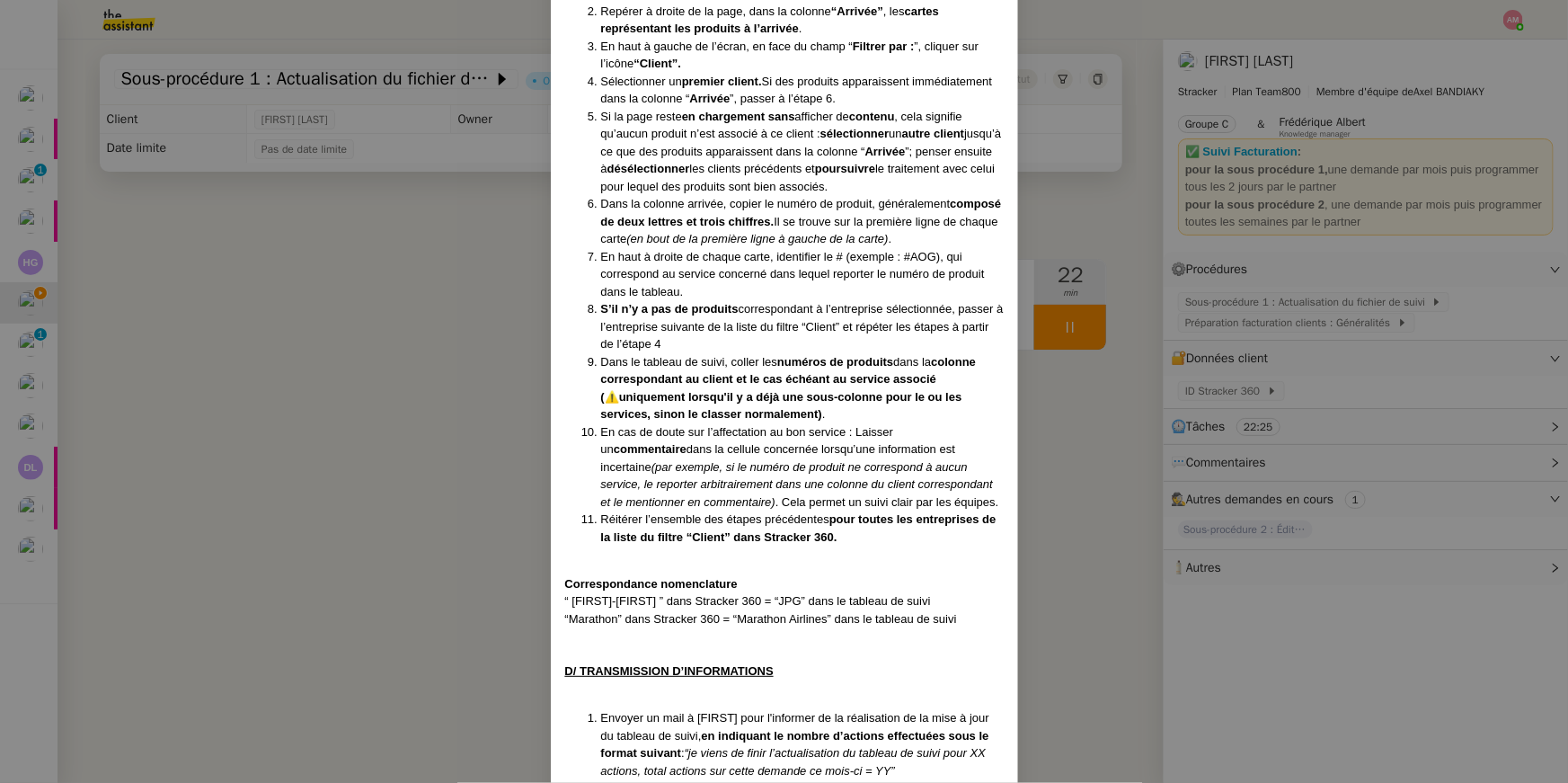 click on "Créée le :  13/06/2025 MAJ :  le 24/07/2025 Contexte :   Cette sous-procédure constitue la  première étape  de la  procédure - PRÉPARATION FACTURATION CLIENT . Elle consiste à consulter les données d’arrivée sur Stracker 360 et d’en assurer le suivi dans un fichier Google Sheet dédié. Déclenchement :  Automatique Récurrence :  3 fois par semaine –  lundi ,  mercredi ,  vendredi Procédure en vidéo   PROCEDURE    A/ CONNEXION AUX OUTILS NÉCESSAIRES Conserver tous les outils ci-dessous simultanément ouverts Se connecter au  compte Google de Charlie  via le  CF “Gmail marque blanche” Ouvrir le fichier  Google Sheets “ Suivi Invoice For Customs (facture fret) ” Se connecter à  Stracker 360  via le  CF “ID Stracker 360” B/ PRÉSENTATION DU FICHIER DE SUIVI Le tableau de suivi est organisé par  mois , chaque onglet représentant un mois  (ou une période indiquée)   Chaque colonne correspond à un  client , qui peut être divisé en plusieurs  services   . Remarque : , les  ." at bounding box center [784, 391] 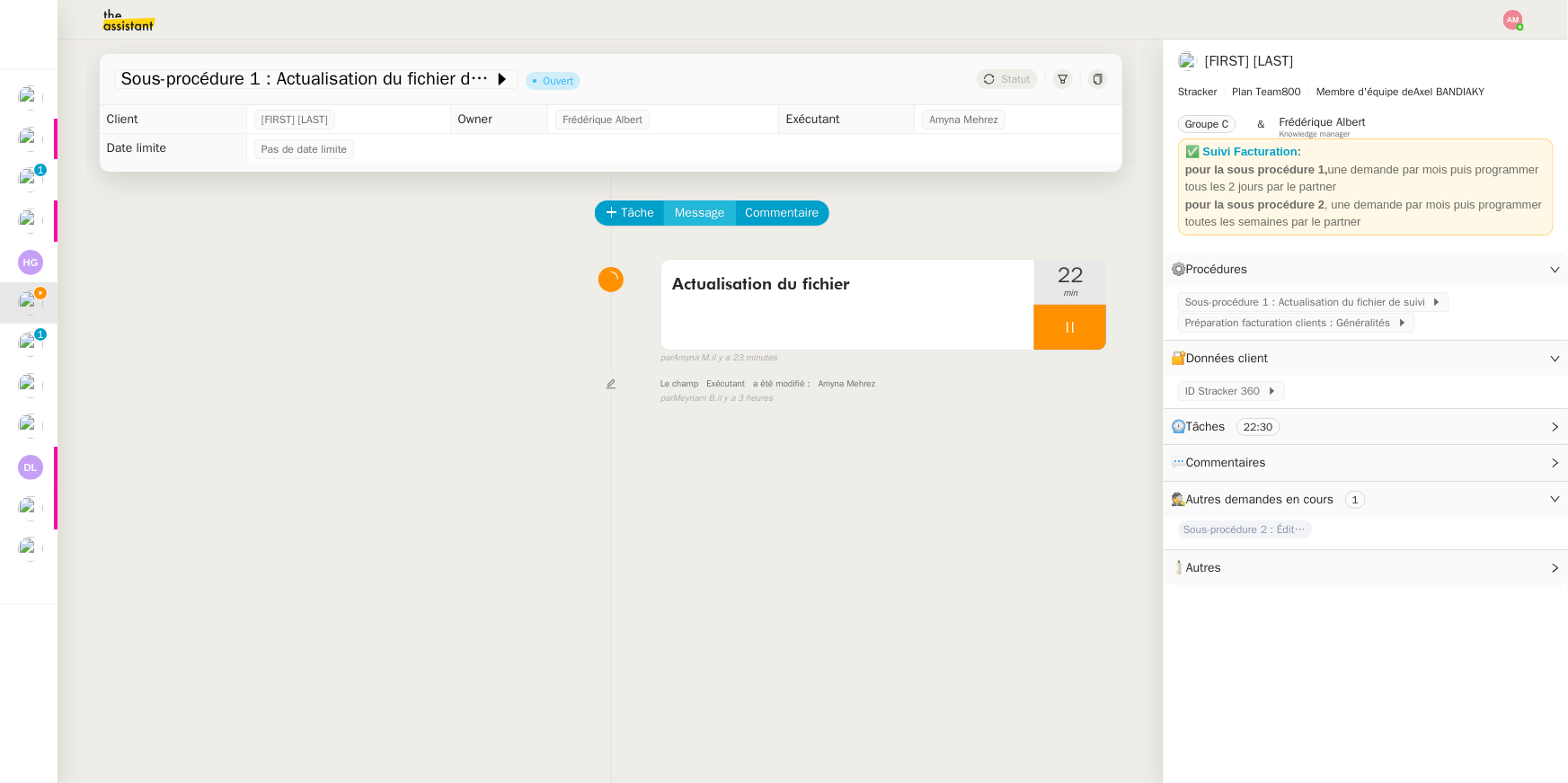 click on "Message" 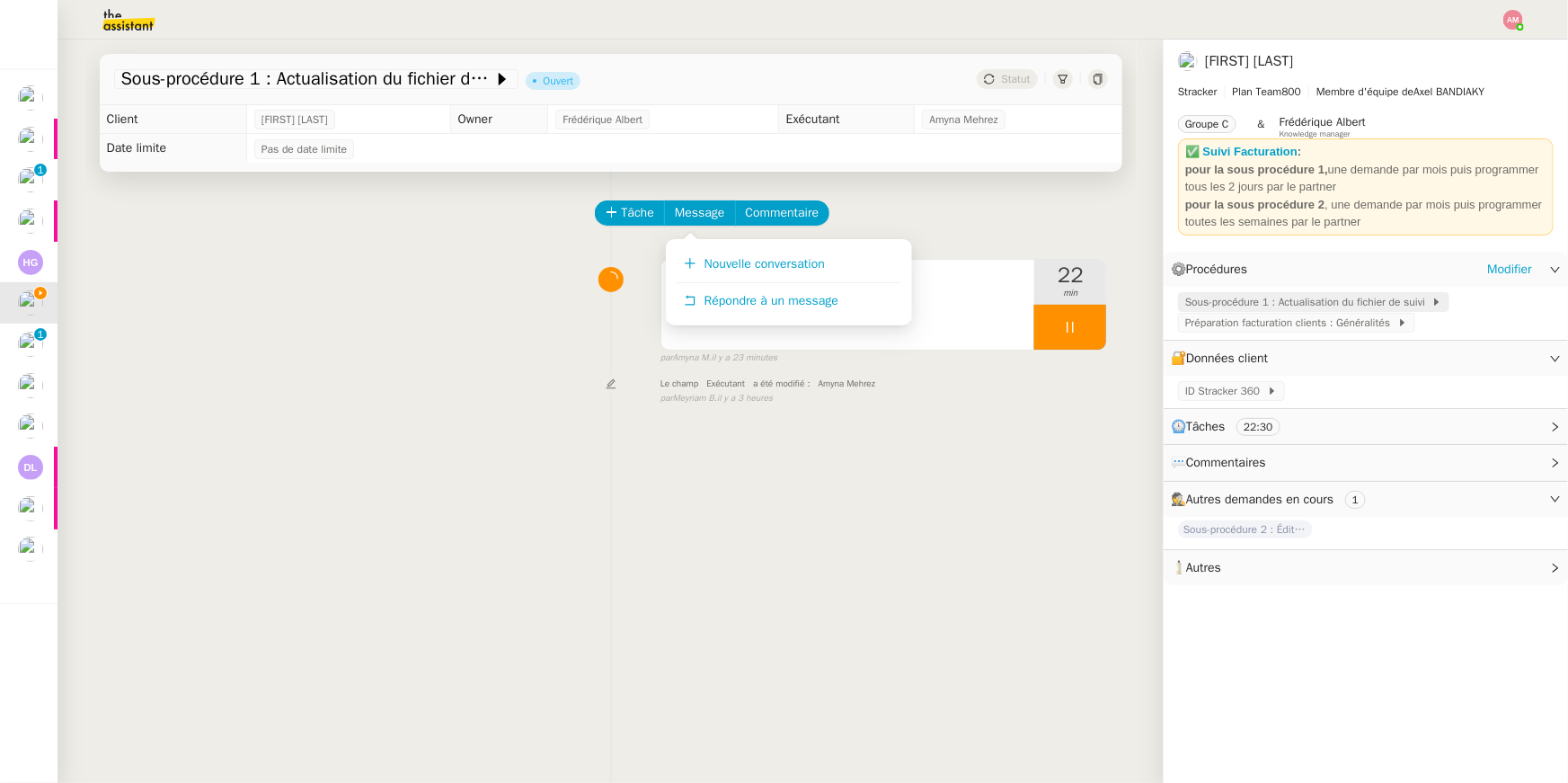 click on "Sous-procédure 1 : Actualisation du fichier de suivi" 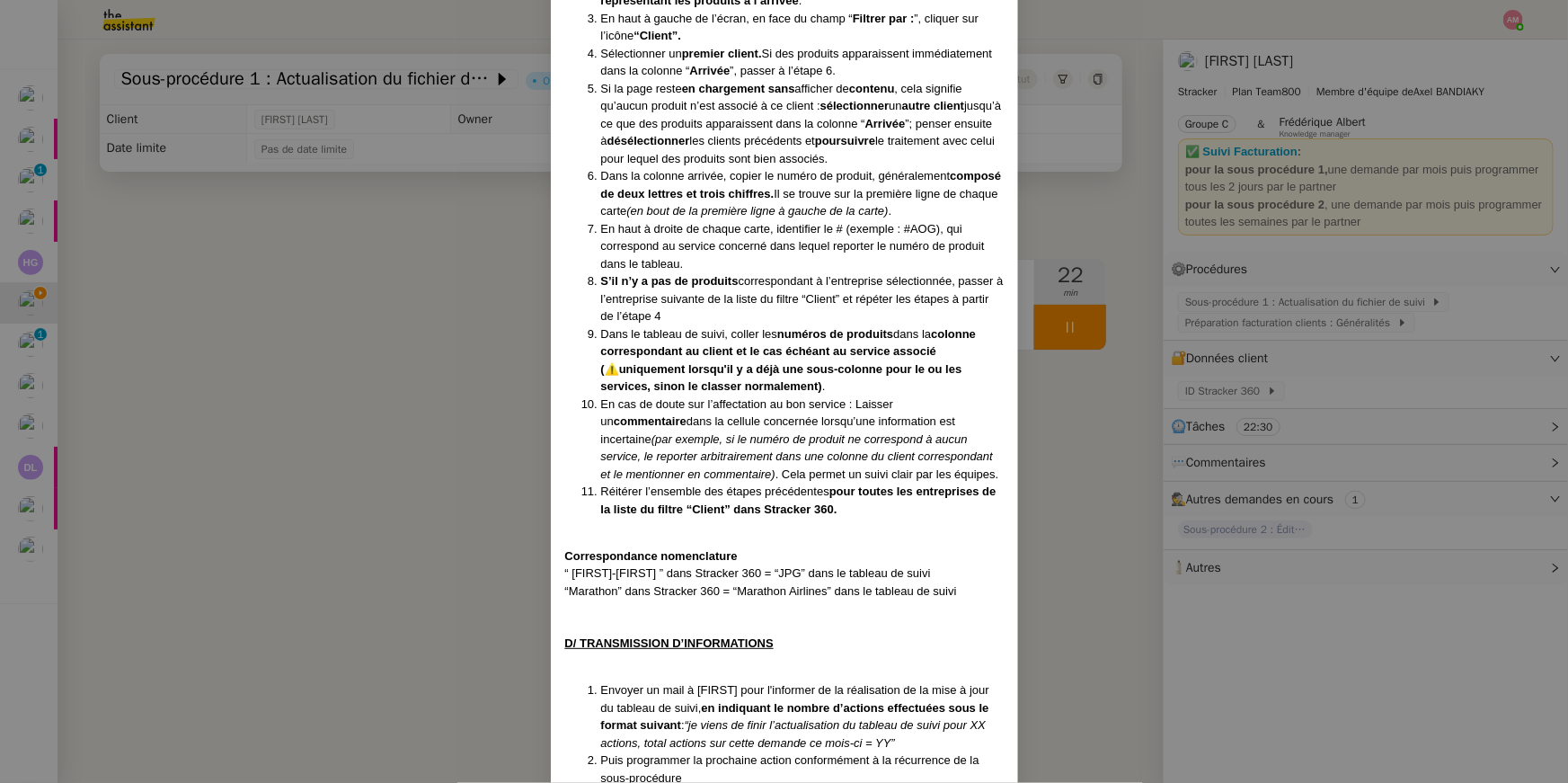 scroll, scrollTop: 1255, scrollLeft: 0, axis: vertical 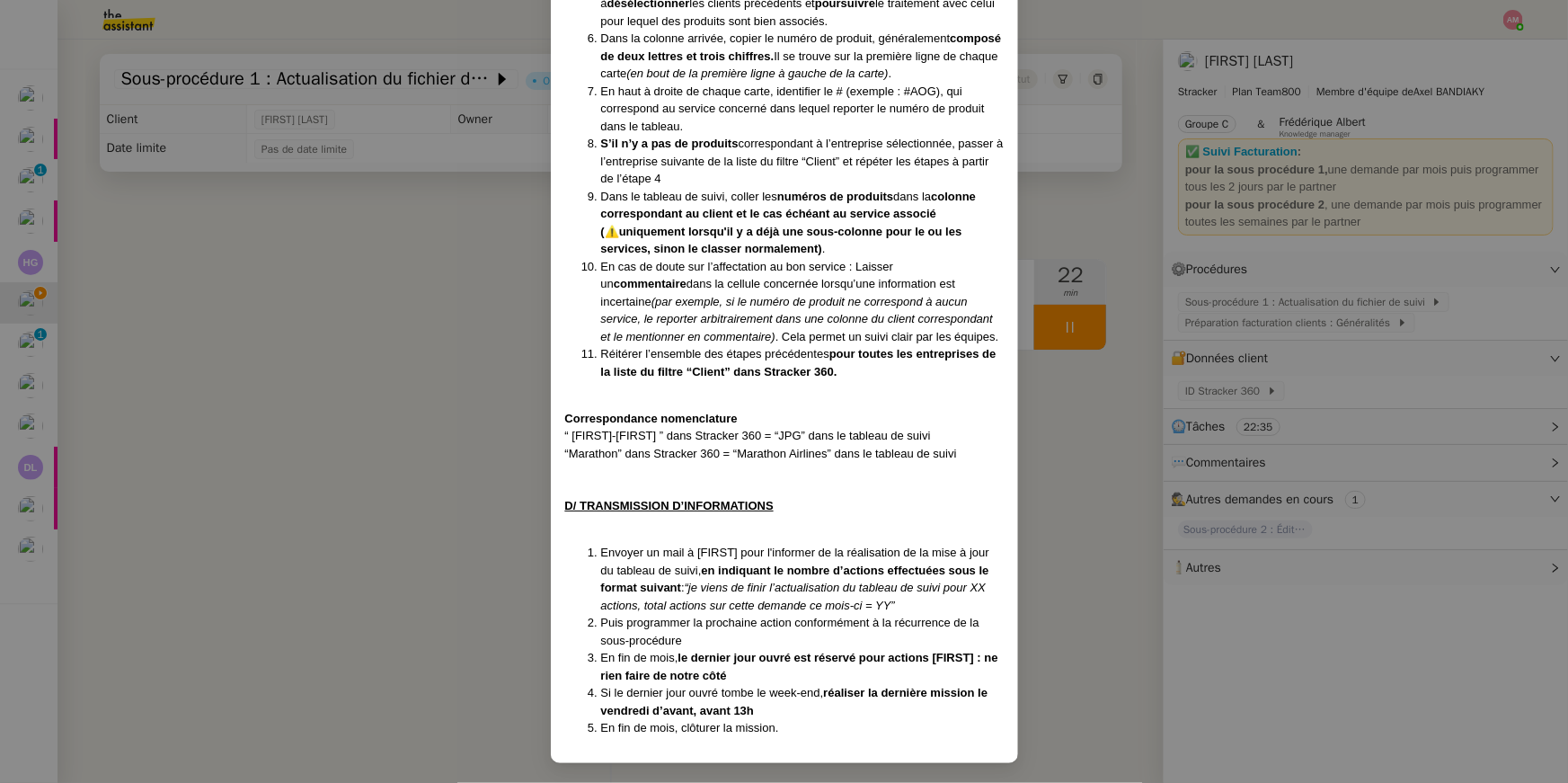 click on "Si le dernier jour ouvré tombe le week-end," at bounding box center (713, 692) 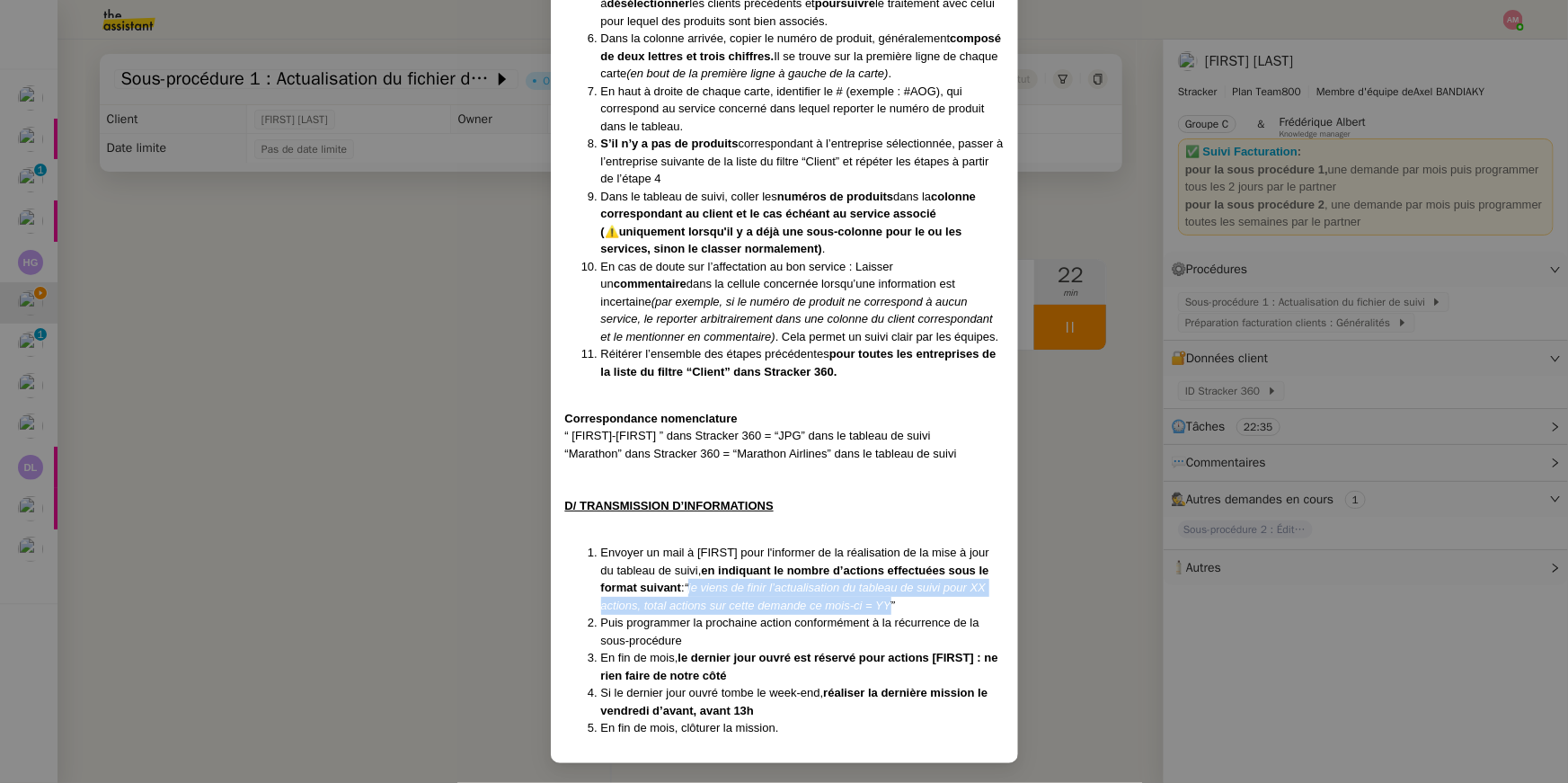 drag, startPoint x: 890, startPoint y: 602, endPoint x: 694, endPoint y: 590, distance: 196.367 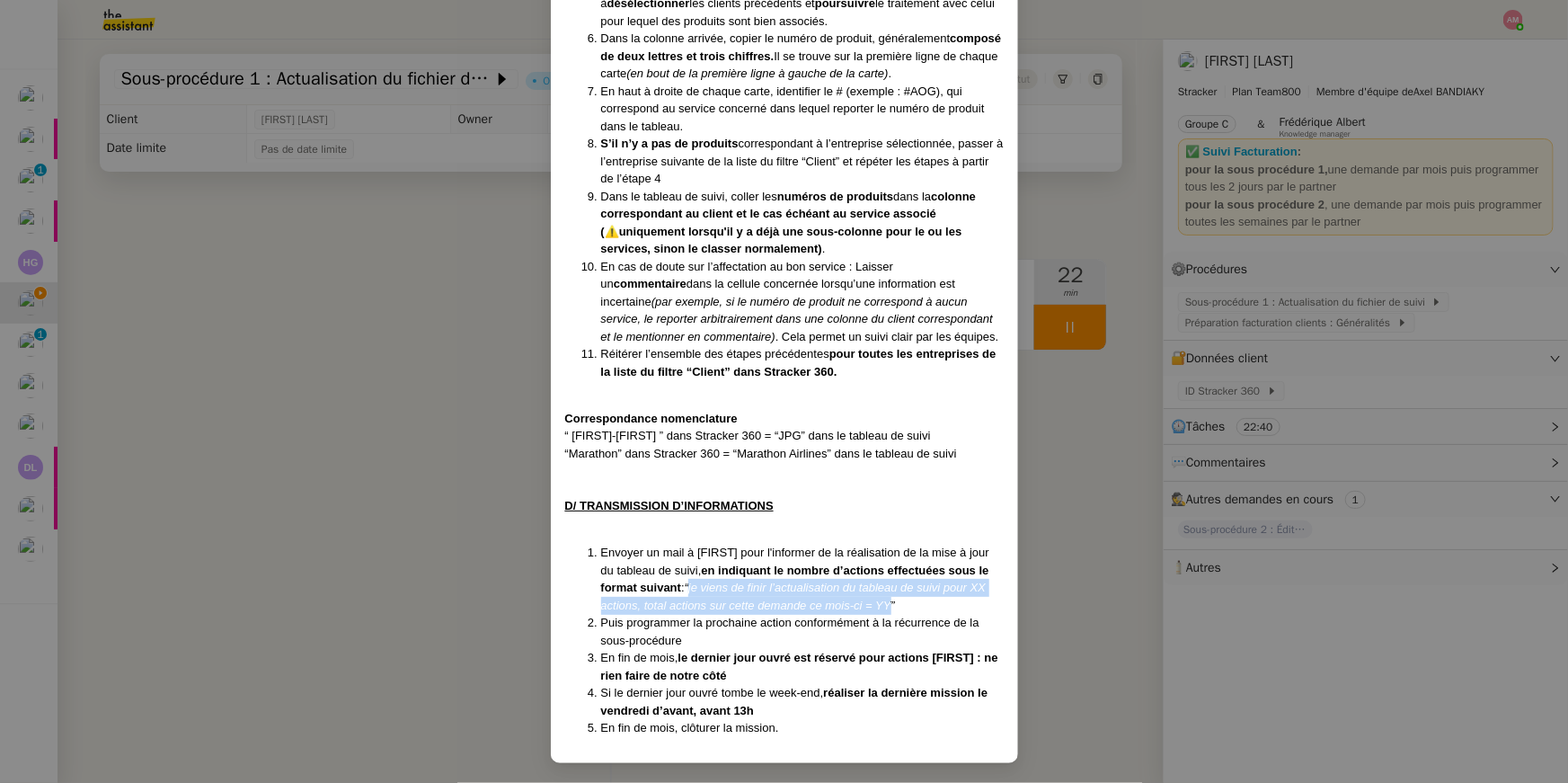 copy on "je viens de finir l’actualisation du tableau de suivi pour XX actions, total actions sur cette demande ce mois-ci = YY" 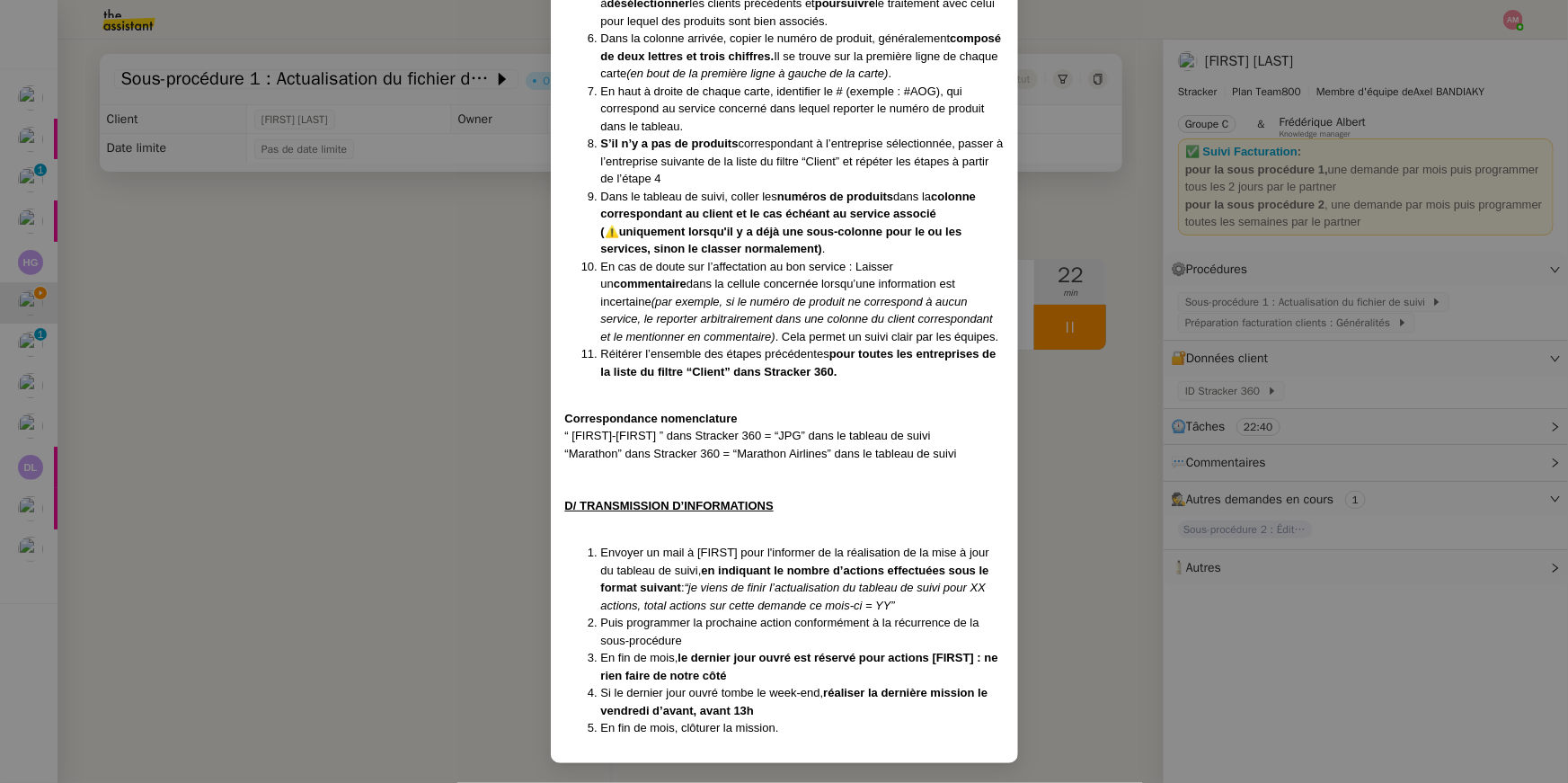 click on "Créée le :  13/06/2025 MAJ :  le 24/07/2025 Contexte :   Cette sous-procédure constitue la  première étape  de la  procédure - PRÉPARATION FACTURATION CLIENT . Elle consiste à consulter les données d’arrivée sur Stracker 360 et d’en assurer le suivi dans un fichier Google Sheet dédié. Déclenchement :  Automatique Récurrence :  3 fois par semaine –  lundi ,  mercredi ,  vendredi Procédure en vidéo   PROCEDURE    A/ CONNEXION AUX OUTILS NÉCESSAIRES Conserver tous les outils ci-dessous simultanément ouverts Se connecter au  compte Google de Charlie  via le  CF “Gmail marque blanche” Ouvrir le fichier  Google Sheets “ Suivi Invoice For Customs (facture fret) ” Se connecter à  Stracker 360  via le  CF “ID Stracker 360” B/ PRÉSENTATION DU FICHIER DE SUIVI Le tableau de suivi est organisé par  mois , chaque onglet représentant un mois  (ou une période indiquée)   Chaque colonne correspond à un  client , qui peut être divisé en plusieurs  services   . Remarque : , les  ." at bounding box center [784, 391] 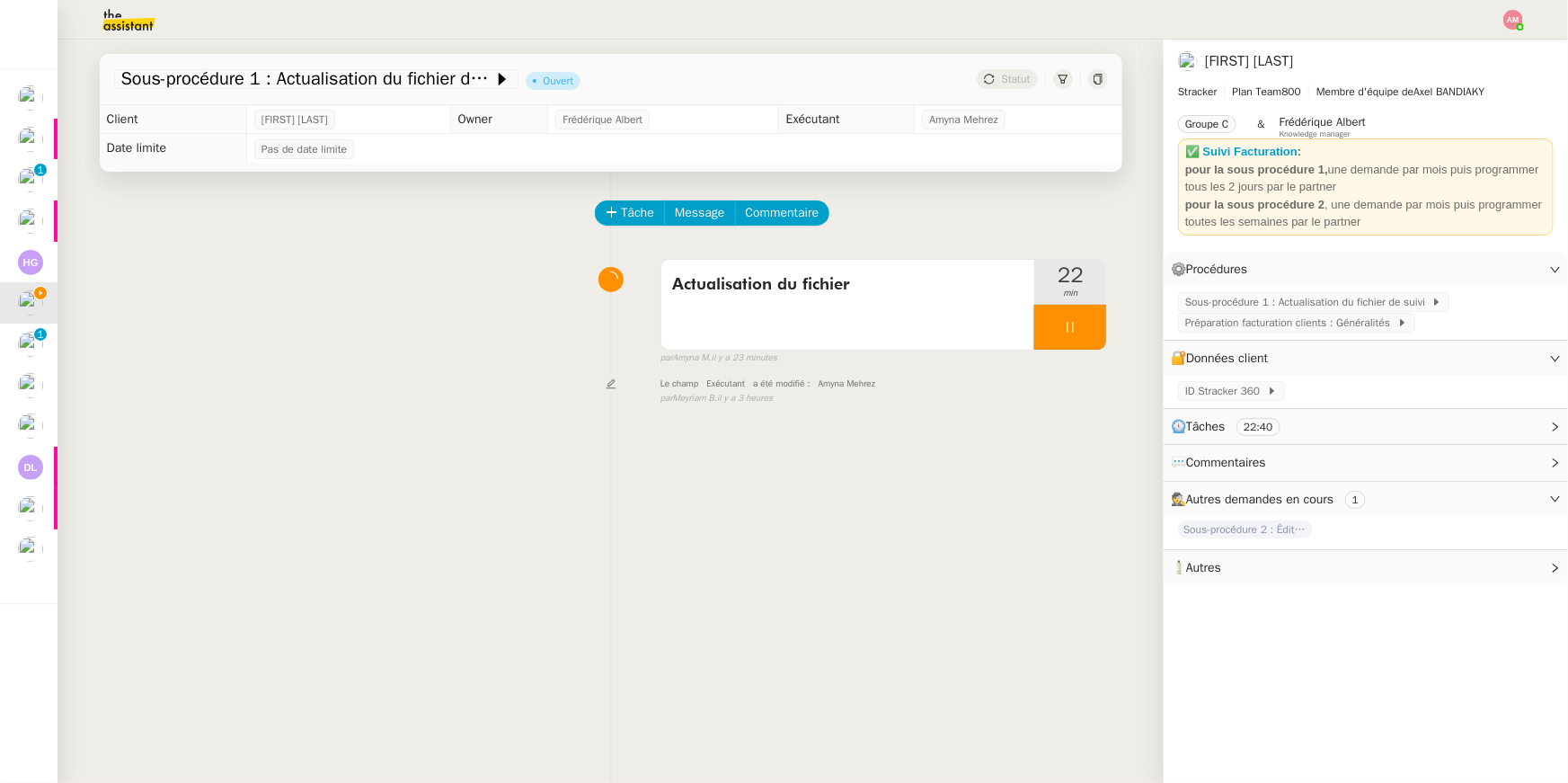 scroll, scrollTop: 1165, scrollLeft: 0, axis: vertical 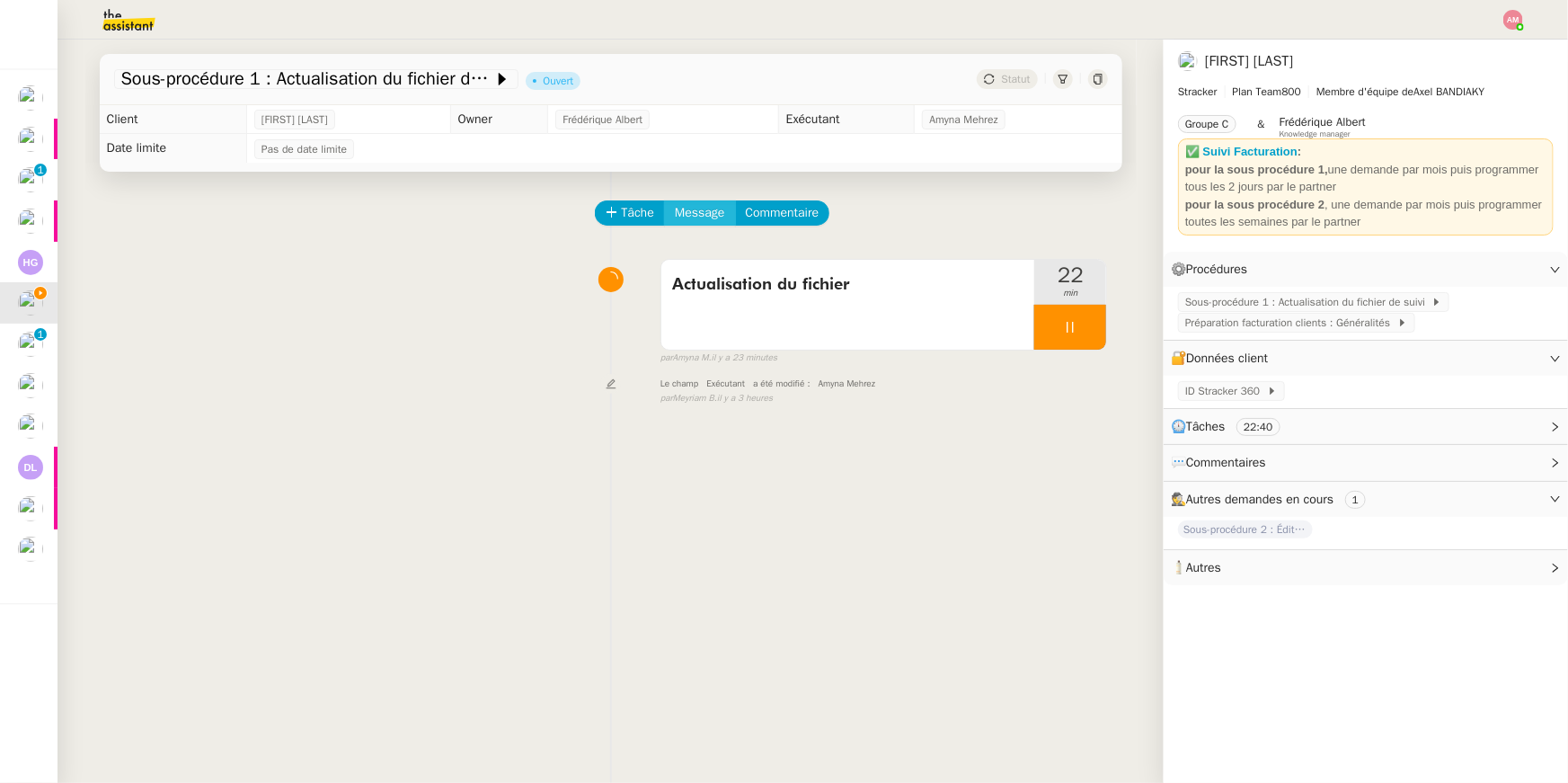 click on "Message" 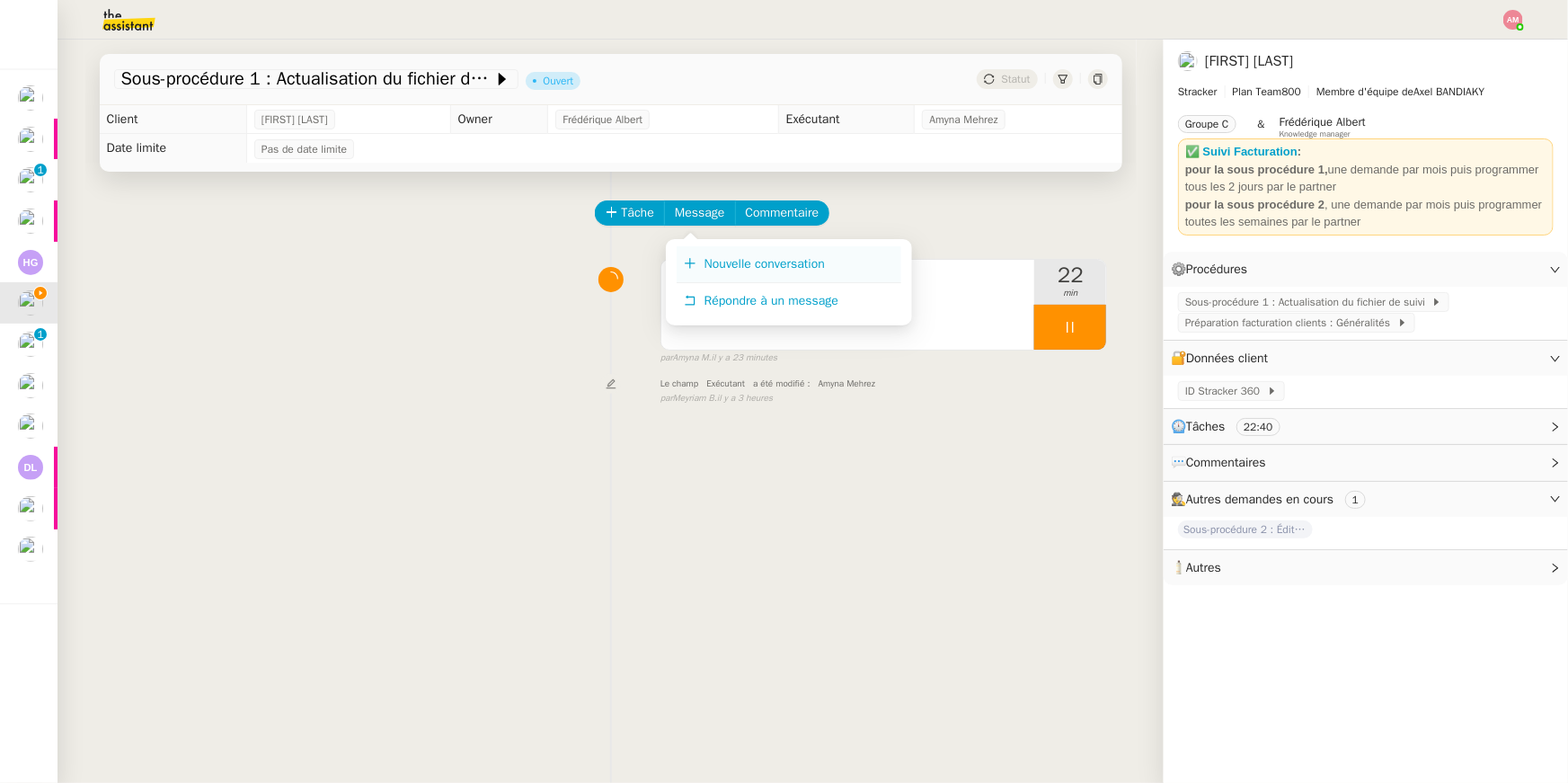 click on "Nouvelle conversation" at bounding box center [765, 263] 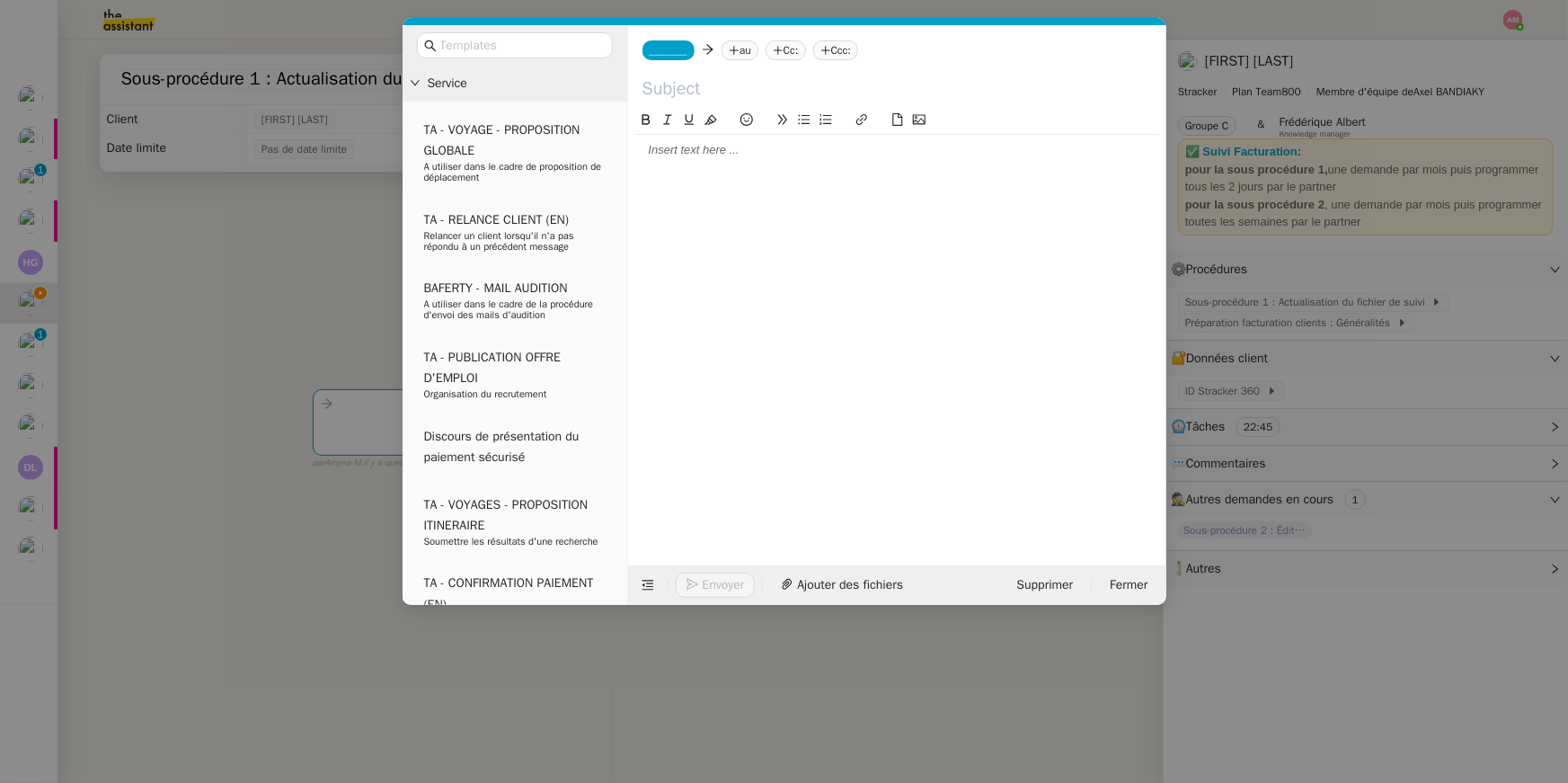click 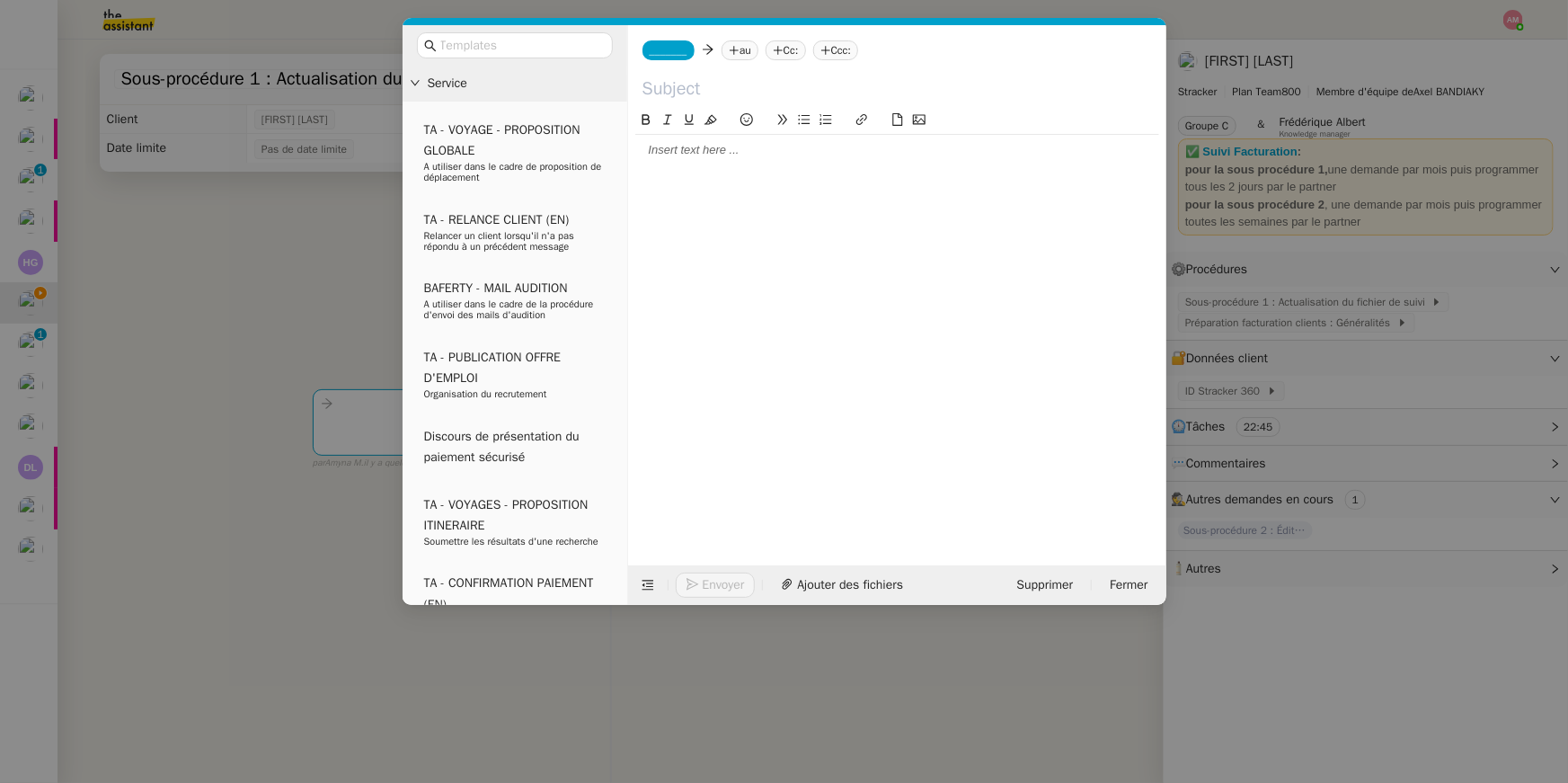 type 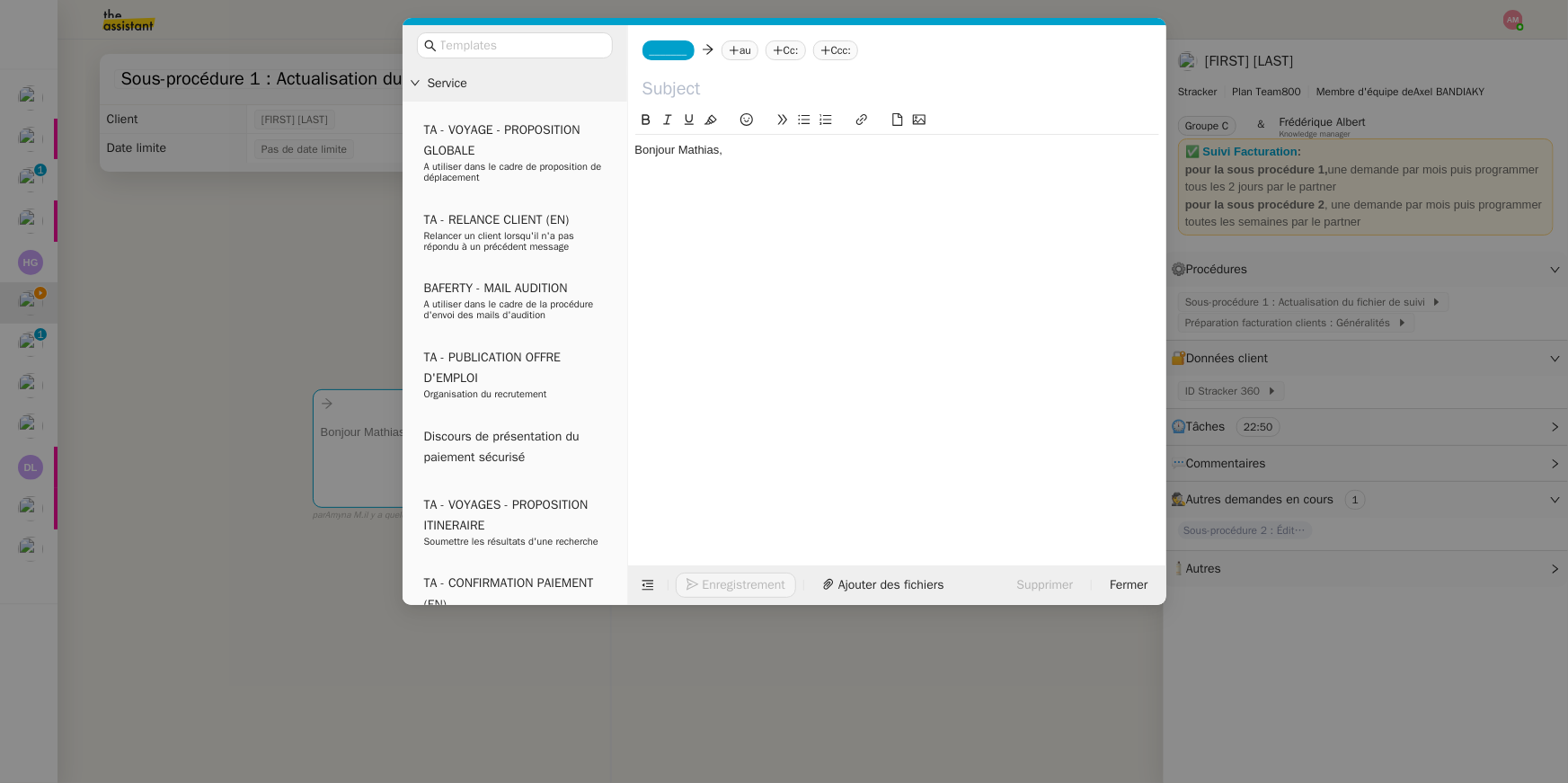 scroll, scrollTop: 0, scrollLeft: 0, axis: both 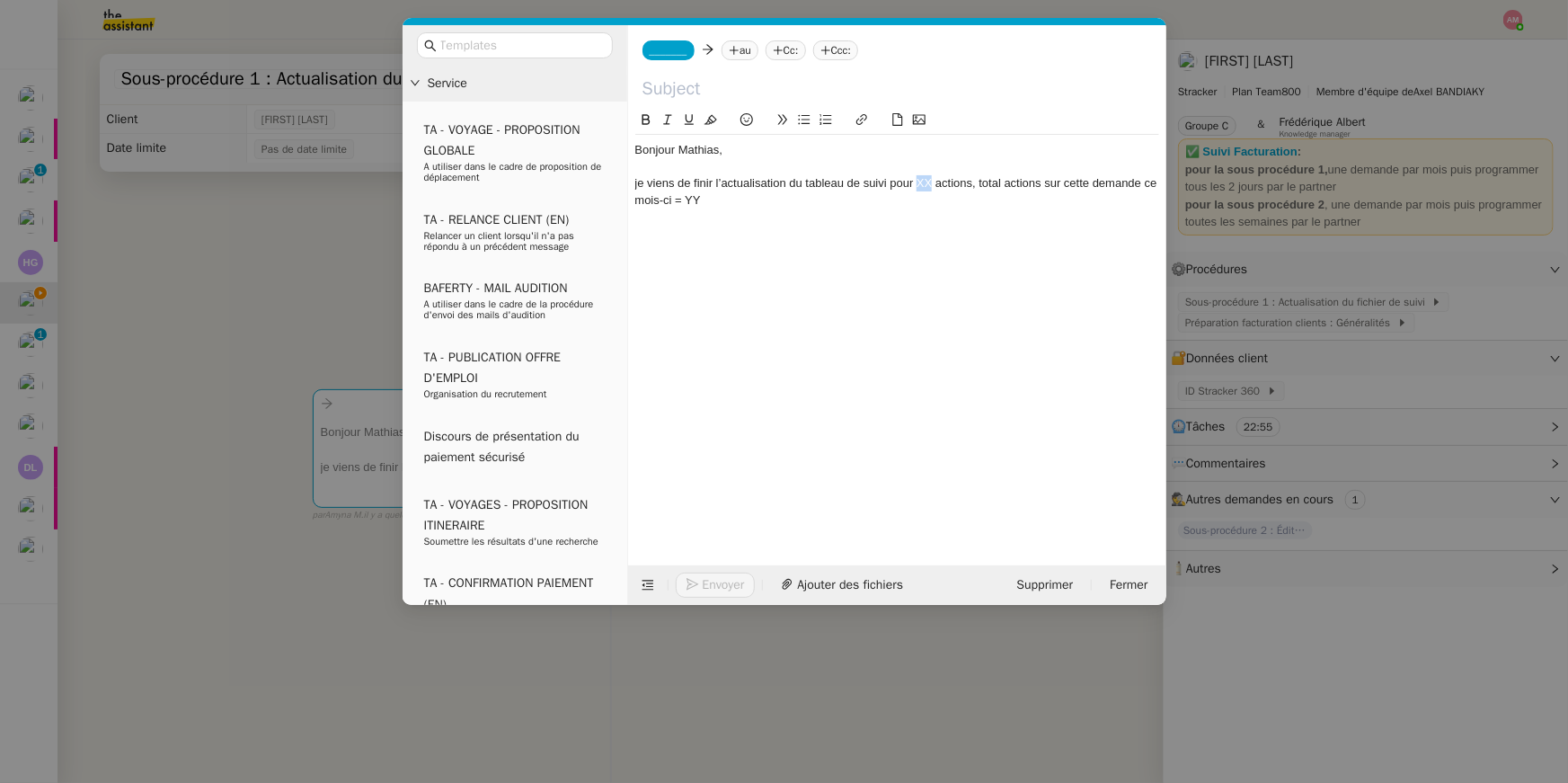 drag, startPoint x: 917, startPoint y: 184, endPoint x: 928, endPoint y: 185, distance: 11.045361 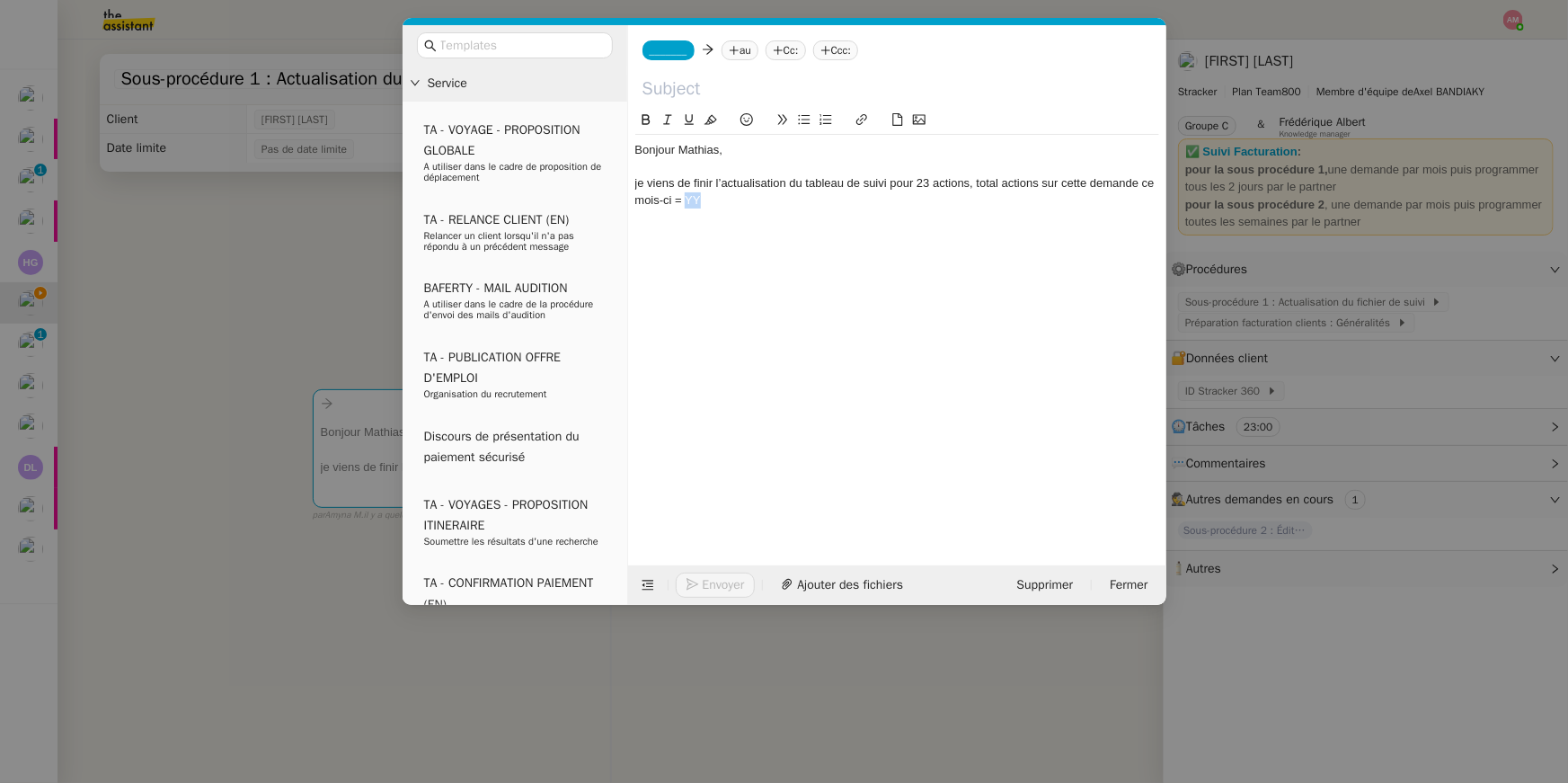 drag, startPoint x: 684, startPoint y: 198, endPoint x: 704, endPoint y: 200, distance: 20.099751 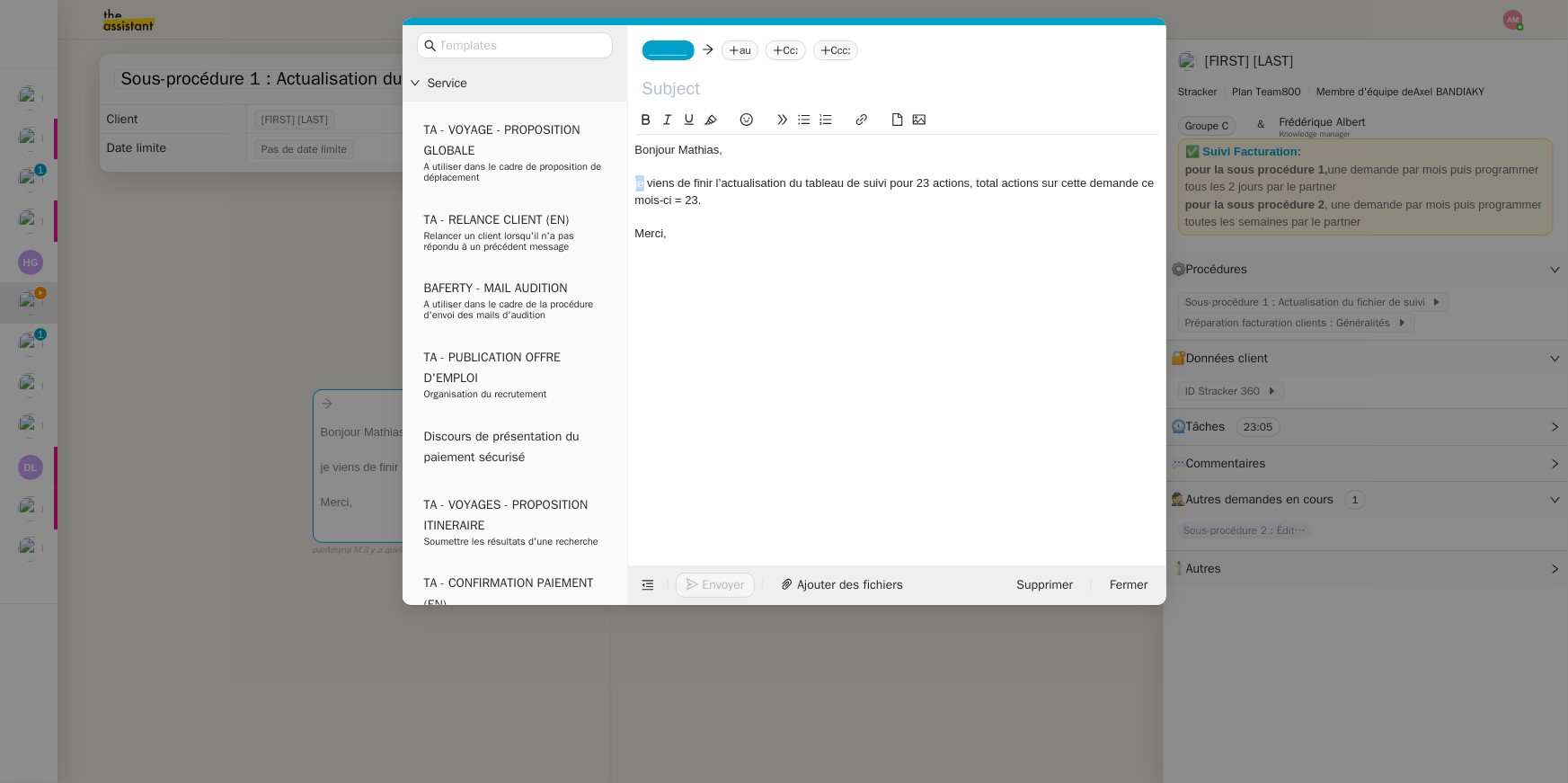 drag, startPoint x: 642, startPoint y: 179, endPoint x: 629, endPoint y: 182, distance: 13.3416641 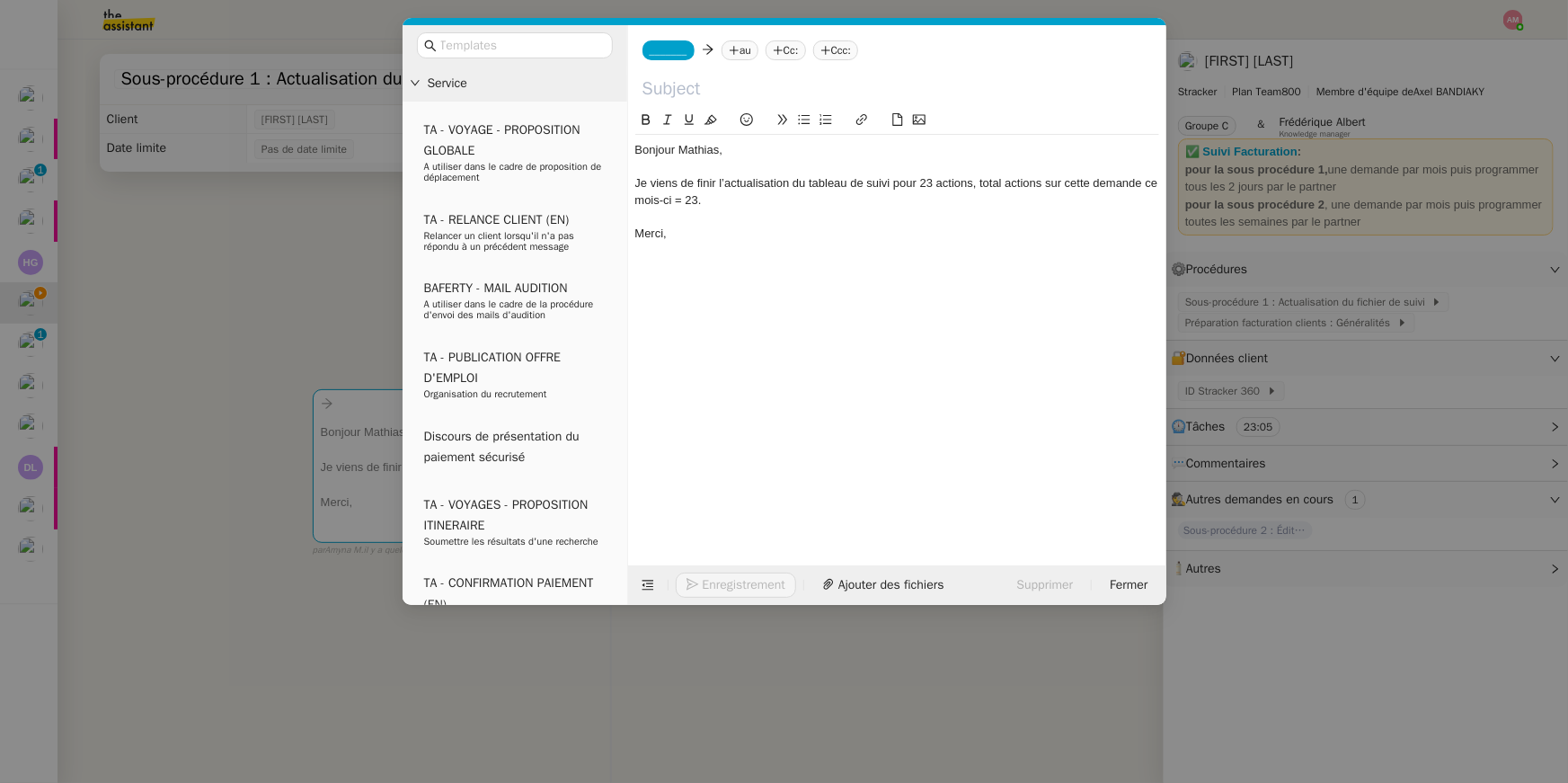 click on "_______" 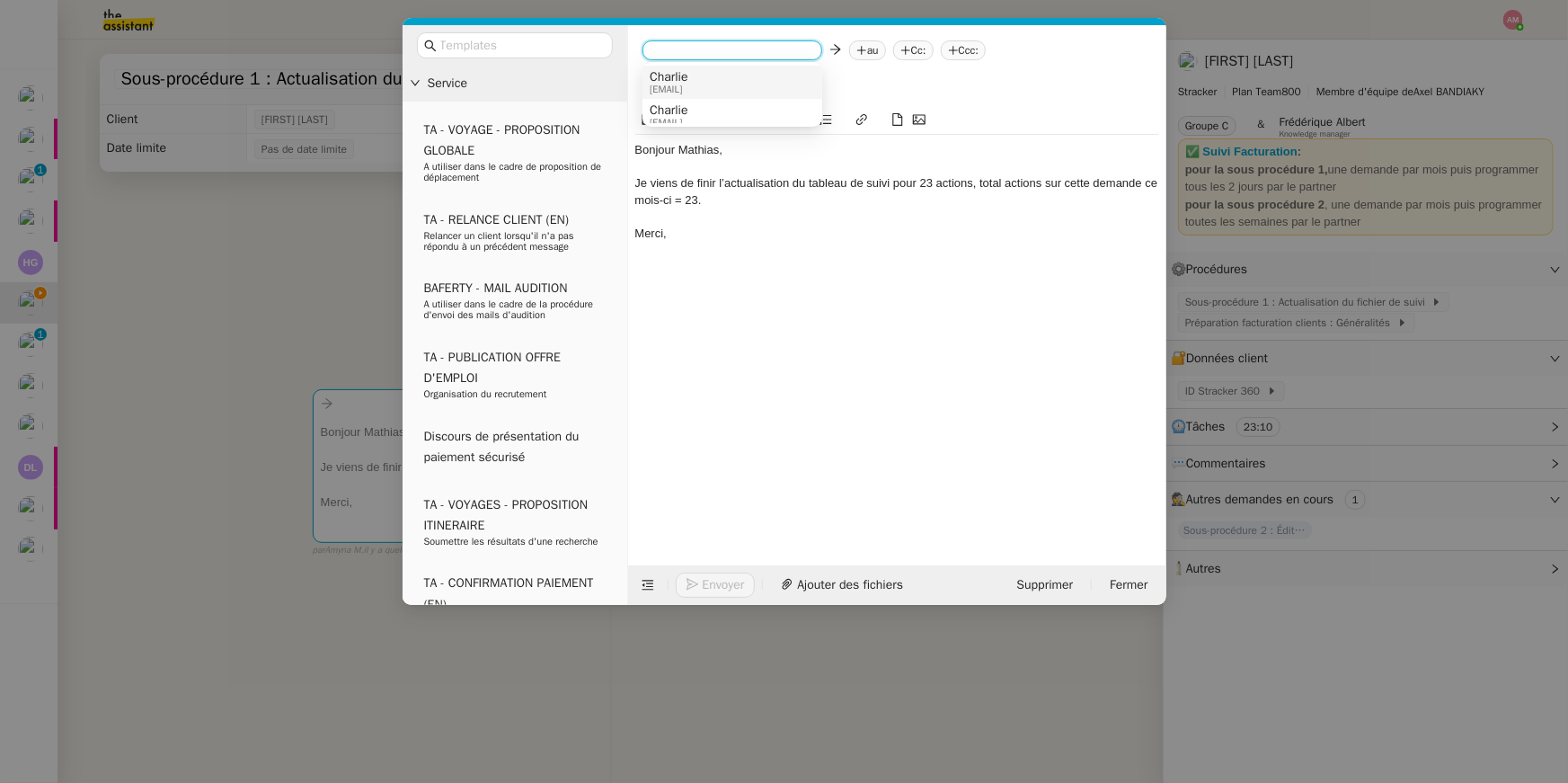 click on "Charlie" at bounding box center [669, 77] 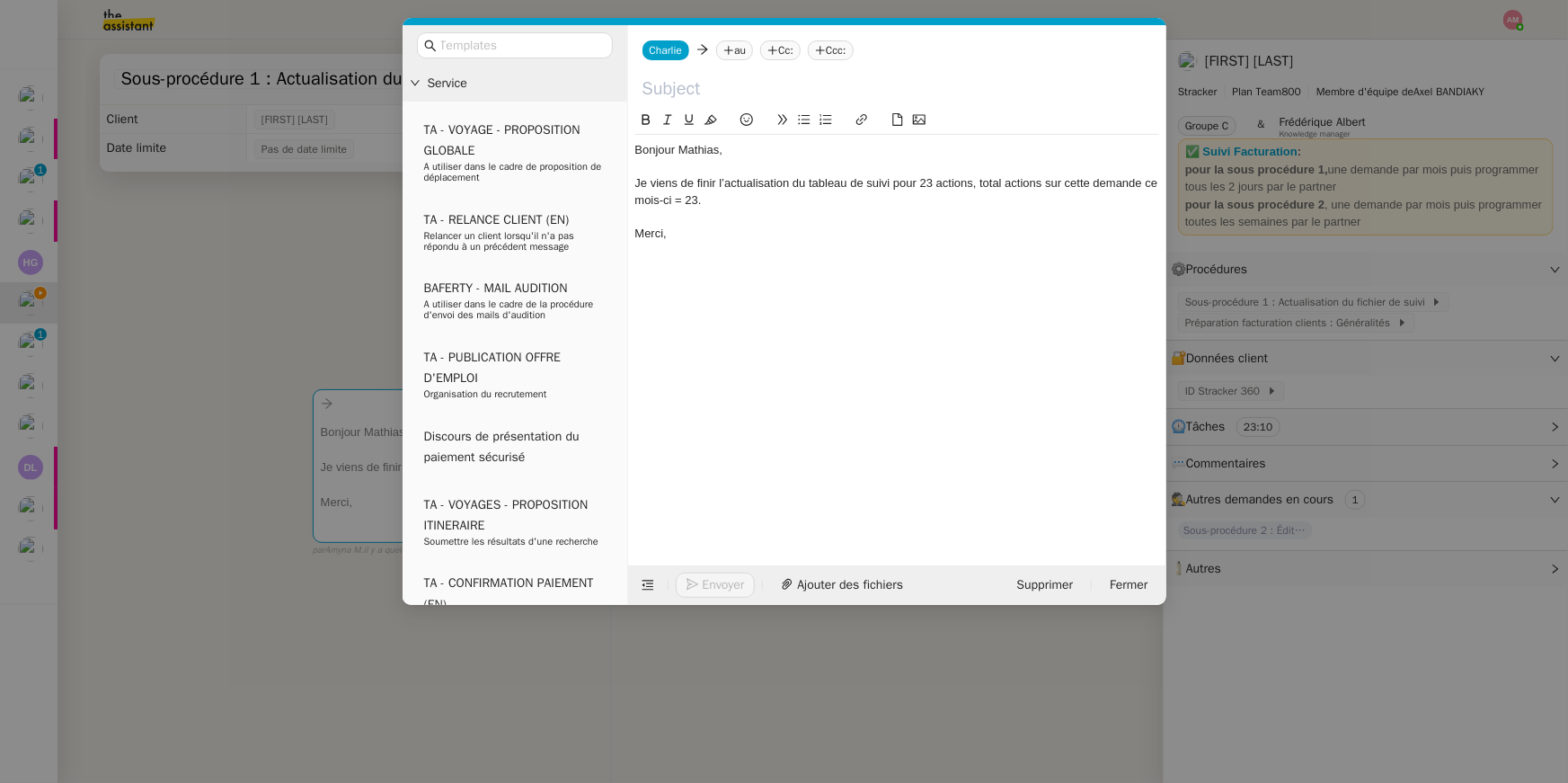click 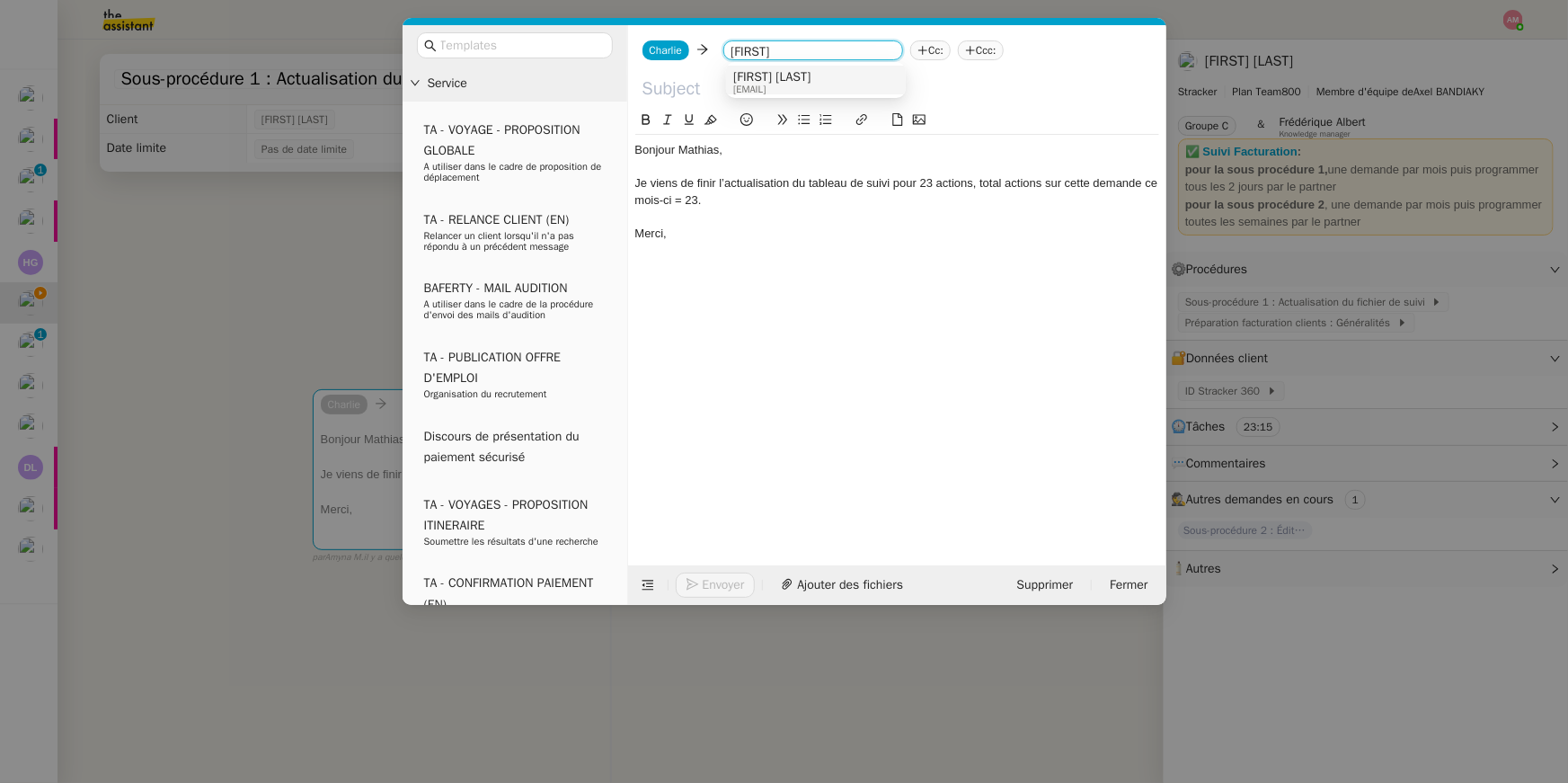 type on "mathias hom" 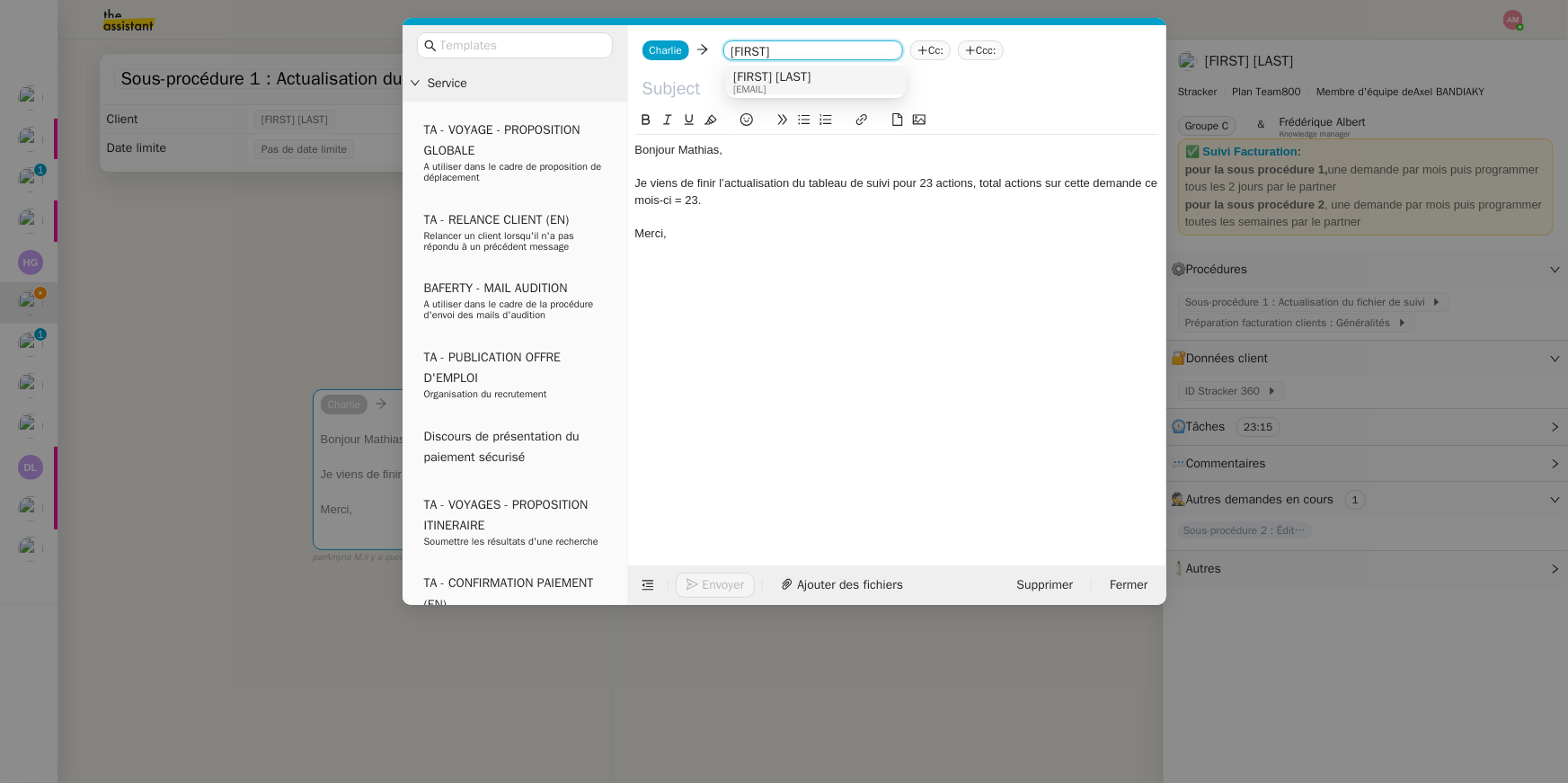 click on "[FIRST] [LAST]" at bounding box center [772, 77] 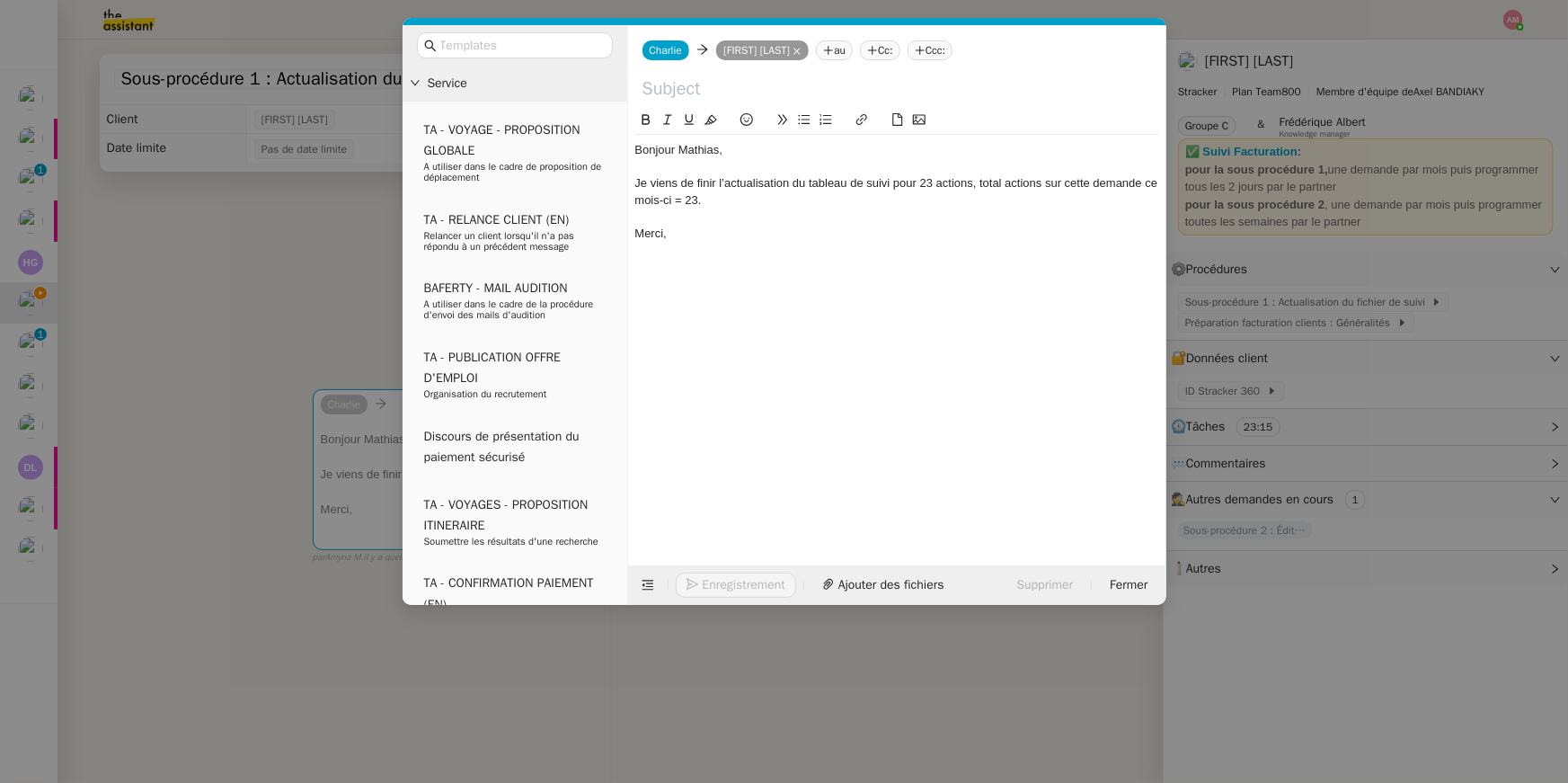 click on "Service TA - VOYAGE - PROPOSITION GLOBALE    A utiliser dans le cadre de proposition de déplacement TA - RELANCE CLIENT (EN)    Relancer un client lorsqu'il n'a pas répondu à un précédent message BAFERTY - MAIL AUDITION    A utiliser dans le cadre de la procédure d'envoi des mails d'audition TA - PUBLICATION OFFRE D'EMPLOI     Organisation du recrutement Discours de présentation du paiement sécurisé    TA - VOYAGES - PROPOSITION ITINERAIRE    Soumettre les résultats d'une recherche TA - CONFIRMATION PAIEMENT (EN)    Confirmer avec le client de modèle de transaction - Attention Plan Pro nécessaire. TA - COURRIER EXPEDIE (recommandé)    A utiliser dans le cadre de l'envoi d'un courrier recommandé TA - PARTAGE DE CALENDRIER (EN)    A utiliser pour demander au client de partager son calendrier afin de faciliter l'accès et la gestion PSPI - Appel de fonds MJL    A utiliser dans le cadre de la procédure d'appel de fonds MJL TA - RELANCE CLIENT    TA - AR PROCEDURES        21 YIELD" at bounding box center [784, 391] 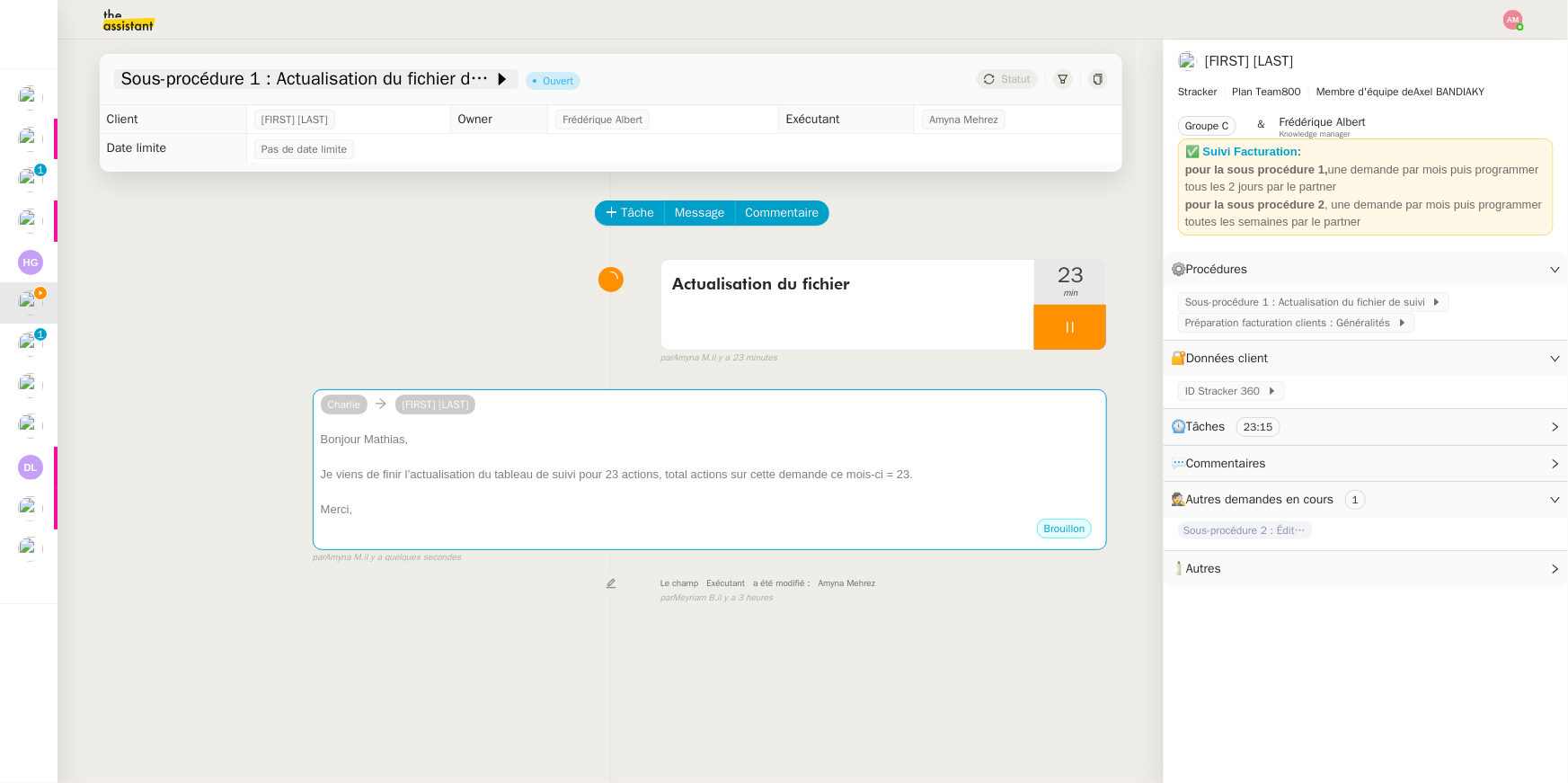 click on "Sous-procédure 1 : Actualisation du fichier de suivi - août 2025" 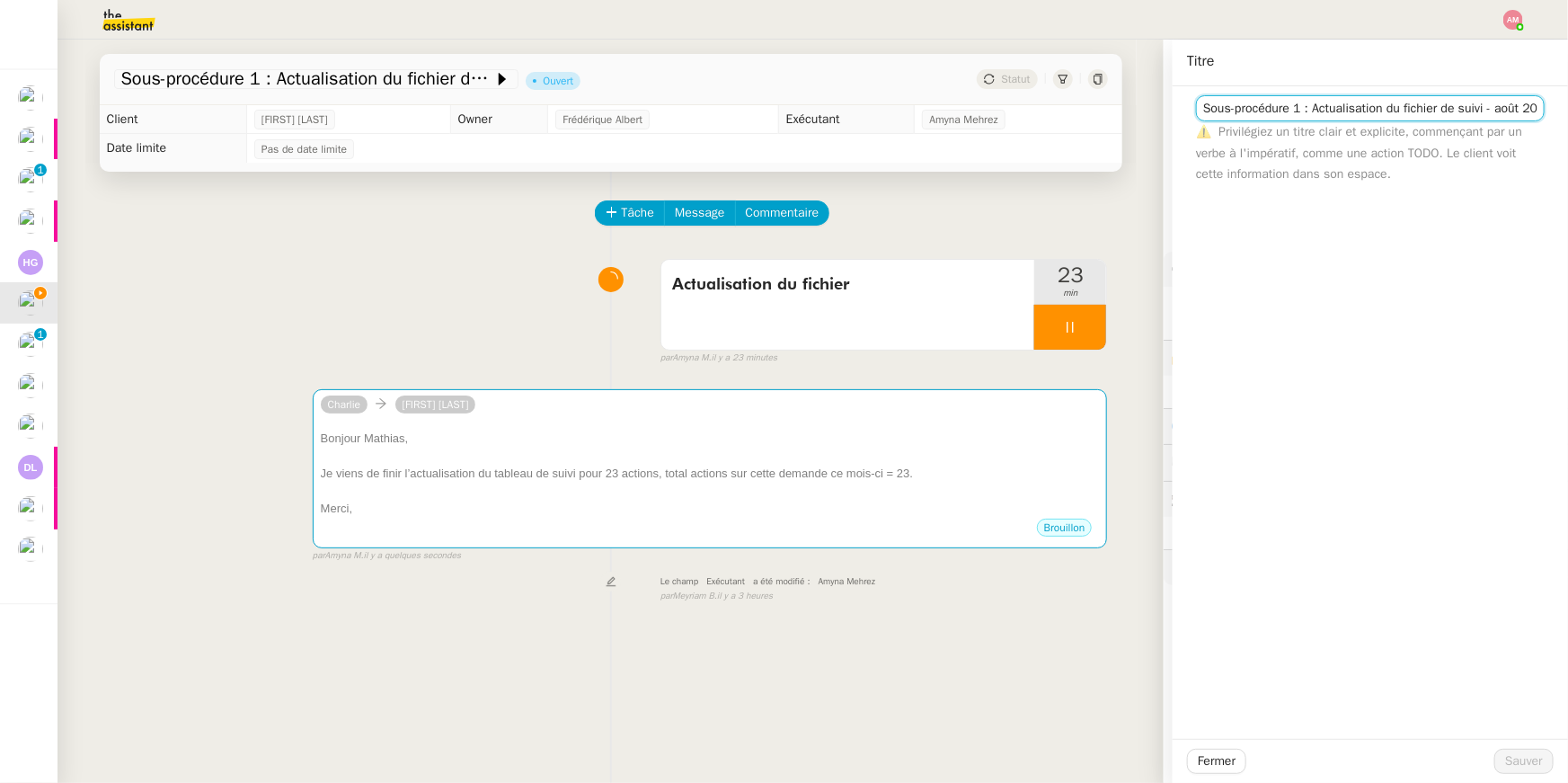 scroll, scrollTop: 0, scrollLeft: 35, axis: horizontal 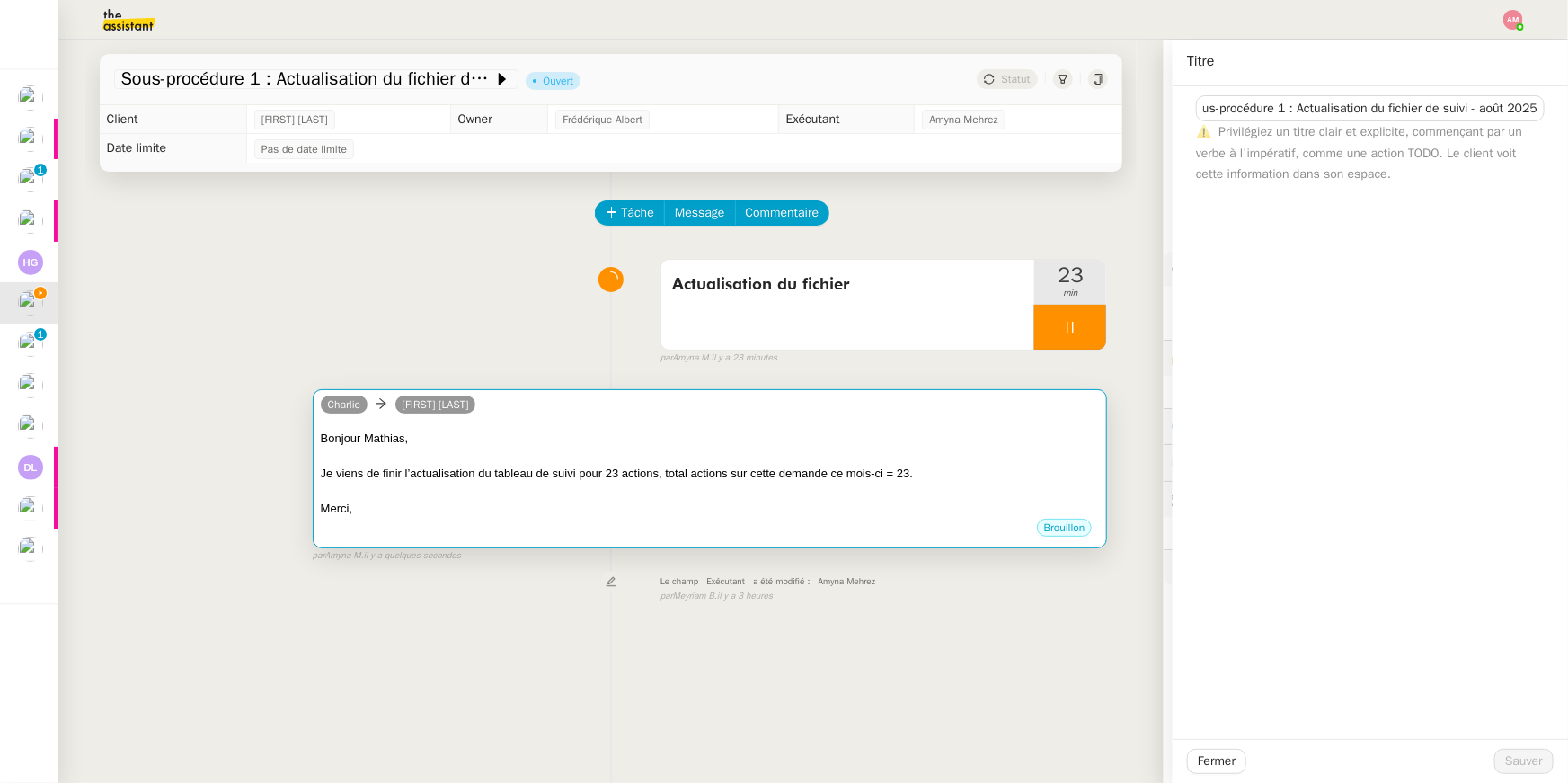 click on "Merci," at bounding box center (710, 509) 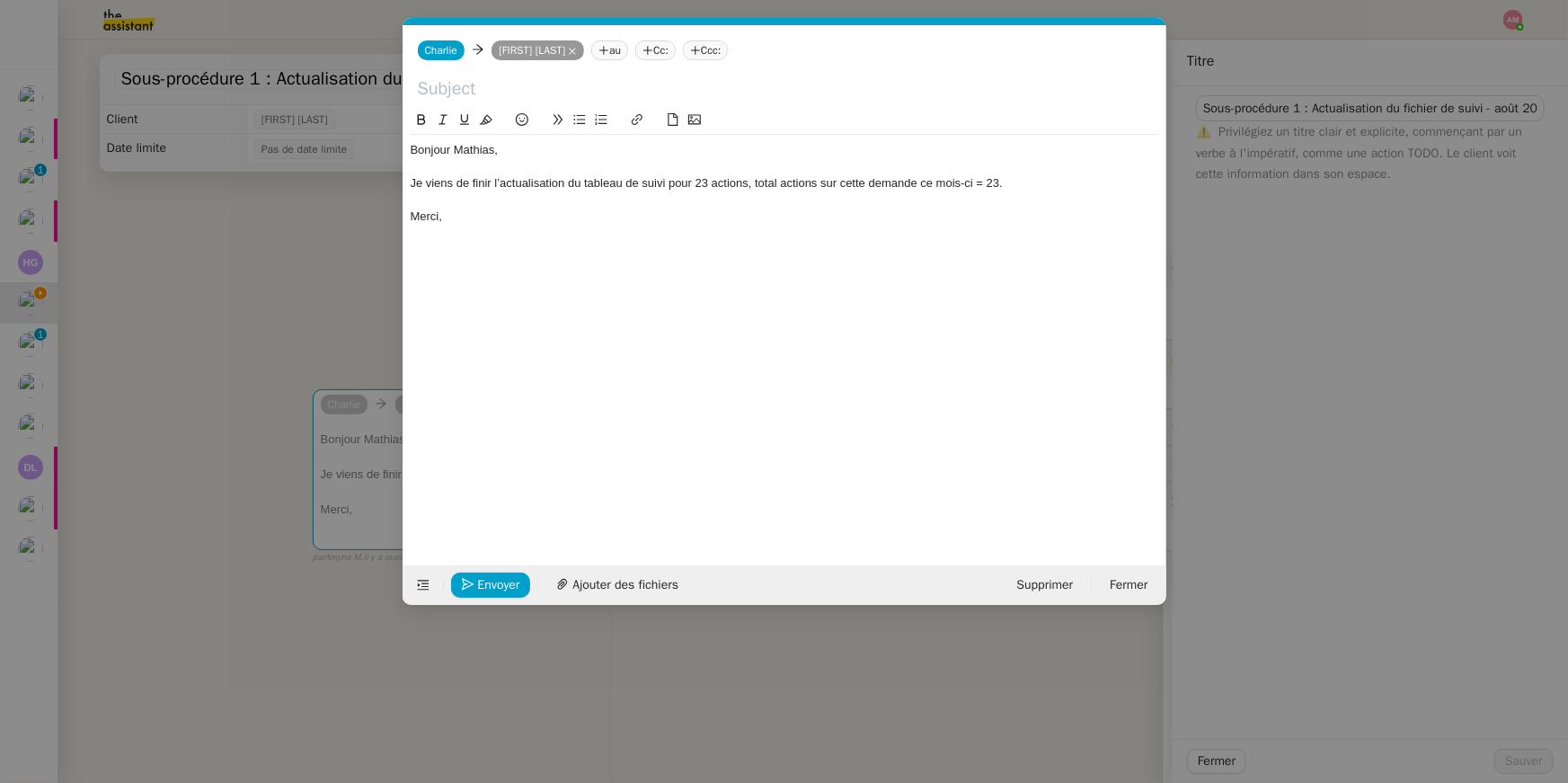 scroll, scrollTop: 0, scrollLeft: 38, axis: horizontal 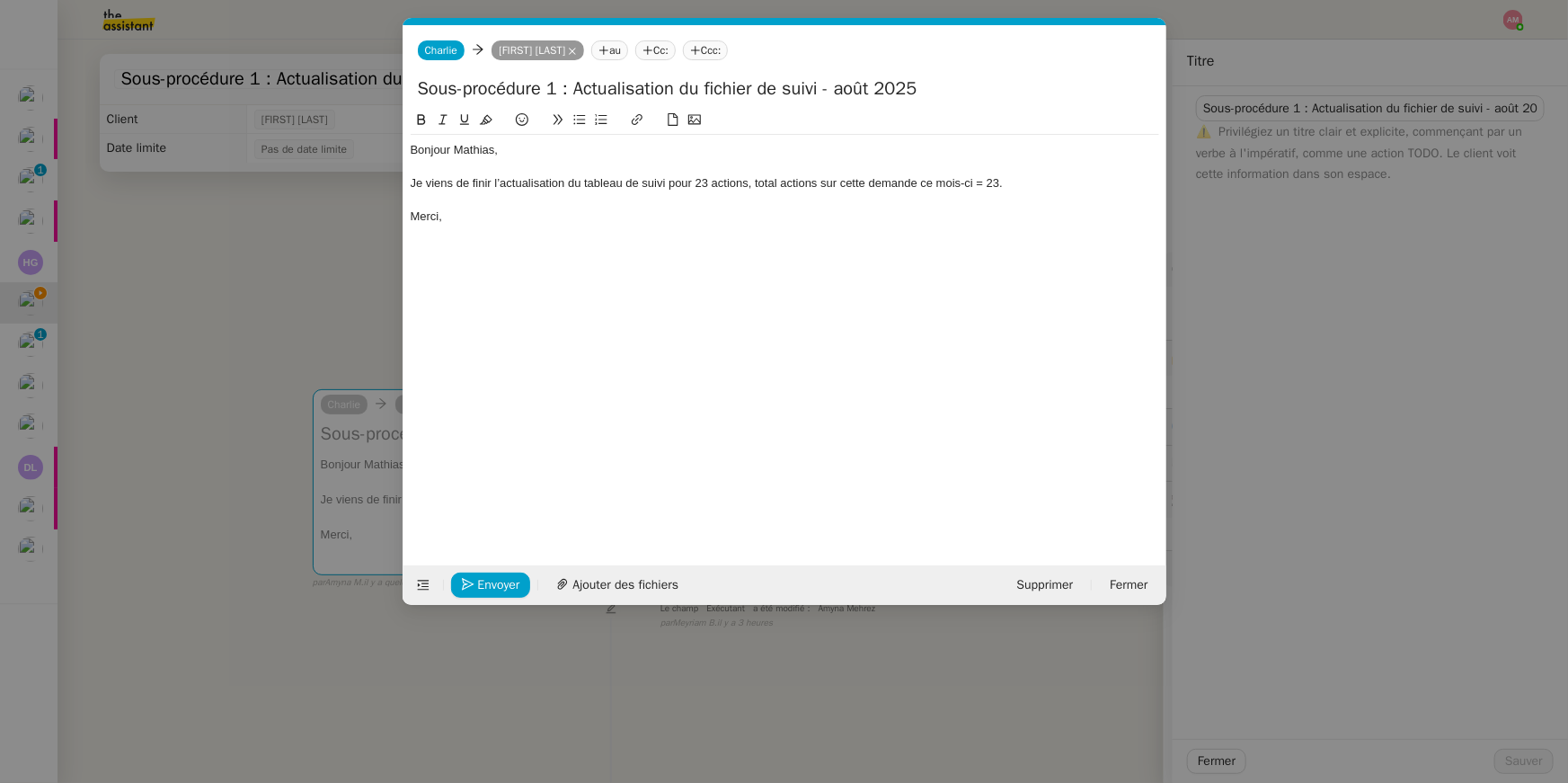 drag, startPoint x: 421, startPoint y: 92, endPoint x: 423, endPoint y: 174, distance: 82.02439 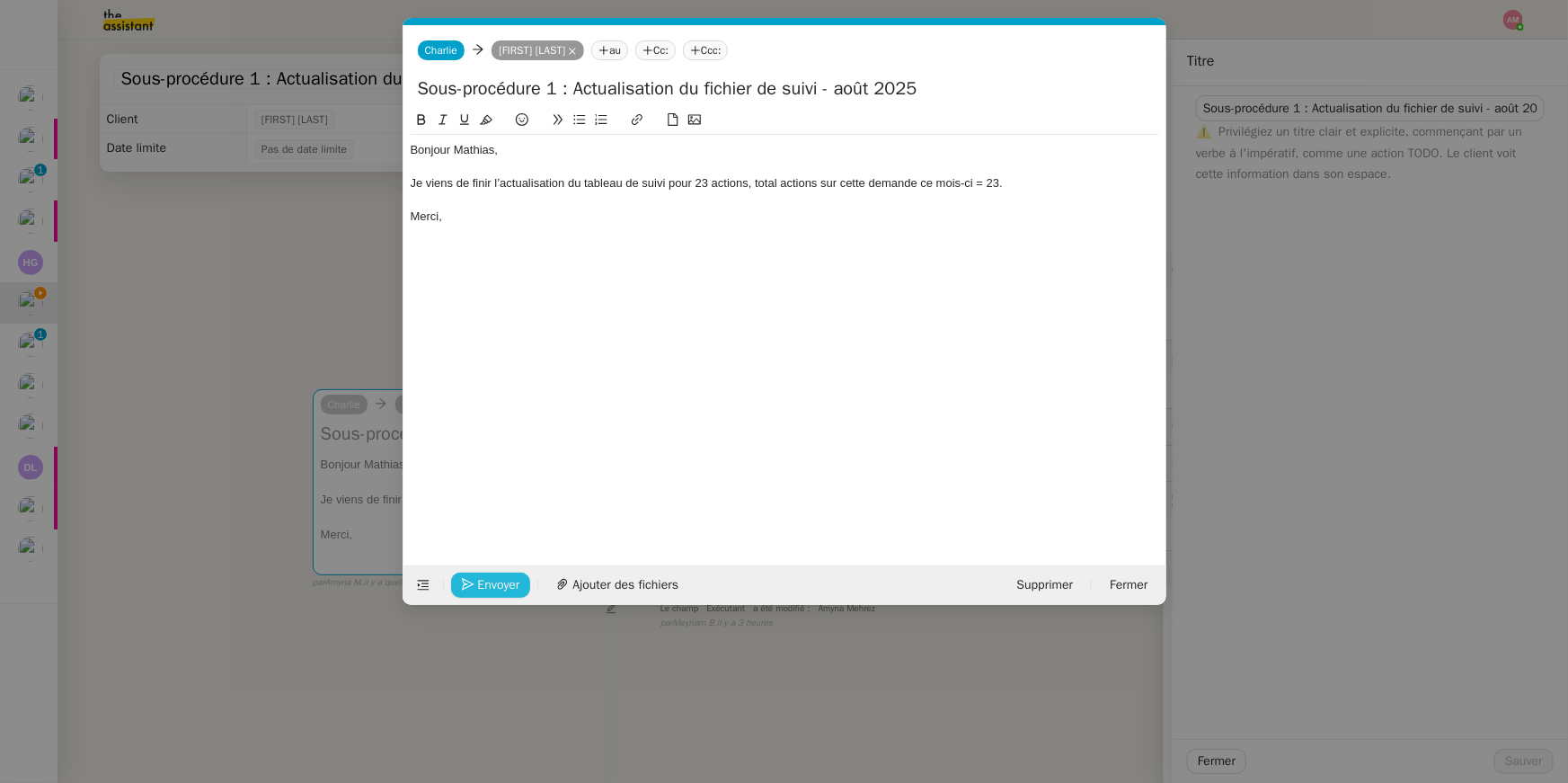 click on "Envoyer" 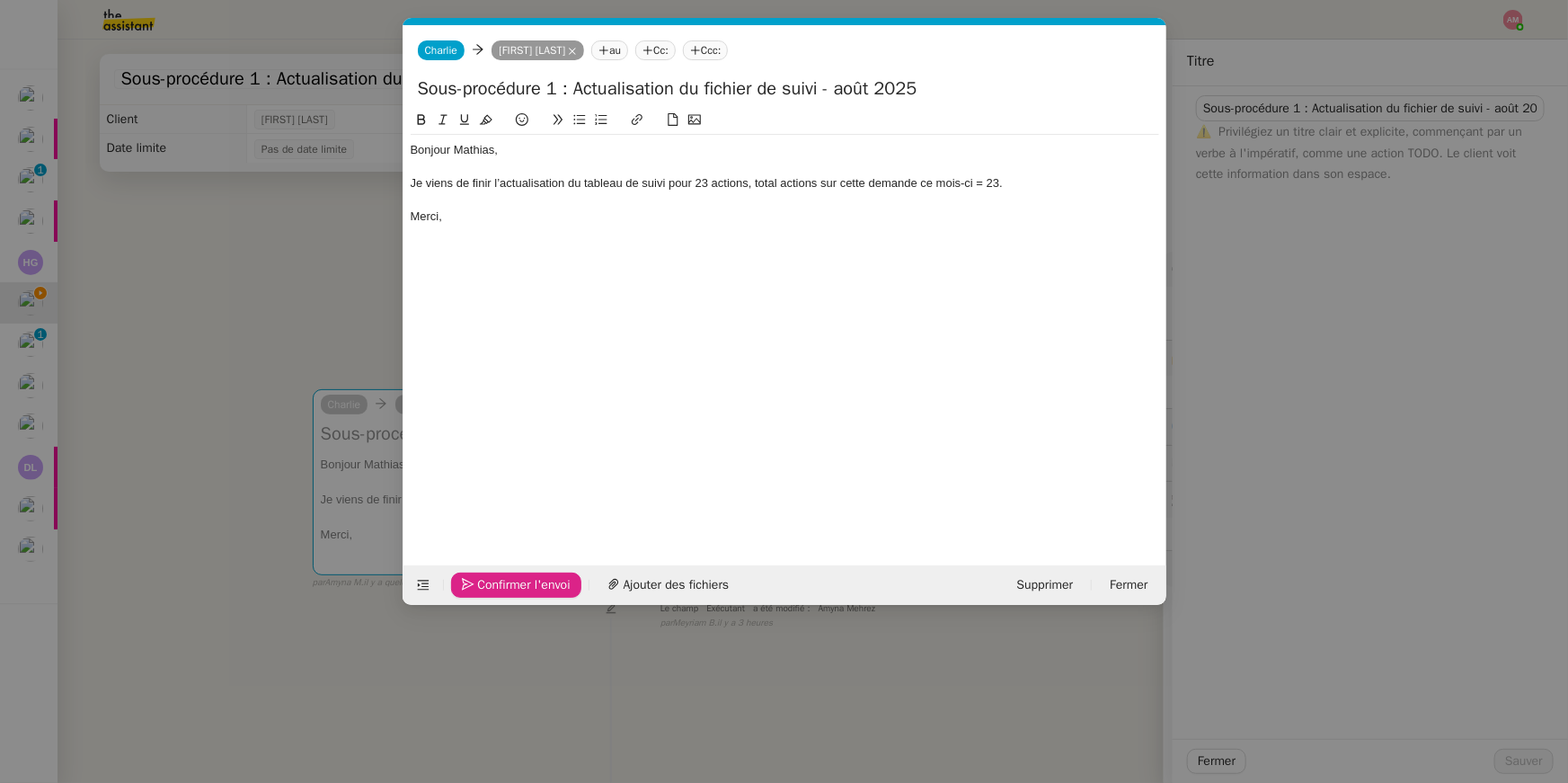 click on "Confirmer l'envoi" 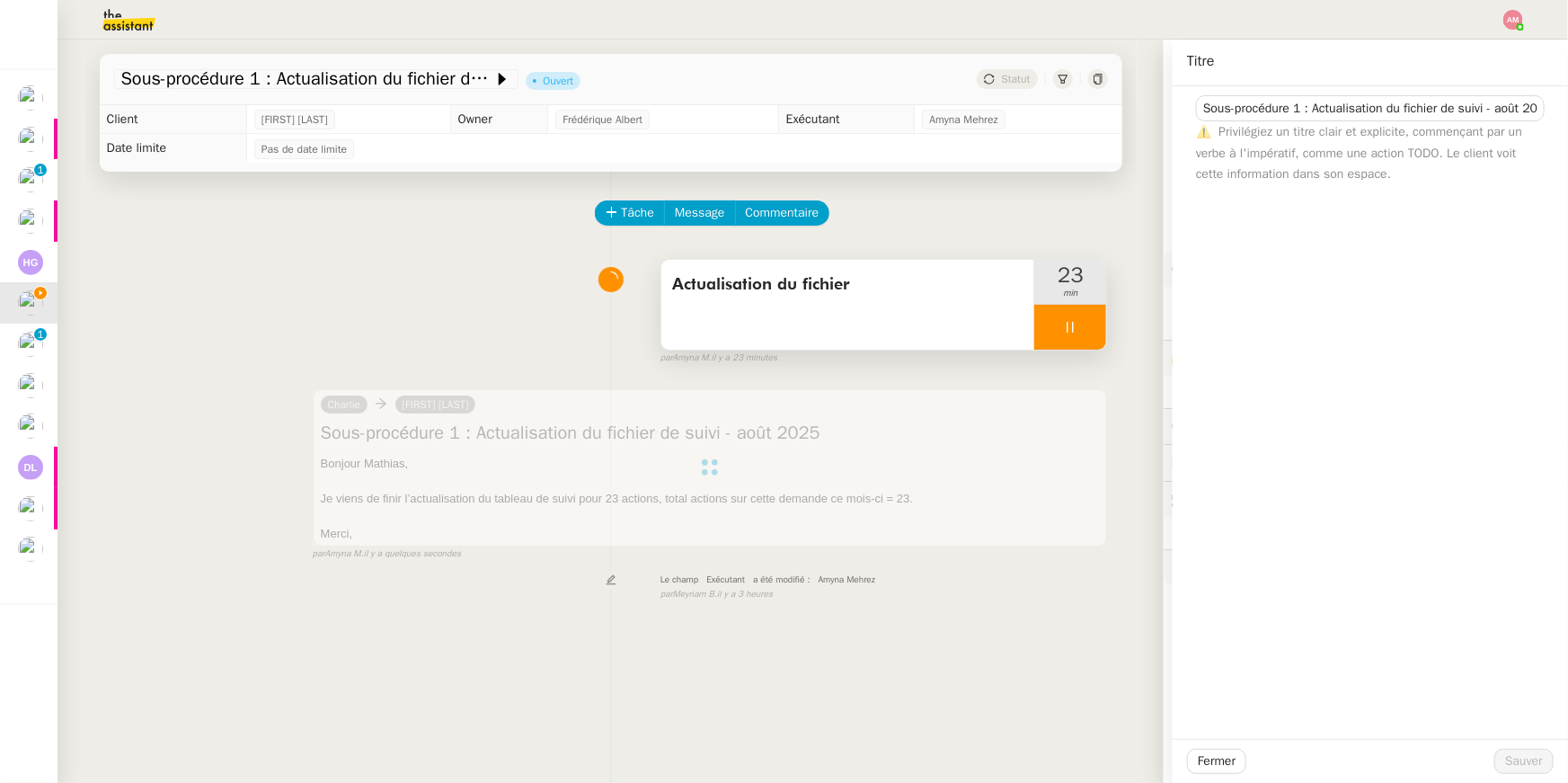 click at bounding box center (1070, 327) 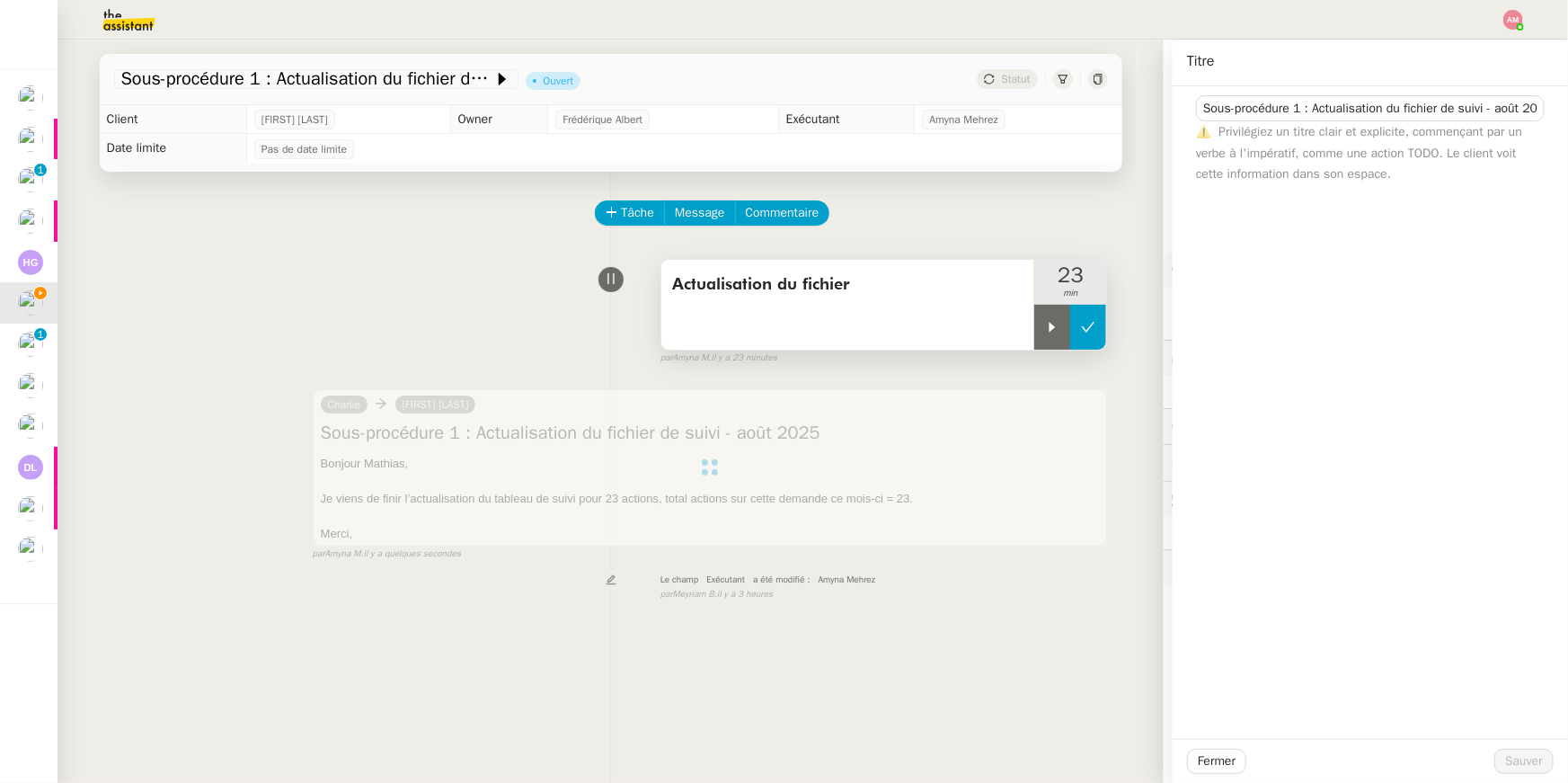 click at bounding box center (1088, 327) 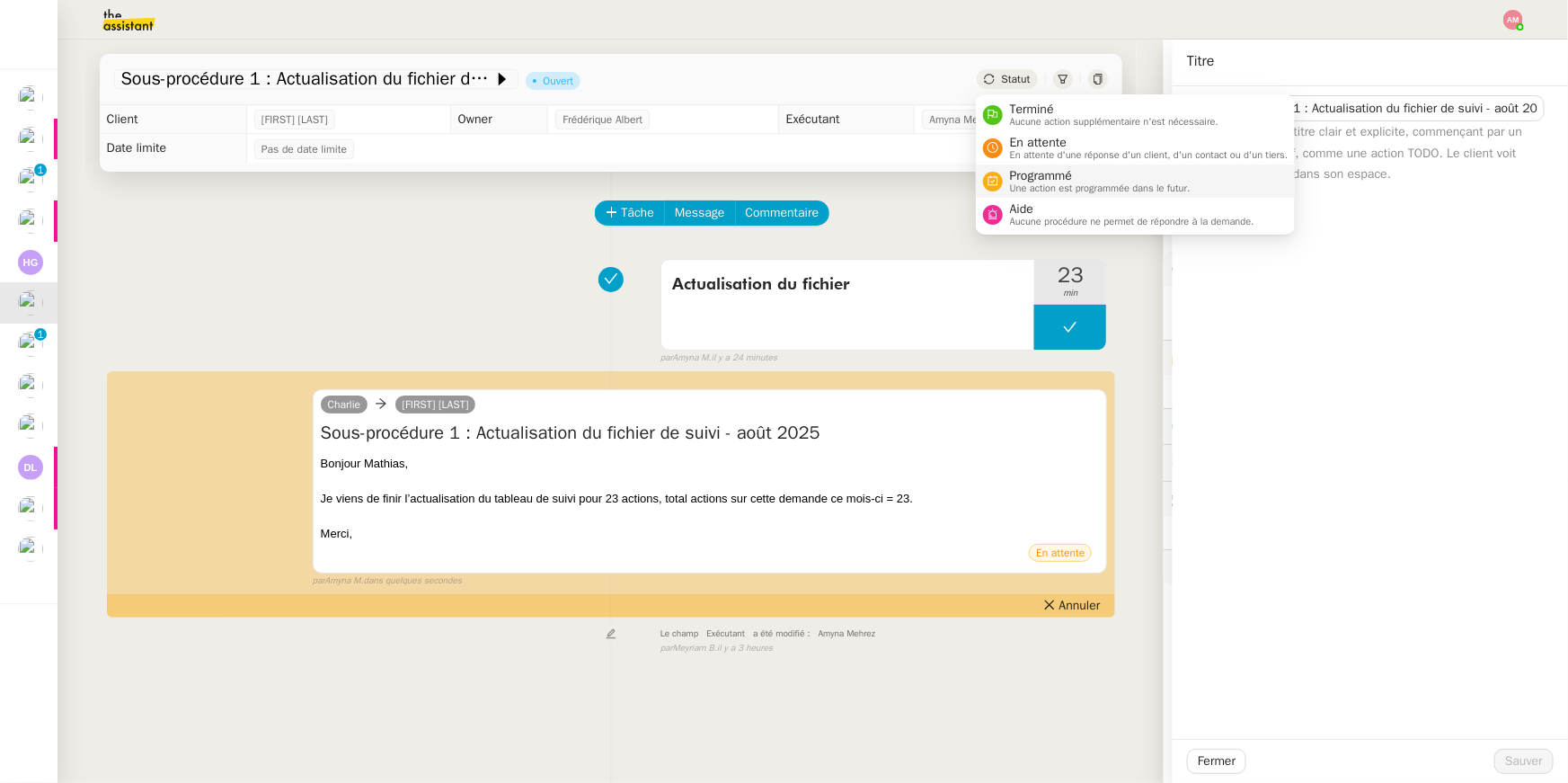 click on "Une action est programmée dans le futur." at bounding box center (1100, 188) 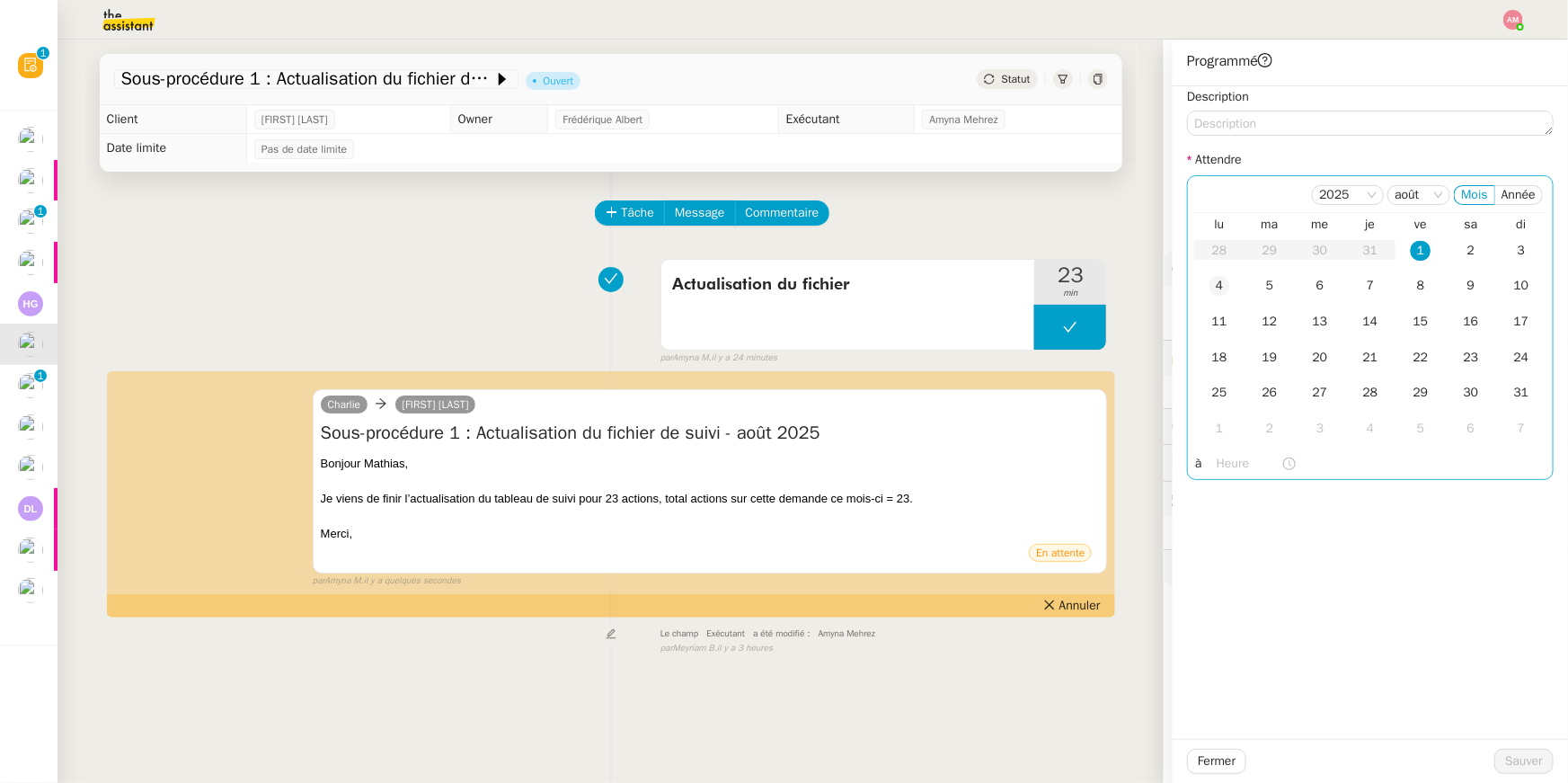 click on "4" 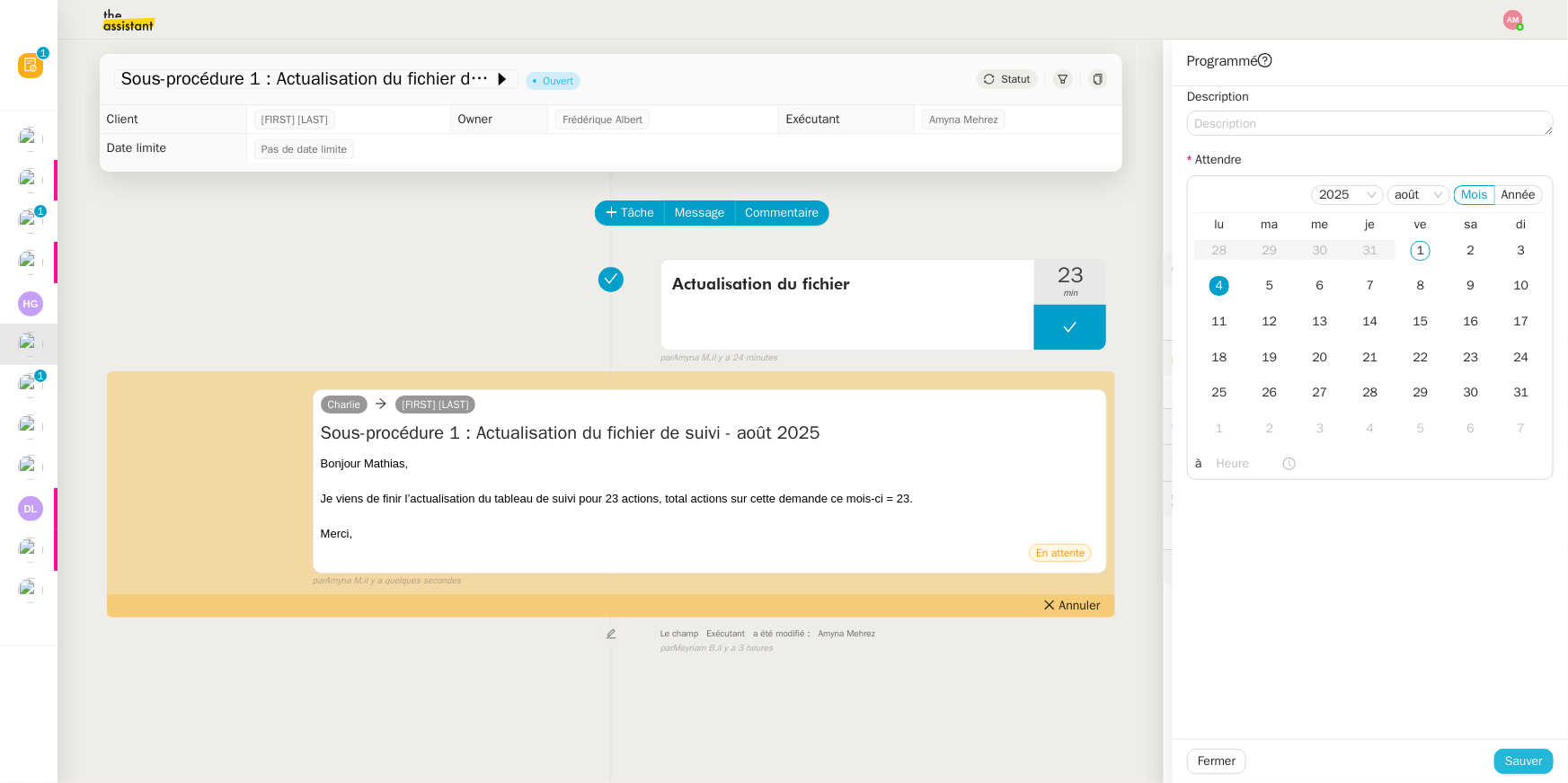 click on "Sauver" 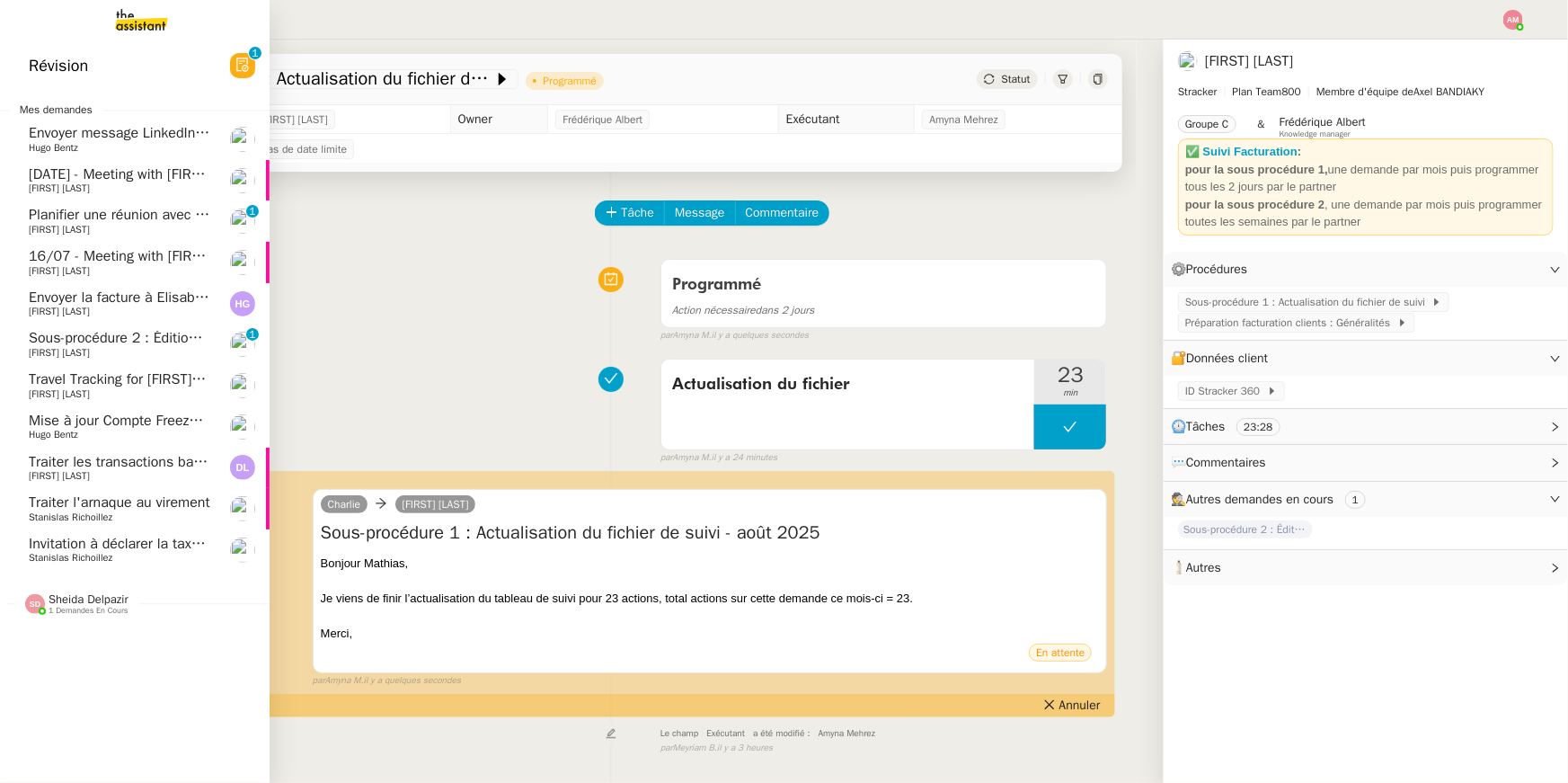 click on "Sous-procédure 2 : Édition des brouillons de facturation - août 2025    Mathias Hombourger     0   1   2   3   4   5   6   7   8   9" 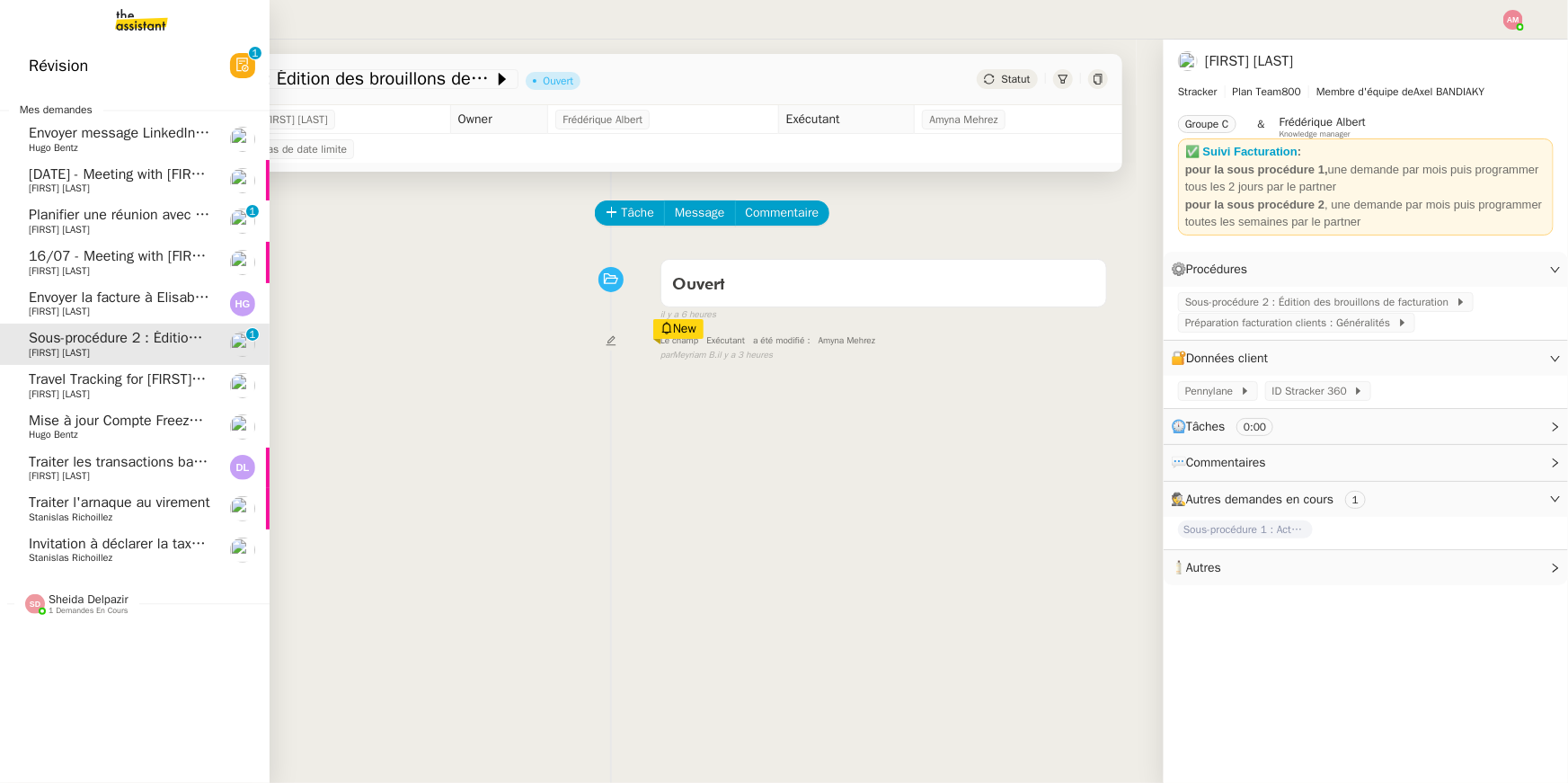 click on "Travel Tracking for [FIRST] [LAST] - août 2025" 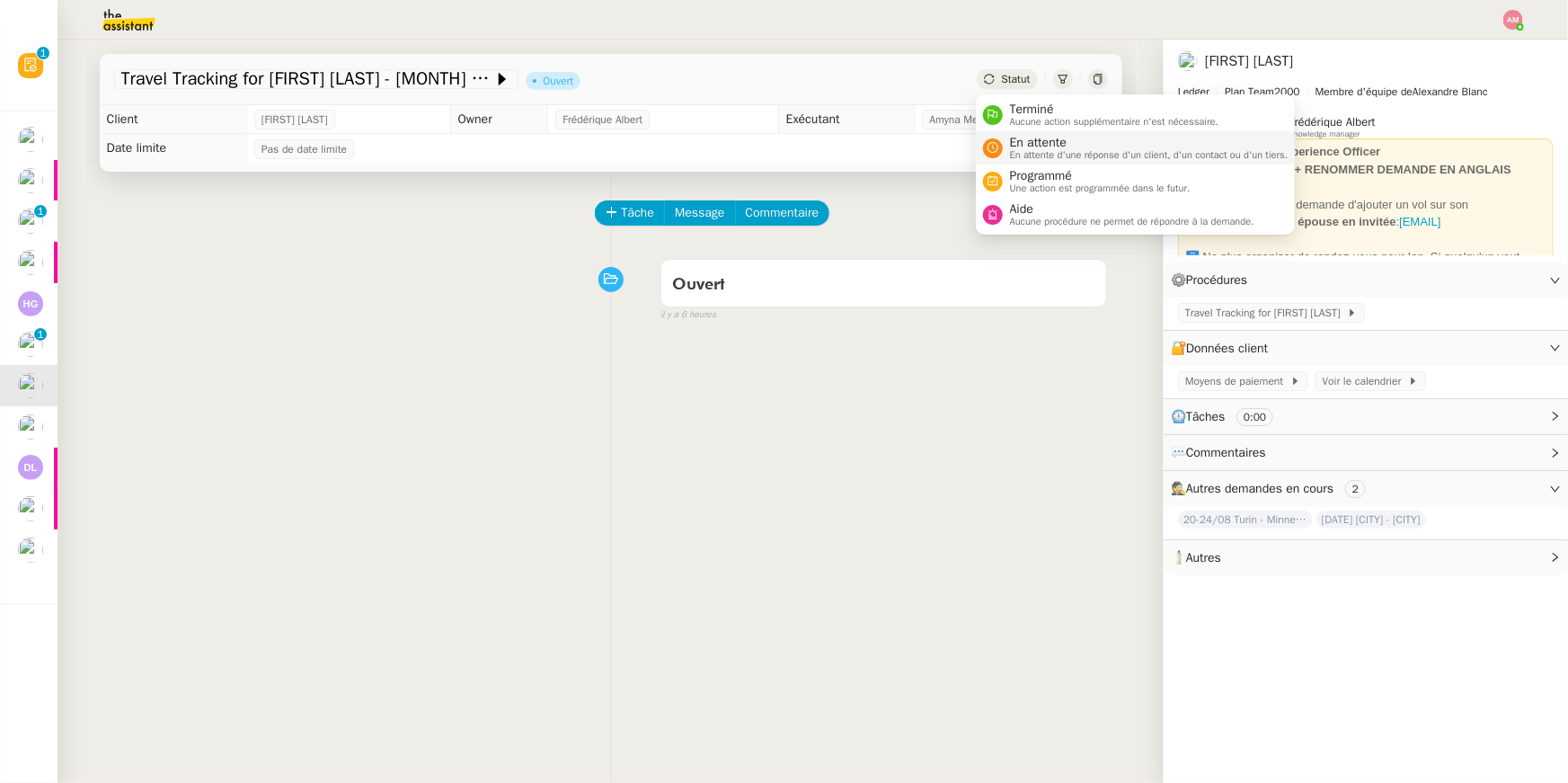 click on "En attente" at bounding box center (1149, 143) 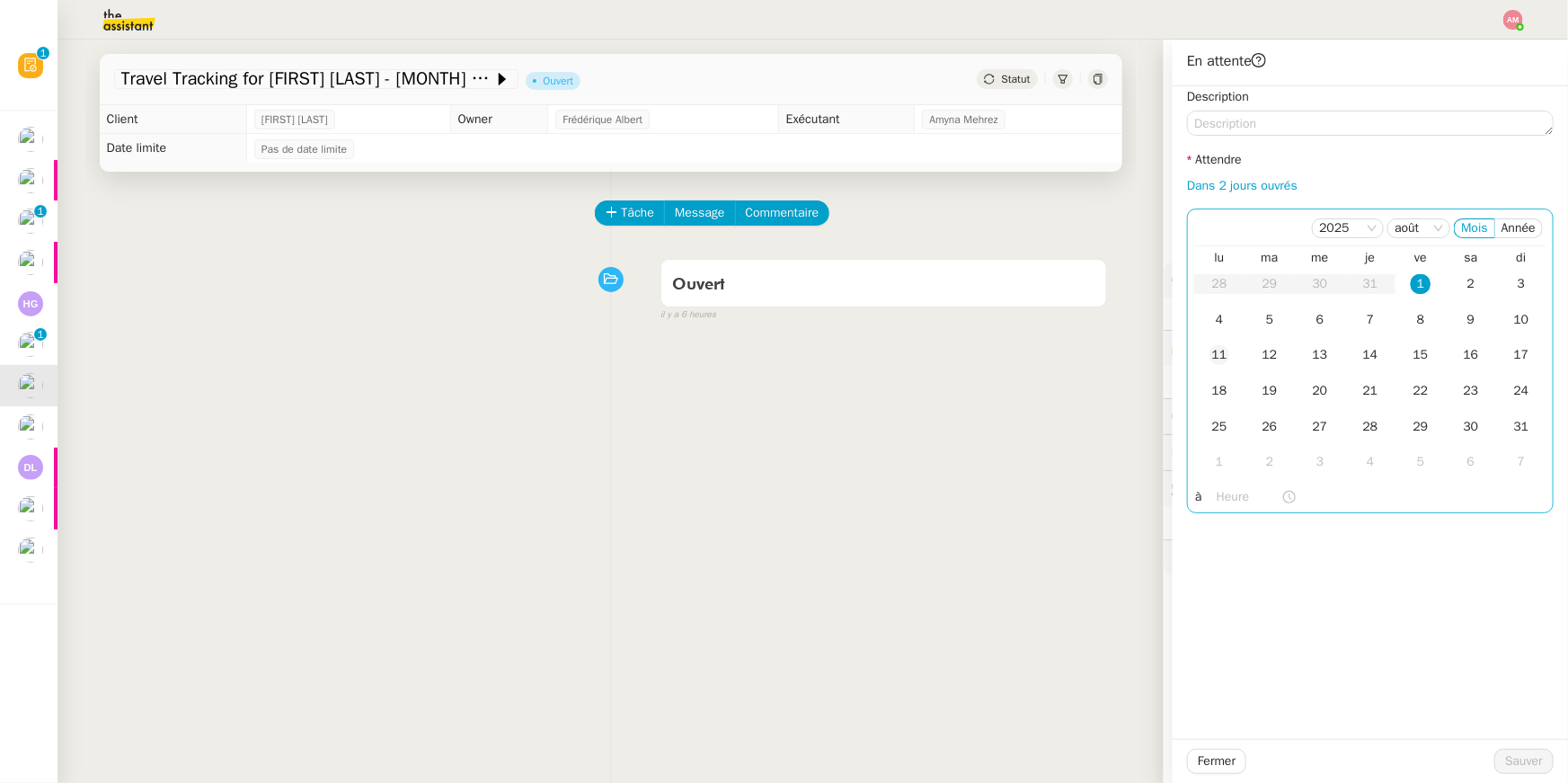 click on "11" 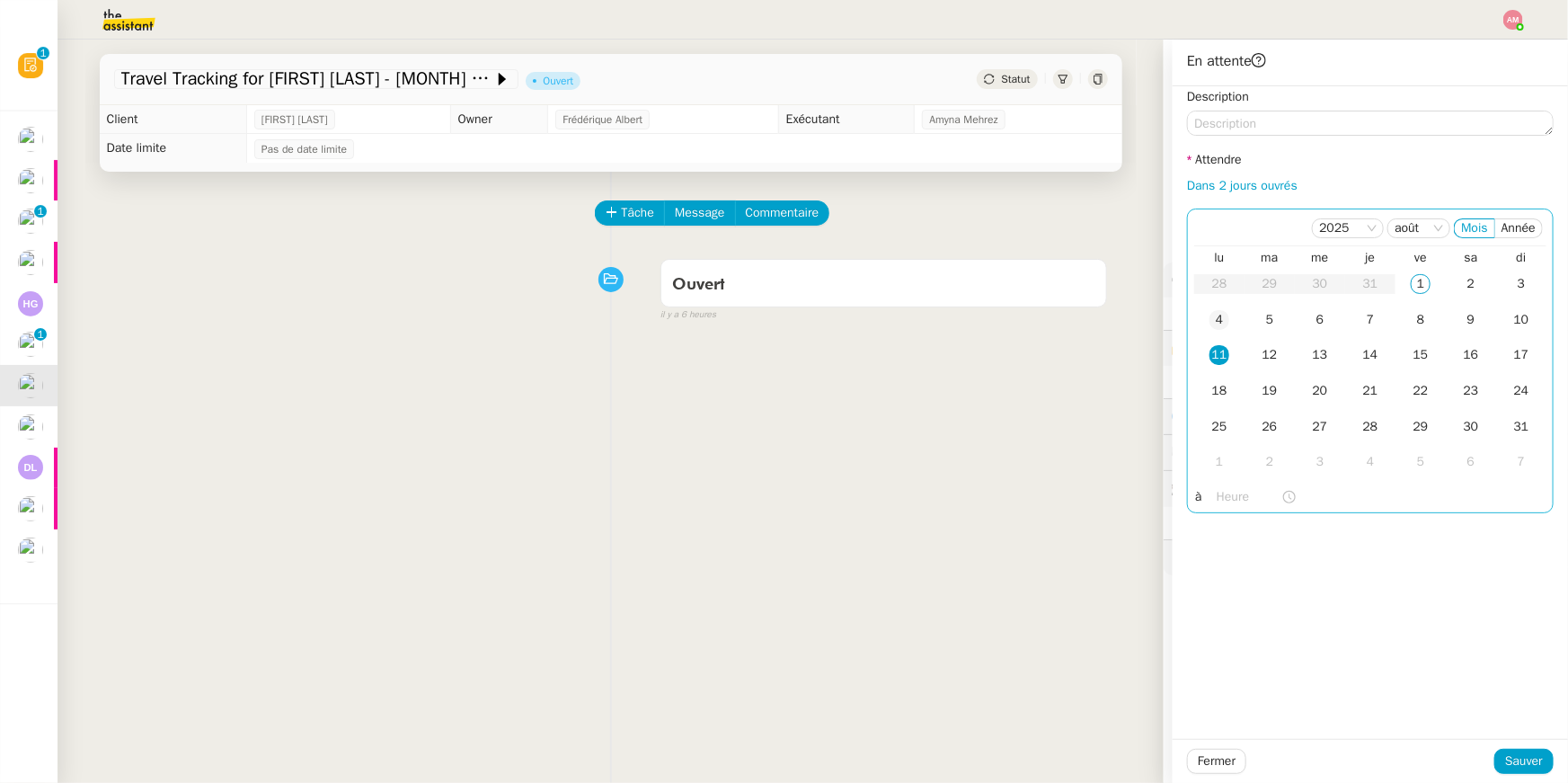 click on "4" 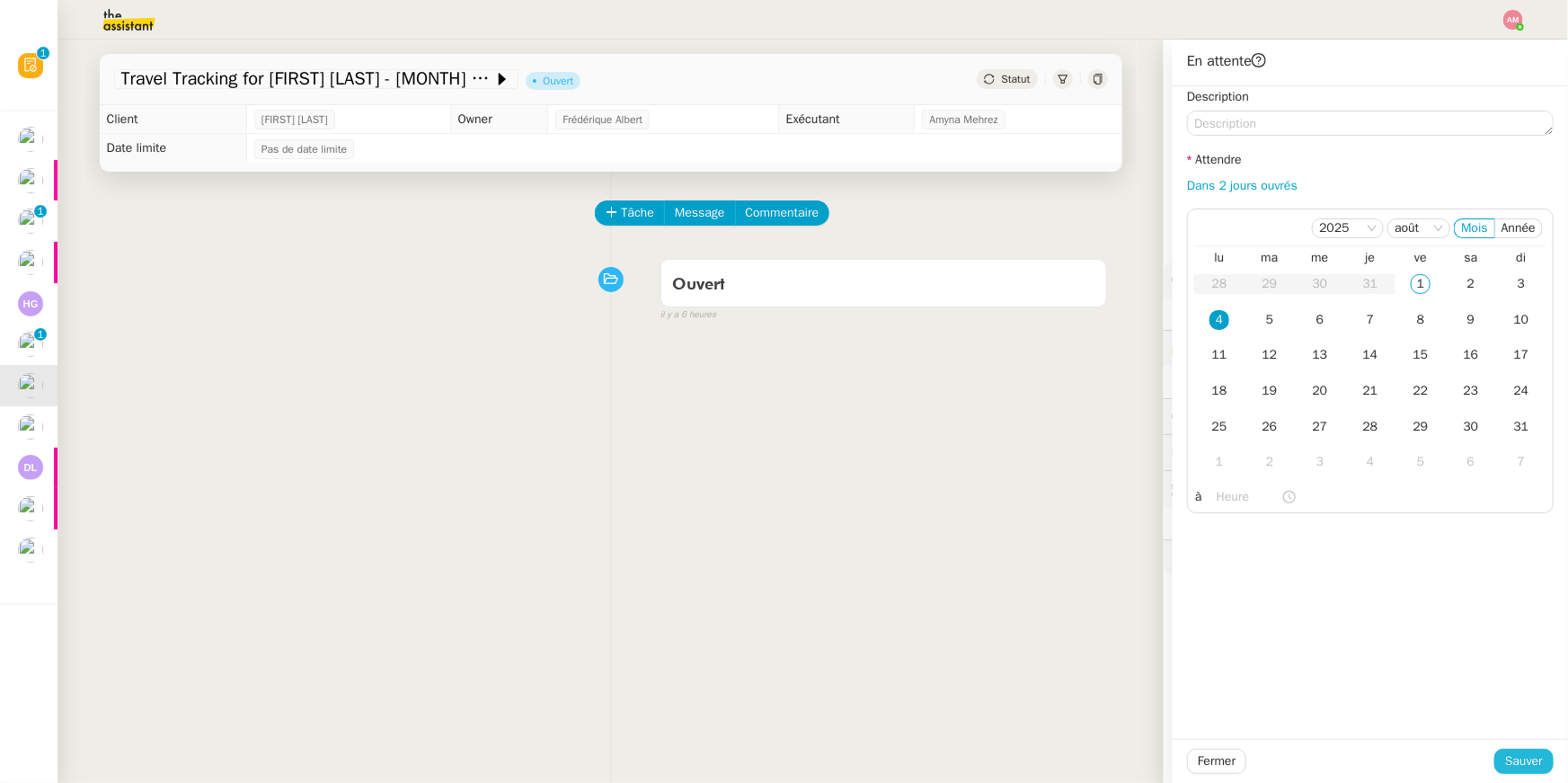 click on "Sauver" 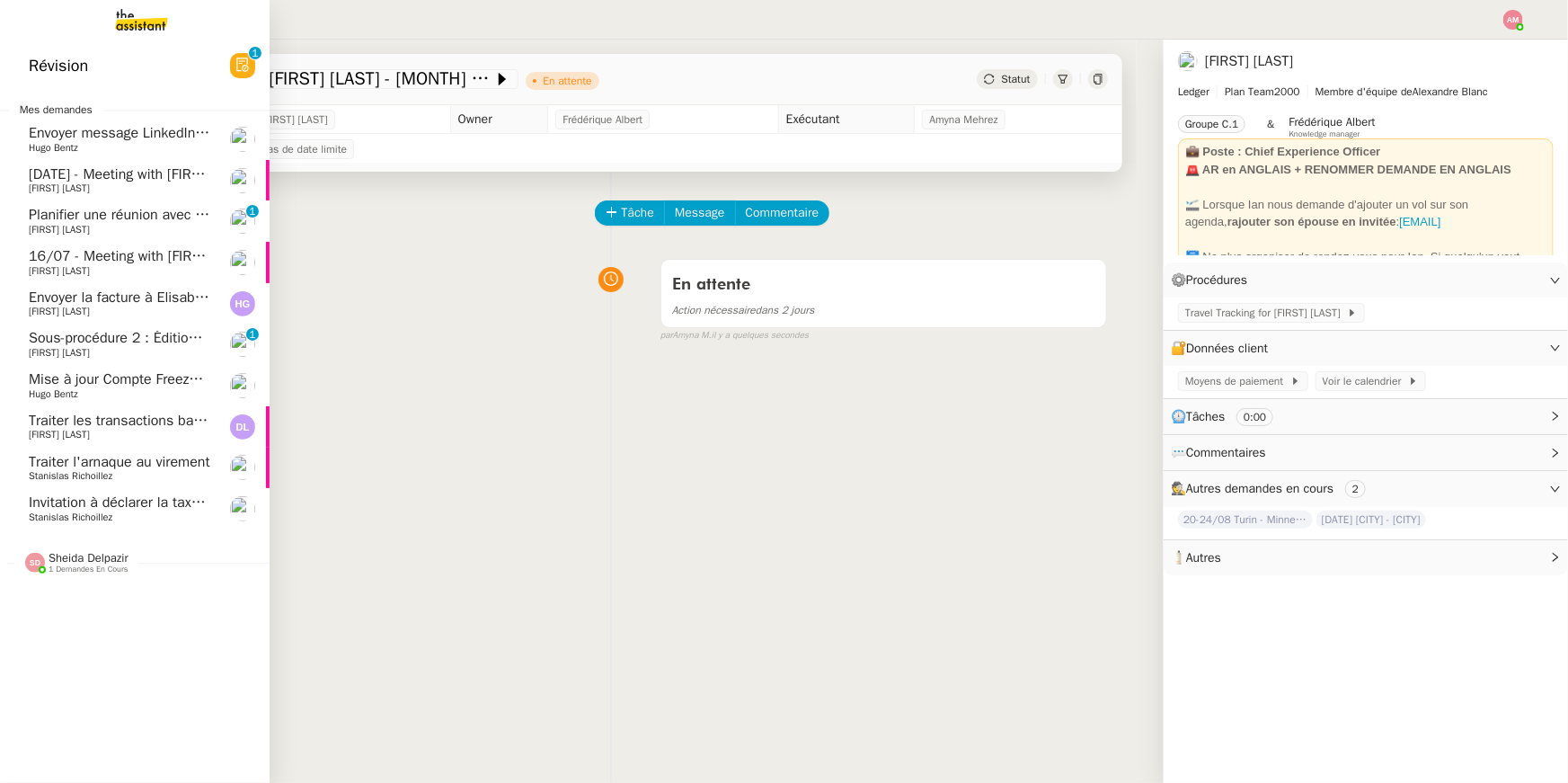 click on "[FIRST] [LAST]" 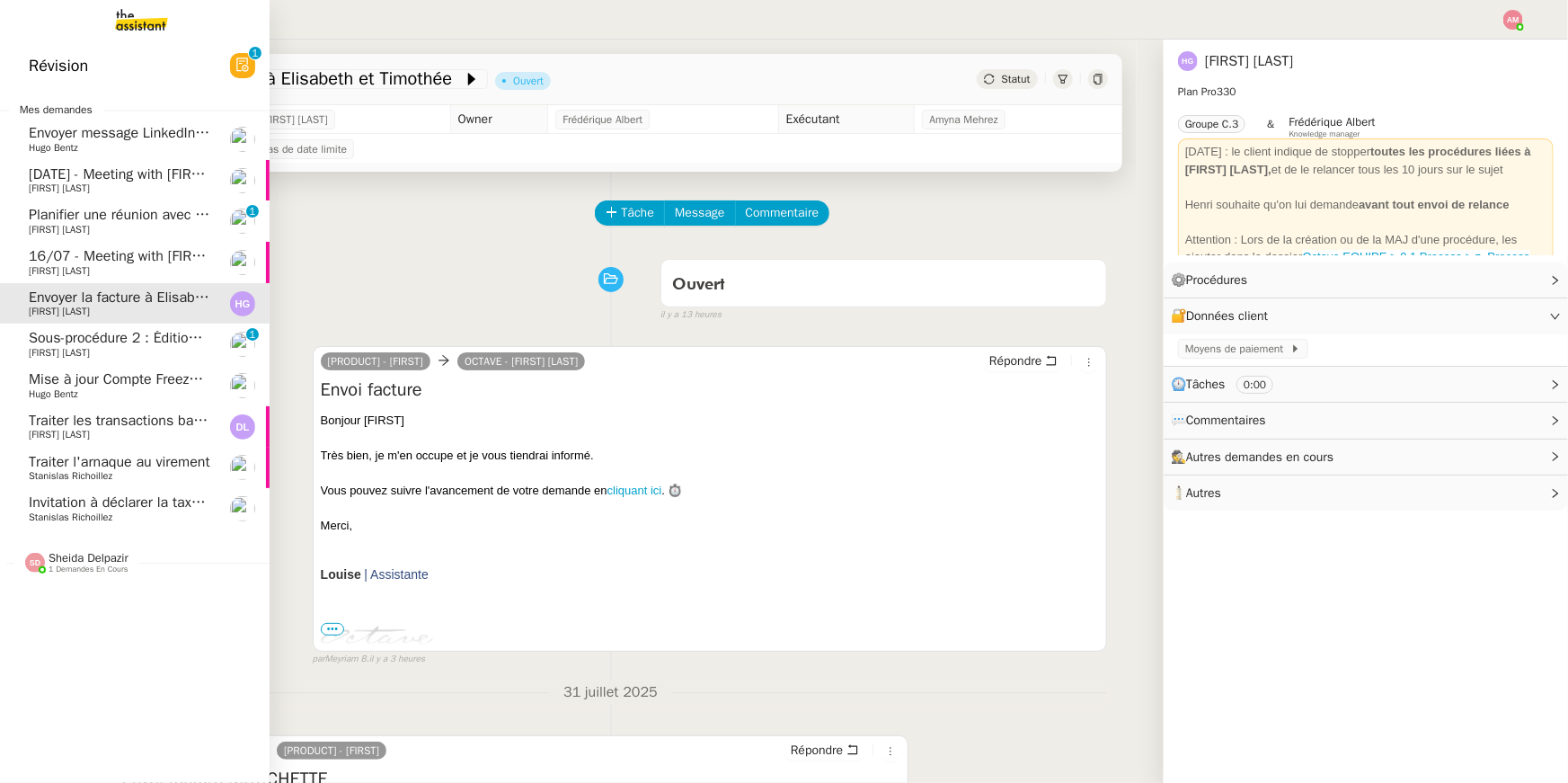 click on "Envoyer message LinkedIn aux commentateurs" 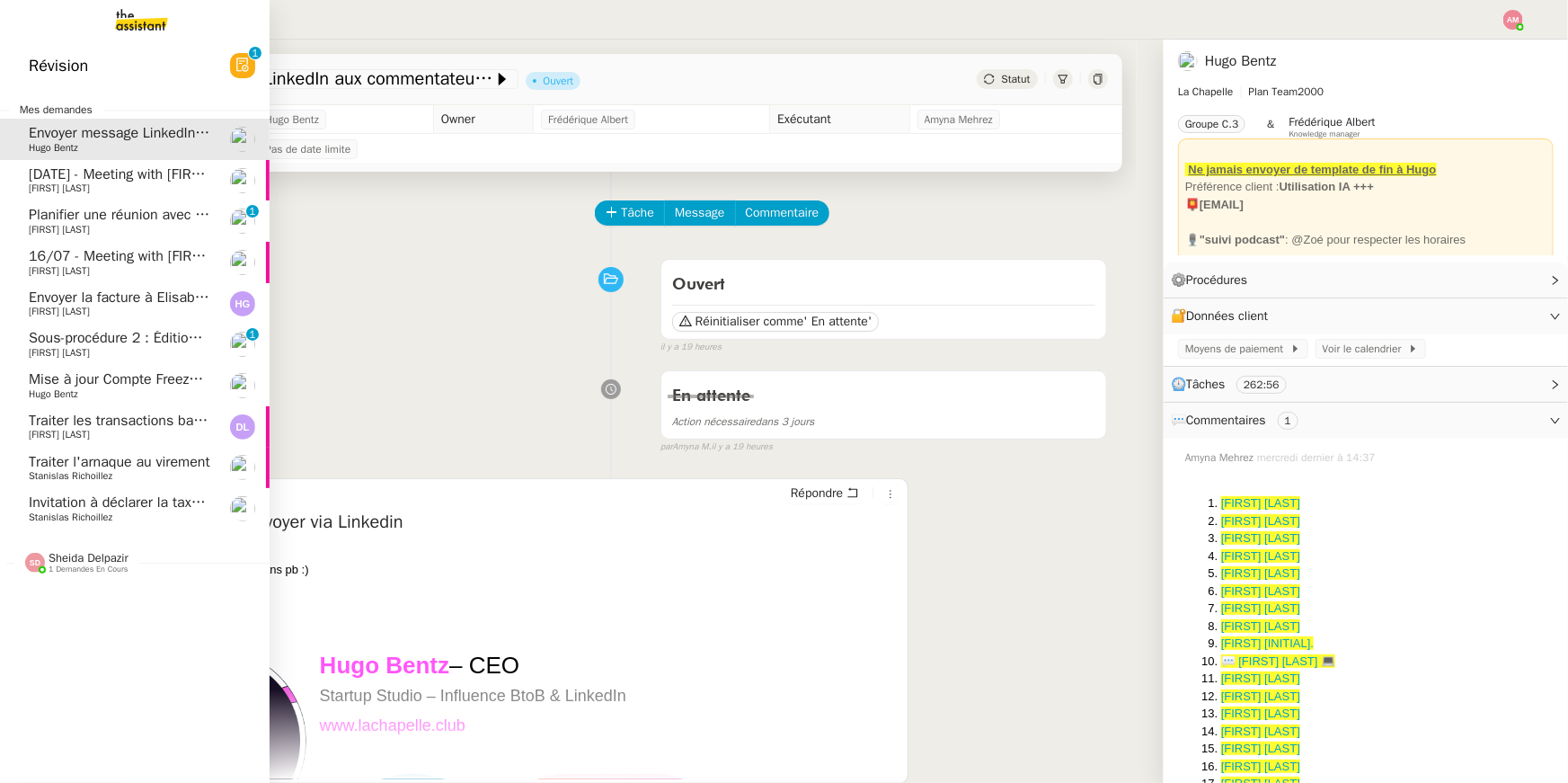 click on "[DATE] - Meeting with [FIRST] [LAST] (The Campus Crowd)" 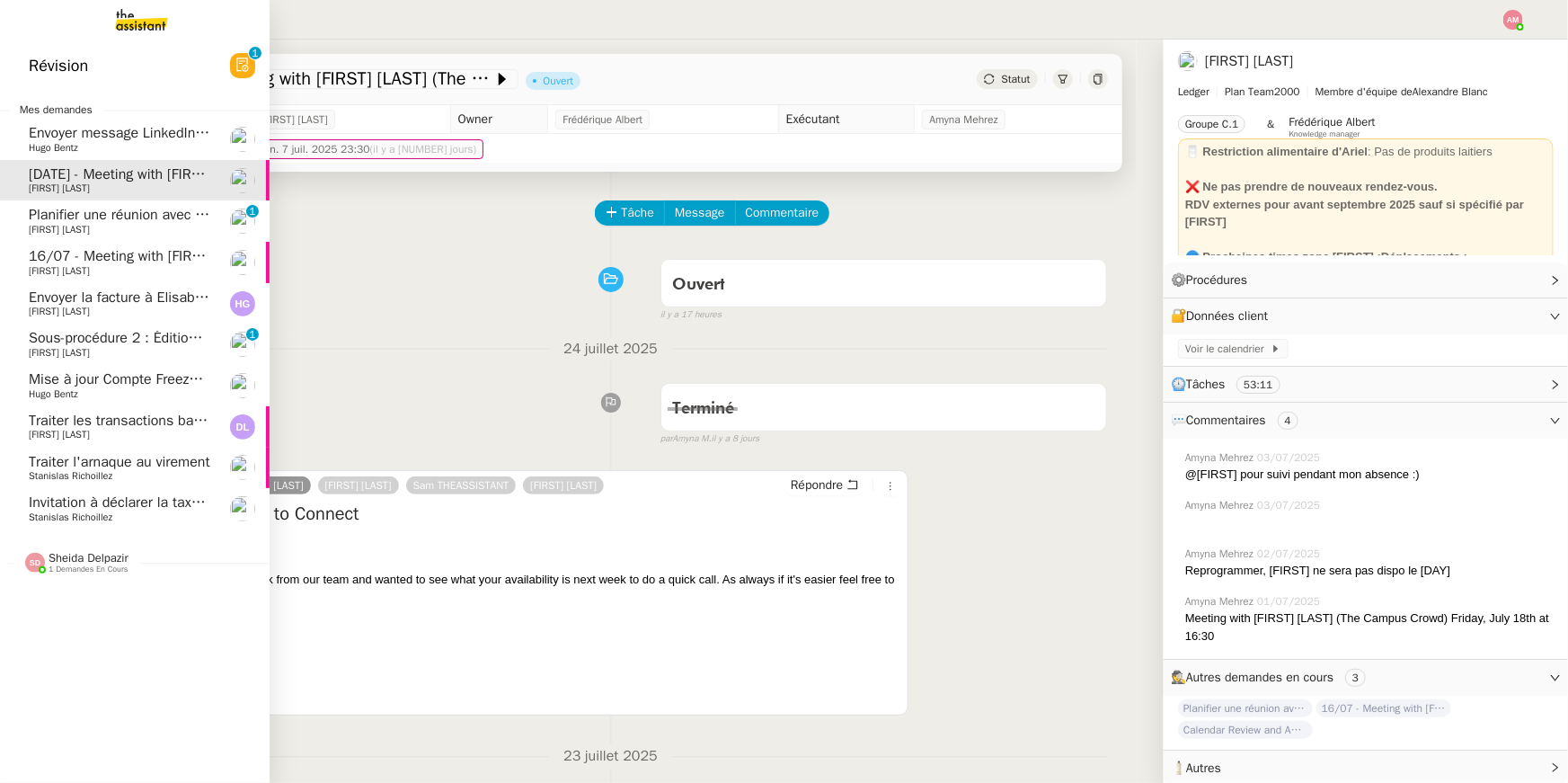 click on "Planifier une réunion avec Ignyte" 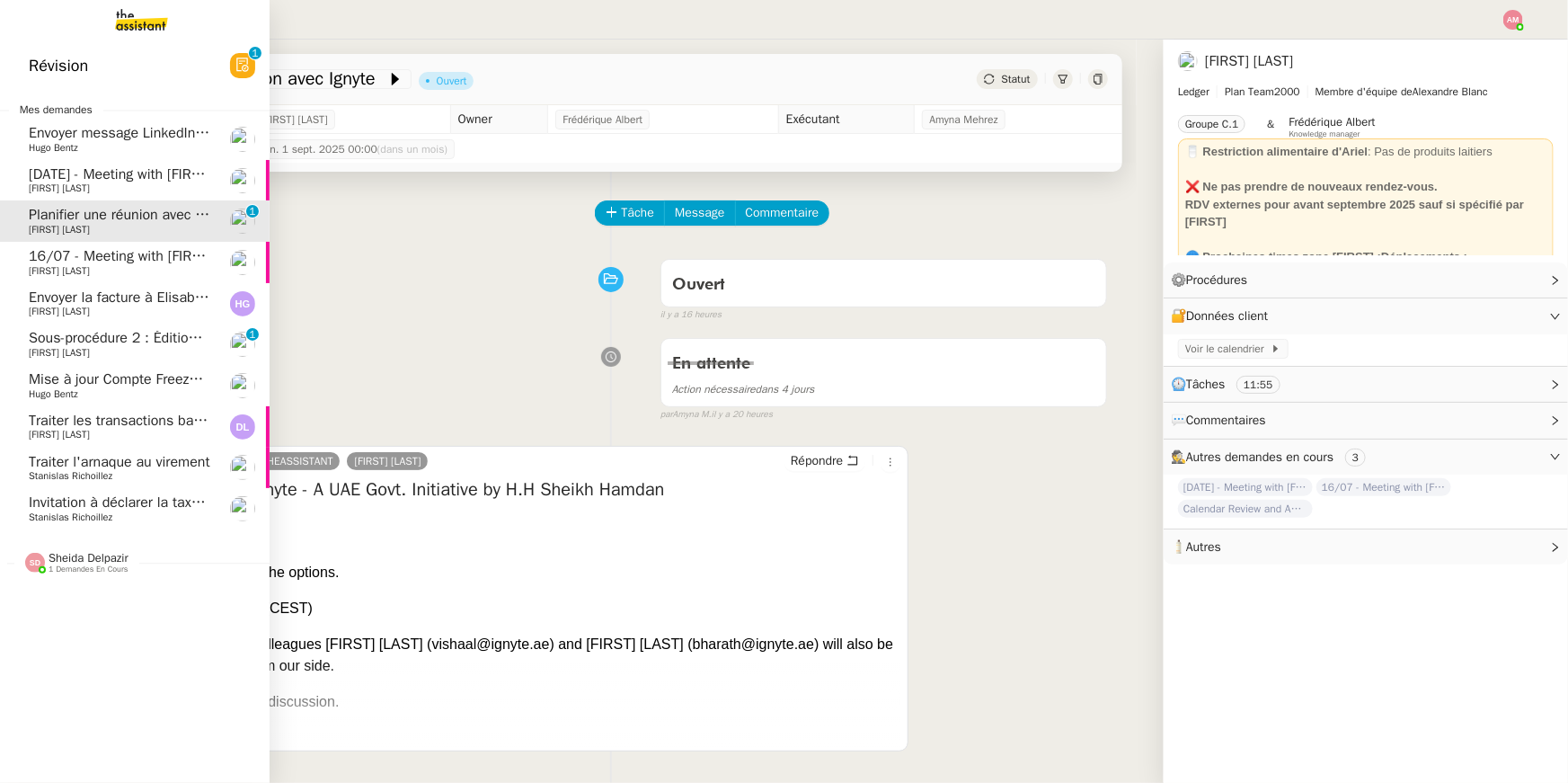 click on "[FIRST] [LAST]" 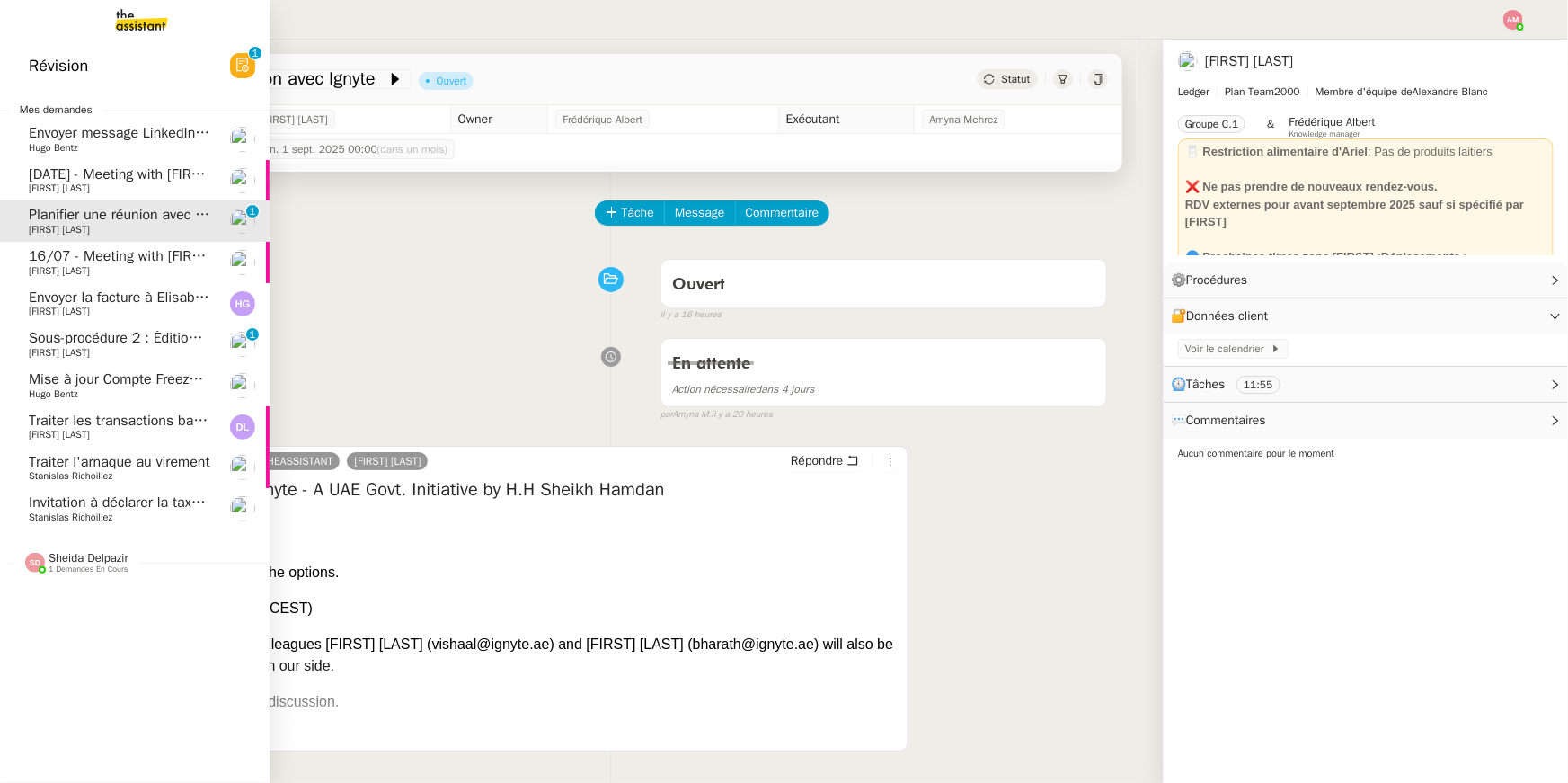 click on "Sous-procédure 2 : Édition des brouillons de facturation - août 2025" 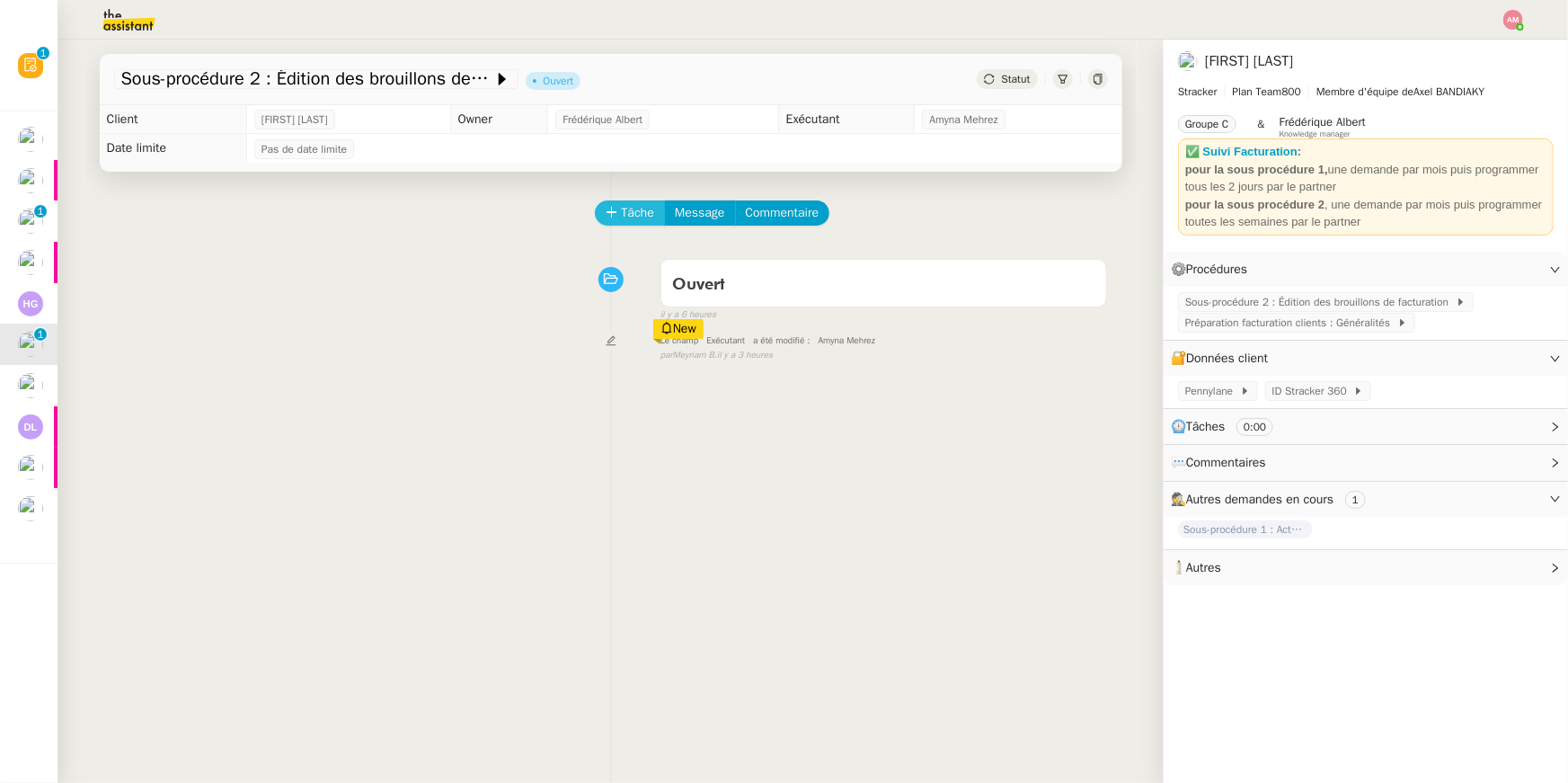 click on "Tâche" 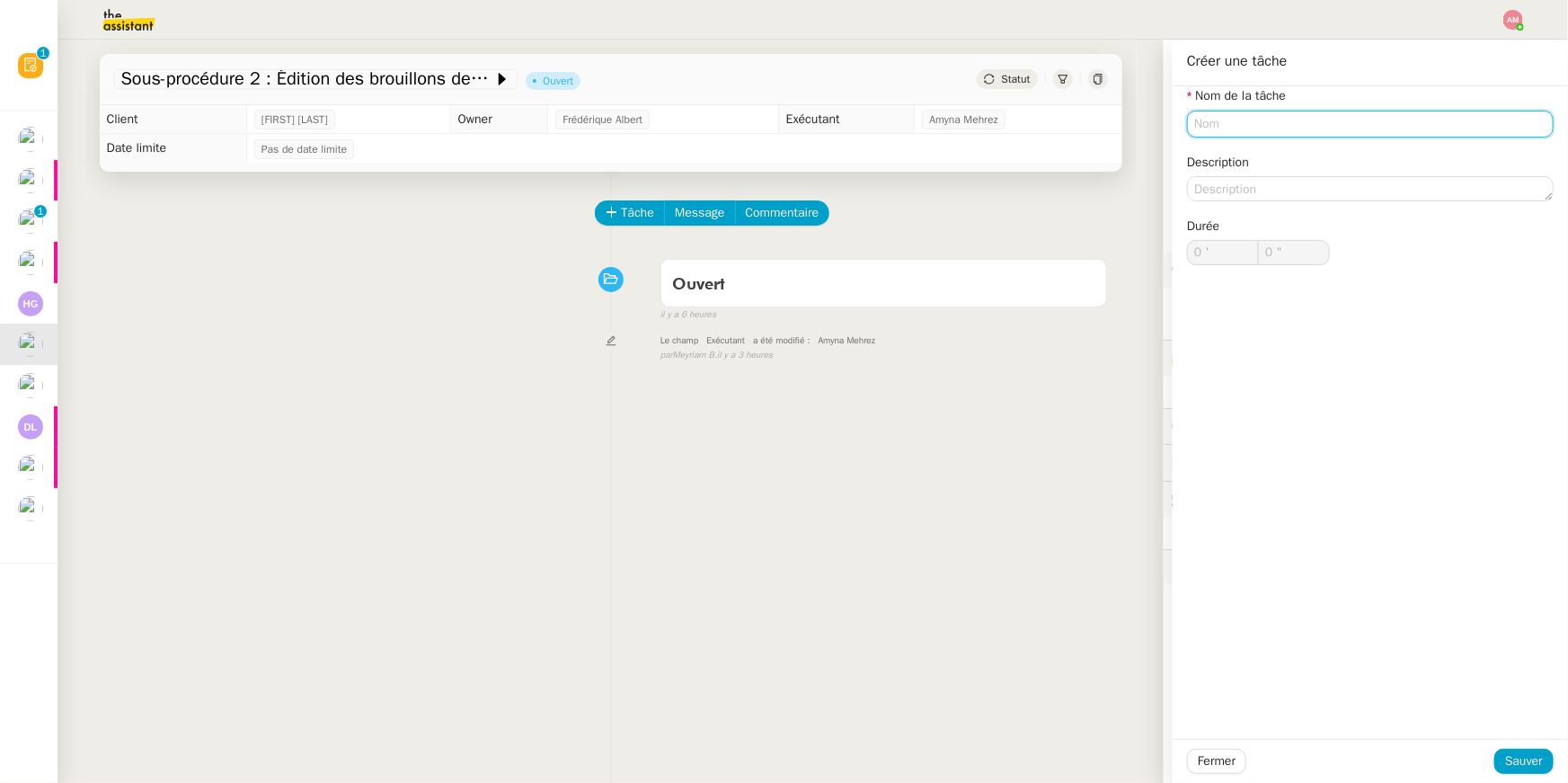 click 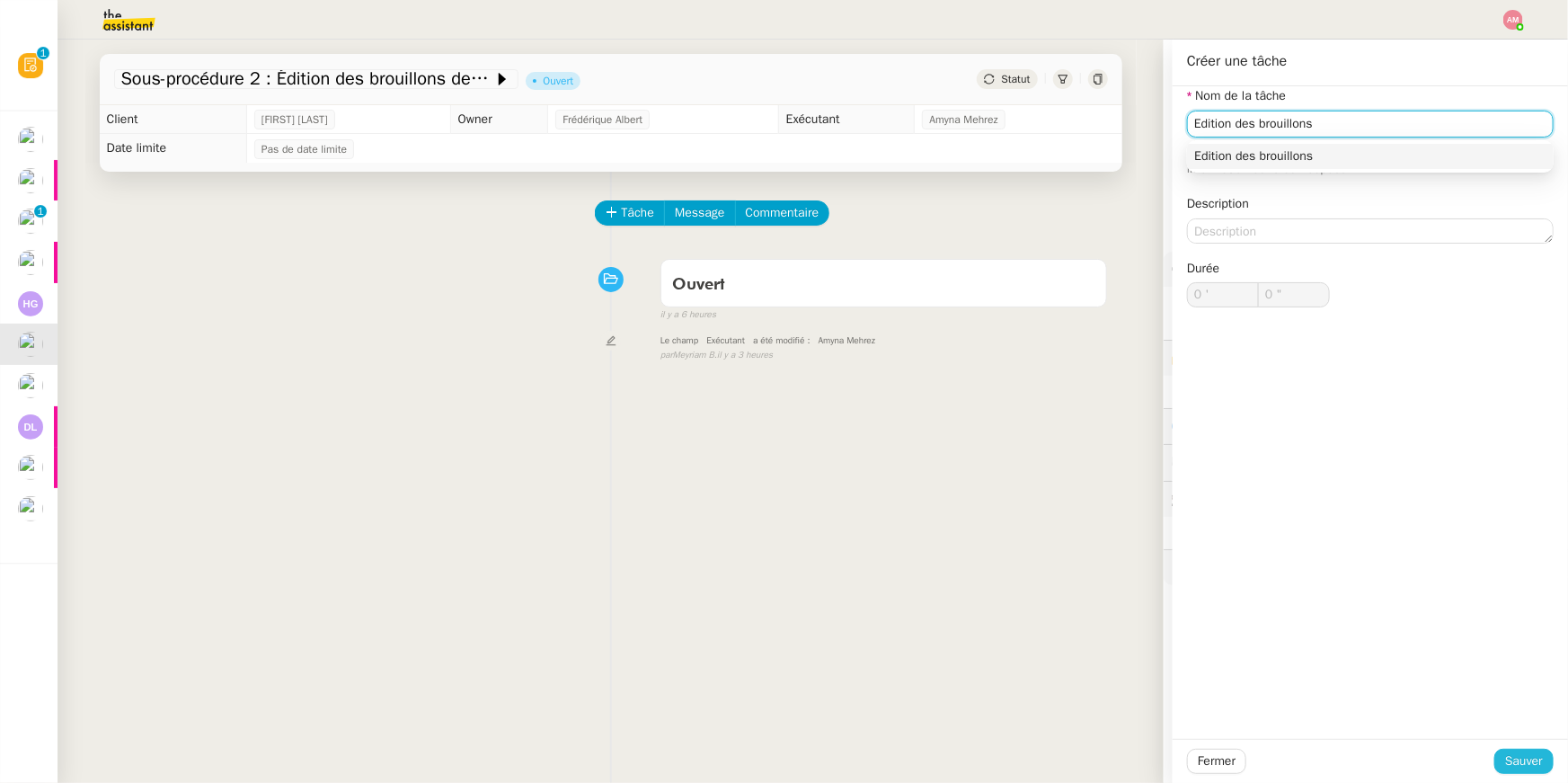 type on "Edition des brouillons" 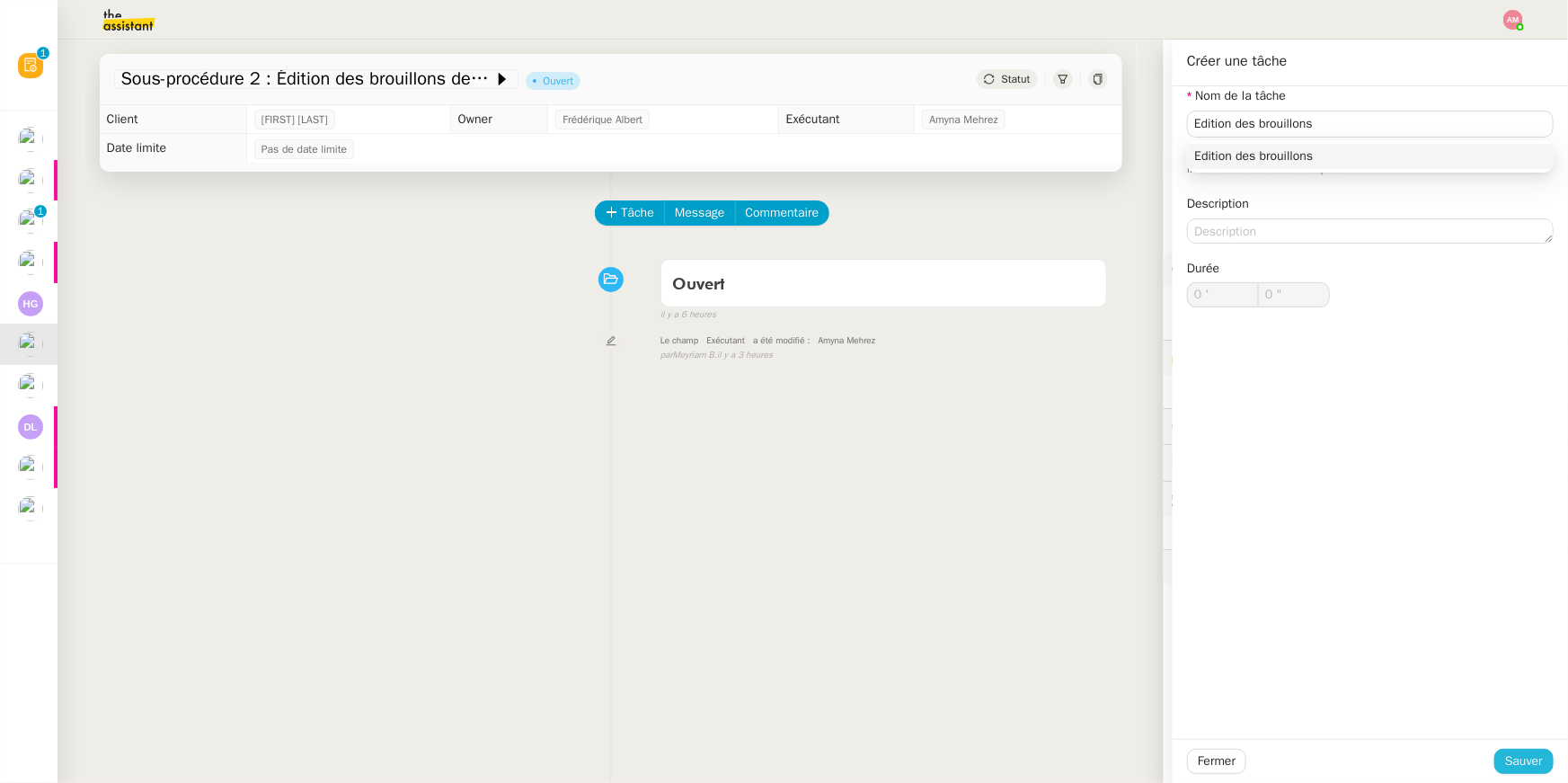click on "Sauver" 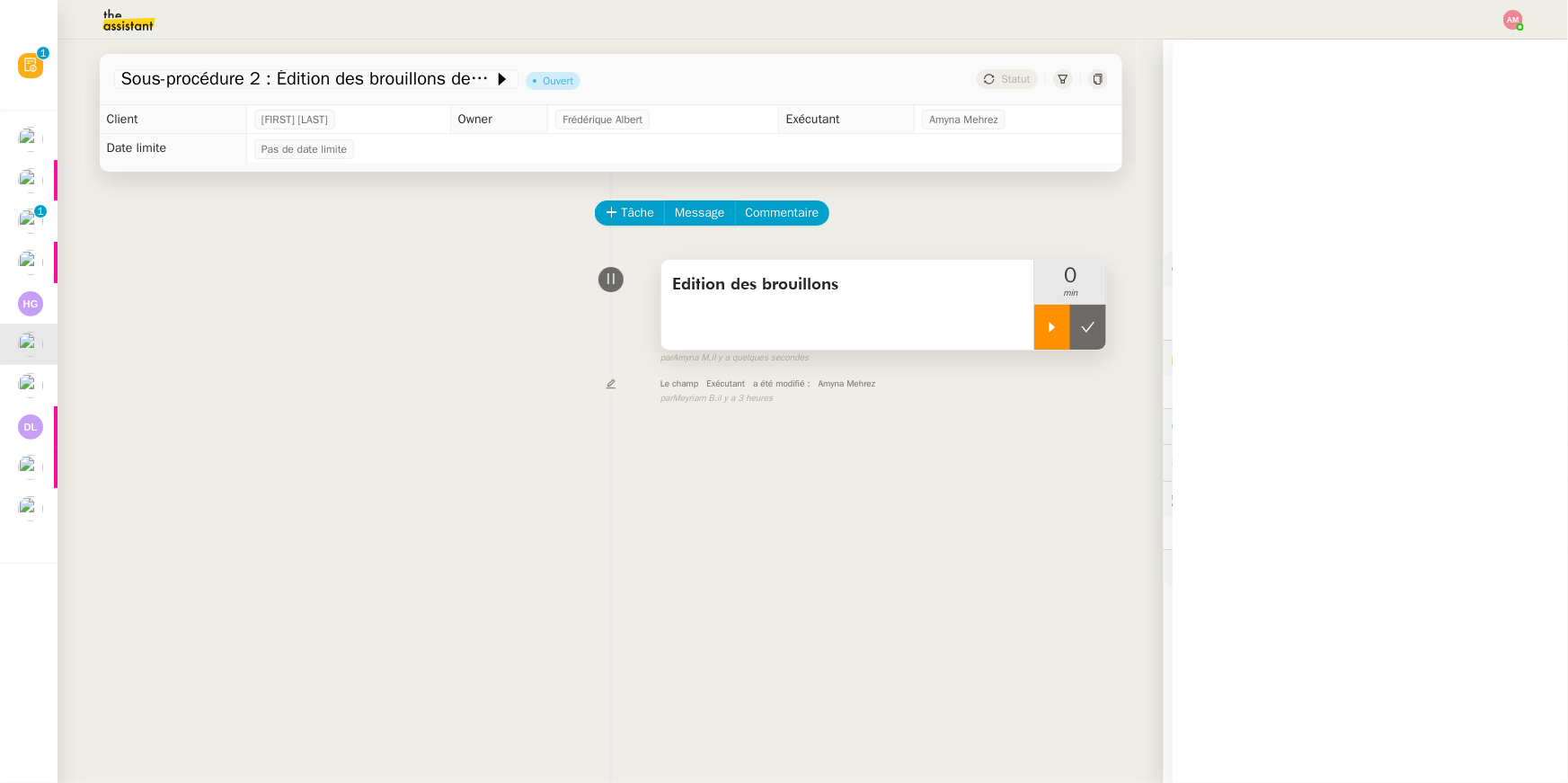 click 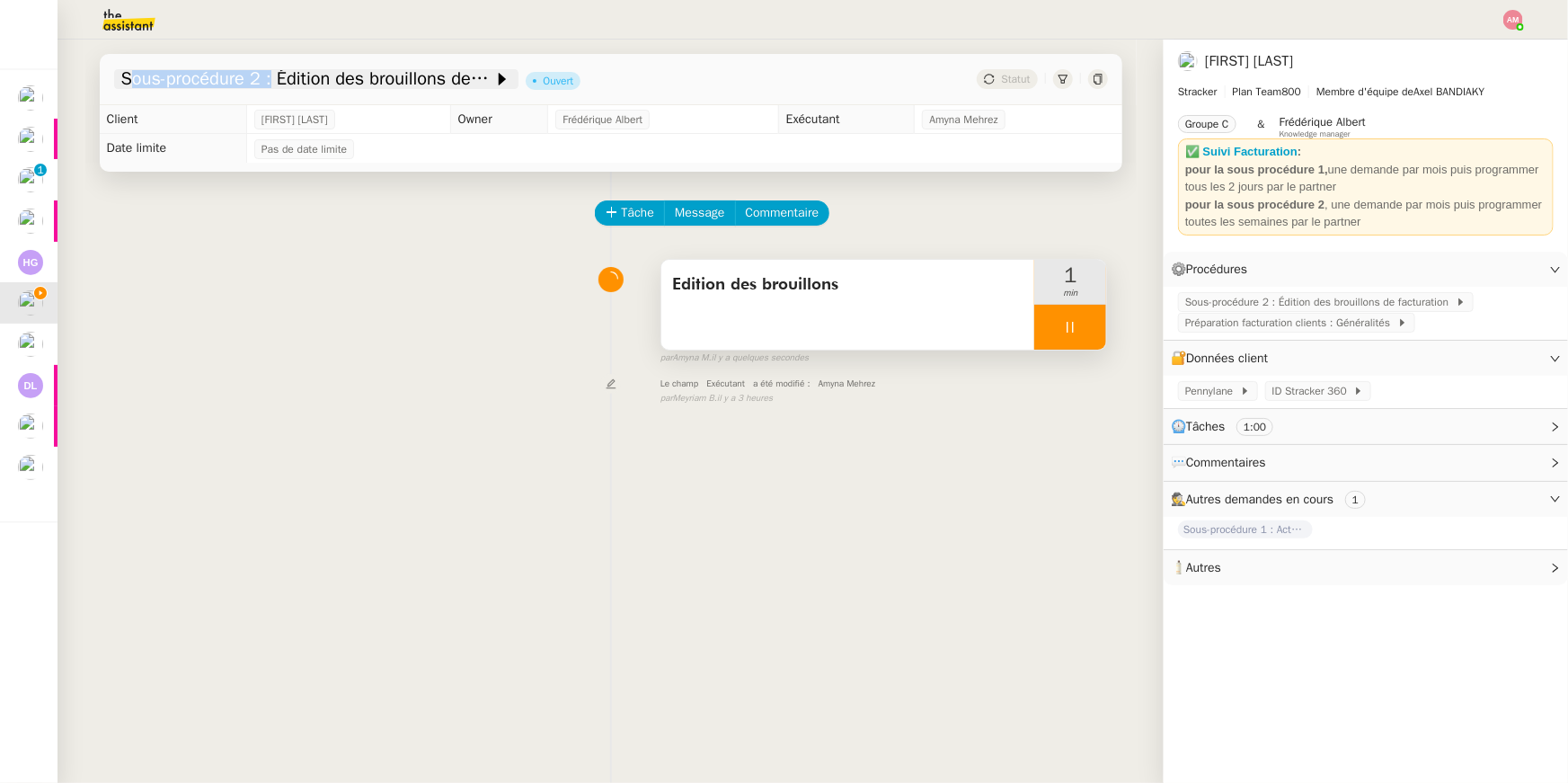 copy on "Sous-procédure 2" 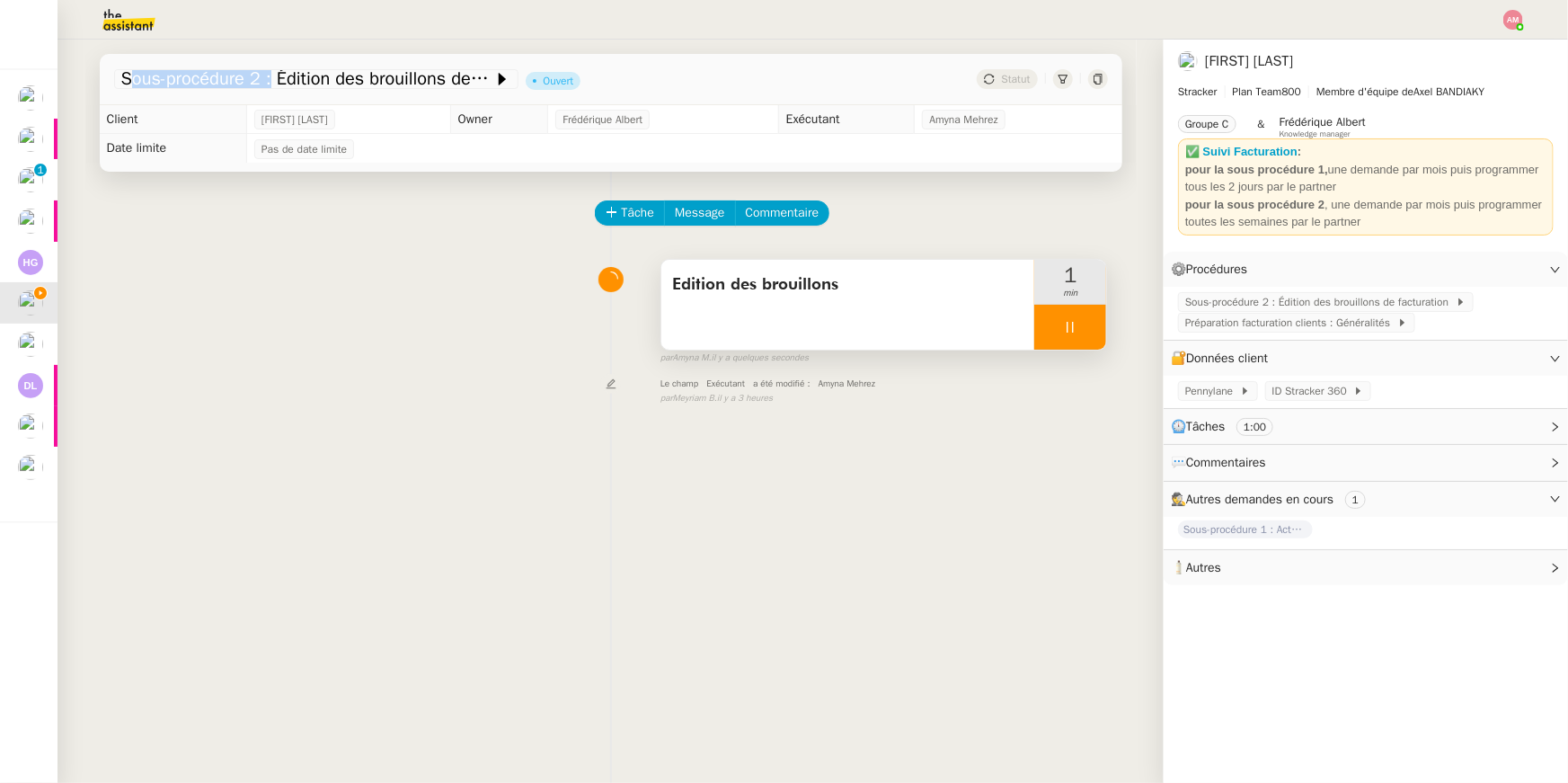 click 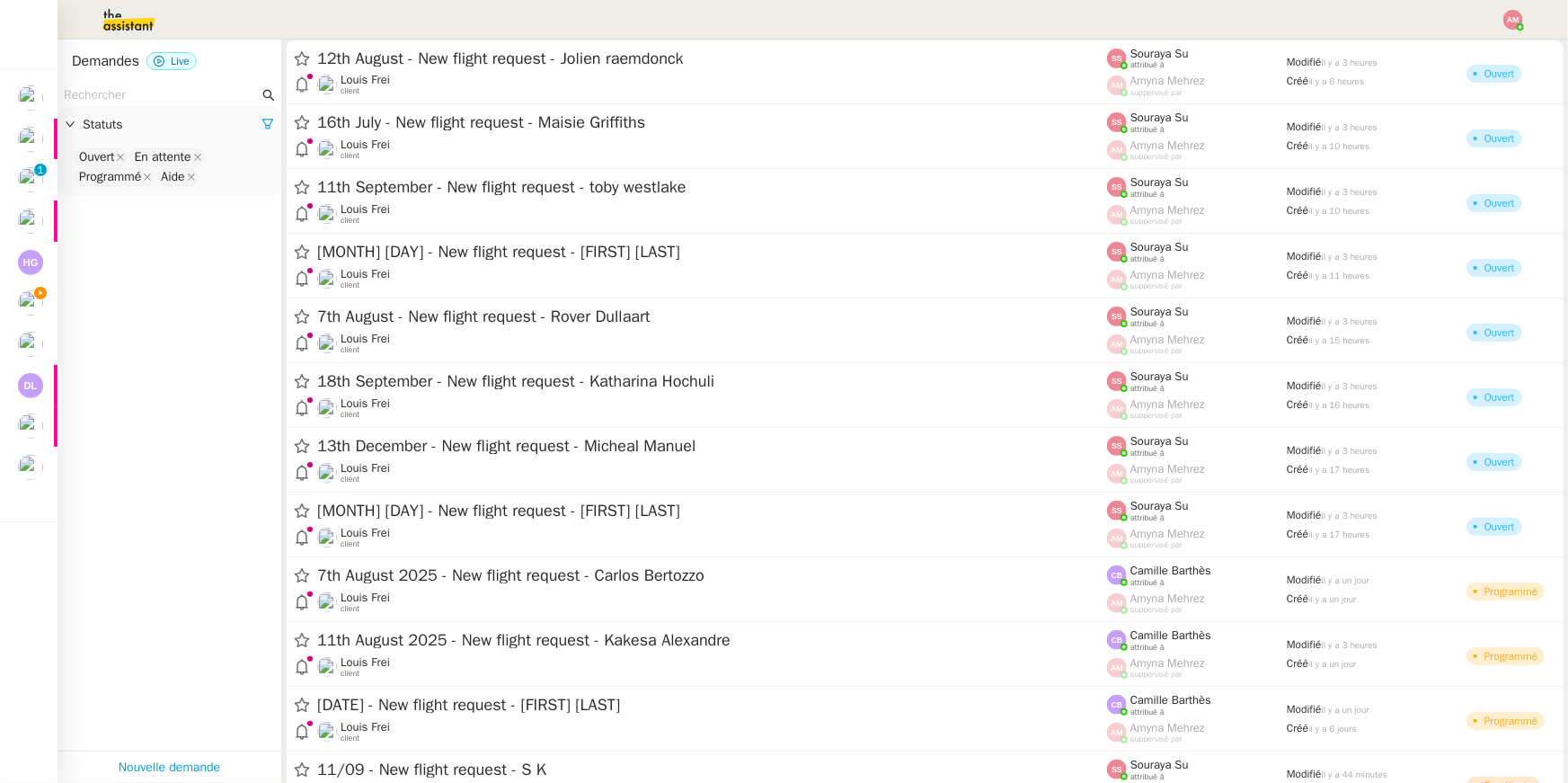 click on "Statuts" 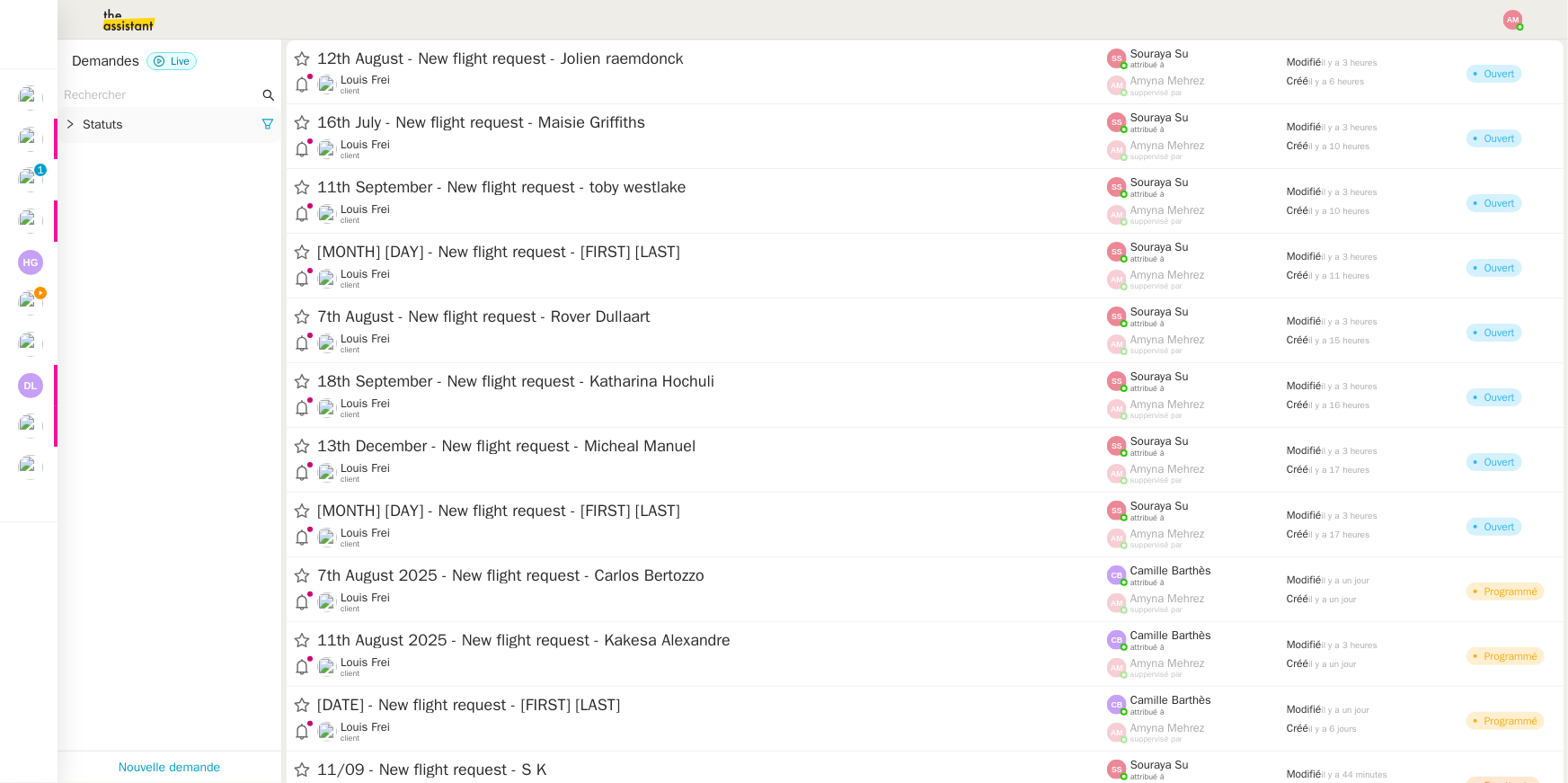 click 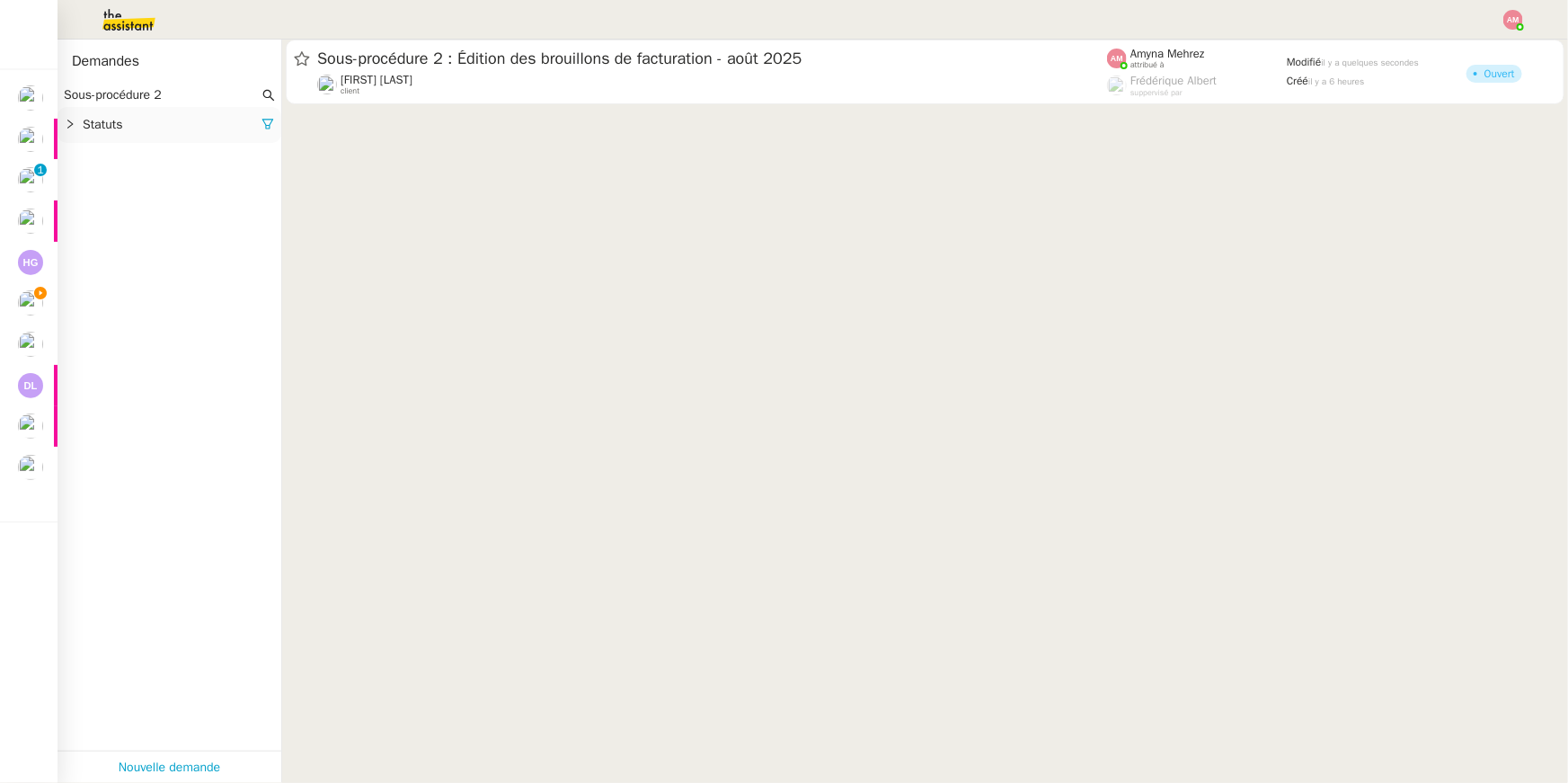 type on "Sous-procédure 2" 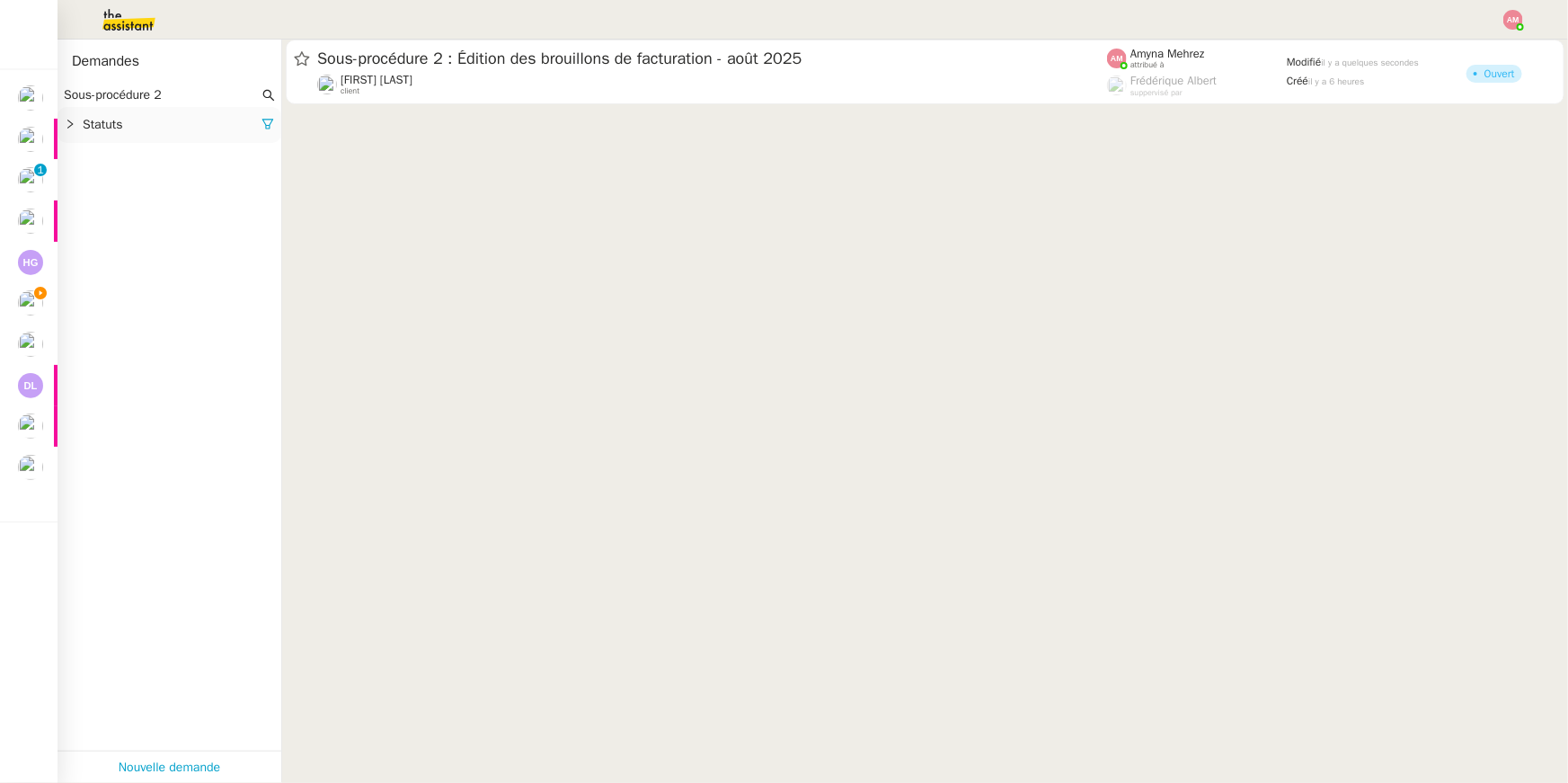 click on "Sous-procédure 2 Statuts Ouvert En attente Programmé Aide" 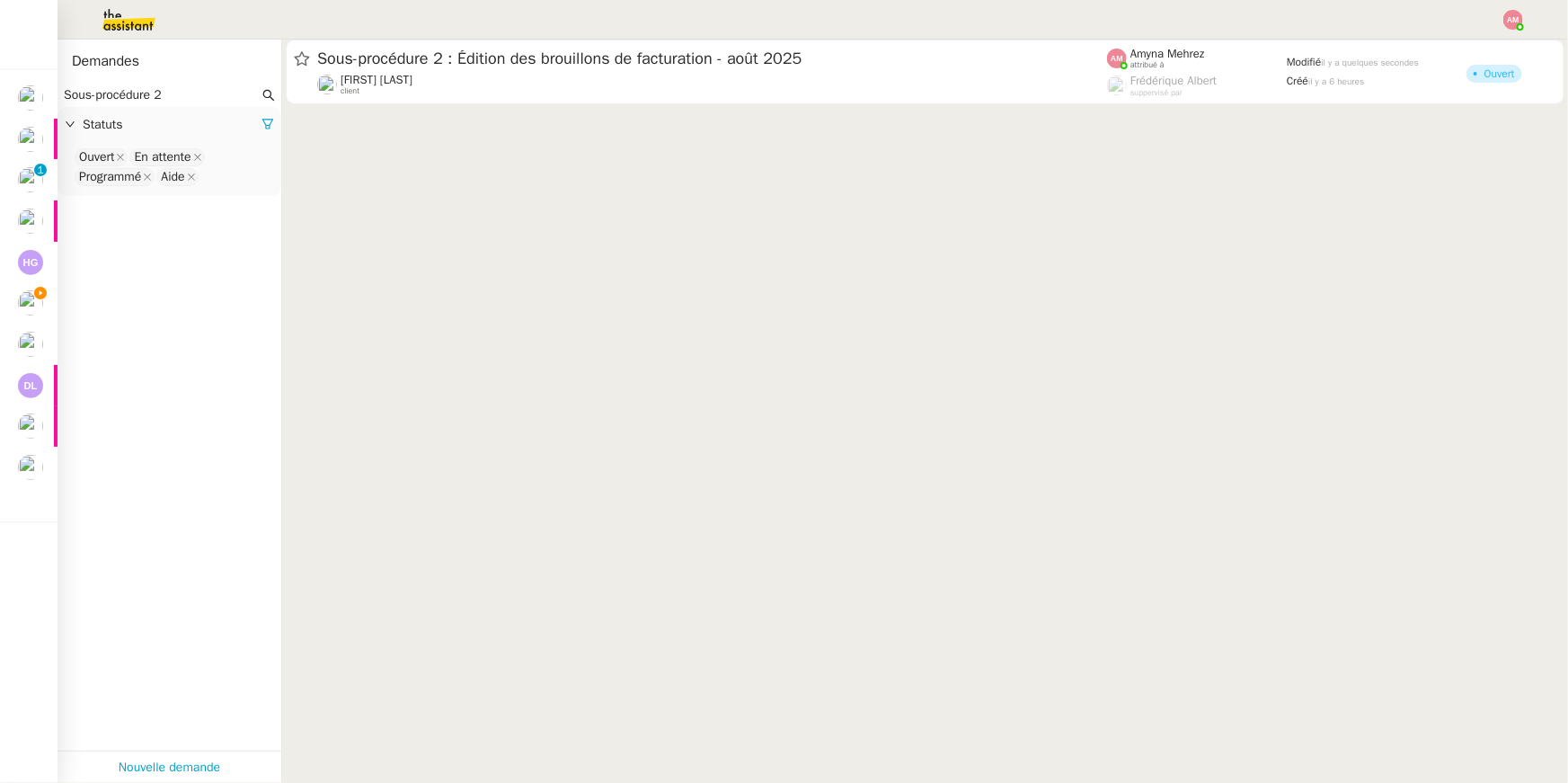 click on "Ouvert En attente Programmé Aide" 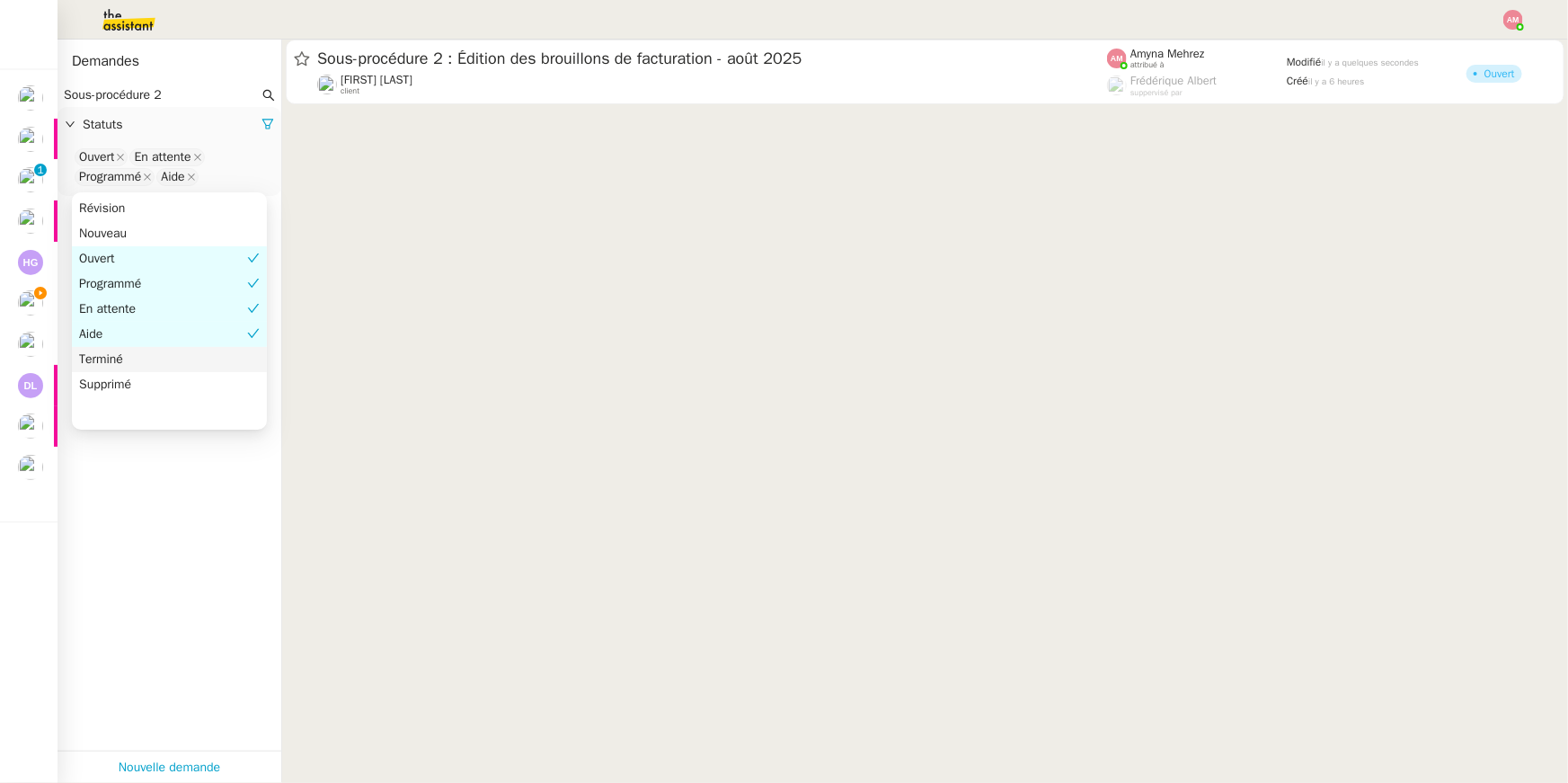 click on "Terminé" at bounding box center (169, 360) 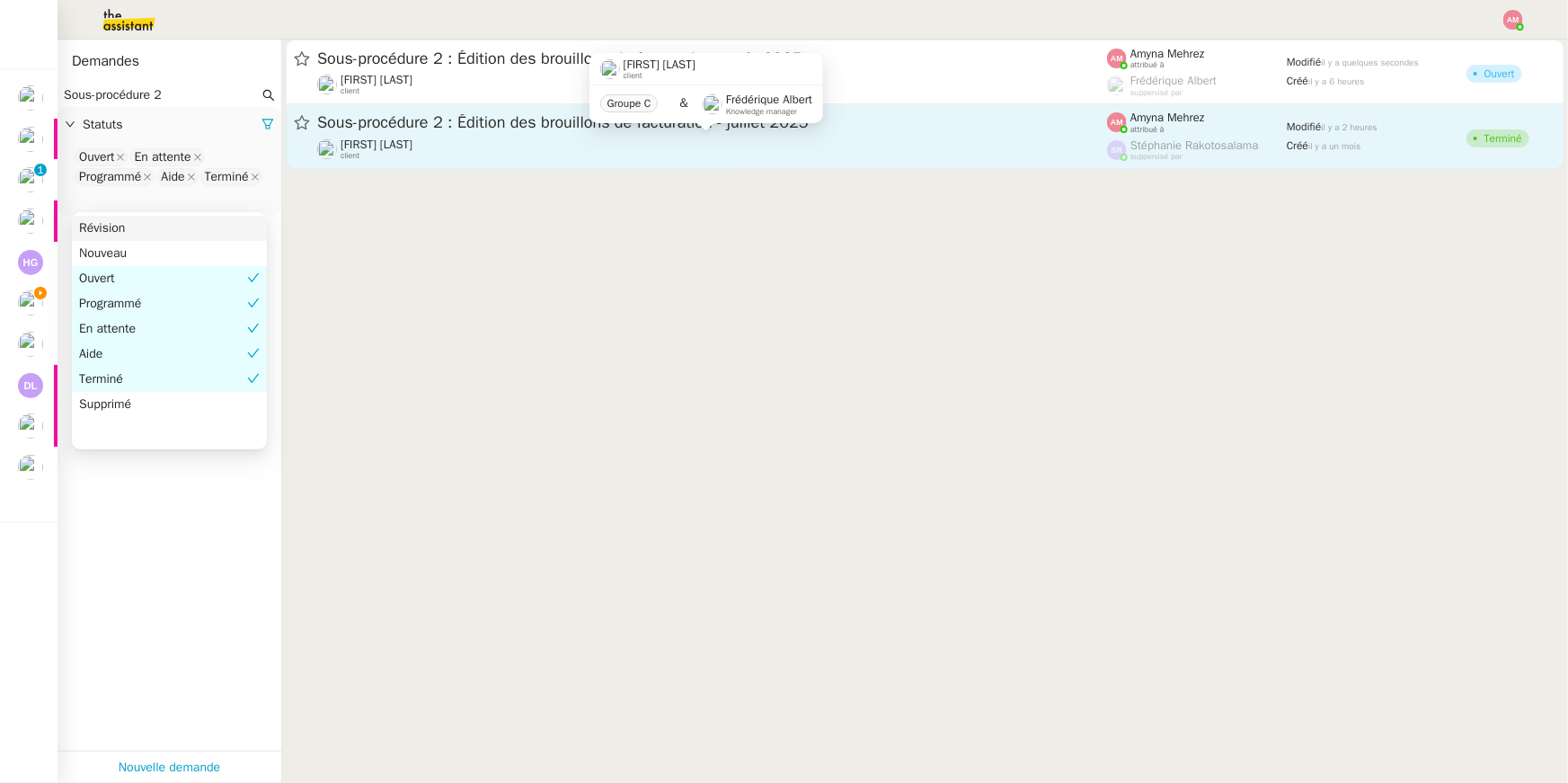 click on "[FIRST] [LAST]" 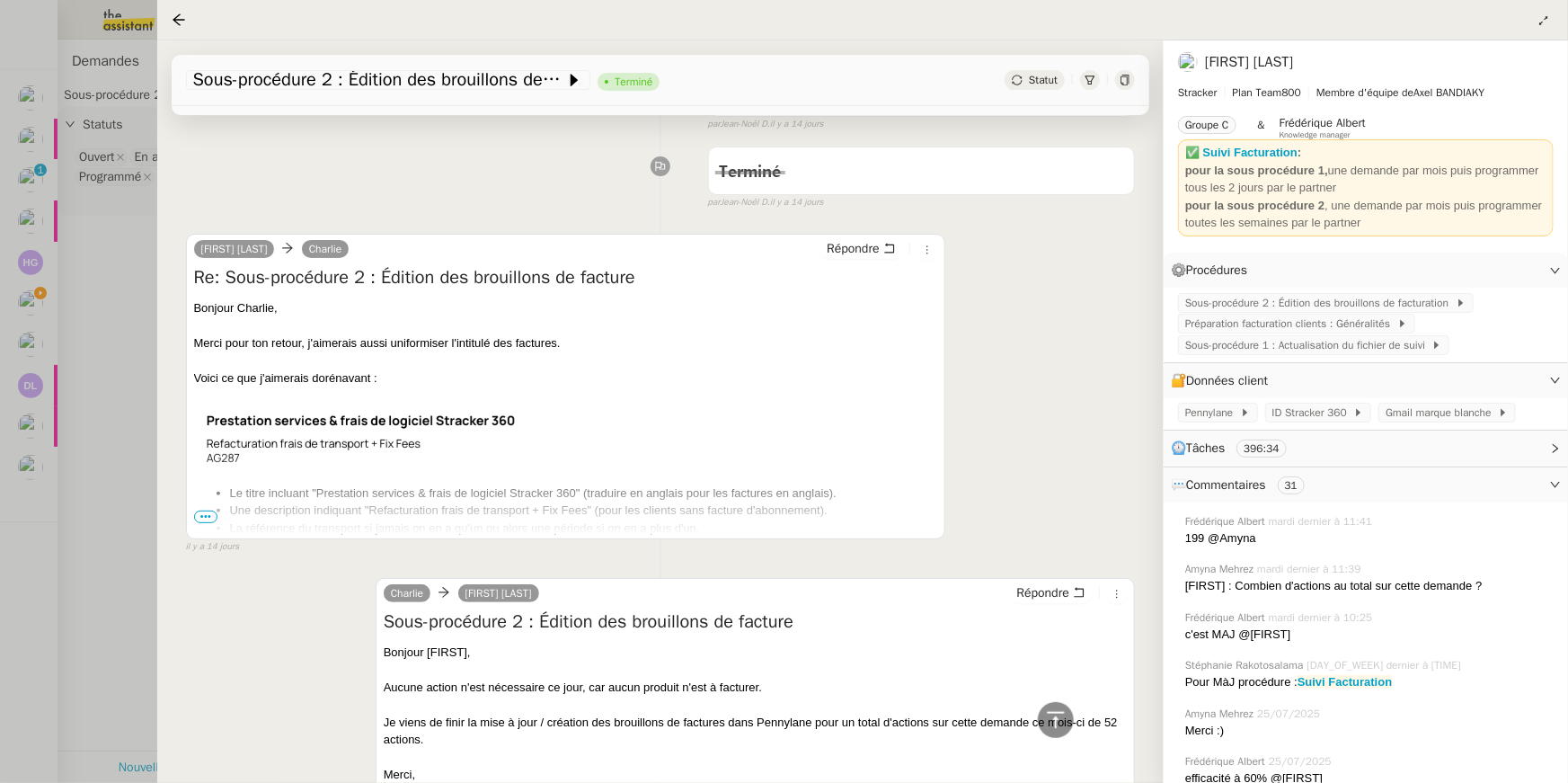 scroll, scrollTop: 9997, scrollLeft: 0, axis: vertical 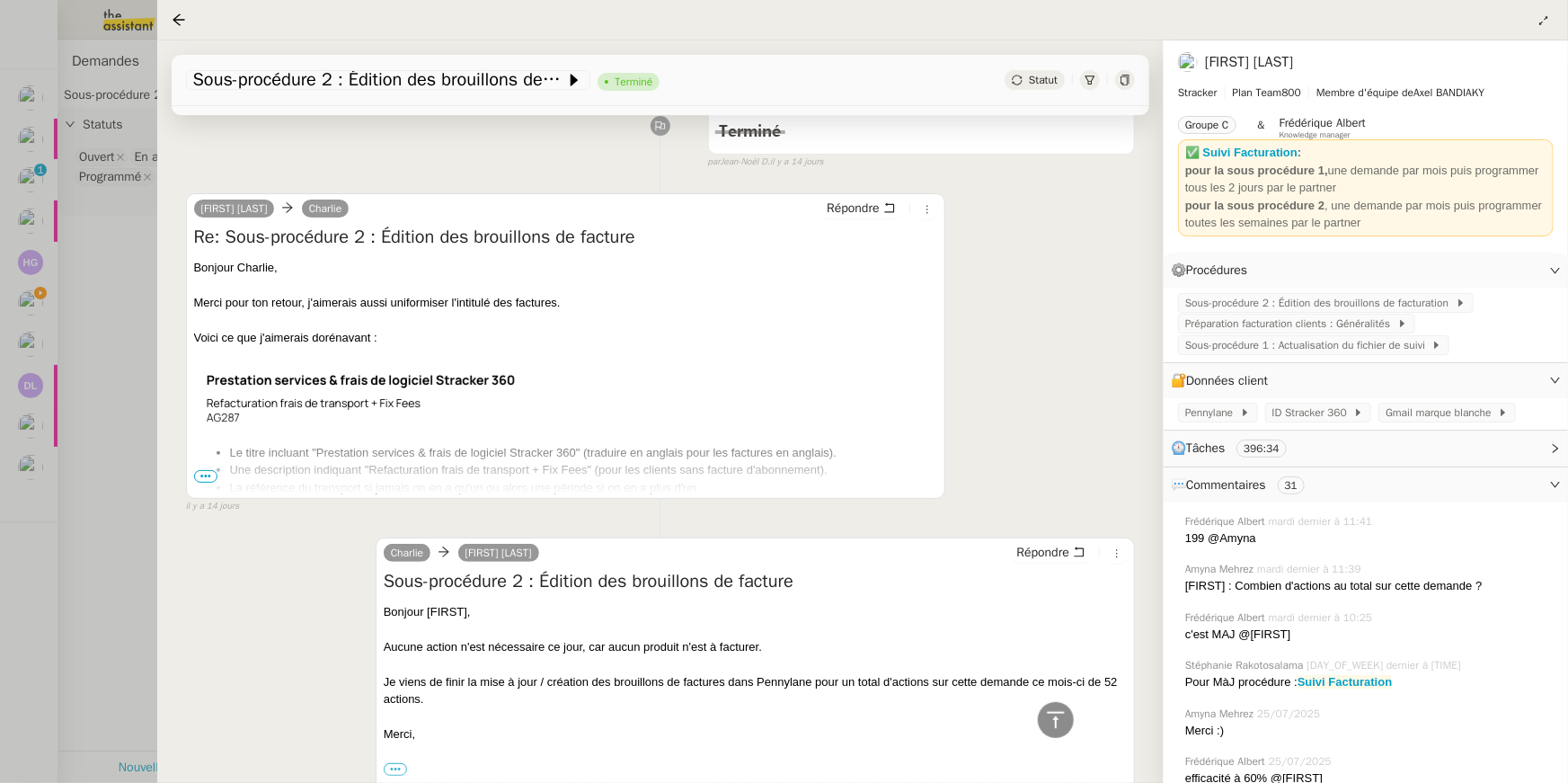 click on "Aucune action n'est nécessaire ce jour, car aucun produit n'est à facturer." at bounding box center (755, 647) 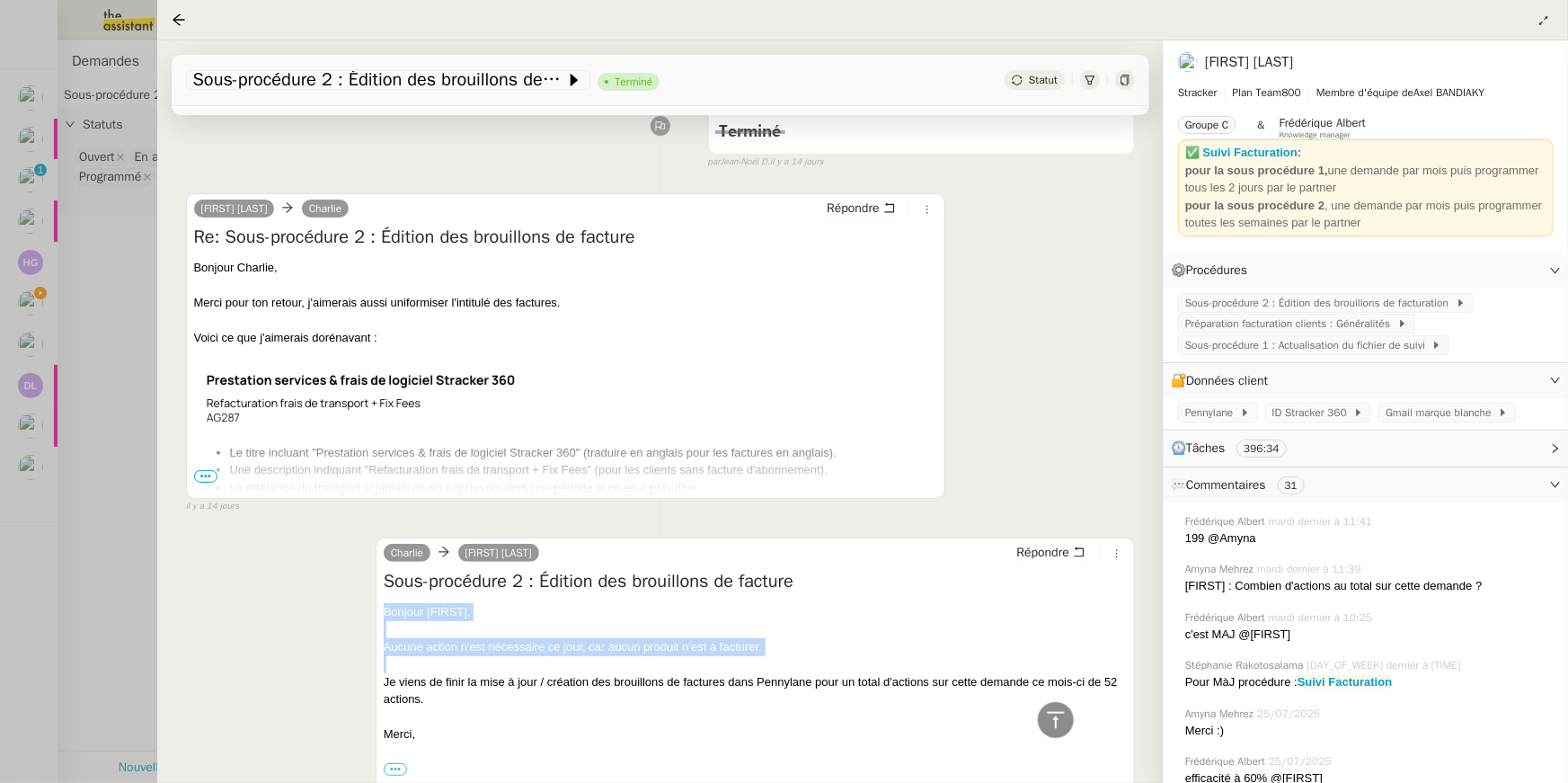 drag, startPoint x: 462, startPoint y: 652, endPoint x: 362, endPoint y: 599, distance: 113.17685 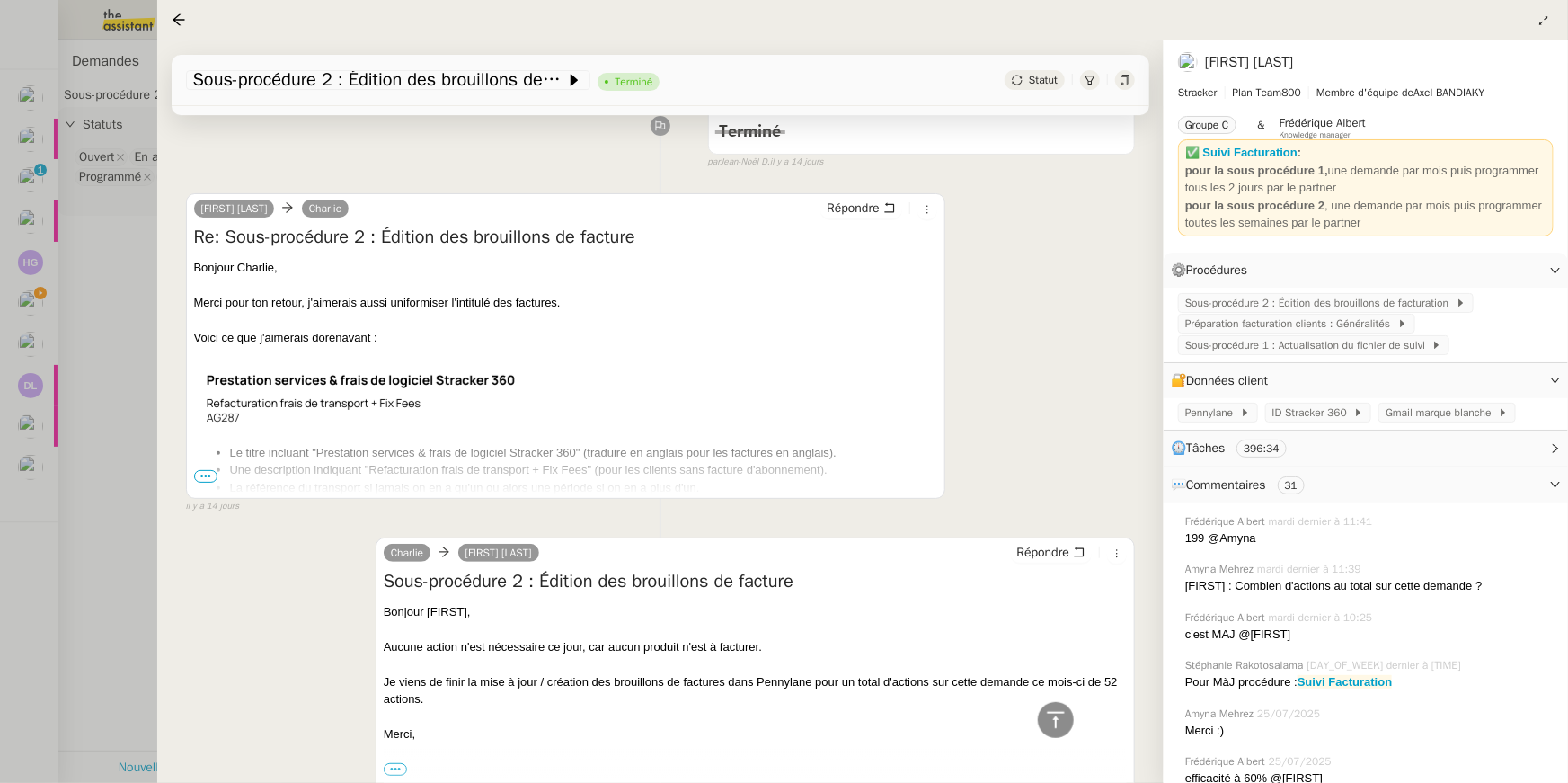click at bounding box center [784, 391] 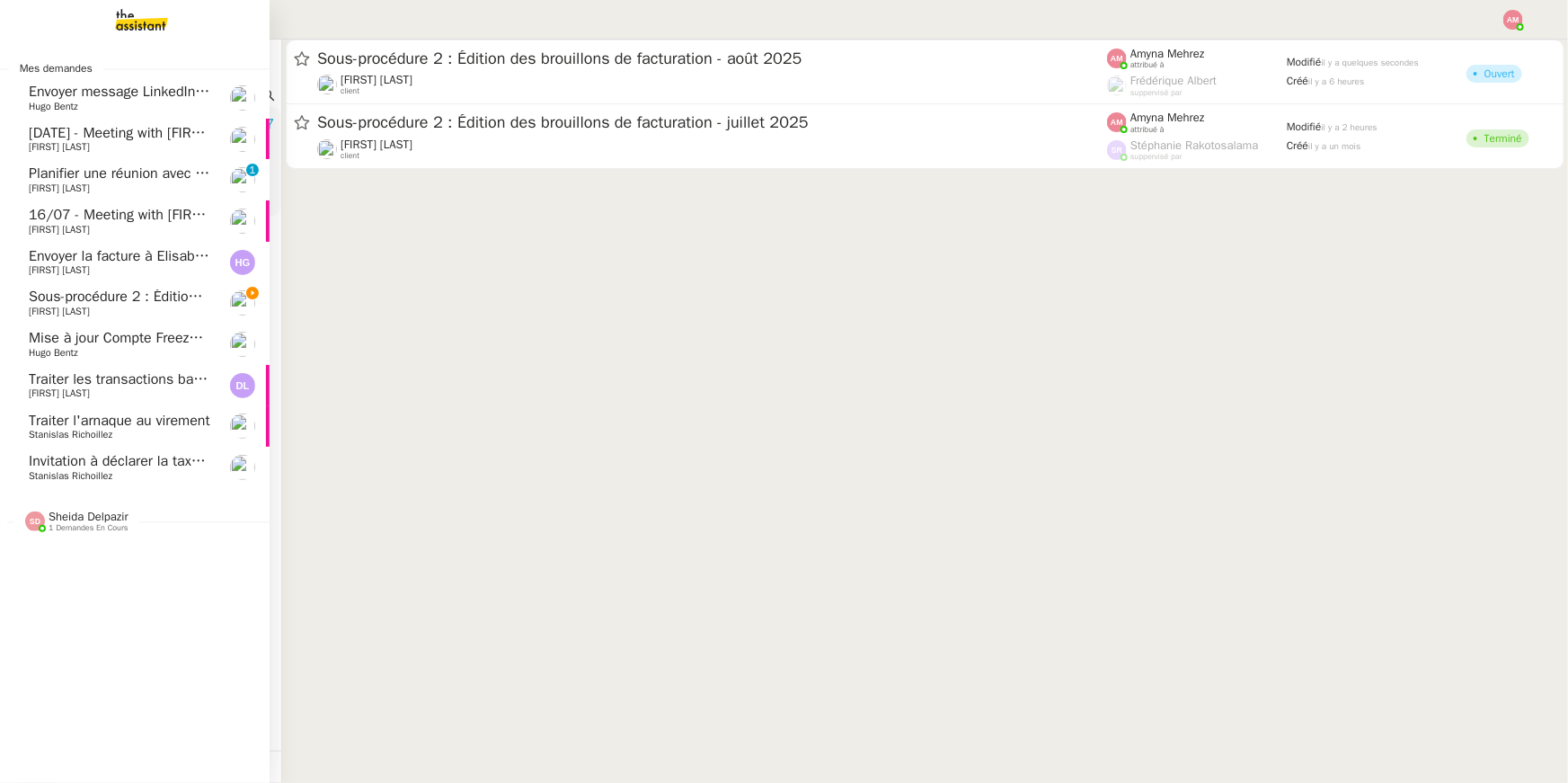 click on "Sous-procédure 2 : Édition des brouillons de facturation - août 2025" 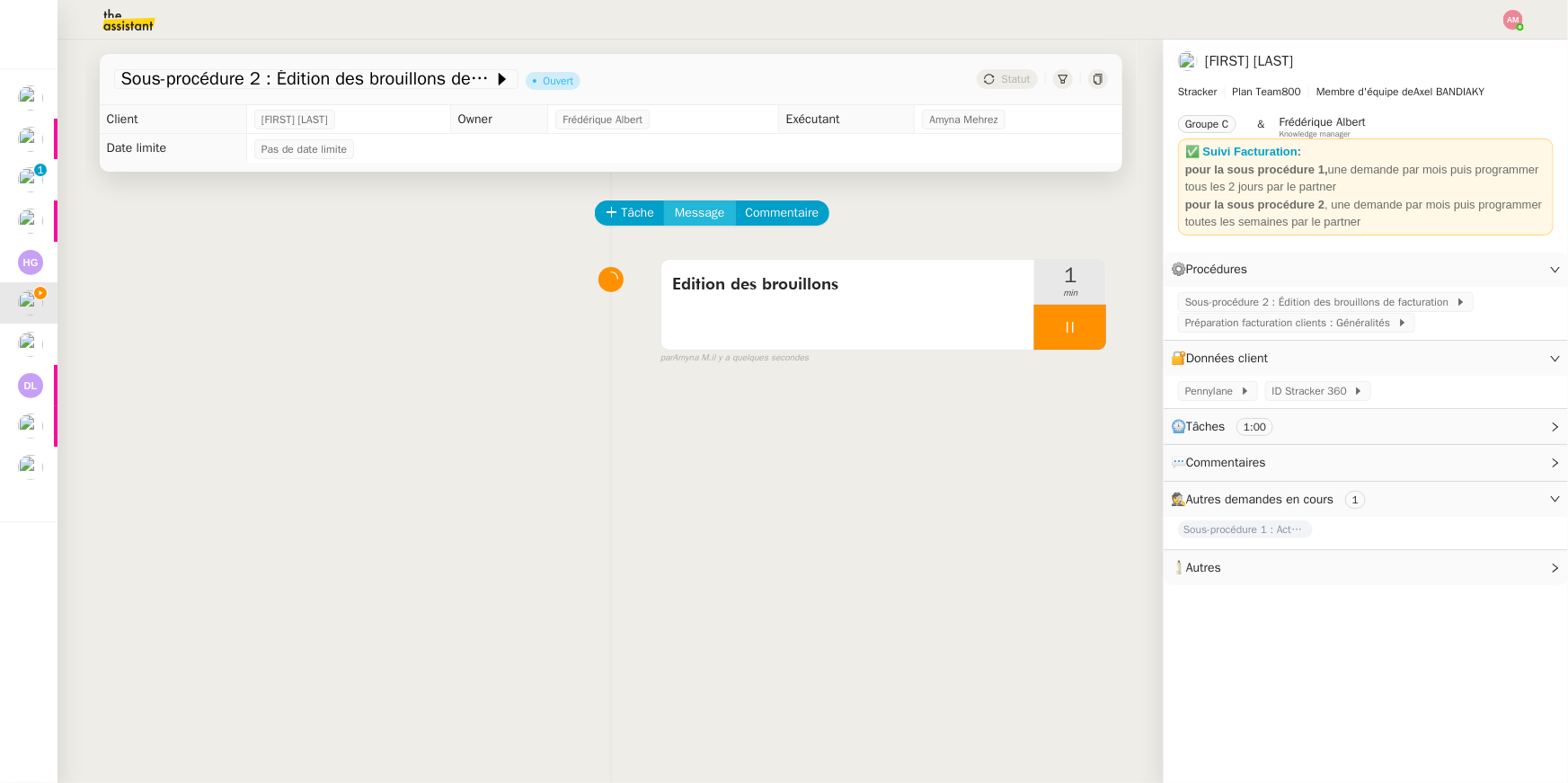 click on "Message" 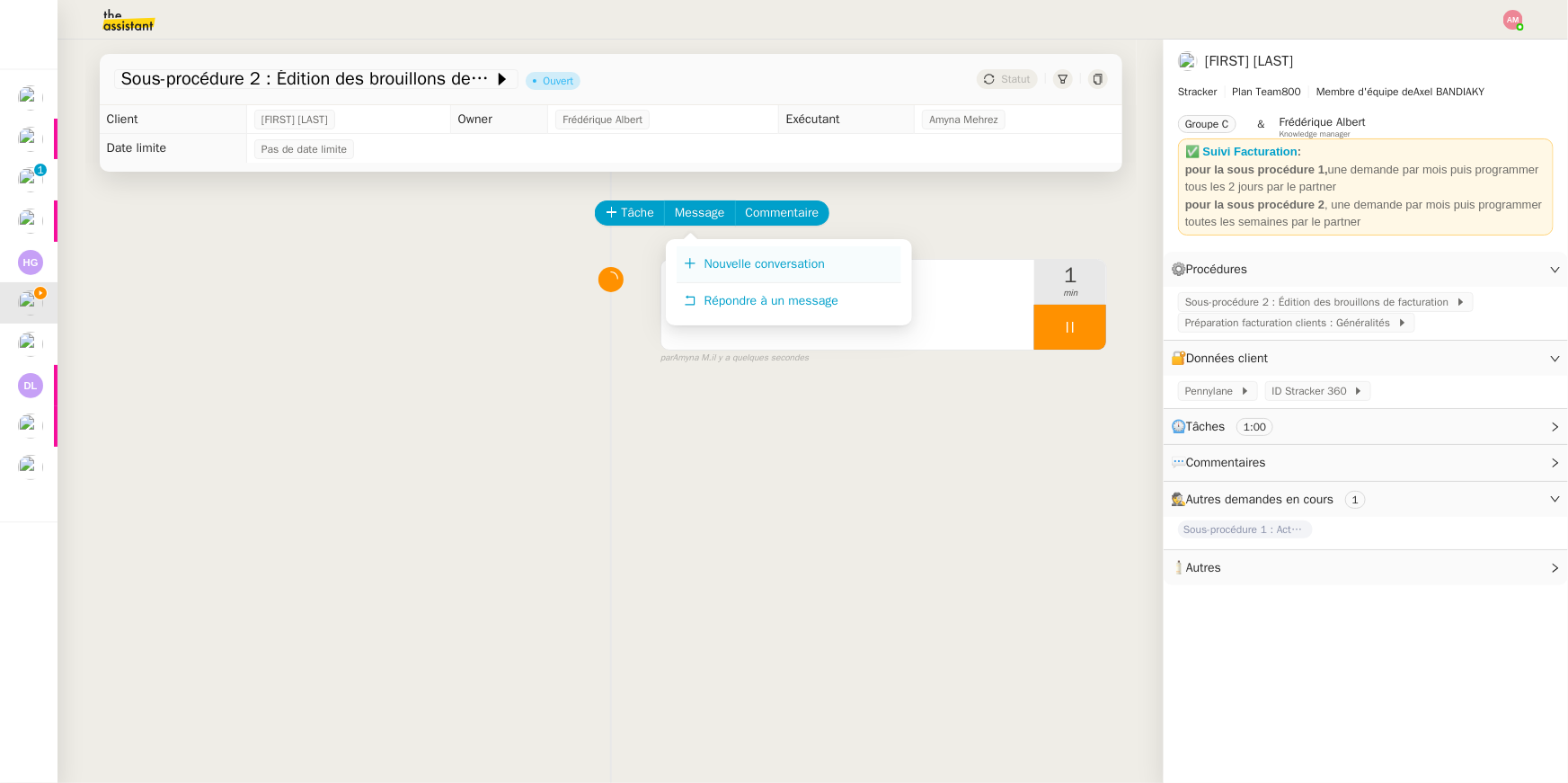 click on "Nouvelle conversation" at bounding box center [765, 263] 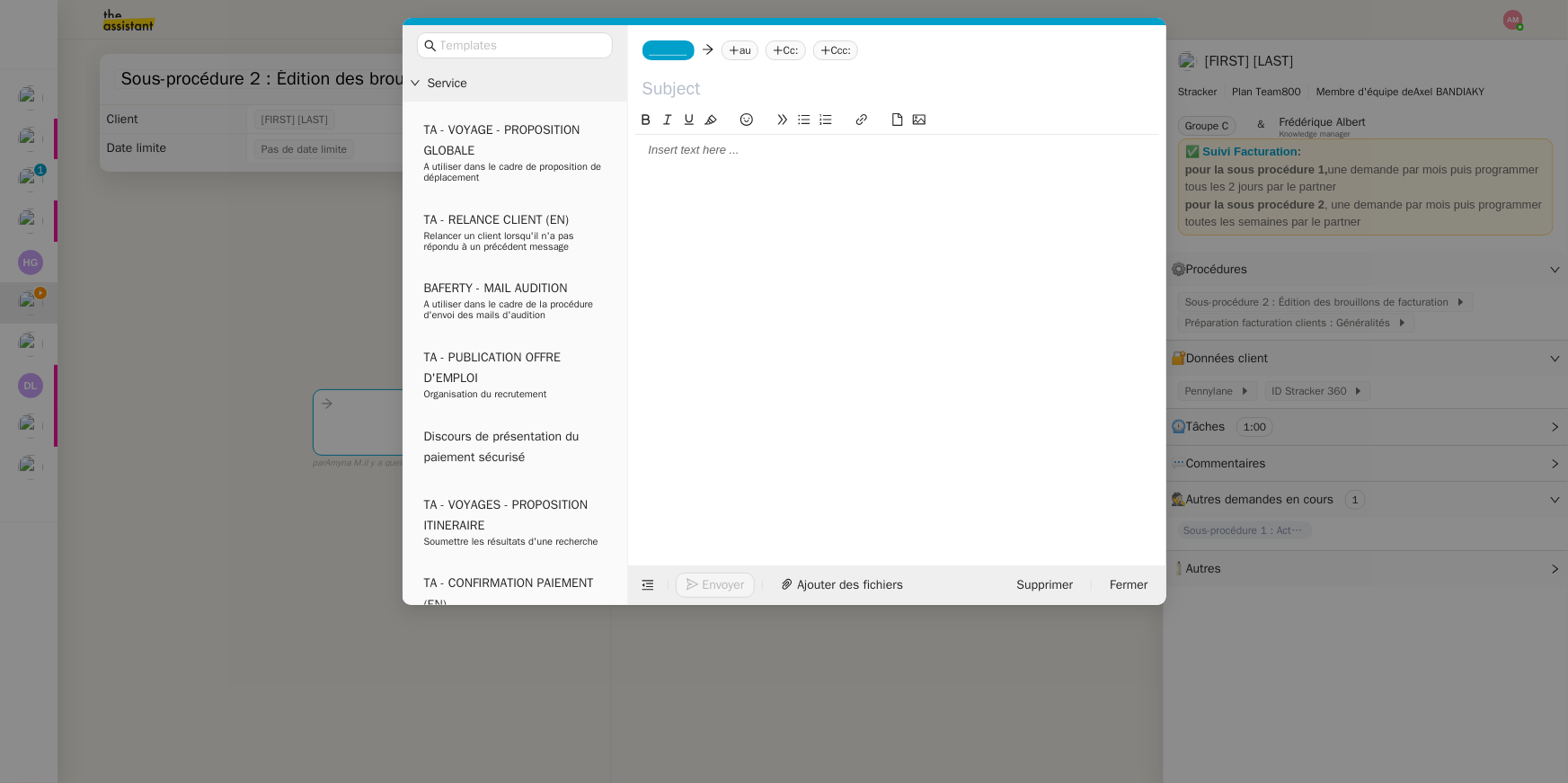click 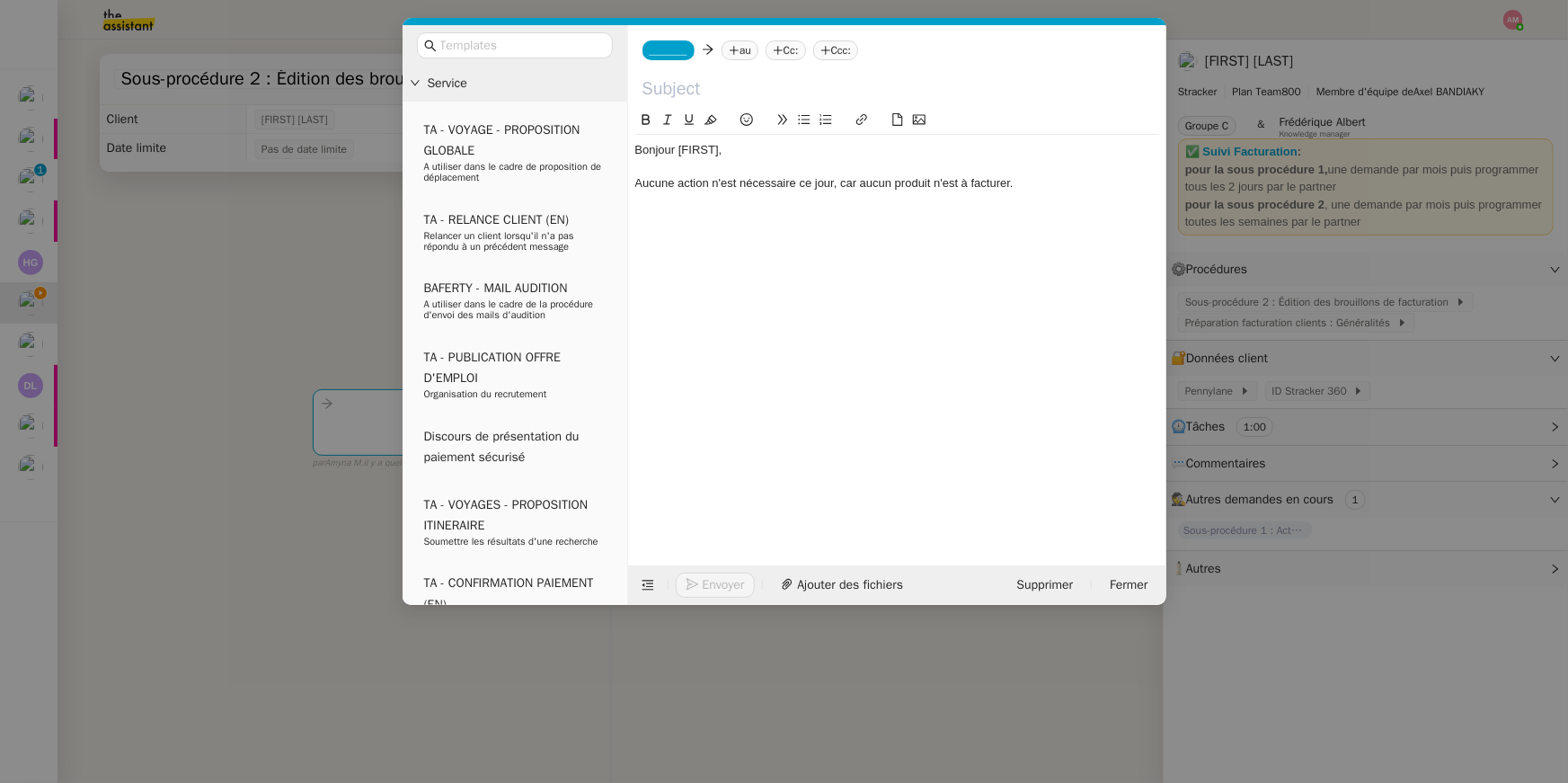 scroll, scrollTop: 0, scrollLeft: 0, axis: both 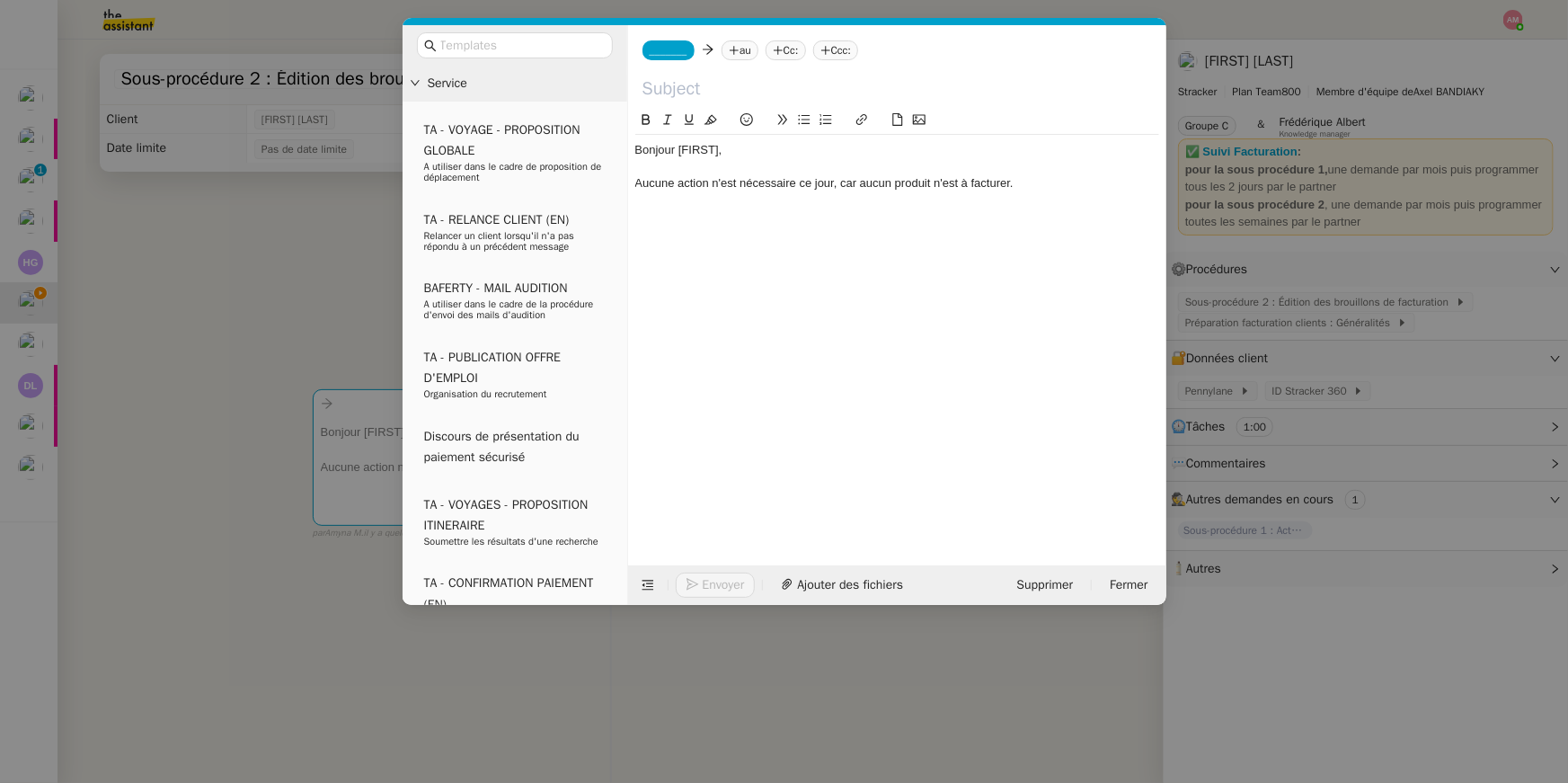 type 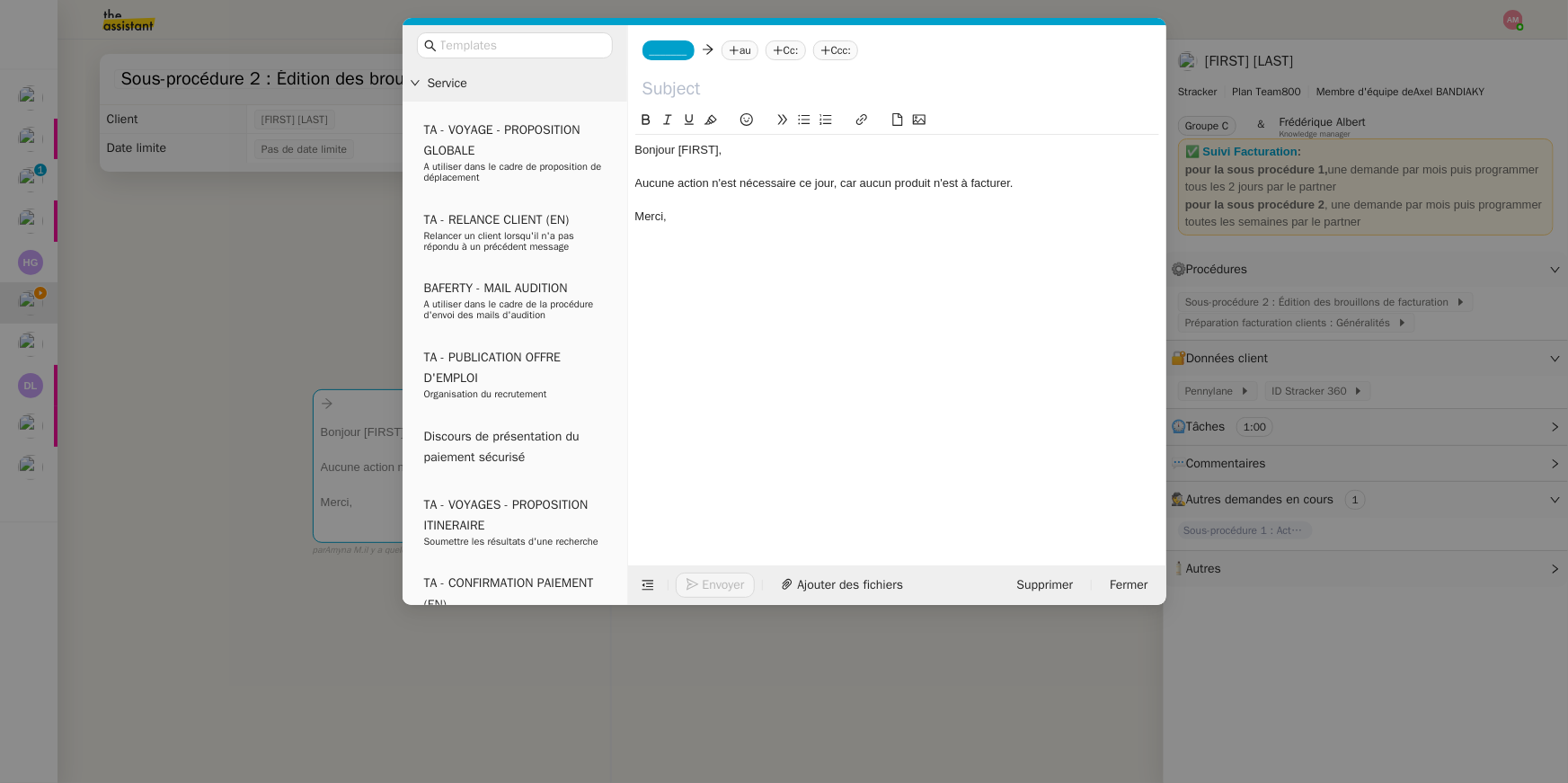 click on "_______" 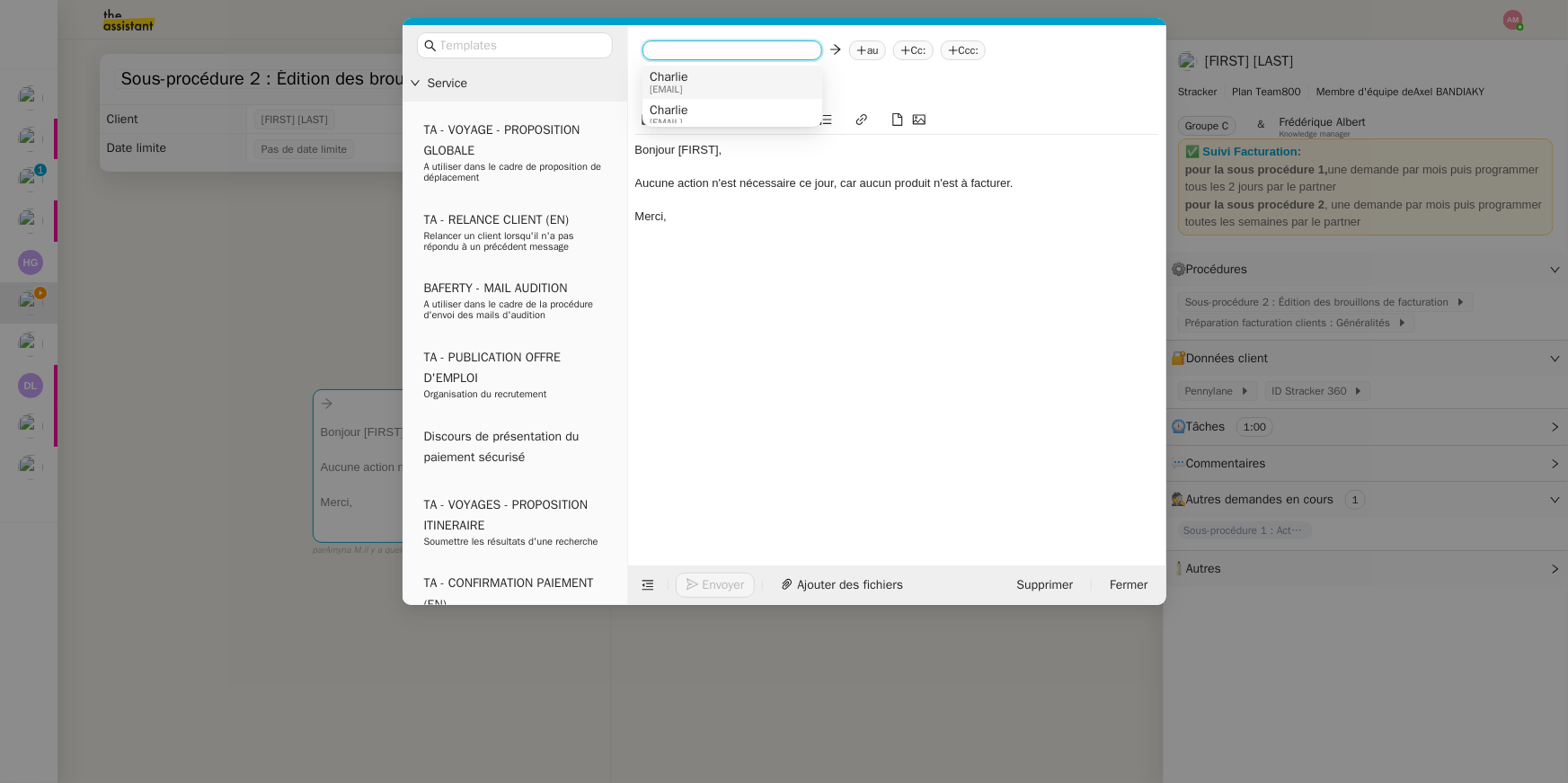 click on "Charlie" at bounding box center [669, 77] 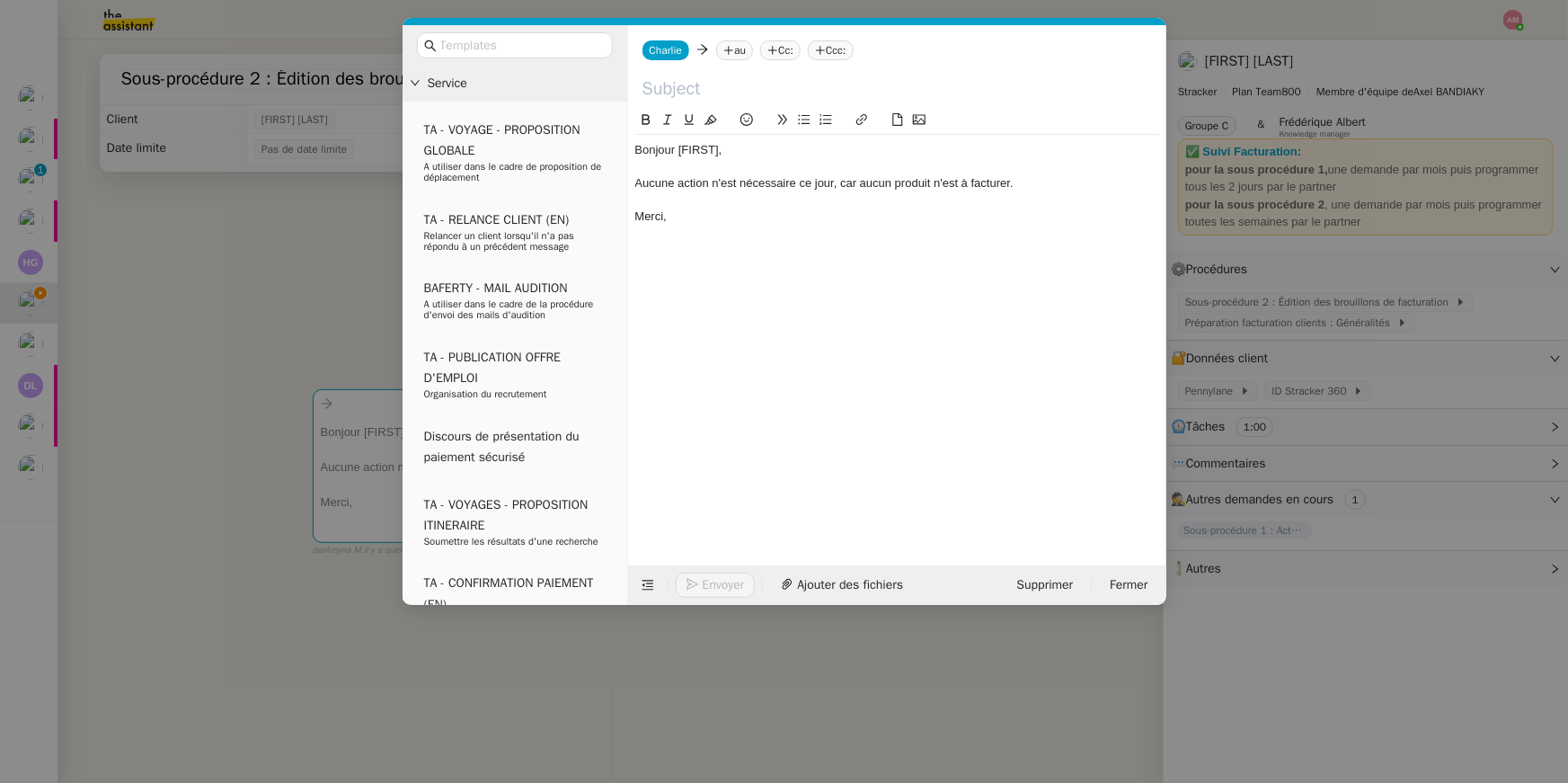 click 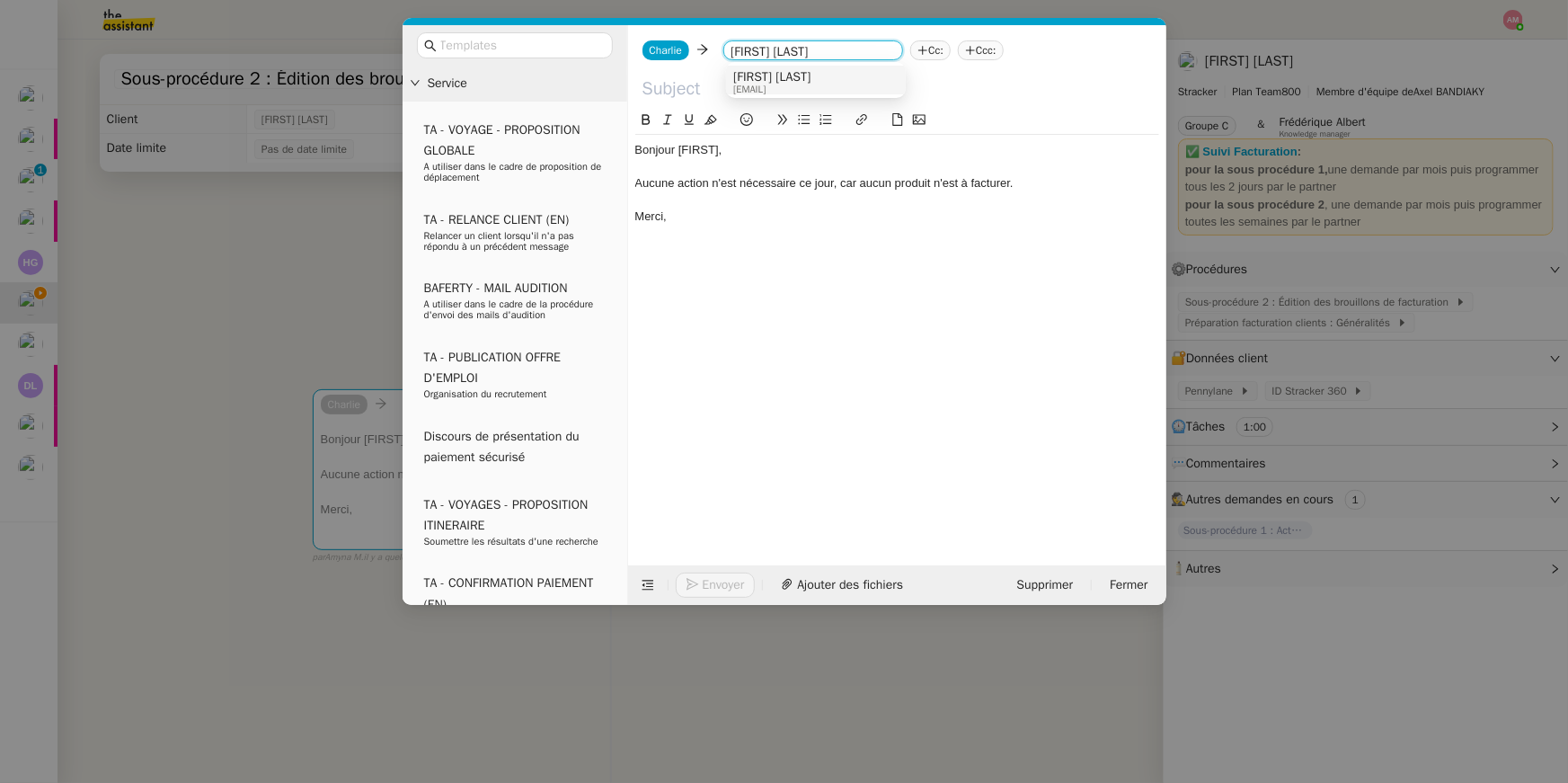 type on "mathias homb" 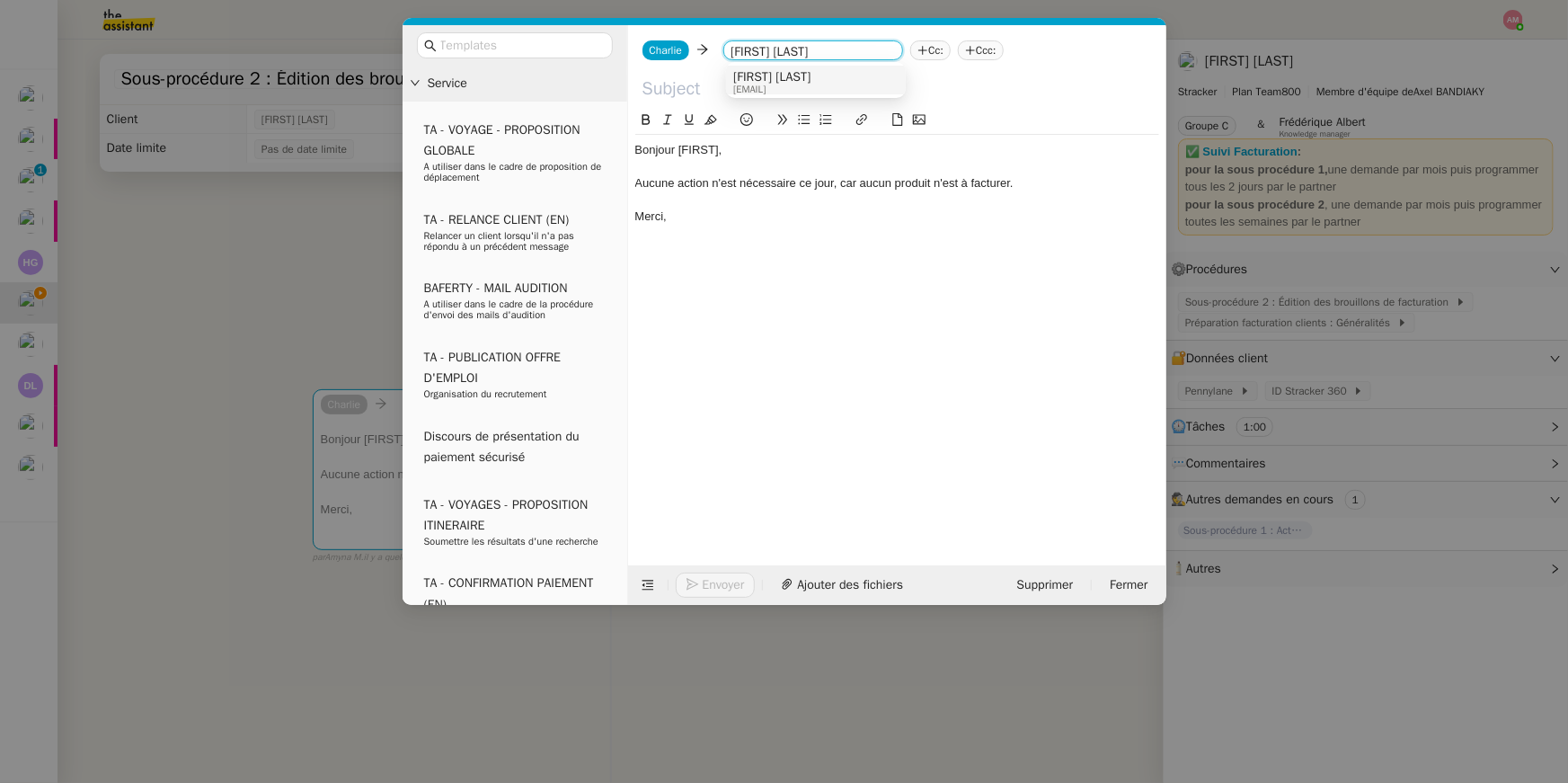 click on "[FIRST] [LAST]" at bounding box center [772, 77] 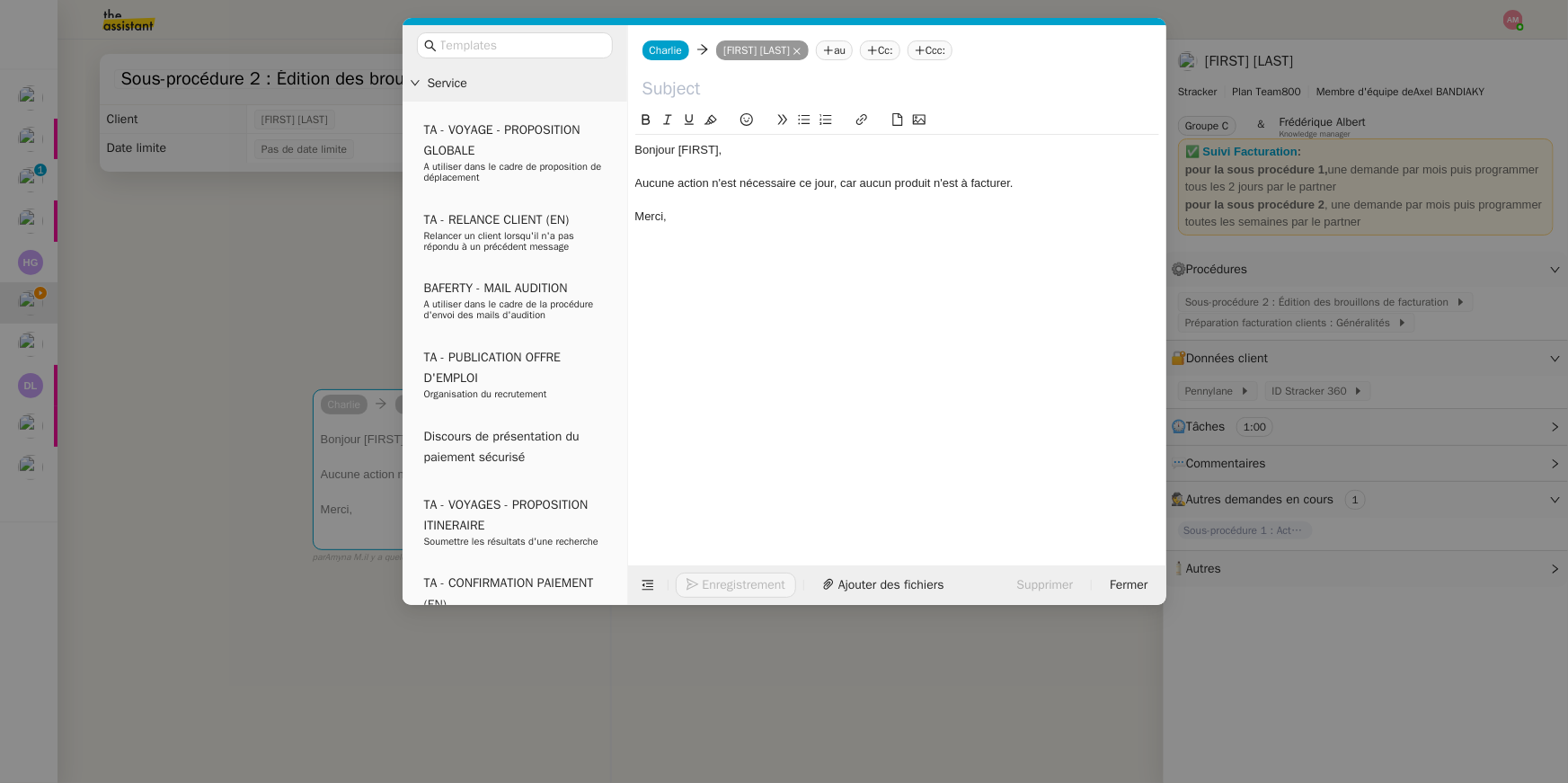 click on "Service TA - VOYAGE - PROPOSITION GLOBALE    A utiliser dans le cadre de proposition de déplacement TA - RELANCE CLIENT (EN)    Relancer un client lorsqu'il n'a pas répondu à un précédent message BAFERTY - MAIL AUDITION    A utiliser dans le cadre de la procédure d'envoi des mails d'audition TA - PUBLICATION OFFRE D'EMPLOI     Organisation du recrutement Discours de présentation du paiement sécurisé    TA - VOYAGES - PROPOSITION ITINERAIRE    Soumettre les résultats d'une recherche TA - CONFIRMATION PAIEMENT (EN)    Confirmer avec le client de modèle de transaction - Attention Plan Pro nécessaire. TA - COURRIER EXPEDIE (recommandé)    A utiliser dans le cadre de l'envoi d'un courrier recommandé TA - PARTAGE DE CALENDRIER (EN)    A utiliser pour demander au client de partager son calendrier afin de faciliter l'accès et la gestion PSPI - Appel de fonds MJL    A utiliser dans le cadre de la procédure d'appel de fonds MJL TA - RELANCE CLIENT    TA - AR PROCEDURES        21 YIELD" at bounding box center (784, 391) 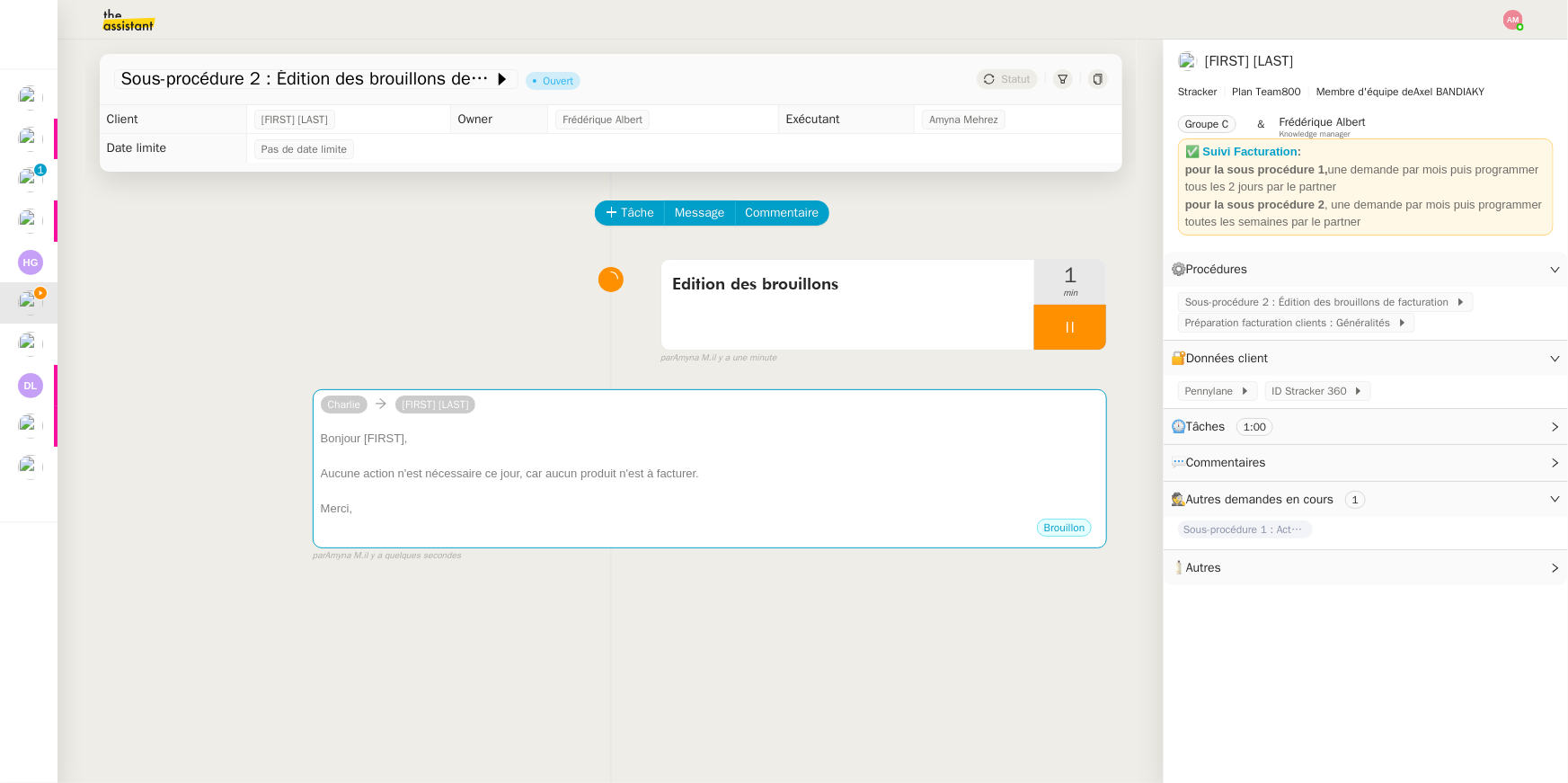 click on "Sous-procédure 2 : Édition des brouillons de facturation - août 2025         Ouvert     Statut" 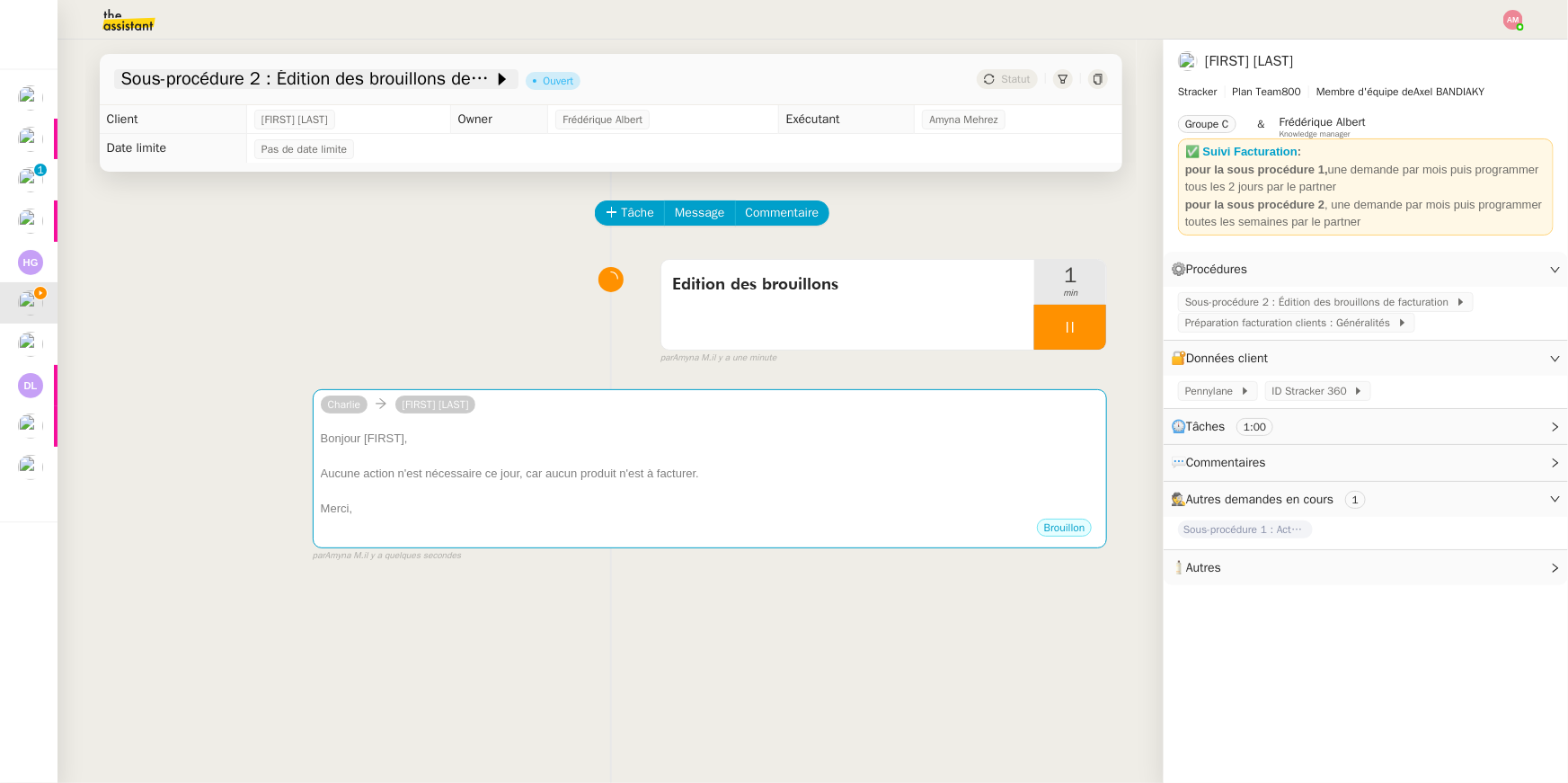 click on "Sous-procédure 2 : Édition des brouillons de facturation - août 2025" 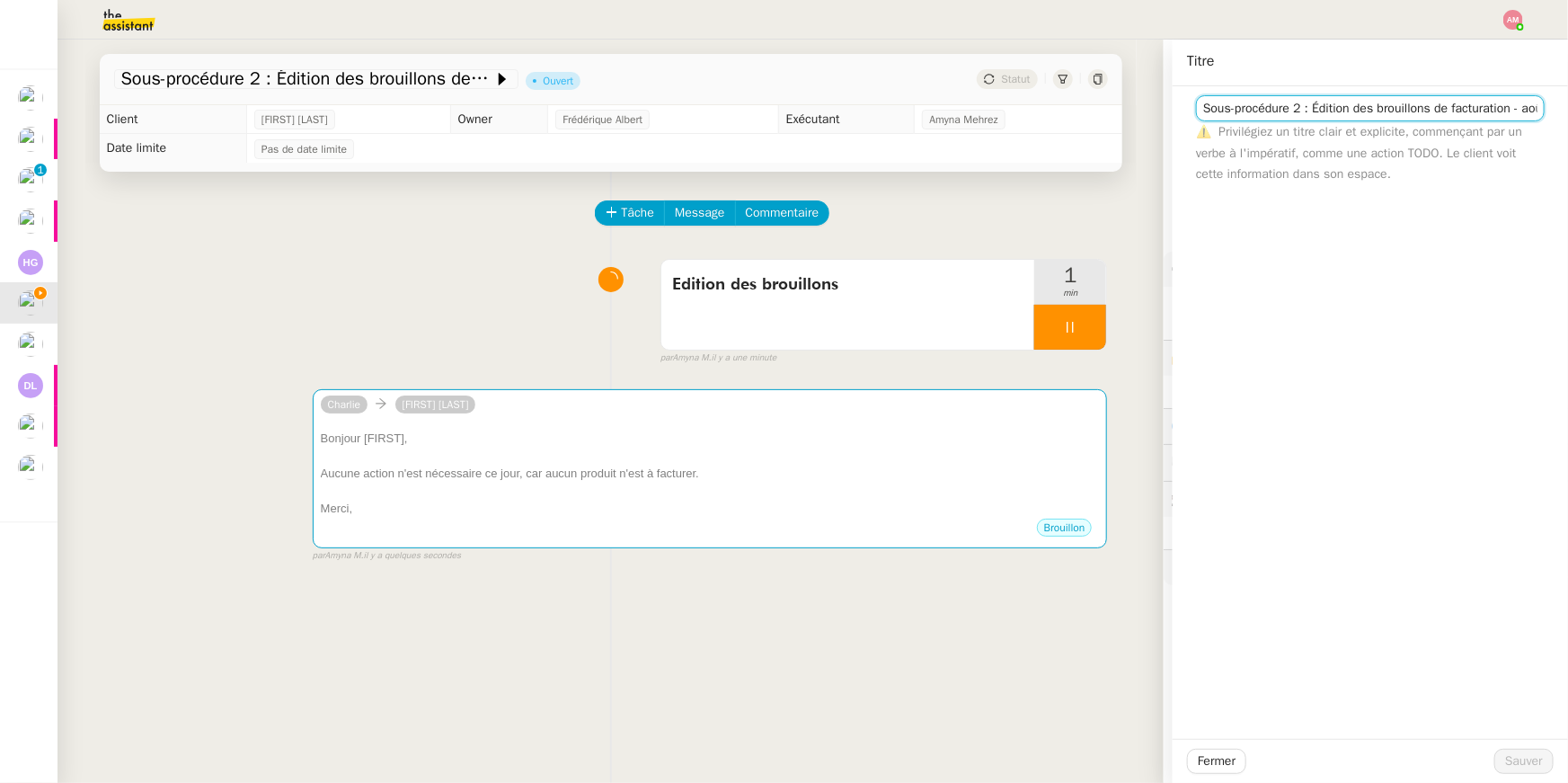 scroll, scrollTop: 0, scrollLeft: 63, axis: horizontal 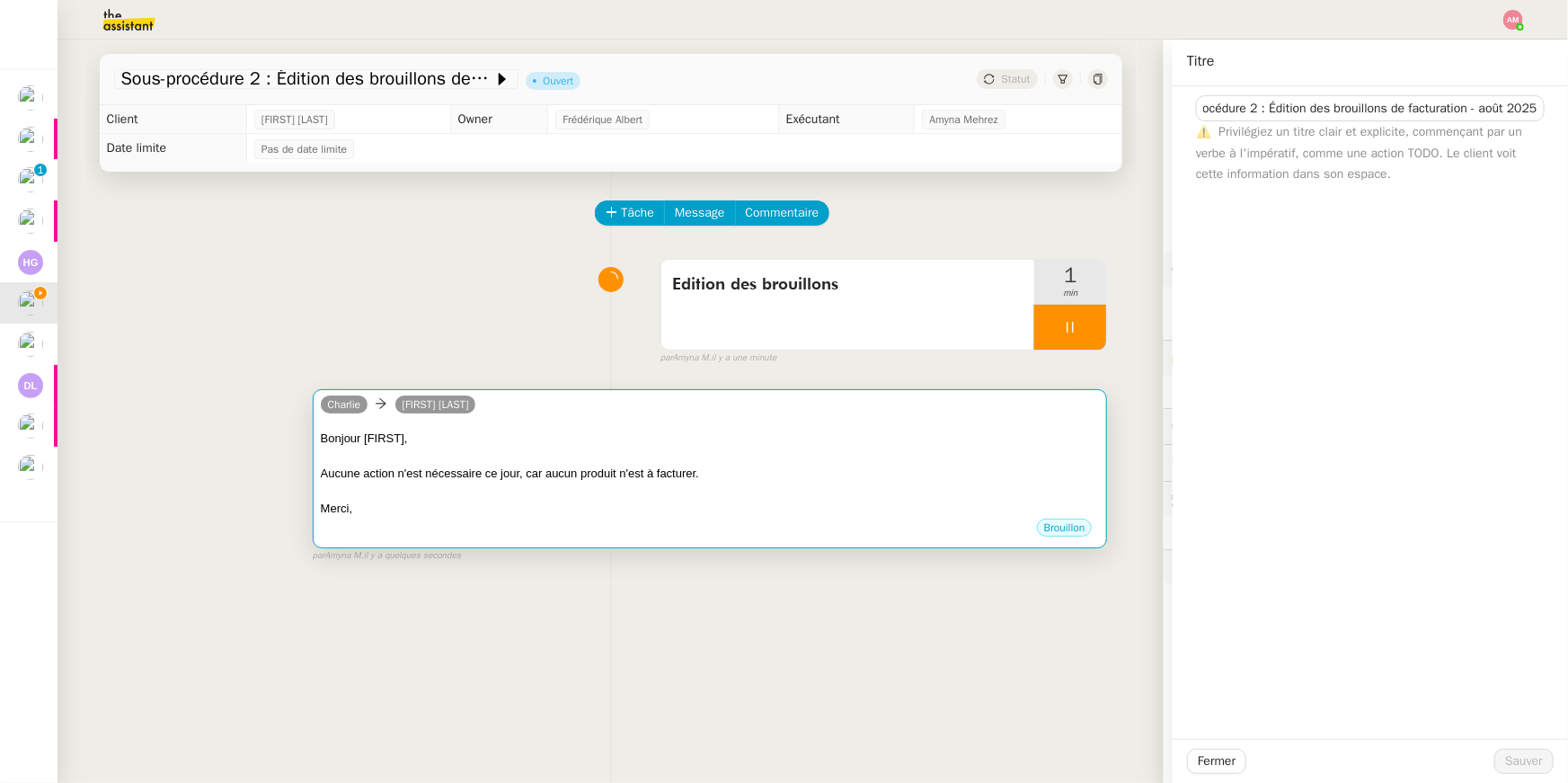 click at bounding box center [710, 456] 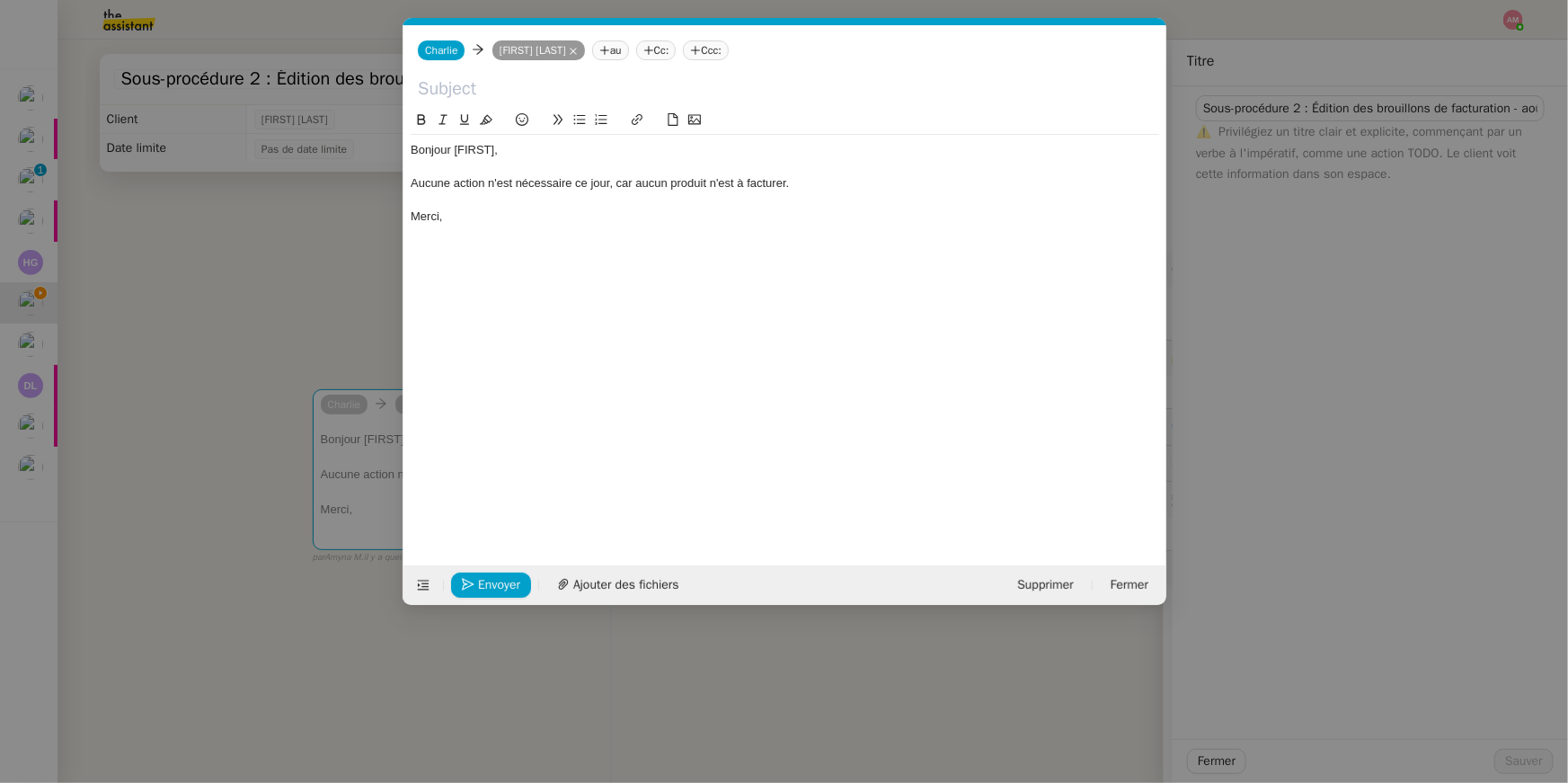 scroll, scrollTop: 0, scrollLeft: 38, axis: horizontal 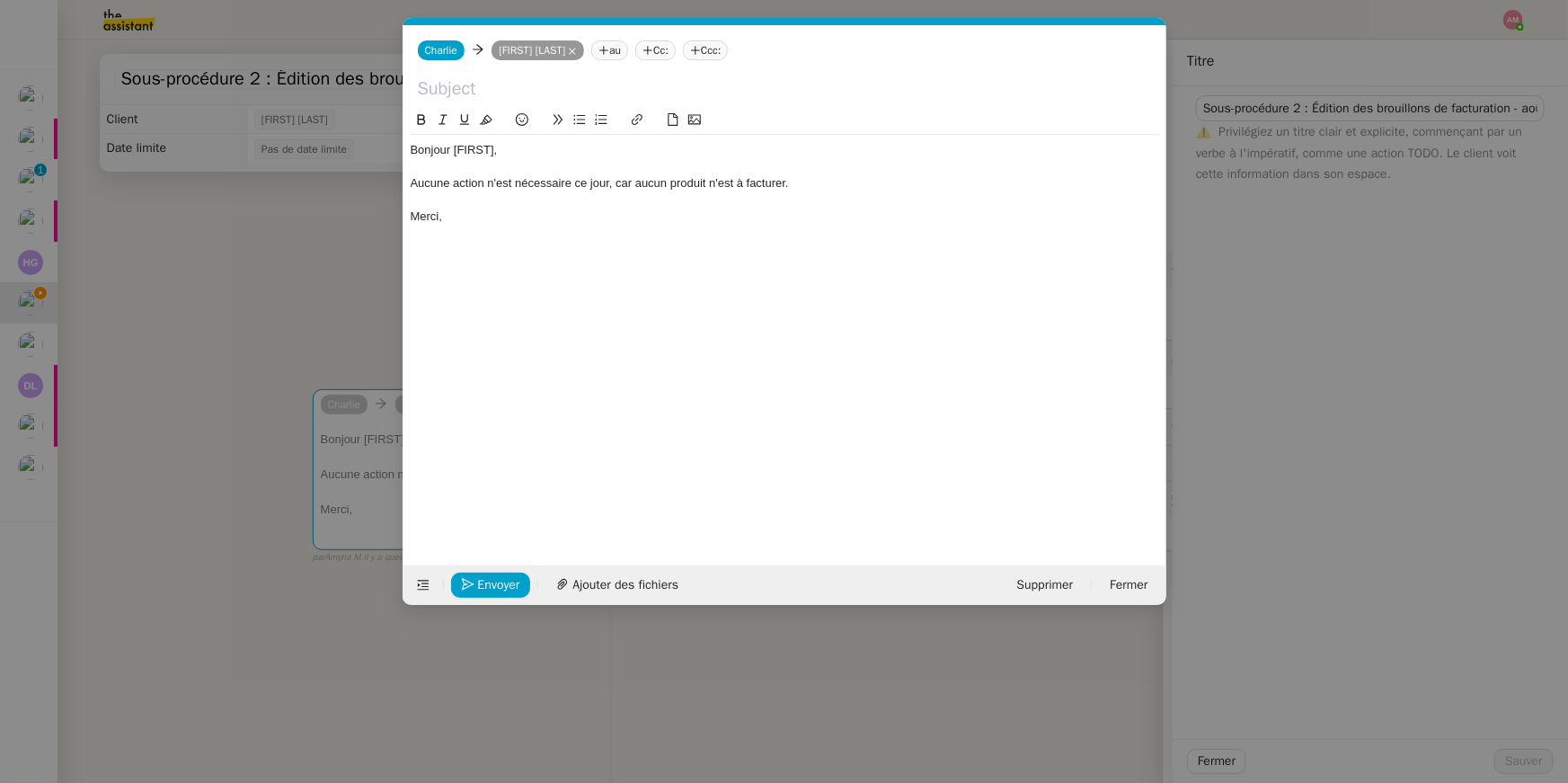 click 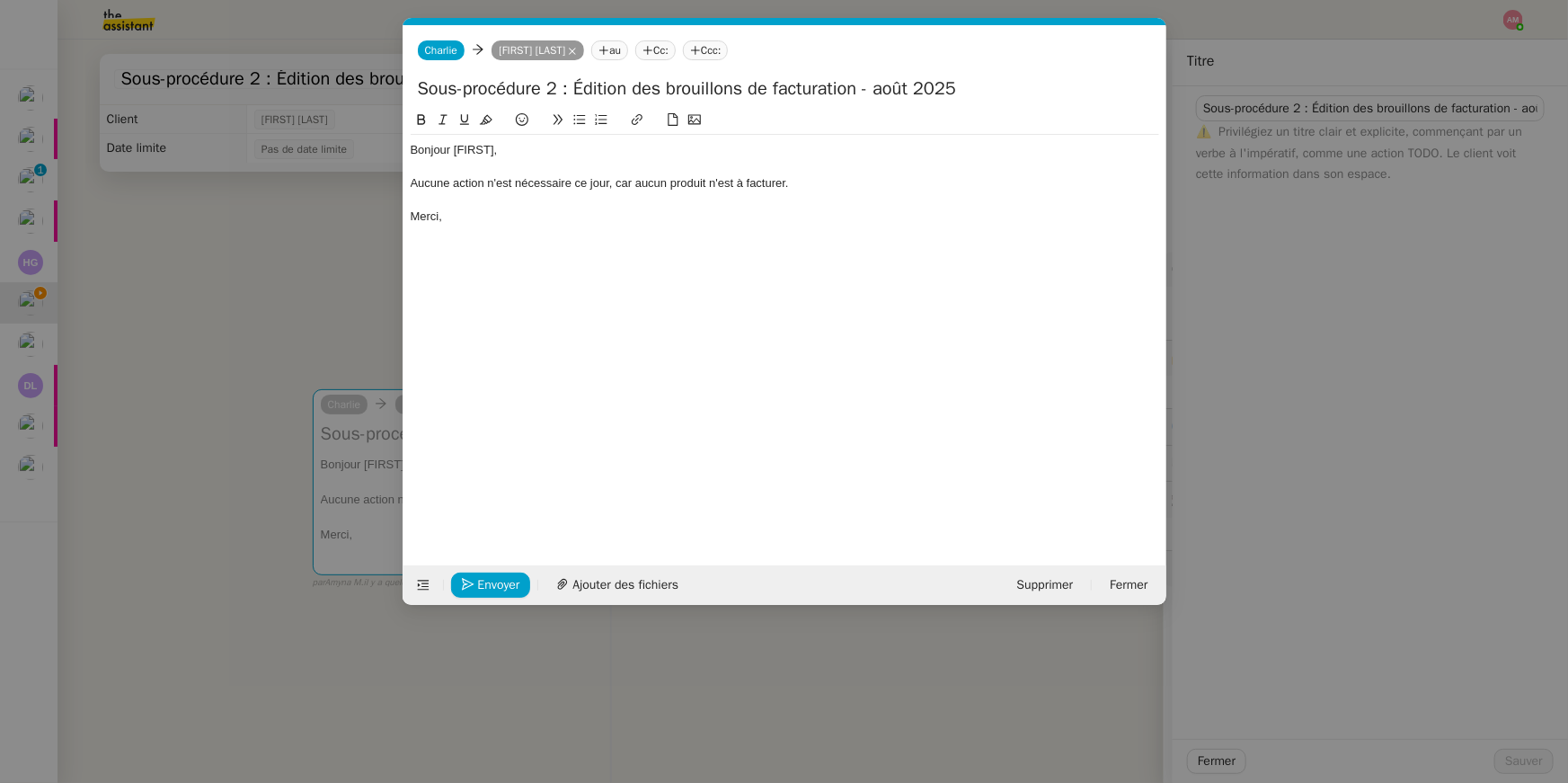 type on "Sous-procédure 2 : Édition des brouillons de facturation - août 2025" 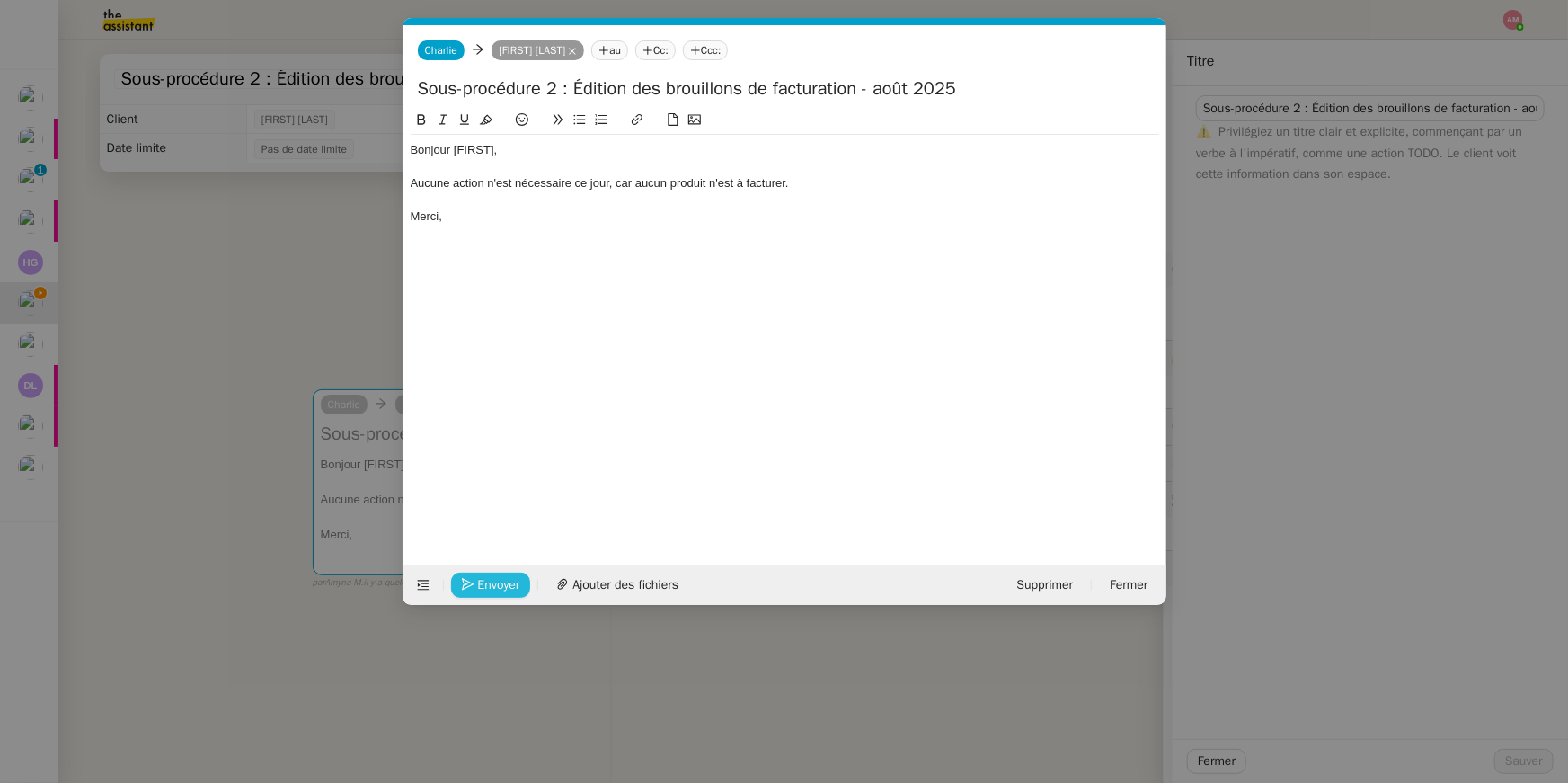 click on "Envoyer" 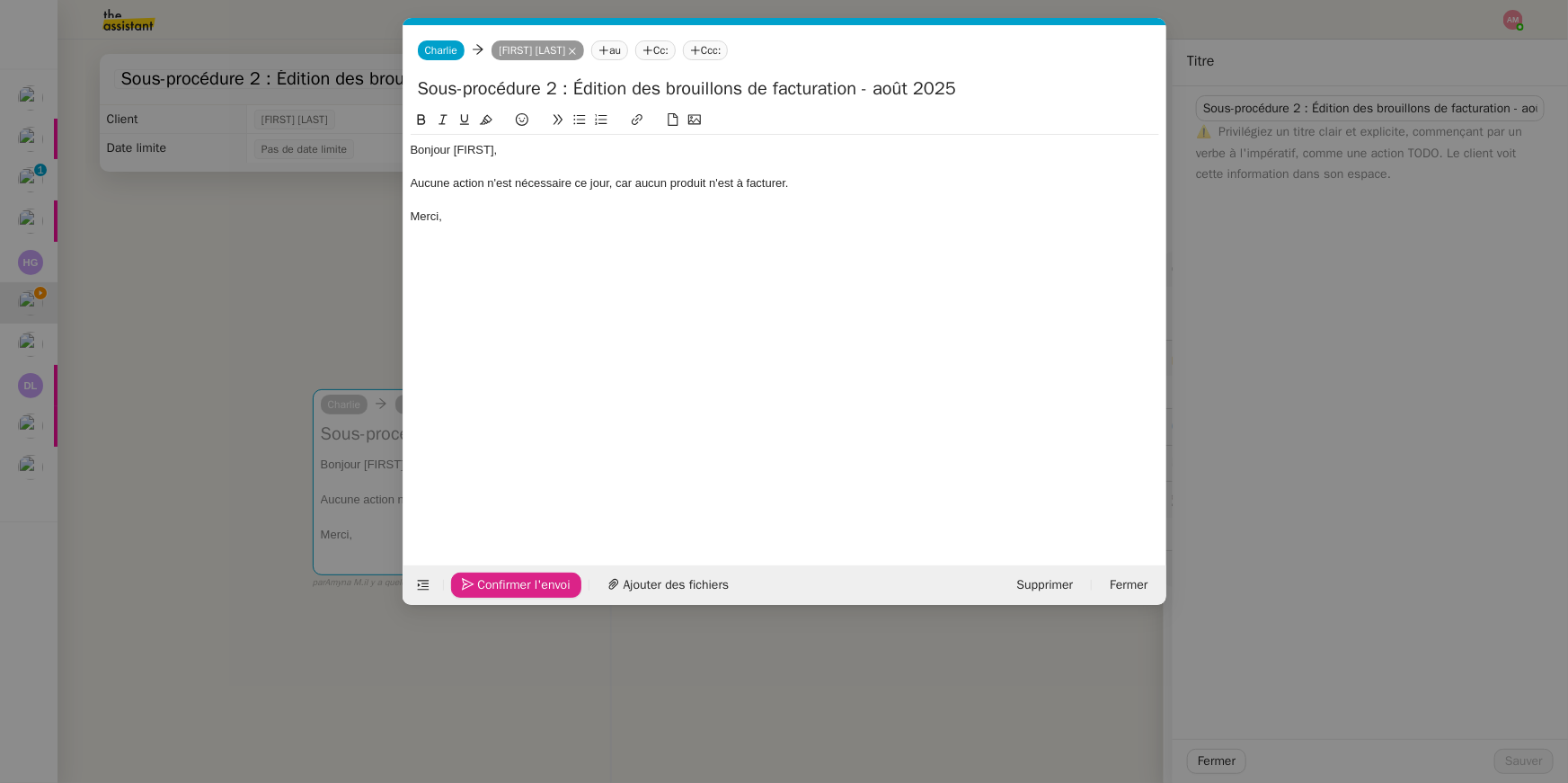click on "Confirmer l'envoi" 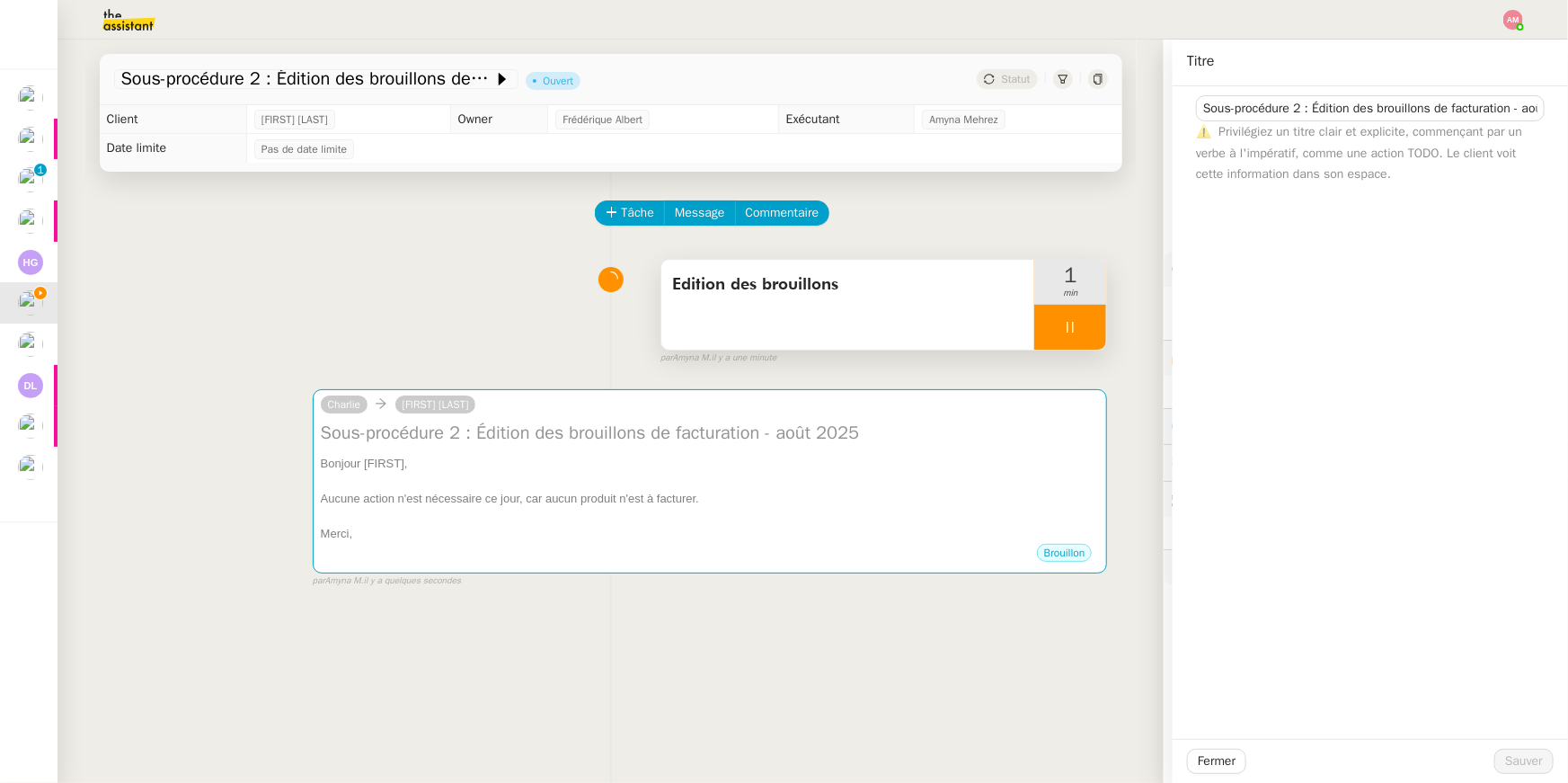 click at bounding box center [1070, 327] 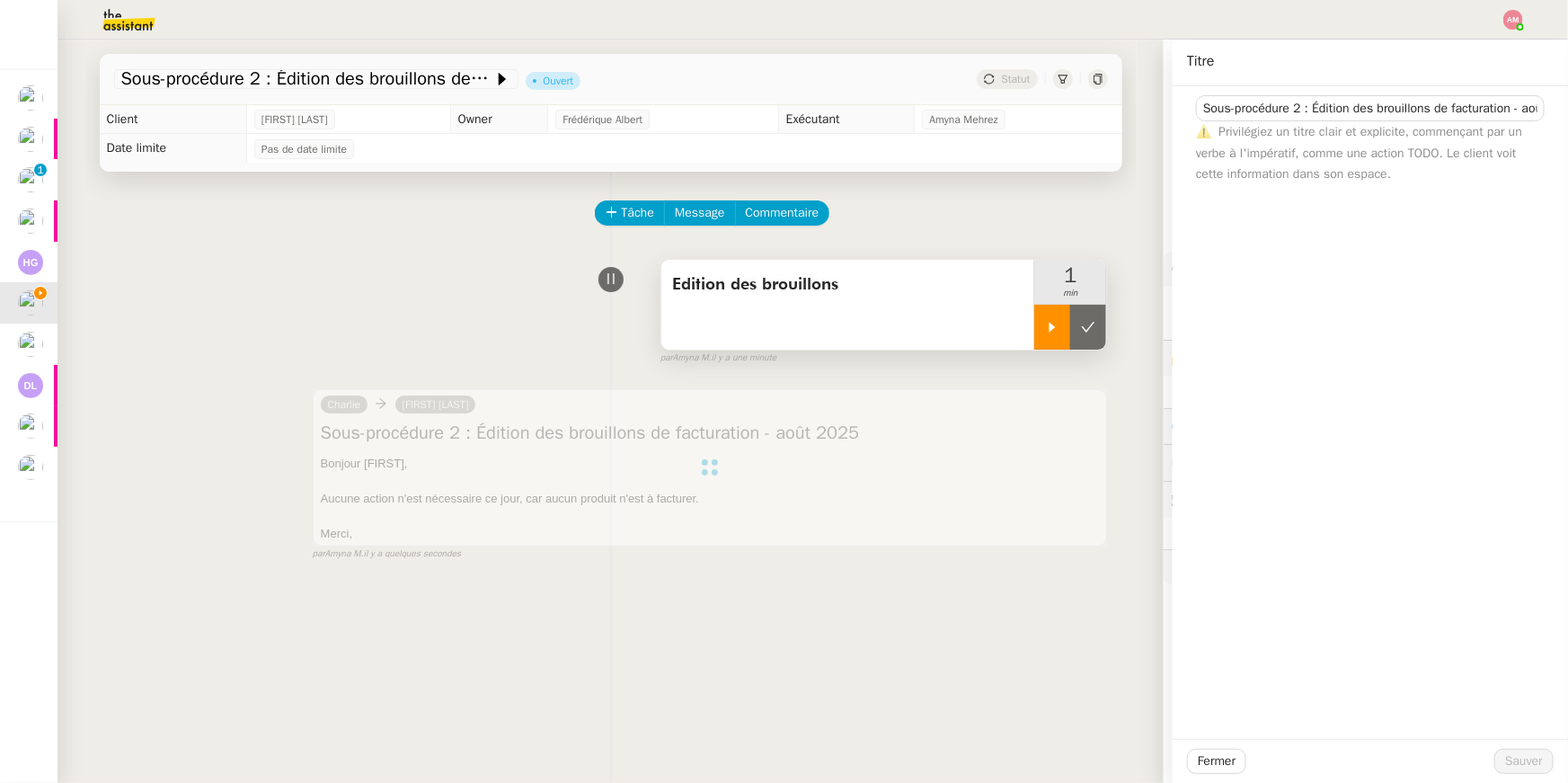 click at bounding box center (1088, 327) 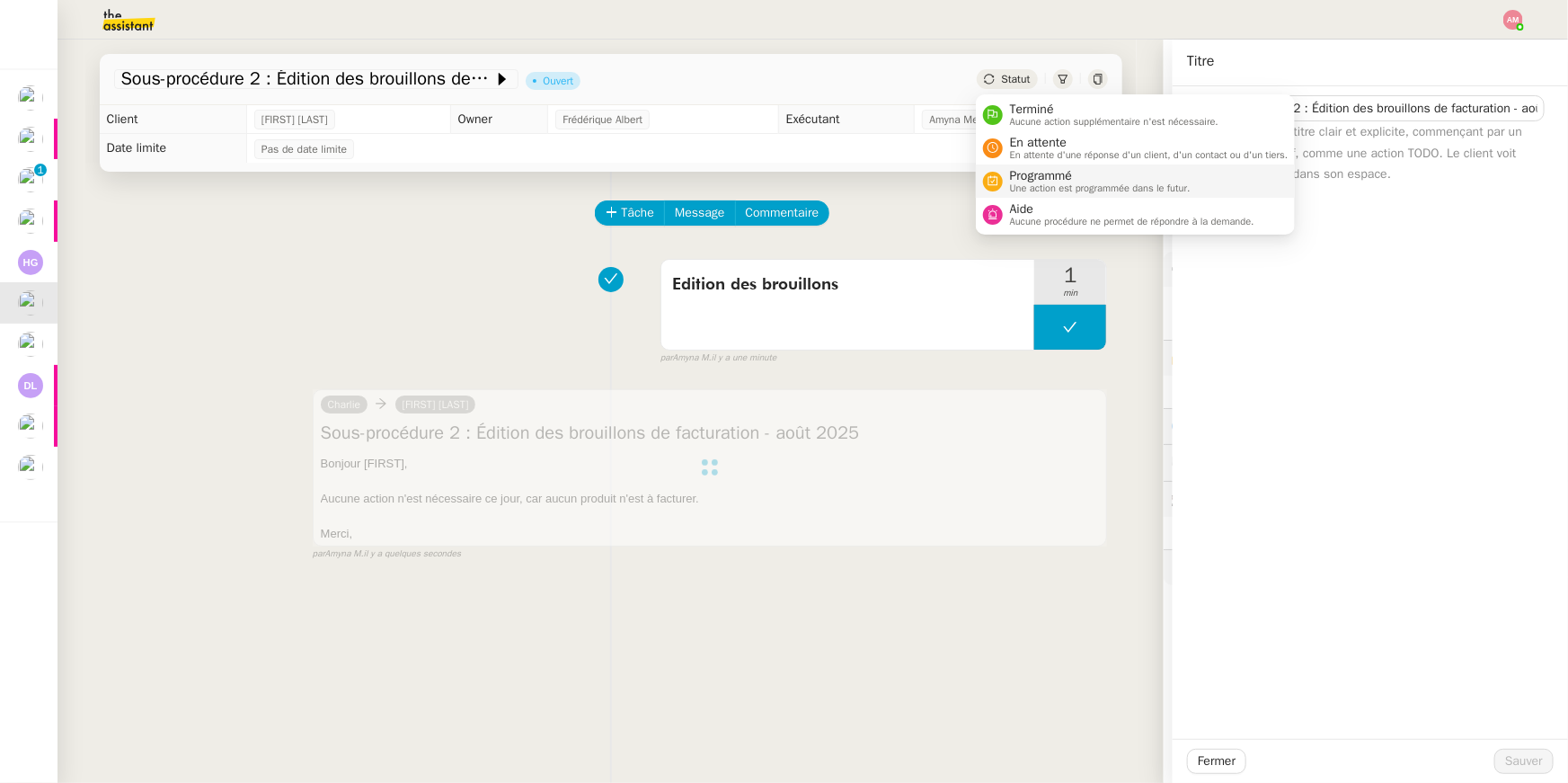 click on "Une action est programmée dans le futur." at bounding box center [1100, 188] 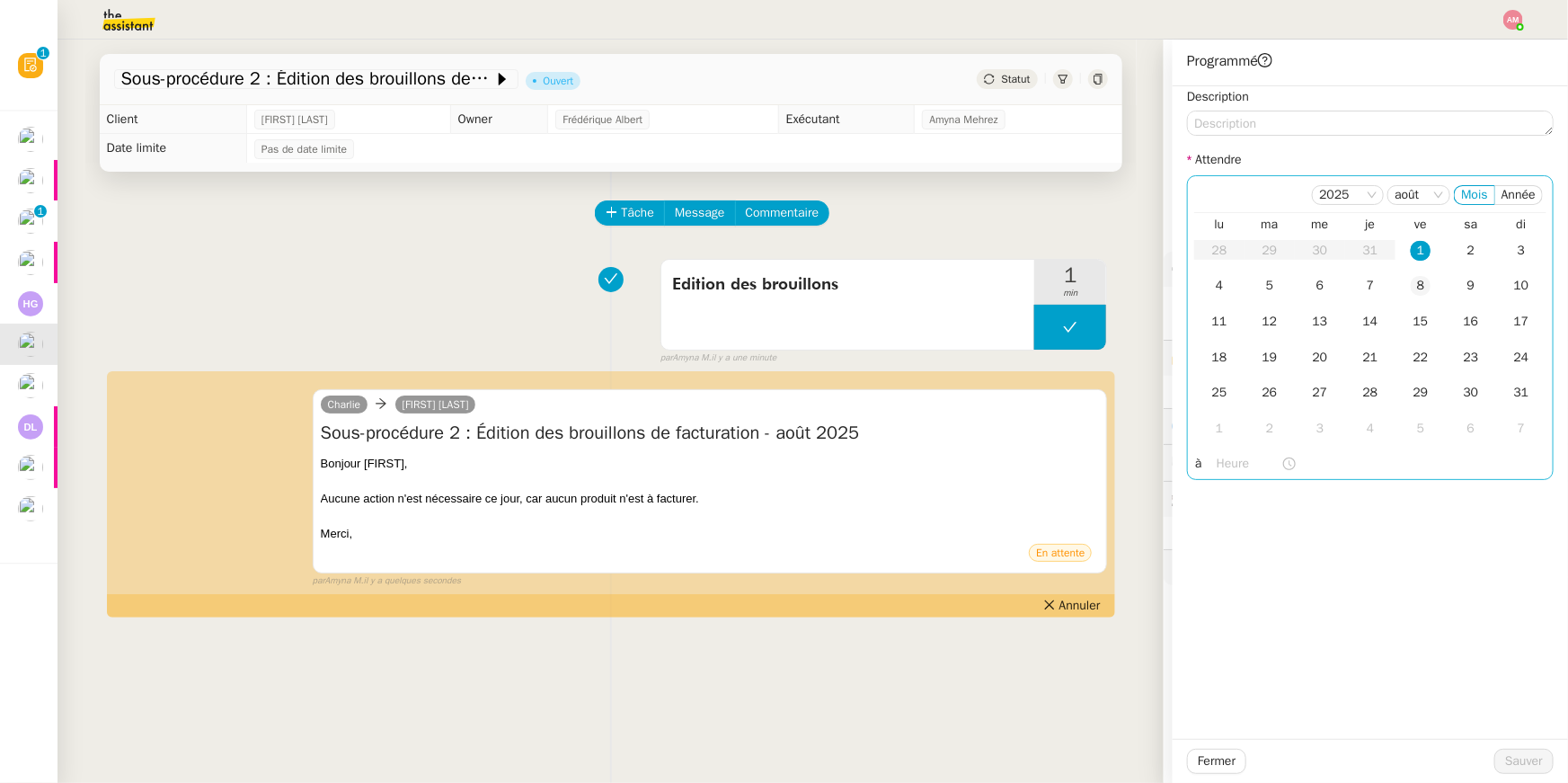 click on "8" 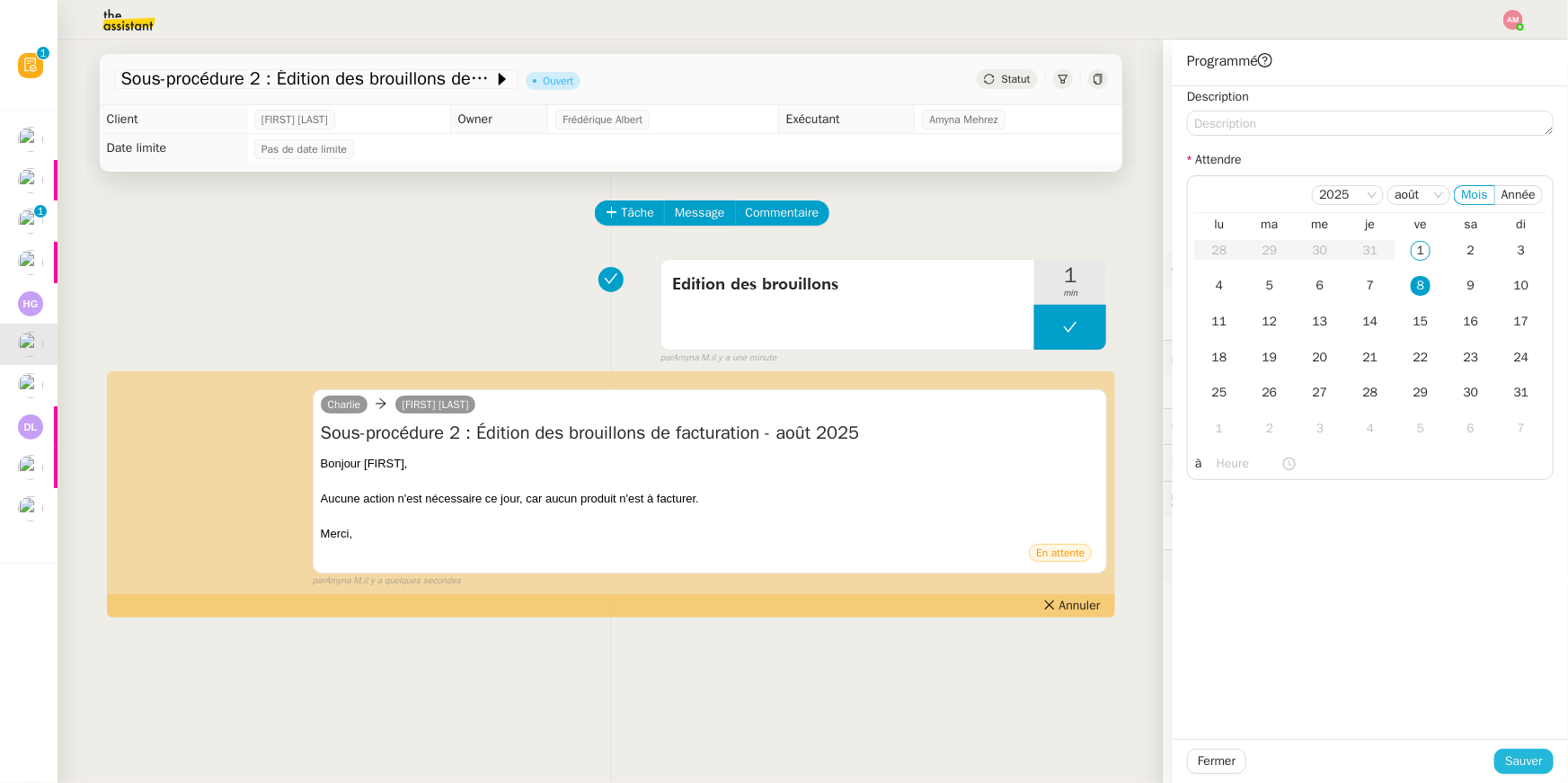click on "Sauver" 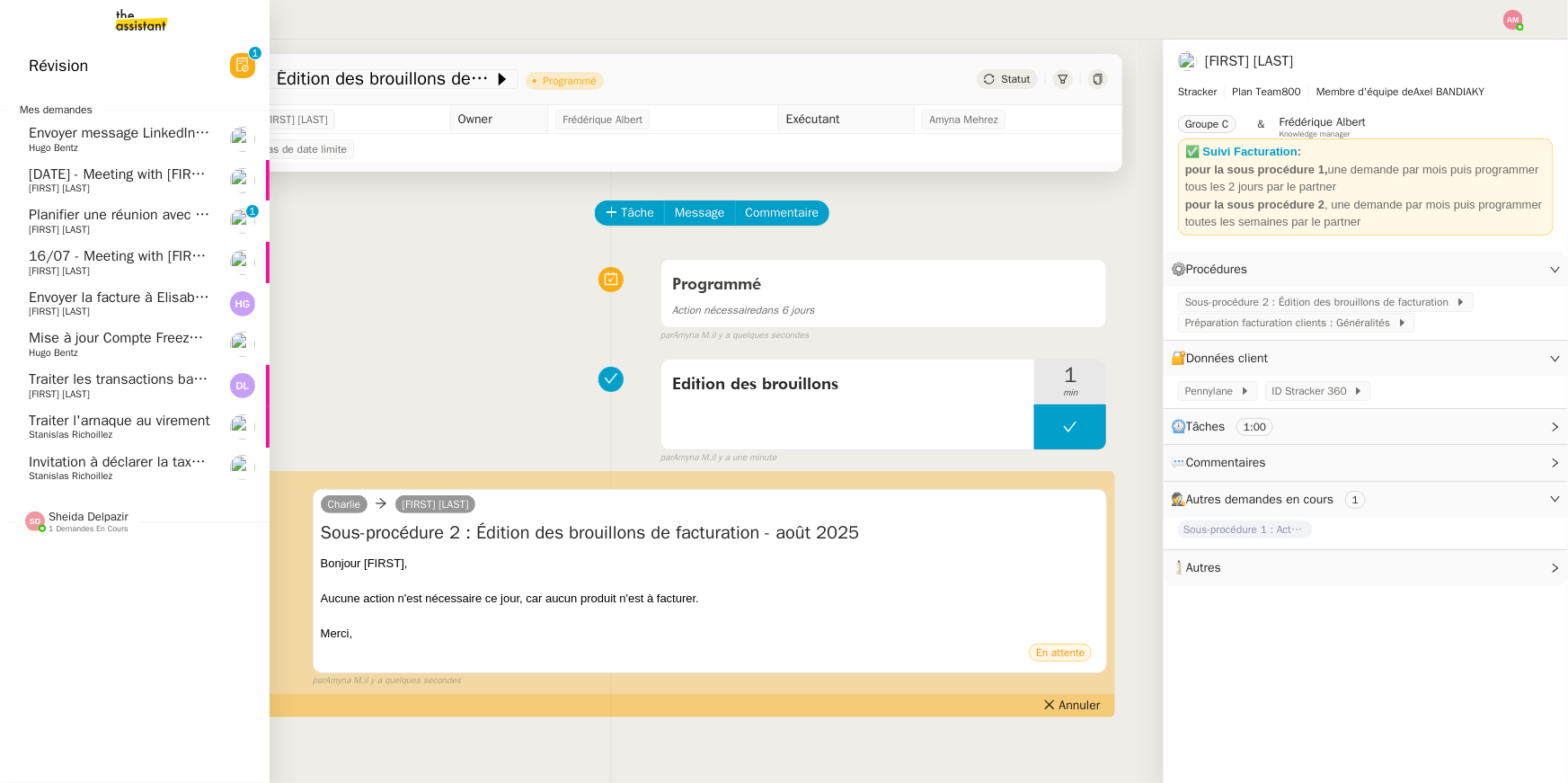 click on "[FIRST] [LAST]" 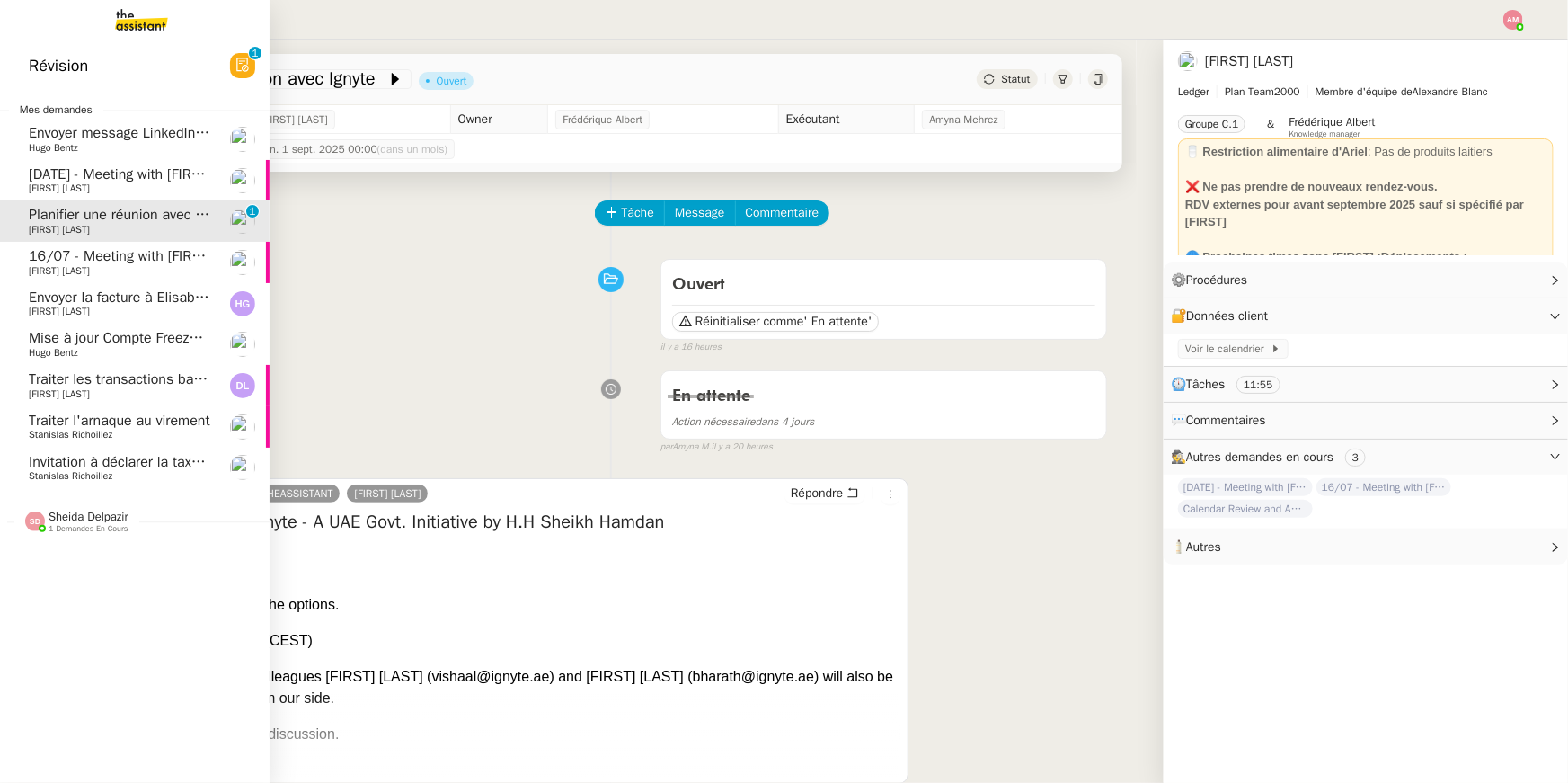 click on "Mise à jour Compte Freezbee - 1 août 2025" 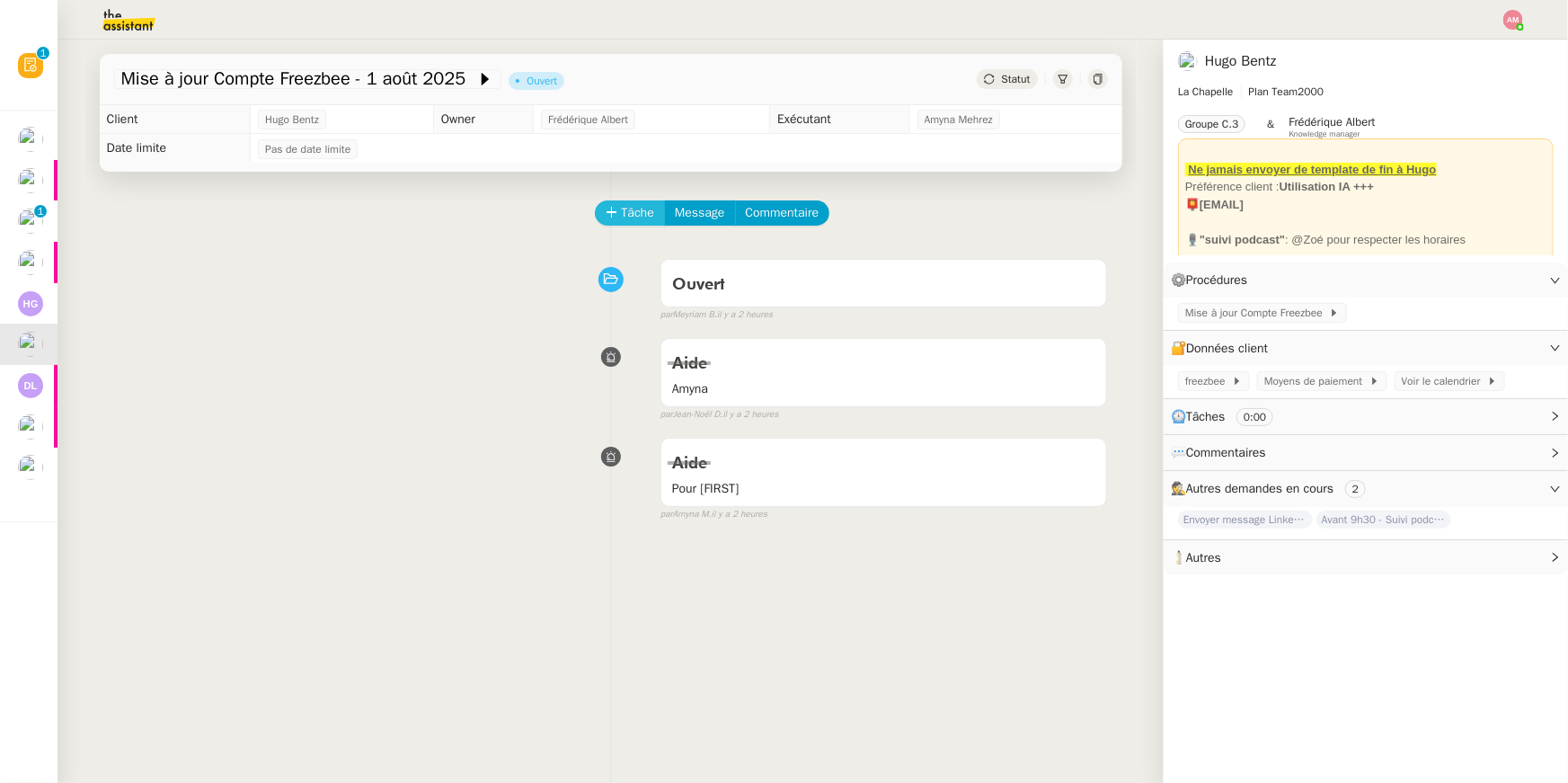 click on "Tâche" 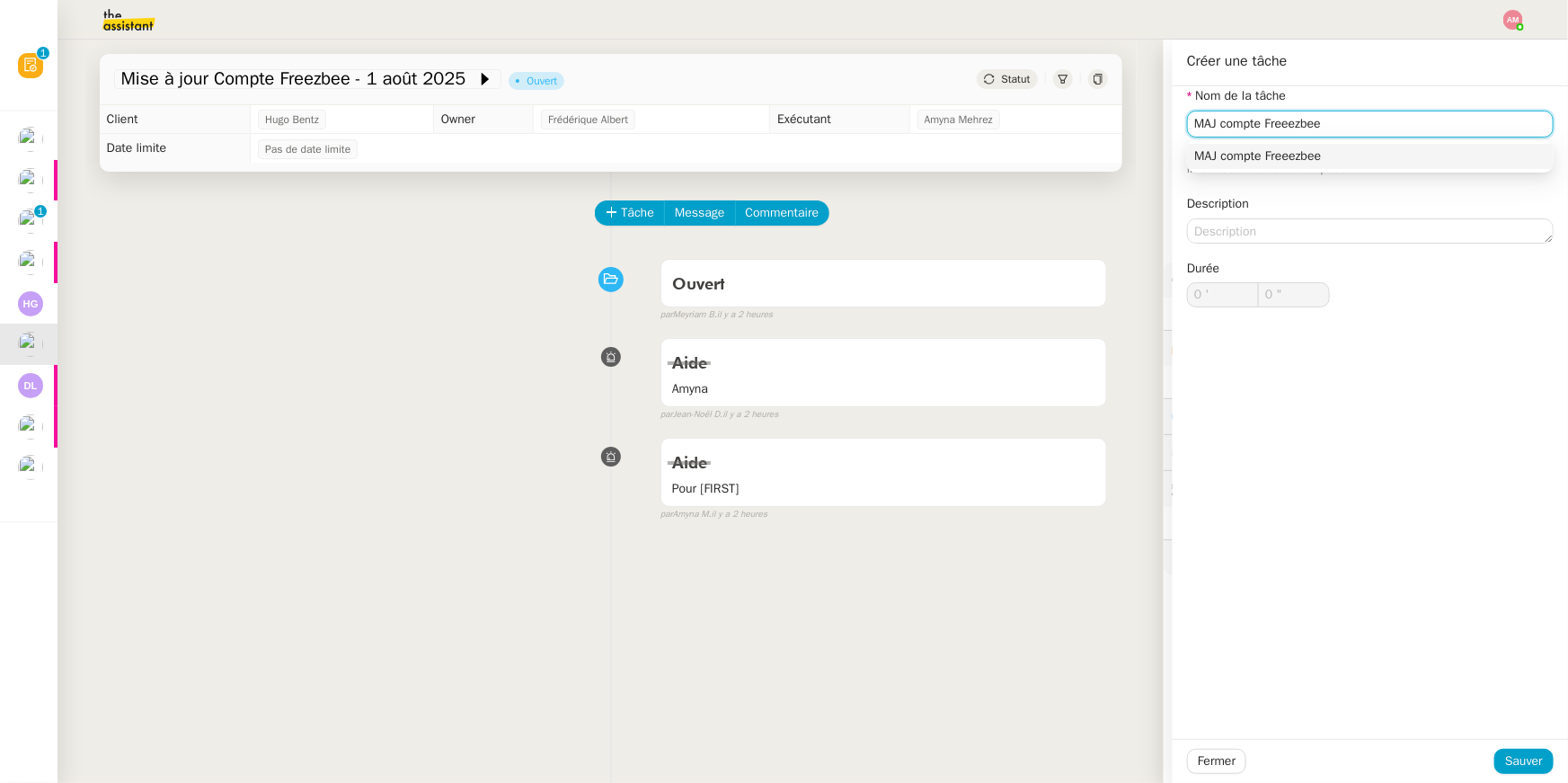 type on "MAJ compte Freeezbee" 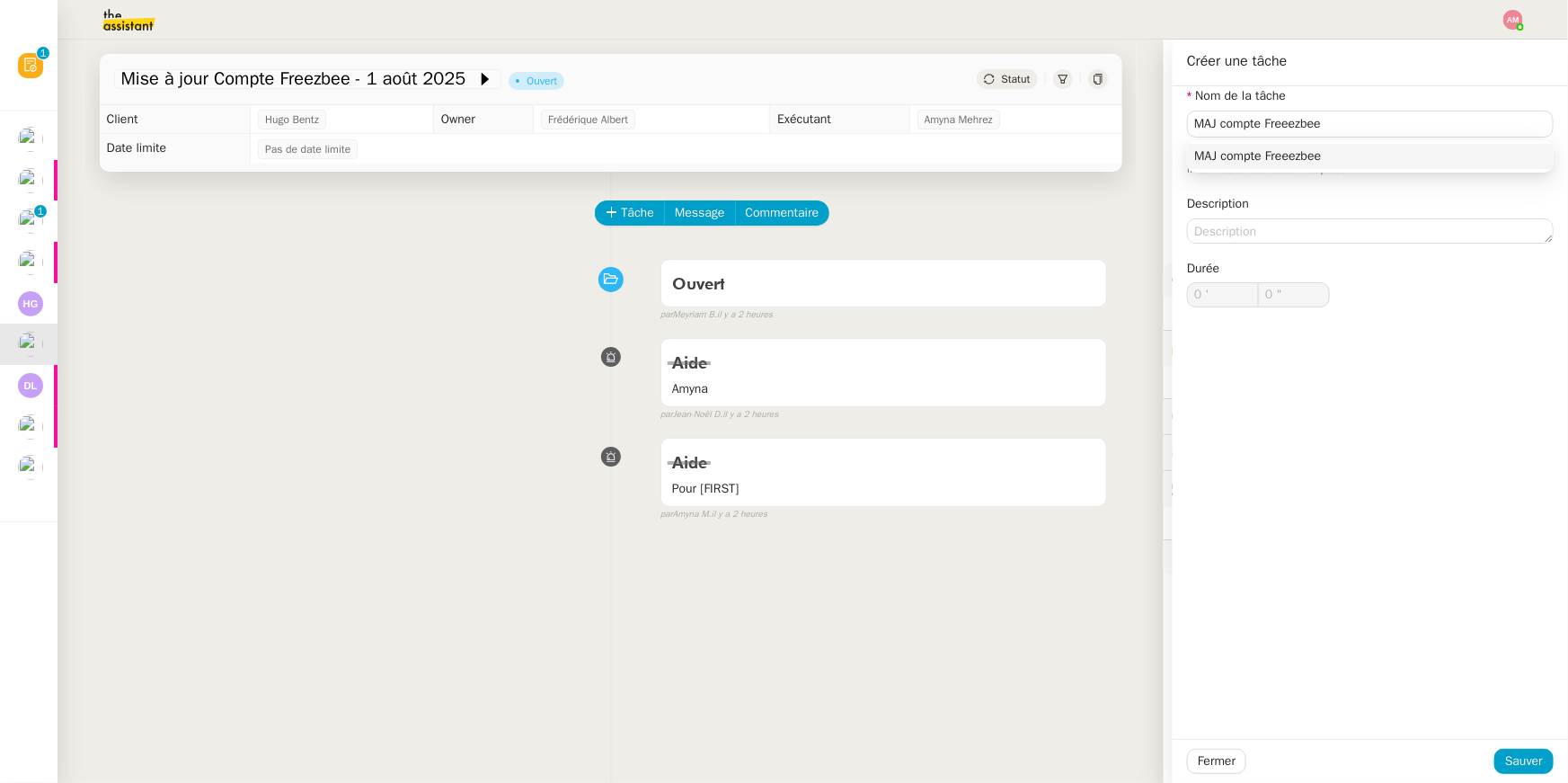 click on "Fermer Sauver" 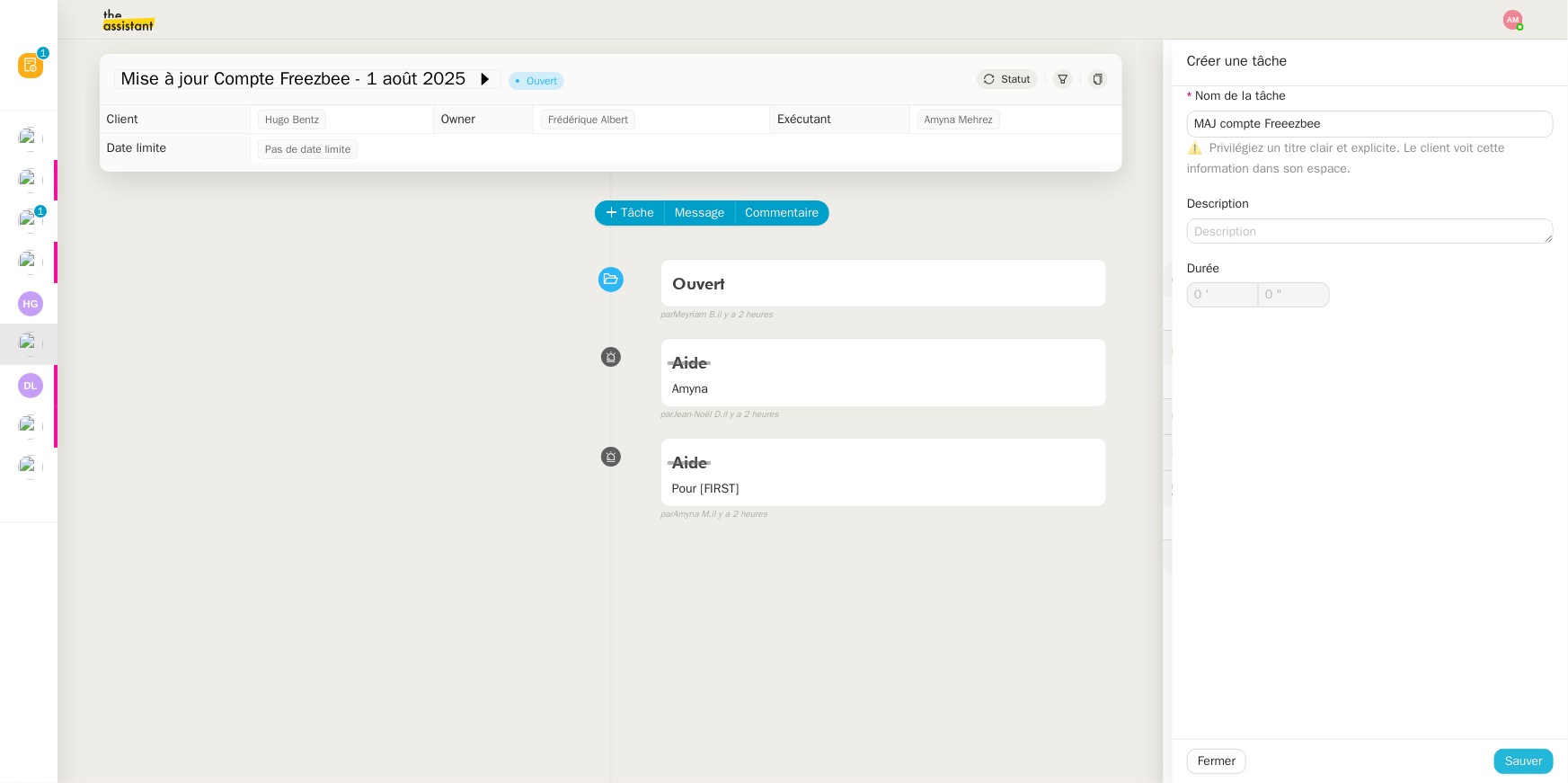 click on "Sauver" 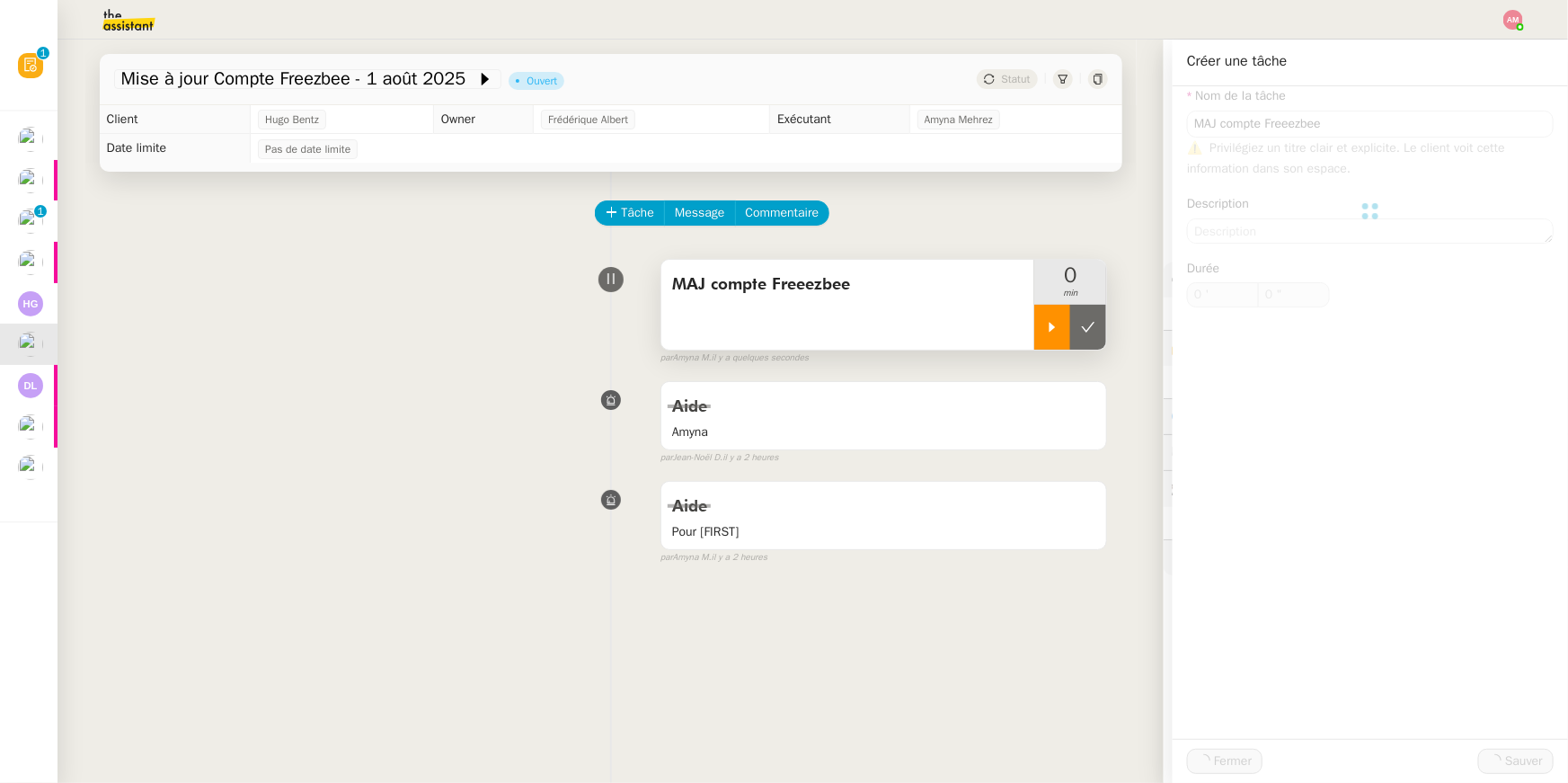 click at bounding box center (1052, 327) 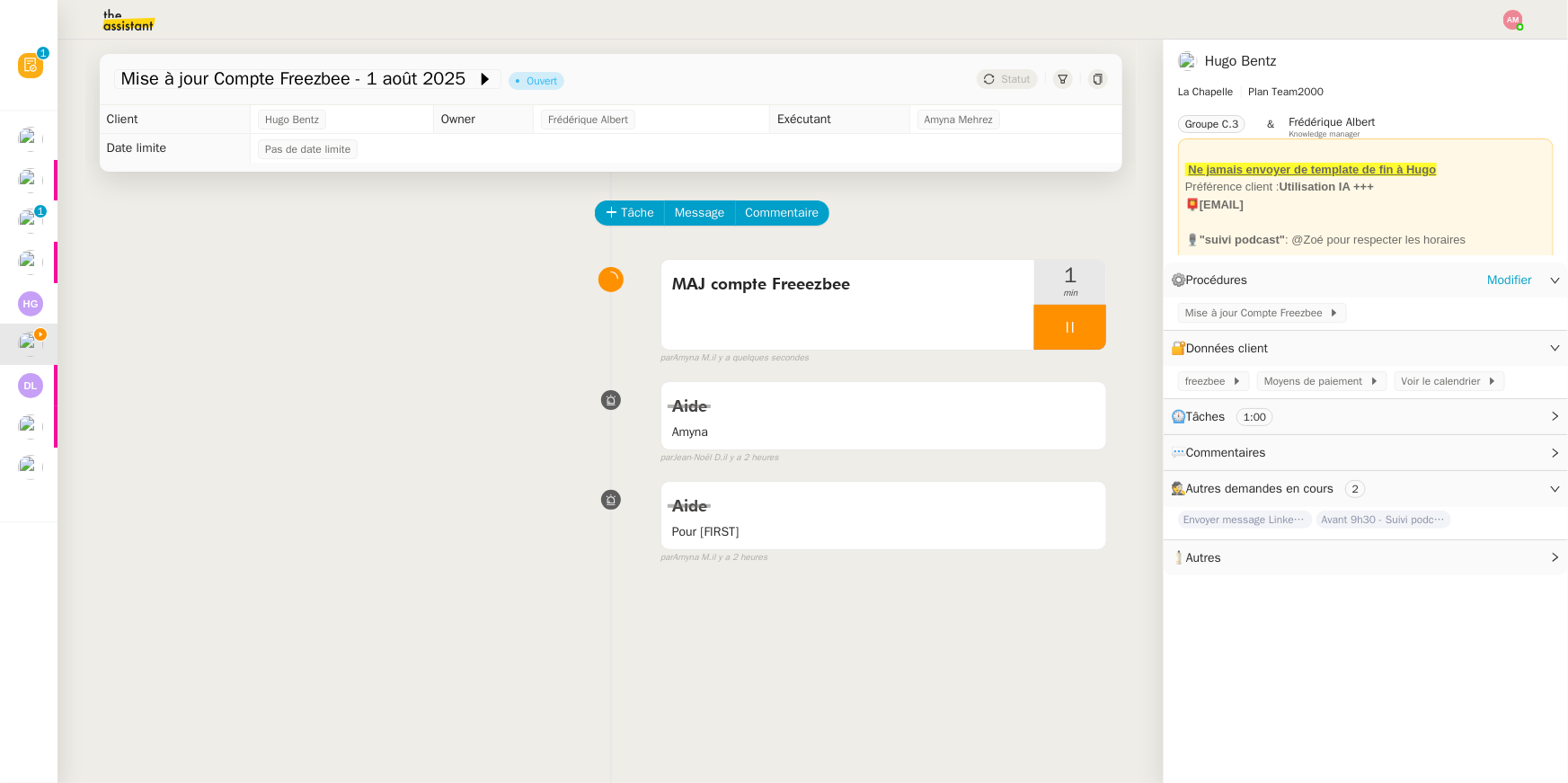 click on "Mise à jour Compte Freezbee" 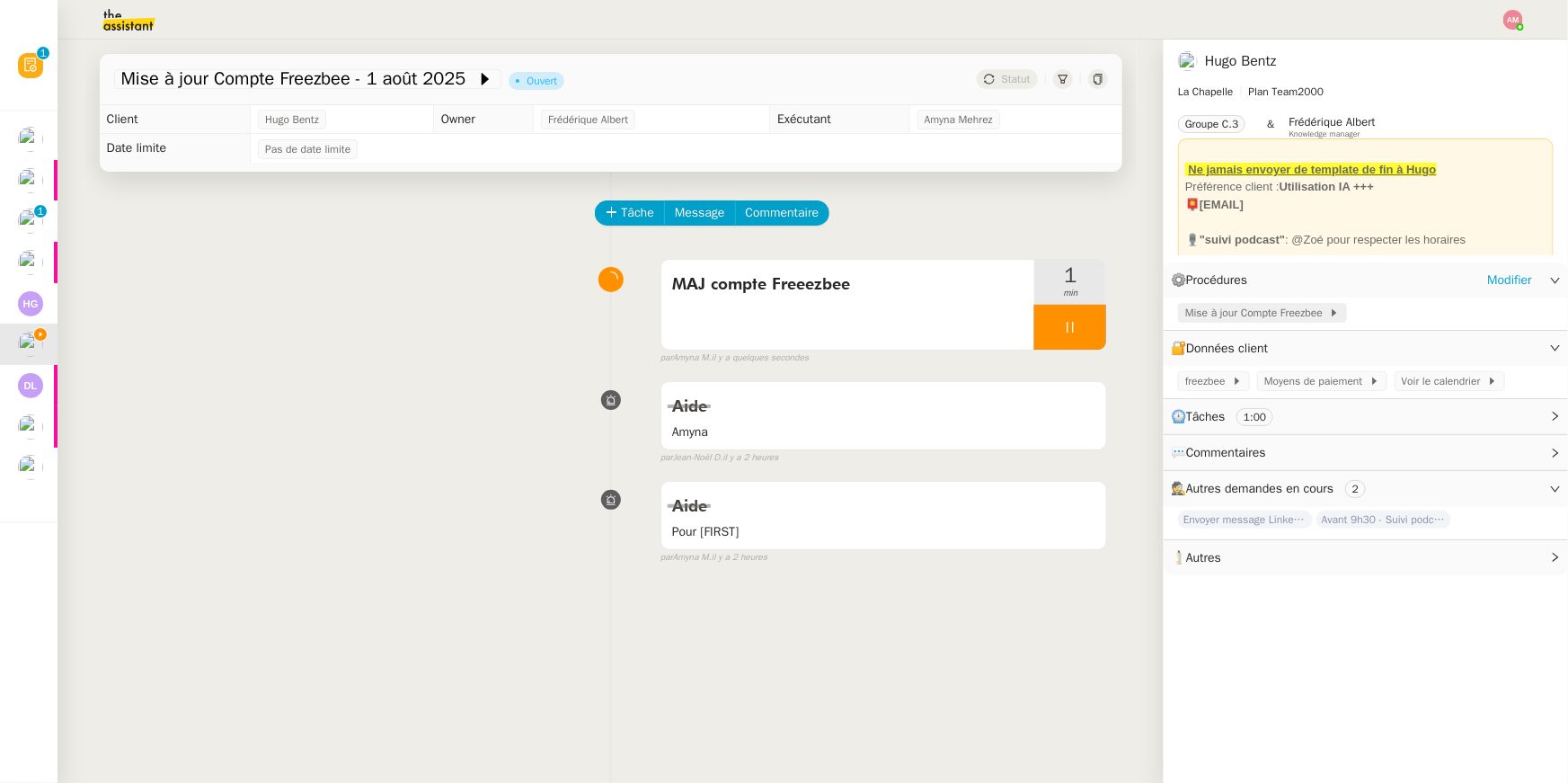 click on "Mise à jour Compte Freezbee" 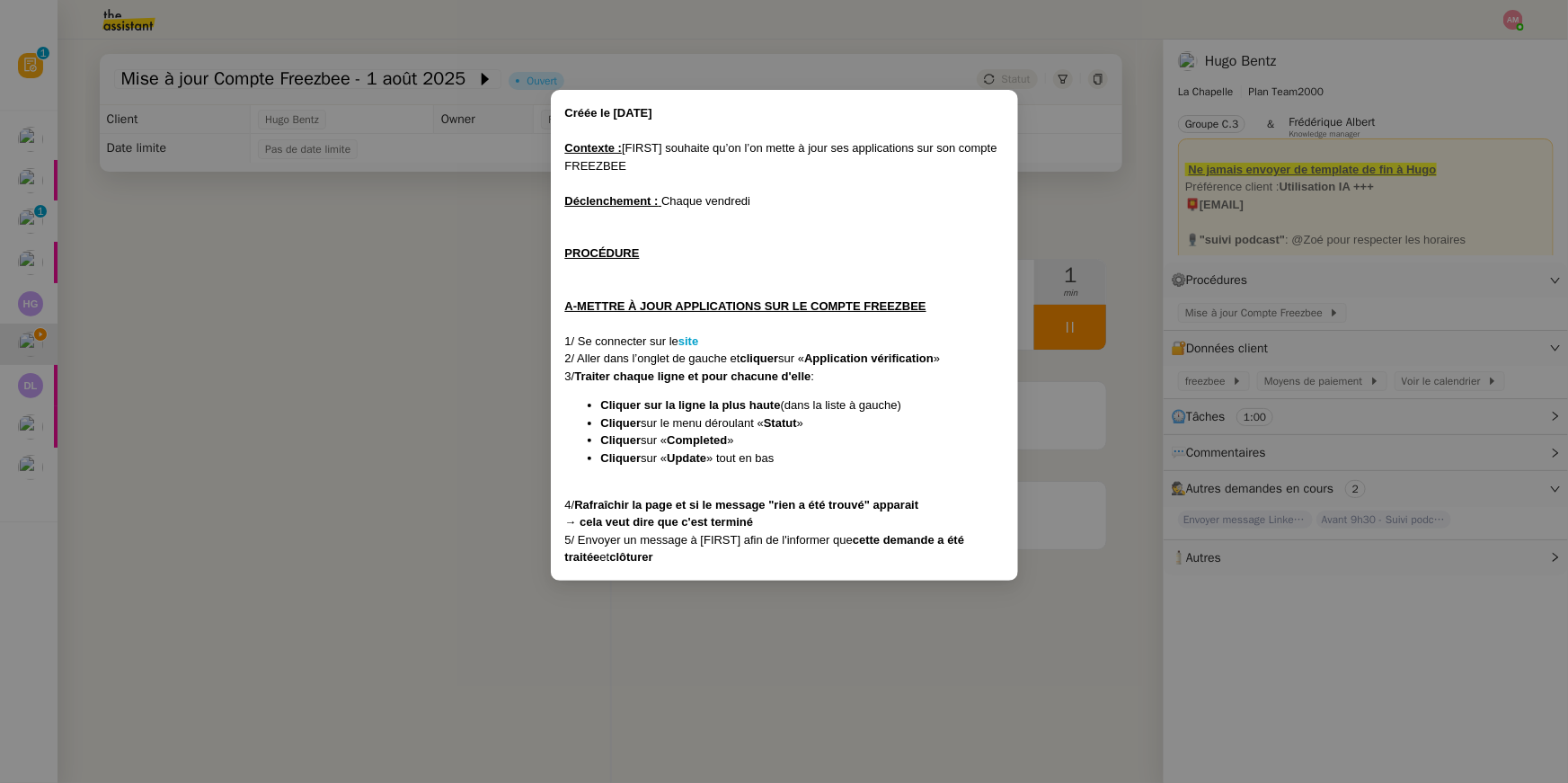 click on "Créée le 17/12/2024 Contexte :  Hugo souhaite qu’on l'on mette à jour ses applications sur son compte FREEZBEE Déclenchement :   Chaque vendredi PROCÉDURE A-METTRE À JOUR APPLICATIONS SUR LE COMPTE FREEZBEE 1/ Se connecter sur le  site 2/ Aller dans l’onglet de gauche et  cliquer  sur «  Application vérification  »  3/  Traiter chaque ligne et pour chacune d'elle  : Cliquer sur la ligne la plus haute  (dans la liste à gauche) Cliquer  sur le menu déroulant «  Statut  »  Cliquer  sur «  Completed  »  Cliquer  sur «  Update  » tout en bas 4/  Rafraîchir la page et si le message "rien a été trouvé" apparait → cela veut dire que c'est terminé 5/ Envoyer un message à Hugo afin de l'informer que  cette demande a été traitée  et  clôturer" at bounding box center [784, 391] 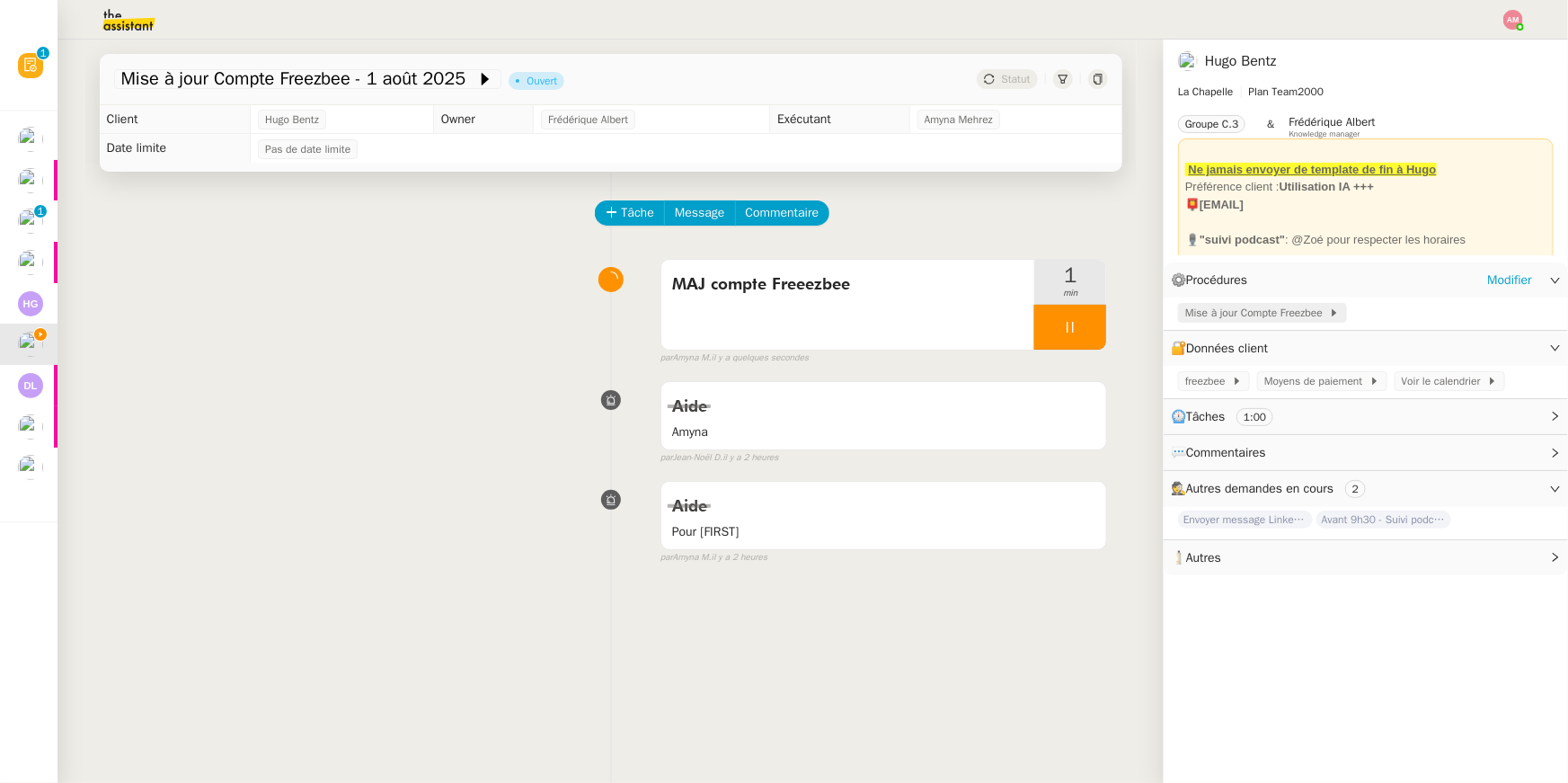 click on "Mise à jour Compte Freezbee" 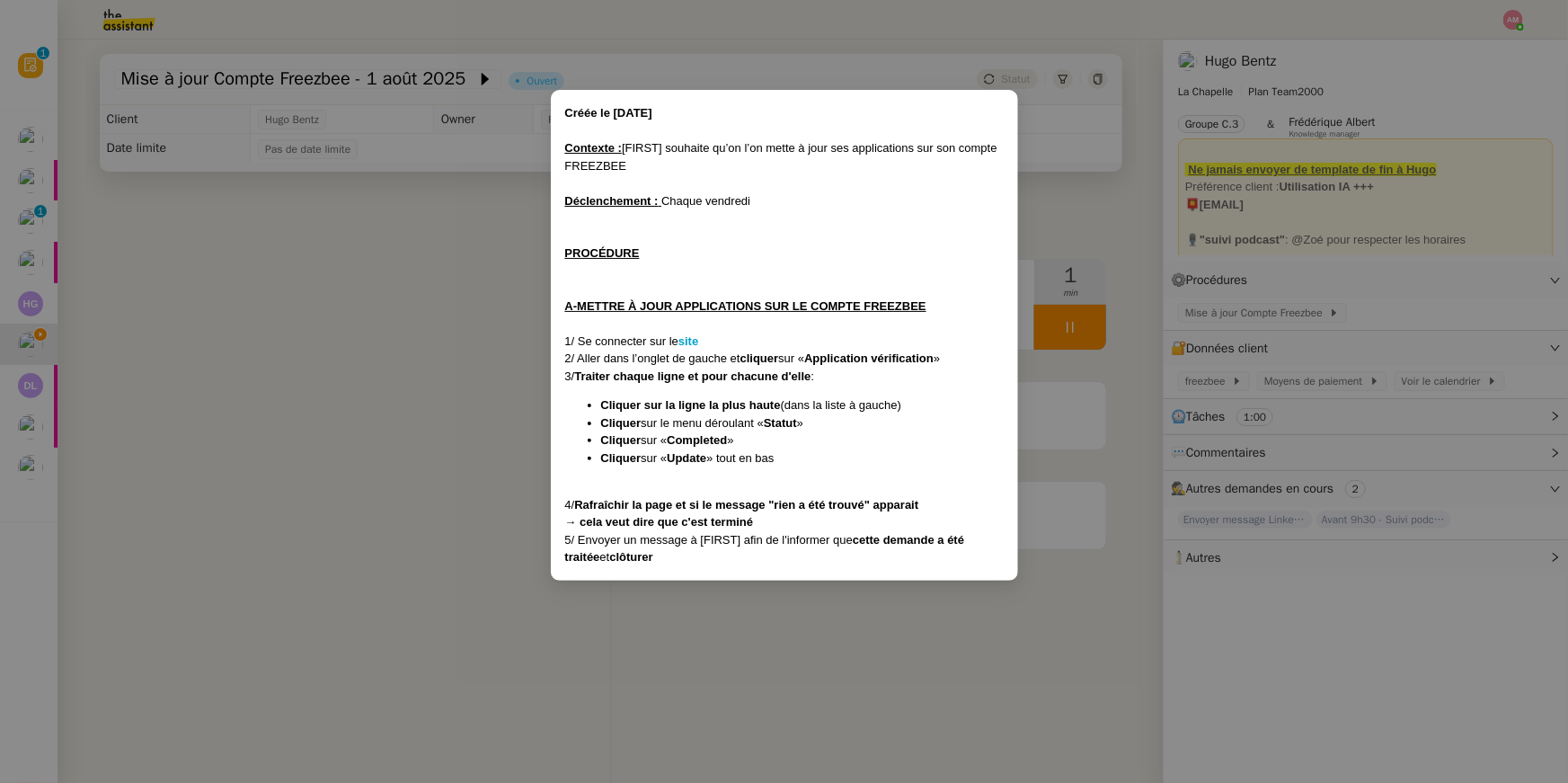 click on "Créée le 17/12/2024 Contexte :  Hugo souhaite qu’on l'on mette à jour ses applications sur son compte FREEZBEE Déclenchement :   Chaque vendredi PROCÉDURE A-METTRE À JOUR APPLICATIONS SUR LE COMPTE FREEZBEE 1/ Se connecter sur le  site 2/ Aller dans l’onglet de gauche et  cliquer  sur «  Application vérification  »  3/  Traiter chaque ligne et pour chacune d'elle  : Cliquer sur la ligne la plus haute  (dans la liste à gauche) Cliquer  sur le menu déroulant «  Statut  »  Cliquer  sur «  Completed  »  Cliquer  sur «  Update  » tout en bas 4/  Rafraîchir la page et si le message "rien a été trouvé" apparait → cela veut dire que c'est terminé 5/ Envoyer un message à Hugo afin de l'informer que  cette demande a été traitée  et  clôturer" at bounding box center [784, 391] 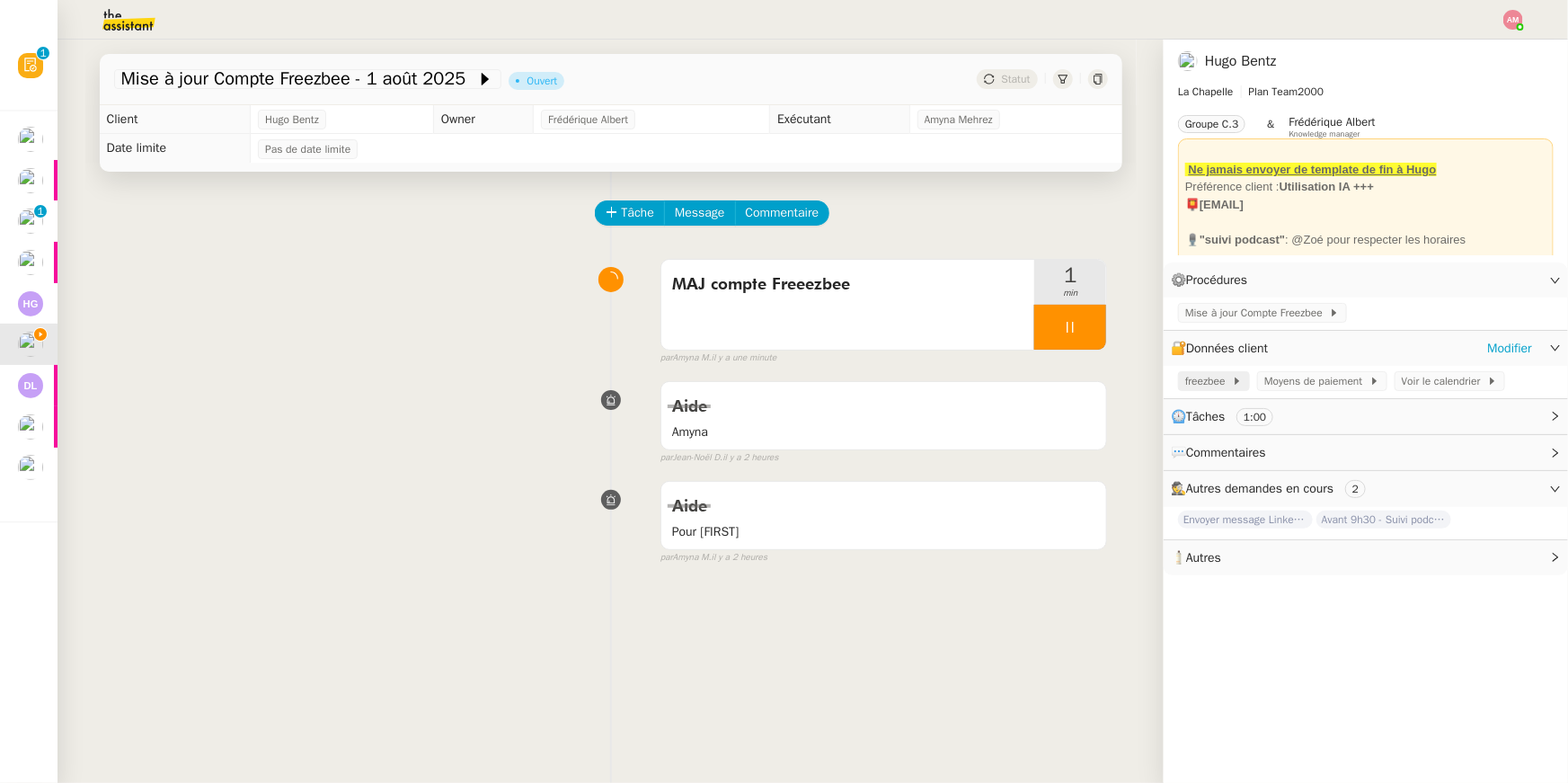 click on "freezbee" 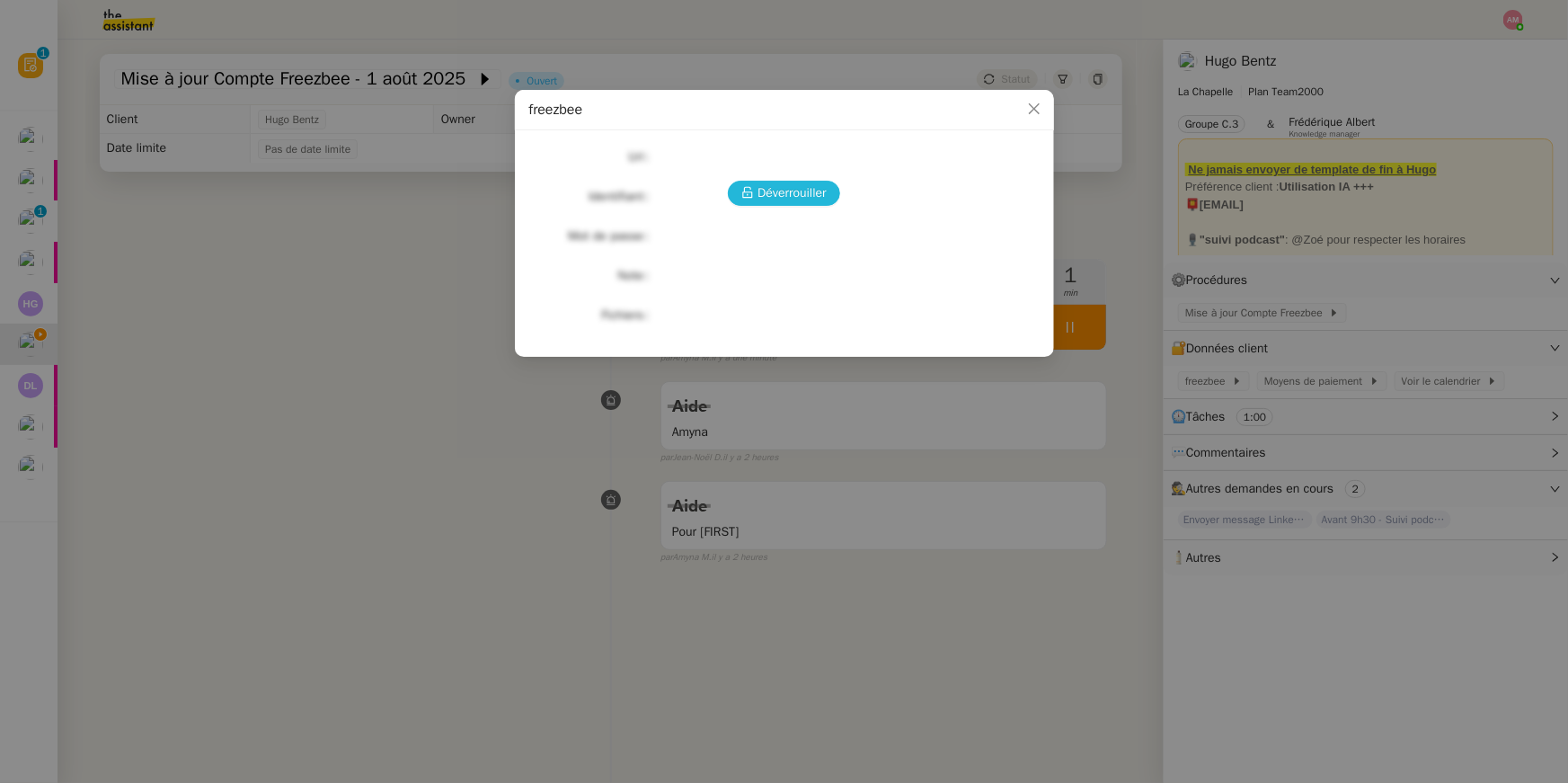 click on "Déverrouiller" at bounding box center (792, 192) 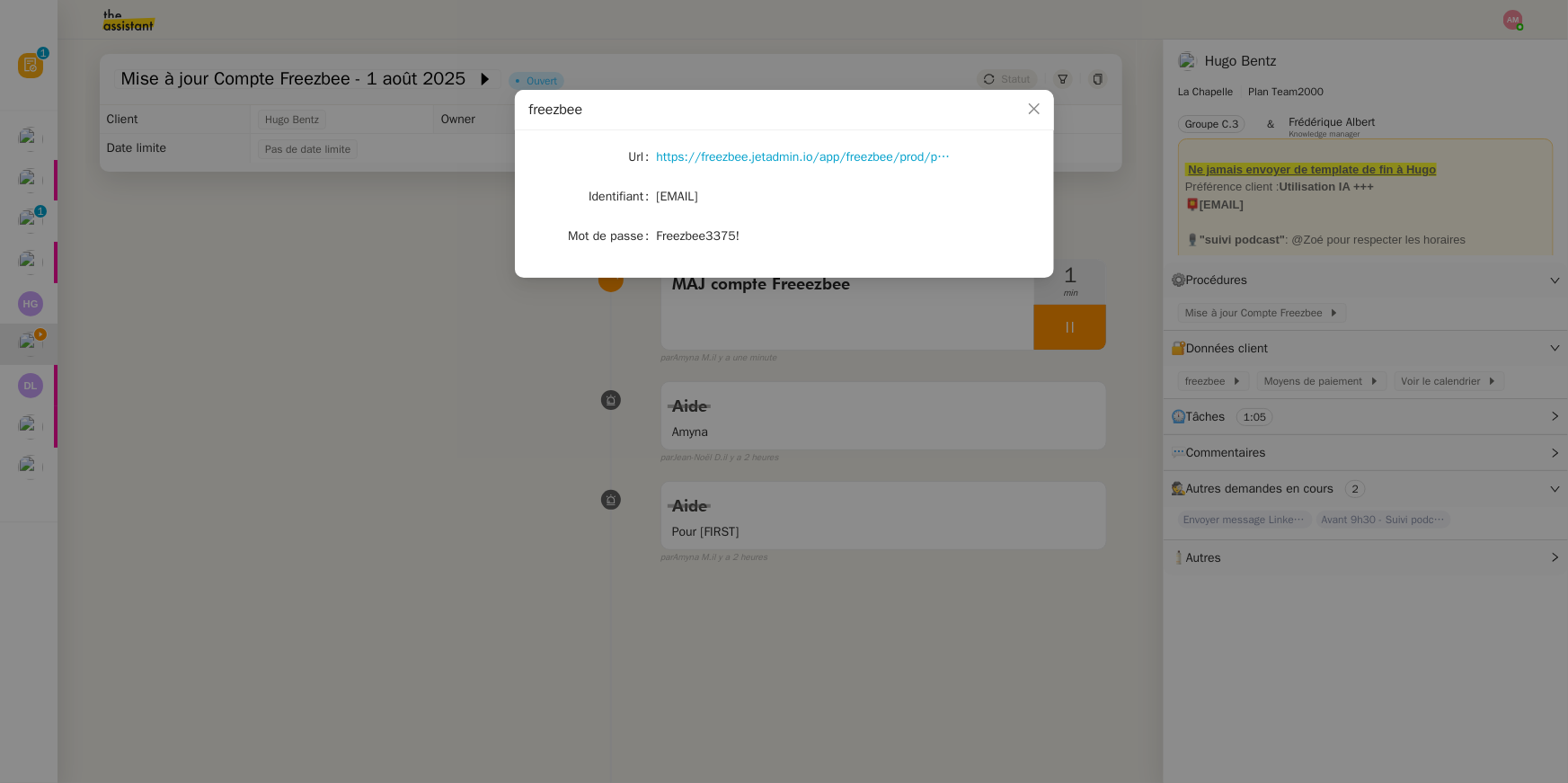 click on "Identifiant" at bounding box center (622, 197) 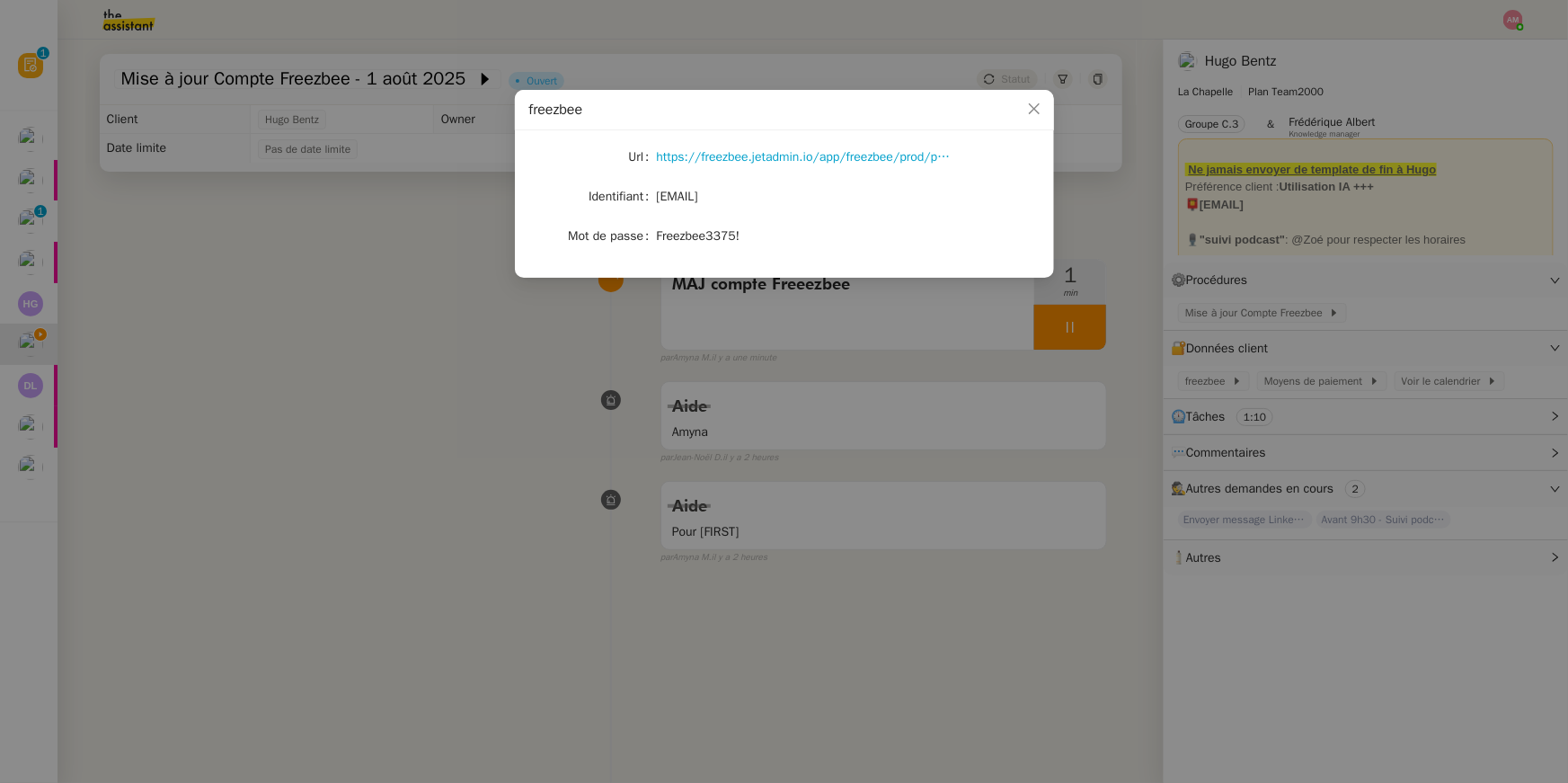 click on "Mot de passe Freezbee3375!" at bounding box center [784, 236] 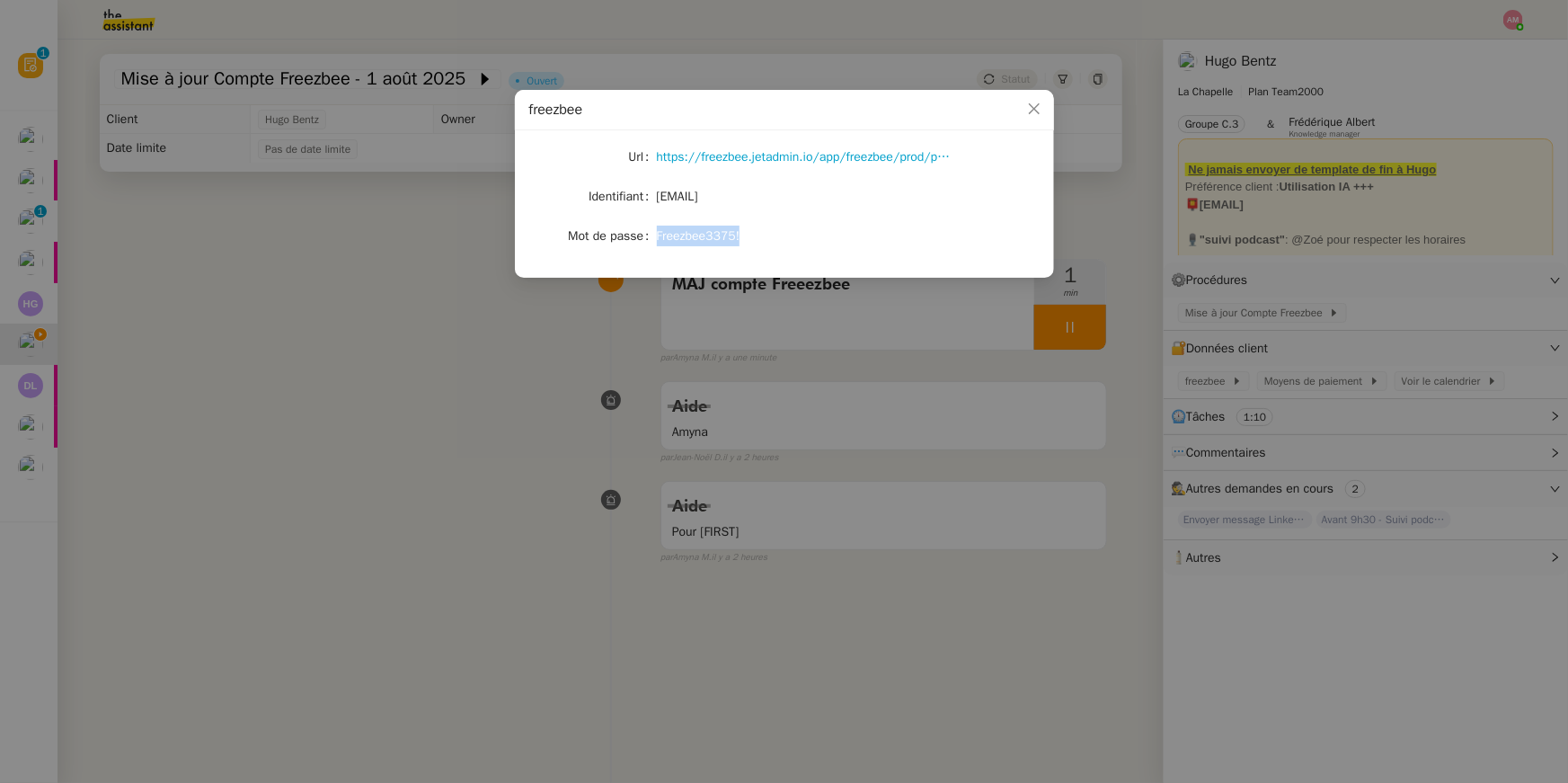 drag, startPoint x: 656, startPoint y: 233, endPoint x: 771, endPoint y: 241, distance: 115.27793 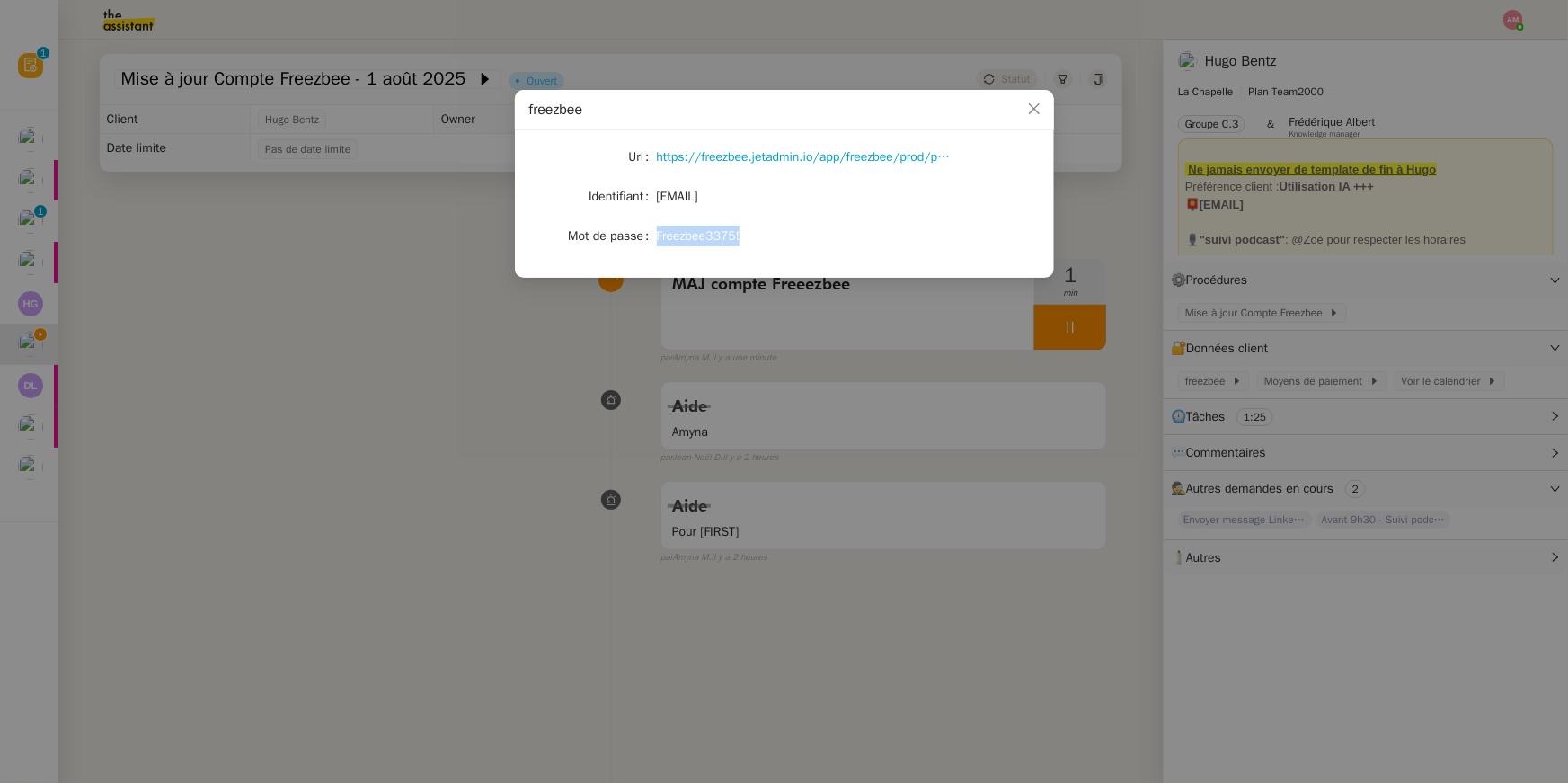 click on "freezbee Url https://freezbee.jetadmin.io/app/freezbee/prod/page/supabase_suggestions    Identifiant vincentimhoff.pro@gmail.com Mot de passe Freezbee3375!" at bounding box center (784, 391) 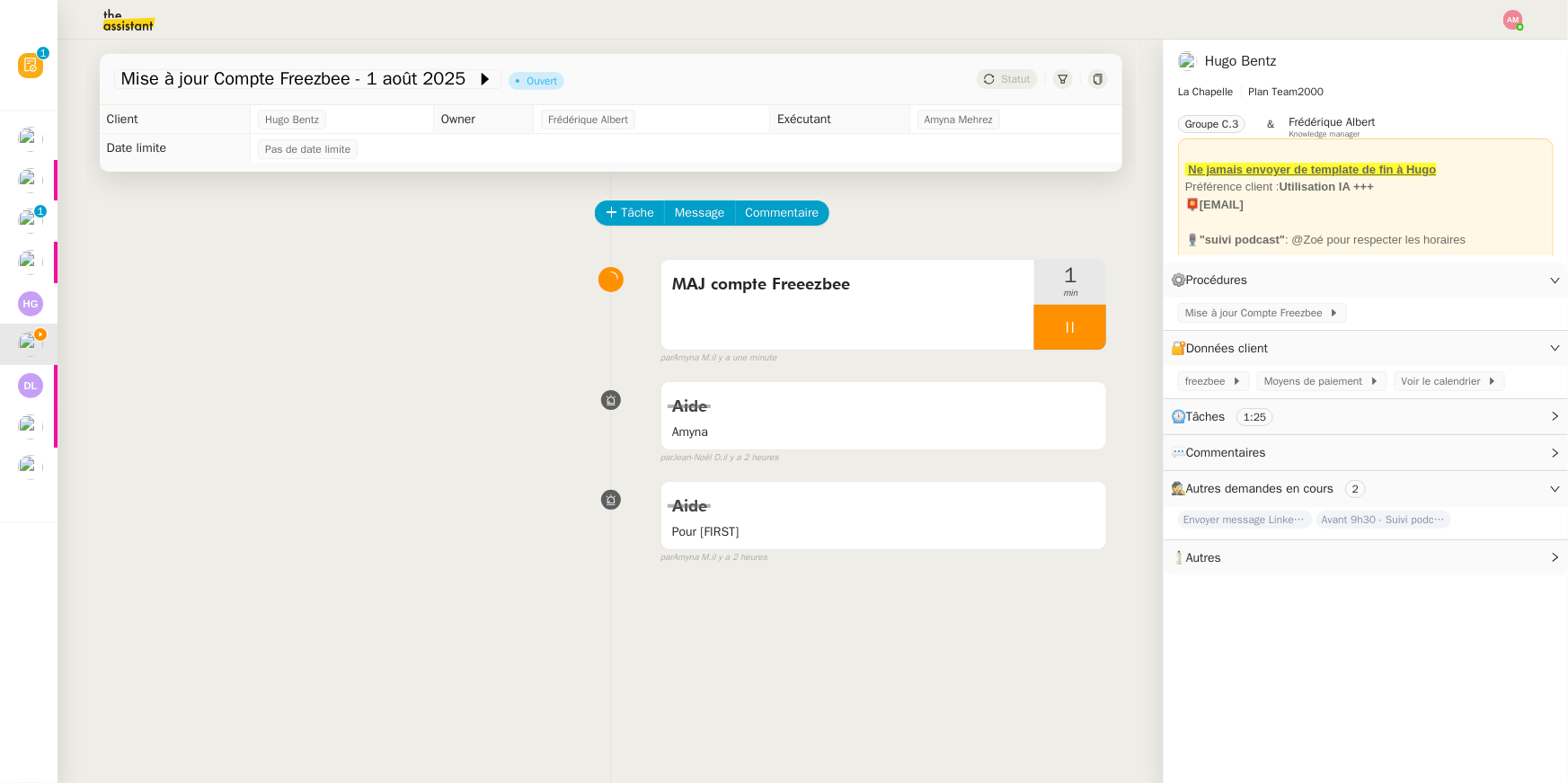 click on "freezbee Url https://freezbee.jetadmin.io/app/freezbee/prod/page/supabase_suggestions    Identifiant vincentimhoff.pro@gmail.com Mot de passe Freezbee3375!" at bounding box center [784, 391] 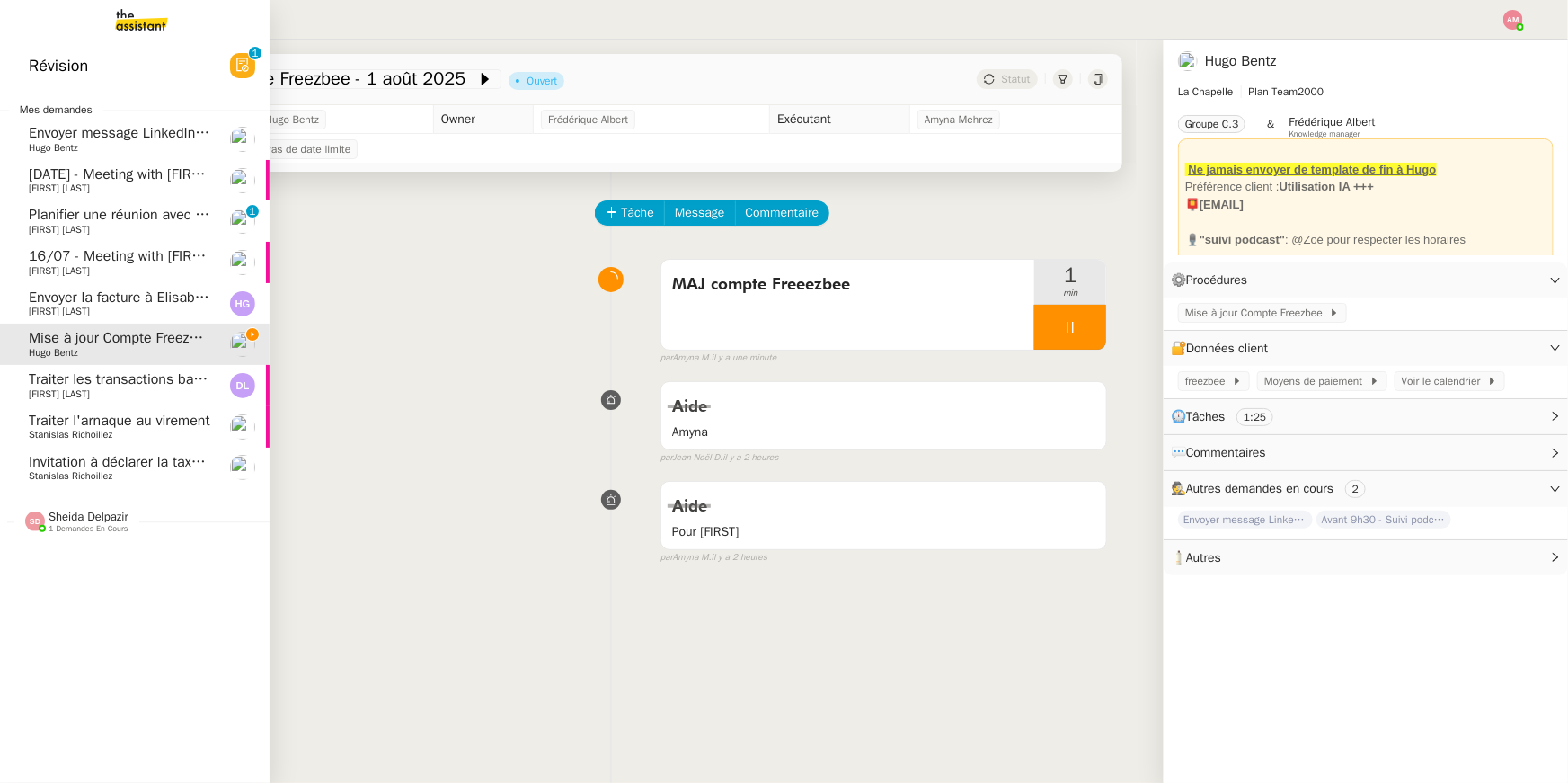click on "1 demandes en cours" 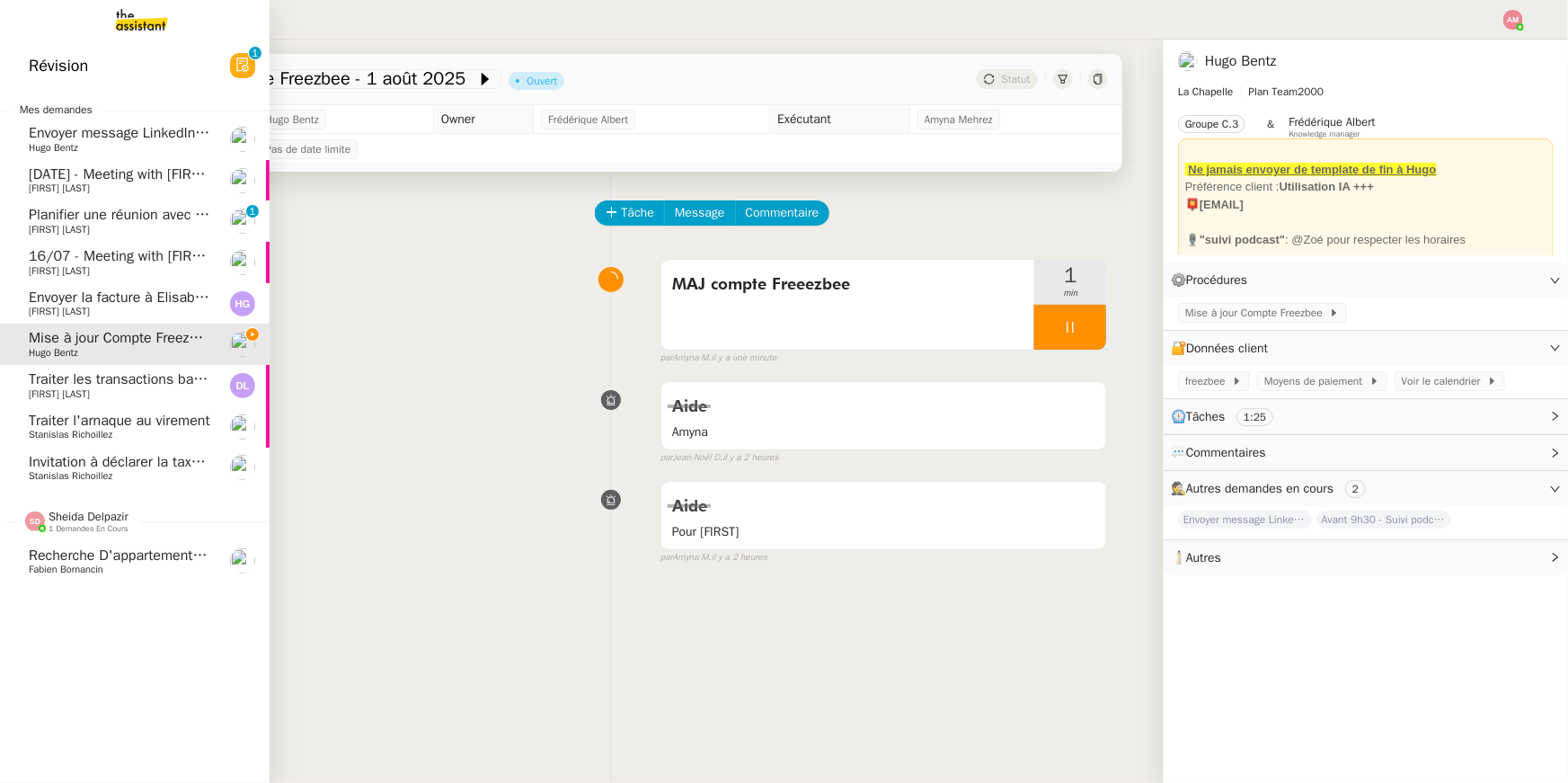 click on "1 demandes en cours" 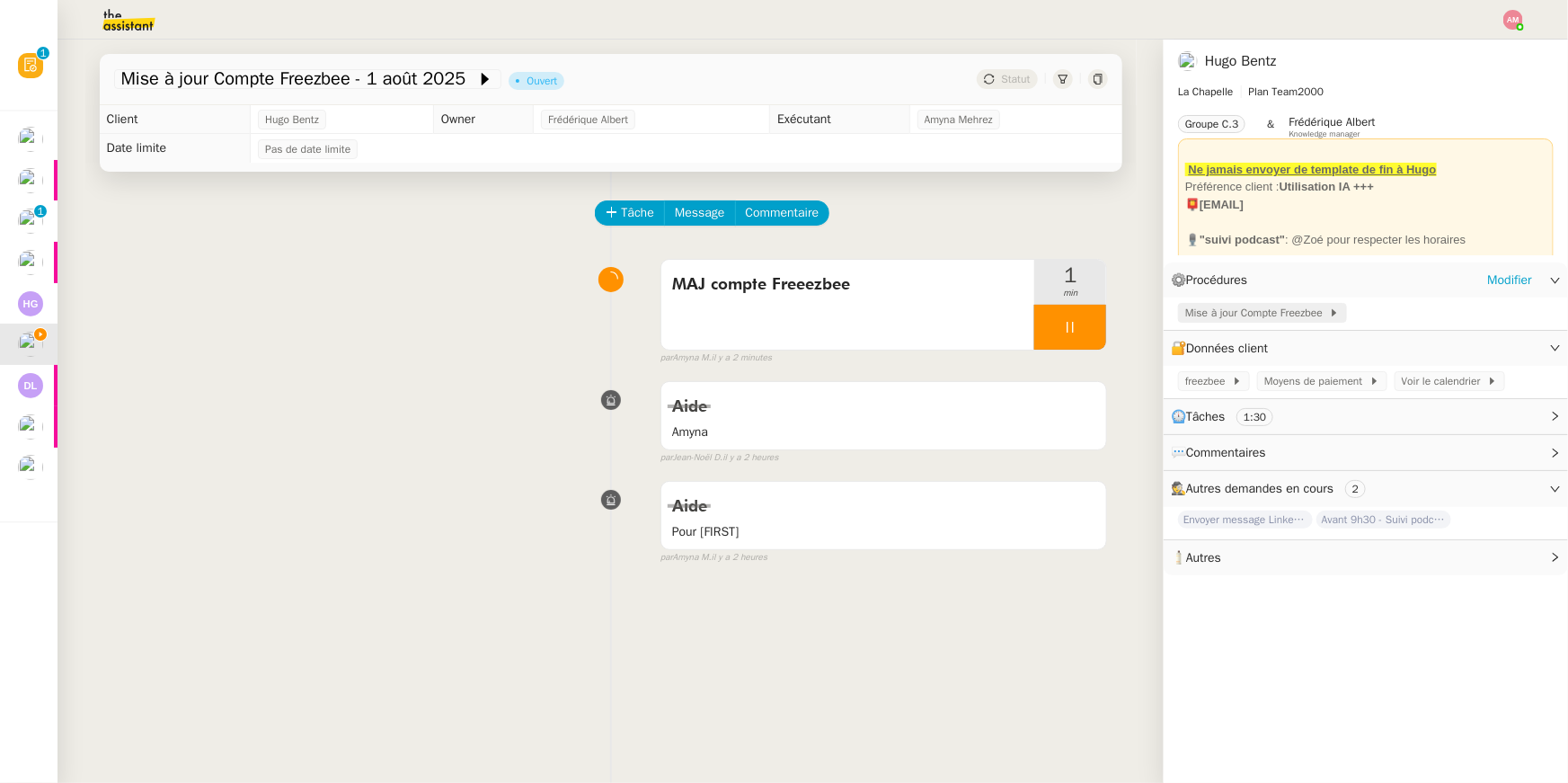 click on "Mise à jour Compte Freezbee" 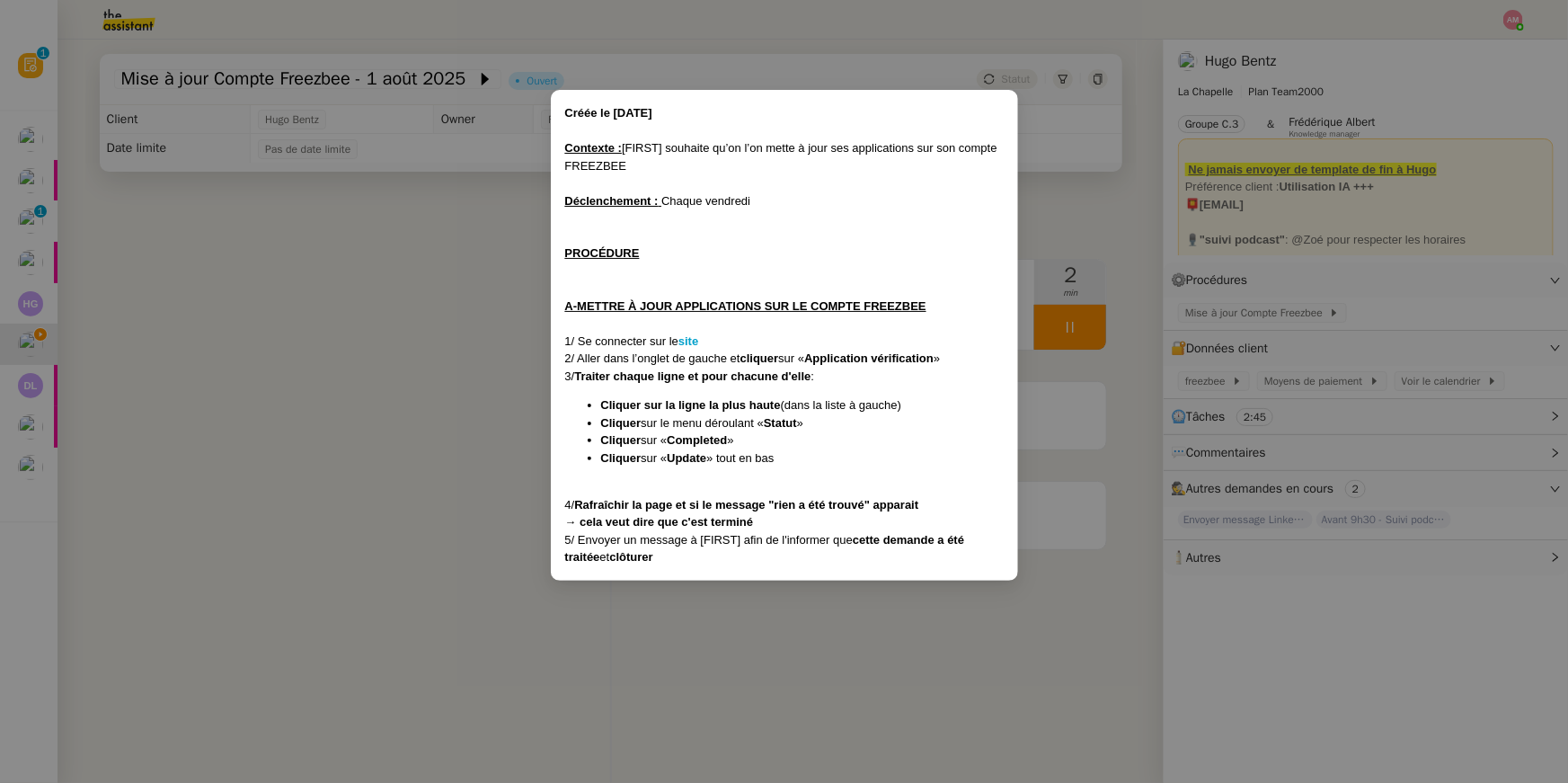click on "Créée le 17/12/2024 Contexte :  Hugo souhaite qu’on l'on mette à jour ses applications sur son compte FREEZBEE Déclenchement :   Chaque vendredi PROCÉDURE A-METTRE À JOUR APPLICATIONS SUR LE COMPTE FREEZBEE 1/ Se connecter sur le  site 2/ Aller dans l’onglet de gauche et  cliquer  sur «  Application vérification  »  3/  Traiter chaque ligne et pour chacune d'elle  : Cliquer sur la ligne la plus haute  (dans la liste à gauche) Cliquer  sur le menu déroulant «  Statut  »  Cliquer  sur «  Completed  »  Cliquer  sur «  Update  » tout en bas 4/  Rafraîchir la page et si le message "rien a été trouvé" apparait → cela veut dire que c'est terminé 5/ Envoyer un message à Hugo afin de l'informer que  cette demande a été traitée  et  clôturer" at bounding box center [784, 391] 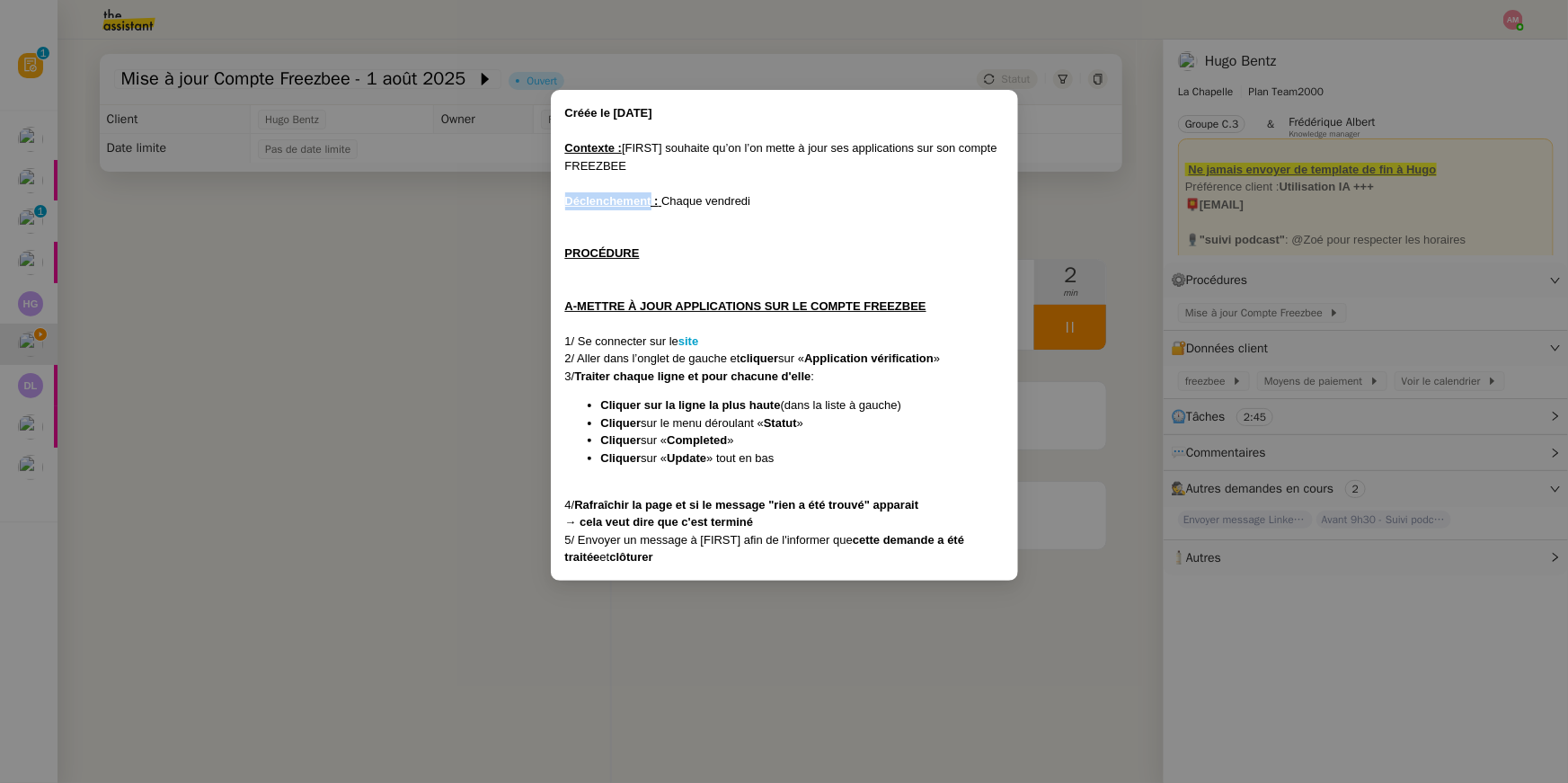 click on "Créée le 17/12/2024 Contexte :  Hugo souhaite qu’on l'on mette à jour ses applications sur son compte FREEZBEE Déclenchement :   Chaque vendredi PROCÉDURE A-METTRE À JOUR APPLICATIONS SUR LE COMPTE FREEZBEE 1/ Se connecter sur le  site 2/ Aller dans l’onglet de gauche et  cliquer  sur «  Application vérification  »  3/  Traiter chaque ligne et pour chacune d'elle  : Cliquer sur la ligne la plus haute  (dans la liste à gauche) Cliquer  sur le menu déroulant «  Statut  »  Cliquer  sur «  Completed  »  Cliquer  sur «  Update  » tout en bas 4/  Rafraîchir la page et si le message "rien a été trouvé" apparait → cela veut dire que c'est terminé 5/ Envoyer un message à Hugo afin de l'informer que  cette demande a été traitée  et  clôturer" at bounding box center (784, 391) 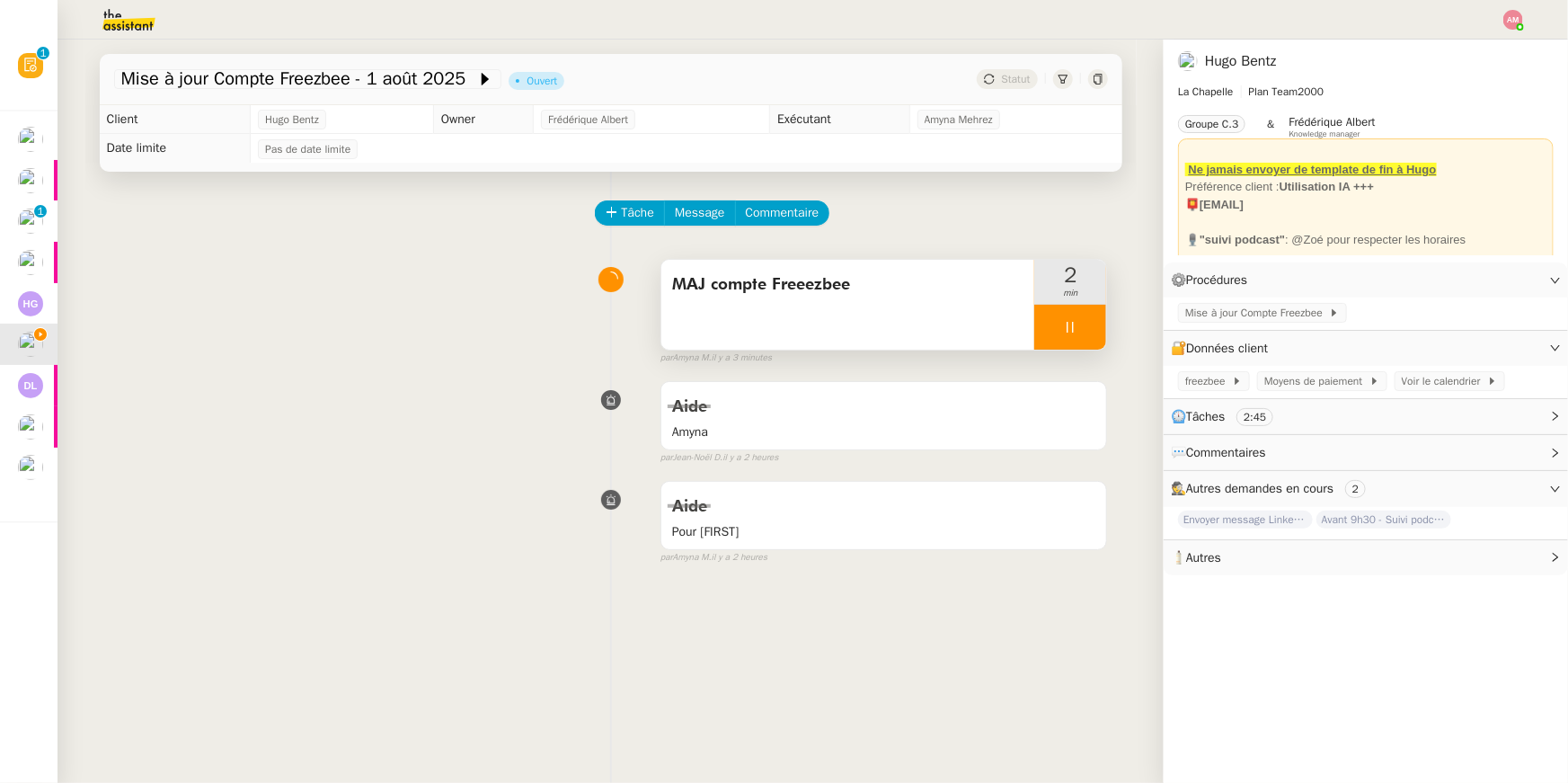 click on "MAJ compte Freeezbee" at bounding box center (848, 305) 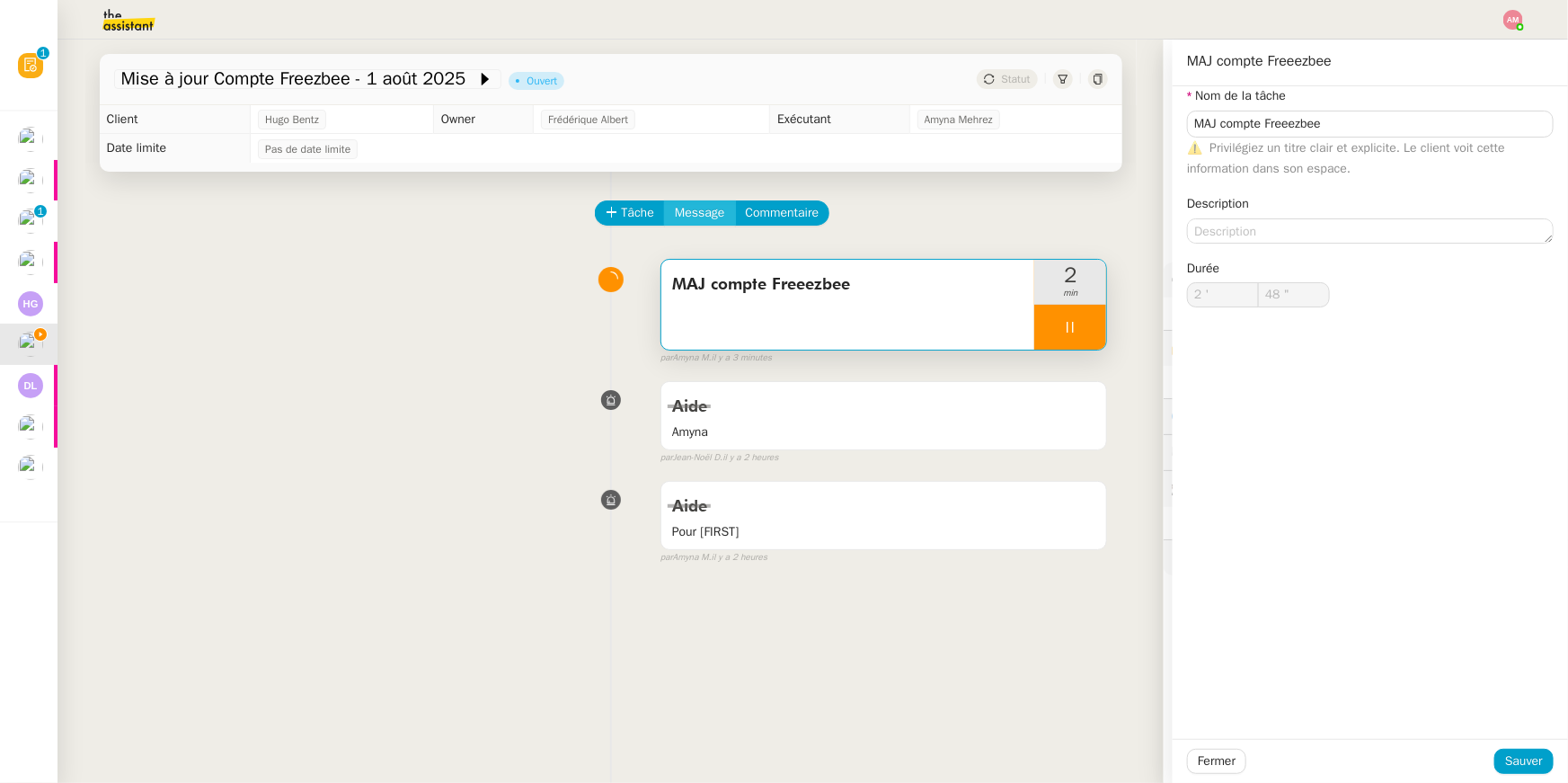 click on "Message" 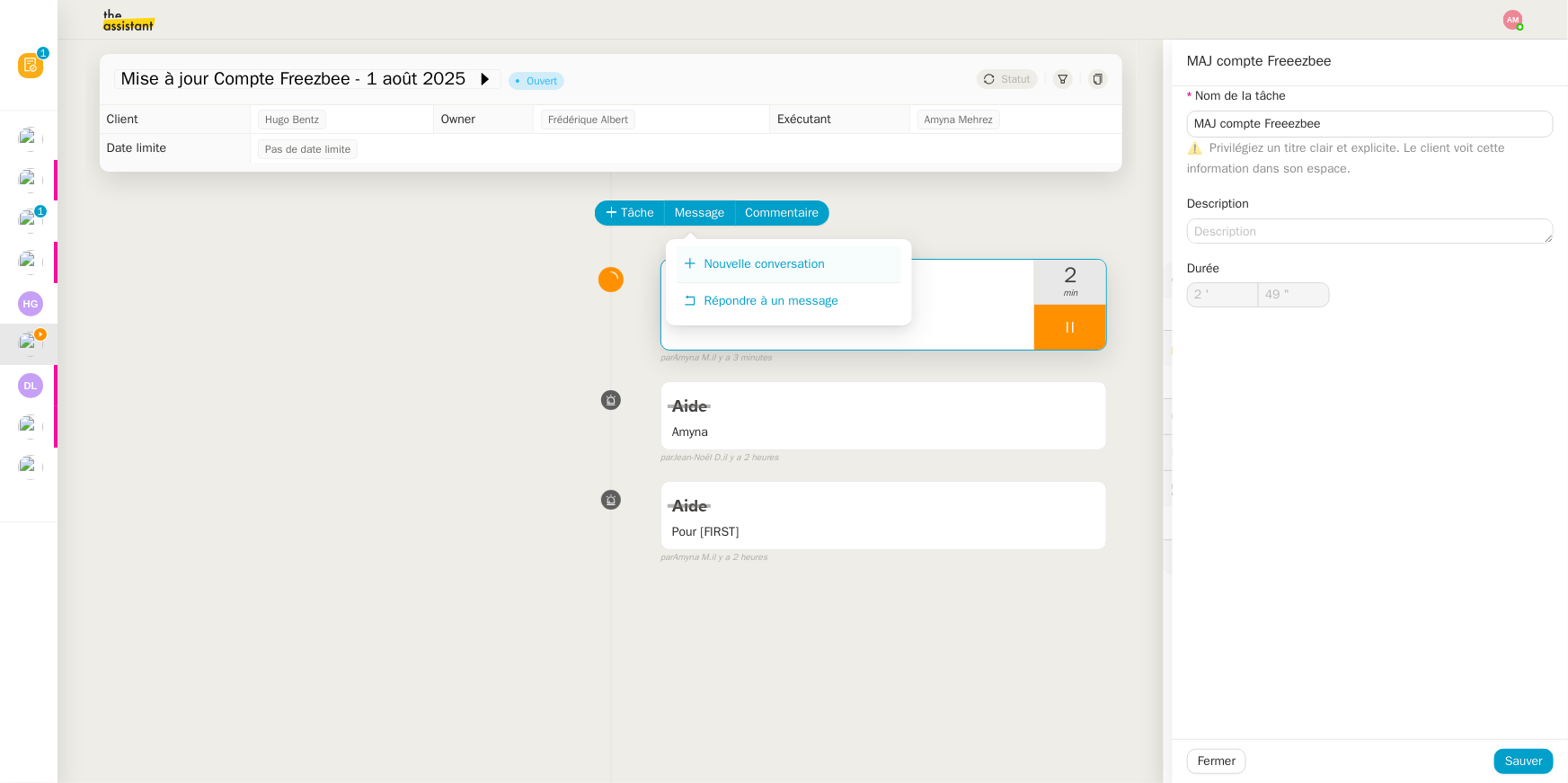 click on "Nouvelle conversation" at bounding box center (765, 263) 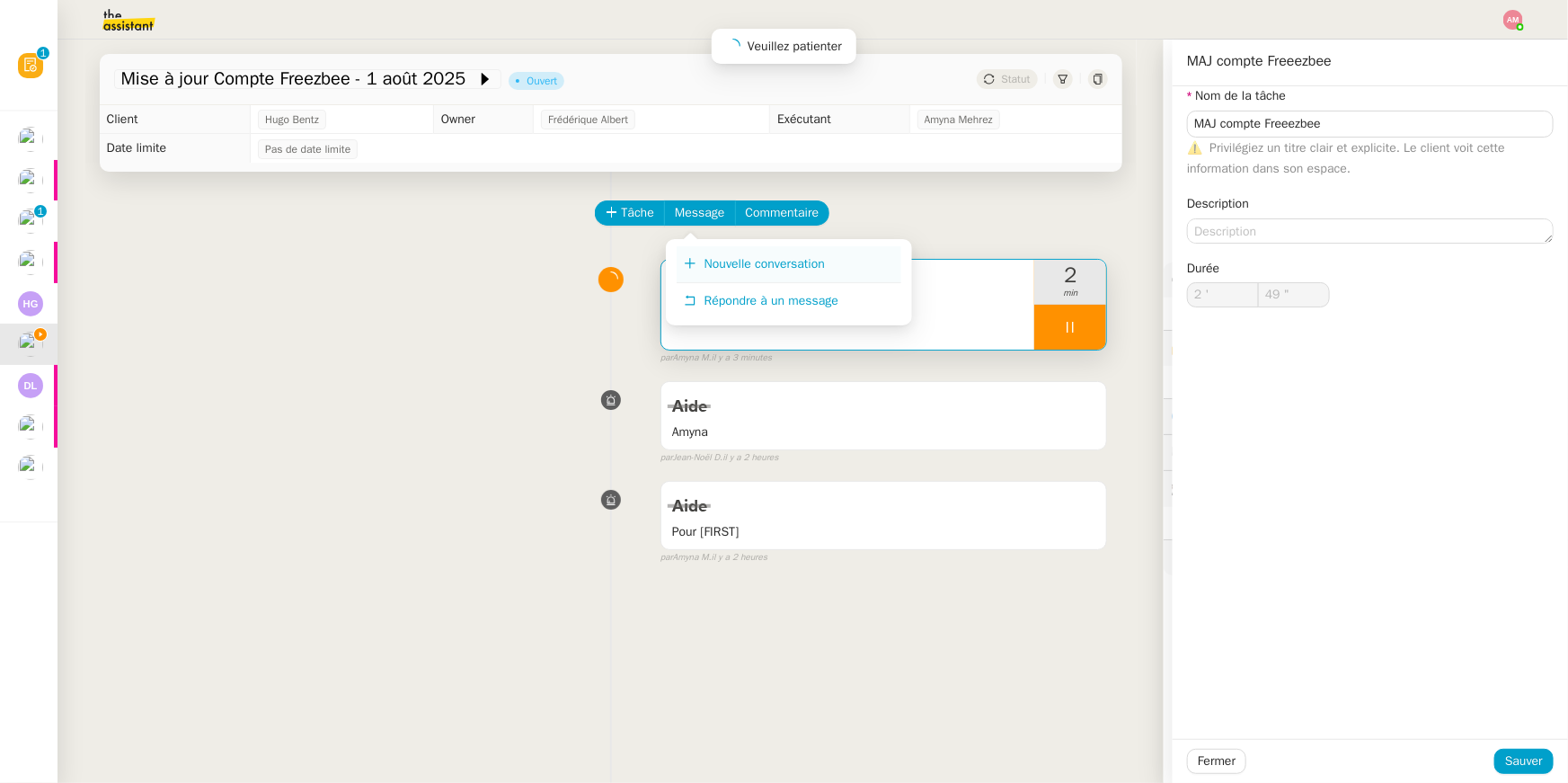 type on "50 "" 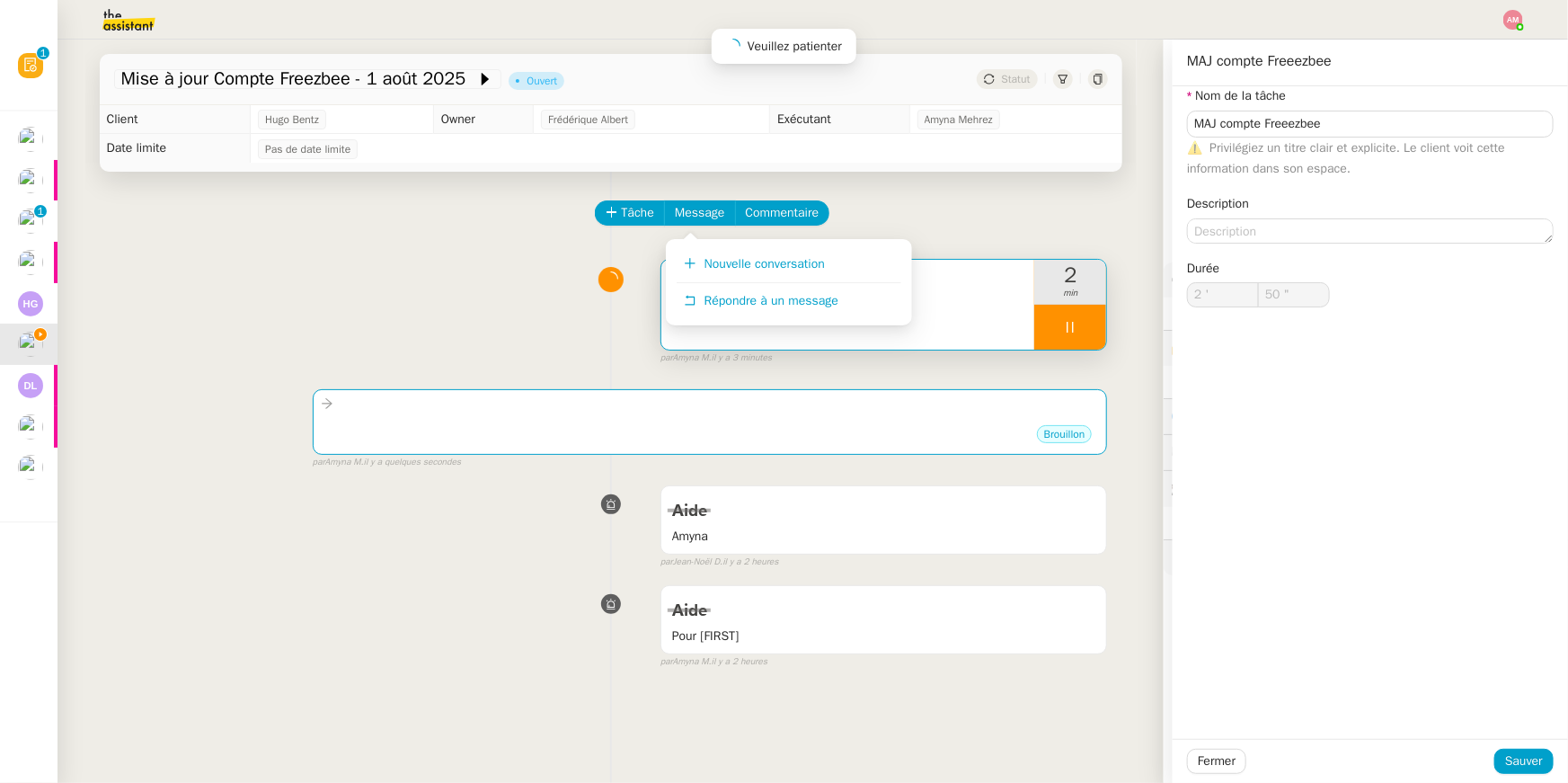 type on "MAJ compte Freeezbee" 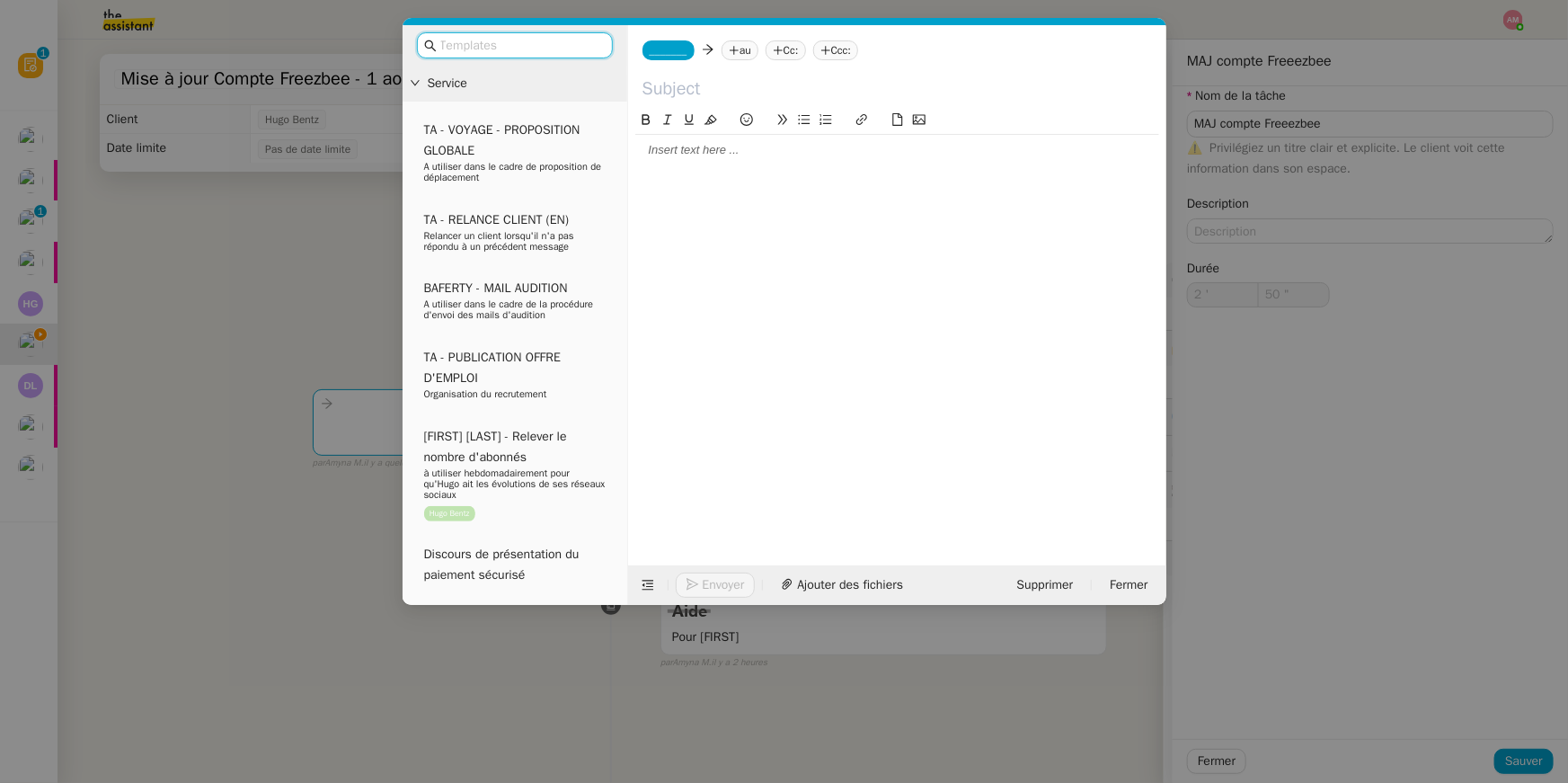 type on "51 "" 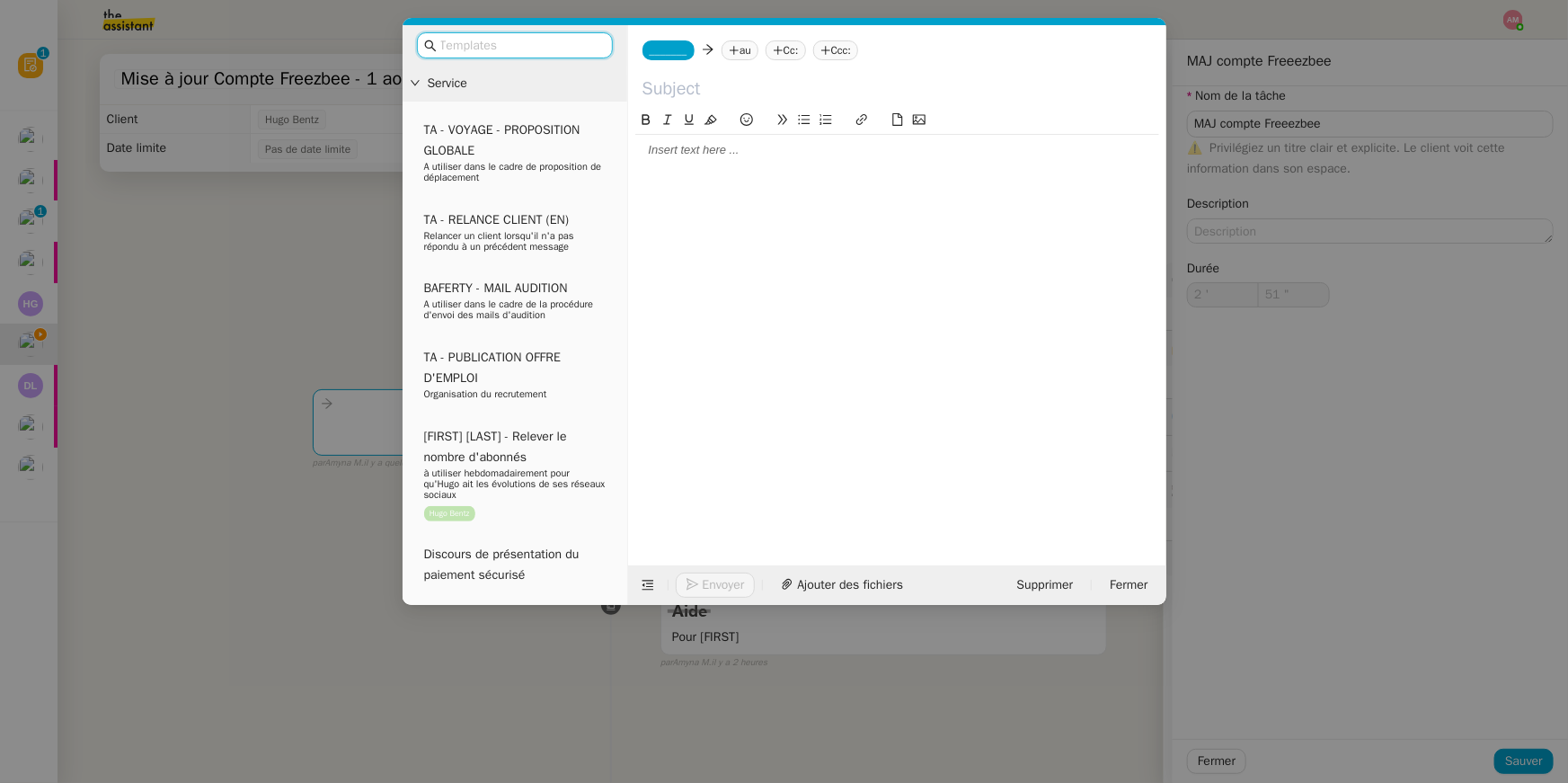 type on "MAJ compte Freeezbee" 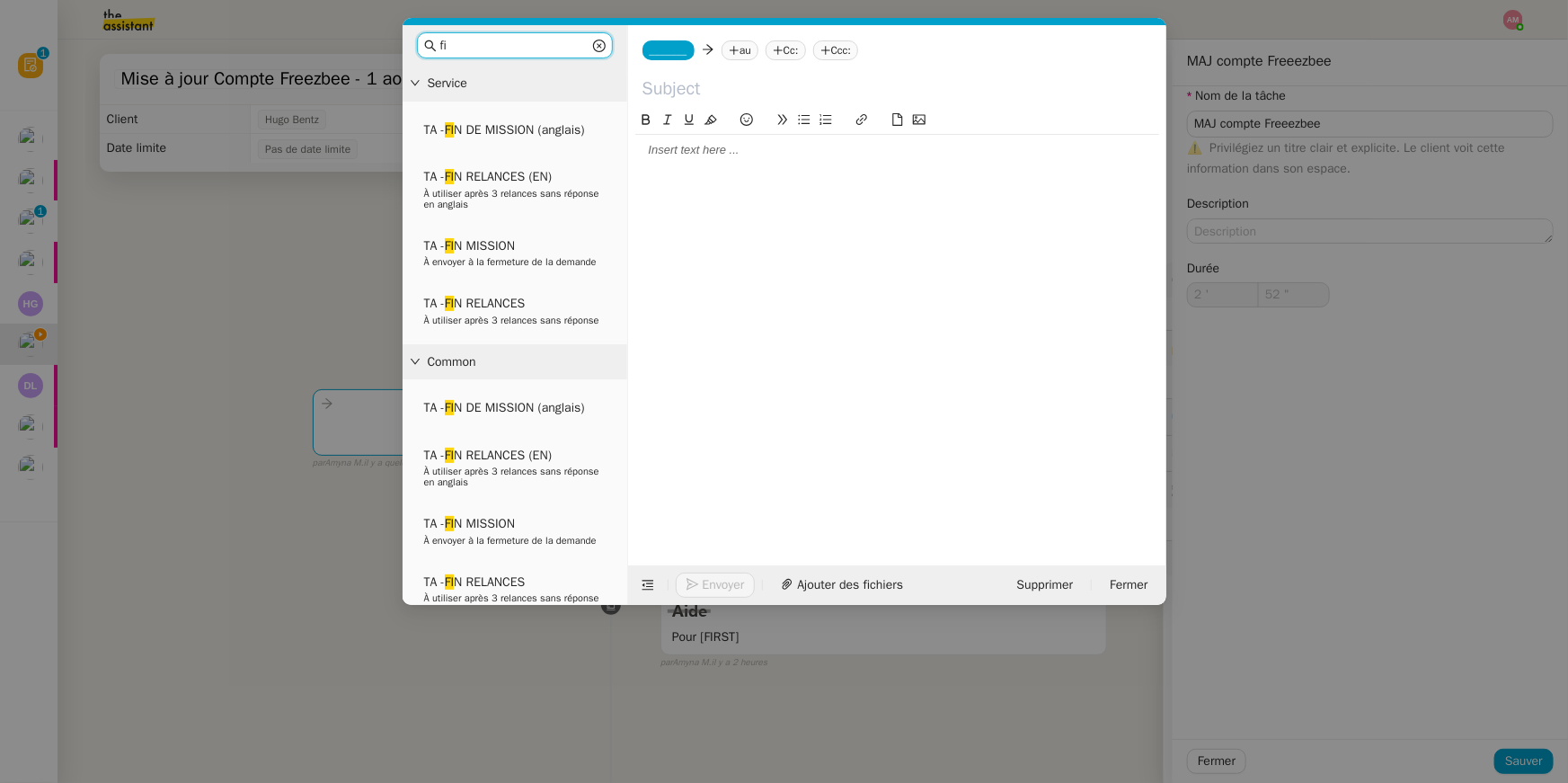 type on "fin" 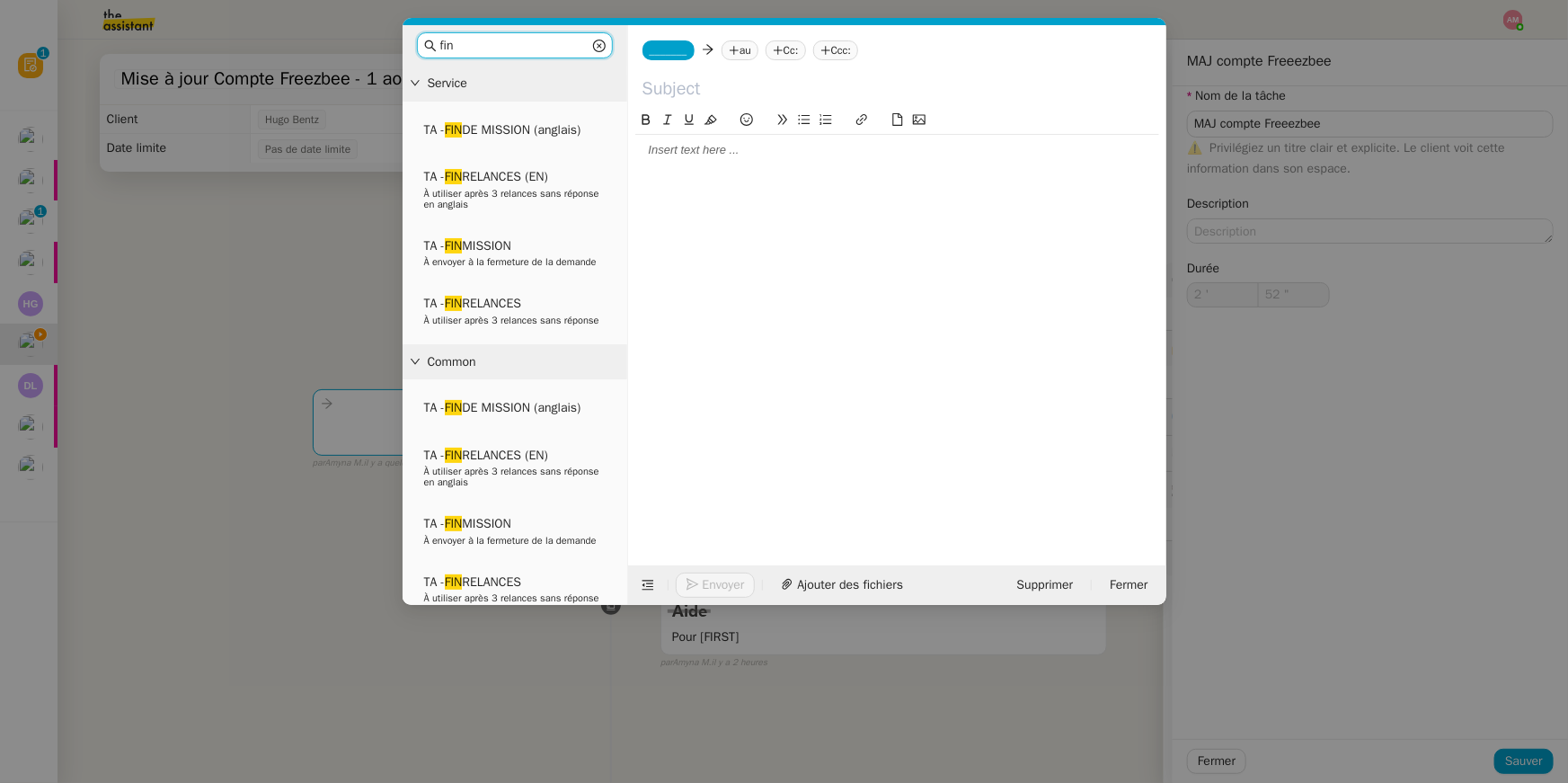 type on "53 "" 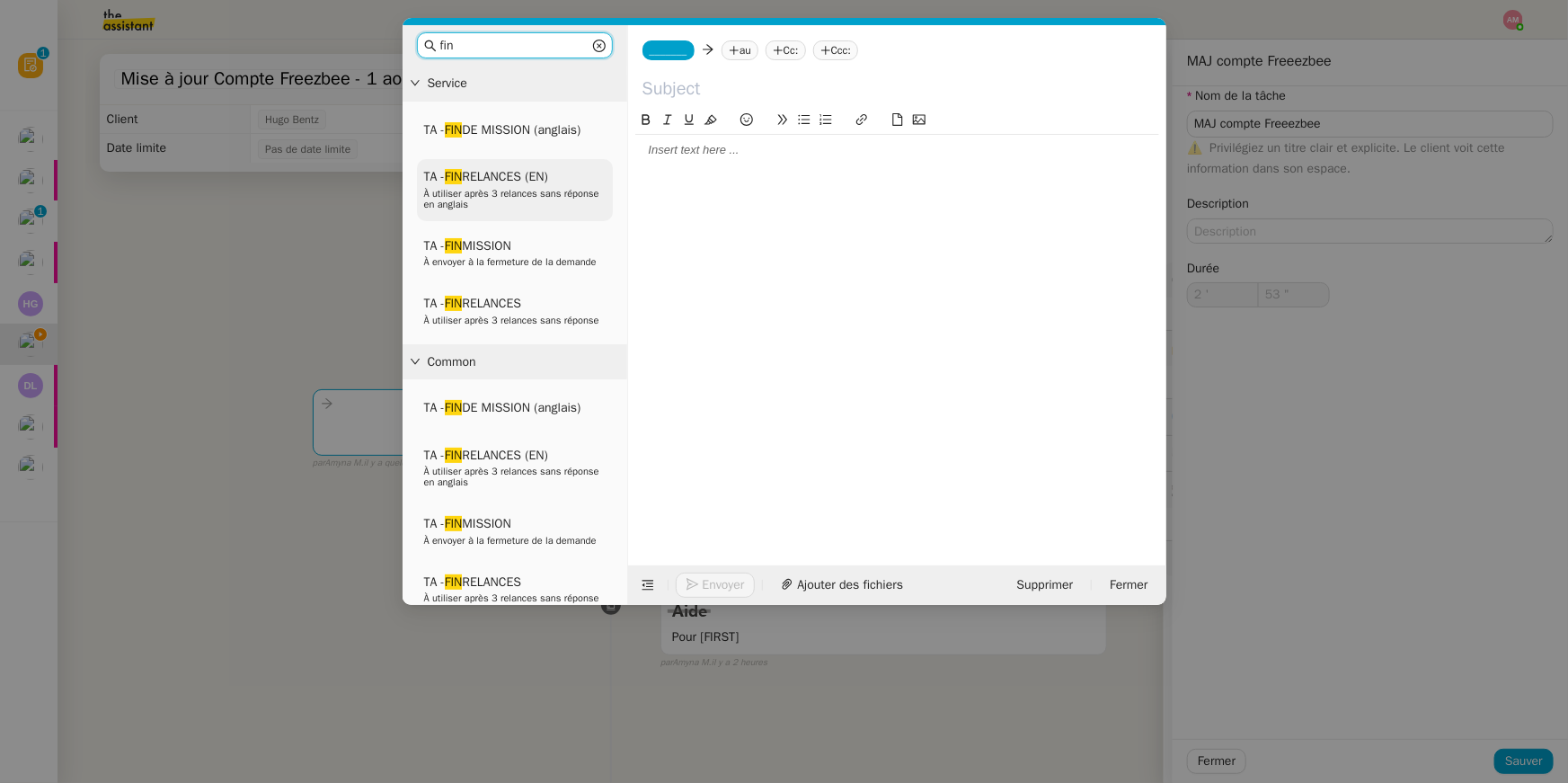 type on "fin" 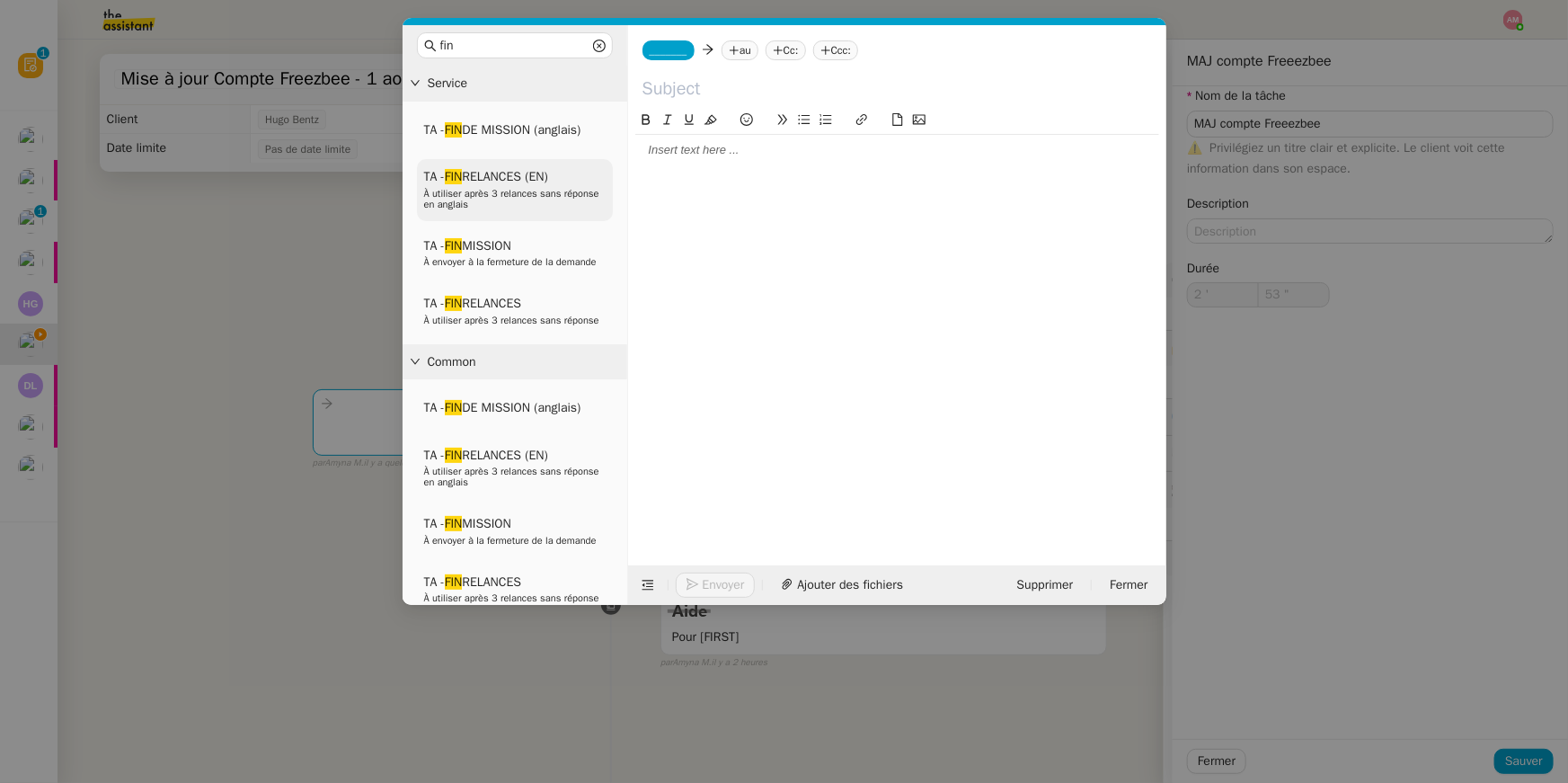 click on "À utiliser après 3 relances sans réponse en anglais" at bounding box center (511, 199) 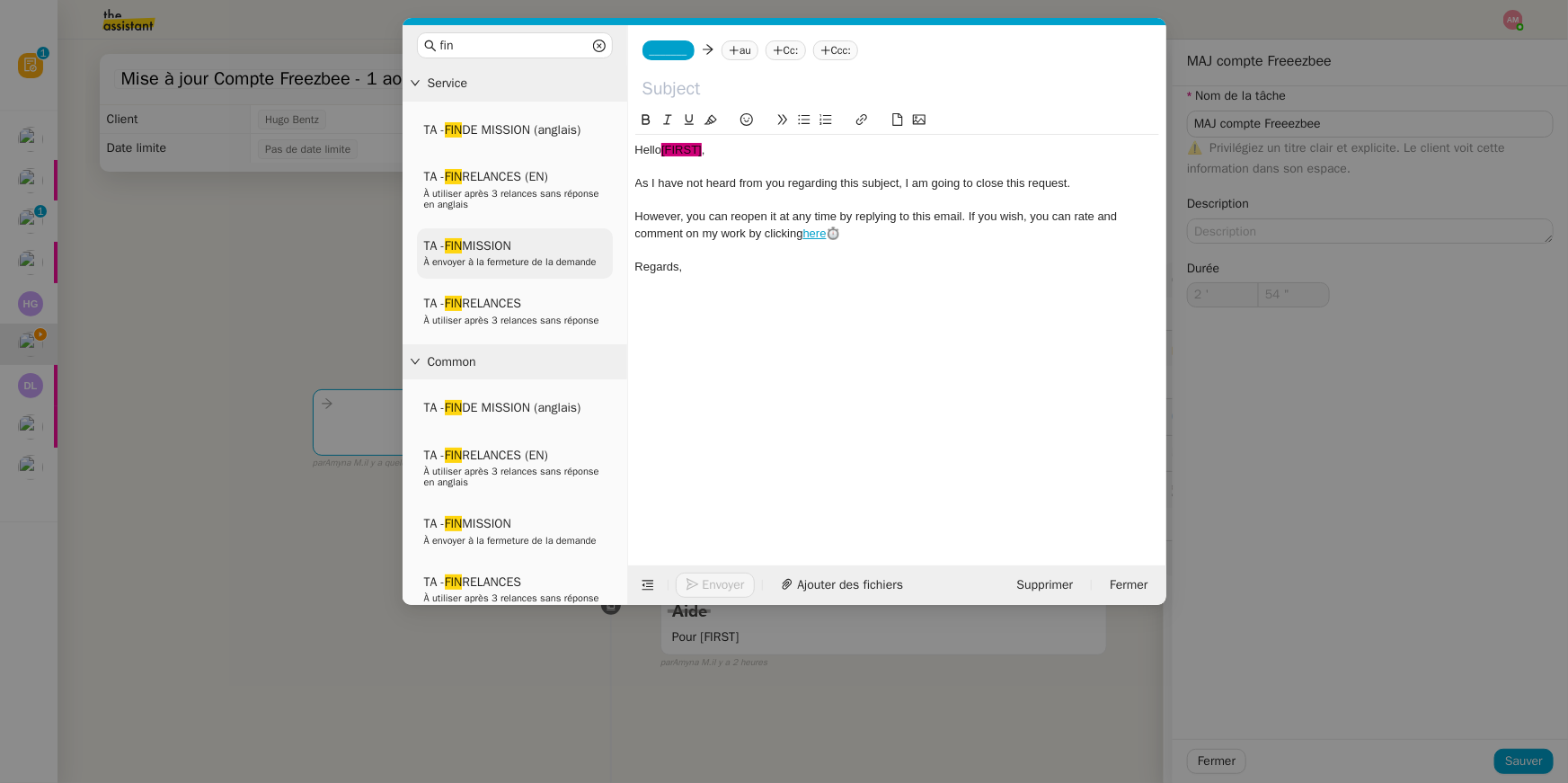 click on "TA -  FIN  MISSION" at bounding box center [467, 245] 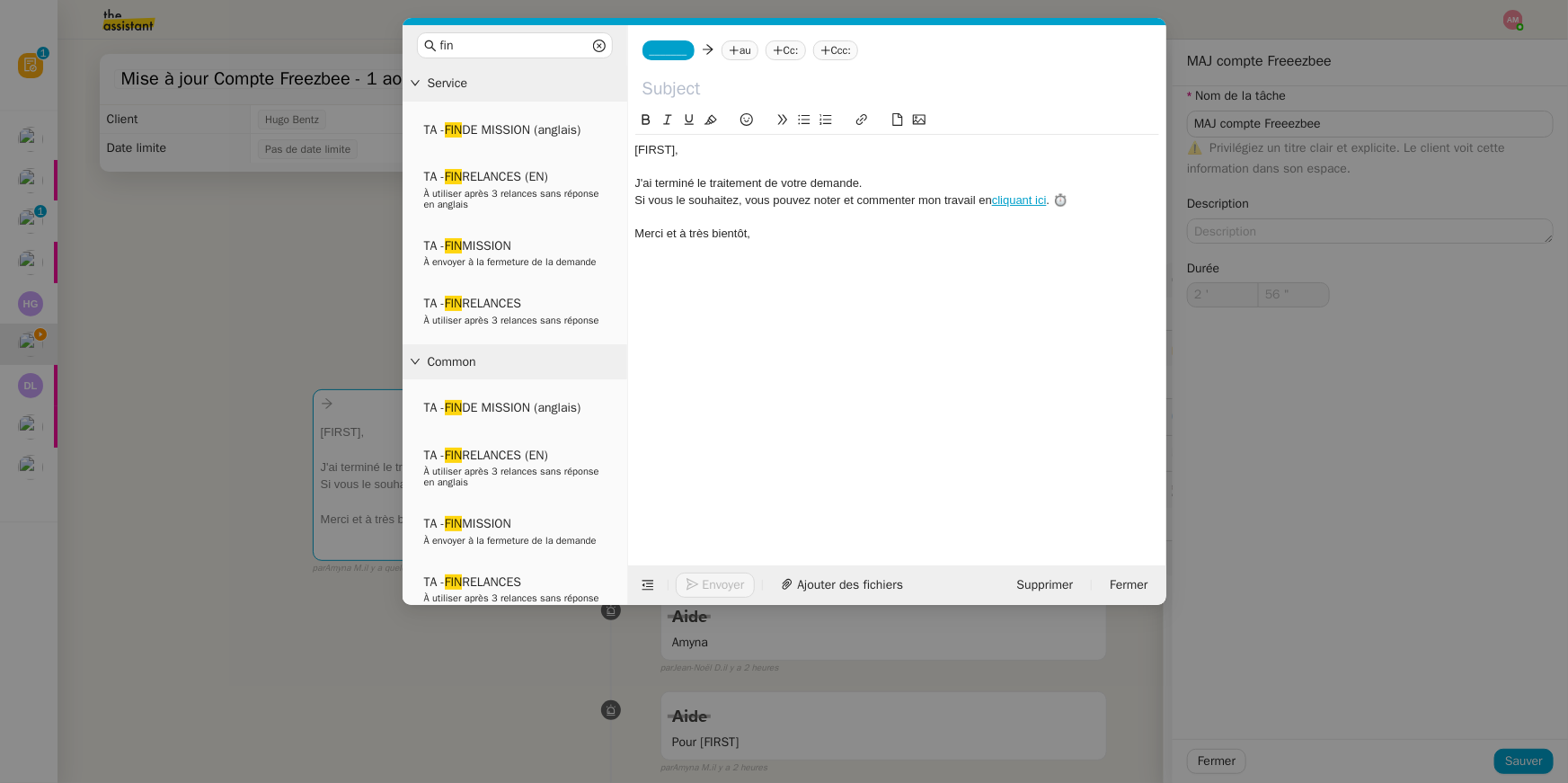 click on "_______" 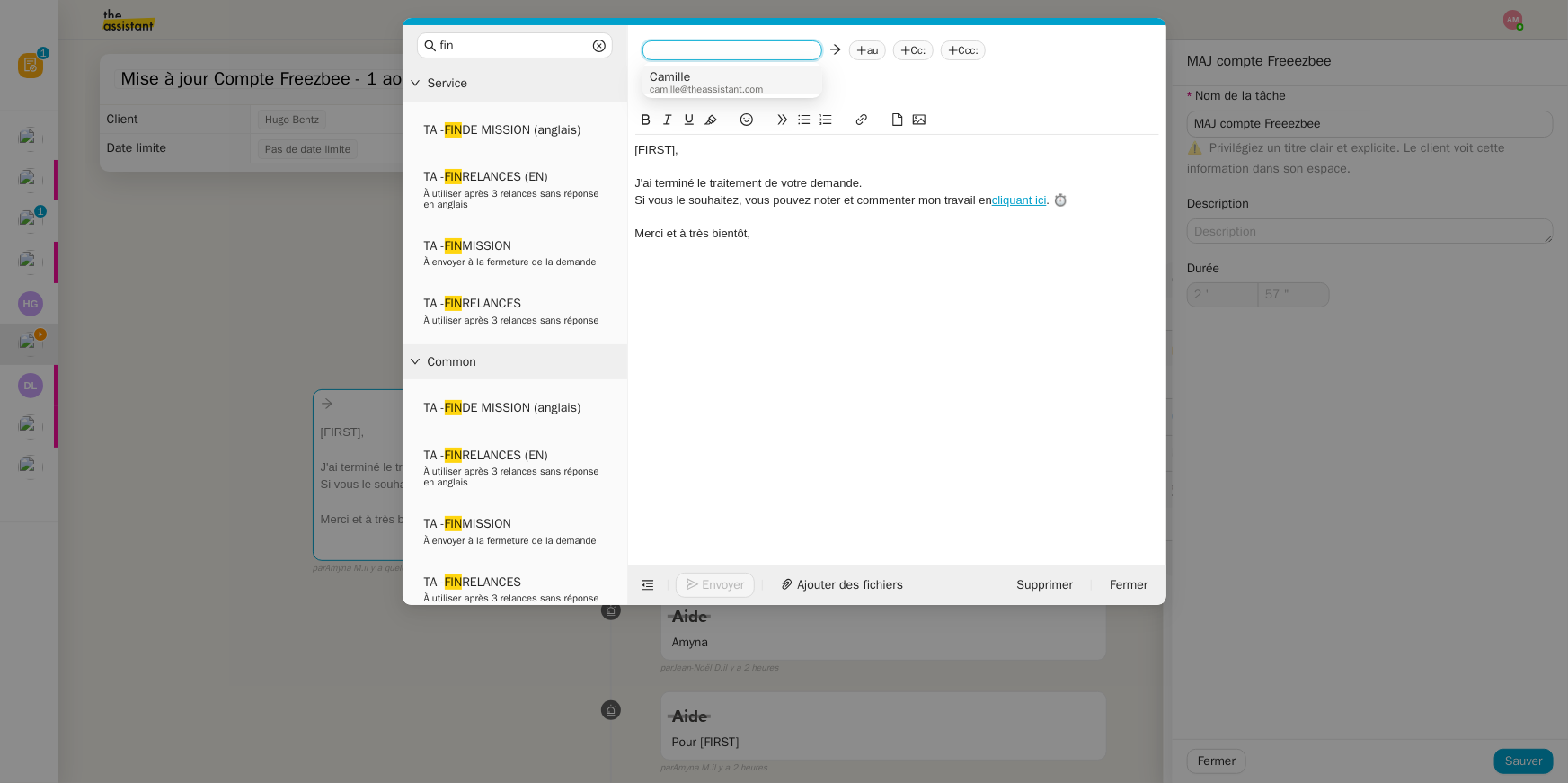 click on "camille@theassistant.com" at bounding box center [706, 89] 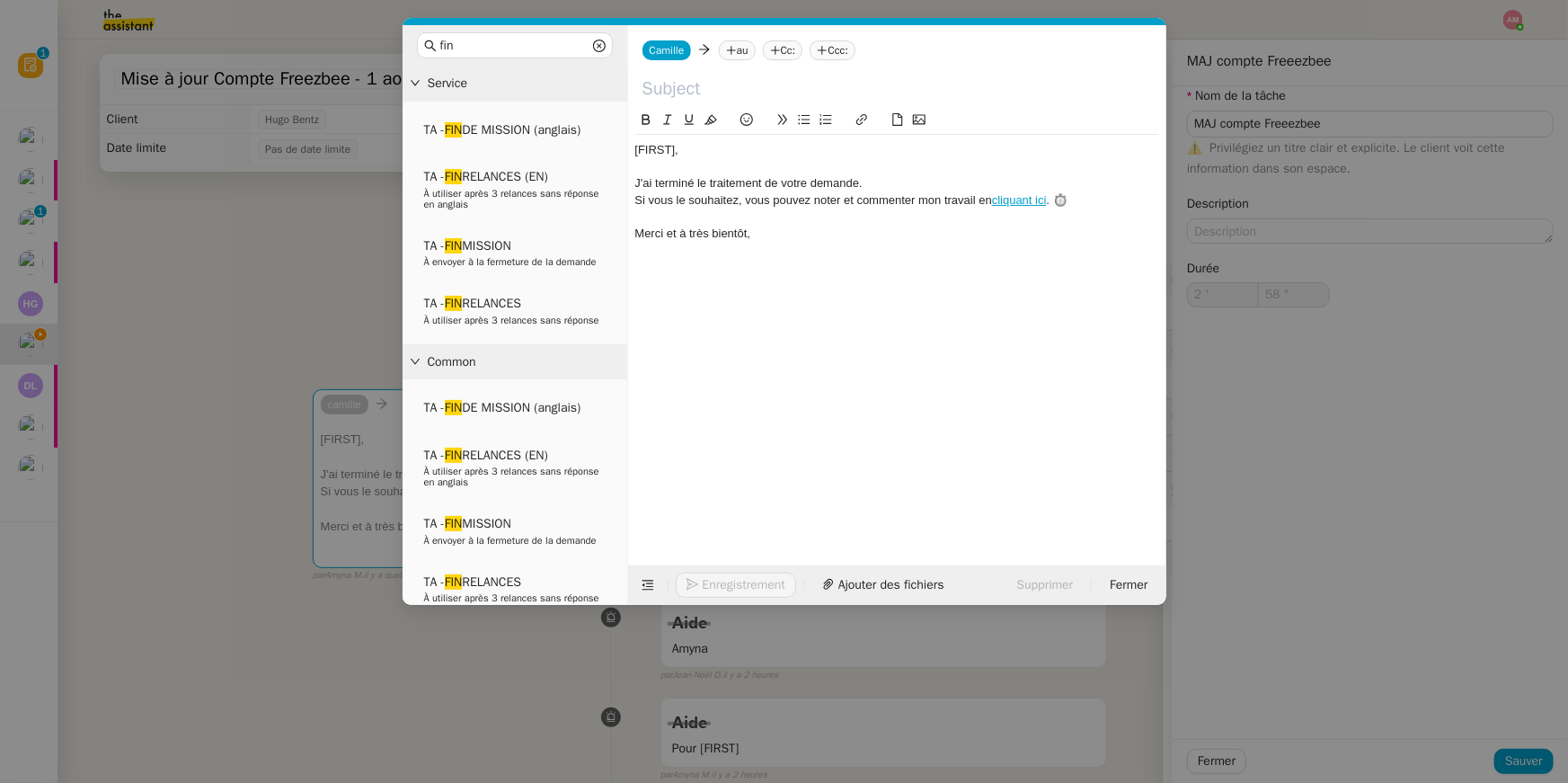 click on "au" 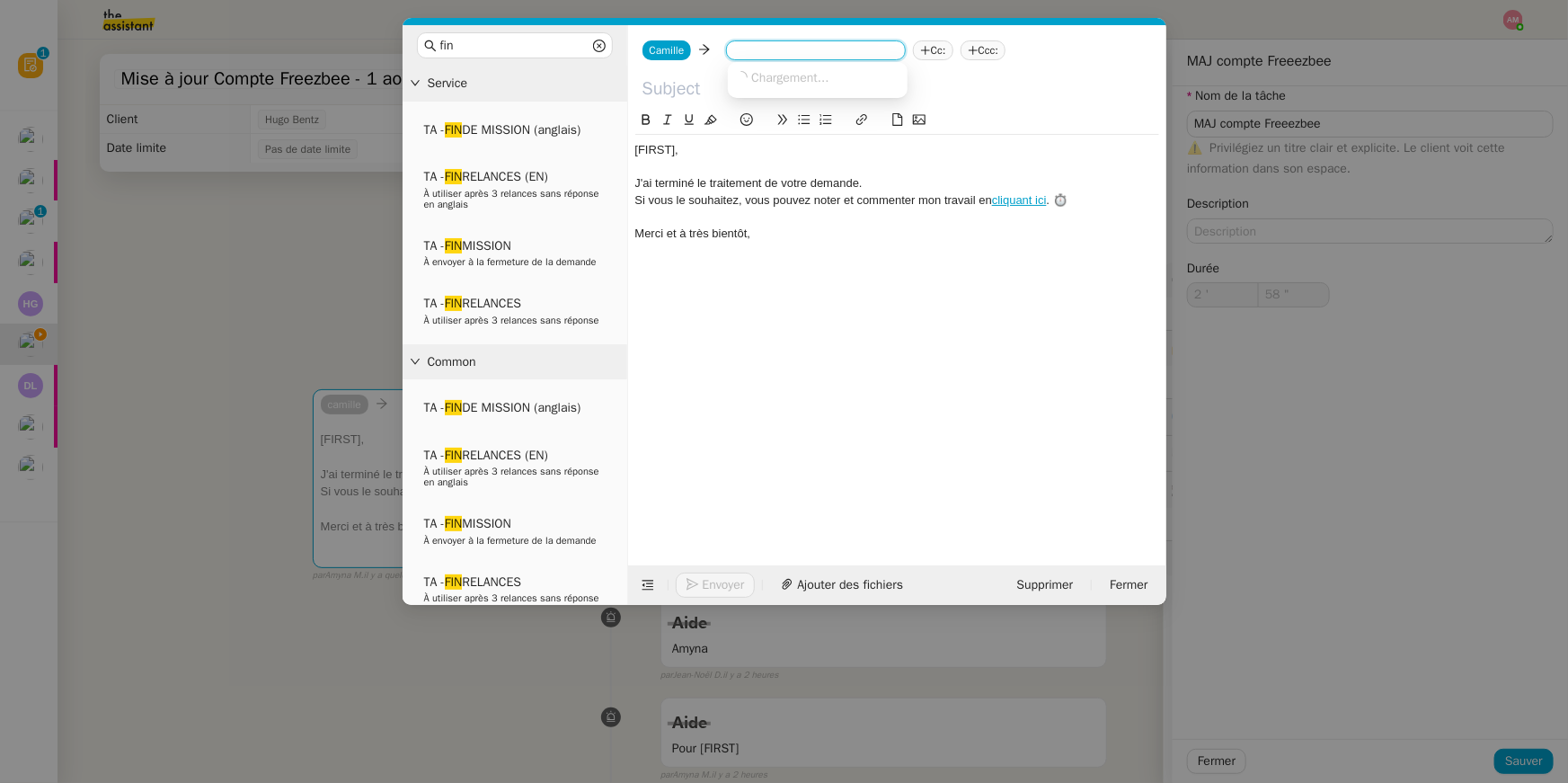 type on "59 "" 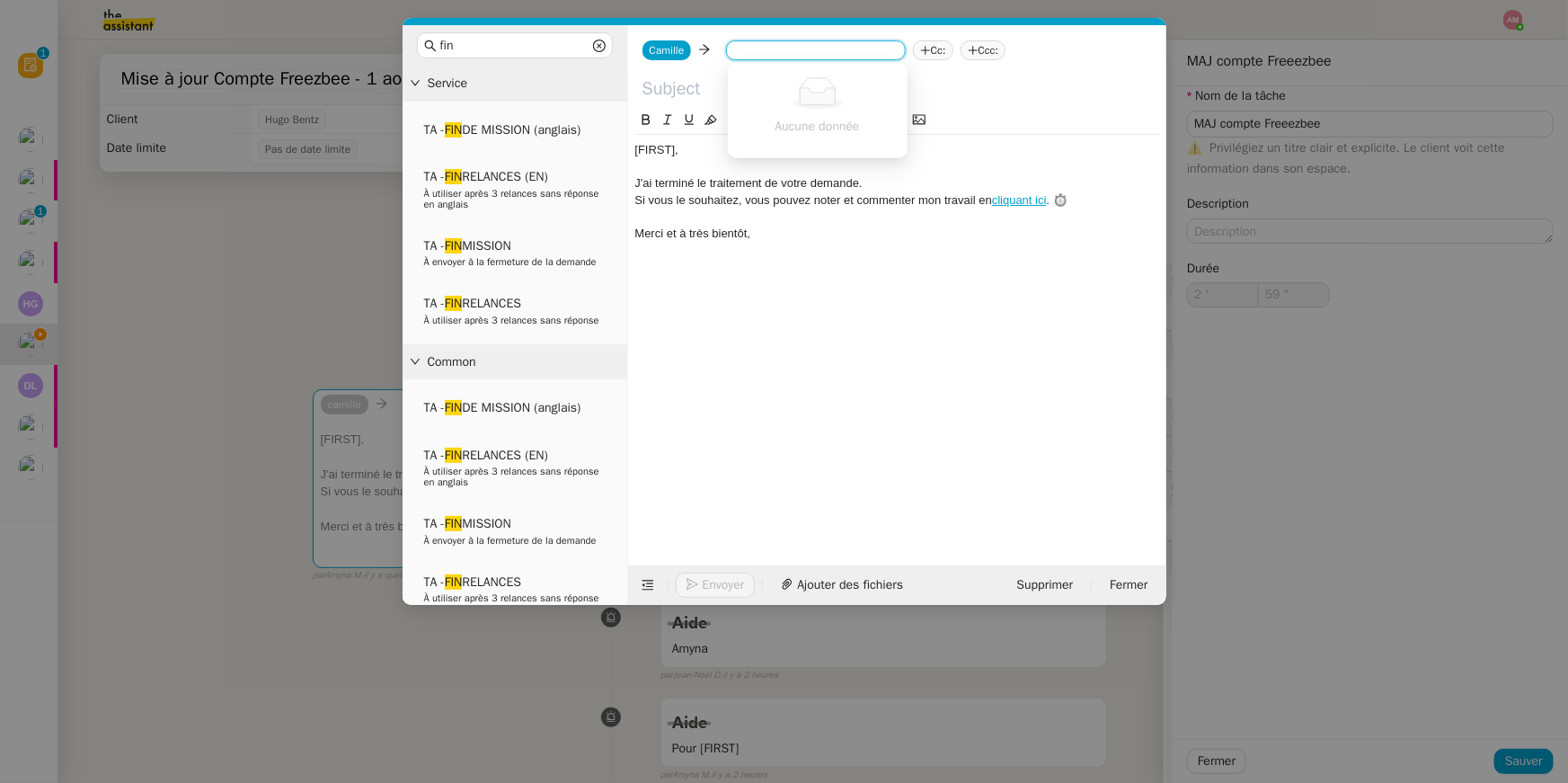 type on "3 '" 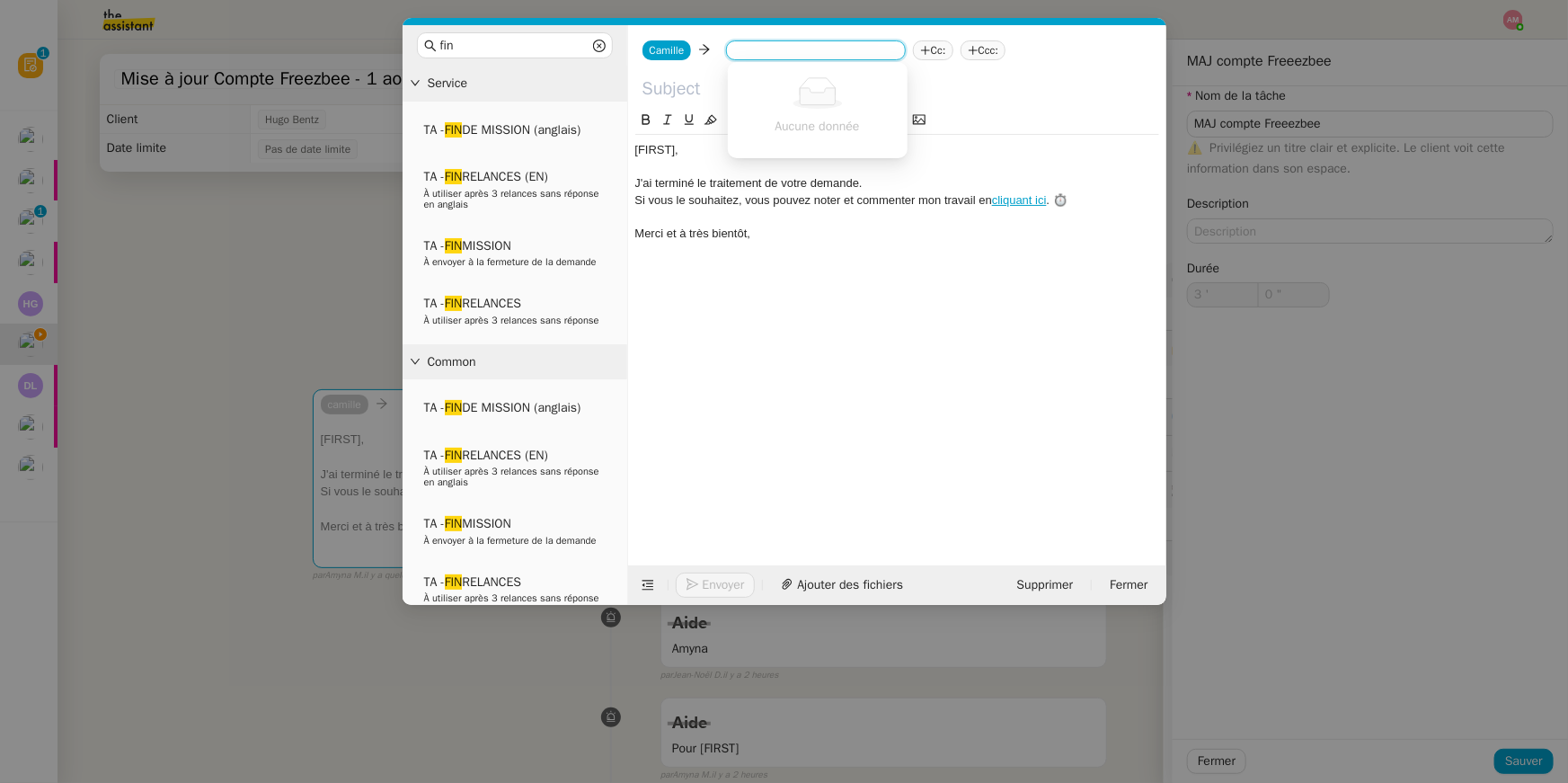 type on "h" 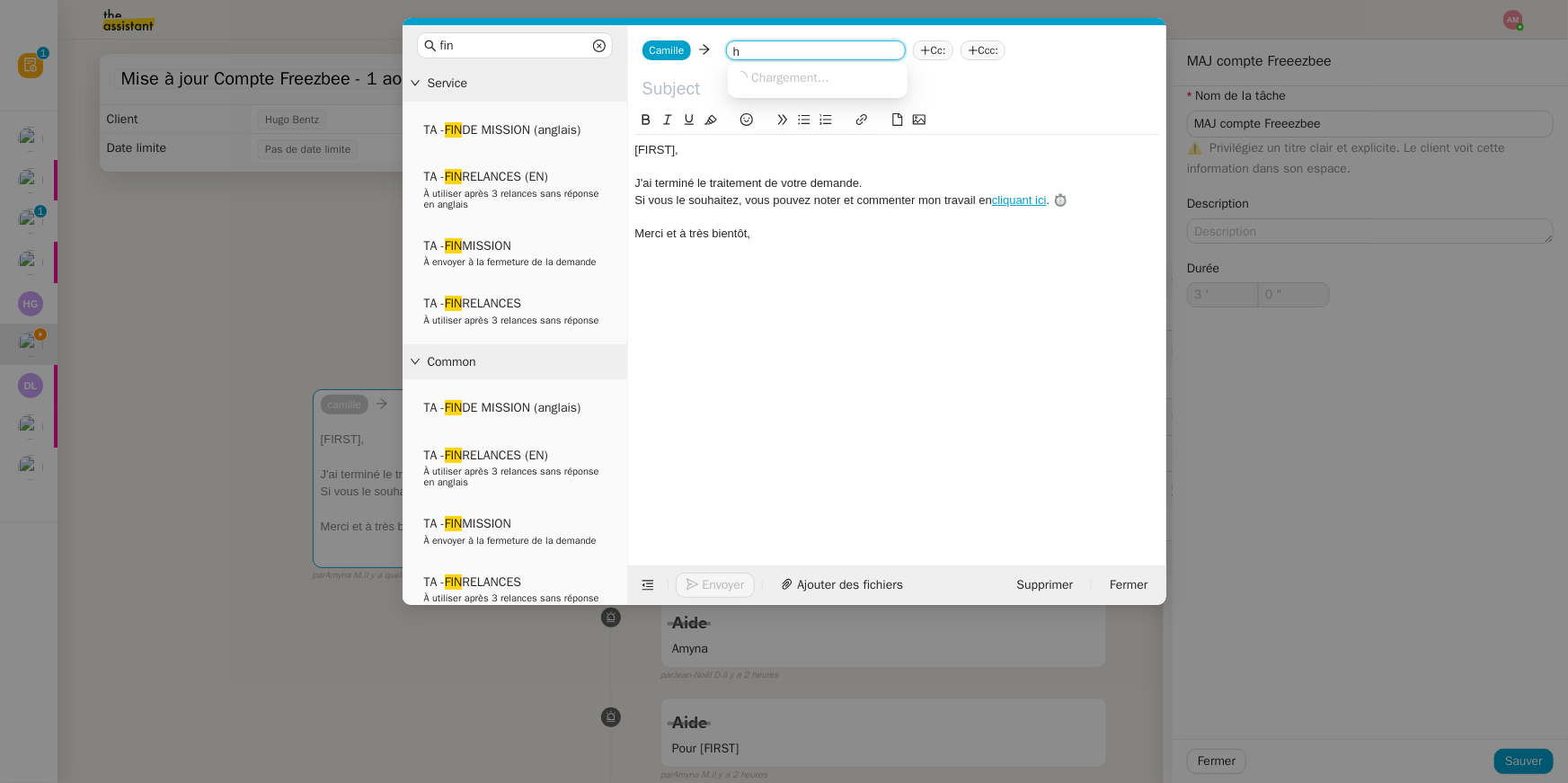type on "1 "" 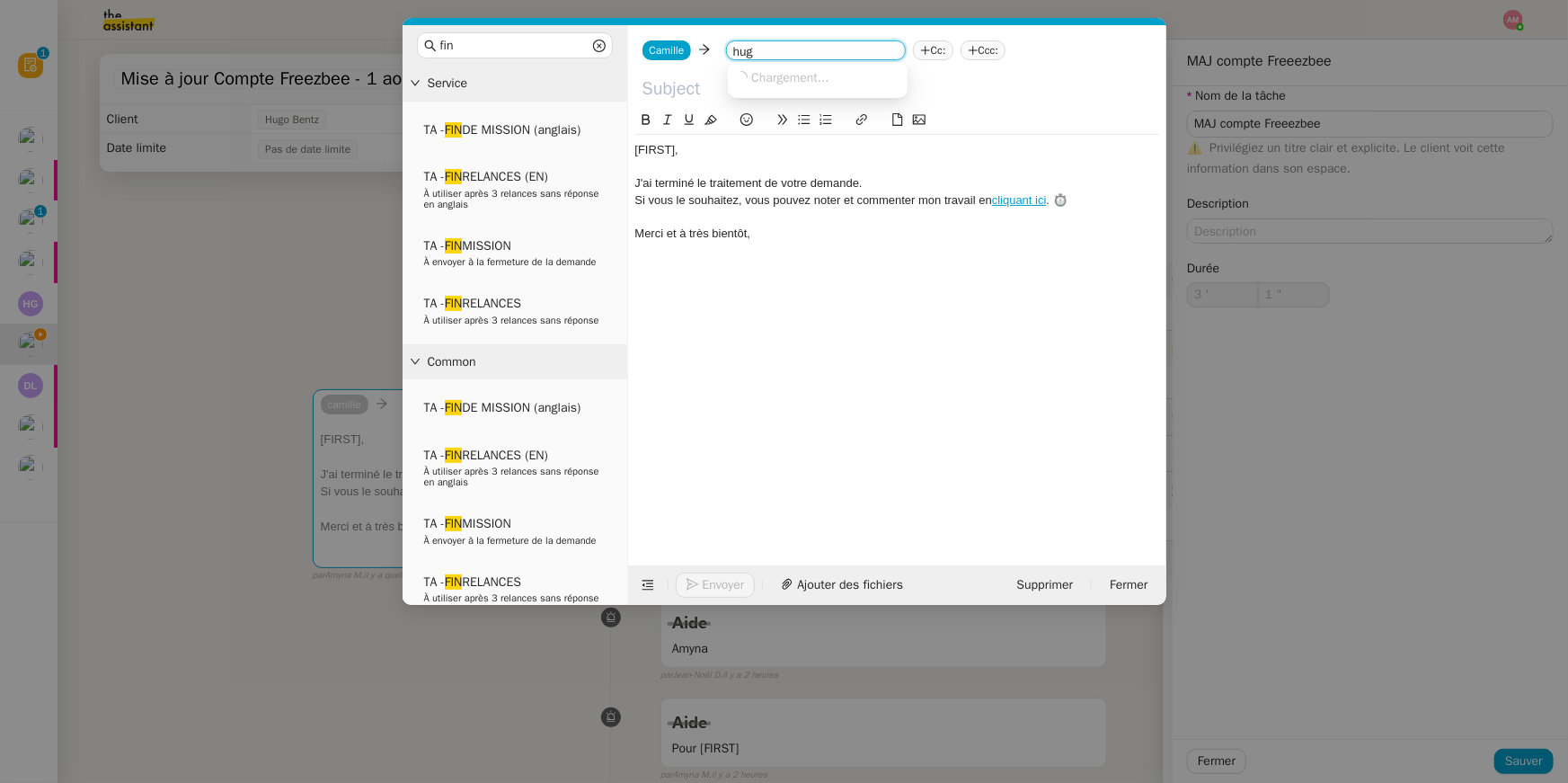 type on "[FIRST]" 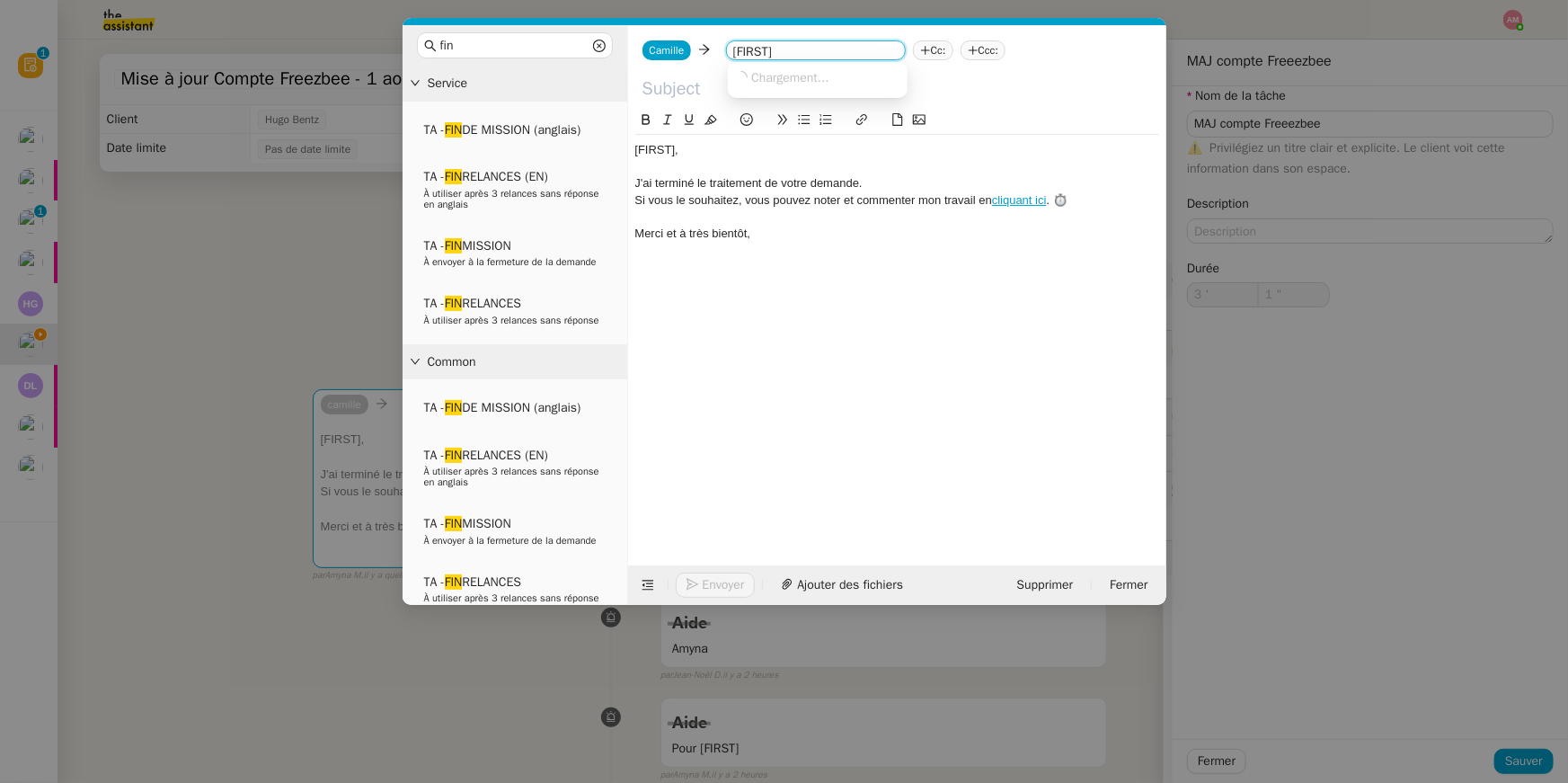 type on "2 "" 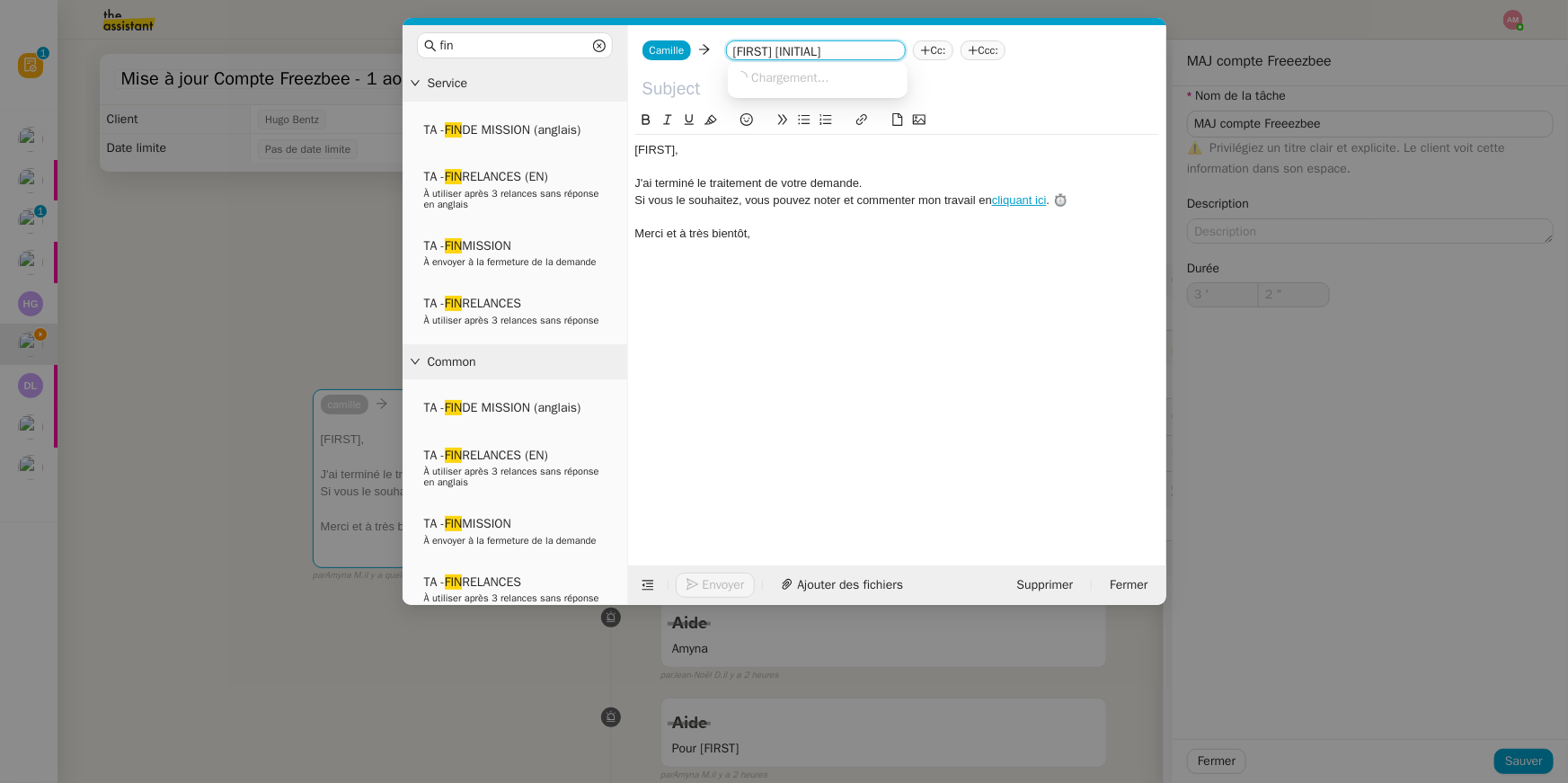 type on "hugo ben" 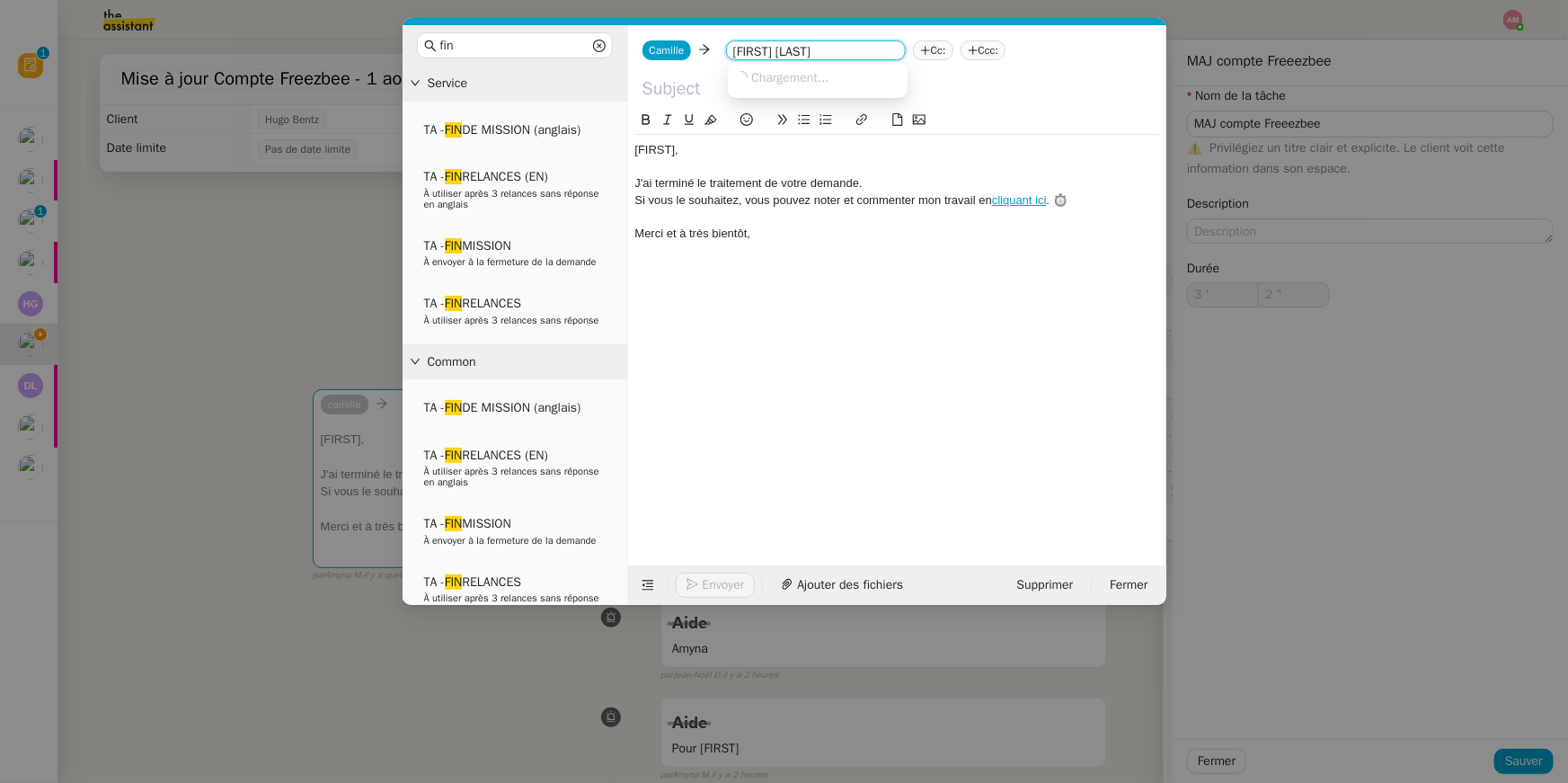 type on "3 "" 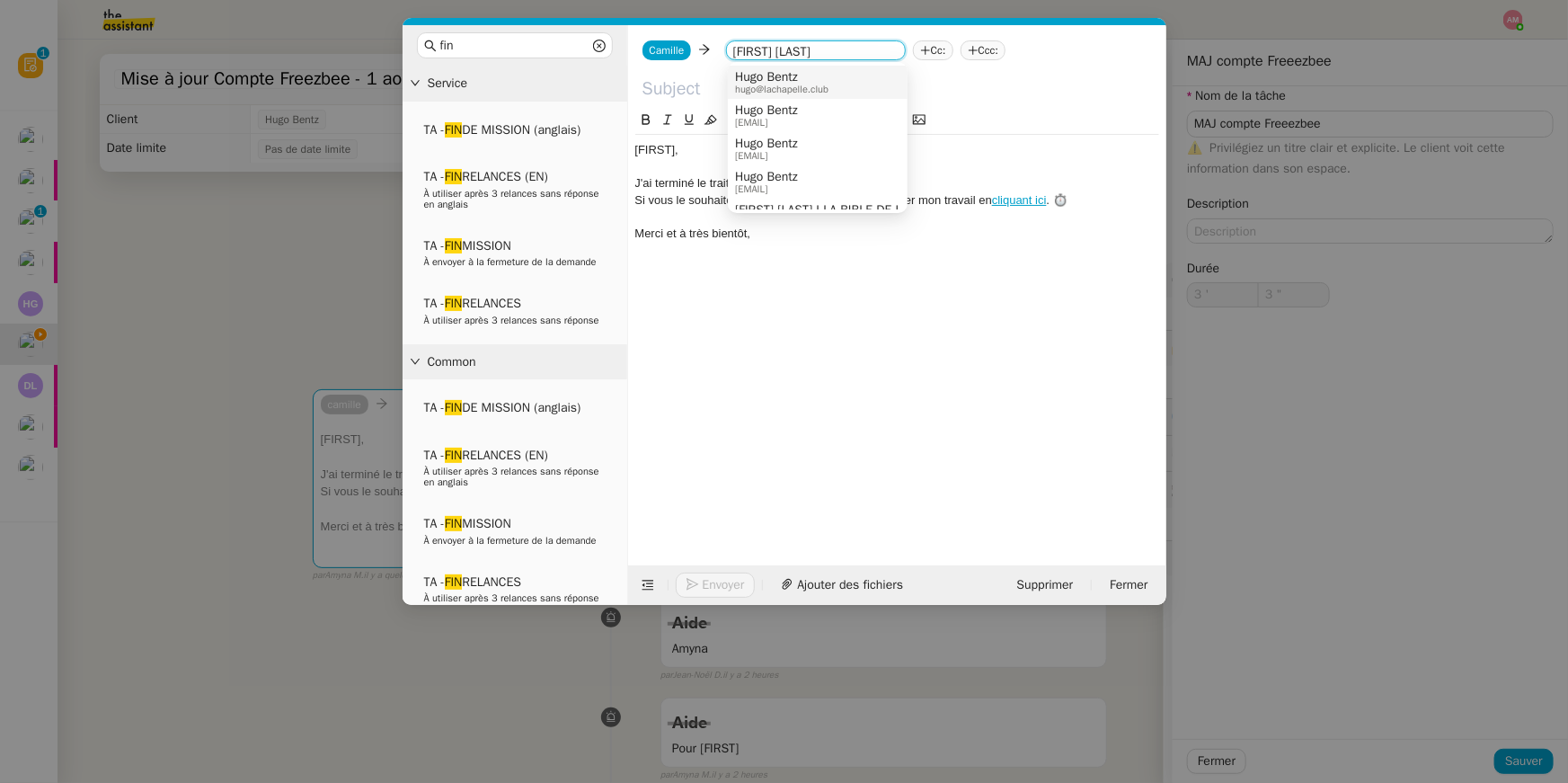 type on "hugo ben" 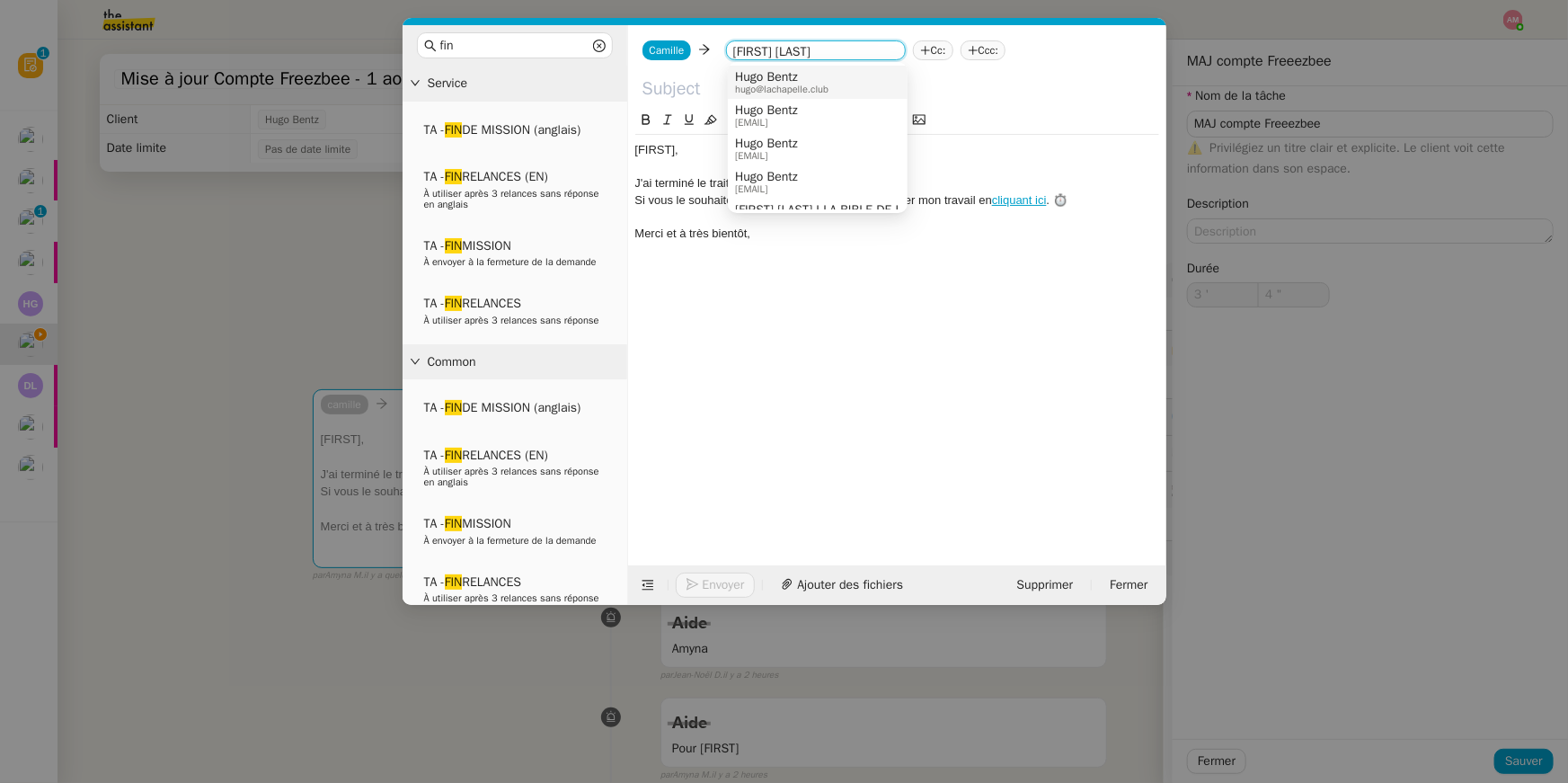 click on "Hugo Bentz" at bounding box center (782, 77) 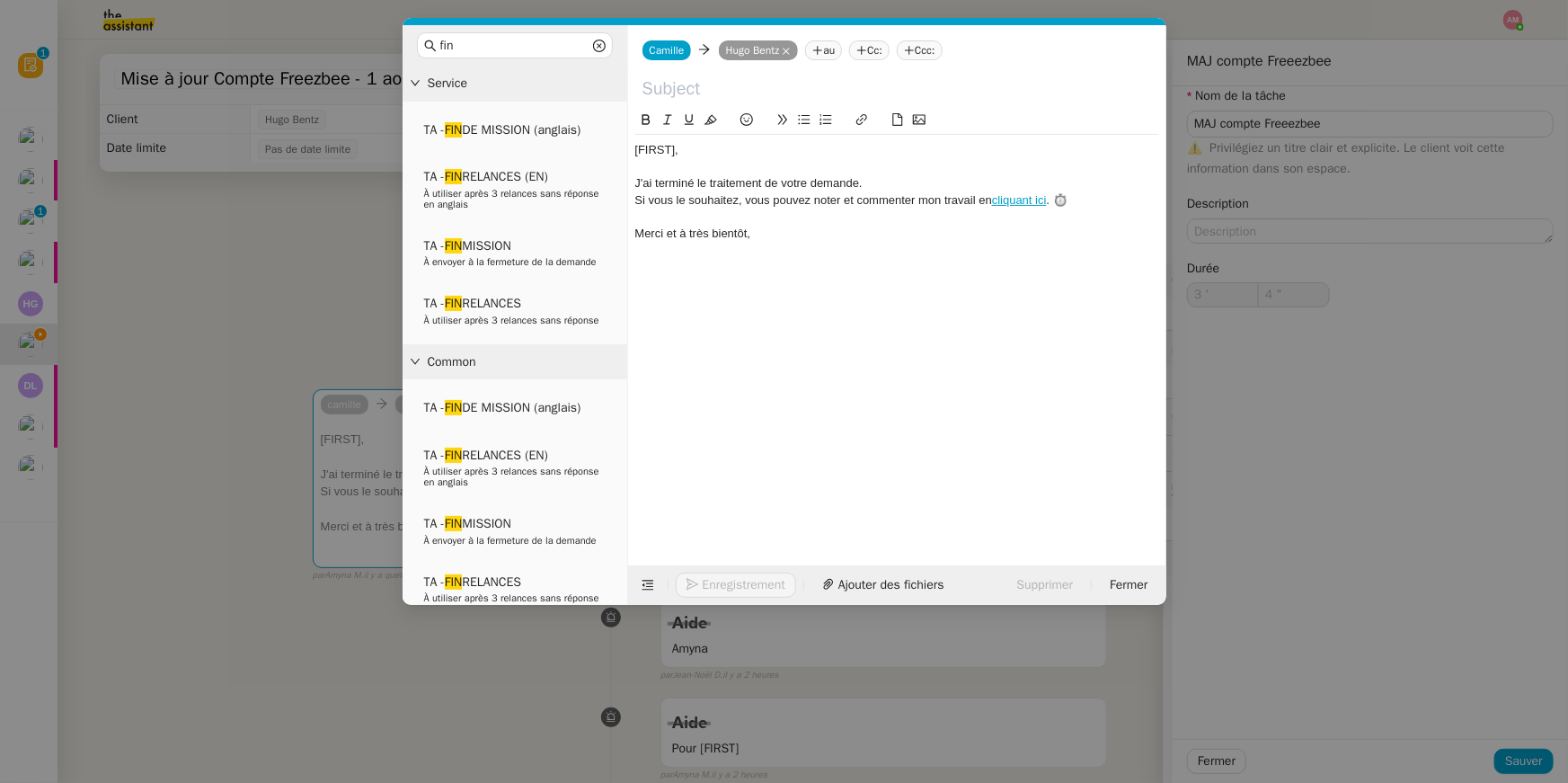 click on "fin Service TA -  FIN  DE MISSION (anglais)    TA -  FIN  RELANCES (EN)    À utiliser après 3 relances sans réponse en anglais  TA -  FIN  MISSION    À envoyer à la fermeture de la demande TA -  FIN  RELANCES     À utiliser après 3 relances sans réponse  Common TA -  FIN  DE MISSION (anglais)    TA -  FIN  RELANCES (EN)    À utiliser après 3 relances sans réponse en anglais  TA -  FIN  MISSION    À envoyer à la fermeture de la demande TA -  FIN  RELANCES     À utiliser après 3 relances sans réponse  Other No Templates Camille Camille     Hugo Bentz
Hugo Bentz   au
Cc:
Ccc:
﻿Hugo﻿, J'ai terminé le traitement de votre demande. Si vous le souhaitez, vous pouvez noter et commenter mon travail en  cliquant ici . ⏱️ Merci et à très bientôt, Enregistrement Ajouter des fichiers Supprimer Fermer" at bounding box center (784, 391) 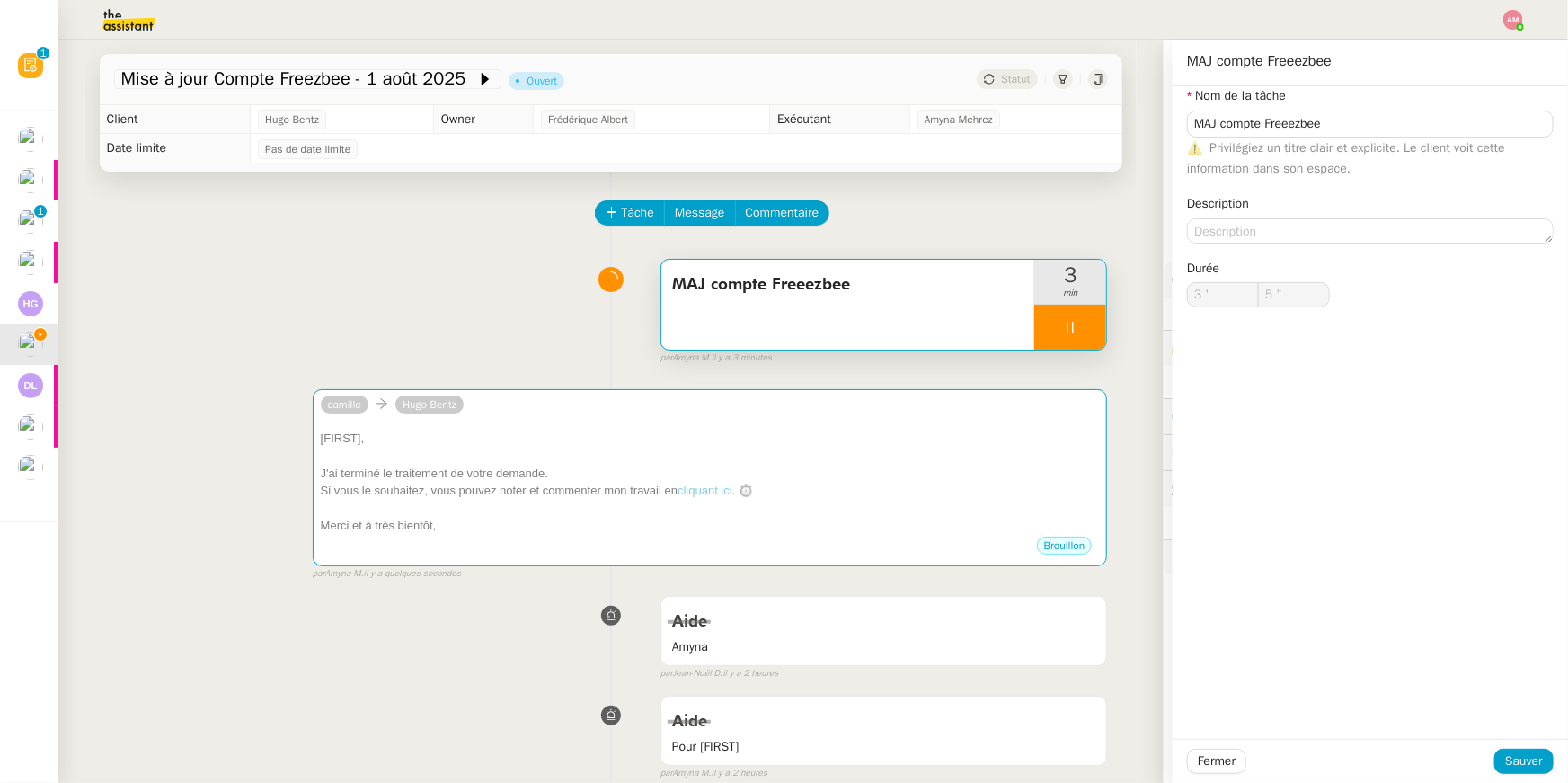 type on "6 "" 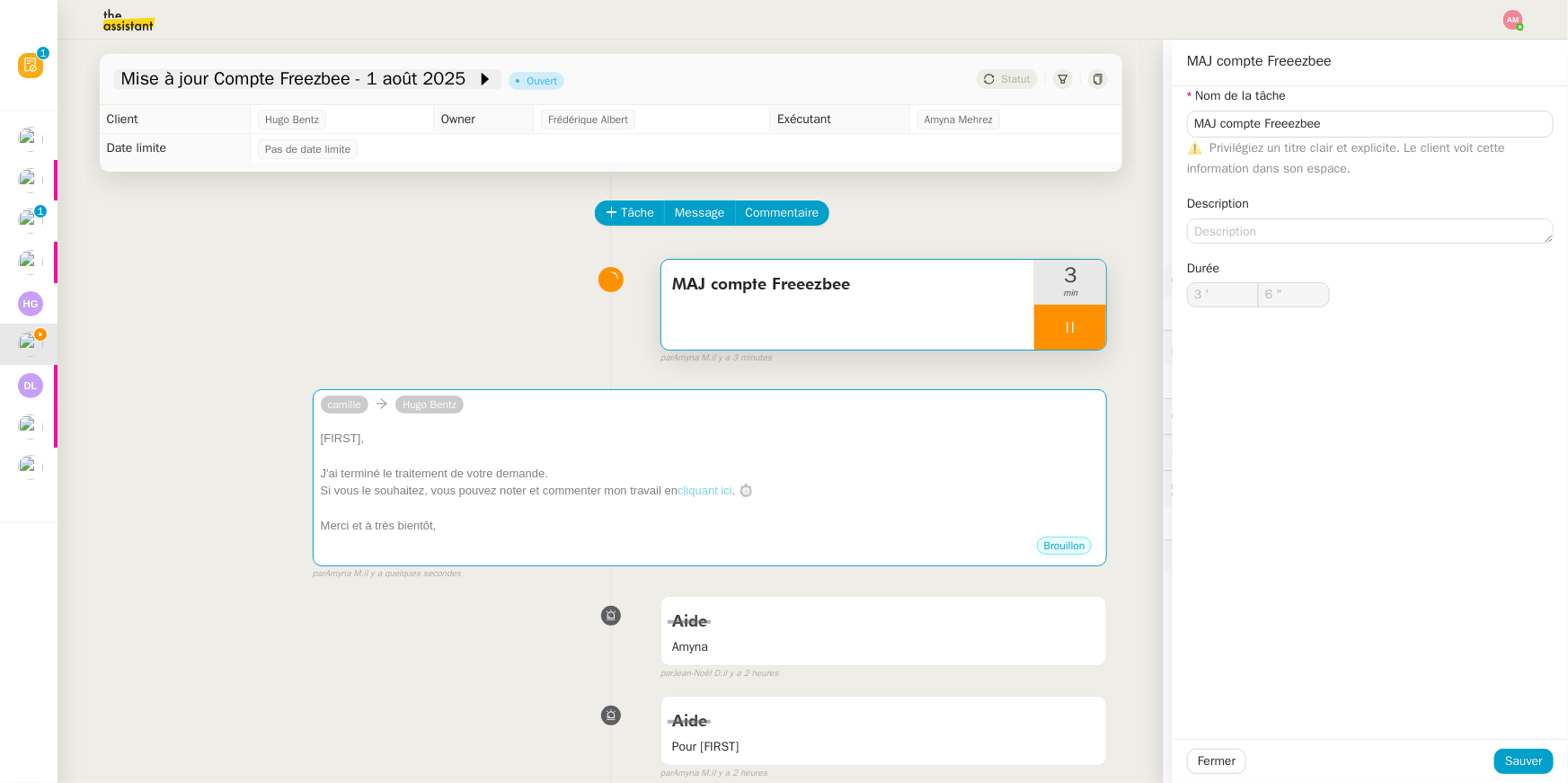 click on "Mise à jour Compte Freezbee - 1 août 2025" 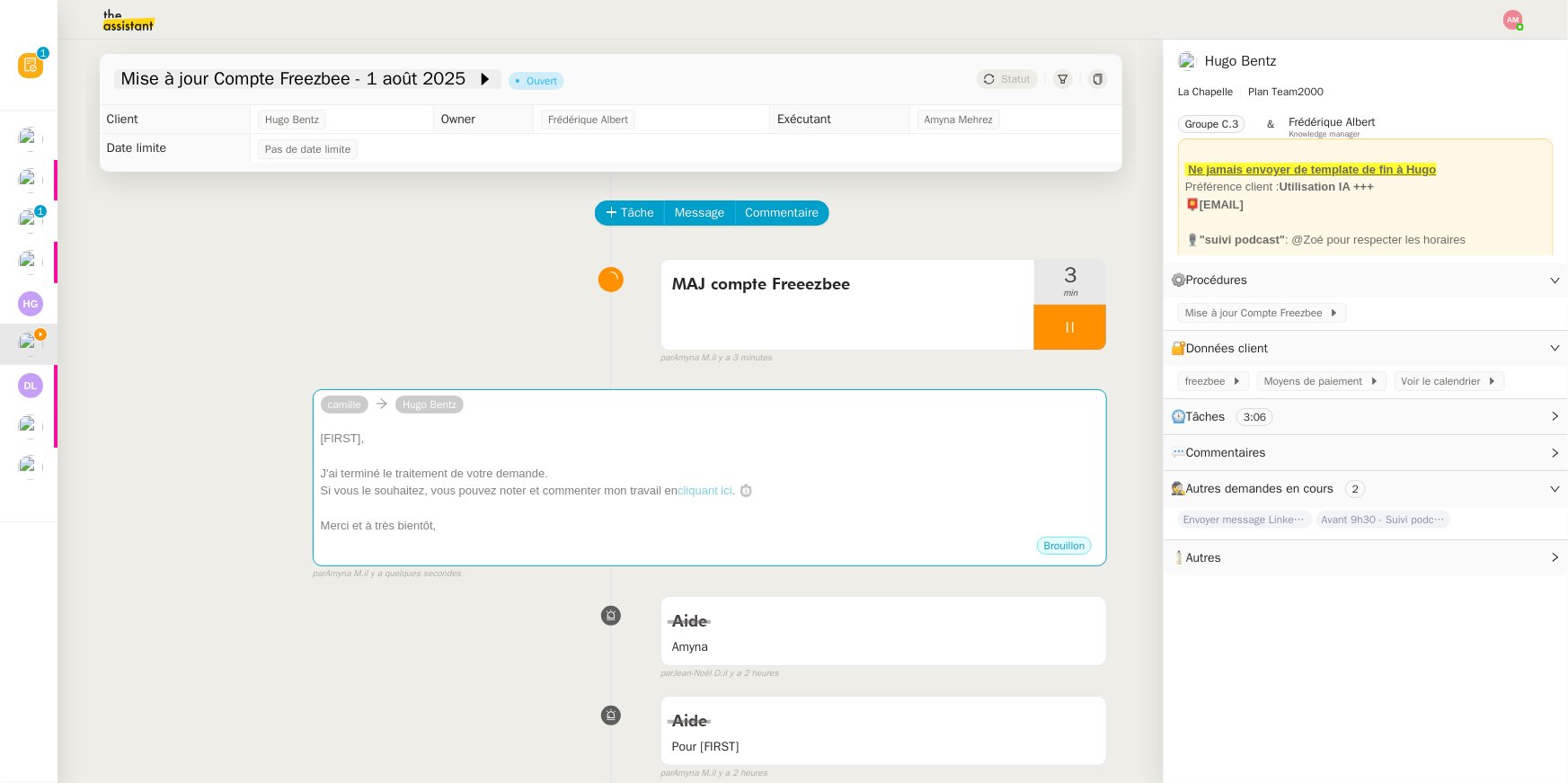click on "Mise à jour Compte Freezbee - 1 août 2025" 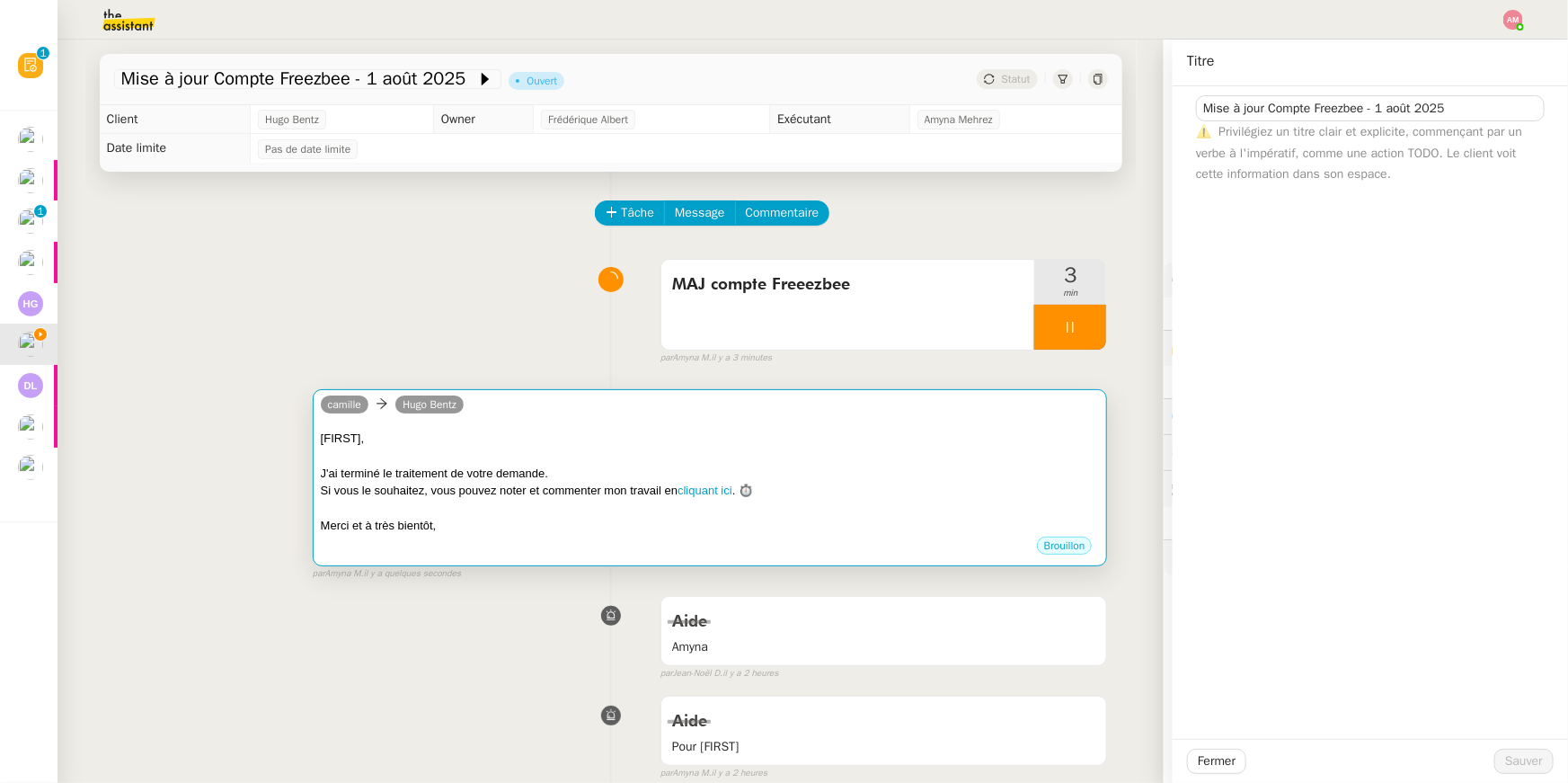 click on "J'ai terminé le traitement de votre demande." at bounding box center [710, 474] 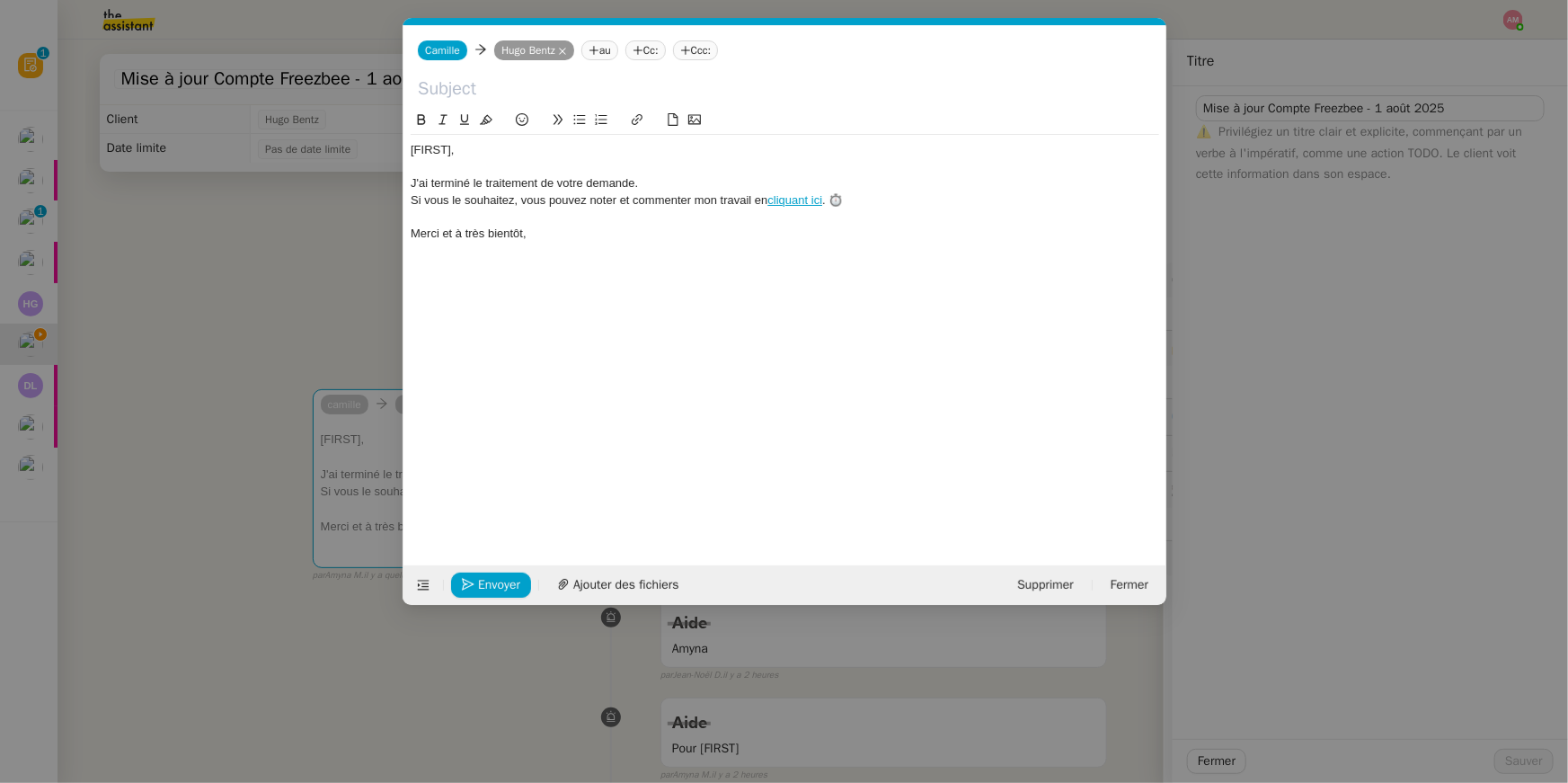 scroll, scrollTop: 0, scrollLeft: 51, axis: horizontal 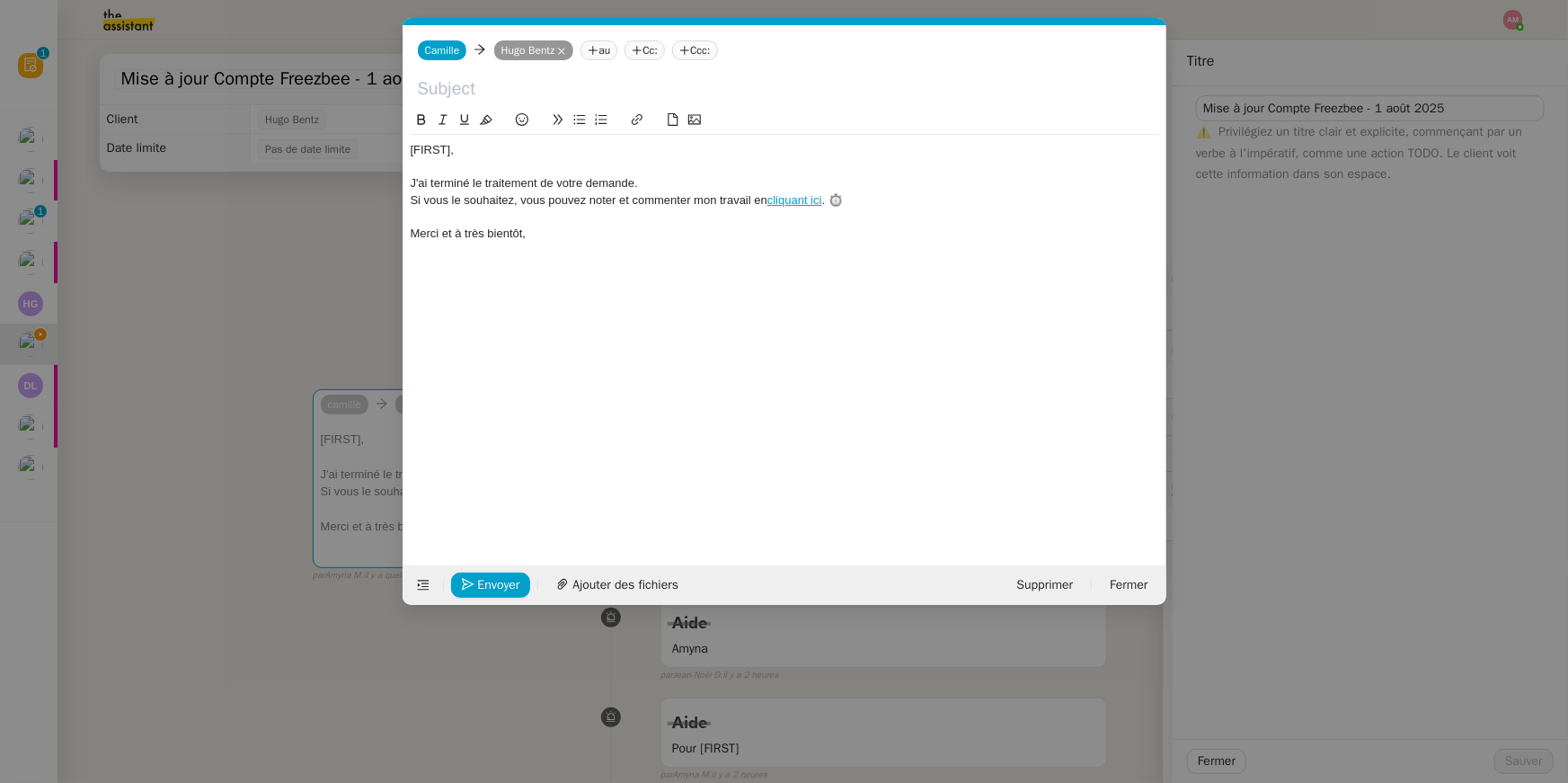 click on "Camille Camille     Hugo Bentz
au
Cc:
Ccc:" 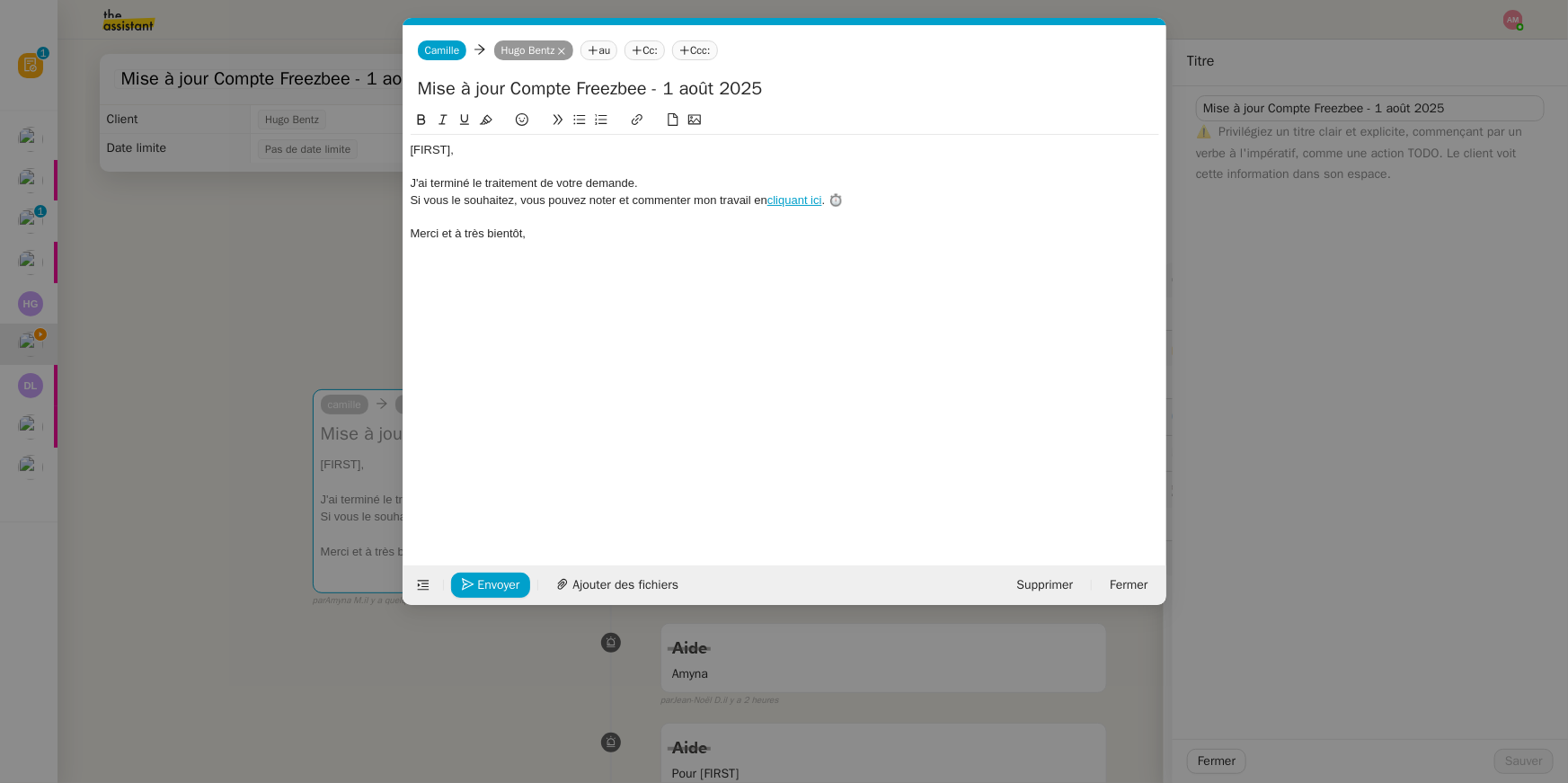 drag, startPoint x: 420, startPoint y: 93, endPoint x: 400, endPoint y: 96, distance: 20.223748 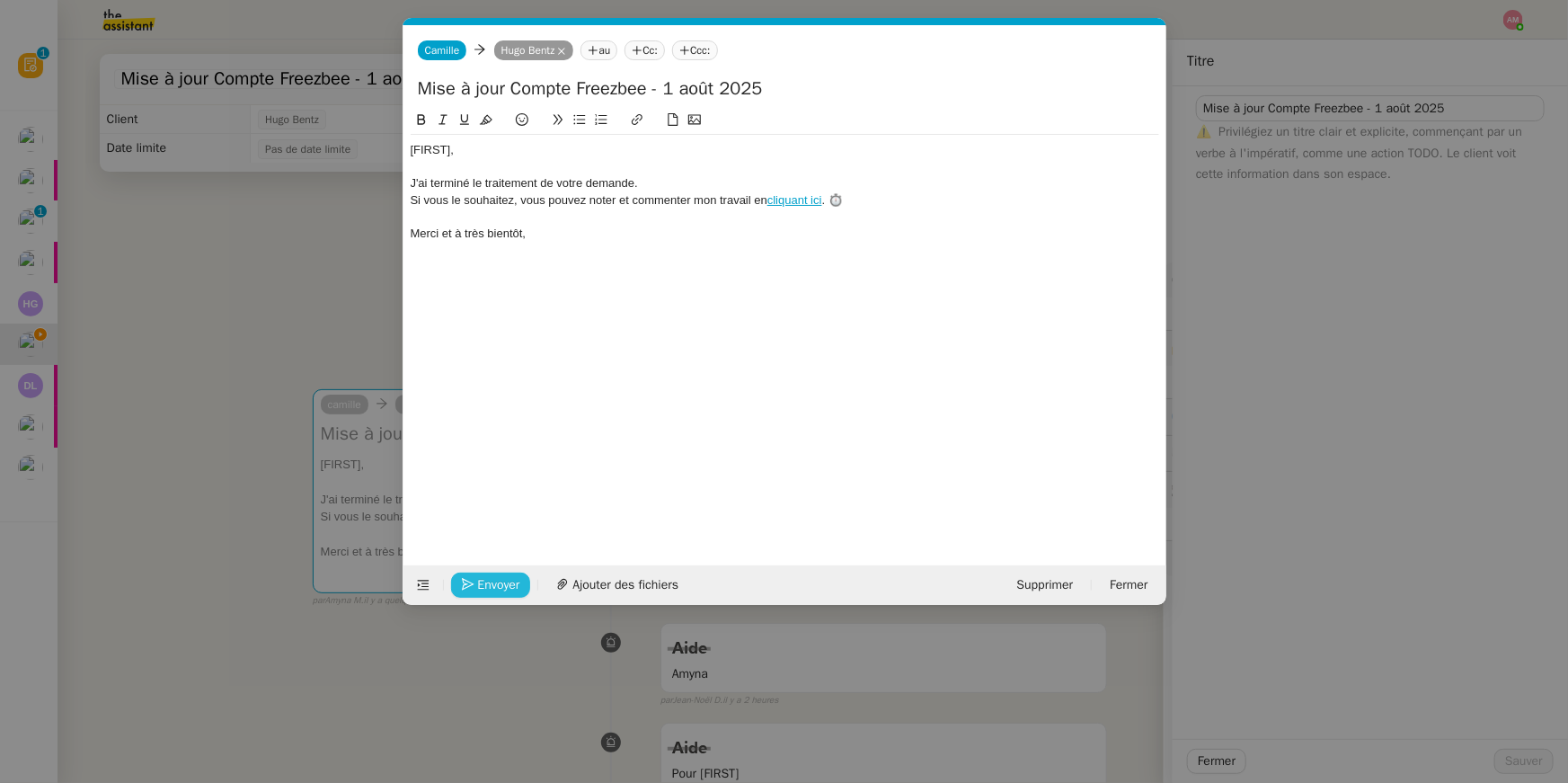 type on "Mise à jour Compte Freezbee - 1 août 2025" 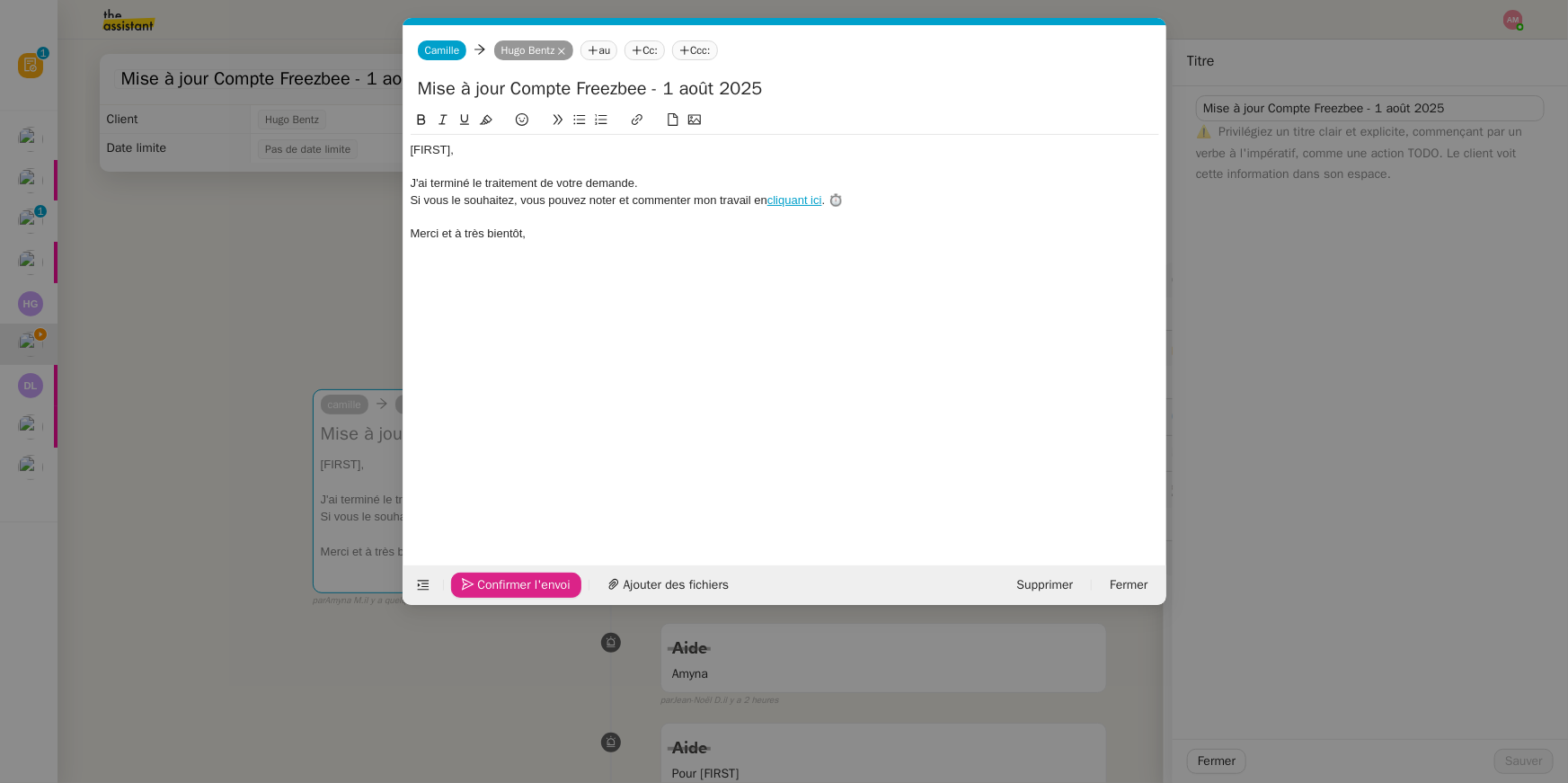 click on "Confirmer l'envoi" 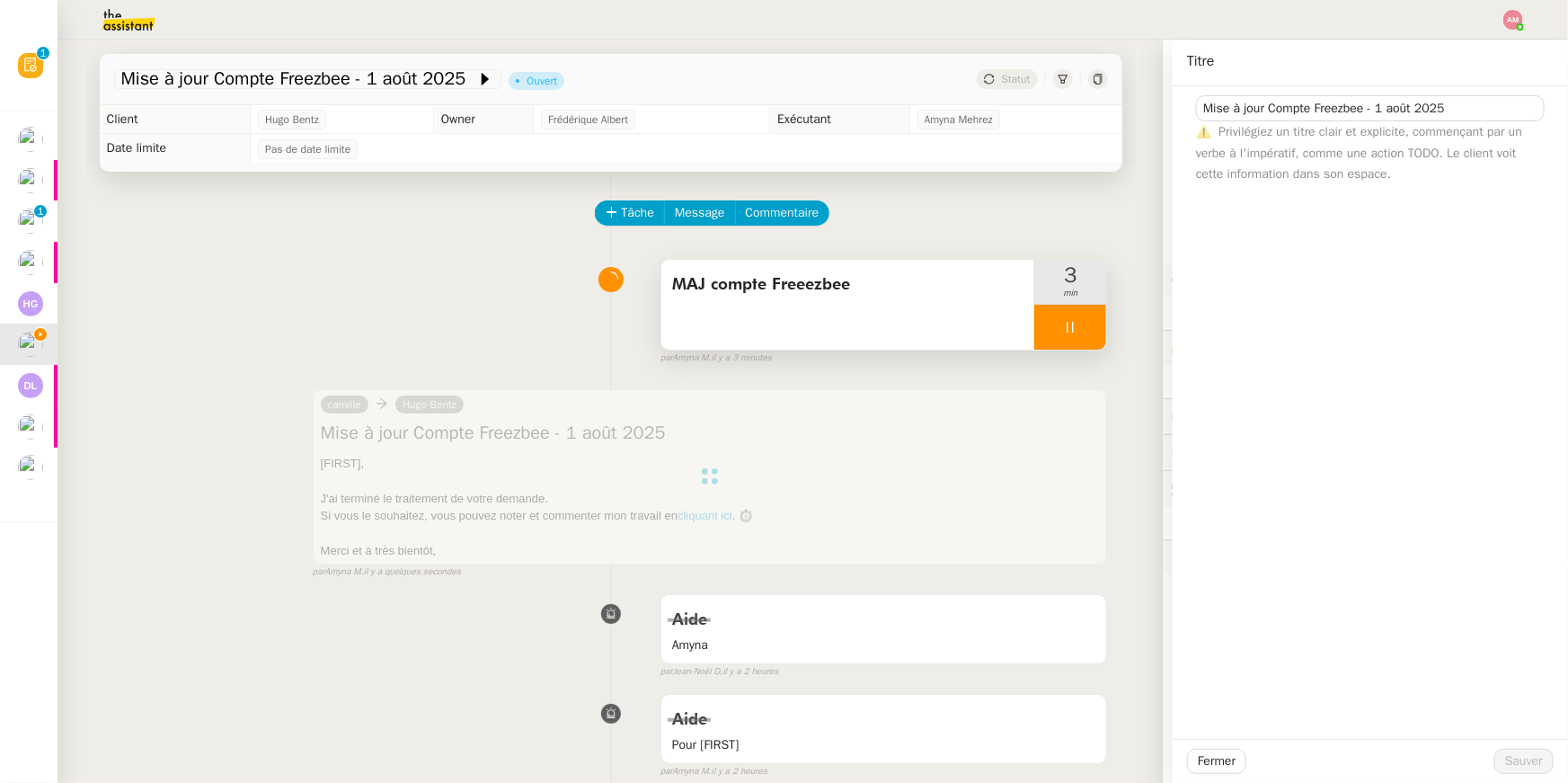 click on "MAJ compte Freeezbee" at bounding box center [848, 305] 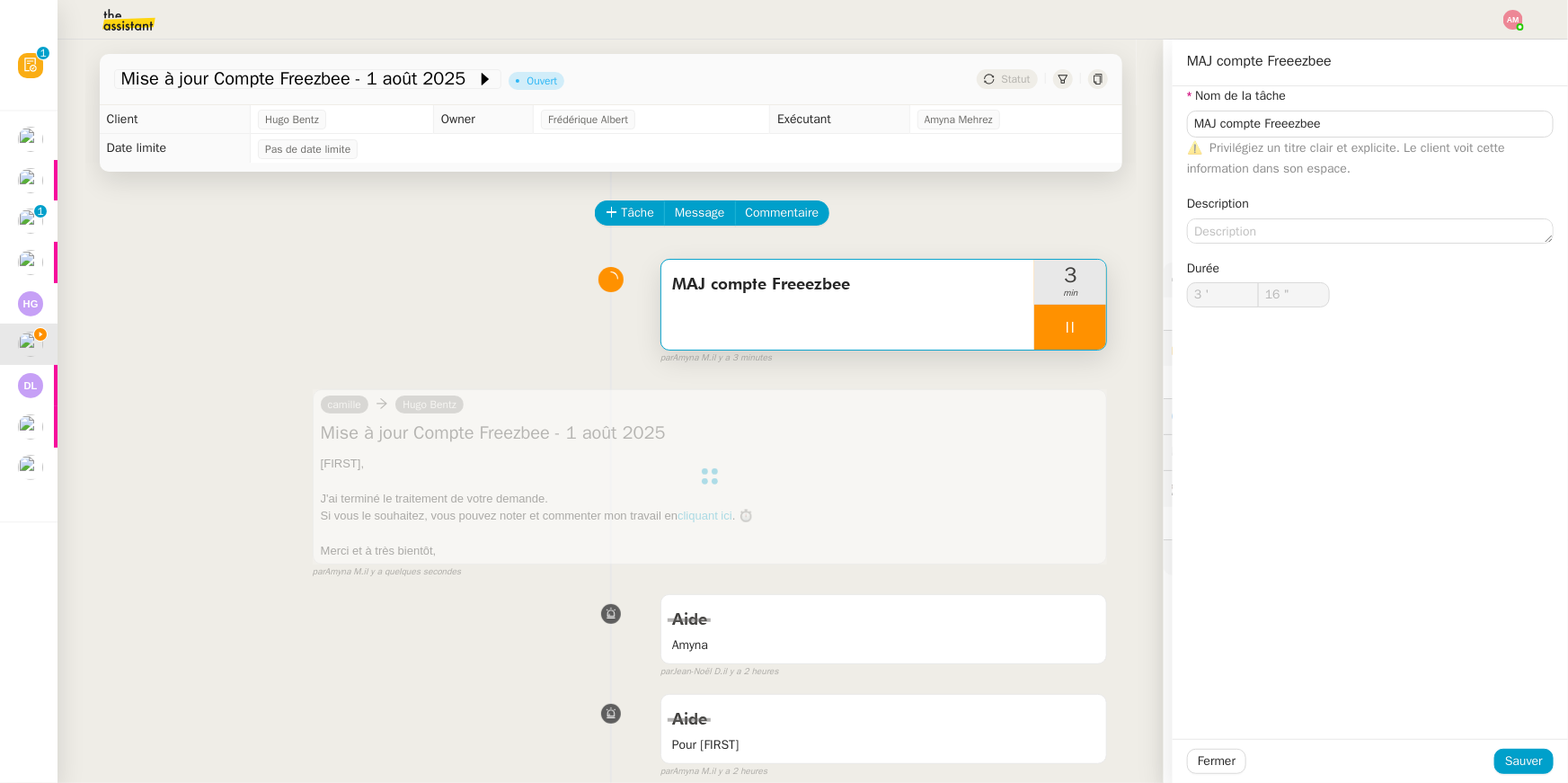 click at bounding box center [1070, 327] 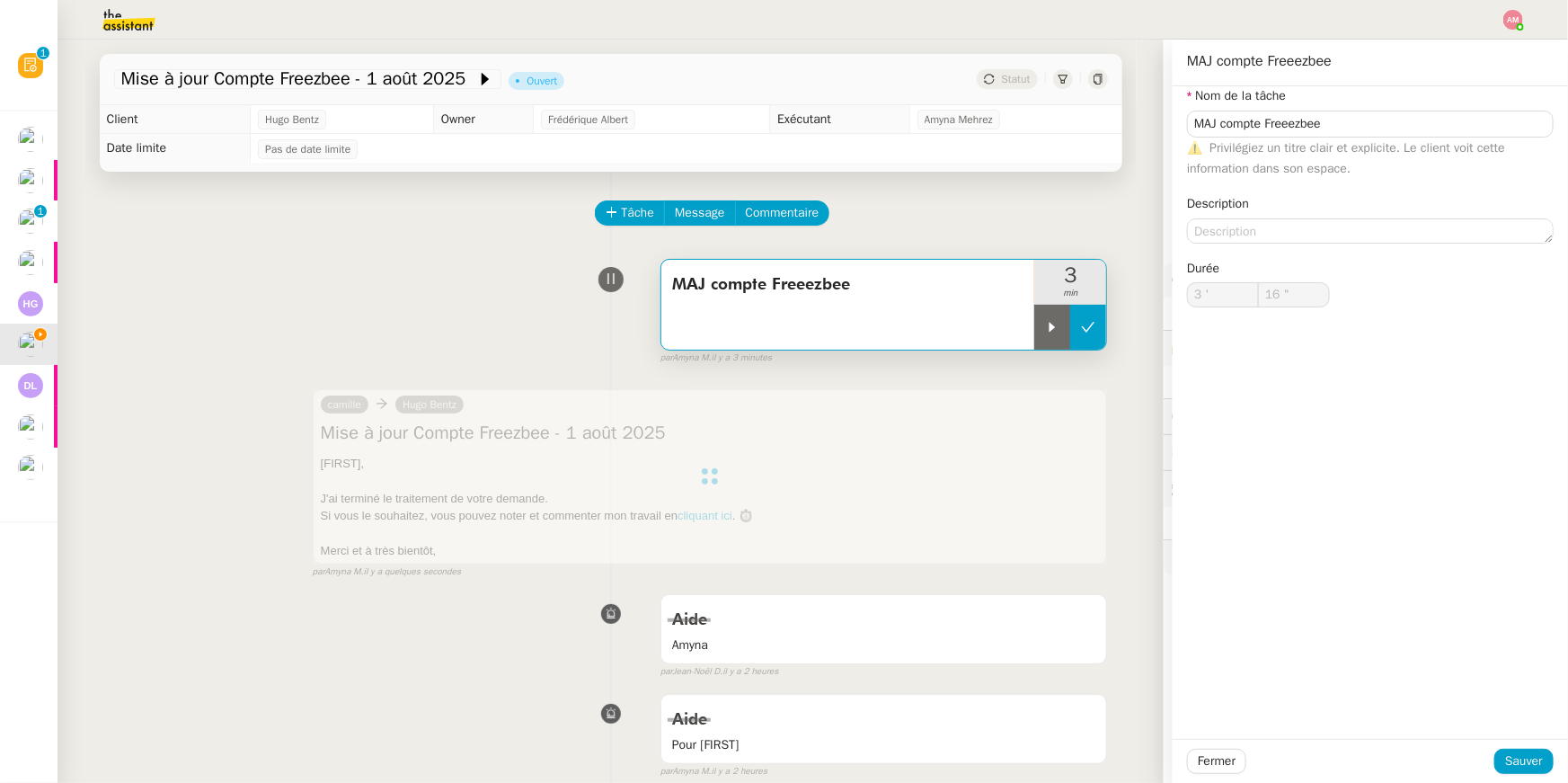 type on "MAJ compte Freeezbee" 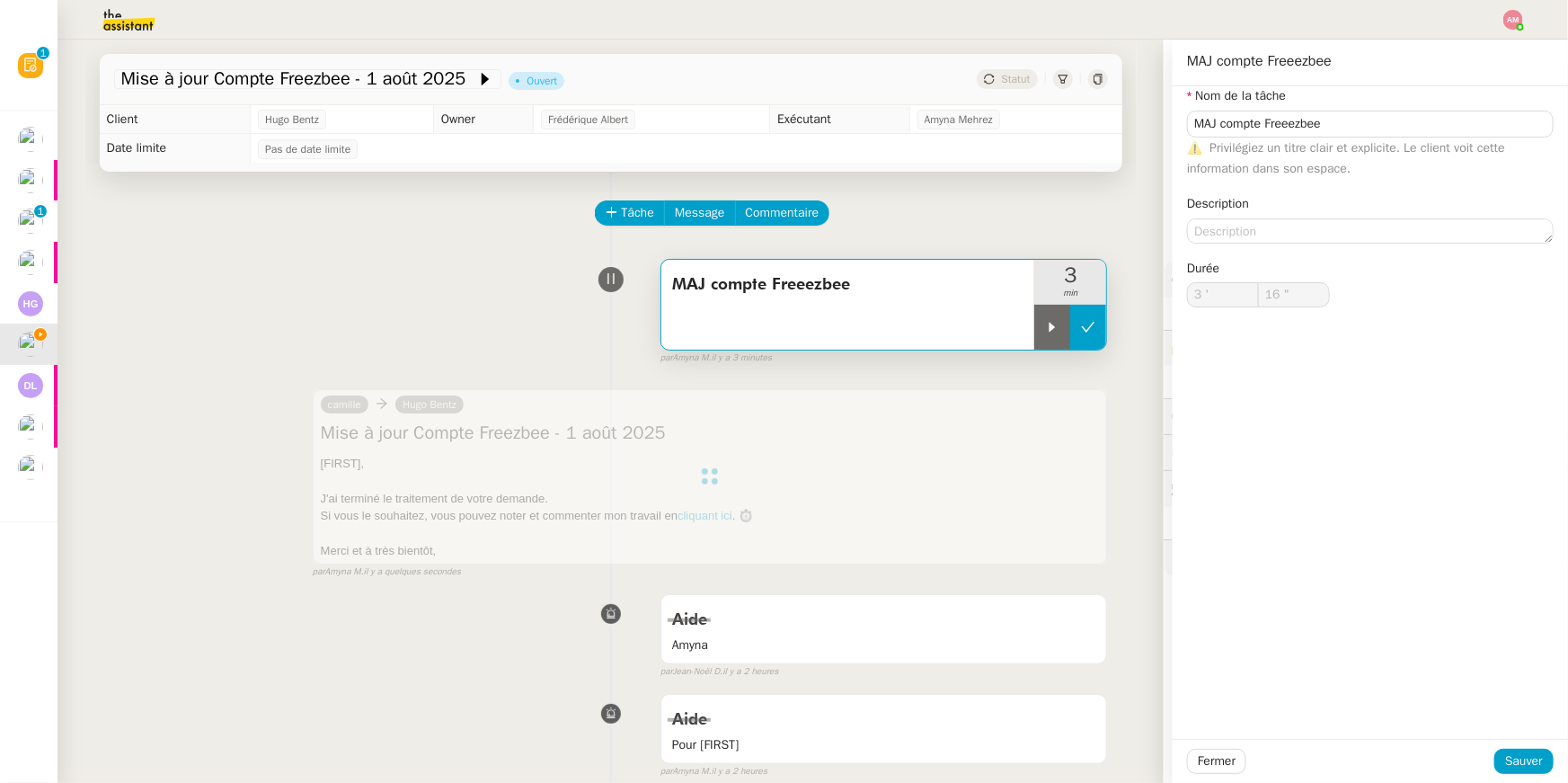type on "16 "" 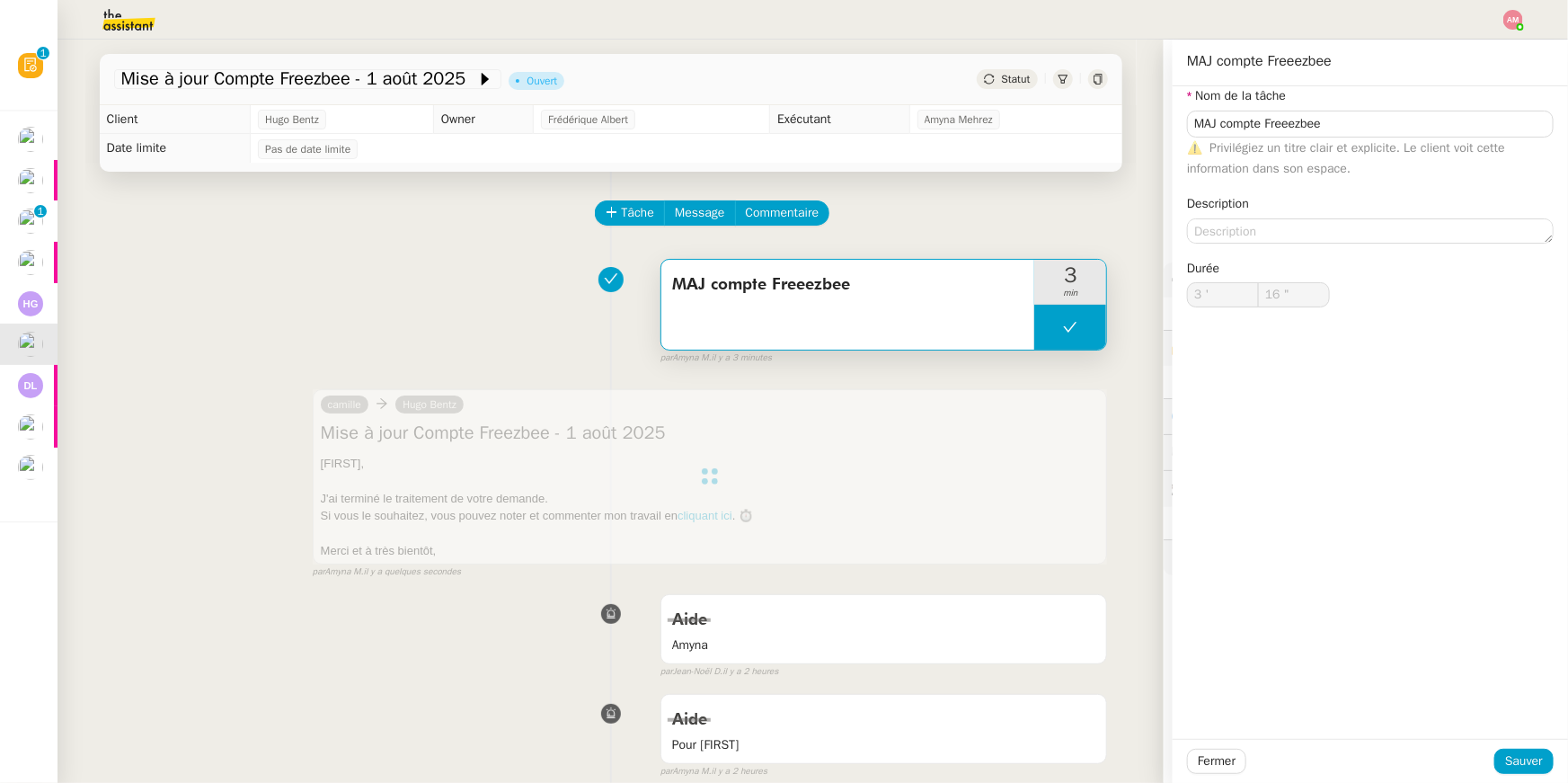 type on "MAJ compte Freeezbee" 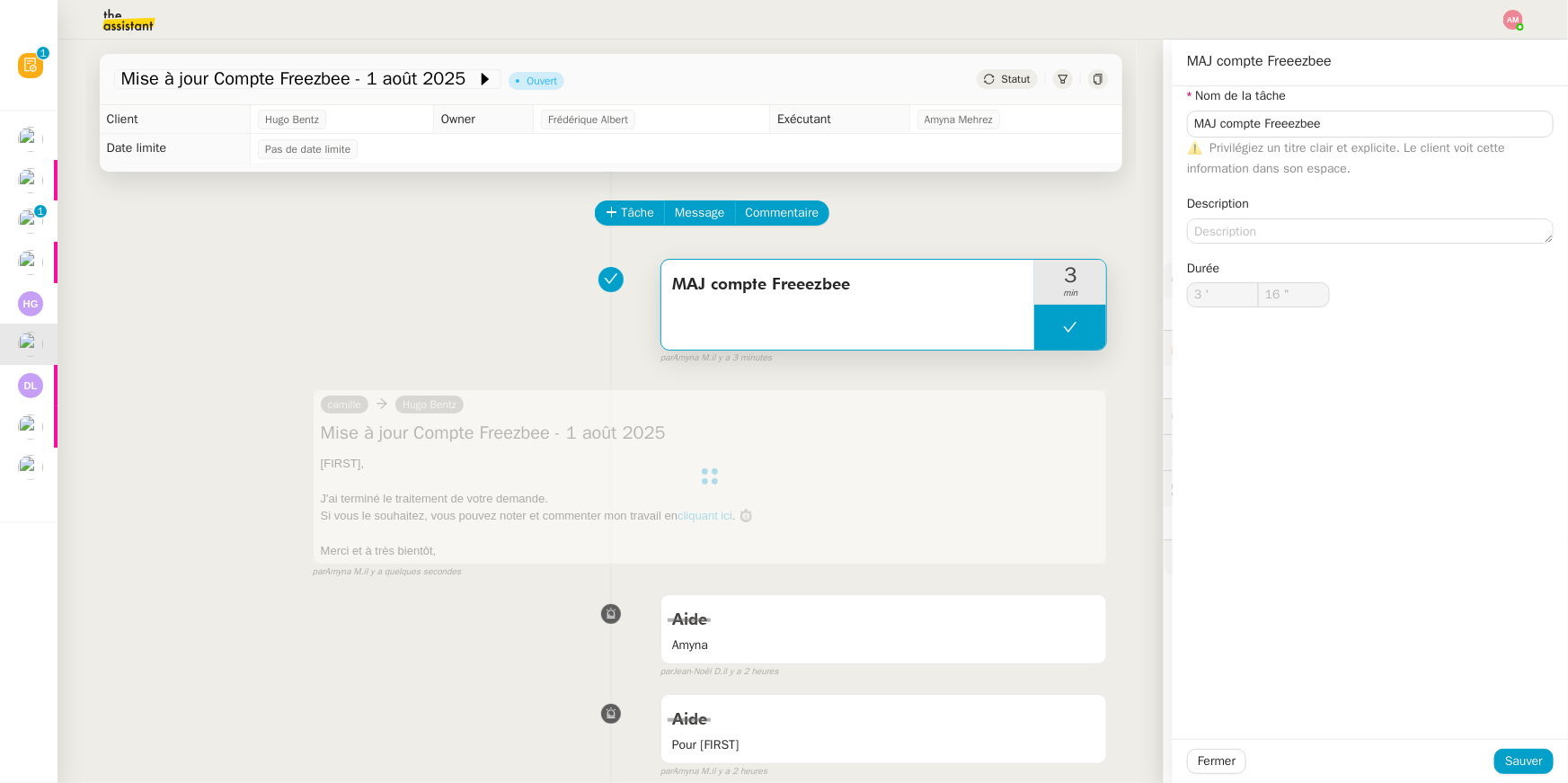 type on "3 '" 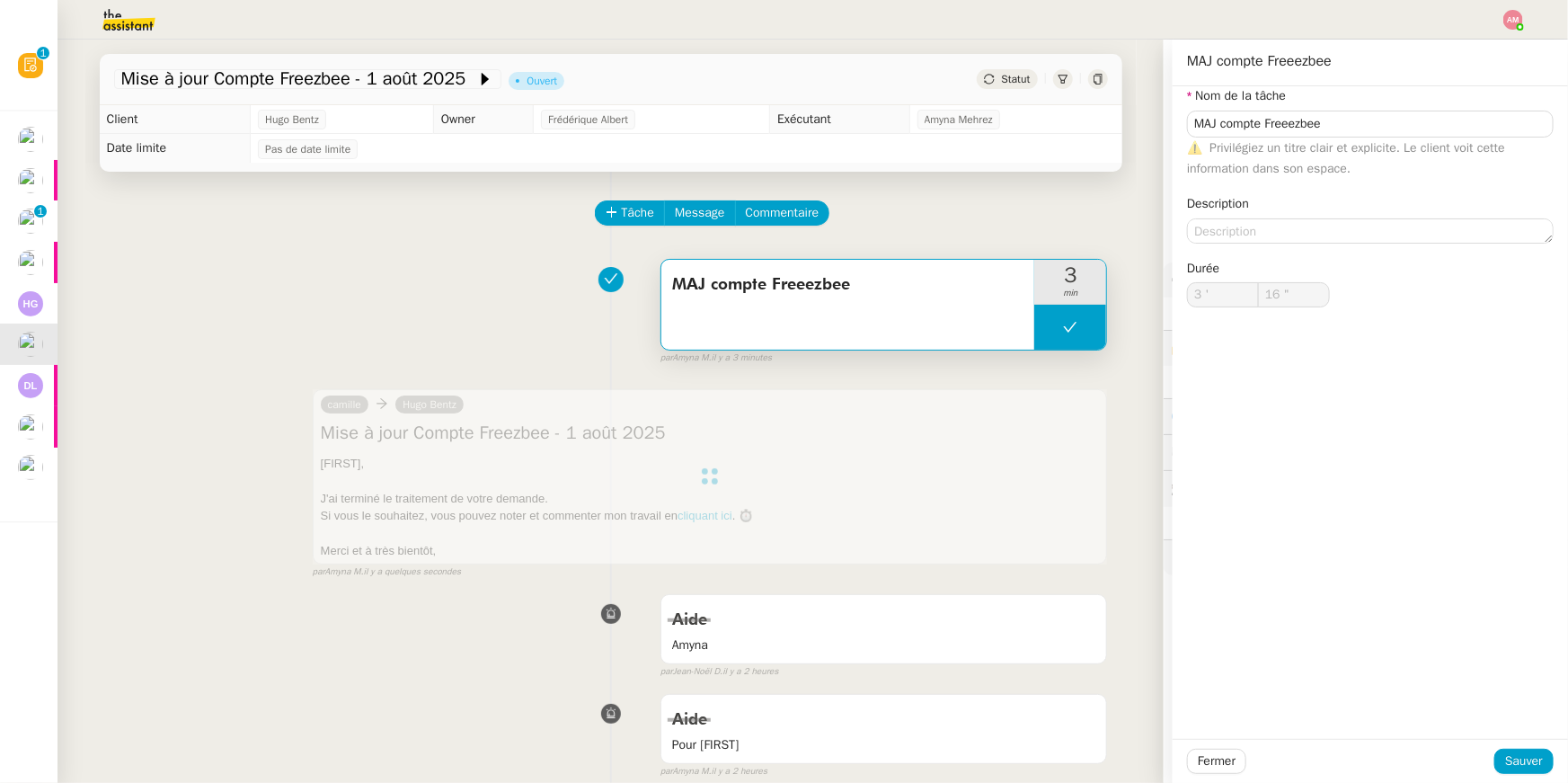 type on "MAJ compte Freeezbee" 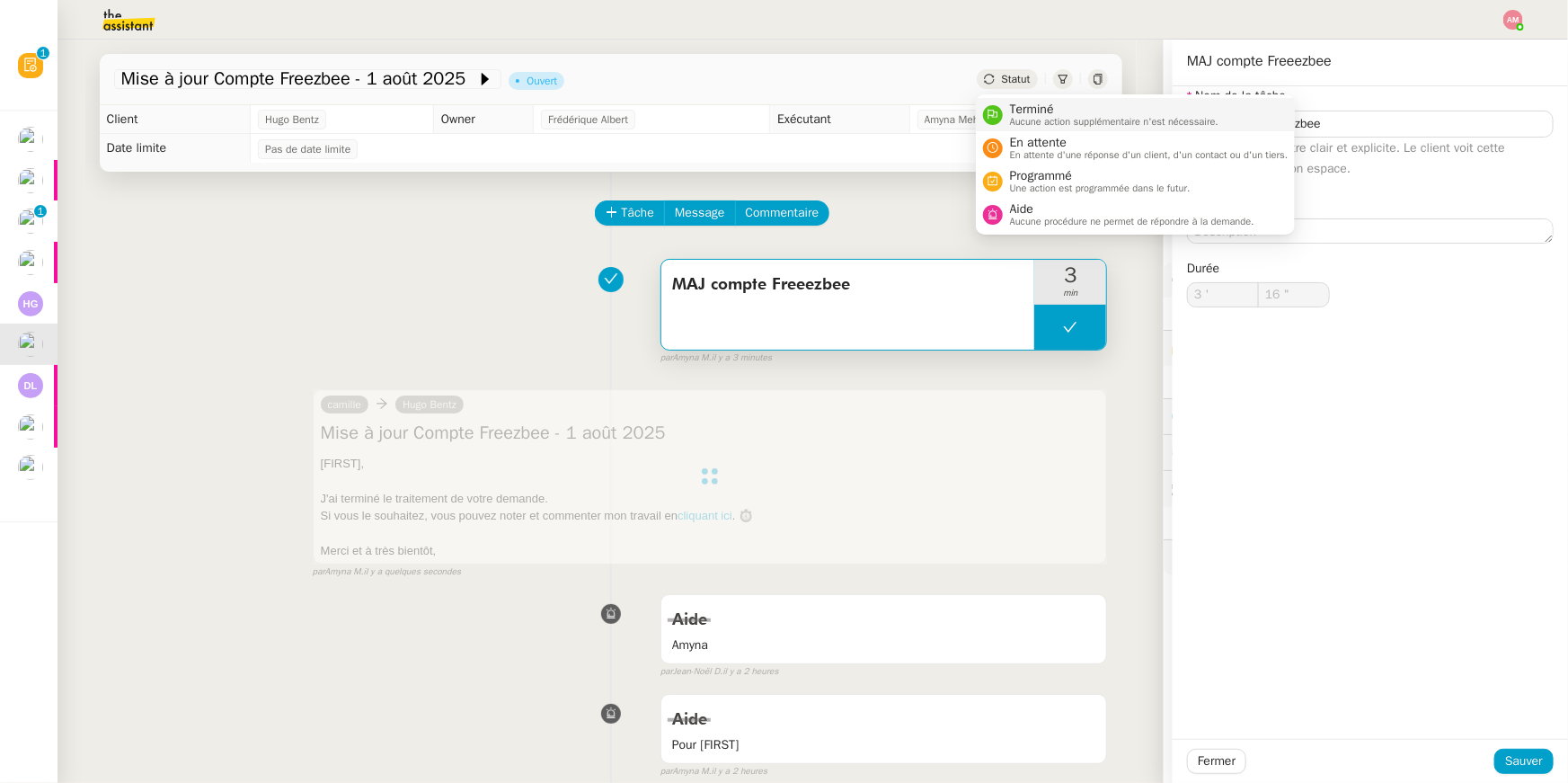 click on "Terminé" at bounding box center [1114, 110] 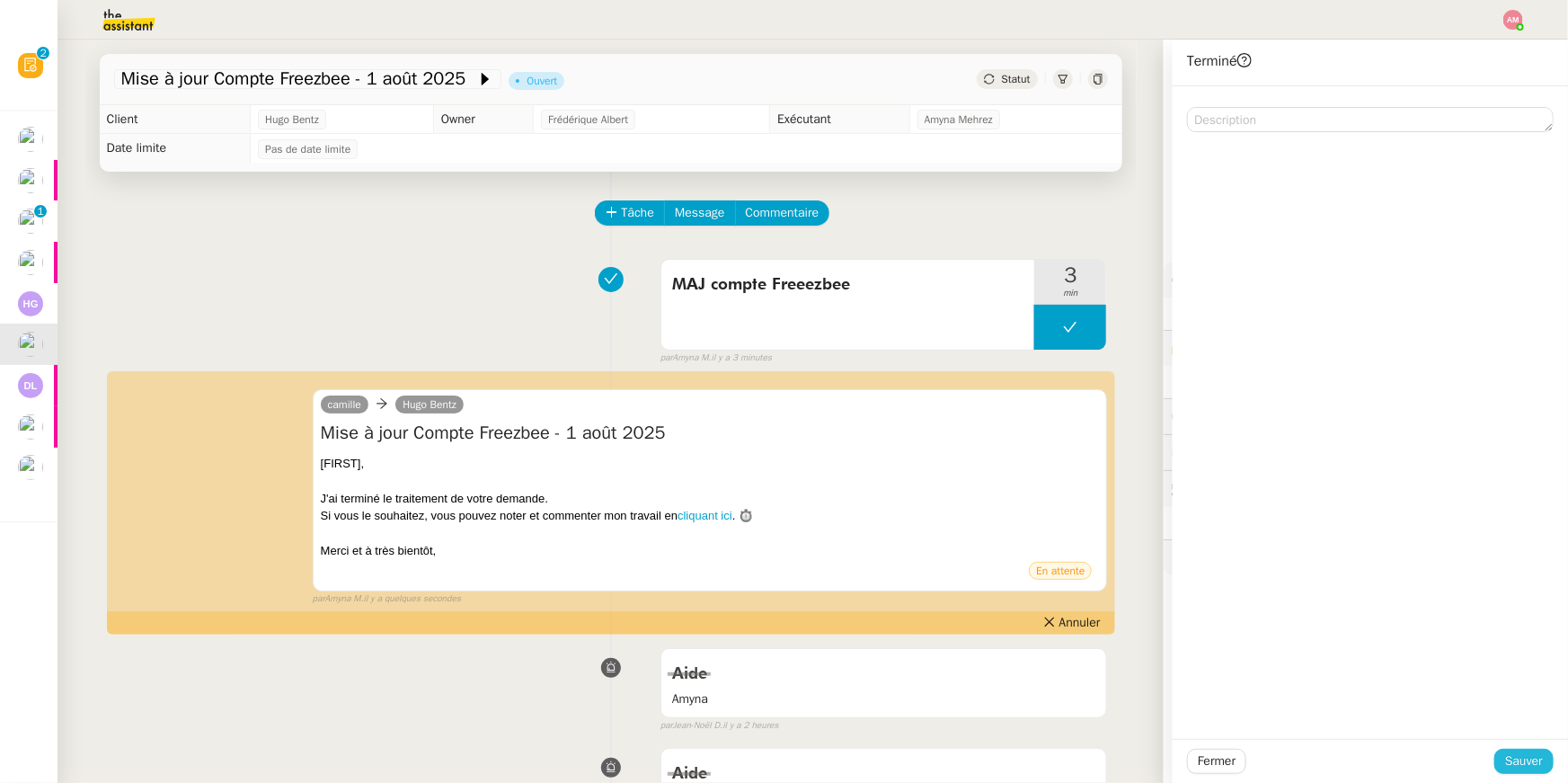 click on "Sauver" 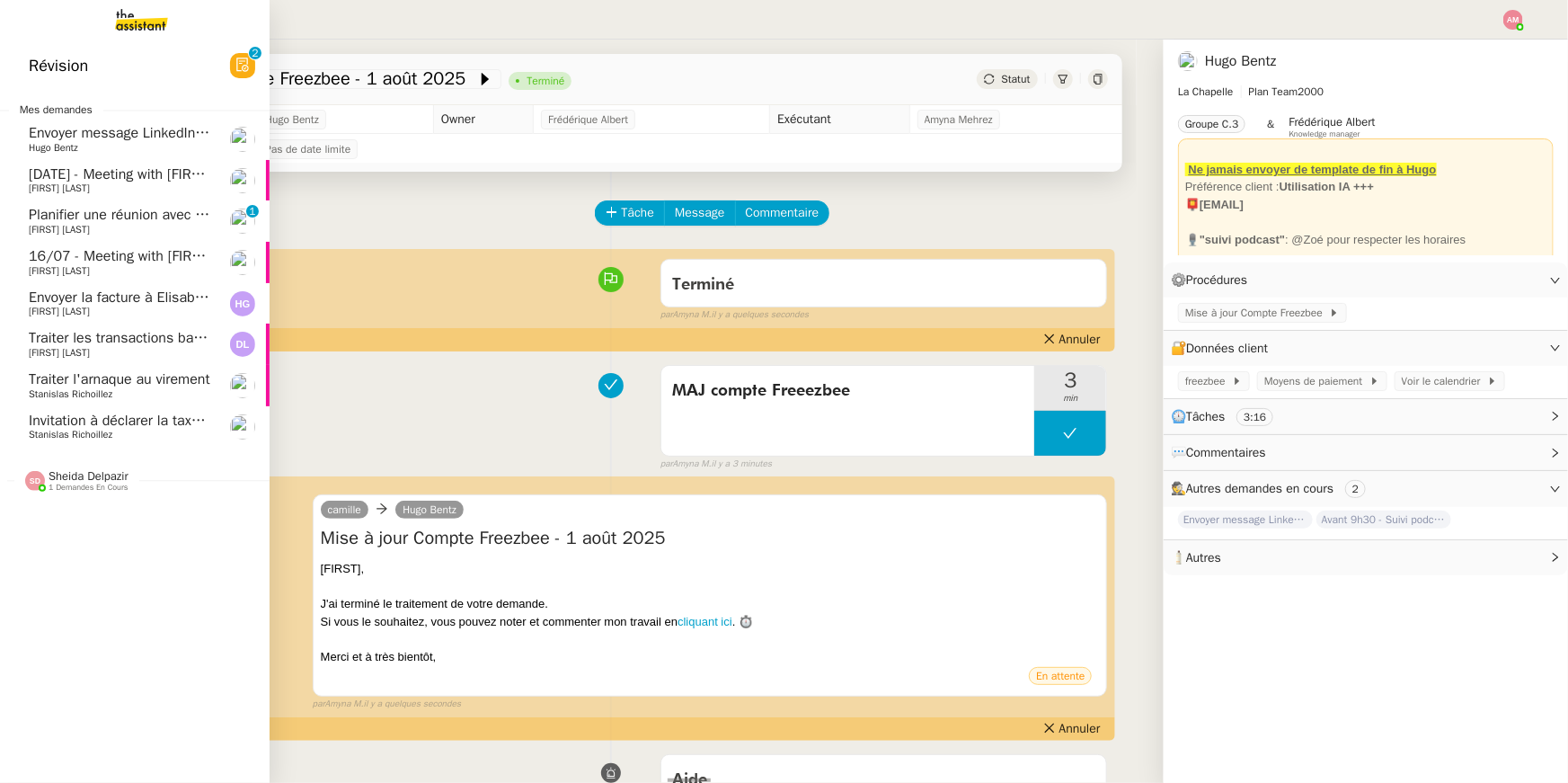 click on "Planifier une réunion avec [COMPANY] [PERSON] 0 1 2 3 4 5 6 7 8 9" 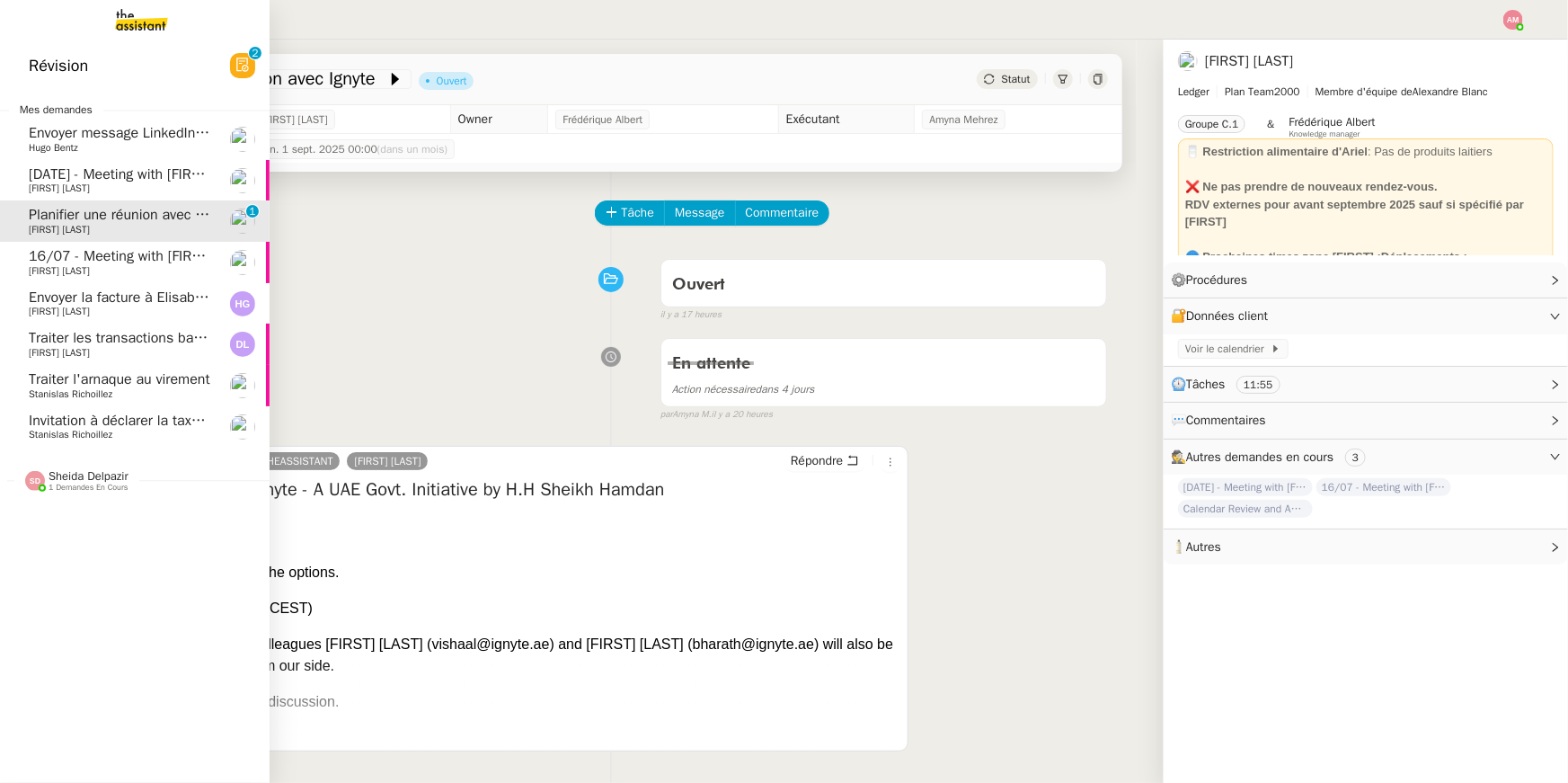 click on "[FIRST] [LAST]" 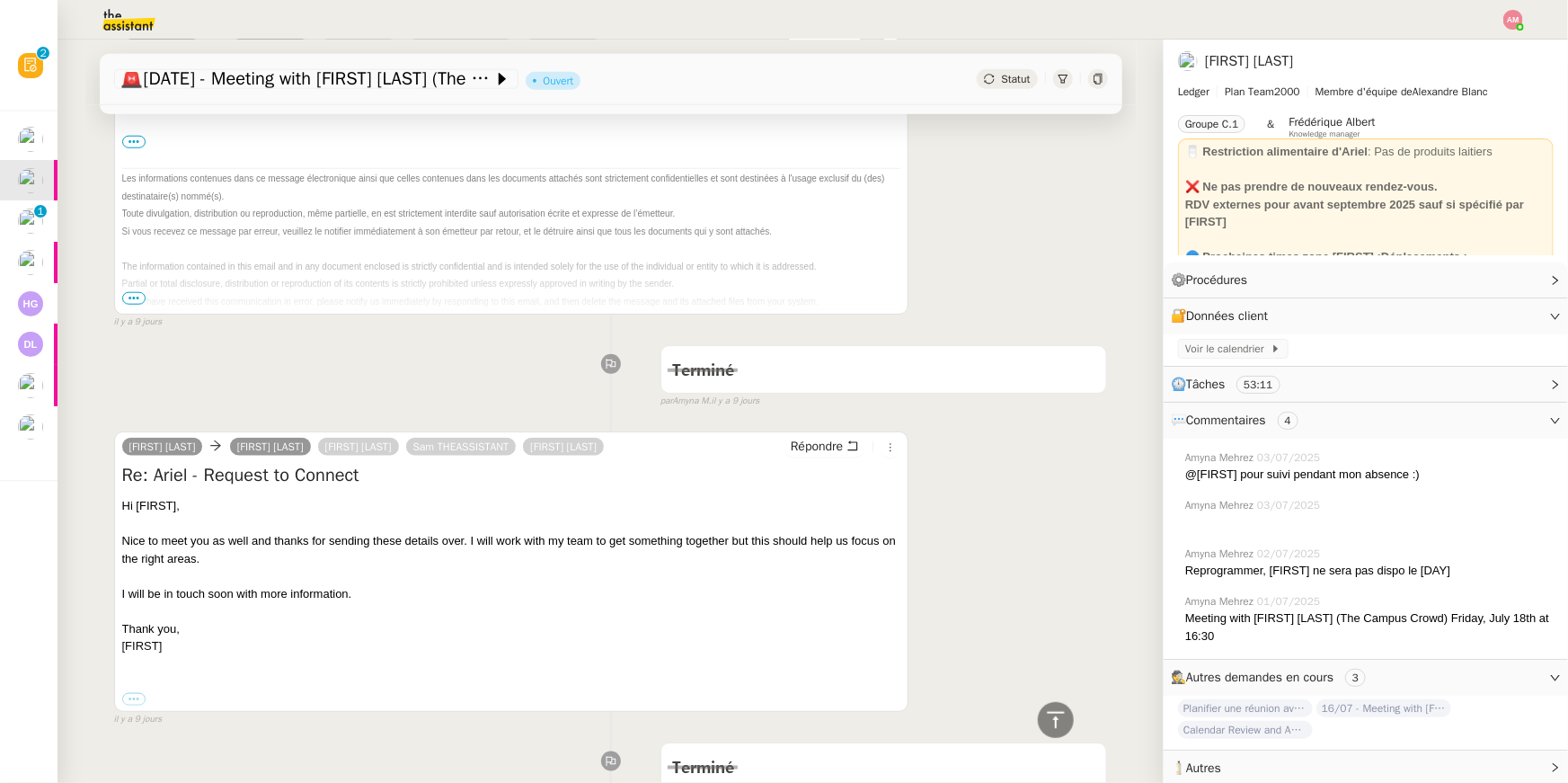 scroll, scrollTop: 0, scrollLeft: 0, axis: both 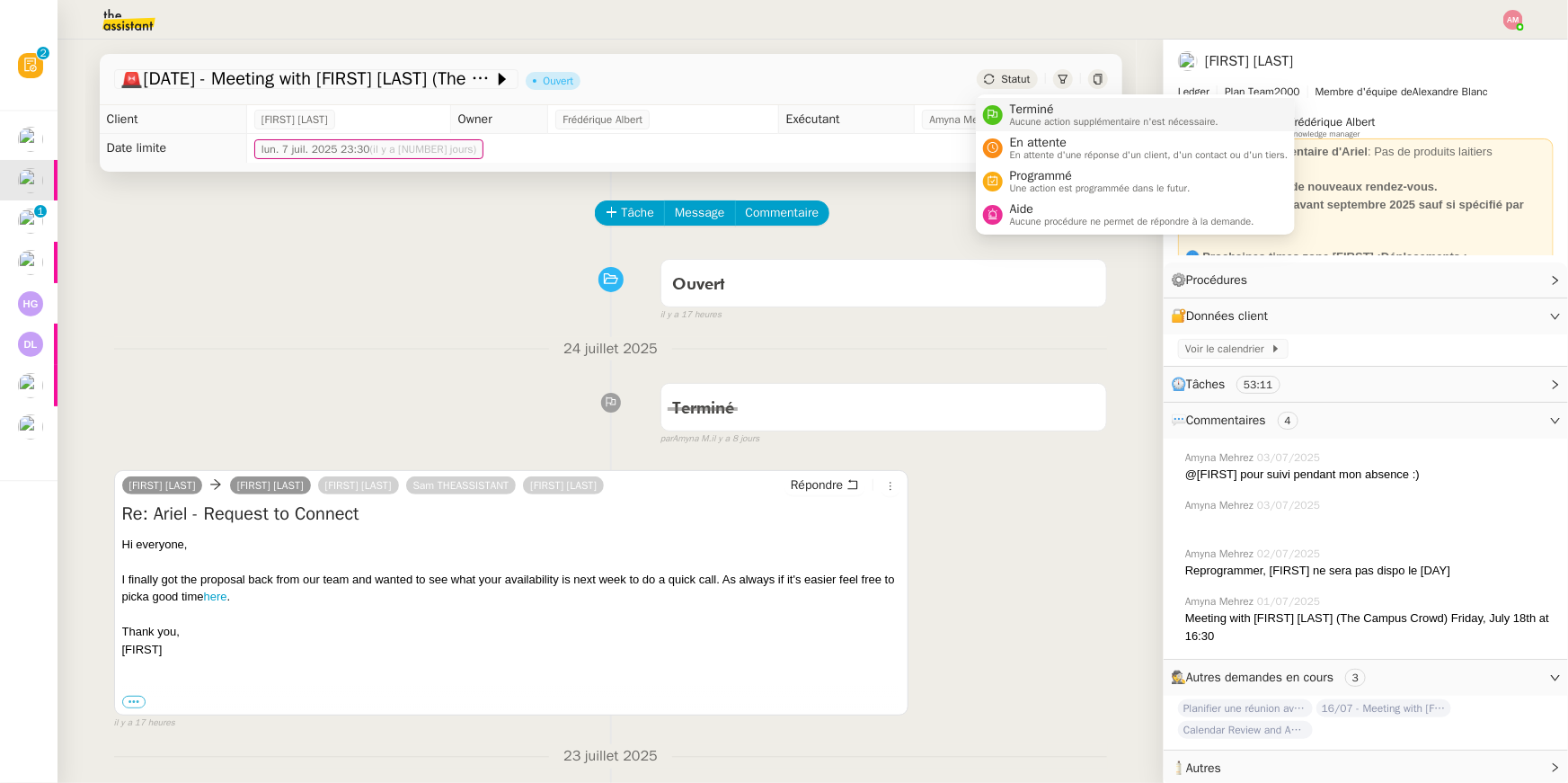 click 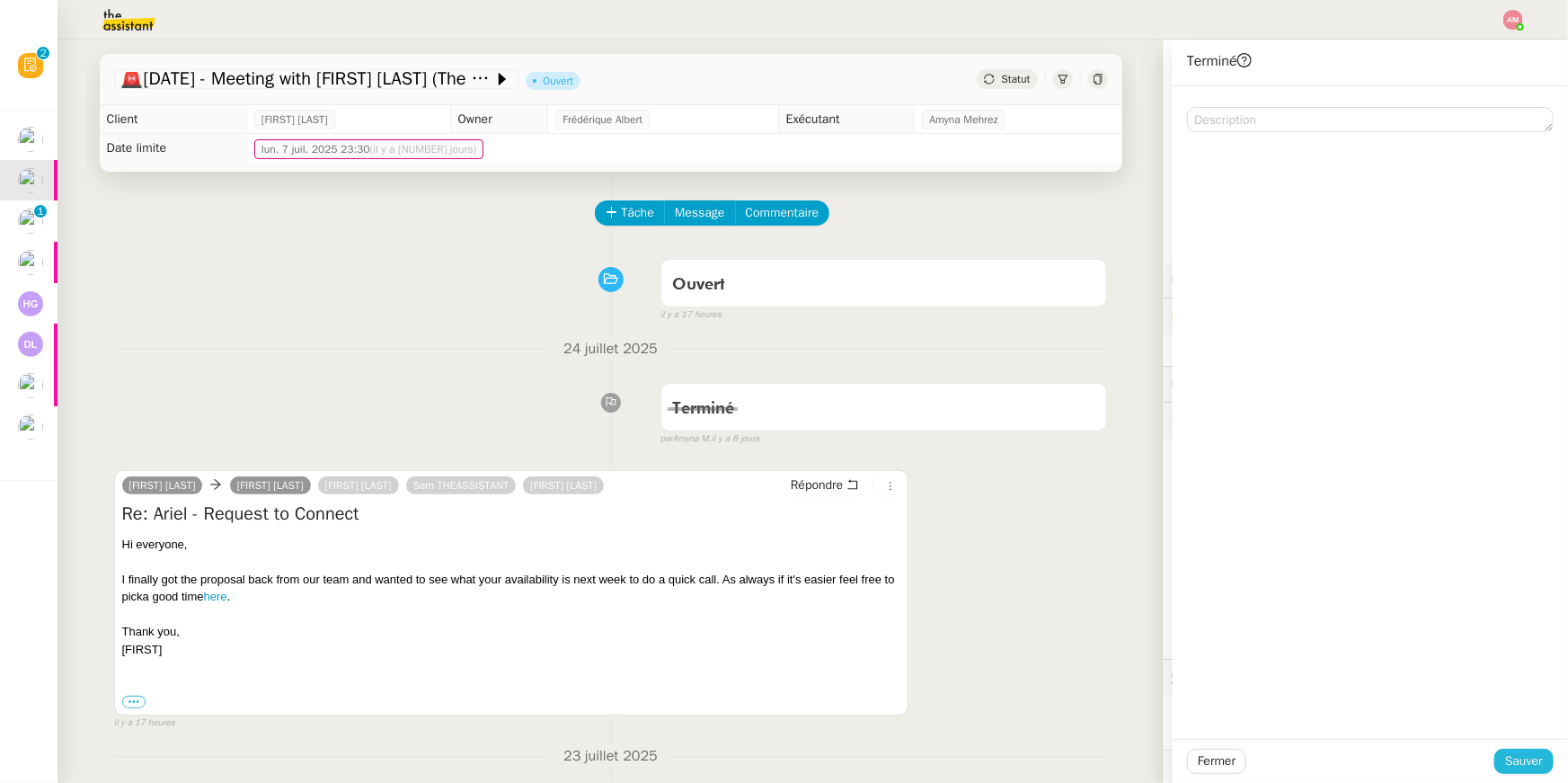 click on "Sauver" 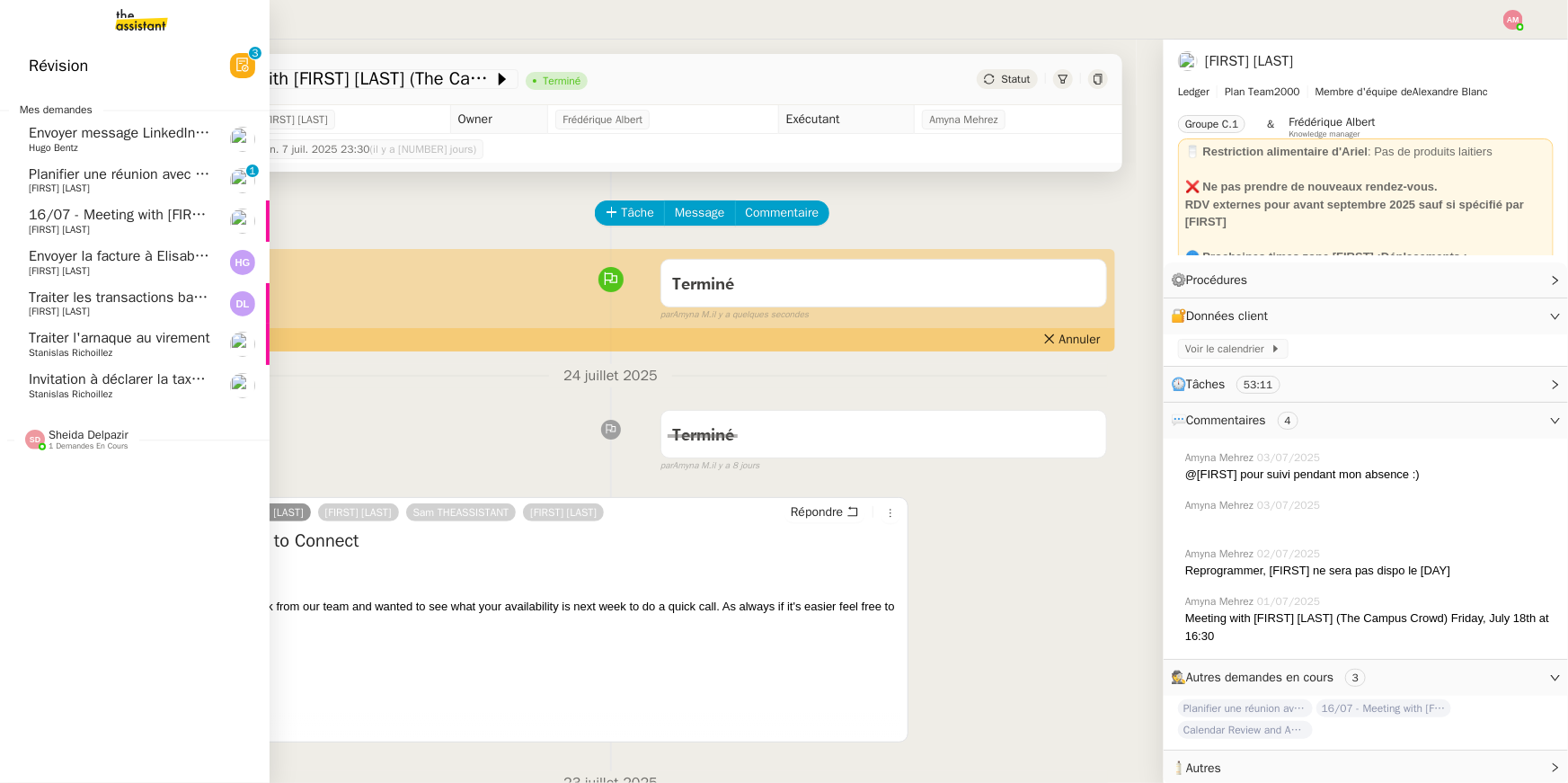 click on "[FIRST] [LAST]" 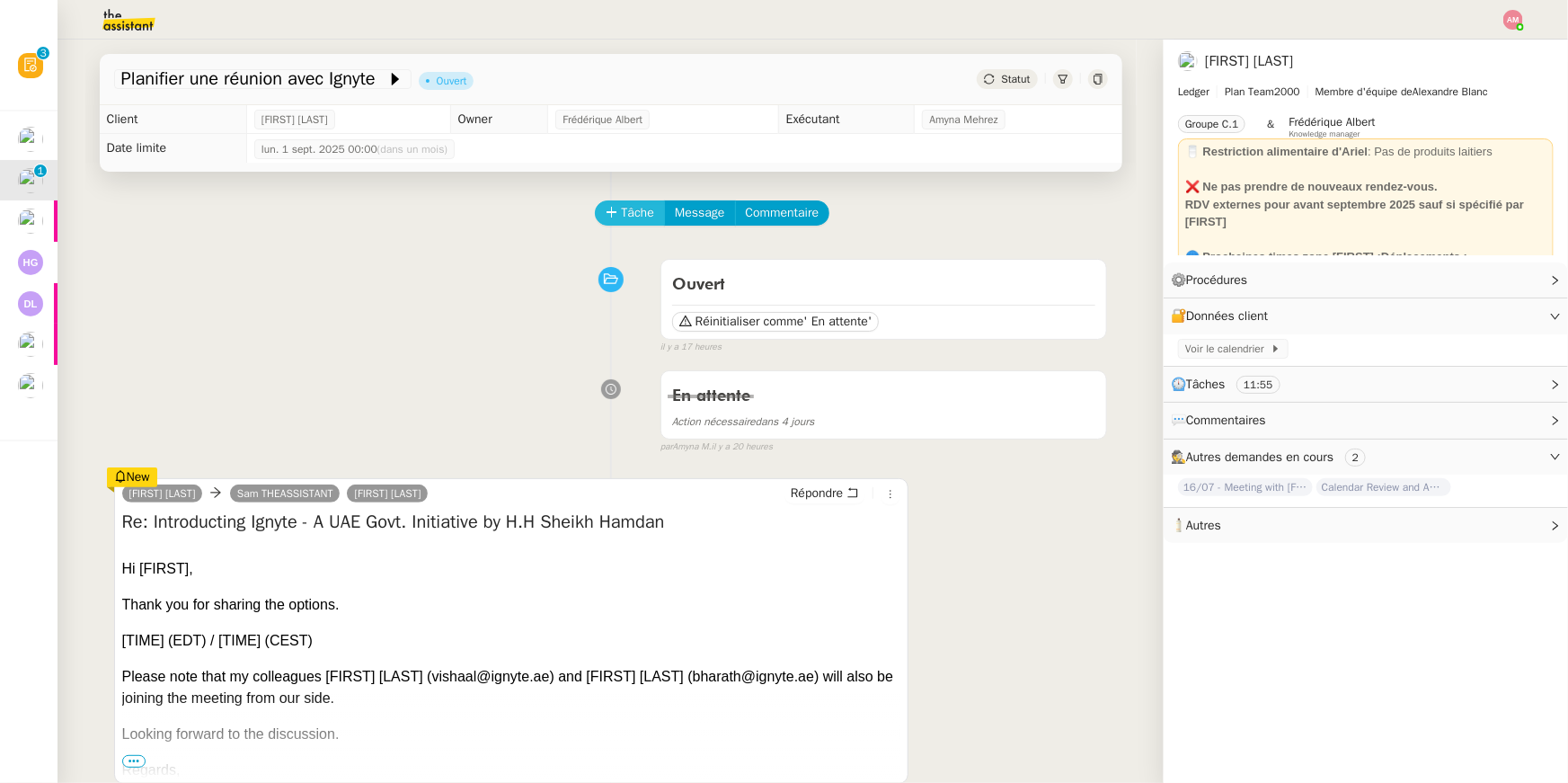 click on "Tâche" 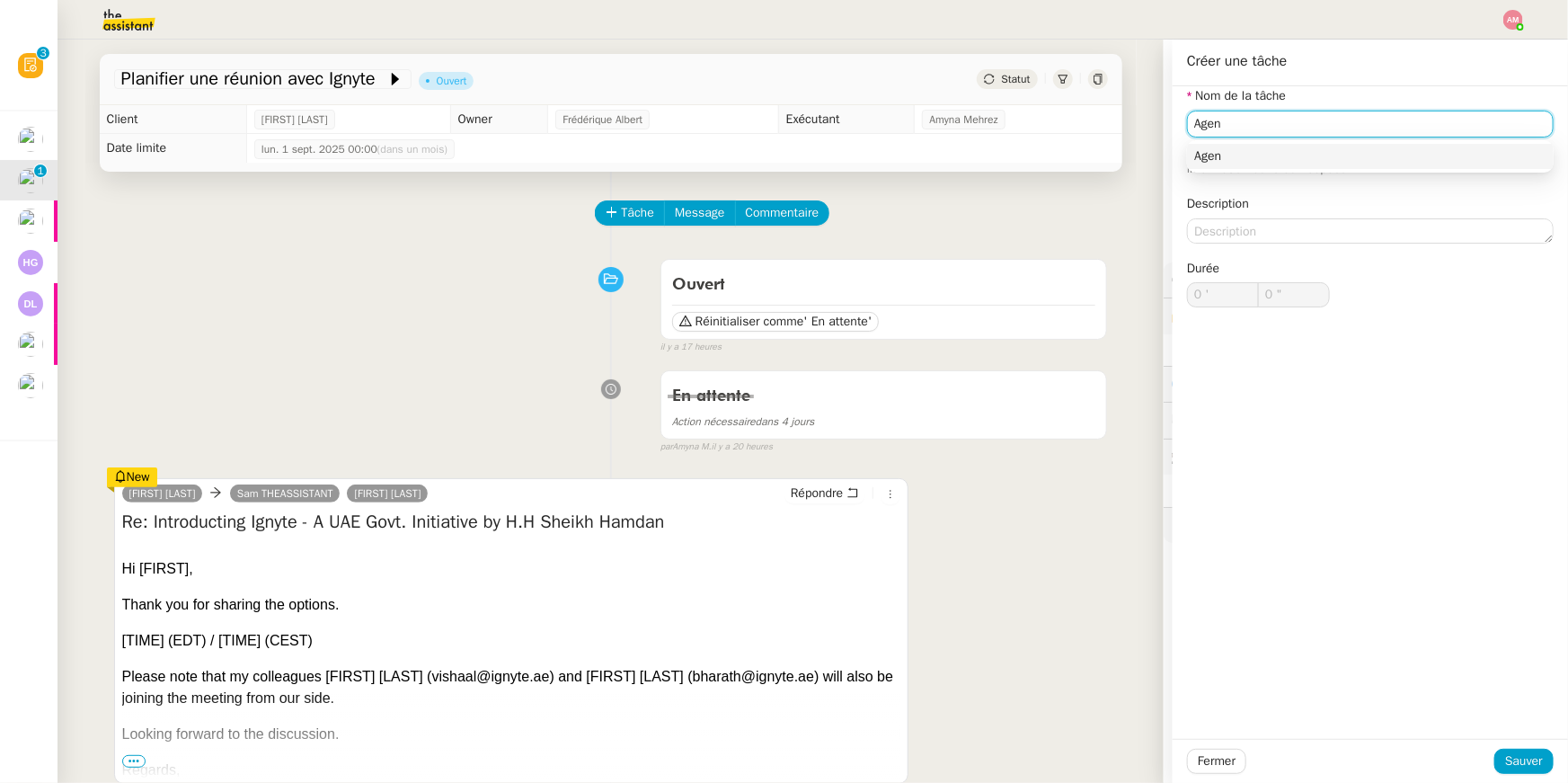 type on "Agend" 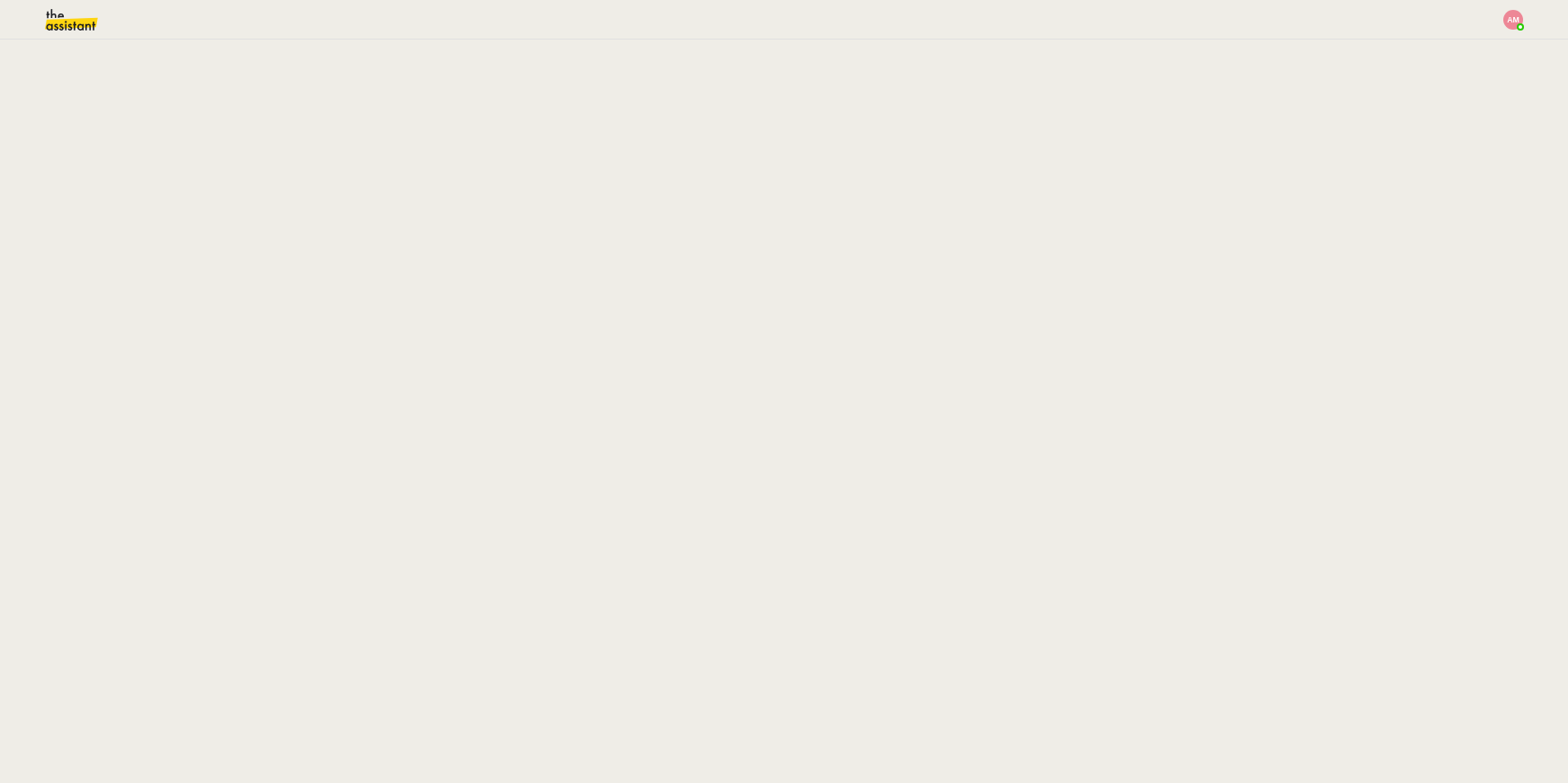 scroll, scrollTop: 0, scrollLeft: 0, axis: both 